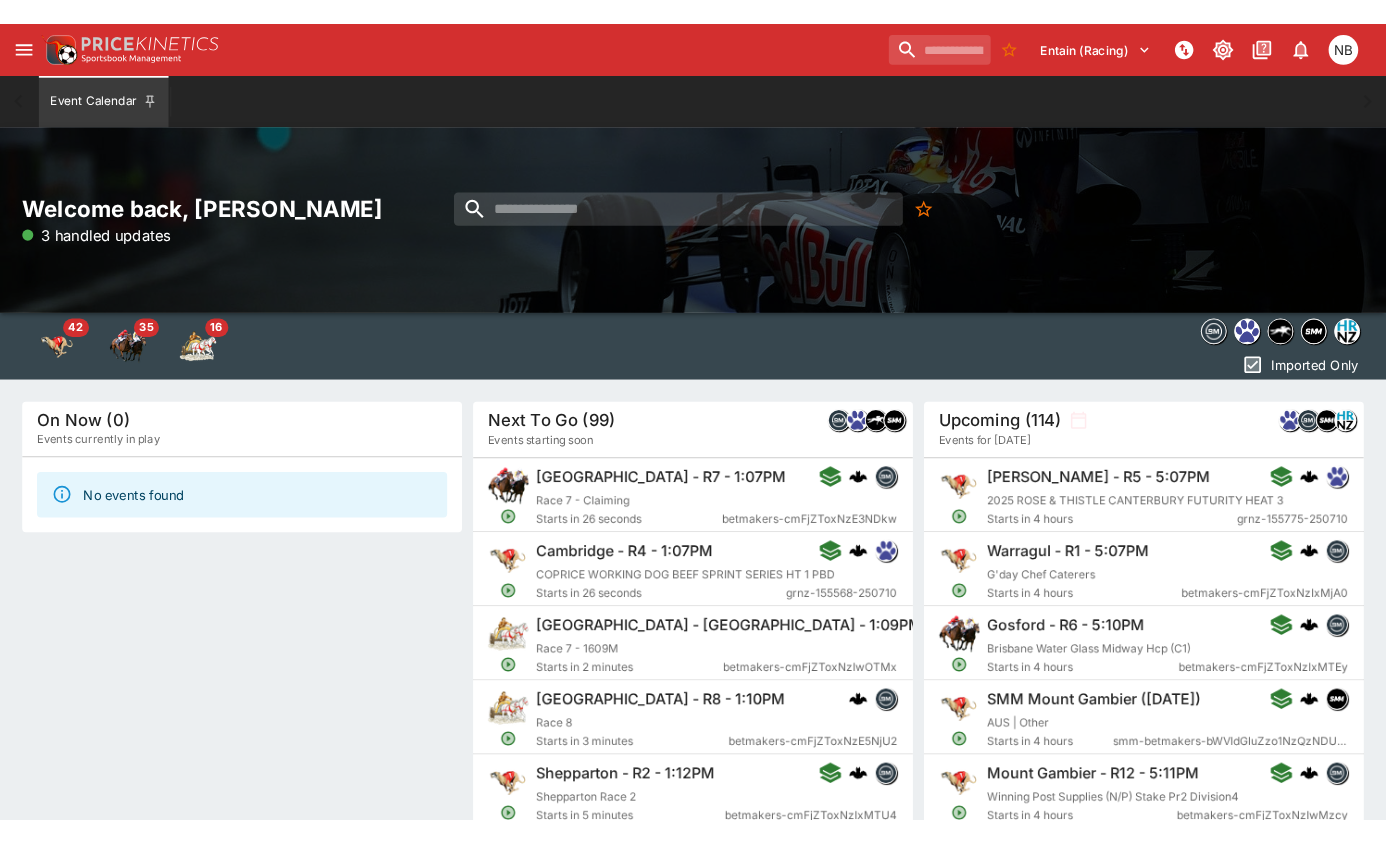 scroll, scrollTop: 0, scrollLeft: 0, axis: both 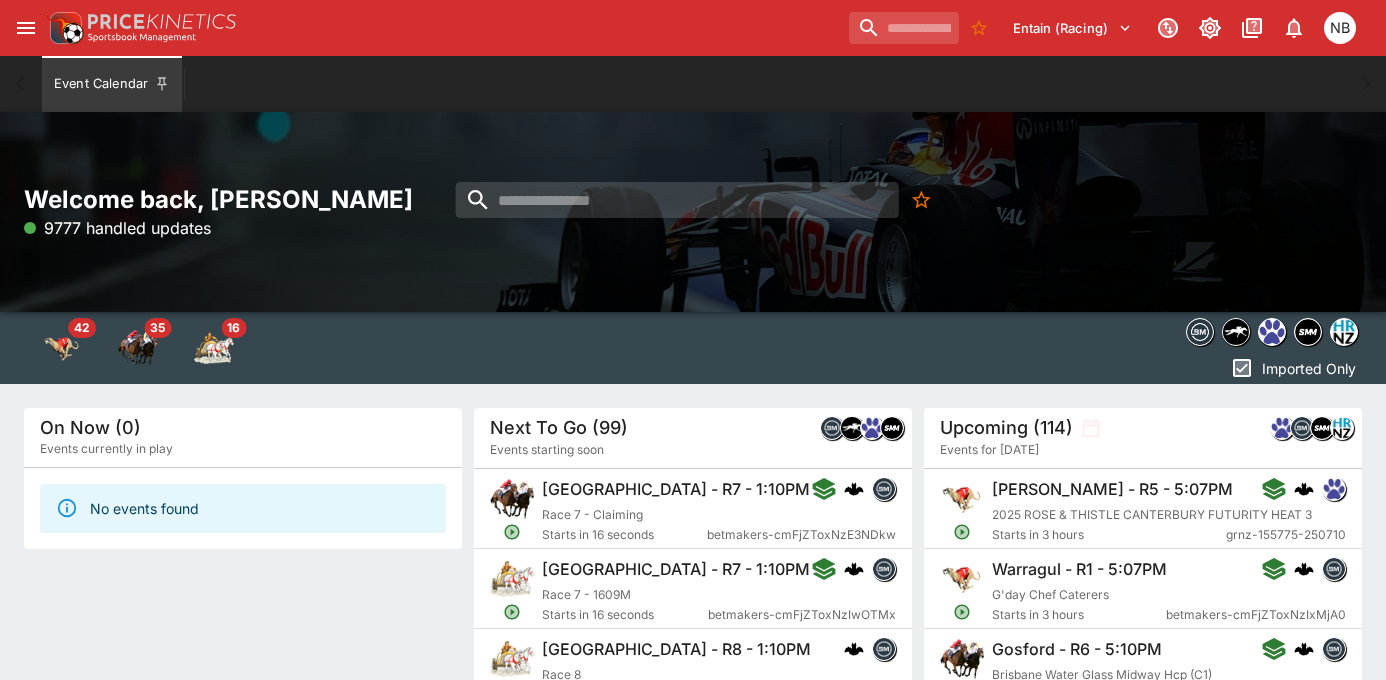 click 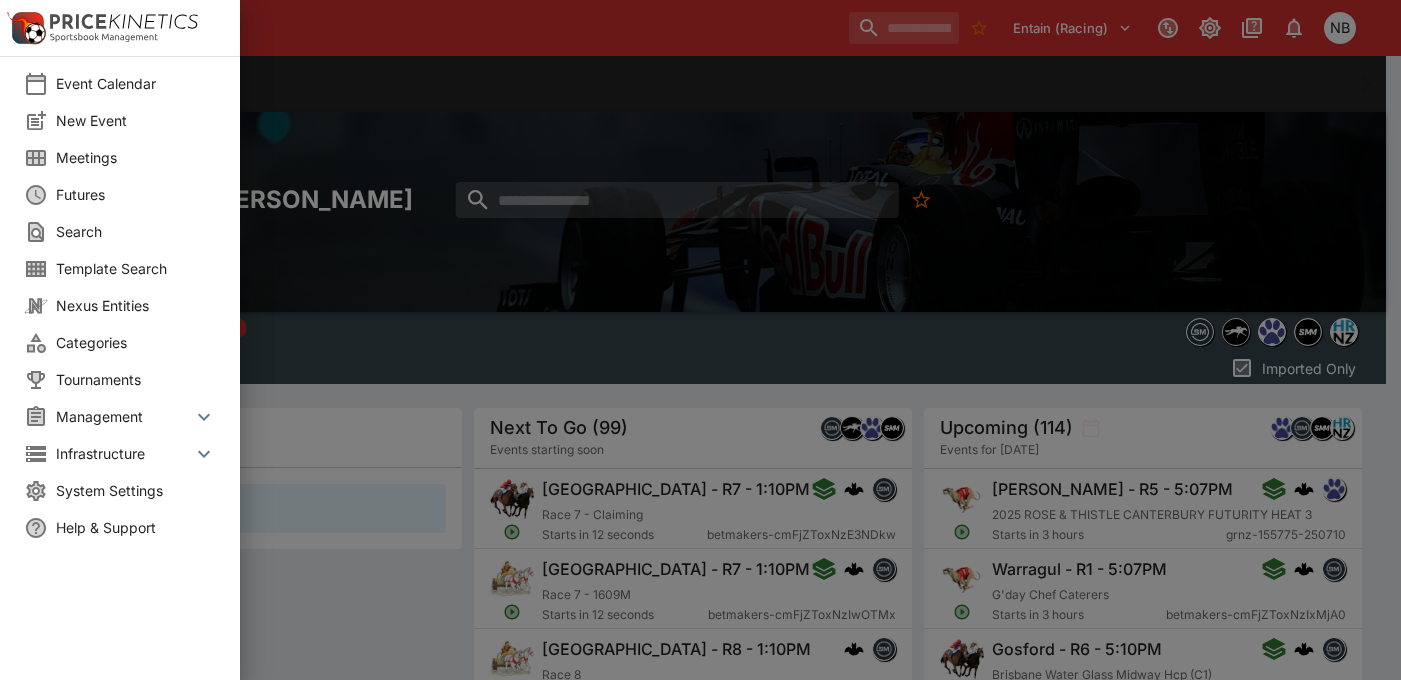 click on "Meetings" at bounding box center [136, 157] 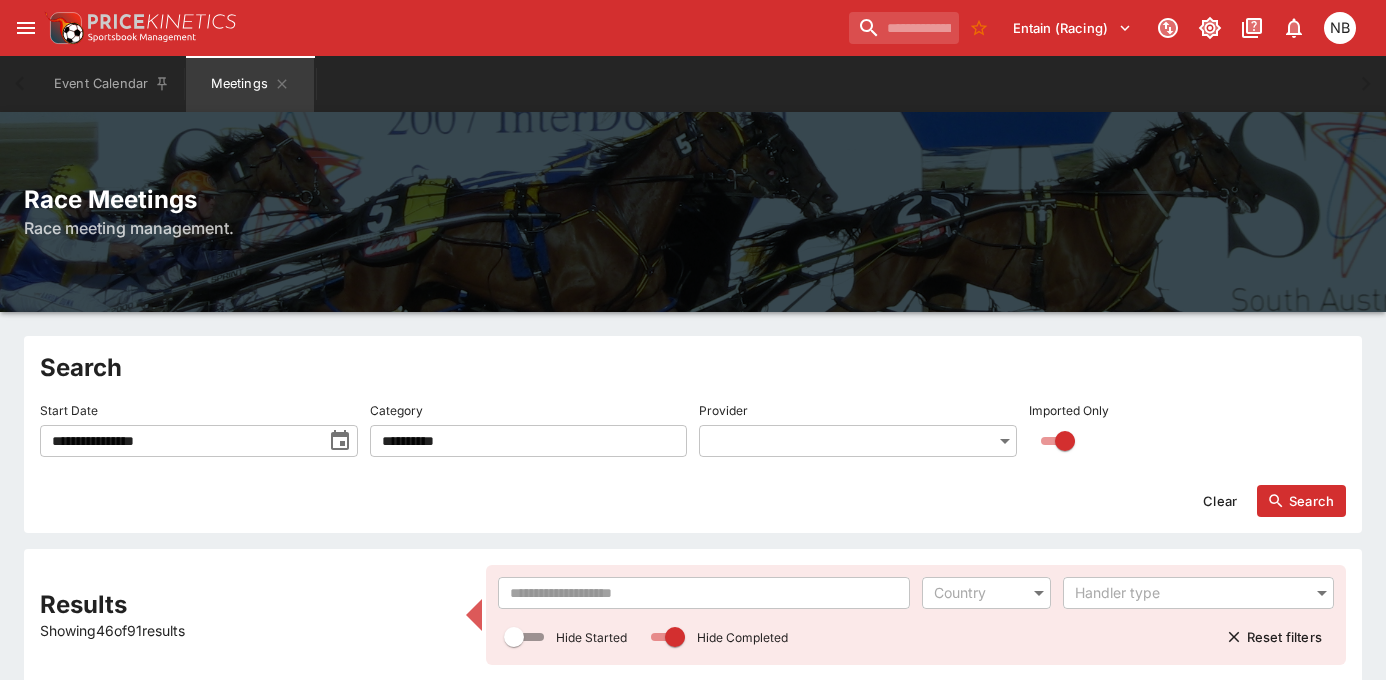 click 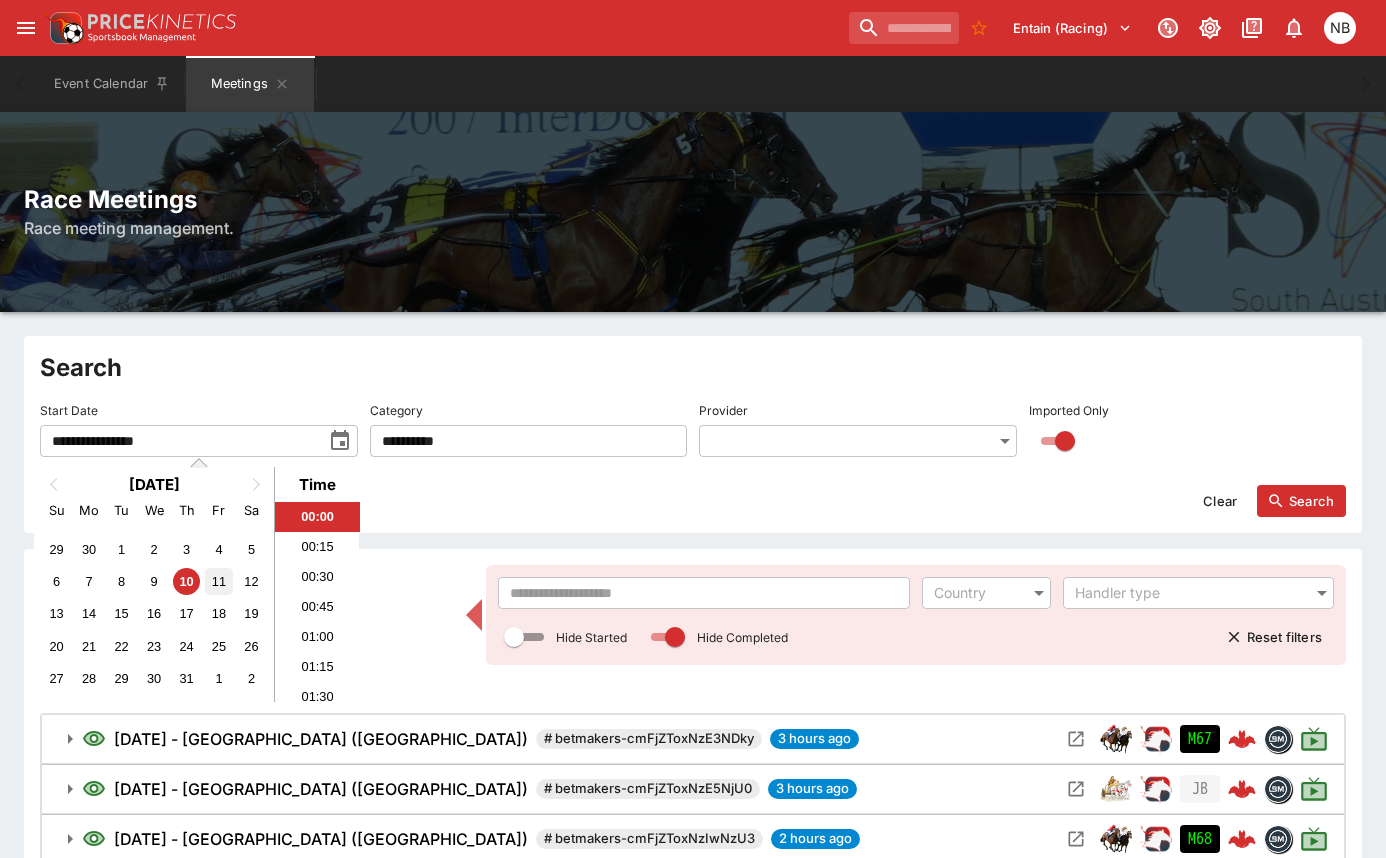 click on "11" at bounding box center (218, 581) 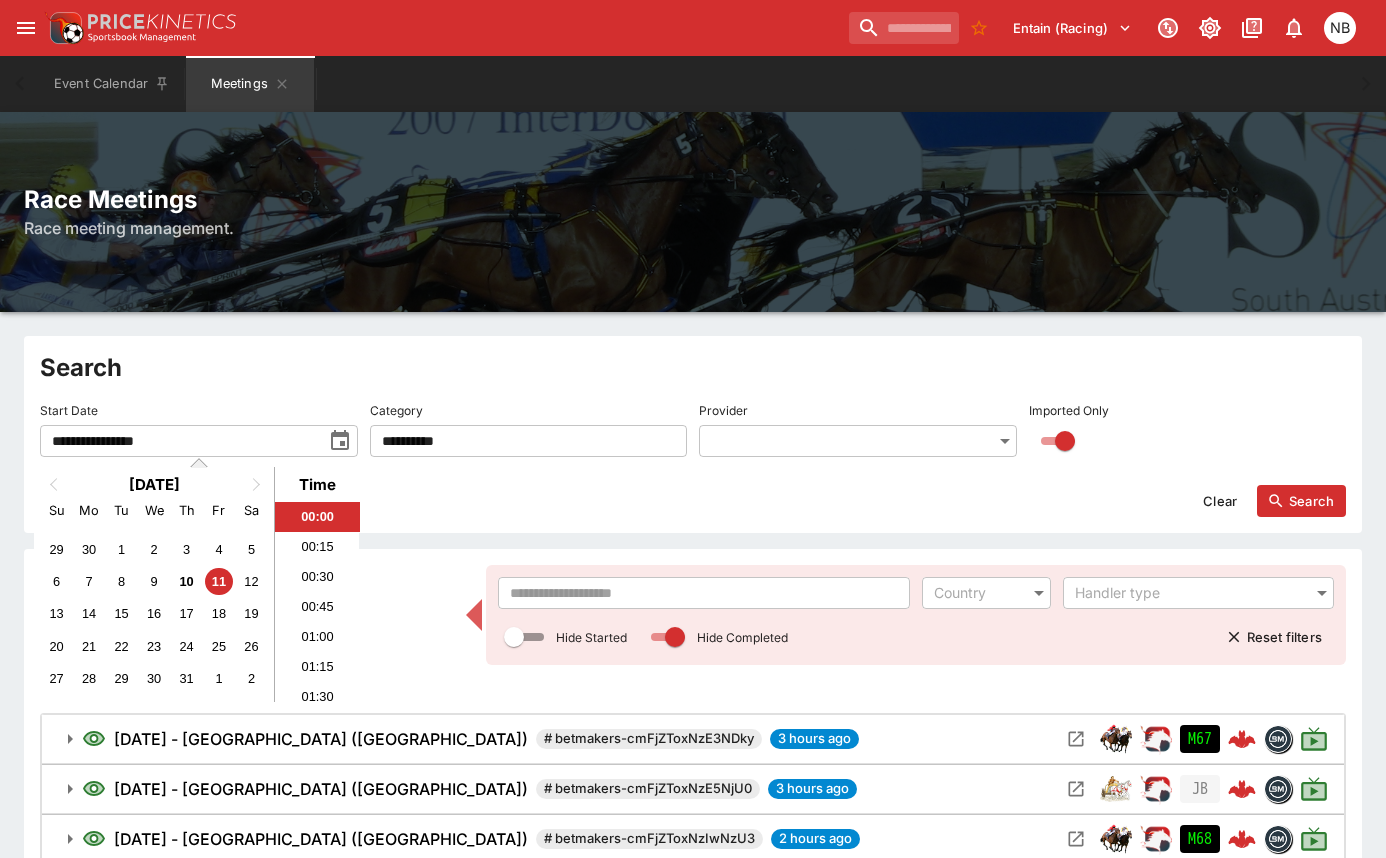 click on "​ Country ​ Handler type ​ Hide Started Hide Completed Reset filters" at bounding box center (916, 615) 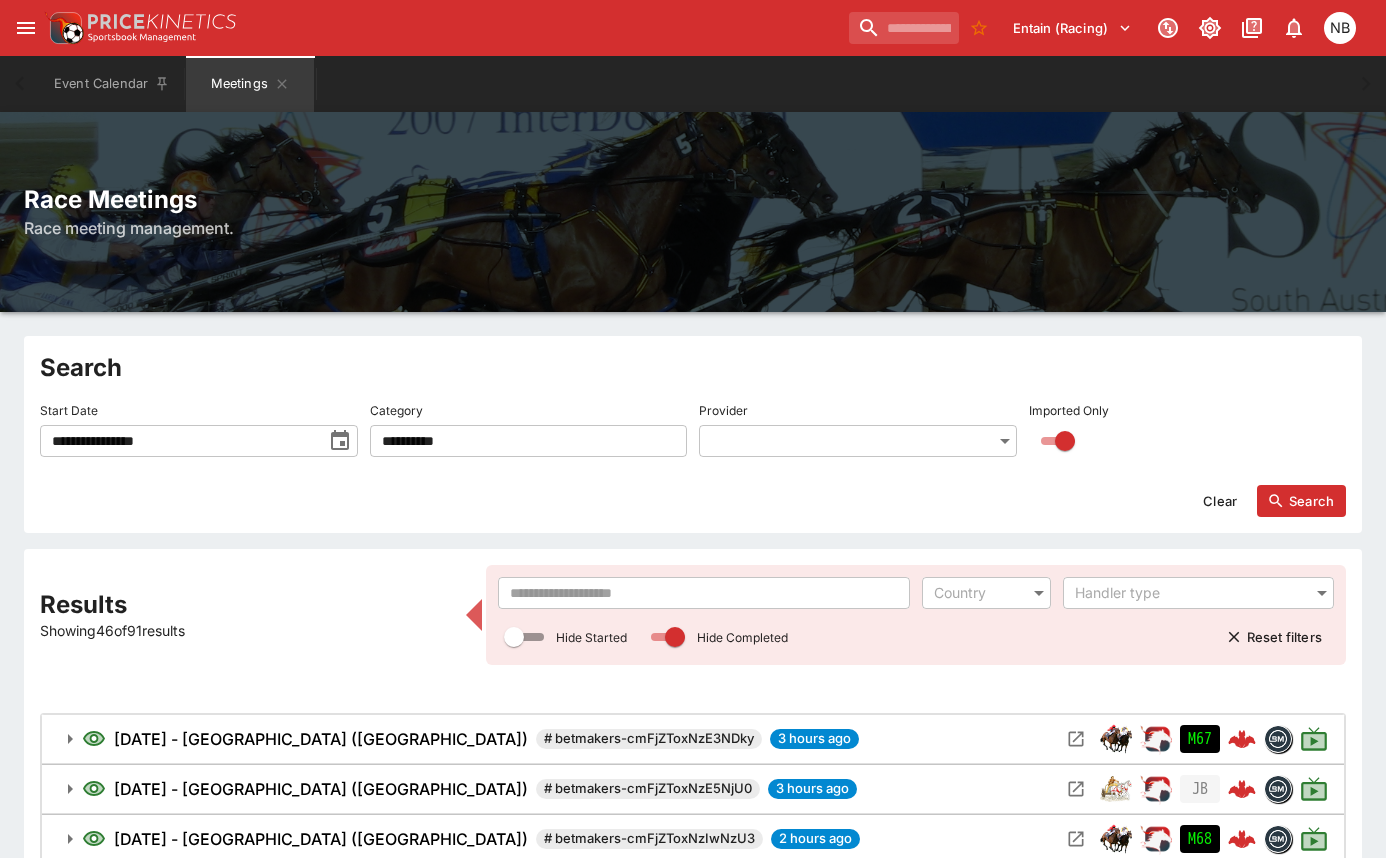 click at bounding box center [704, 593] 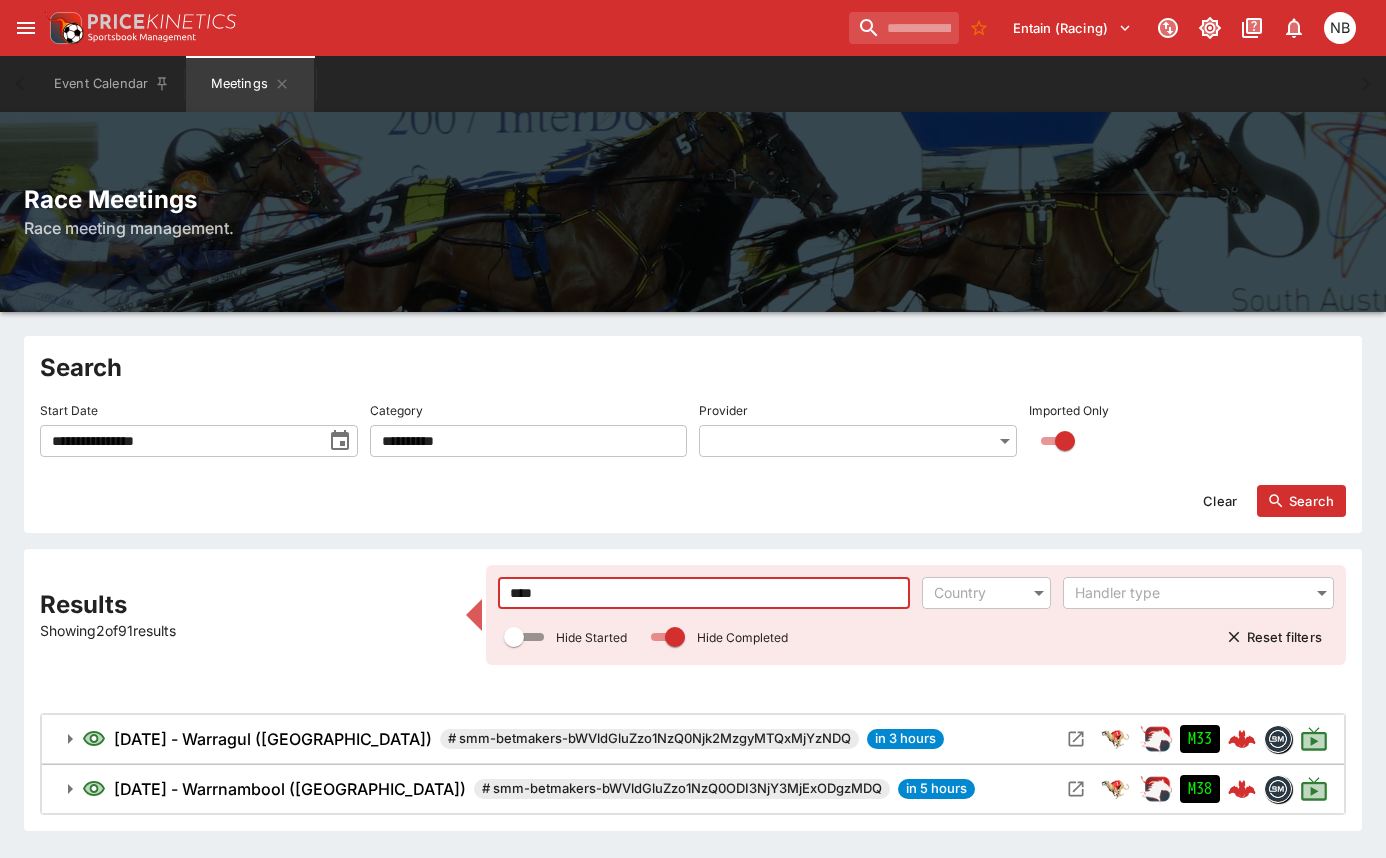 type on "****" 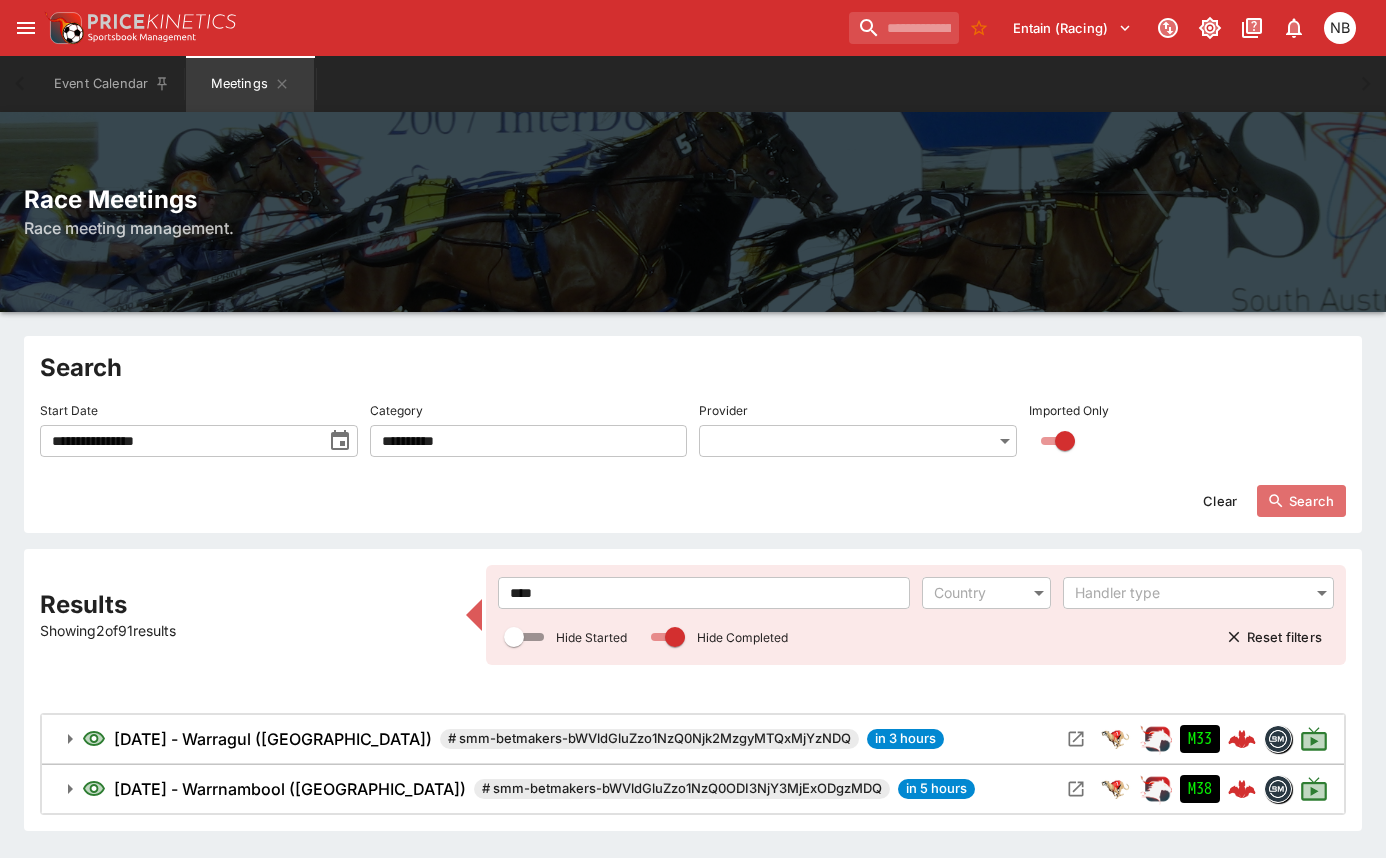 click on "Search" at bounding box center (1301, 501) 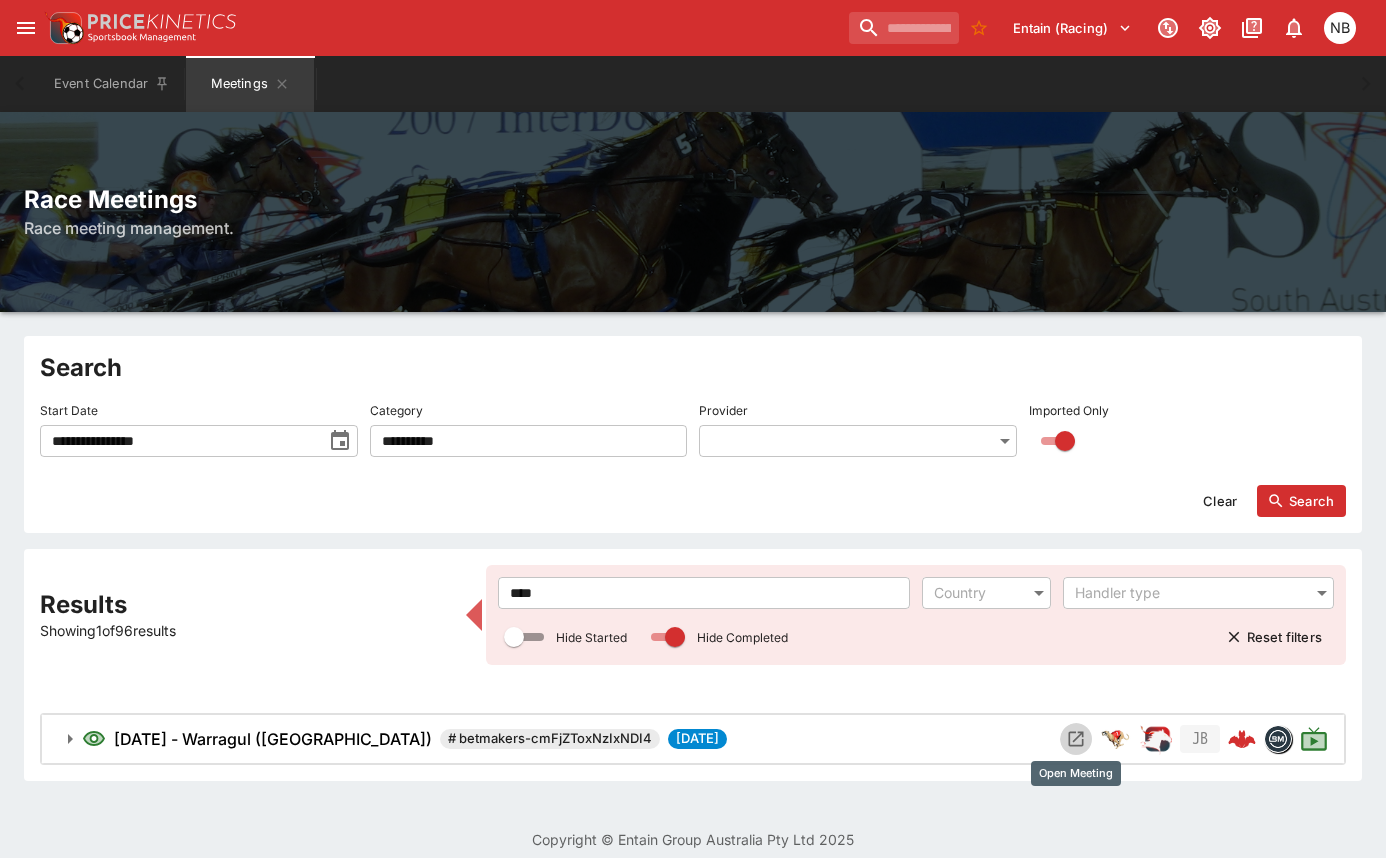 click 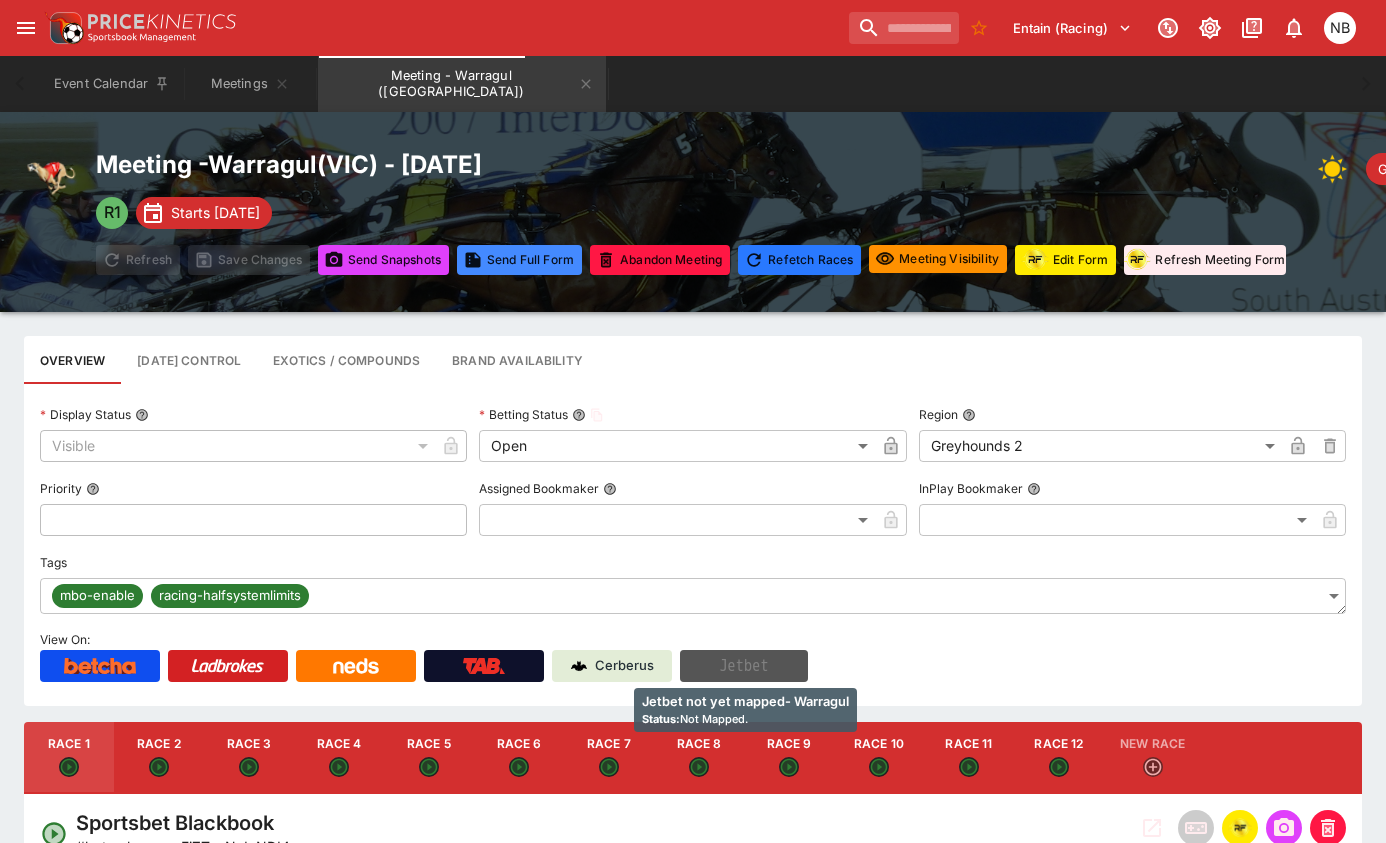 click on "Jetbet" at bounding box center [744, 666] 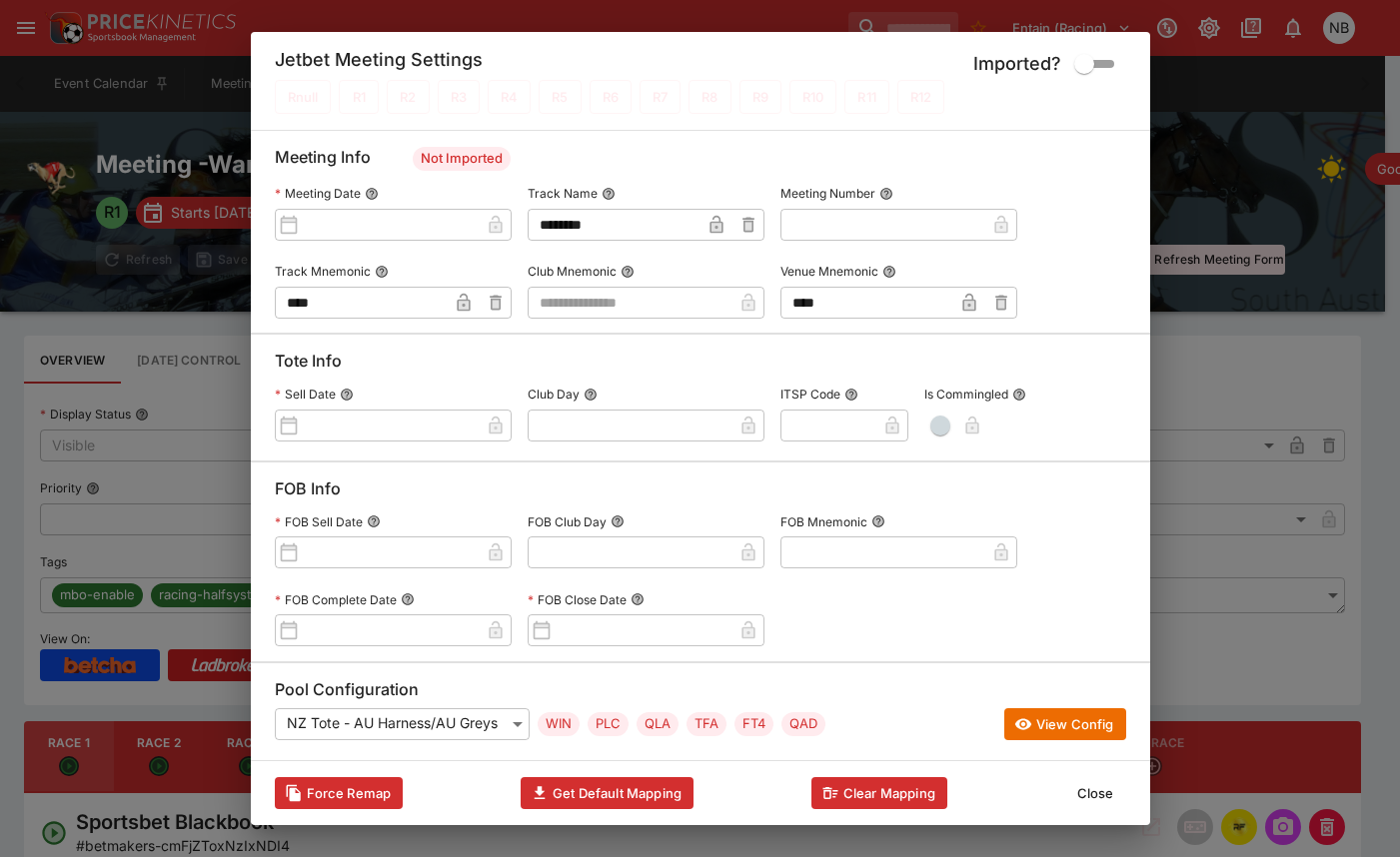 click at bounding box center [630, 303] 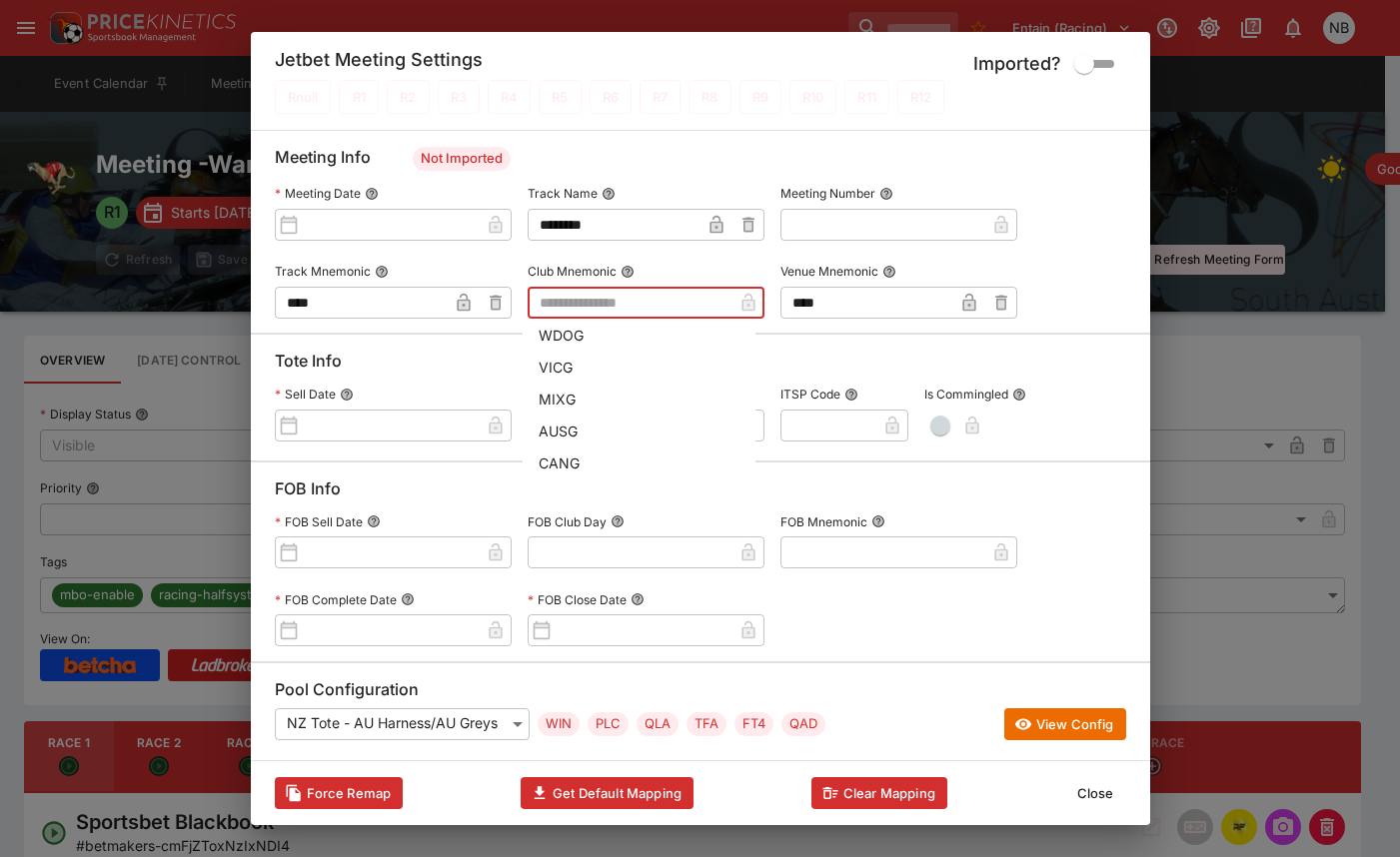 click on "WDOG" at bounding box center [639, 335] 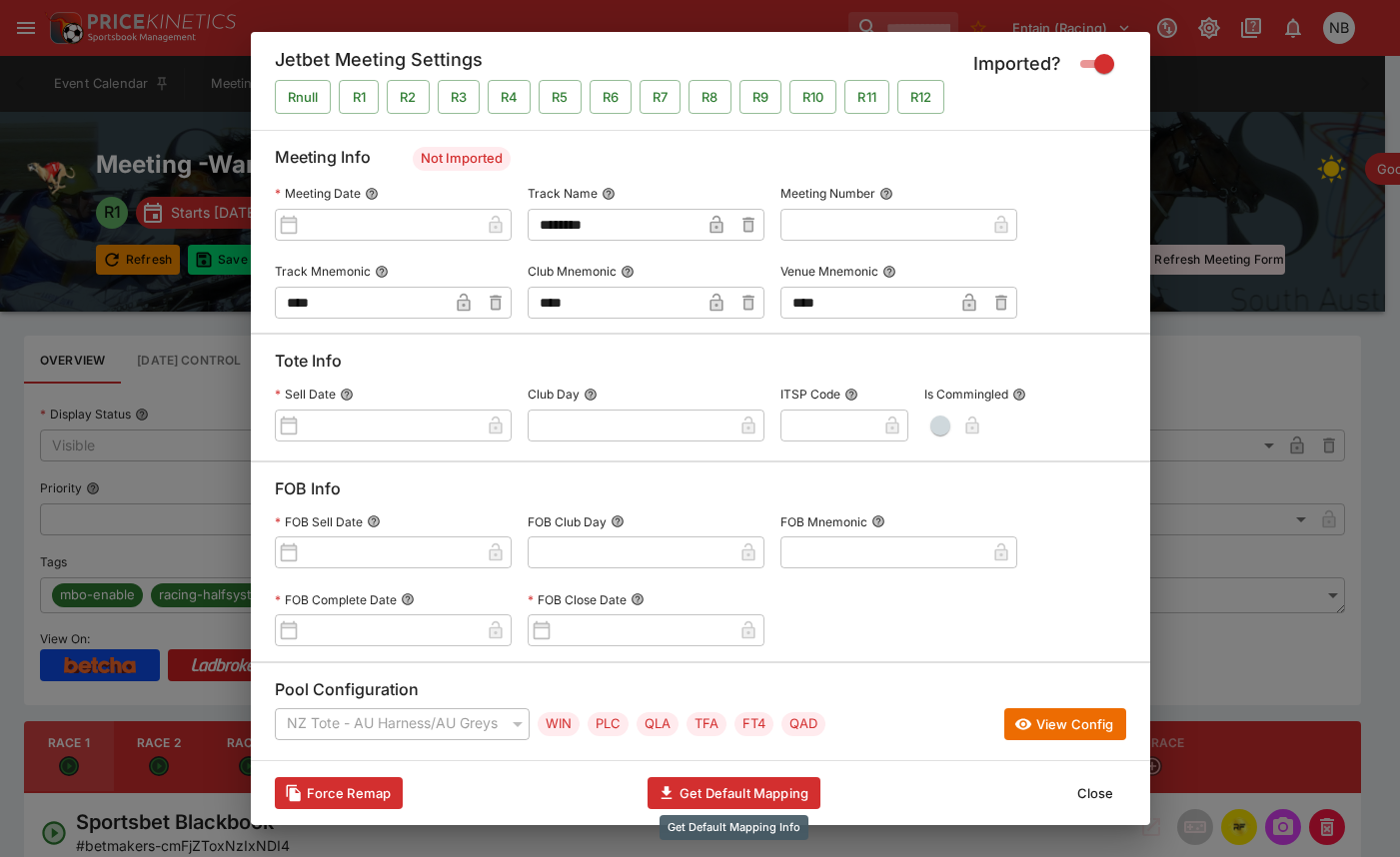 click on "Get Default Mapping" at bounding box center (733, 793) 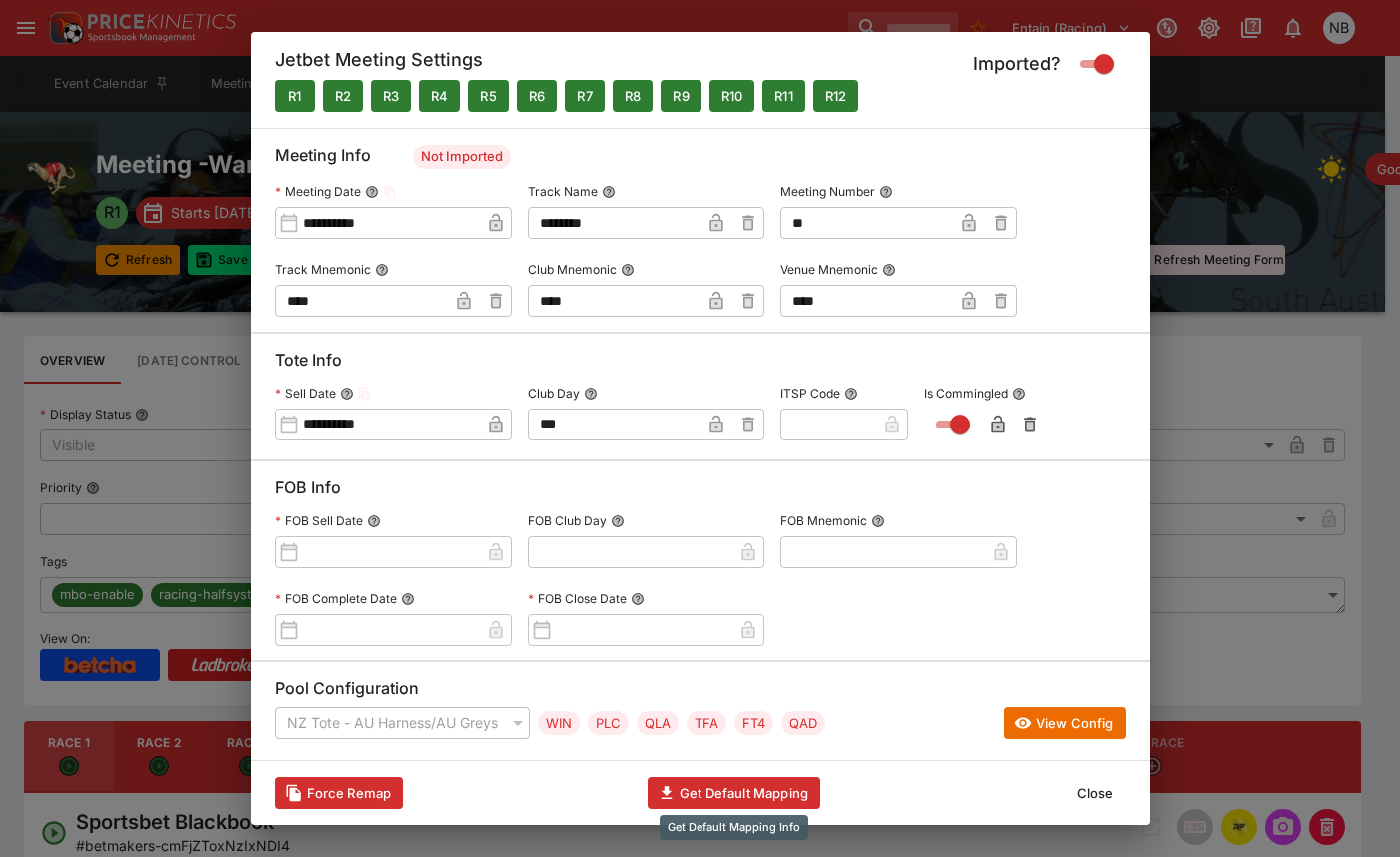 type on "**********" 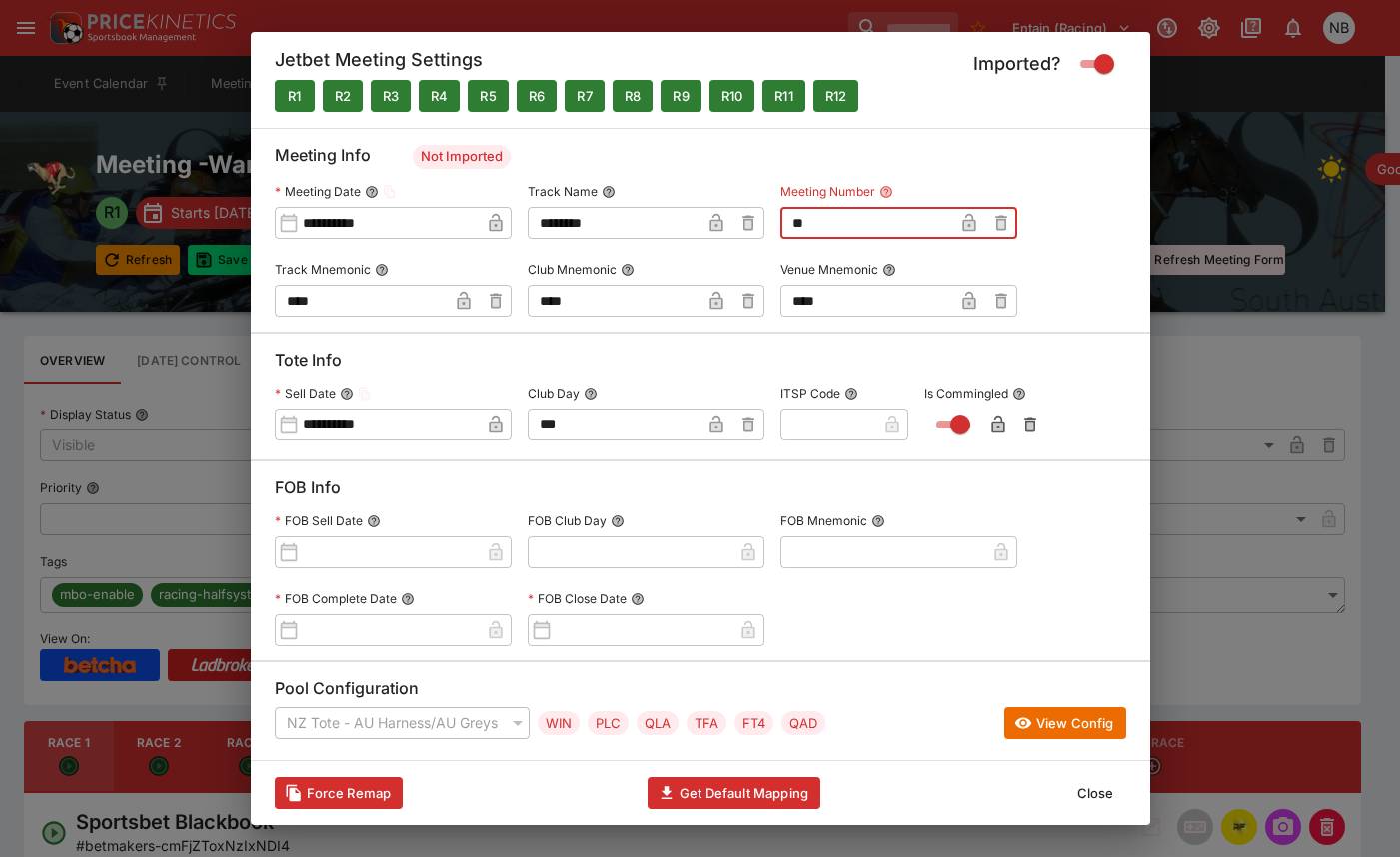 click on "**" at bounding box center [866, 223] 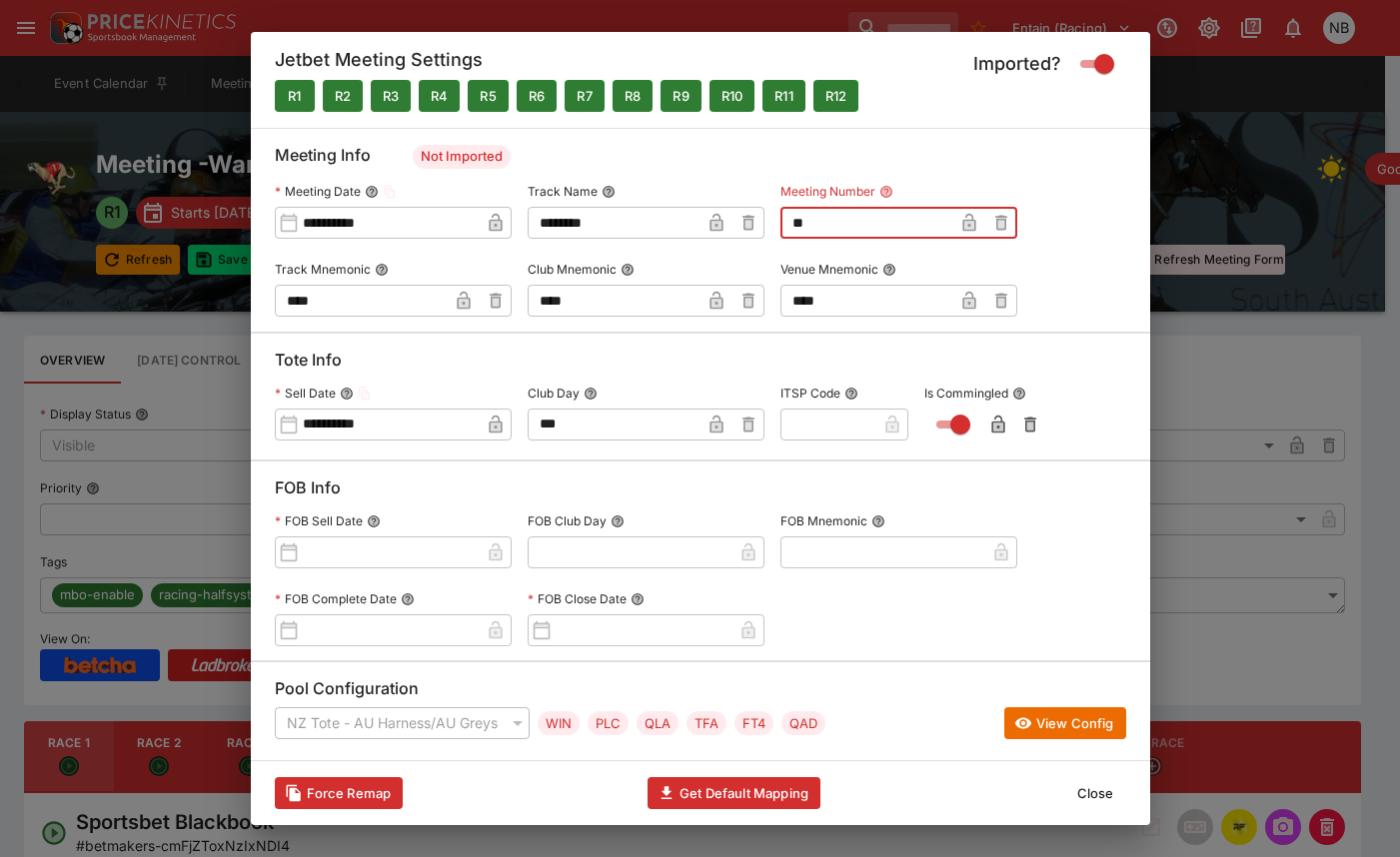 type on "**" 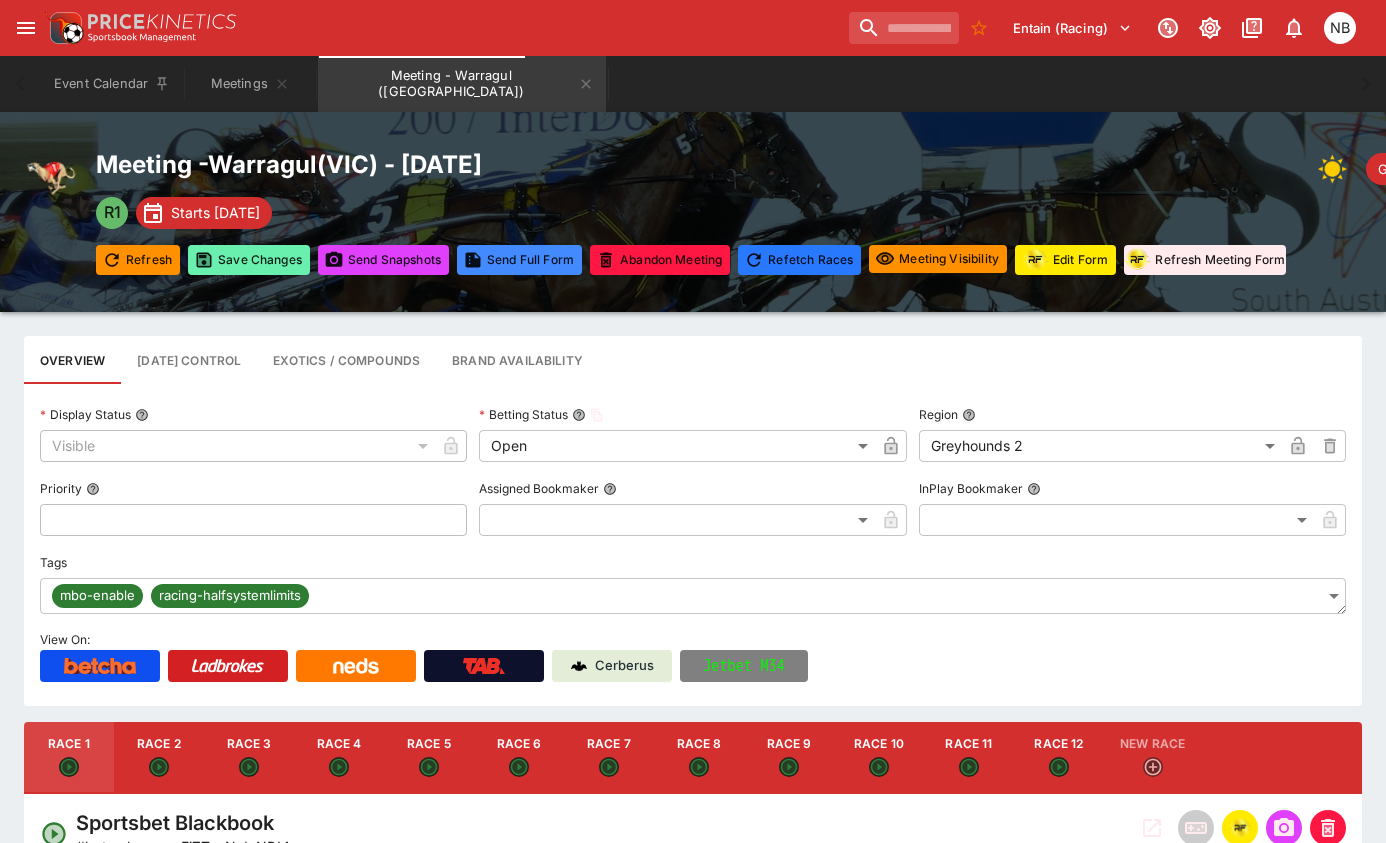 click on "Save Changes" at bounding box center [249, 260] 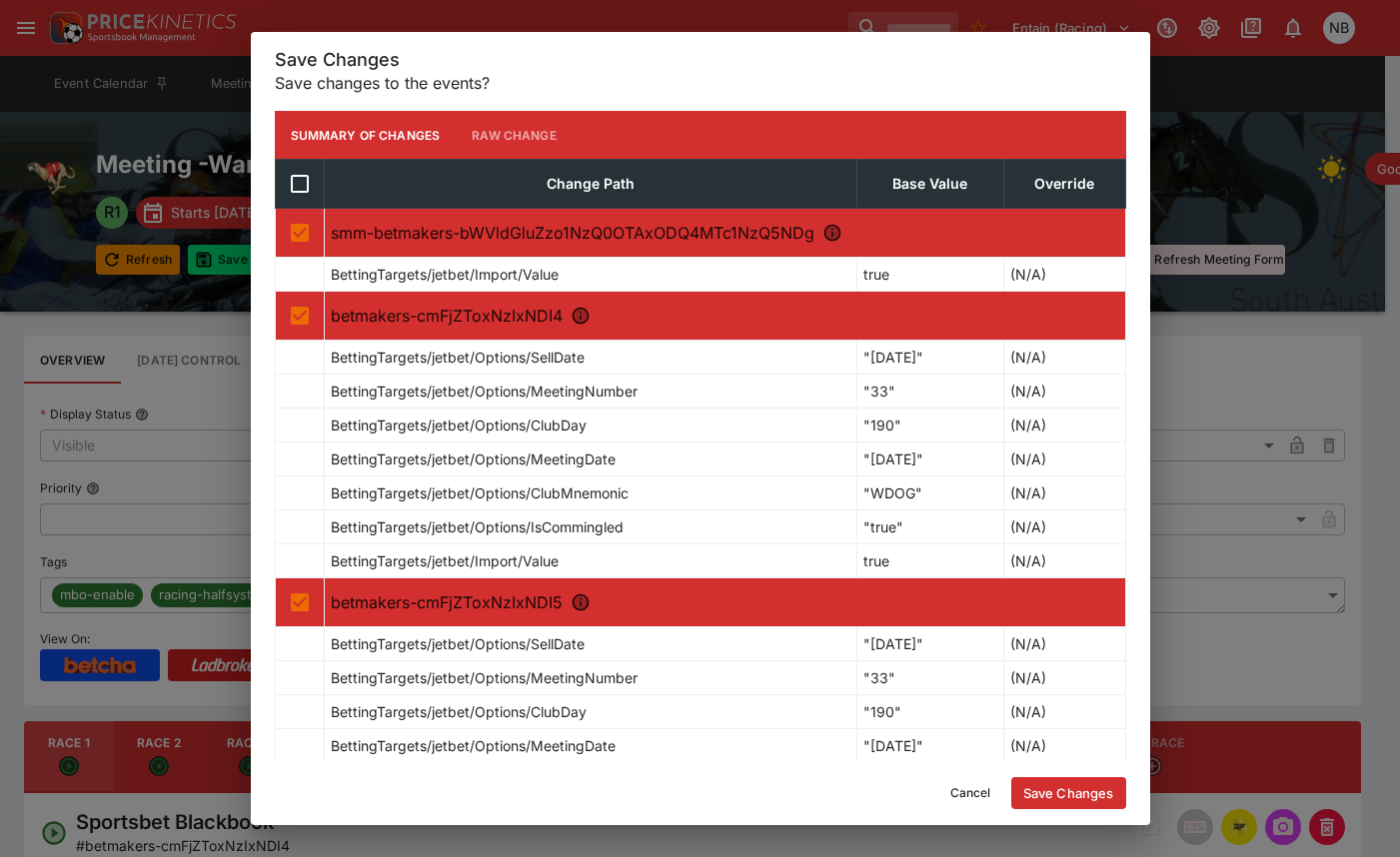 click on "Save Changes" at bounding box center (1068, 793) 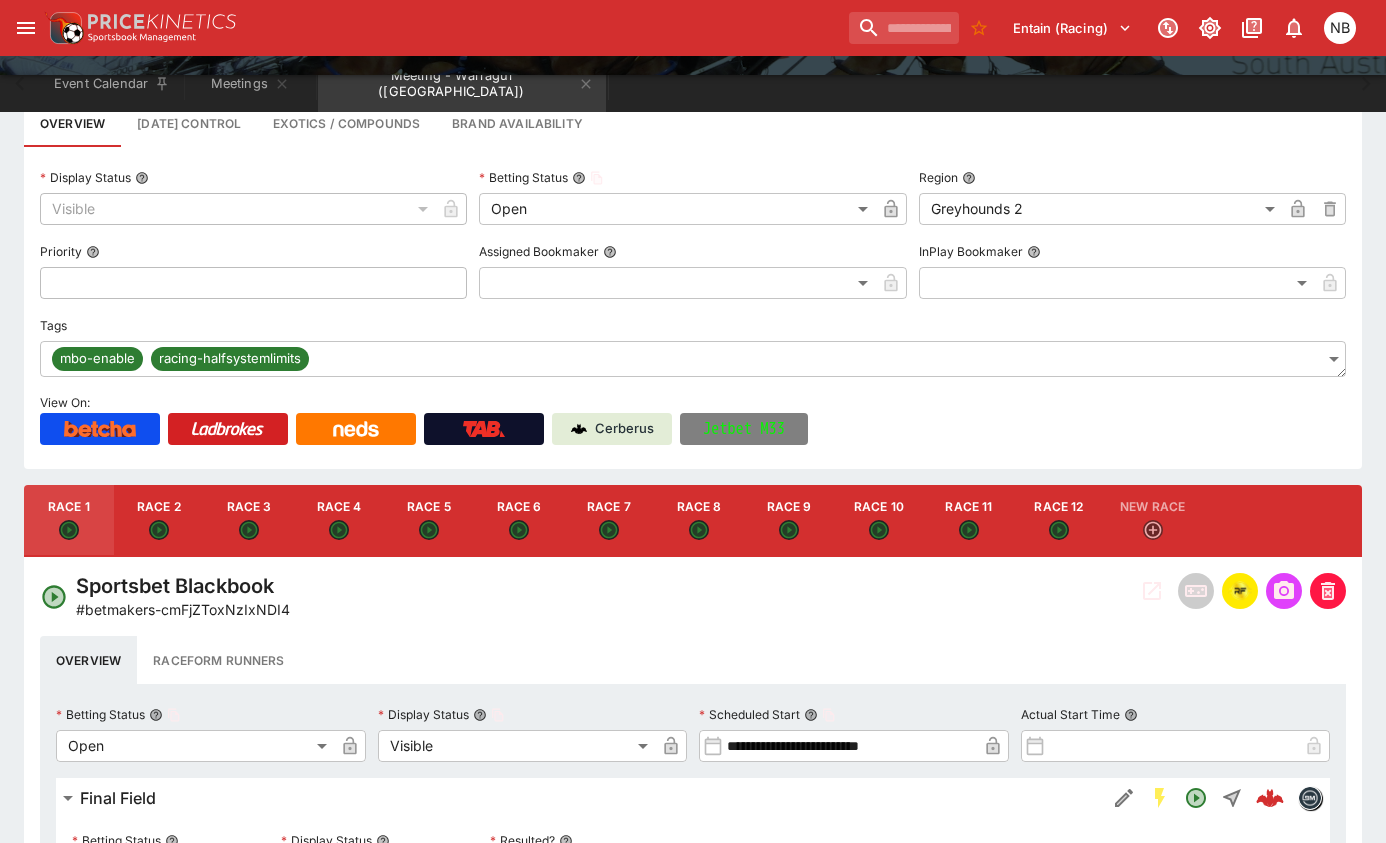 scroll, scrollTop: 300, scrollLeft: 0, axis: vertical 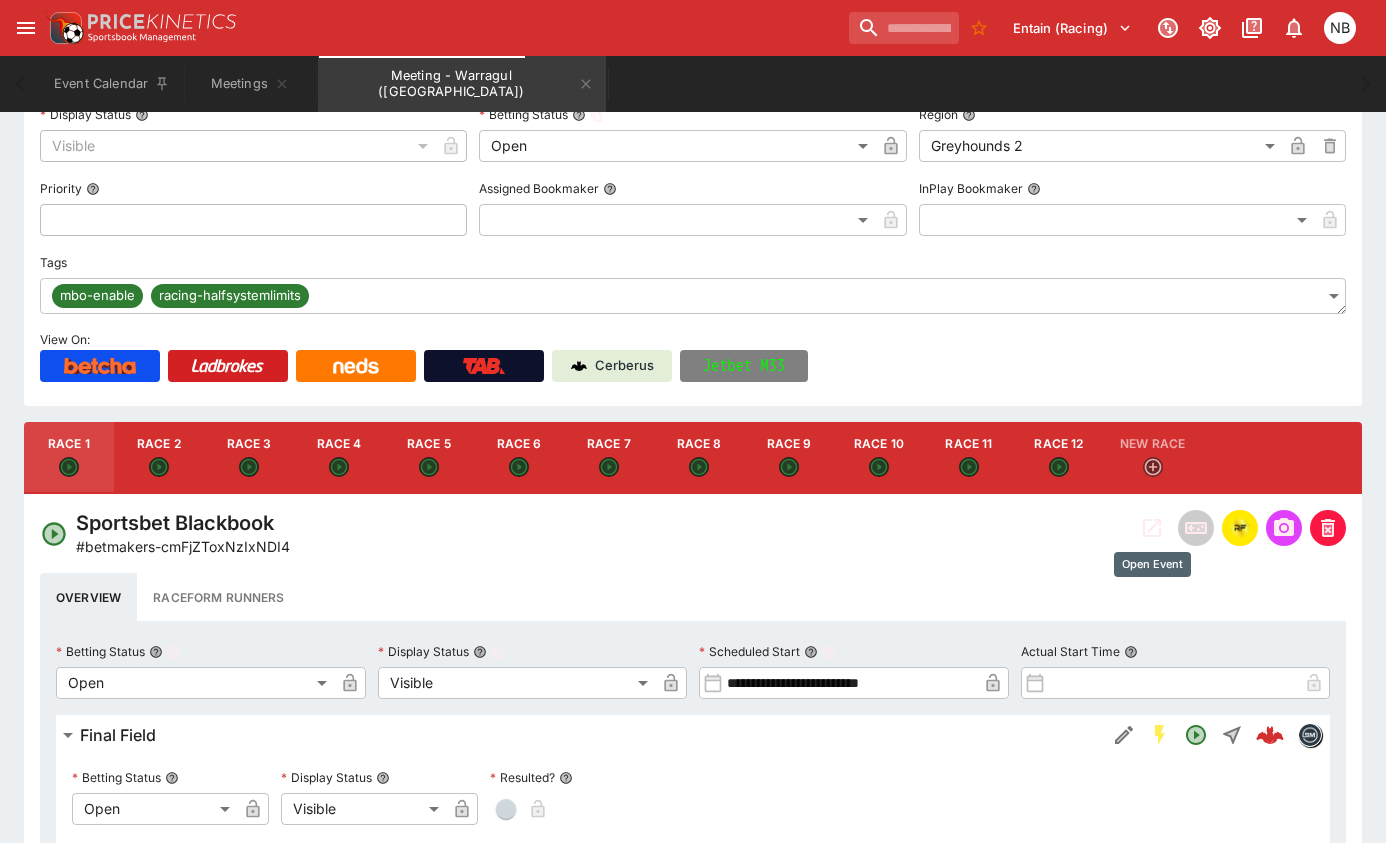 click 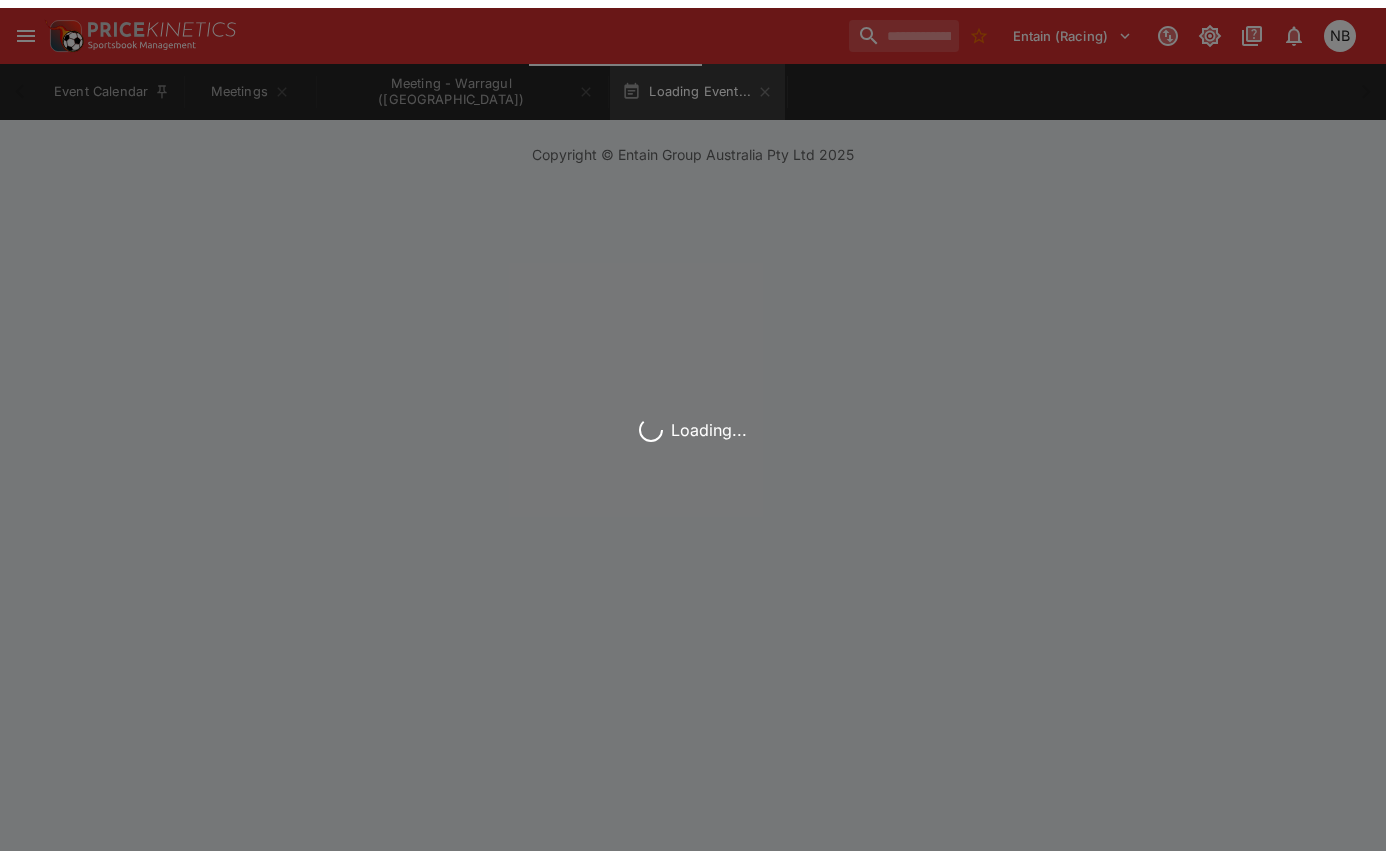 scroll, scrollTop: 0, scrollLeft: 0, axis: both 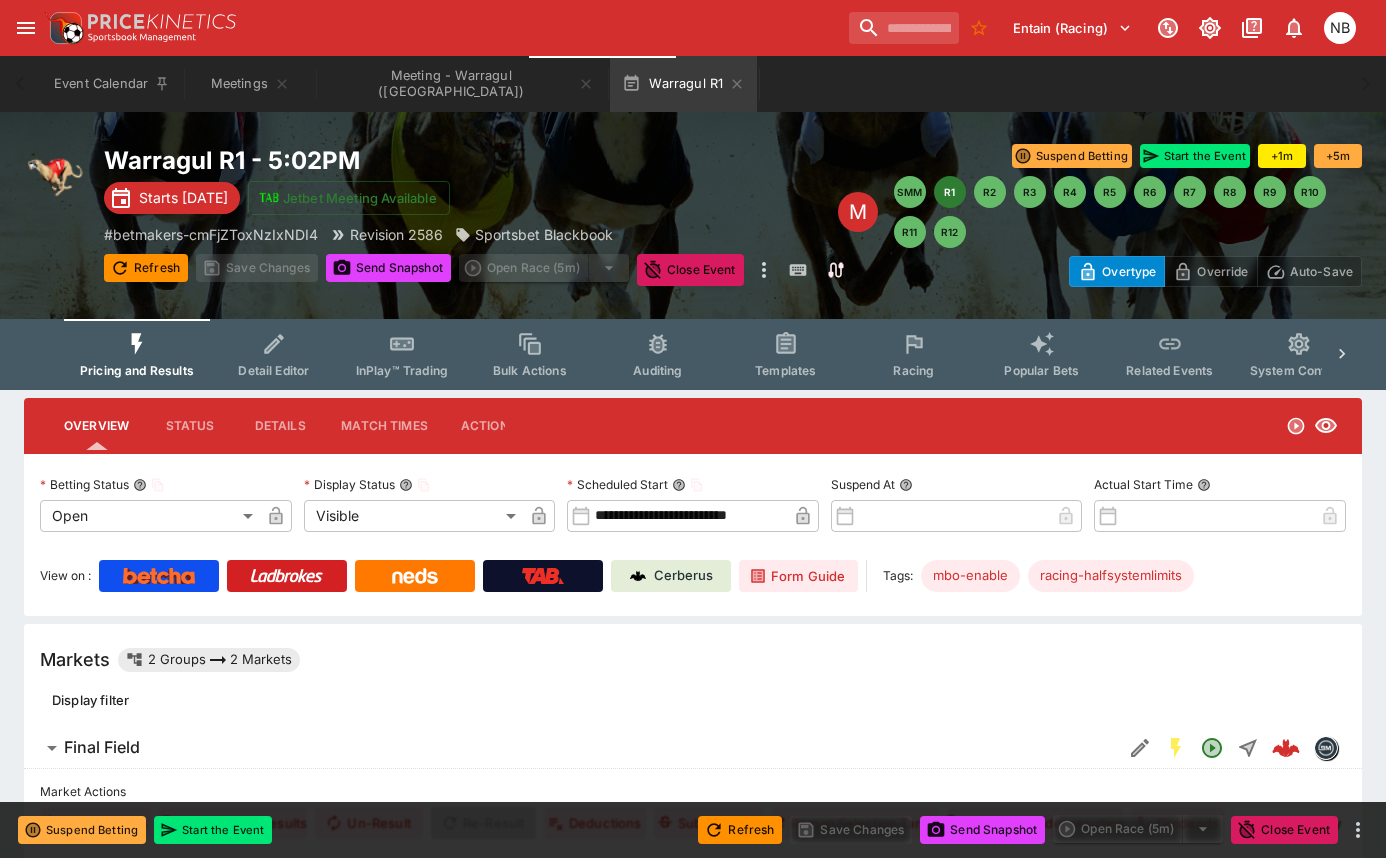 click on "Details" at bounding box center [280, 426] 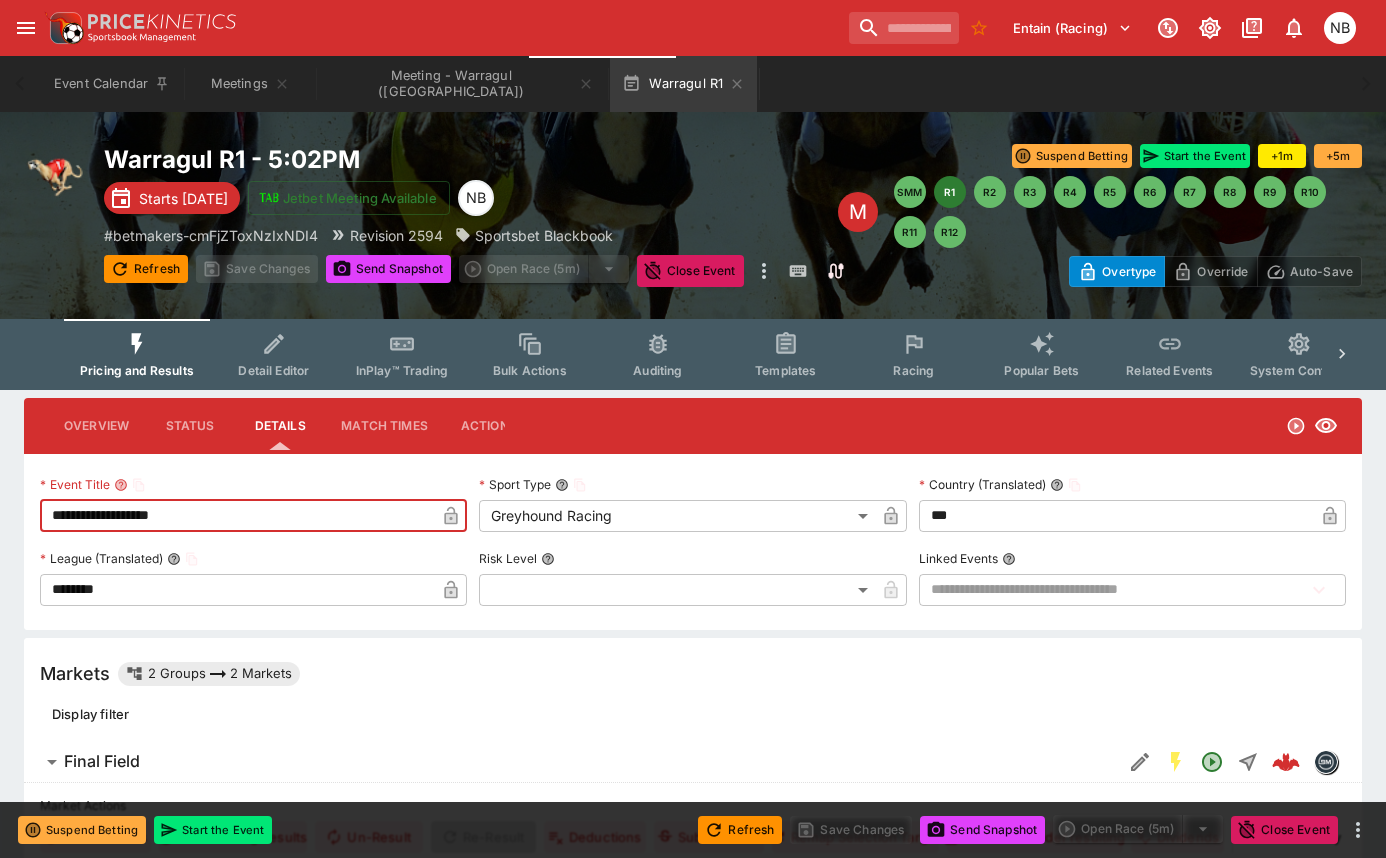 click on "**********" at bounding box center [237, 516] 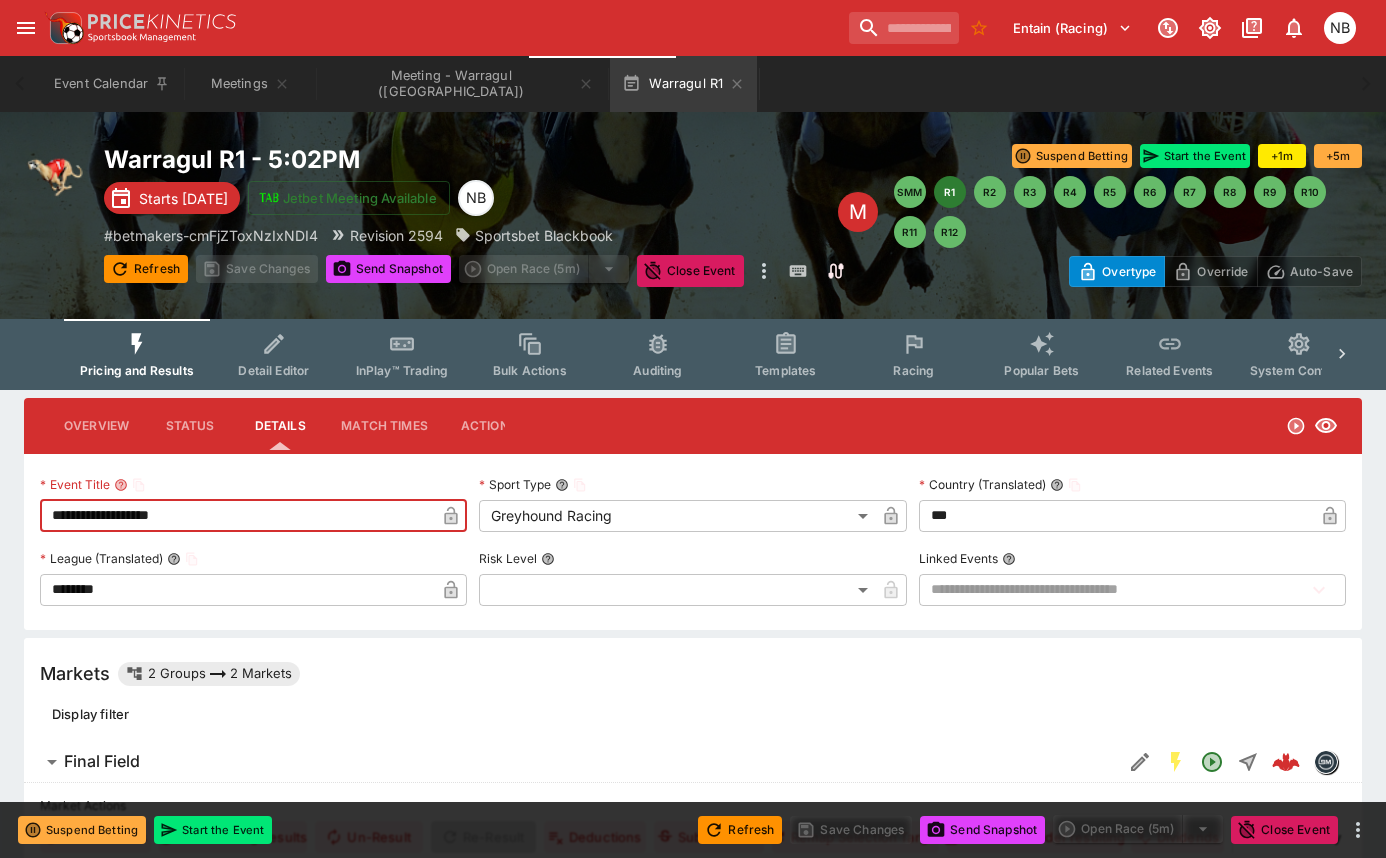 click on "**********" at bounding box center [693, 542] 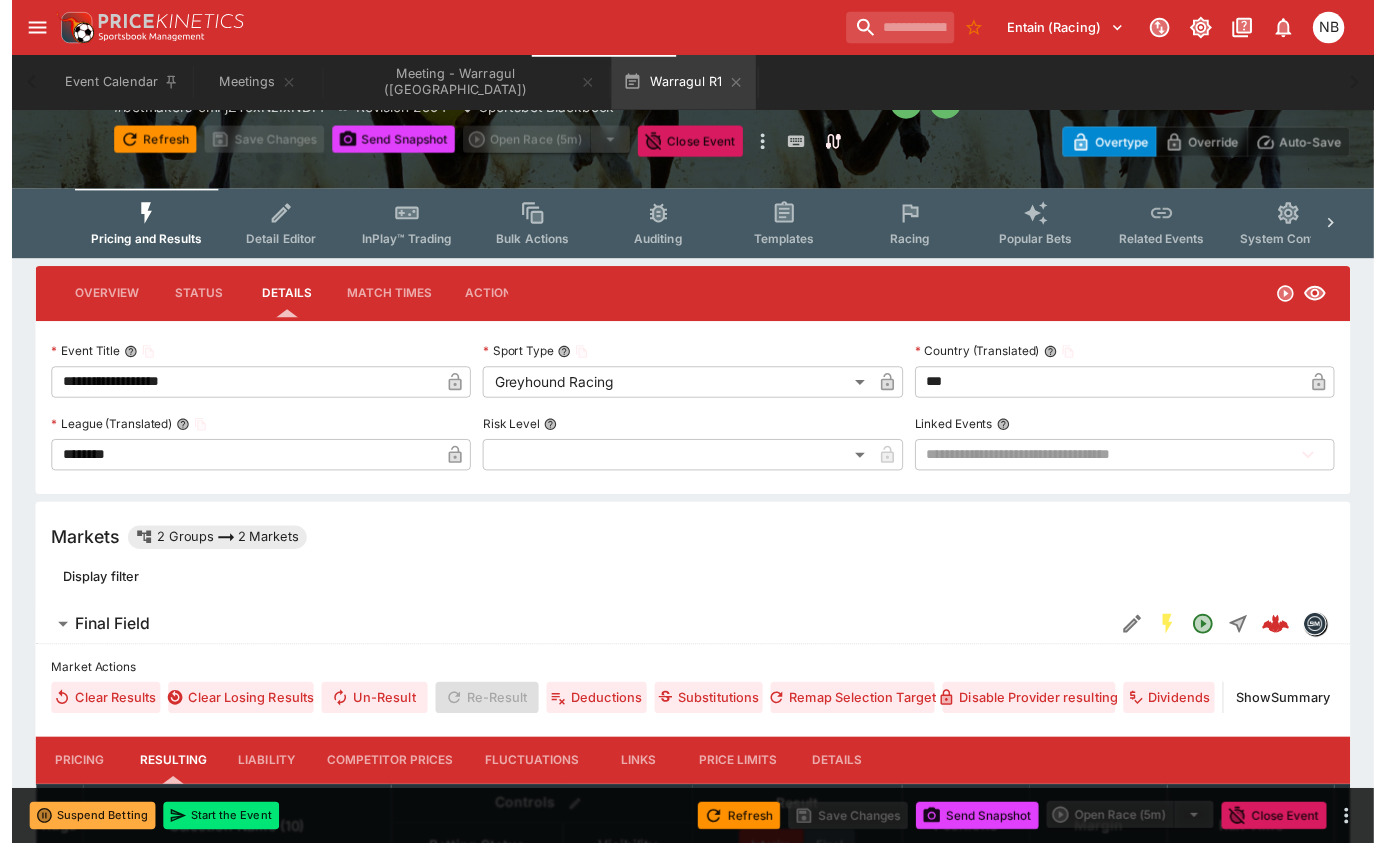 scroll, scrollTop: 0, scrollLeft: 0, axis: both 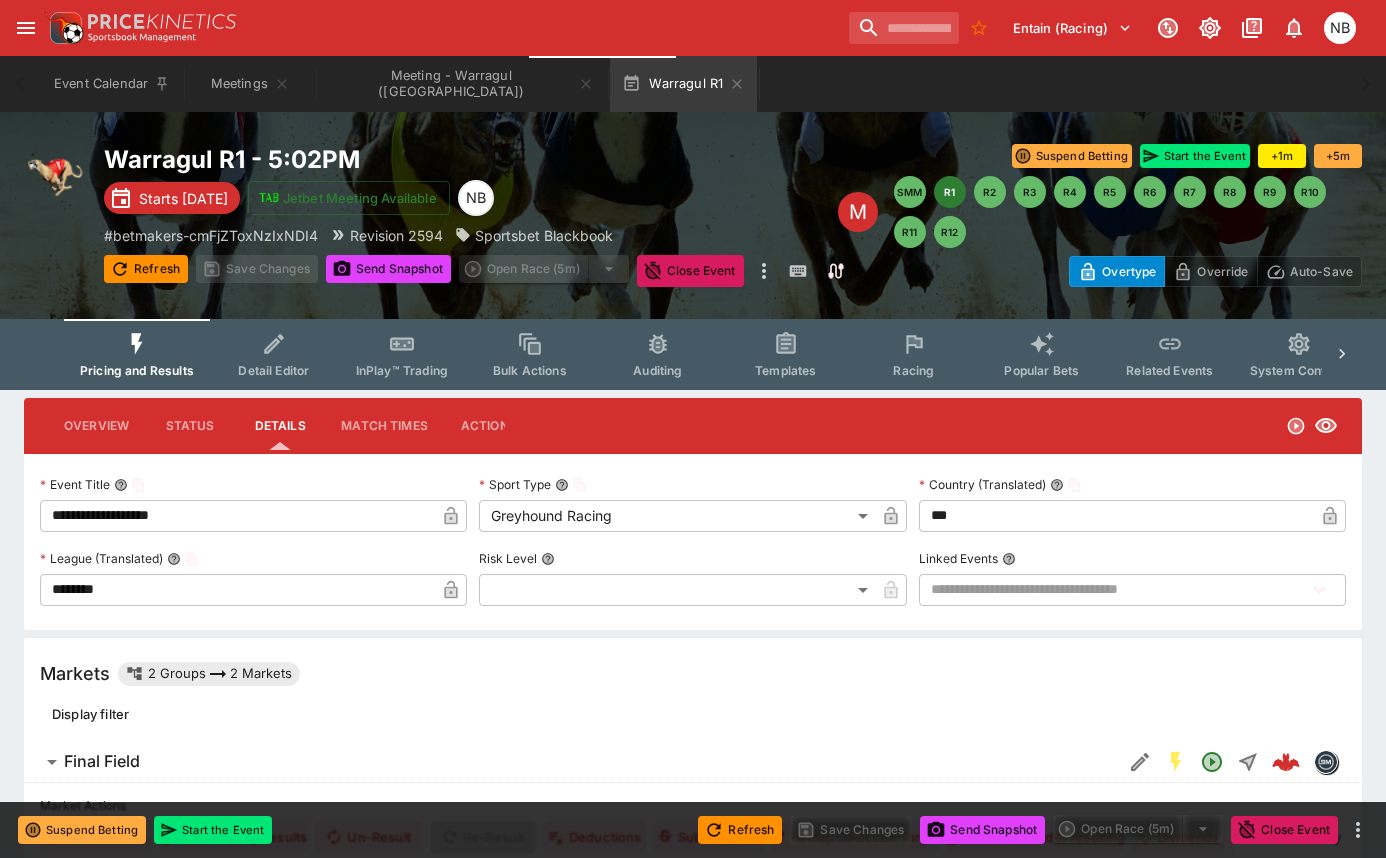 click 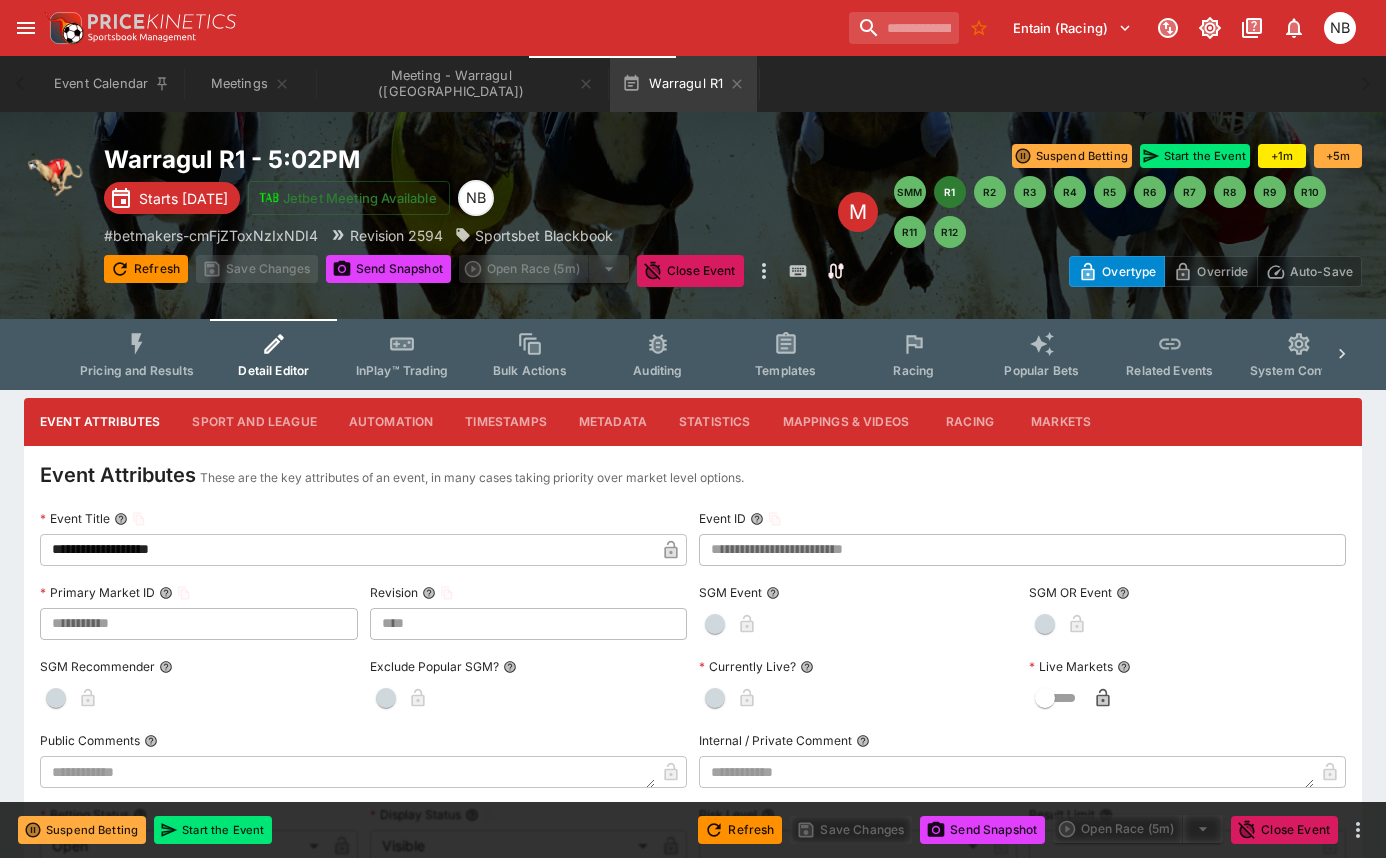 click on "**********" at bounding box center (347, 550) 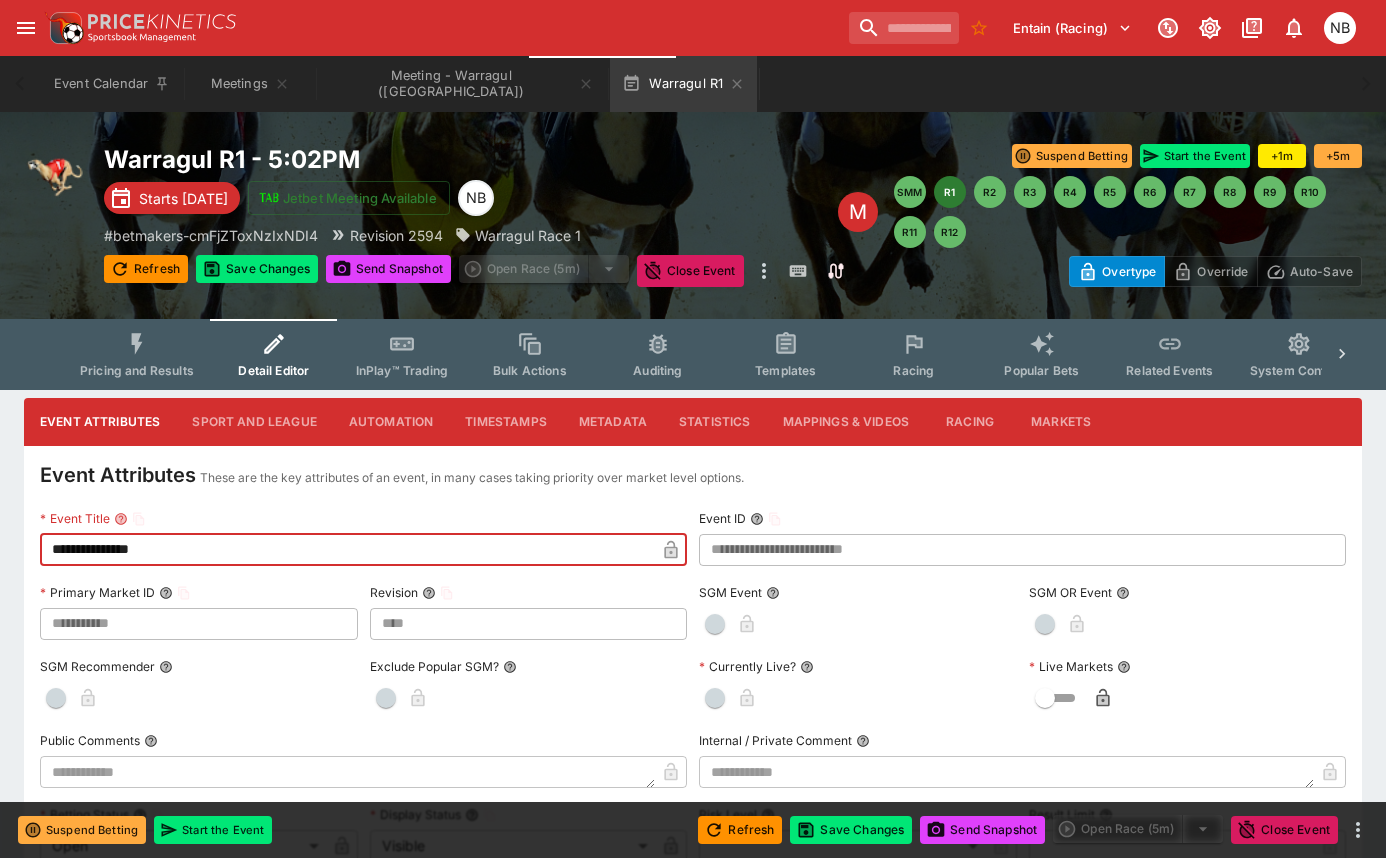 type on "**********" 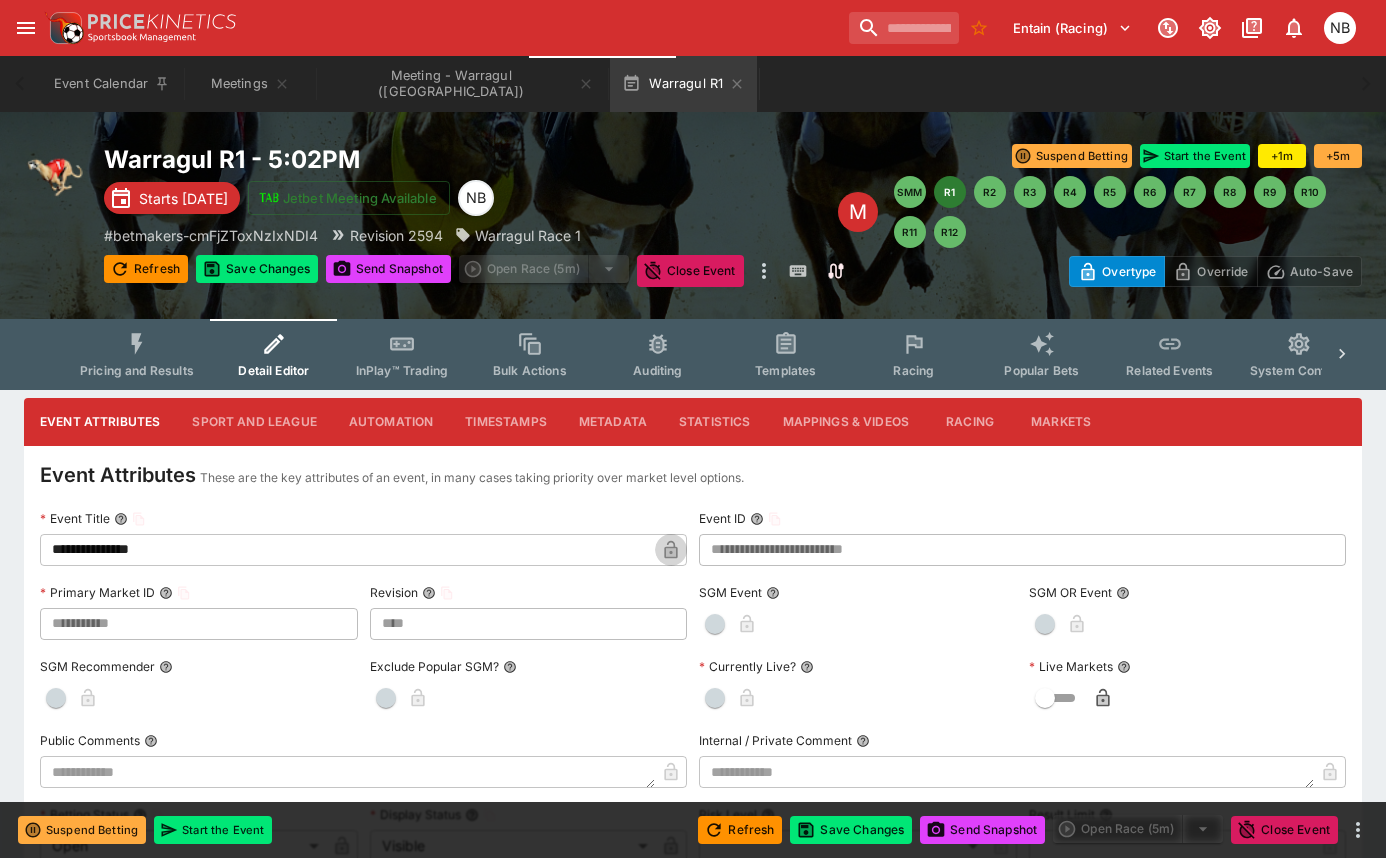 click 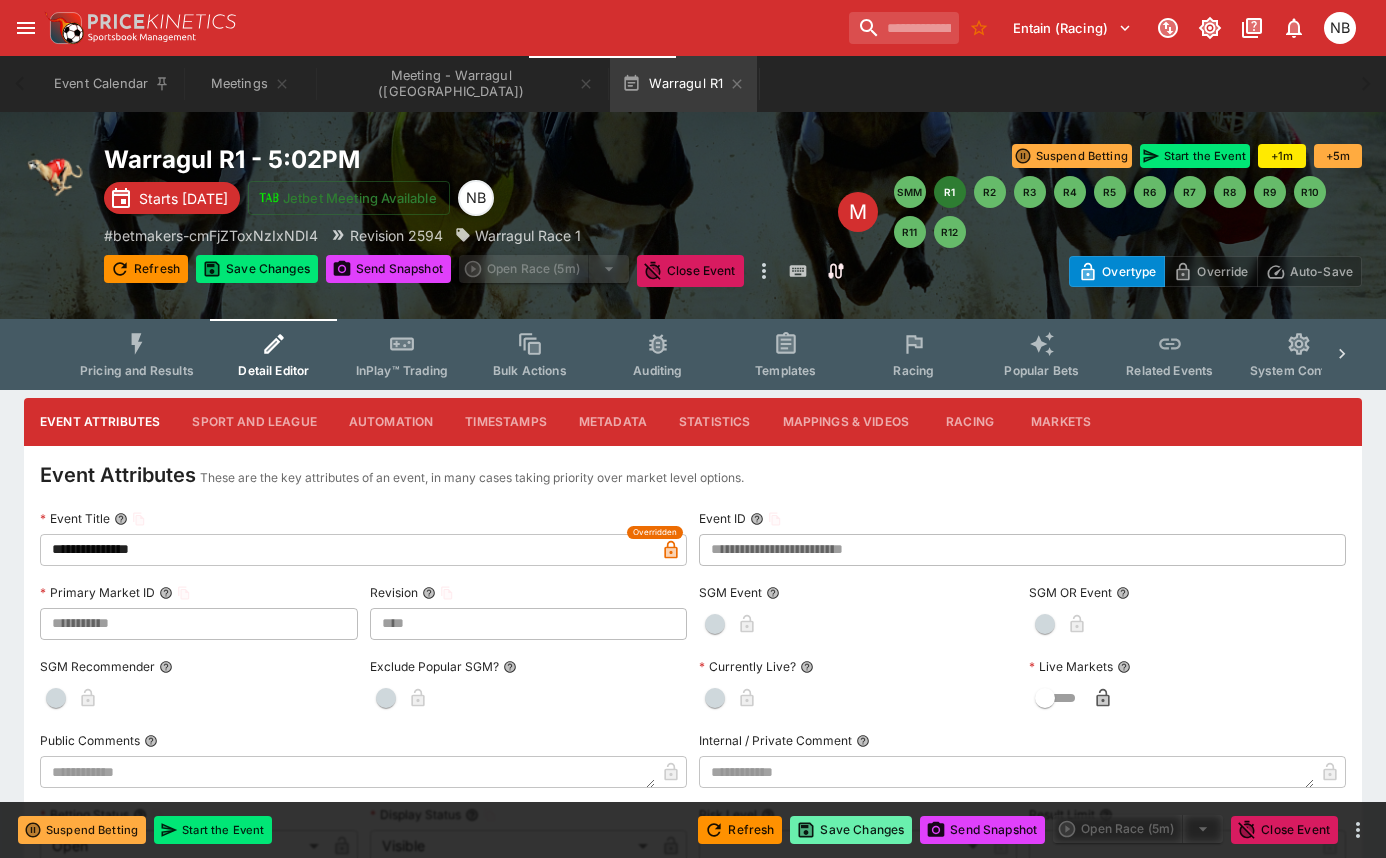 click on "Save Changes" at bounding box center (851, 830) 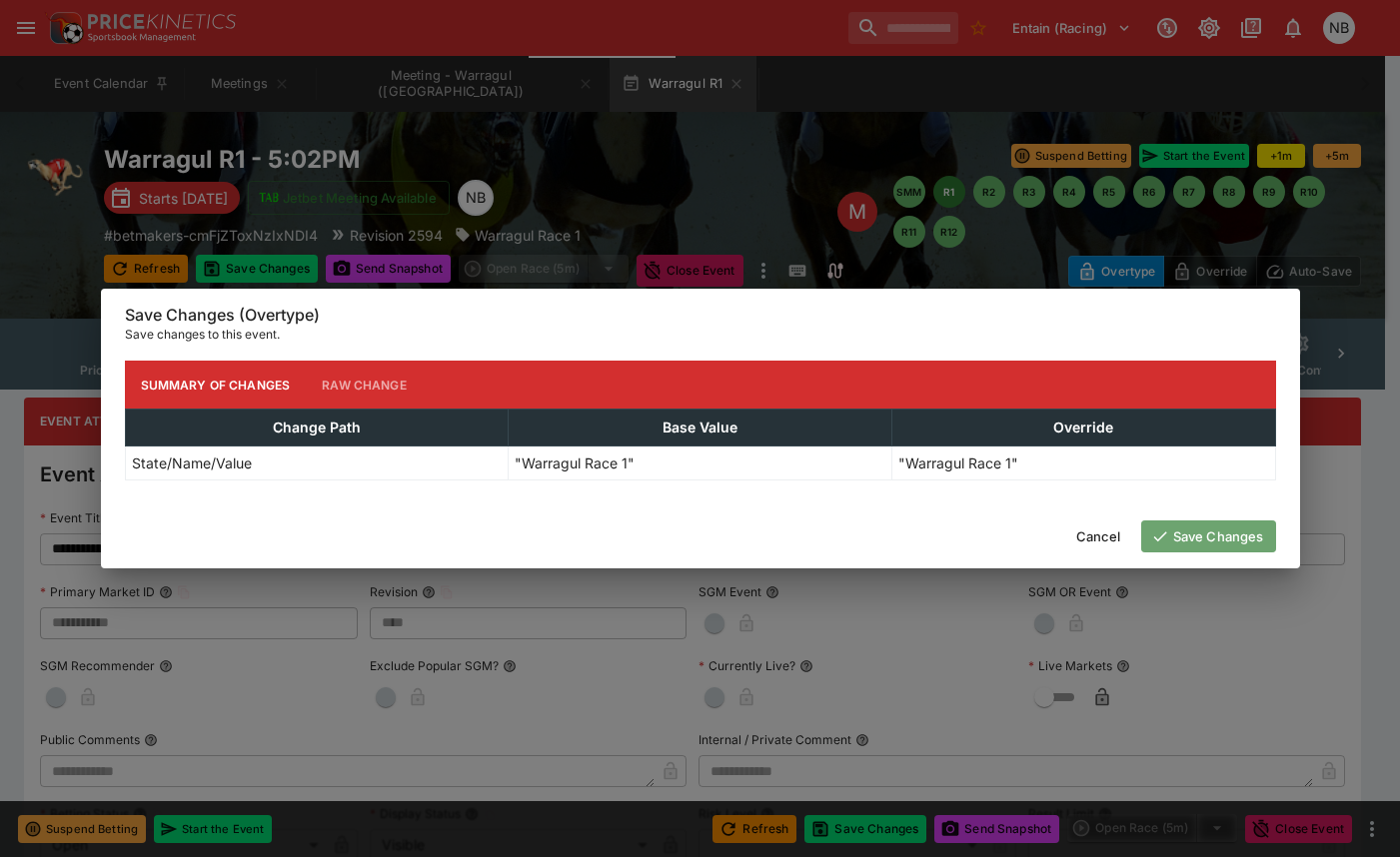 click on "Save Changes" at bounding box center [1208, 536] 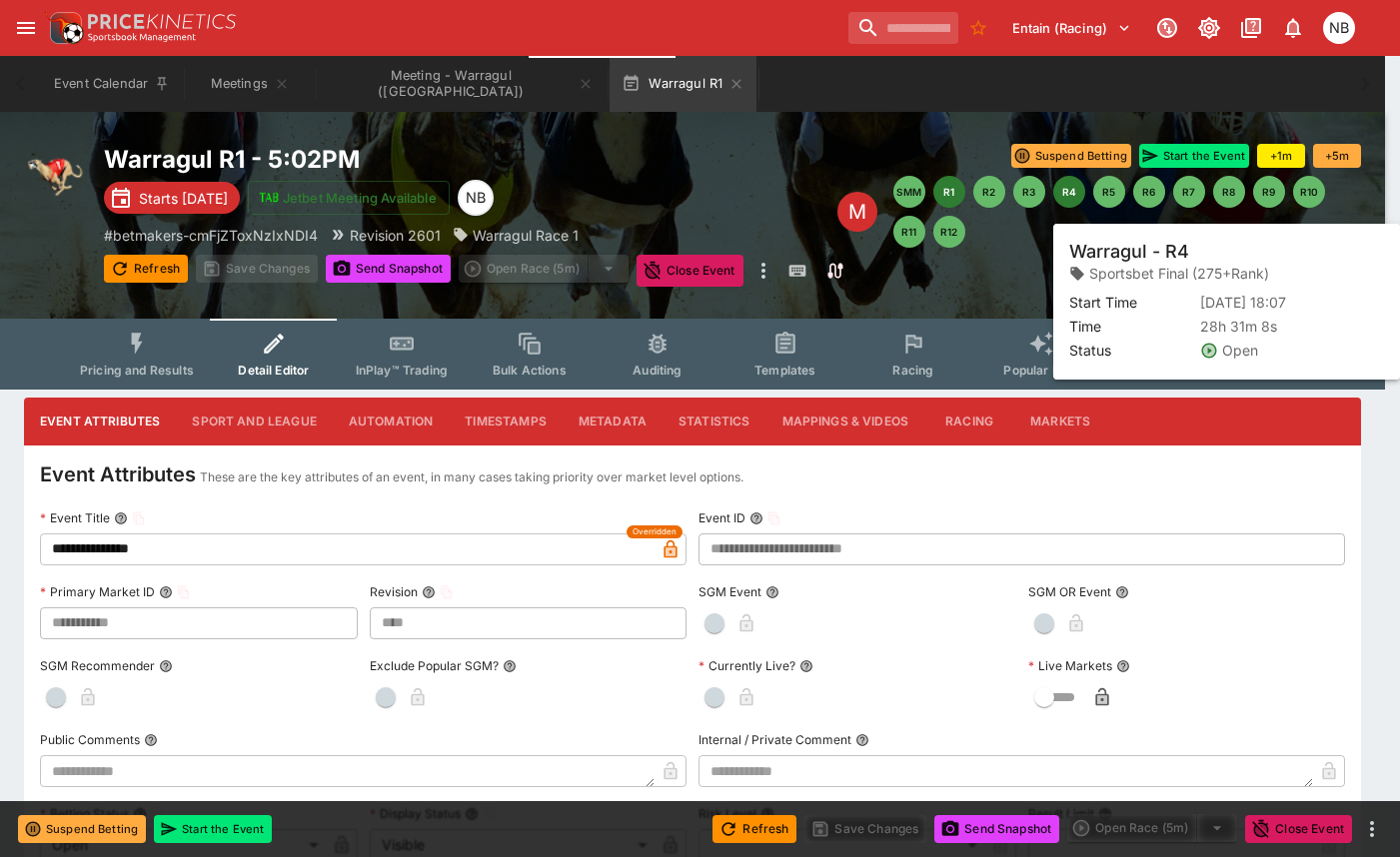 click on "R4" at bounding box center [1069, 192] 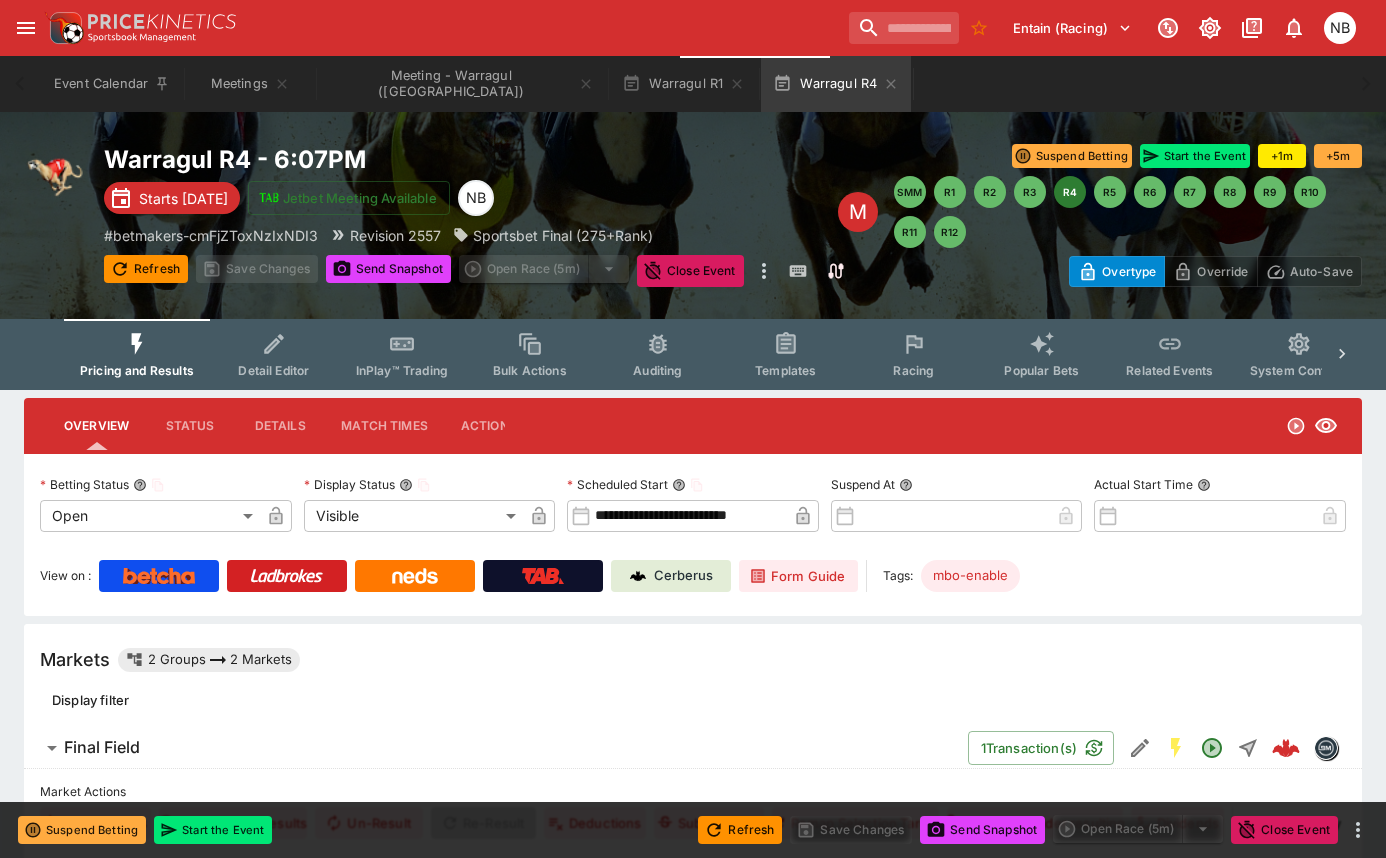 click on "Detail Editor" at bounding box center [273, 370] 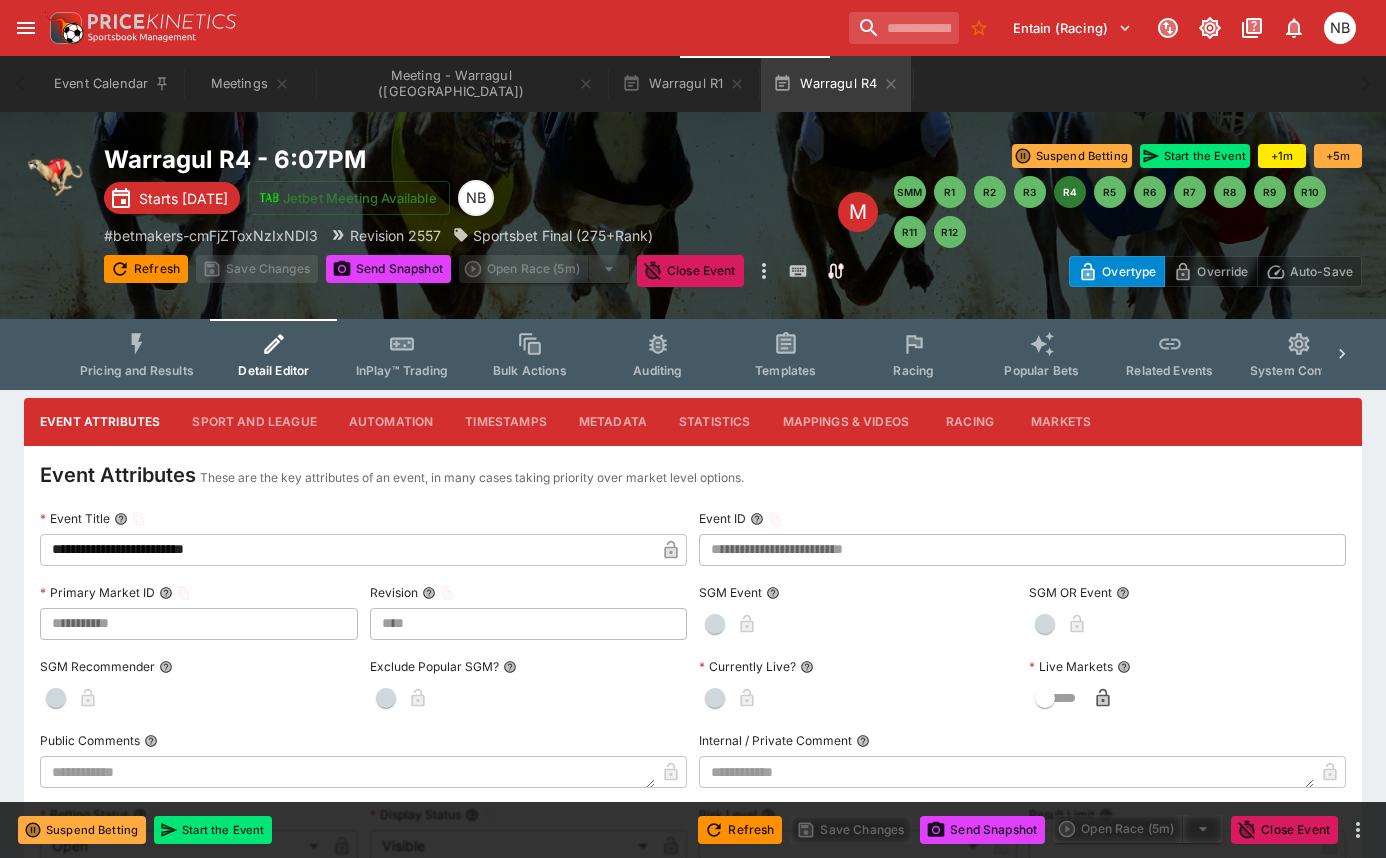 click on "**********" at bounding box center (347, 550) 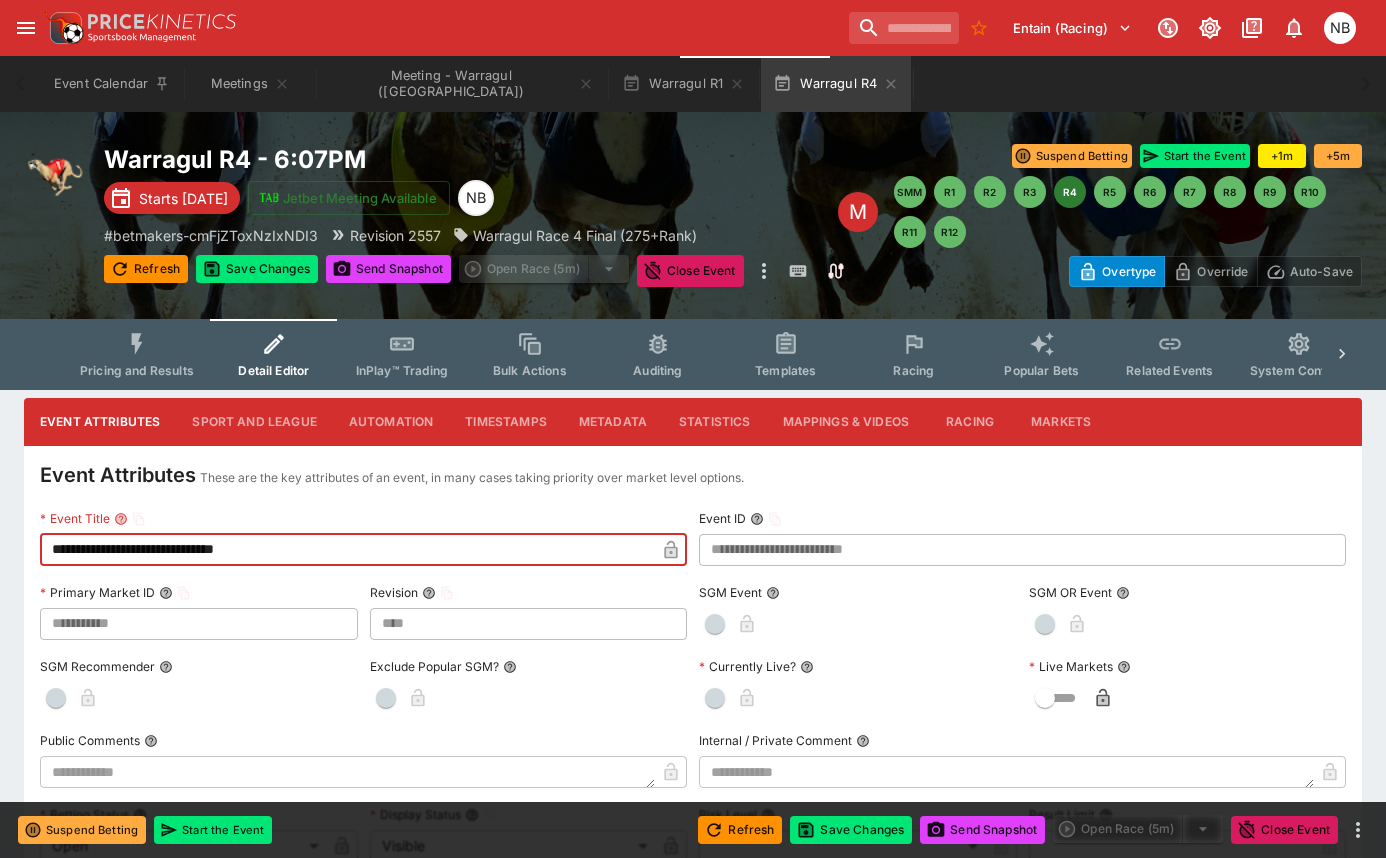 type on "**********" 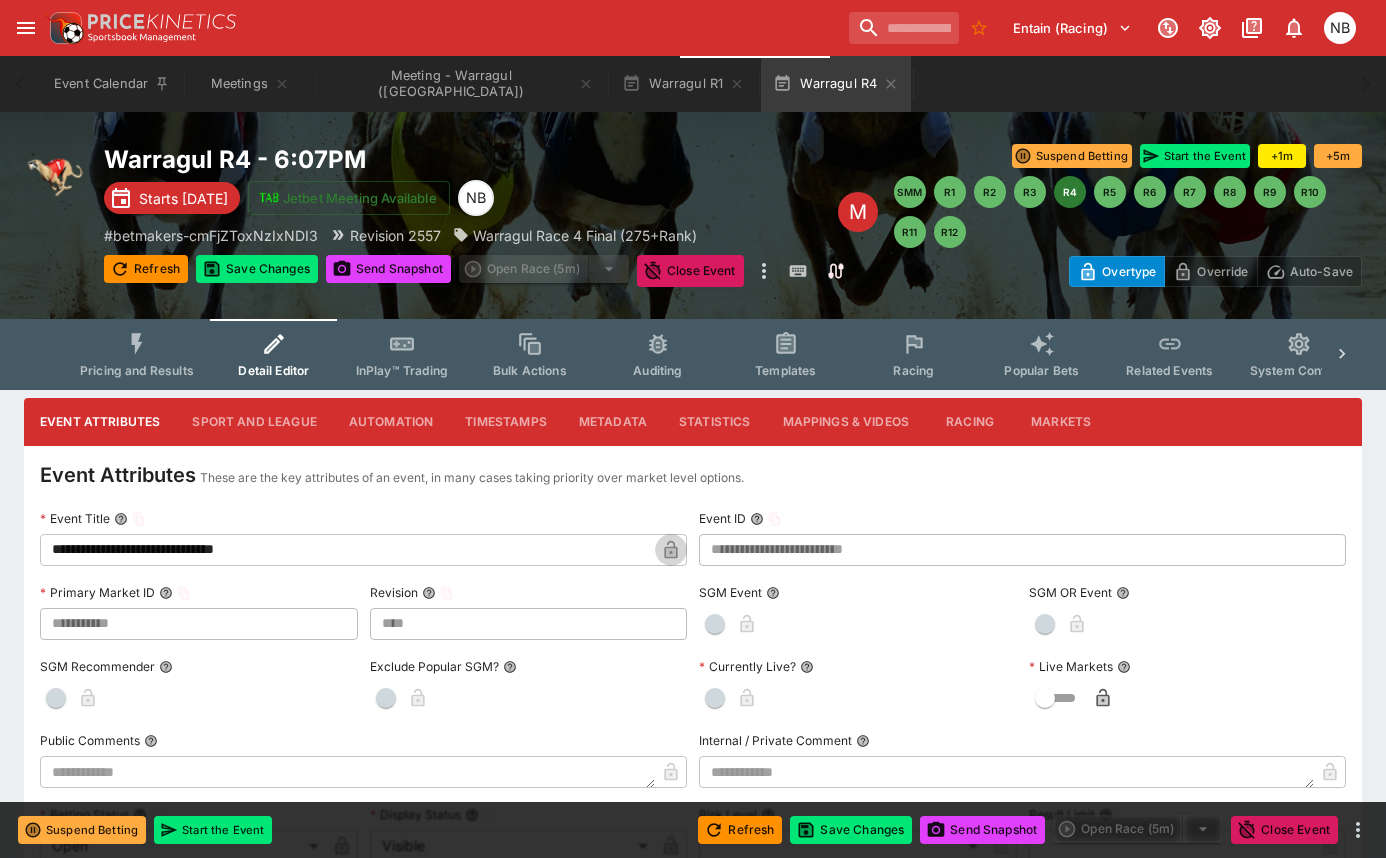 click 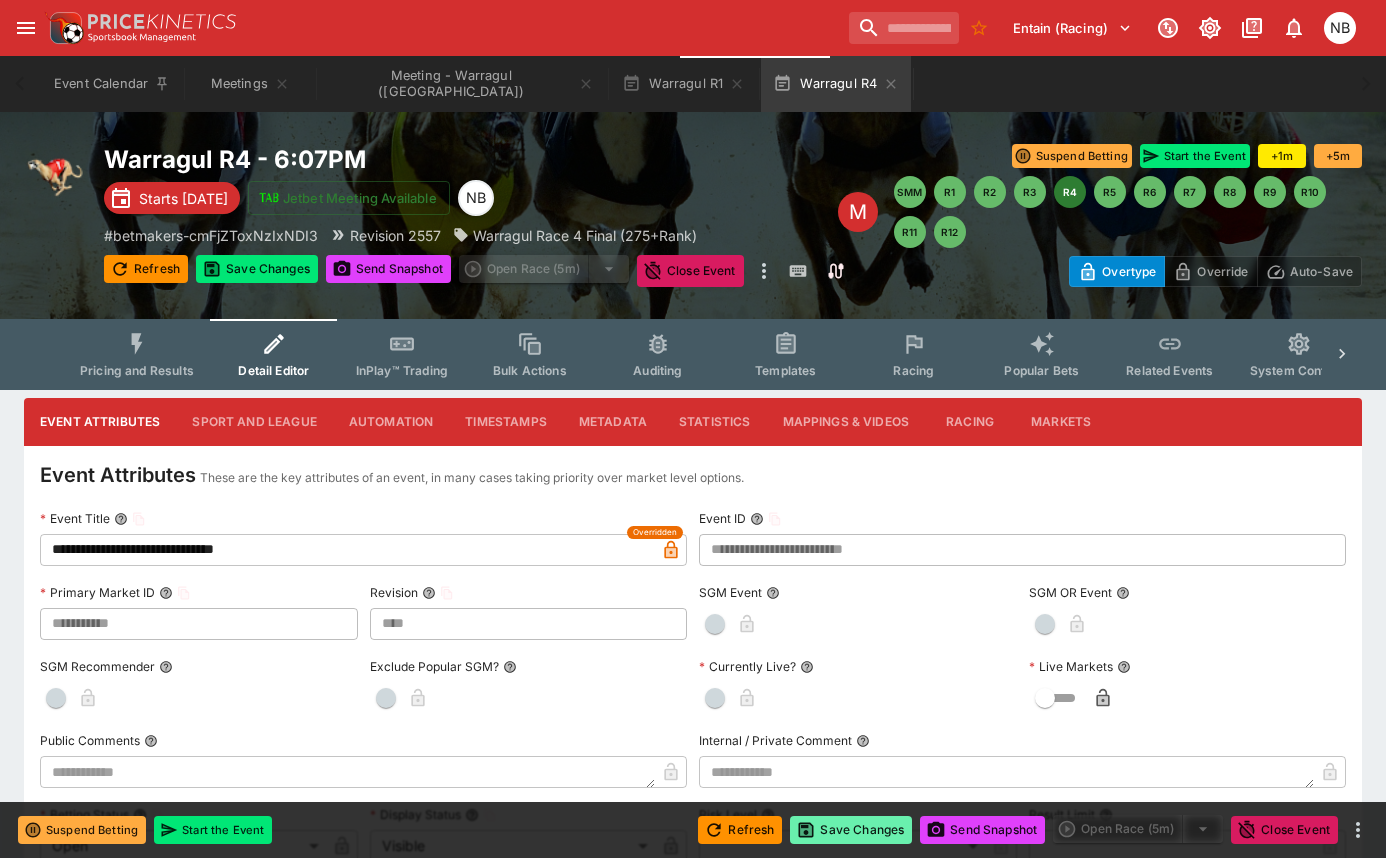 click on "Save Changes" at bounding box center [851, 830] 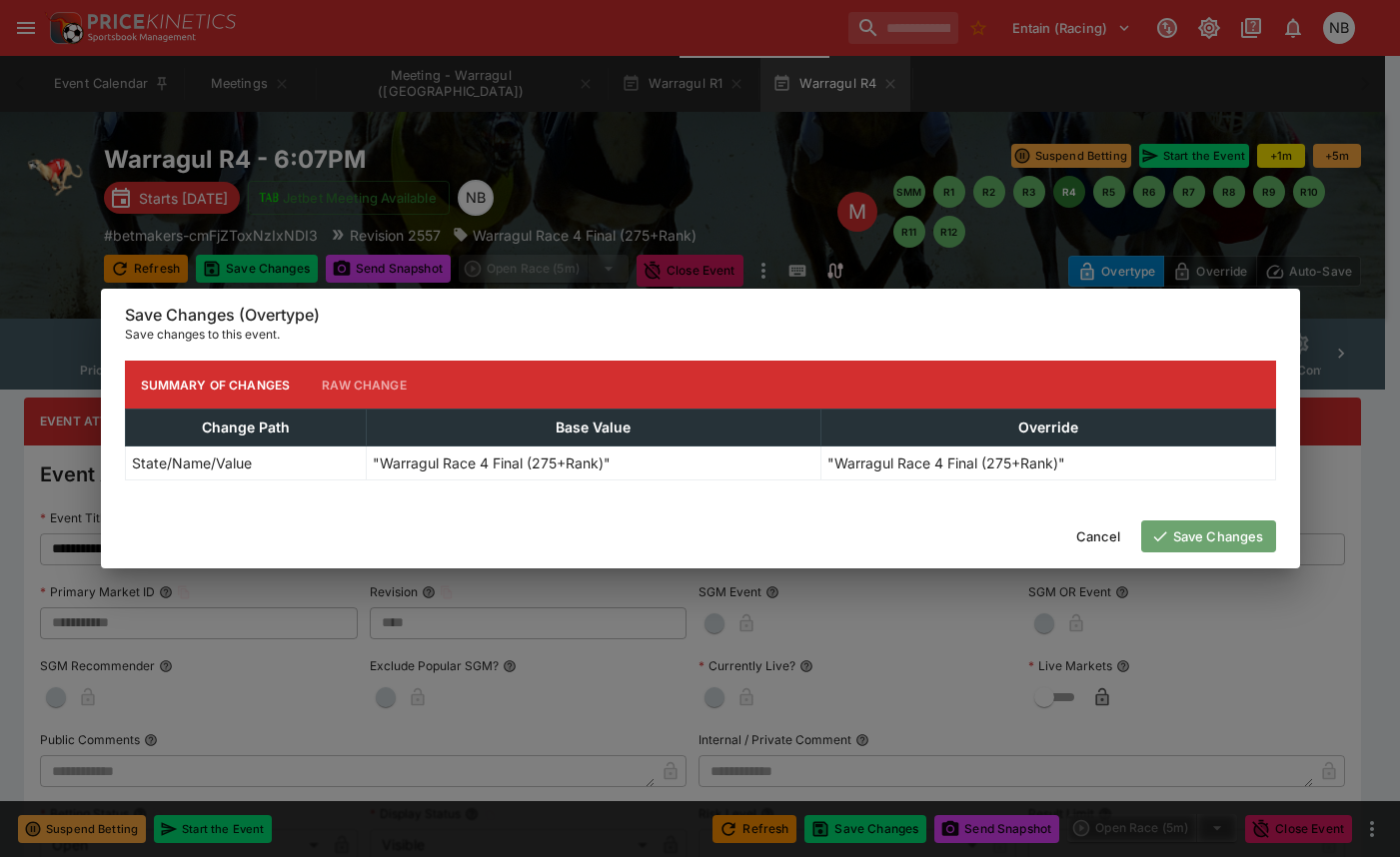 click on "Save Changes" at bounding box center (1208, 536) 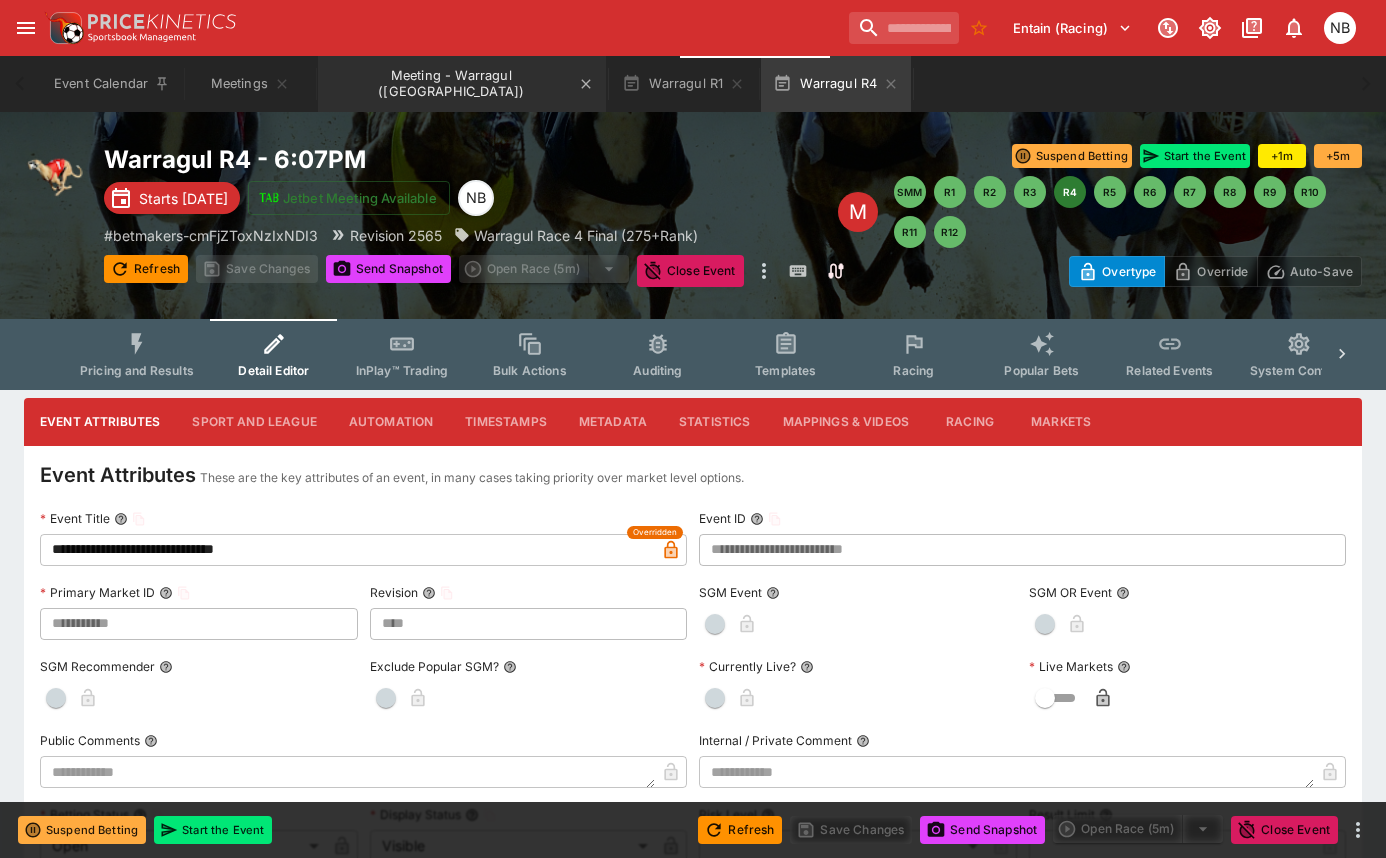 click on "Meeting - Warragul (AUS)" at bounding box center (462, 84) 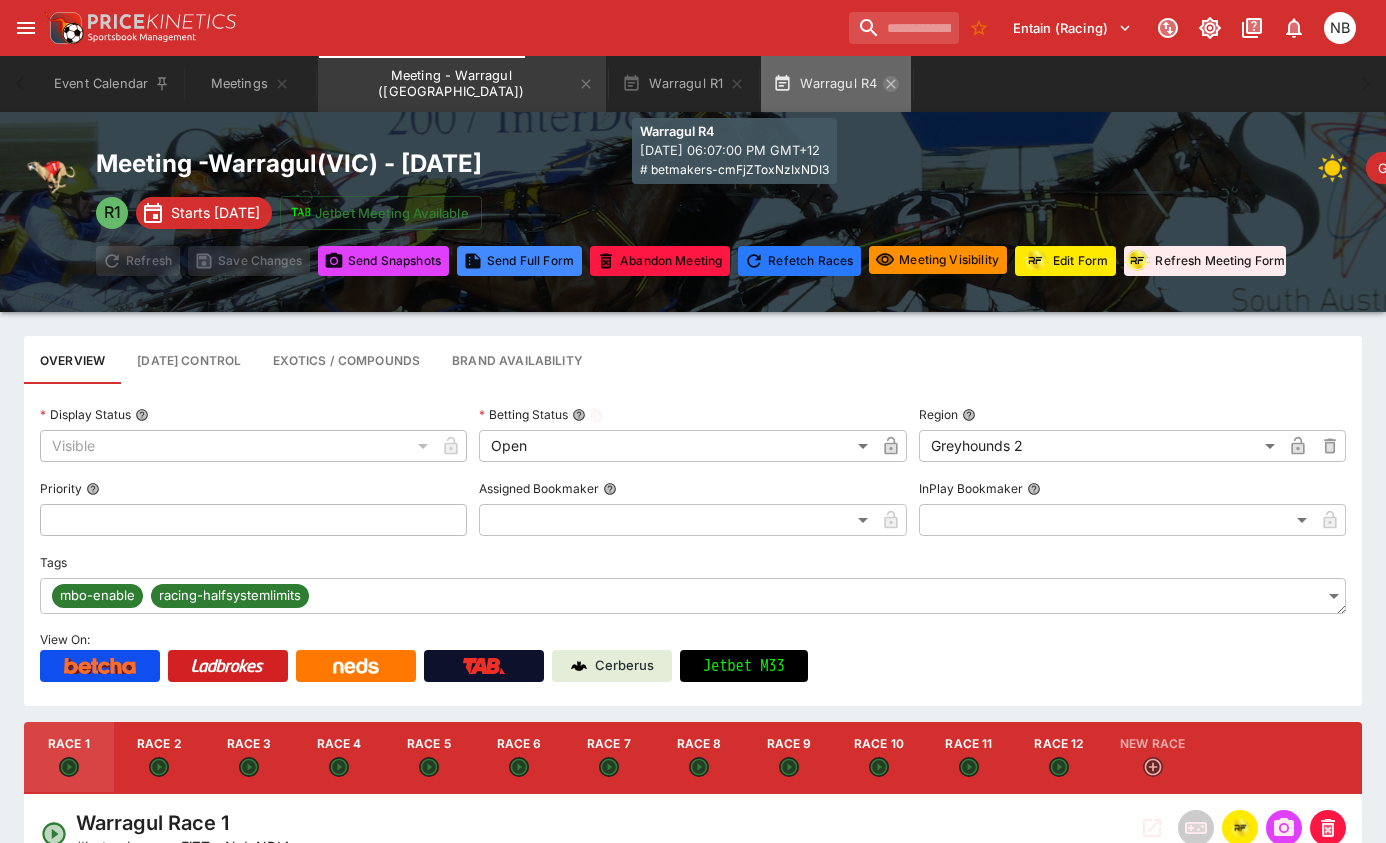 click 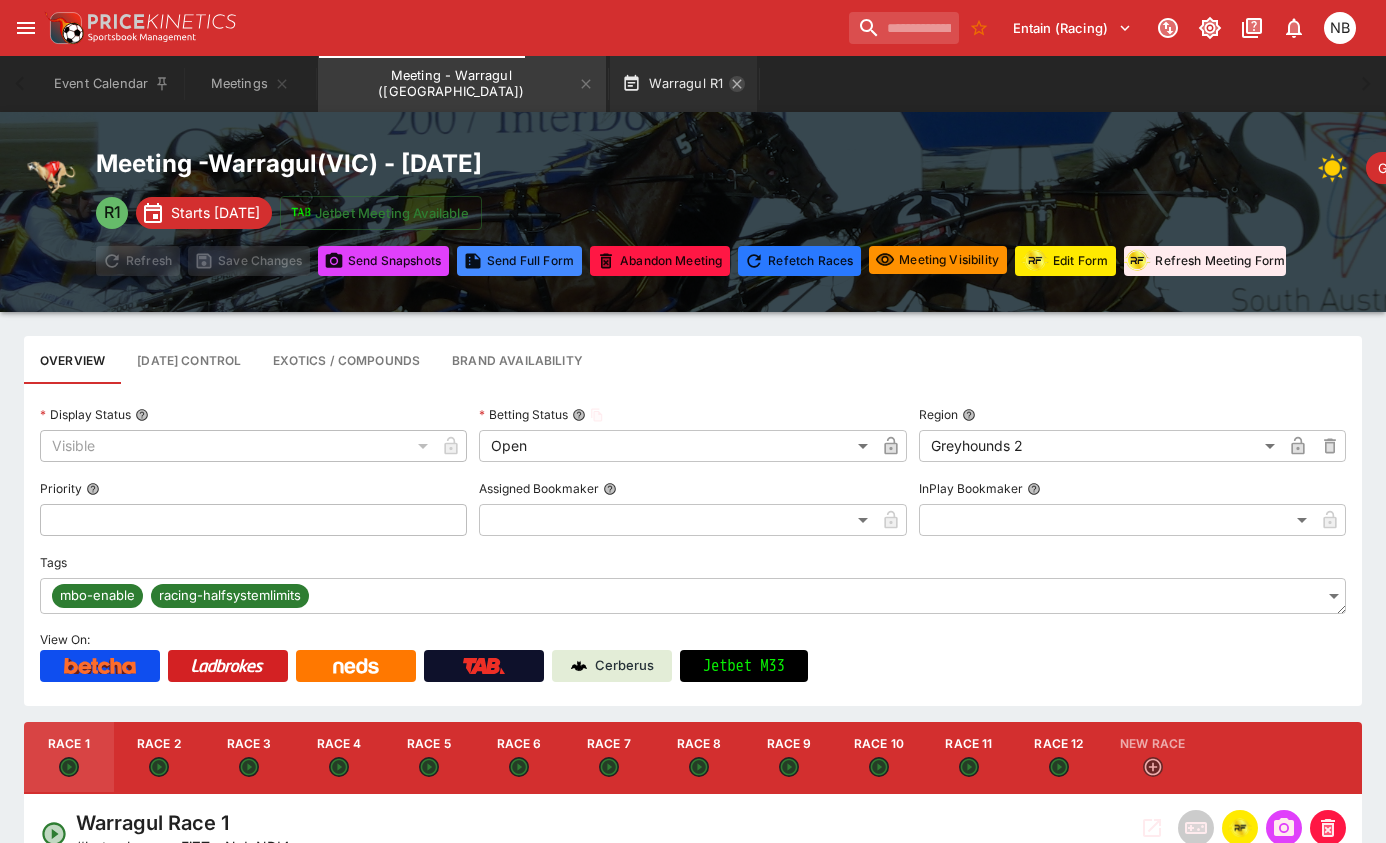 click 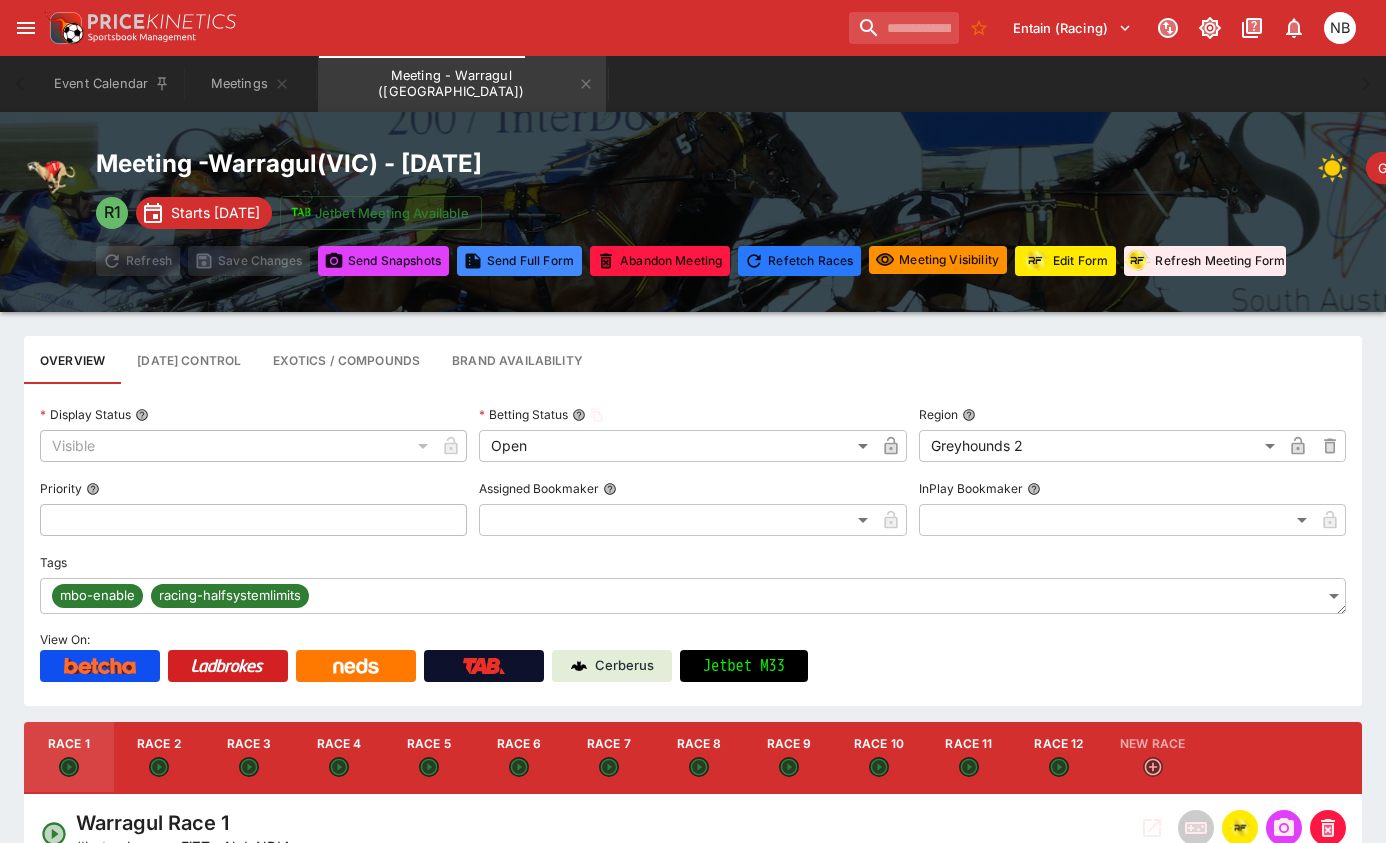 click 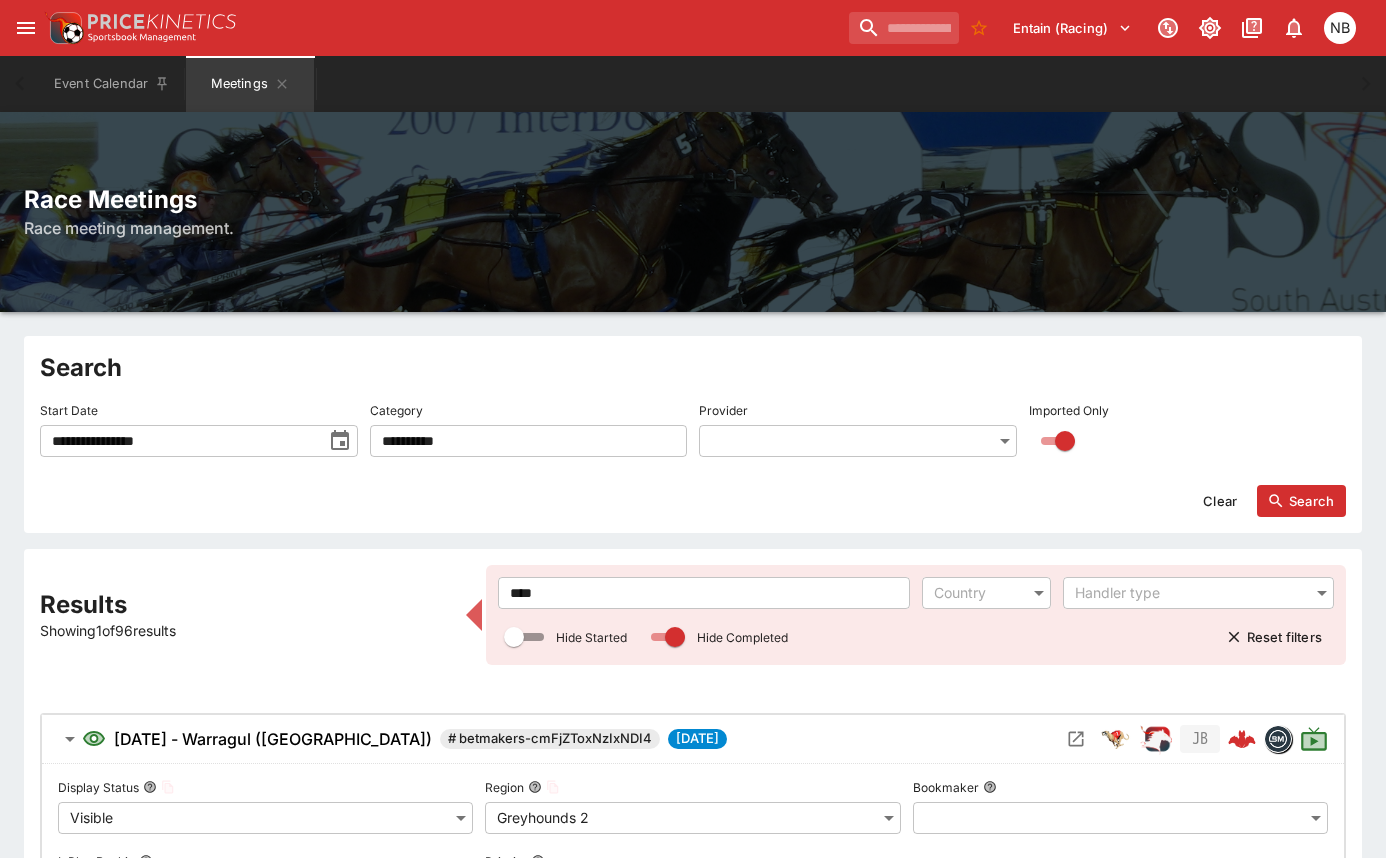 click on "****" at bounding box center [704, 593] 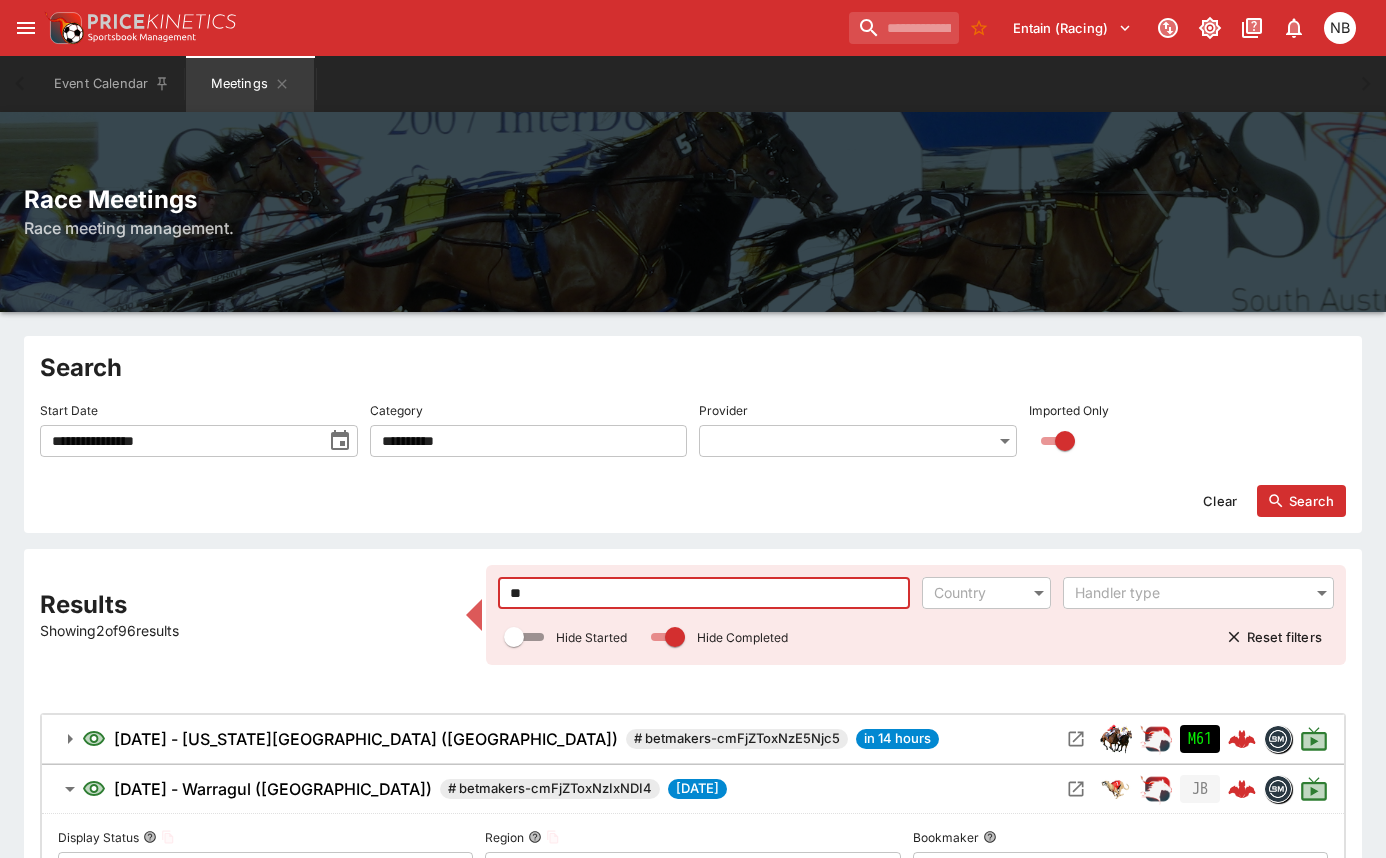 type on "*" 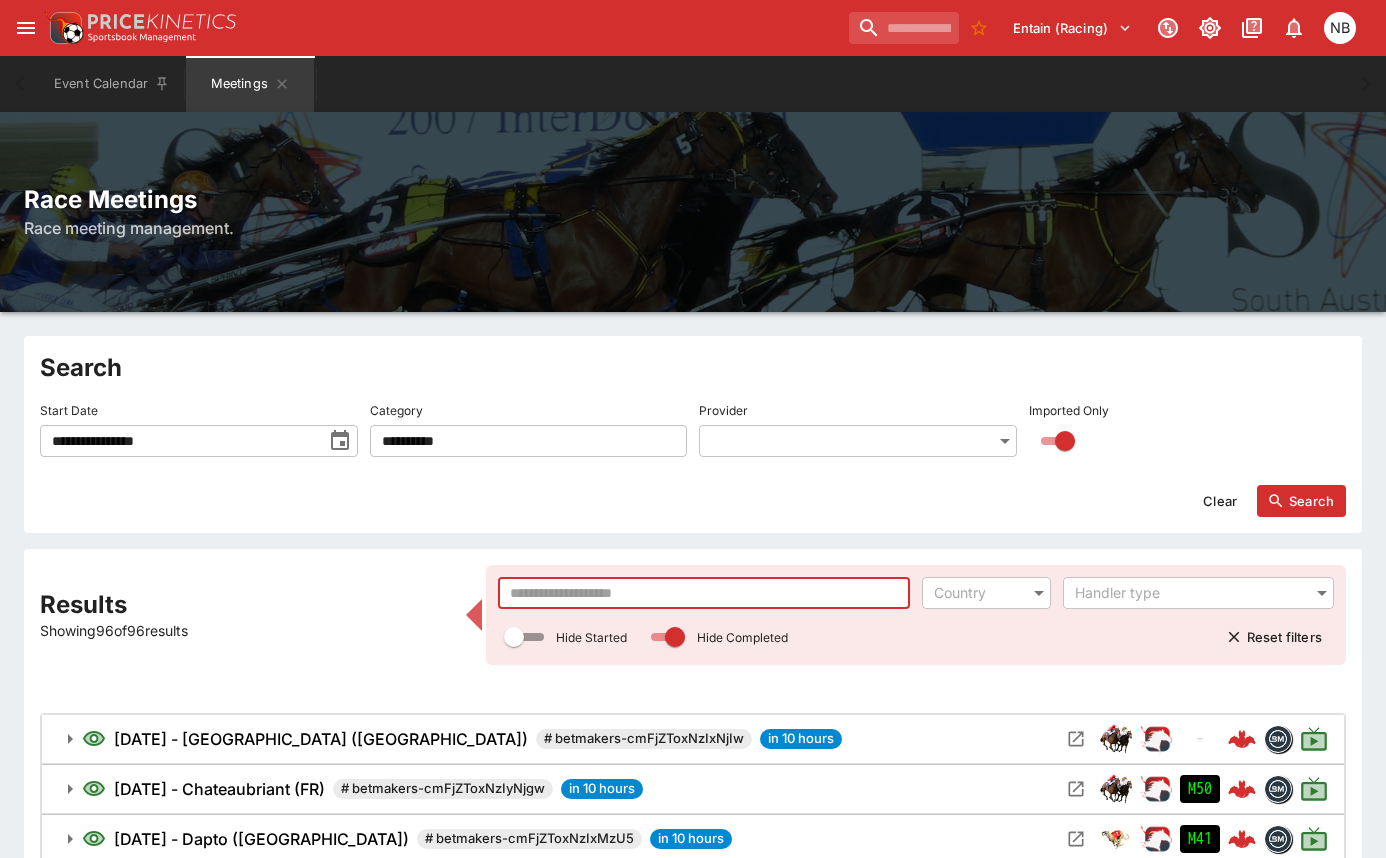 type on "*" 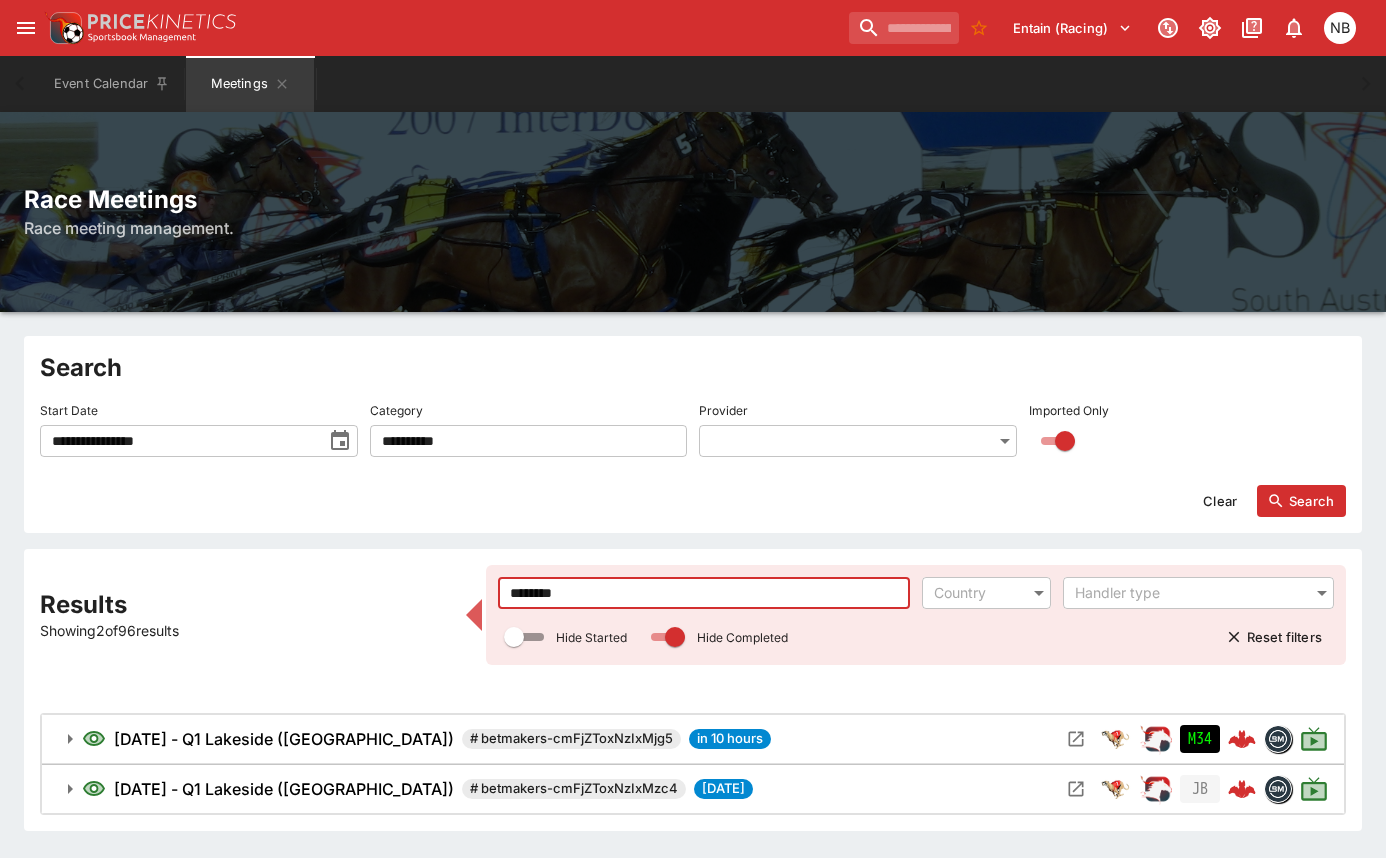 type on "********" 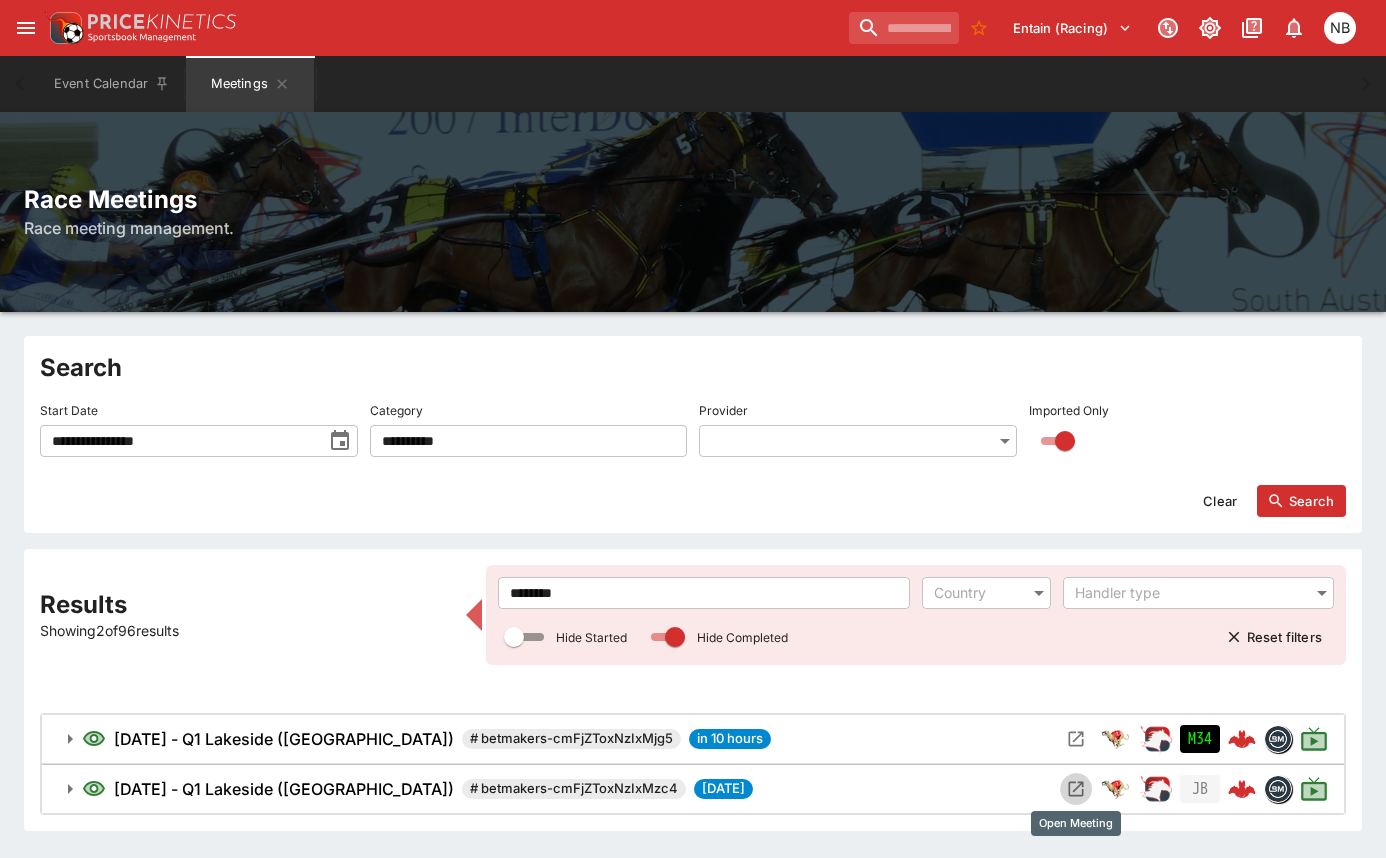click 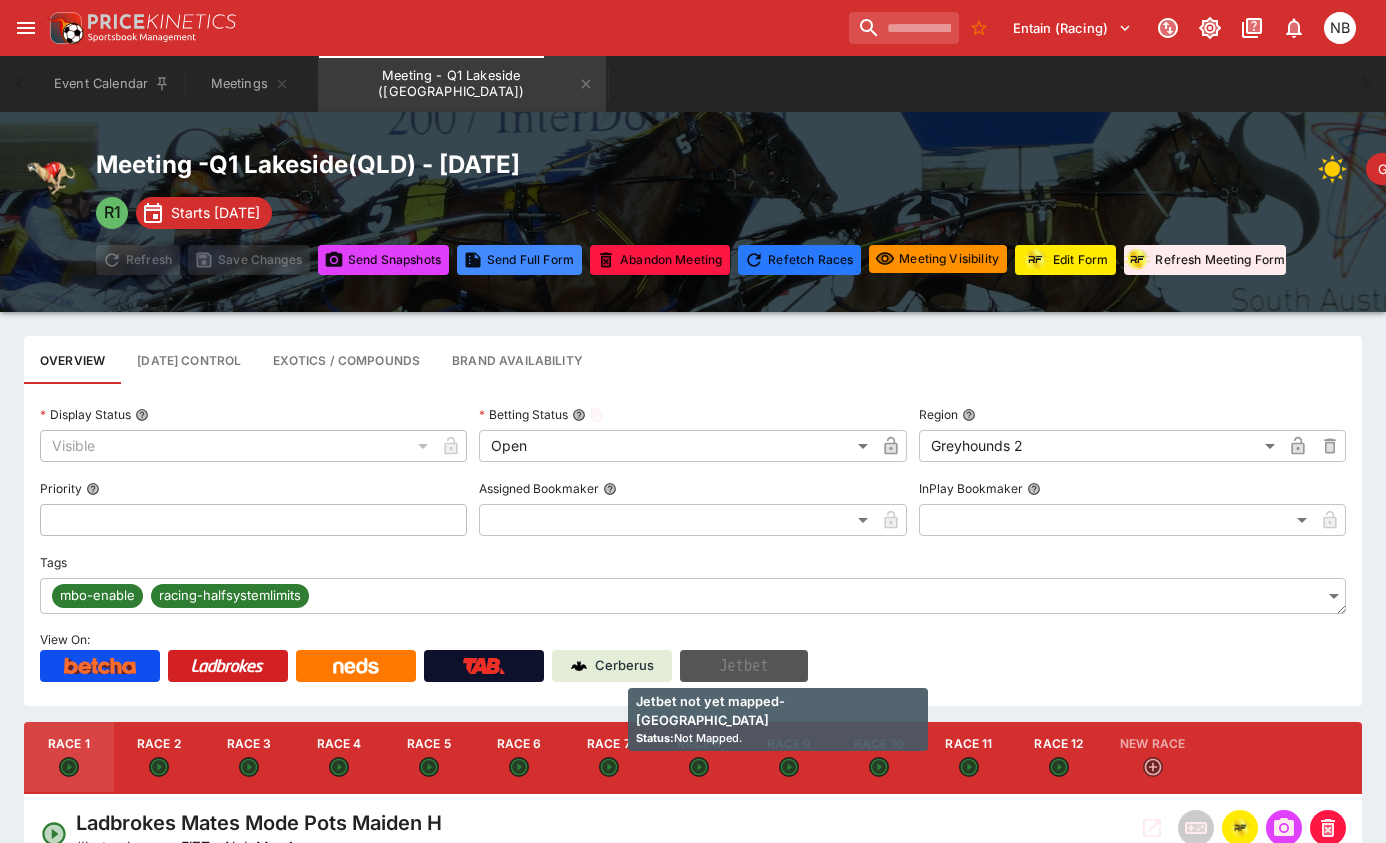click on "Jetbet" at bounding box center [744, 666] 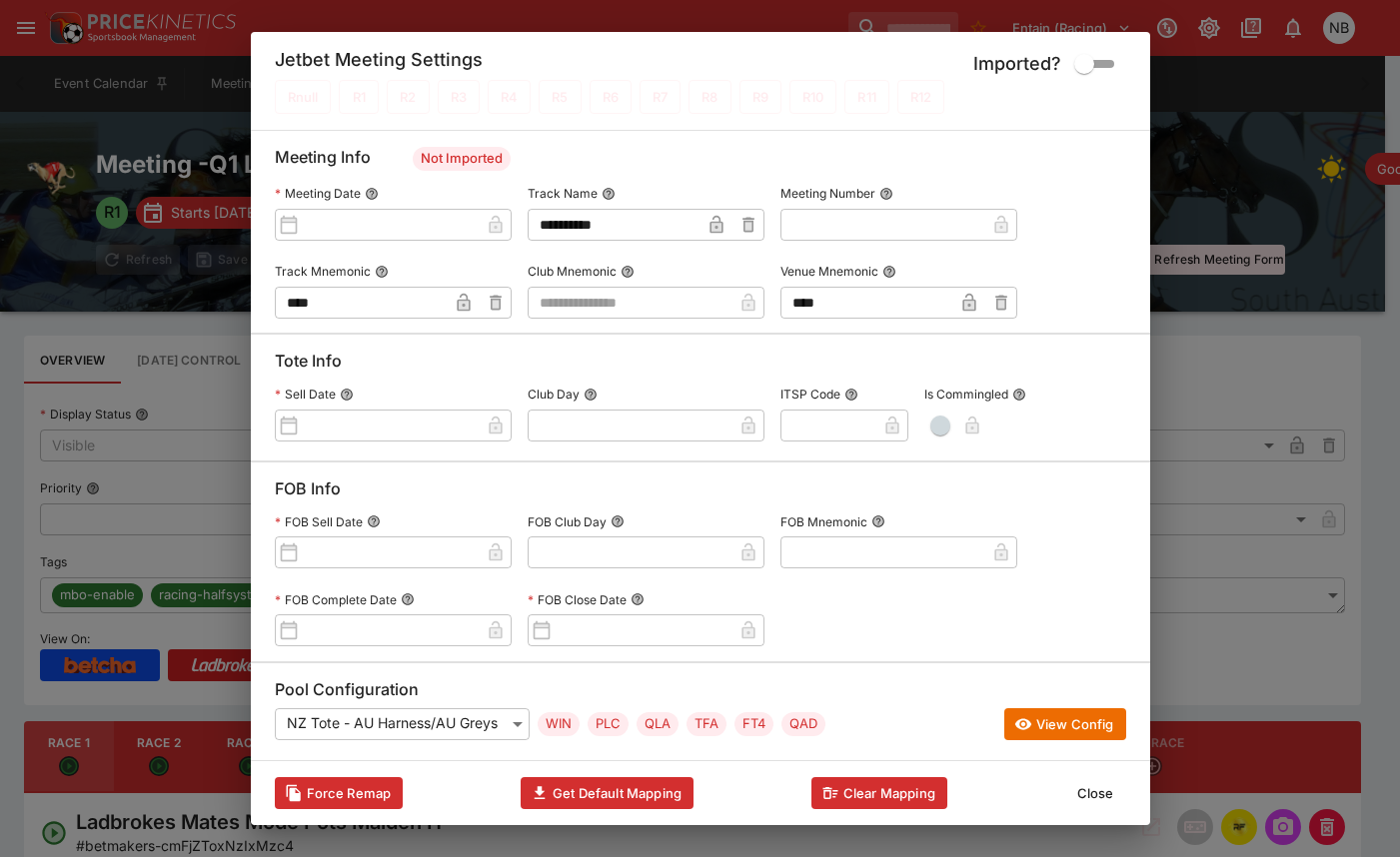 click at bounding box center (630, 303) 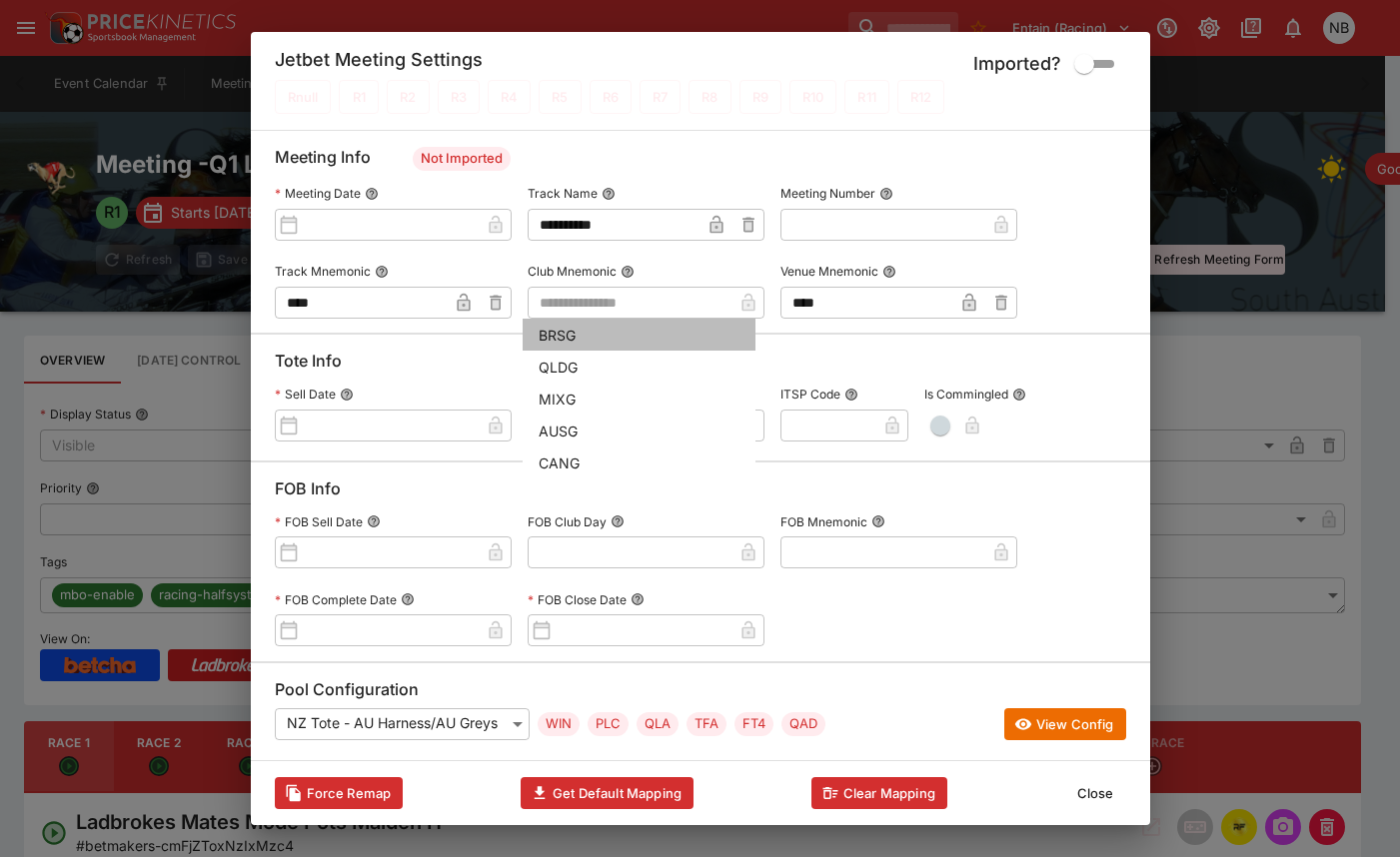 click on "BRSG" at bounding box center [639, 335] 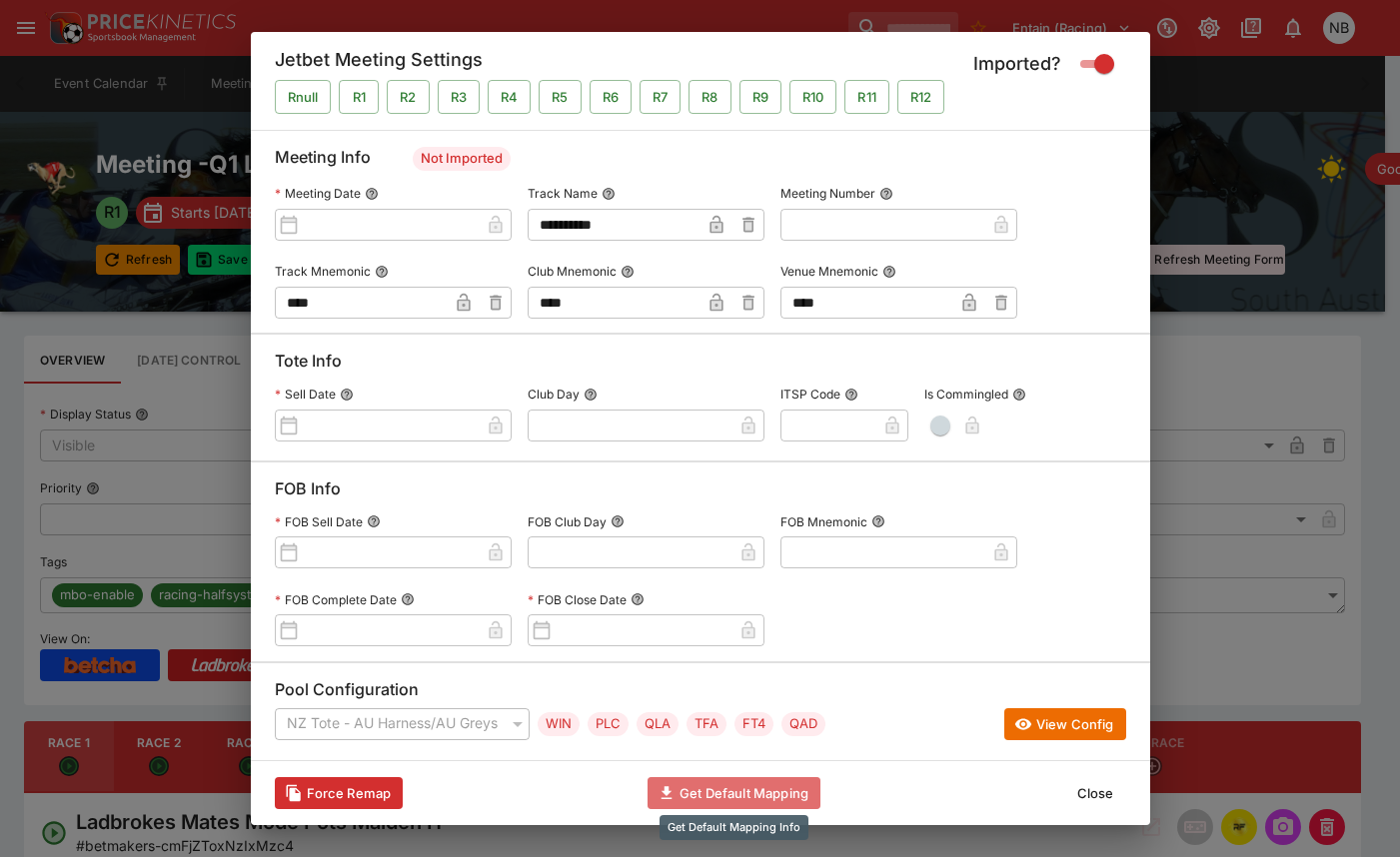 click on "Get Default Mapping" at bounding box center (733, 793) 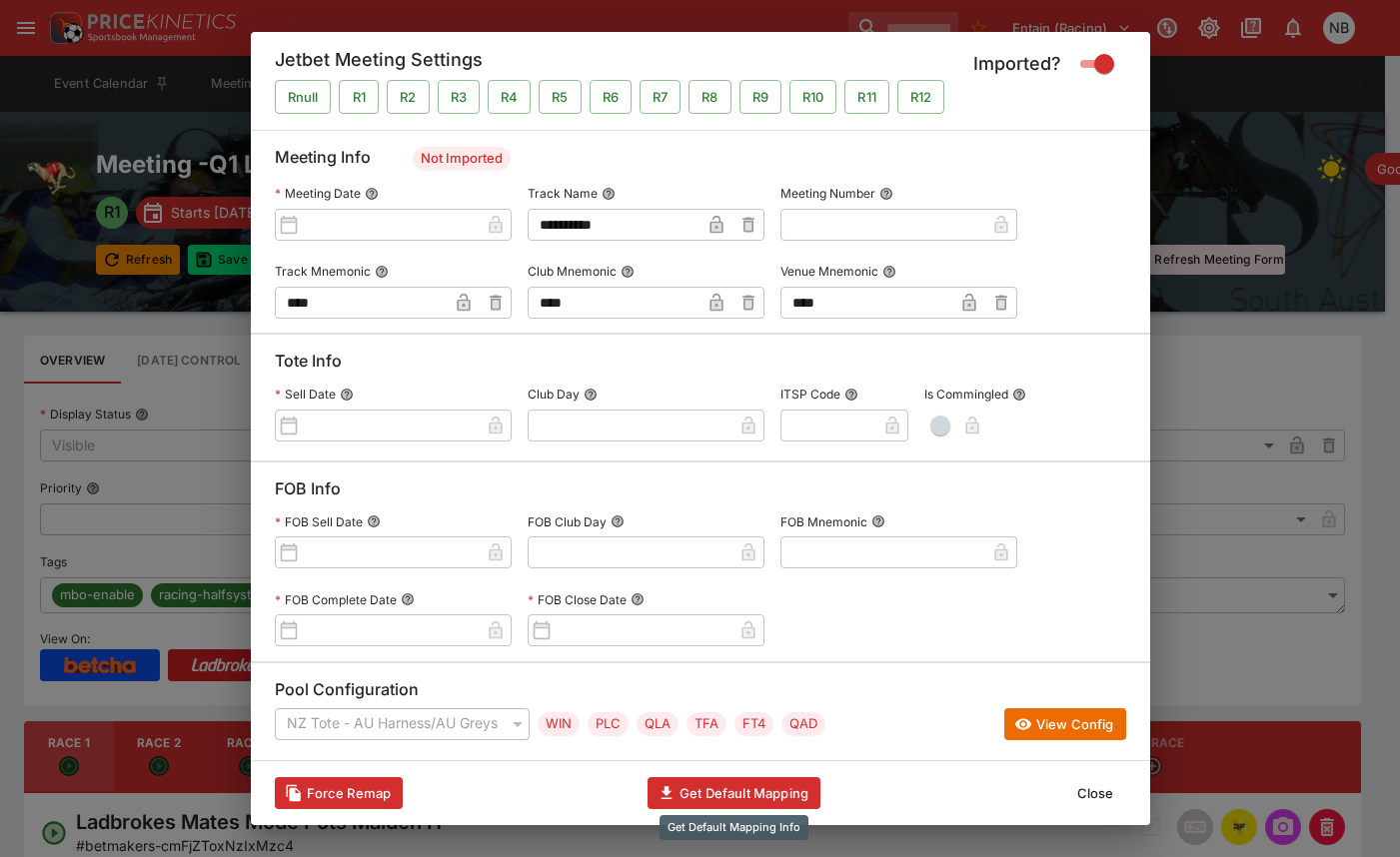 type on "**********" 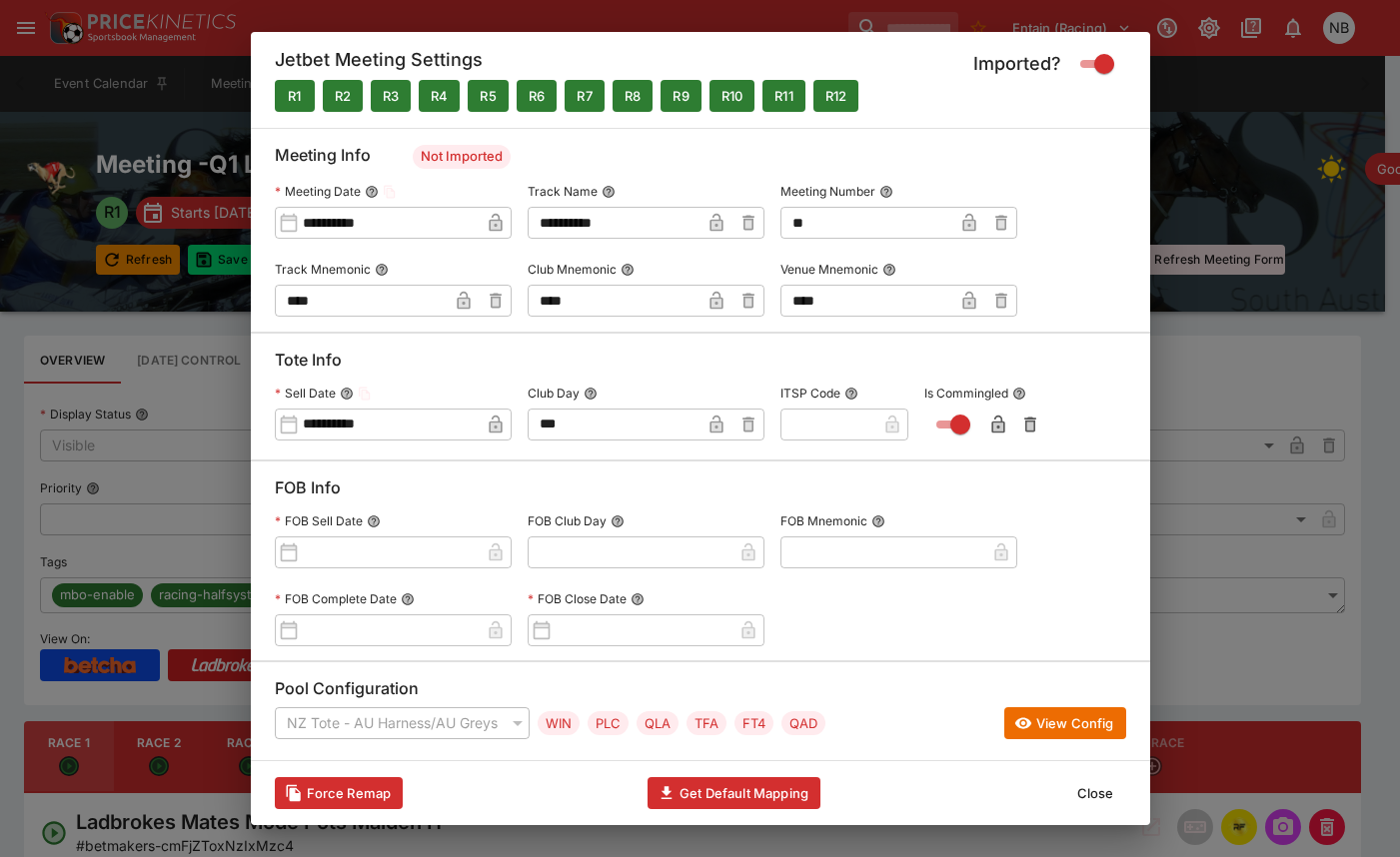 click on "**" at bounding box center (866, 223) 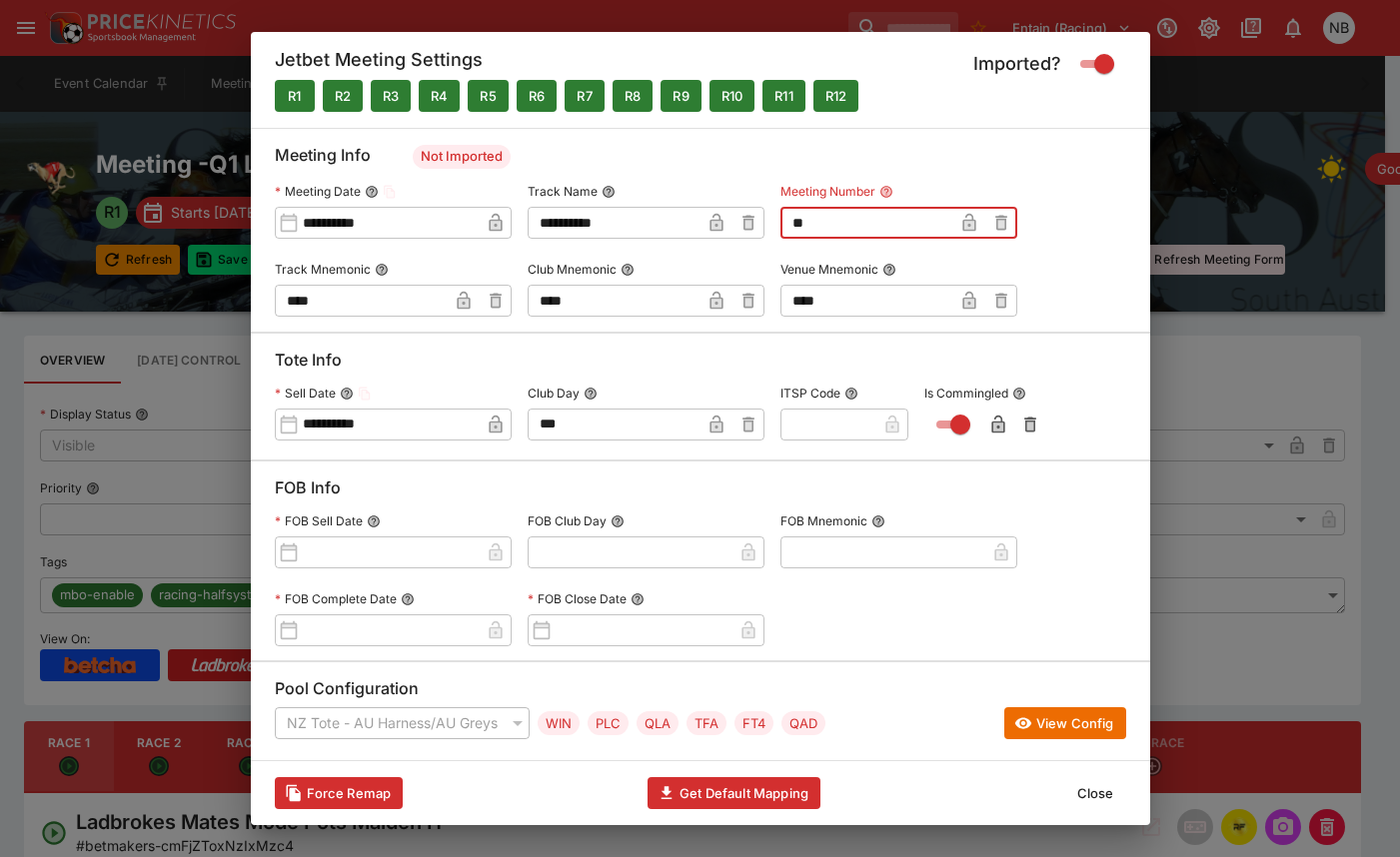 type on "**" 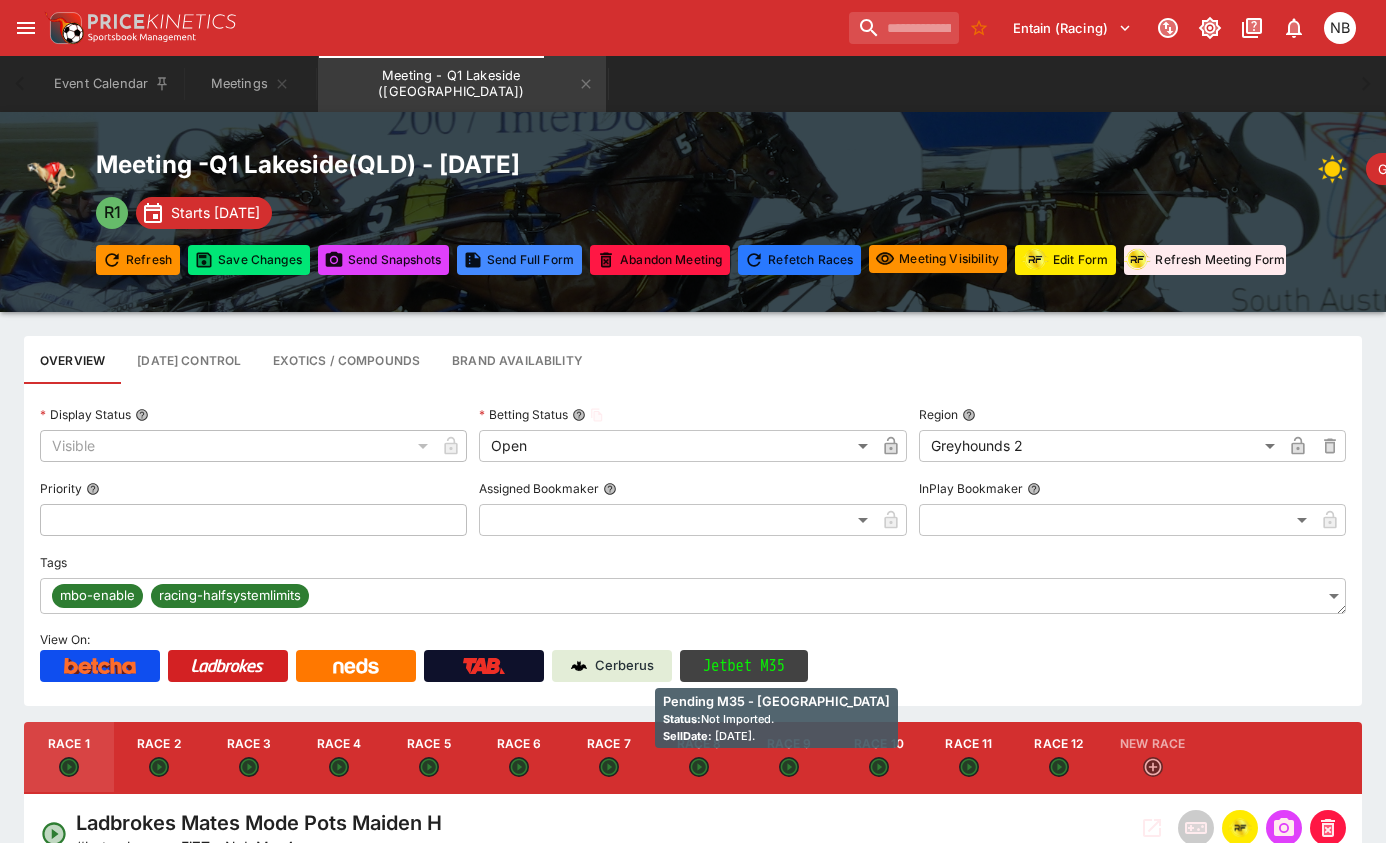 click on "Jetbet M35" at bounding box center (744, 666) 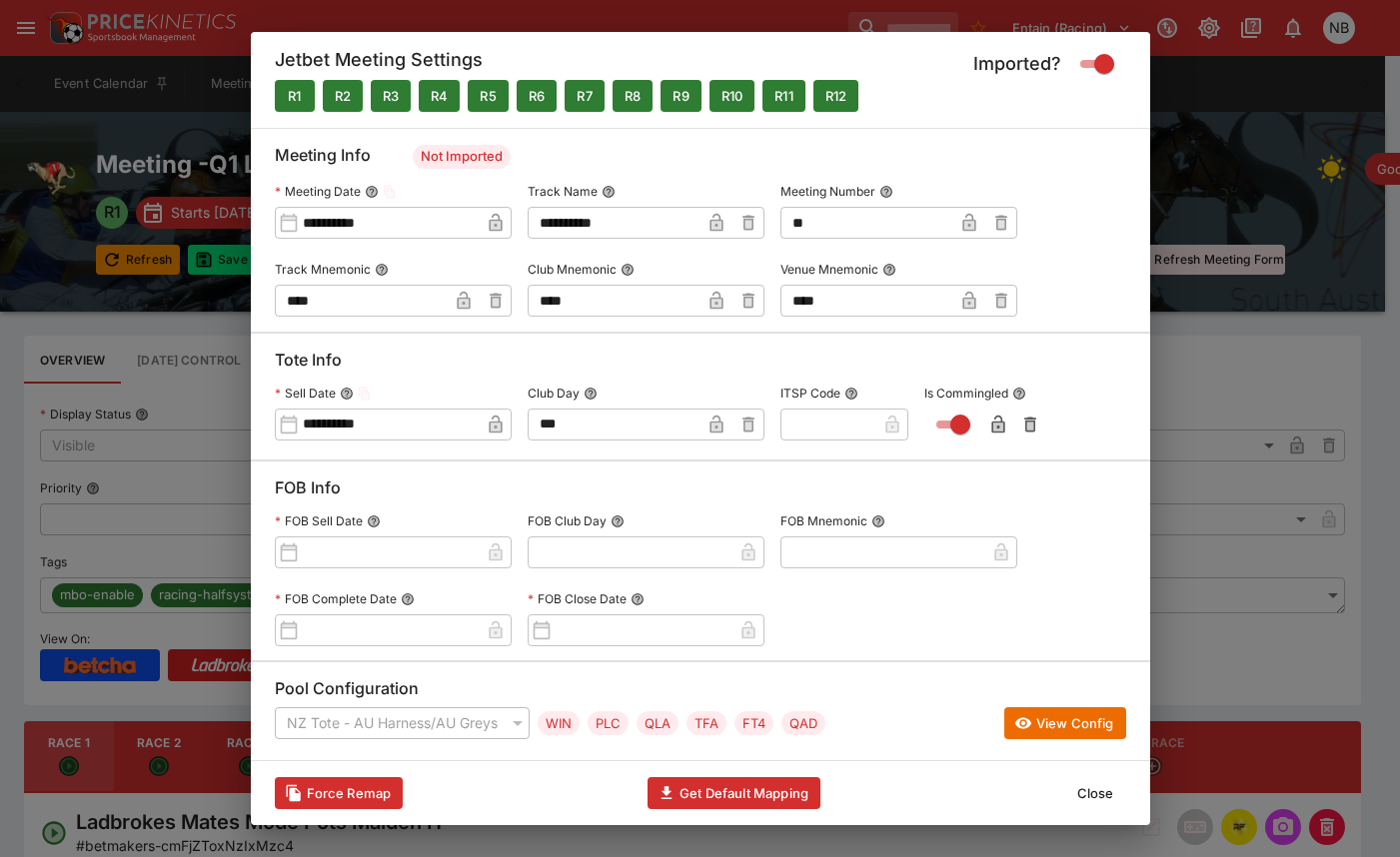click on "Close" at bounding box center (1095, 793) 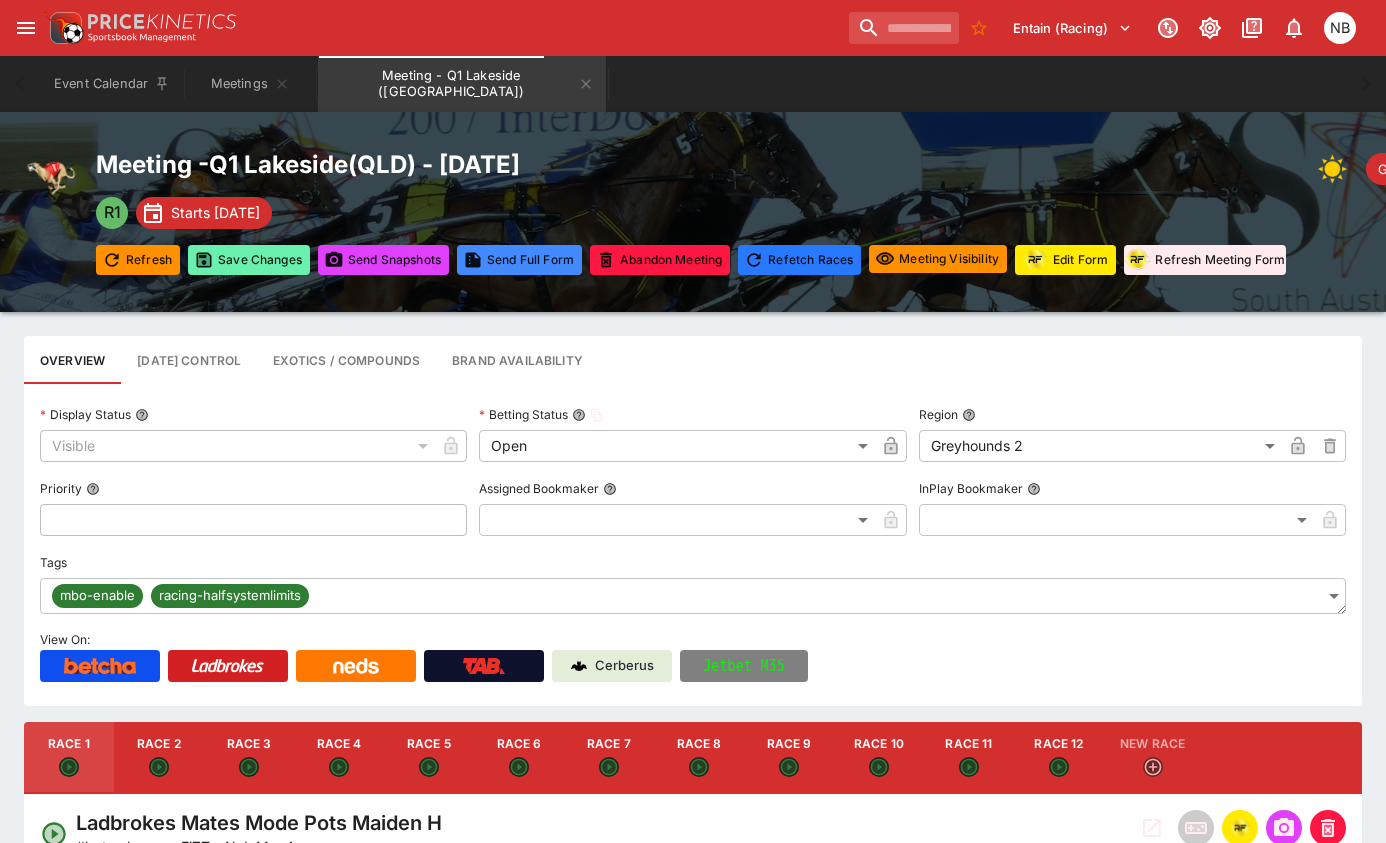 click on "Save Changes" at bounding box center [249, 260] 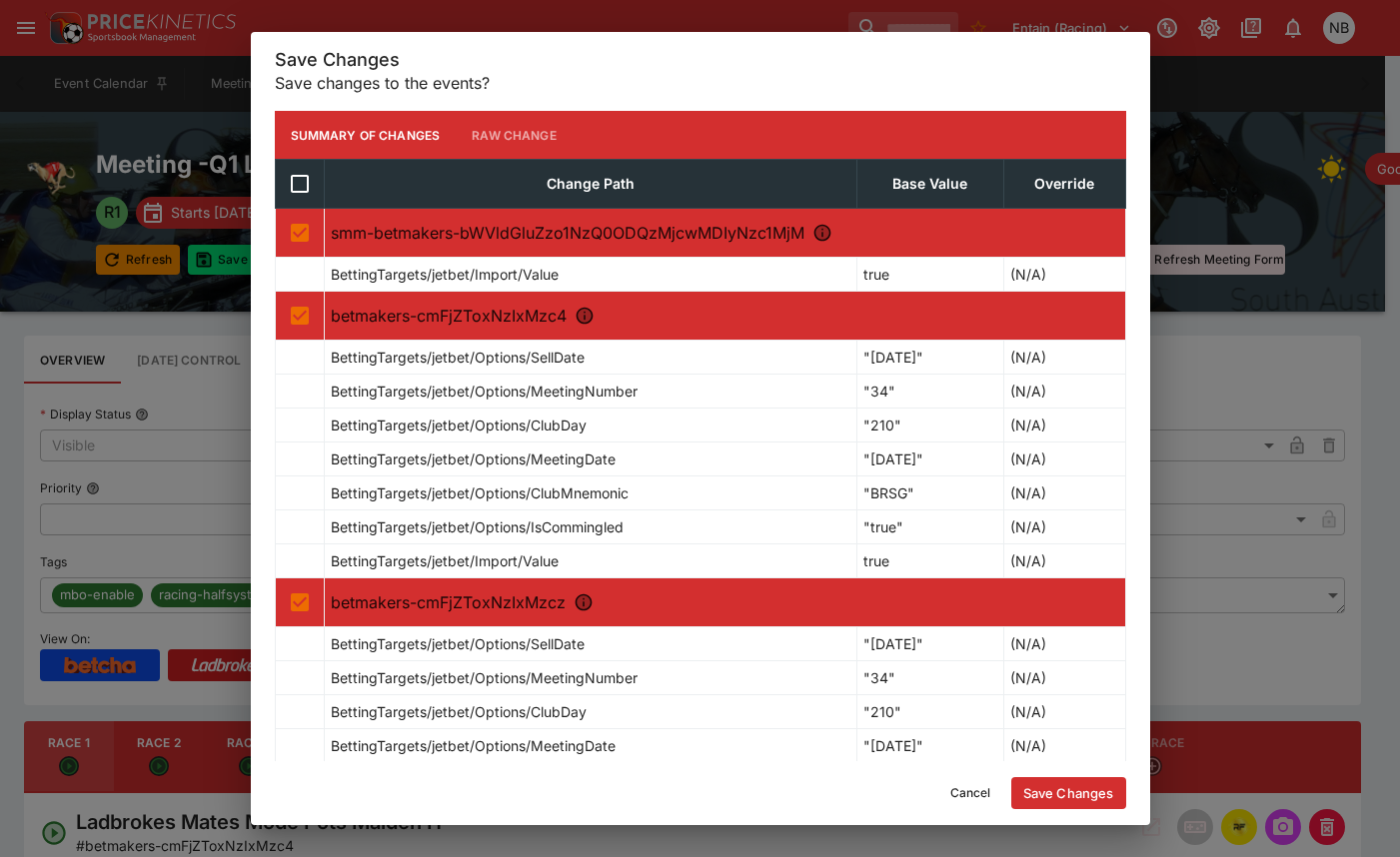 click on "Save Changes" at bounding box center (1068, 793) 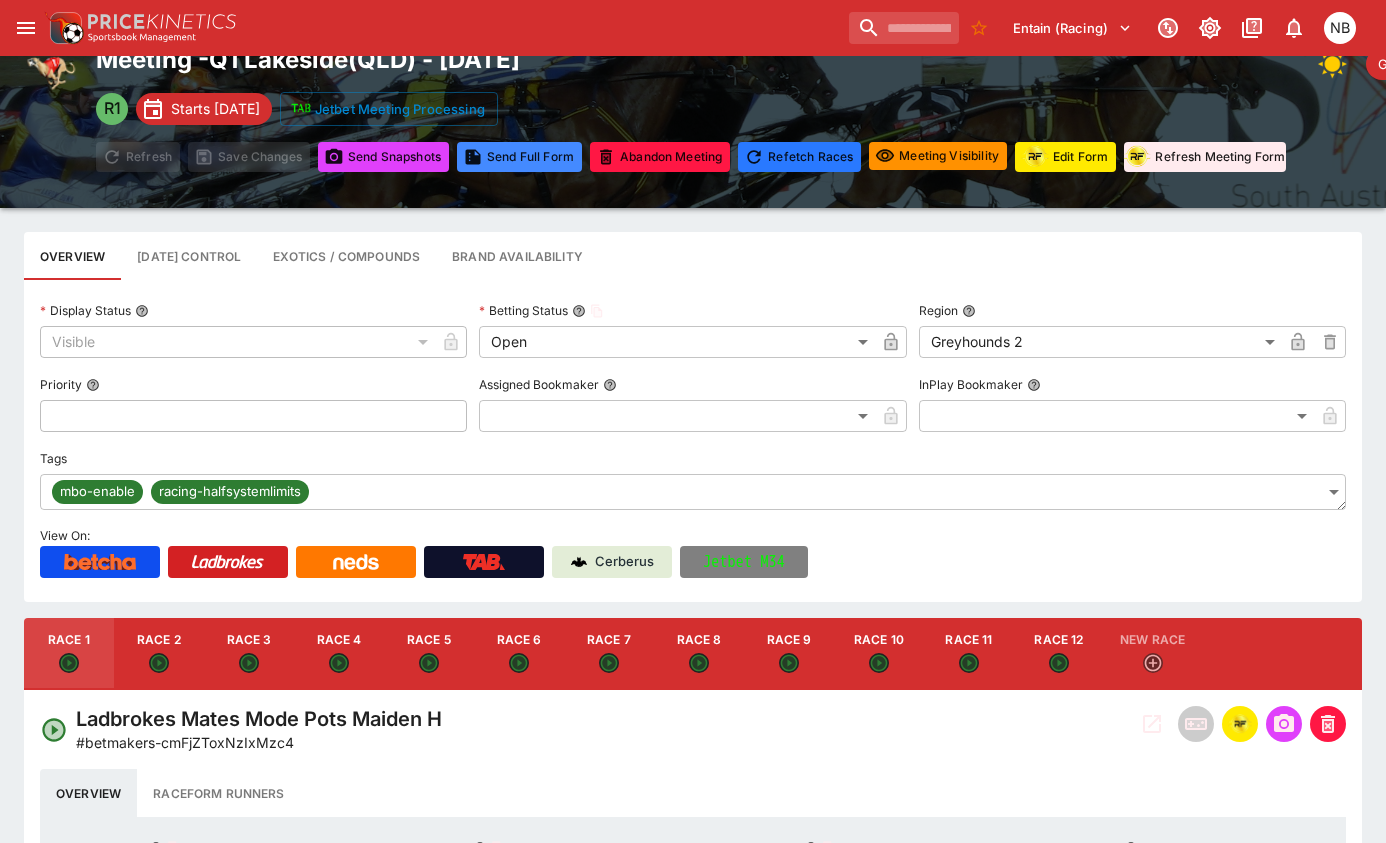 scroll, scrollTop: 200, scrollLeft: 0, axis: vertical 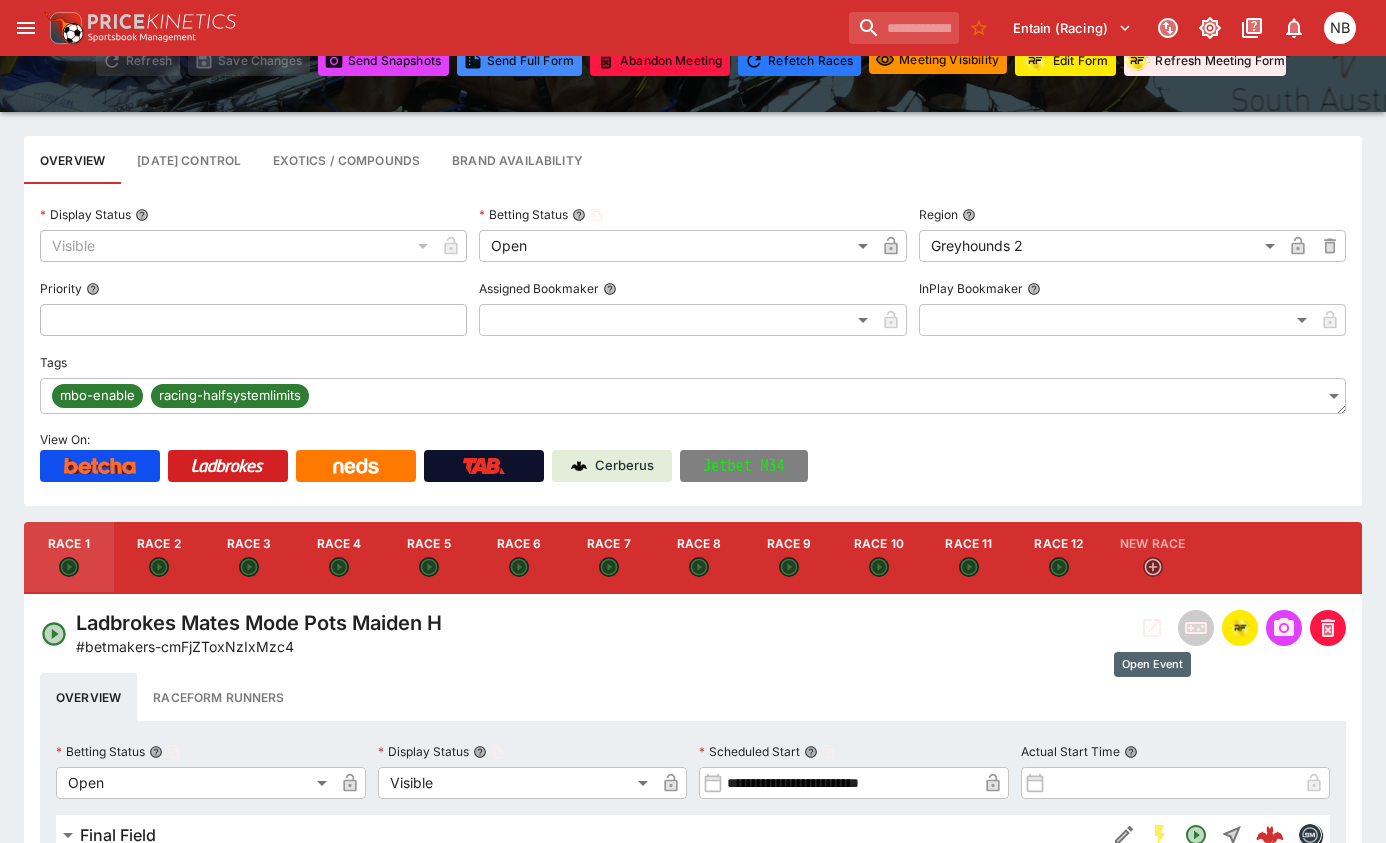 click at bounding box center [1152, 628] 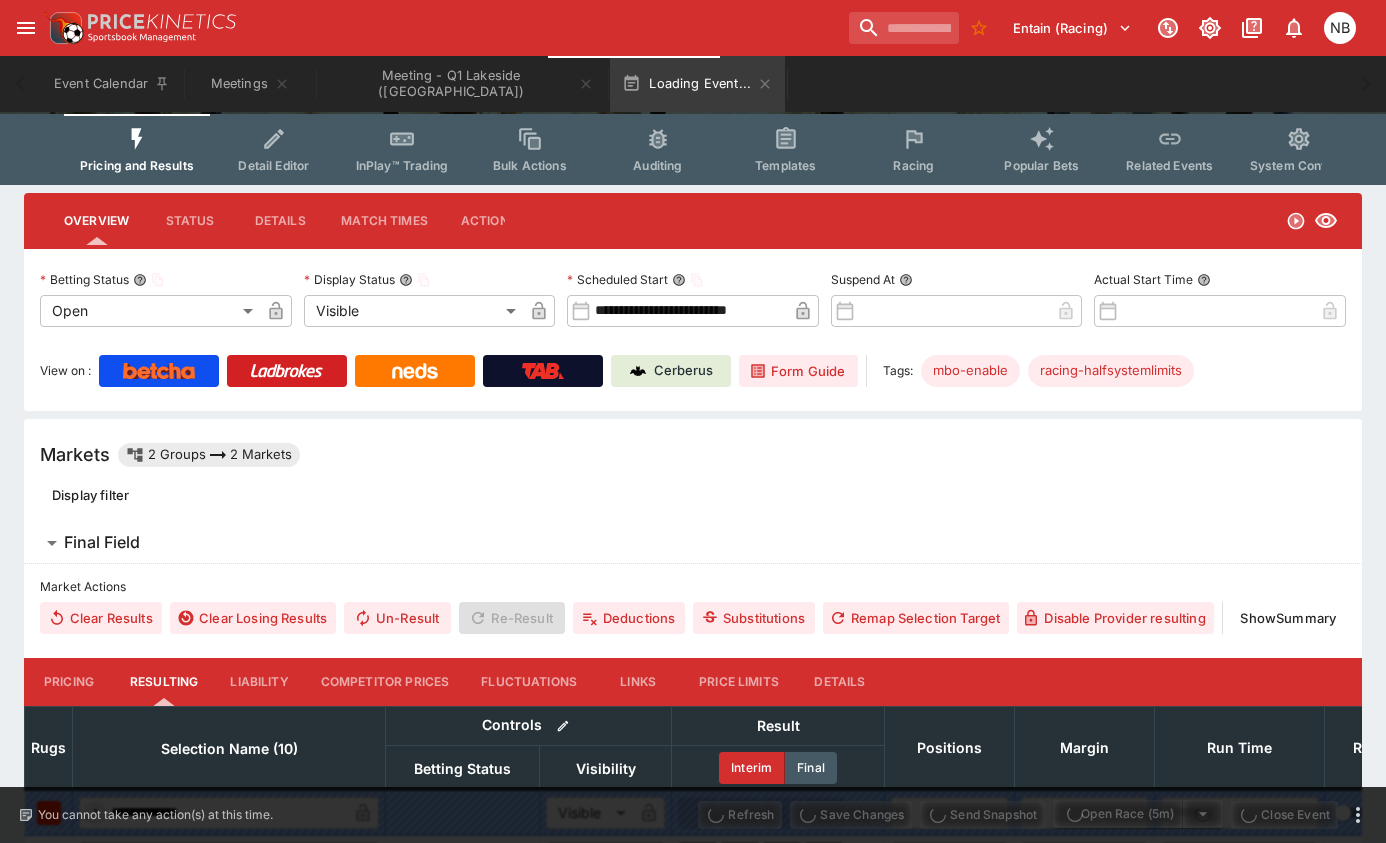 scroll, scrollTop: 0, scrollLeft: 0, axis: both 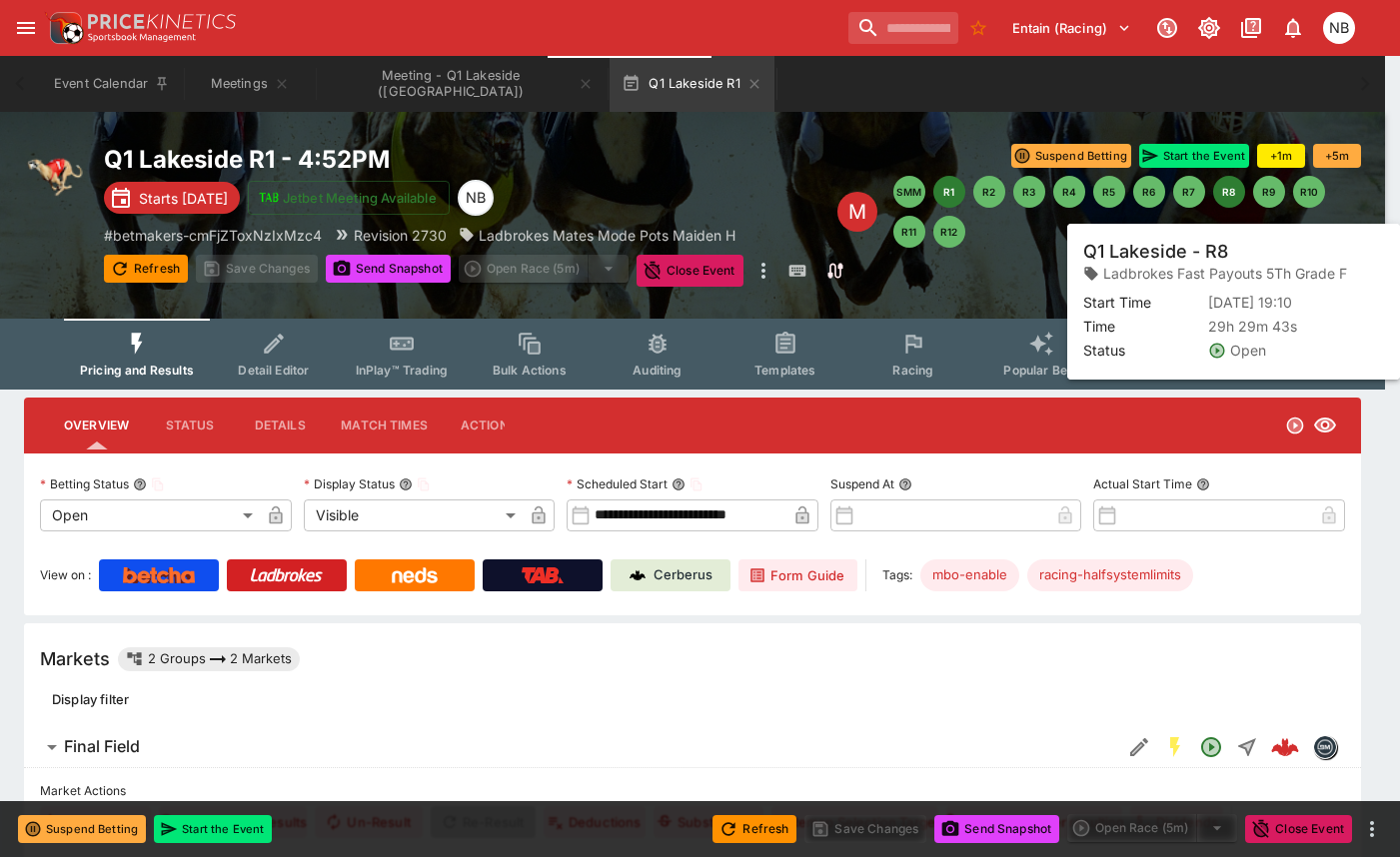 click on "R8" at bounding box center (1229, 192) 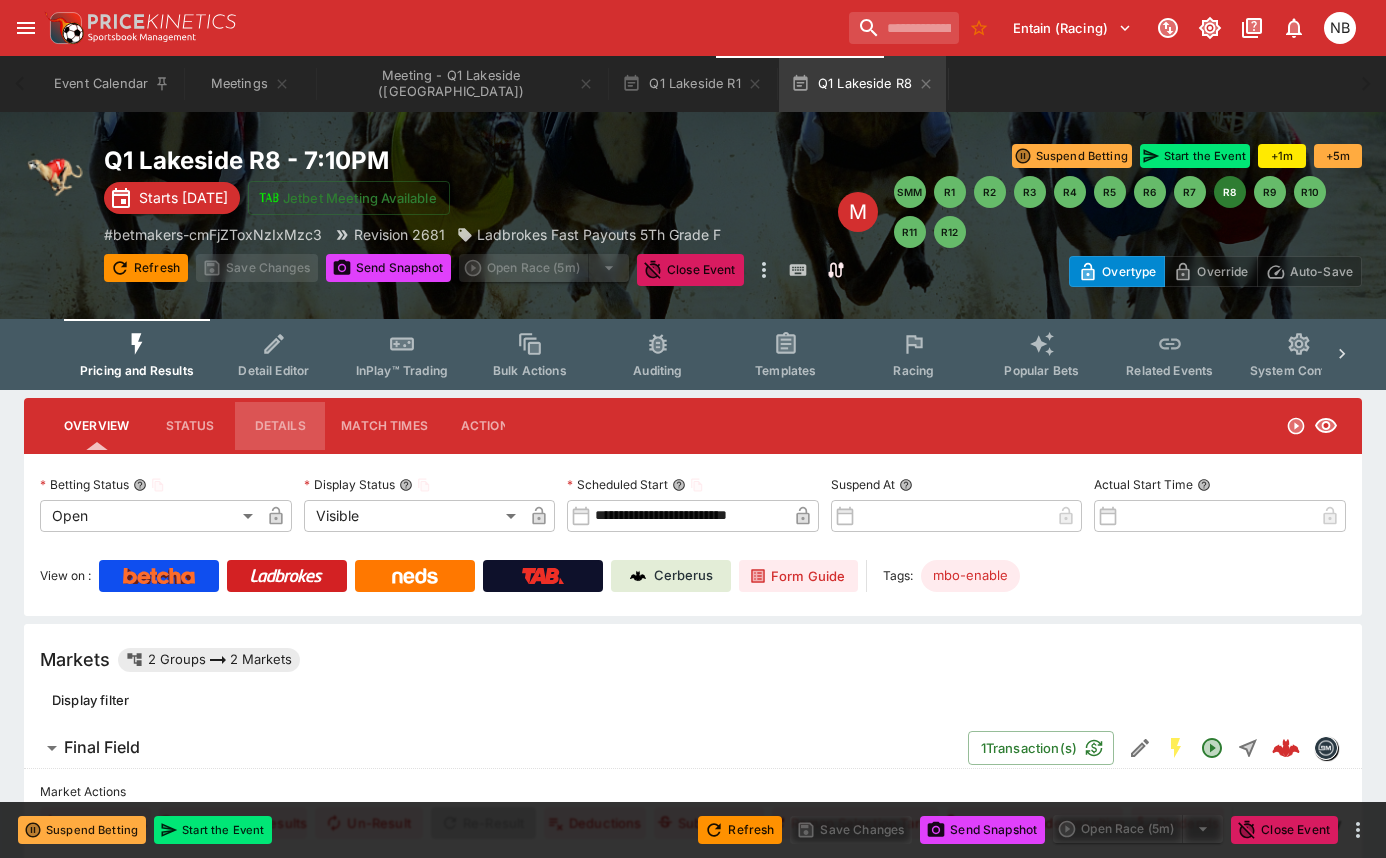 click on "Details" at bounding box center (280, 426) 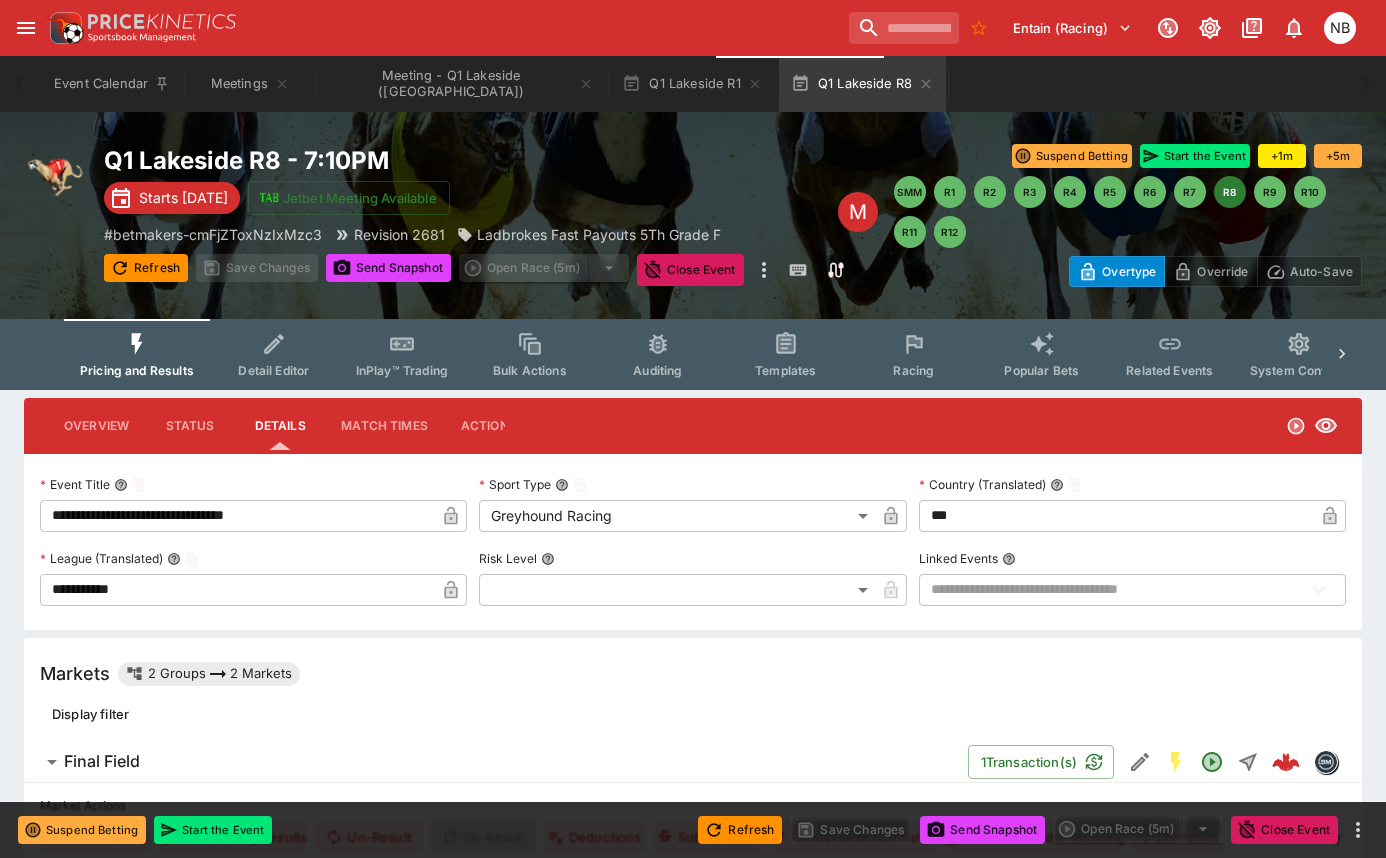 click on "**********" at bounding box center (237, 516) 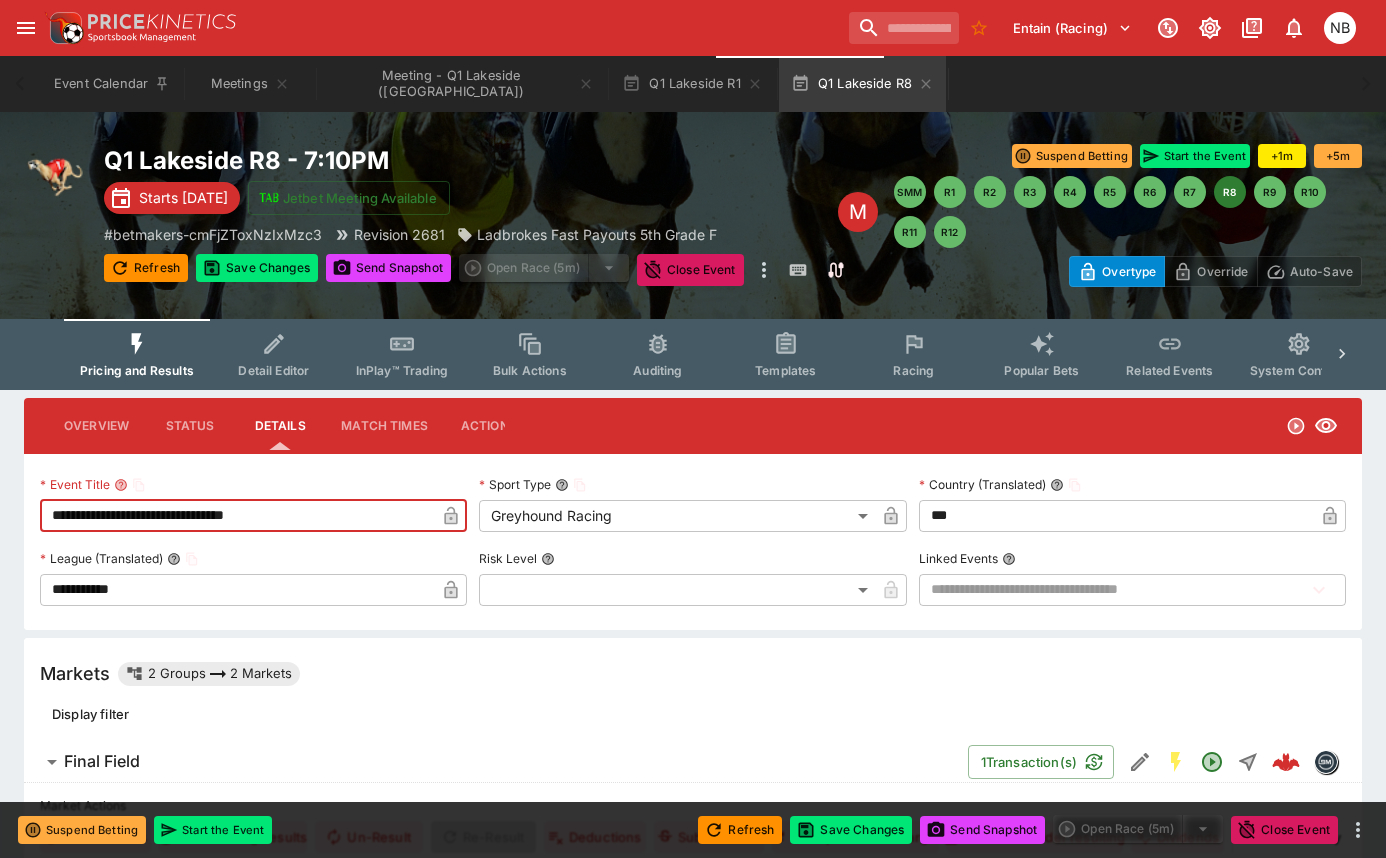 type on "**********" 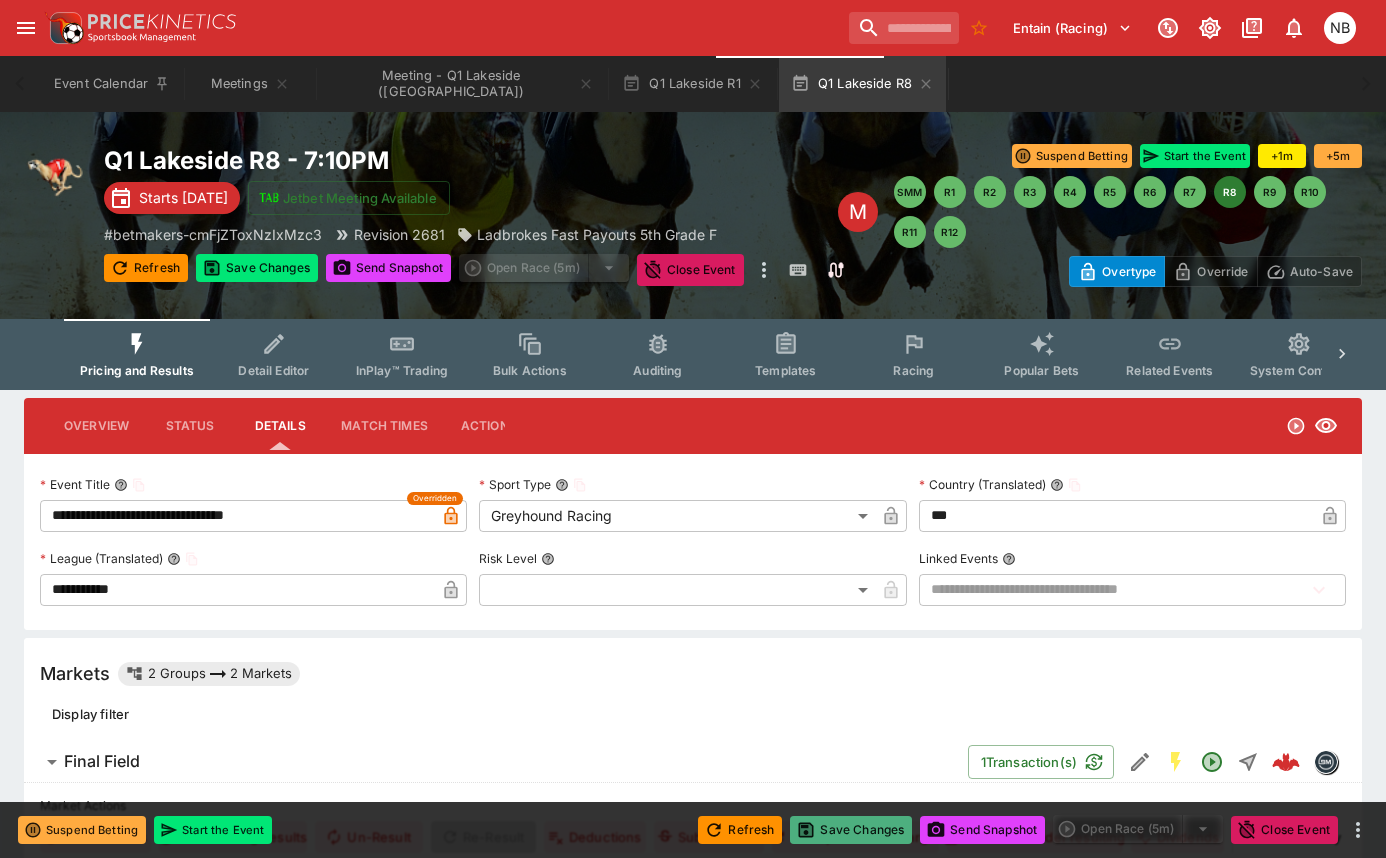 click on "Save Changes" at bounding box center [851, 830] 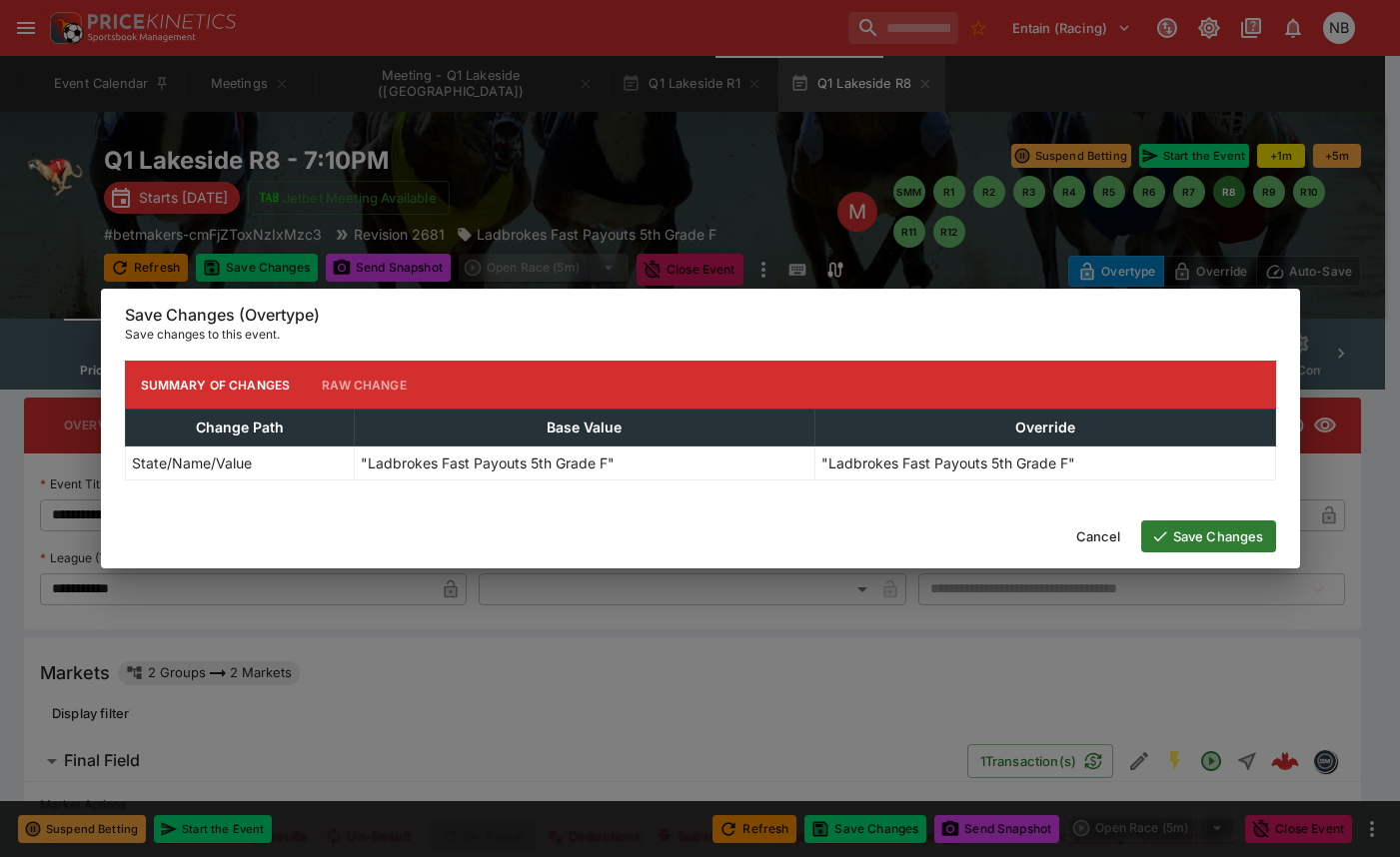 click on "Save Changes" at bounding box center [1208, 536] 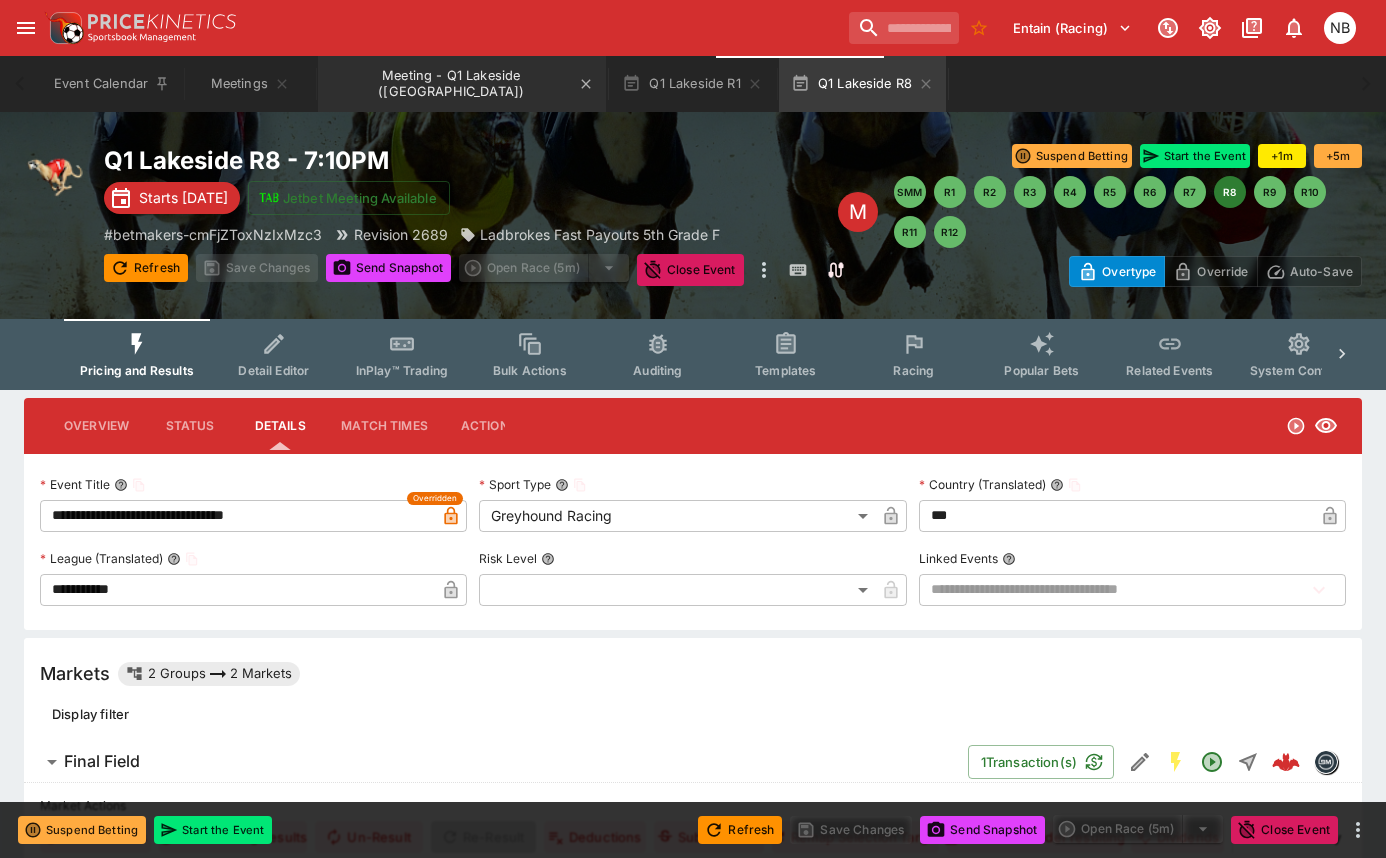 click on "Meeting - Q1 Lakeside (AUS)" at bounding box center (462, 84) 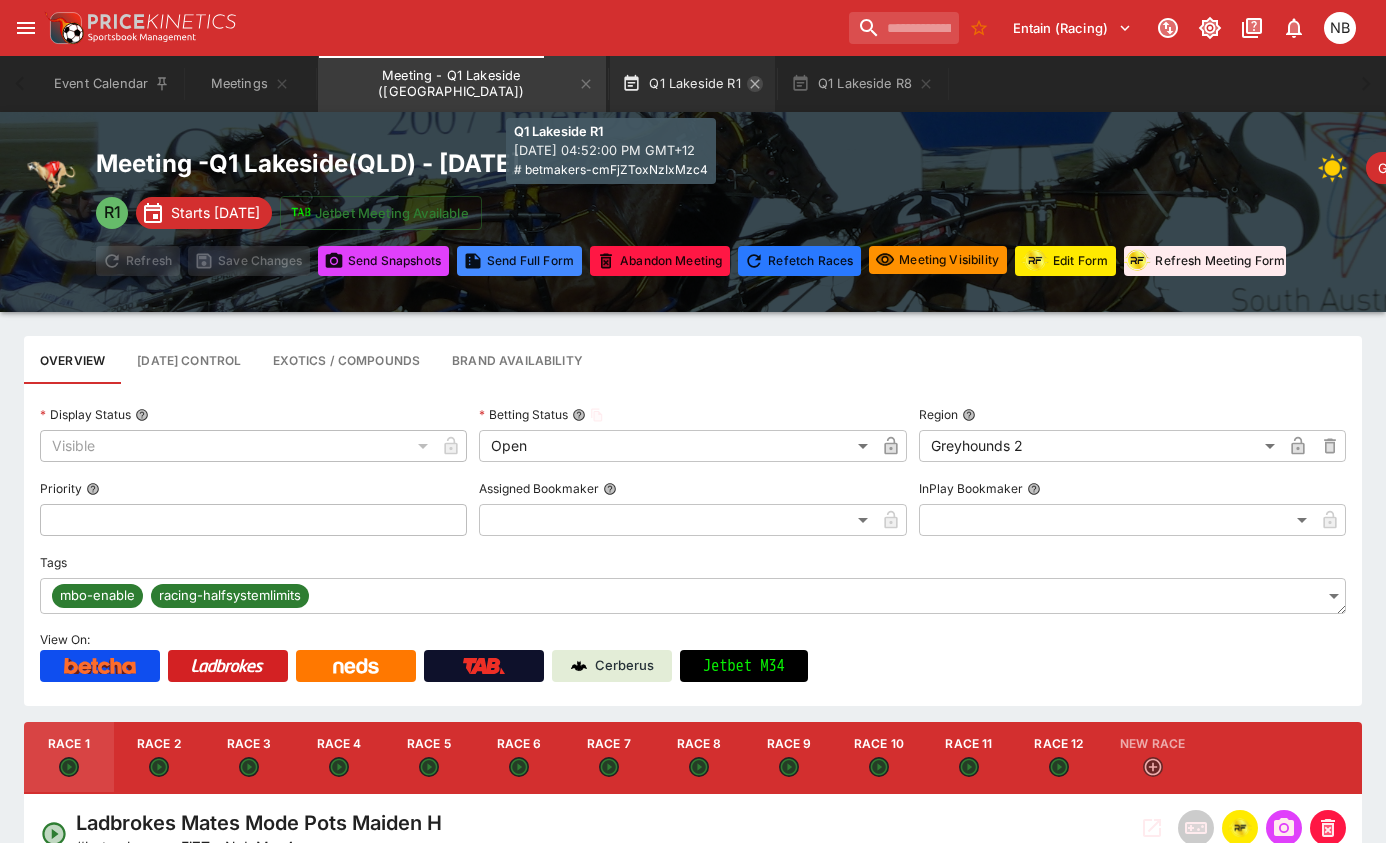 click 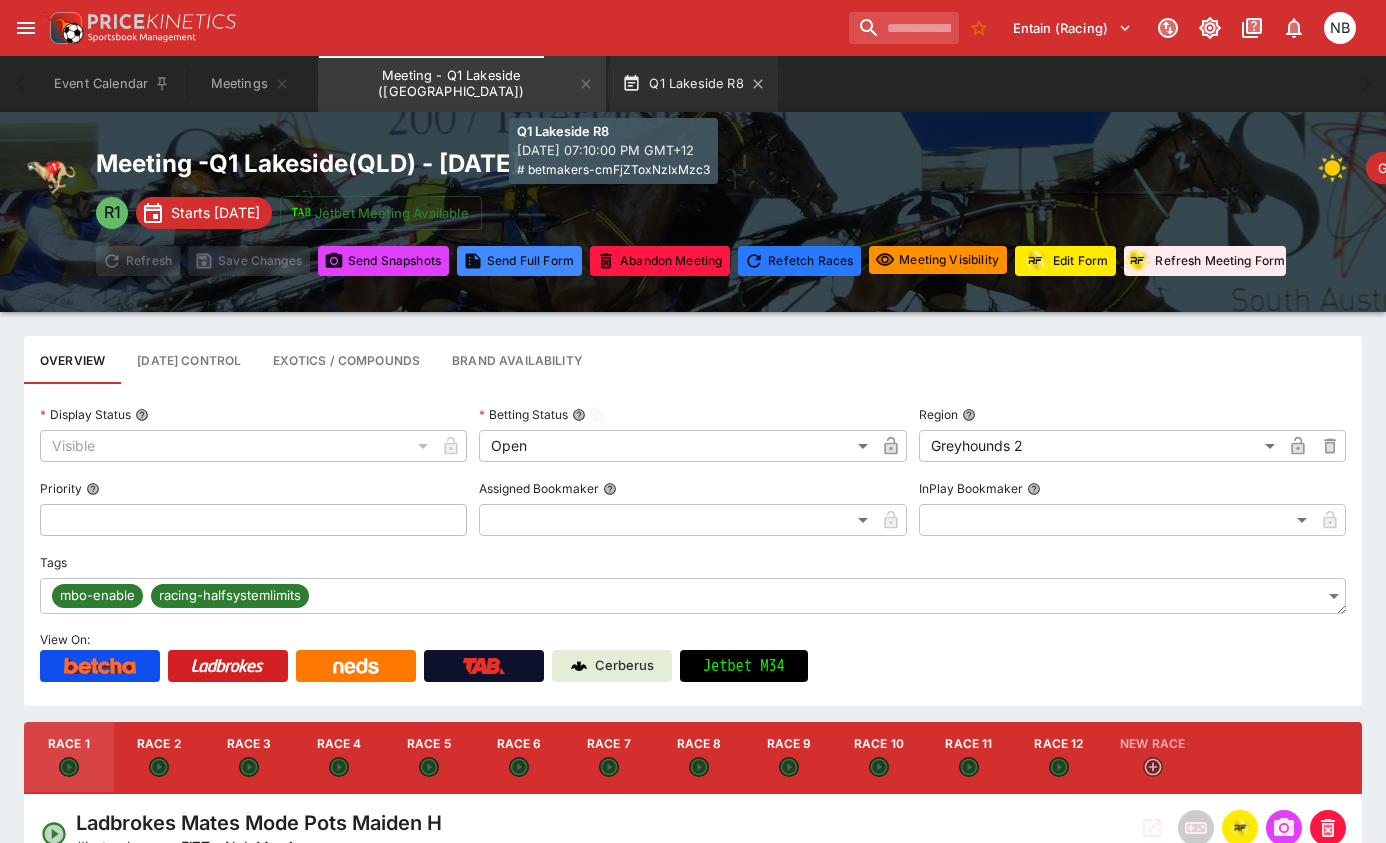 click on "Q1 Lakeside R8" at bounding box center (693, 84) 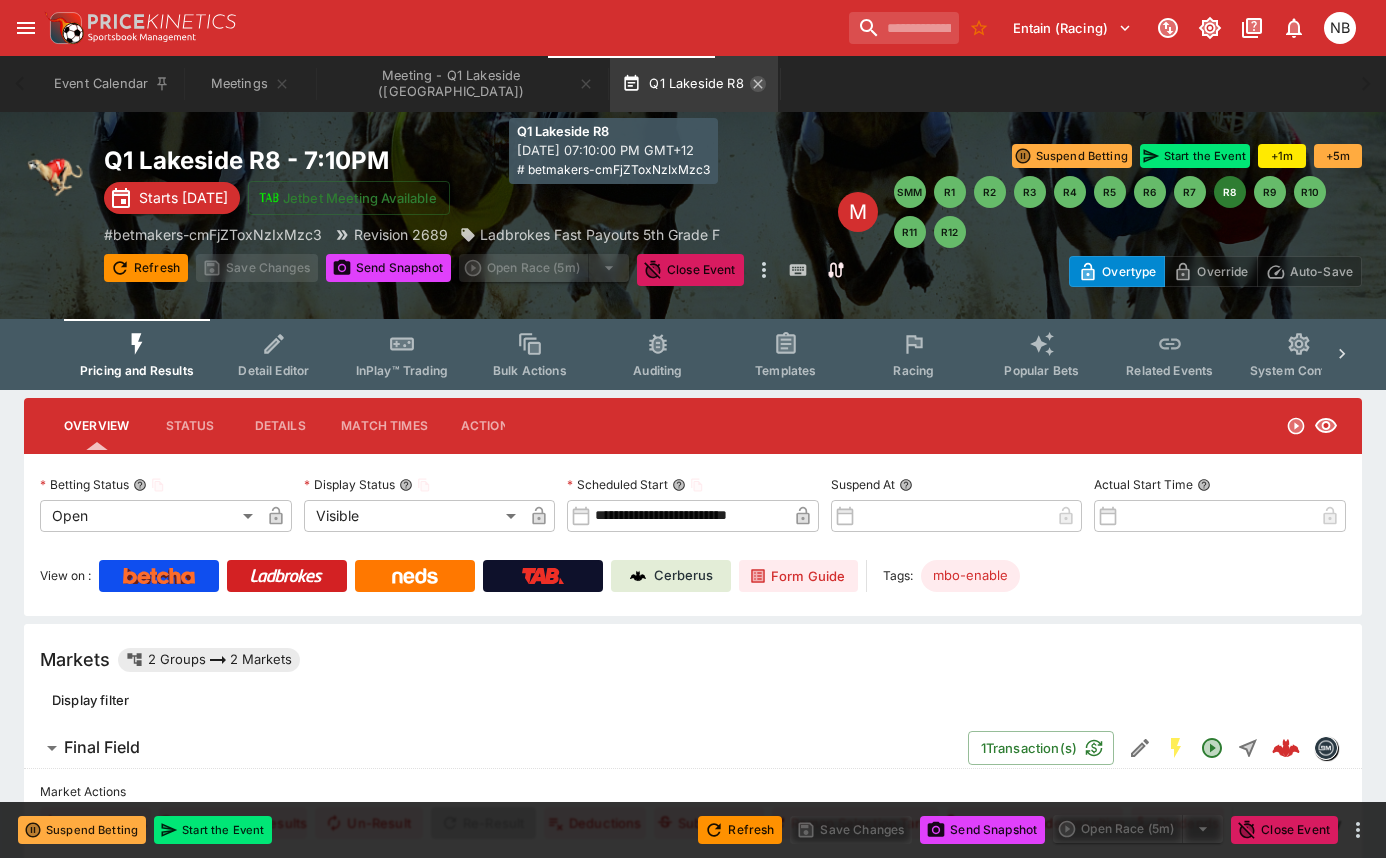 click 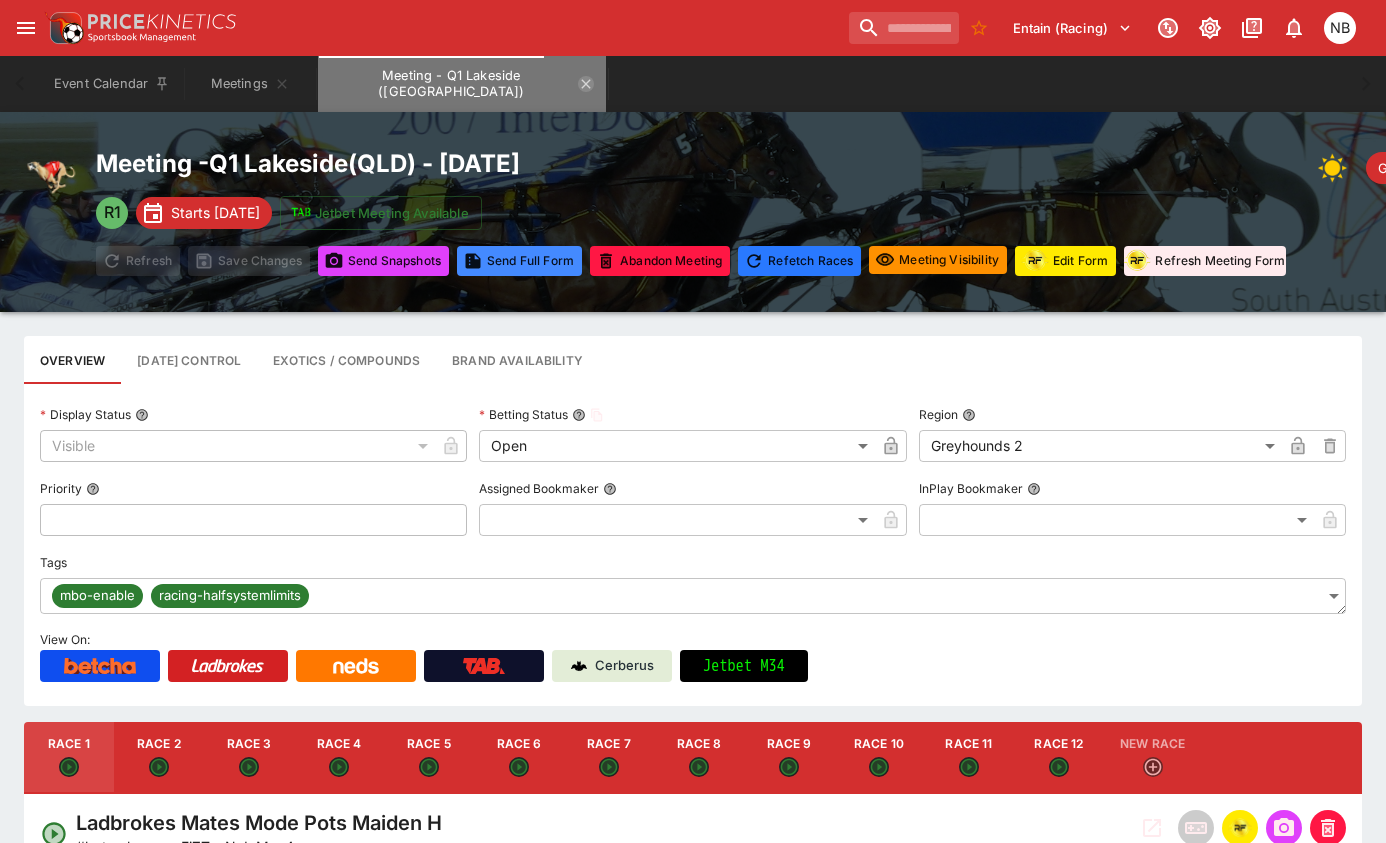 click 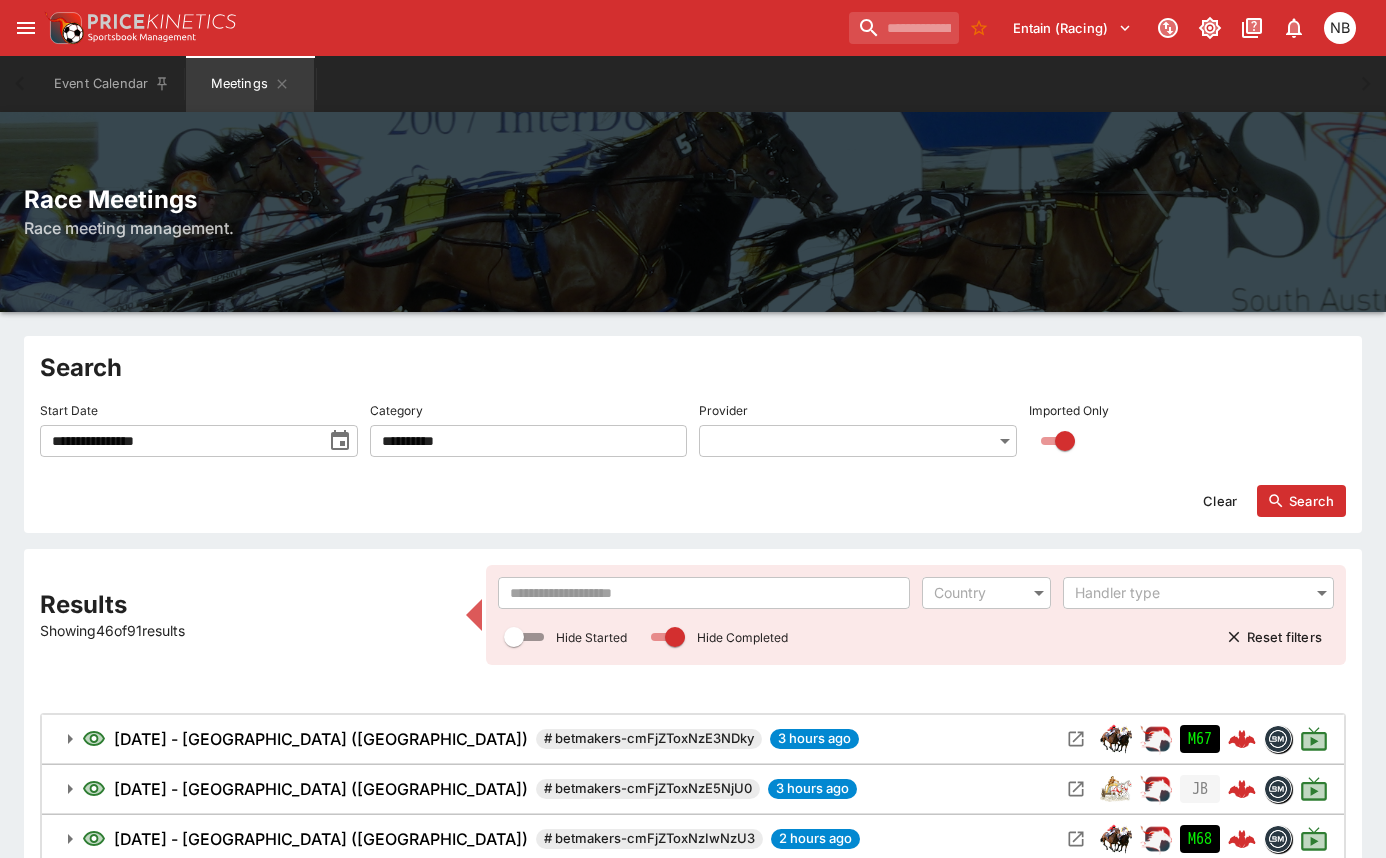 click 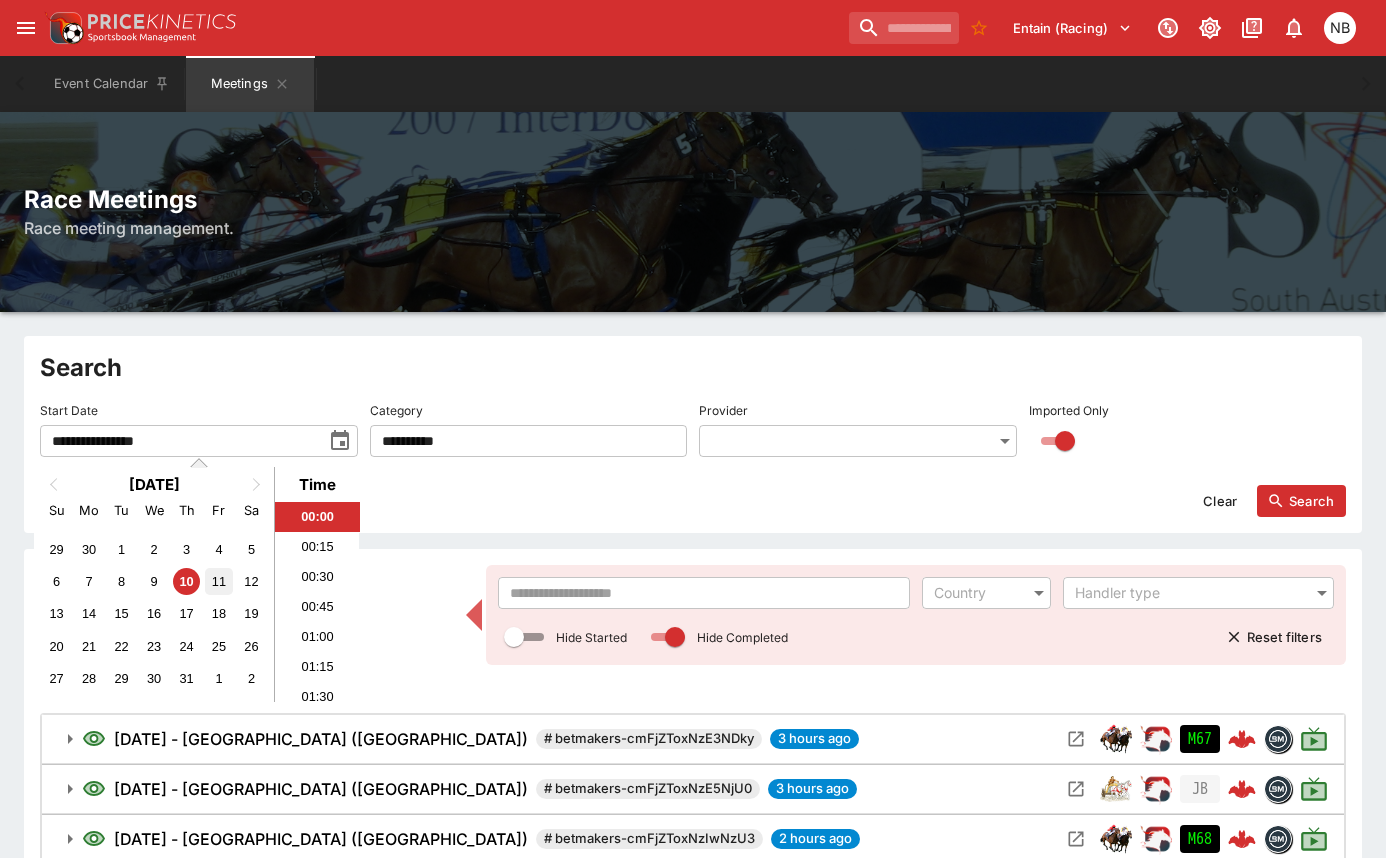 click on "11" at bounding box center (218, 581) 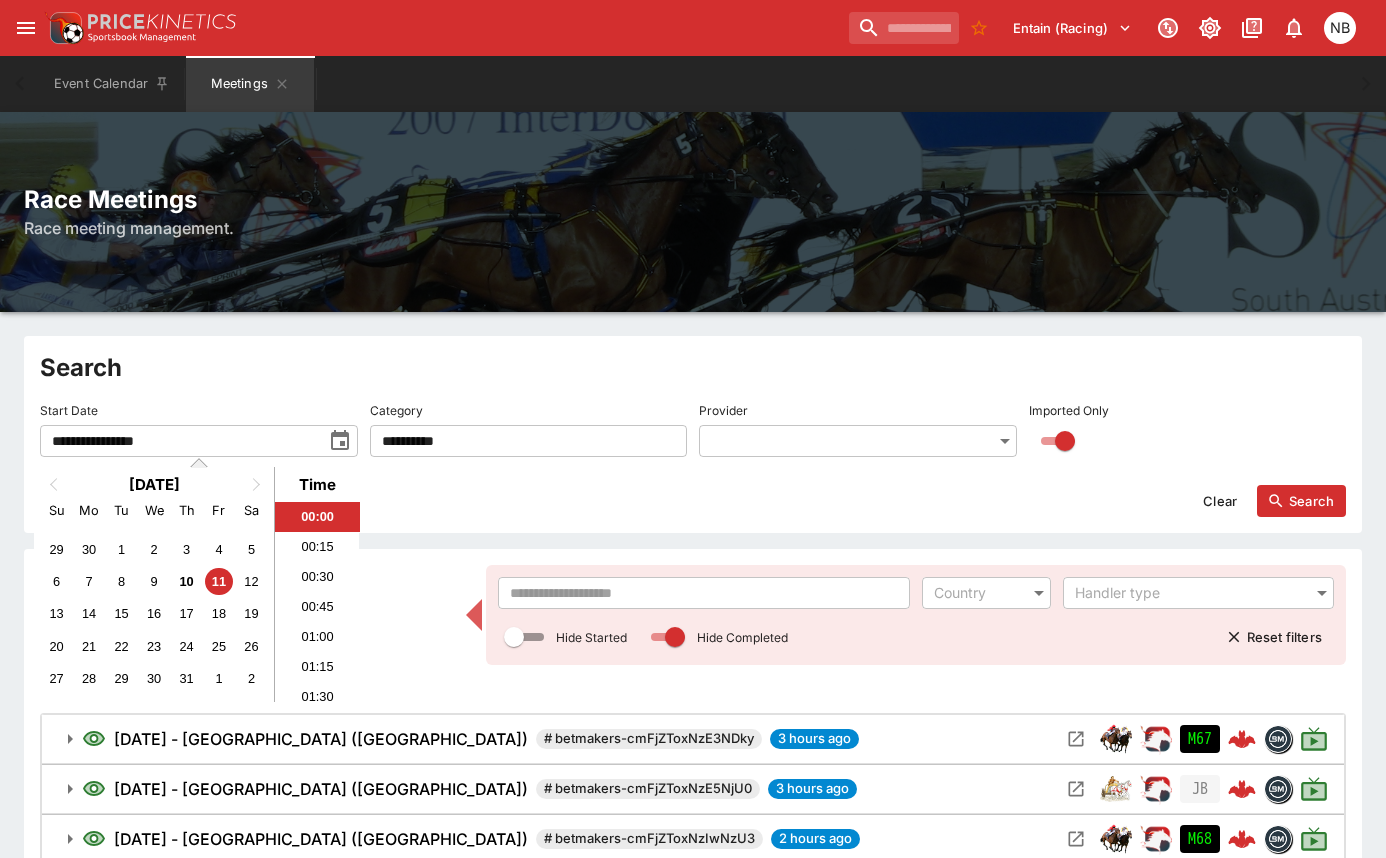 click at bounding box center (704, 593) 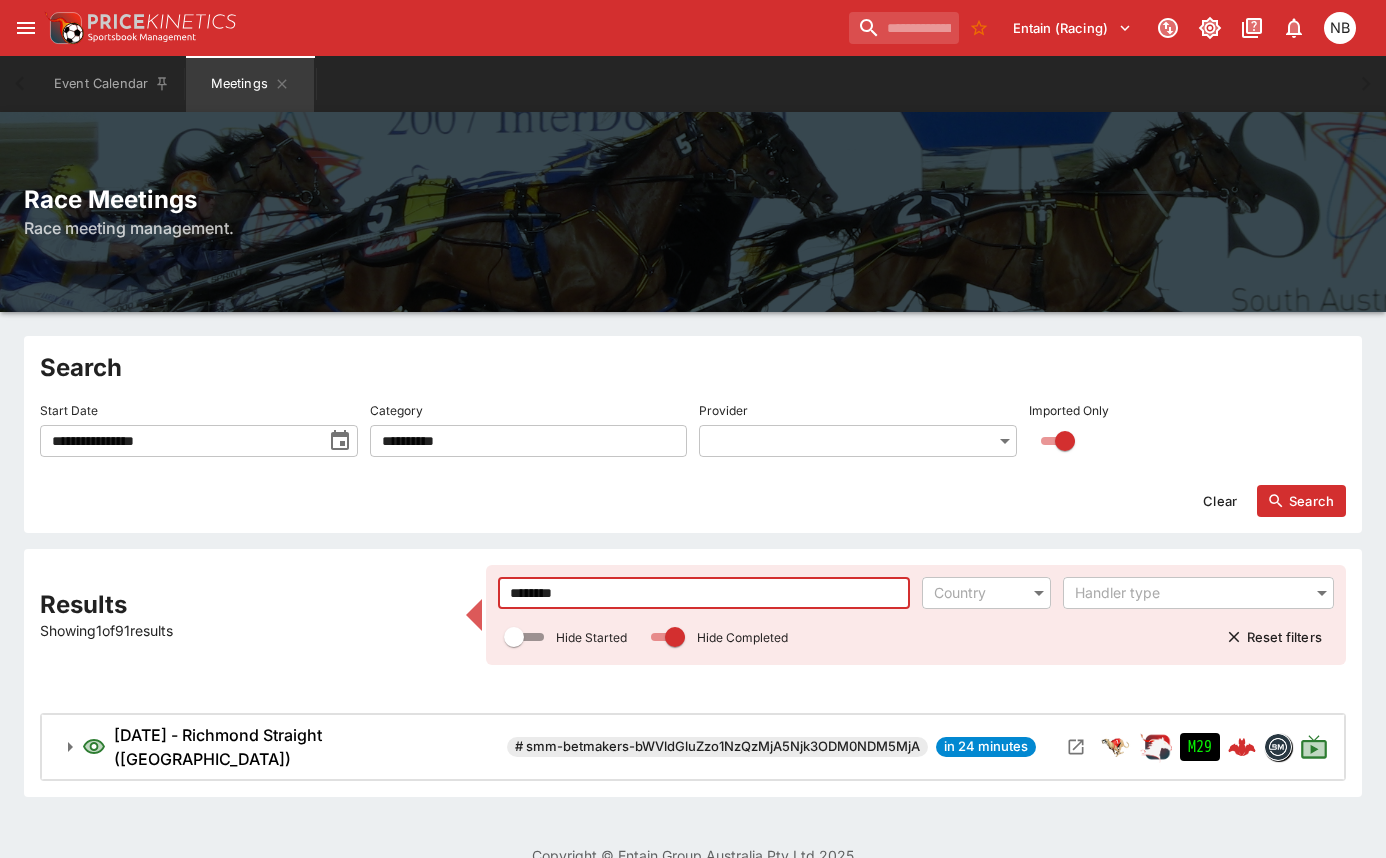 type on "********" 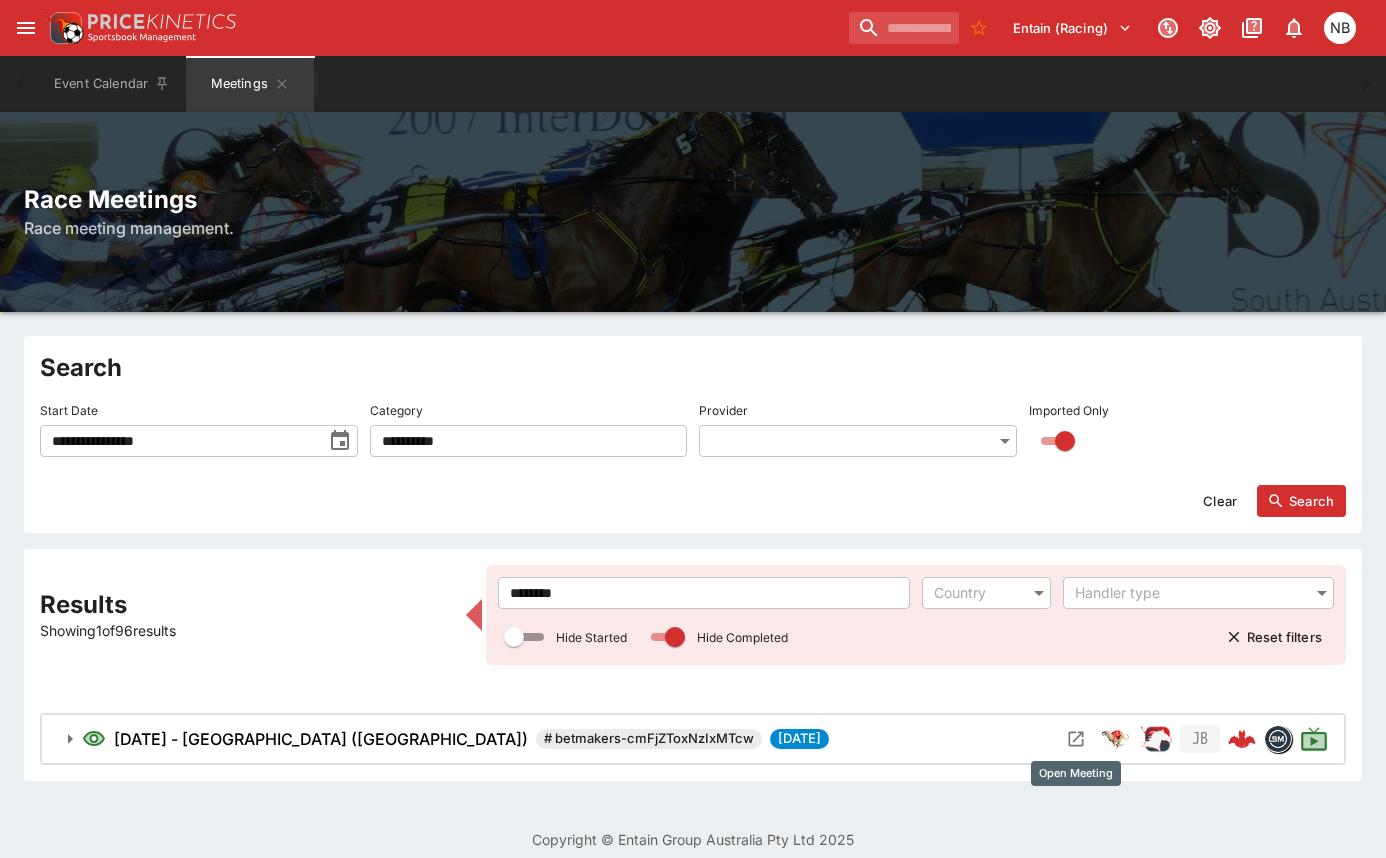 click at bounding box center [1076, 739] 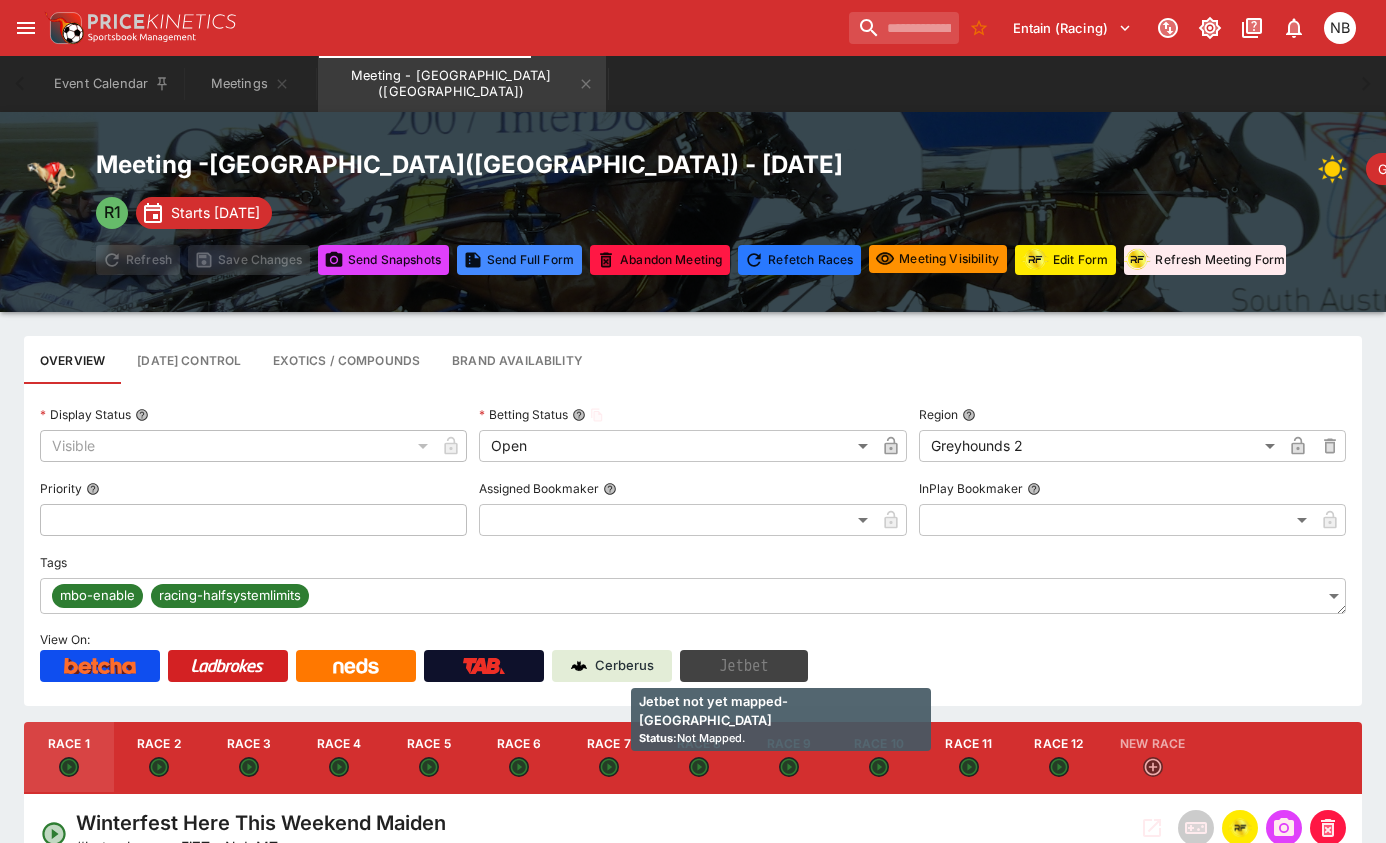 click on "Jetbet" at bounding box center [744, 666] 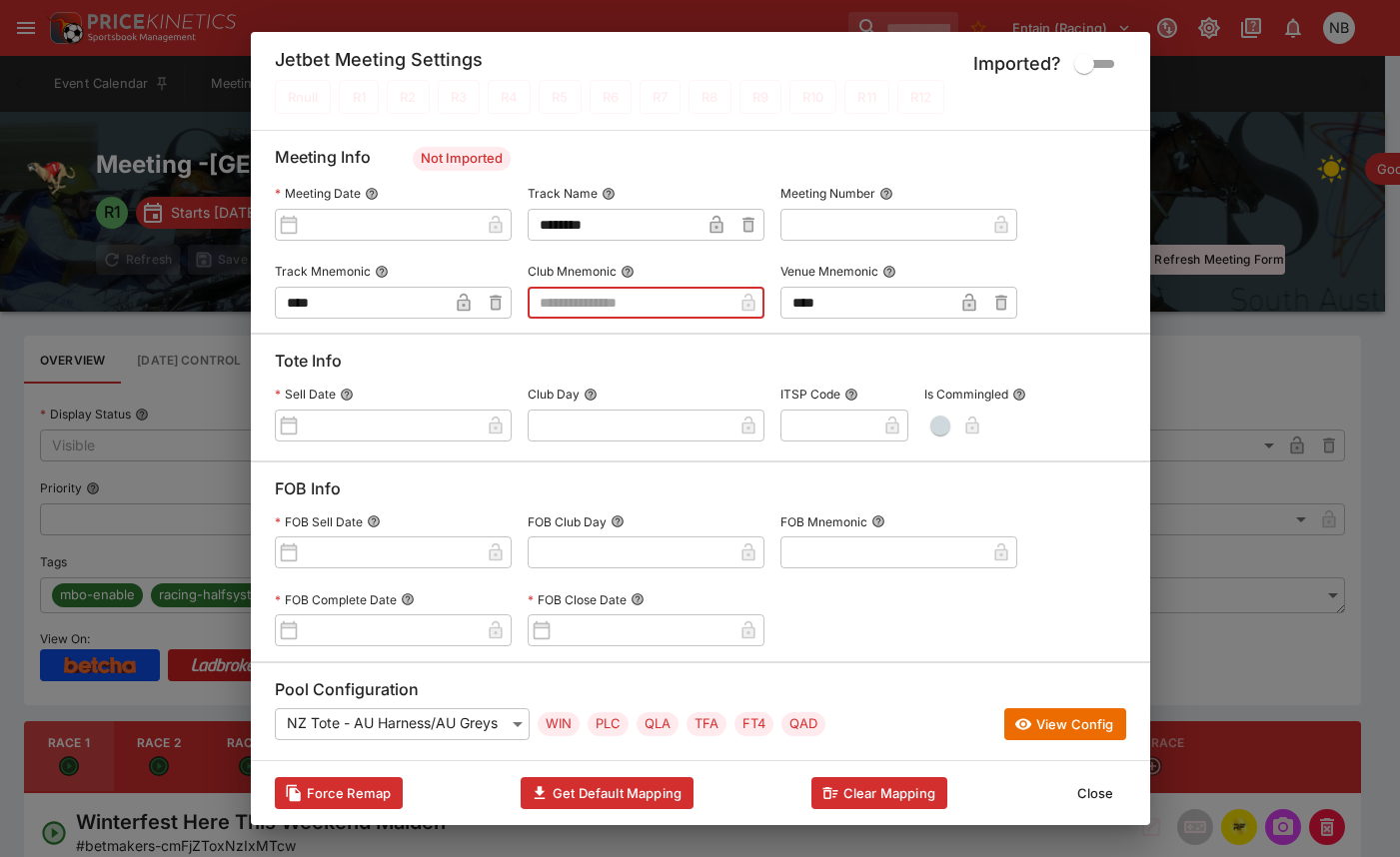 click at bounding box center [630, 303] 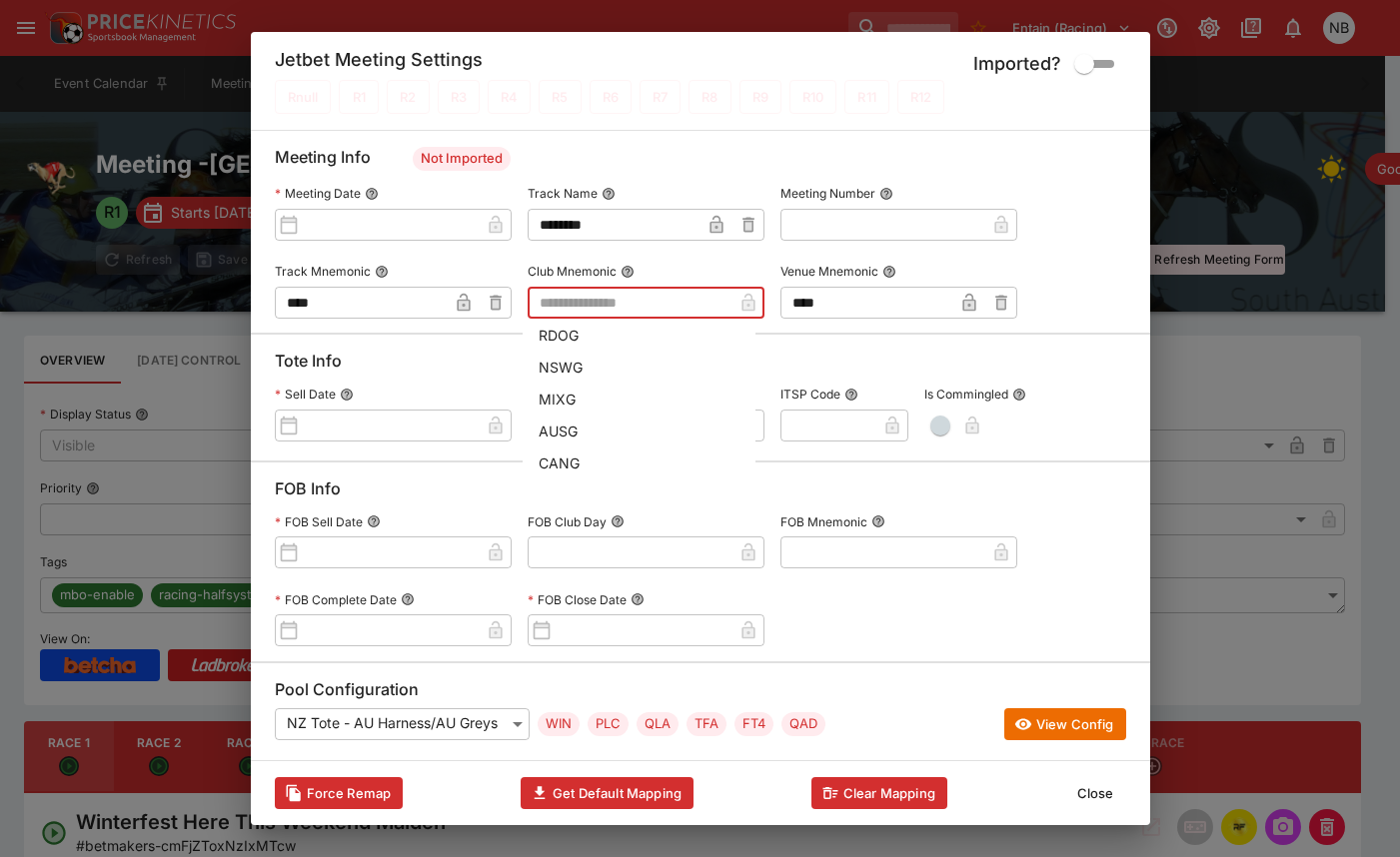click on "RDOG" at bounding box center [639, 335] 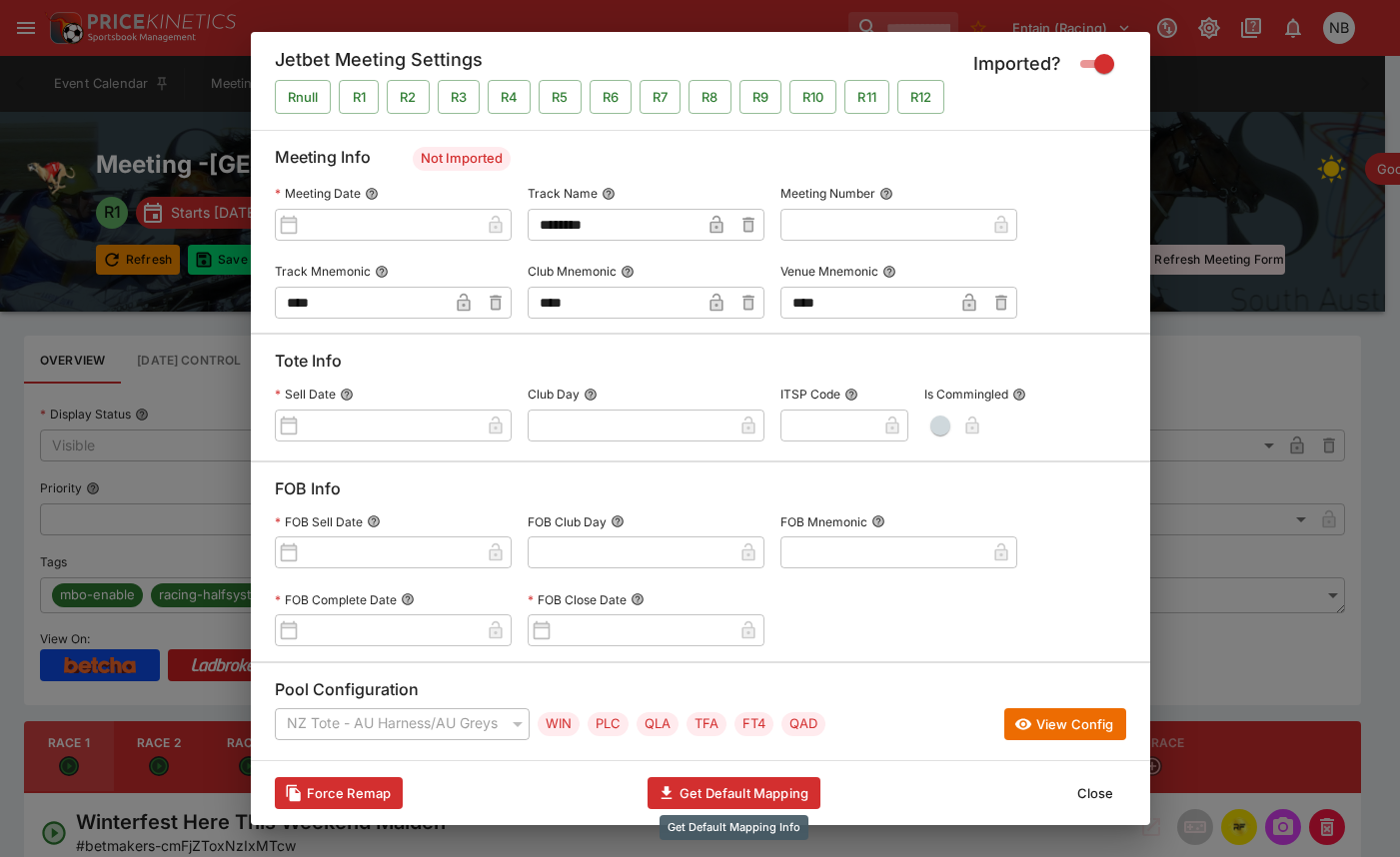 click on "Get Default Mapping" at bounding box center [733, 793] 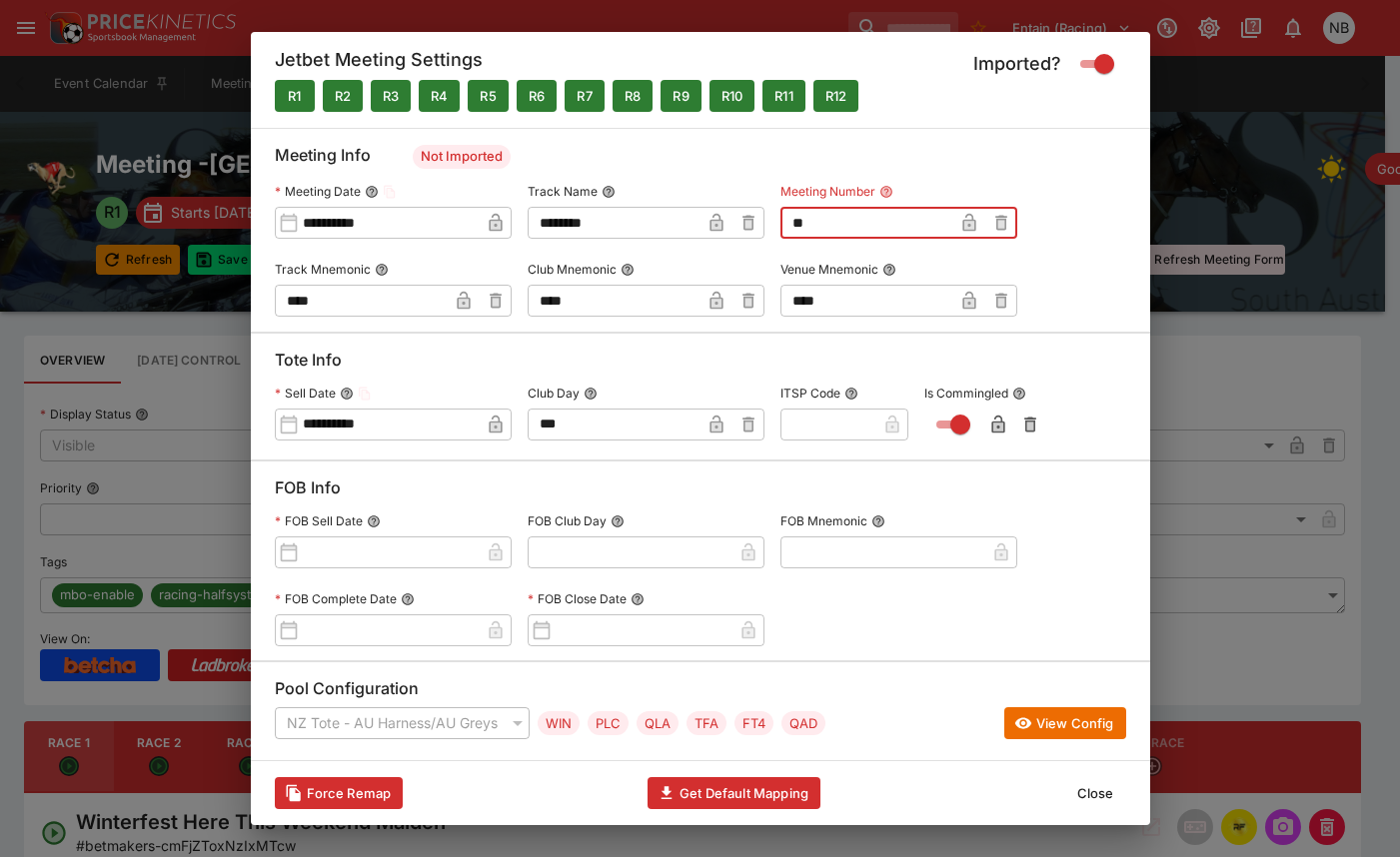 click on "**" at bounding box center (866, 223) 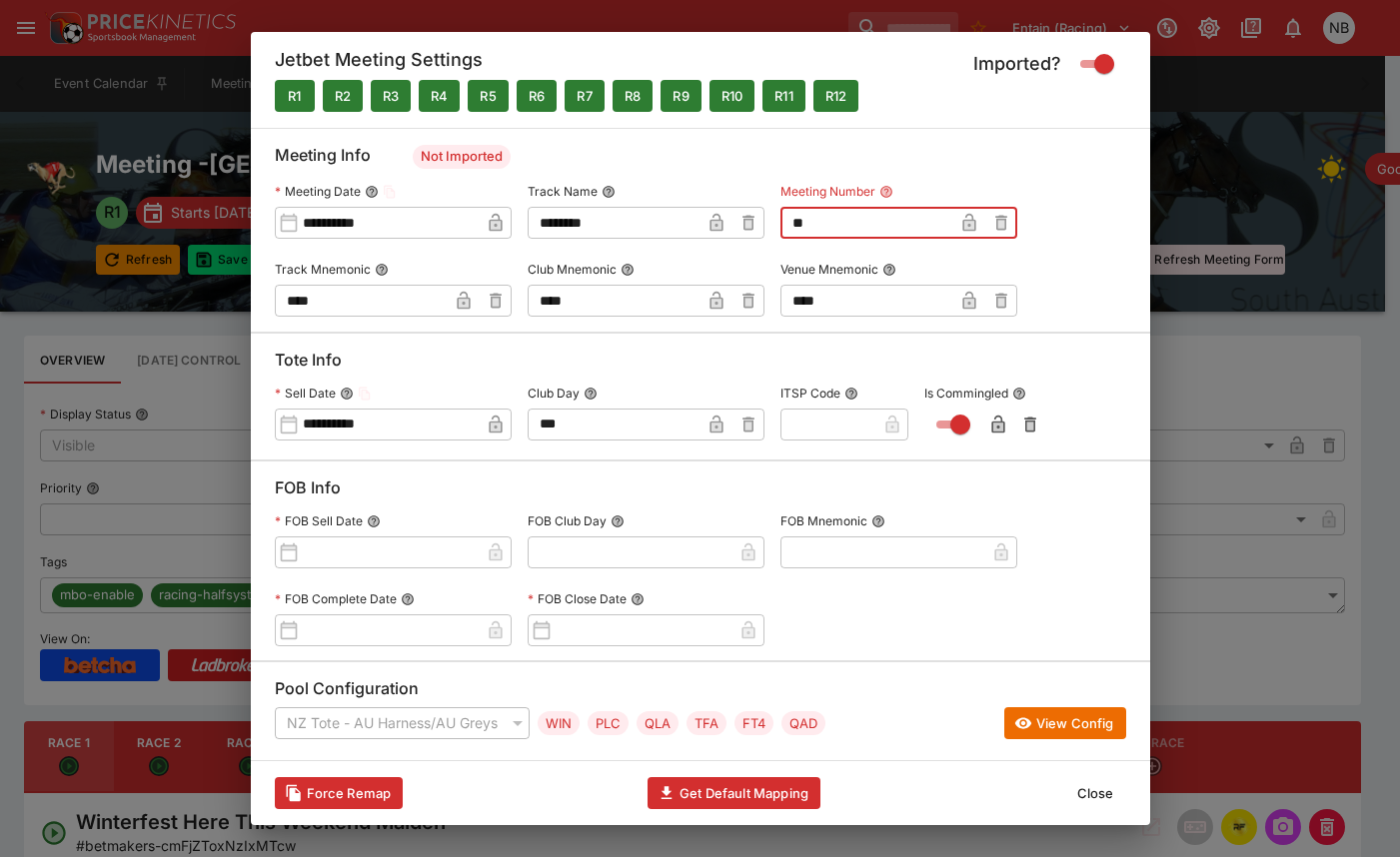 type on "*" 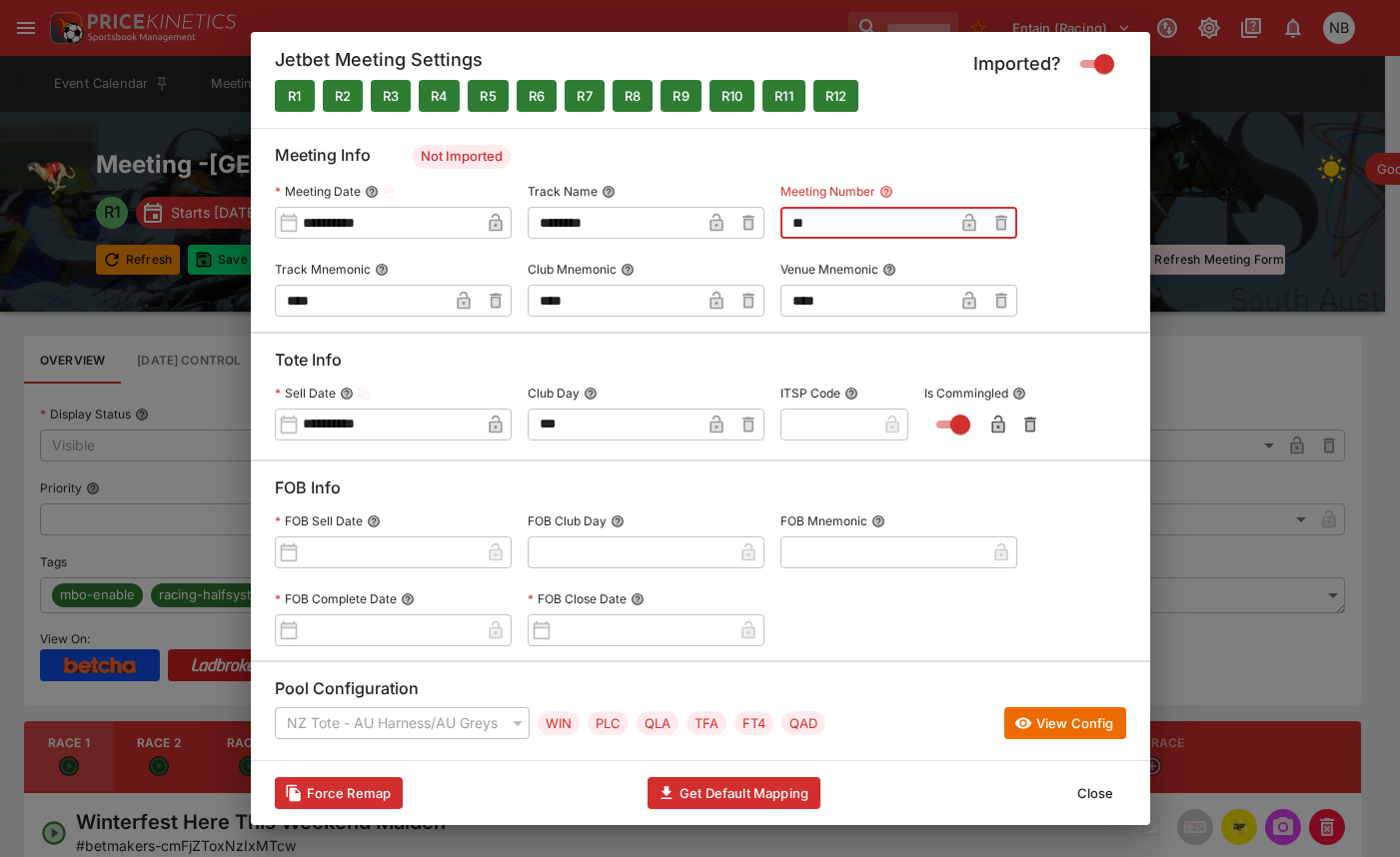 type on "**" 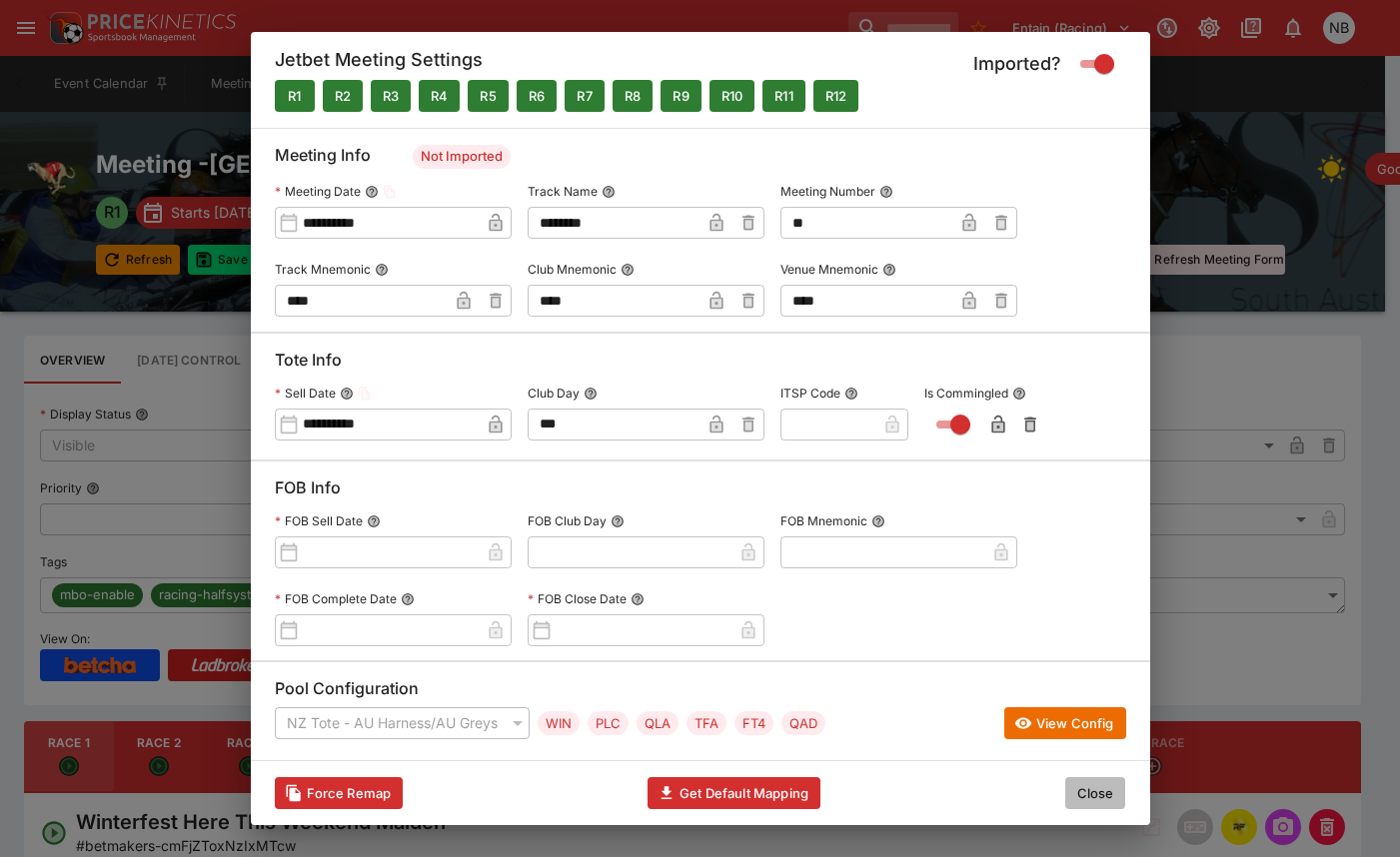 click on "Close" at bounding box center [1095, 793] 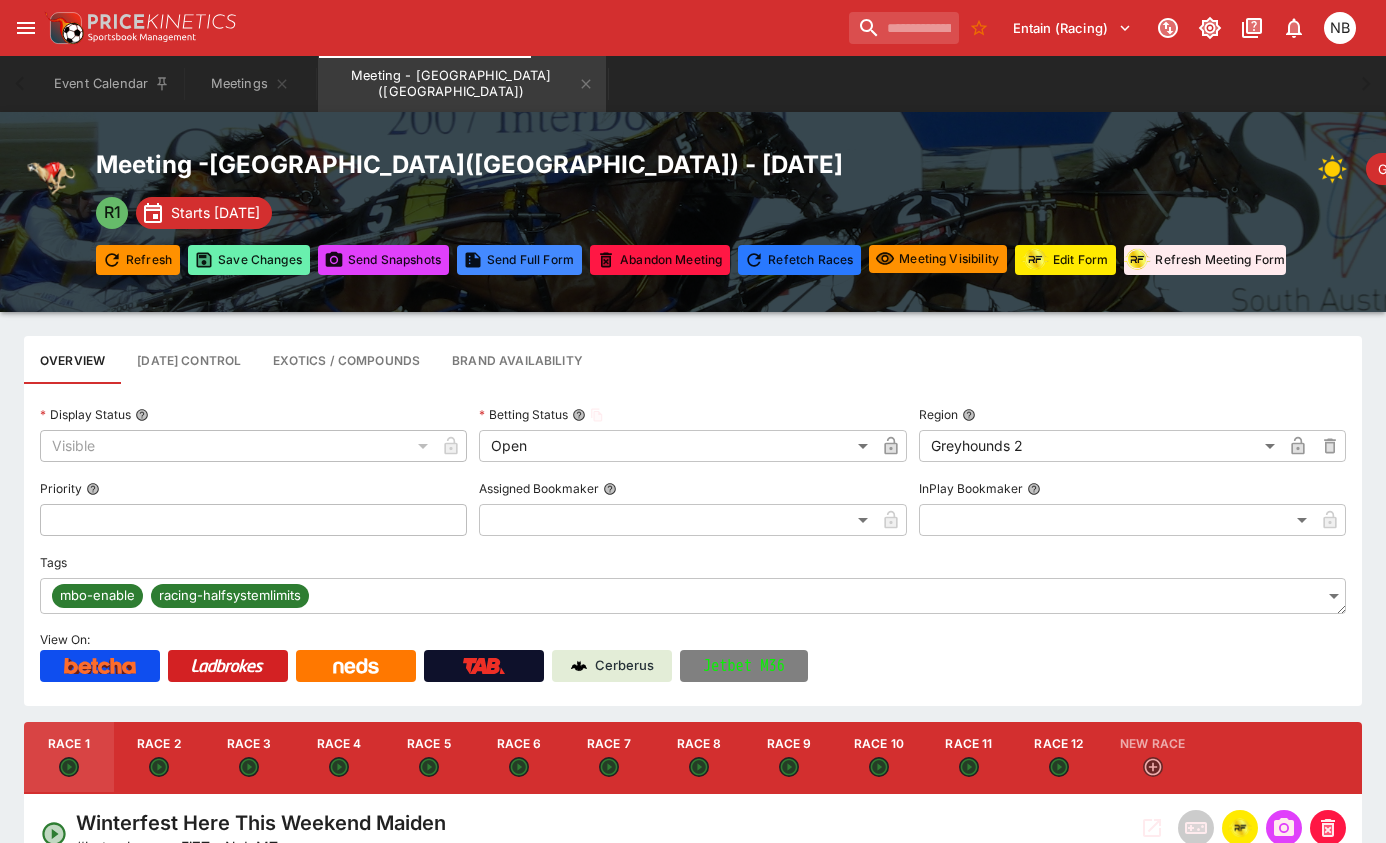 click on "Save Changes" at bounding box center (249, 260) 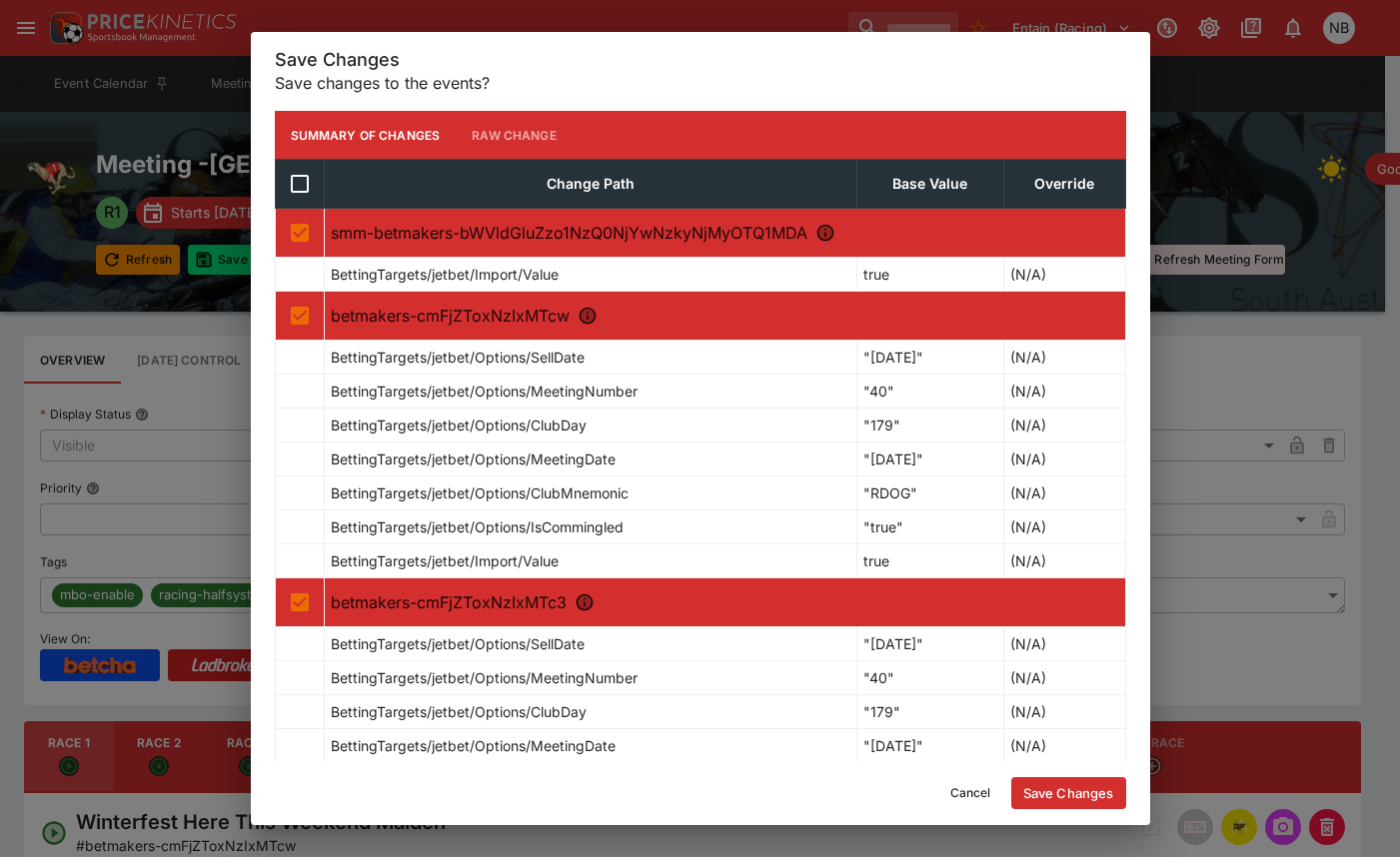 click on "Save Changes" at bounding box center (1068, 793) 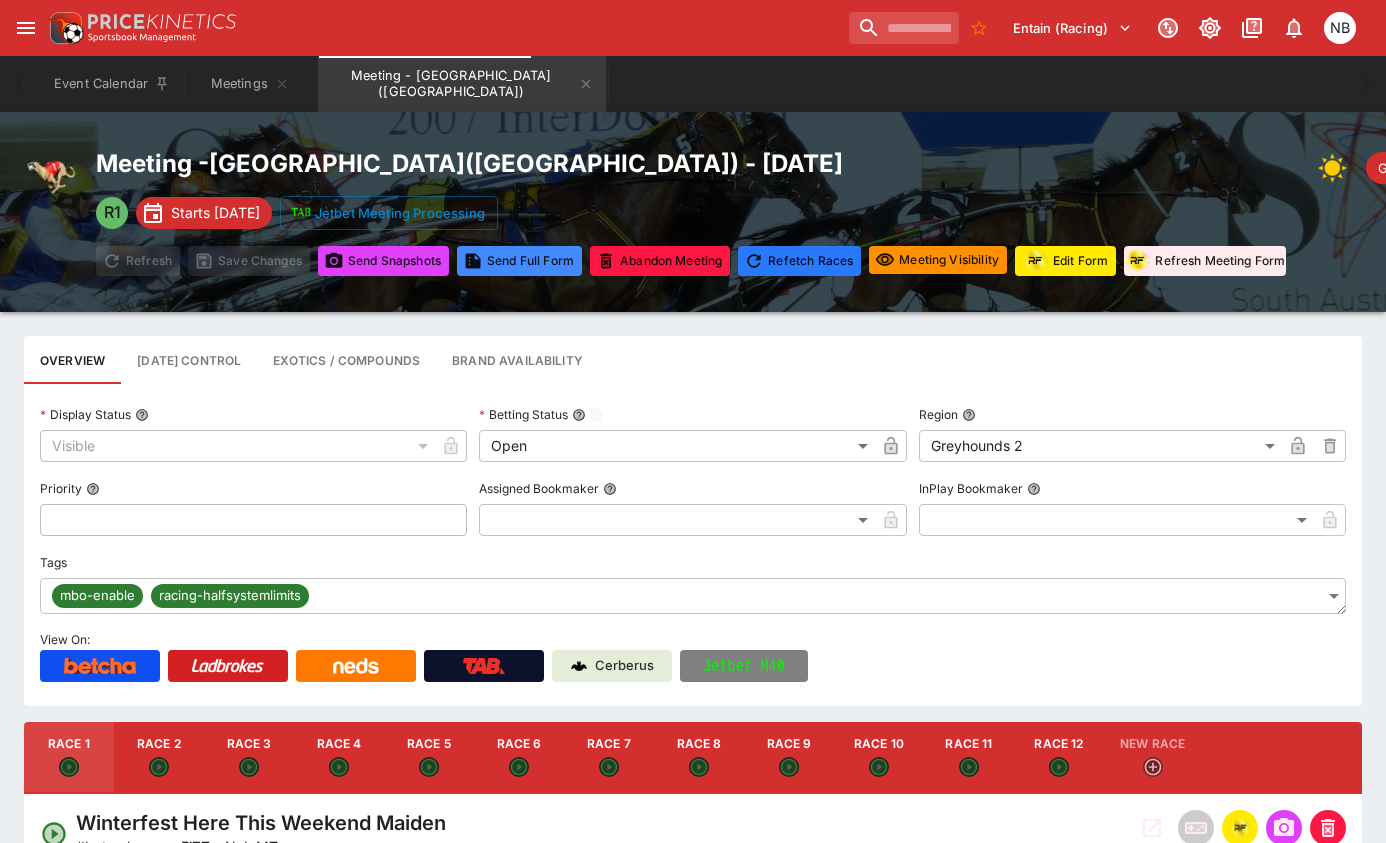 scroll, scrollTop: 100, scrollLeft: 0, axis: vertical 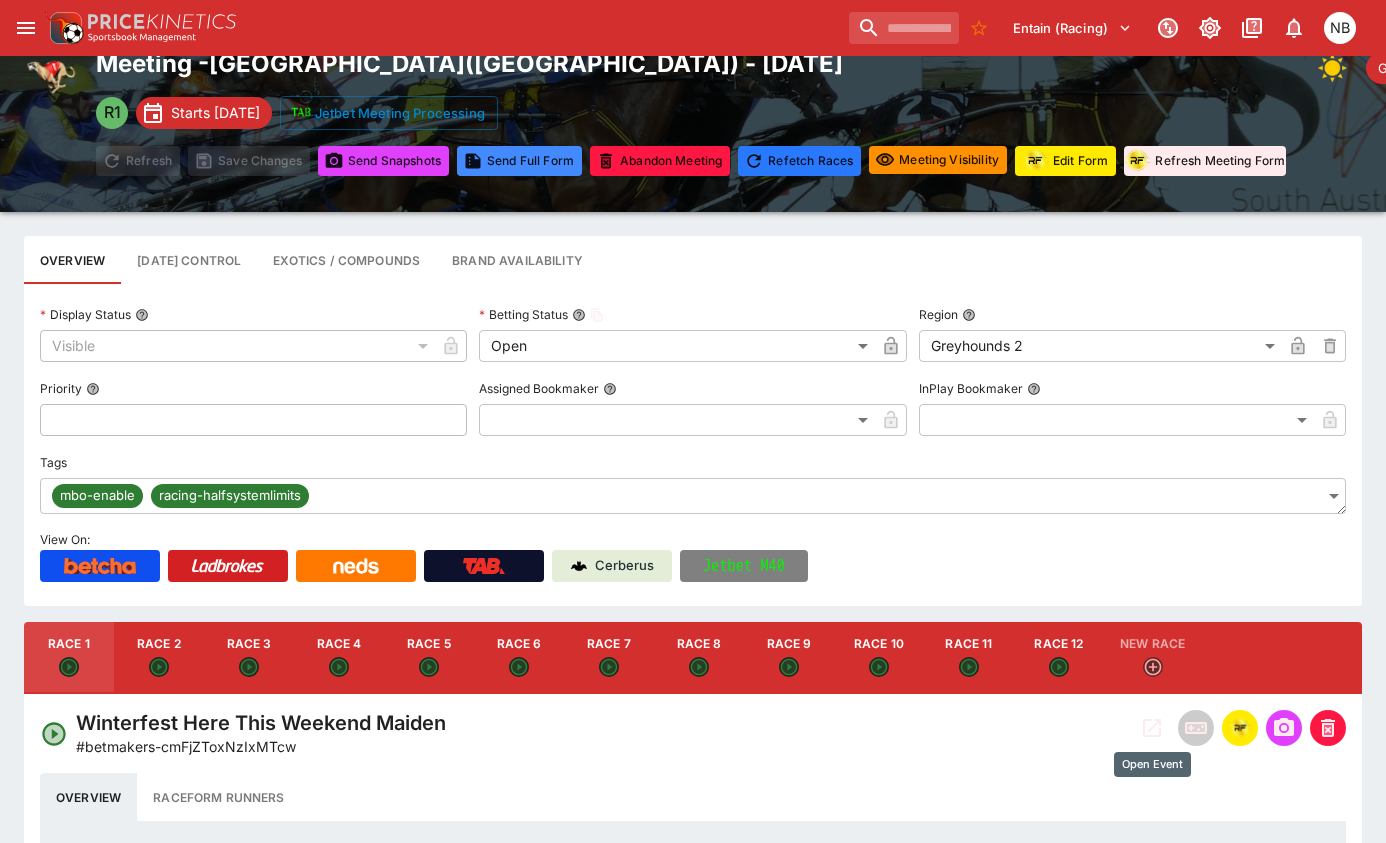 click 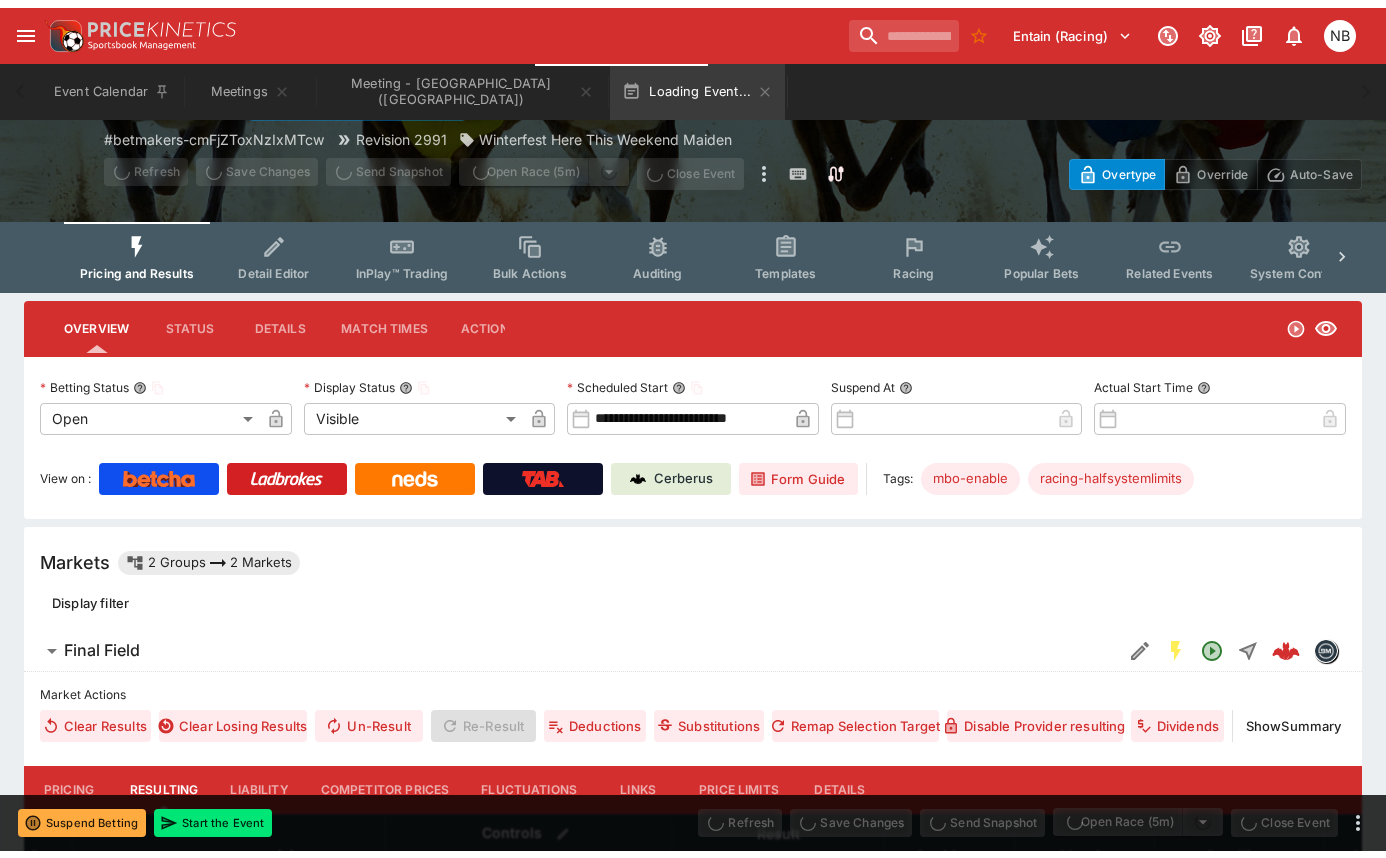 scroll, scrollTop: 0, scrollLeft: 0, axis: both 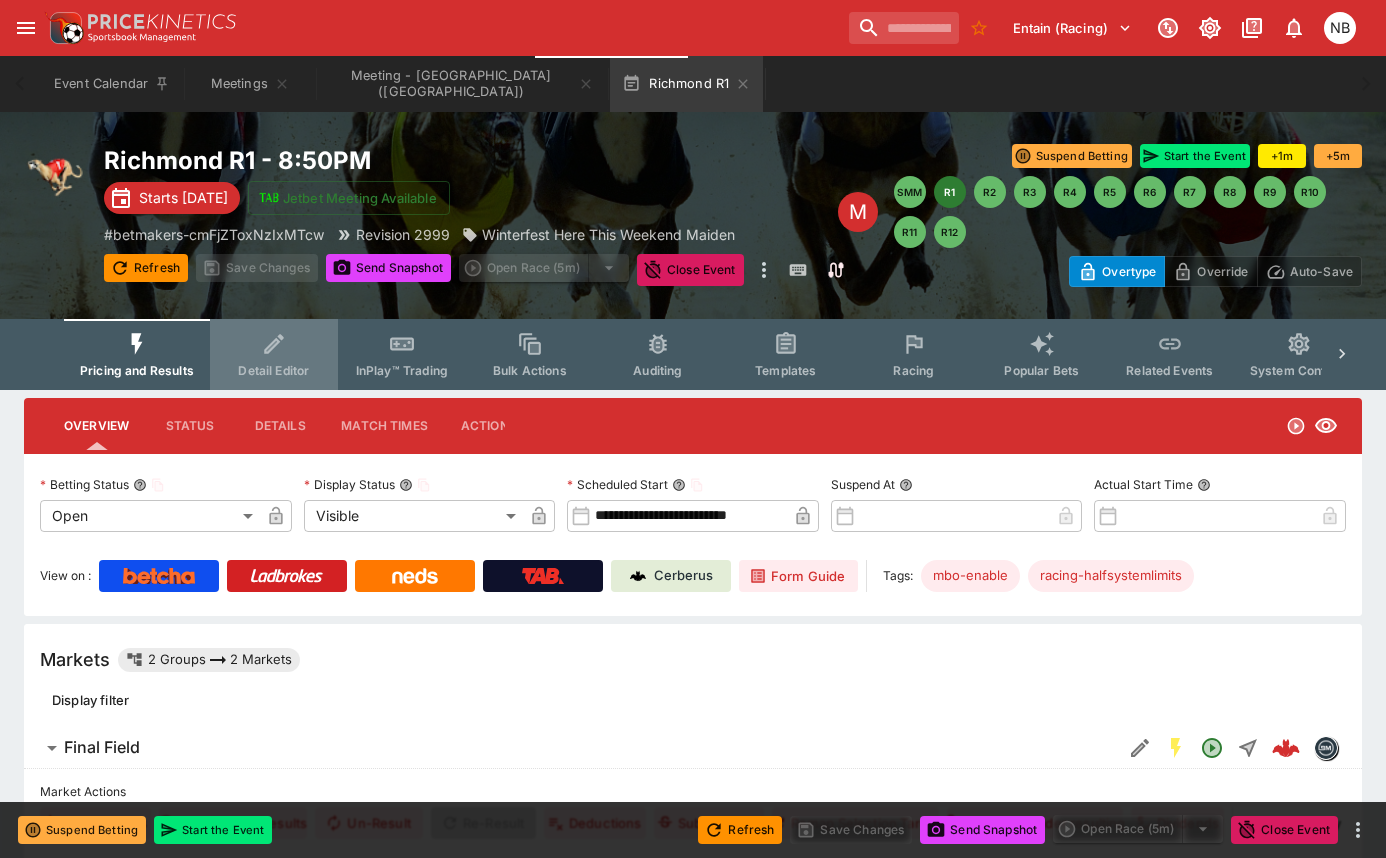 click on "Detail Editor" at bounding box center [274, 354] 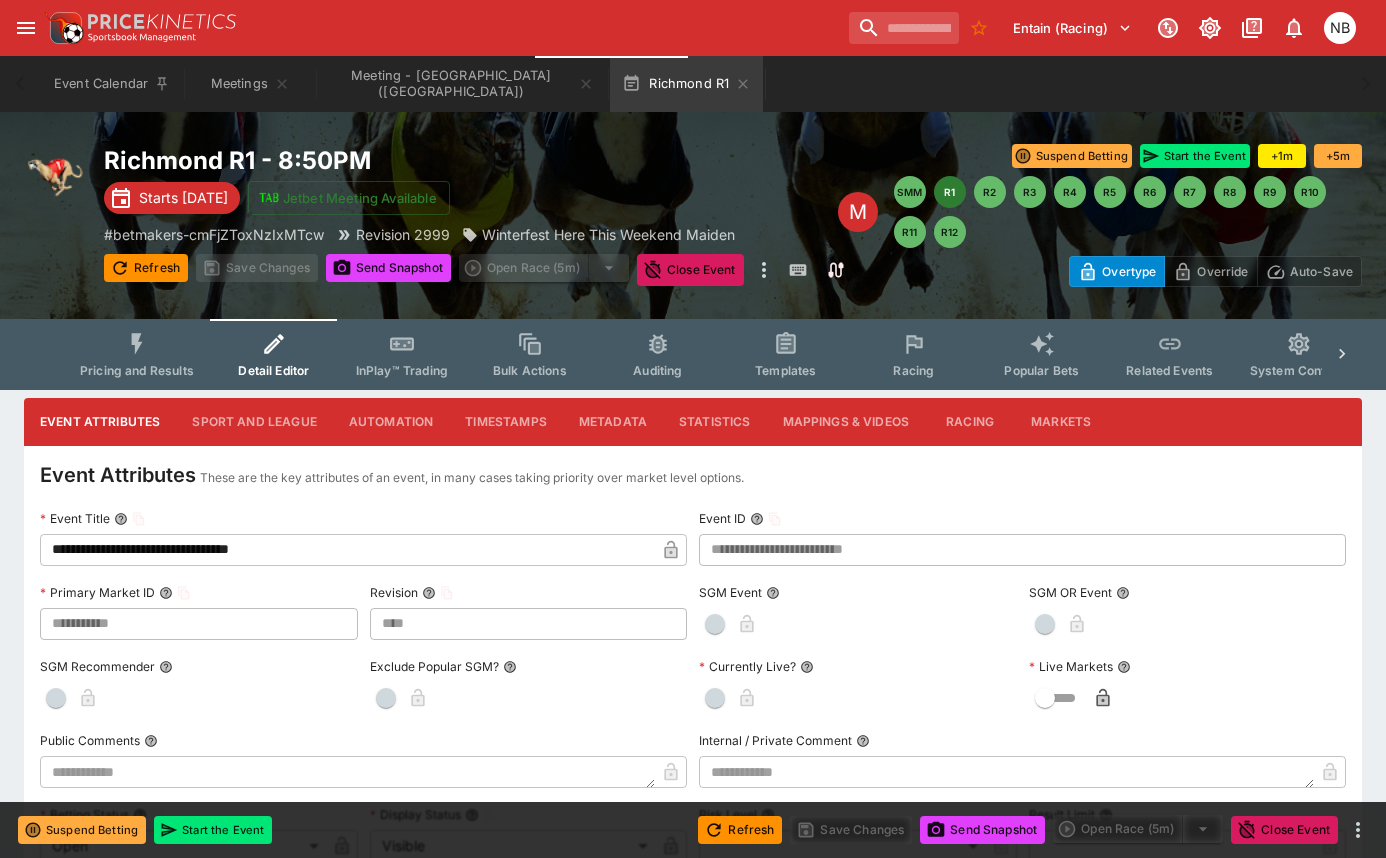 type on "****" 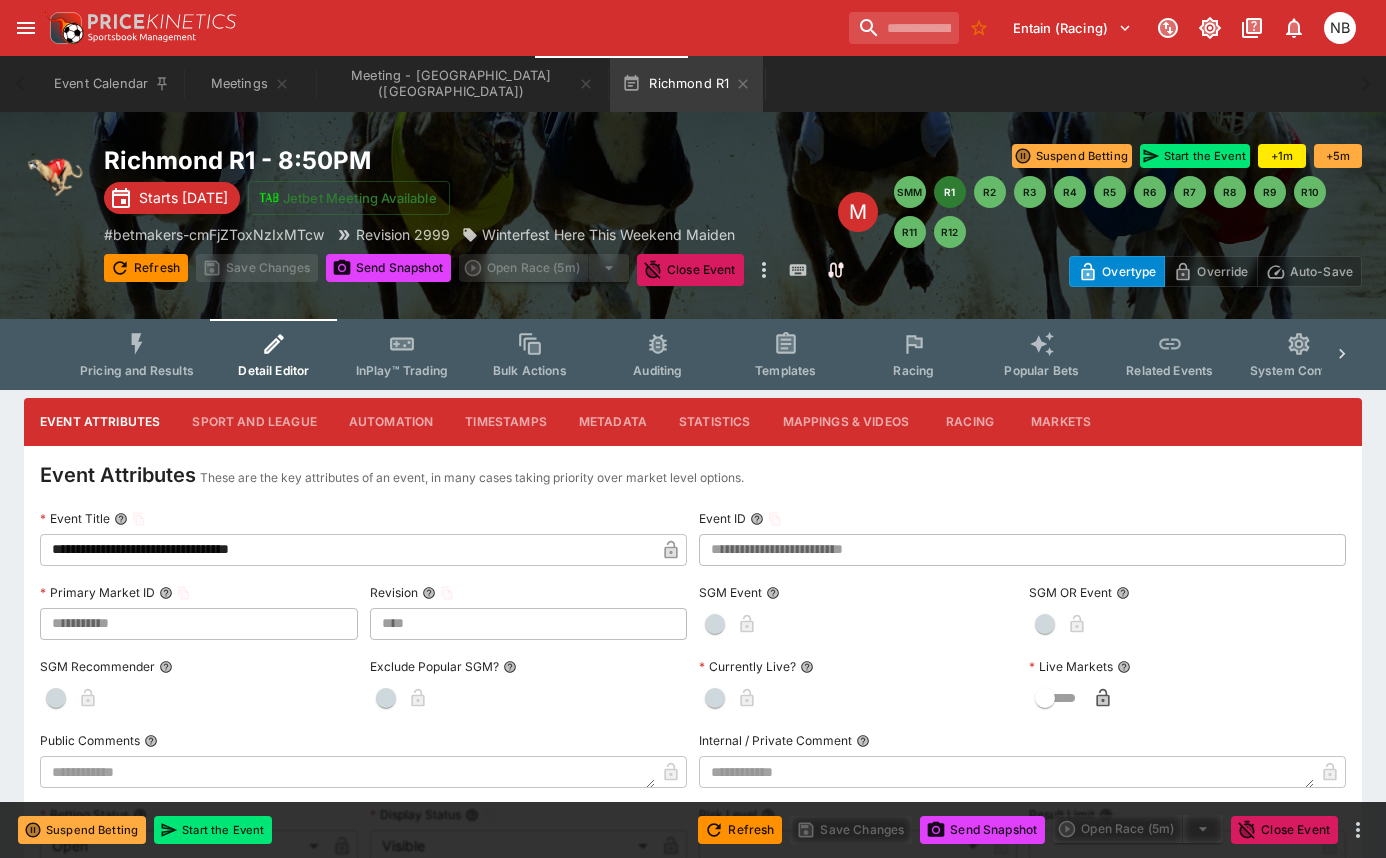 type on "**********" 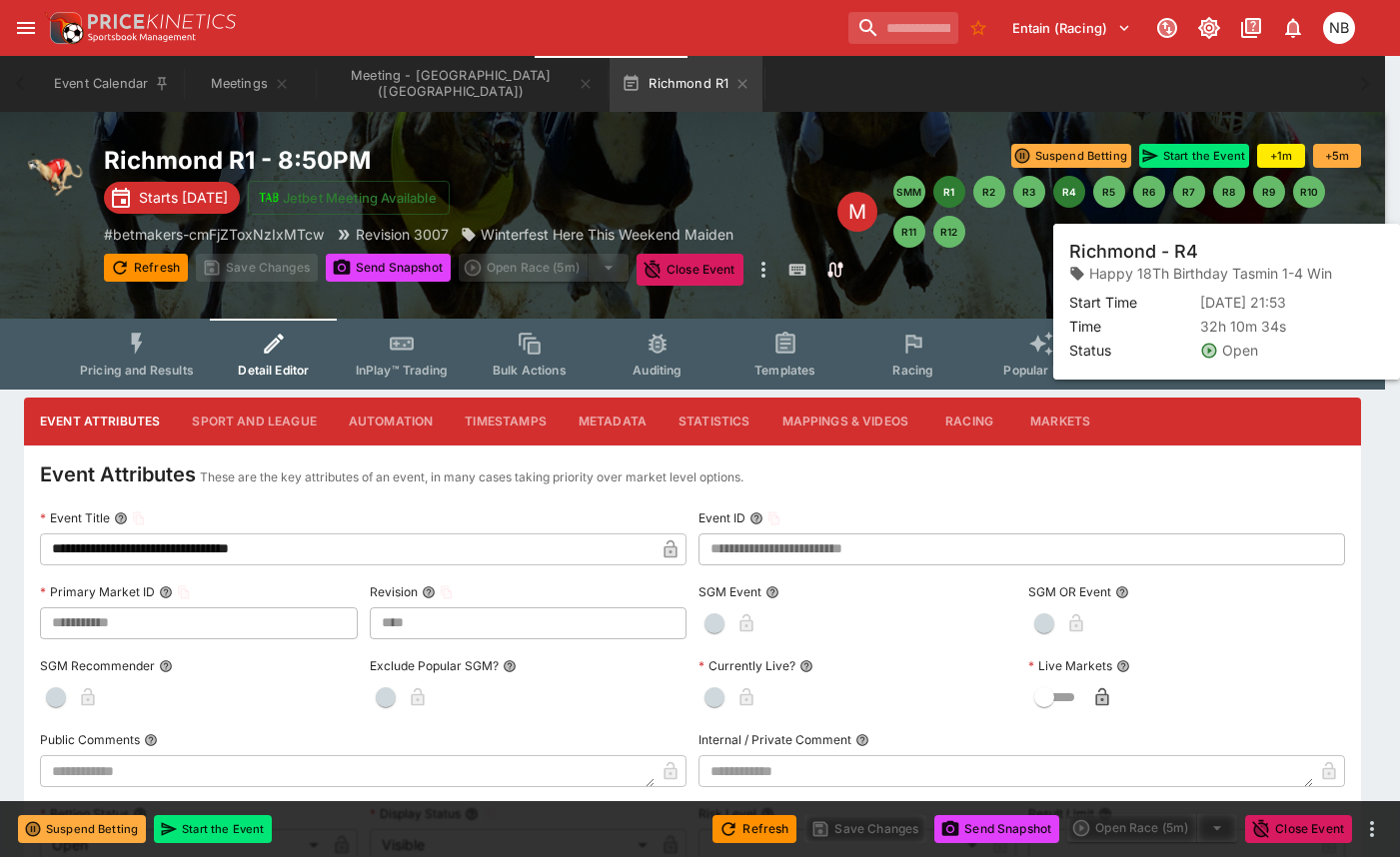 click on "R4" at bounding box center [1069, 192] 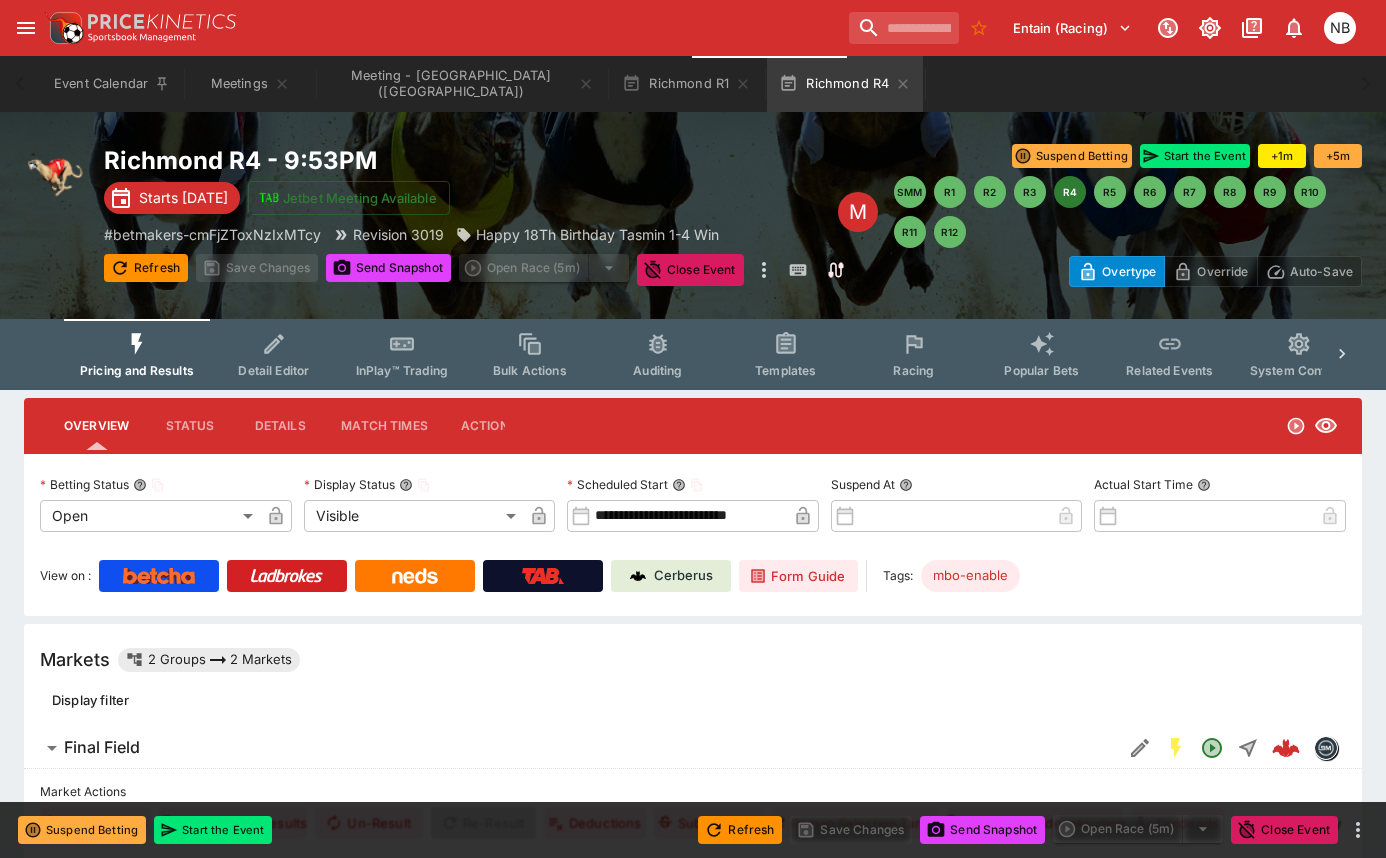click on "Details" at bounding box center [280, 426] 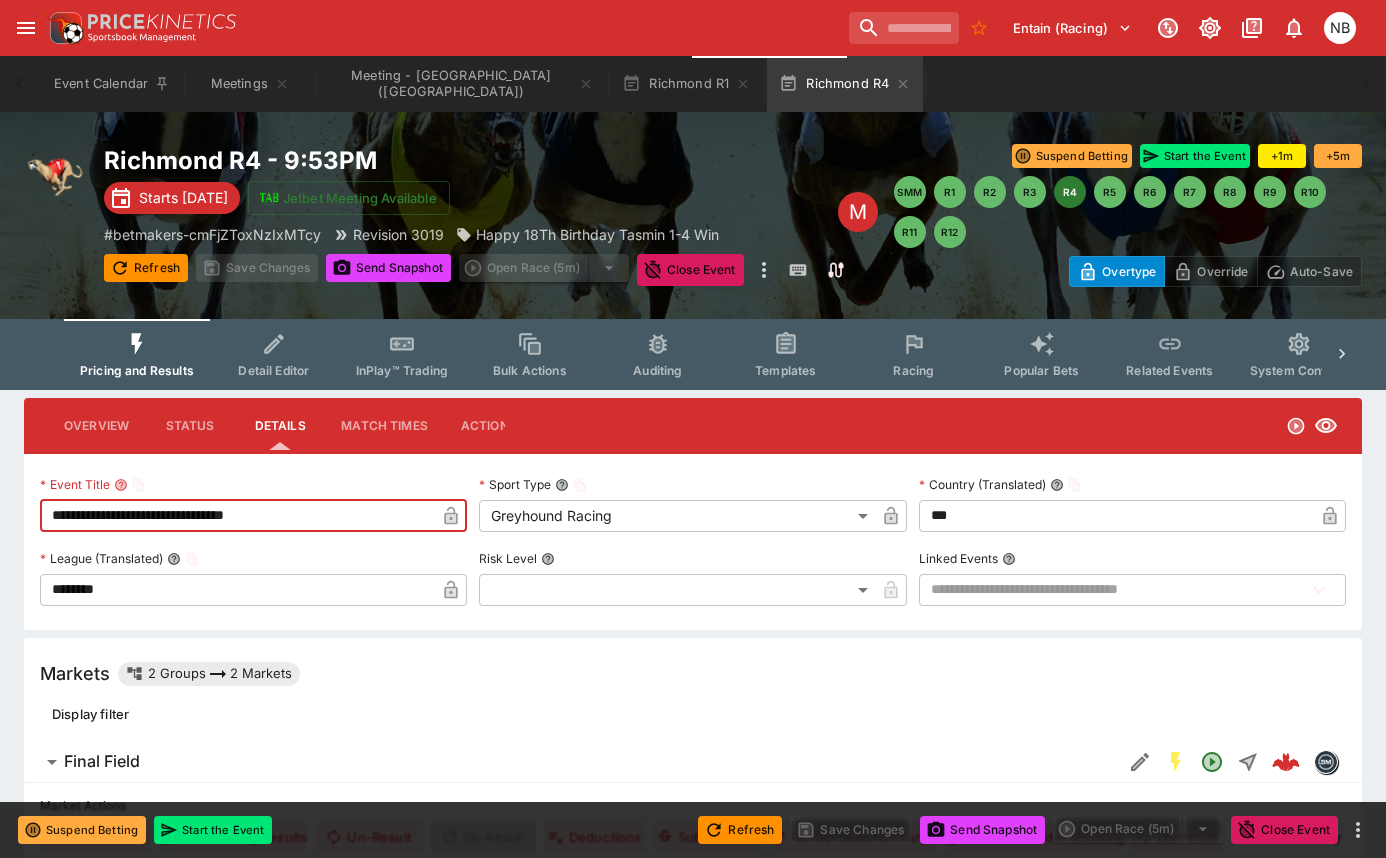 click on "**********" at bounding box center [237, 516] 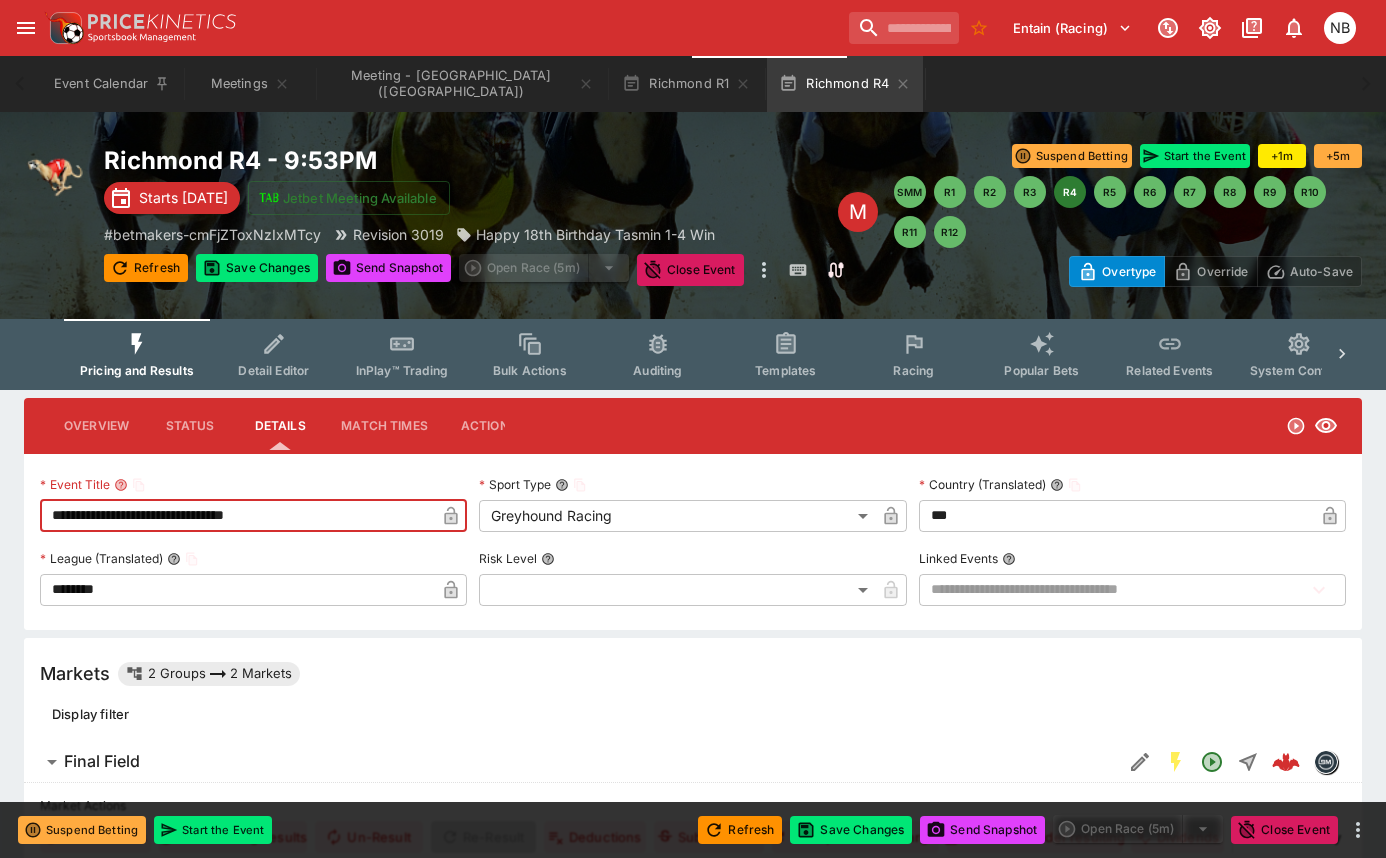 type on "**********" 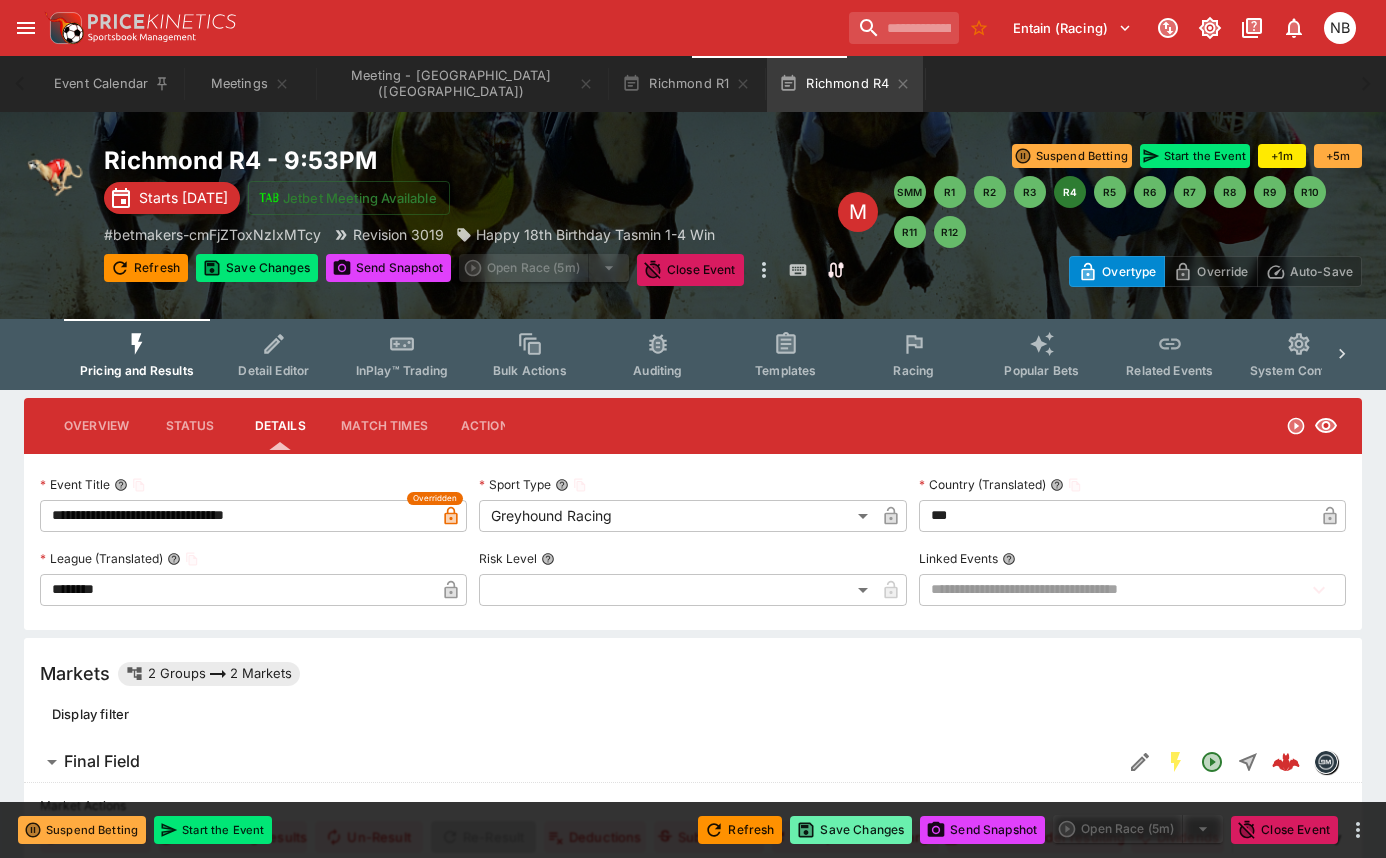 click on "Save Changes" at bounding box center (851, 830) 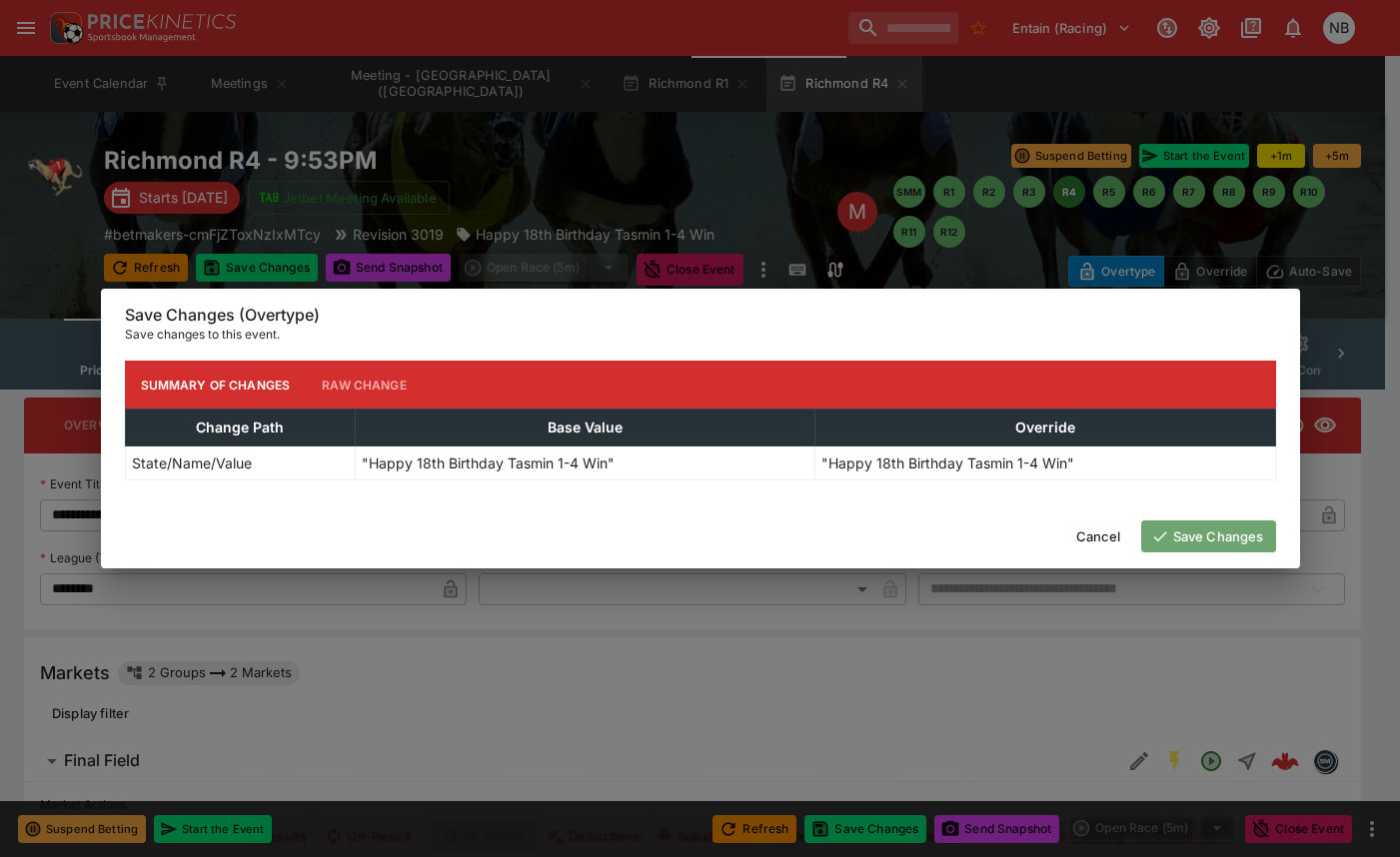 click on "Save Changes" at bounding box center [1208, 536] 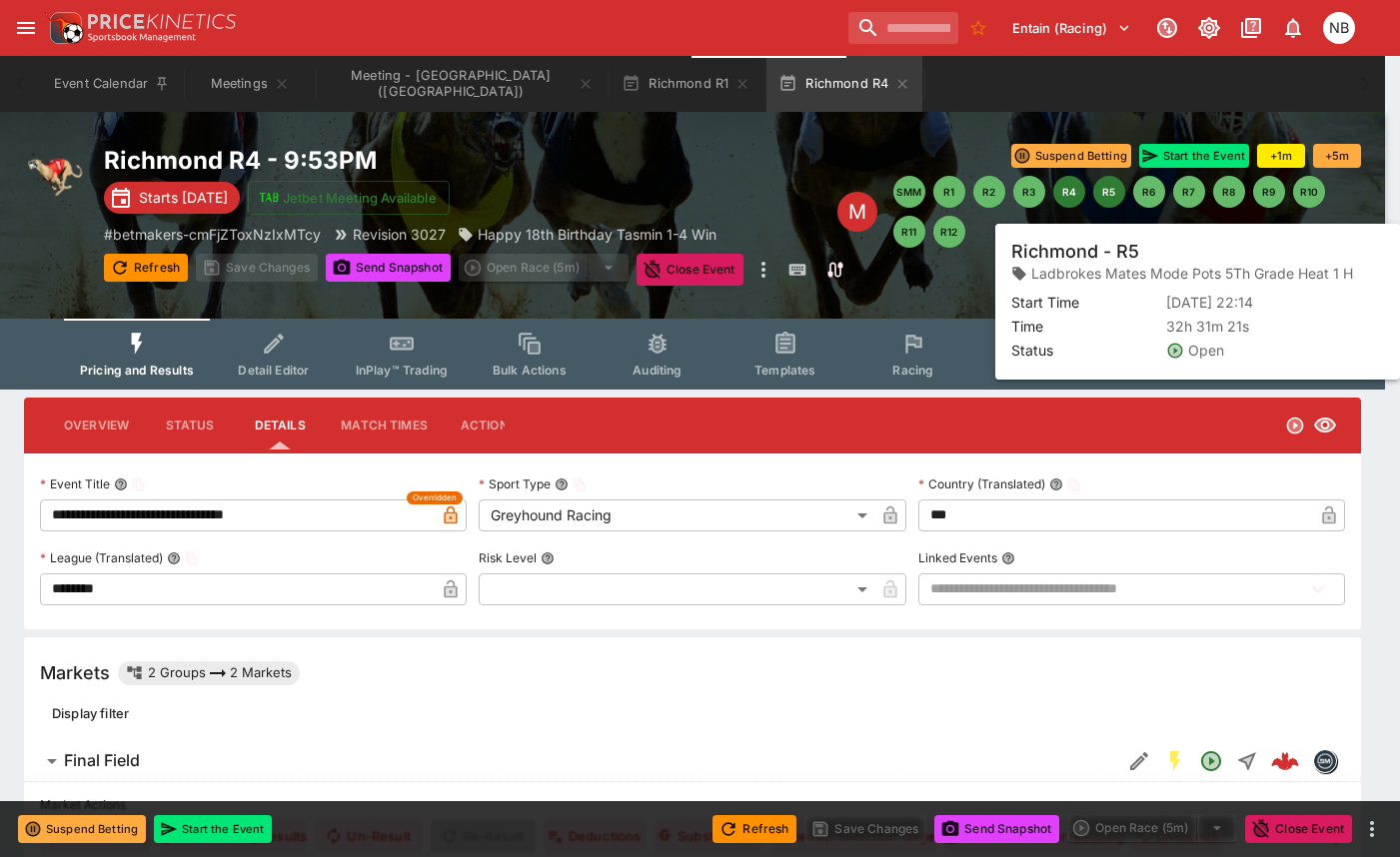 click on "R5" at bounding box center [1109, 192] 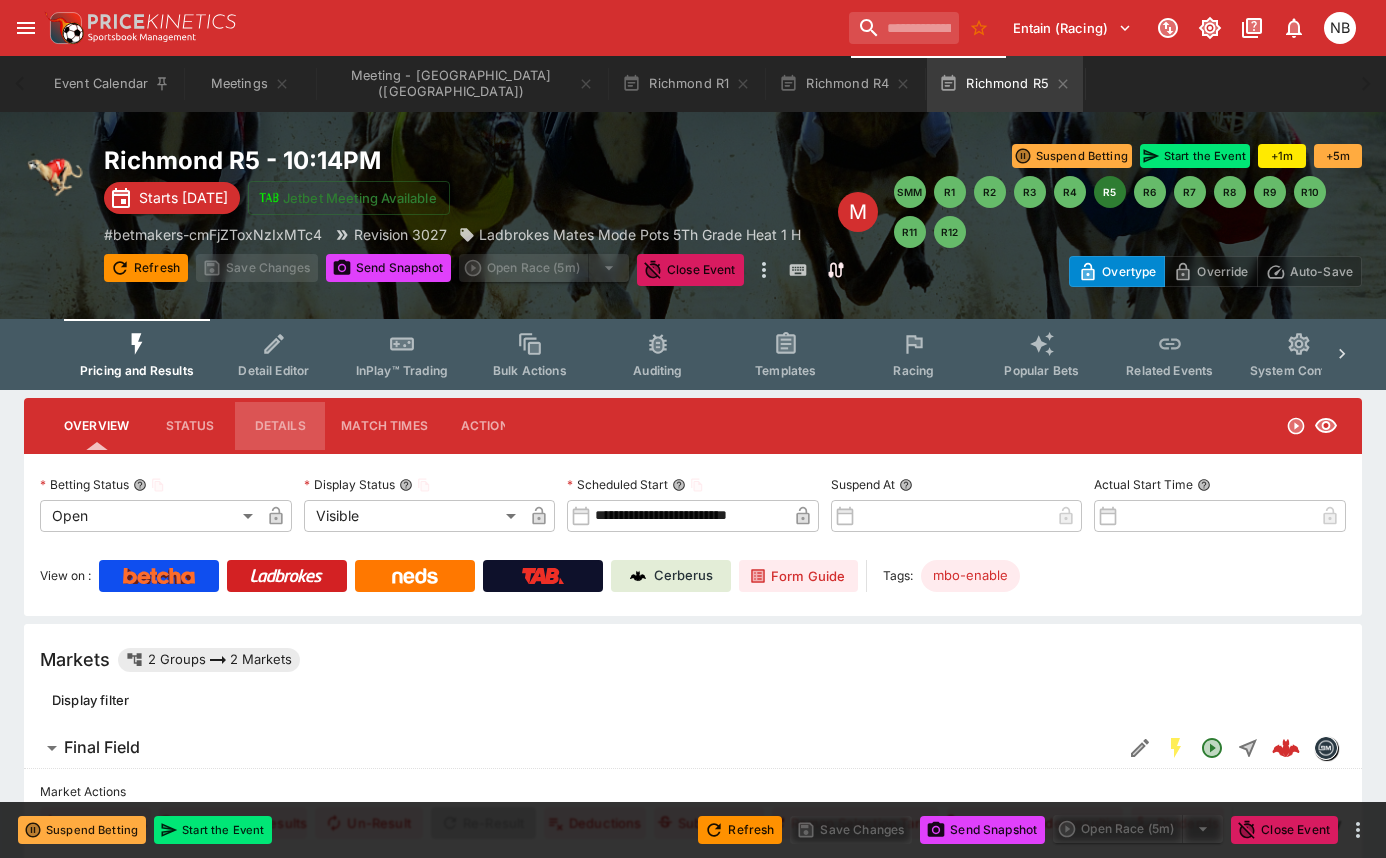 click on "Details" at bounding box center [280, 426] 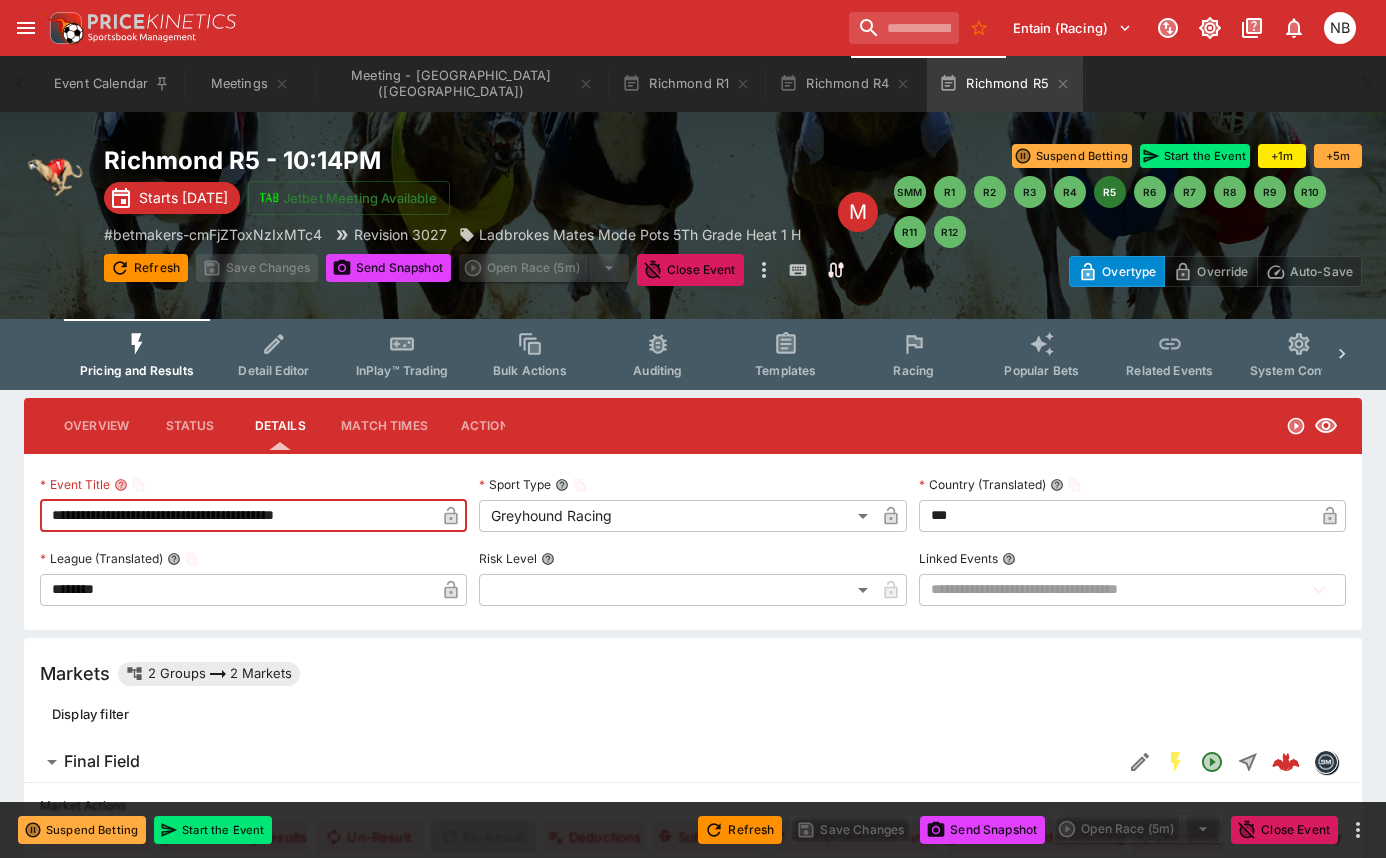 click on "**********" at bounding box center (237, 516) 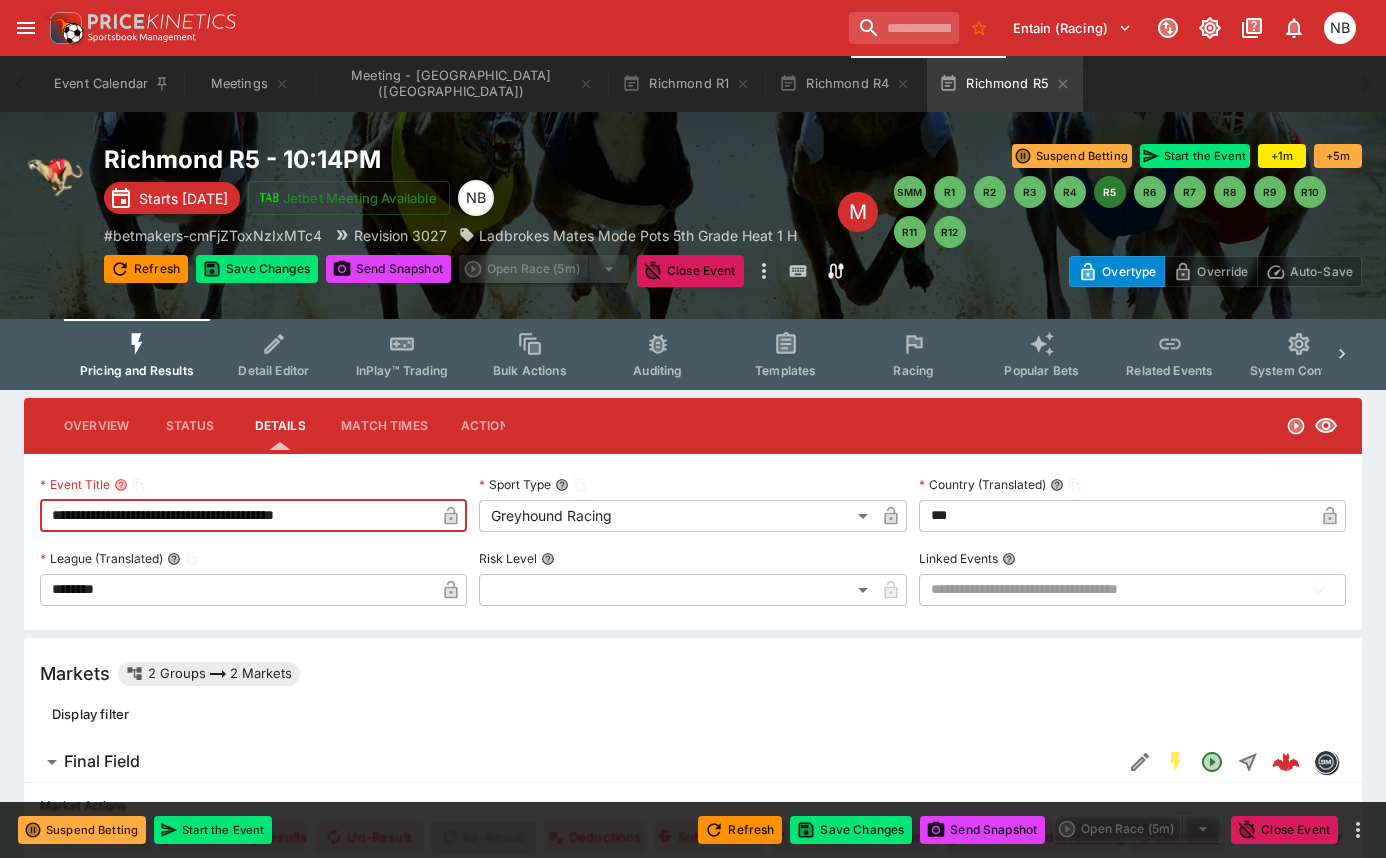 click on "**********" at bounding box center (237, 516) 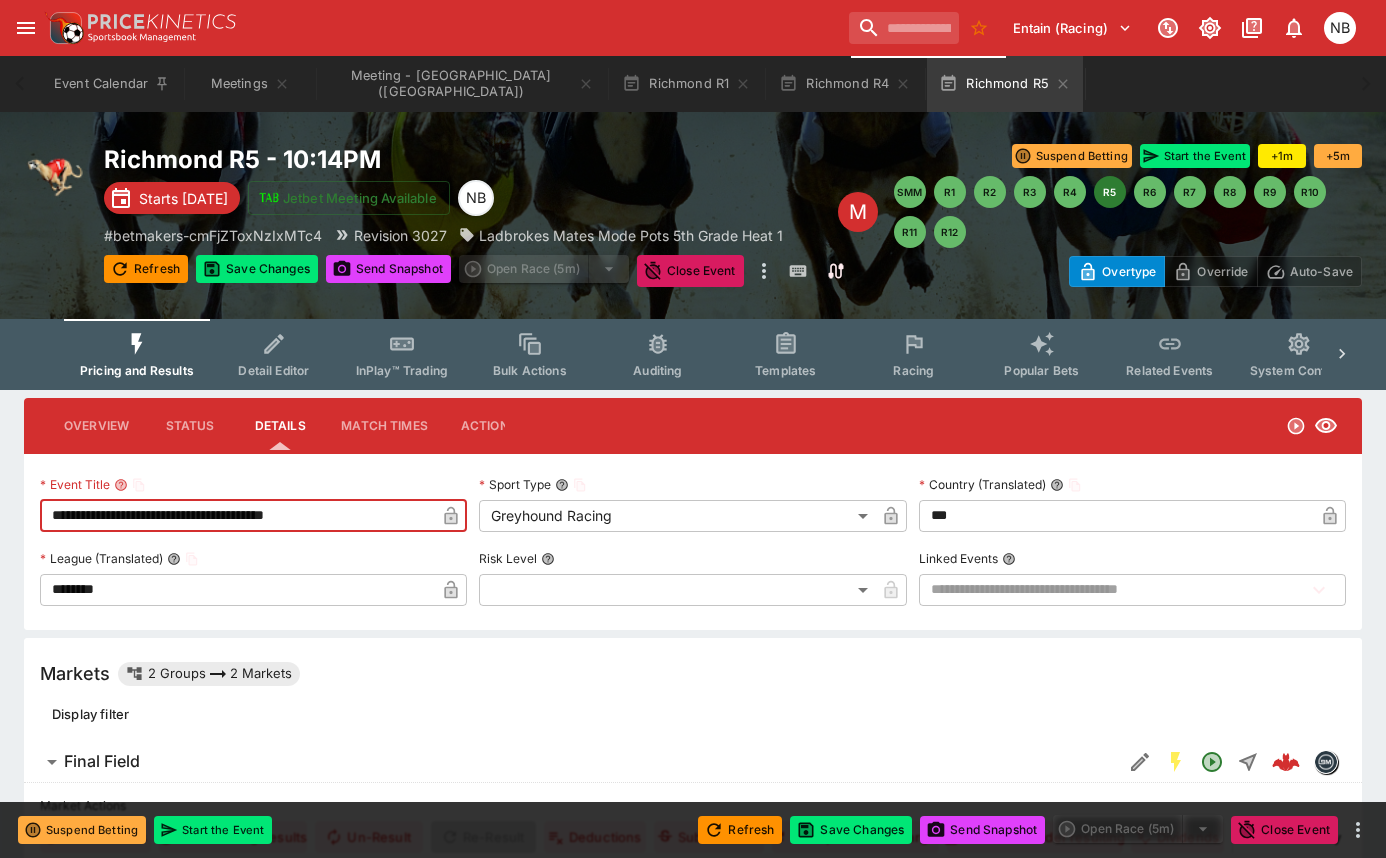 type on "**********" 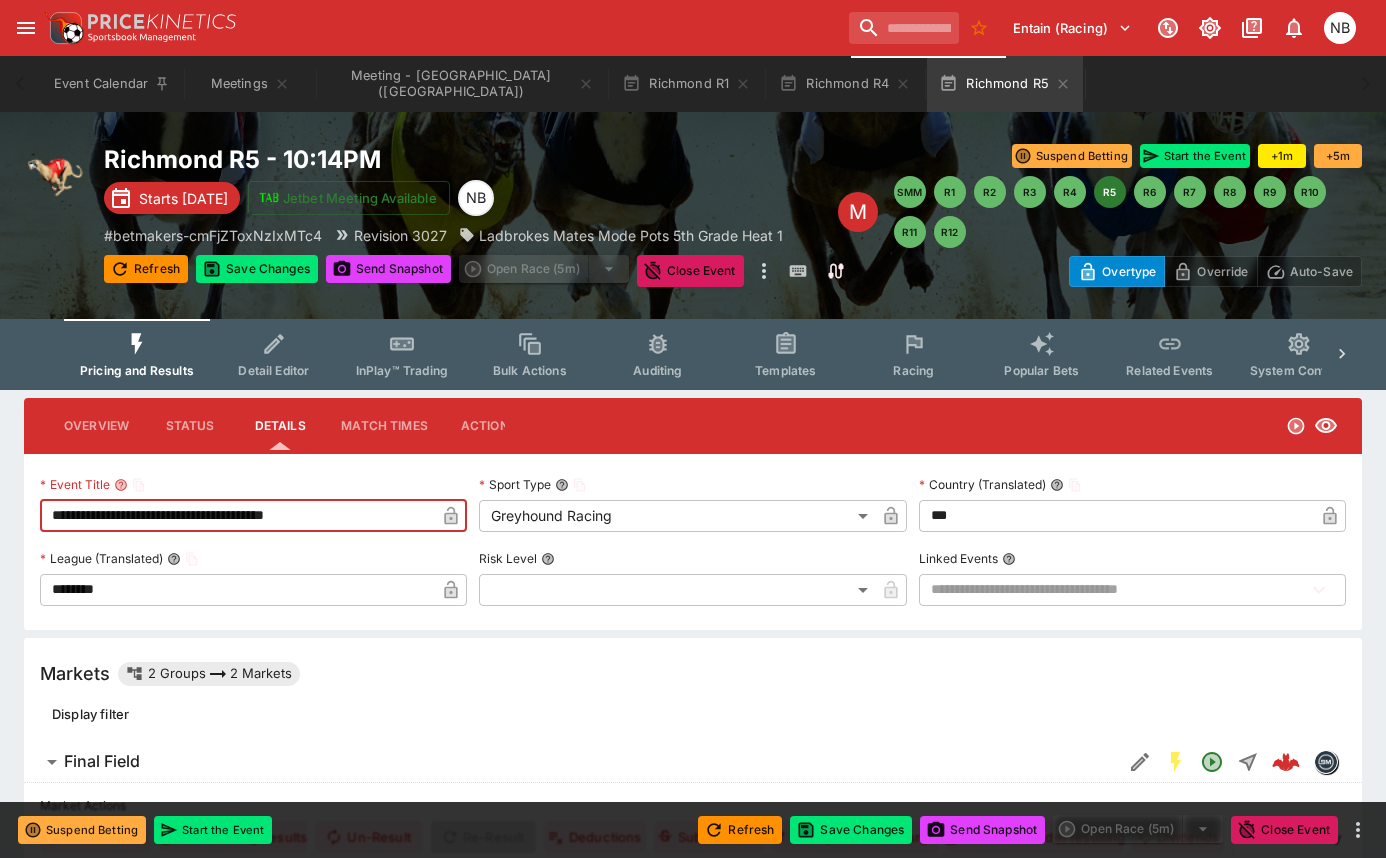 click 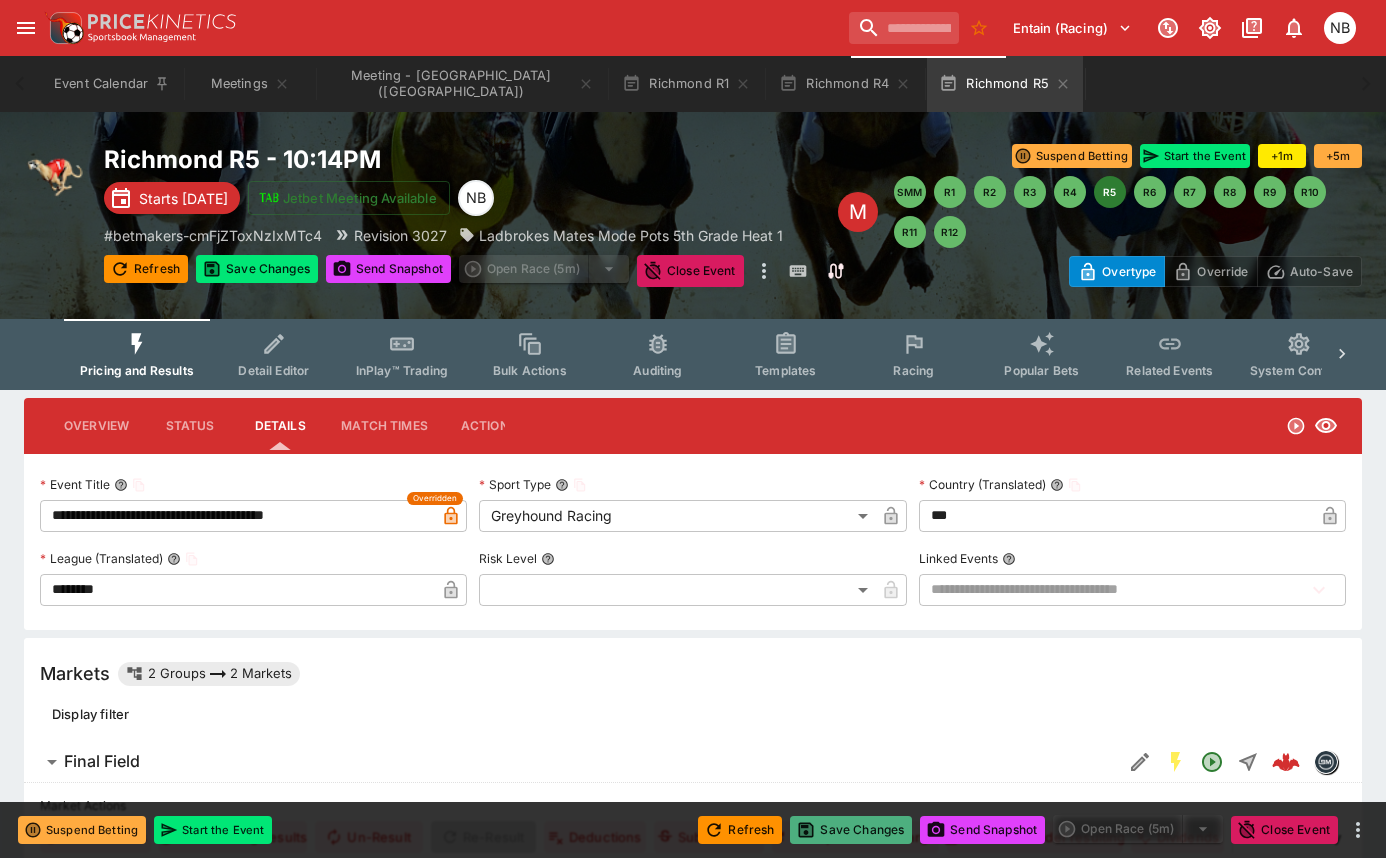 click on "Save Changes" at bounding box center [851, 830] 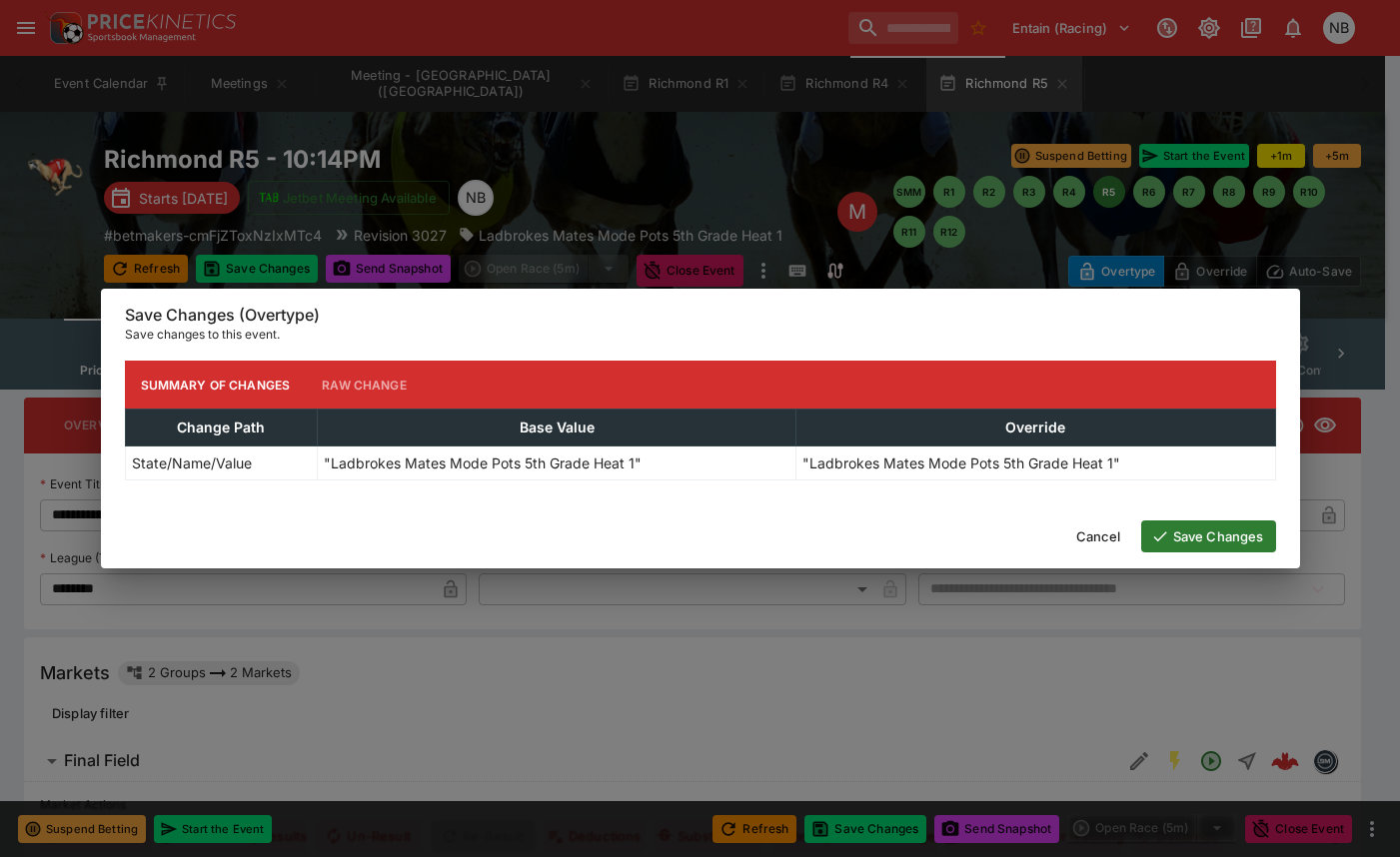 click on "Save Changes" at bounding box center (1208, 536) 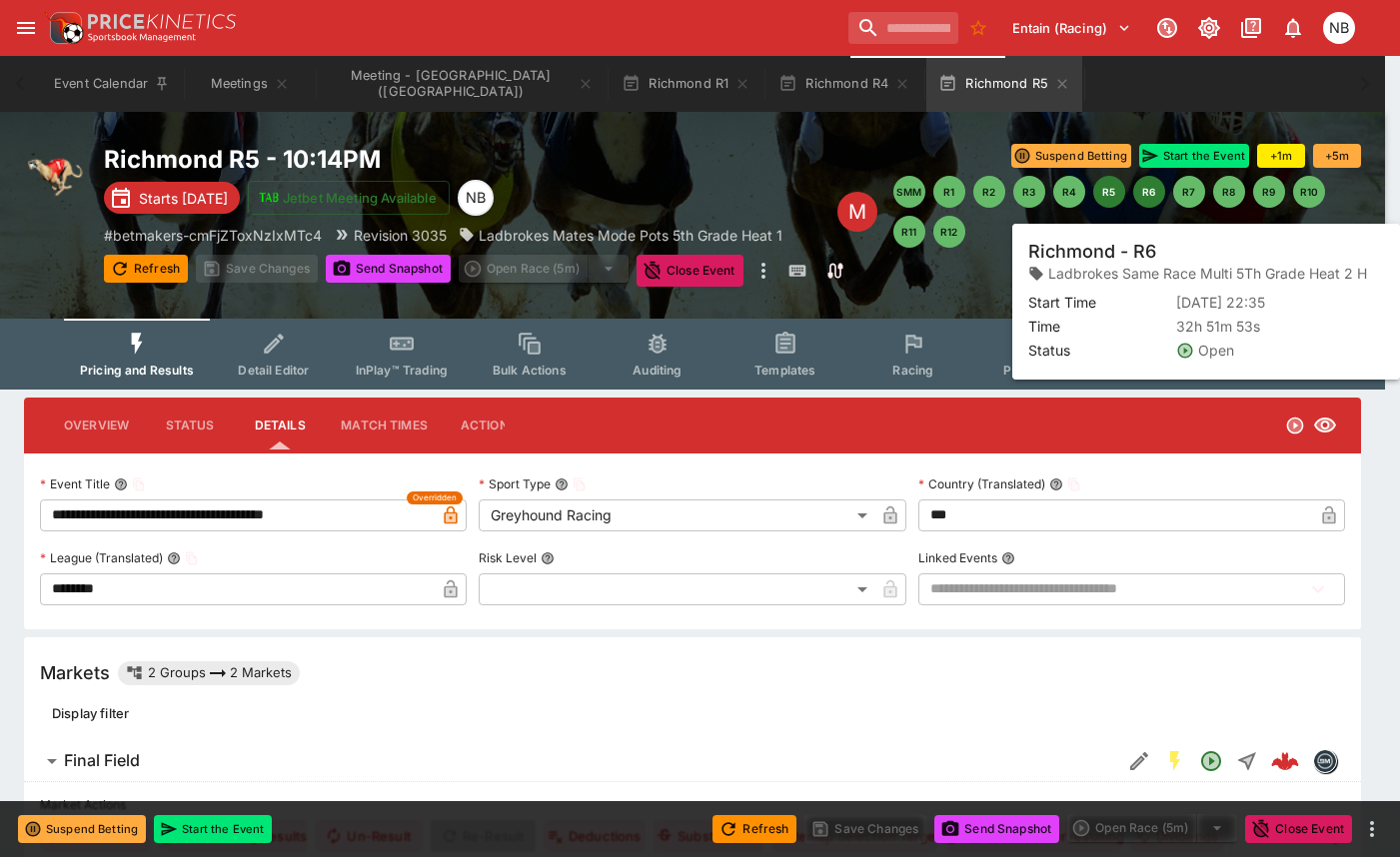 click on "R6" at bounding box center (1149, 192) 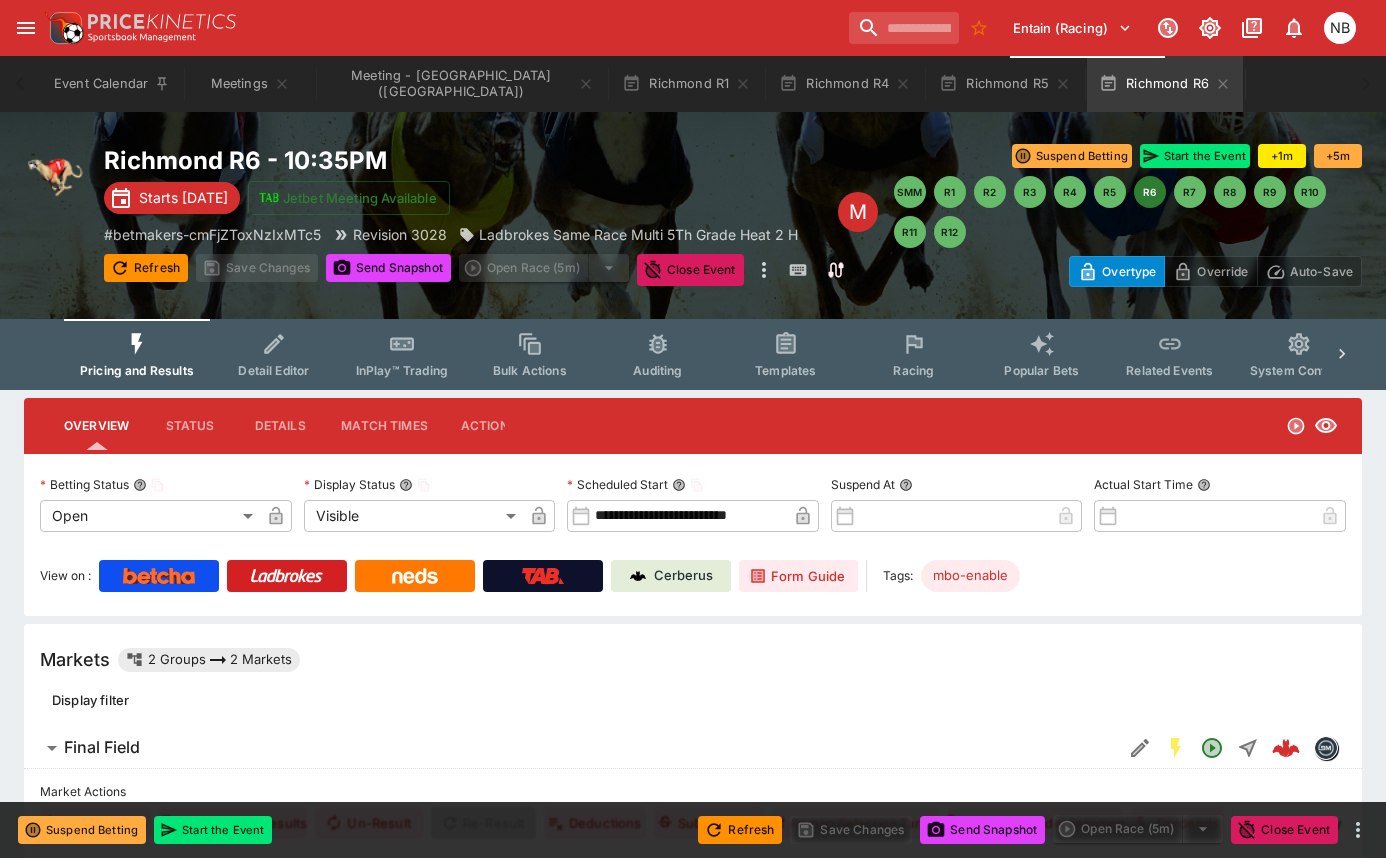 click on "Details" at bounding box center [280, 426] 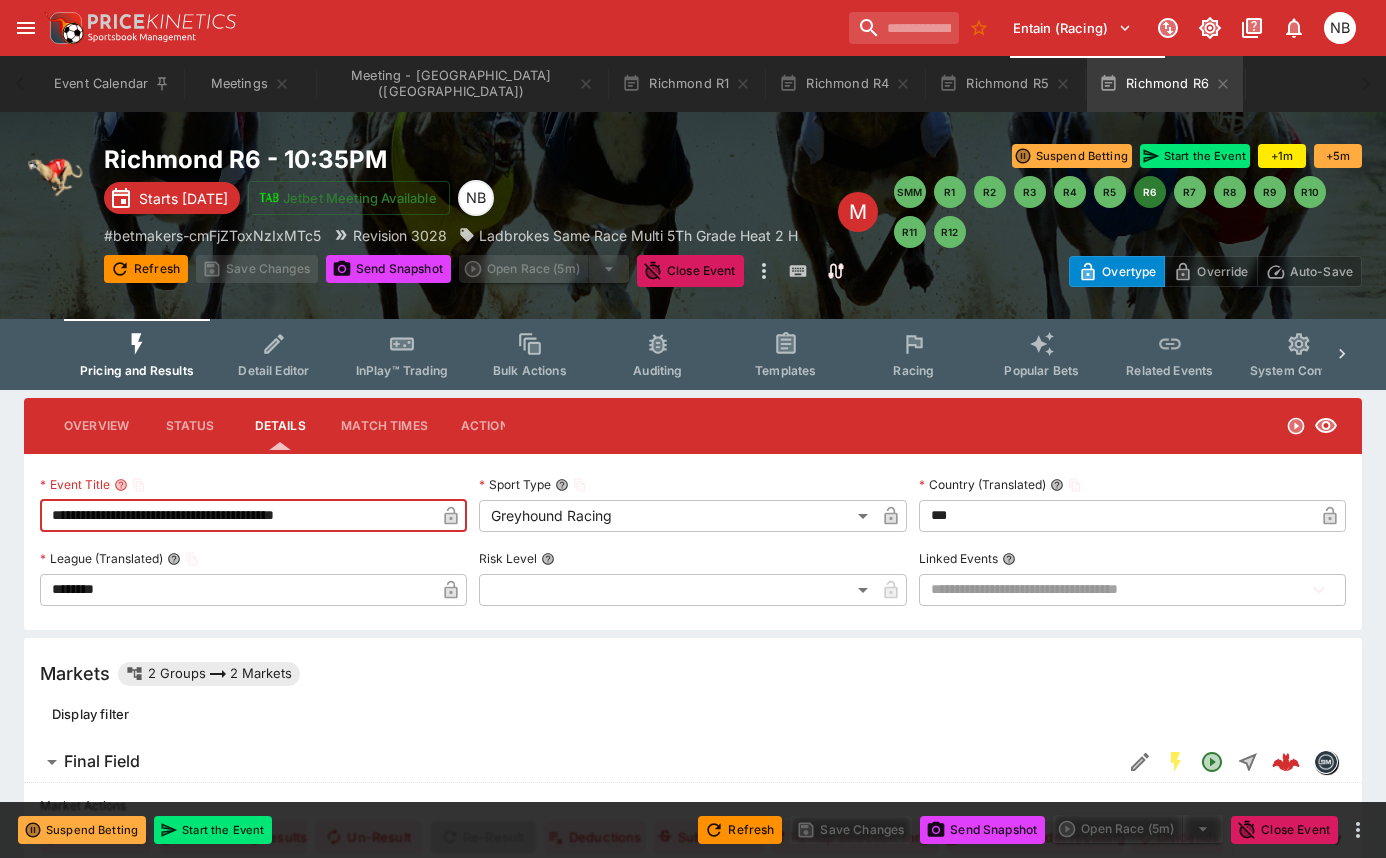 click on "**********" at bounding box center [237, 516] 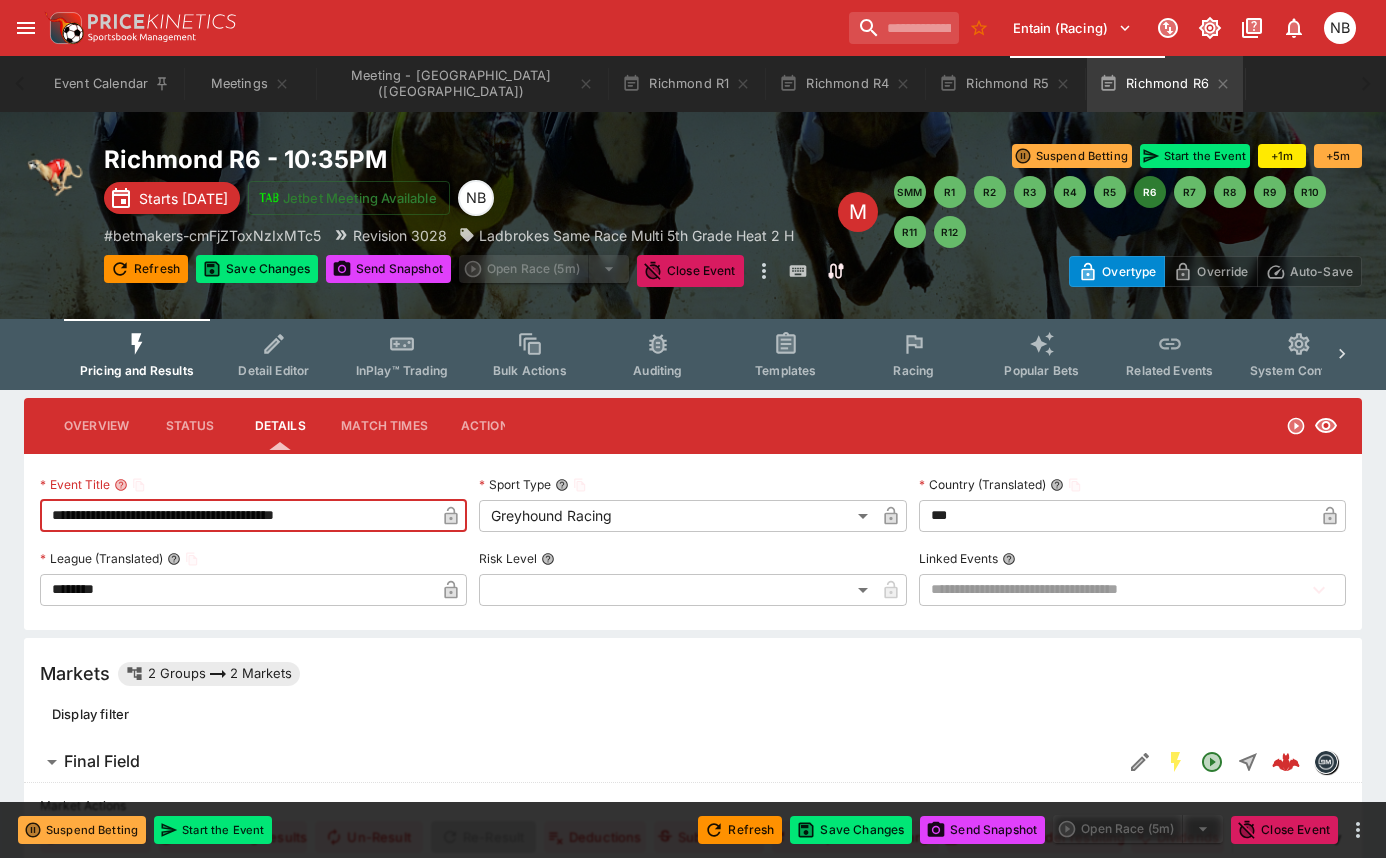 click on "**********" at bounding box center (237, 516) 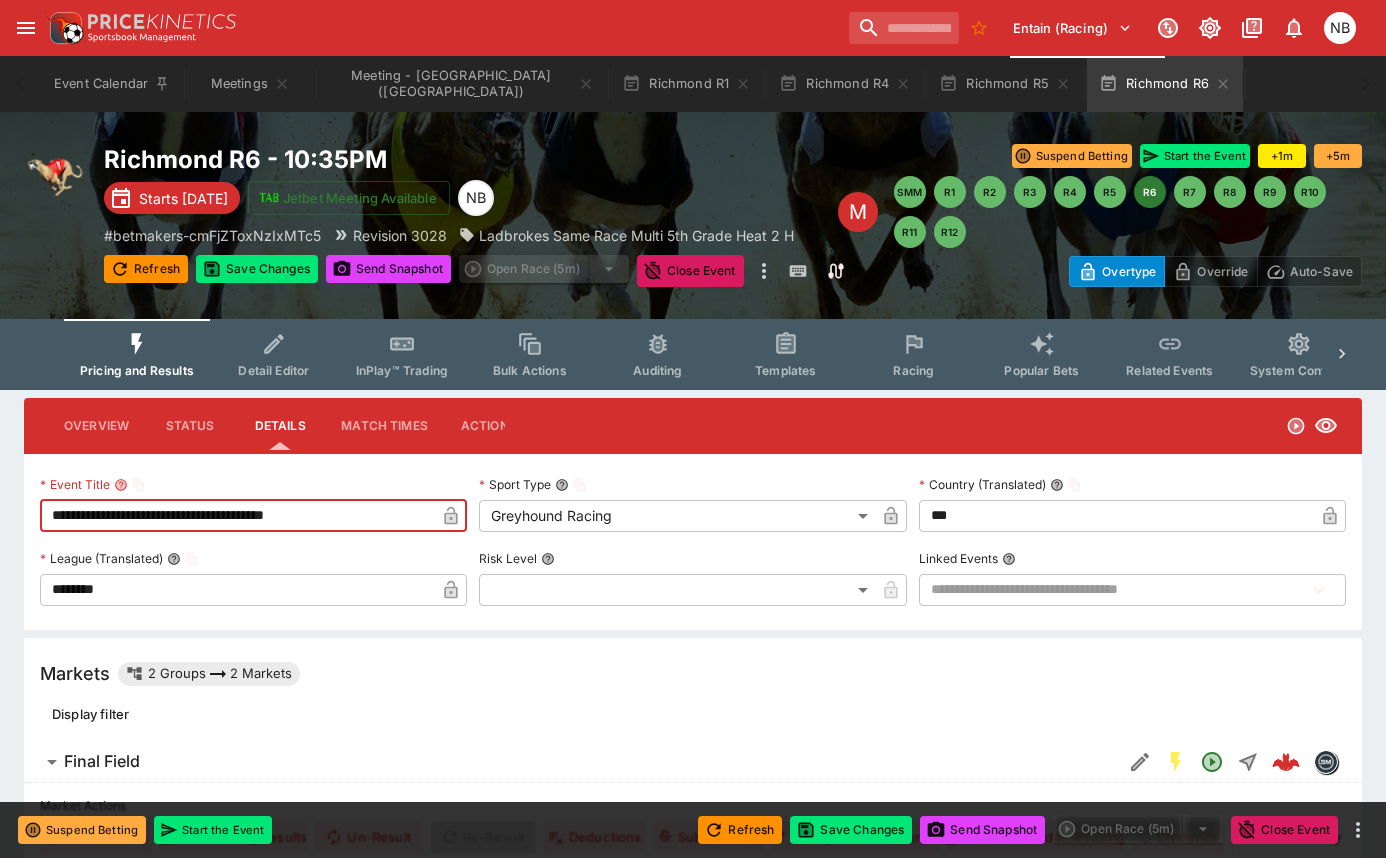 type on "**********" 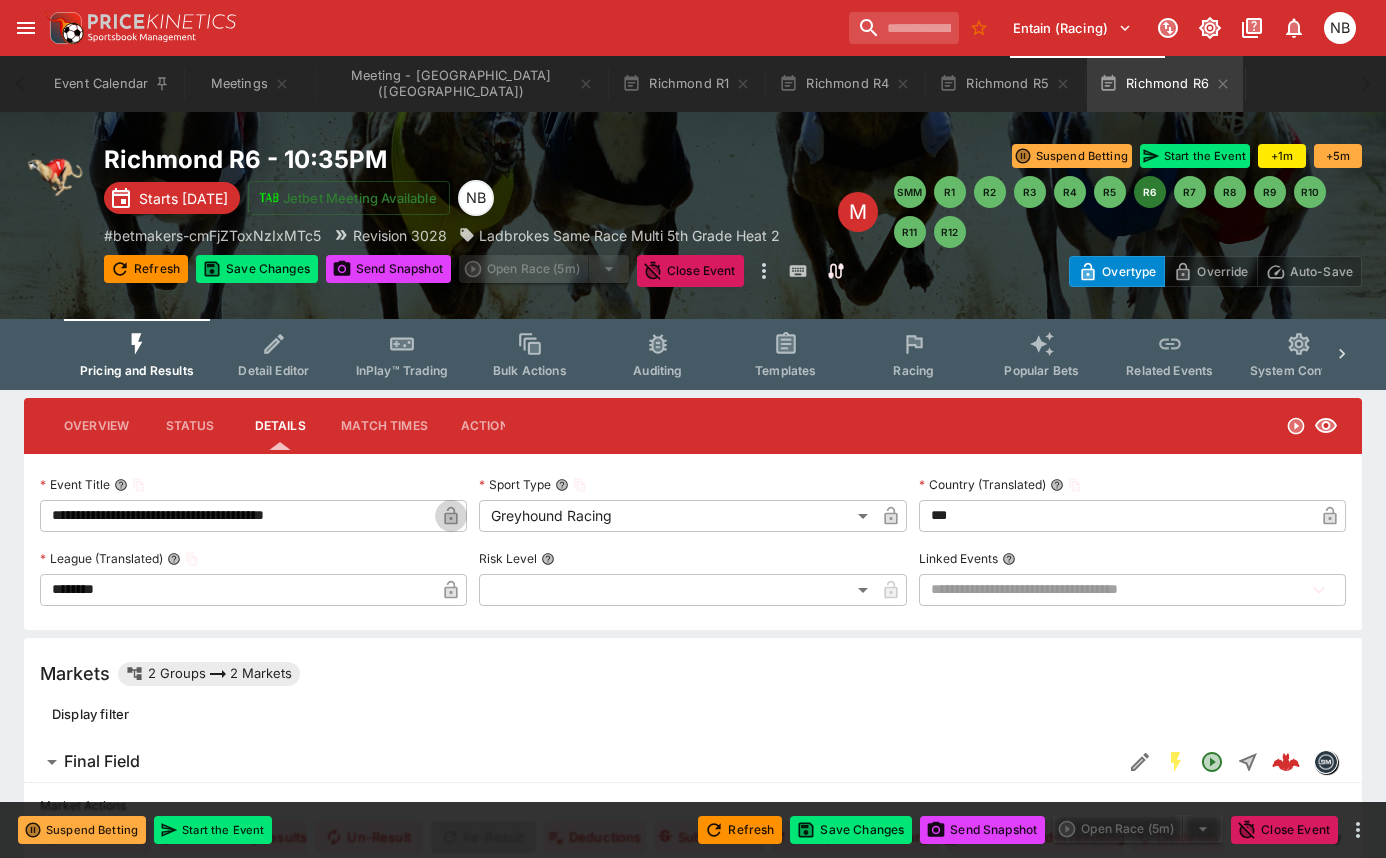 click 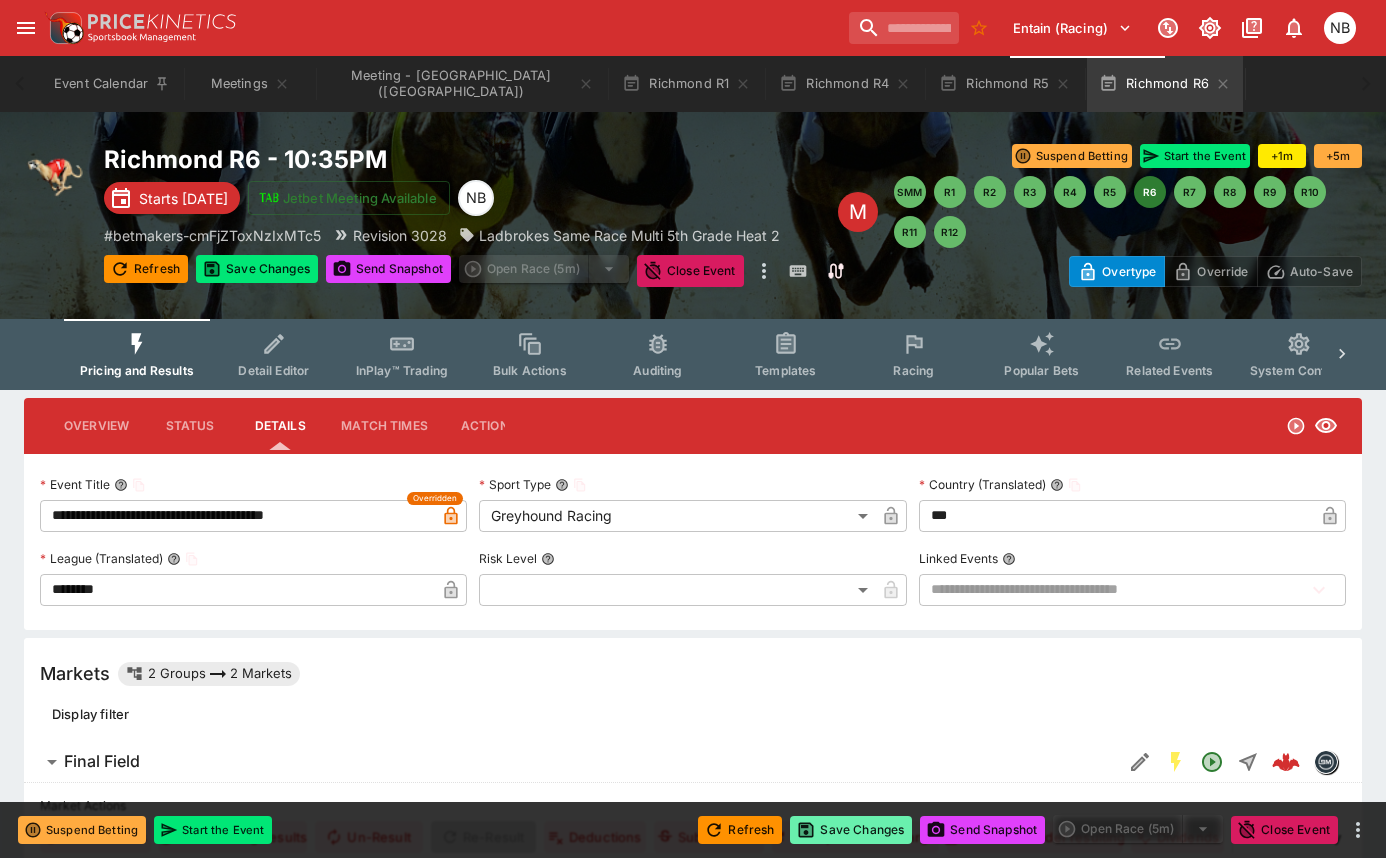 click on "Save Changes" at bounding box center (851, 830) 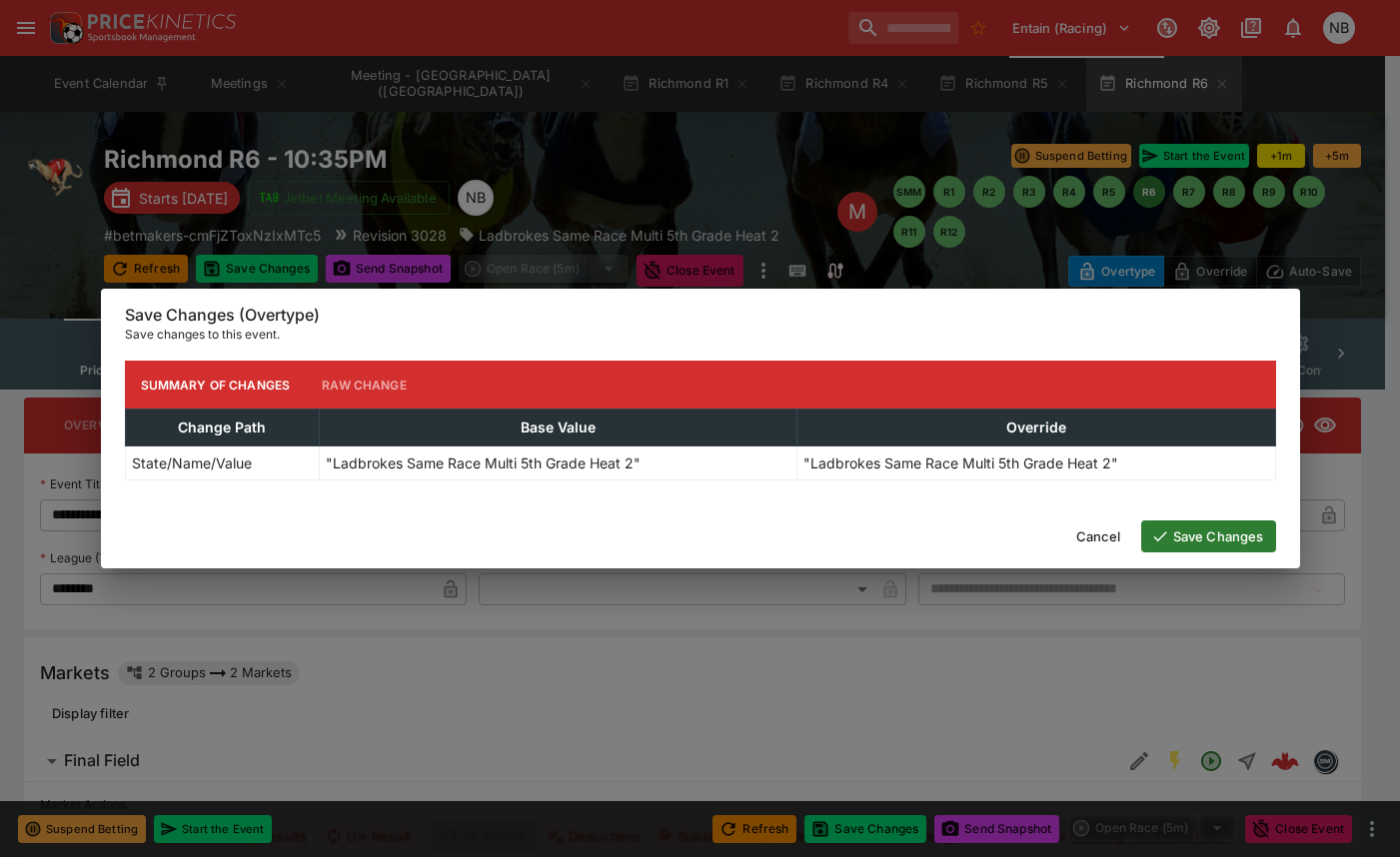 click on "Save Changes" at bounding box center [1208, 536] 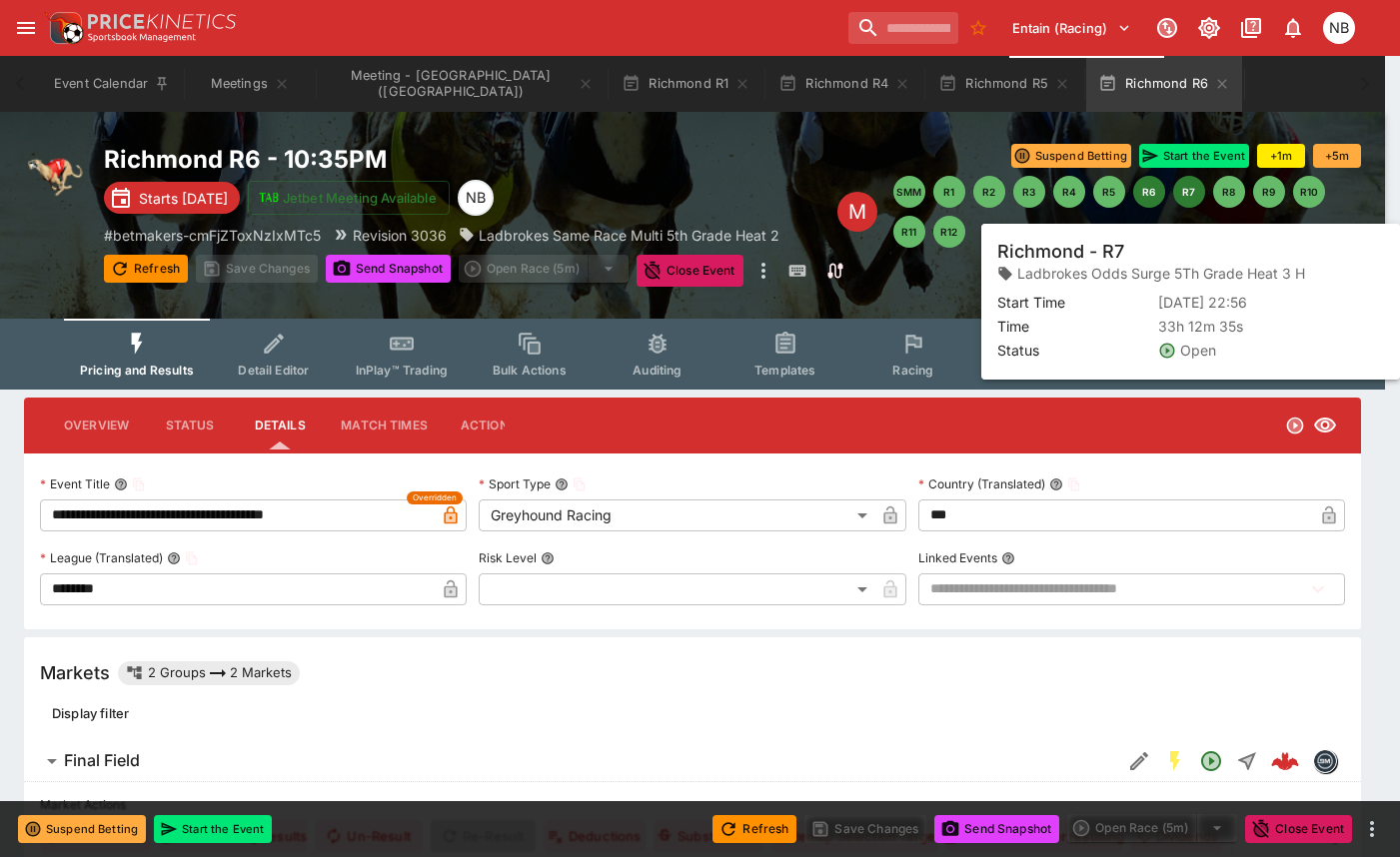 click on "R7" at bounding box center [1189, 192] 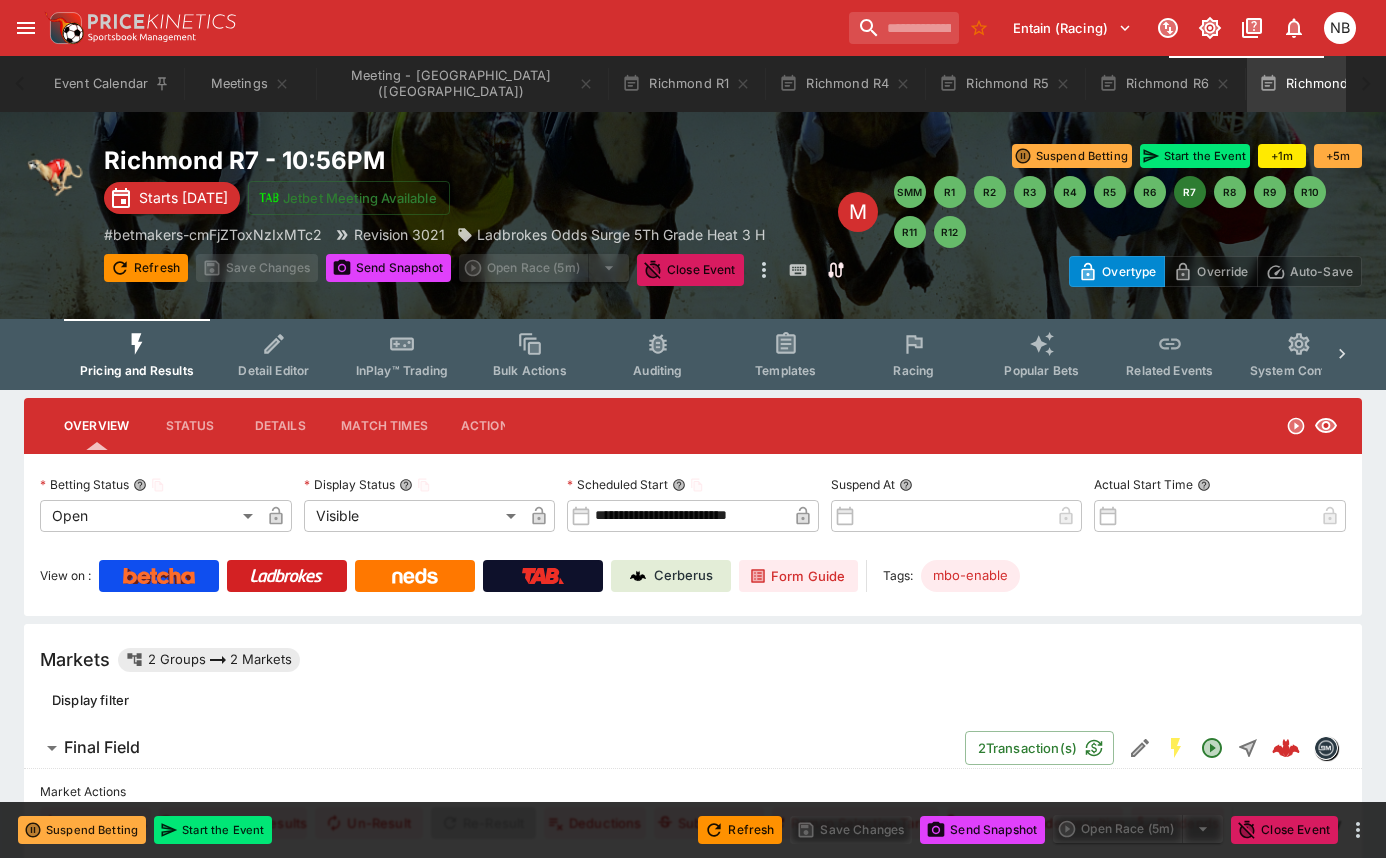 click on "Details" at bounding box center (280, 426) 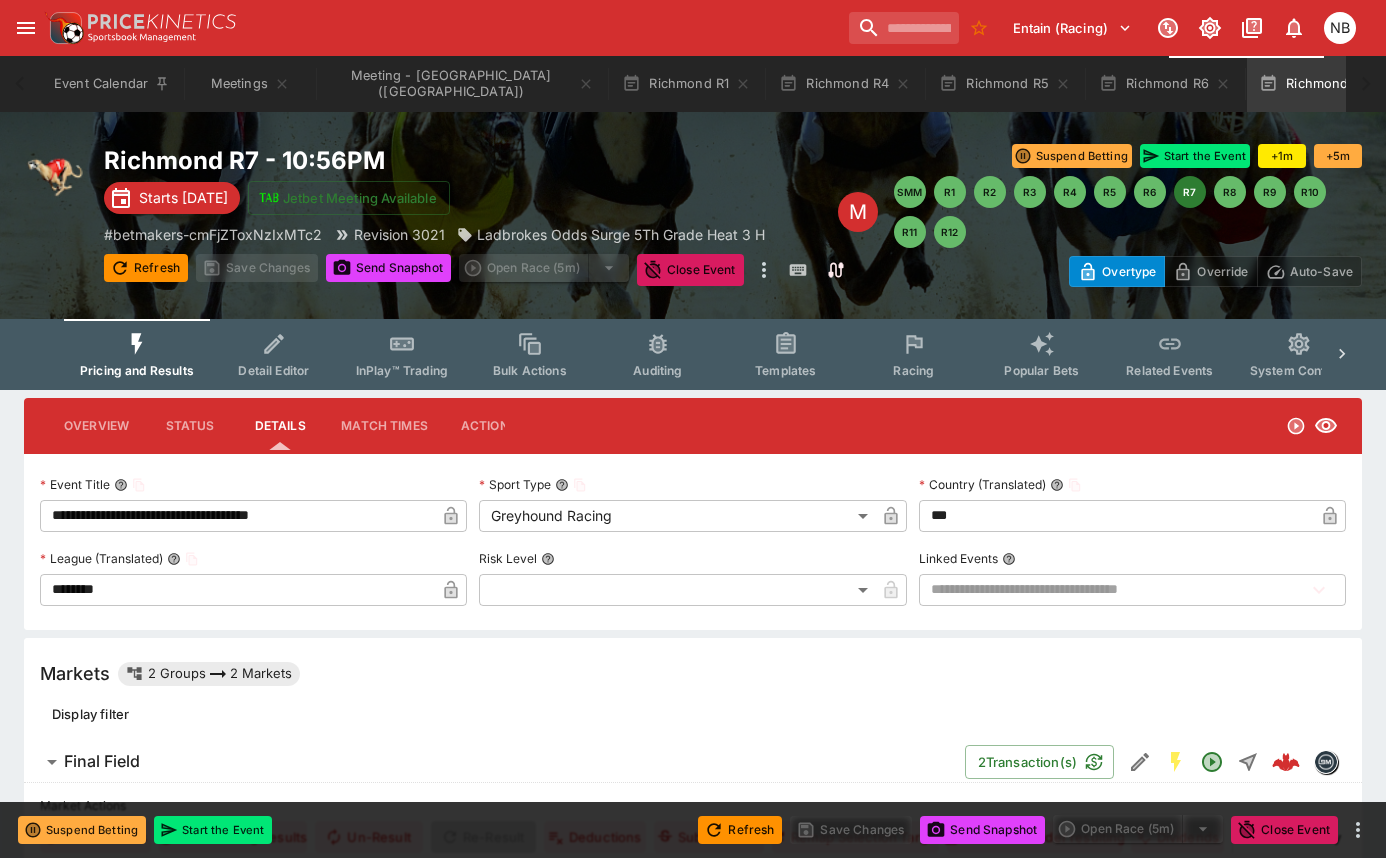 click on "**********" at bounding box center (237, 516) 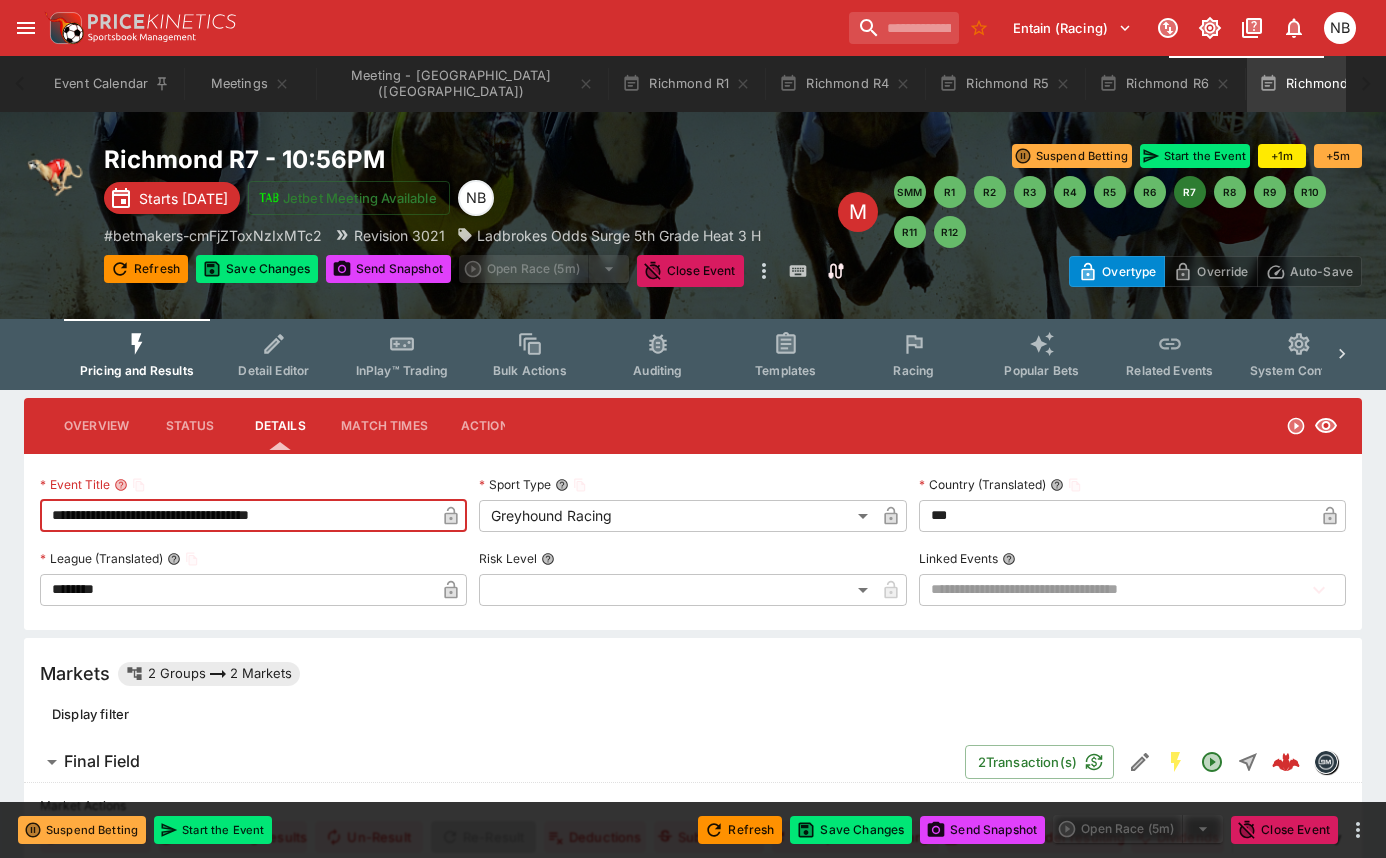 click on "**********" at bounding box center (237, 516) 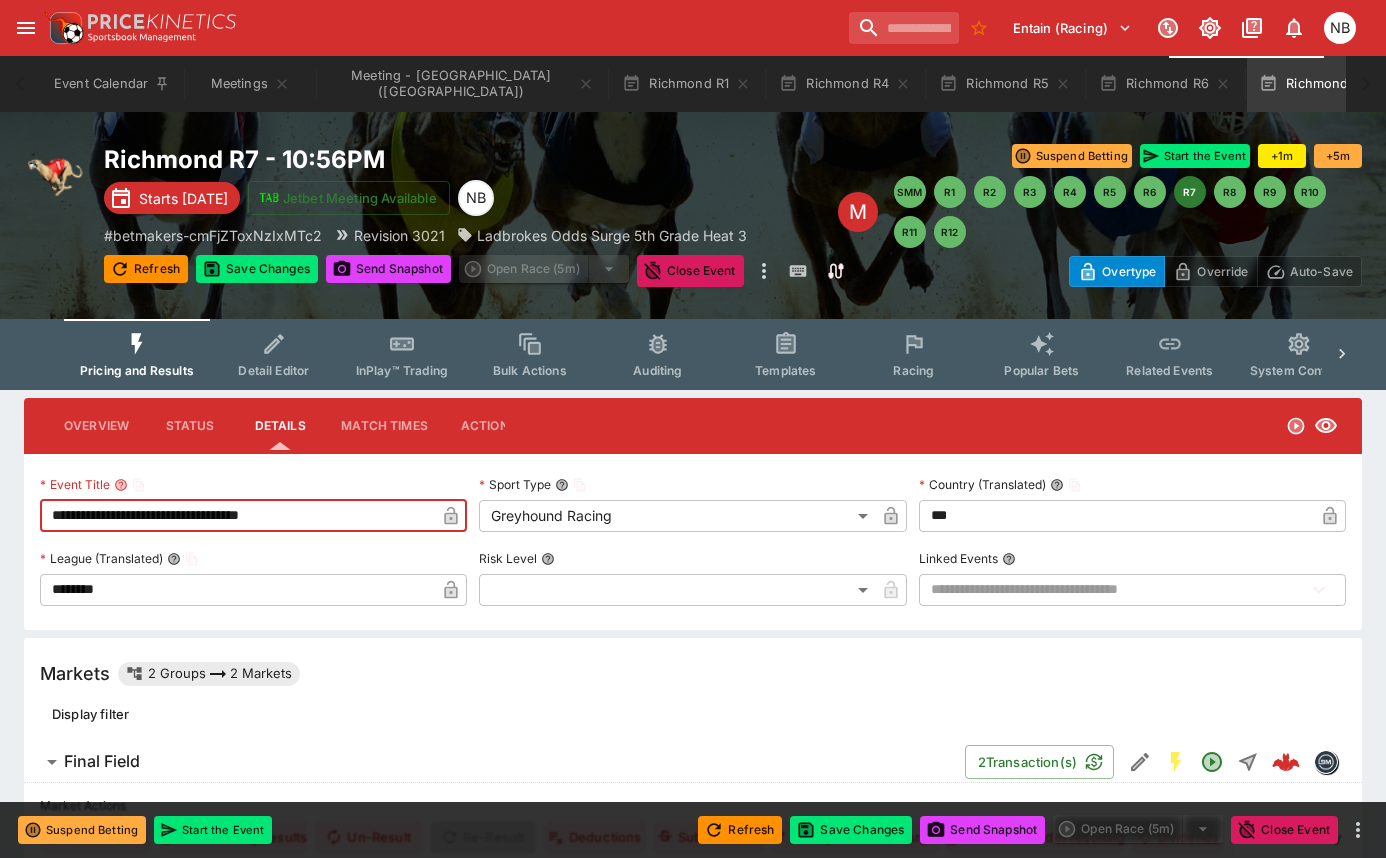 type on "**********" 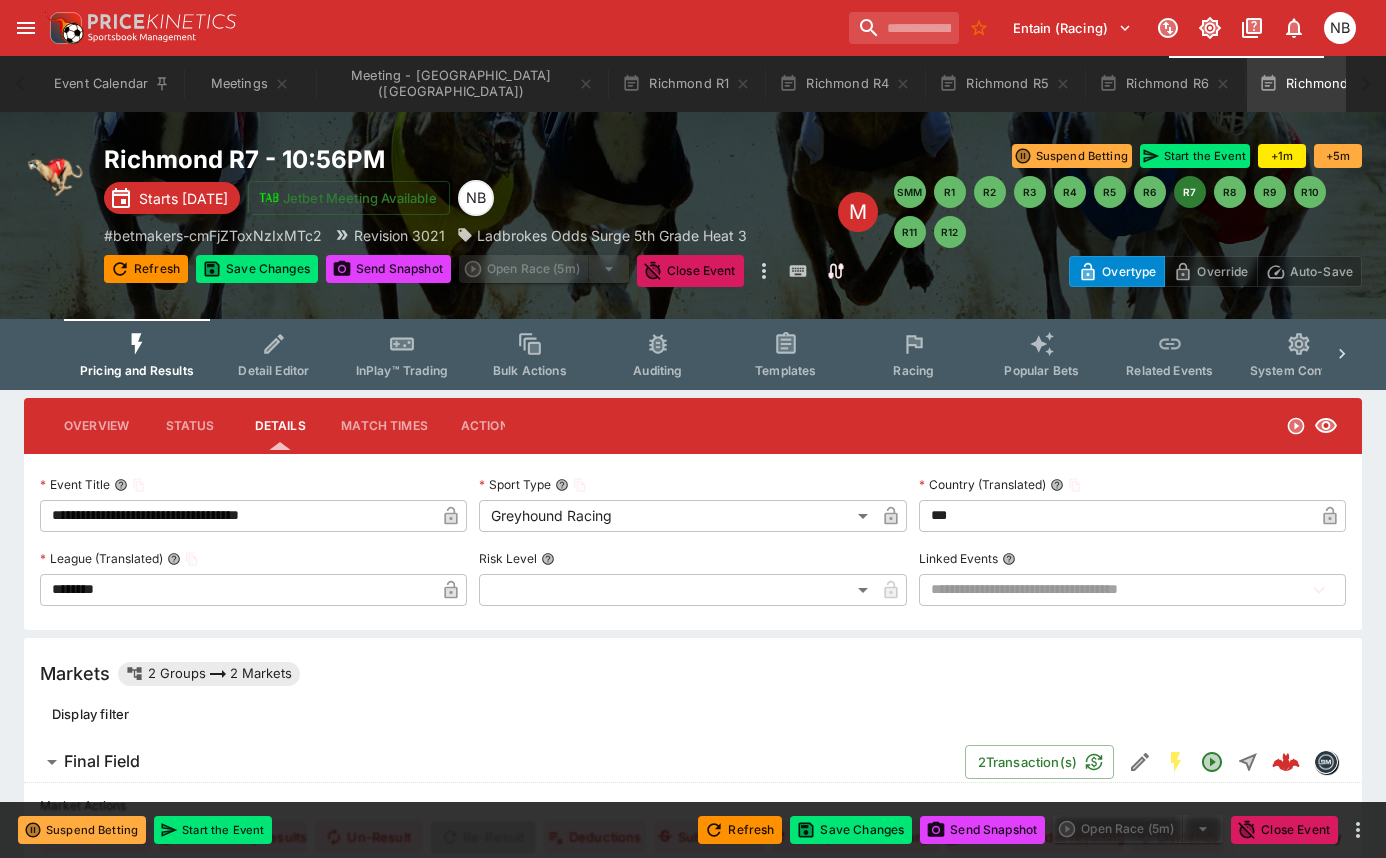 click 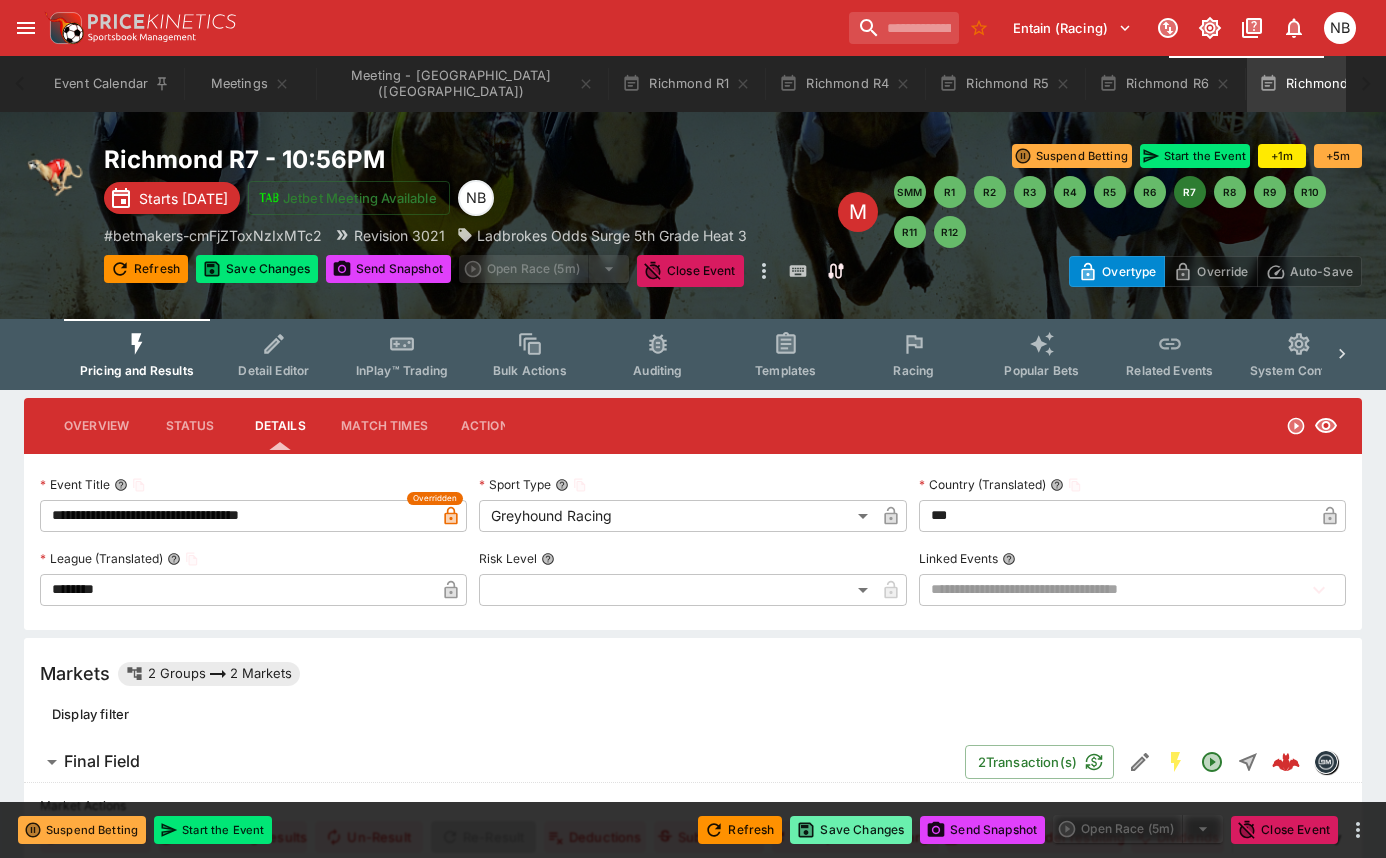 click on "Save Changes" at bounding box center (851, 830) 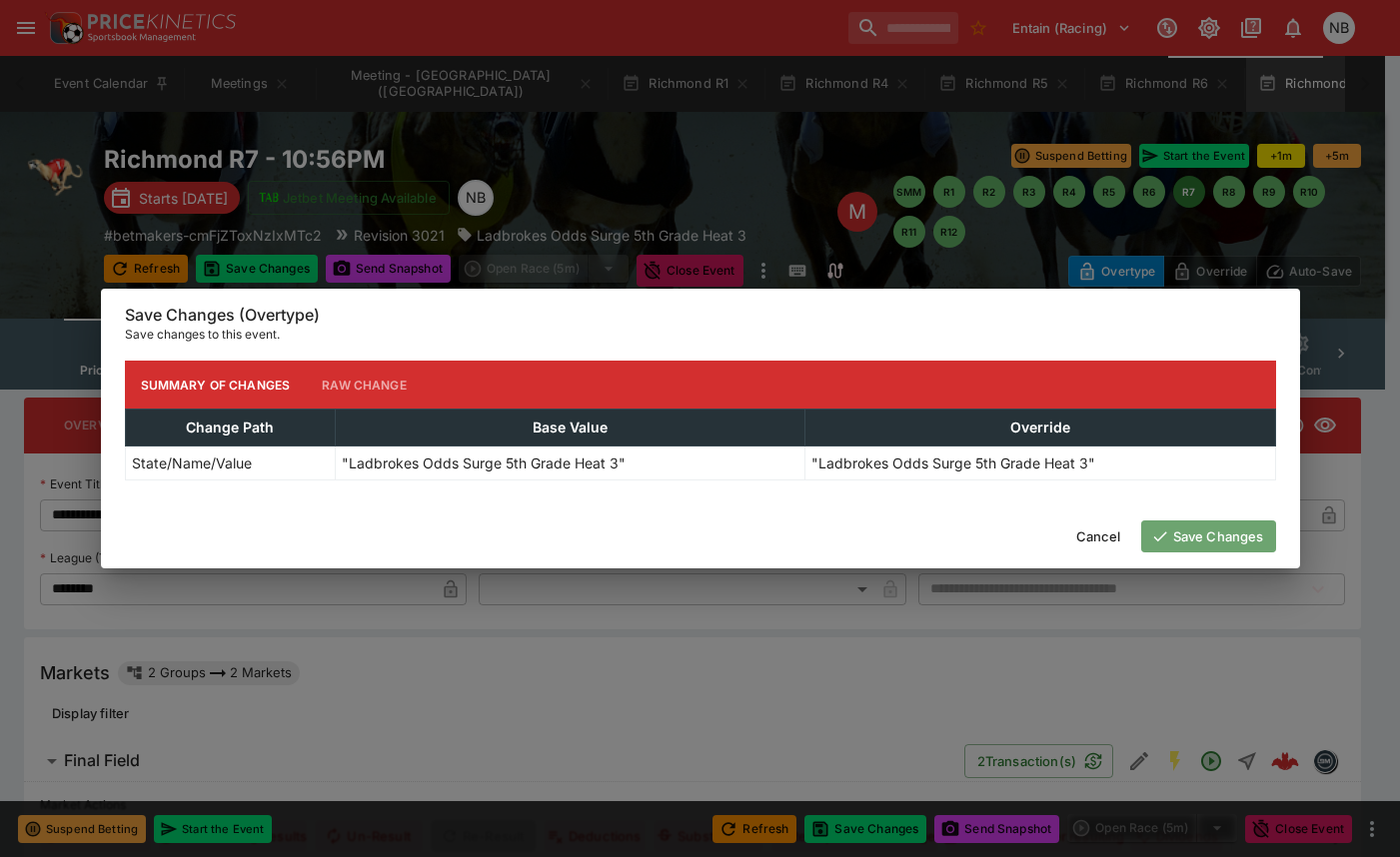 click on "Save Changes" at bounding box center (1208, 536) 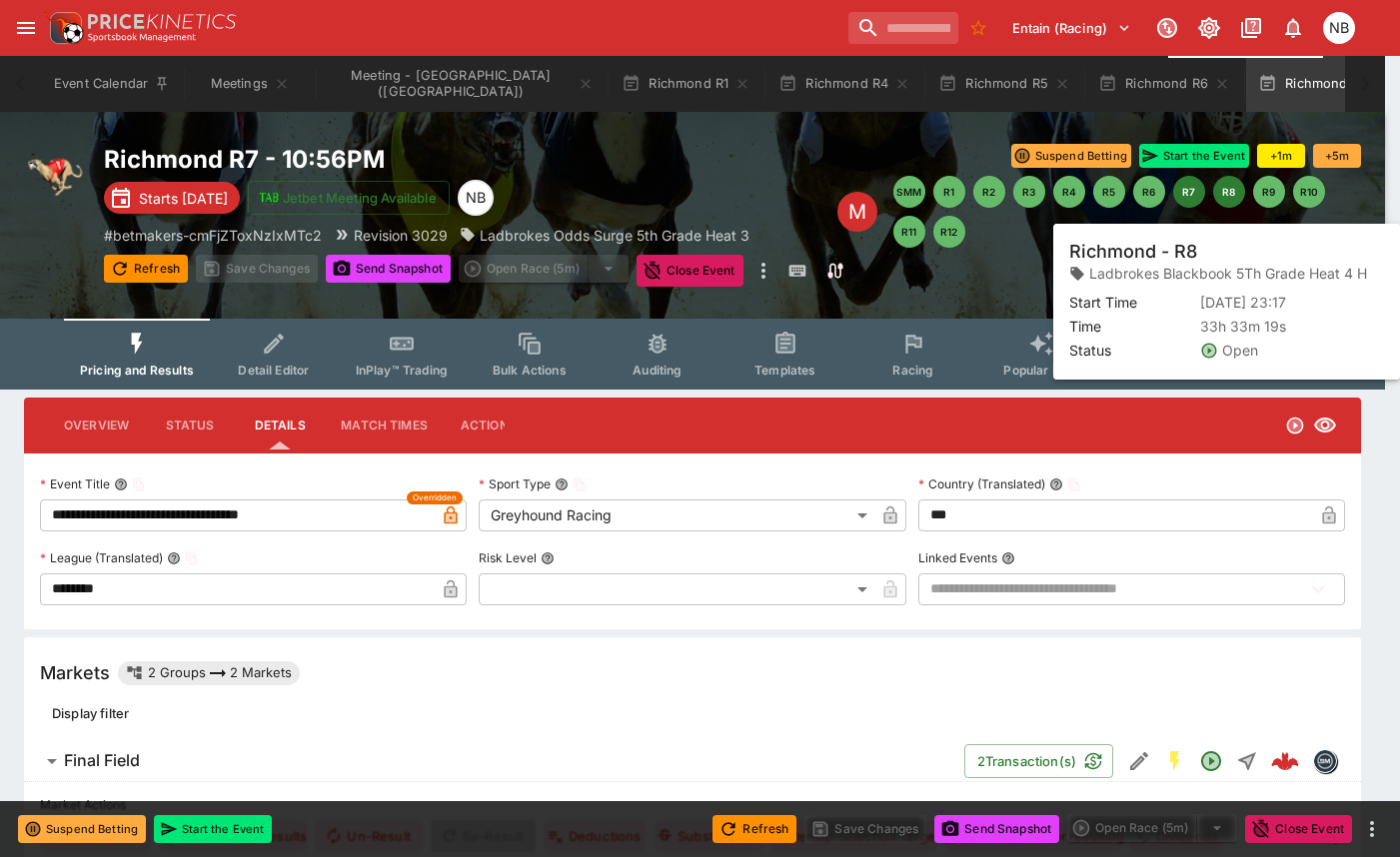 click on "R8" at bounding box center (1229, 192) 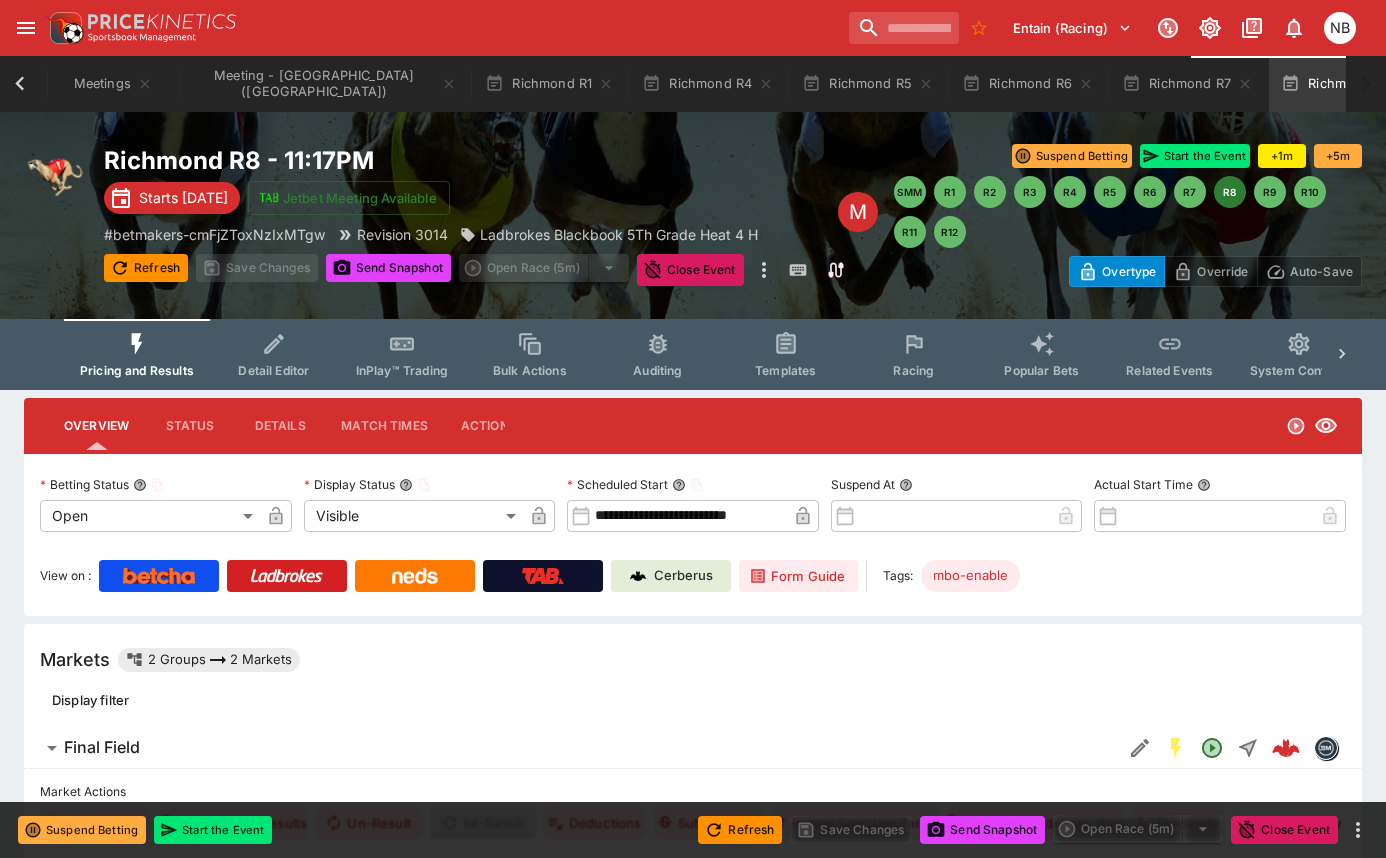 scroll, scrollTop: 0, scrollLeft: 137, axis: horizontal 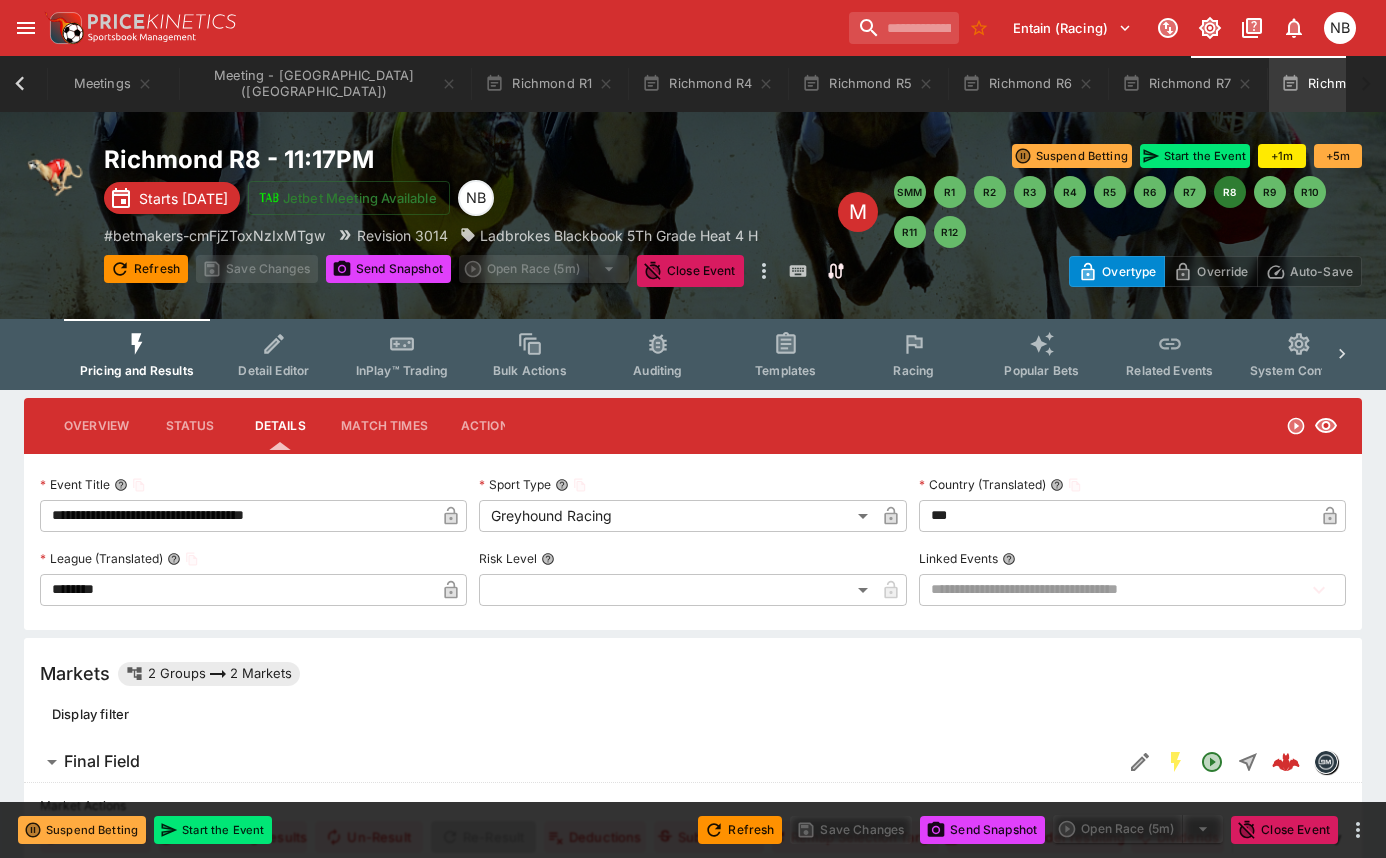 click on "**********" at bounding box center (237, 516) 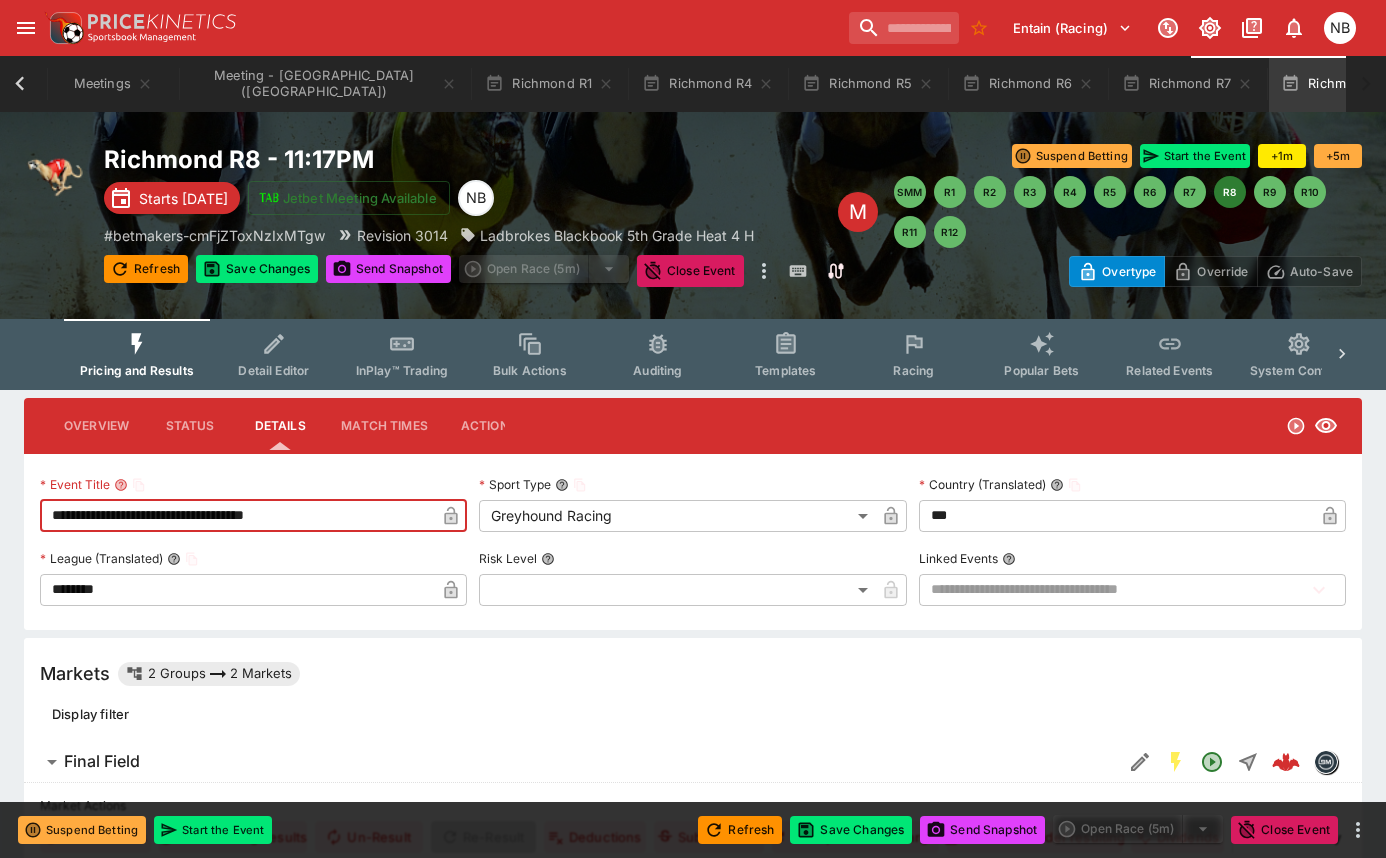 click on "**********" at bounding box center [237, 516] 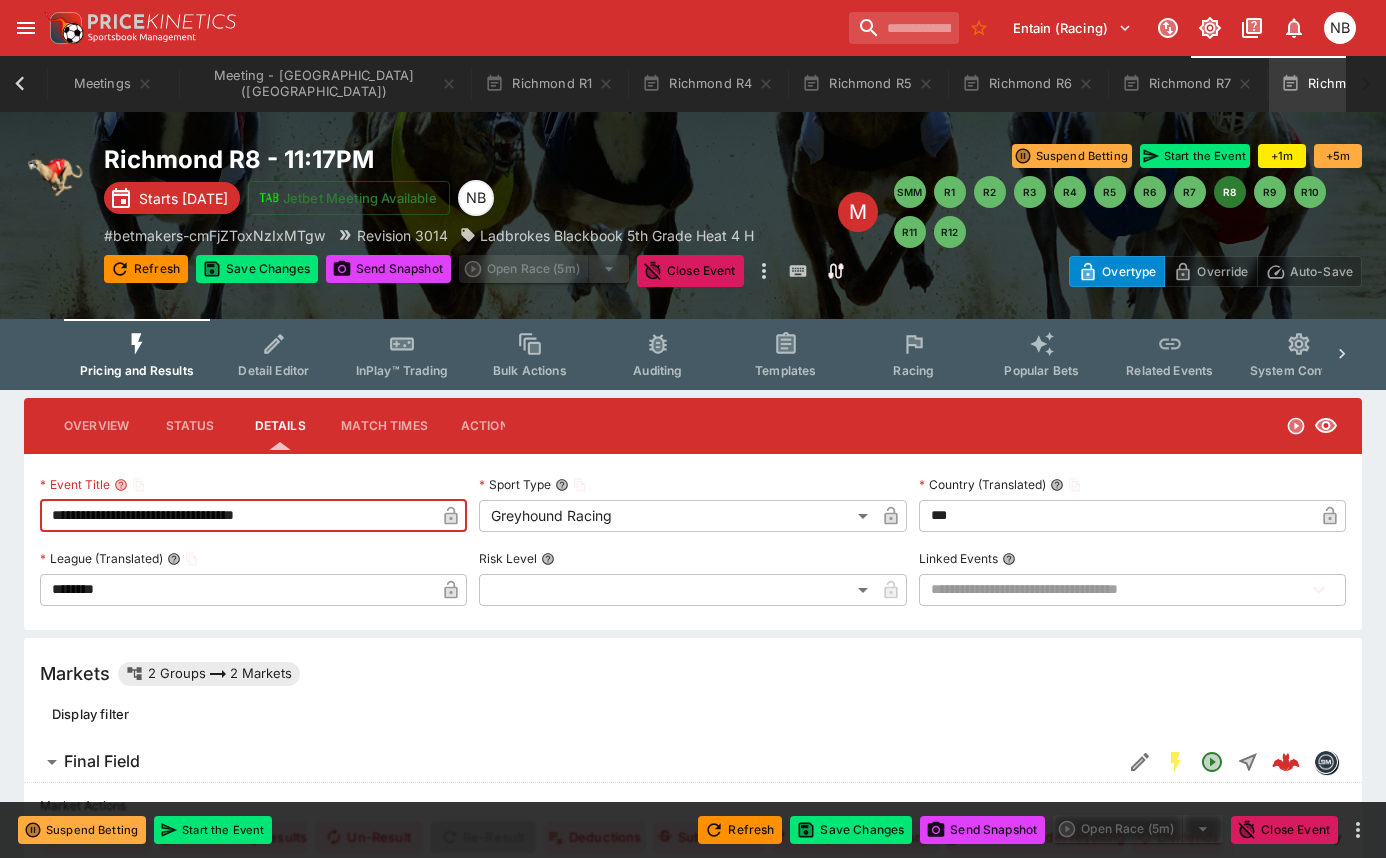 type on "**********" 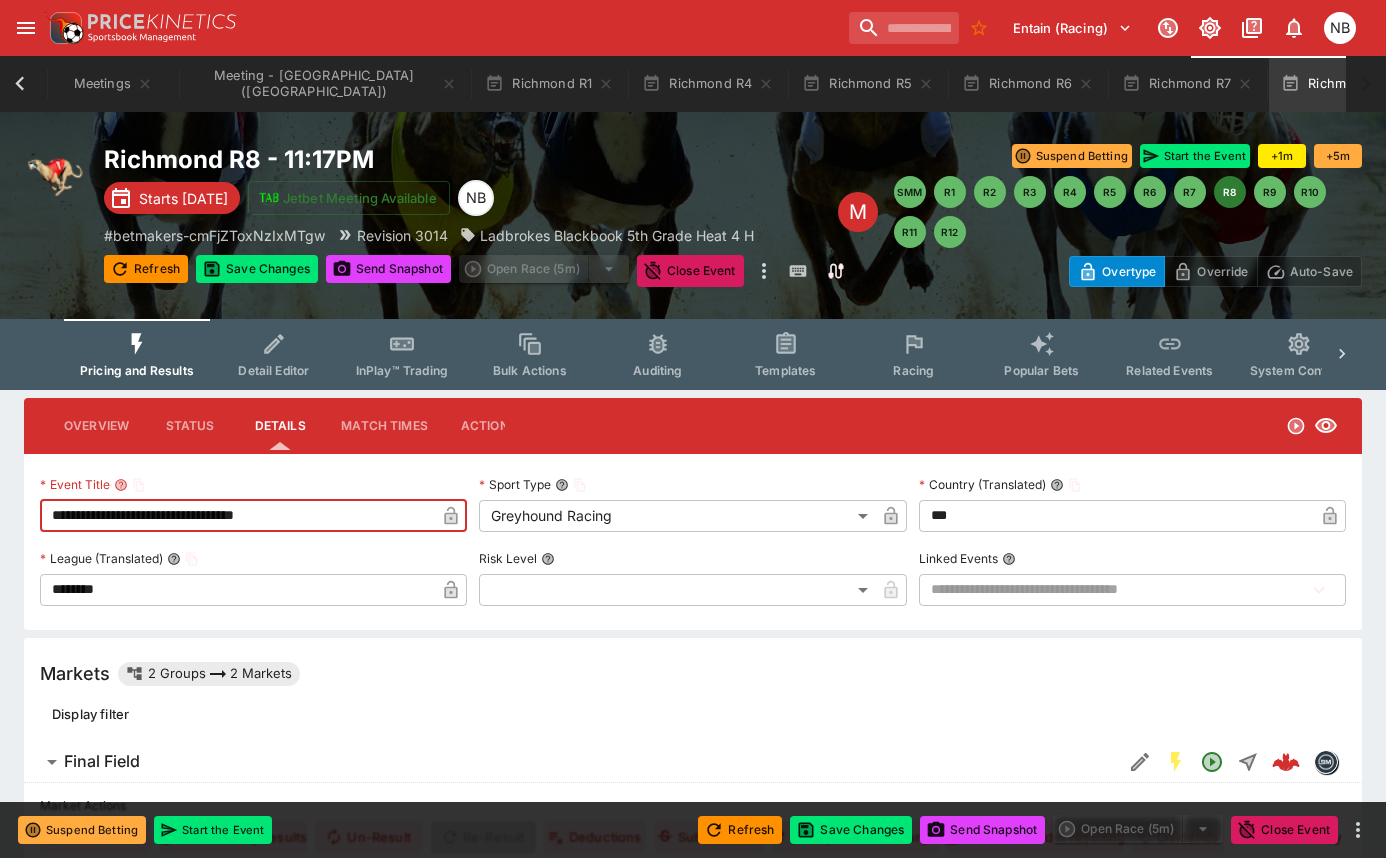click 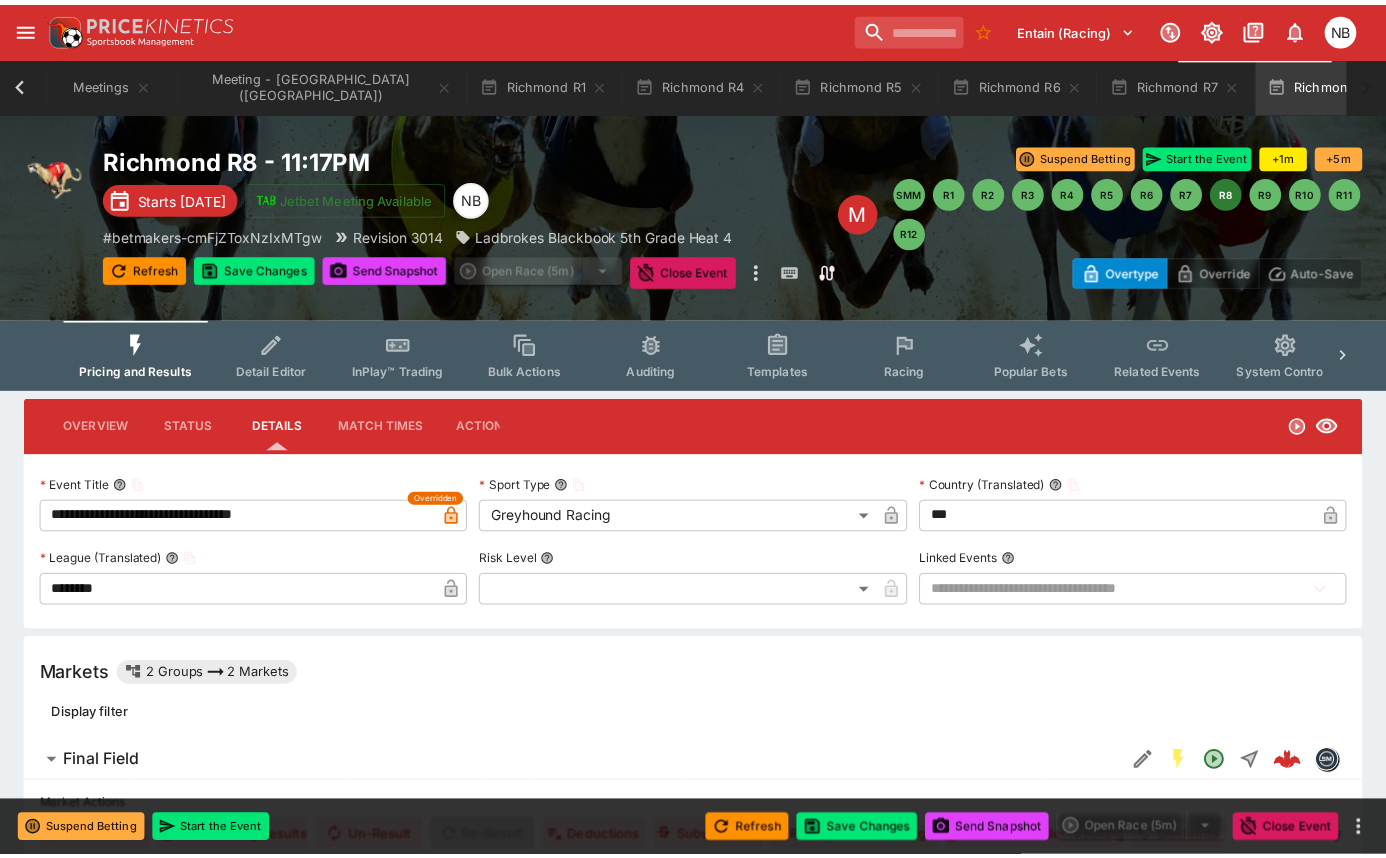 scroll, scrollTop: 0, scrollLeft: 125, axis: horizontal 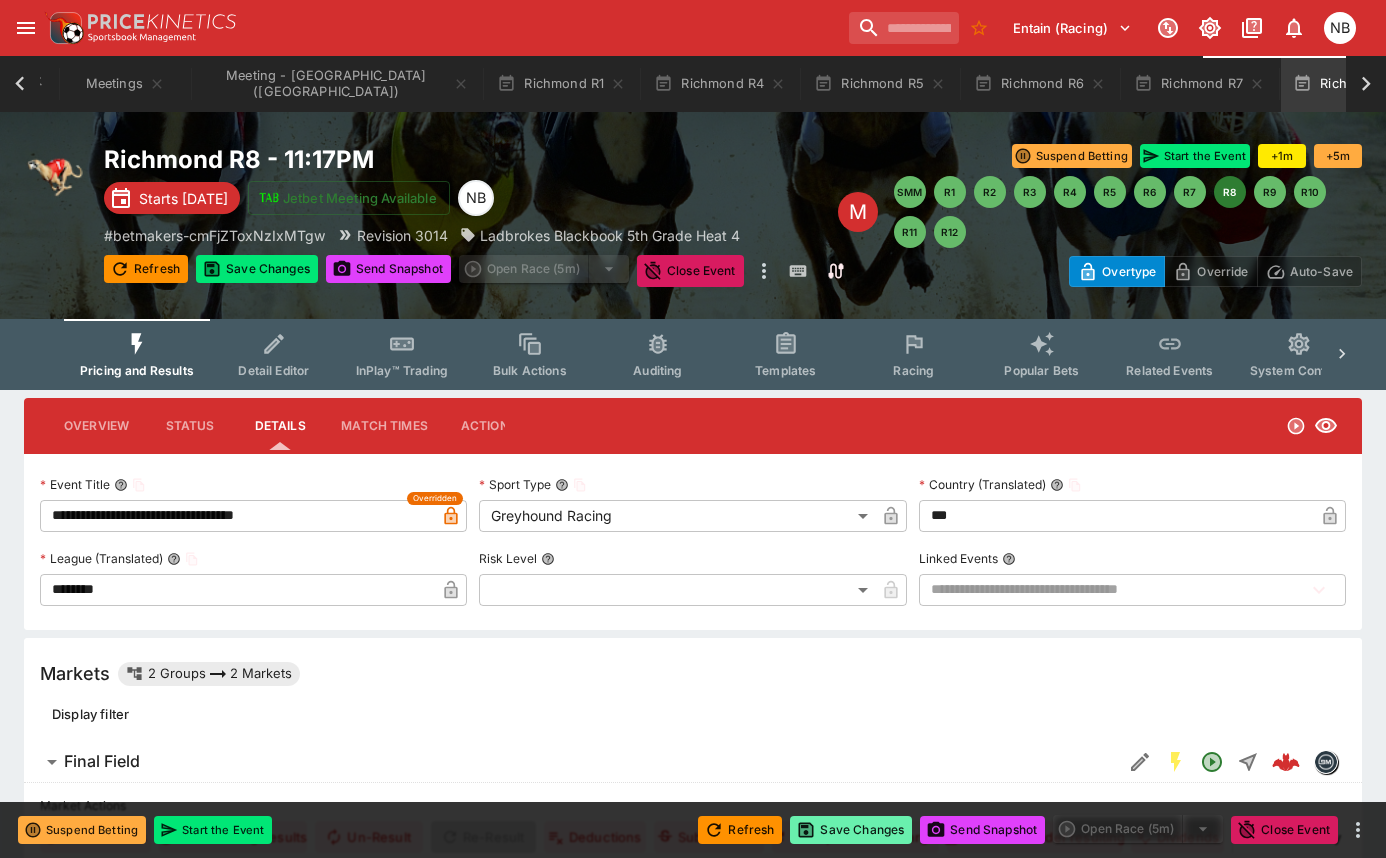 click on "Save Changes" at bounding box center [851, 830] 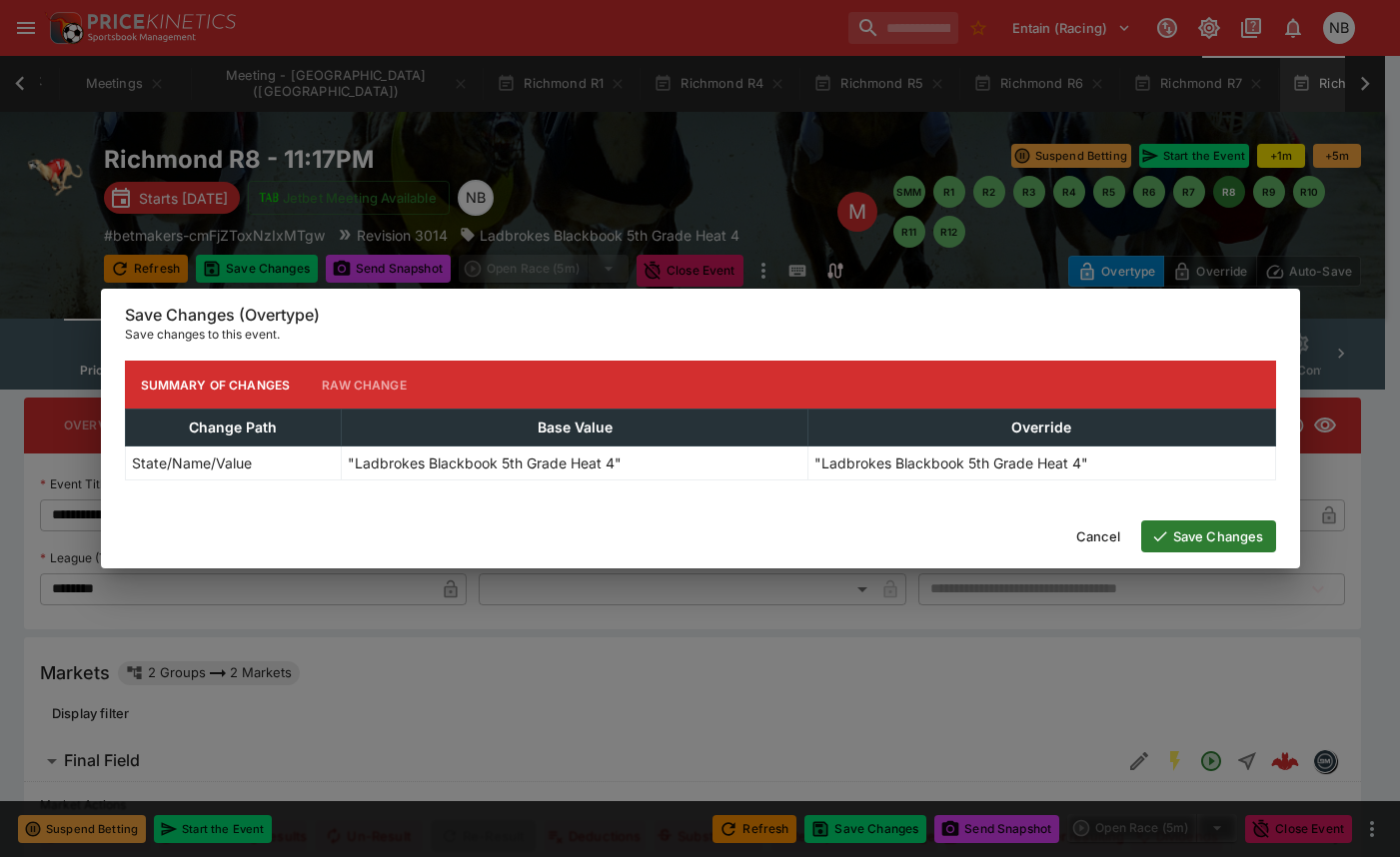 click on "Save Changes" at bounding box center [1208, 536] 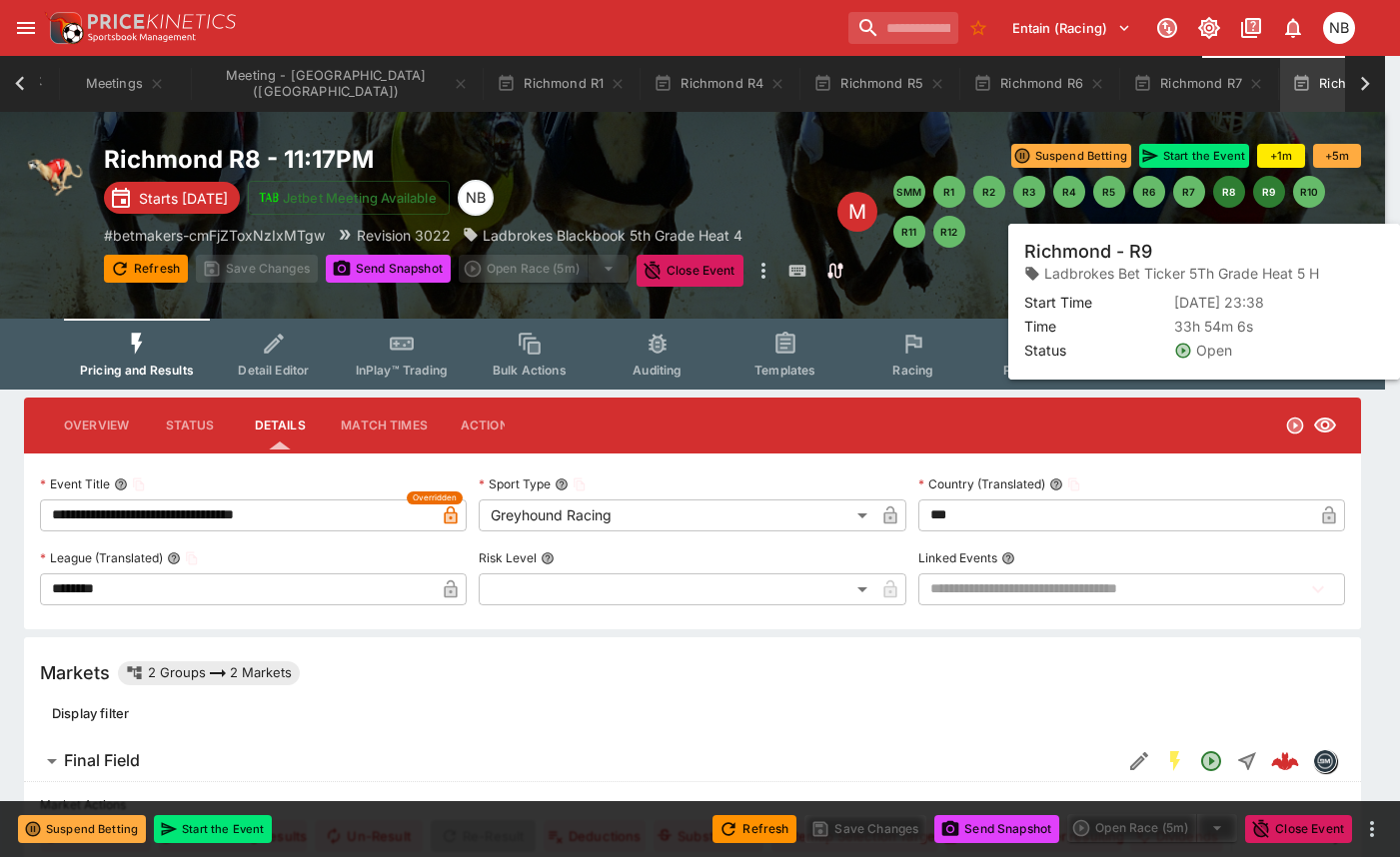 click on "R9" at bounding box center [1269, 192] 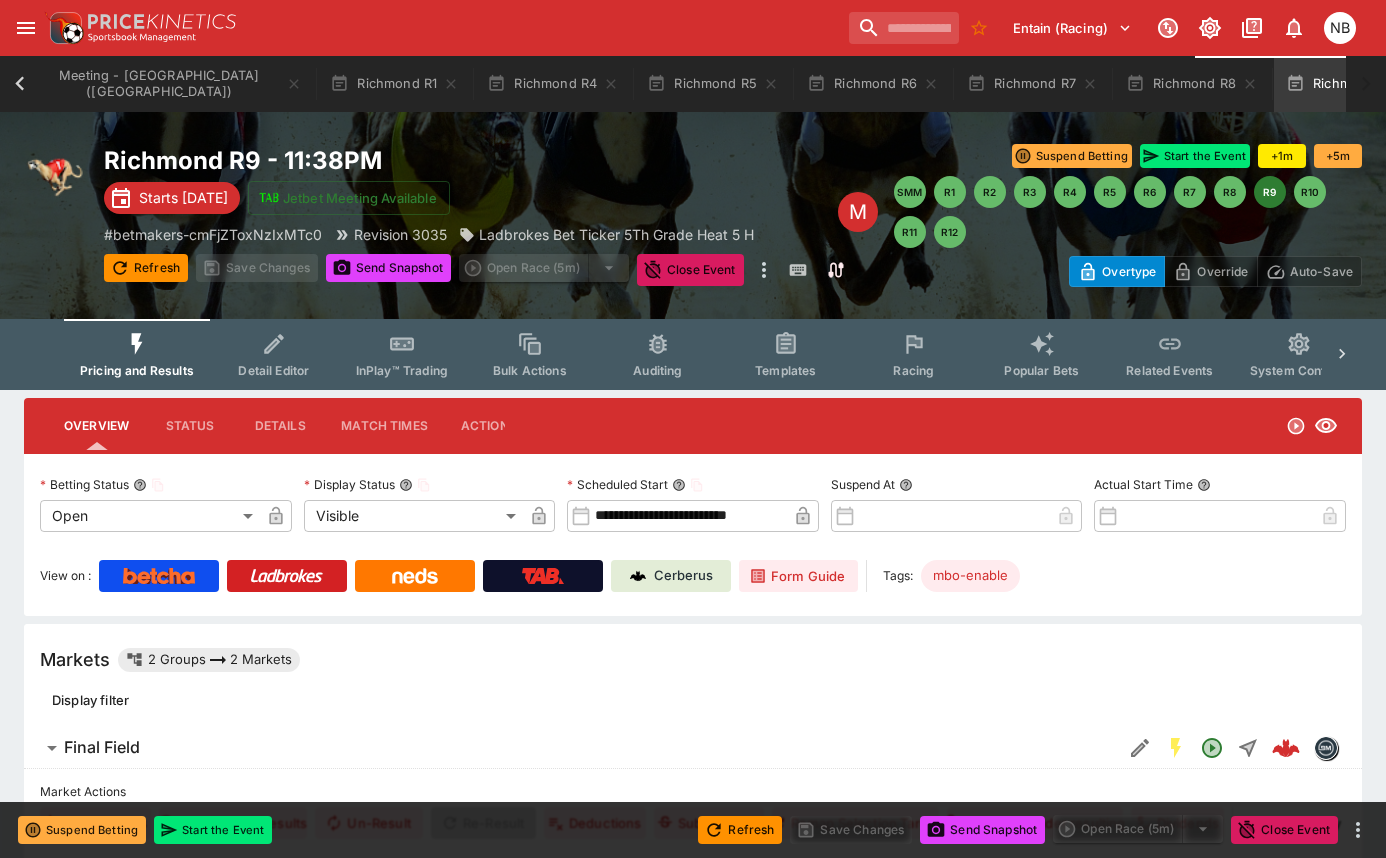scroll, scrollTop: 0, scrollLeft: 296, axis: horizontal 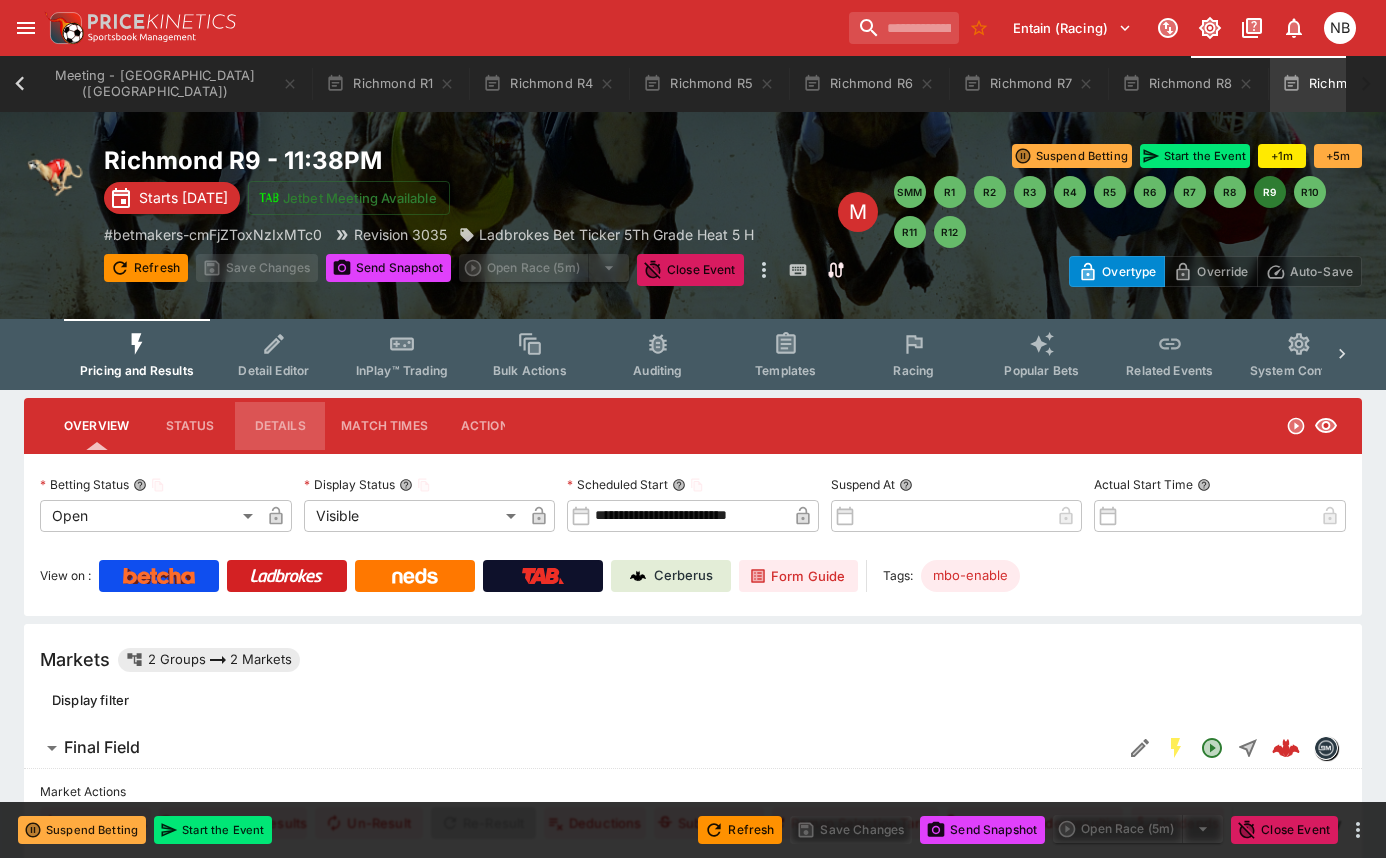 click on "Details" at bounding box center (280, 426) 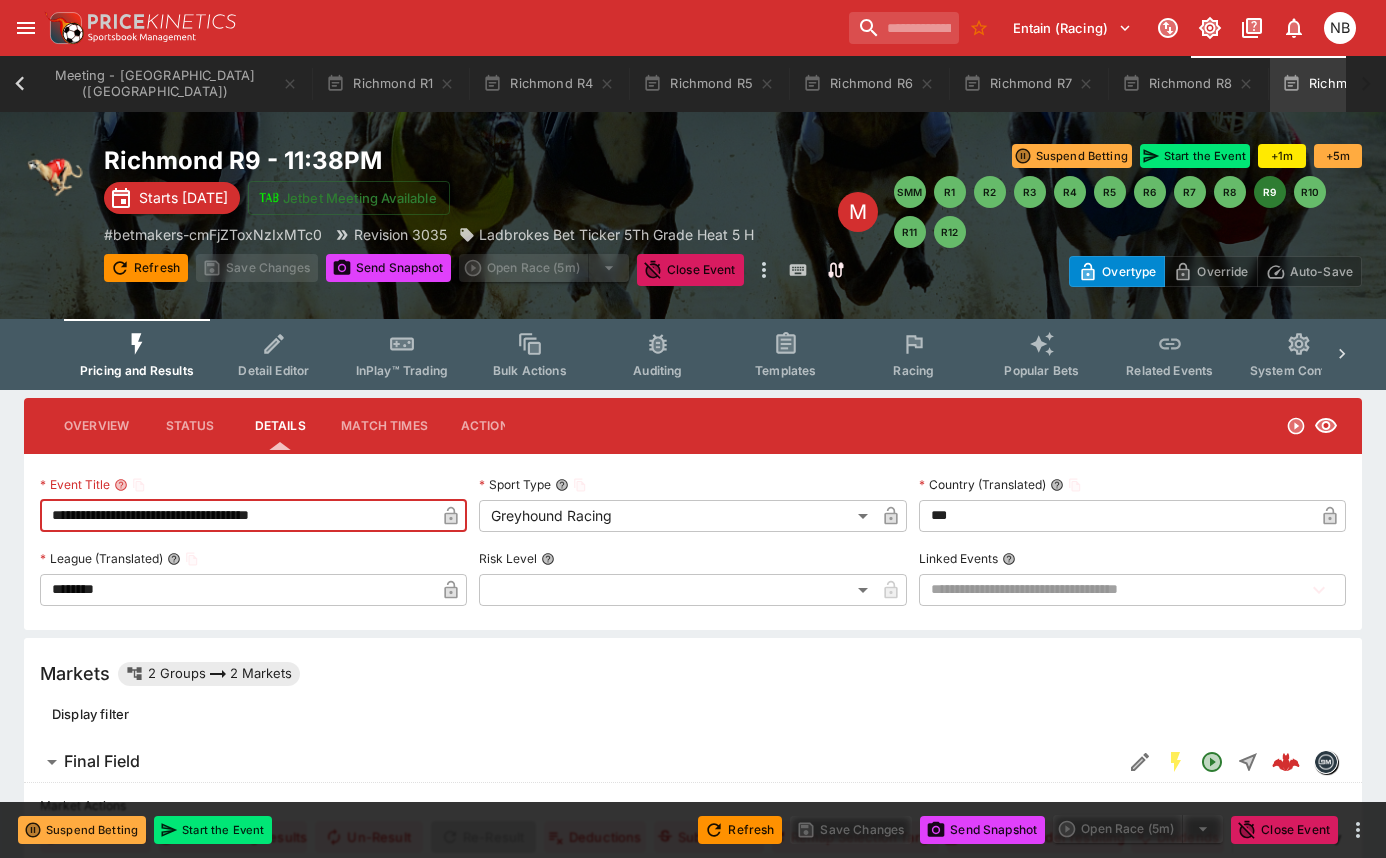 click on "**********" at bounding box center [237, 516] 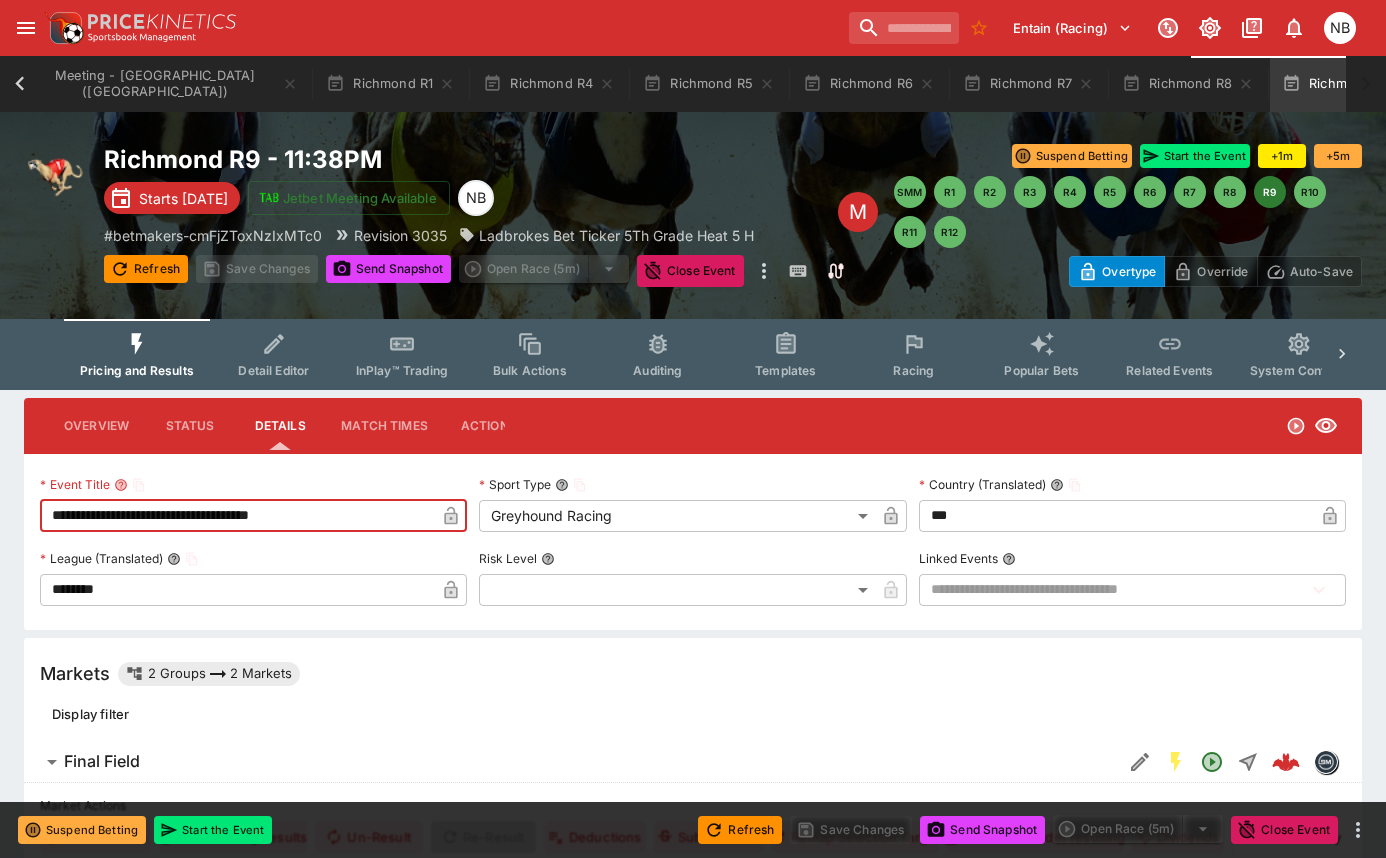 click on "**********" at bounding box center [237, 516] 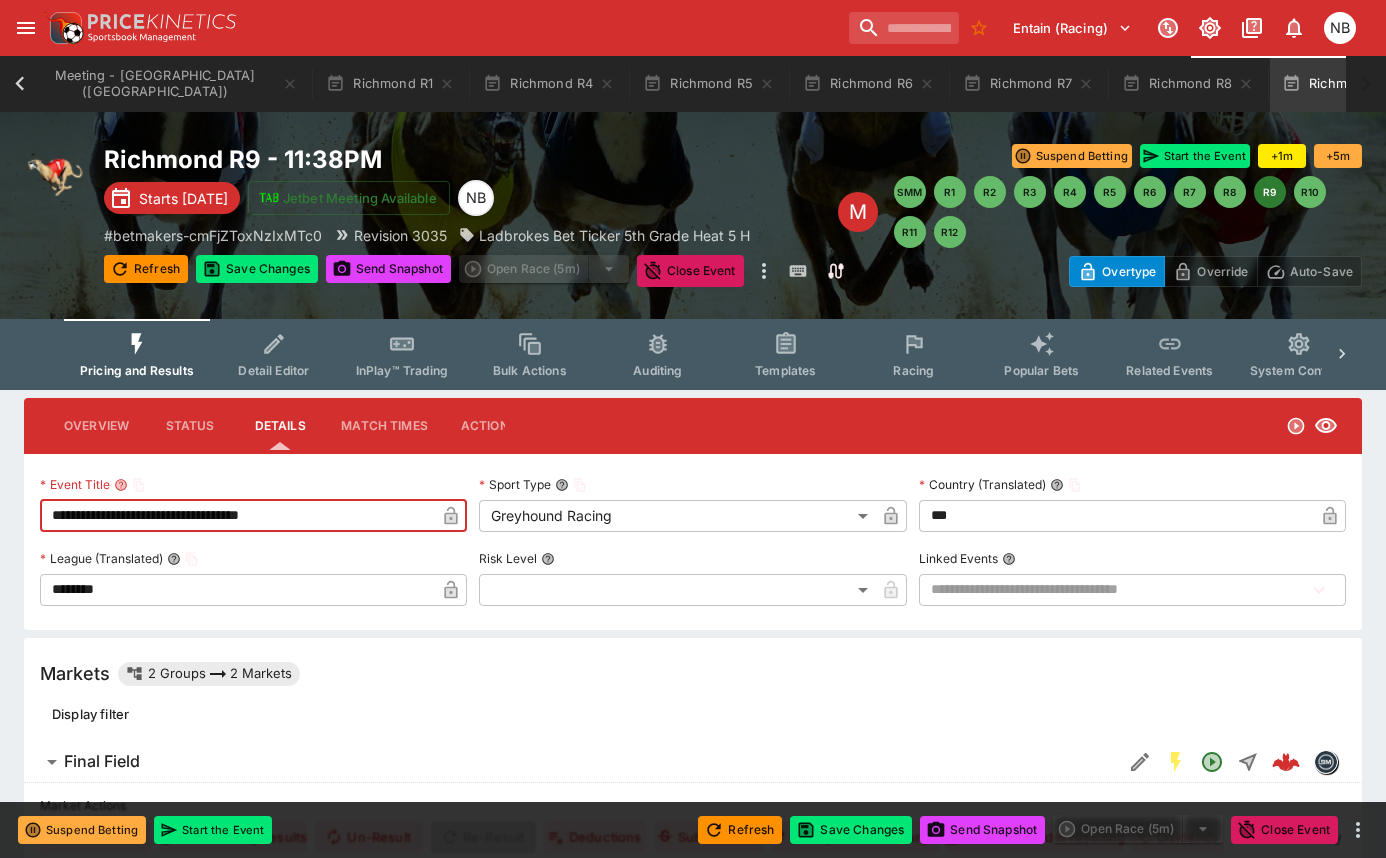 type on "**********" 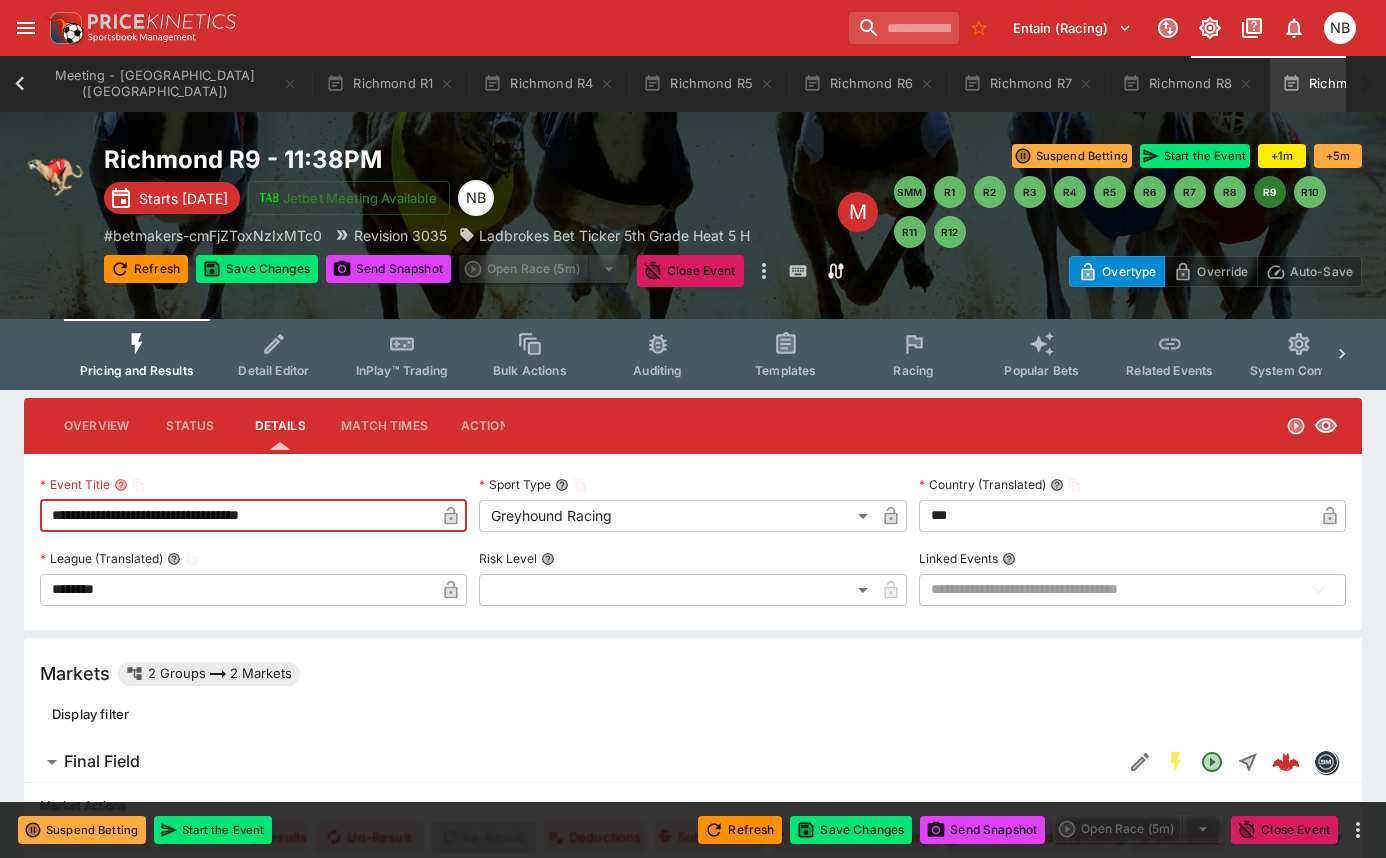 click 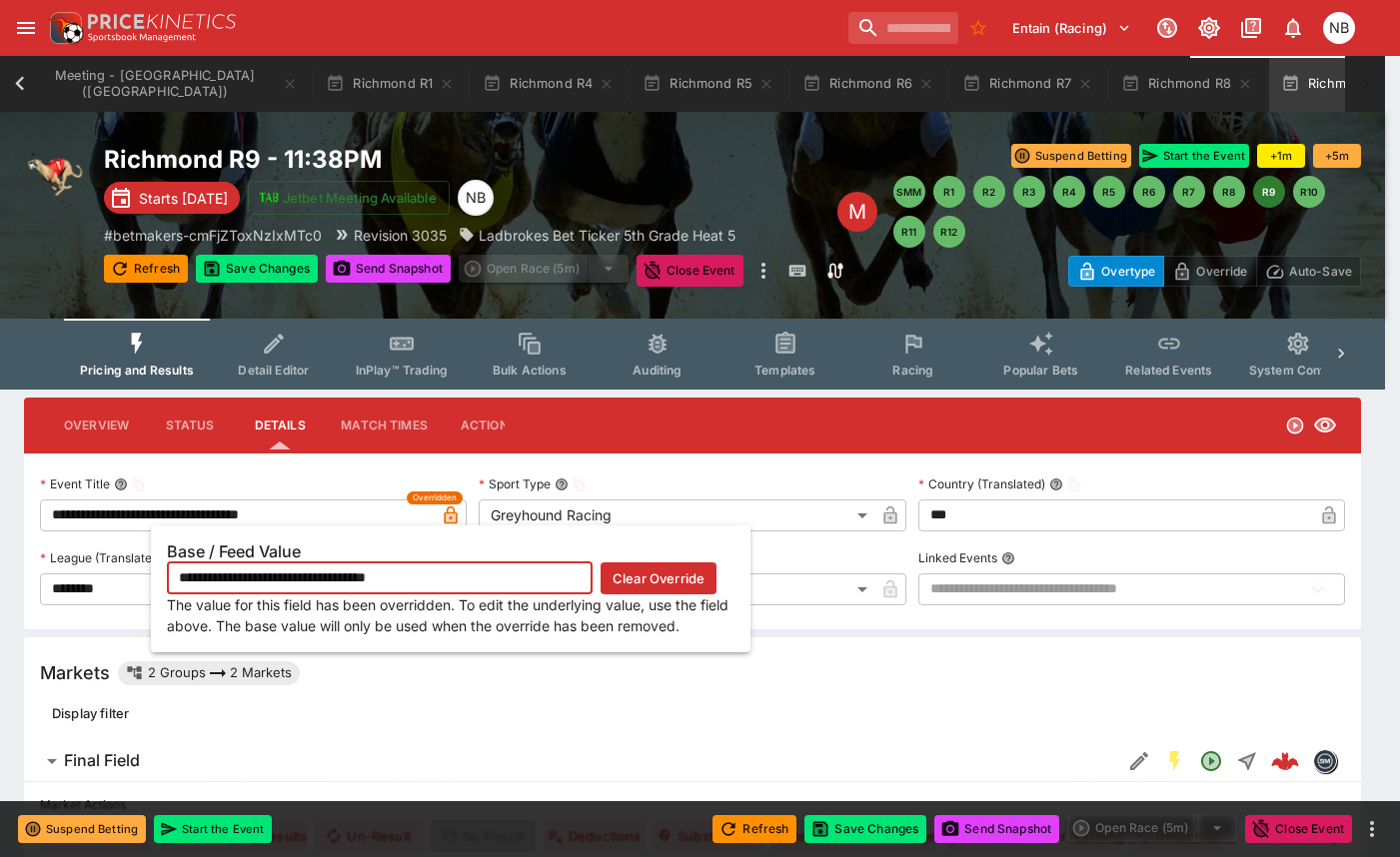 scroll, scrollTop: 0, scrollLeft: 284, axis: horizontal 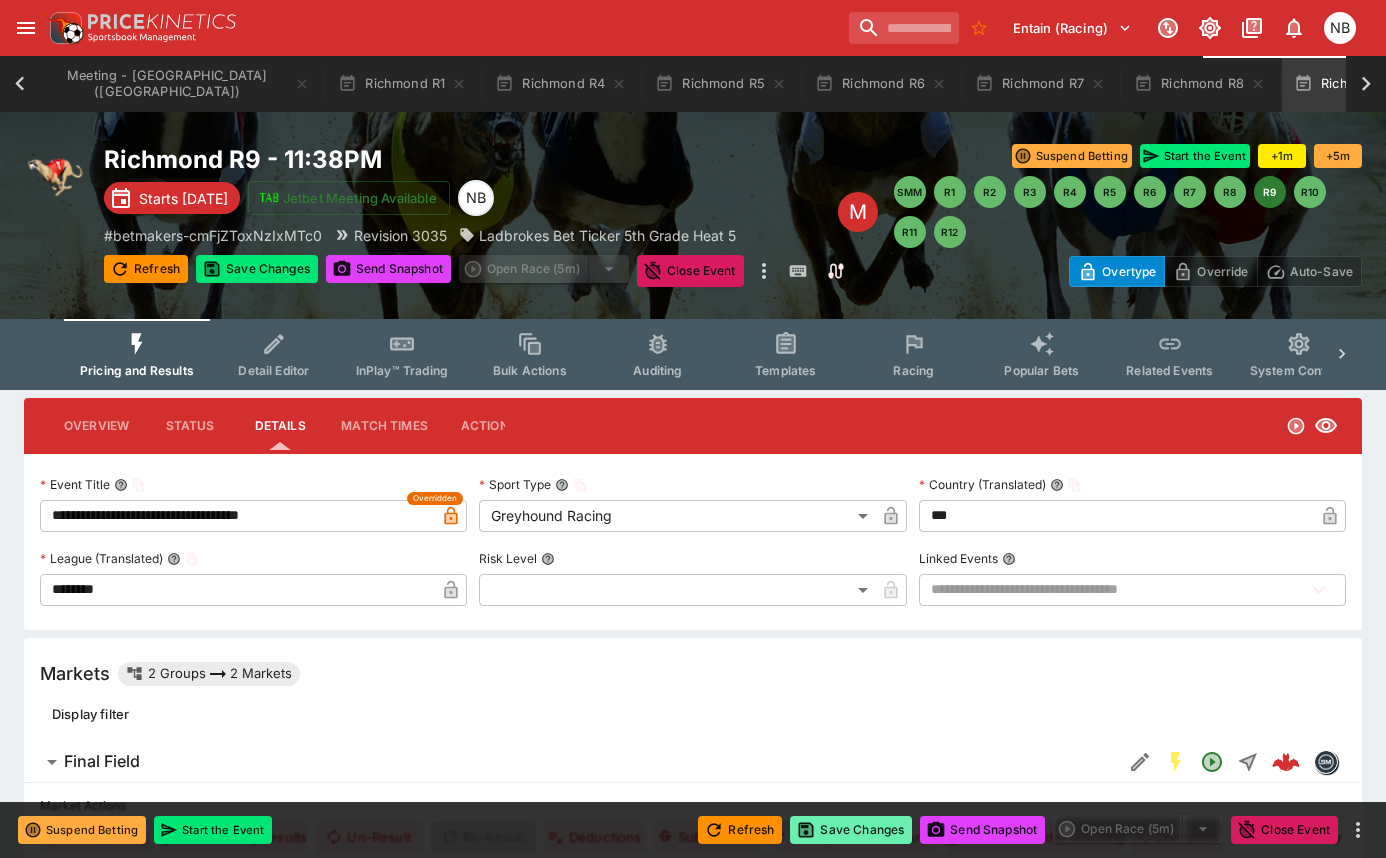 click on "Save Changes" at bounding box center (851, 830) 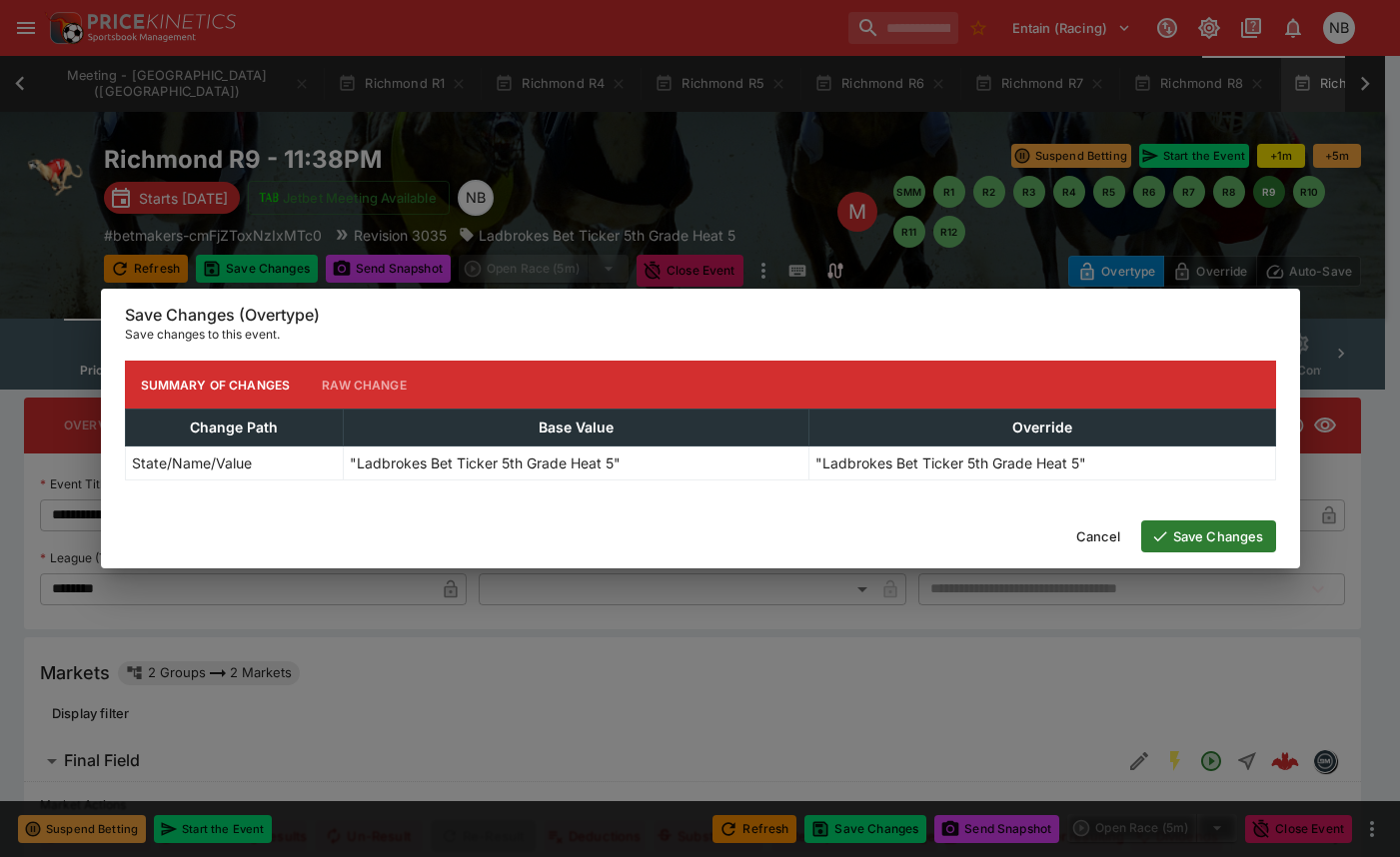 click on "Save Changes" at bounding box center [1208, 536] 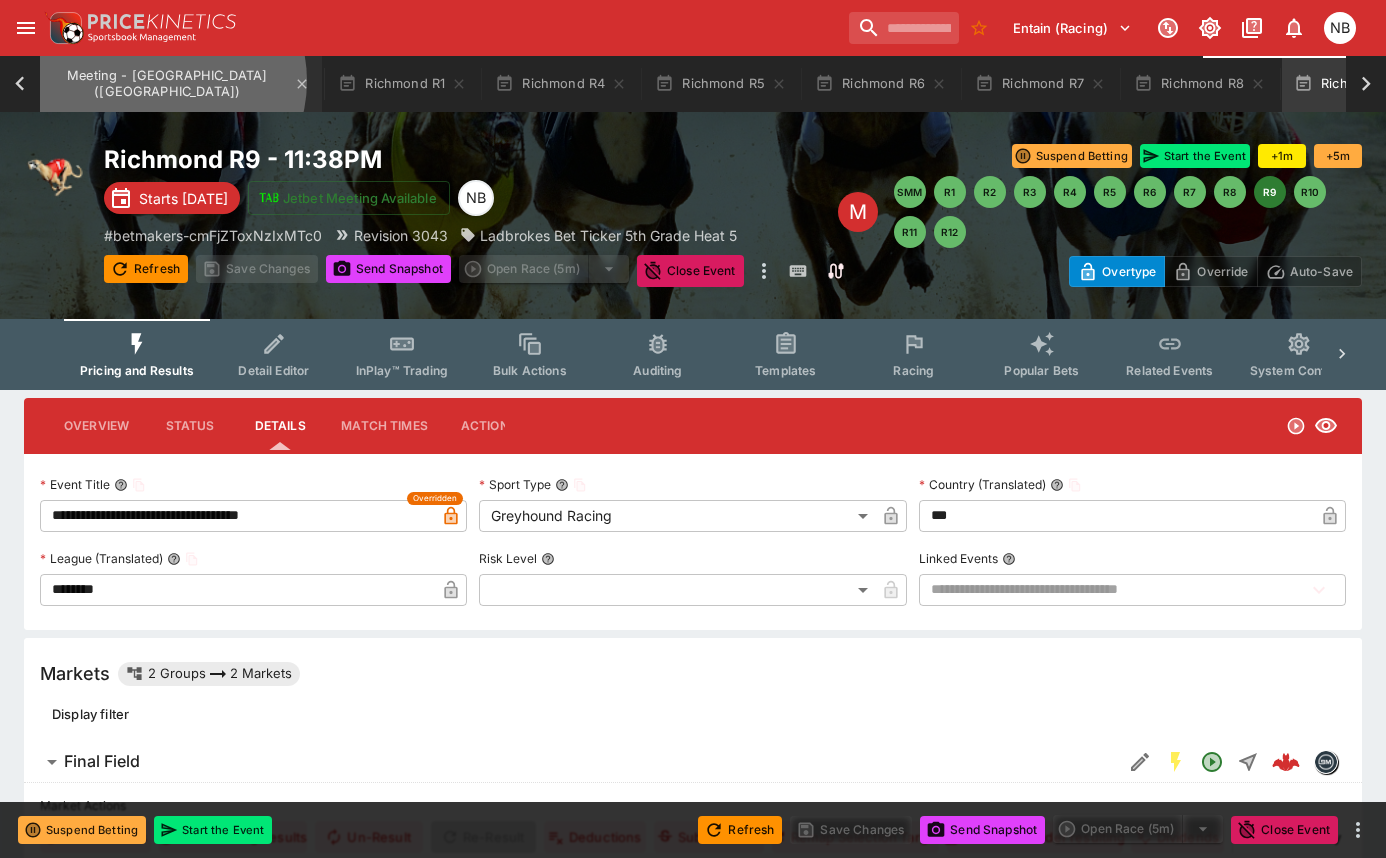 click on "Meeting - Richmond (AUS)" at bounding box center (178, 84) 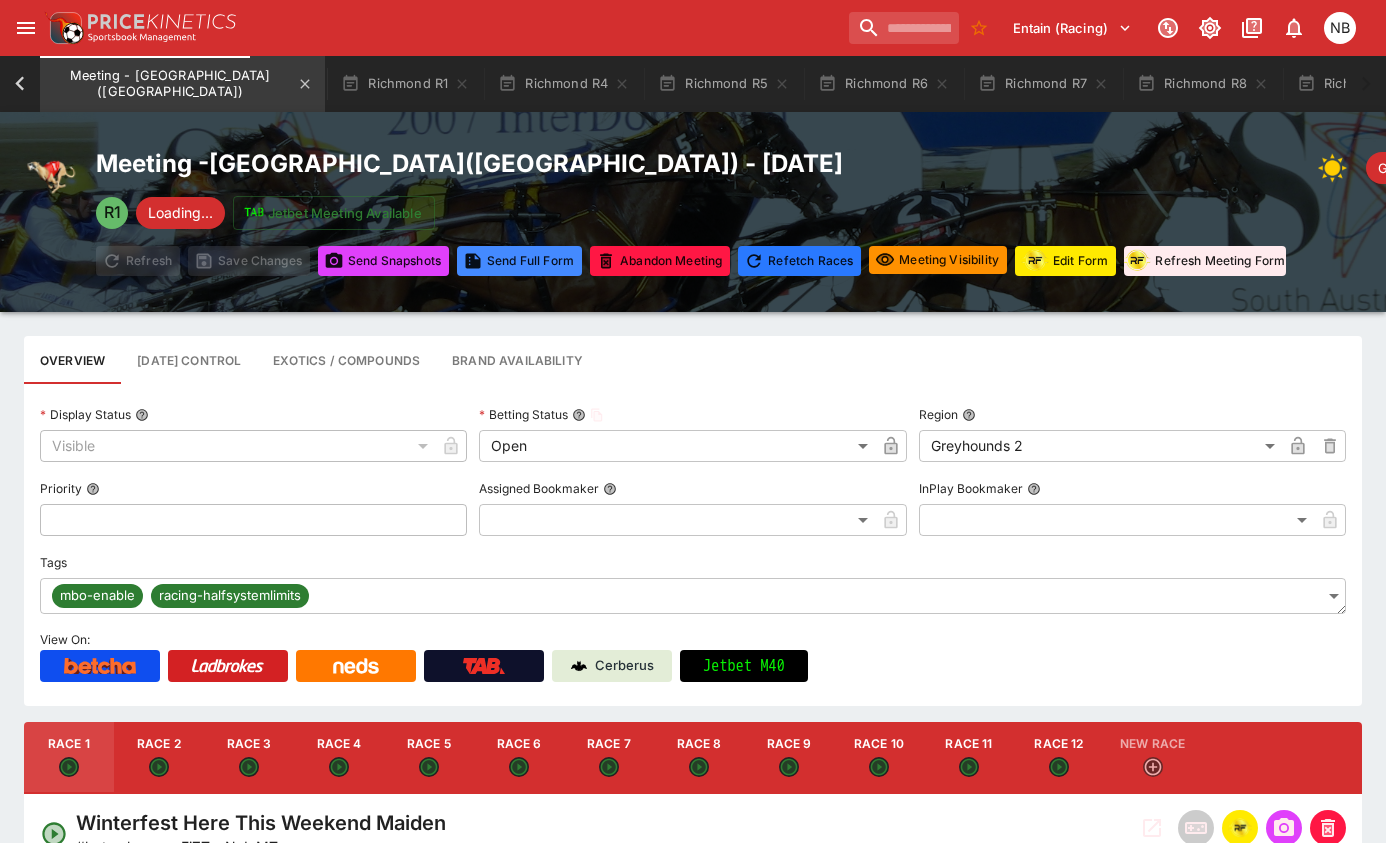 scroll, scrollTop: 0, scrollLeft: 279, axis: horizontal 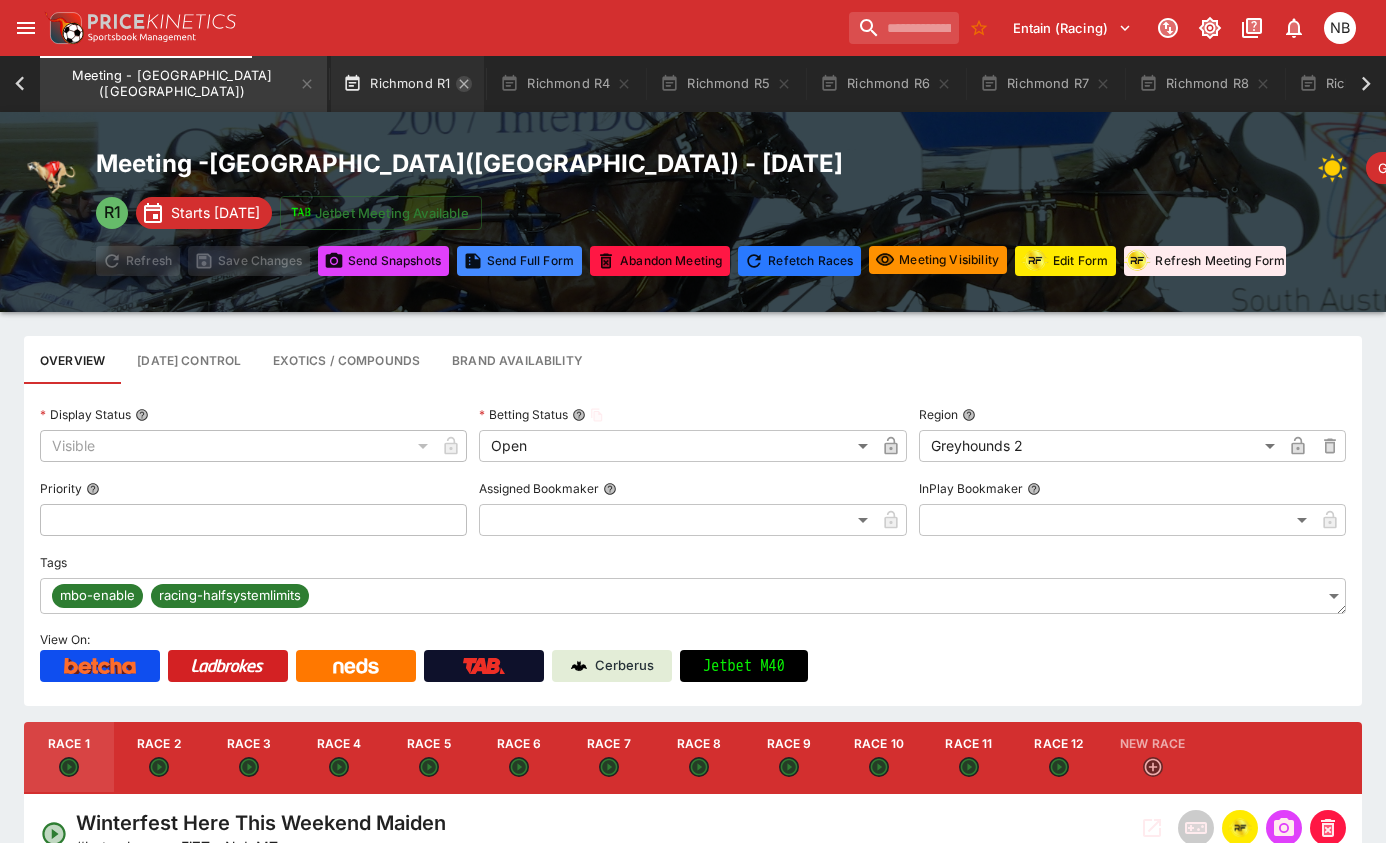 click 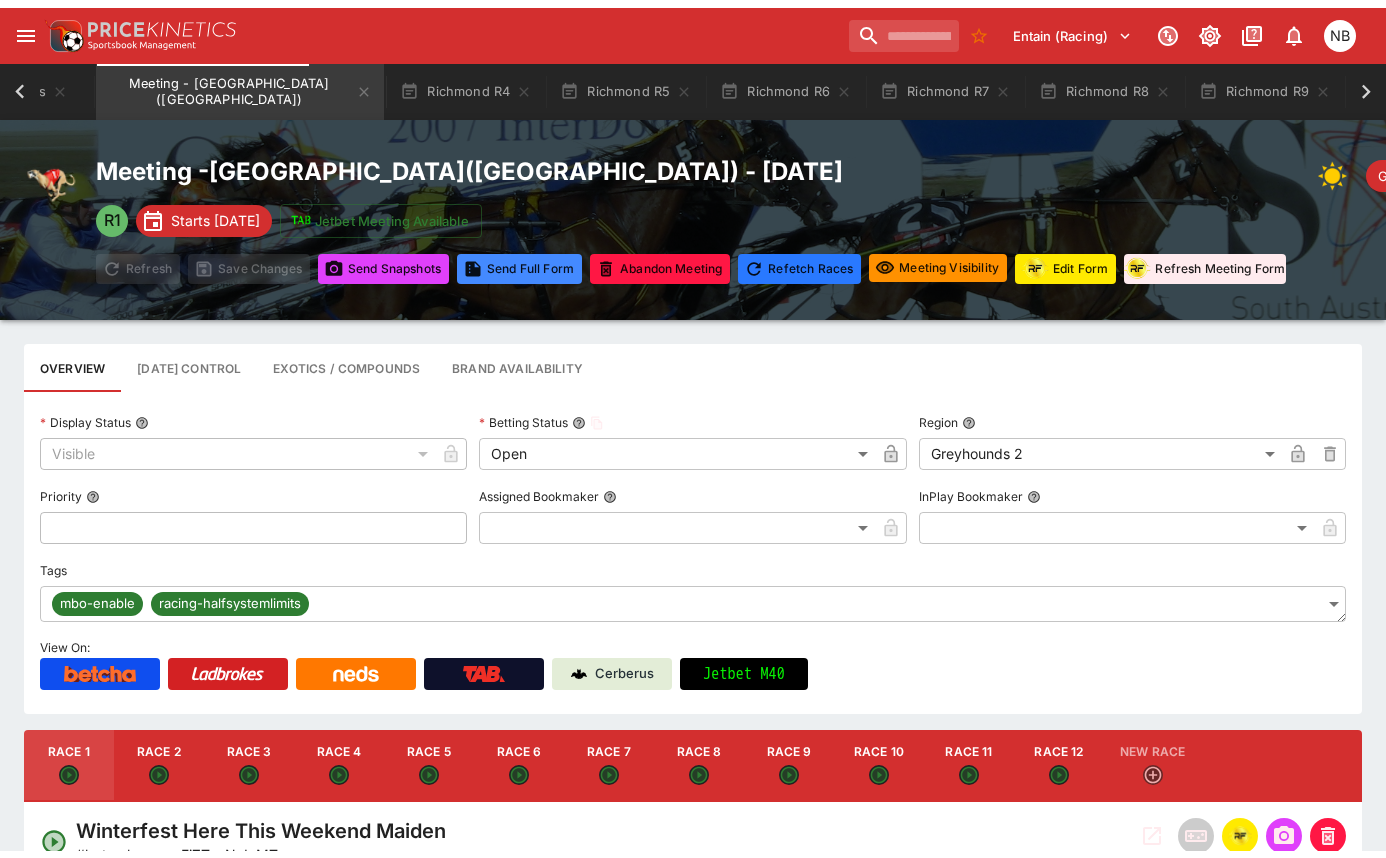 scroll, scrollTop: 0, scrollLeft: 143, axis: horizontal 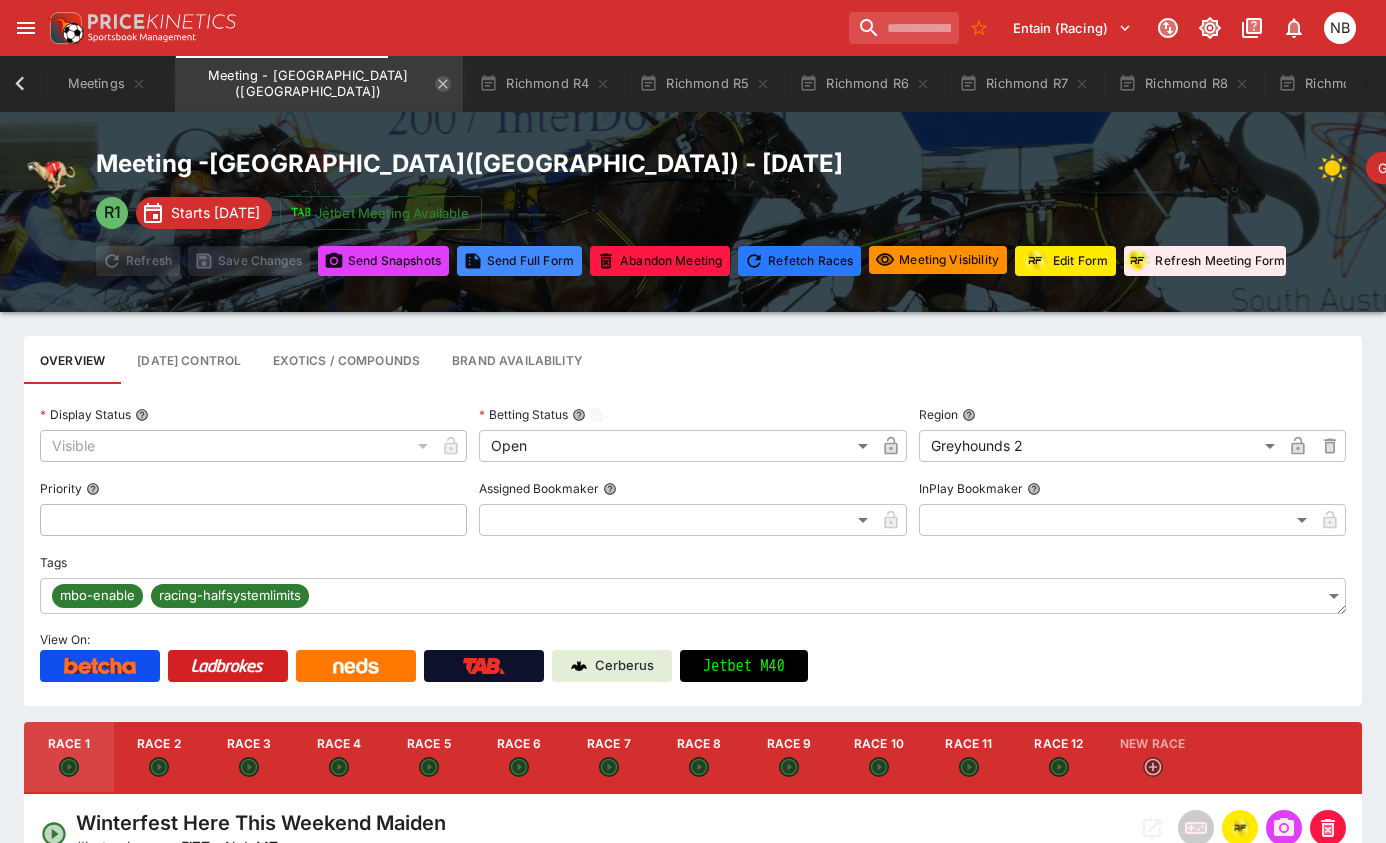 click 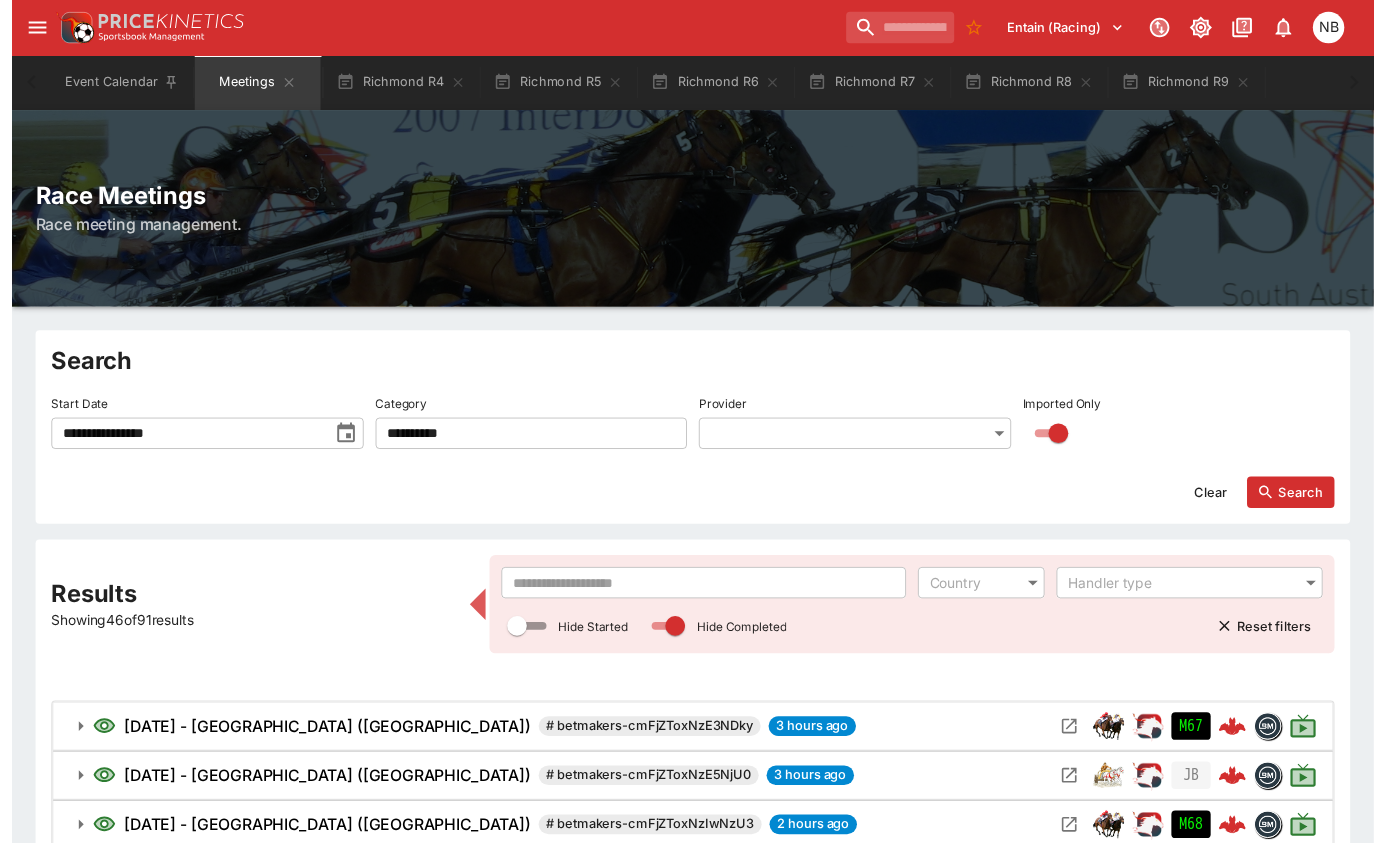 scroll, scrollTop: 0, scrollLeft: 0, axis: both 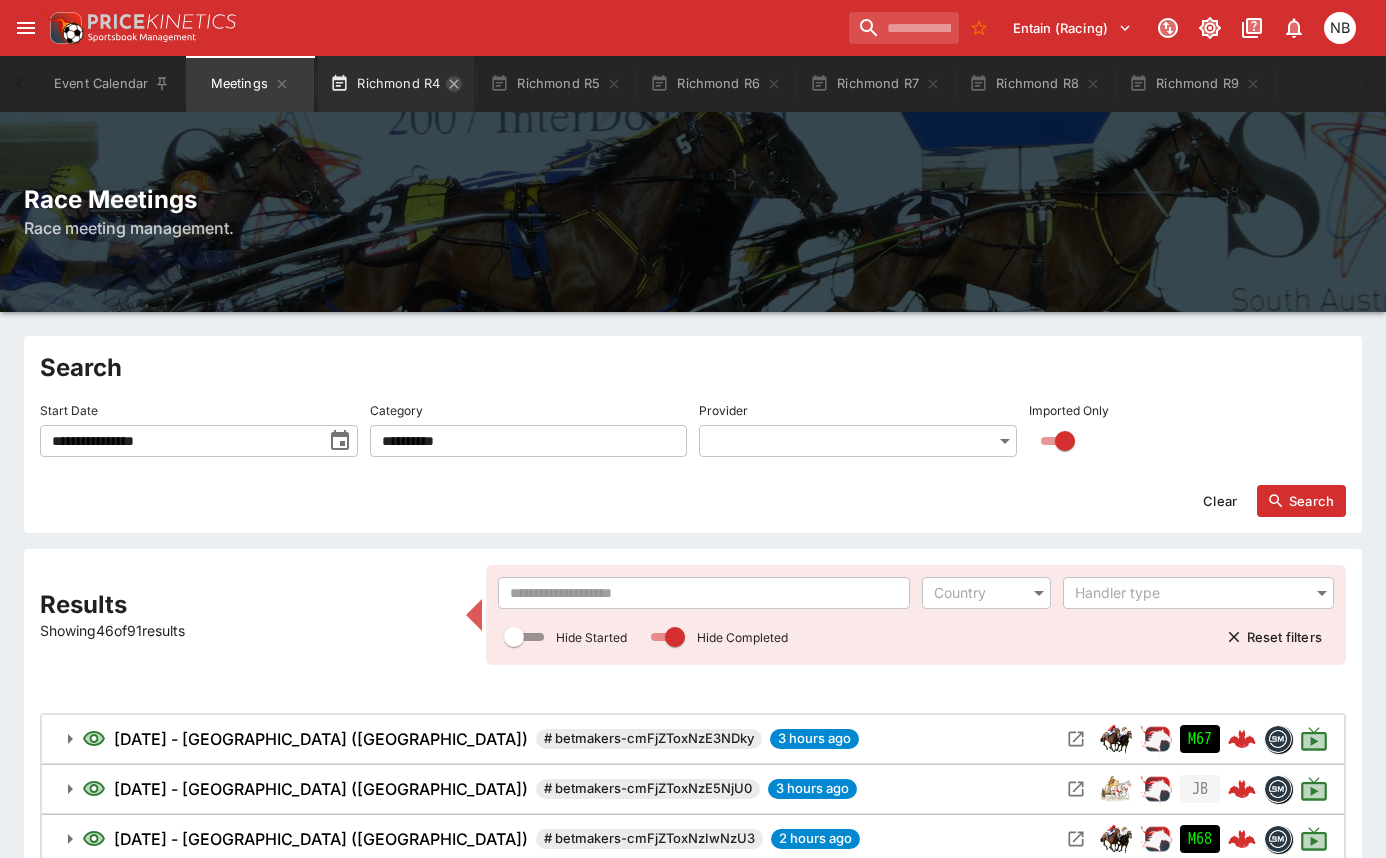 click 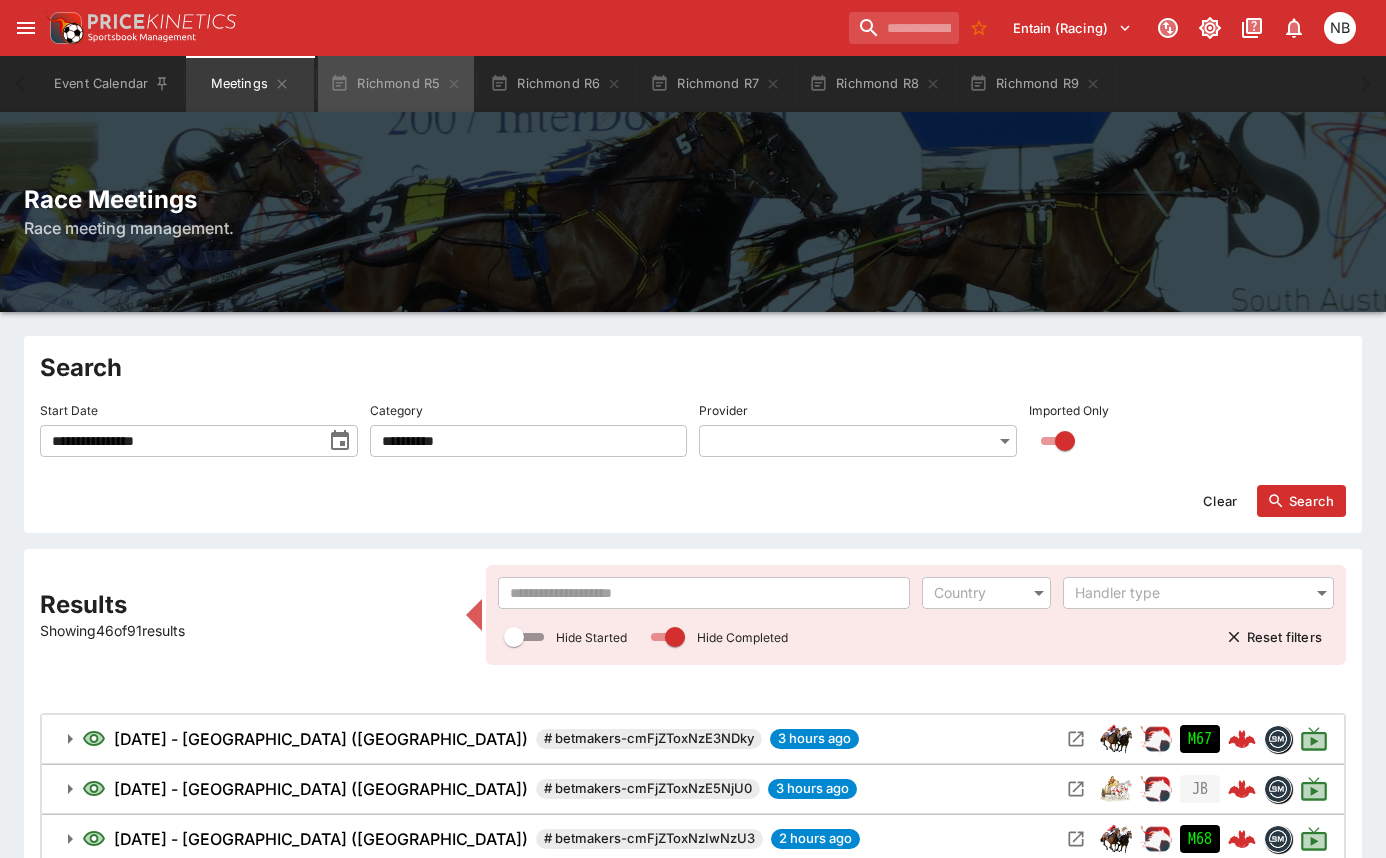 click 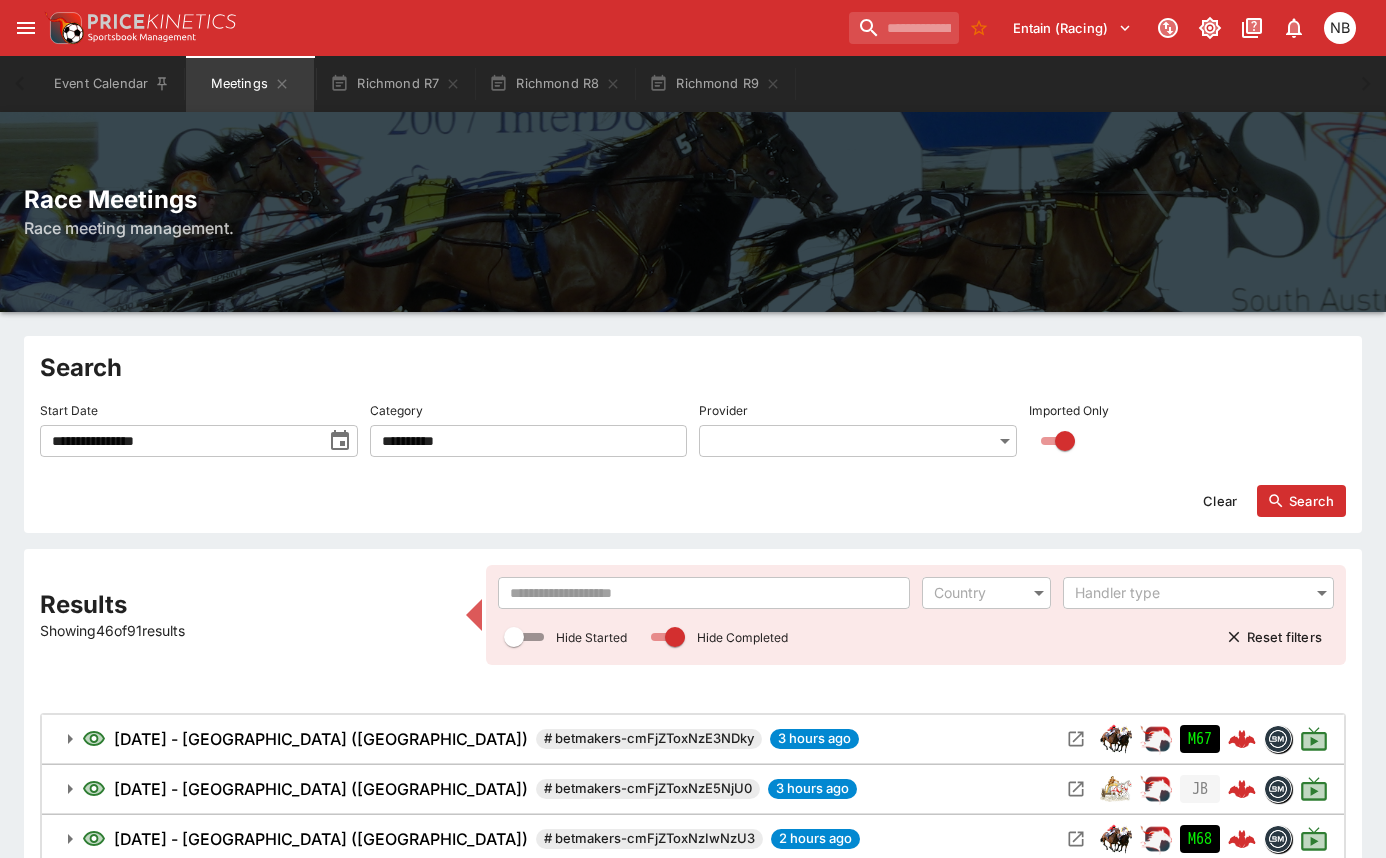 click 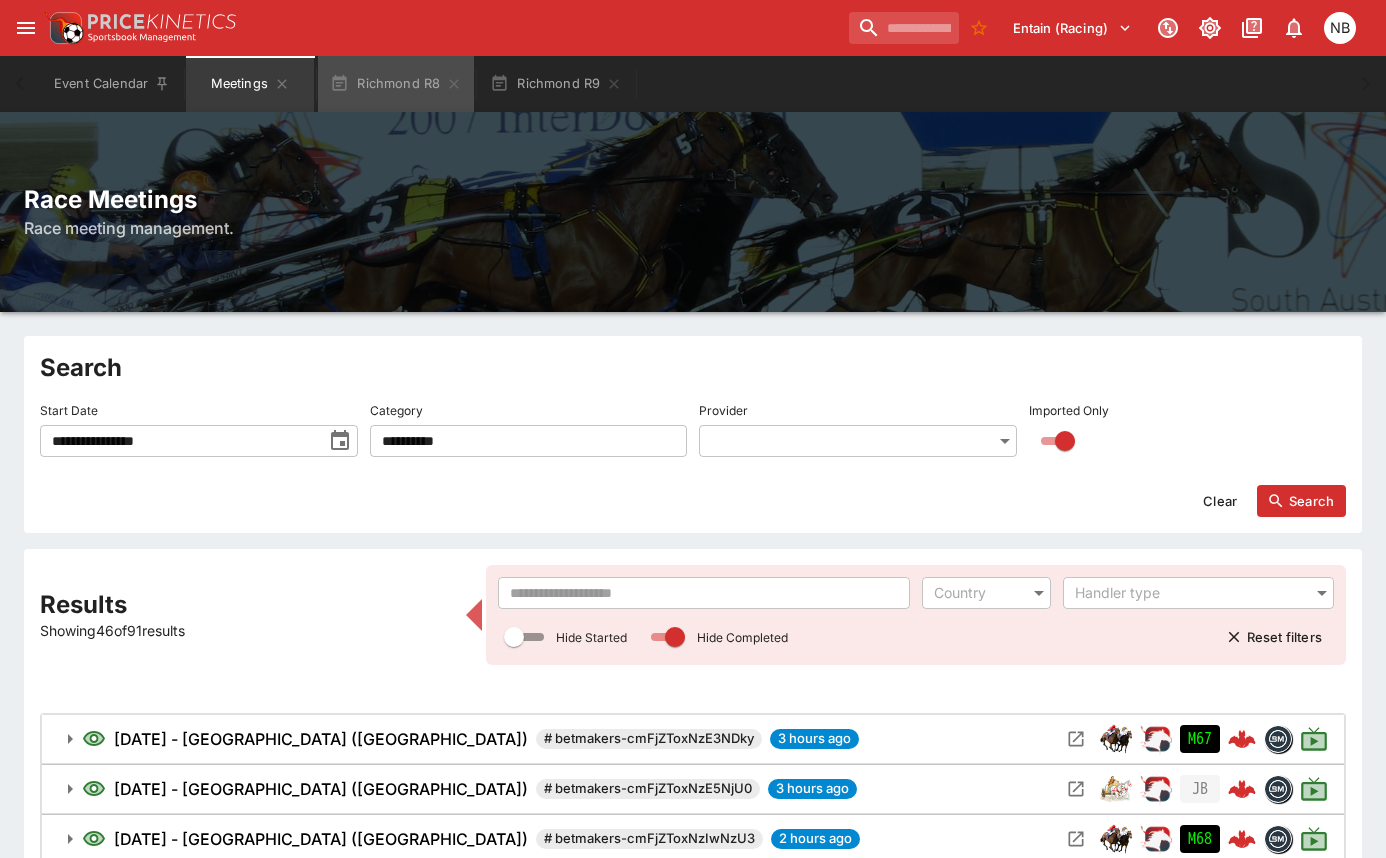 click 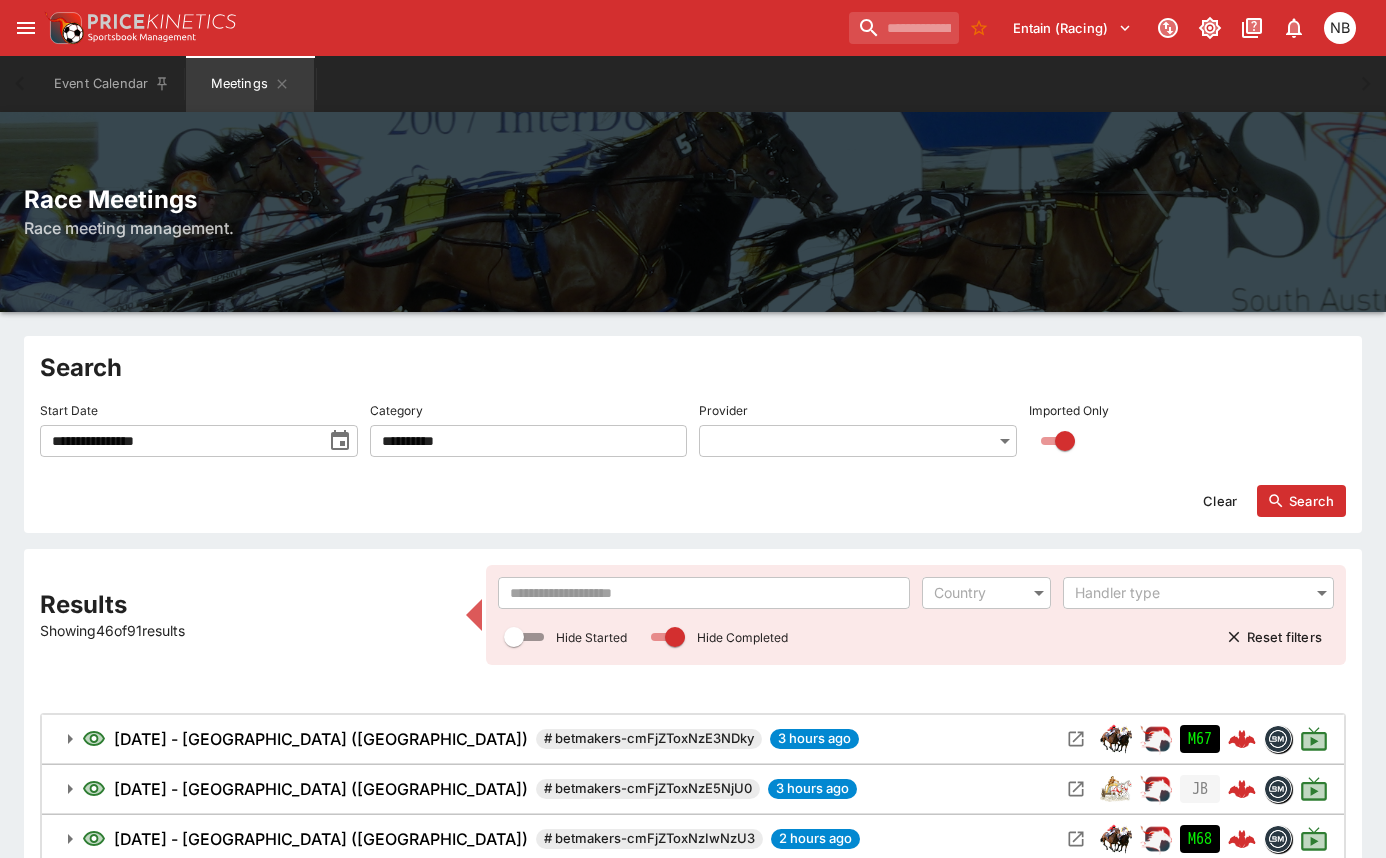click 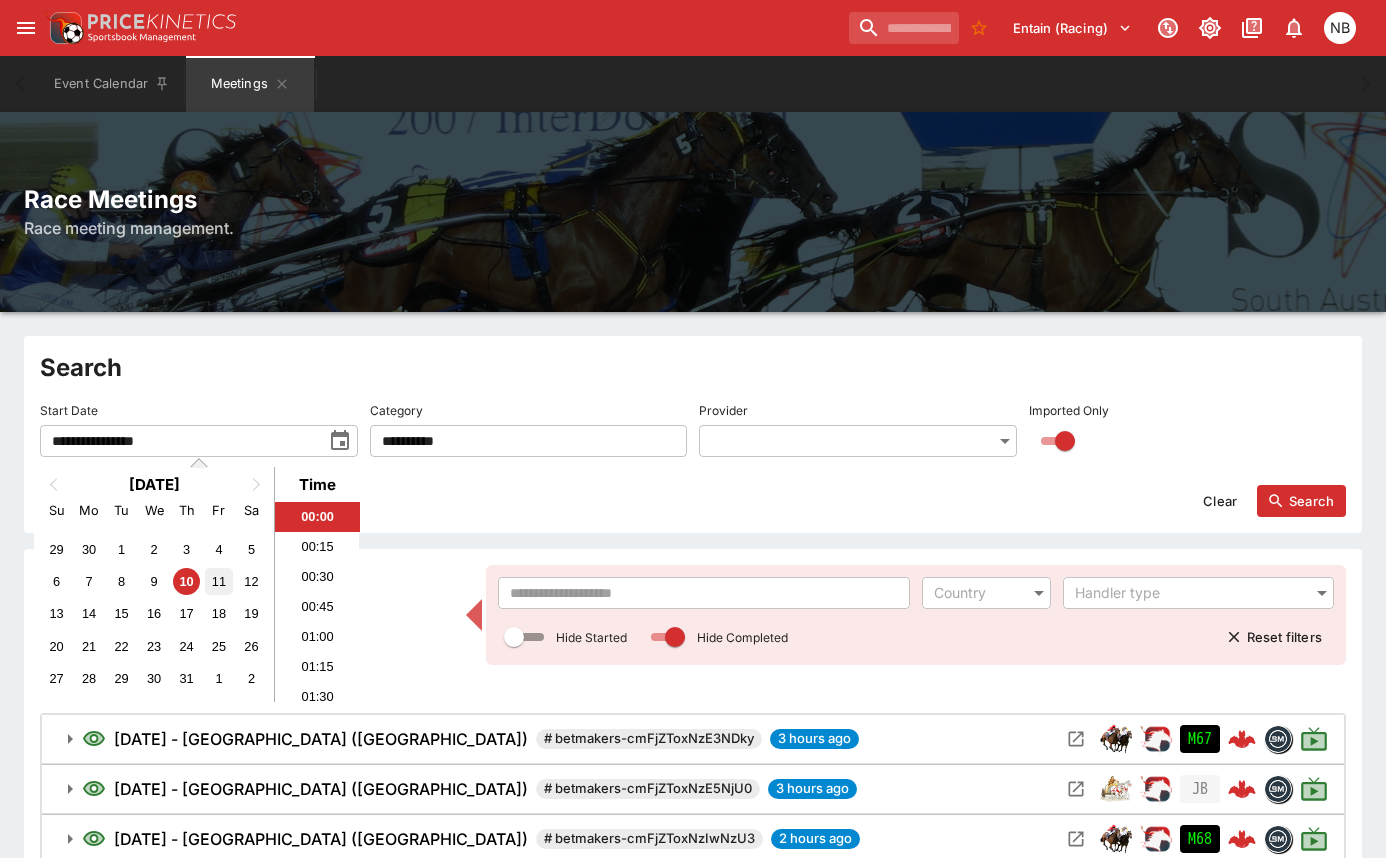 click on "11" at bounding box center [218, 581] 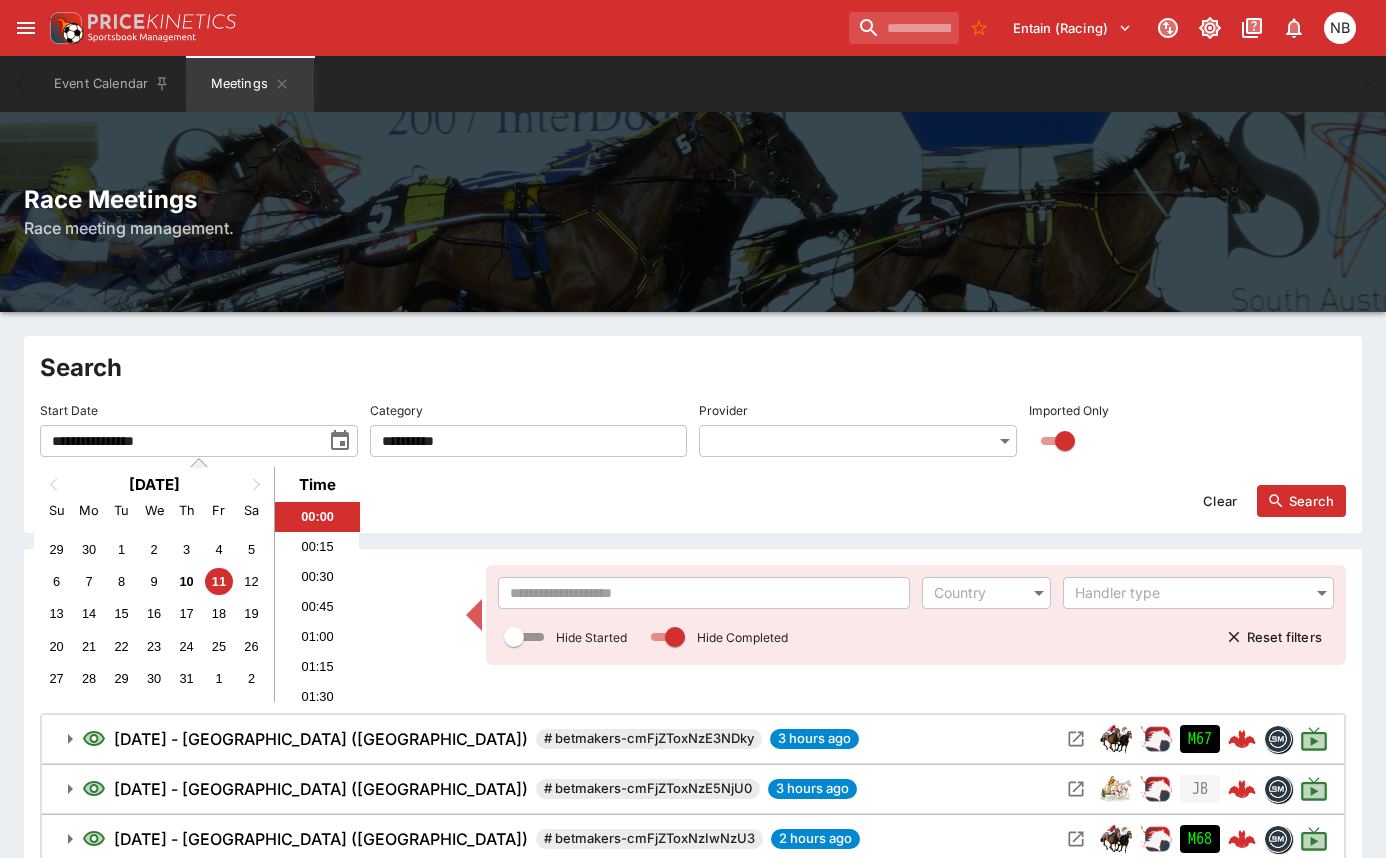 click at bounding box center (704, 593) 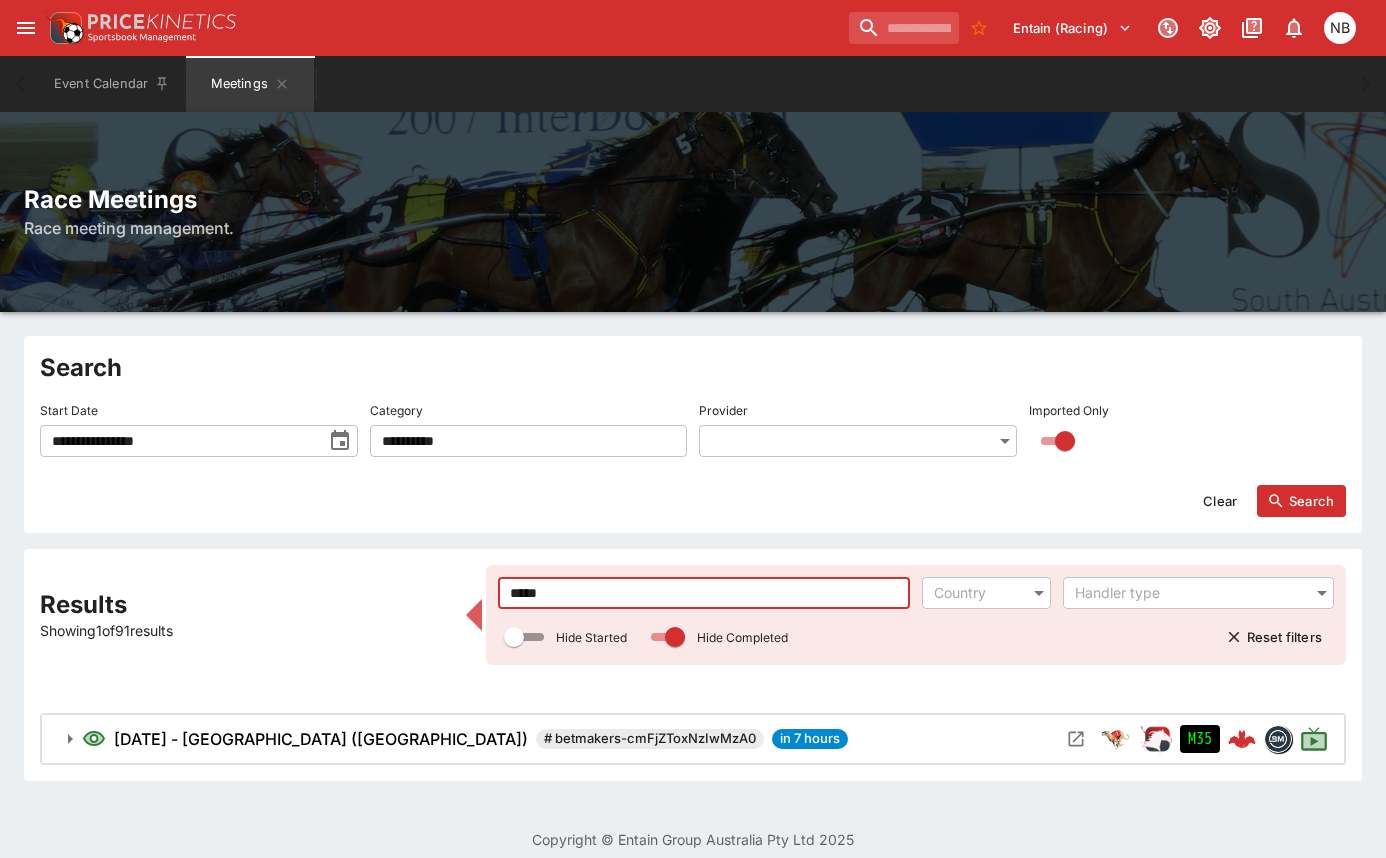 type on "*****" 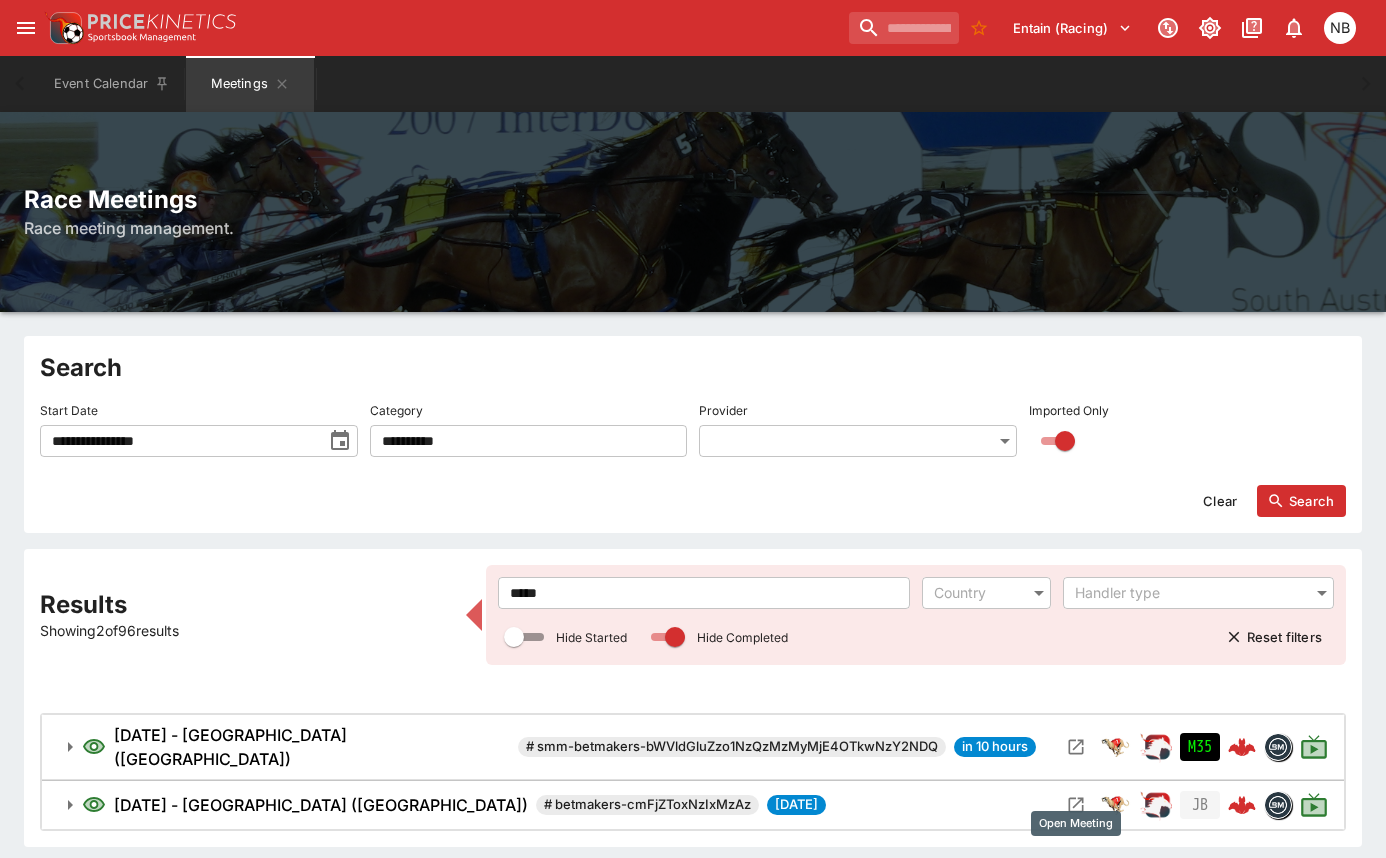 click 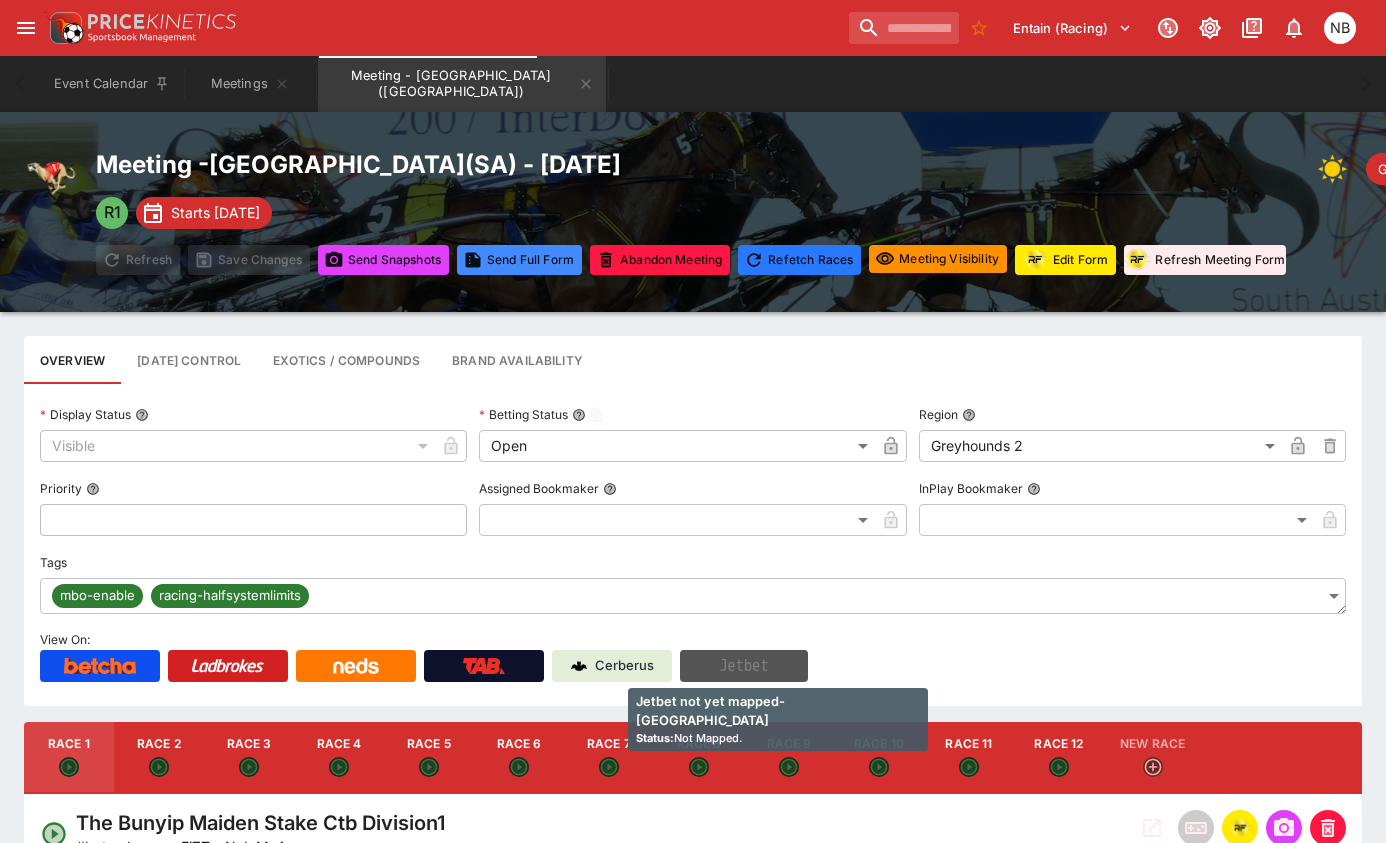 click on "Jetbet" at bounding box center [744, 666] 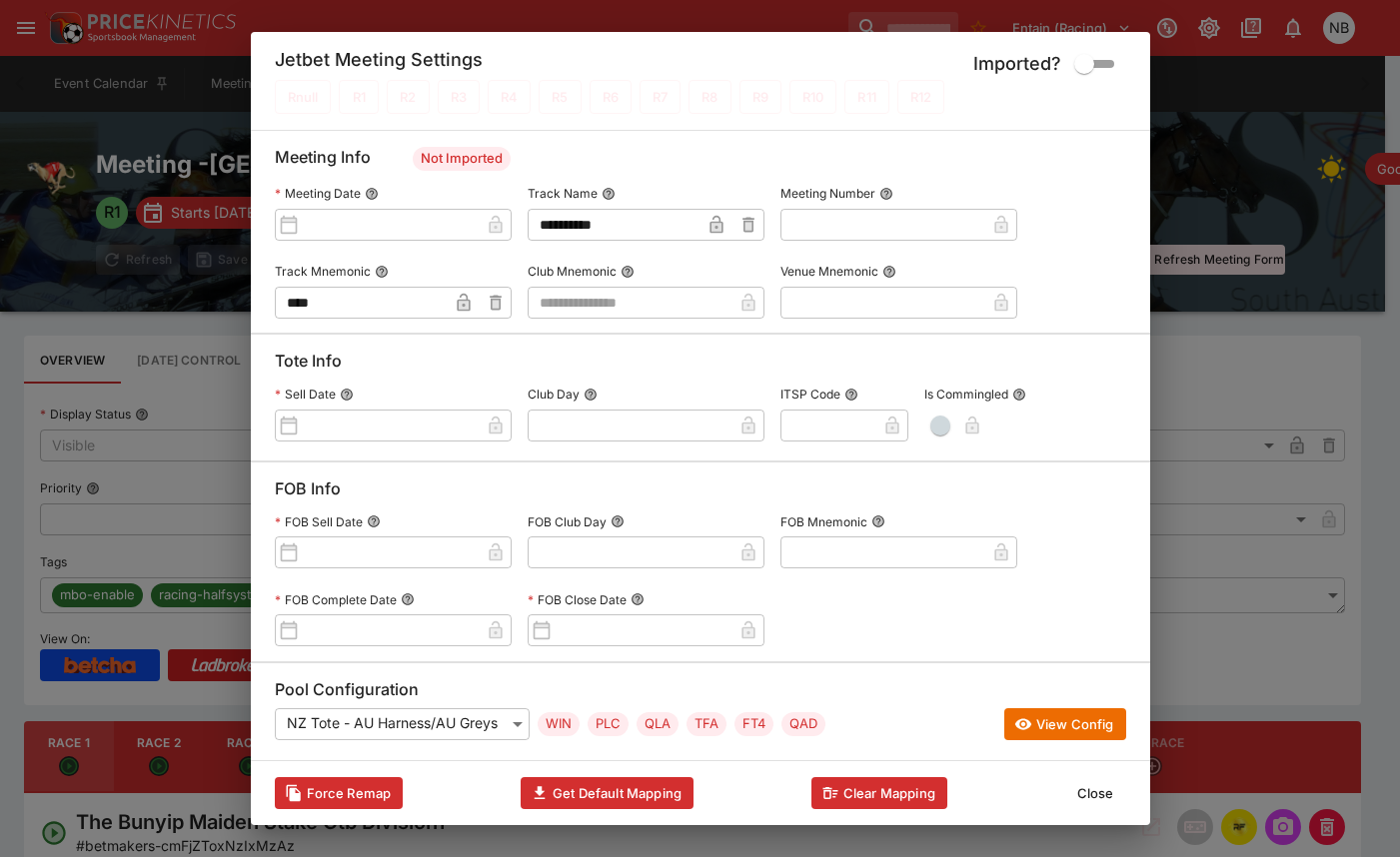 click at bounding box center (630, 303) 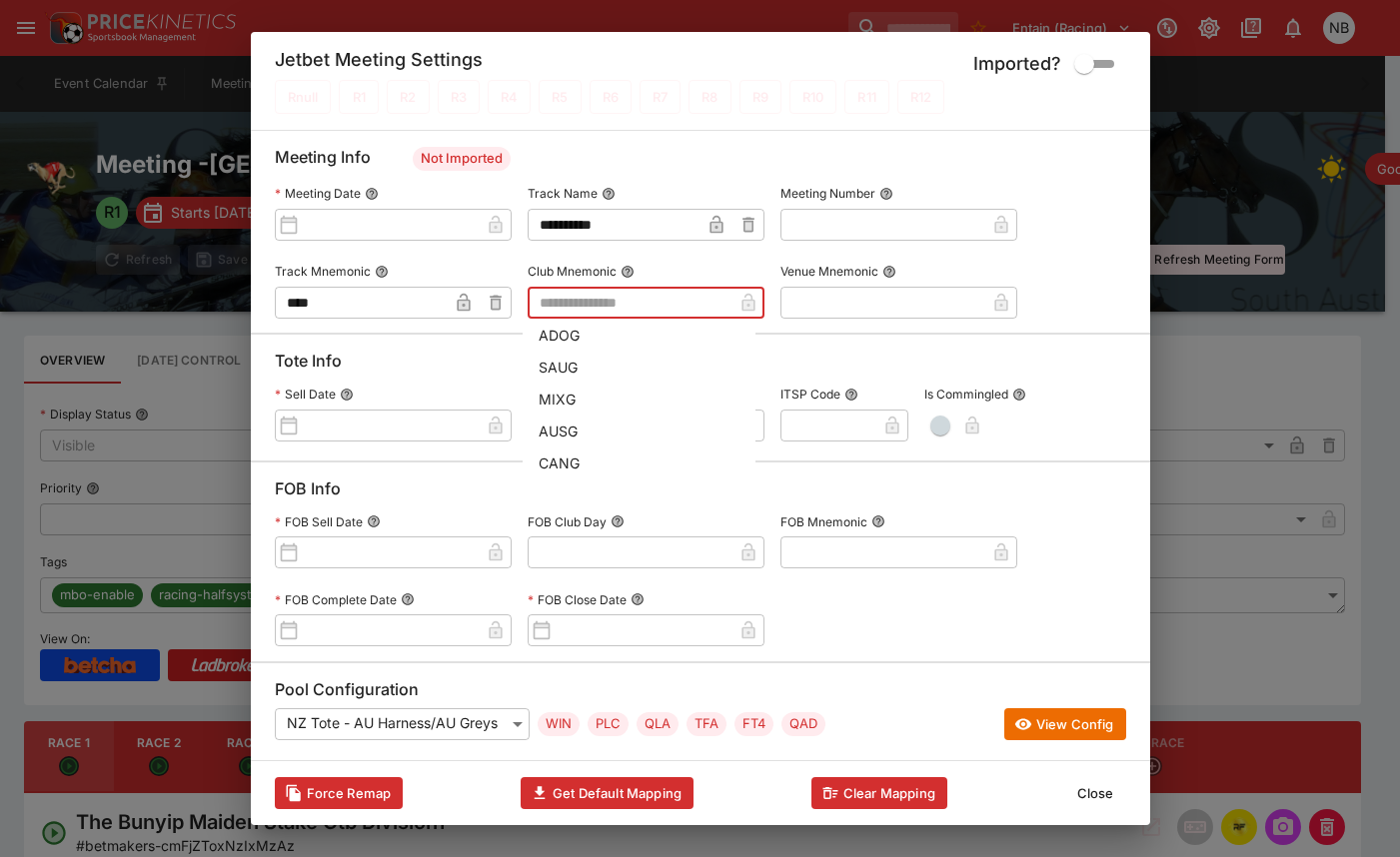 click on "ADOG" at bounding box center (639, 335) 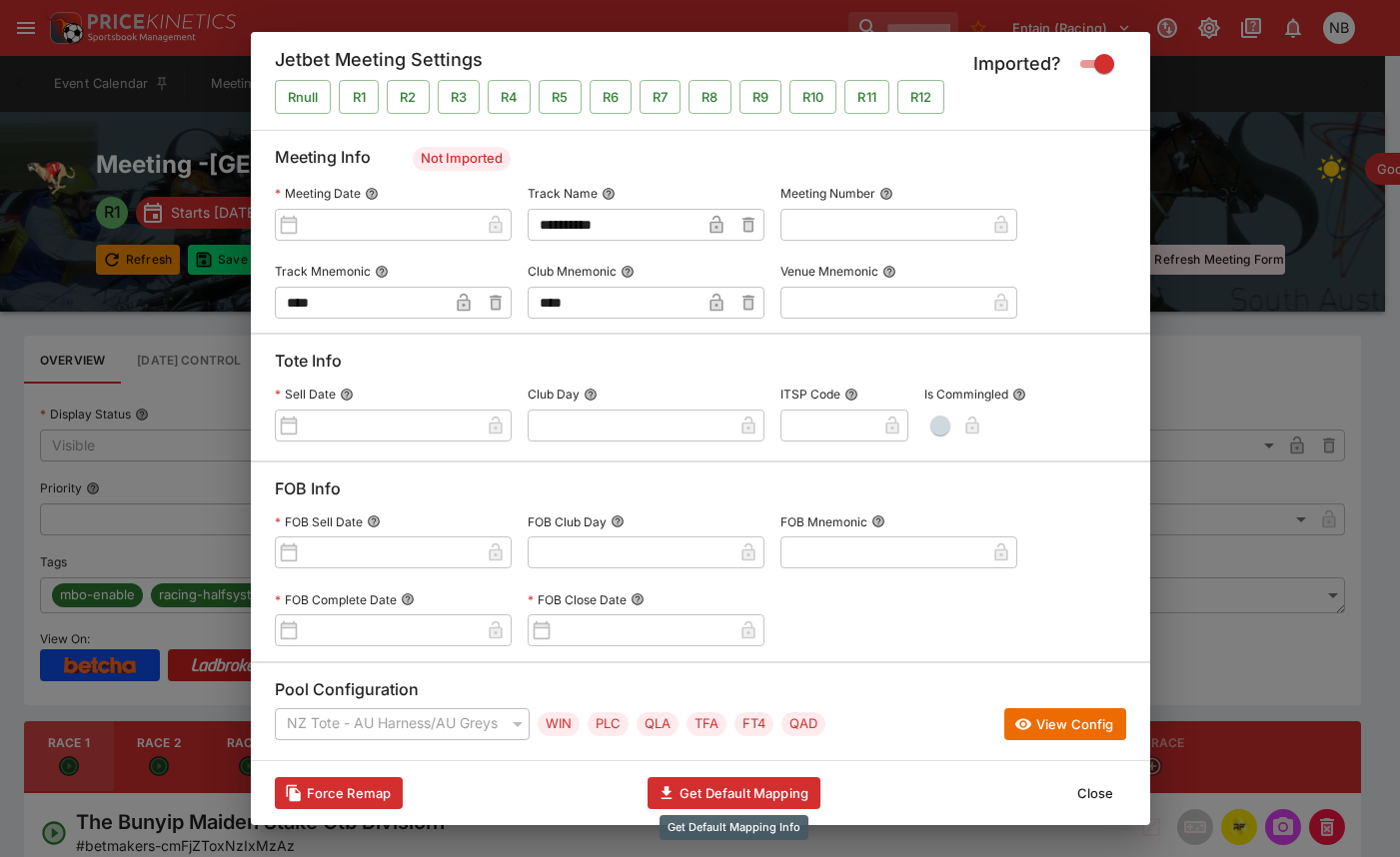 click on "Get Default Mapping" at bounding box center [733, 793] 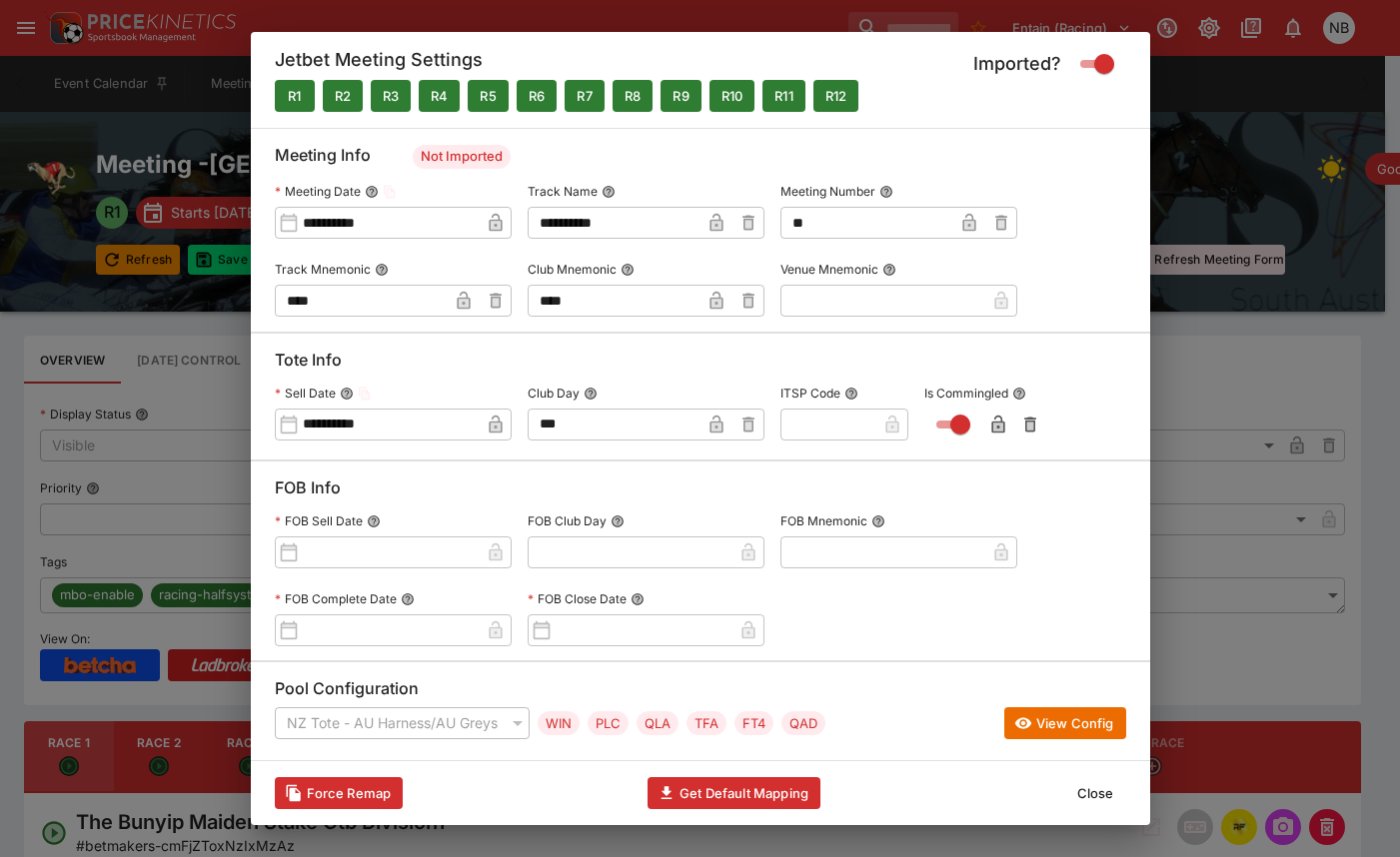 click on "**" at bounding box center [866, 223] 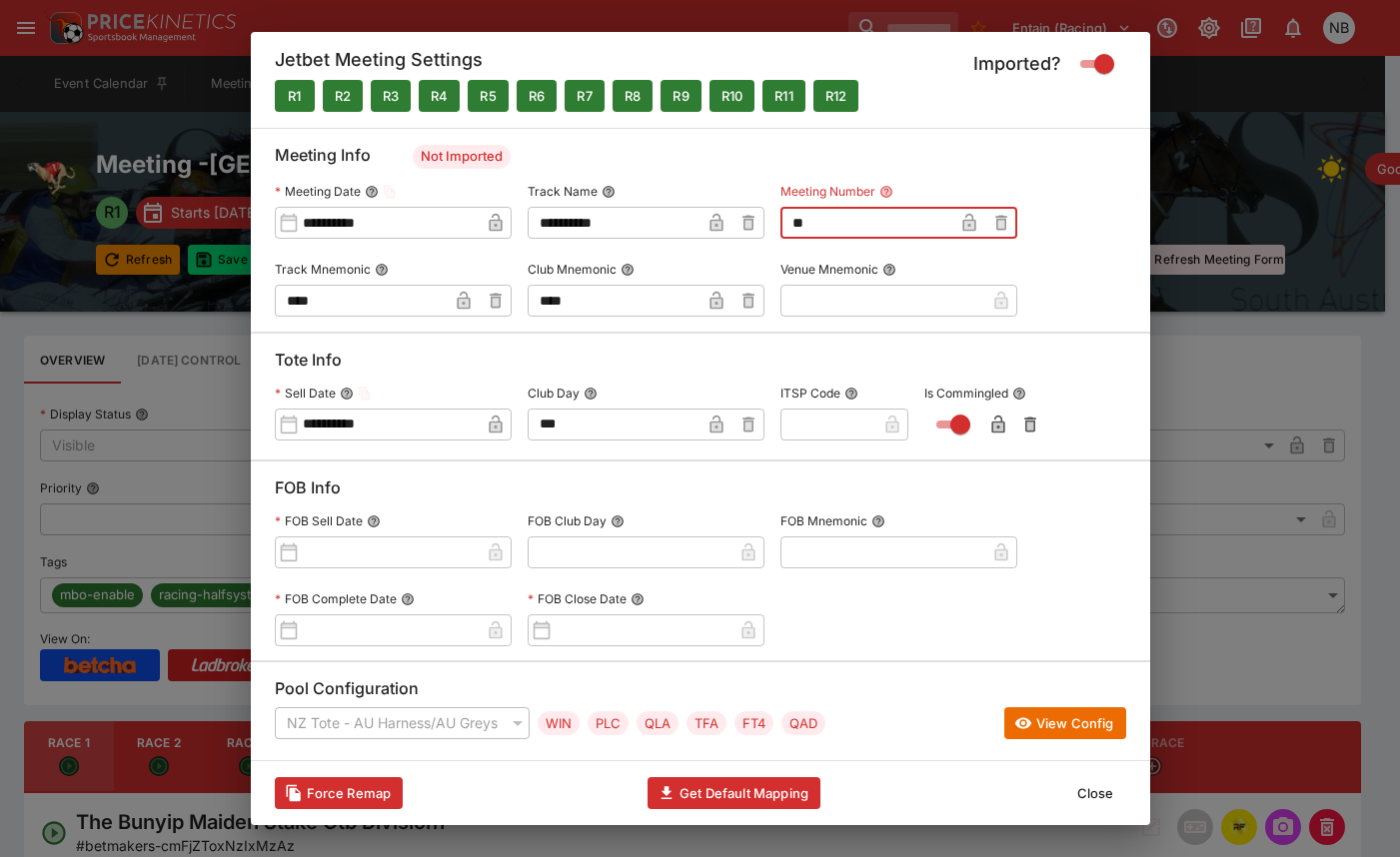 type on "**" 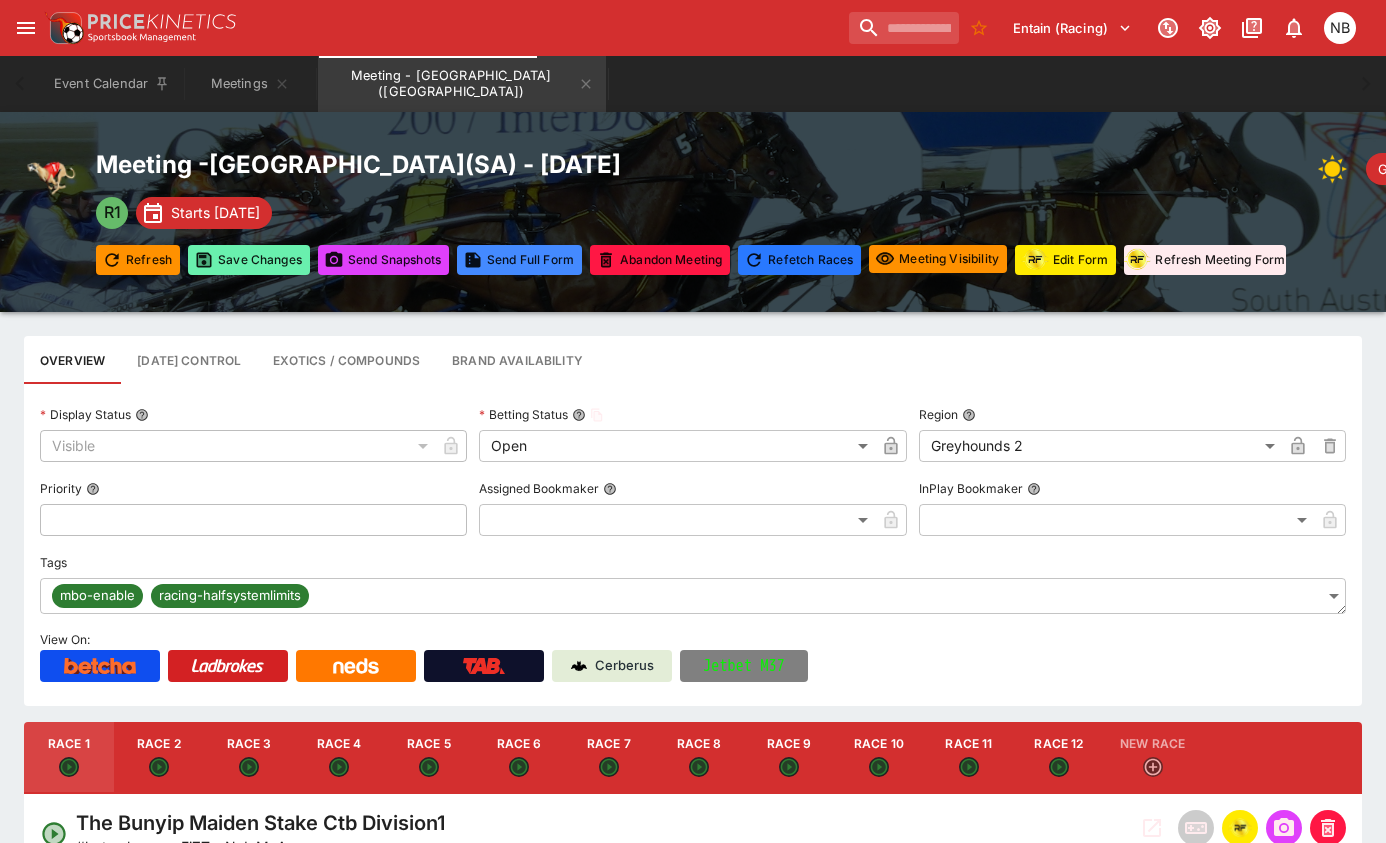 click on "Save Changes" at bounding box center (249, 260) 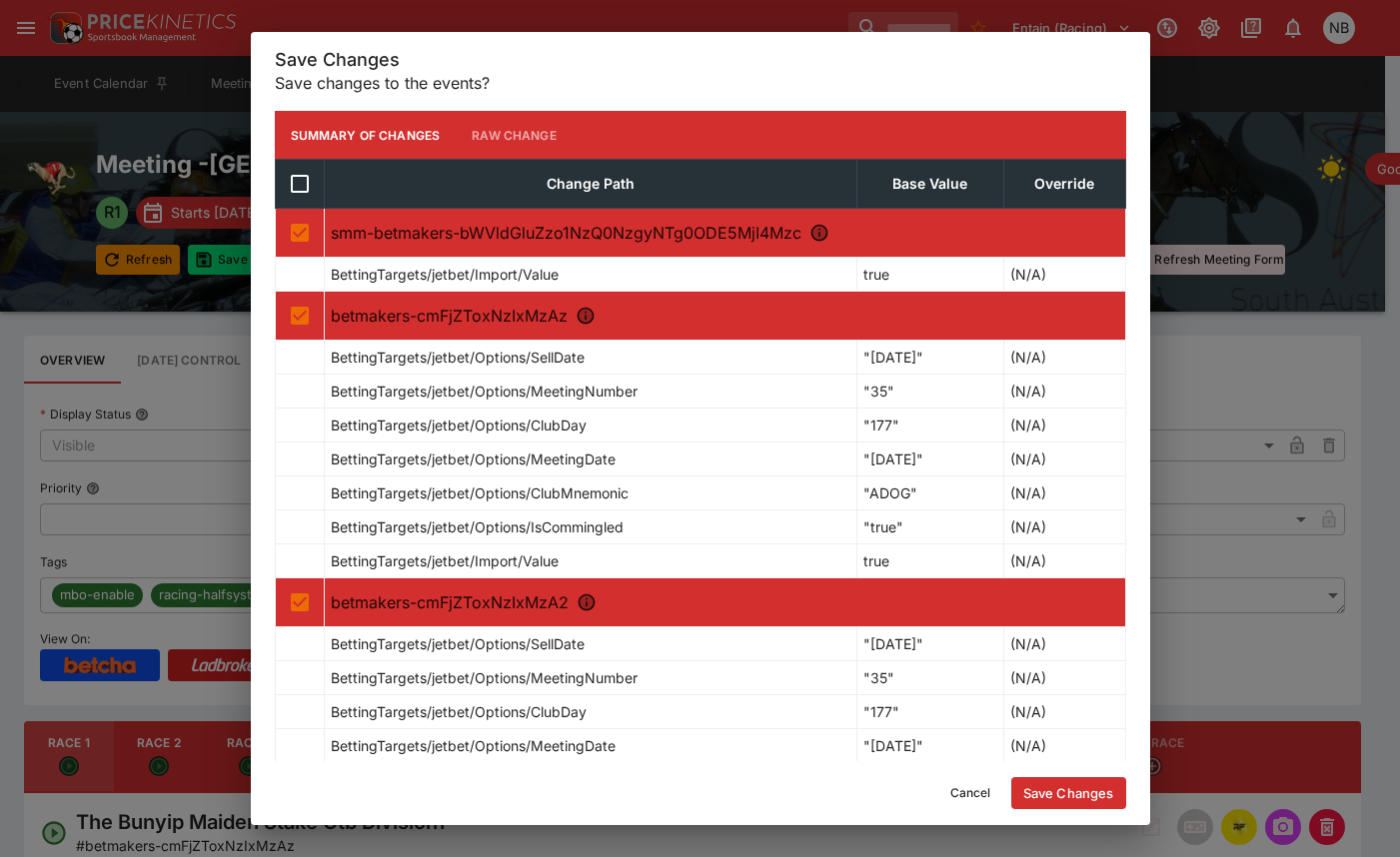 click on "Save Changes" at bounding box center (1068, 793) 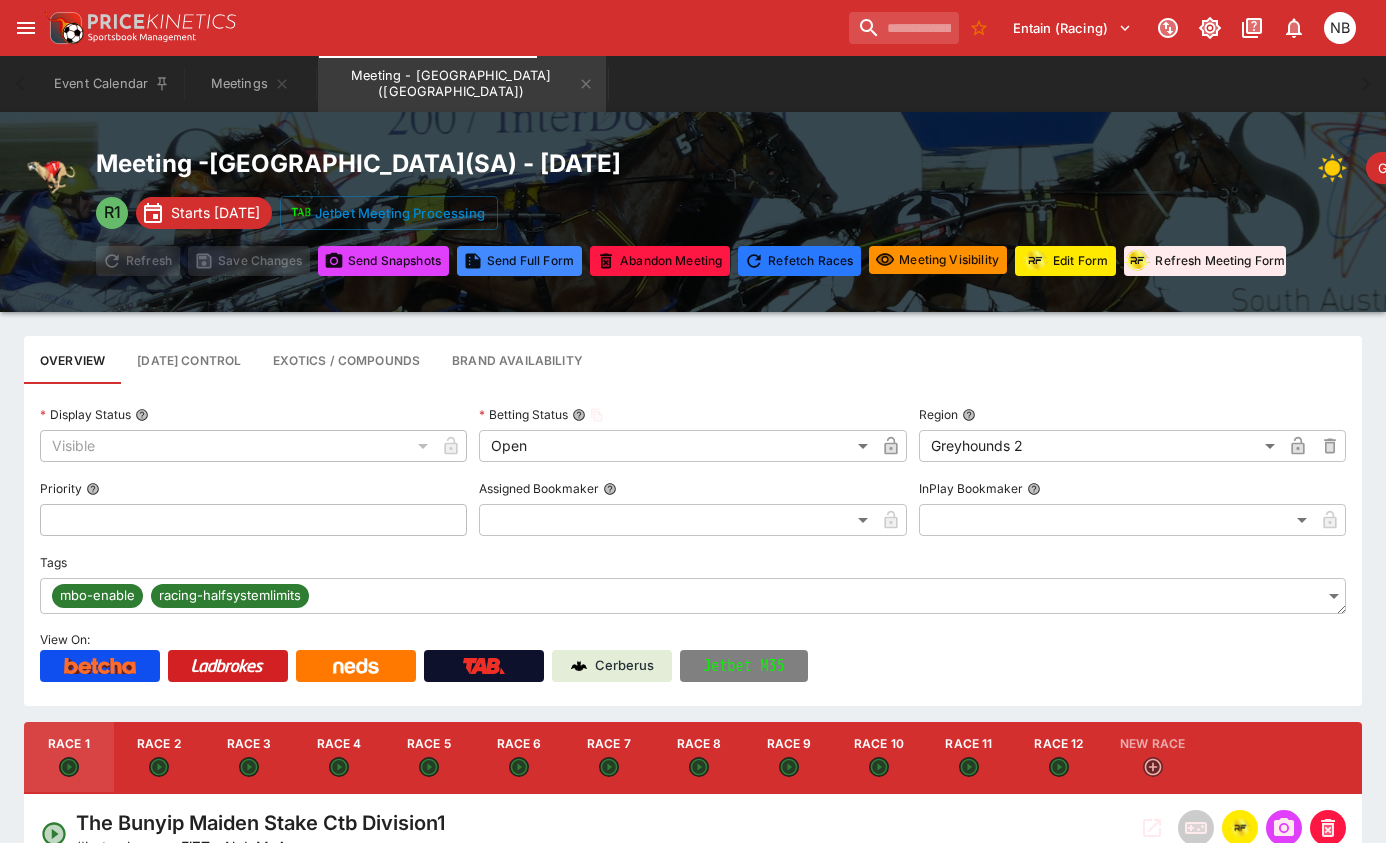 click 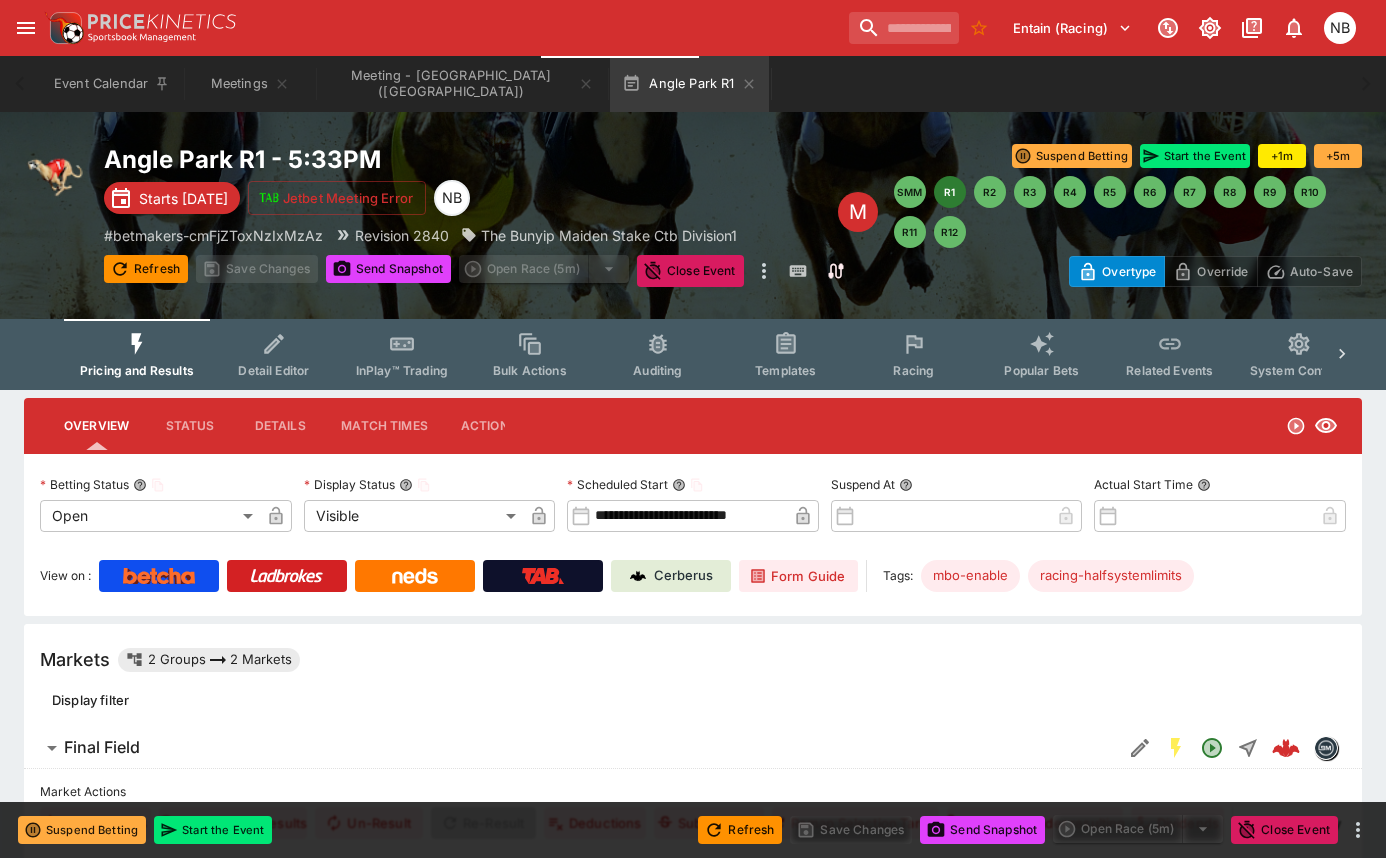 click 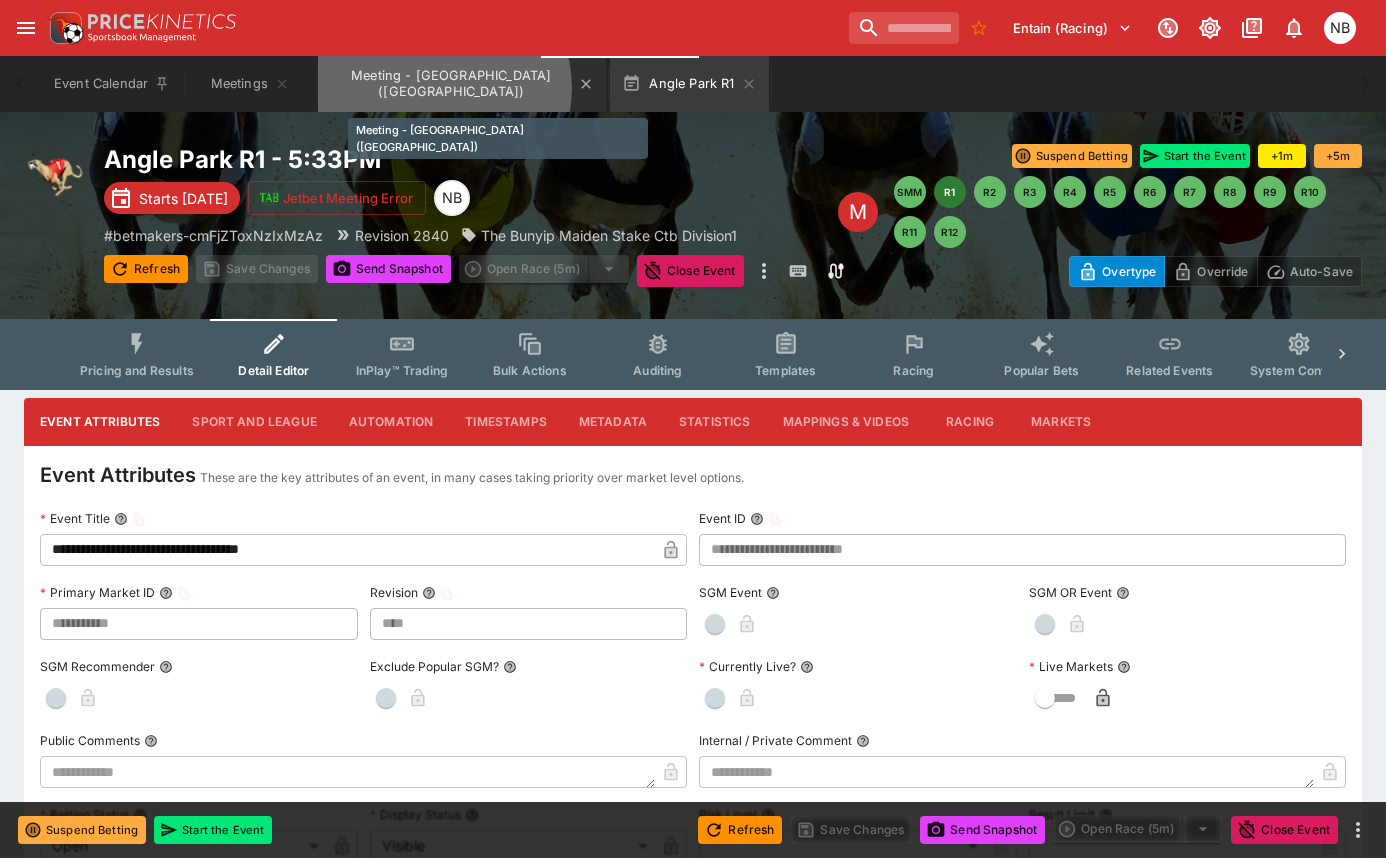 click on "Meeting - Angle Park (AUS)" at bounding box center [462, 84] 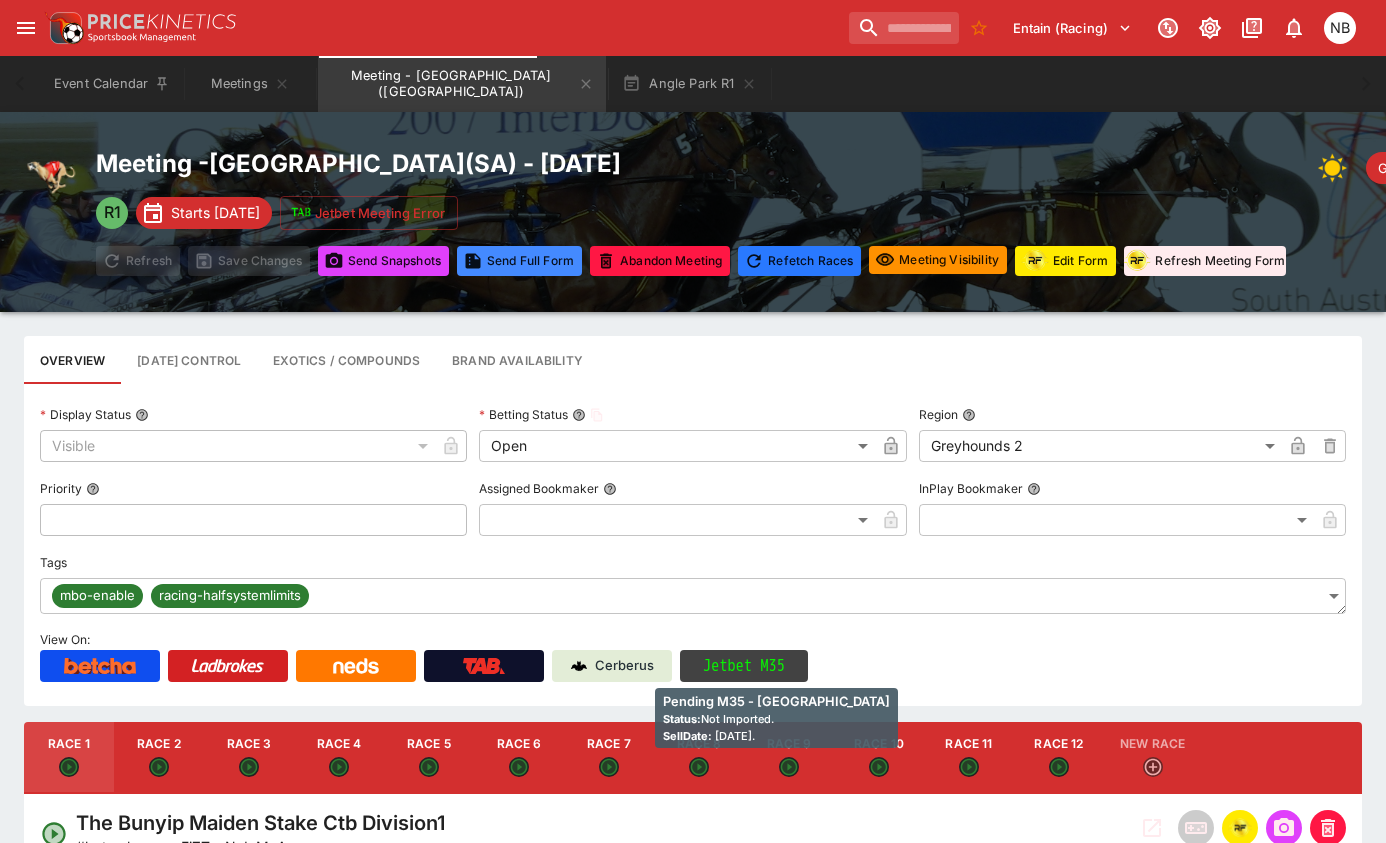 click on "Jetbet M35" at bounding box center (744, 666) 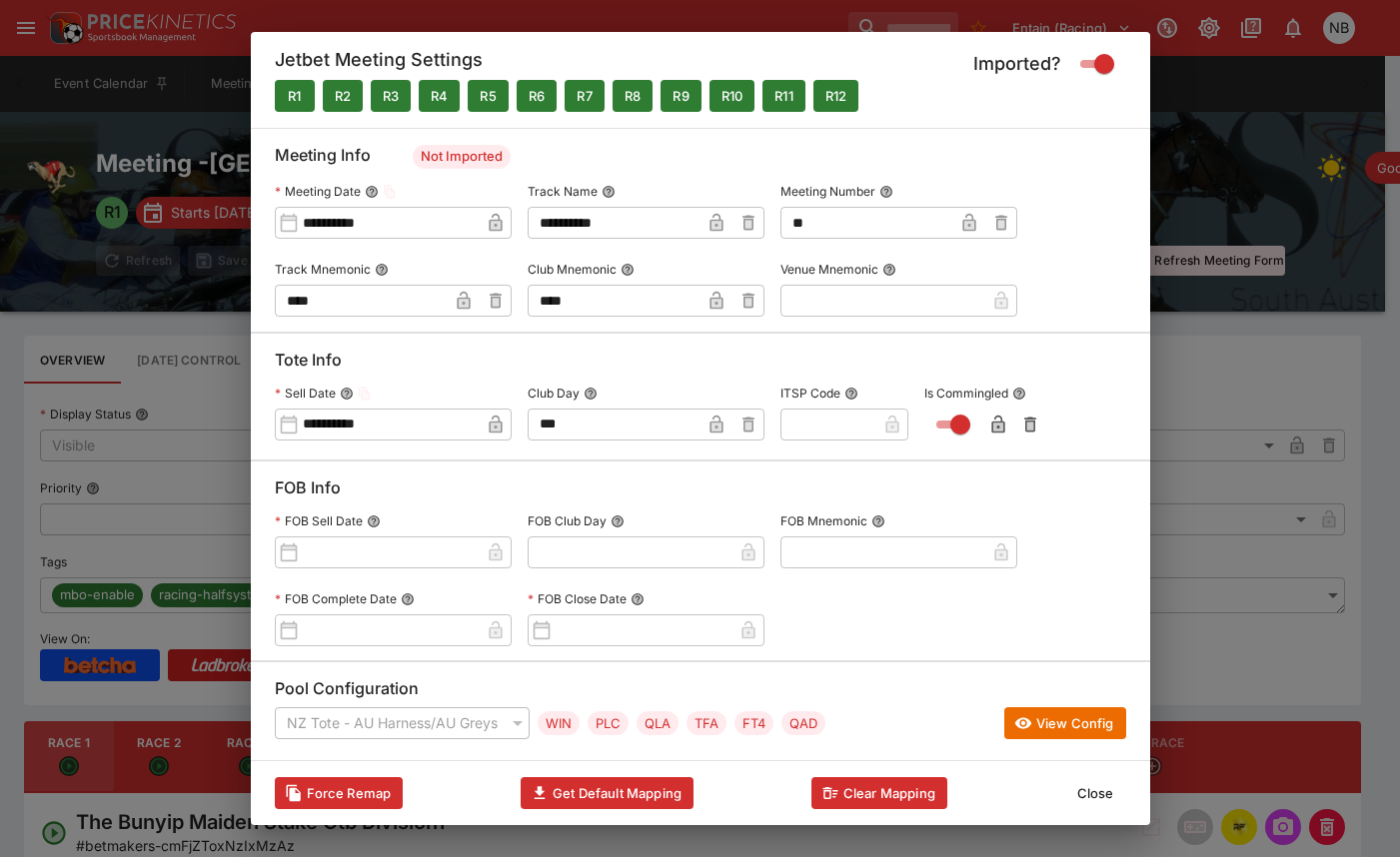 click at bounding box center (882, 301) 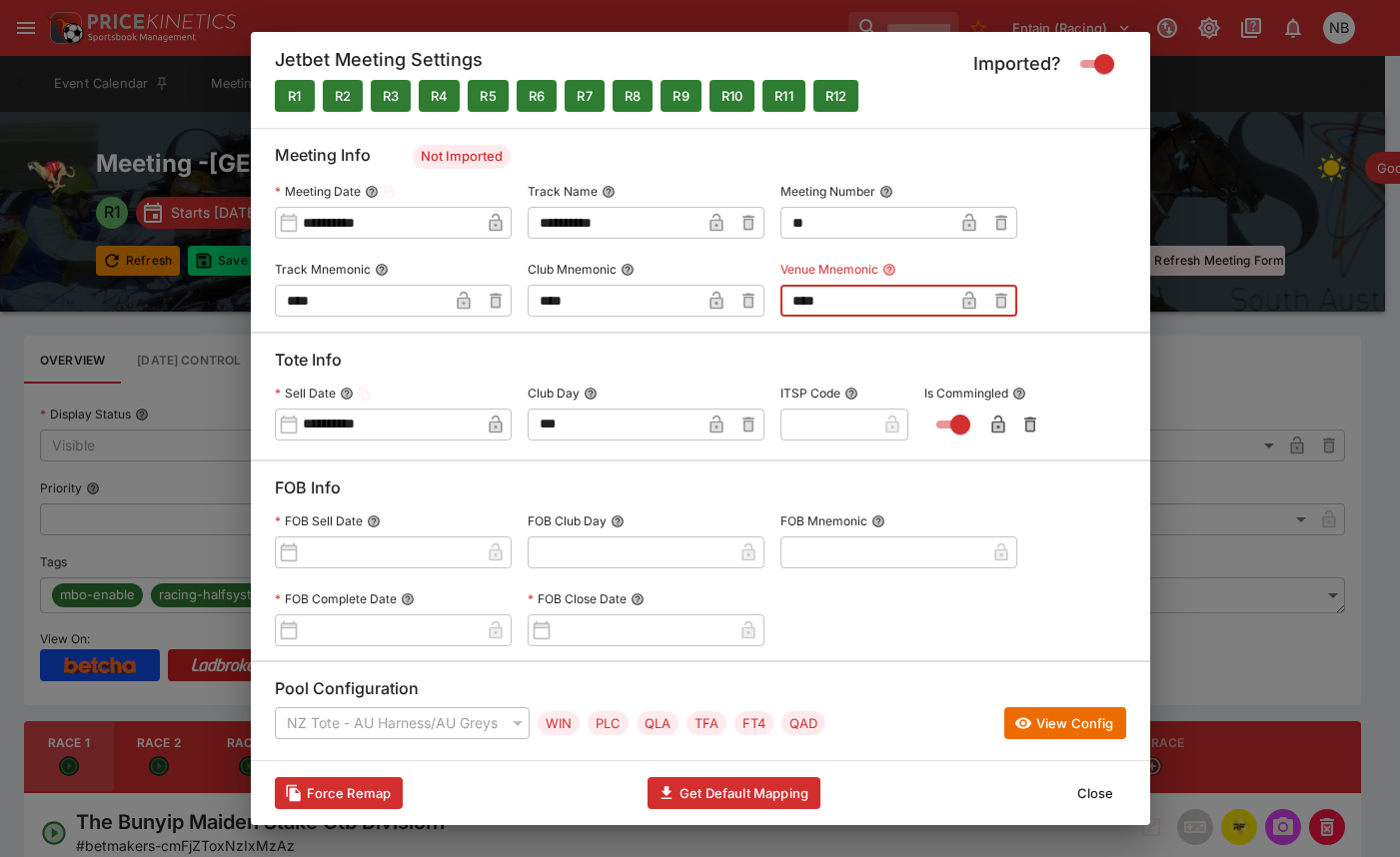 type on "****" 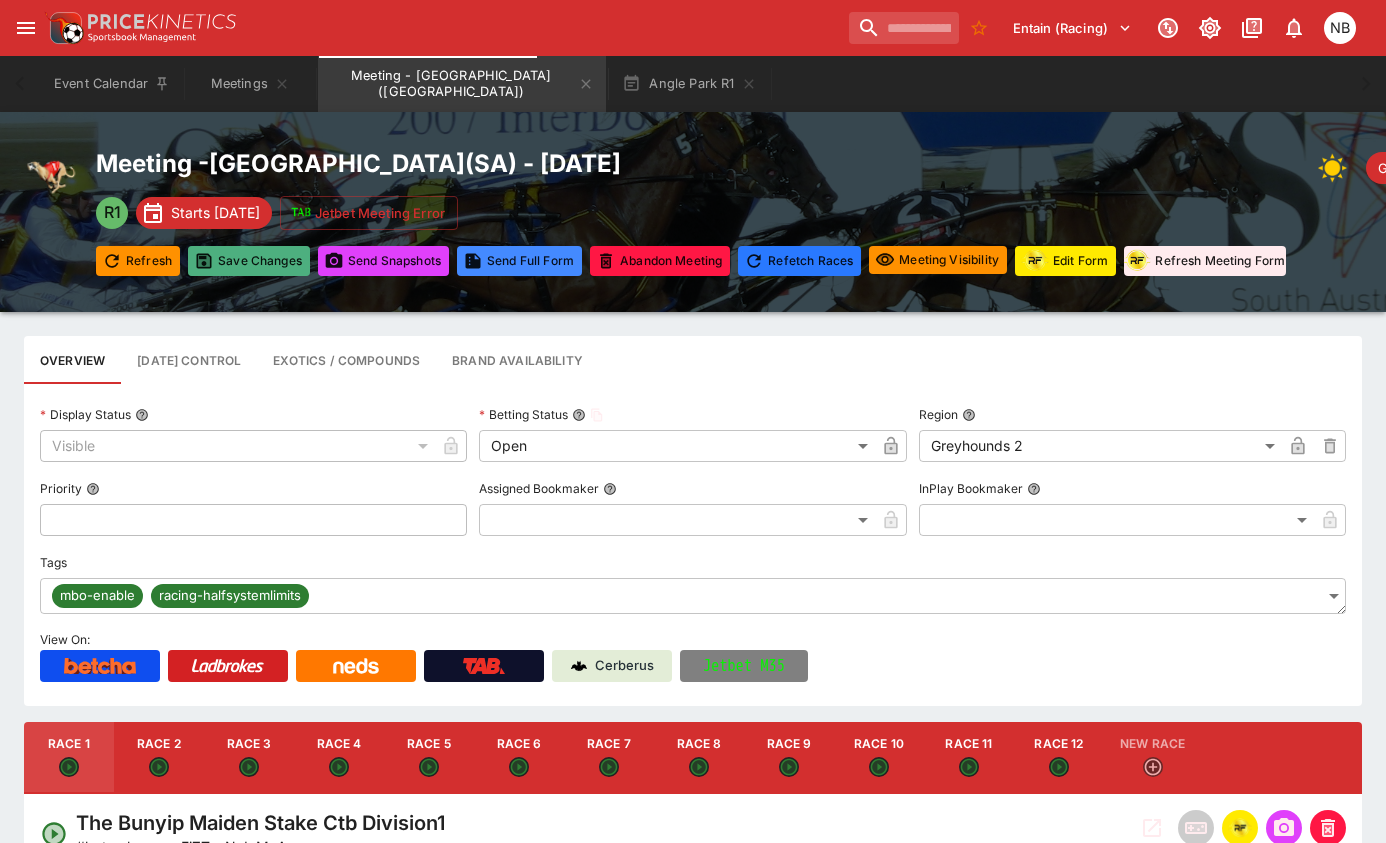 click on "Save Changes" at bounding box center (249, 261) 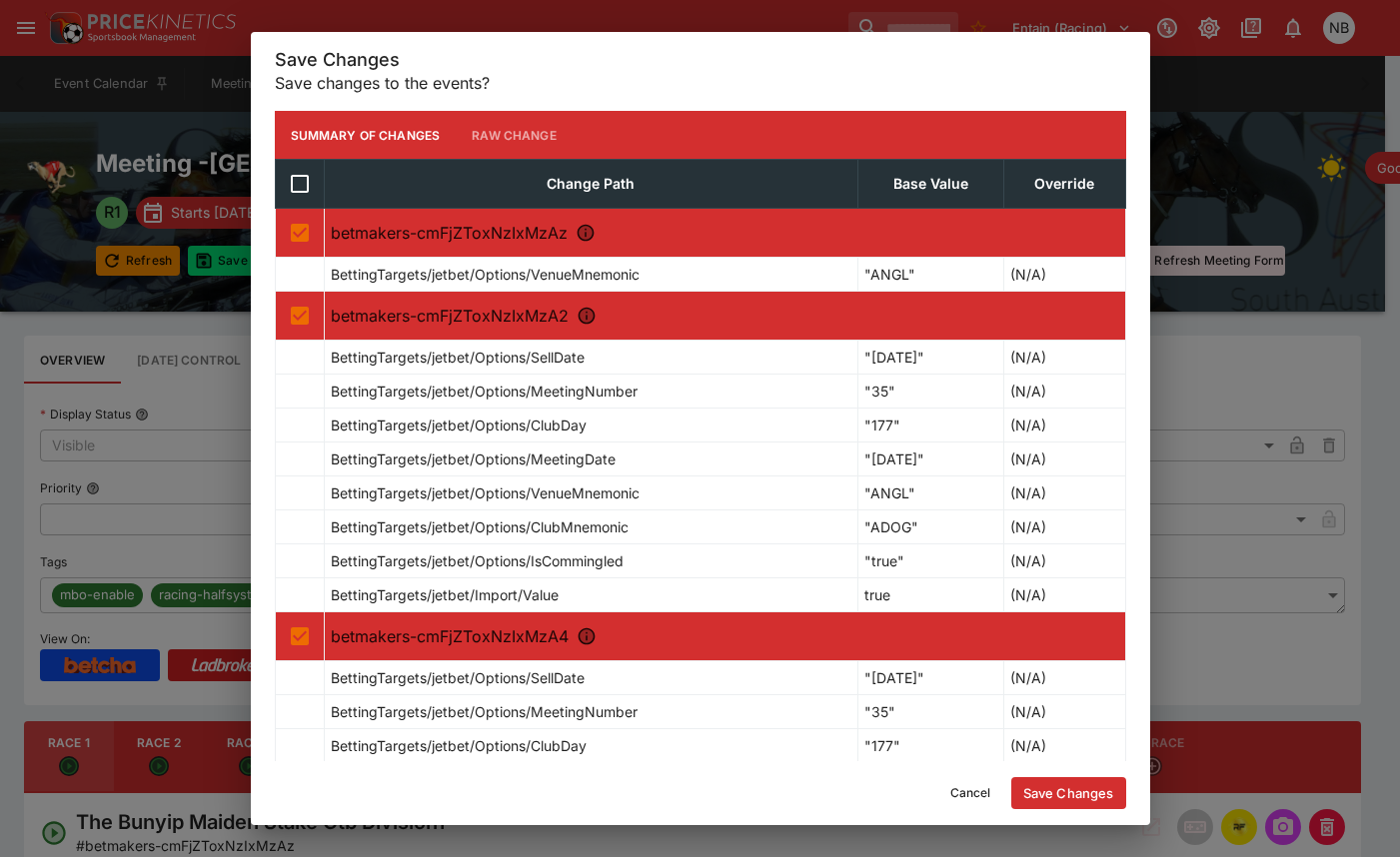 click on "Save Changes" at bounding box center [1068, 793] 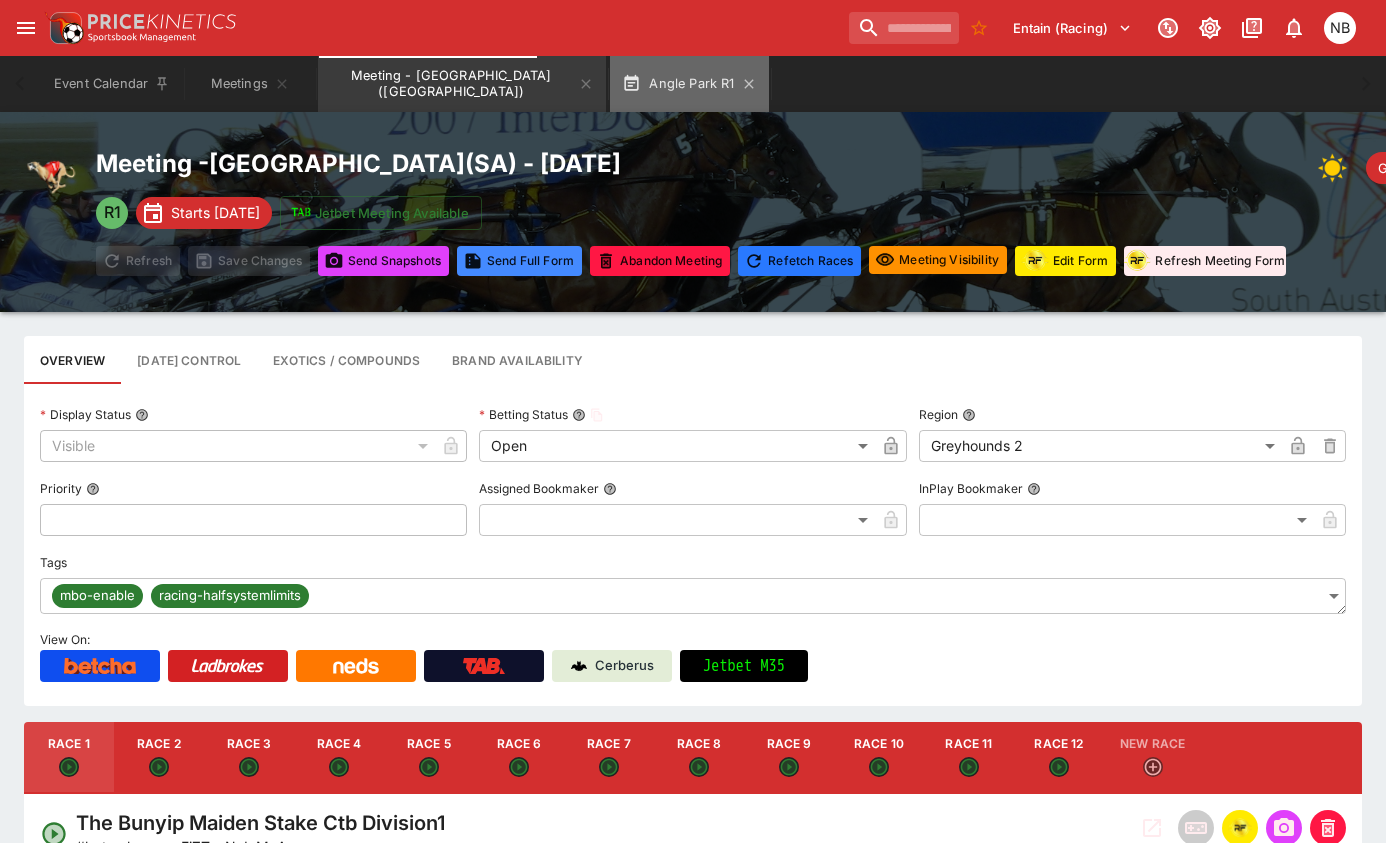 click on "Angle Park R1" at bounding box center [689, 84] 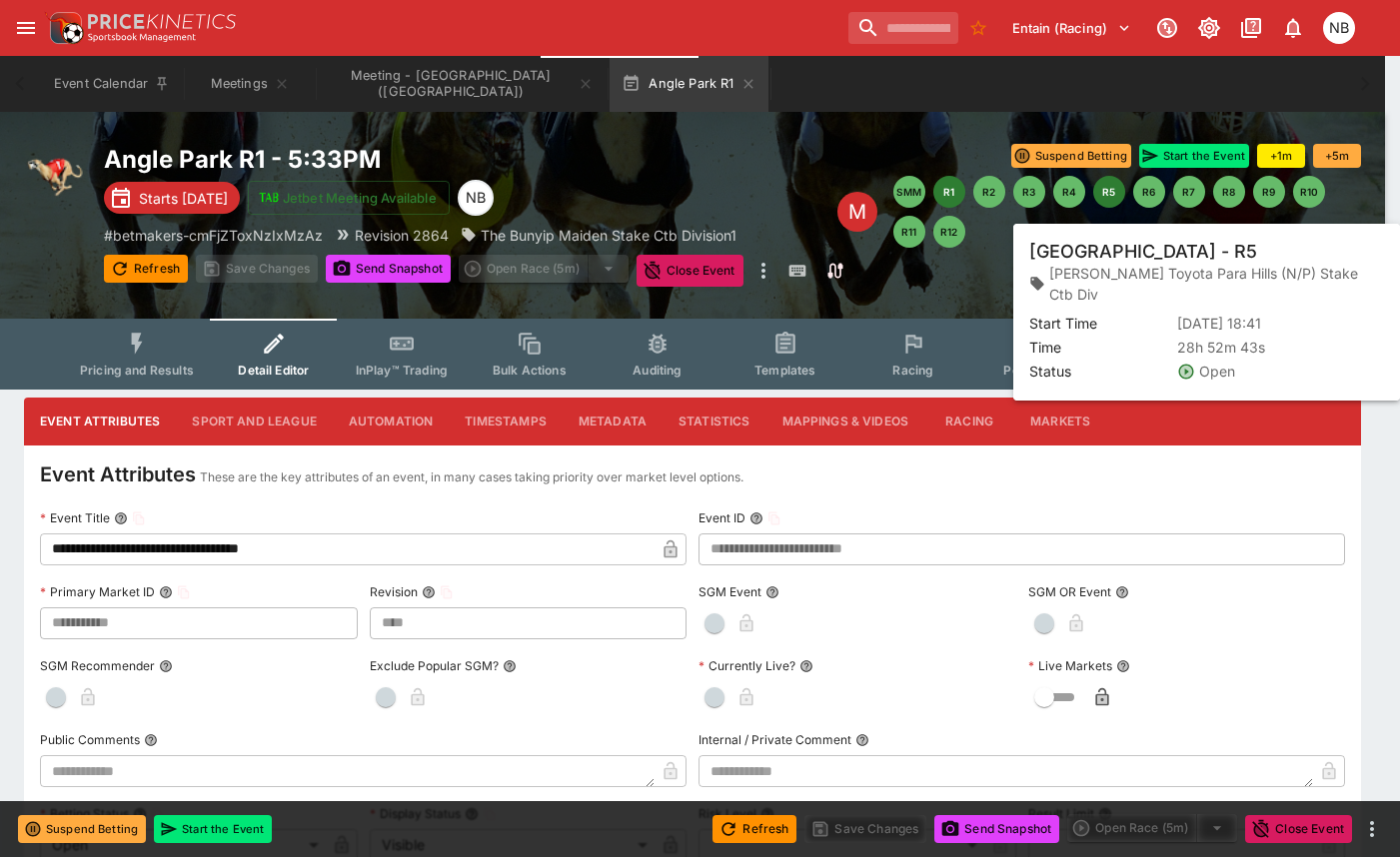 click on "R5" at bounding box center (1109, 192) 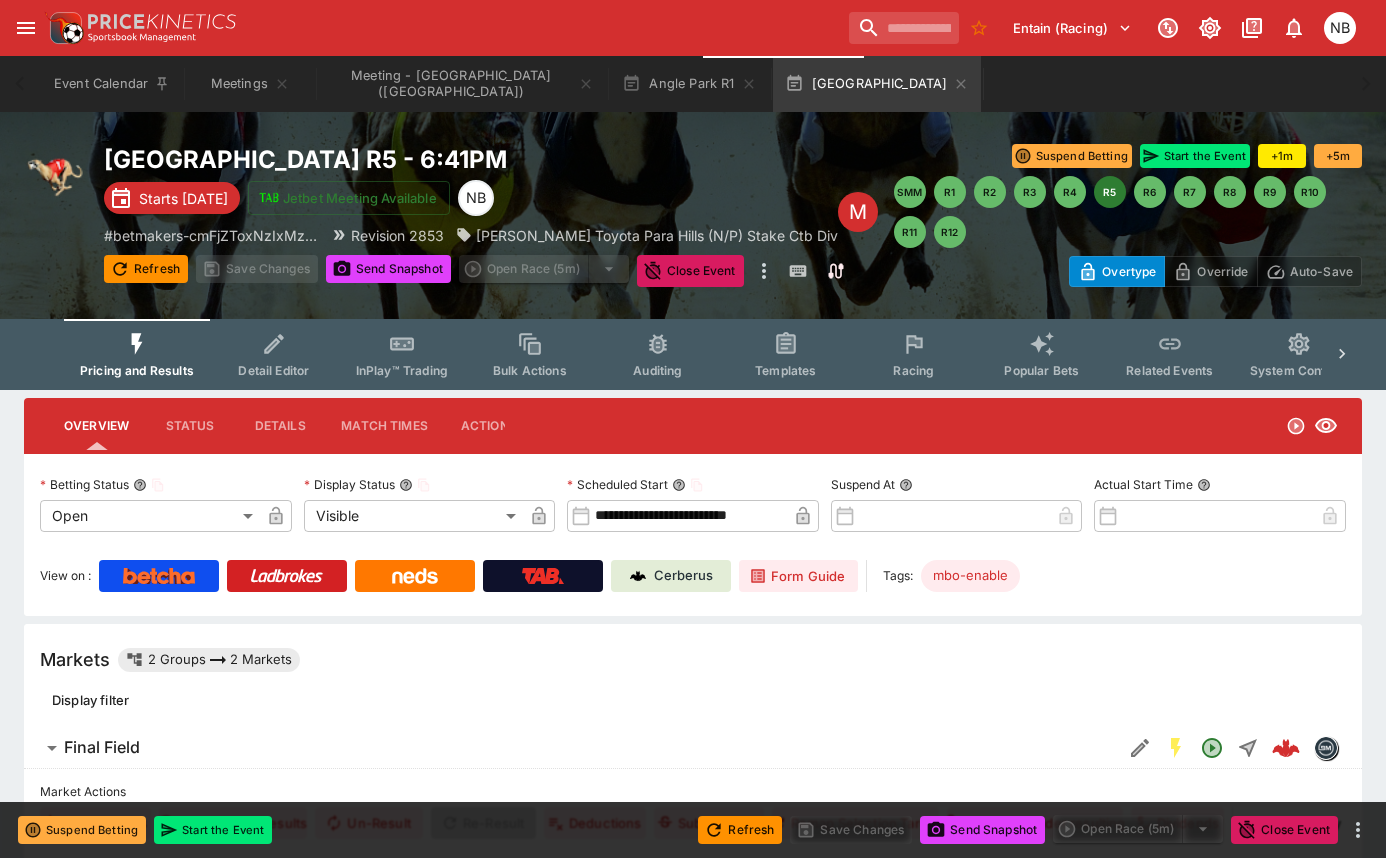 click on "Details" at bounding box center [280, 426] 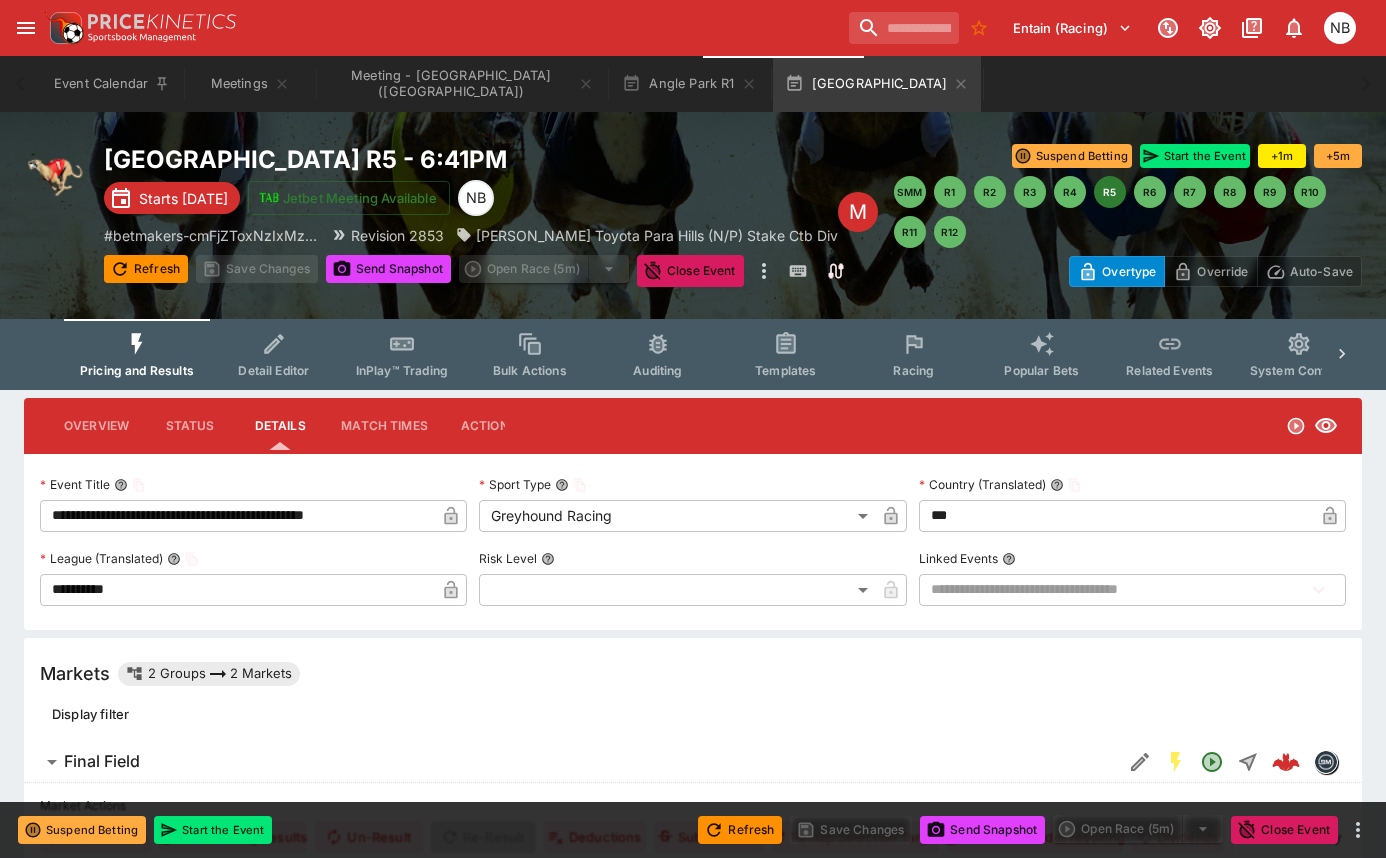 click on "**********" at bounding box center (237, 516) 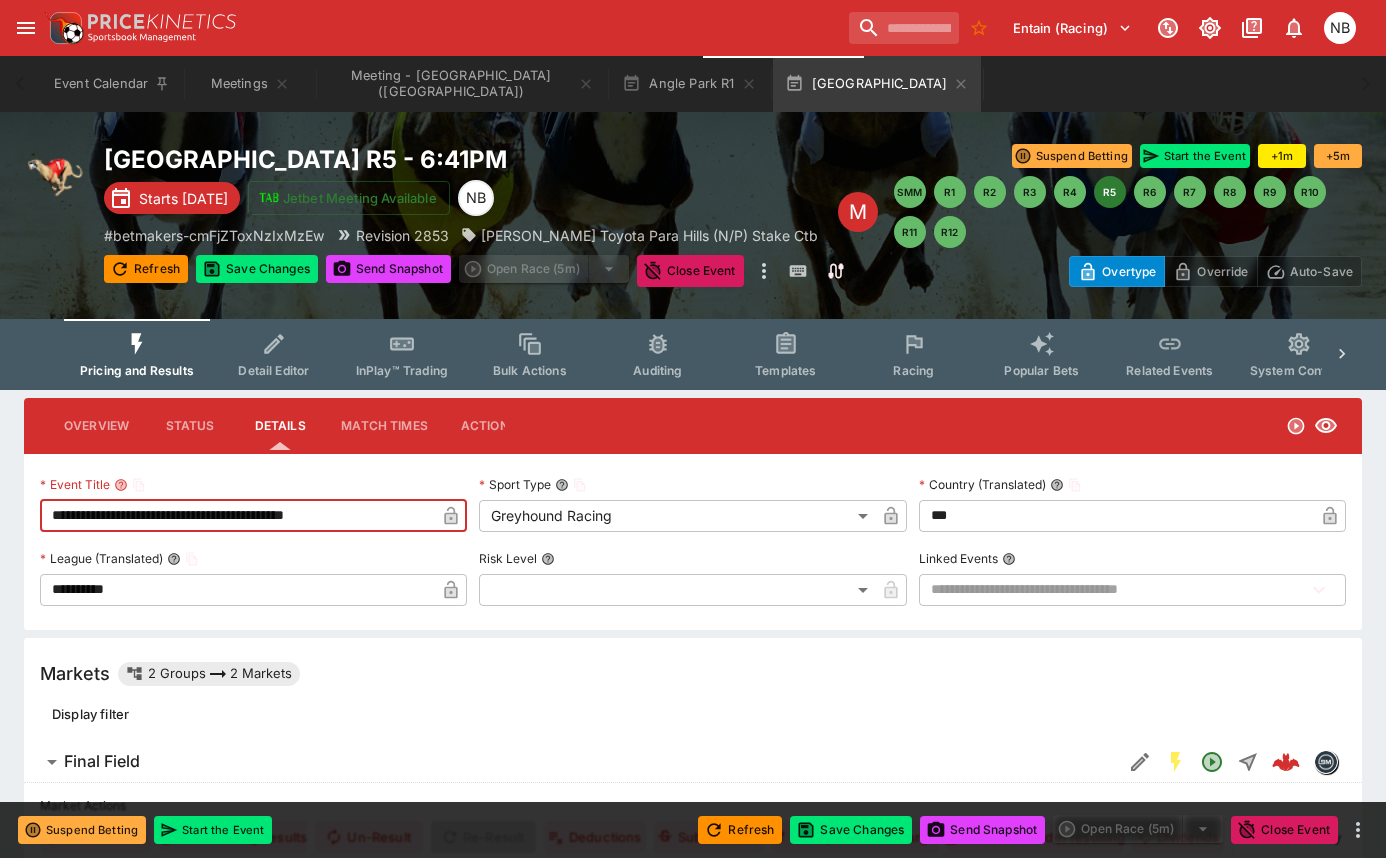 type on "**********" 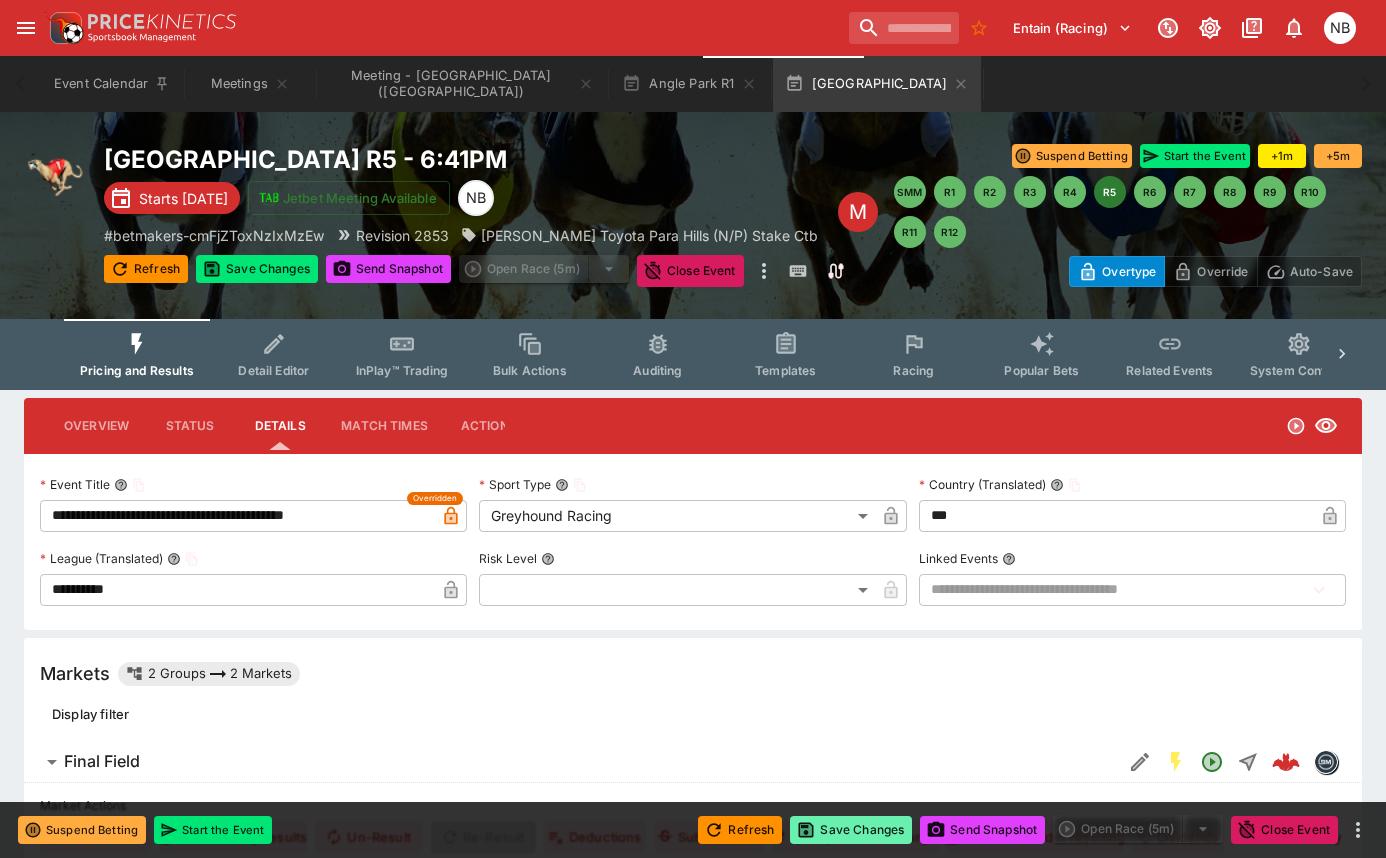 click on "Save Changes" at bounding box center (851, 830) 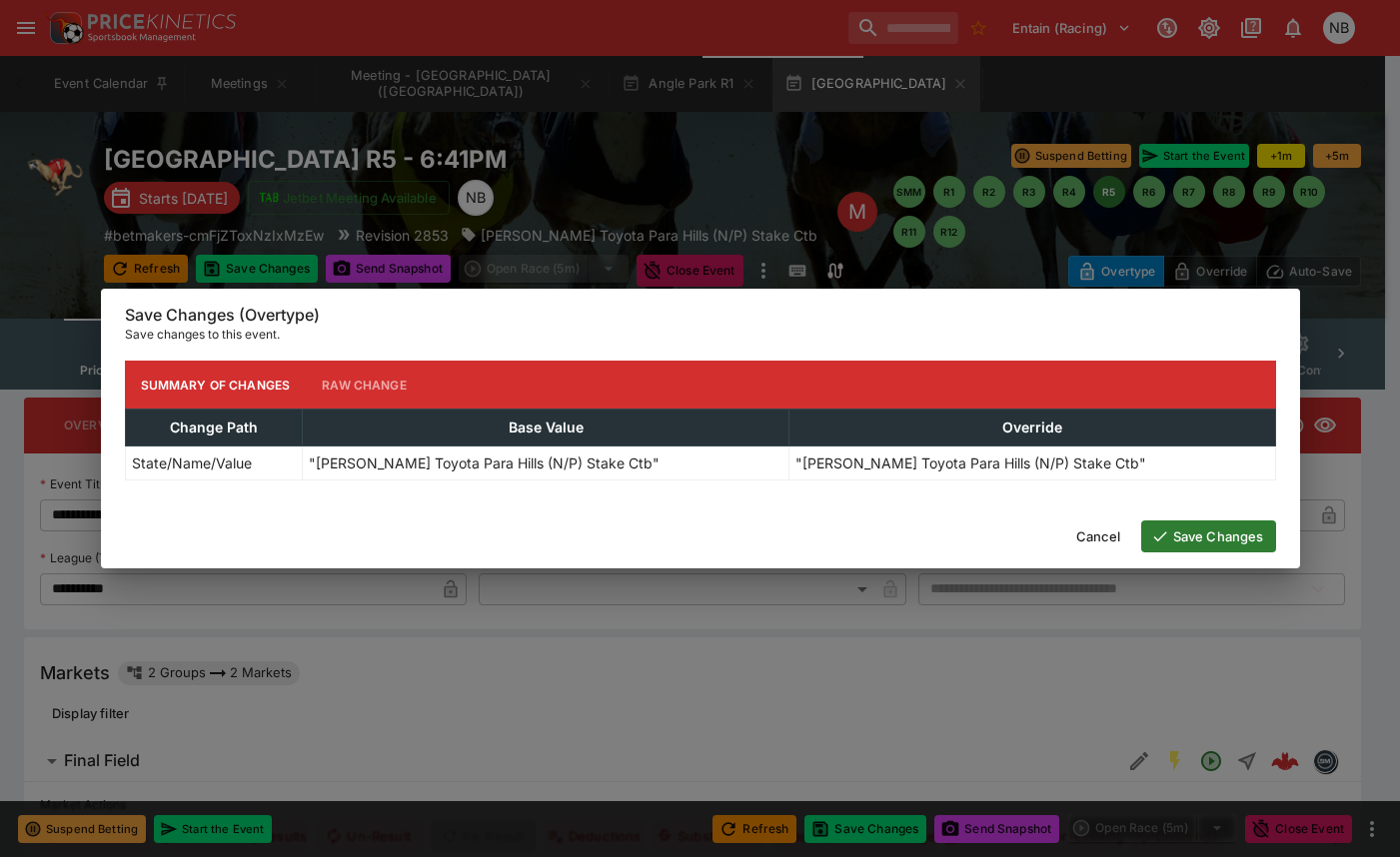 click on "Save Changes" at bounding box center [1208, 536] 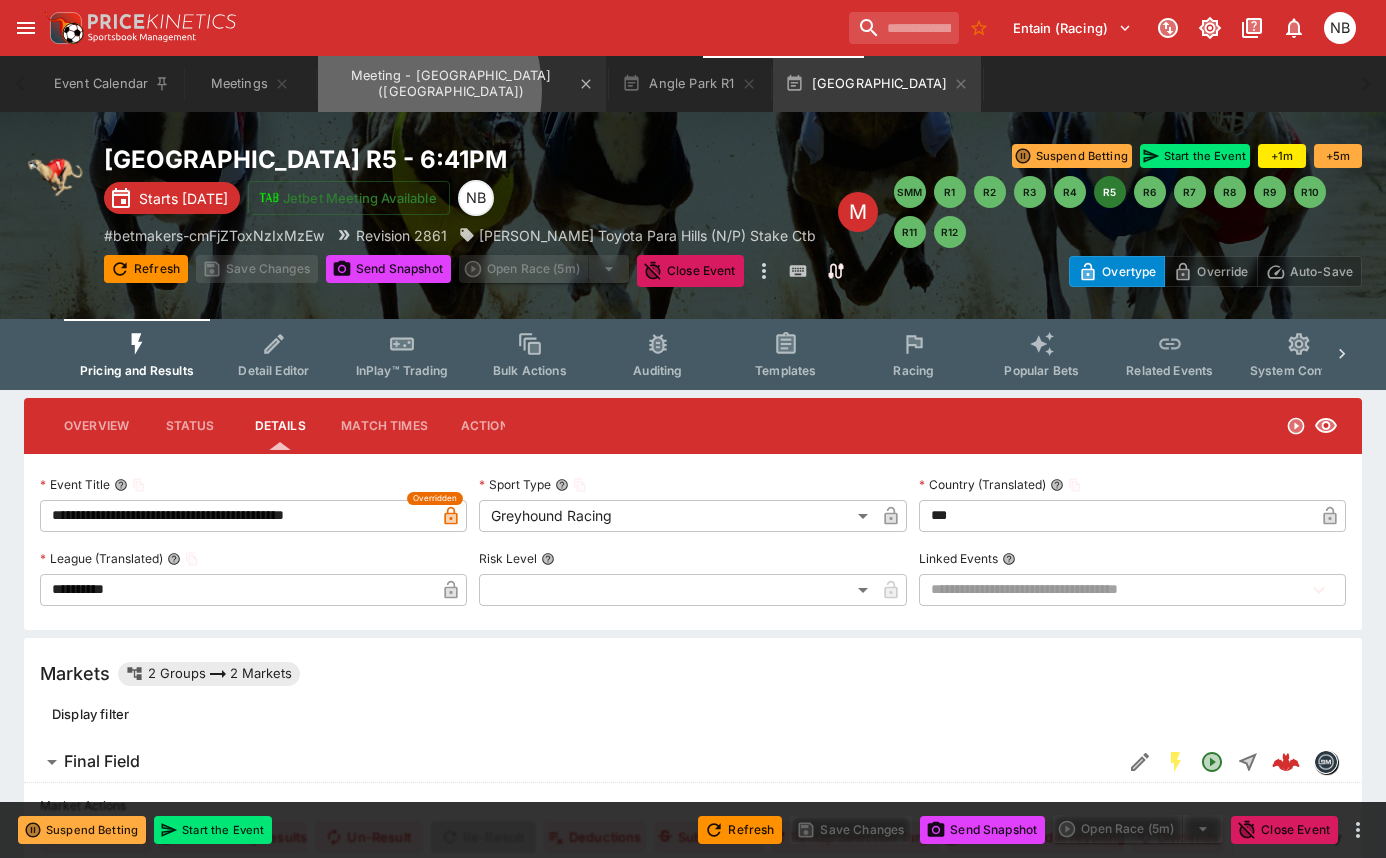 click on "Meeting - Angle Park (AUS)" at bounding box center [462, 84] 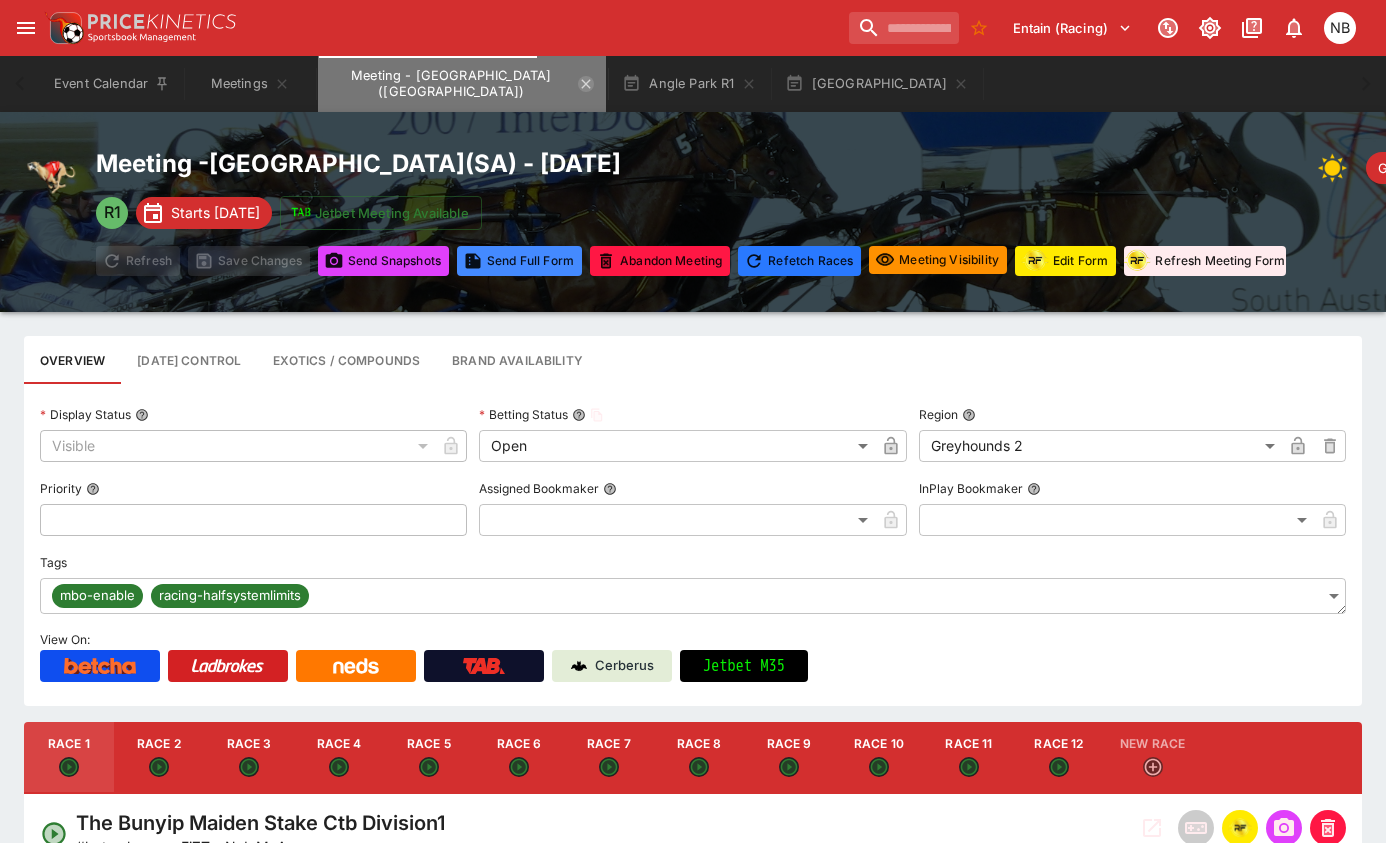 click 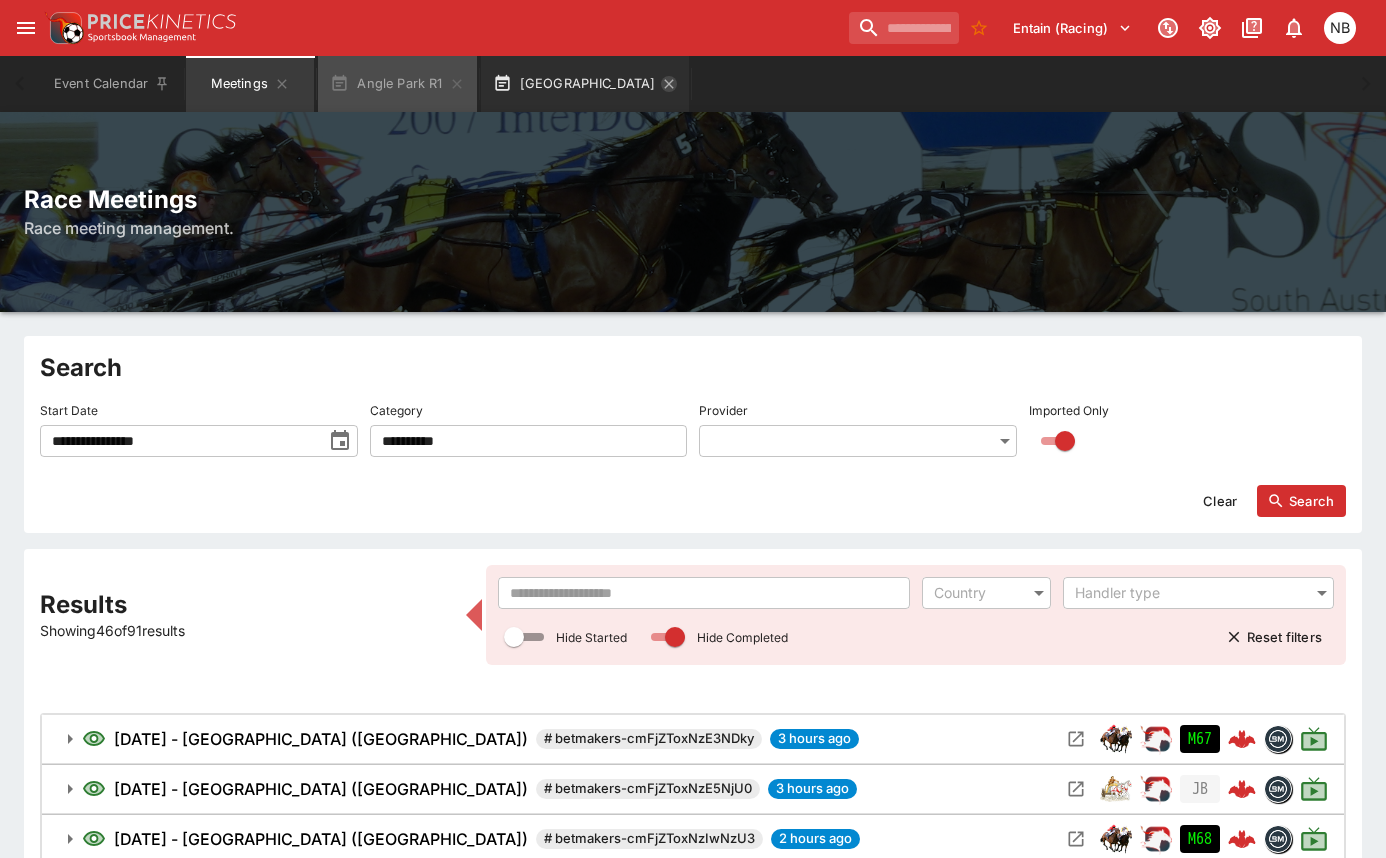 click 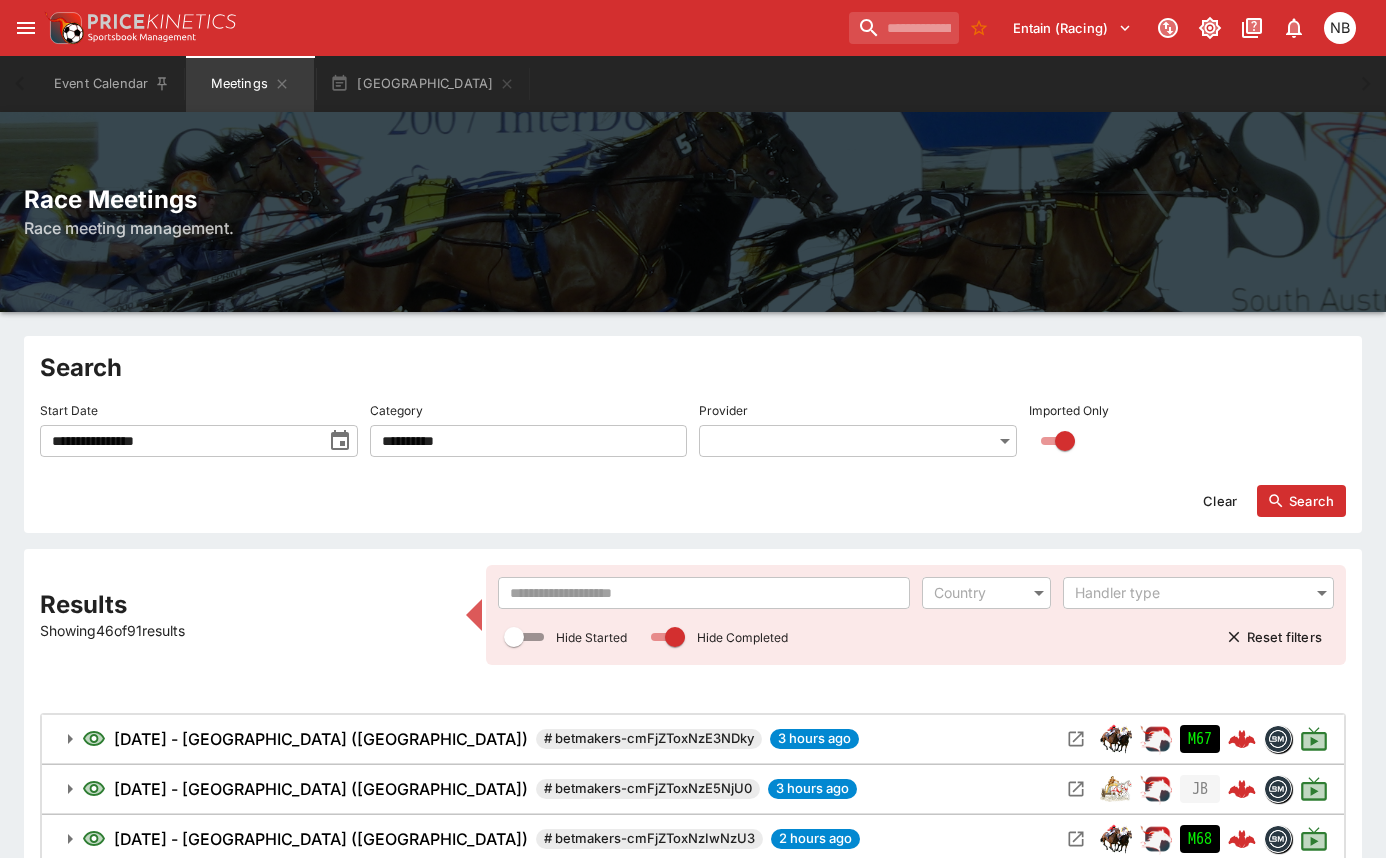 click 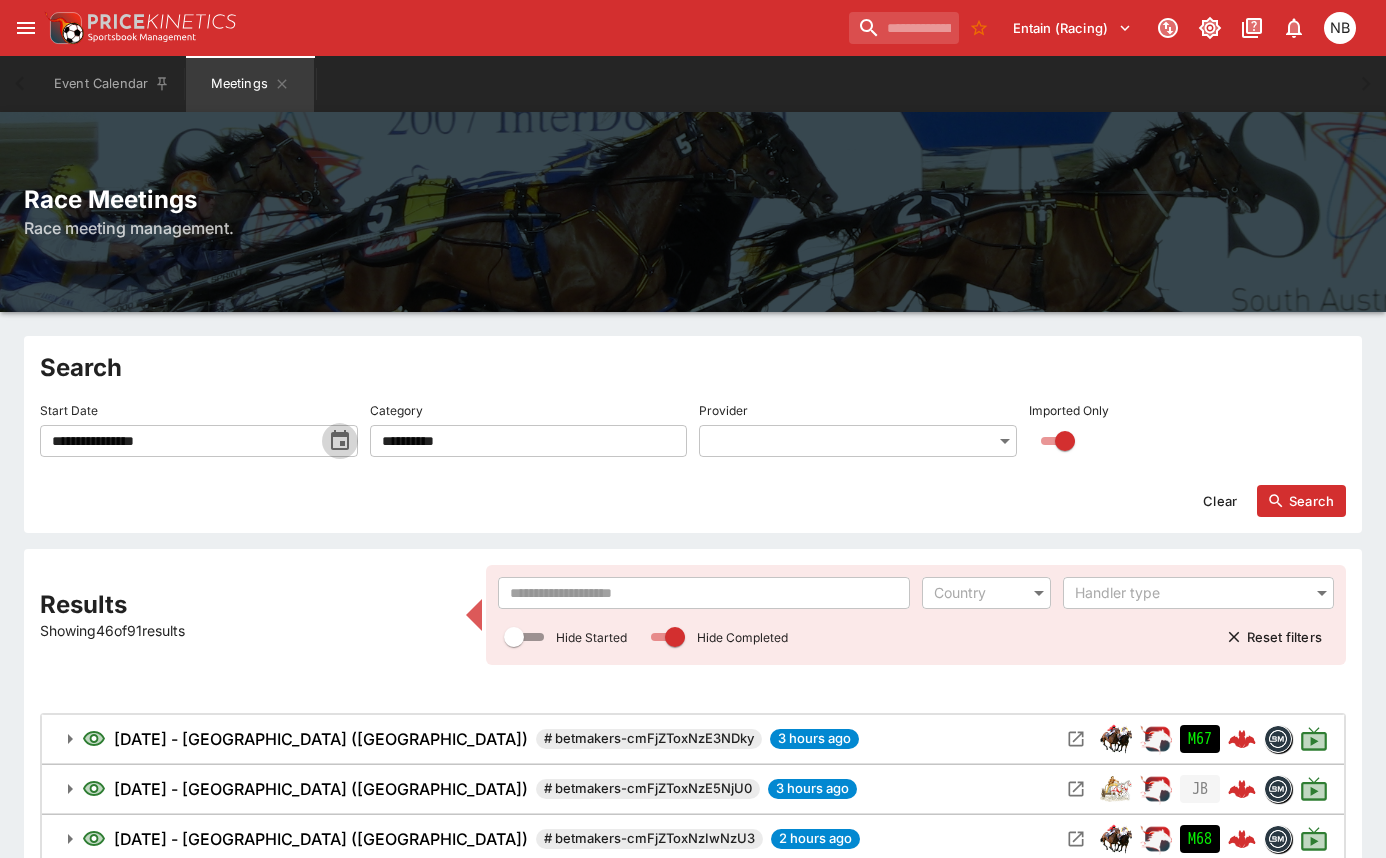 click 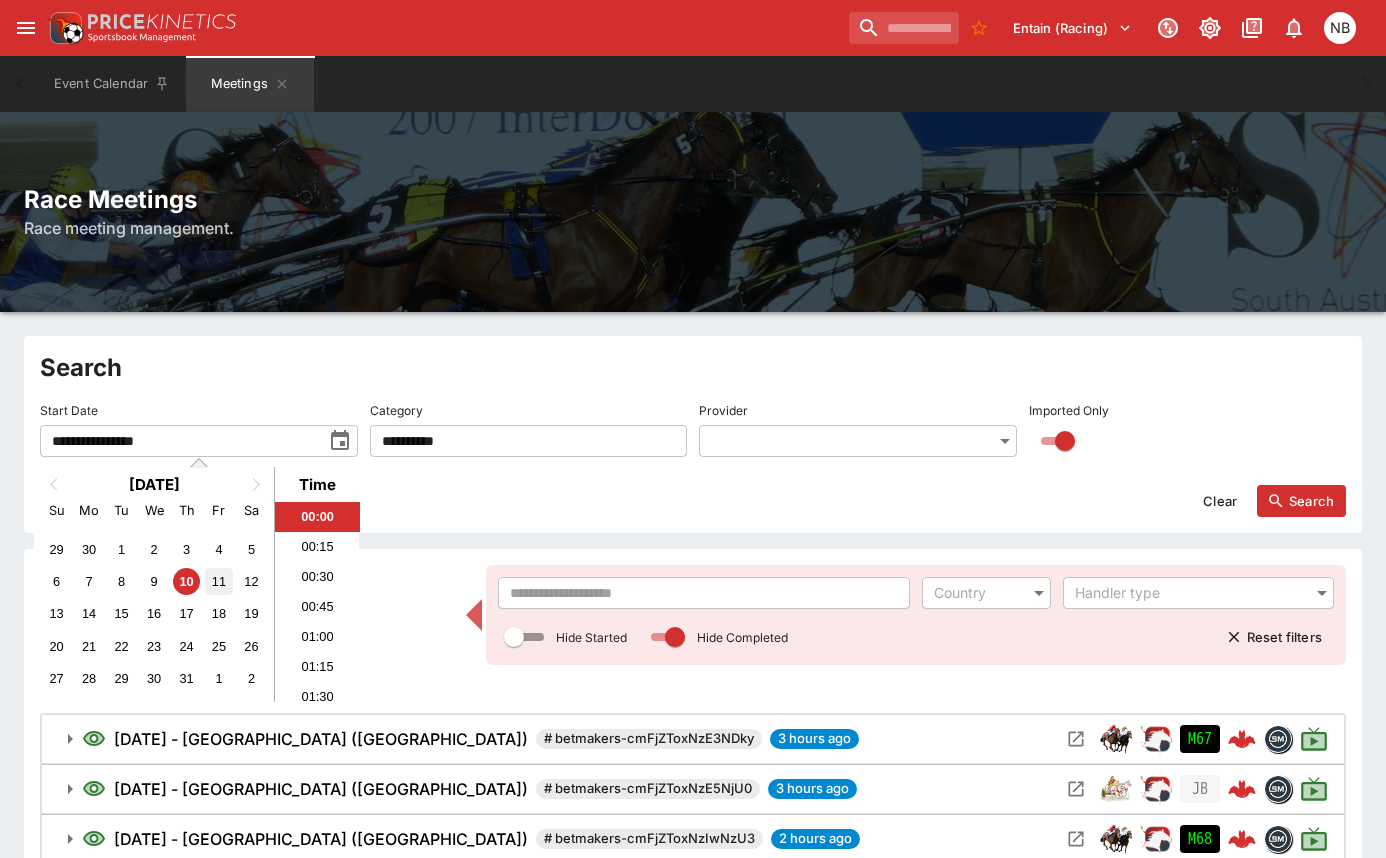 click on "11" at bounding box center (218, 581) 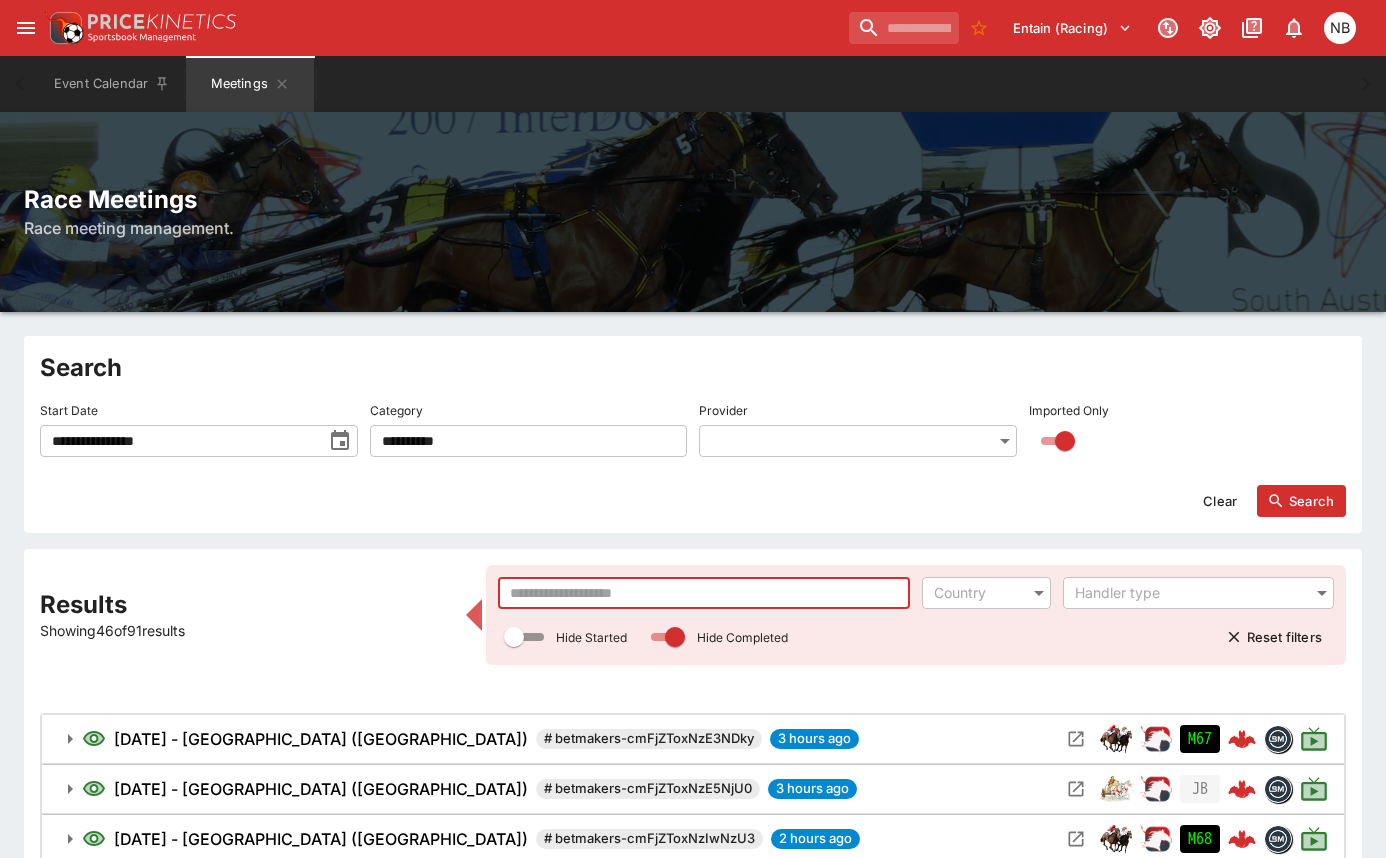 click at bounding box center [704, 593] 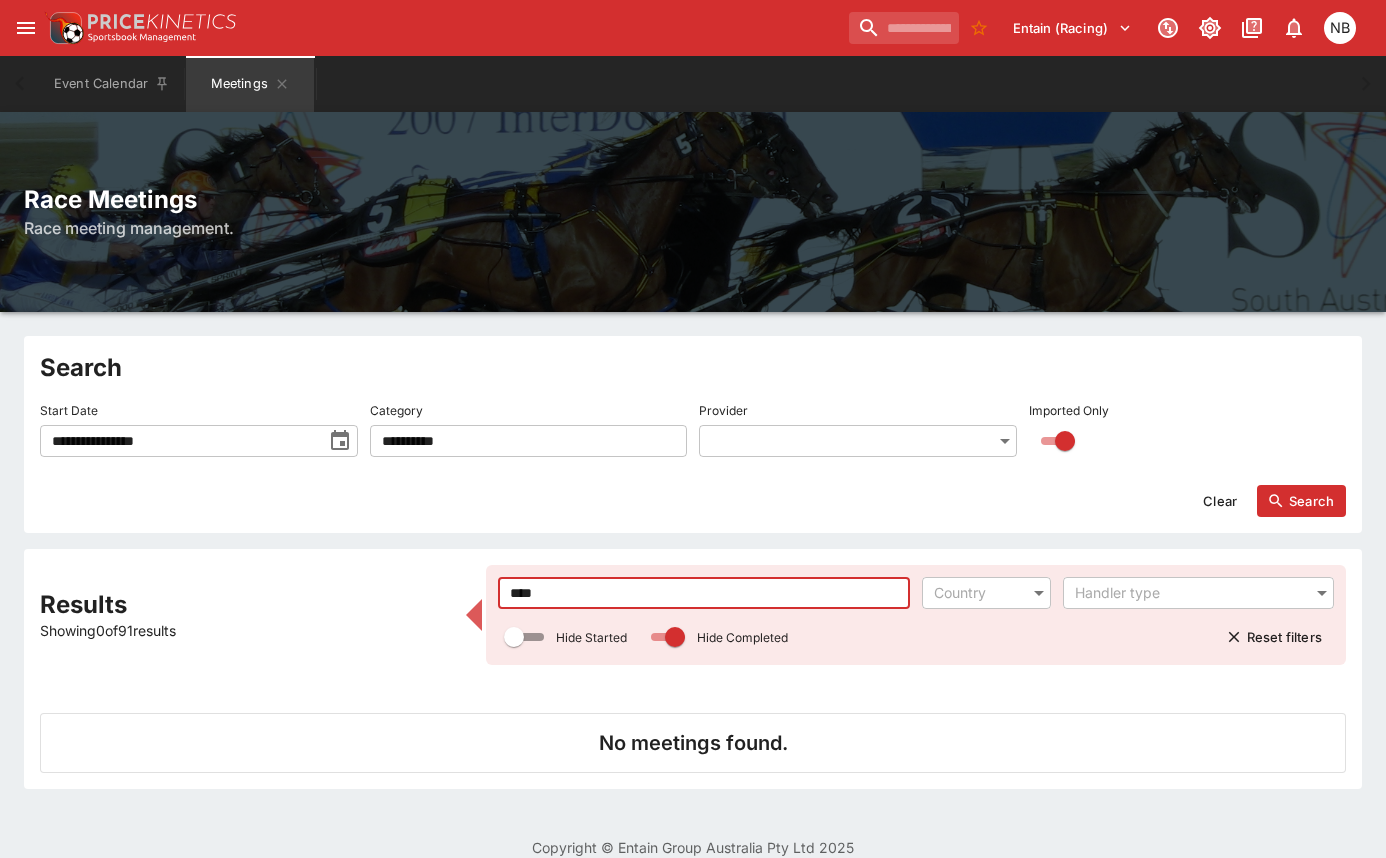 type on "****" 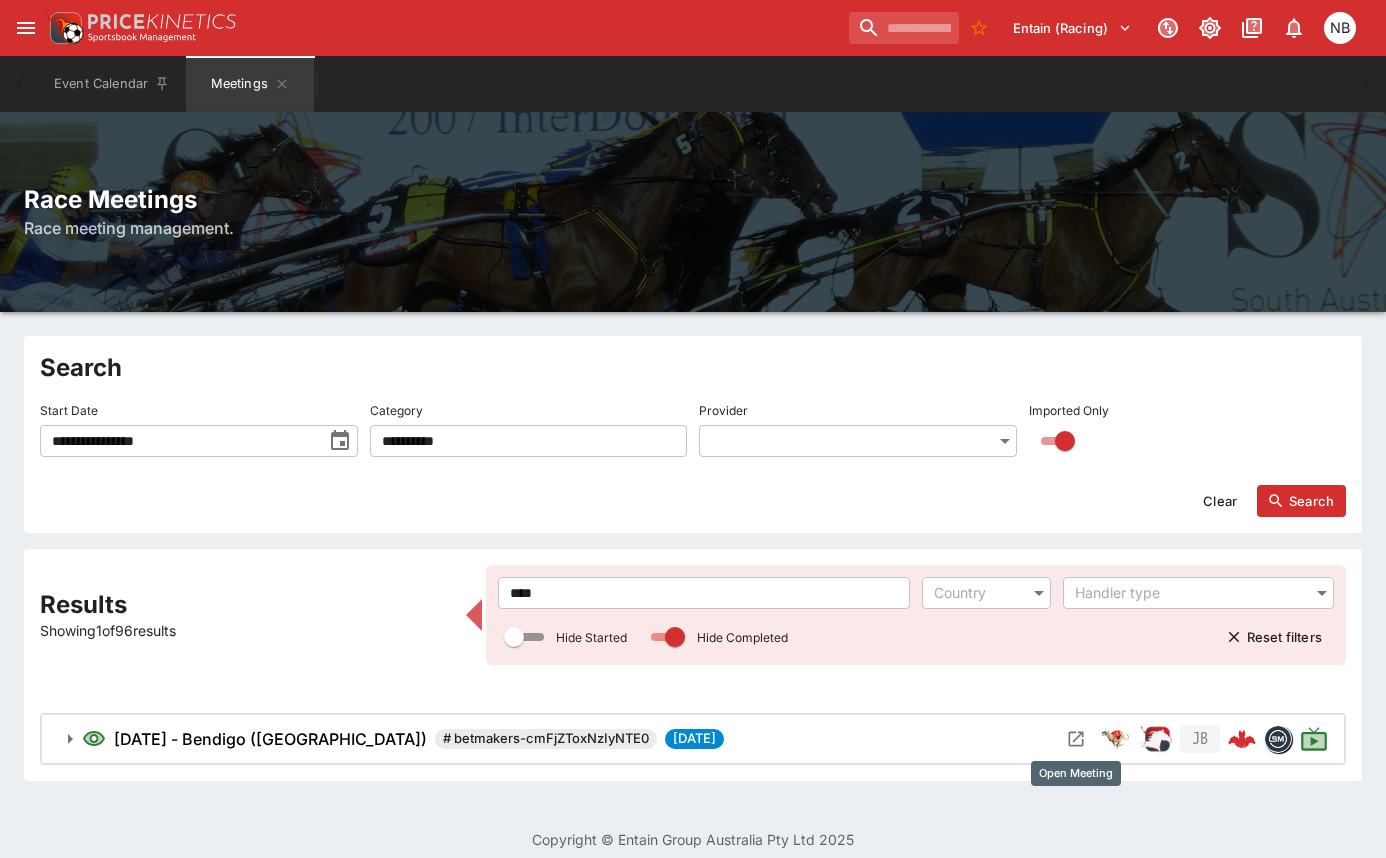 click 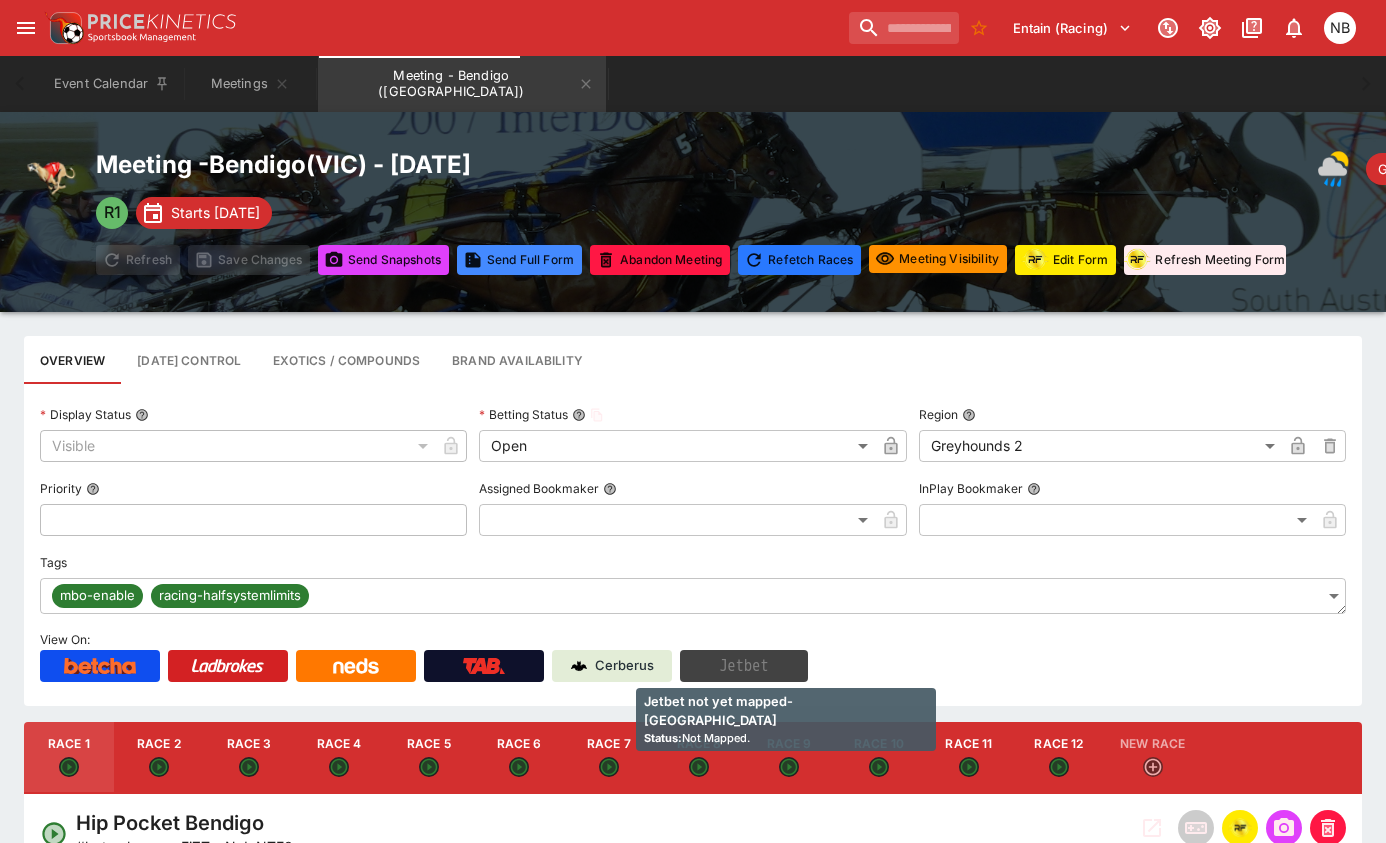 click on "Jetbet" at bounding box center (744, 666) 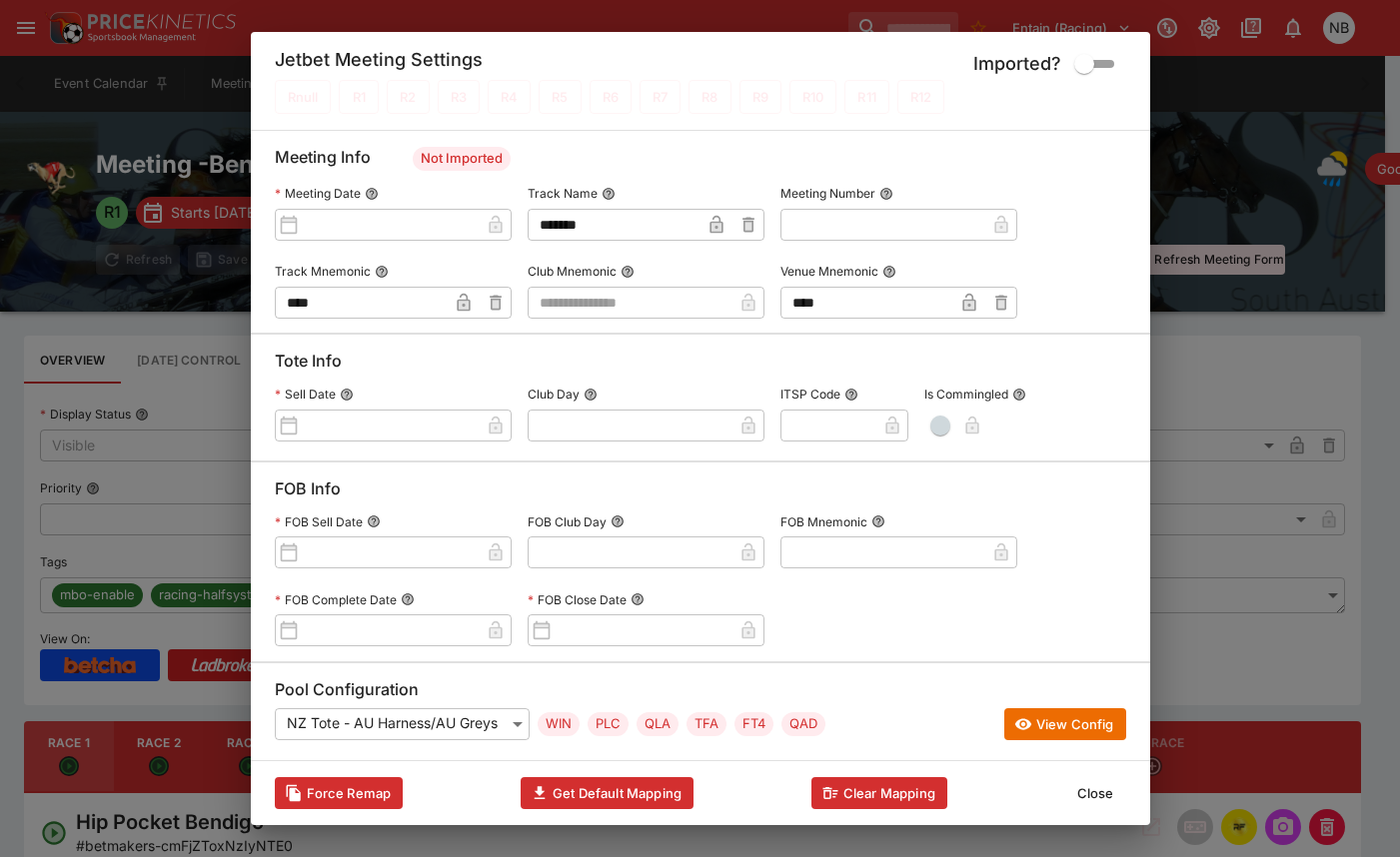 click at bounding box center (630, 303) 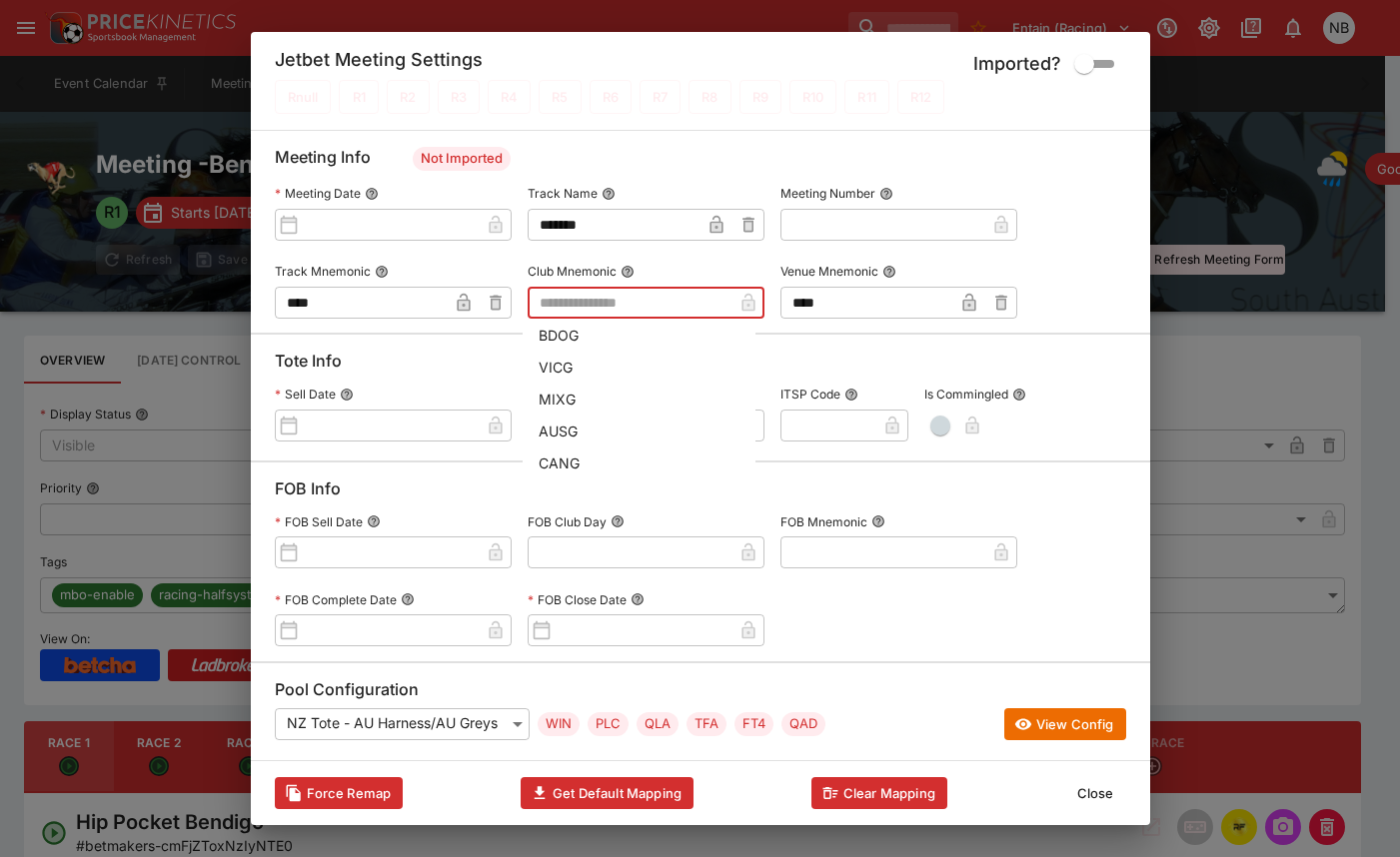click on "BDOG" at bounding box center [639, 335] 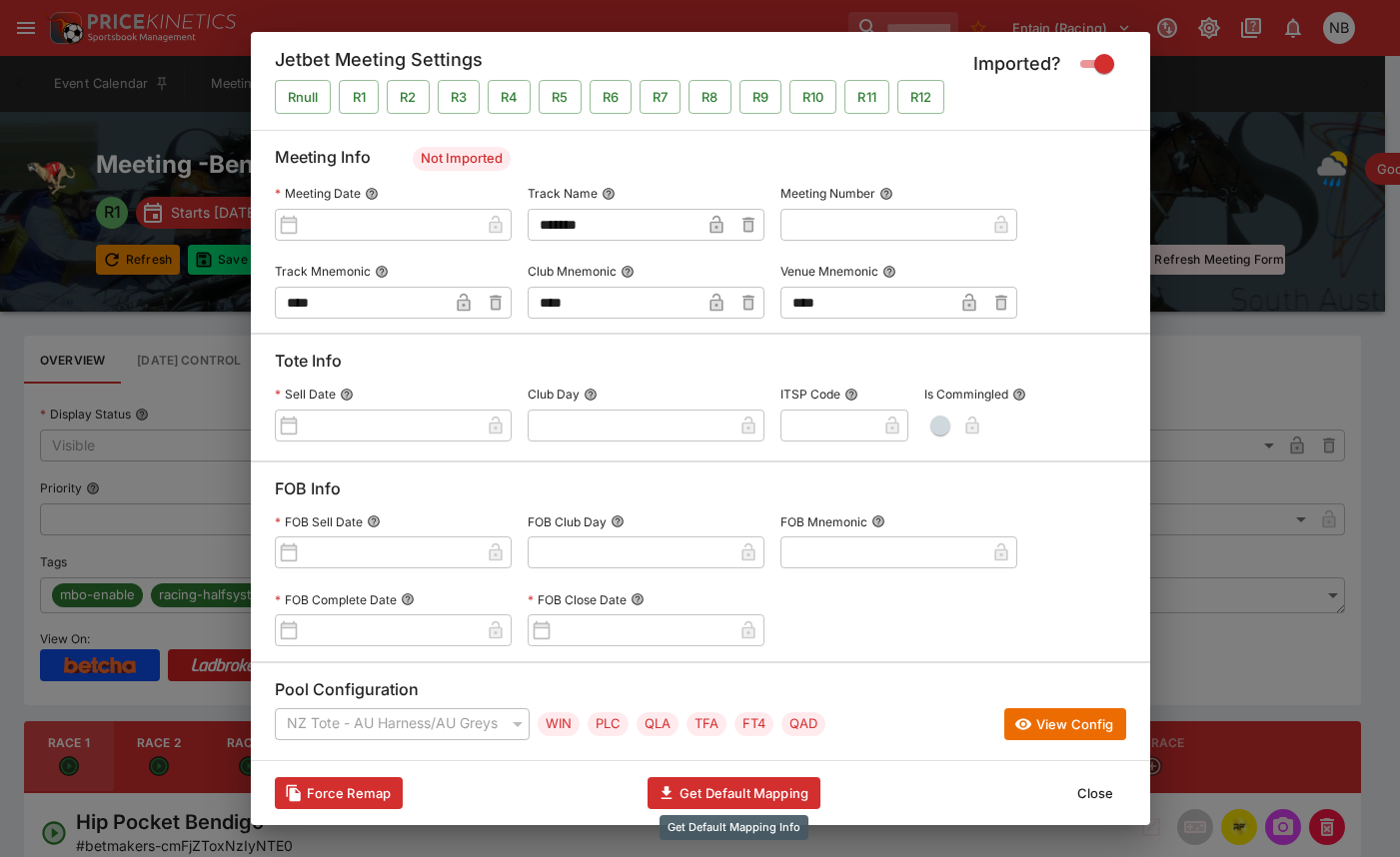 click on "Get Default Mapping" at bounding box center [733, 793] 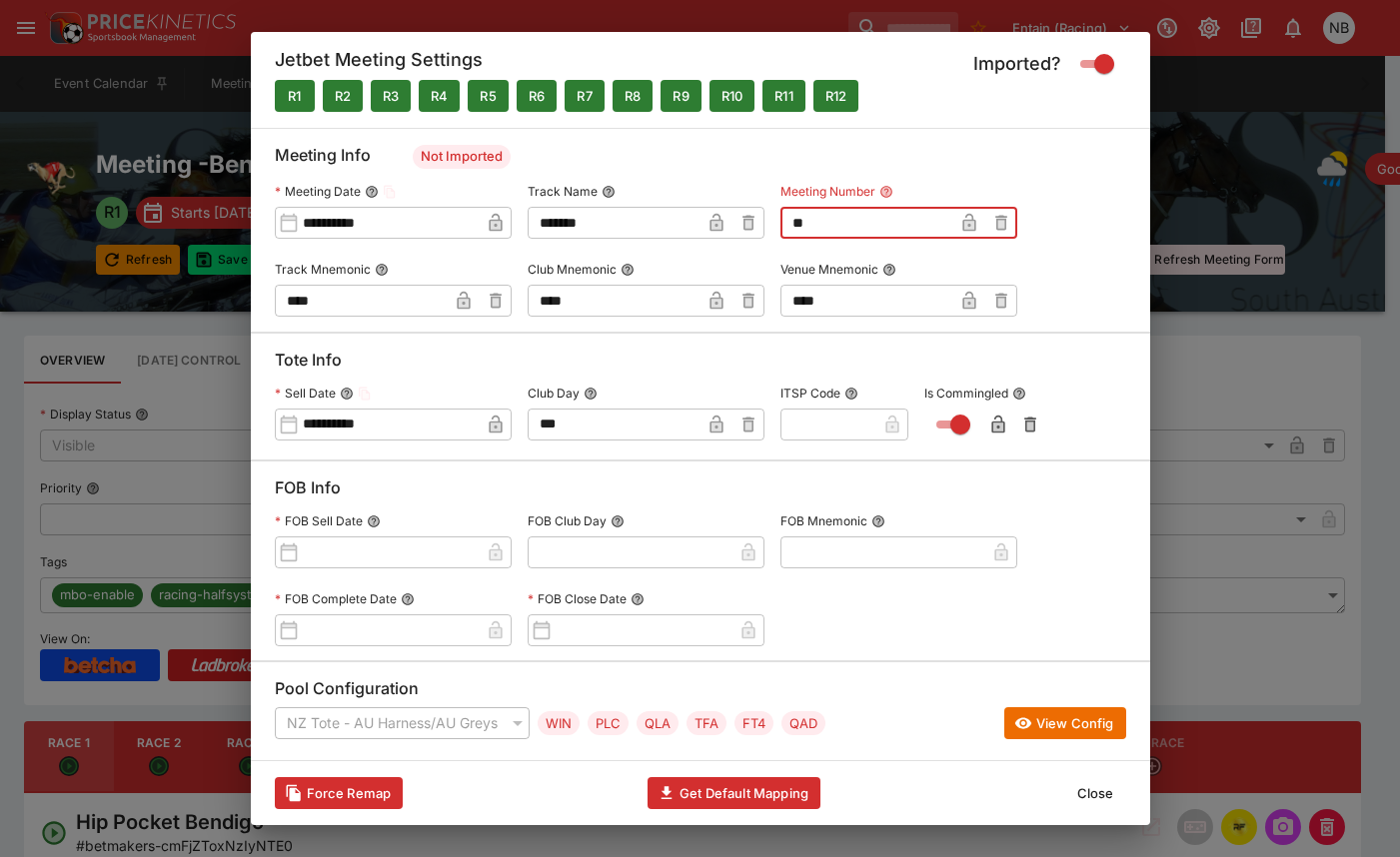 click on "**" at bounding box center [866, 223] 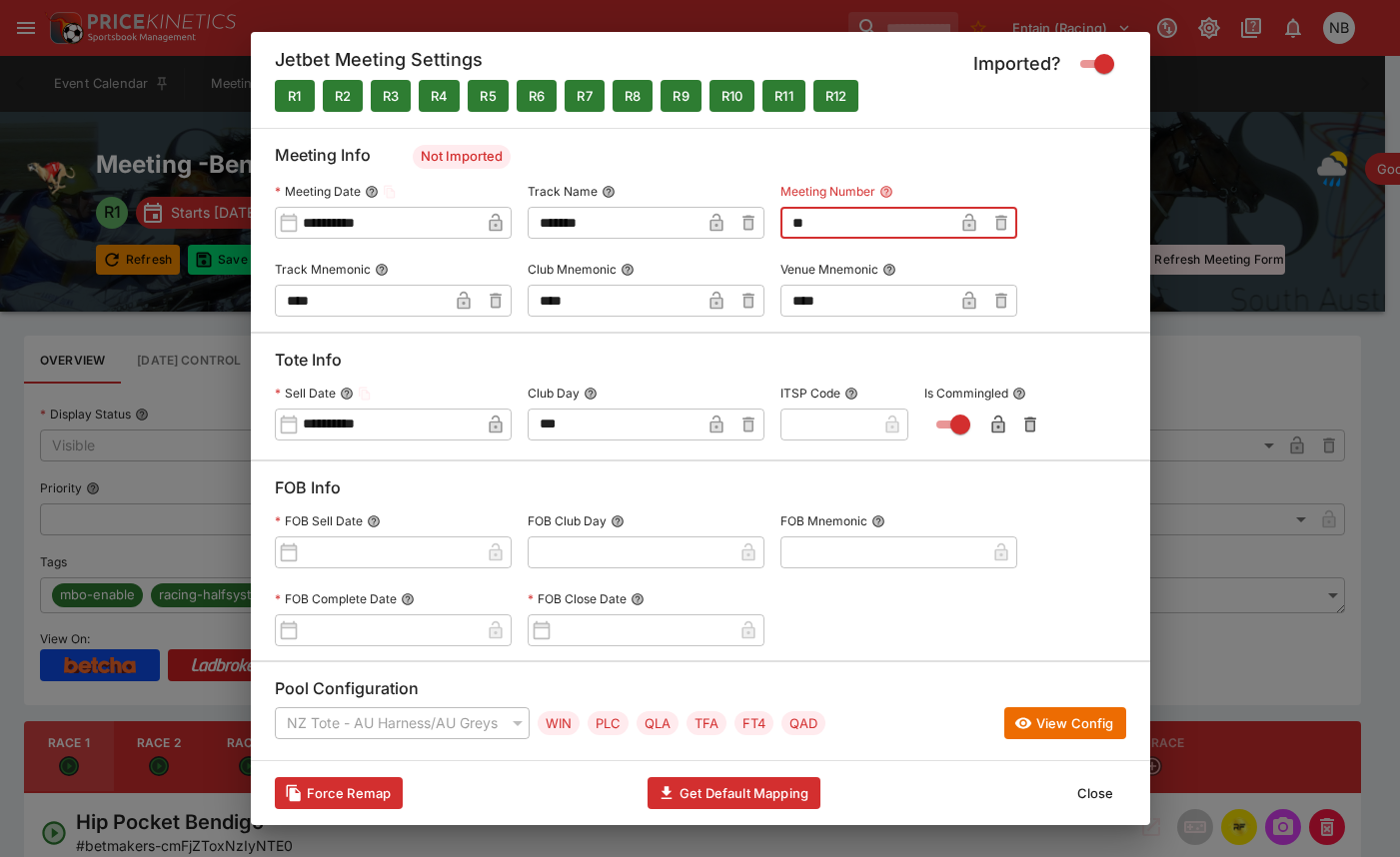 type on "**" 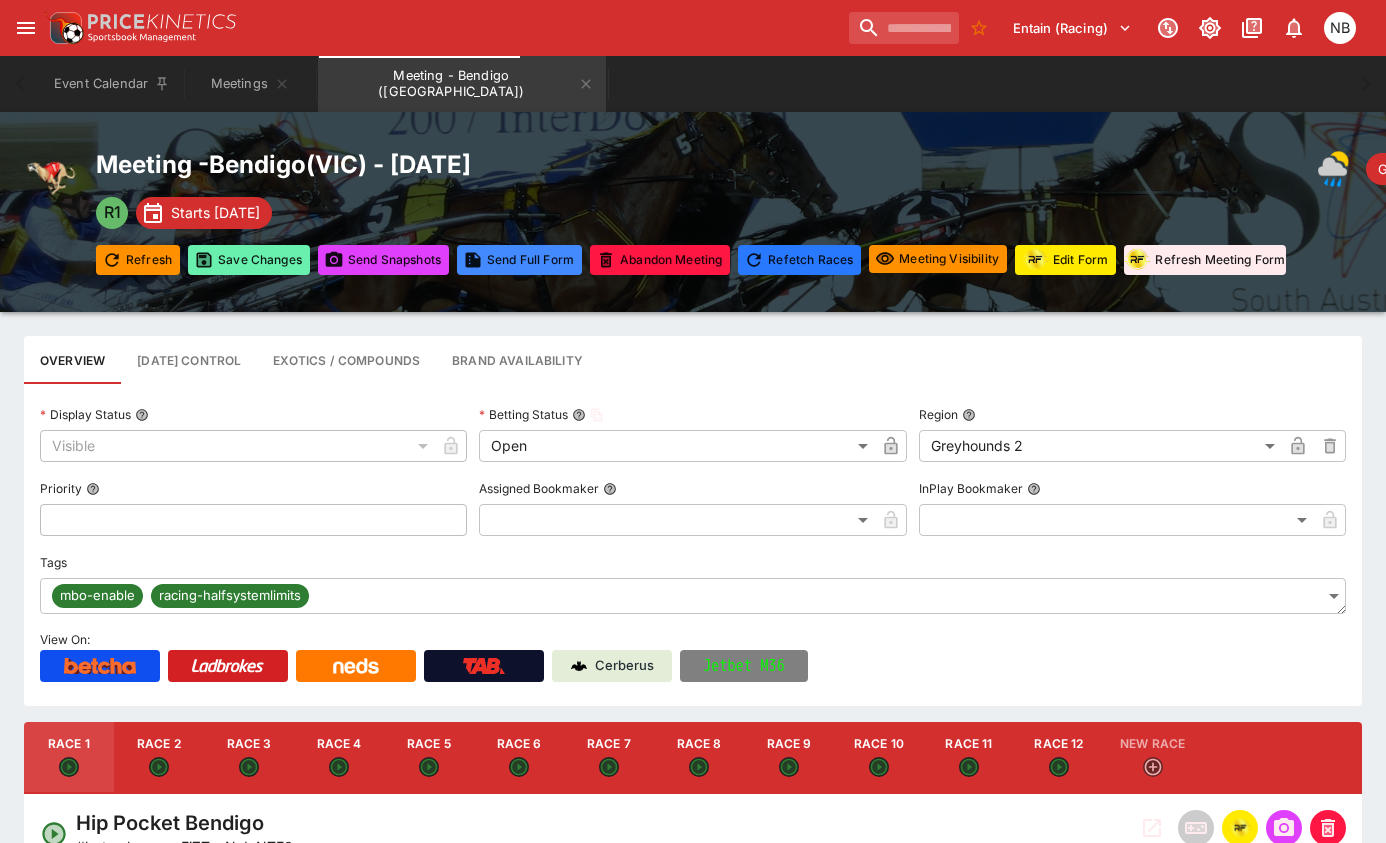click on "Save Changes" at bounding box center [249, 260] 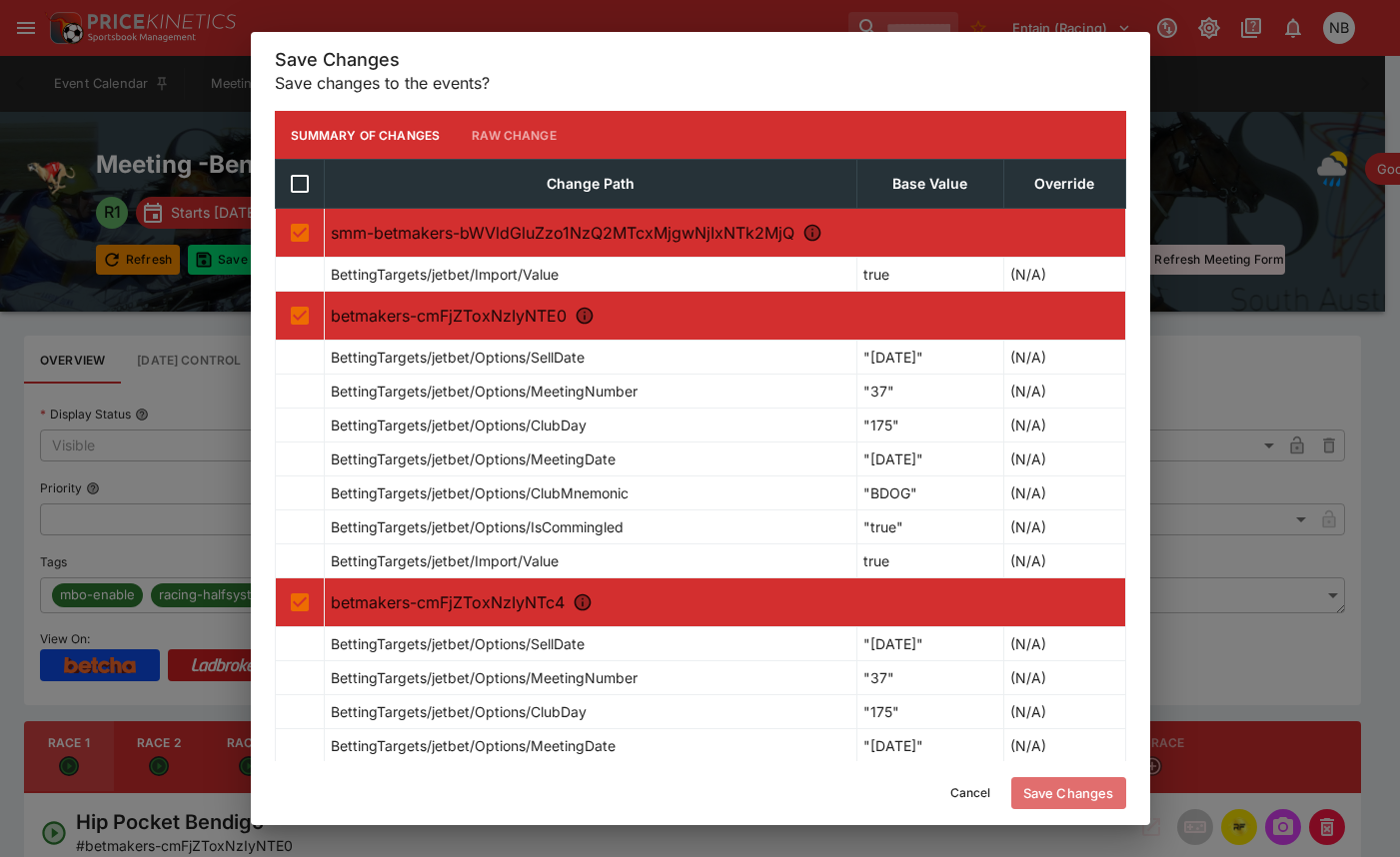 click on "Save Changes" at bounding box center [1068, 793] 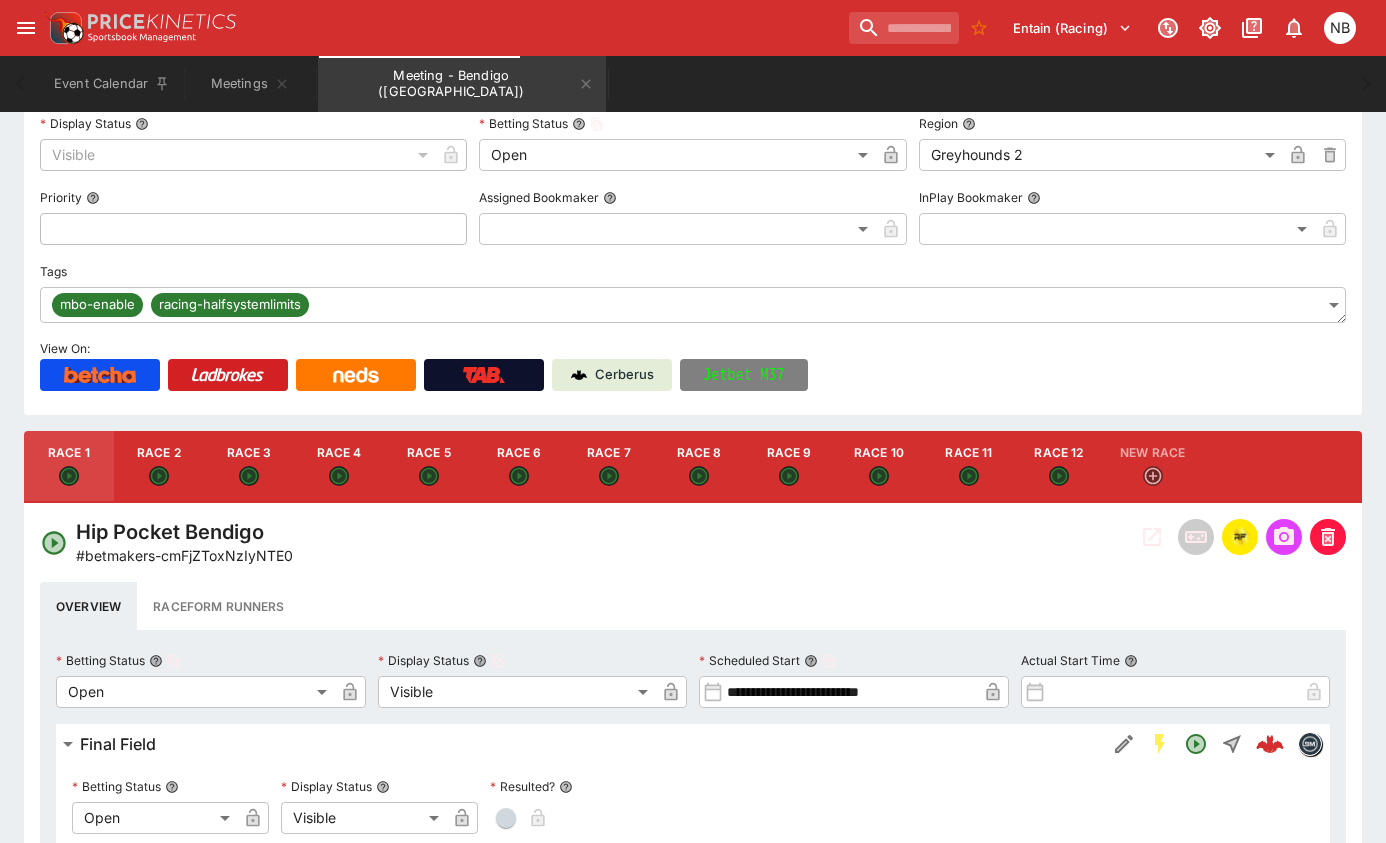 scroll, scrollTop: 300, scrollLeft: 0, axis: vertical 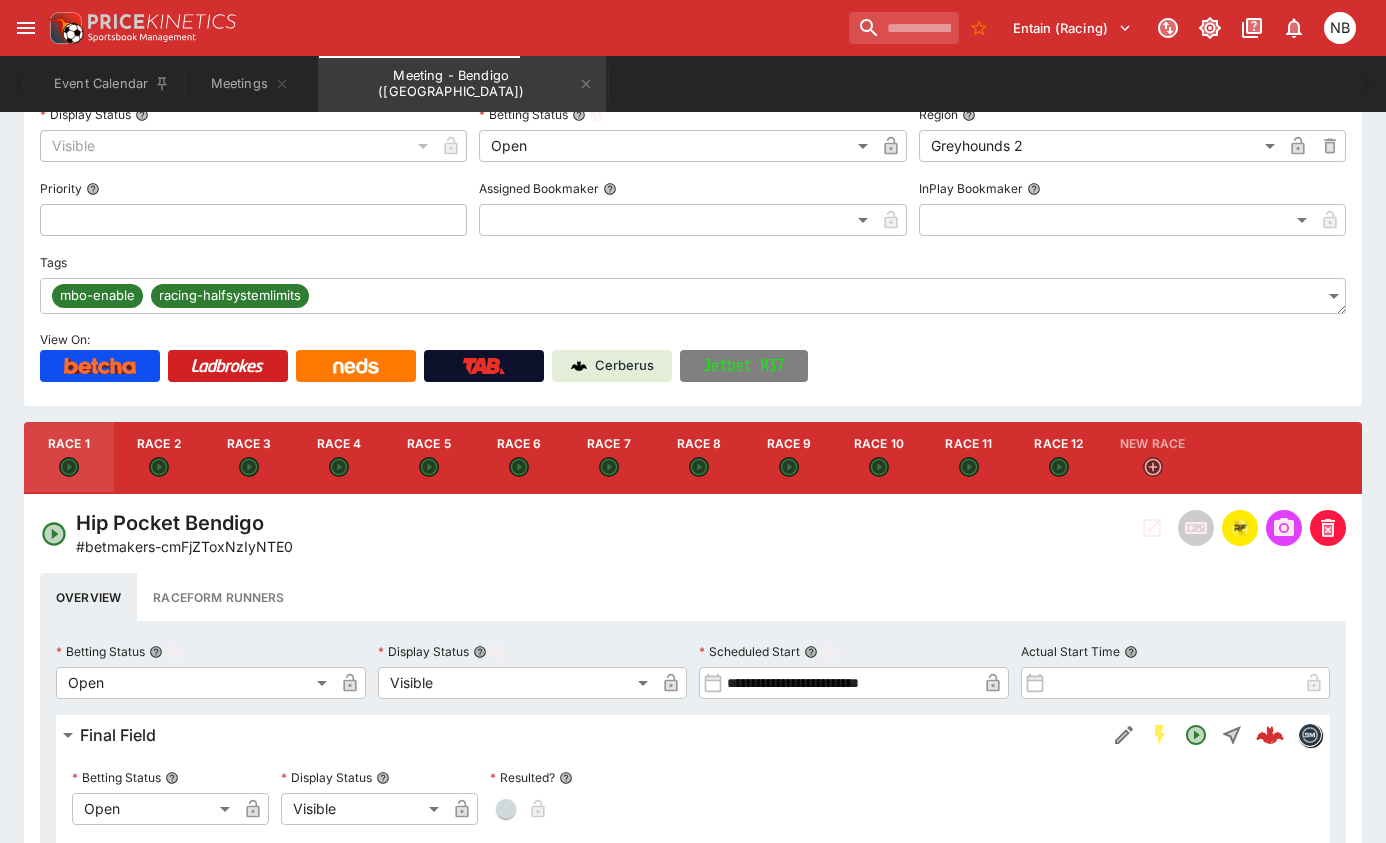 click 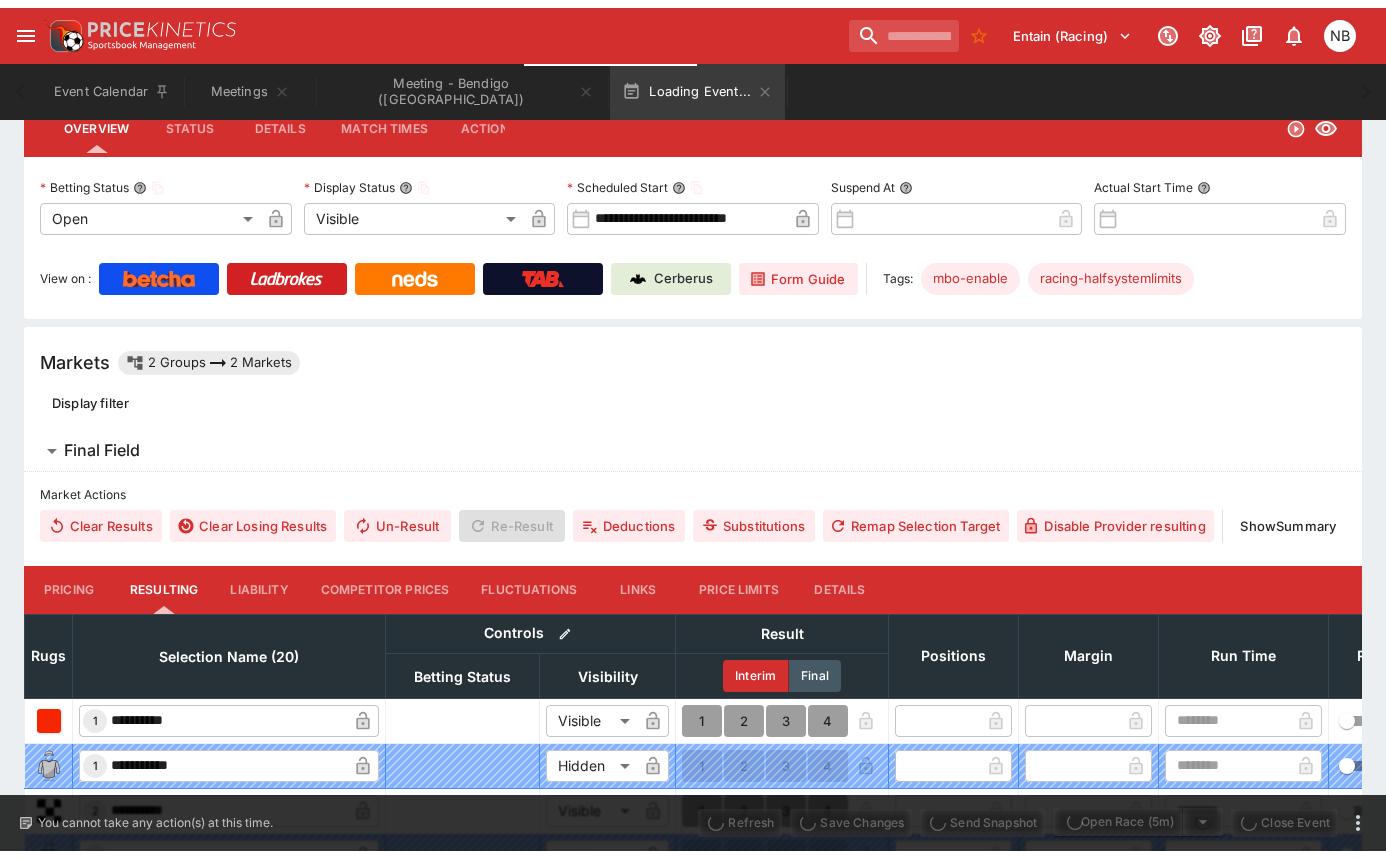scroll, scrollTop: 0, scrollLeft: 0, axis: both 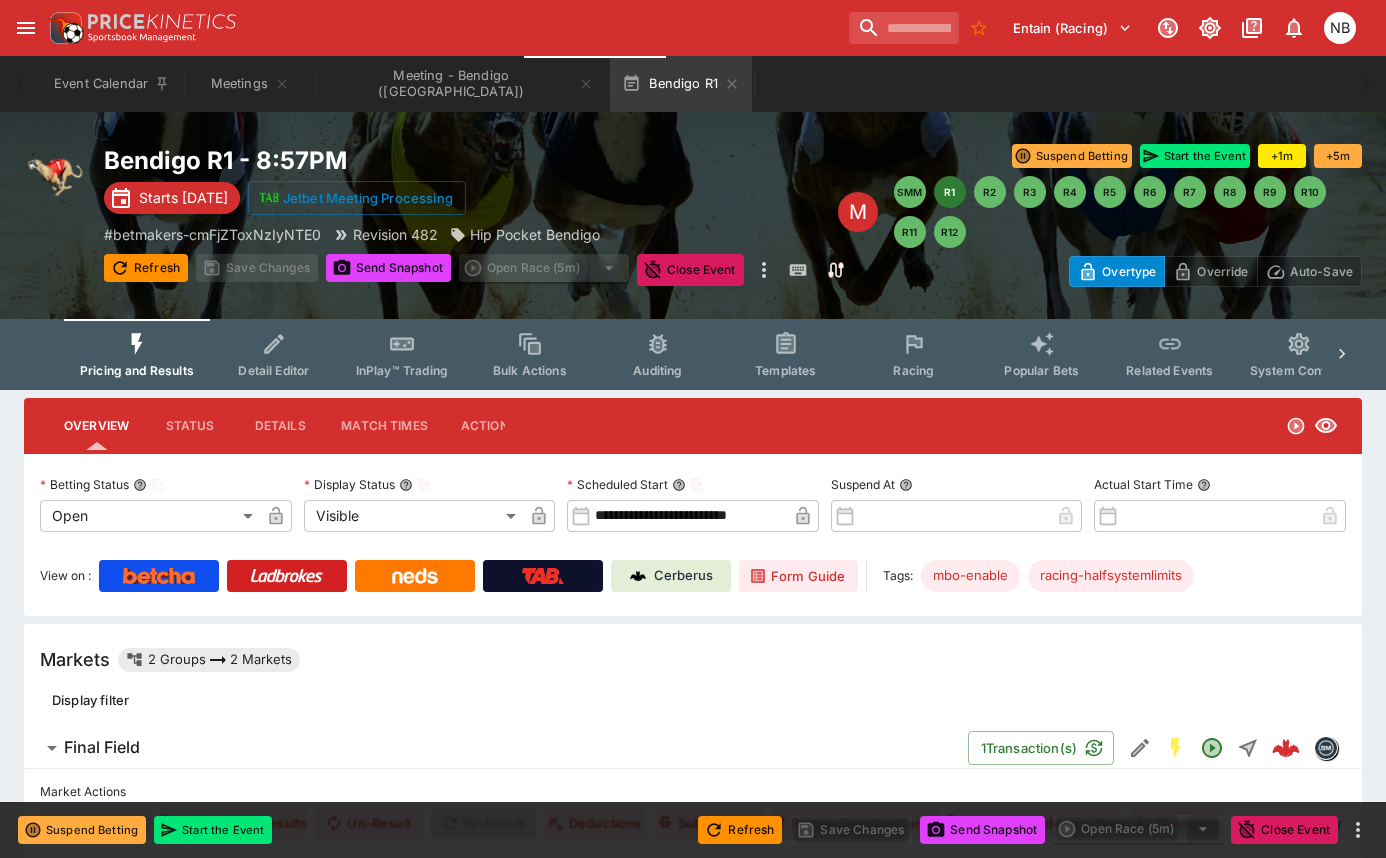 click on "Details" at bounding box center [280, 426] 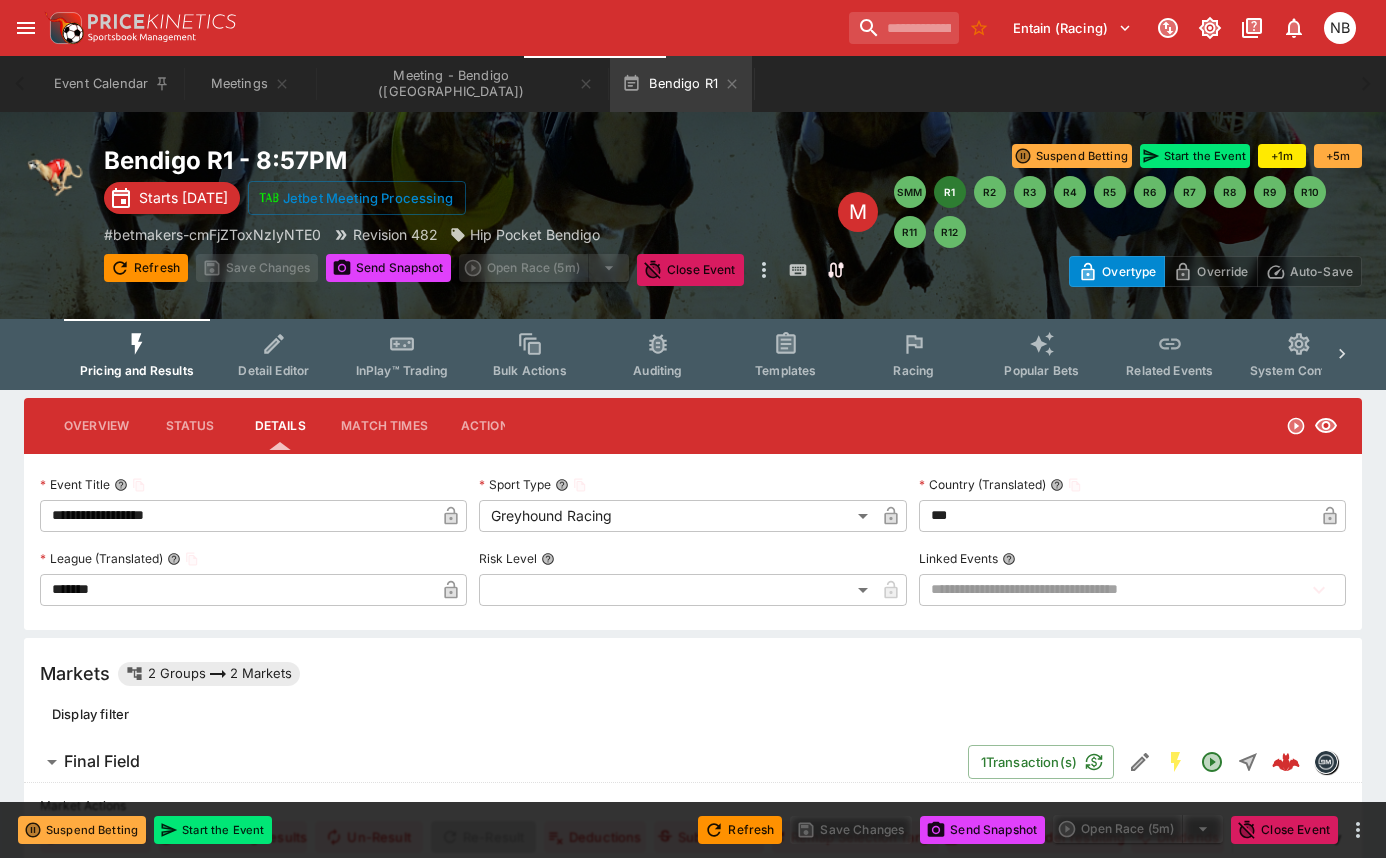 click 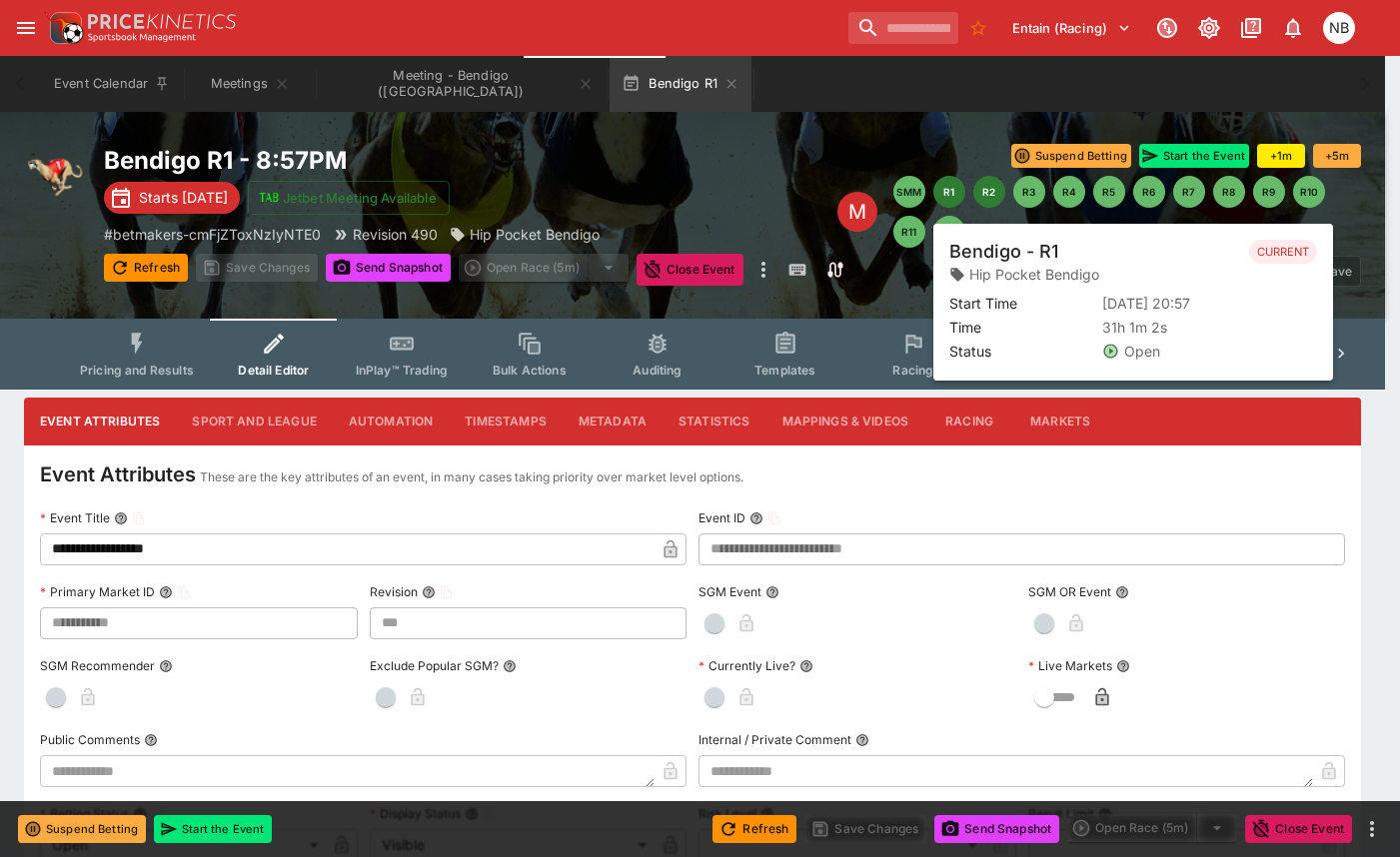 type on "***" 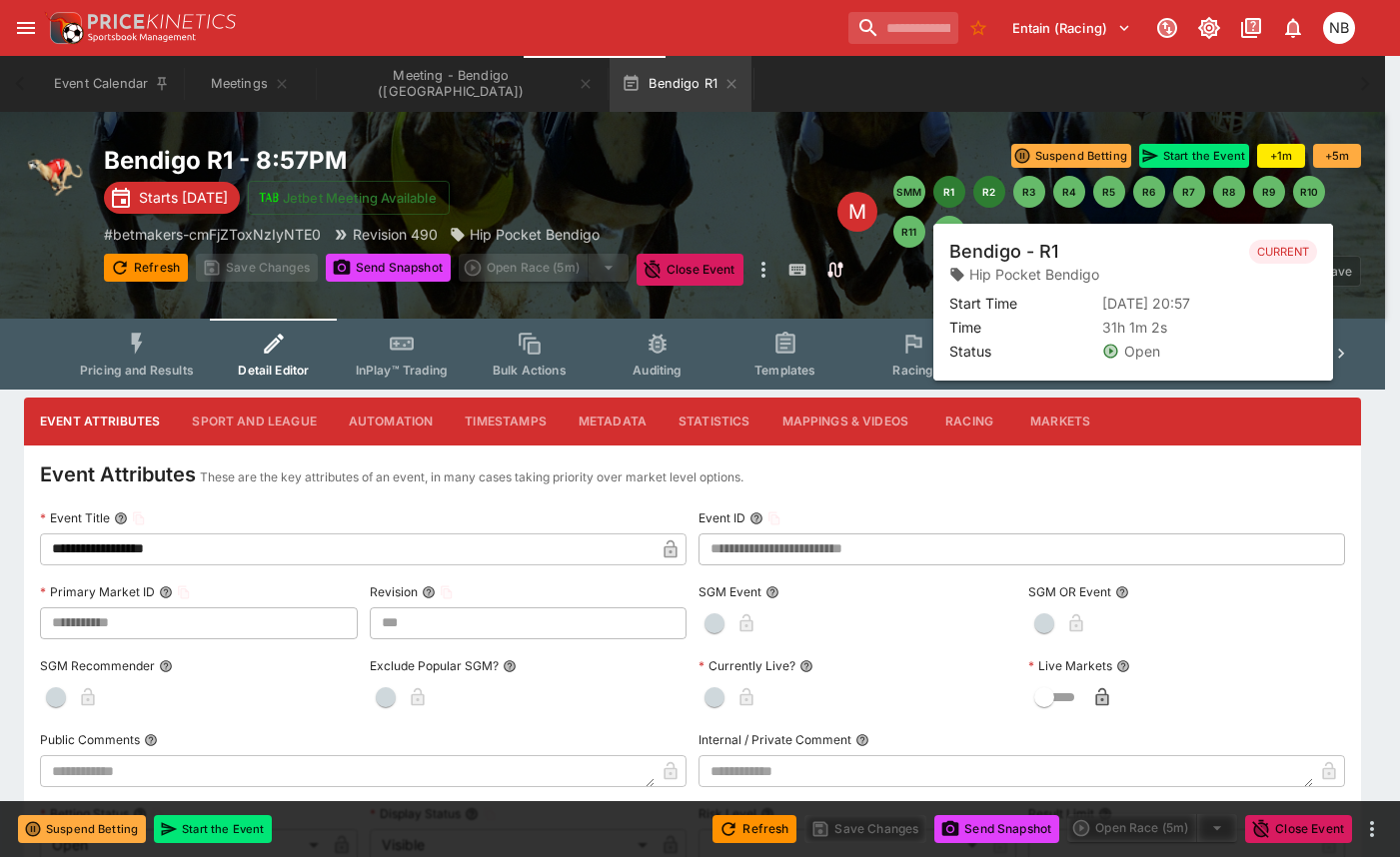 type on "**********" 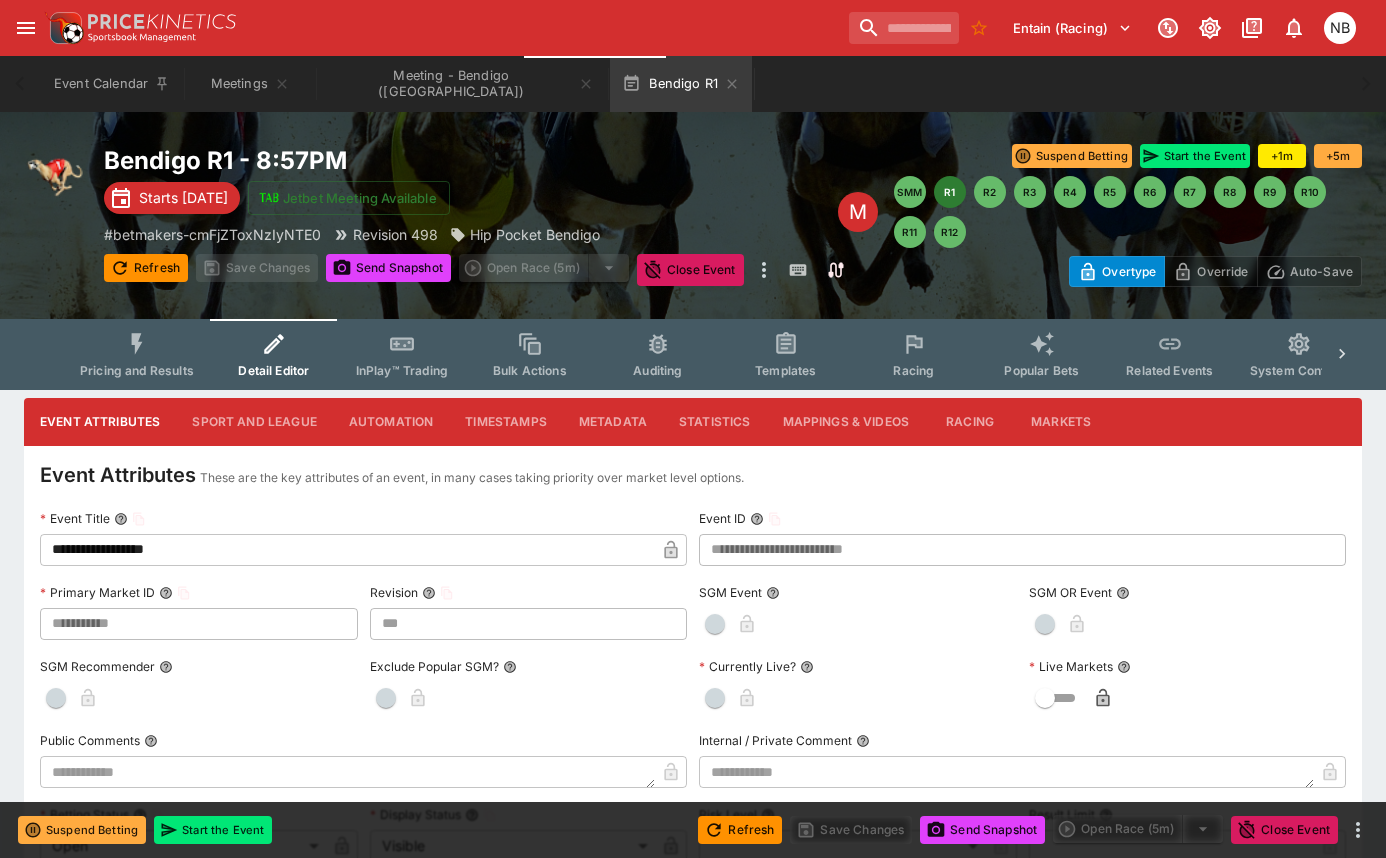 click on "R3" at bounding box center [1030, 192] 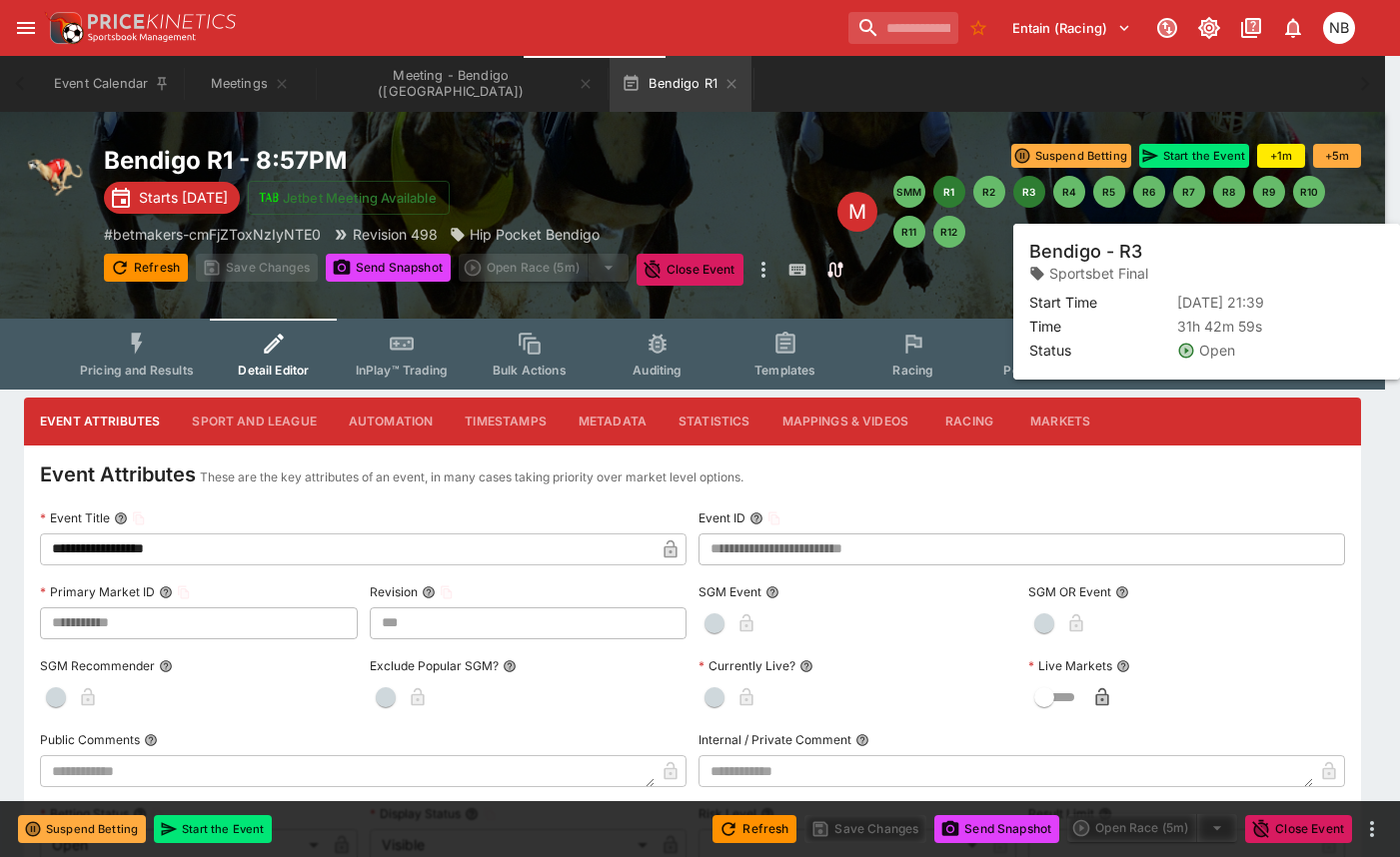 click on "R3" at bounding box center (1029, 192) 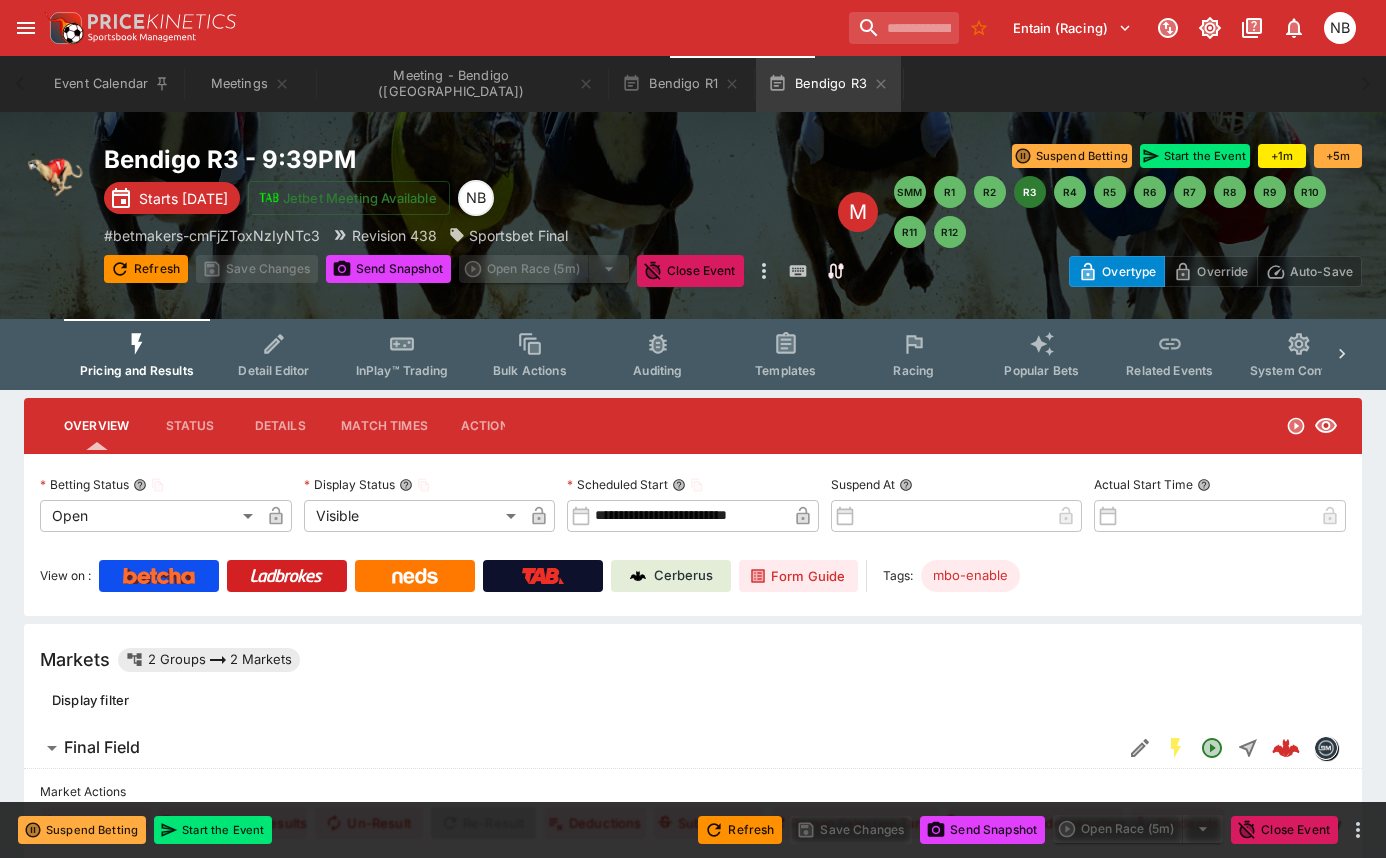 click on "Detail Editor" at bounding box center (274, 354) 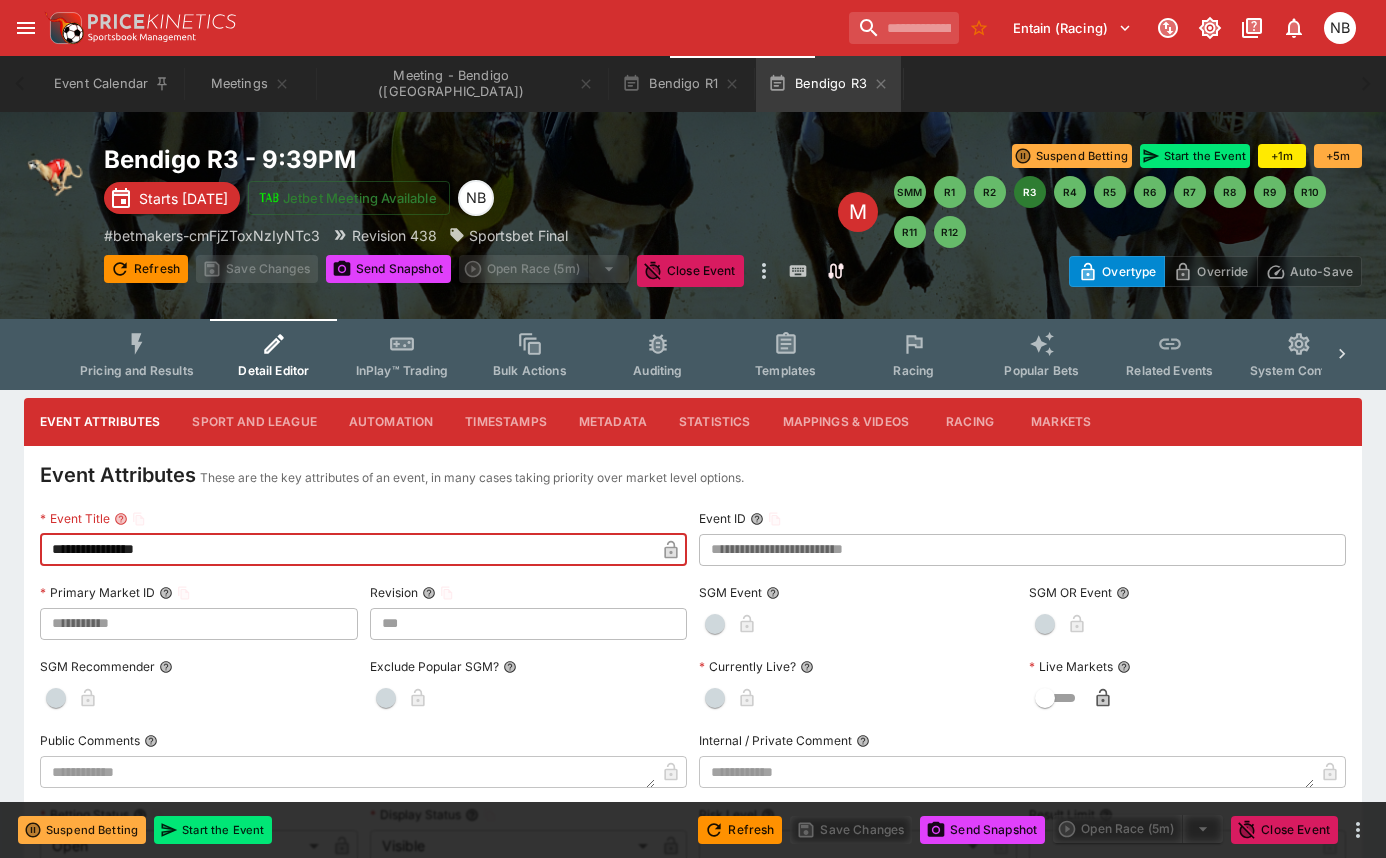 click on "**********" at bounding box center [347, 550] 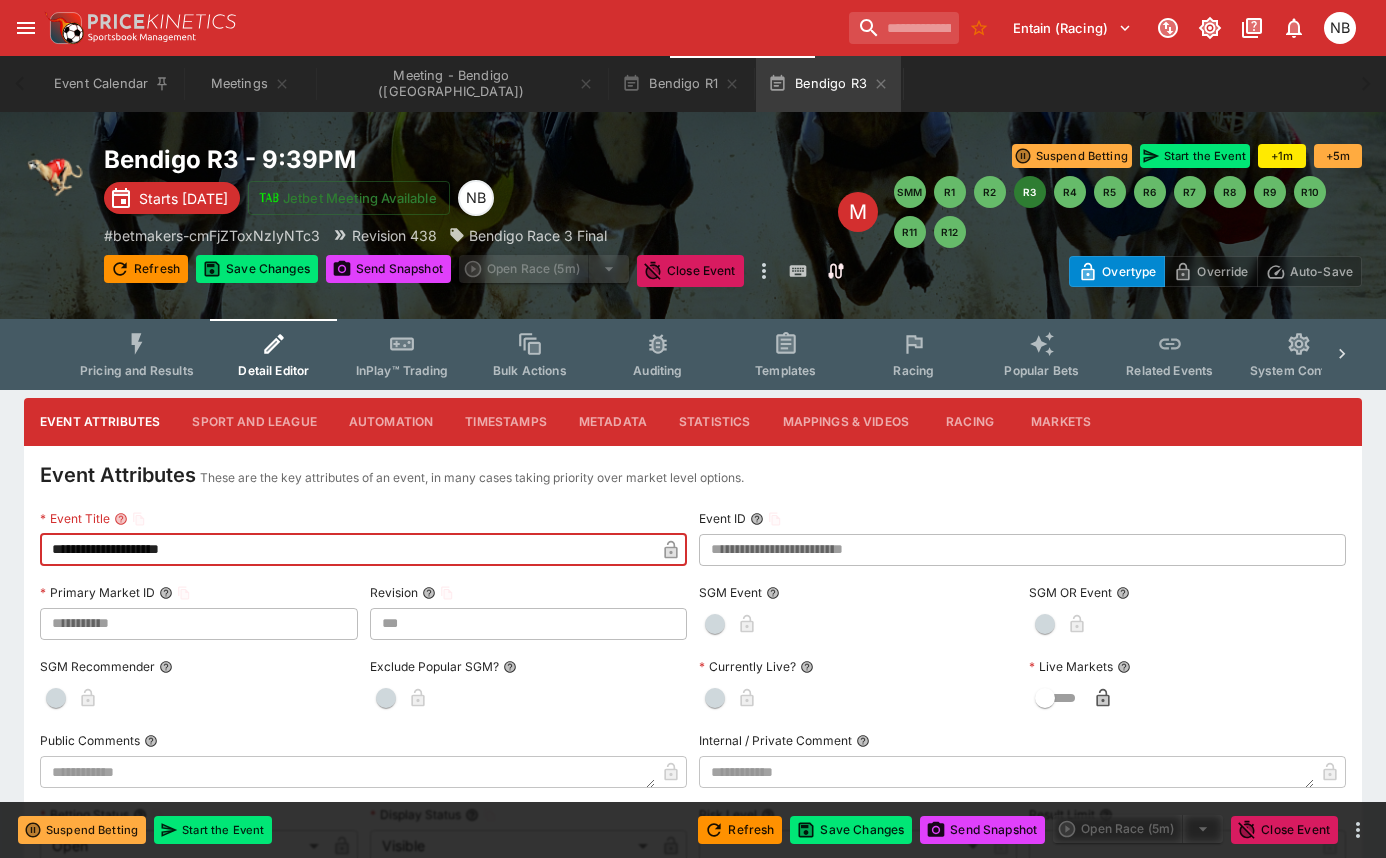 type on "**********" 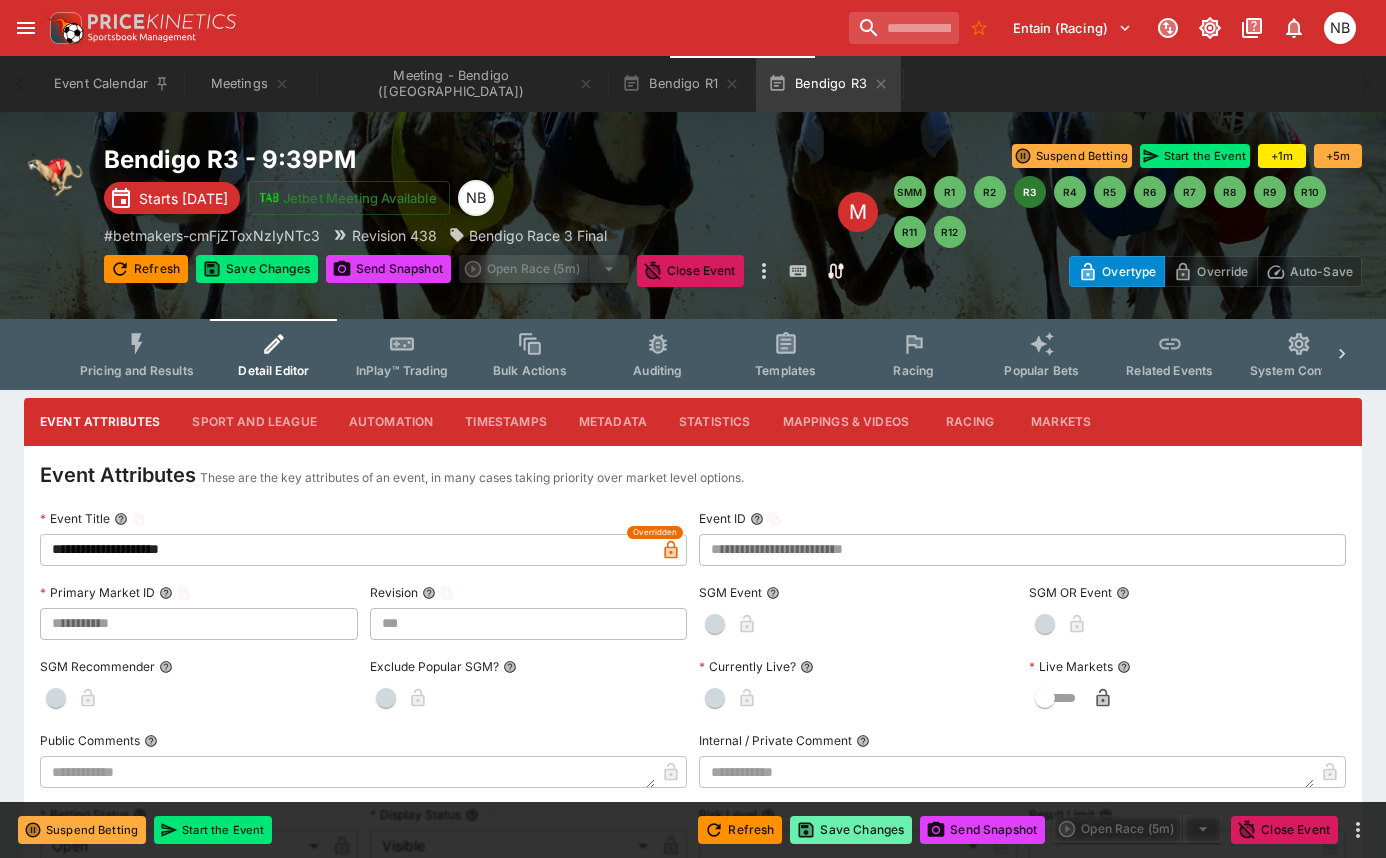click on "Save Changes" at bounding box center [851, 830] 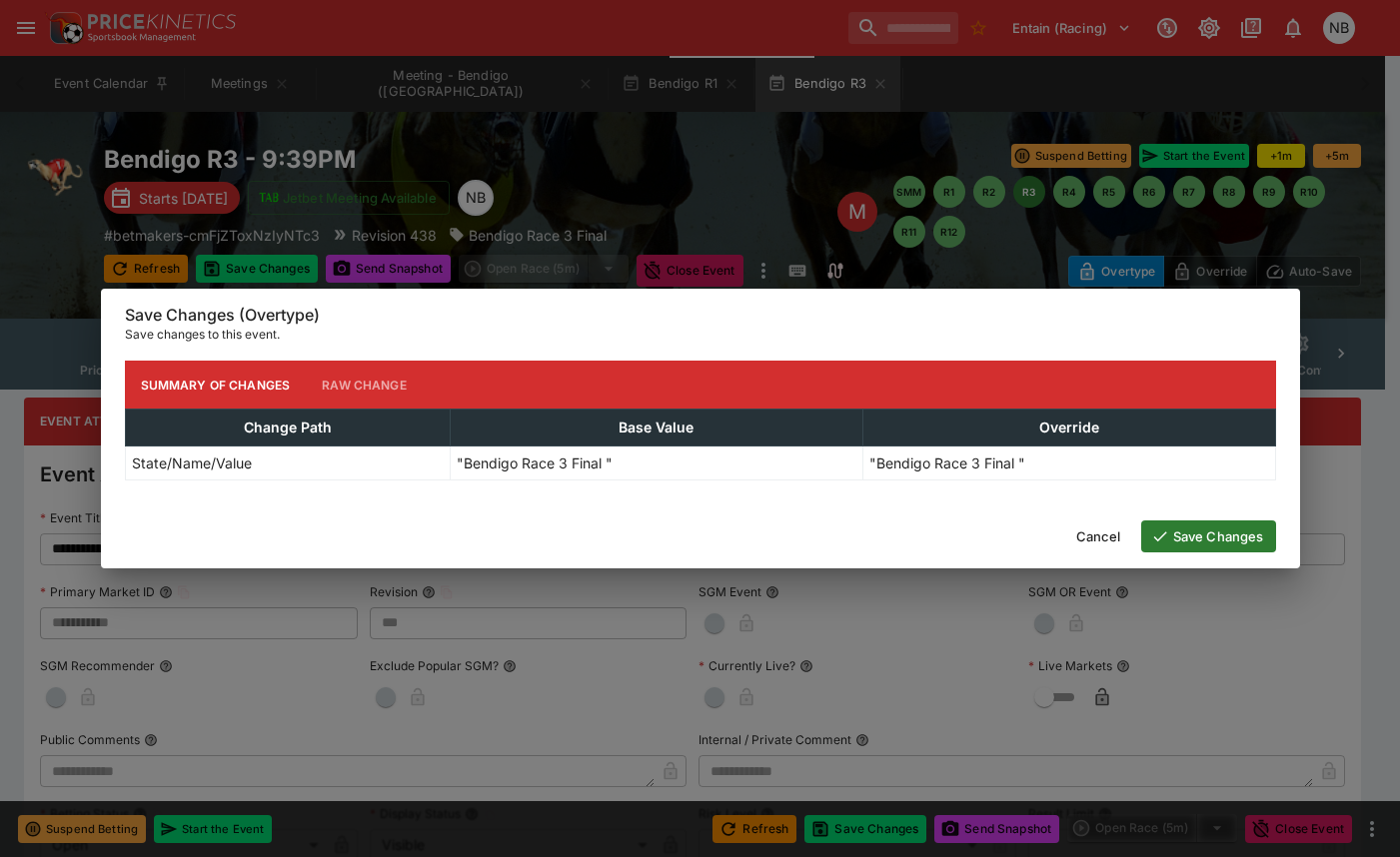 click on "Save Changes" at bounding box center [1208, 536] 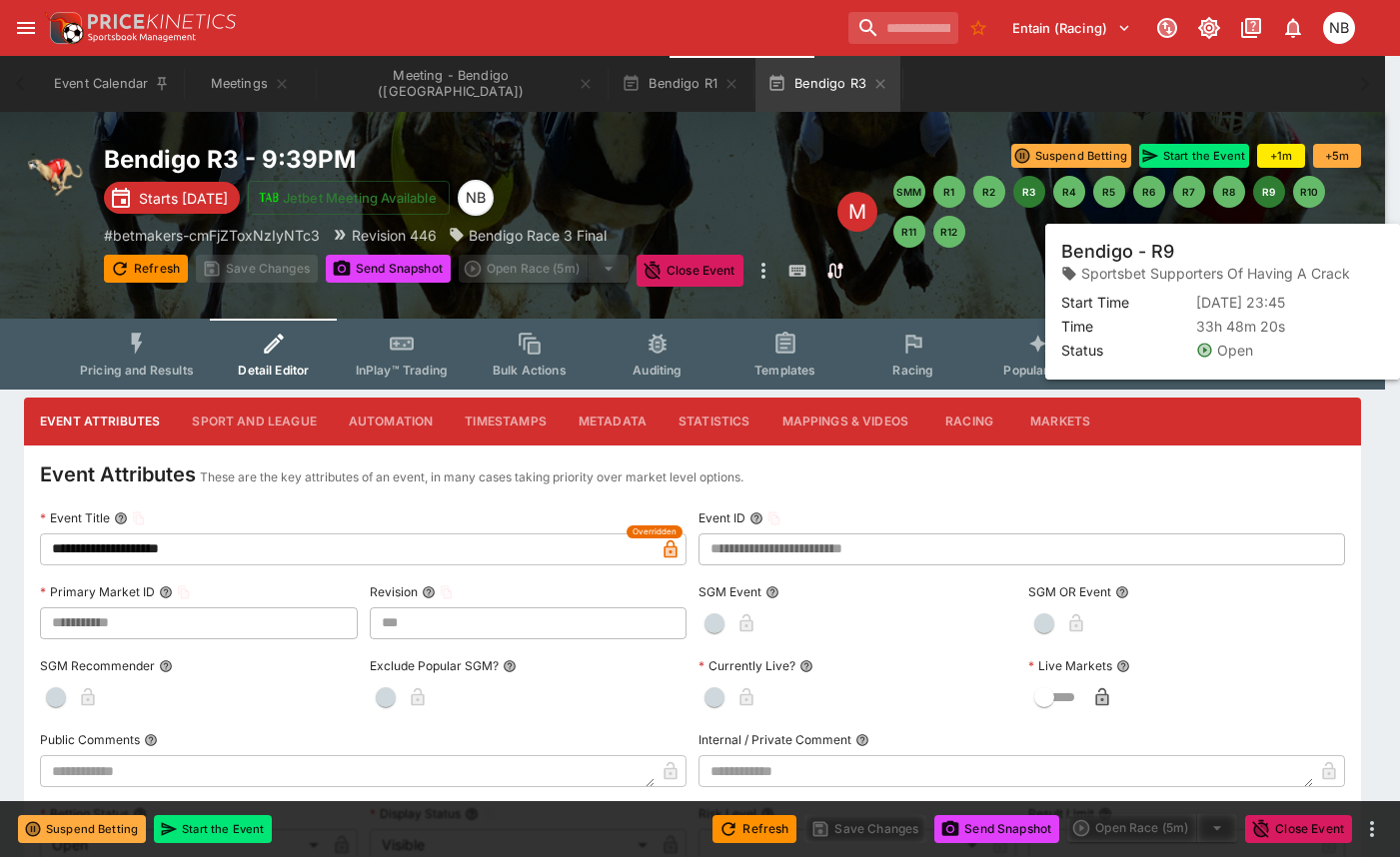click on "R9" at bounding box center [1269, 192] 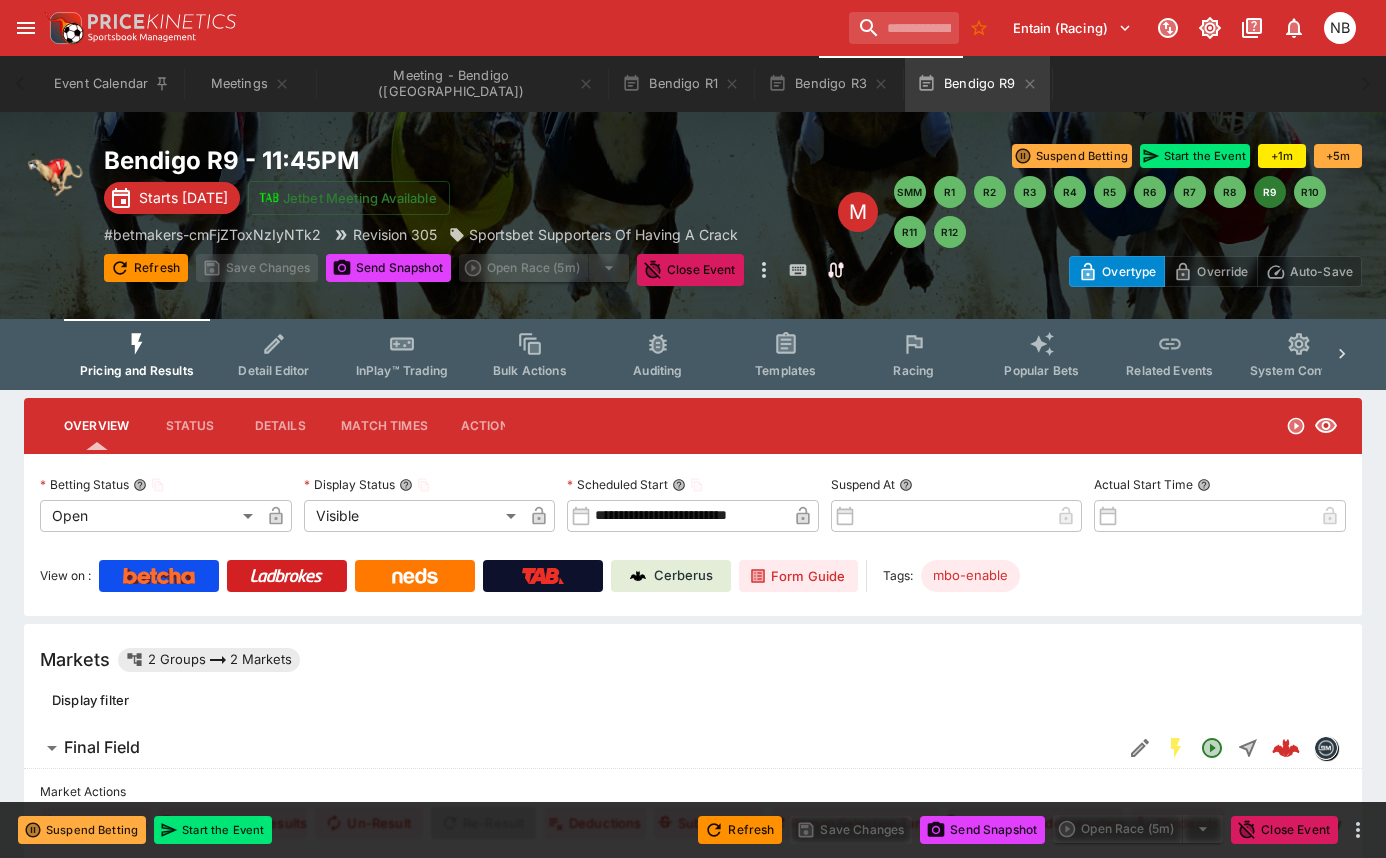 click on "Detail Editor" at bounding box center [273, 370] 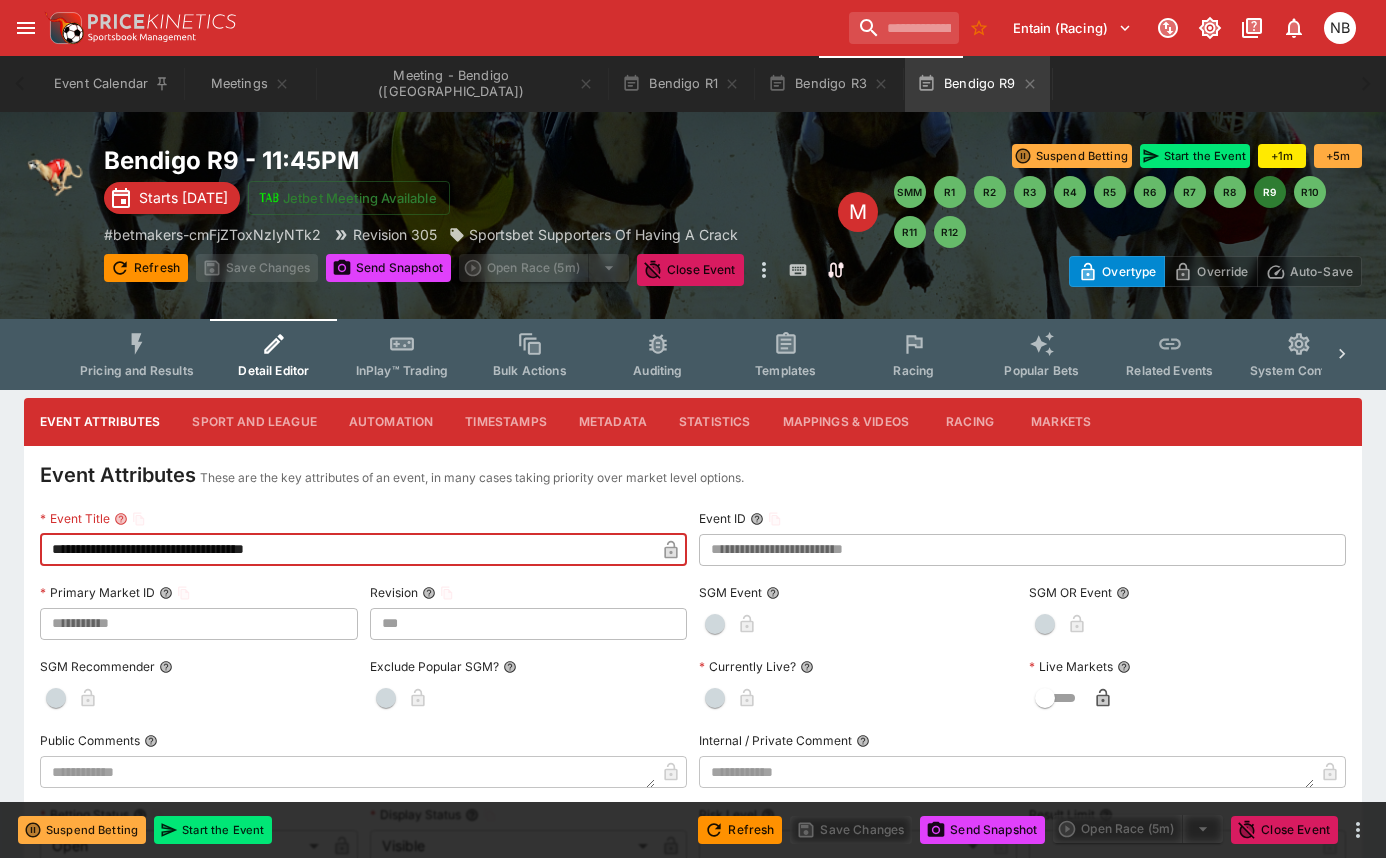 click on "**********" at bounding box center (347, 550) 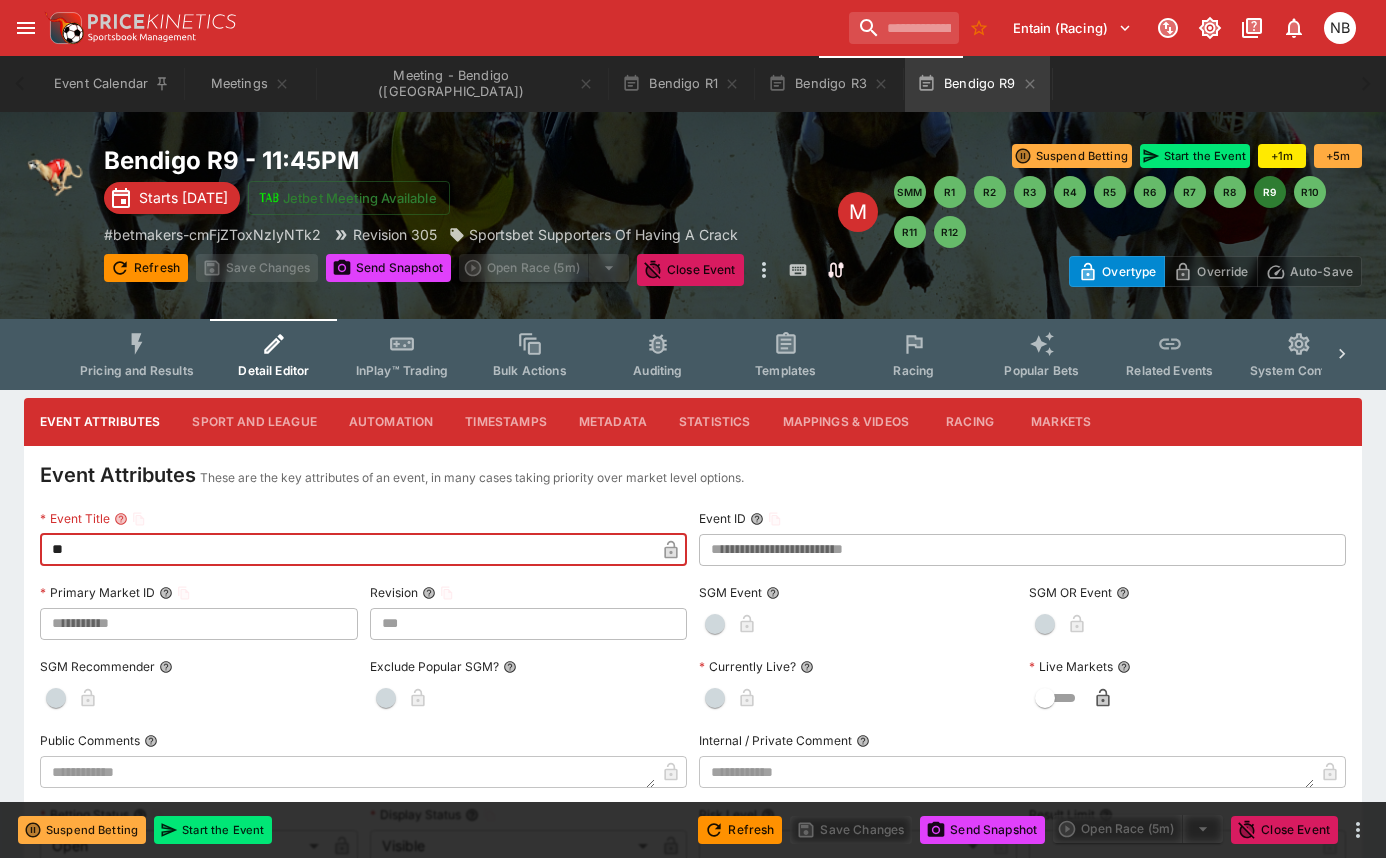 type on "*" 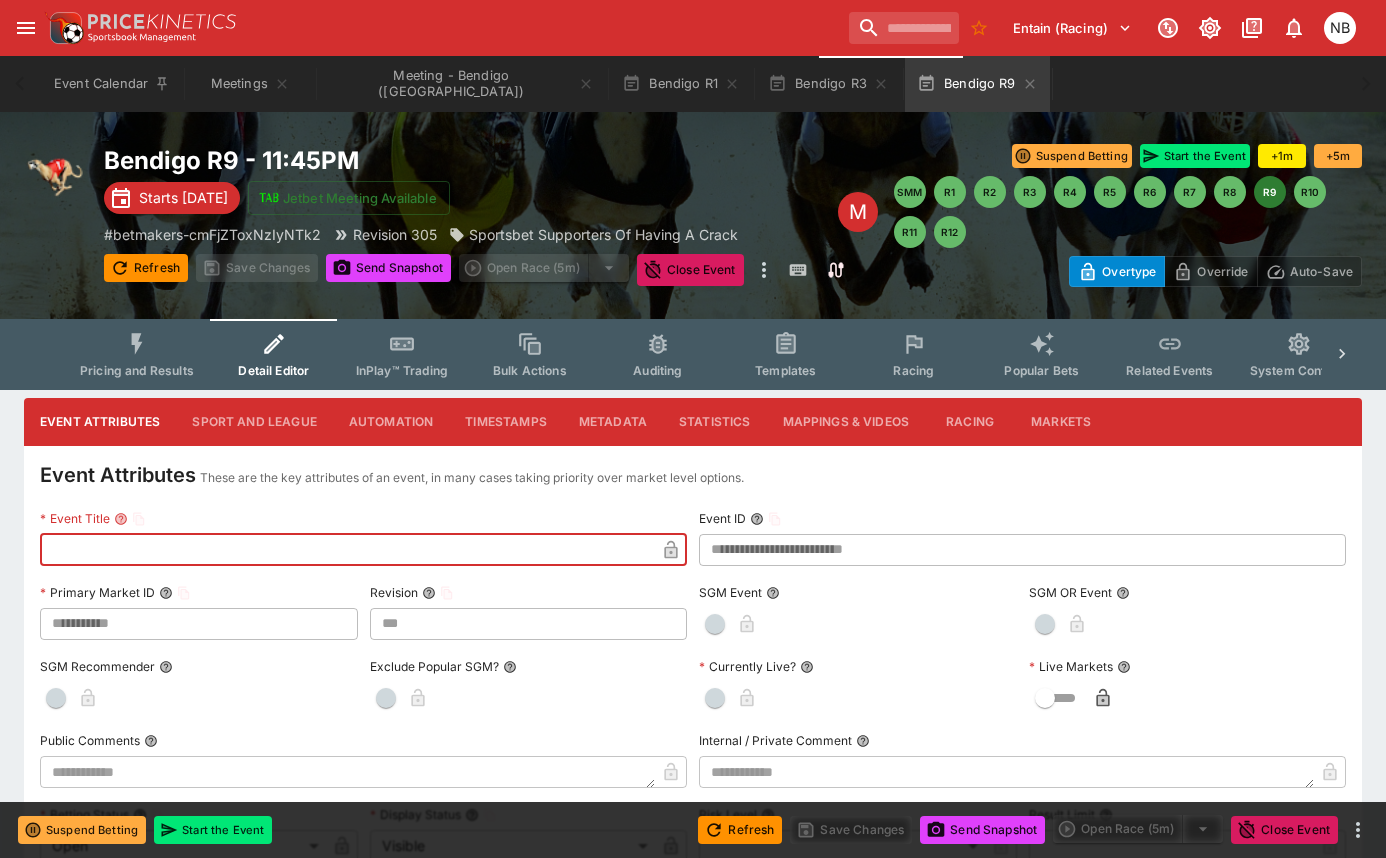 type on "*" 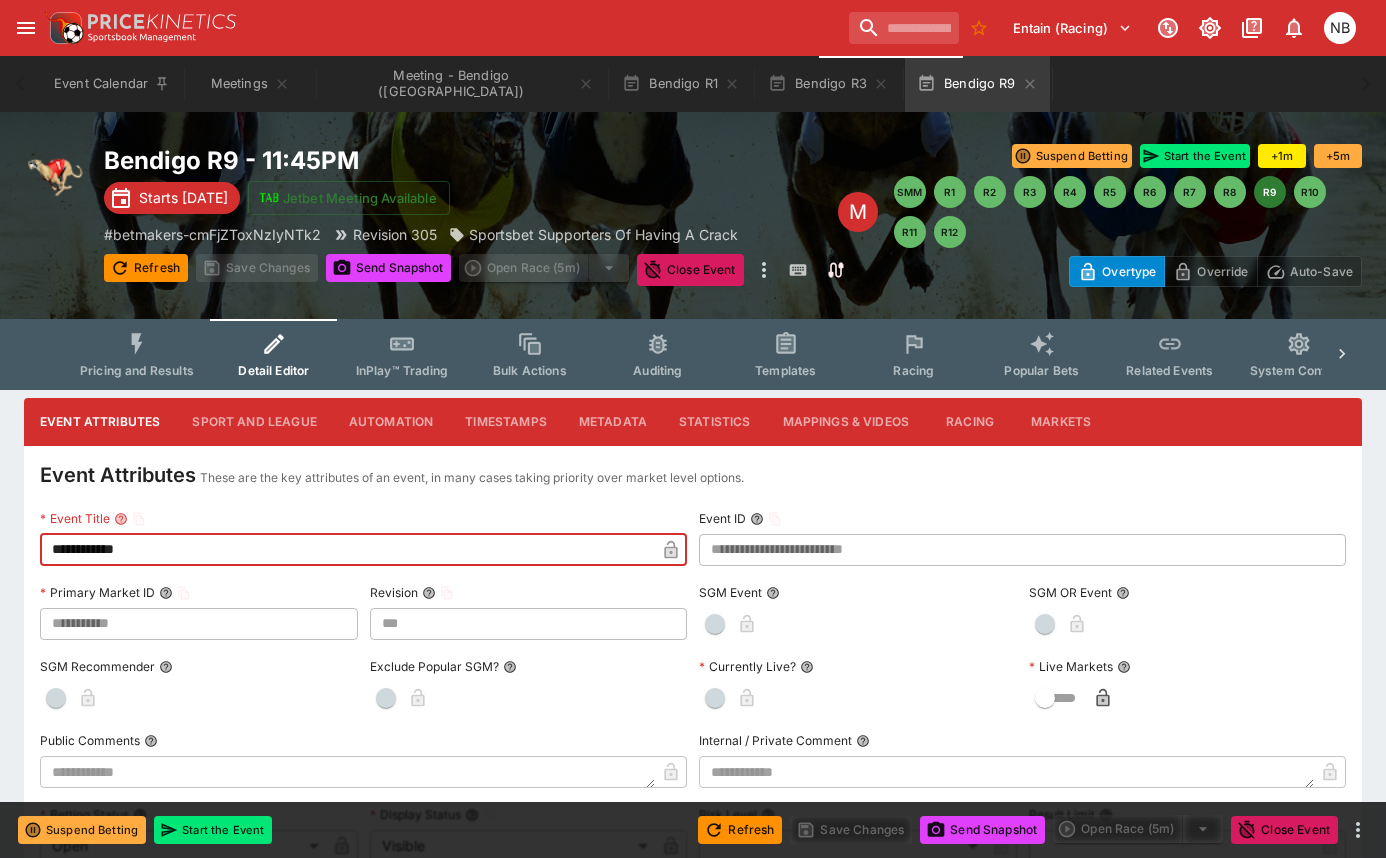 type on "**********" 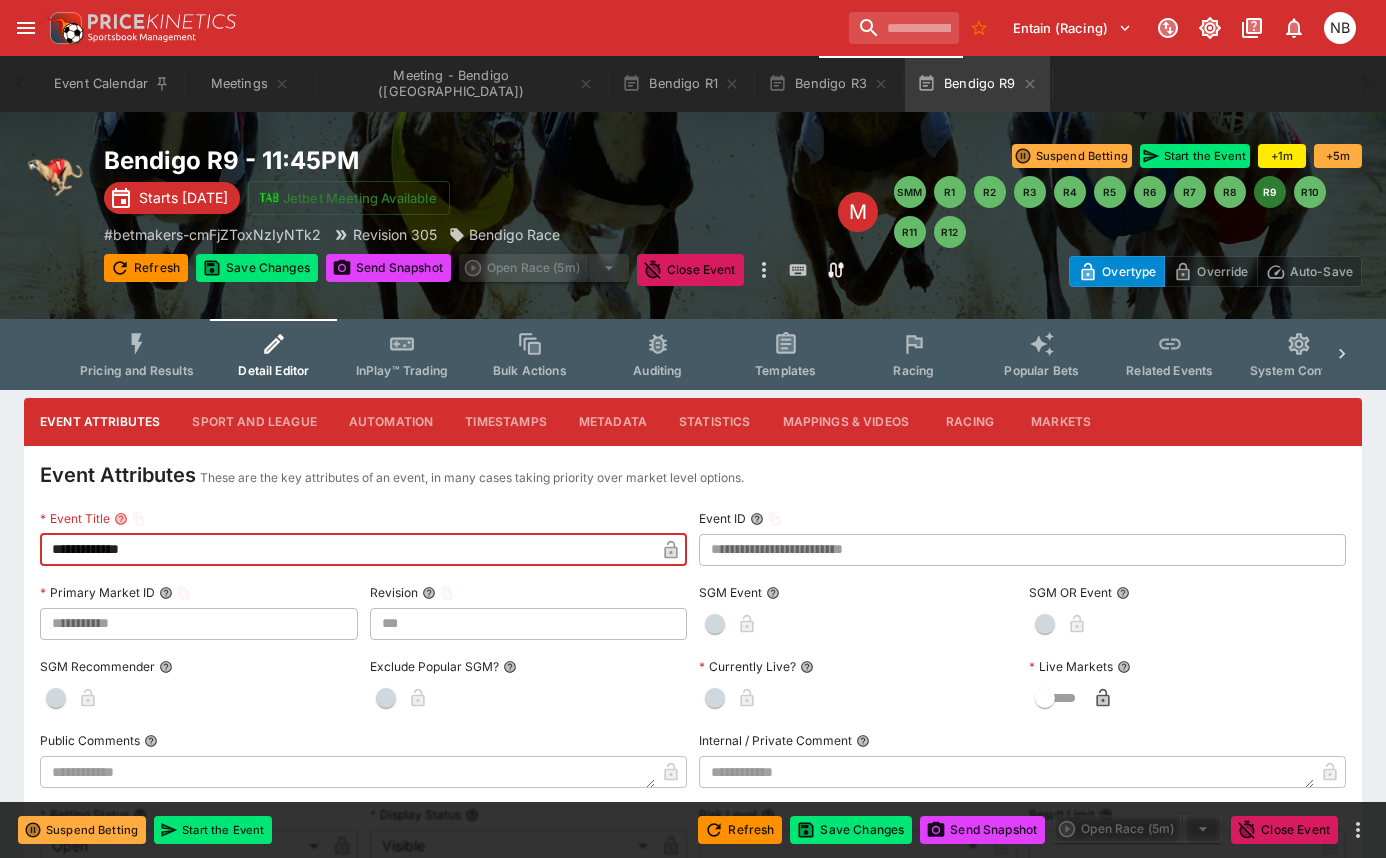 type on "***" 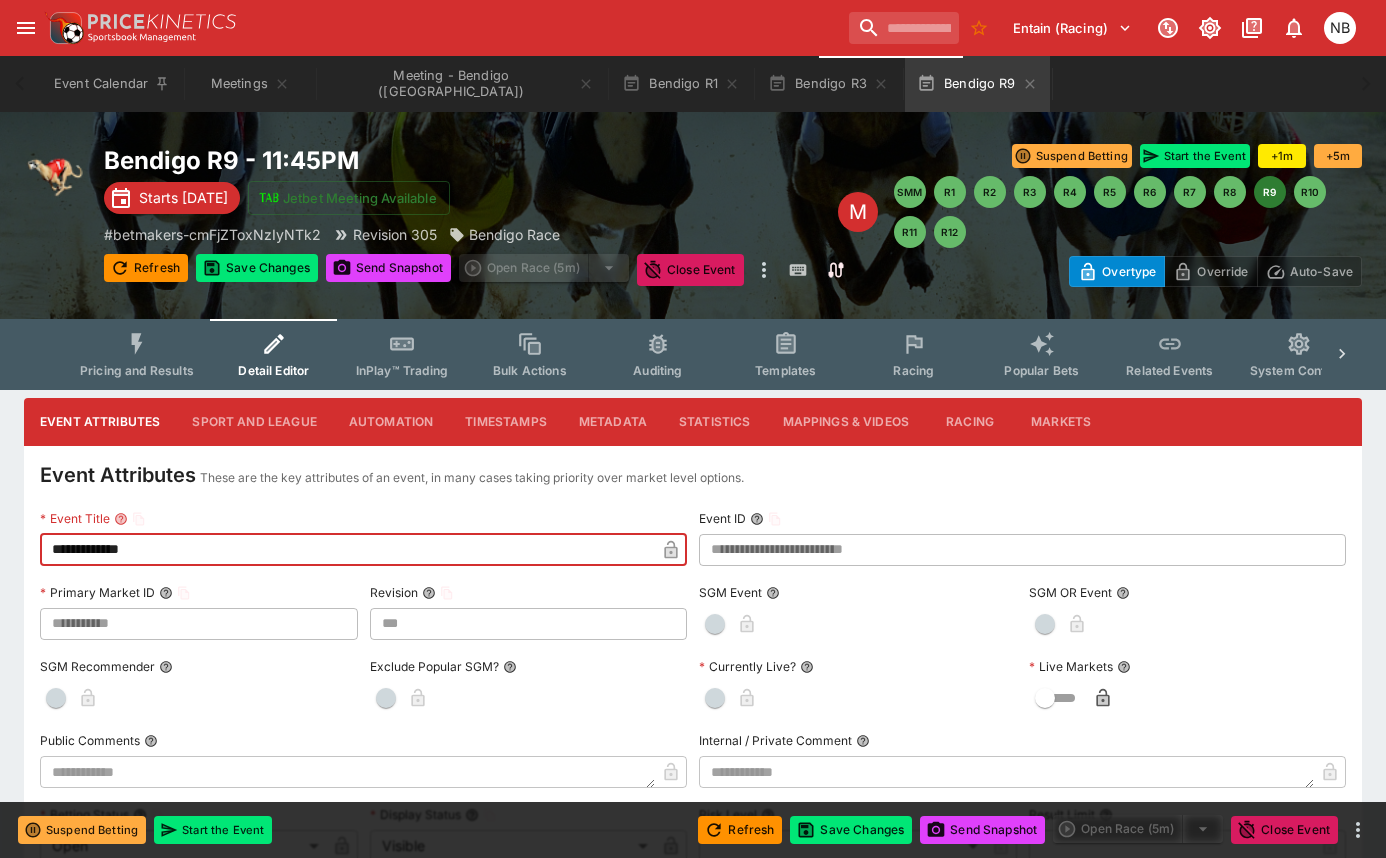 type on "*********" 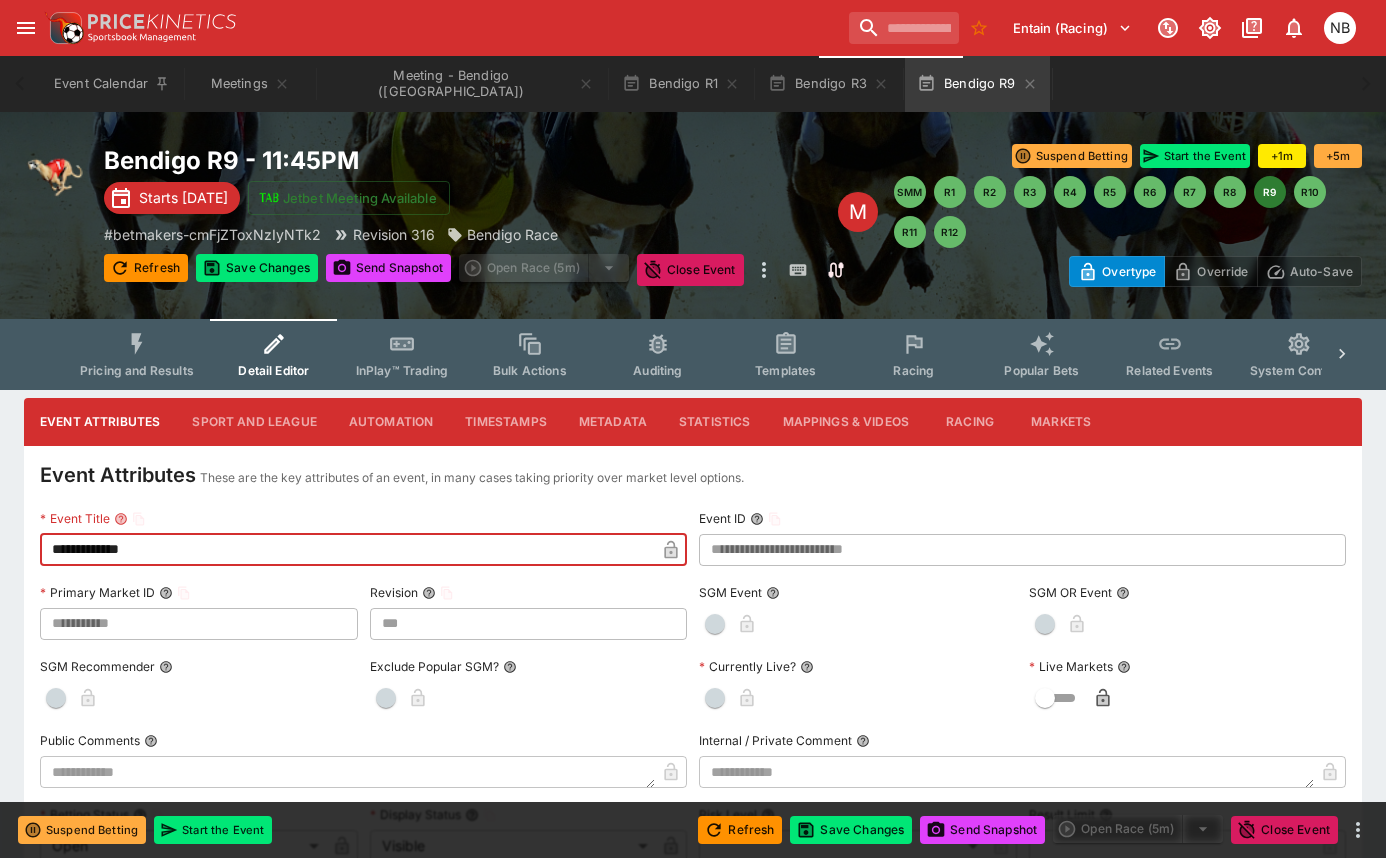 type on "***" 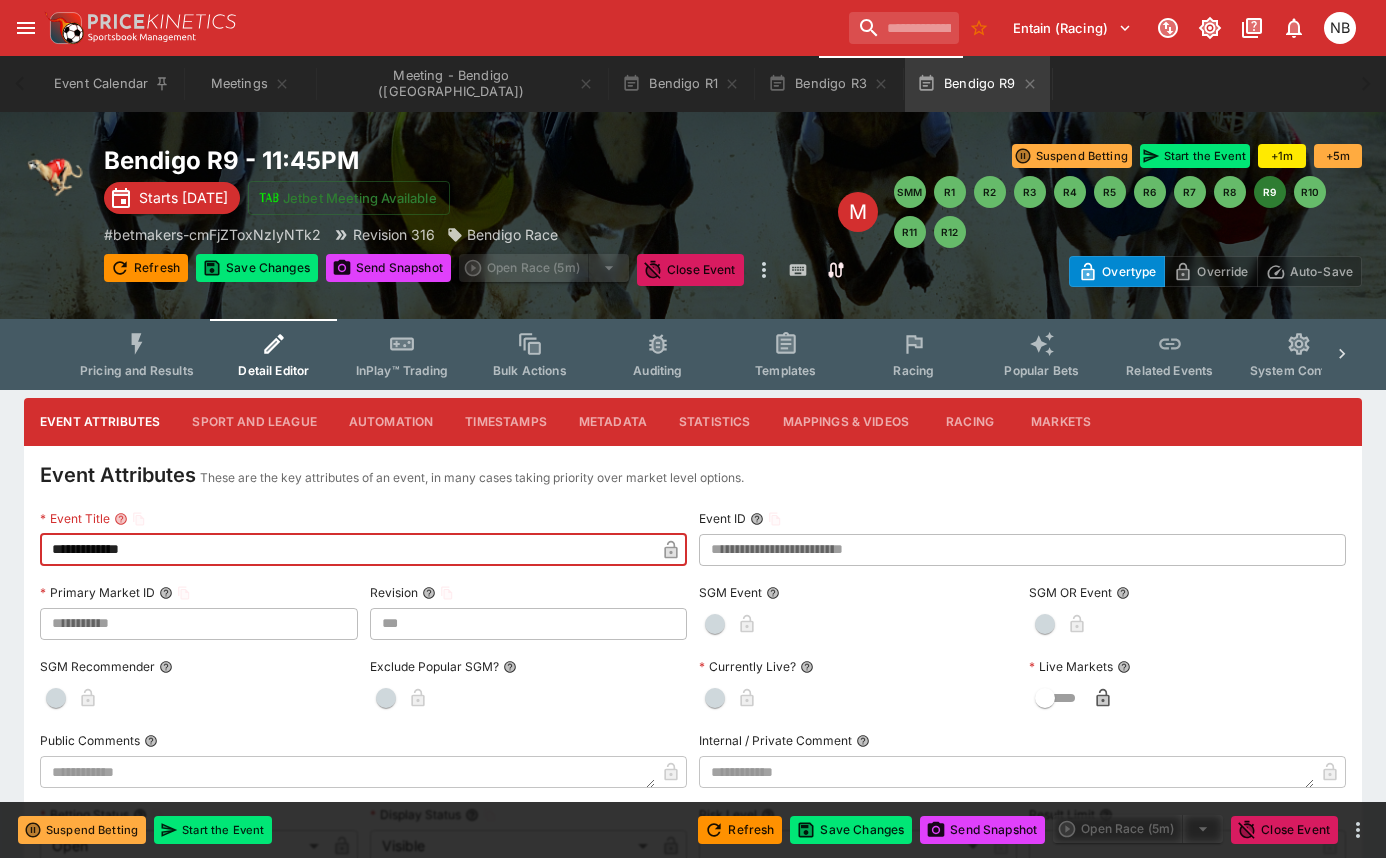 type on "**********" 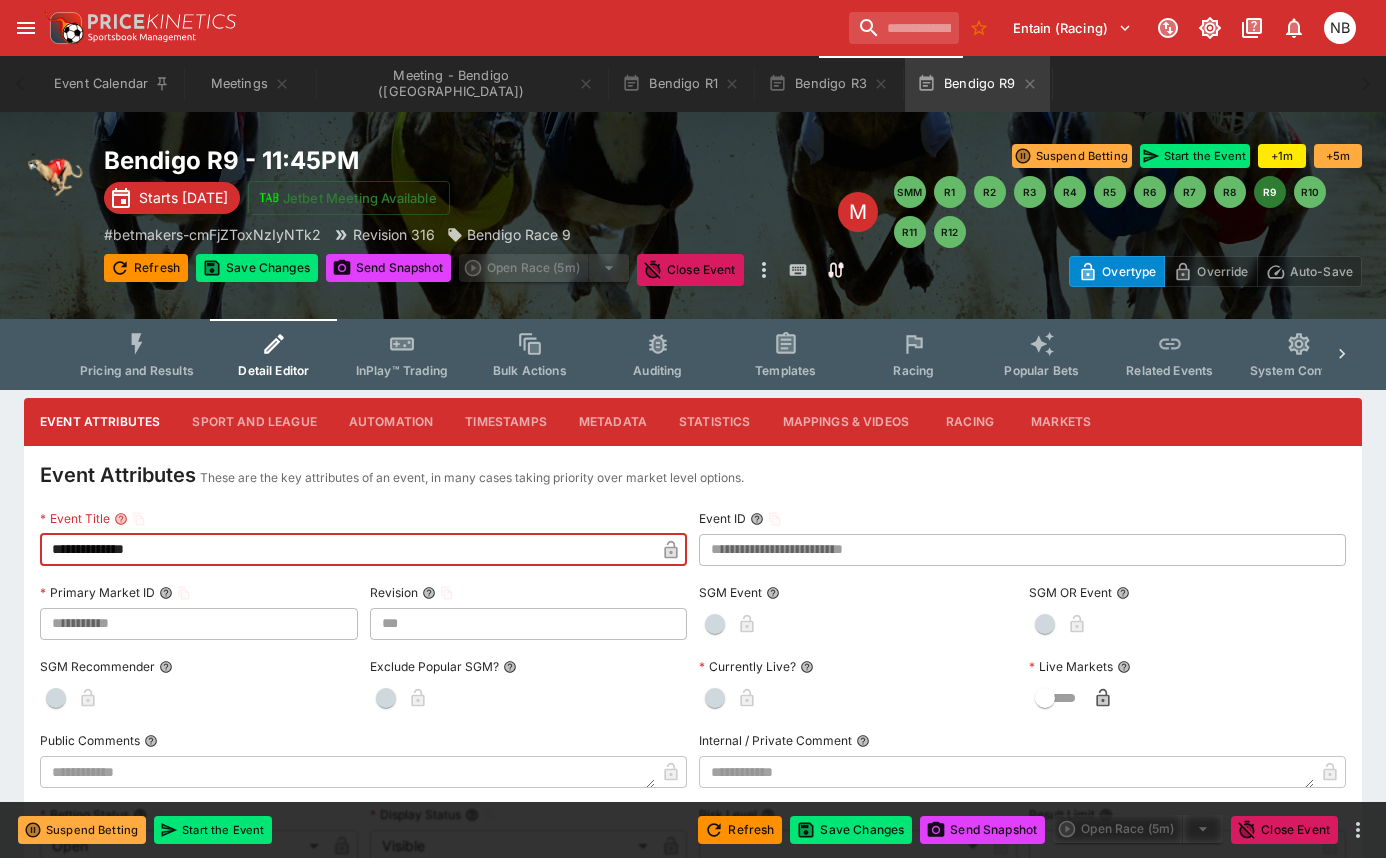 type on "**********" 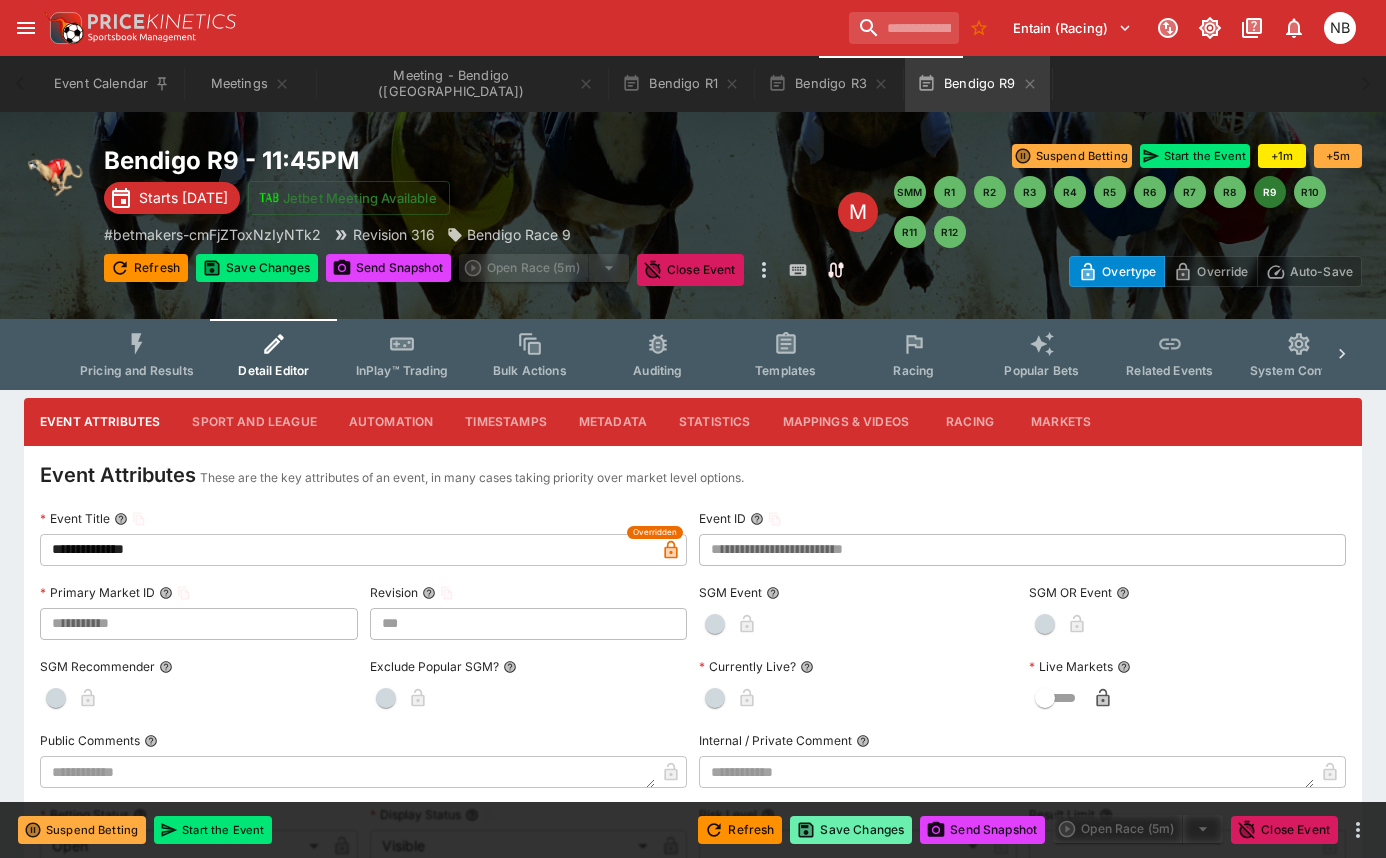 click on "Save Changes" at bounding box center (851, 830) 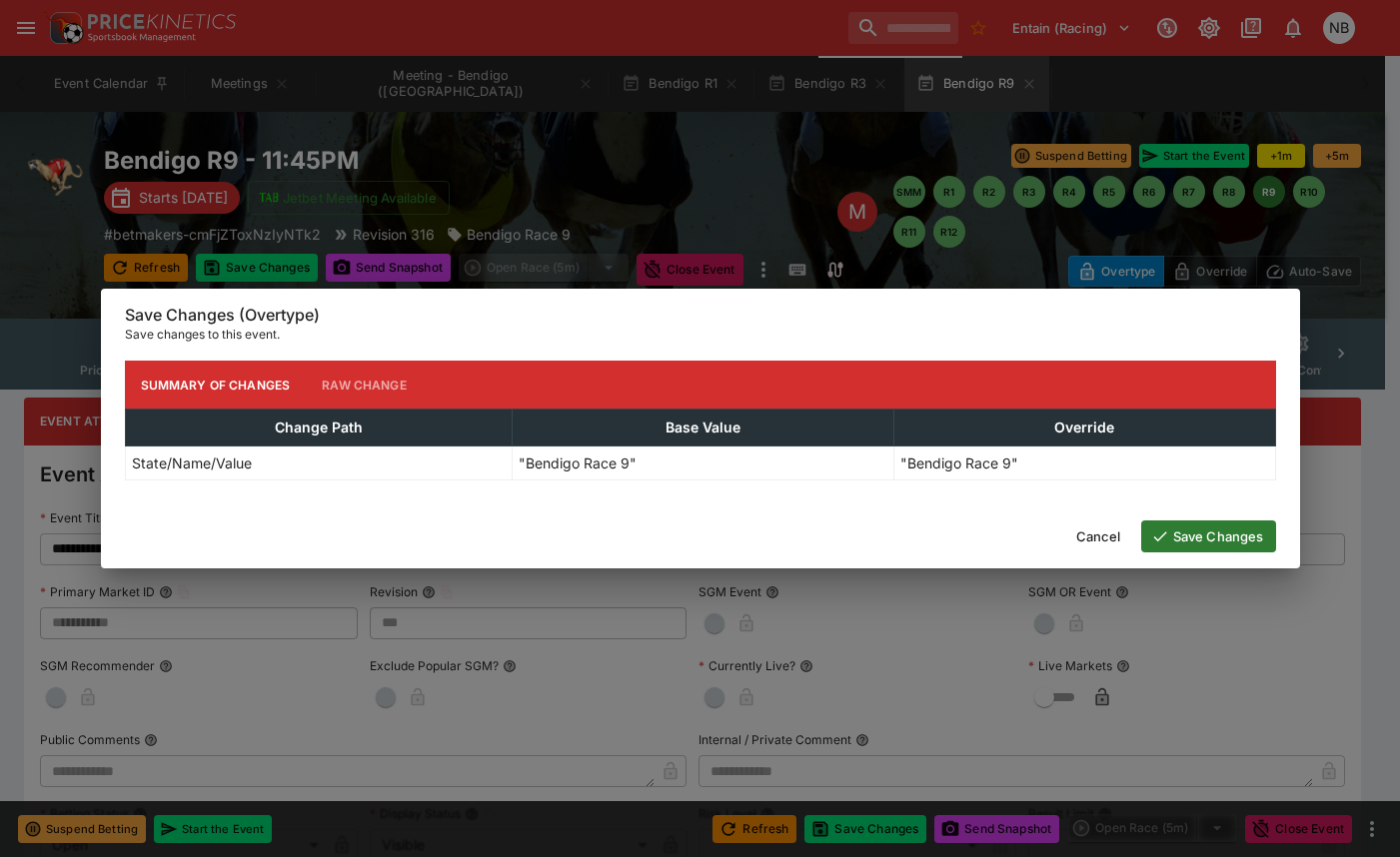 click on "Save Changes" at bounding box center (1208, 536) 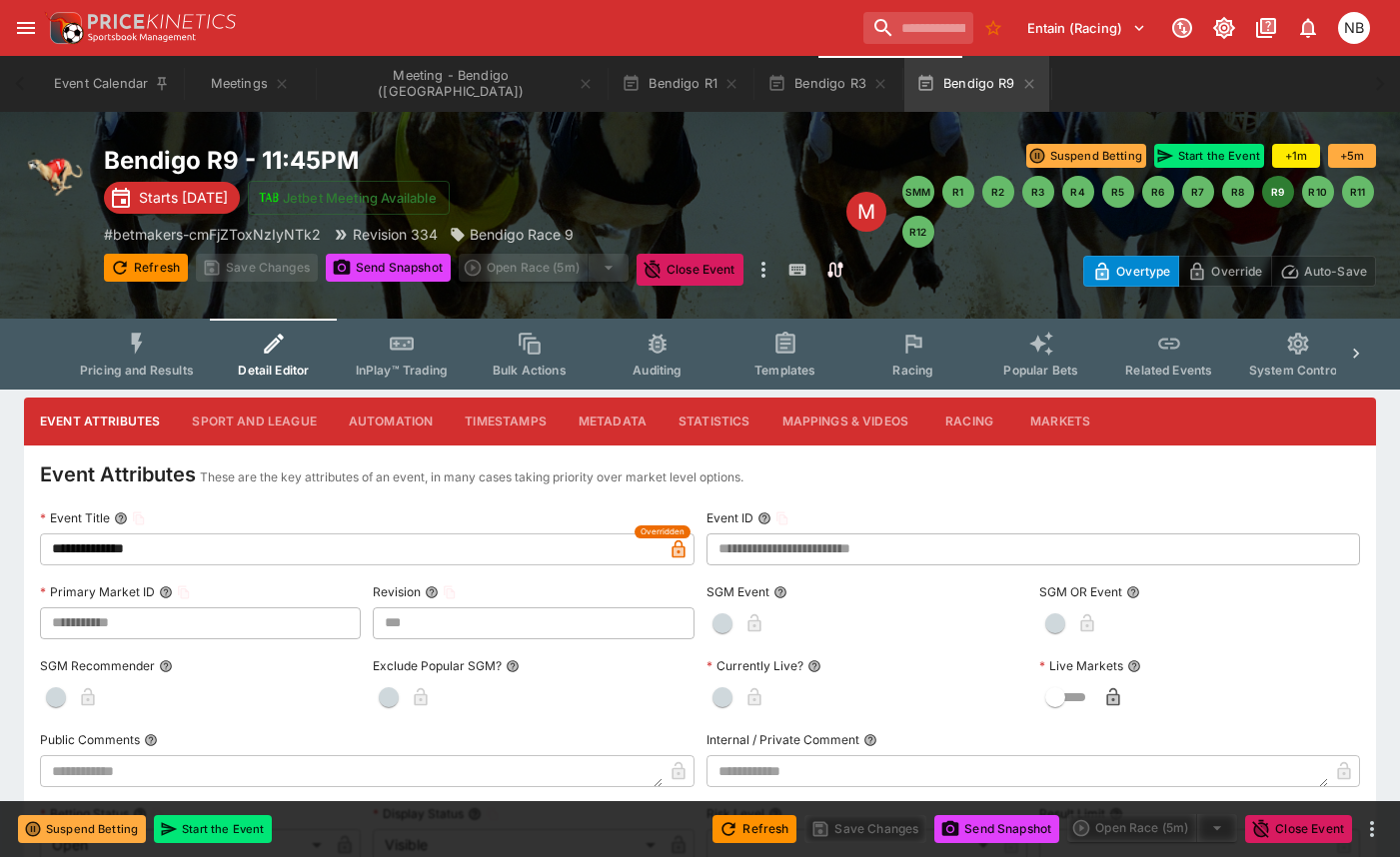 type on "***" 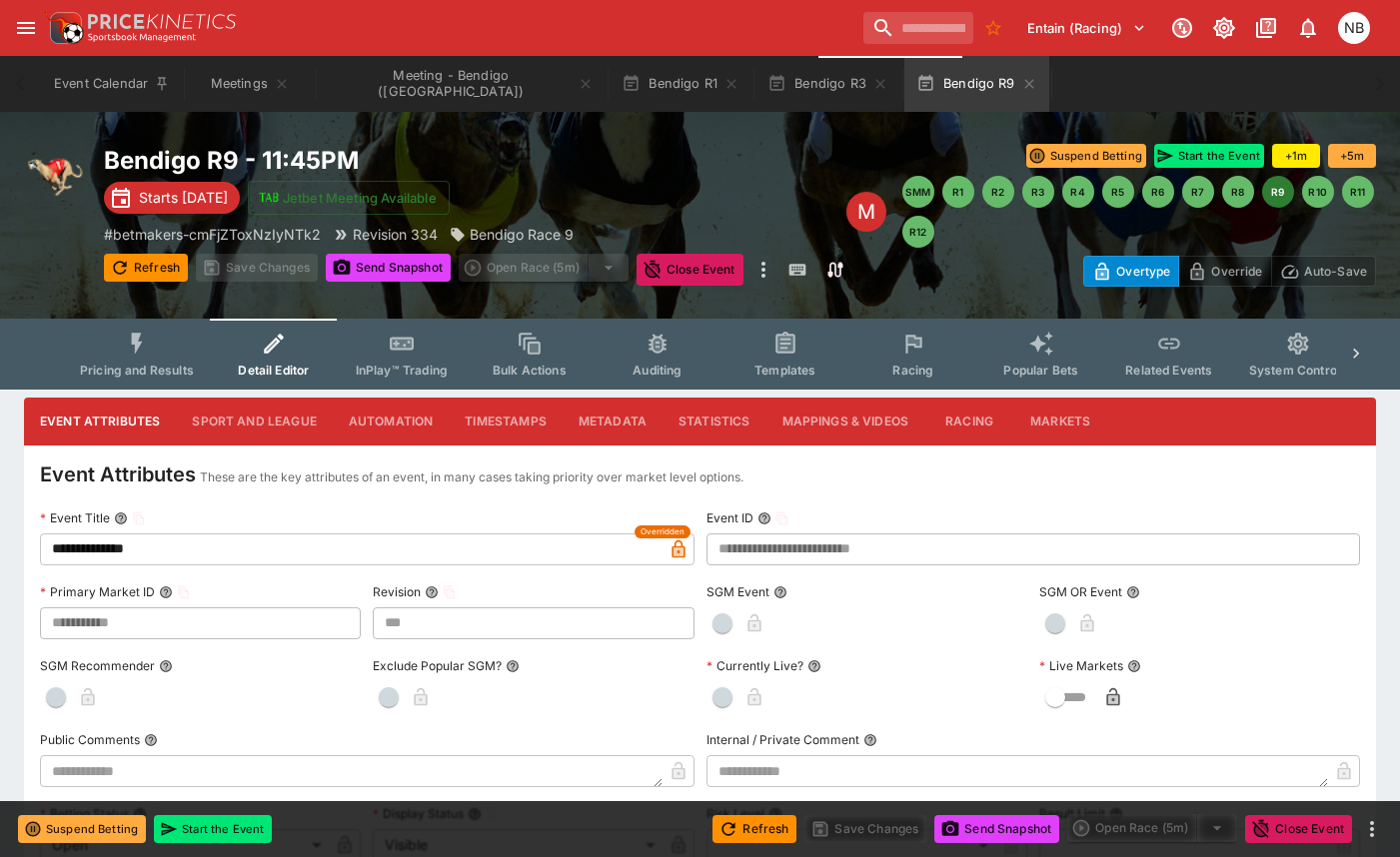 type on "*********" 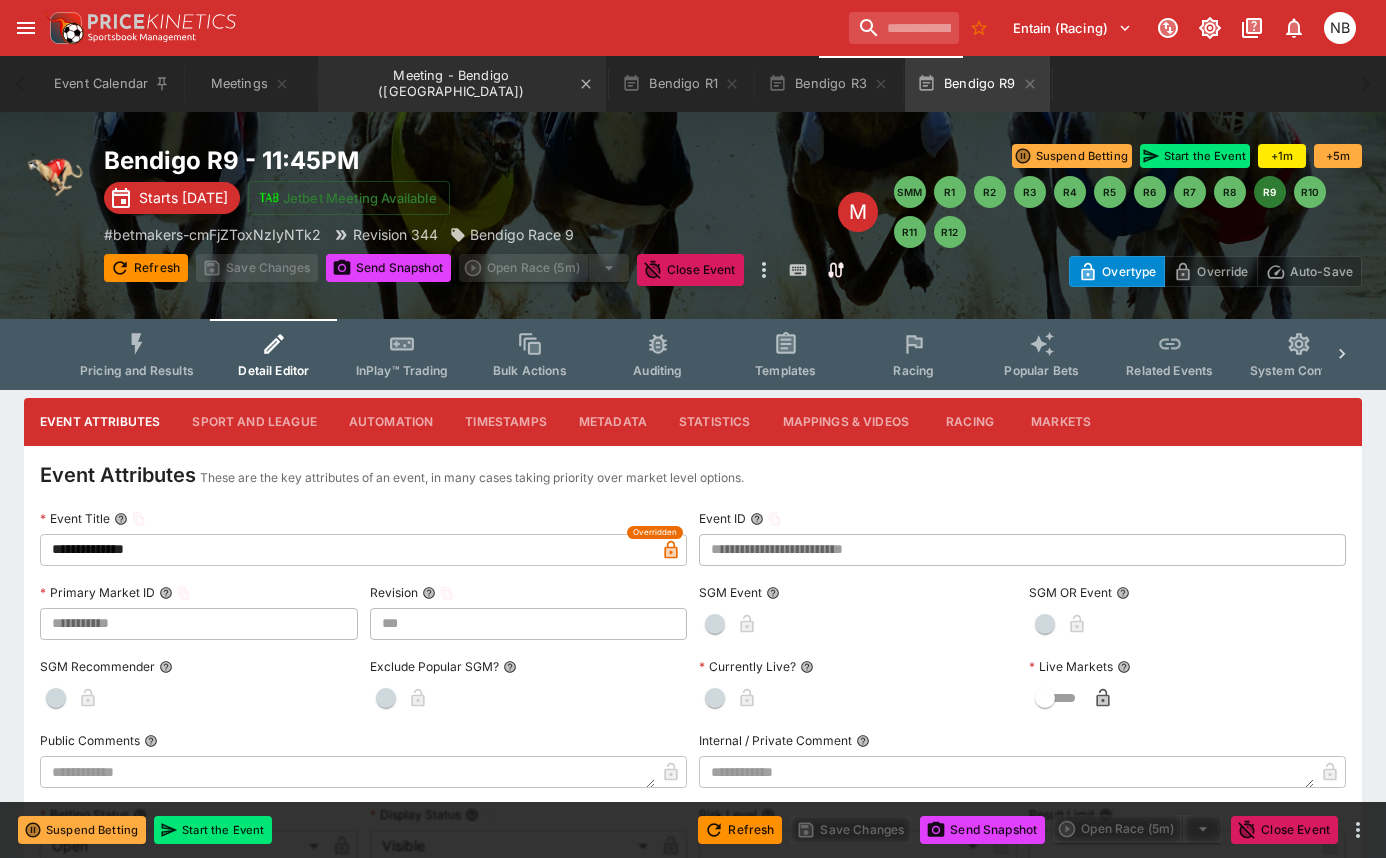 type on "***" 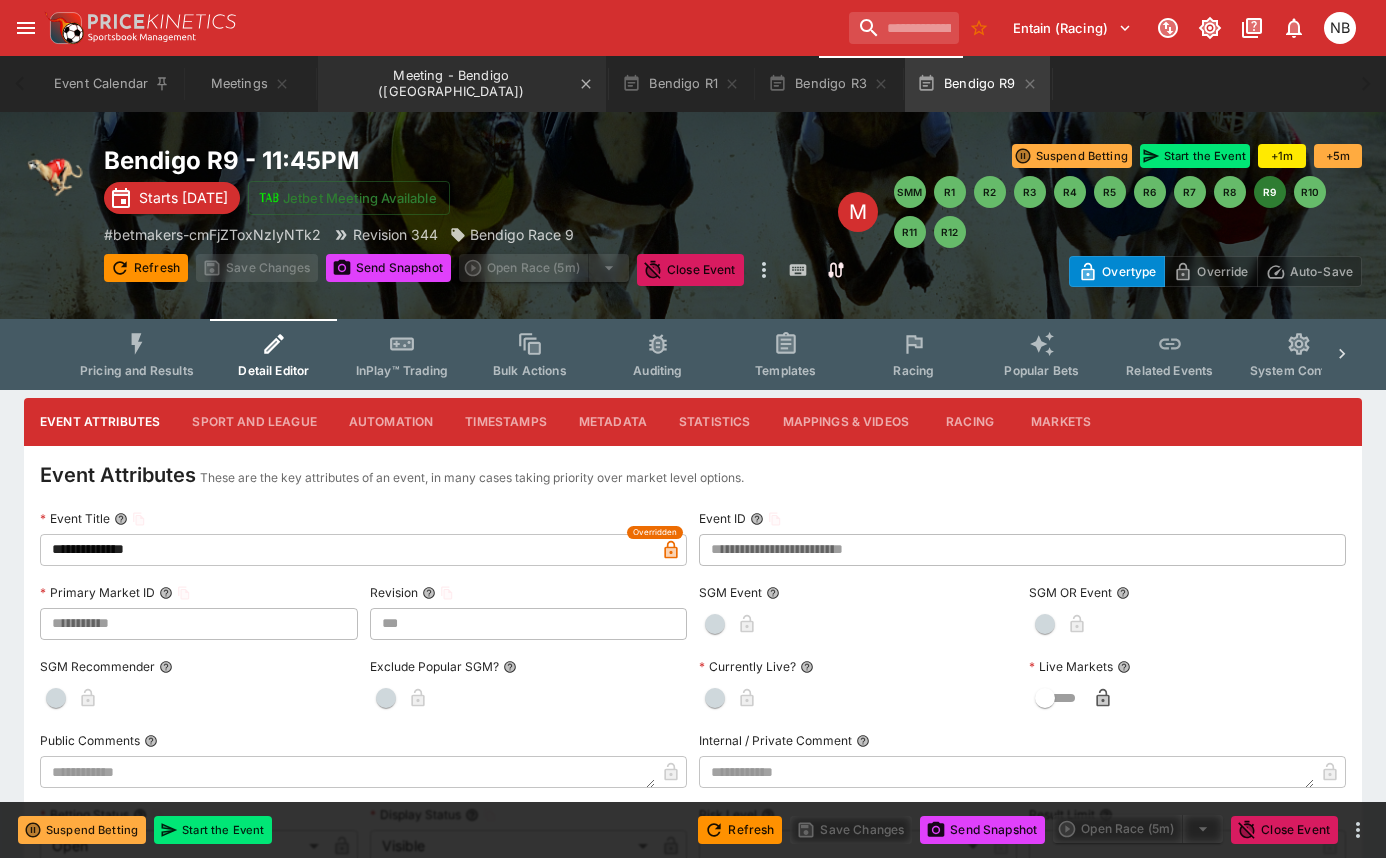 type on "**********" 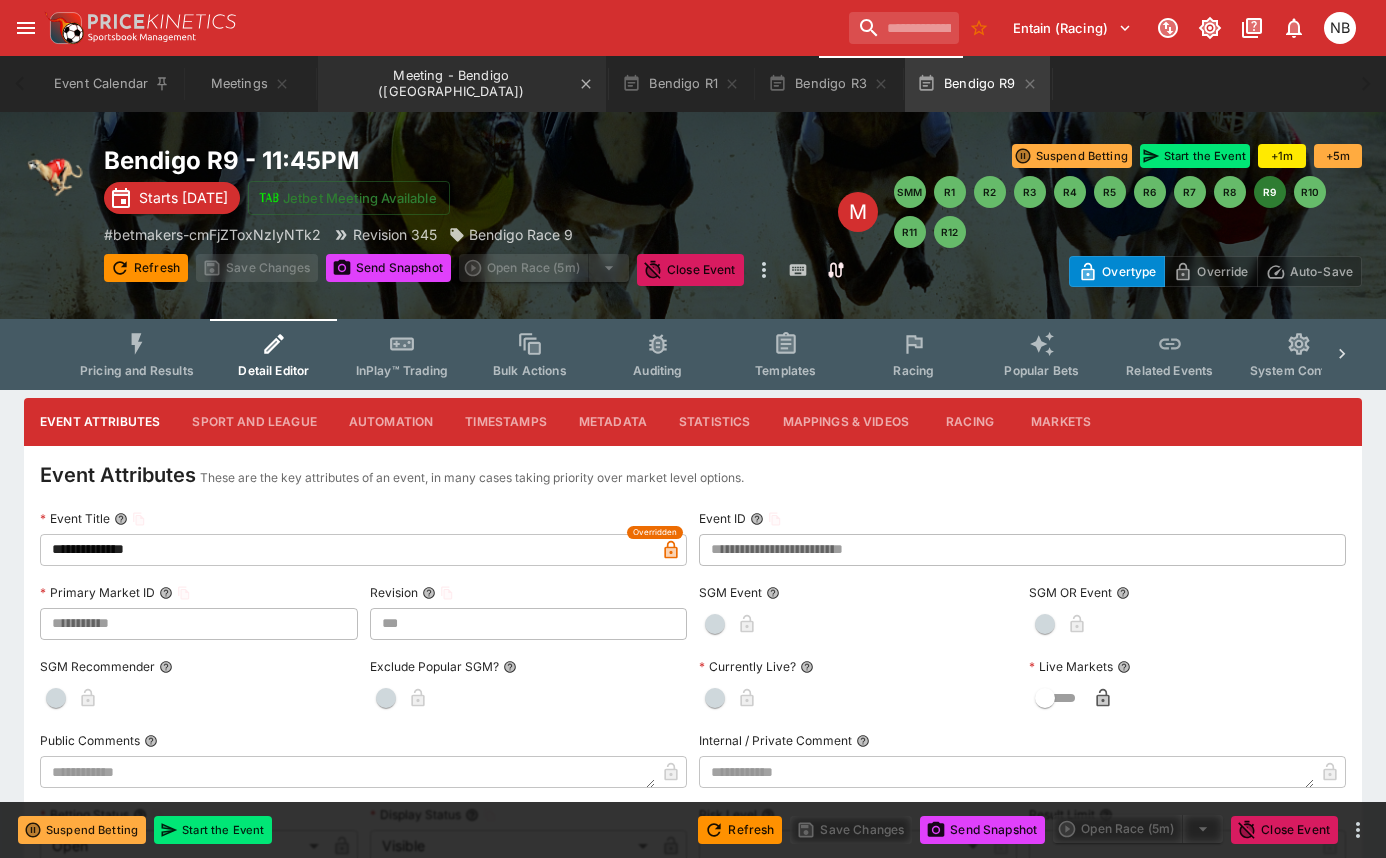 click on "Meeting - Bendigo (AUS)" at bounding box center [462, 84] 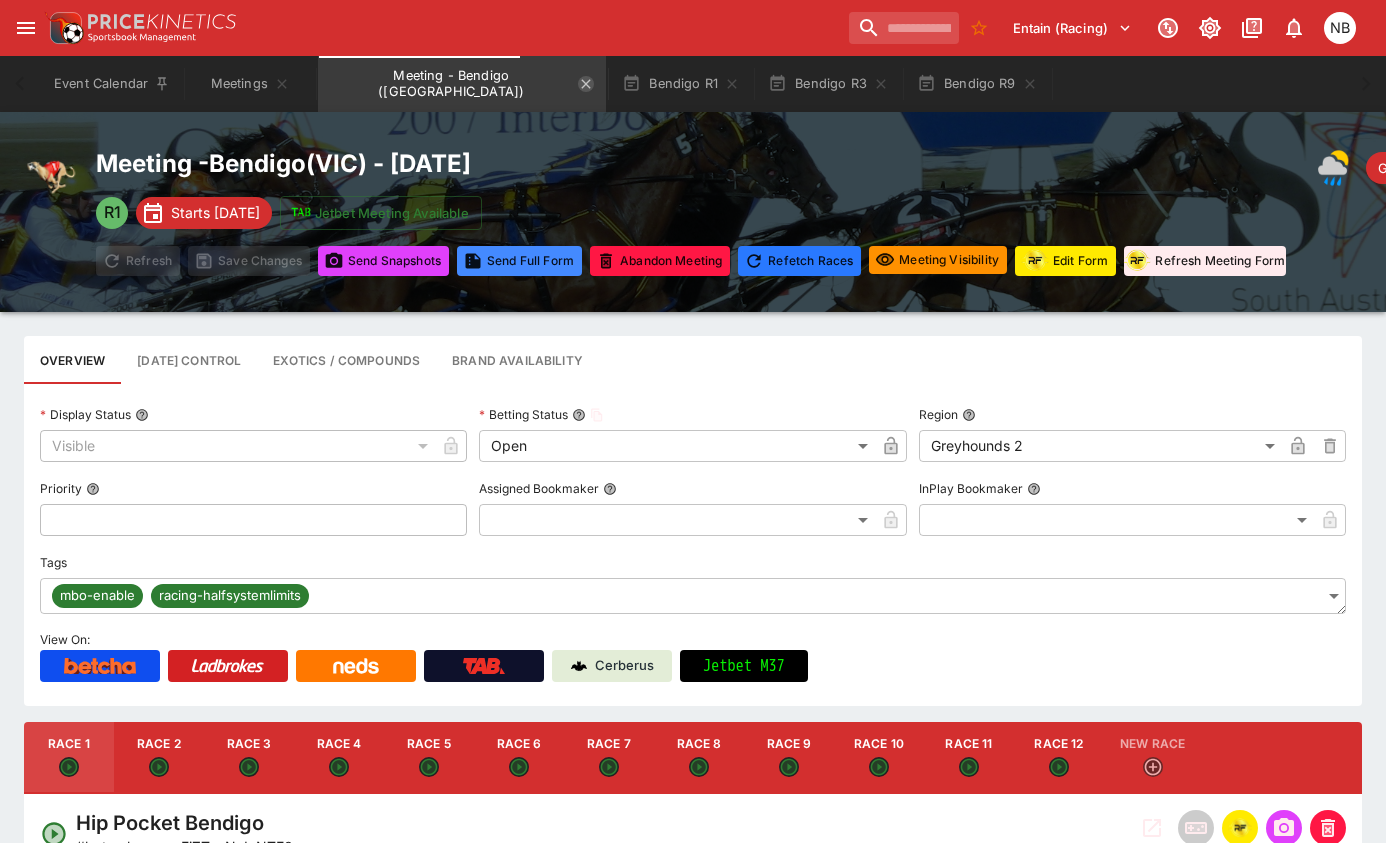 click 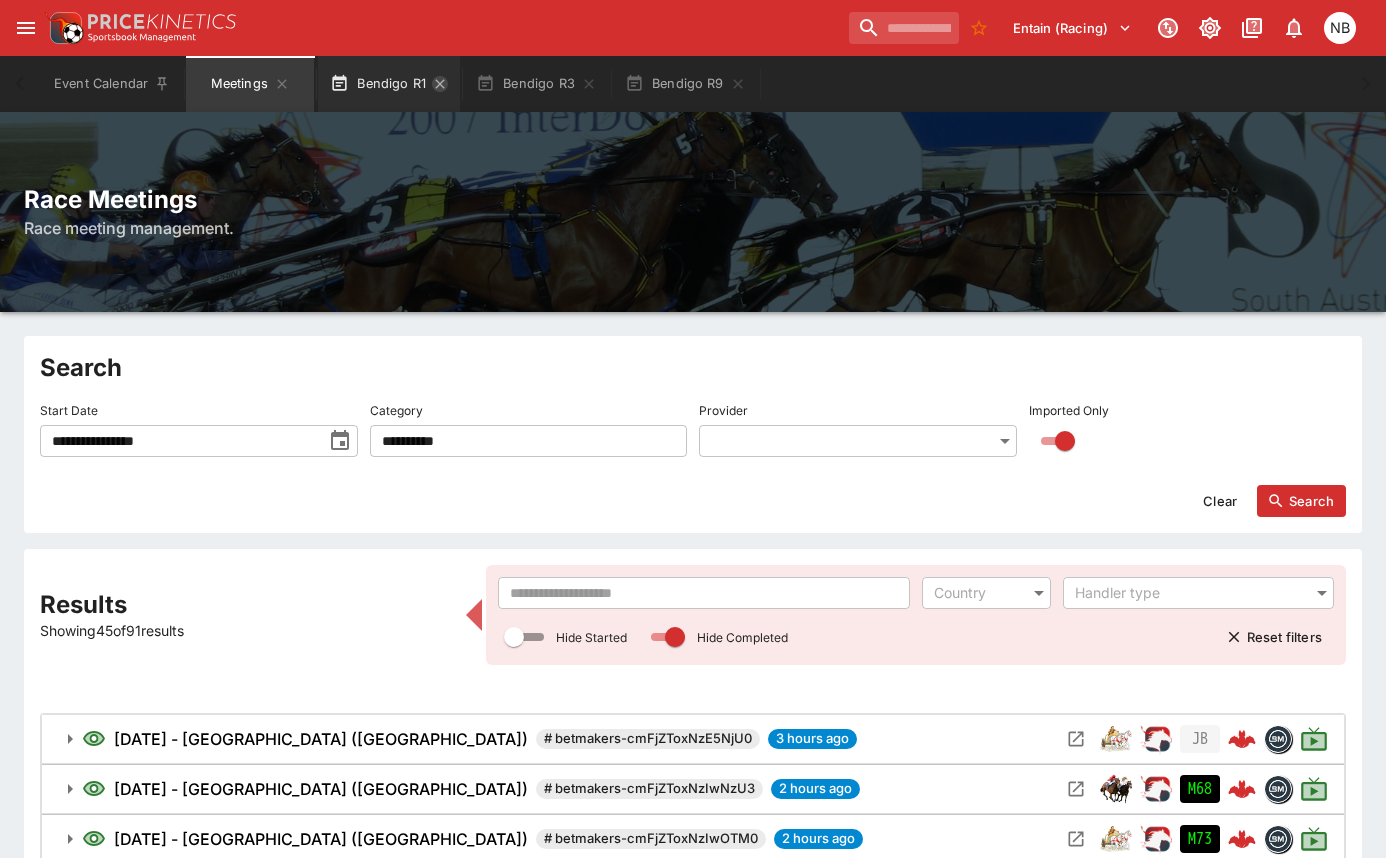 click 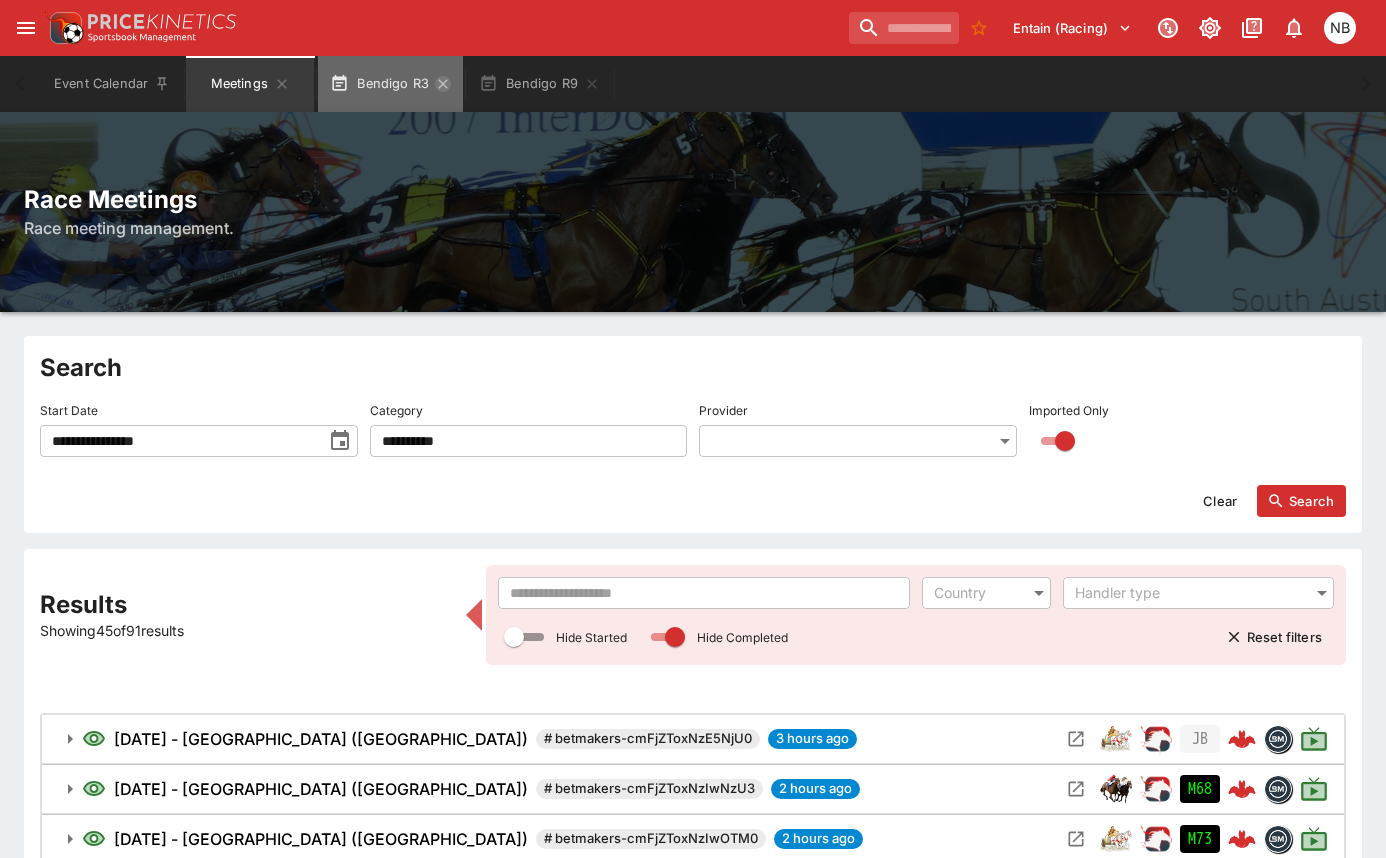 click 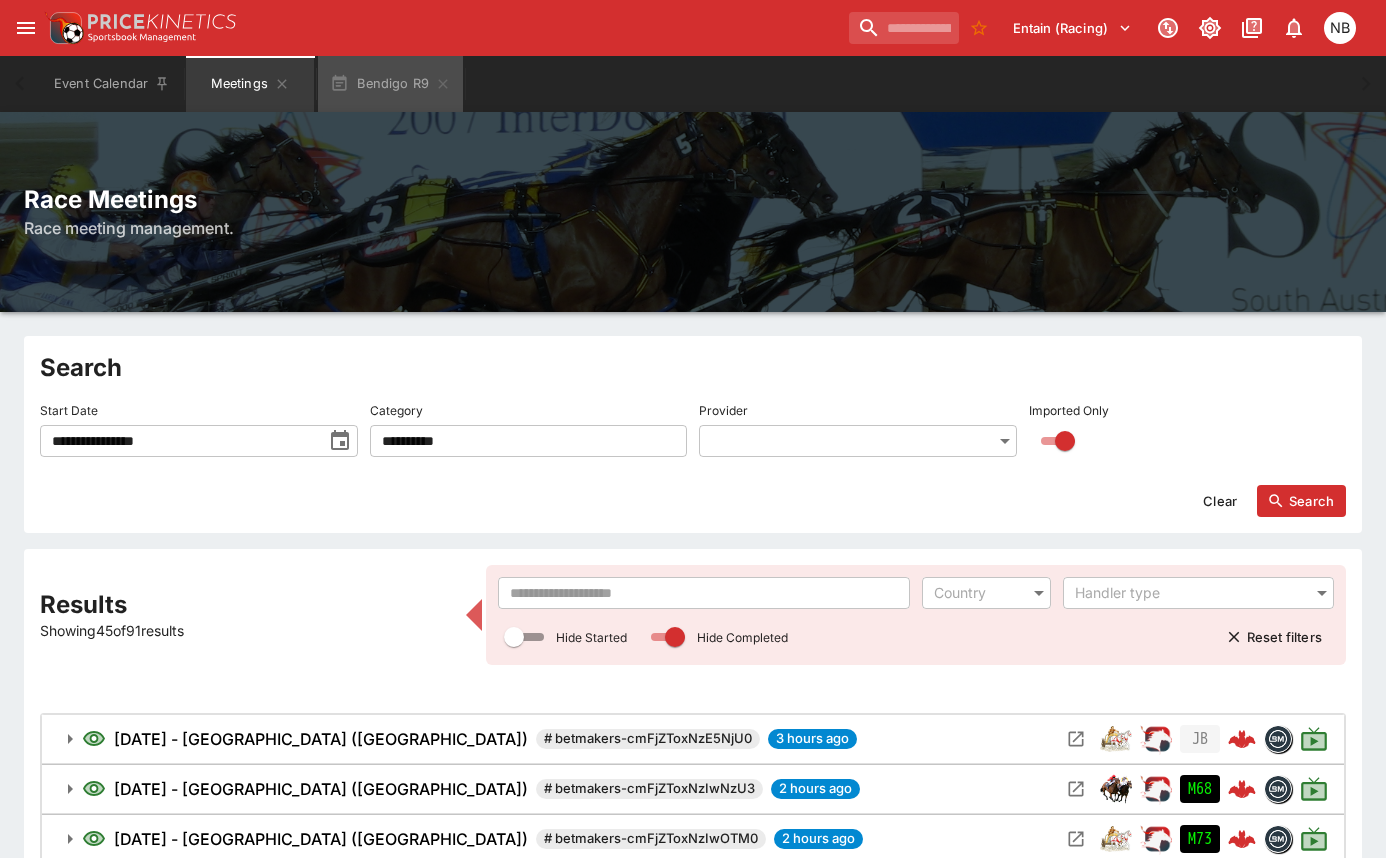 click 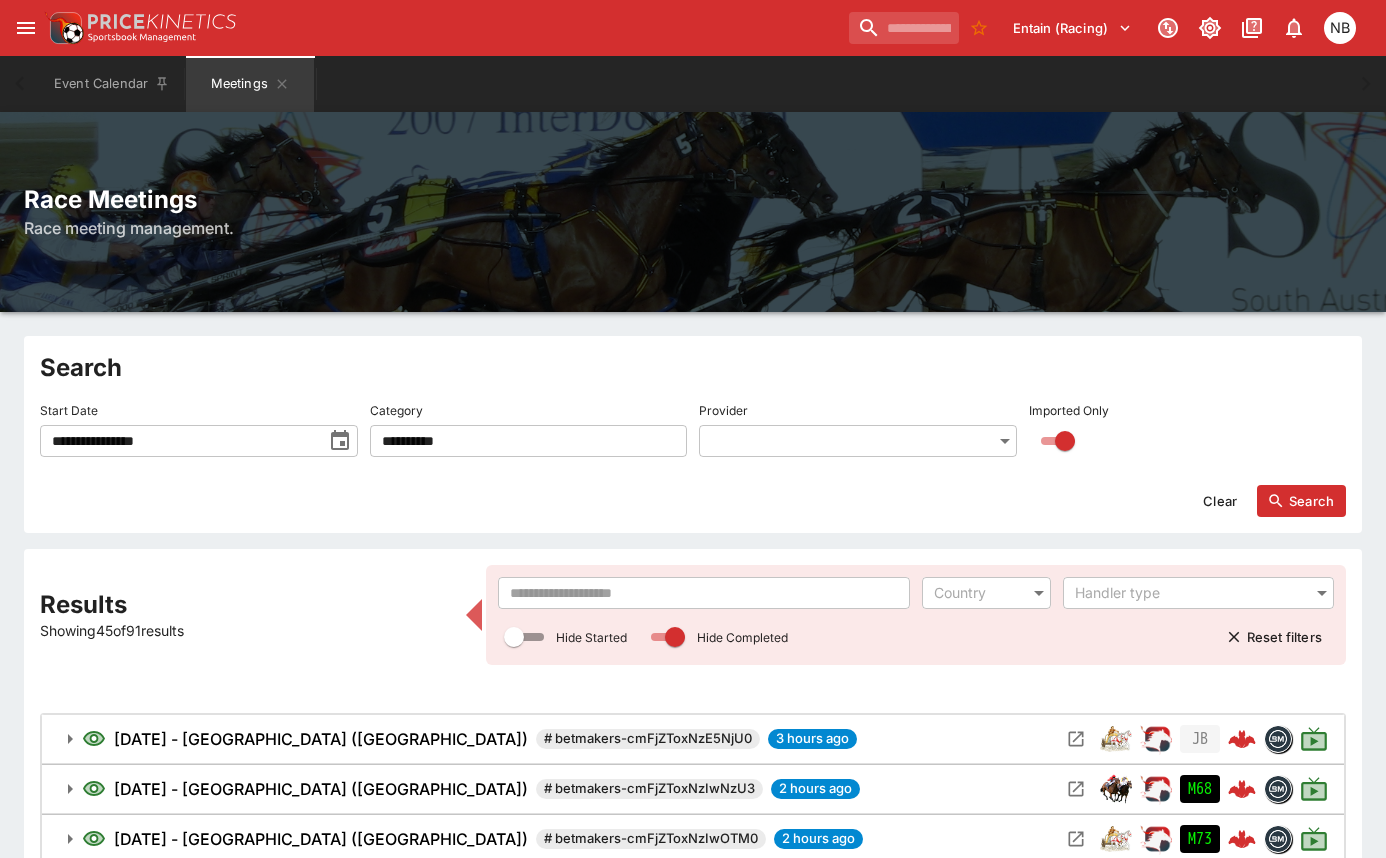 click at bounding box center [704, 593] 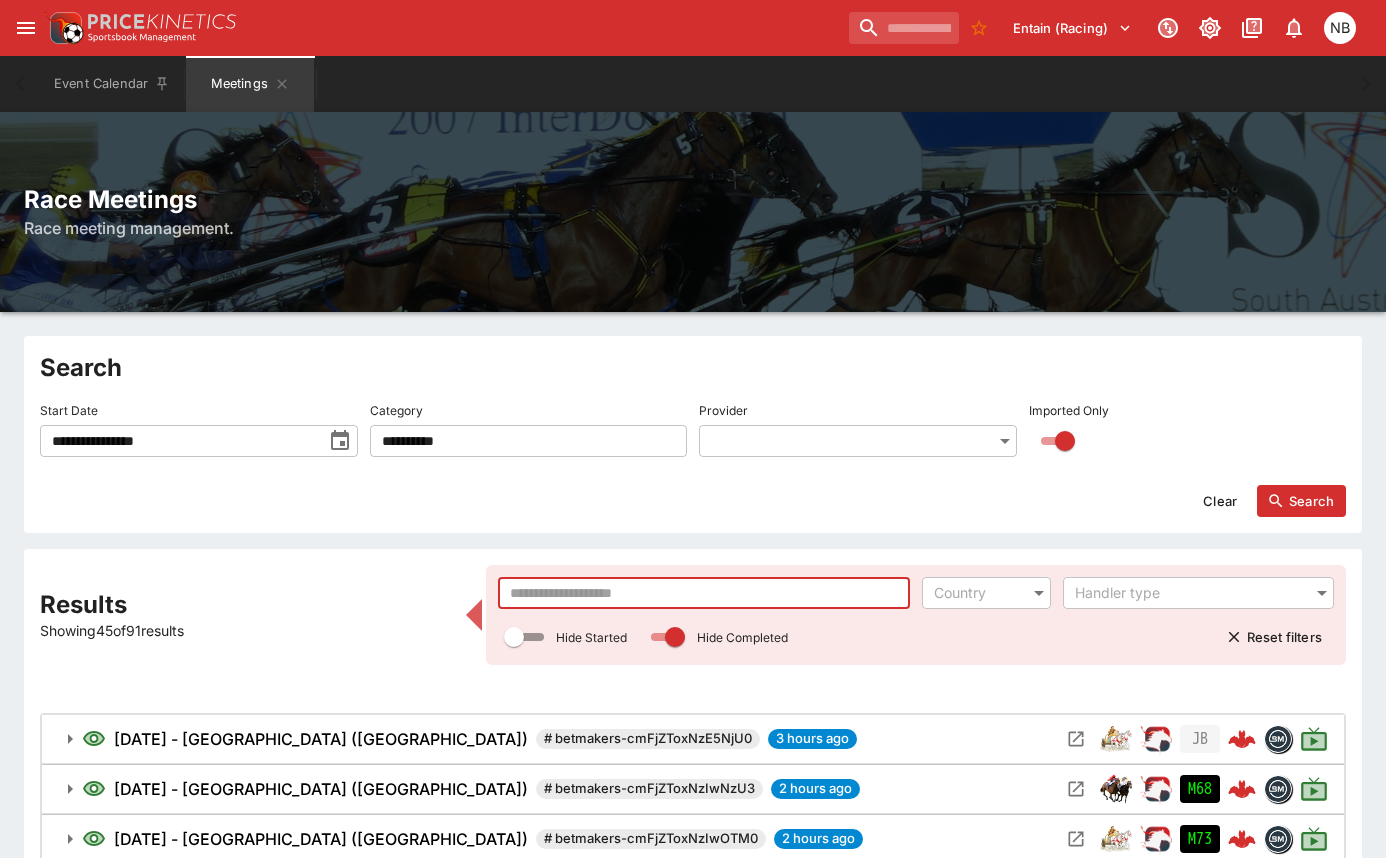 click 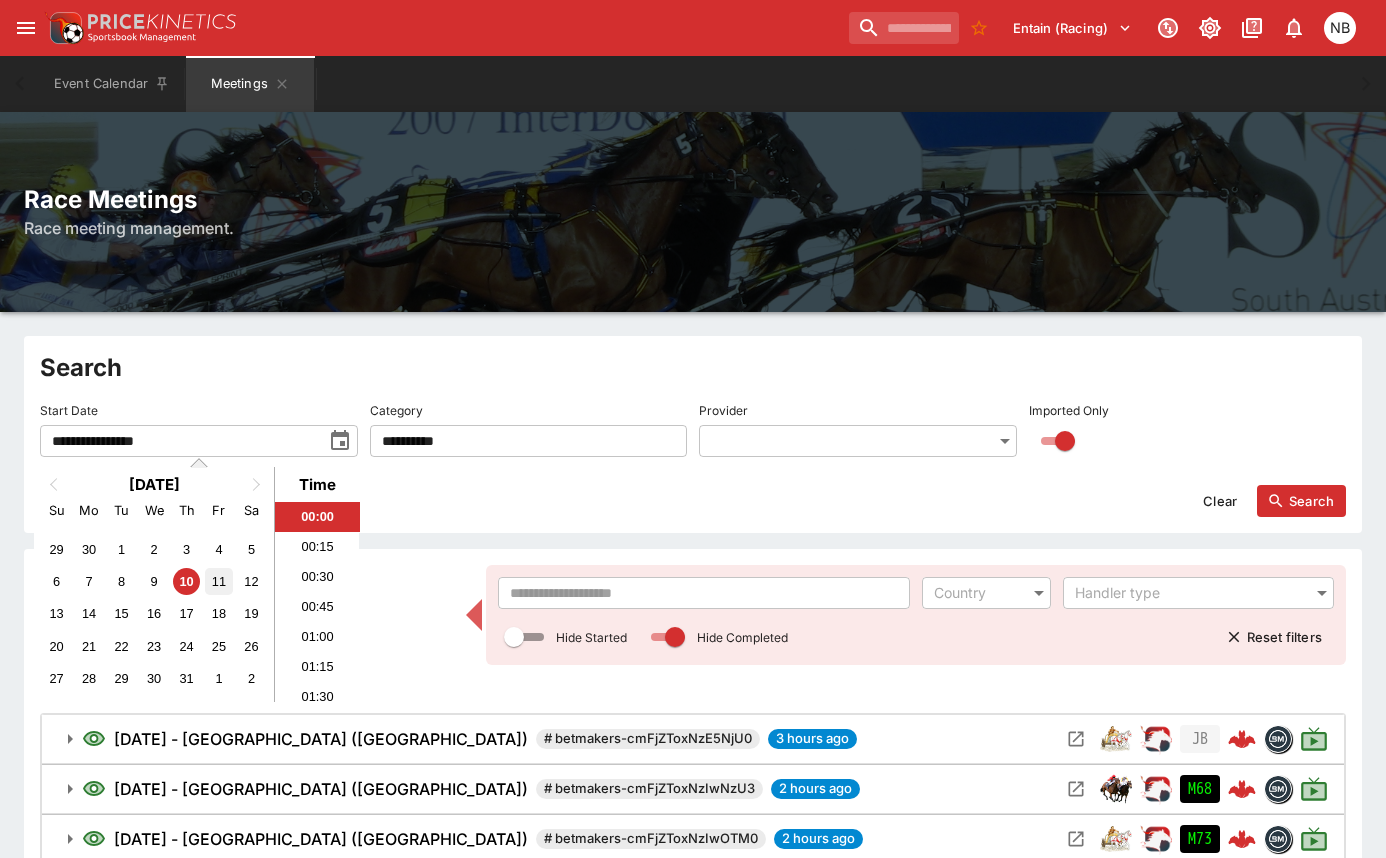click on "11" at bounding box center (218, 581) 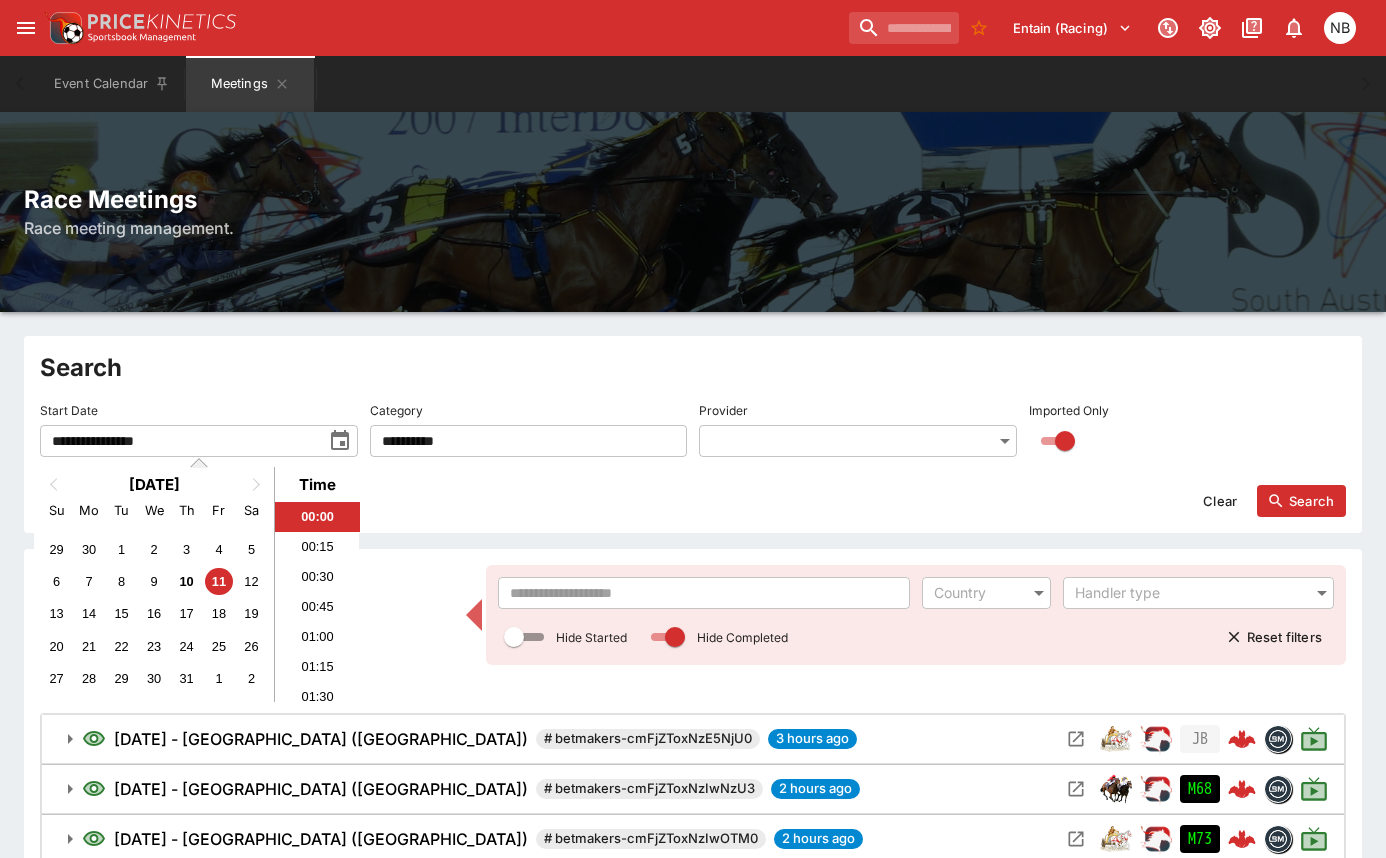 click at bounding box center [704, 593] 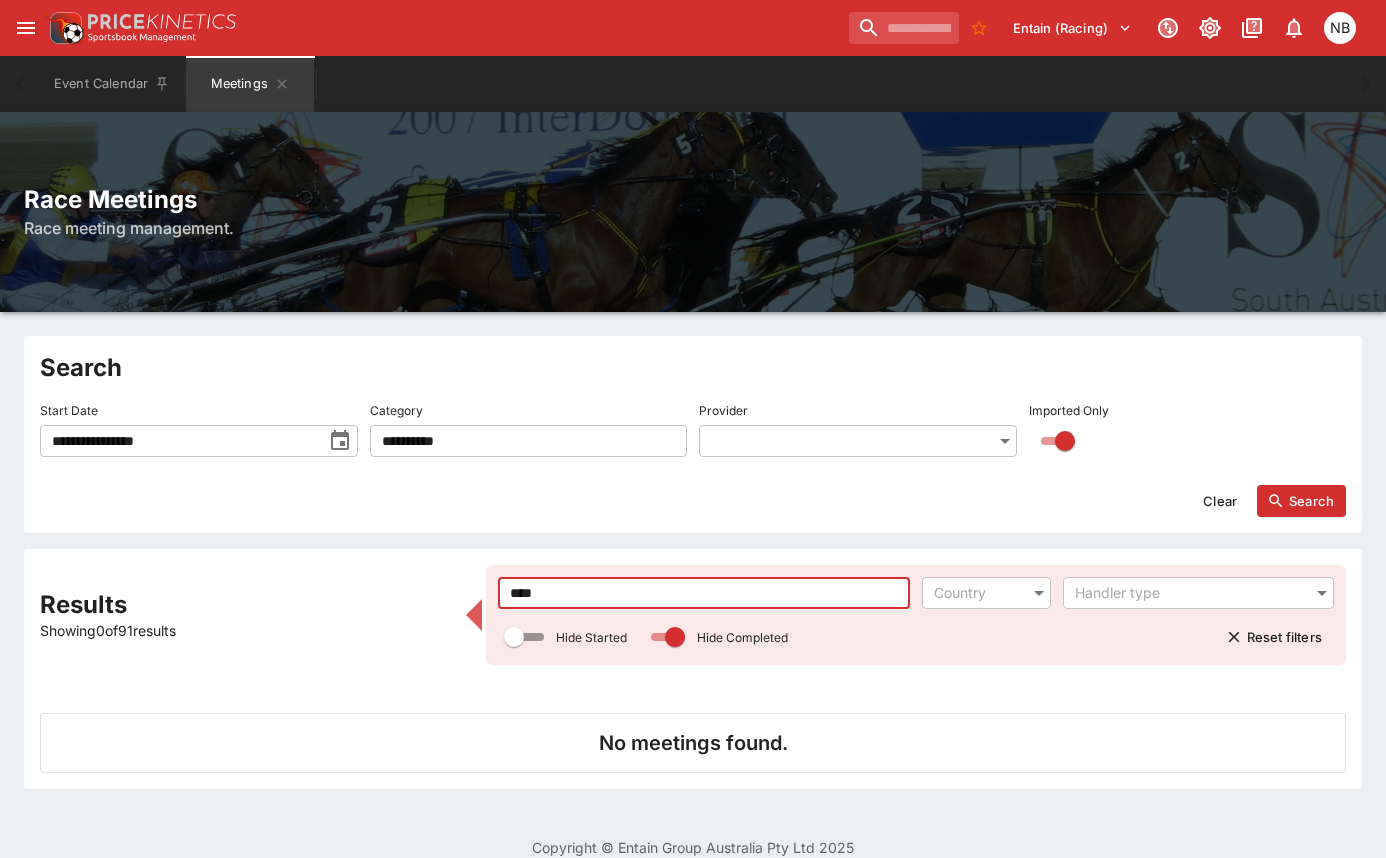 type on "****" 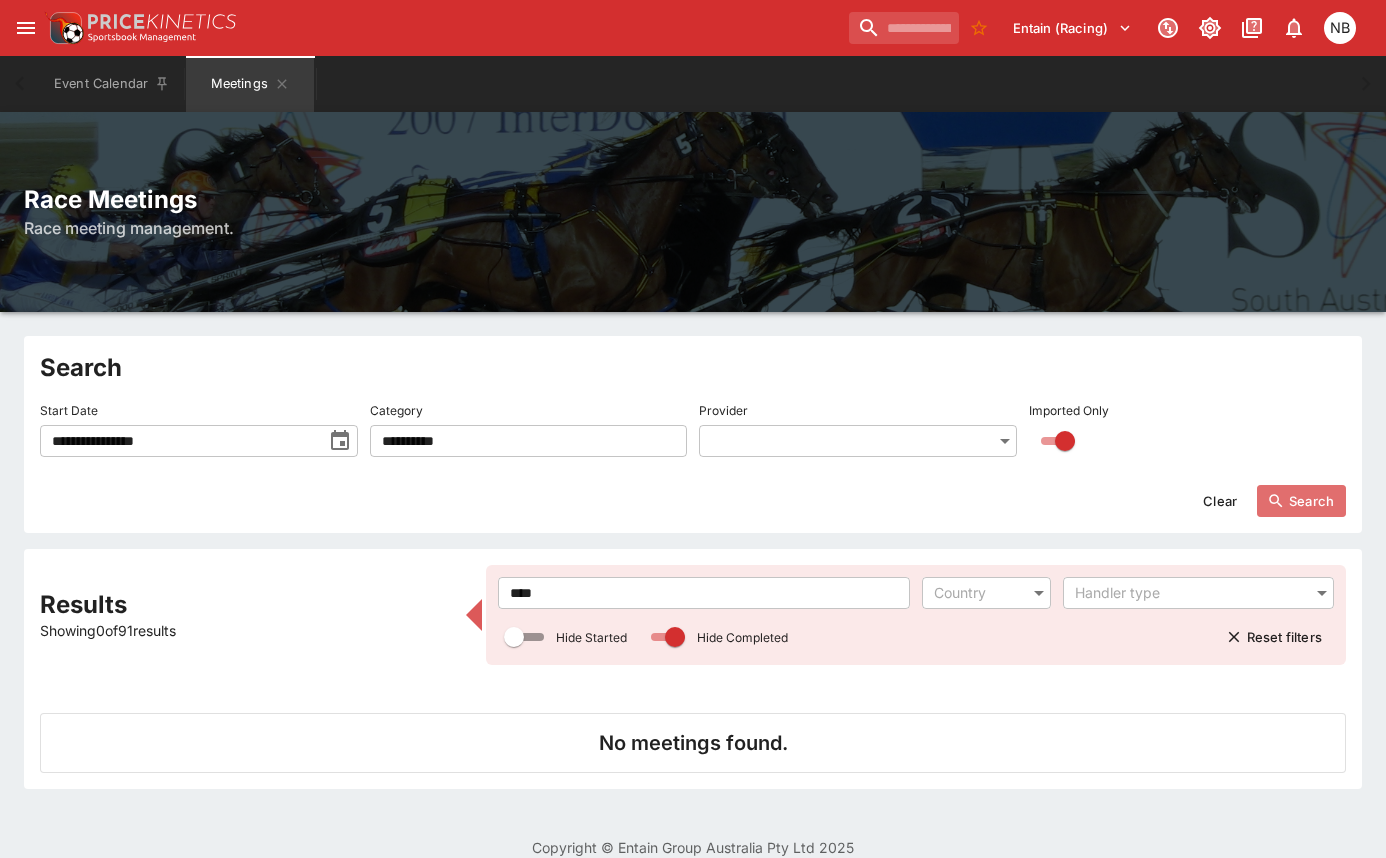 click on "Search" at bounding box center [1301, 501] 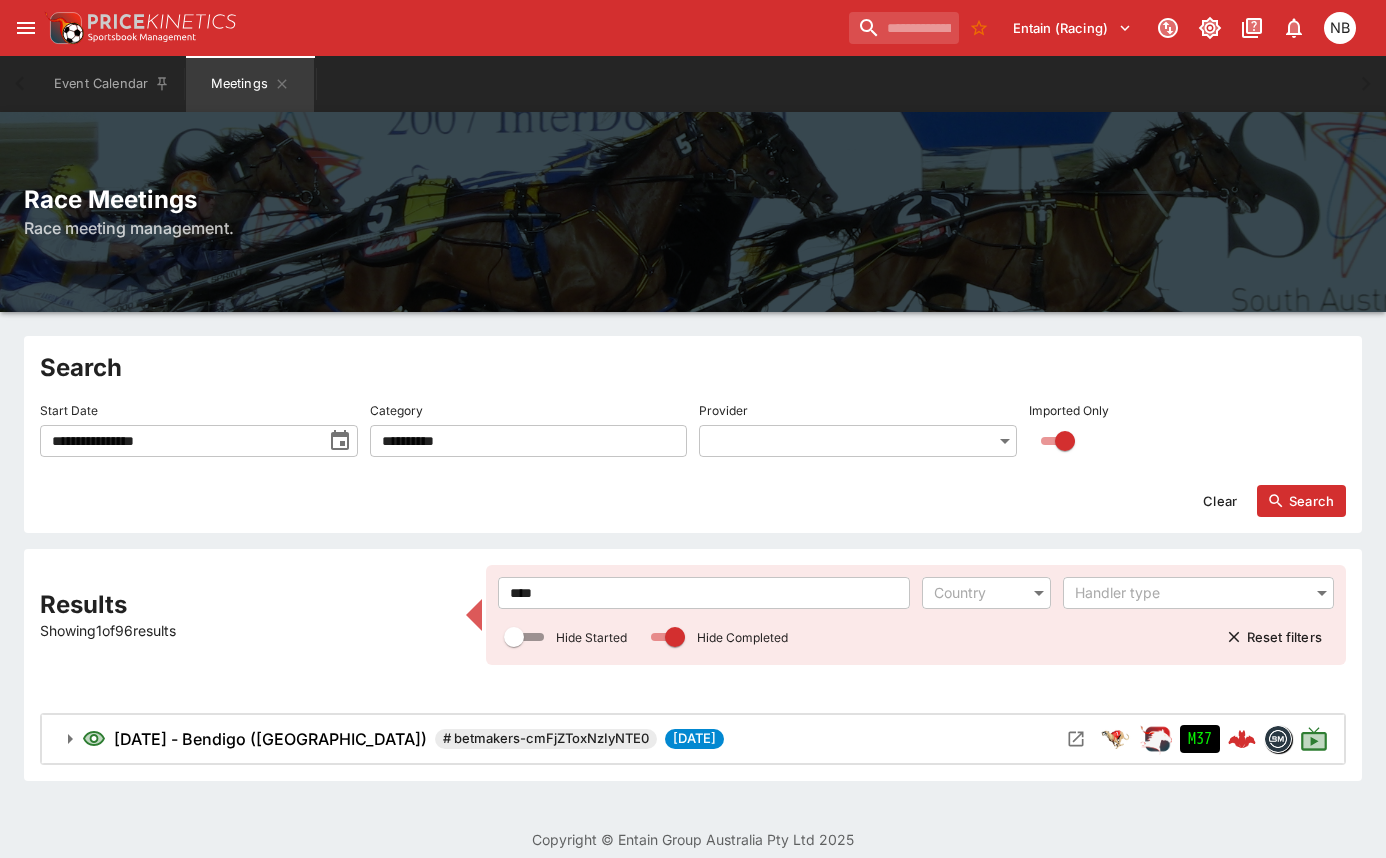 type 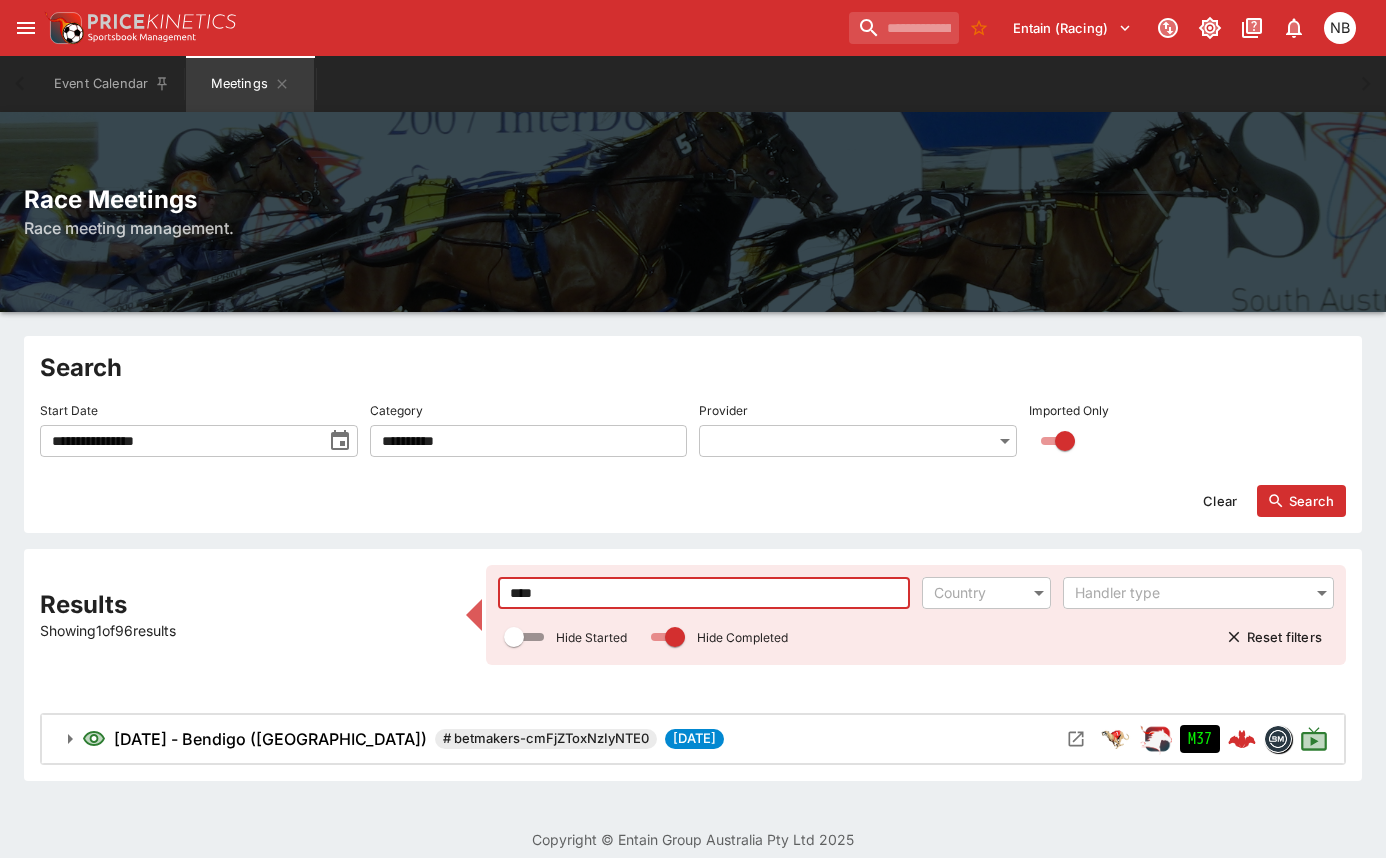 drag, startPoint x: 606, startPoint y: 598, endPoint x: 119, endPoint y: 457, distance: 507.00098 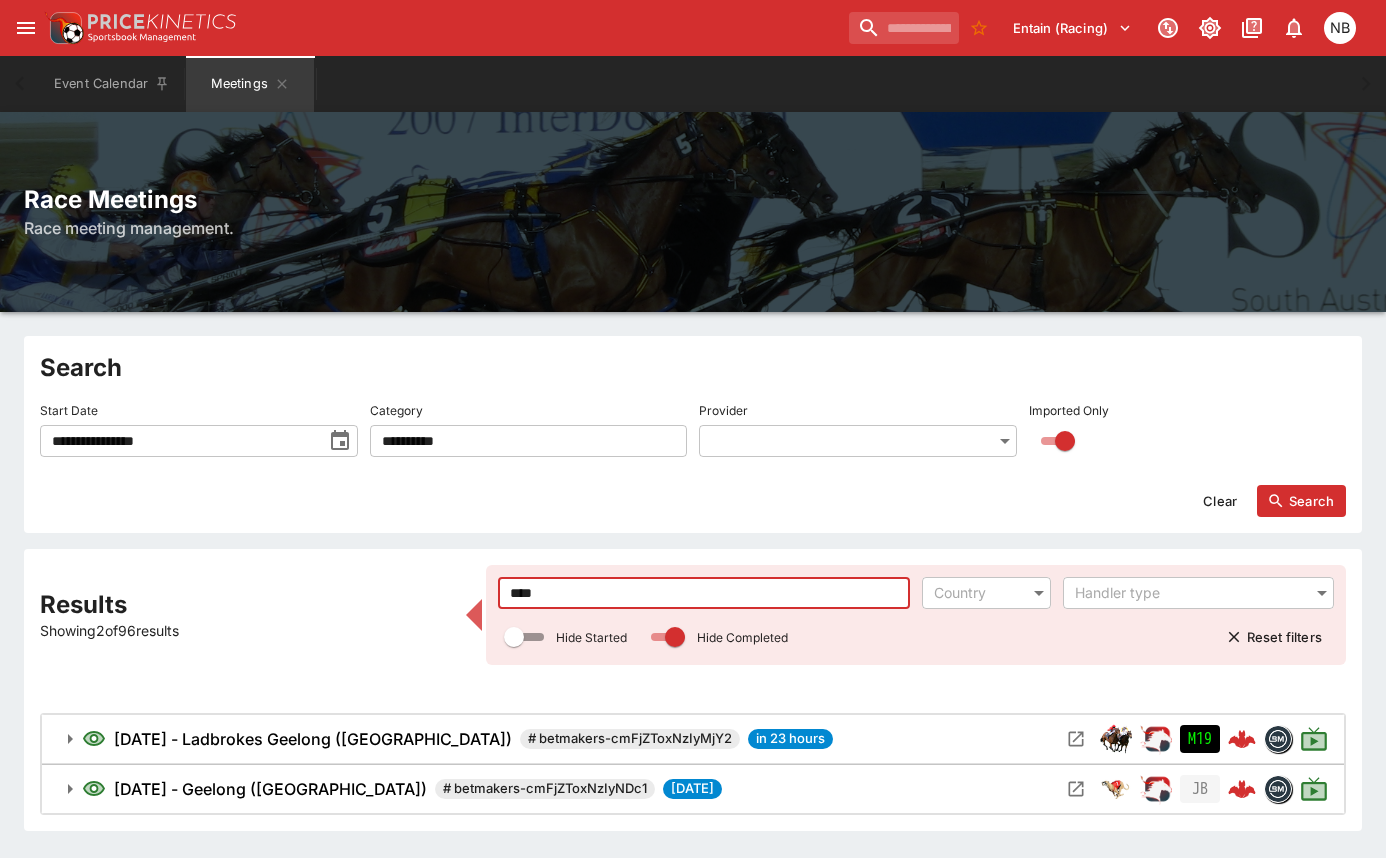 type on "****" 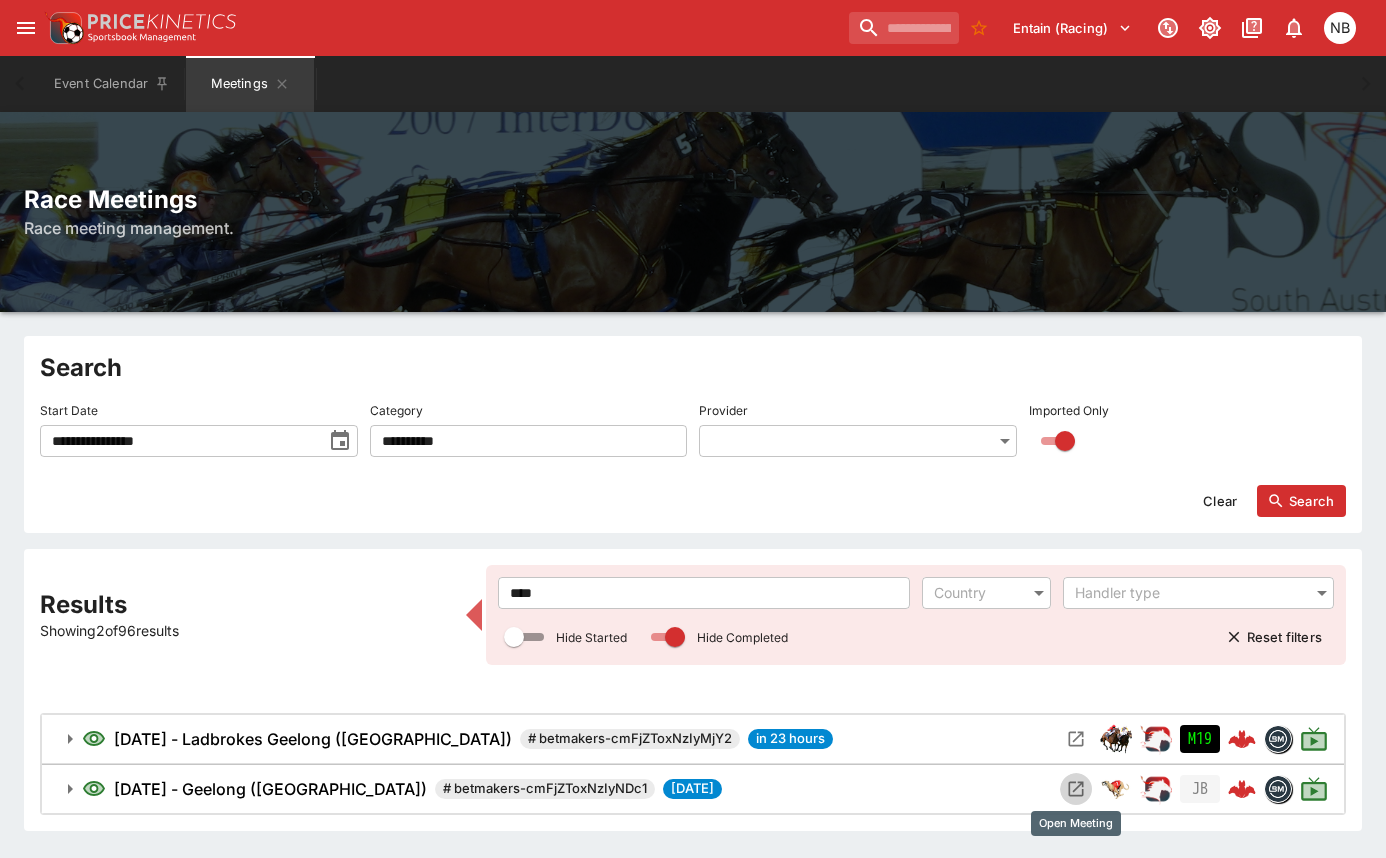 click 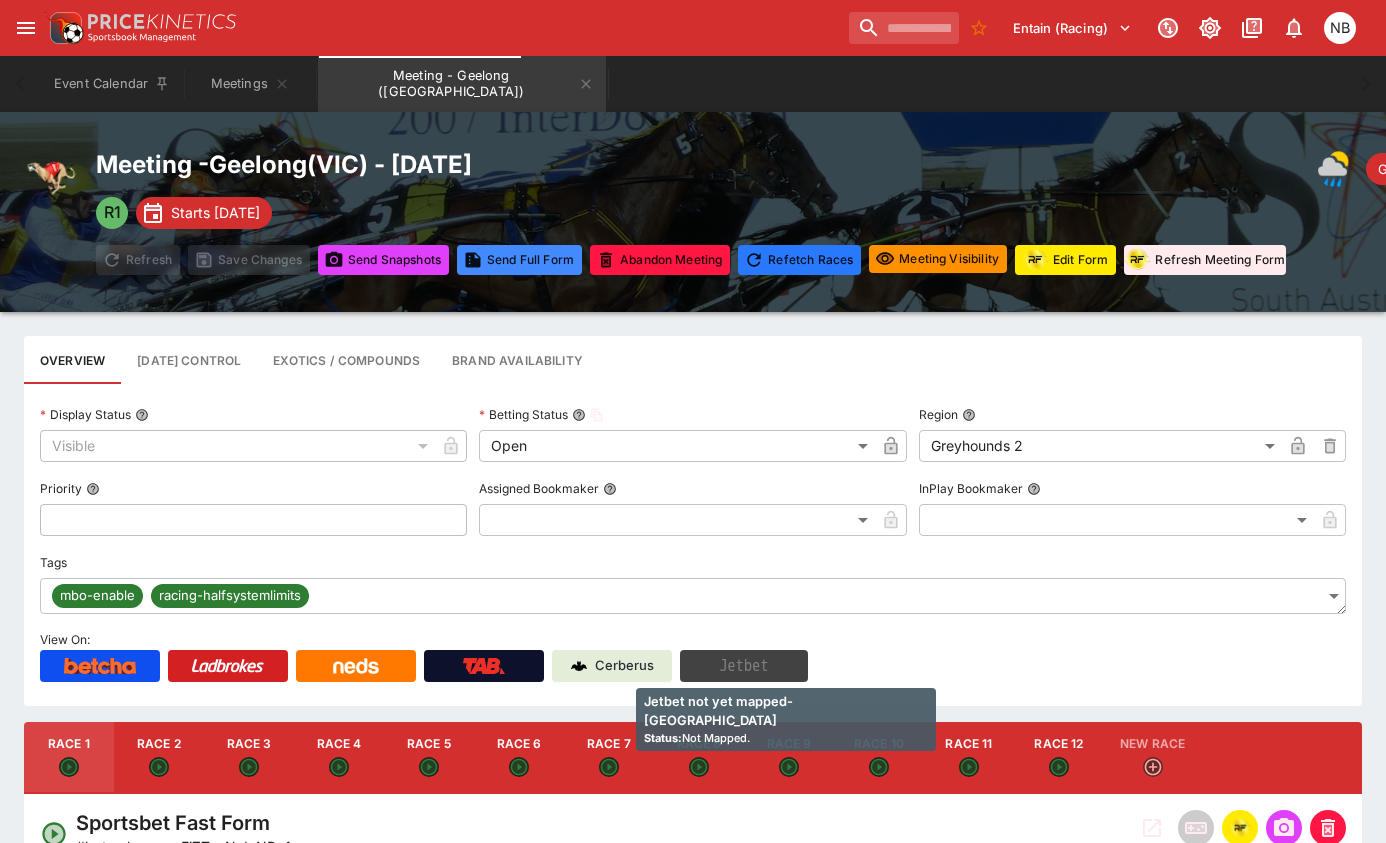 click on "Jetbet" at bounding box center [744, 666] 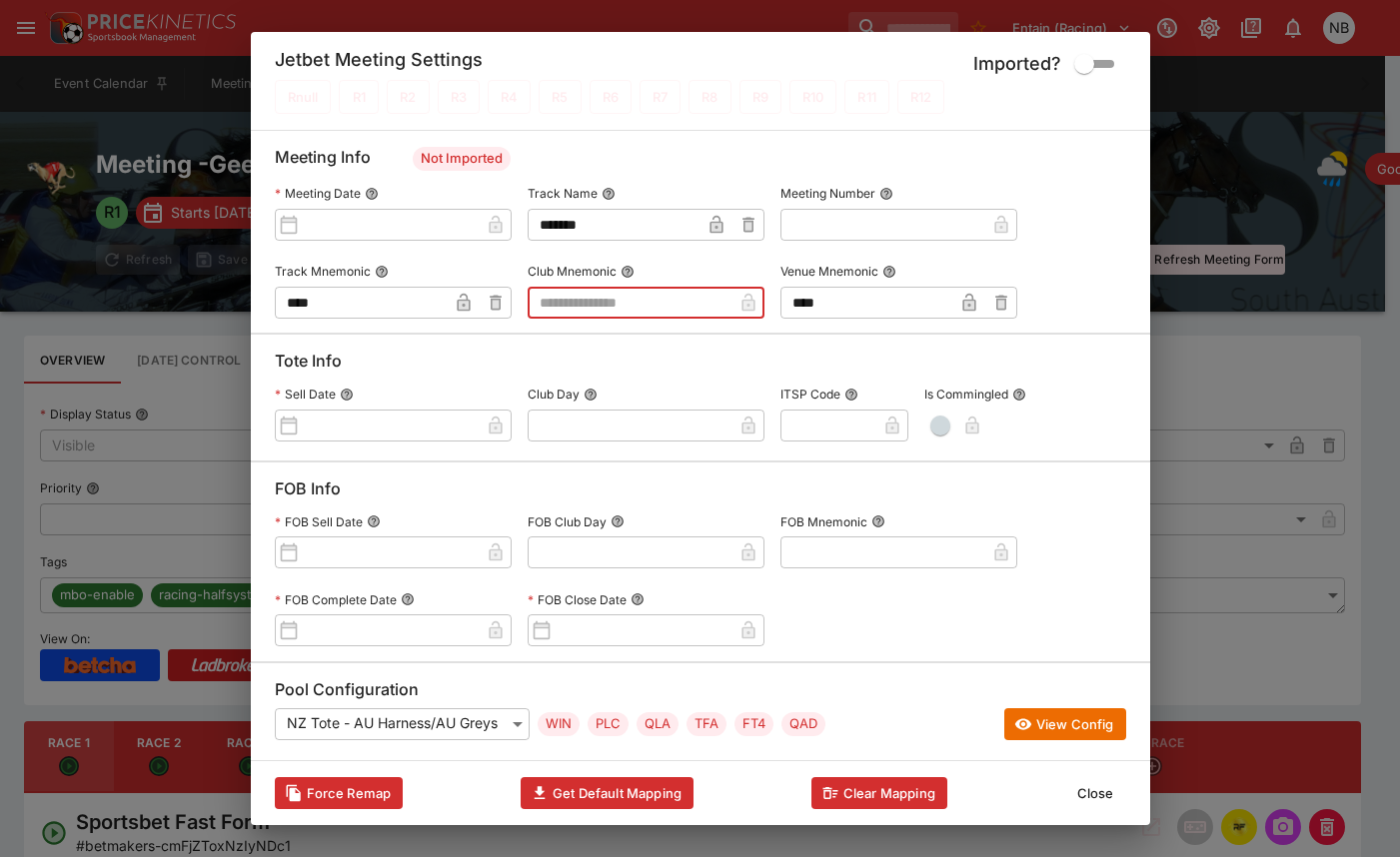 click at bounding box center [630, 303] 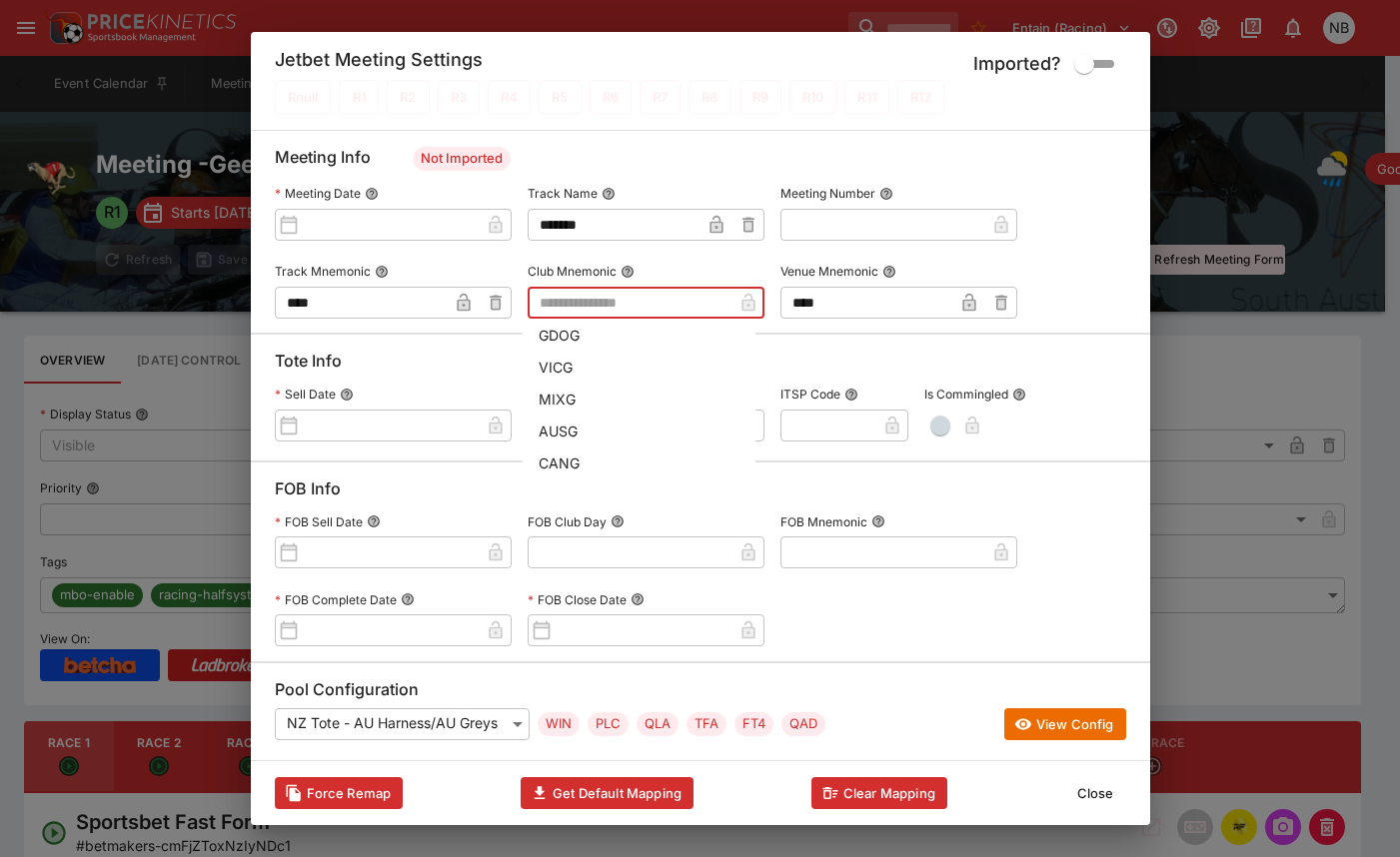 click on "GDOG" at bounding box center (639, 335) 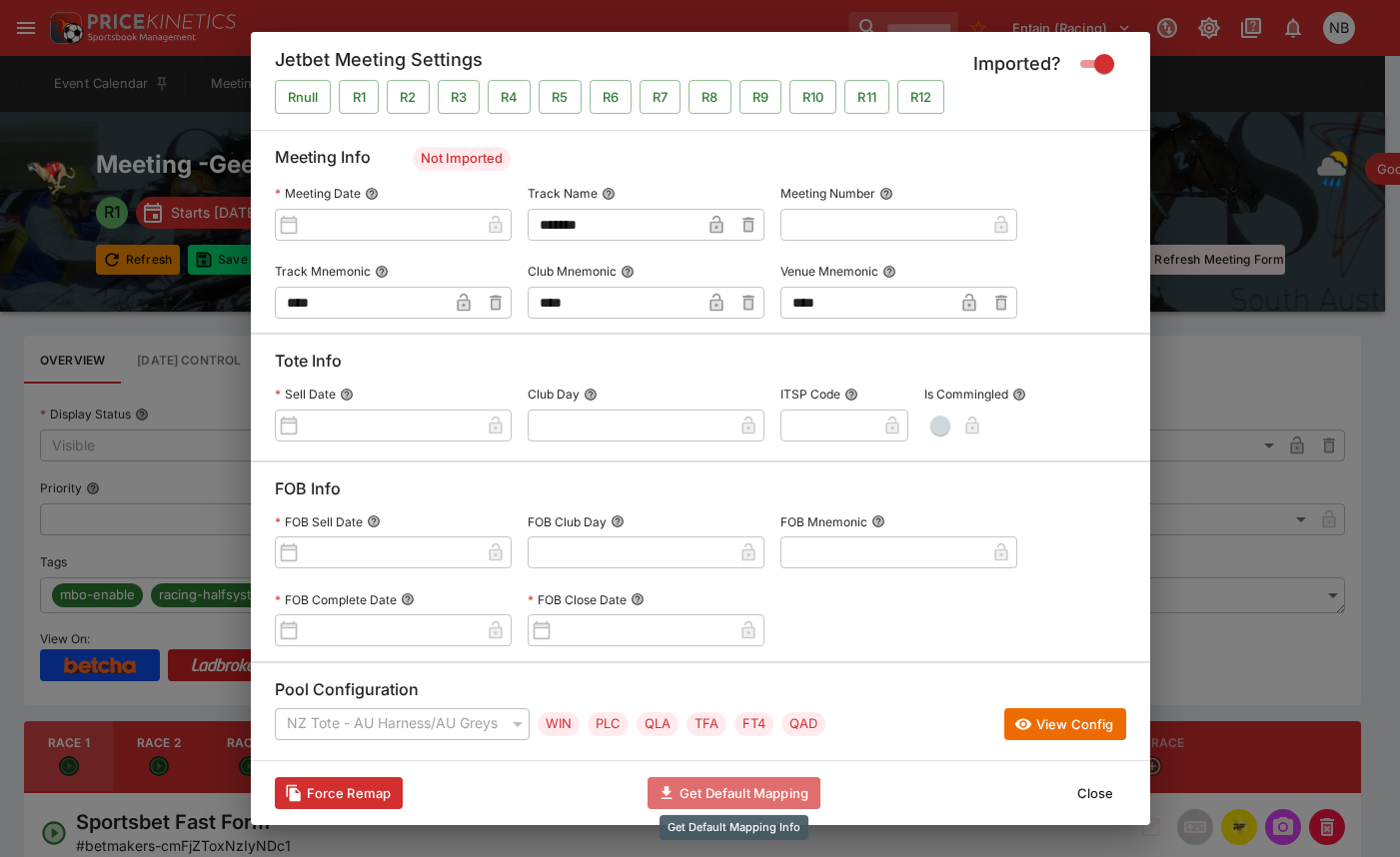 click on "Get Default Mapping" at bounding box center [733, 793] 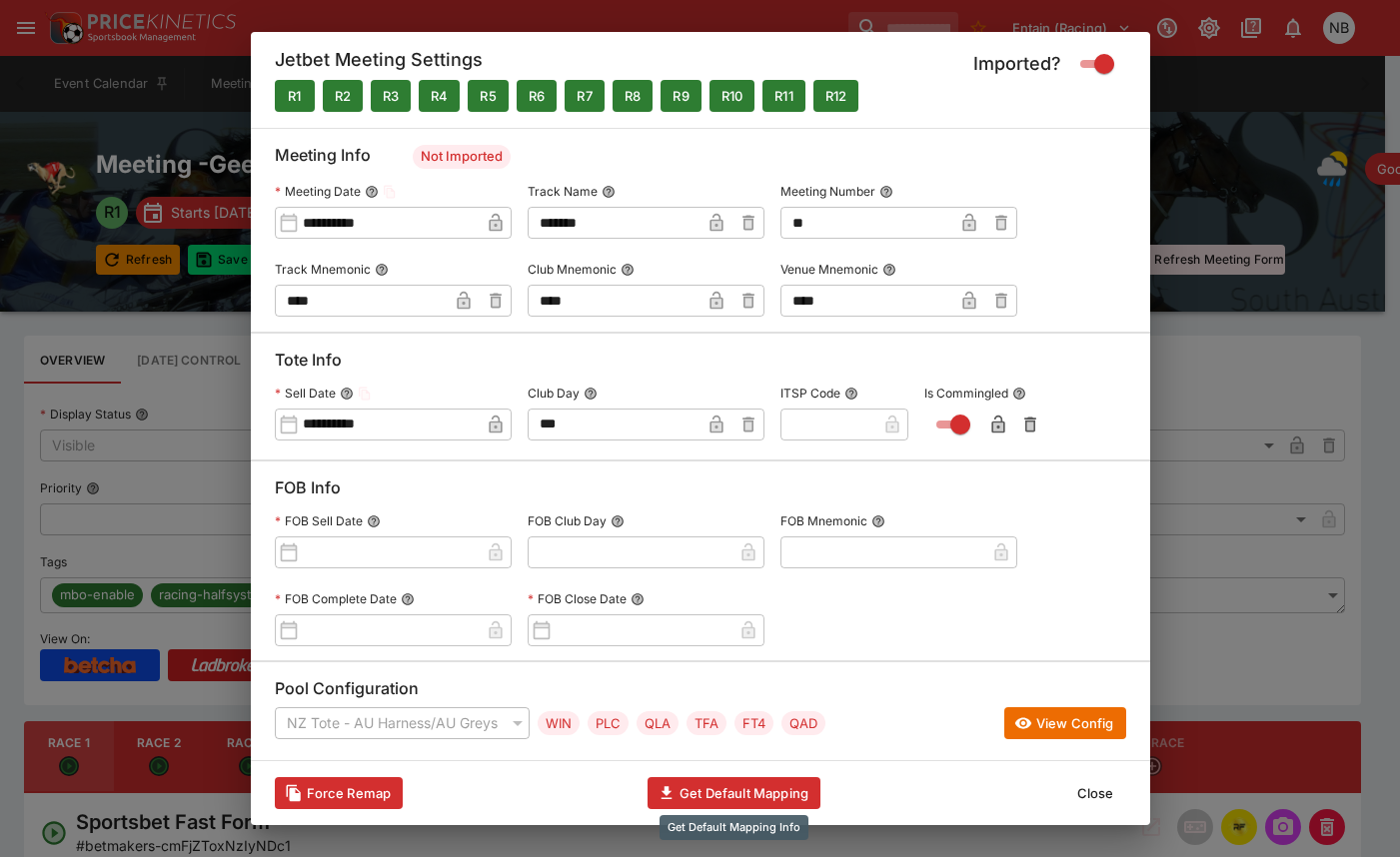 type on "**********" 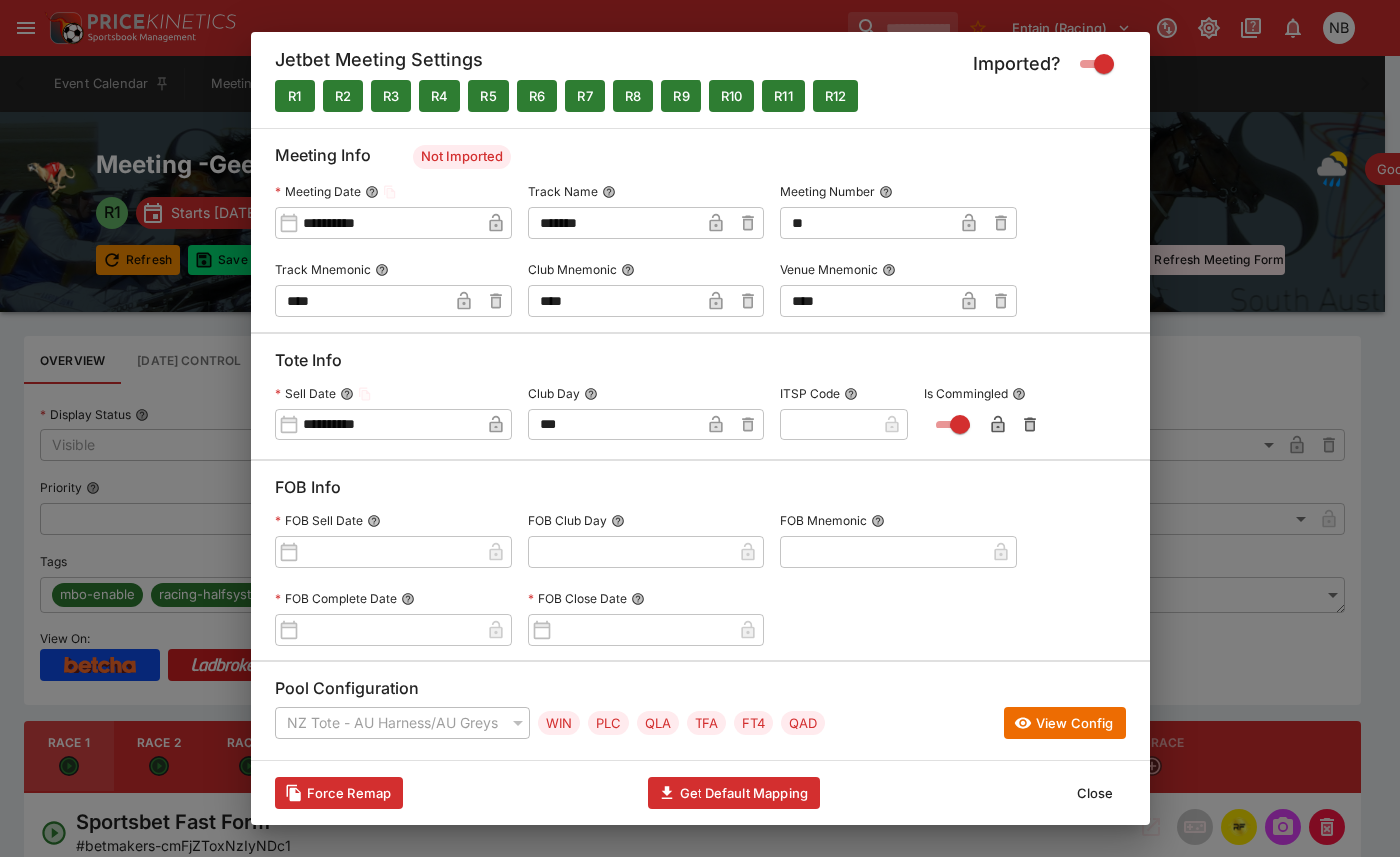 click on "Close" at bounding box center (1095, 793) 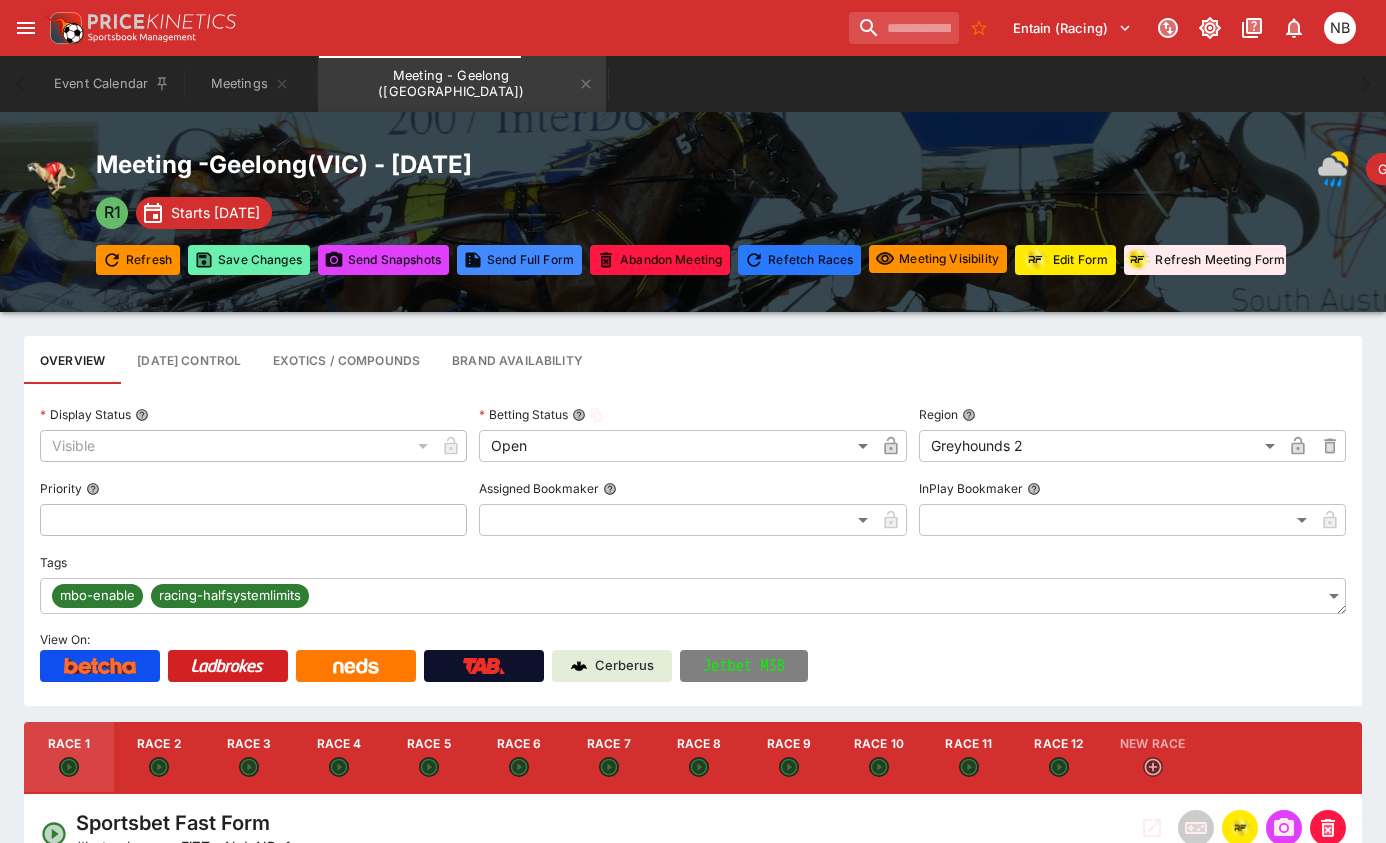click on "Save Changes" at bounding box center [249, 260] 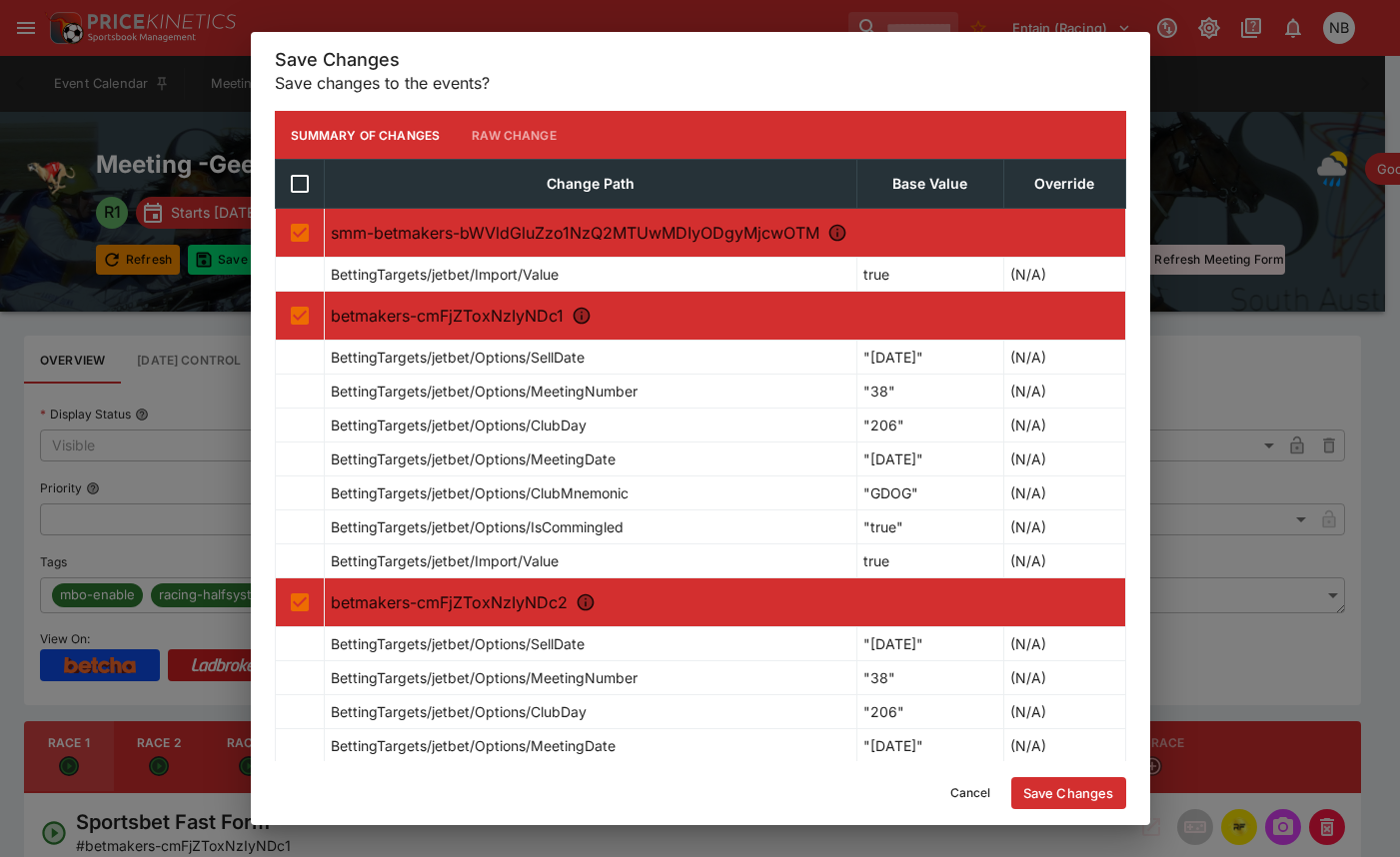 click on "Save Changes" at bounding box center (1068, 793) 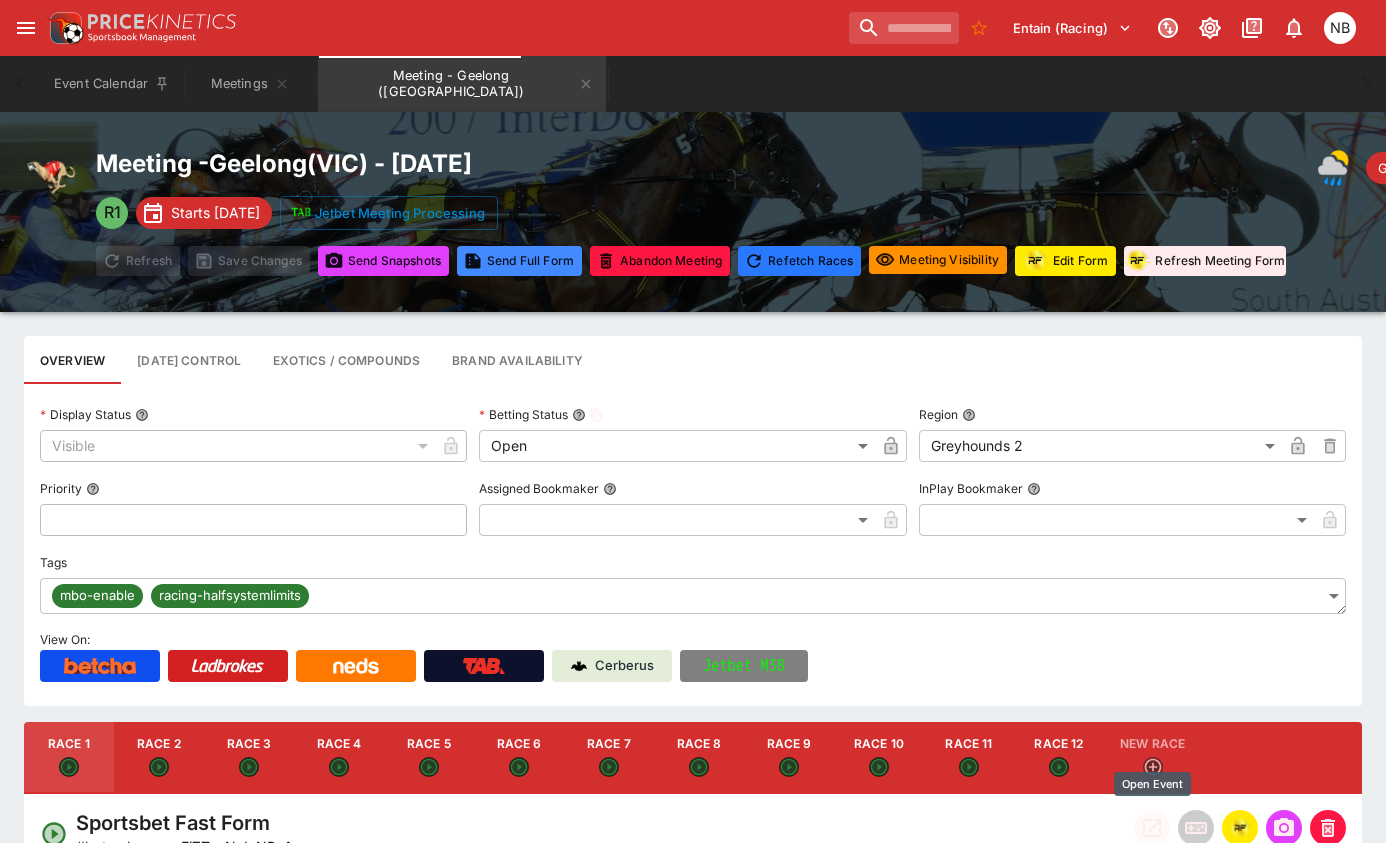 click 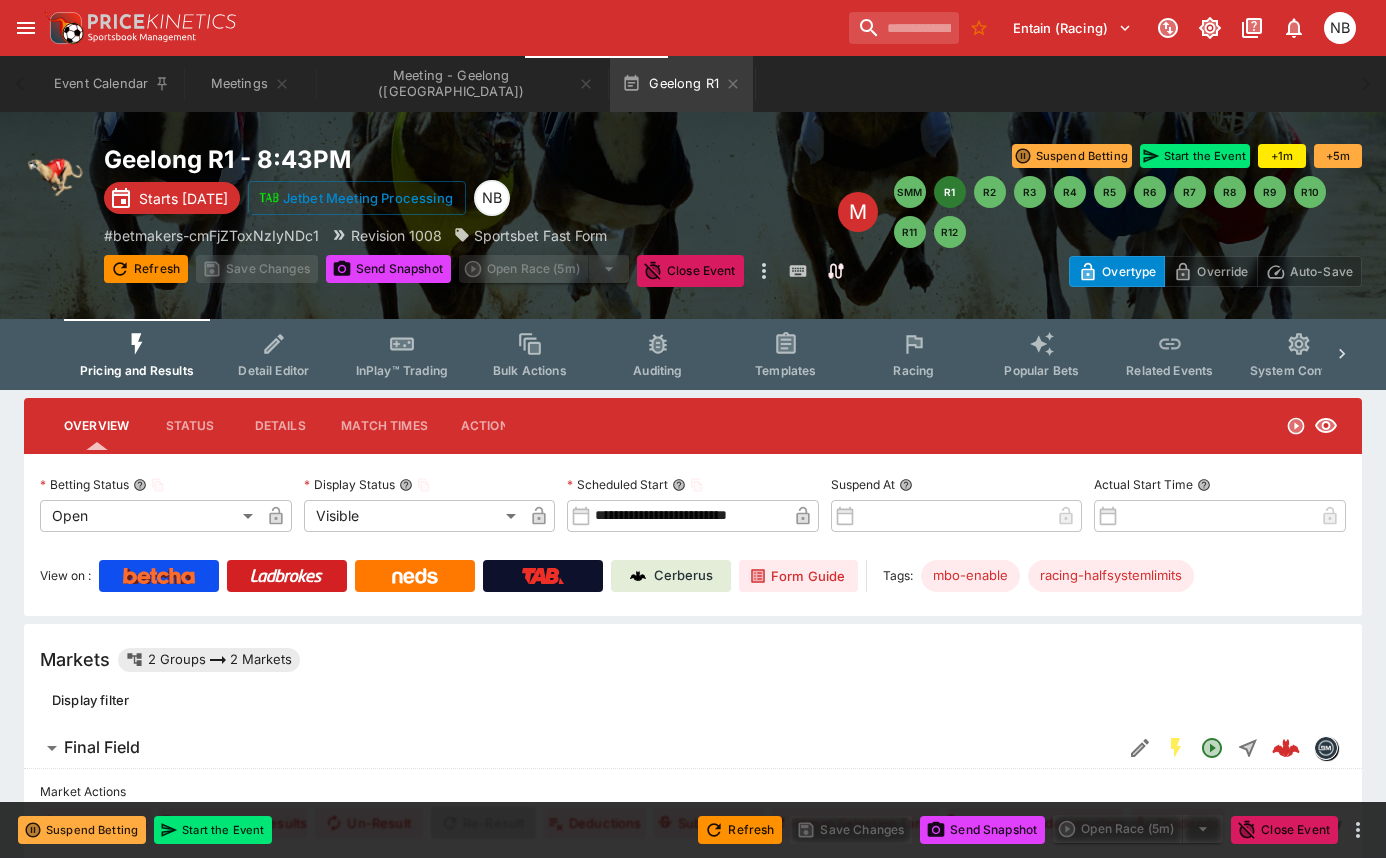 click on "Detail Editor" at bounding box center (273, 370) 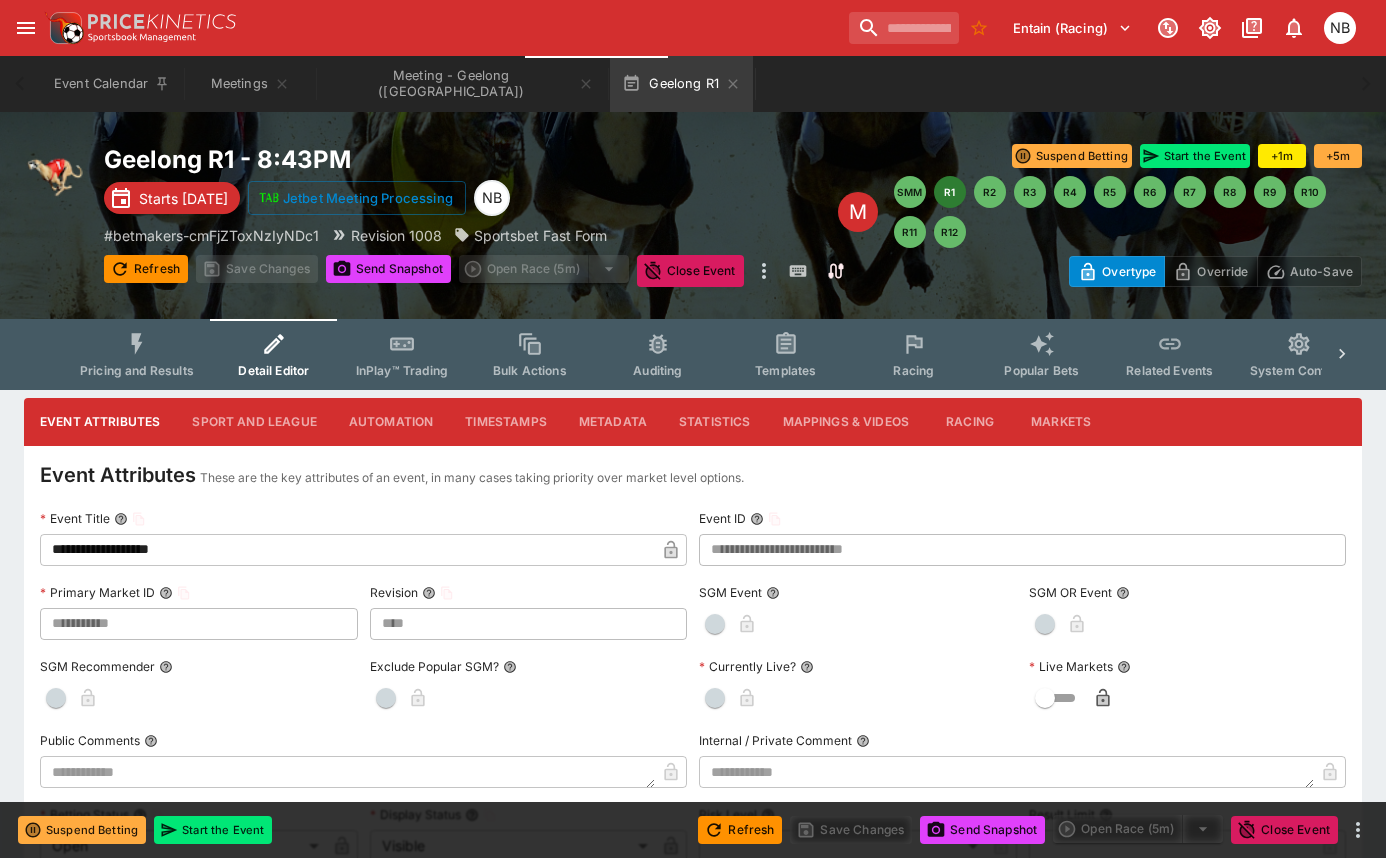 type on "****" 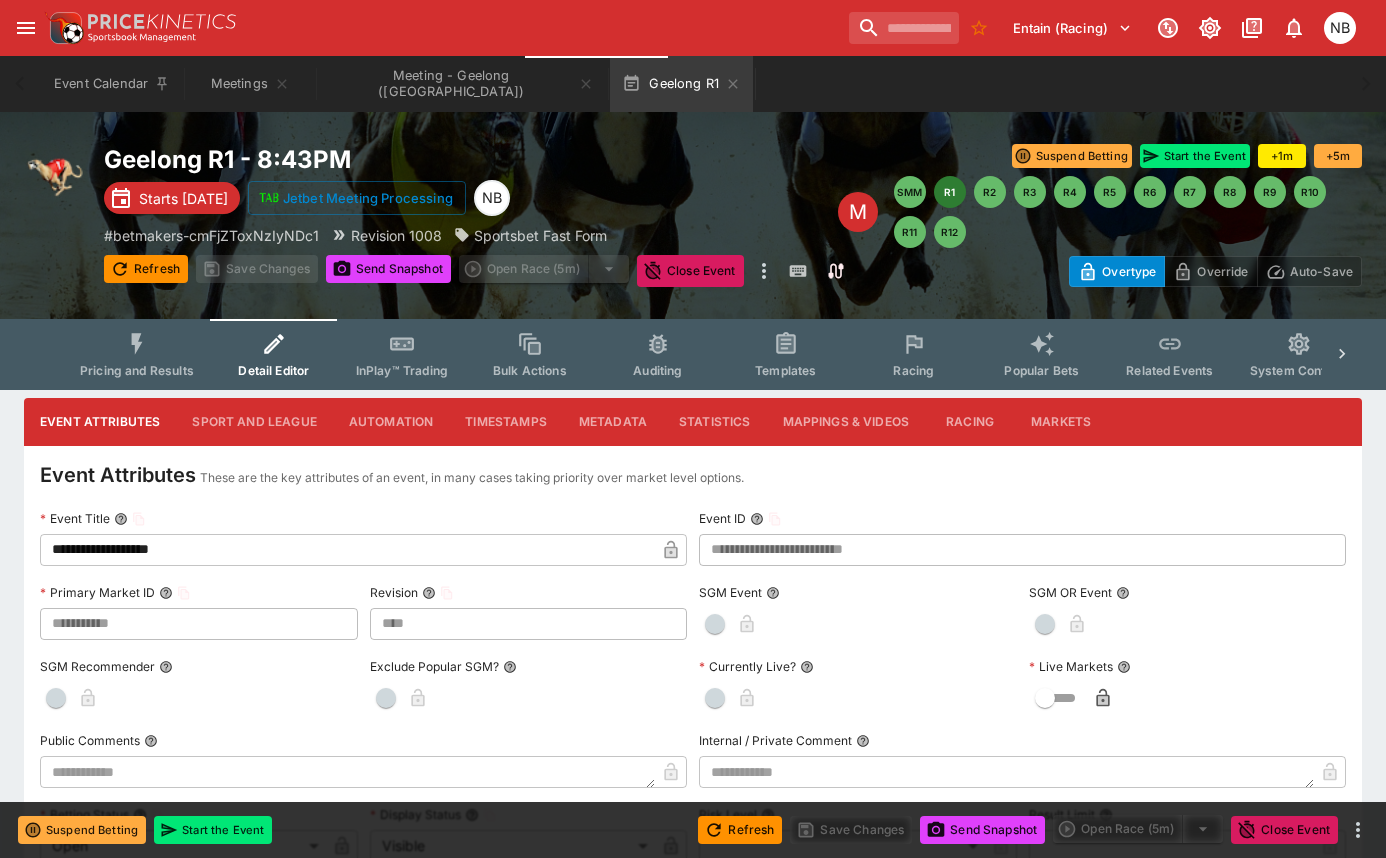 type on "**********" 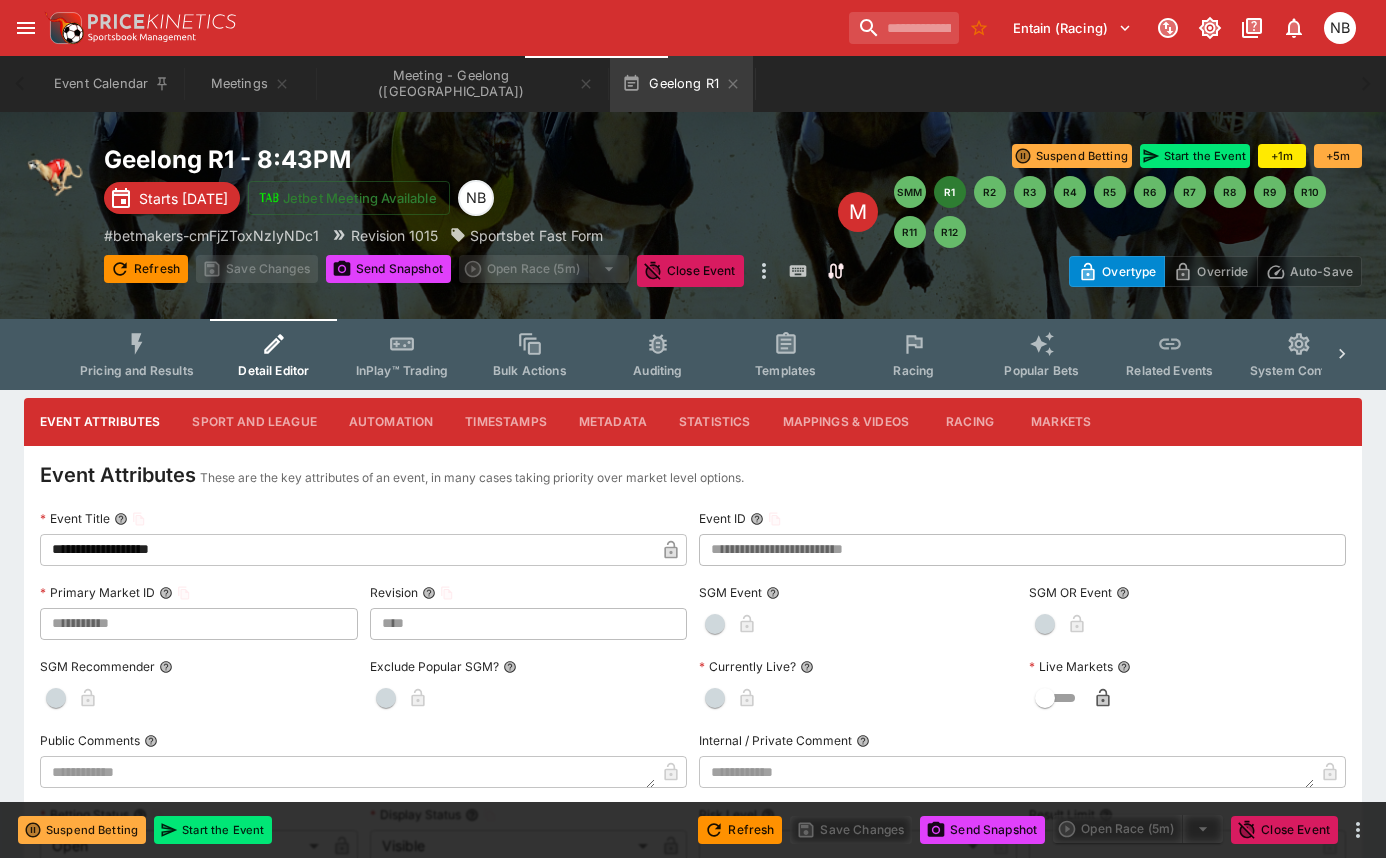 type on "****" 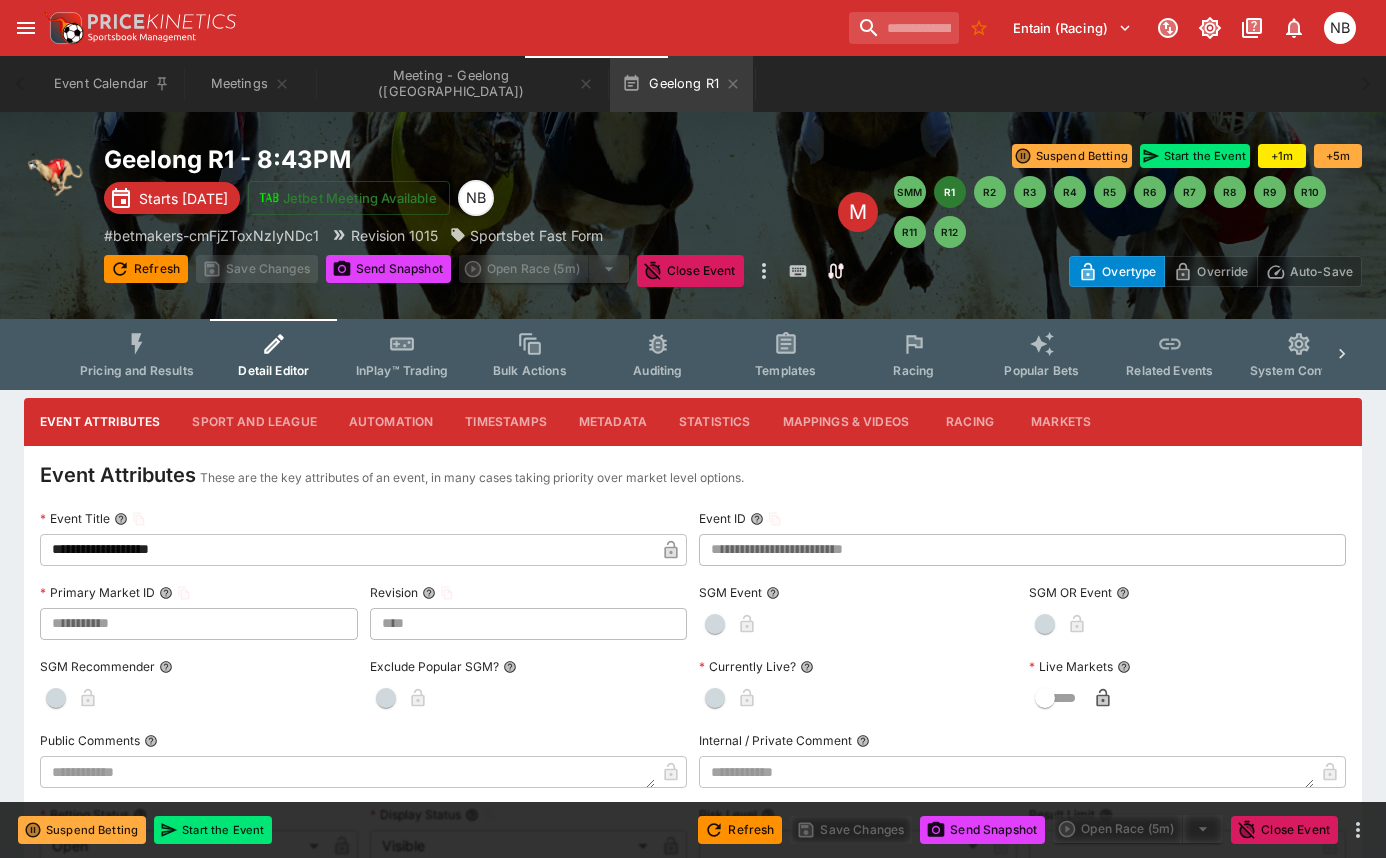 type on "**********" 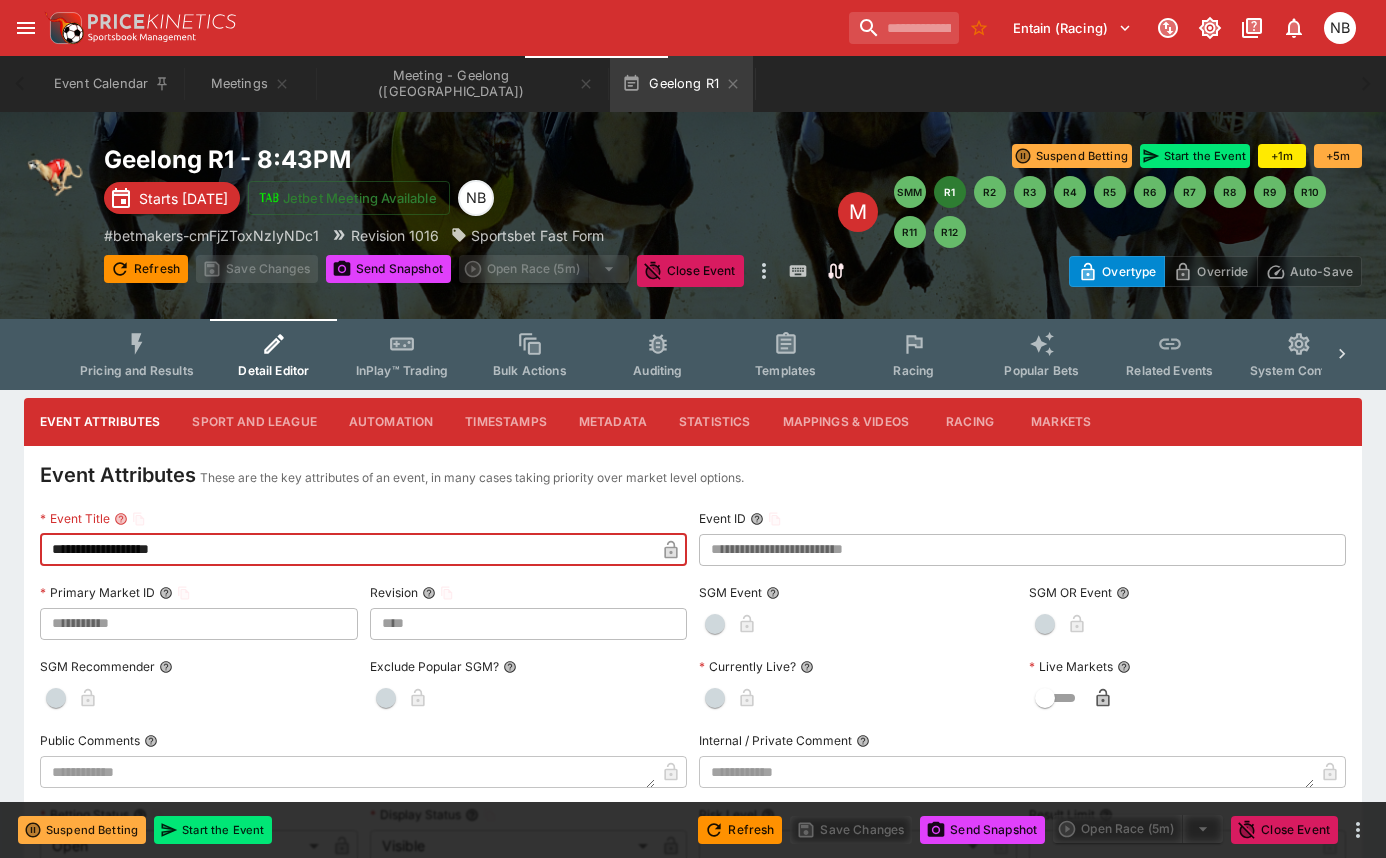 click on "**********" at bounding box center [347, 550] 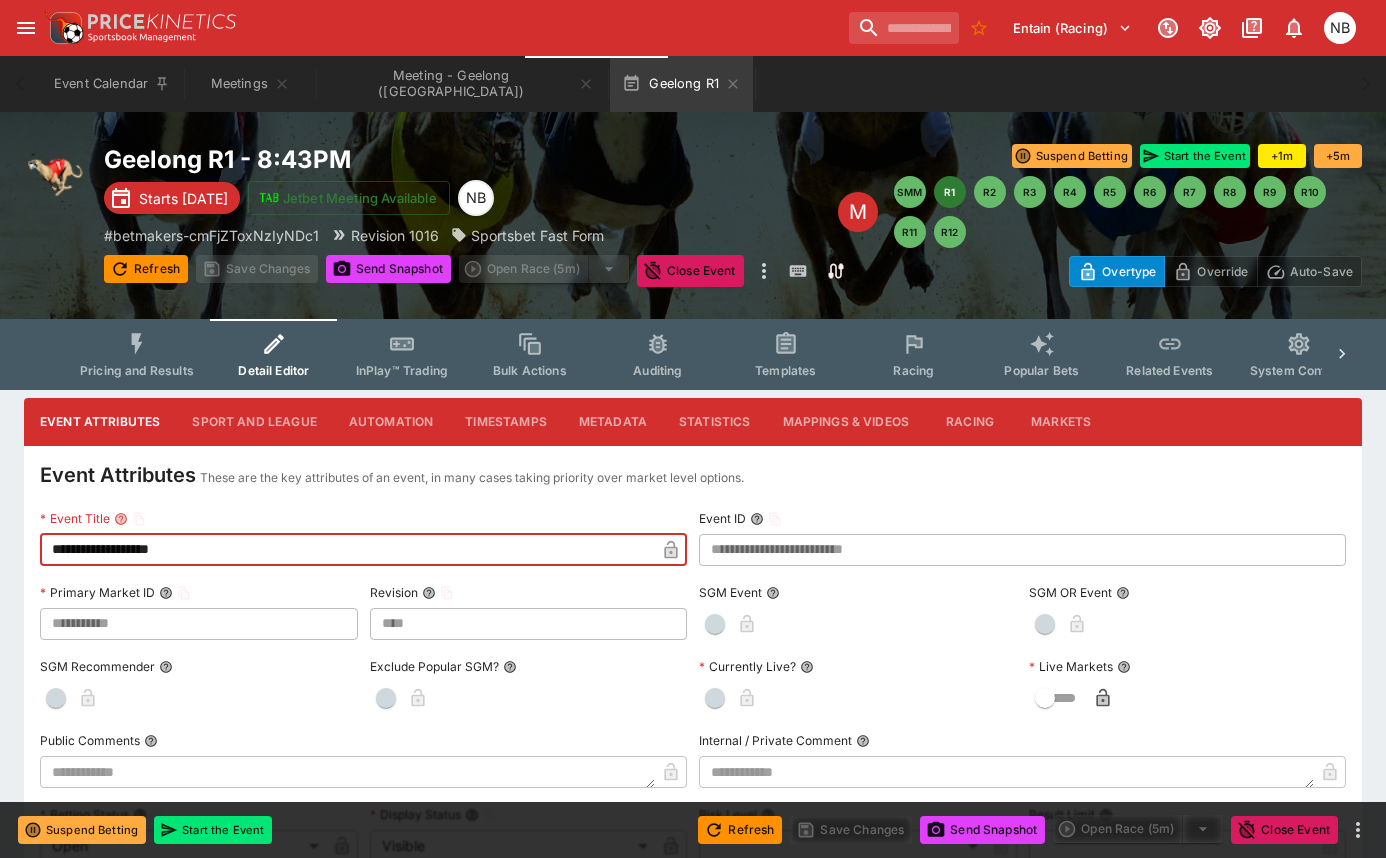 type on "****" 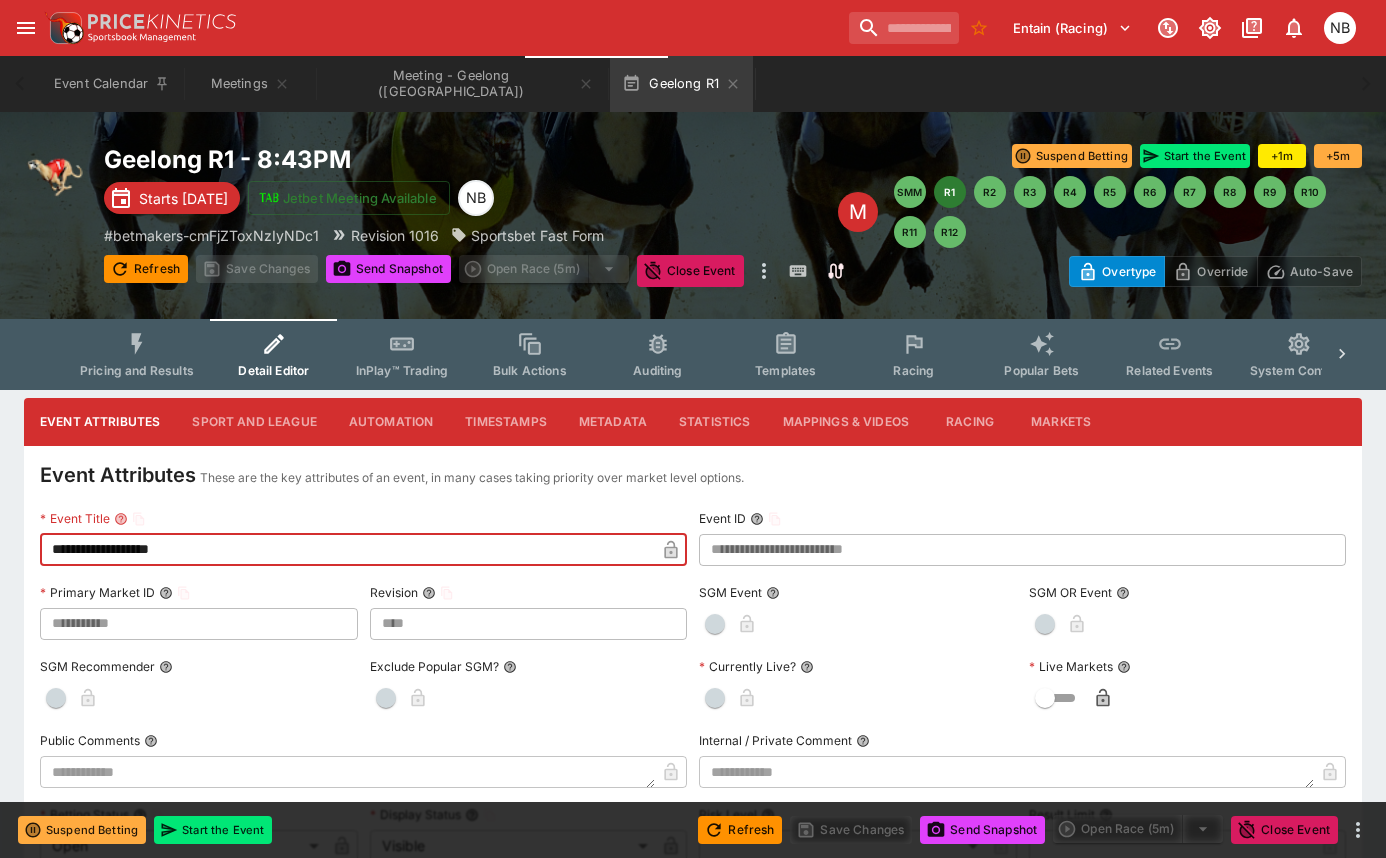 type on "**********" 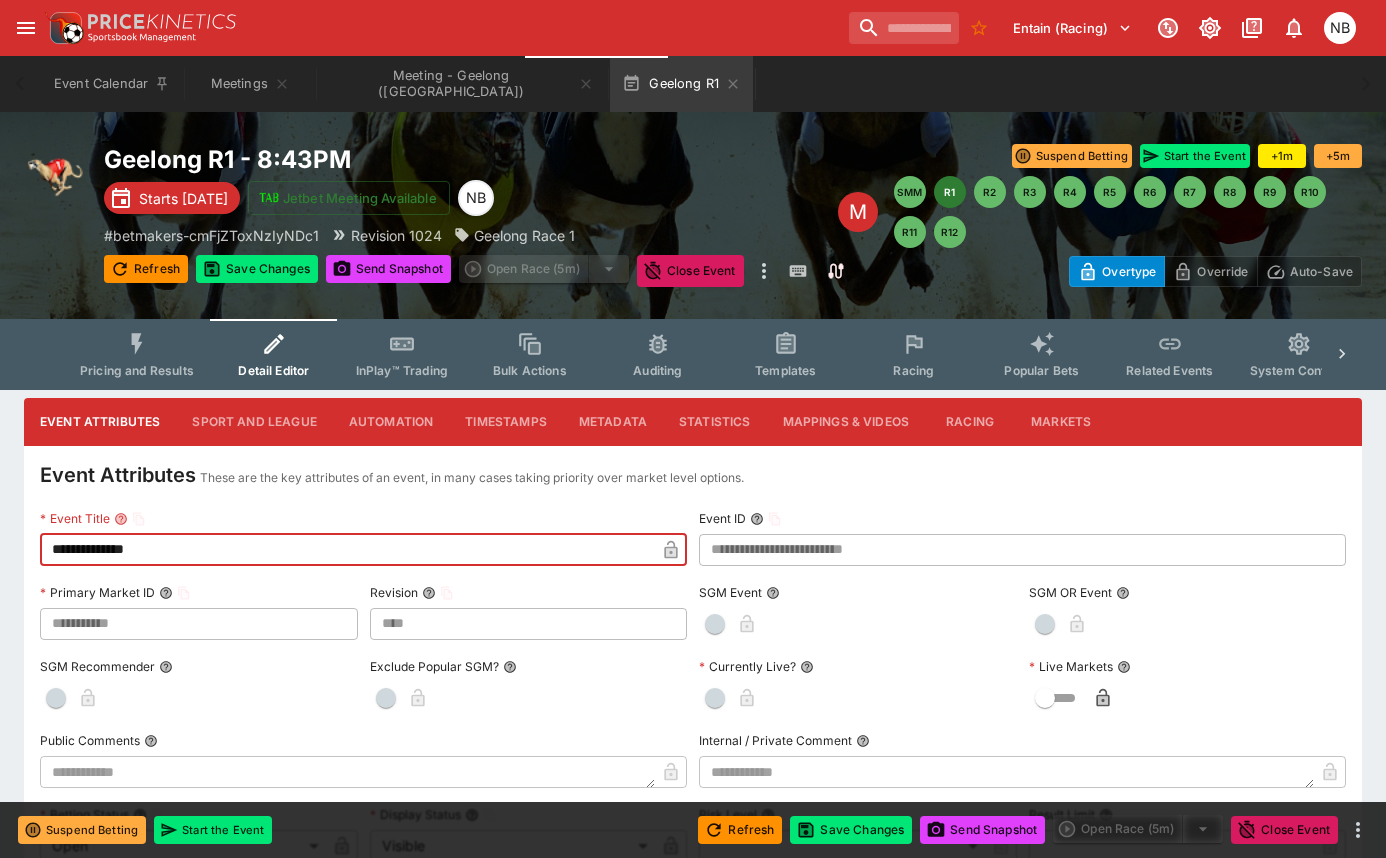 type on "**********" 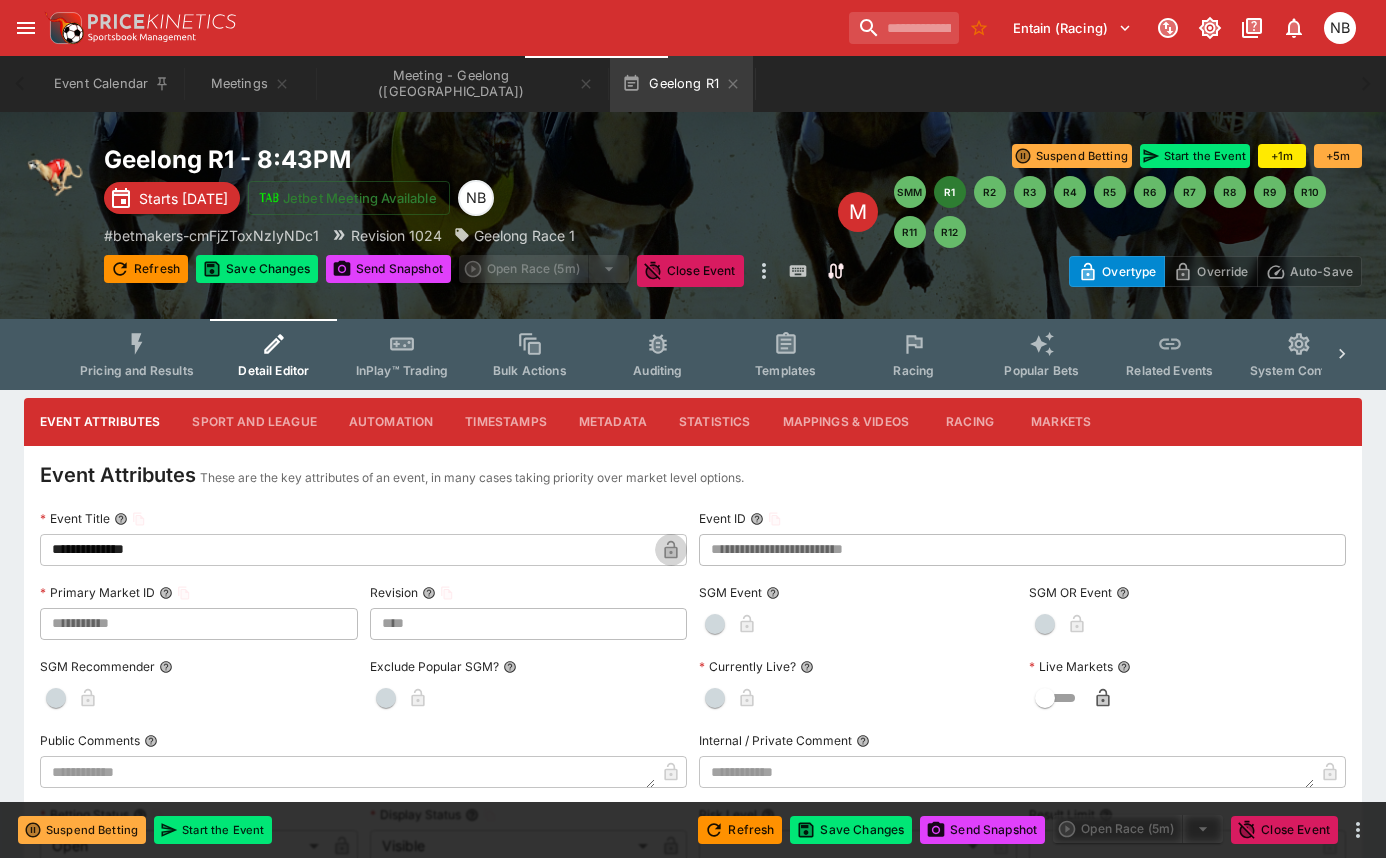 click 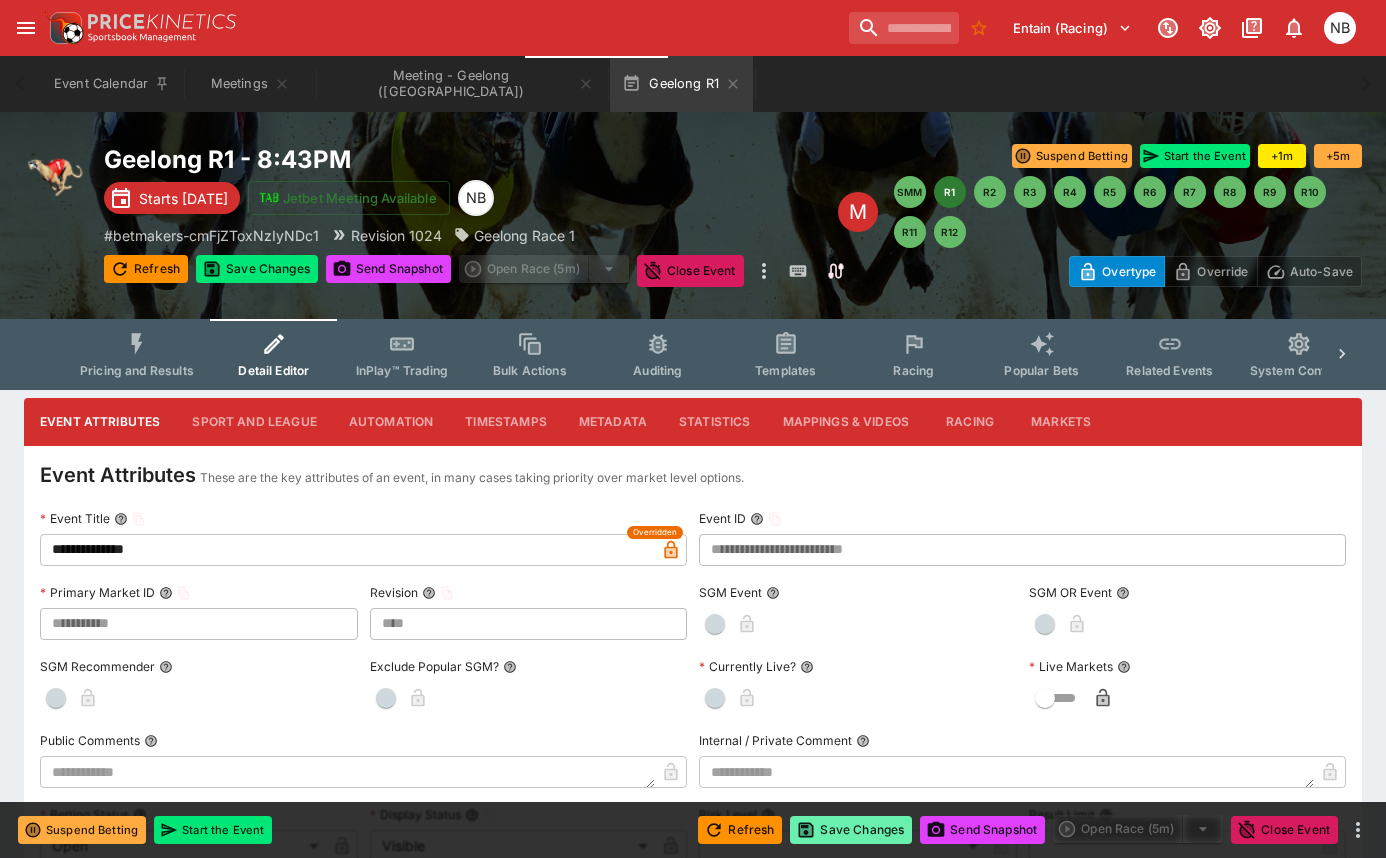click on "Save Changes" at bounding box center [851, 830] 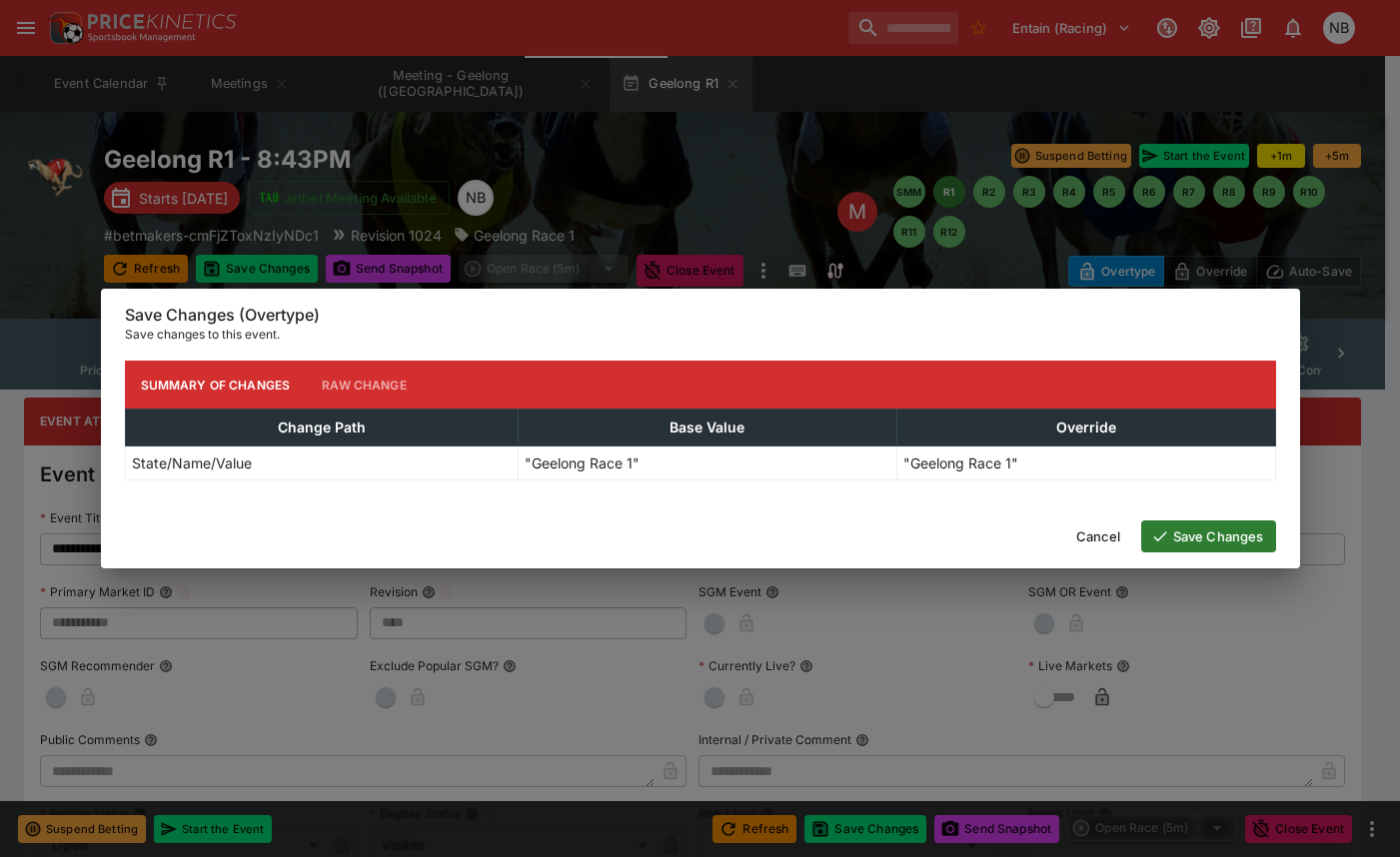click on "Save Changes" at bounding box center [1208, 536] 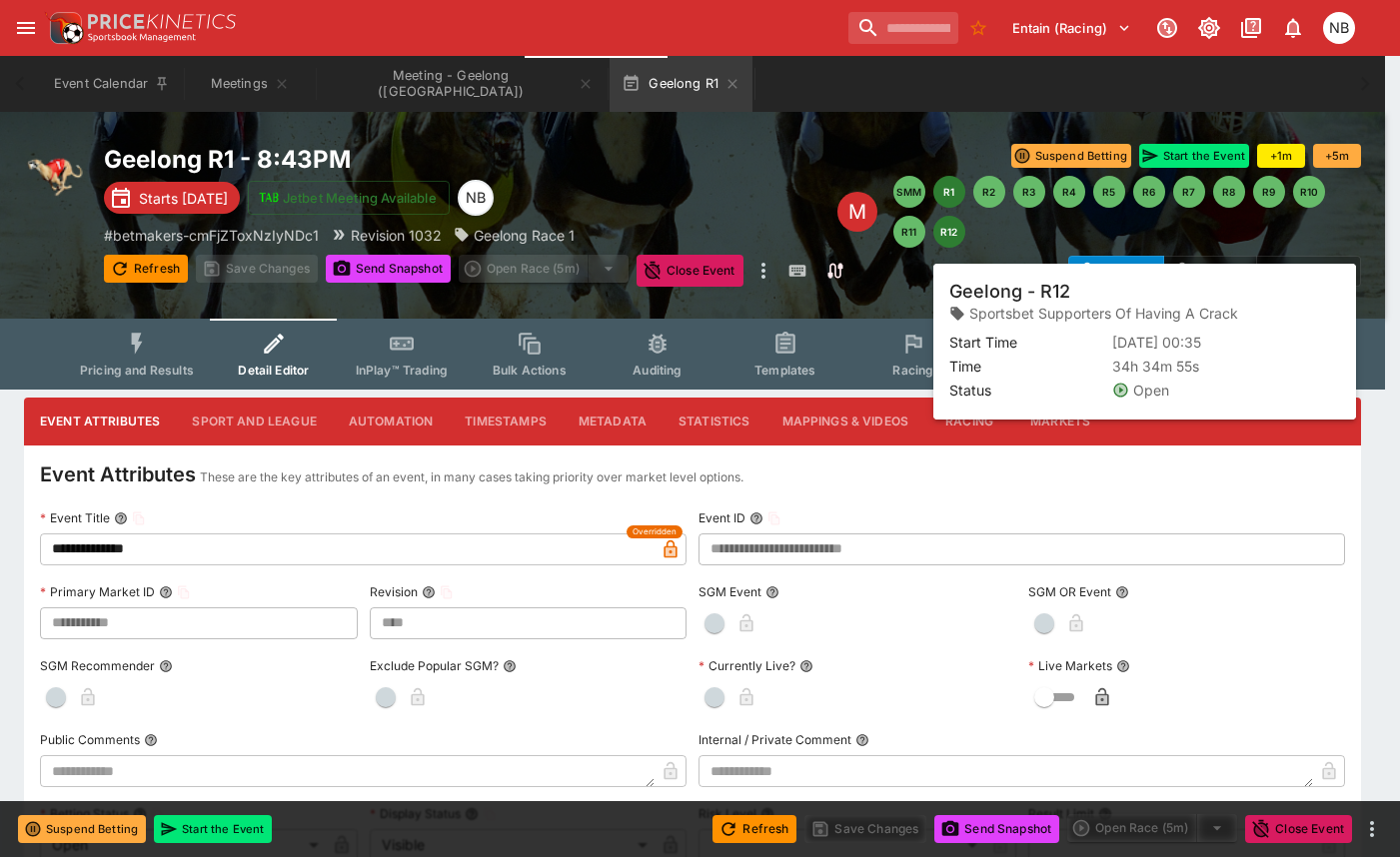 click on "R12" at bounding box center (949, 232) 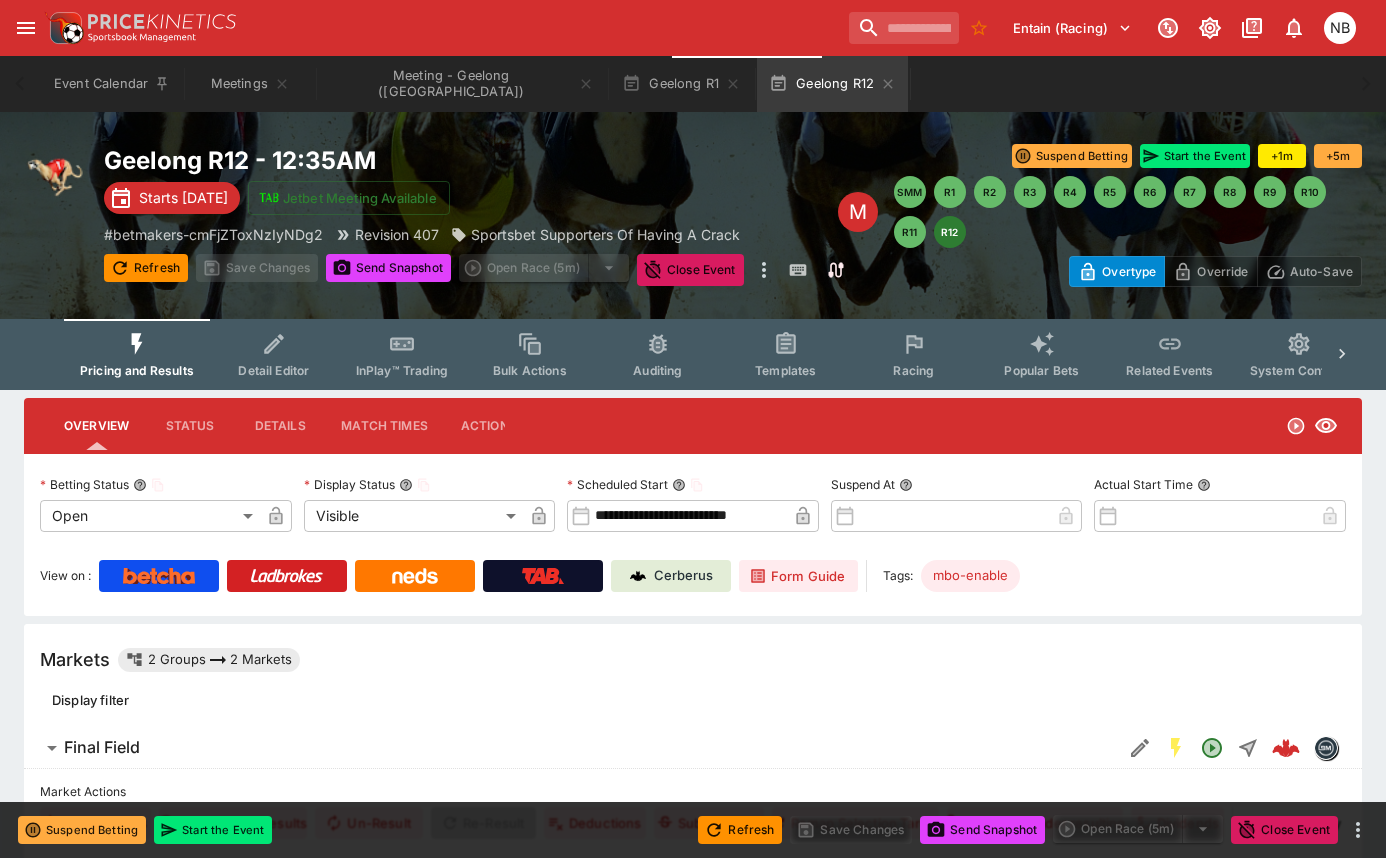 click on "Detail Editor" at bounding box center (274, 354) 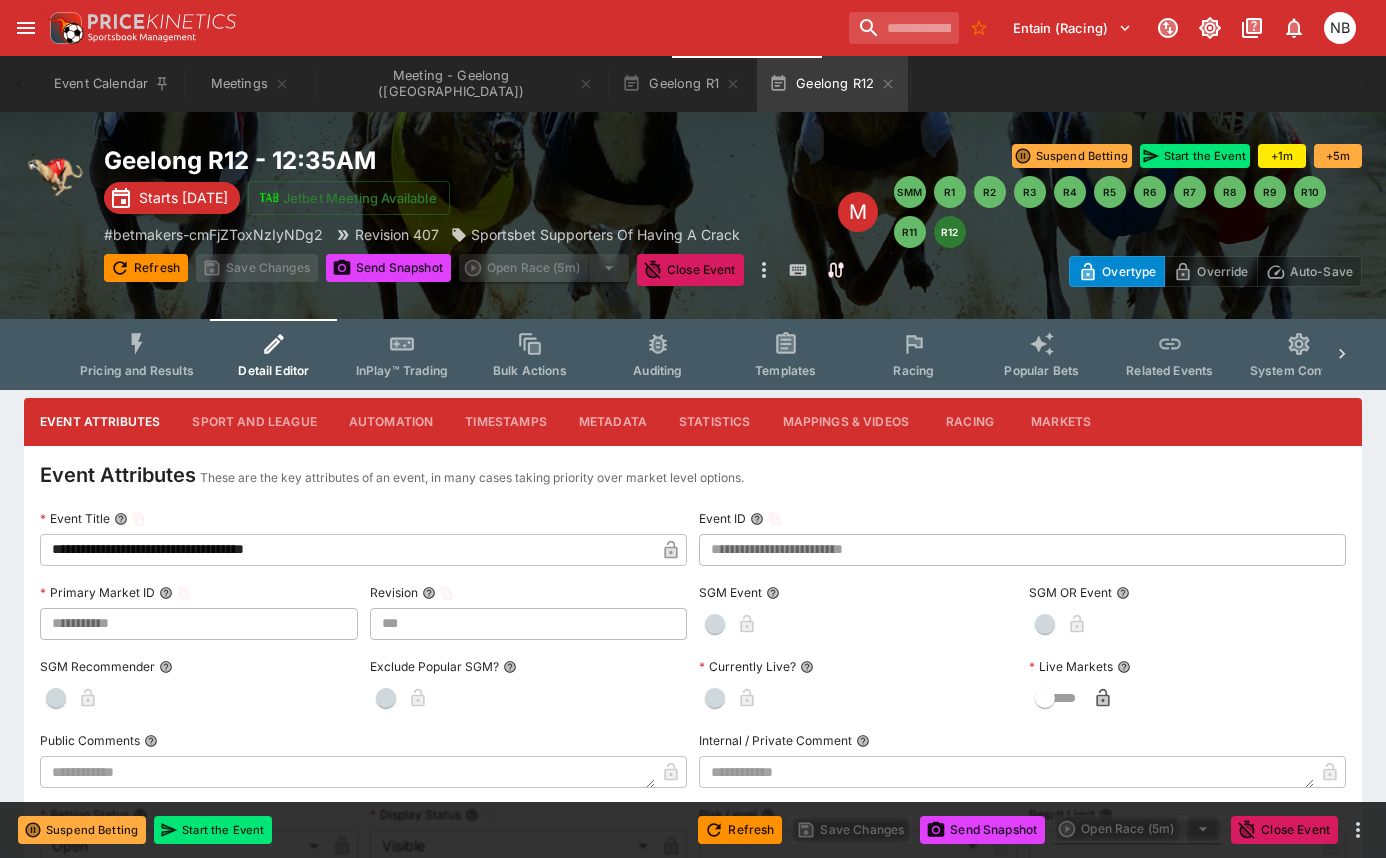 click on "**********" at bounding box center [347, 550] 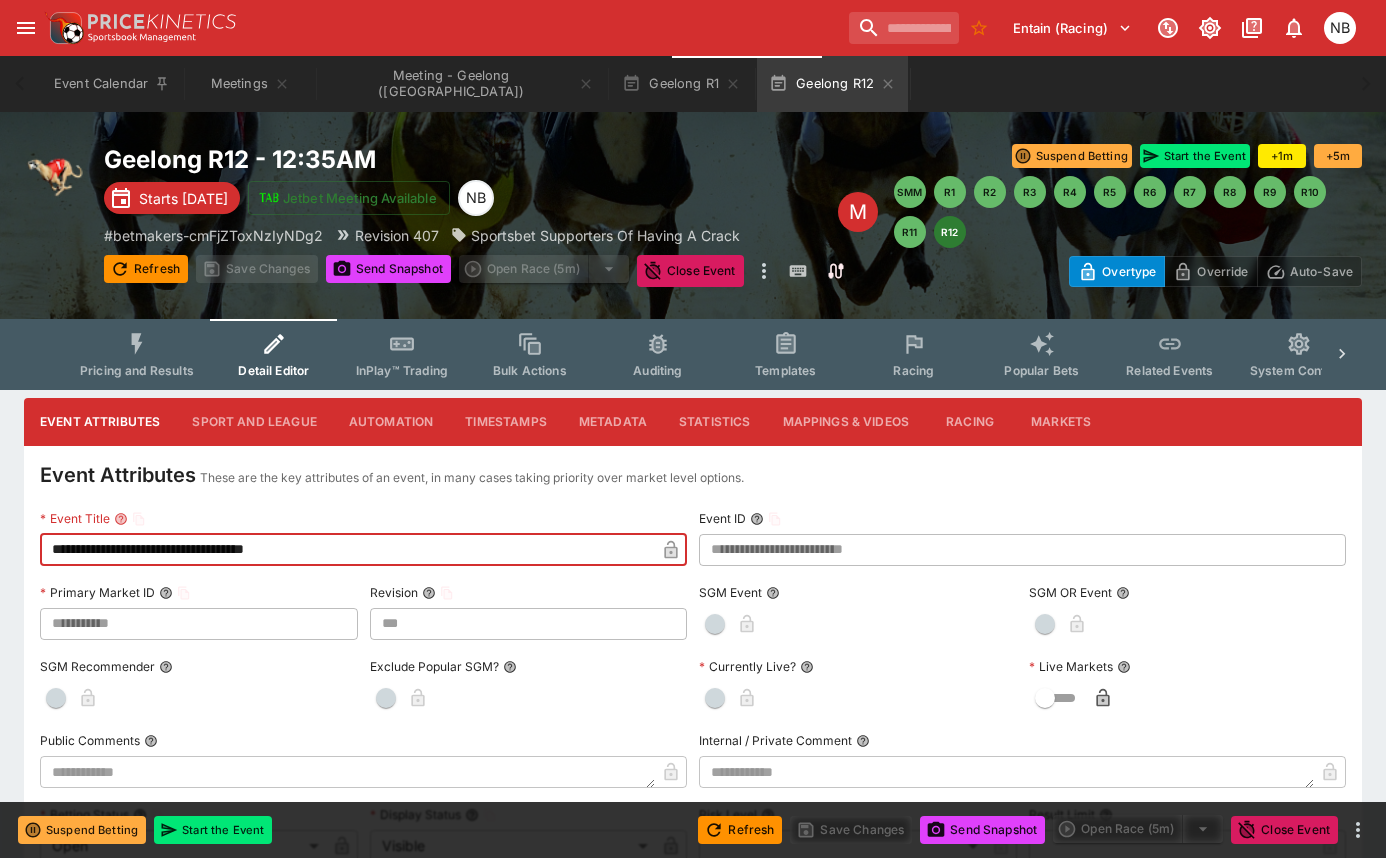 type on "*" 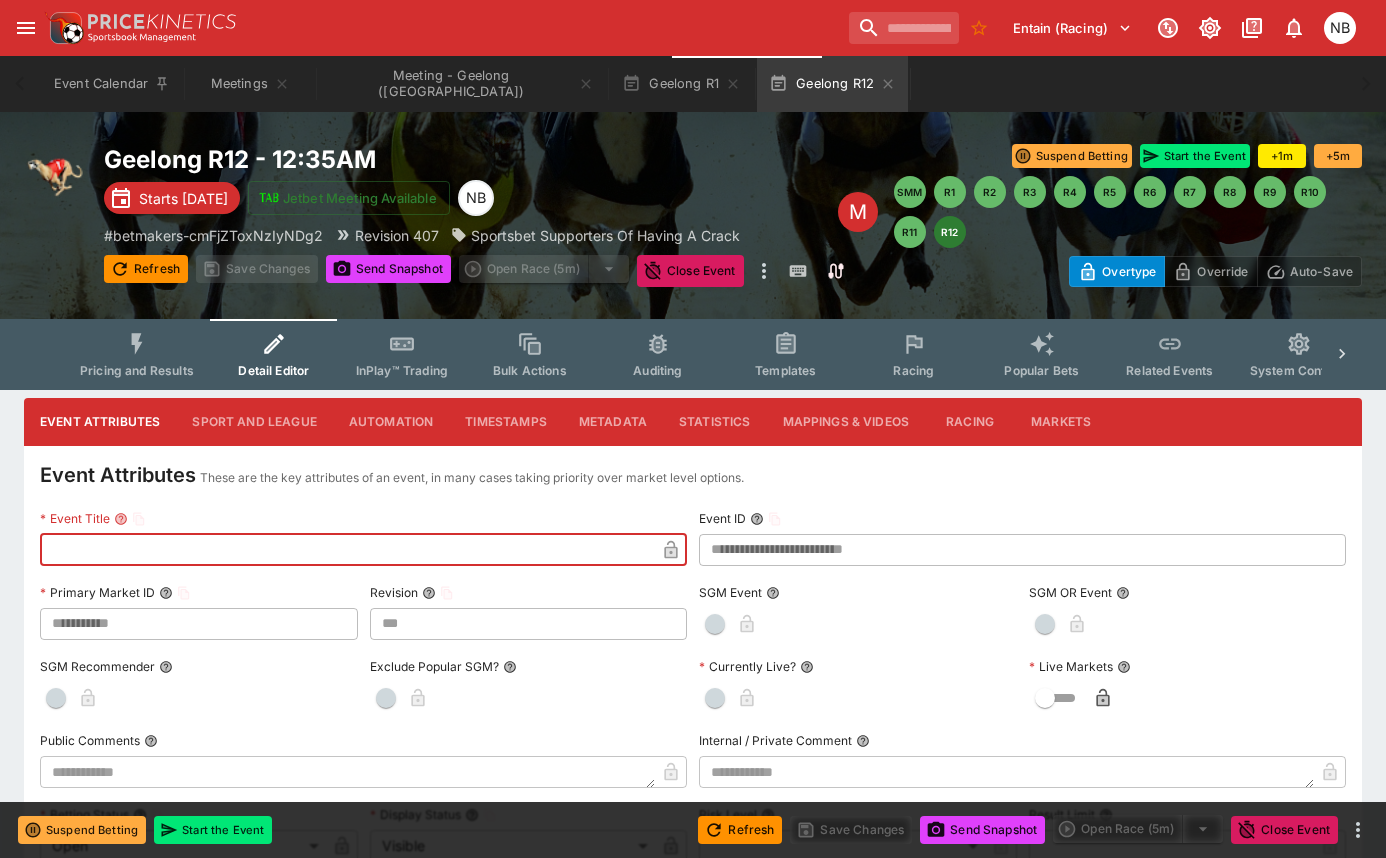 type on "*" 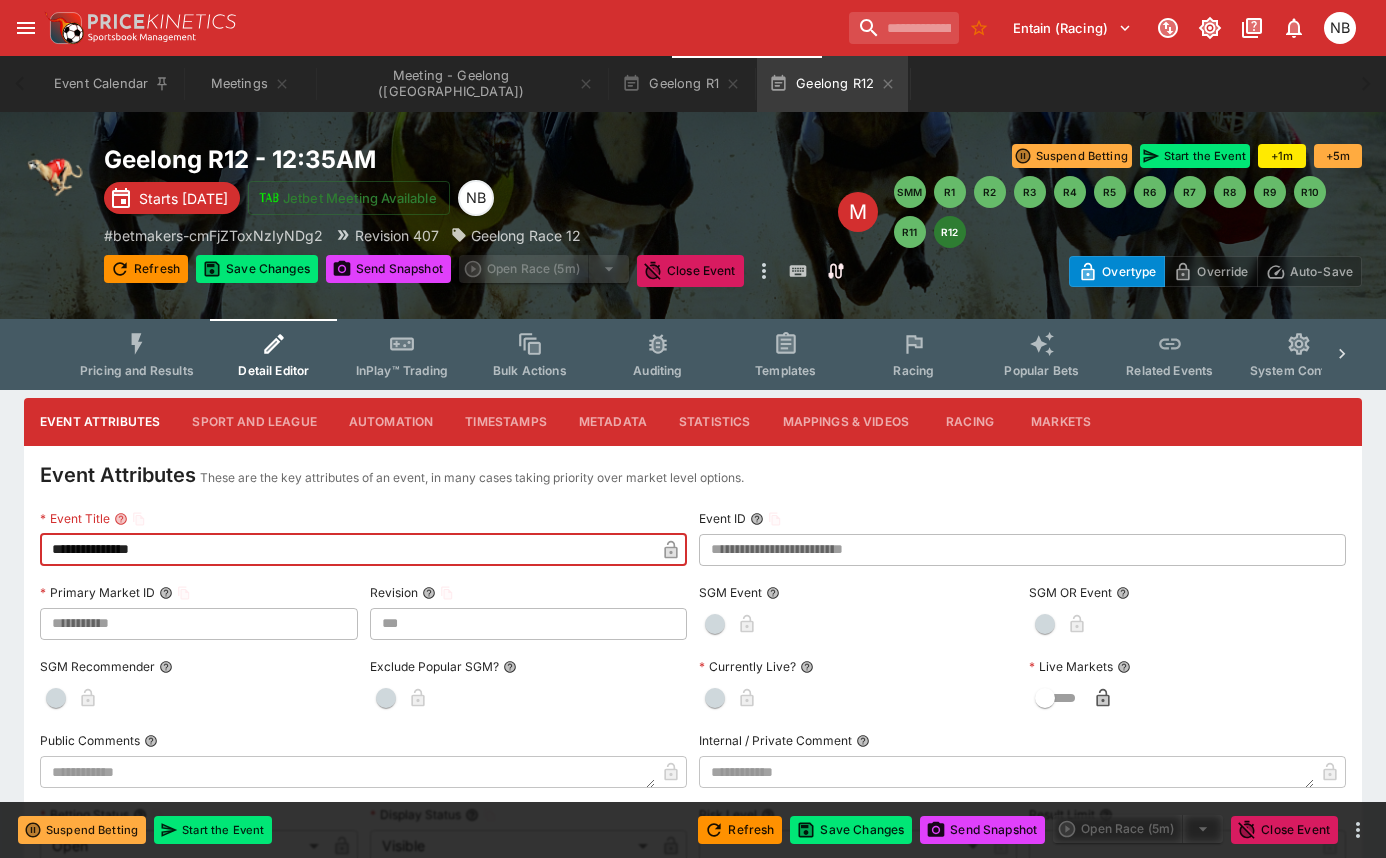 type on "**********" 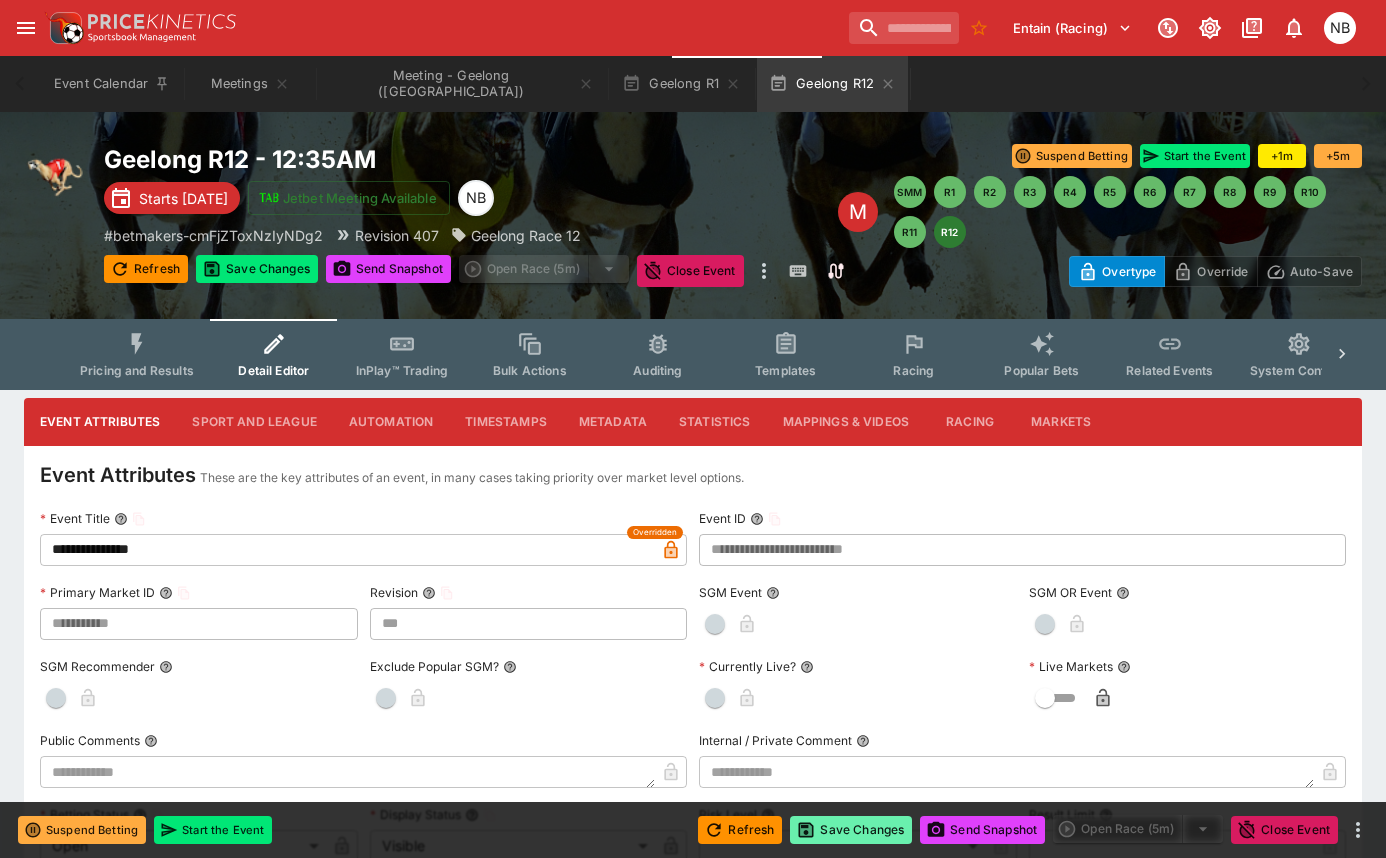 click on "Save Changes" at bounding box center (851, 830) 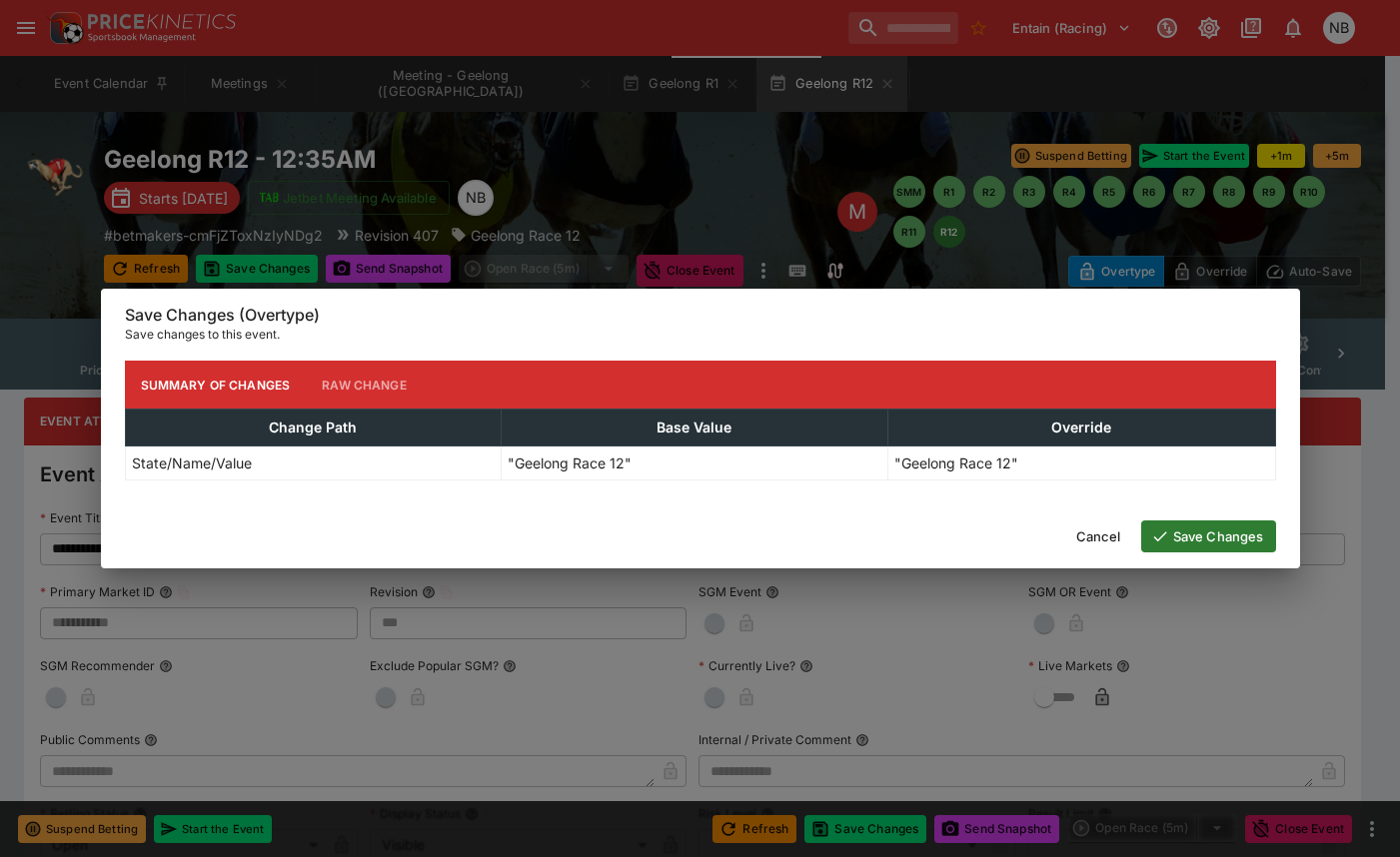 click on "Save Changes" at bounding box center (1208, 536) 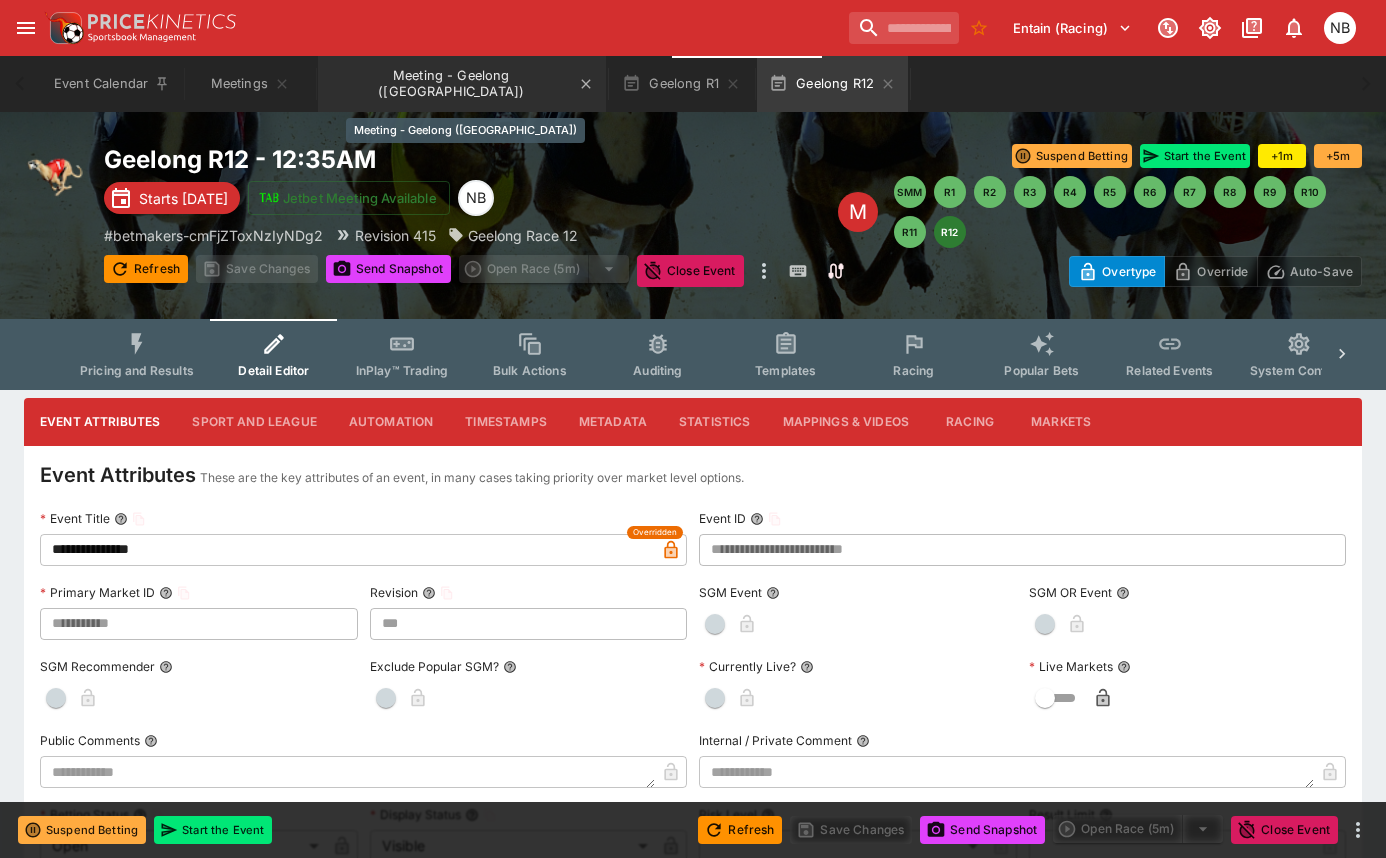 click on "Meeting - Geelong (AUS)" at bounding box center (462, 84) 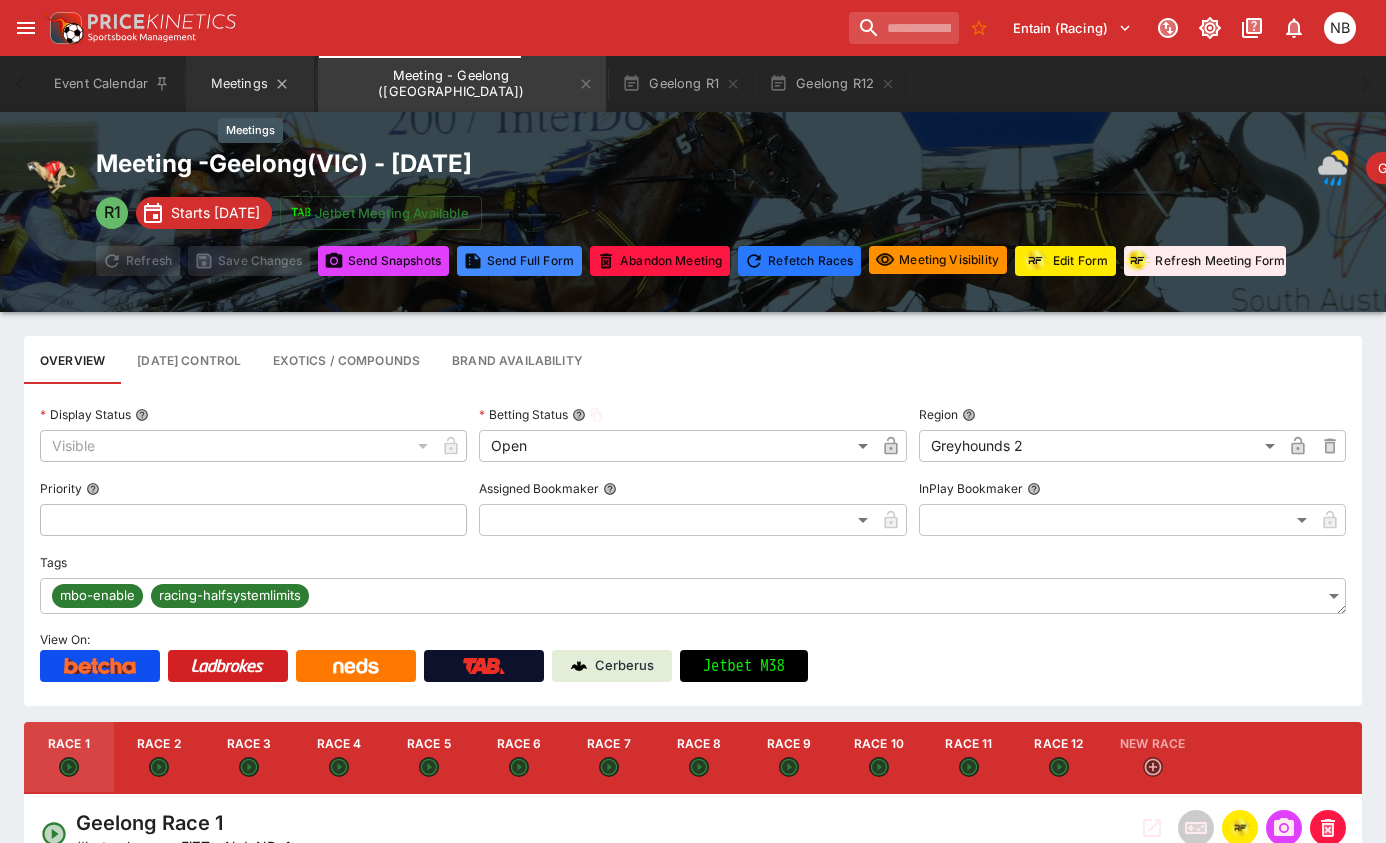 click on "Meetings" at bounding box center [250, 84] 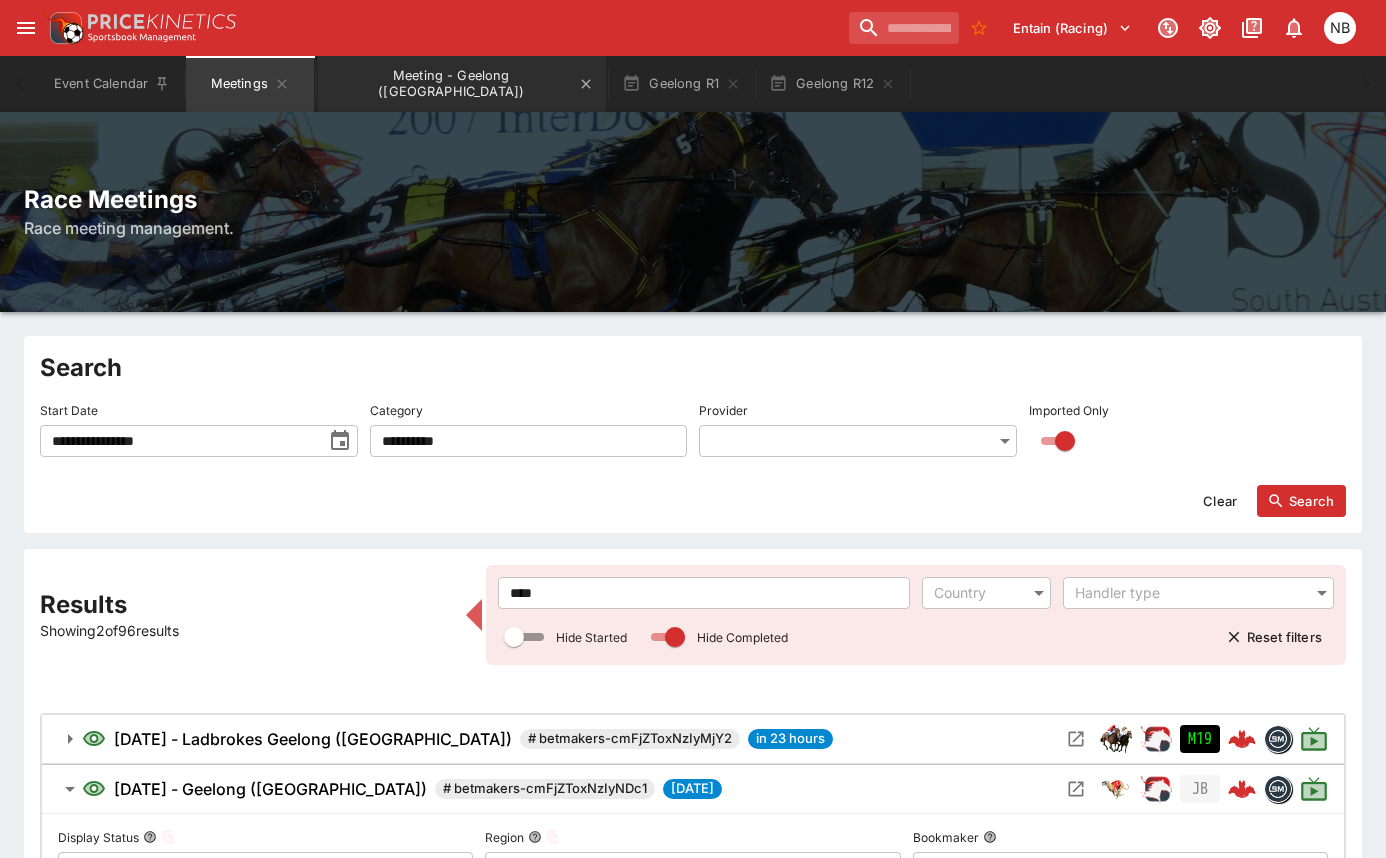 click on "Meeting - Geelong (AUS)" at bounding box center [462, 84] 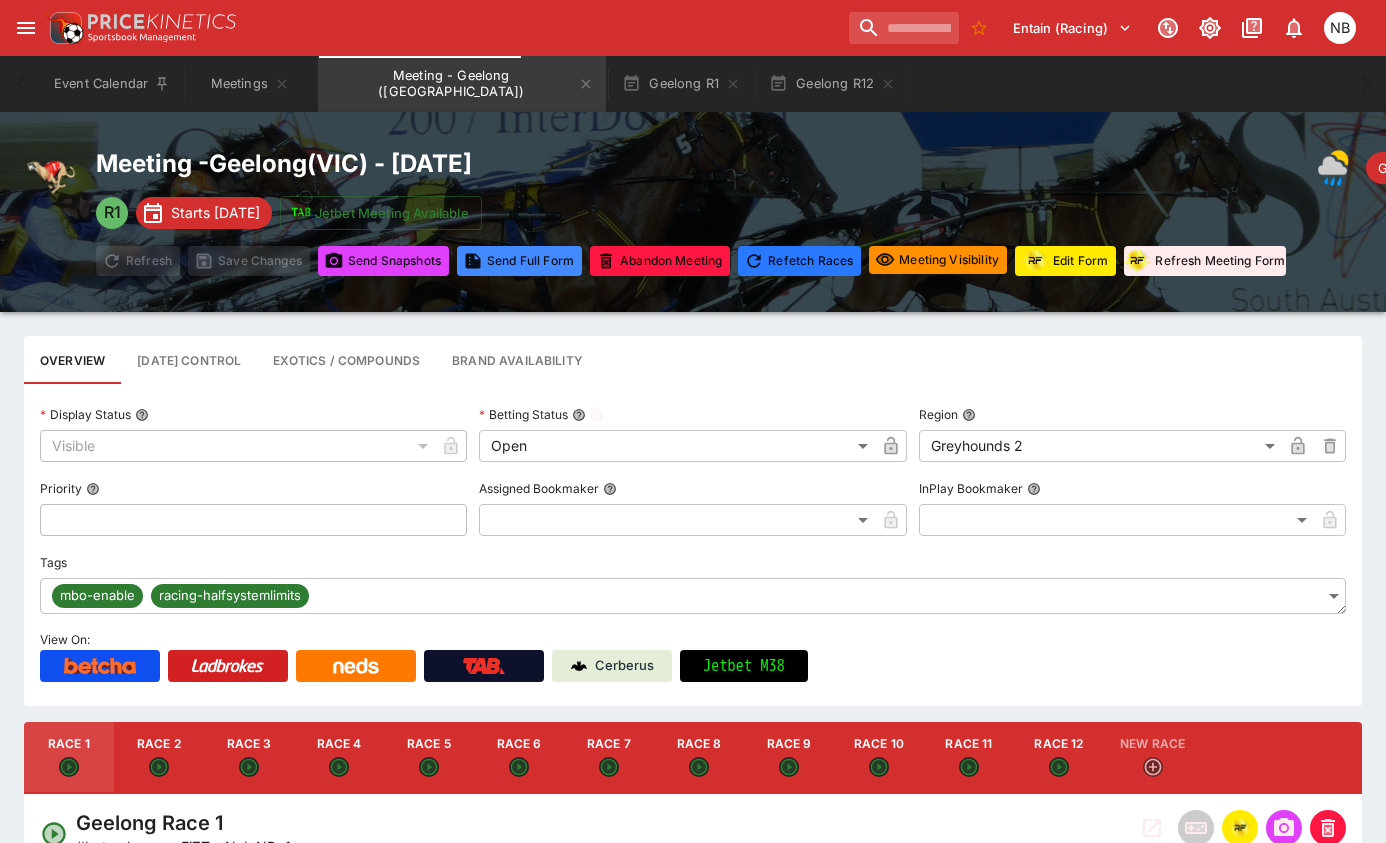 click 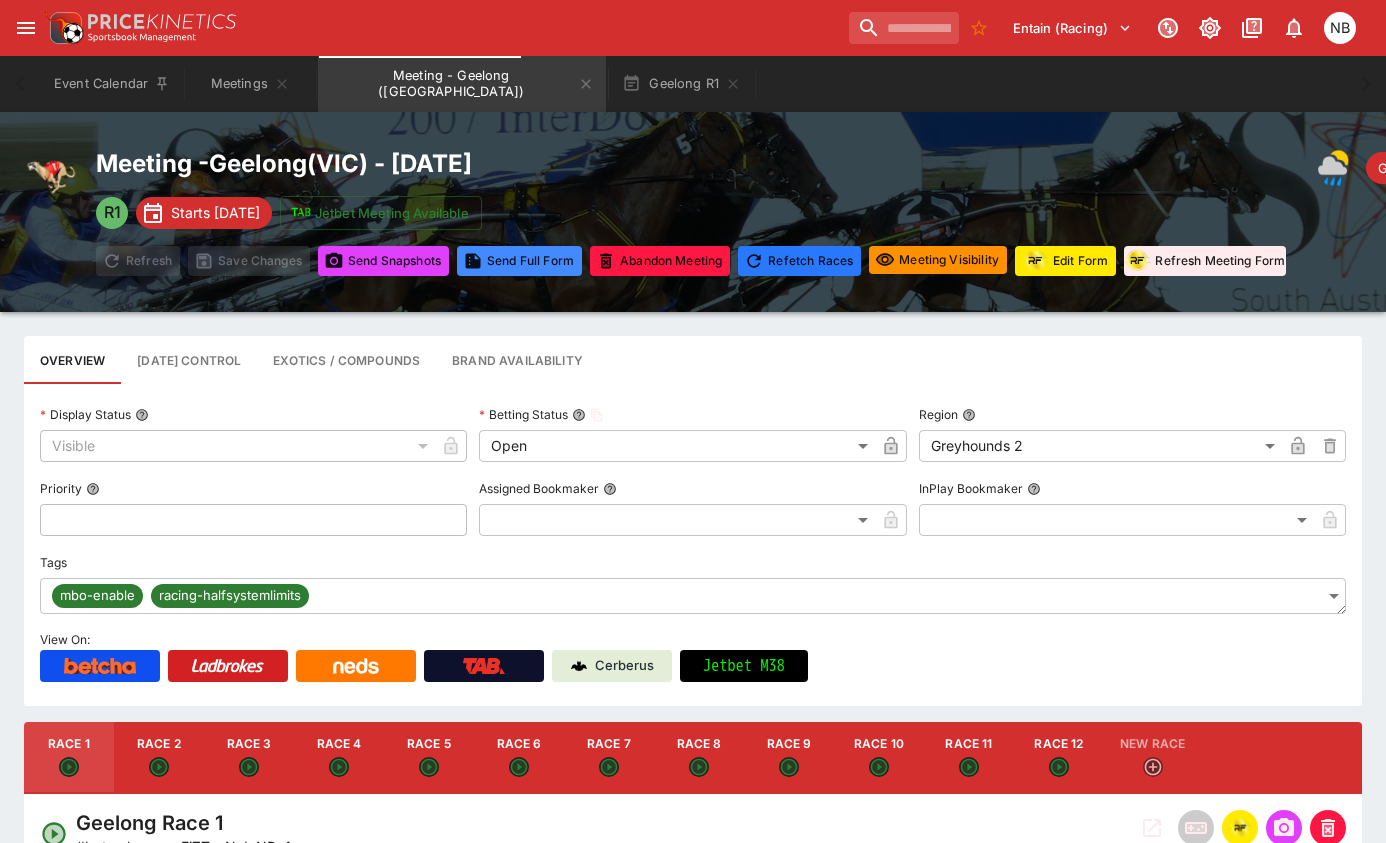 click 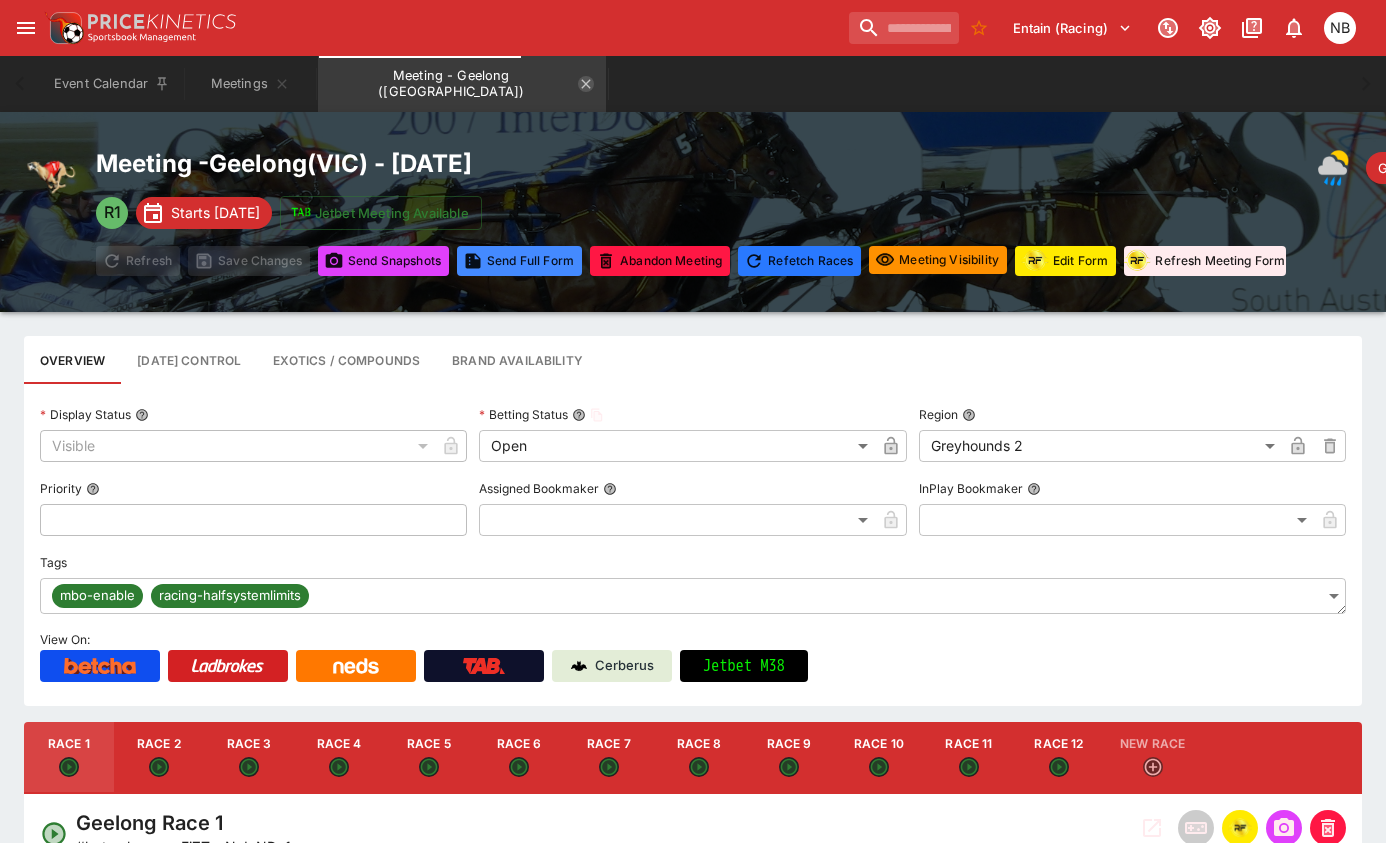 click 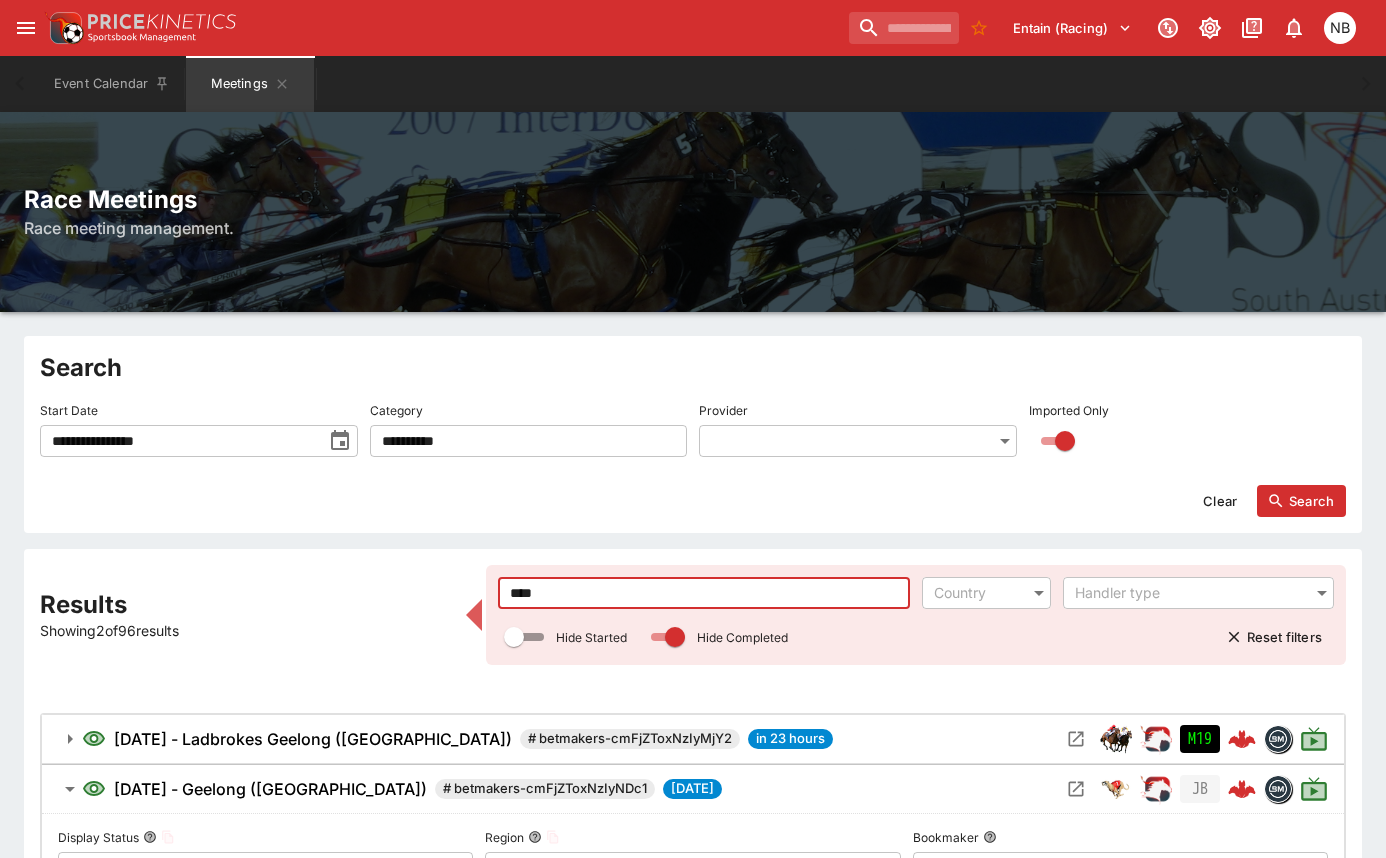 click on "****" at bounding box center (704, 593) 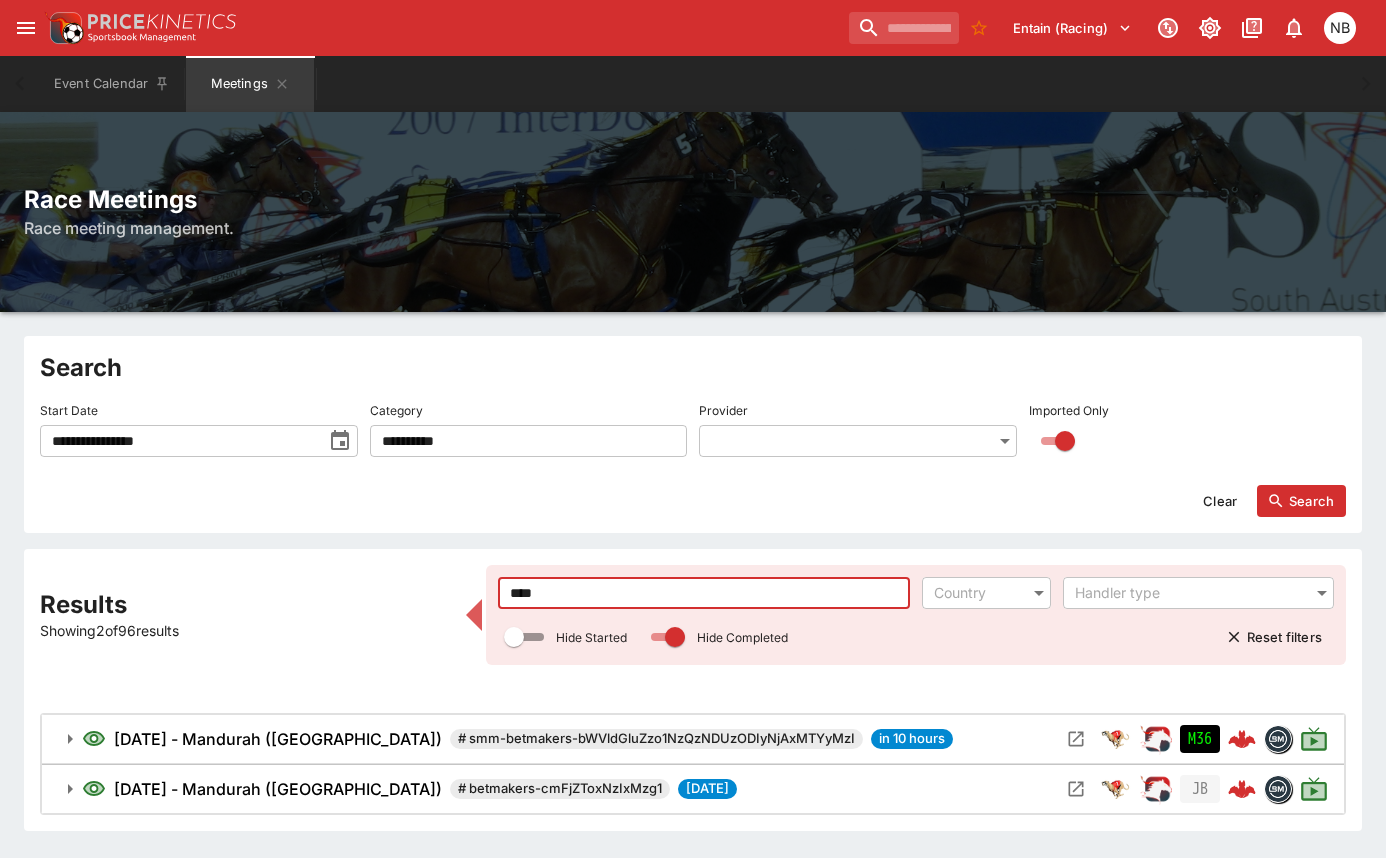 type on "****" 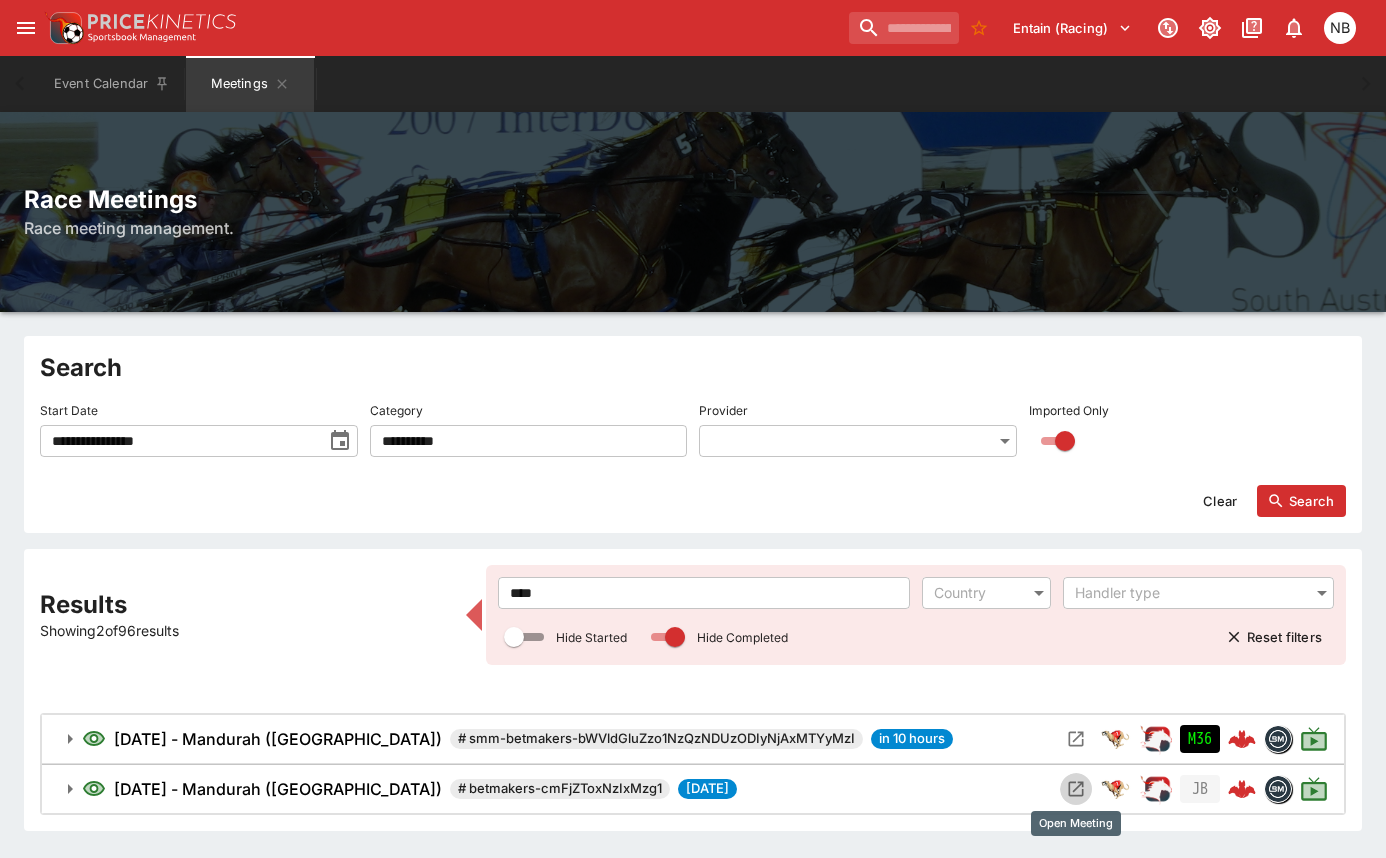 click 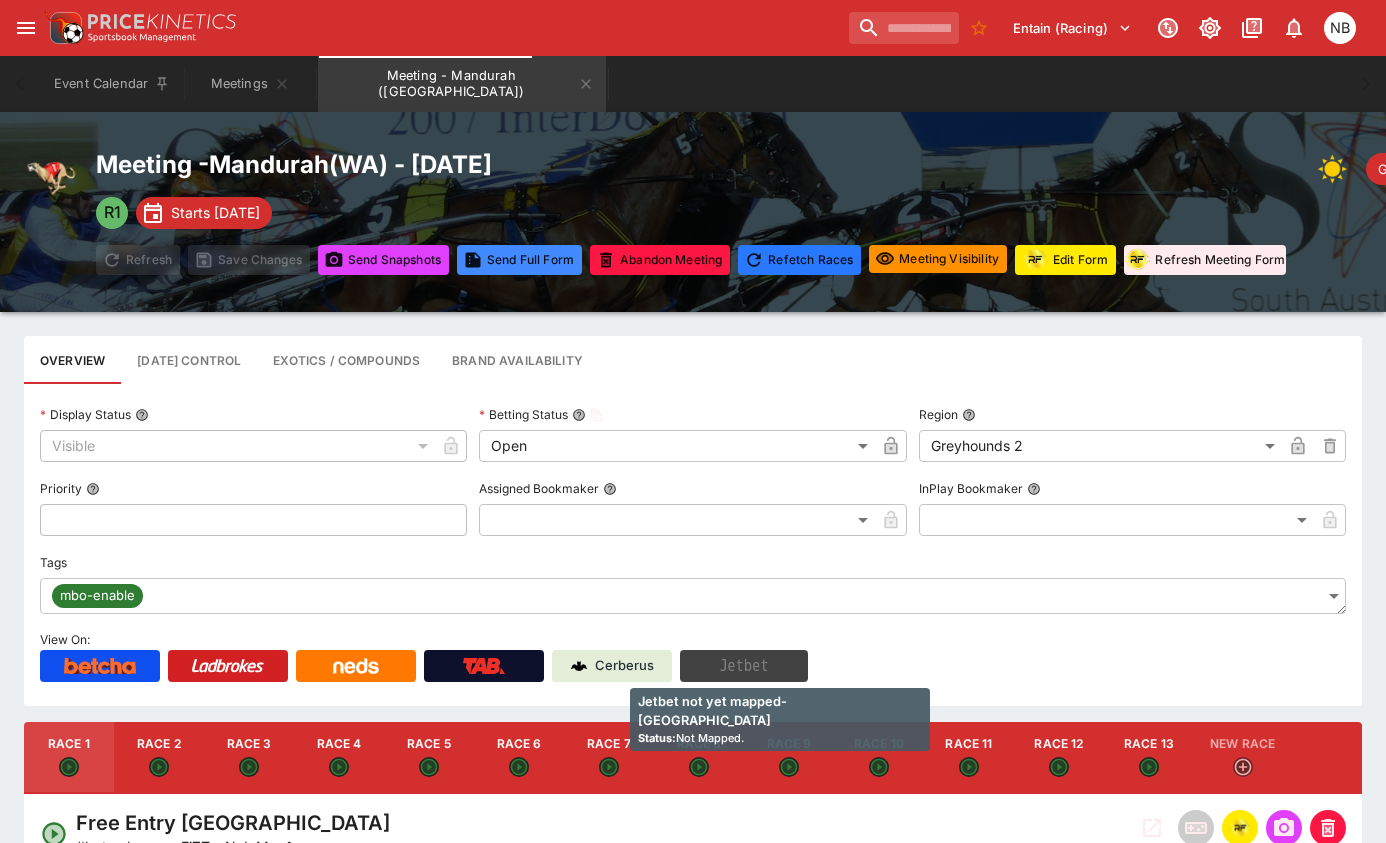 click on "Jetbet" at bounding box center [744, 666] 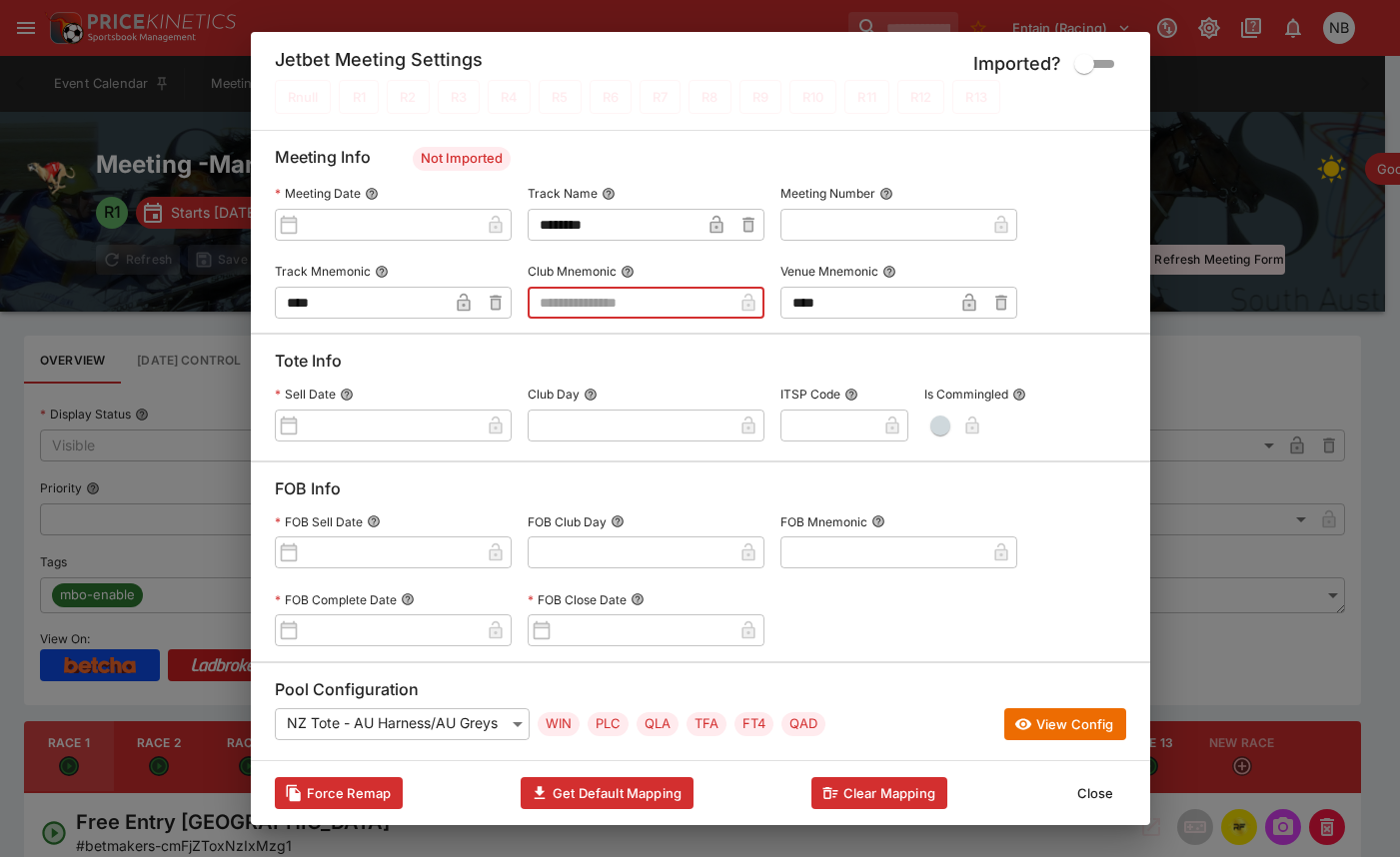 click at bounding box center [630, 303] 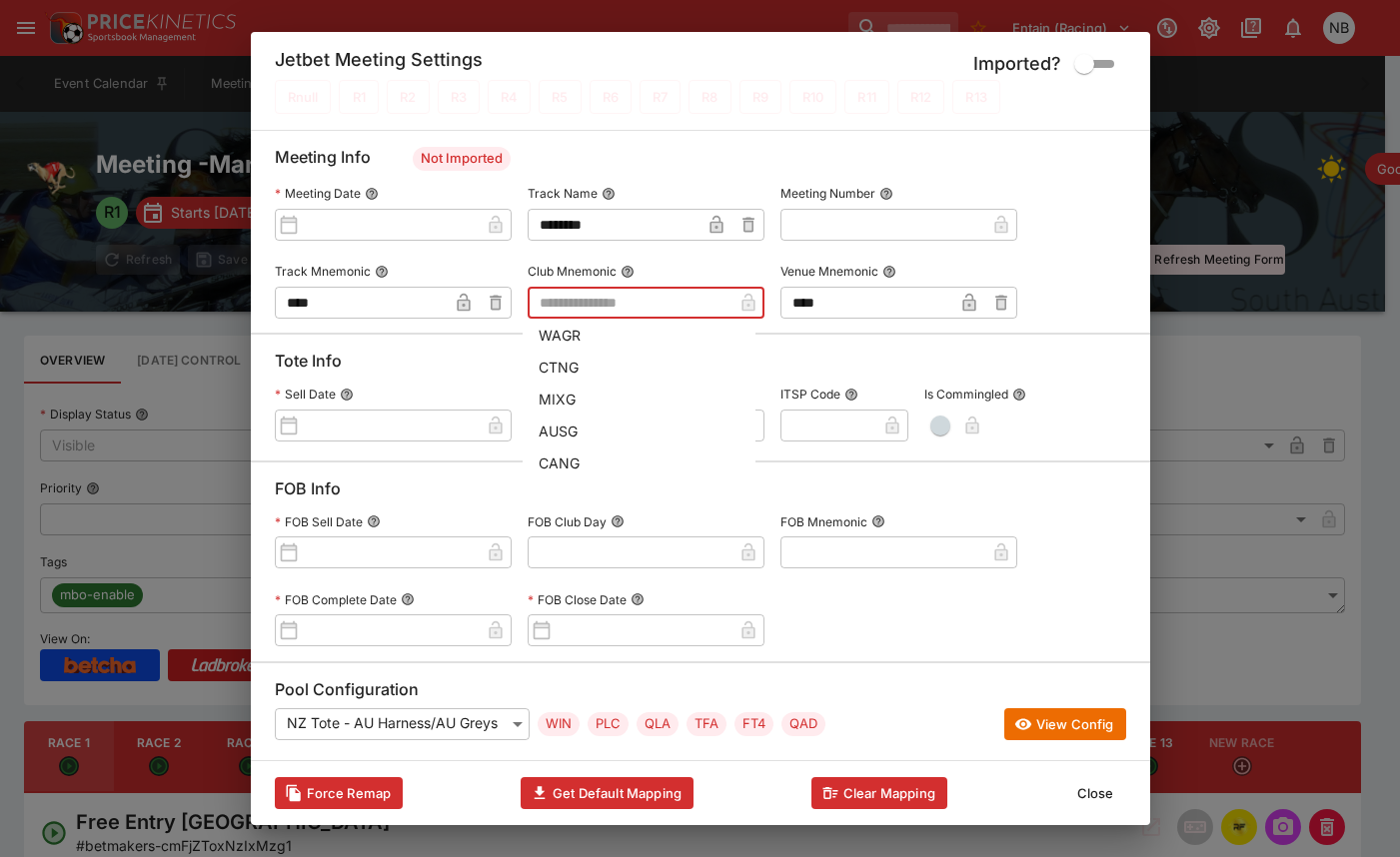 click on "WAGR" at bounding box center [639, 335] 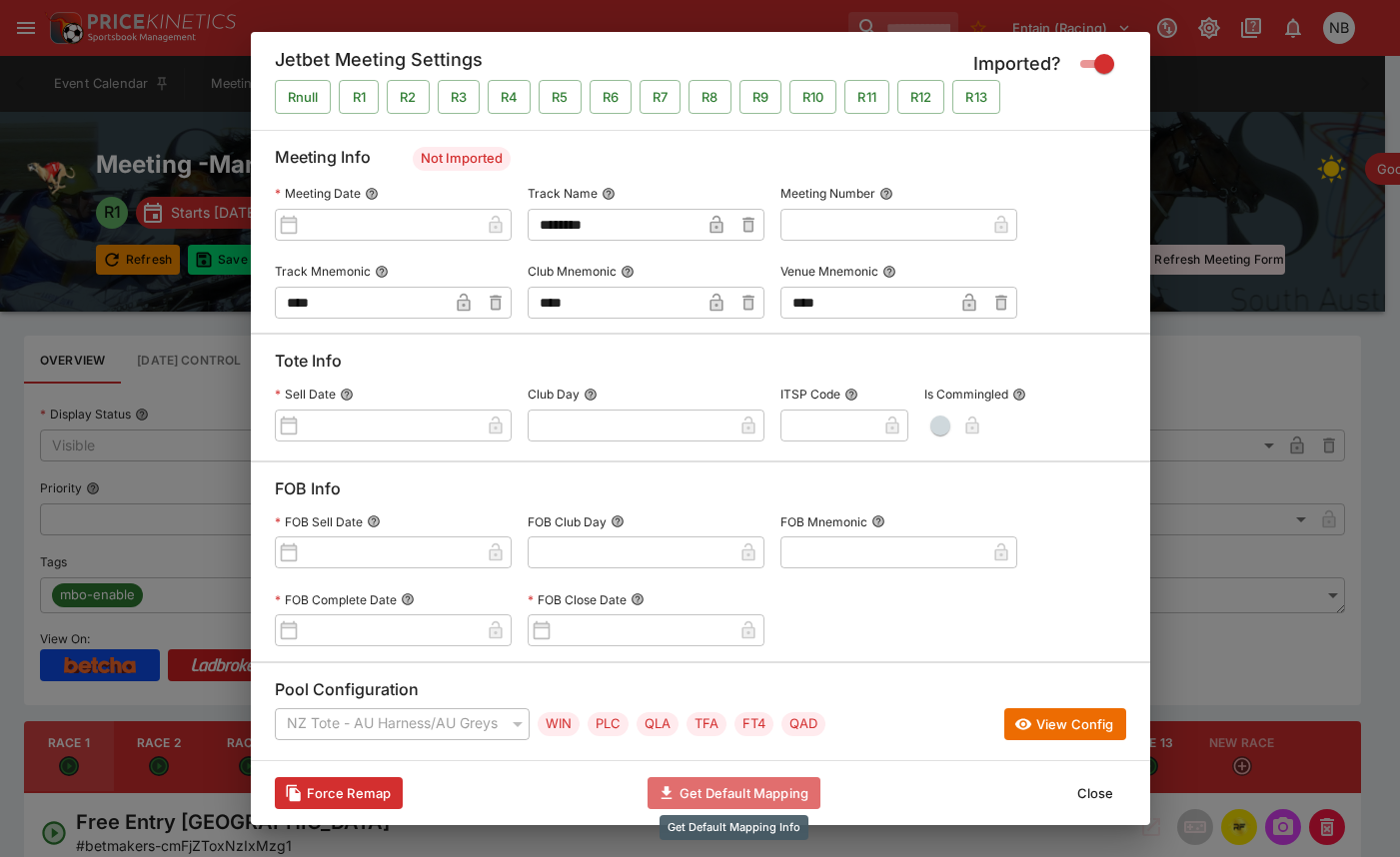 click on "Get Default Mapping" at bounding box center (733, 793) 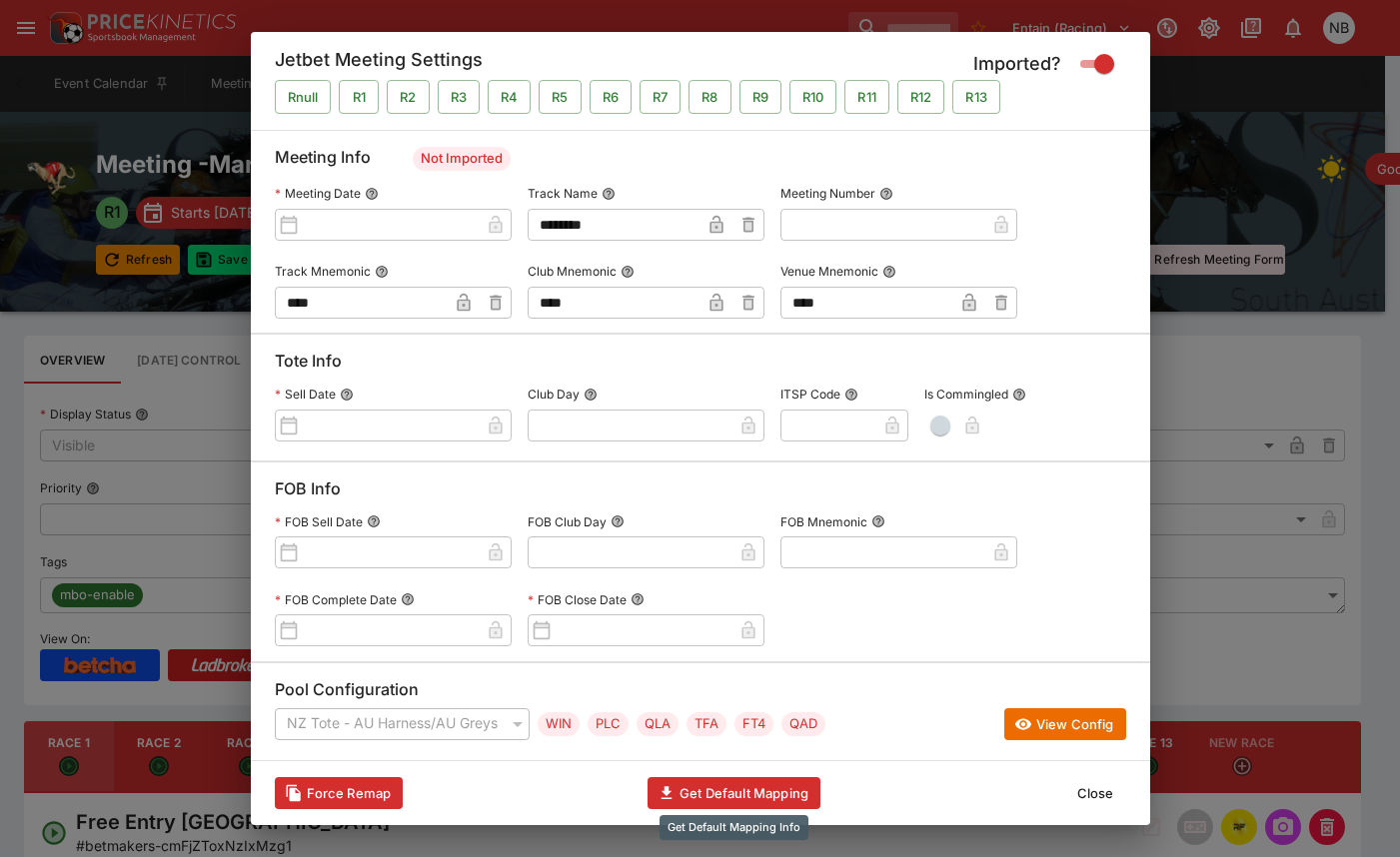 type on "**********" 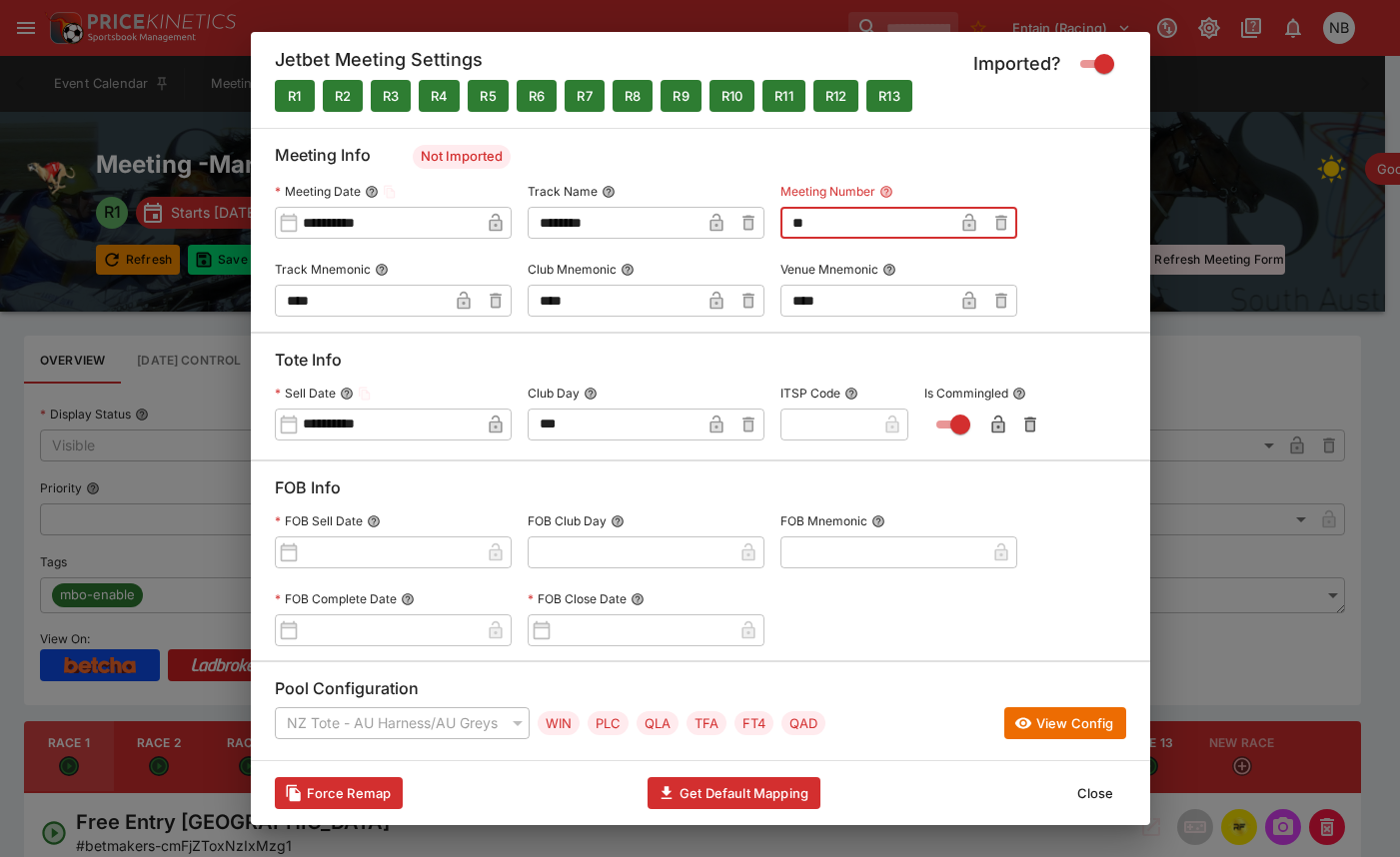 click on "**" at bounding box center [866, 223] 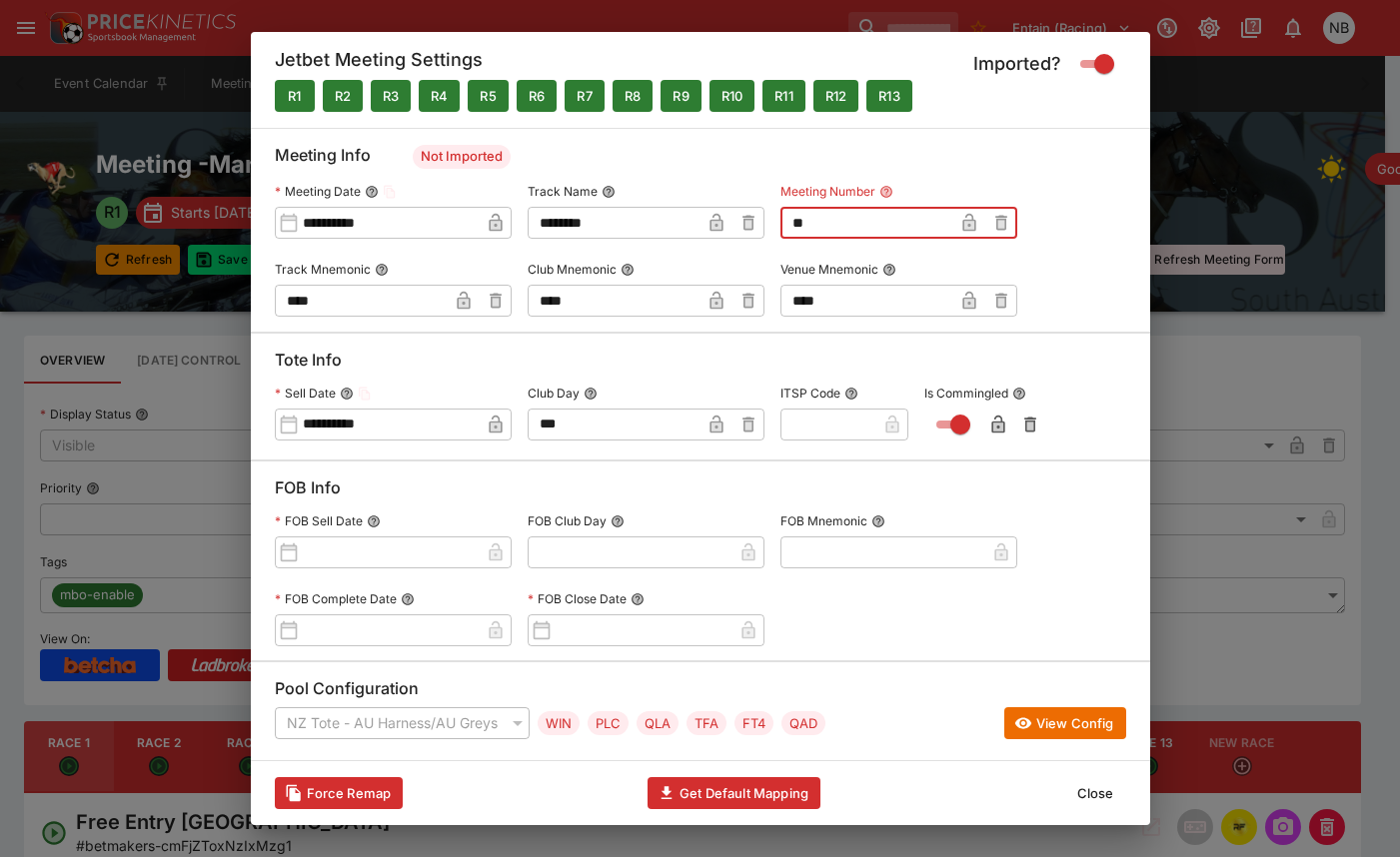 type on "**" 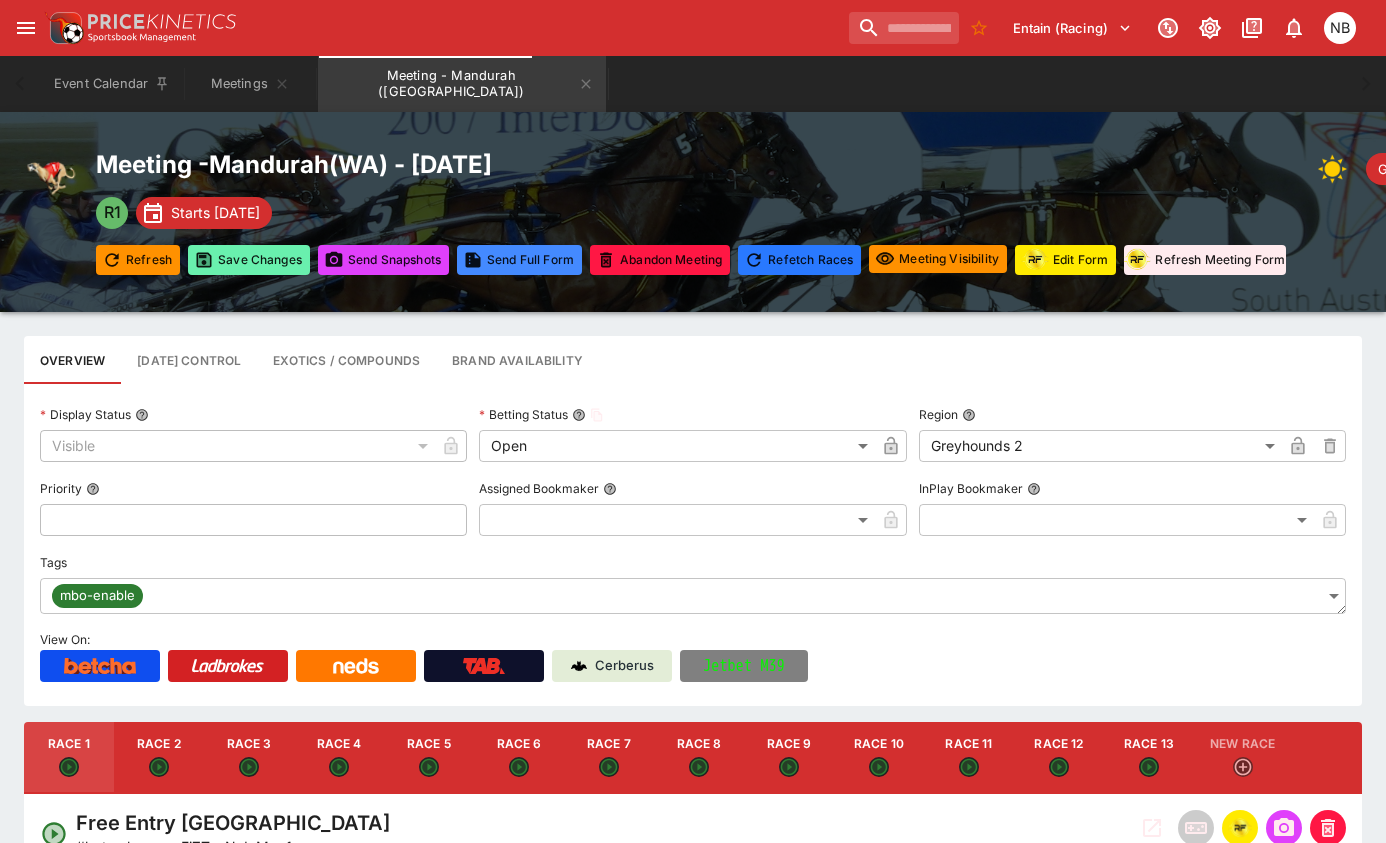 click on "Save Changes" at bounding box center [249, 260] 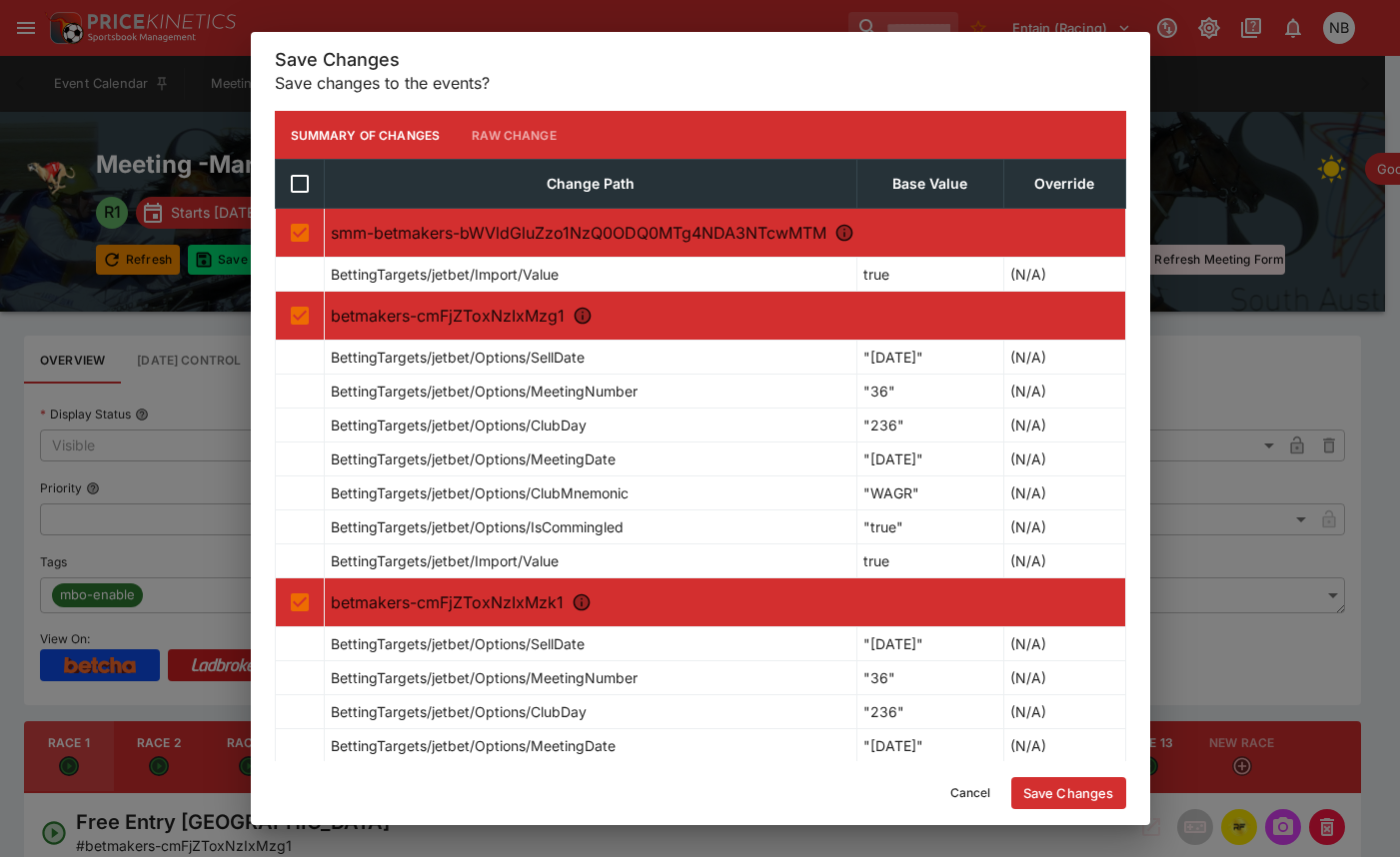 click on "Save Changes" at bounding box center (1068, 793) 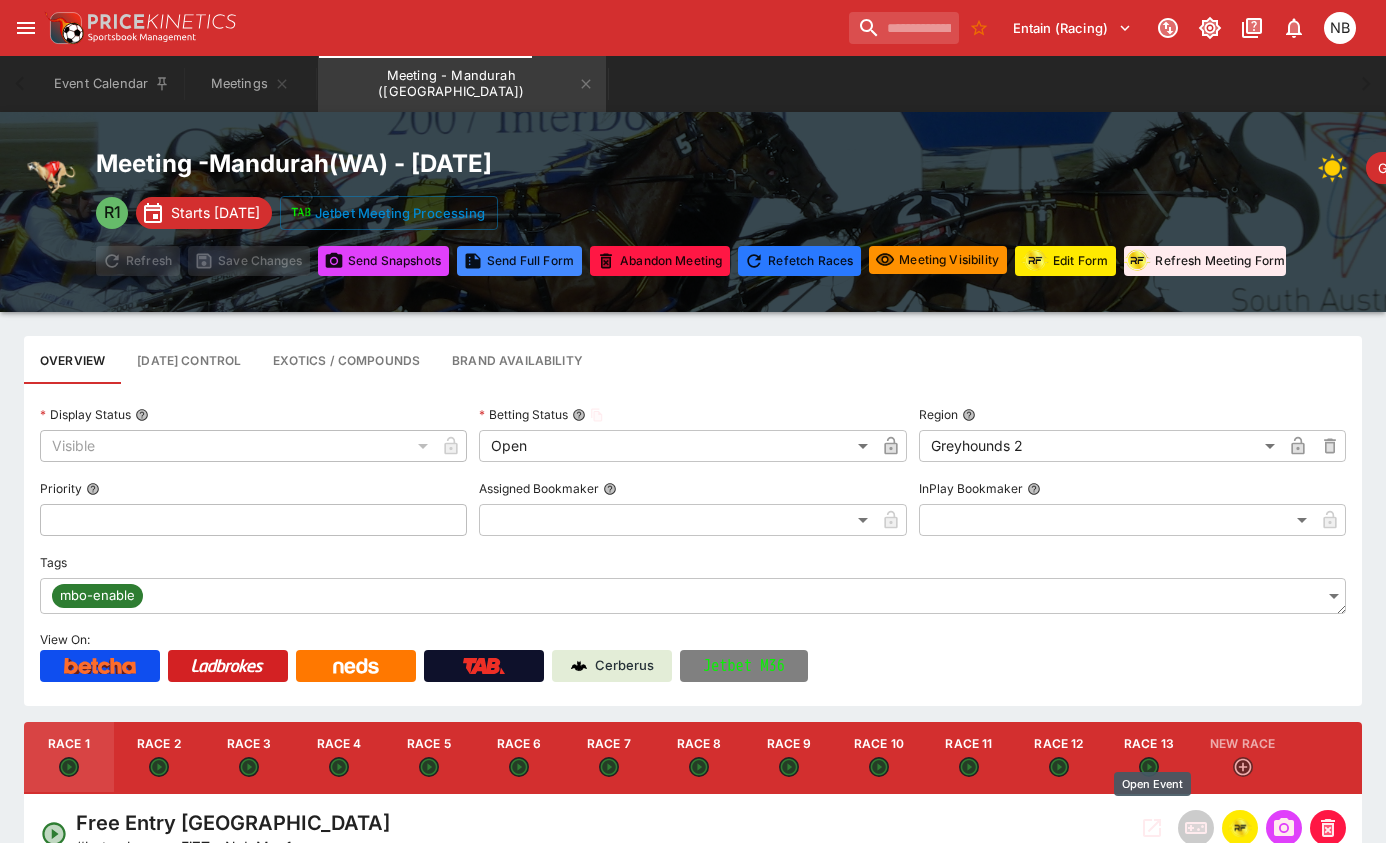 click 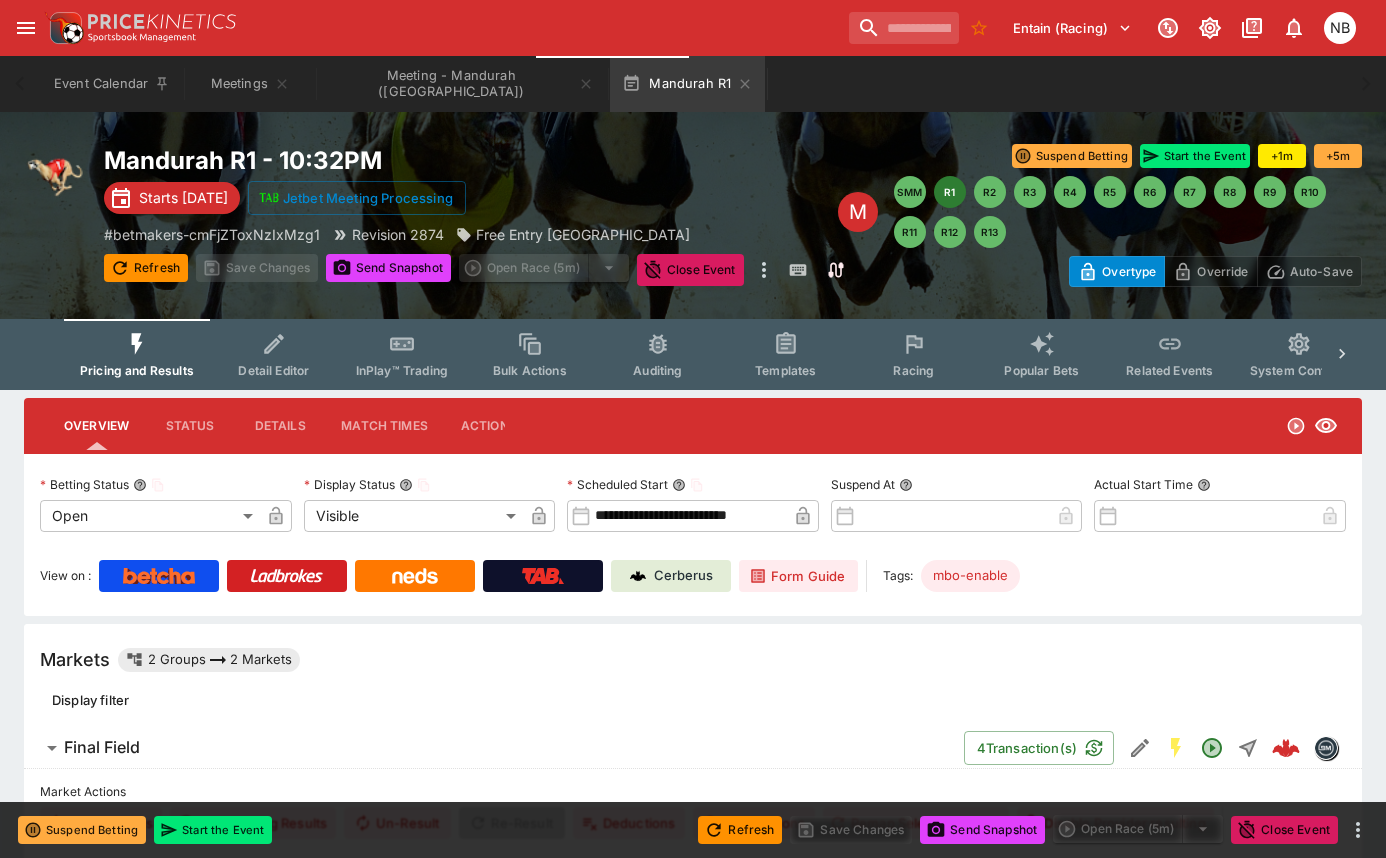 click 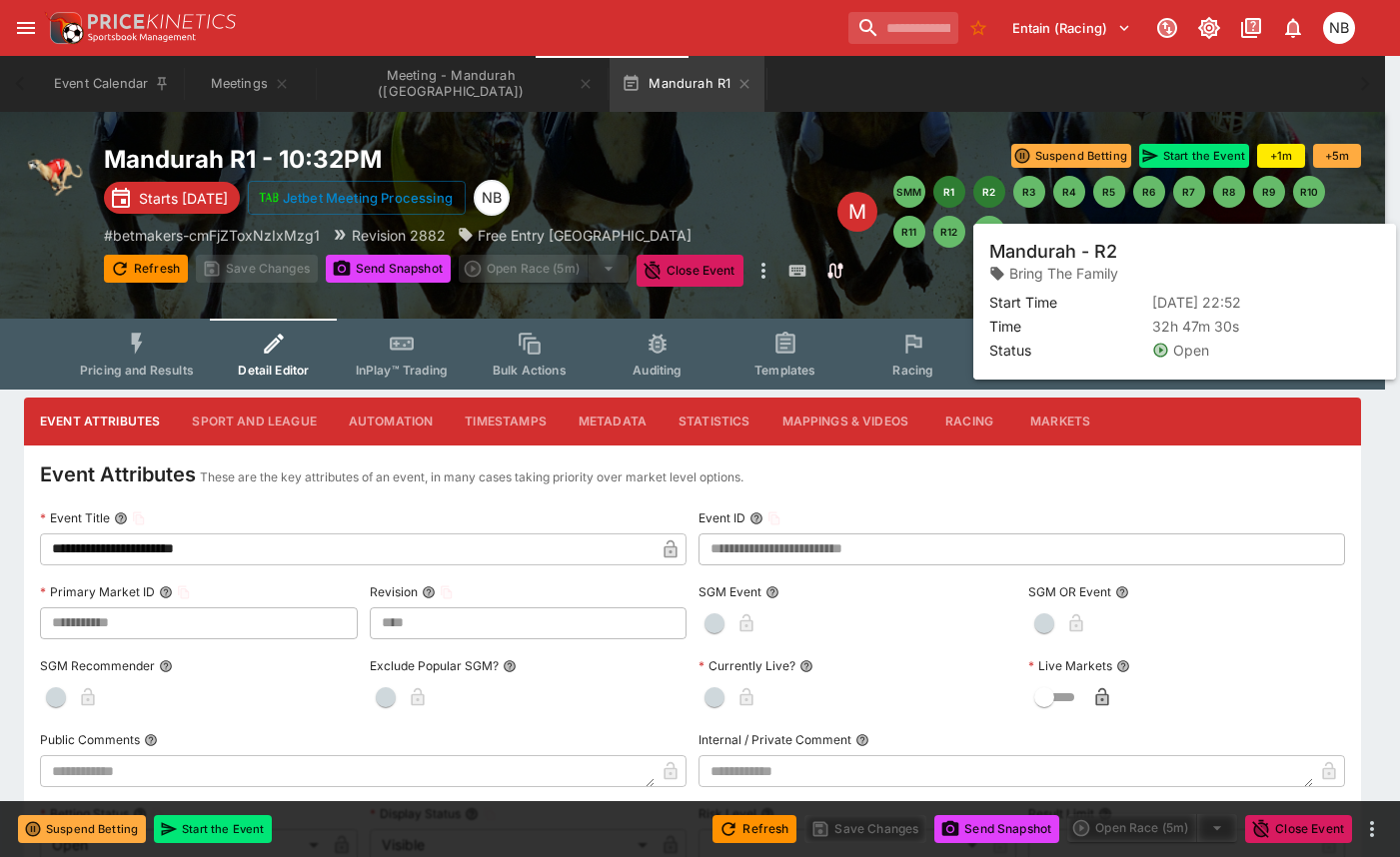 type on "****" 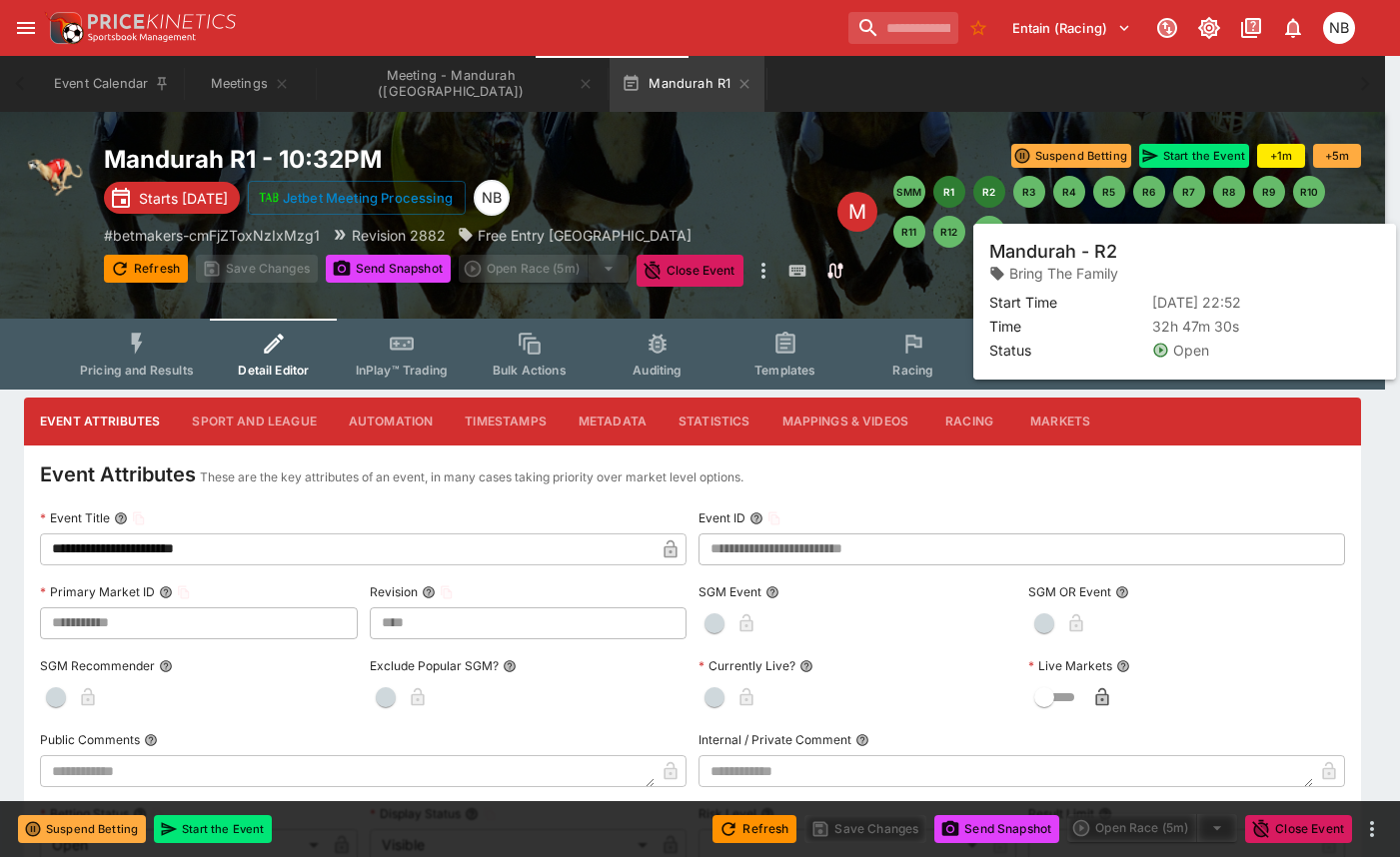type on "**********" 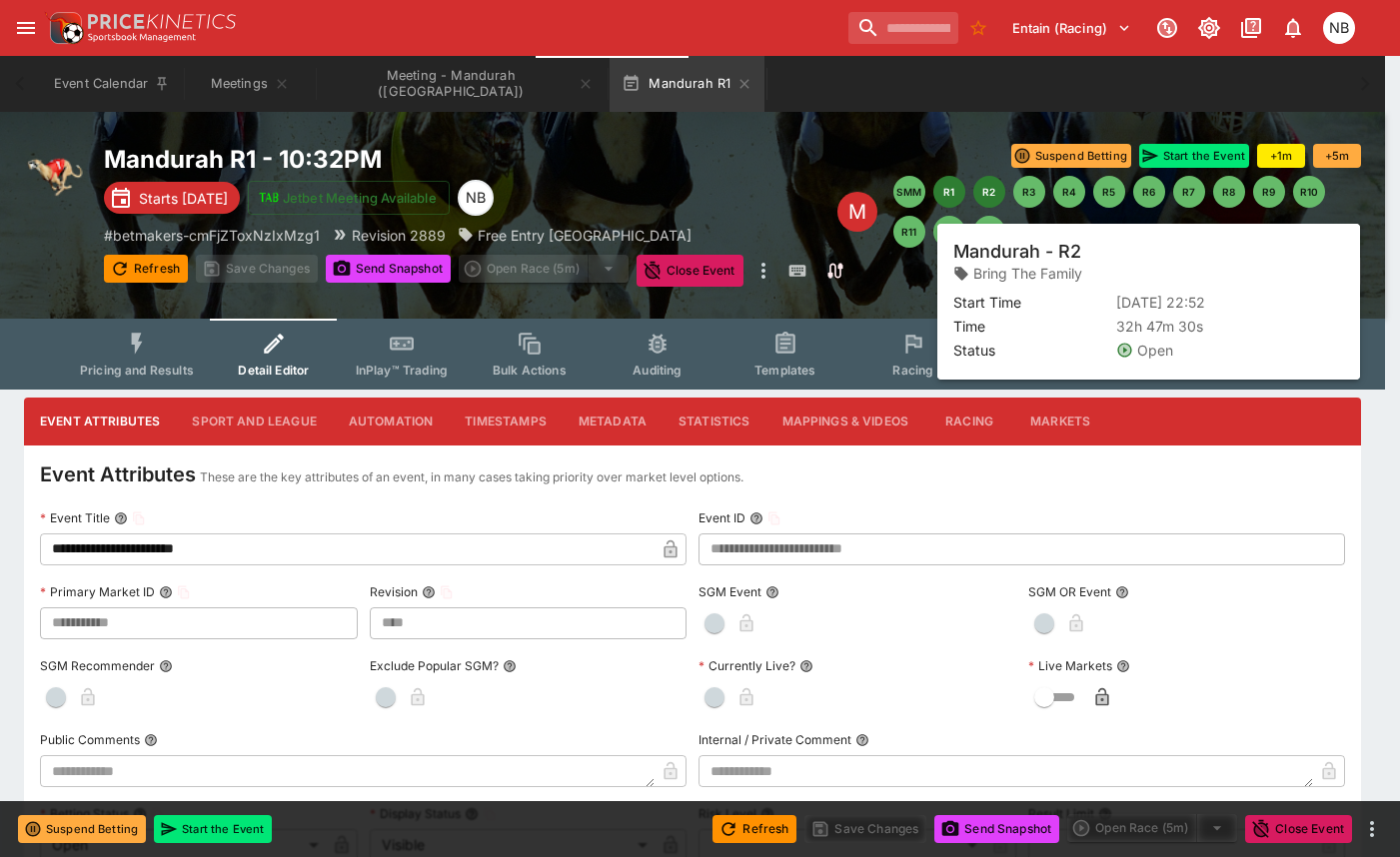 type on "****" 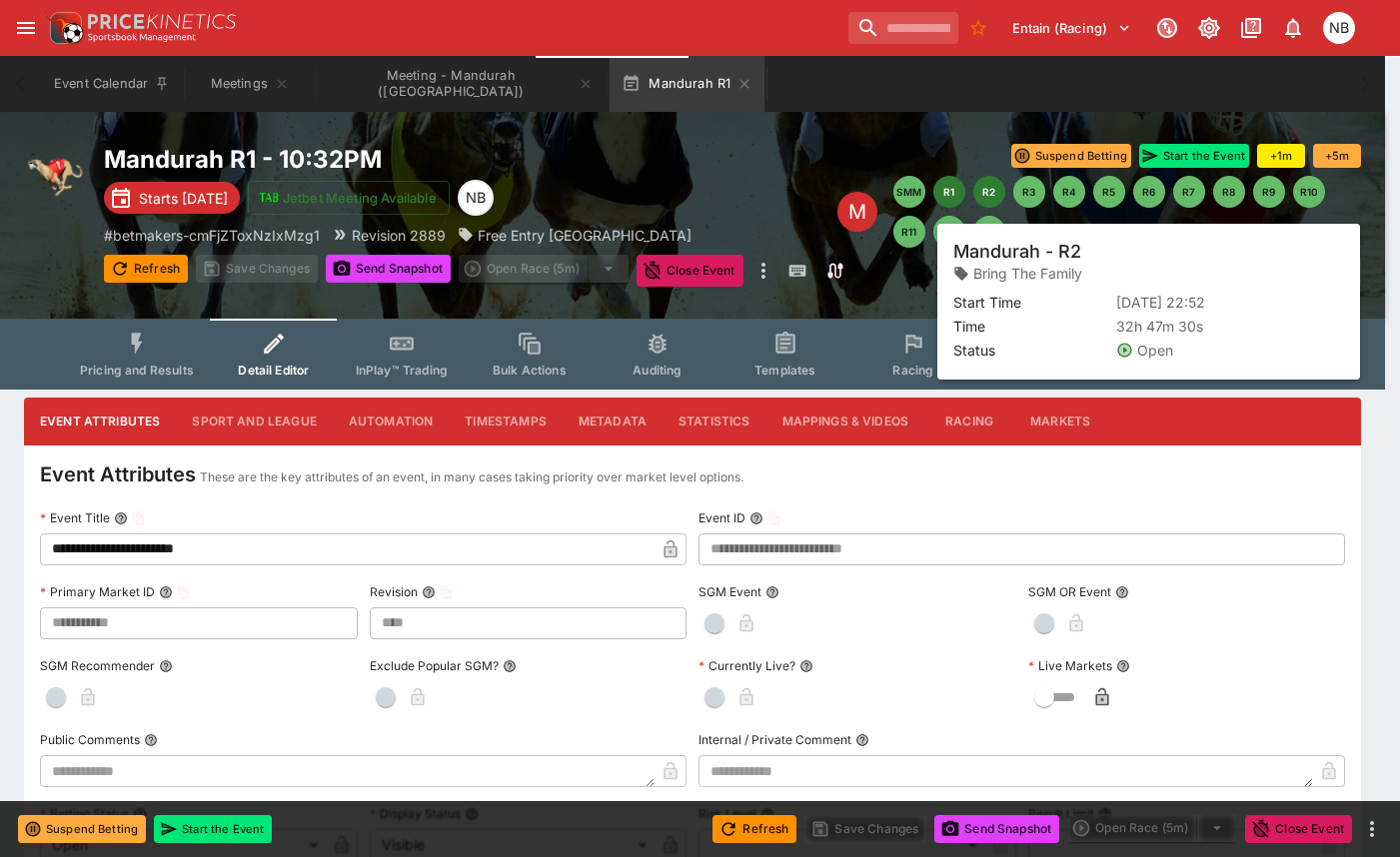 type on "**********" 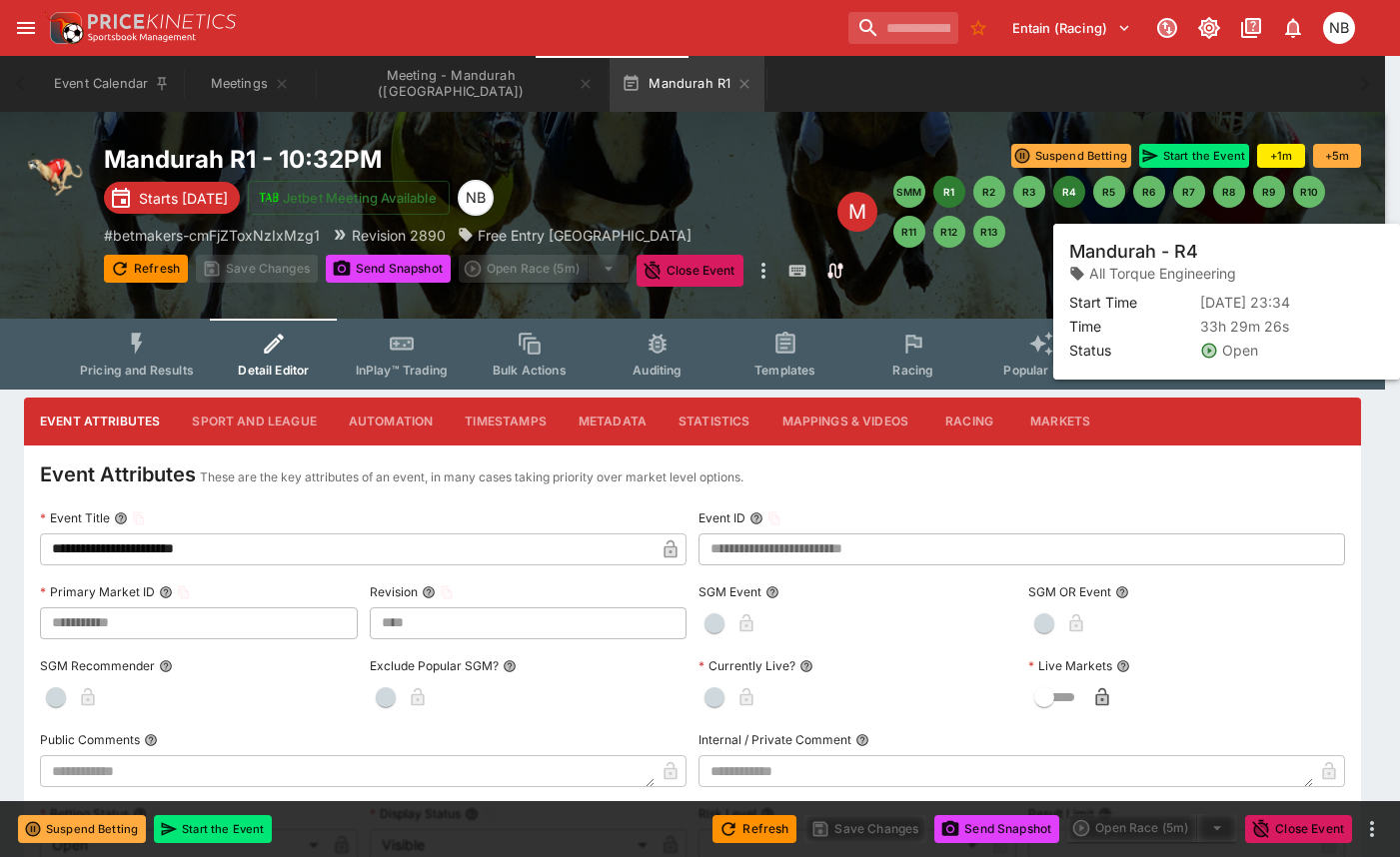 type on "****" 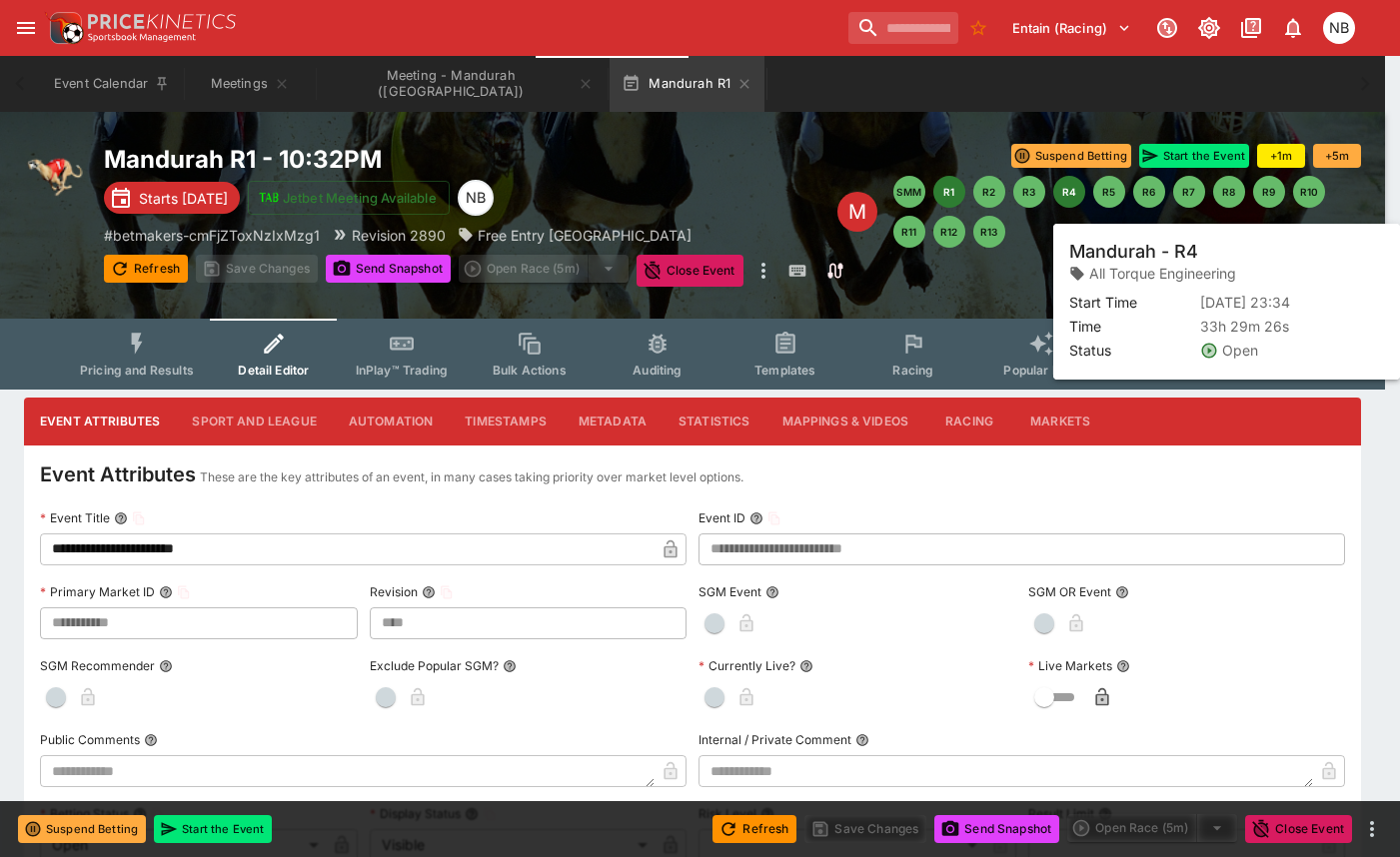 type on "**********" 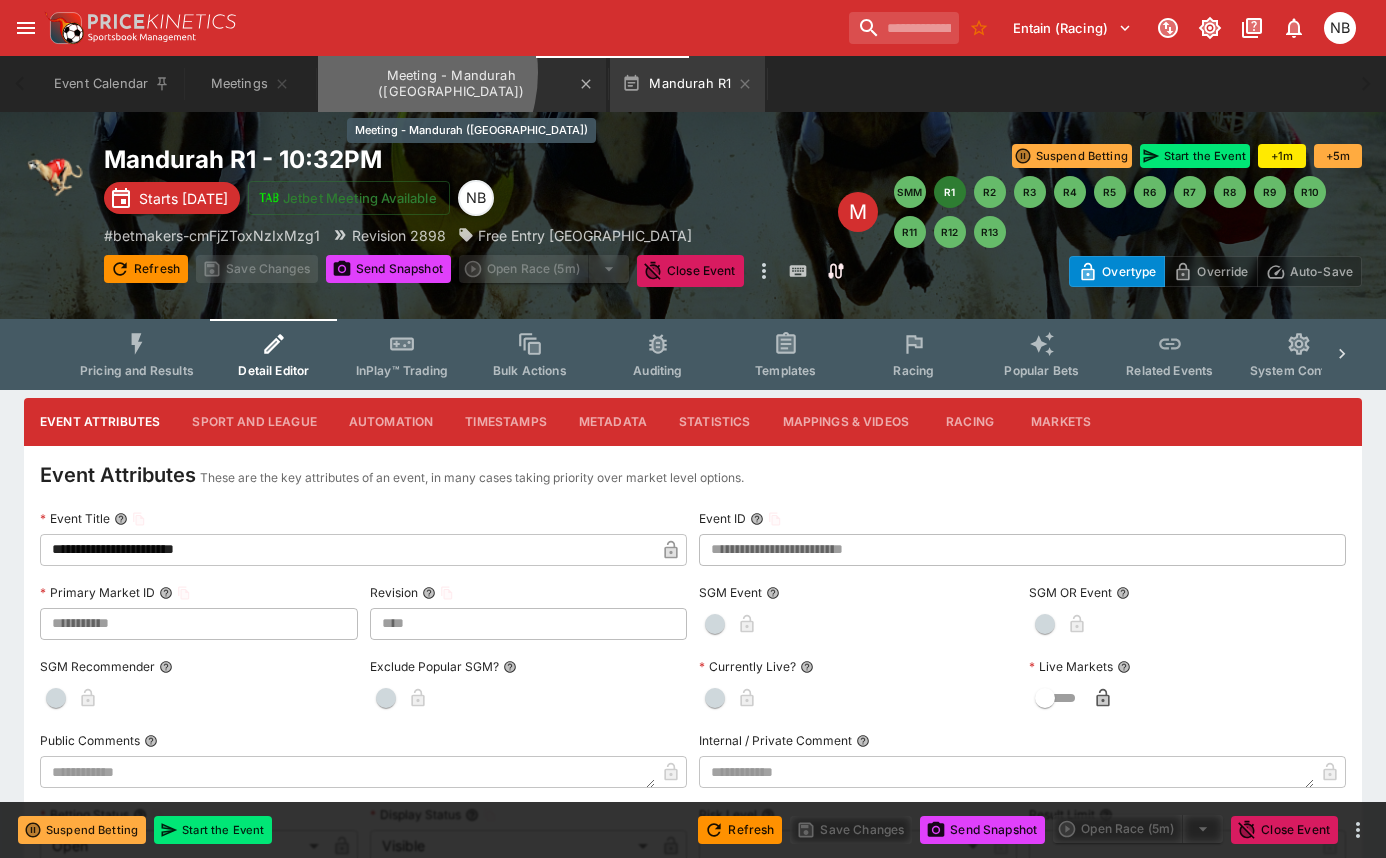 click on "Meeting - Mandurah (AUS)" at bounding box center (462, 84) 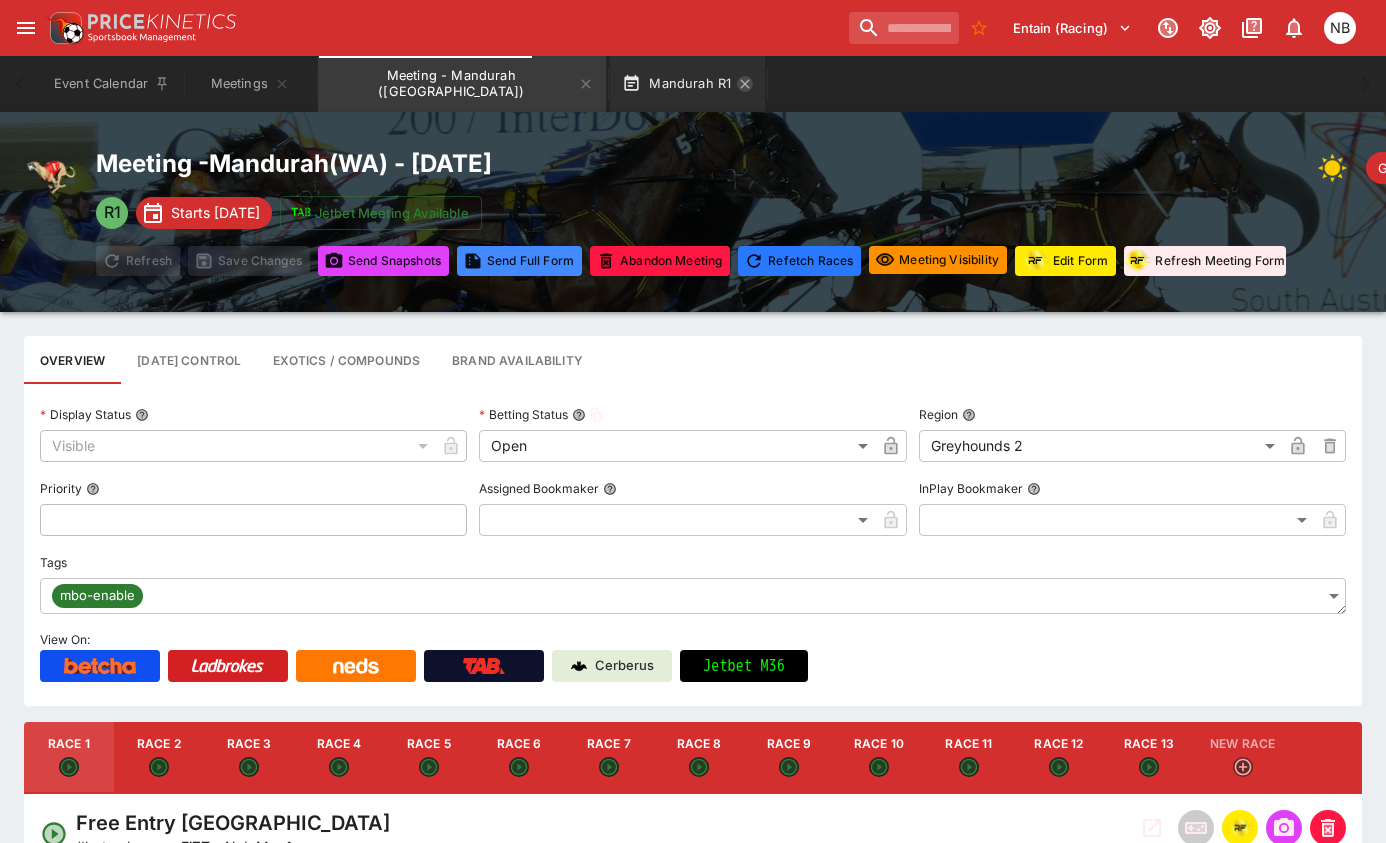 click 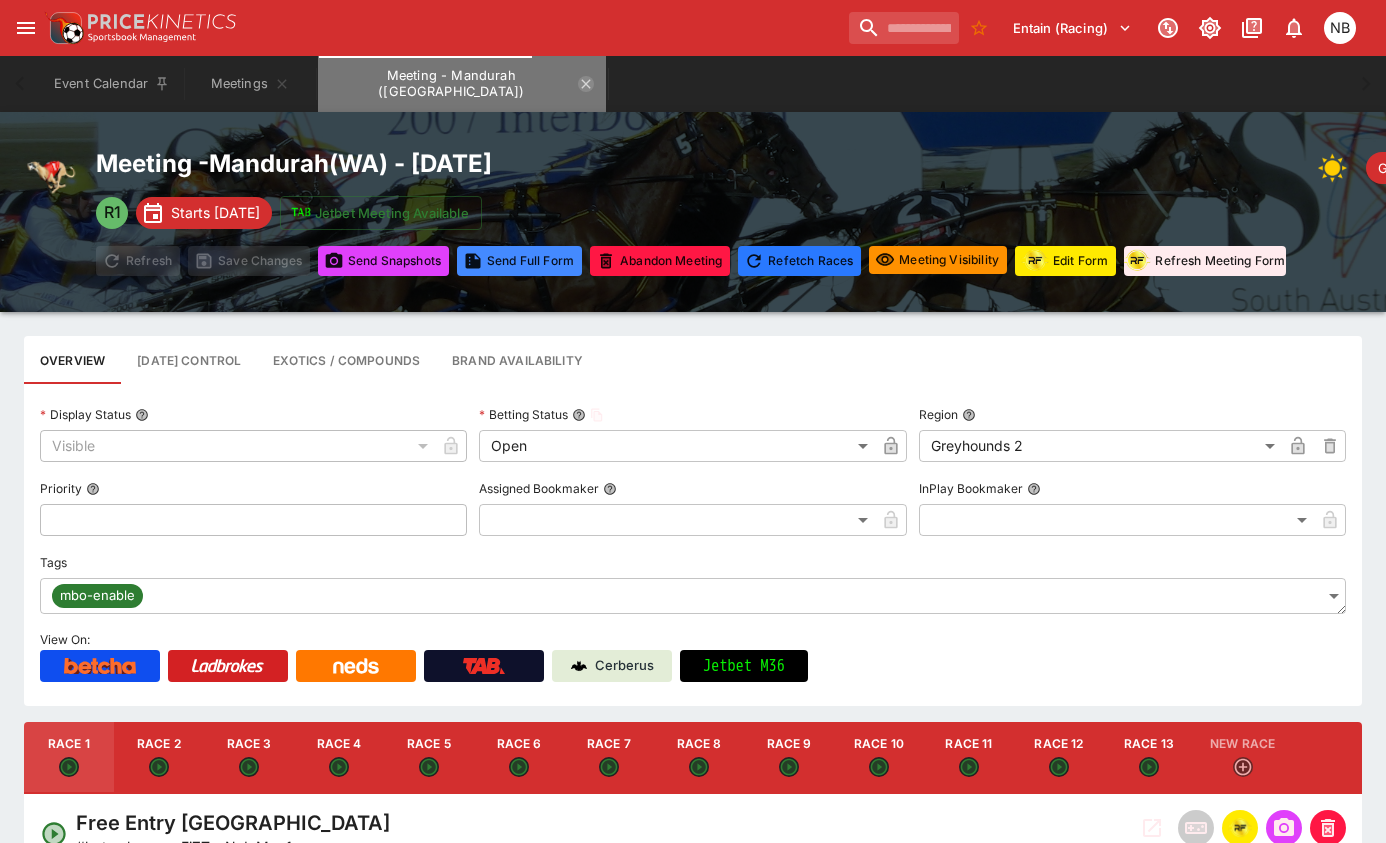 click 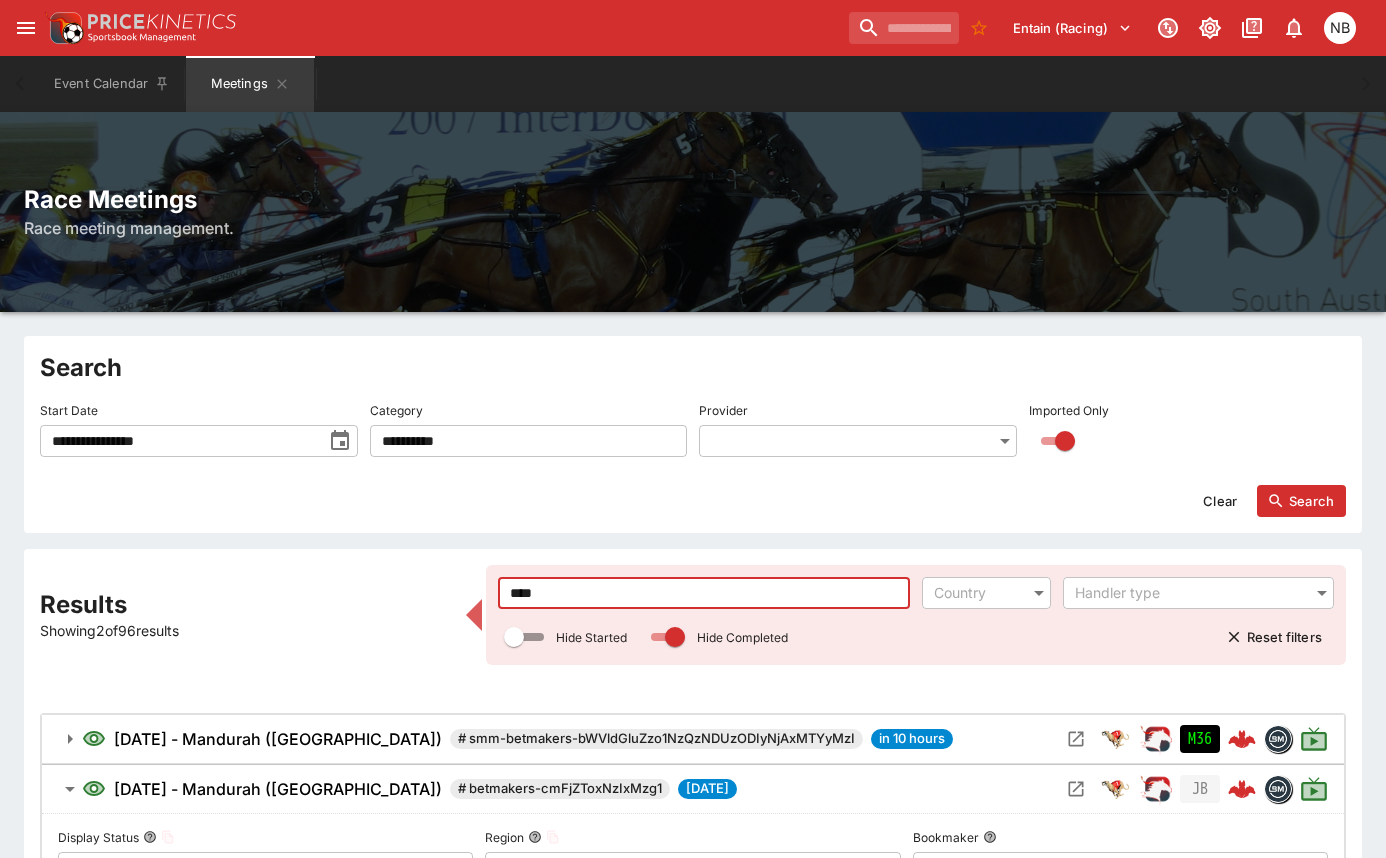 drag, startPoint x: 582, startPoint y: 591, endPoint x: 209, endPoint y: 540, distance: 376.47046 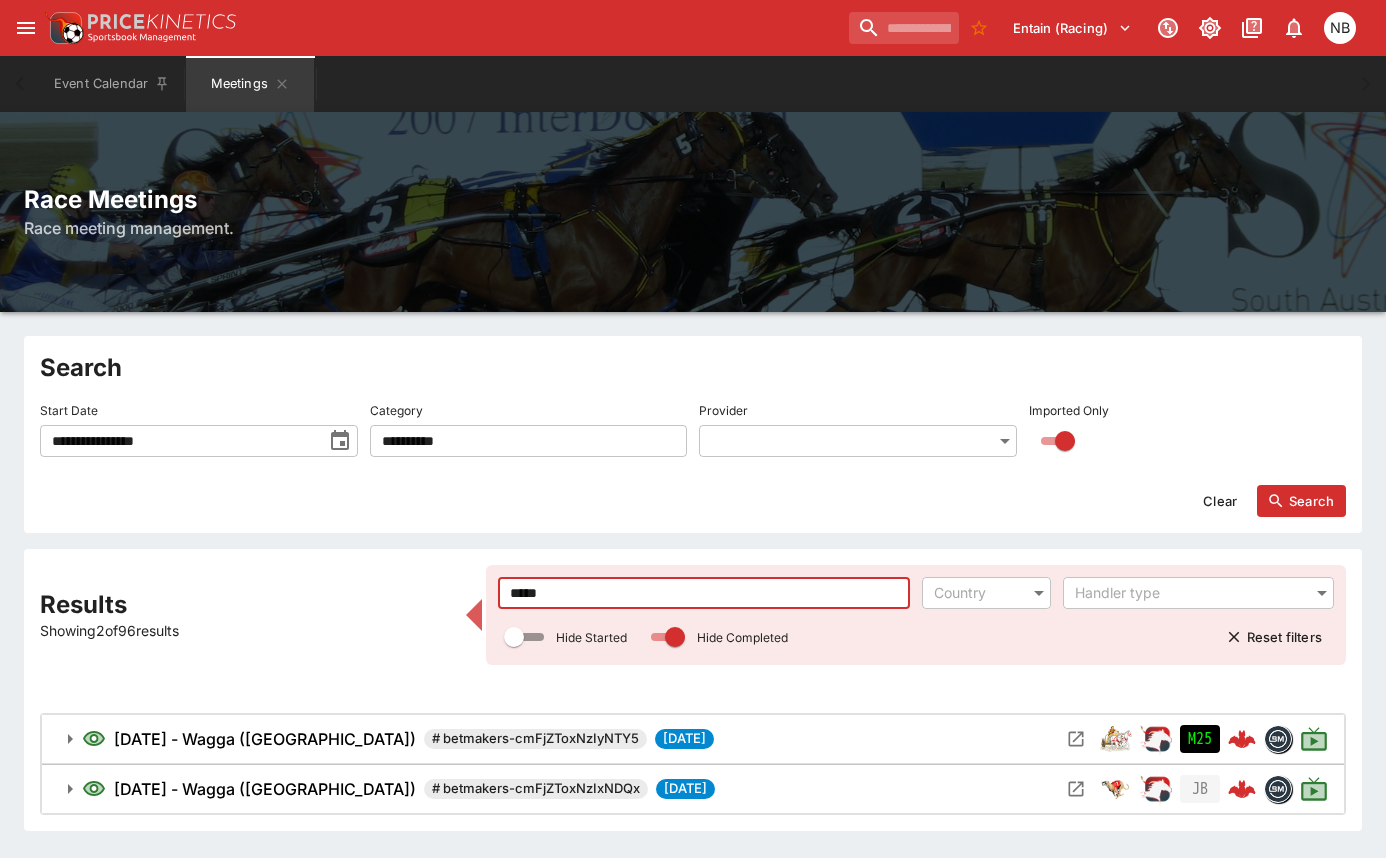 type on "*****" 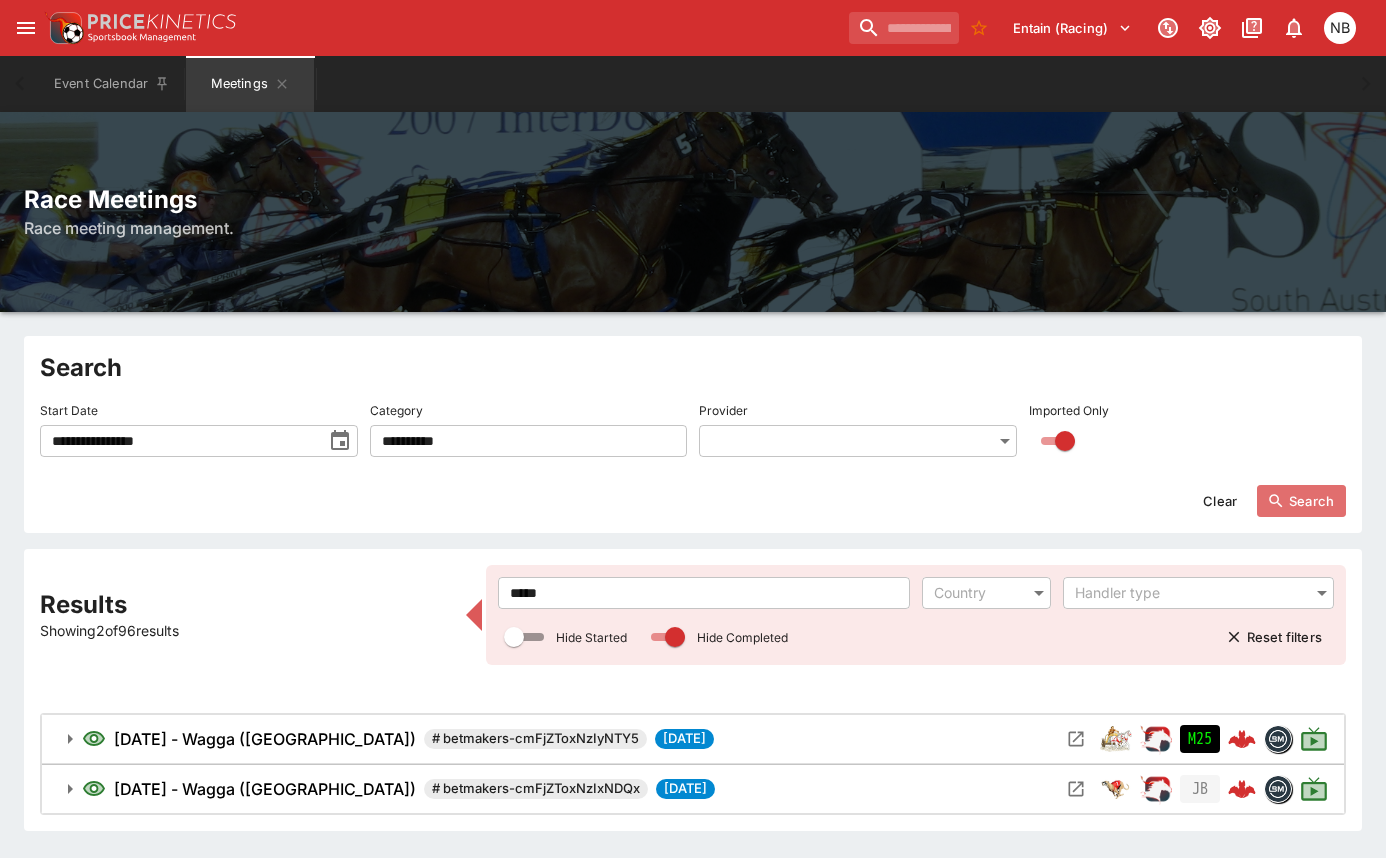 click 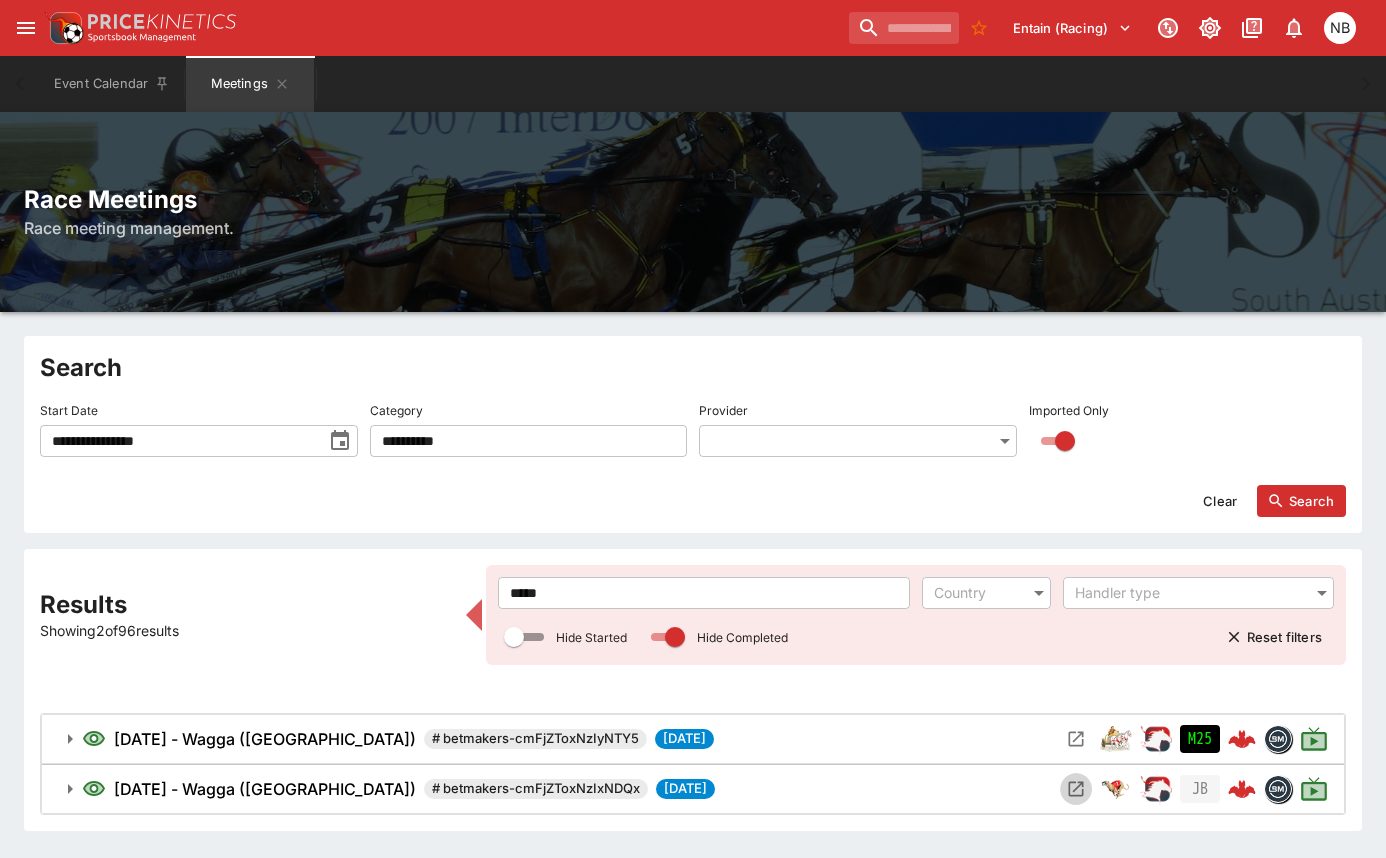 click 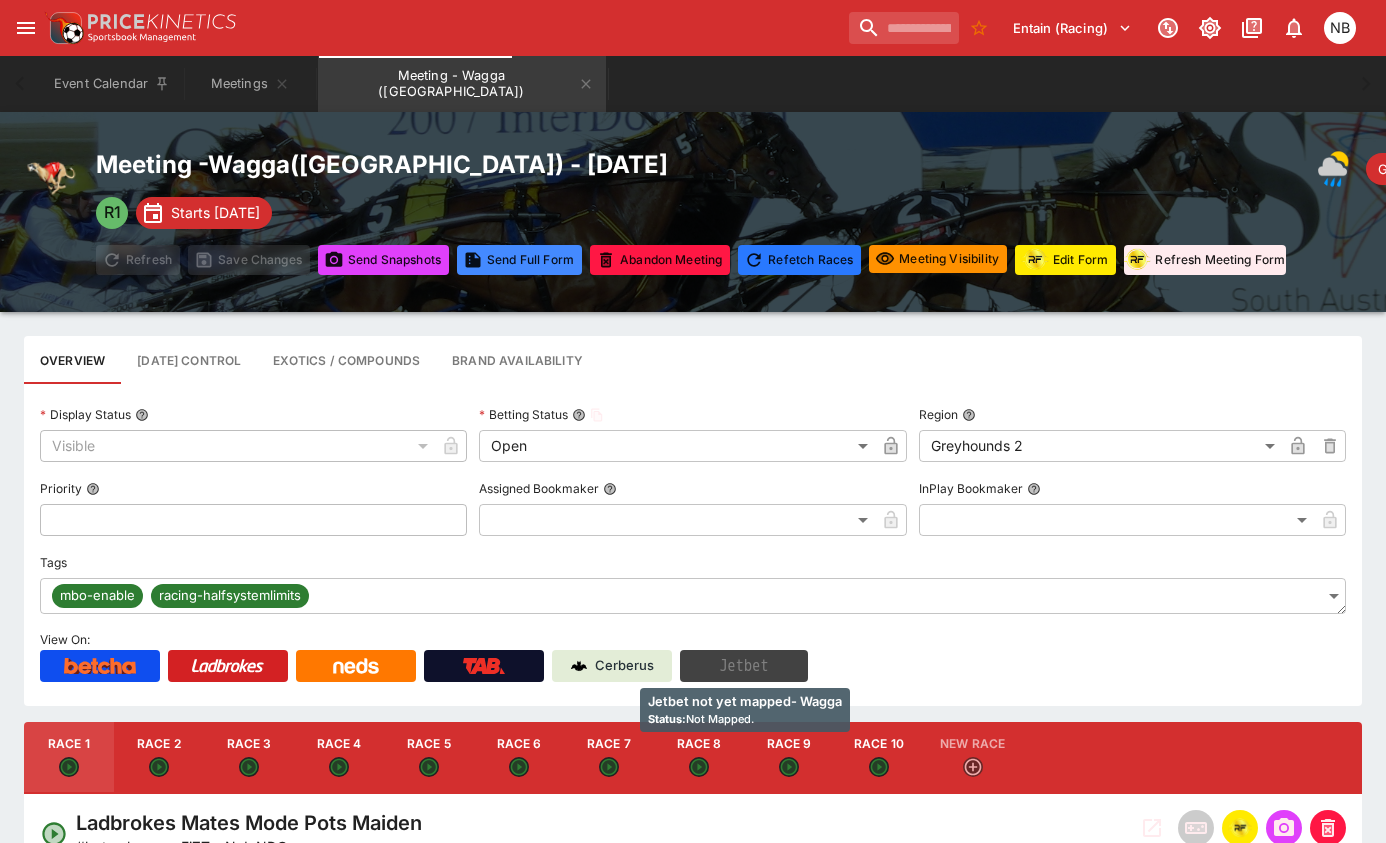 click on "Jetbet" at bounding box center (744, 666) 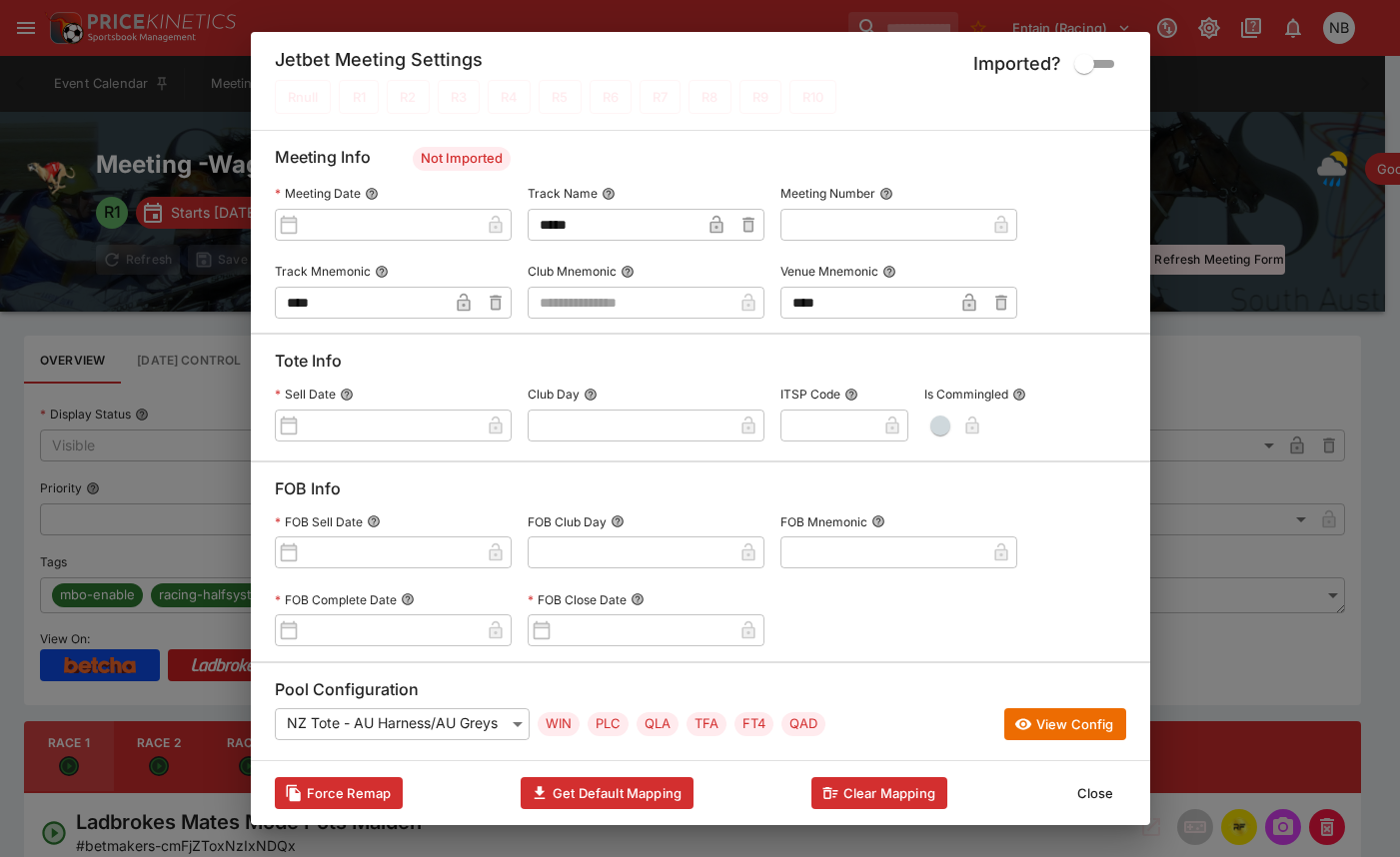 click at bounding box center [630, 303] 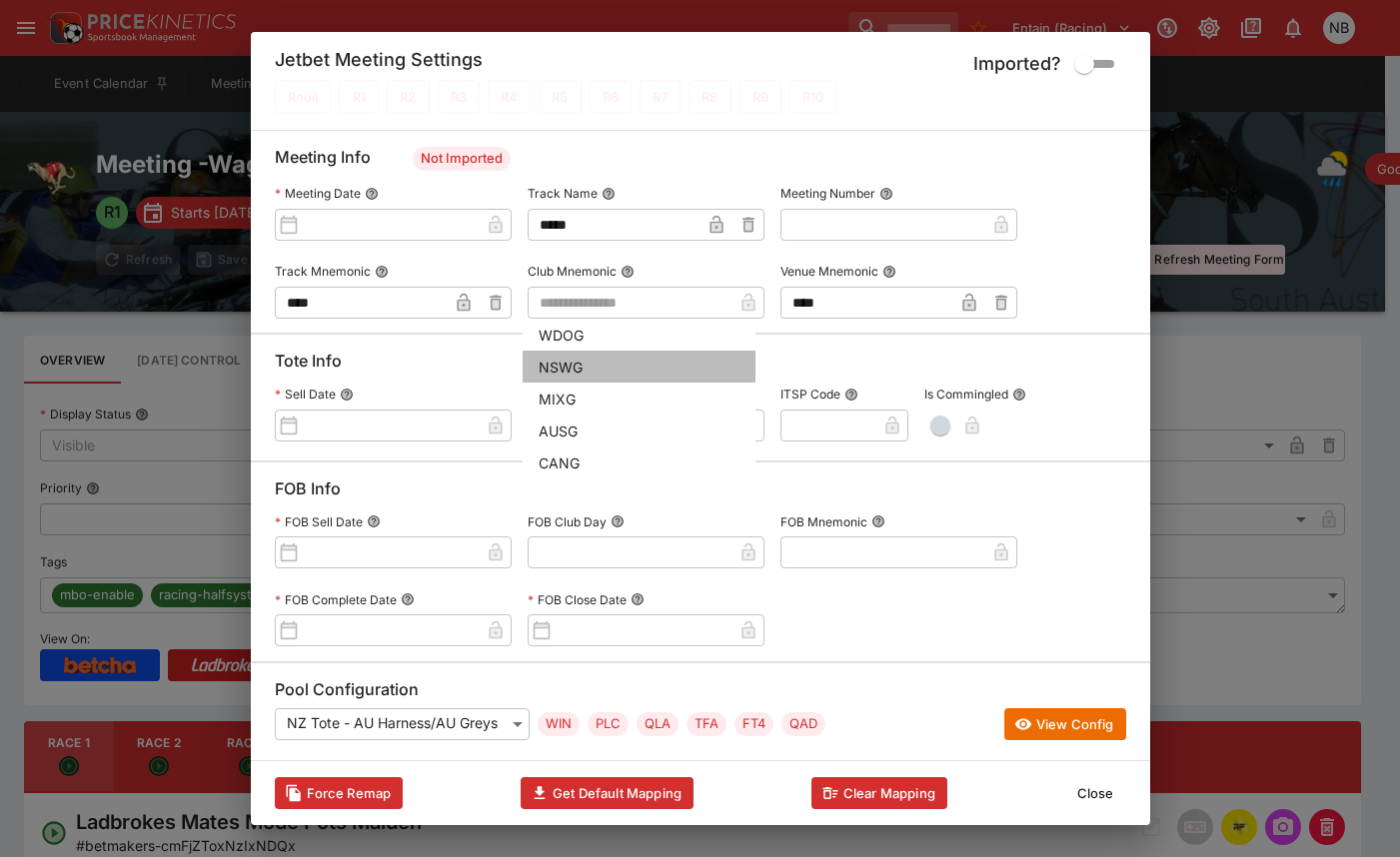 click on "NSWG" at bounding box center [639, 367] 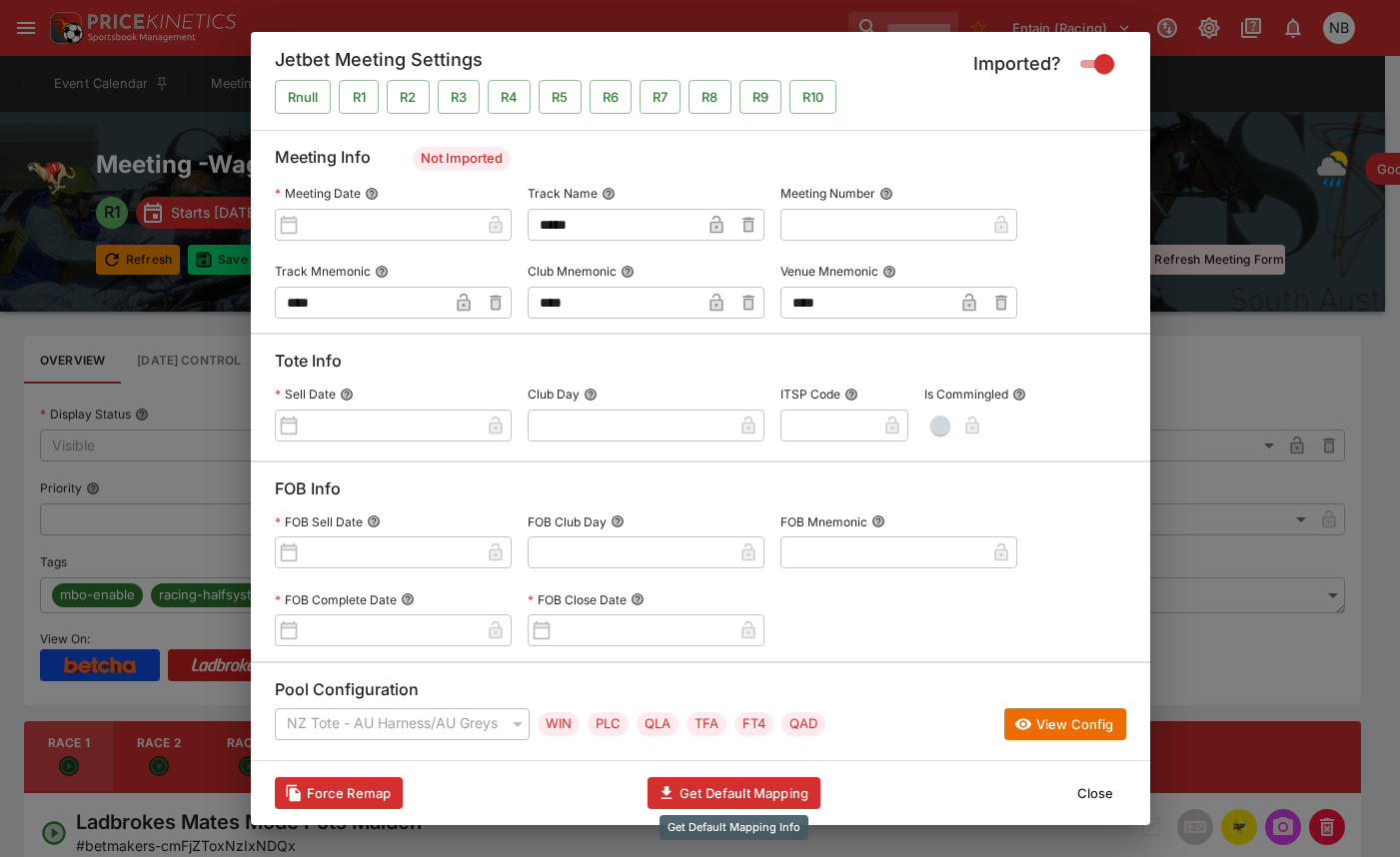 click on "Get Default Mapping" at bounding box center [733, 793] 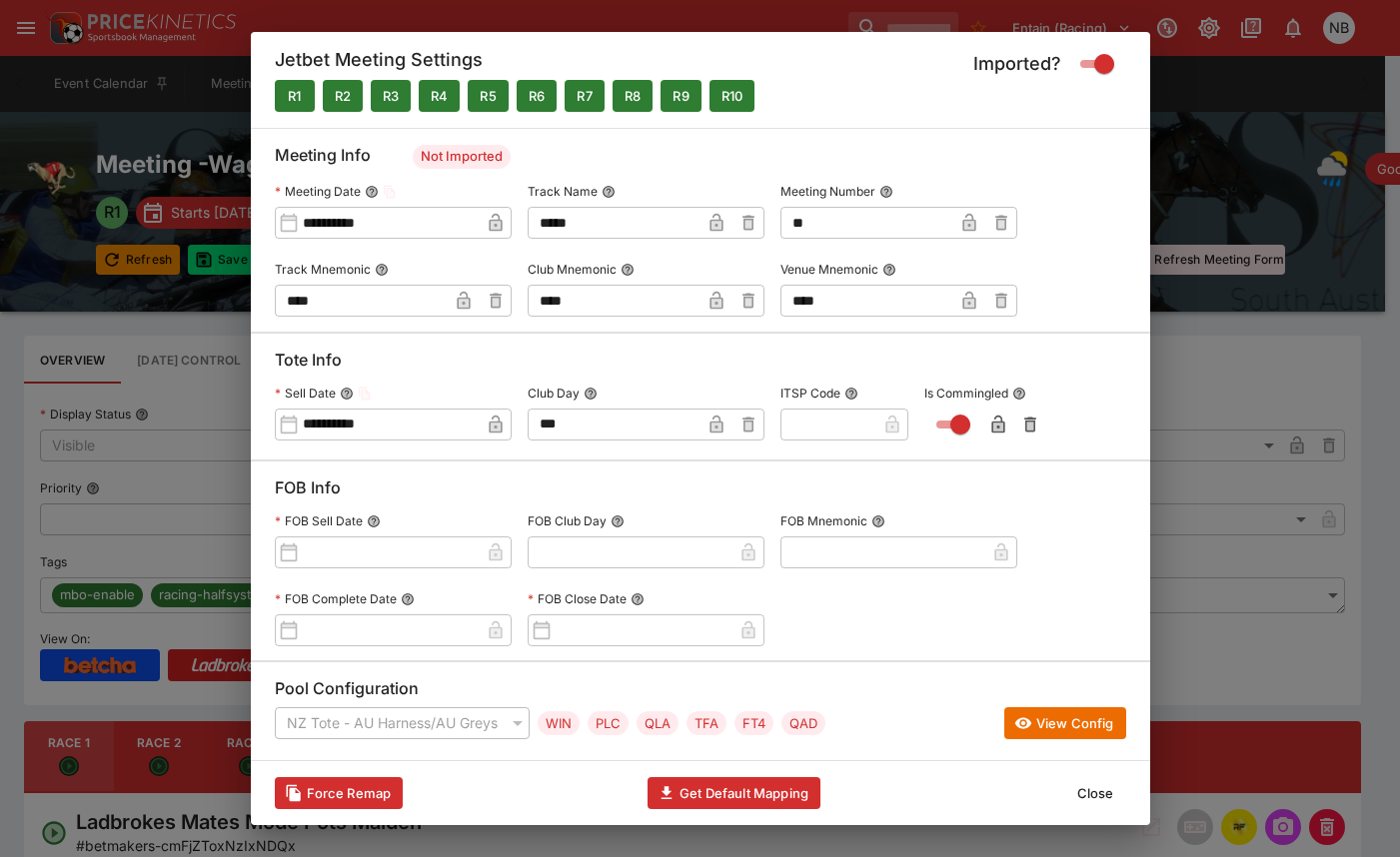 click on "Close" at bounding box center [1095, 793] 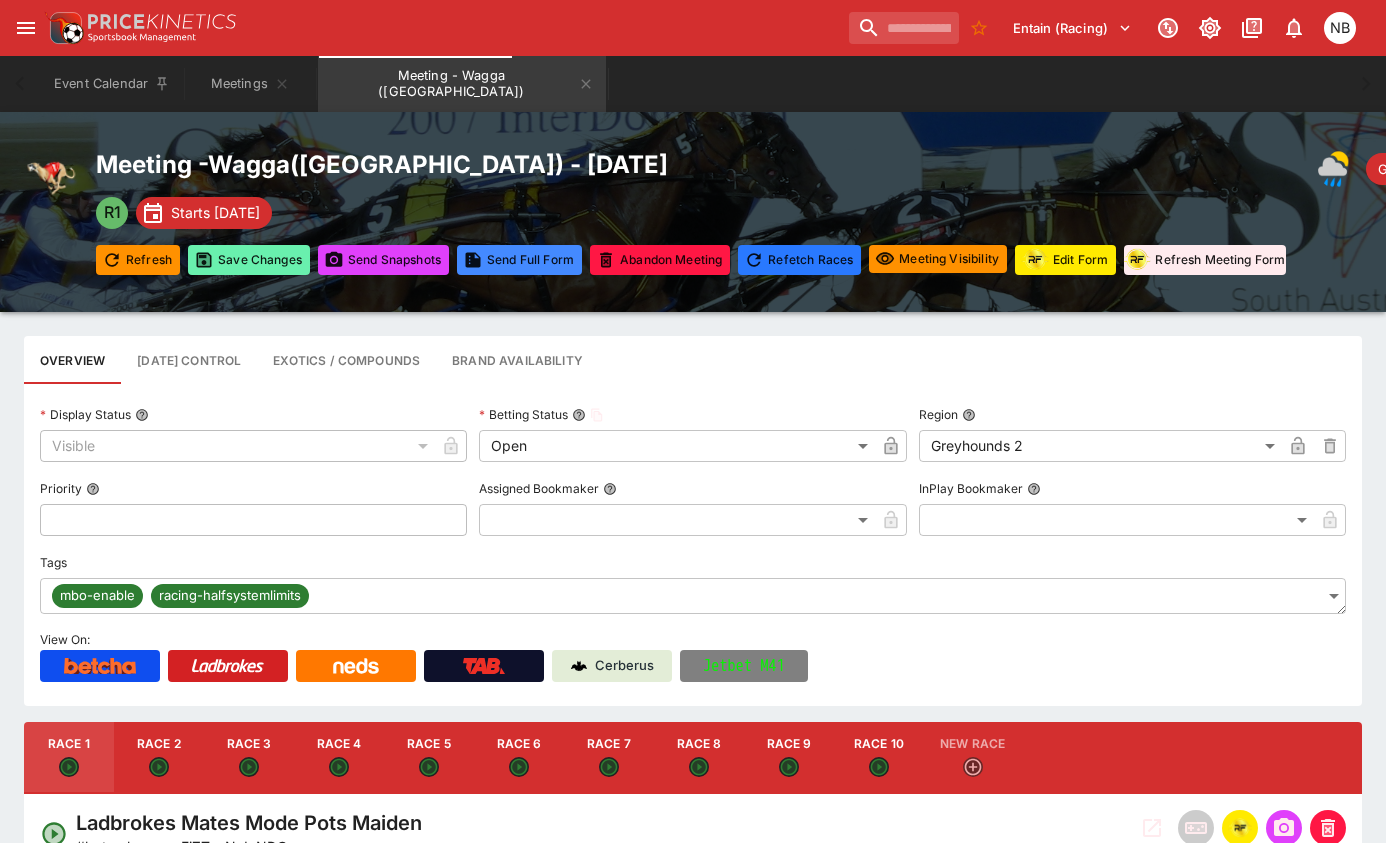 click on "Save Changes" at bounding box center (249, 260) 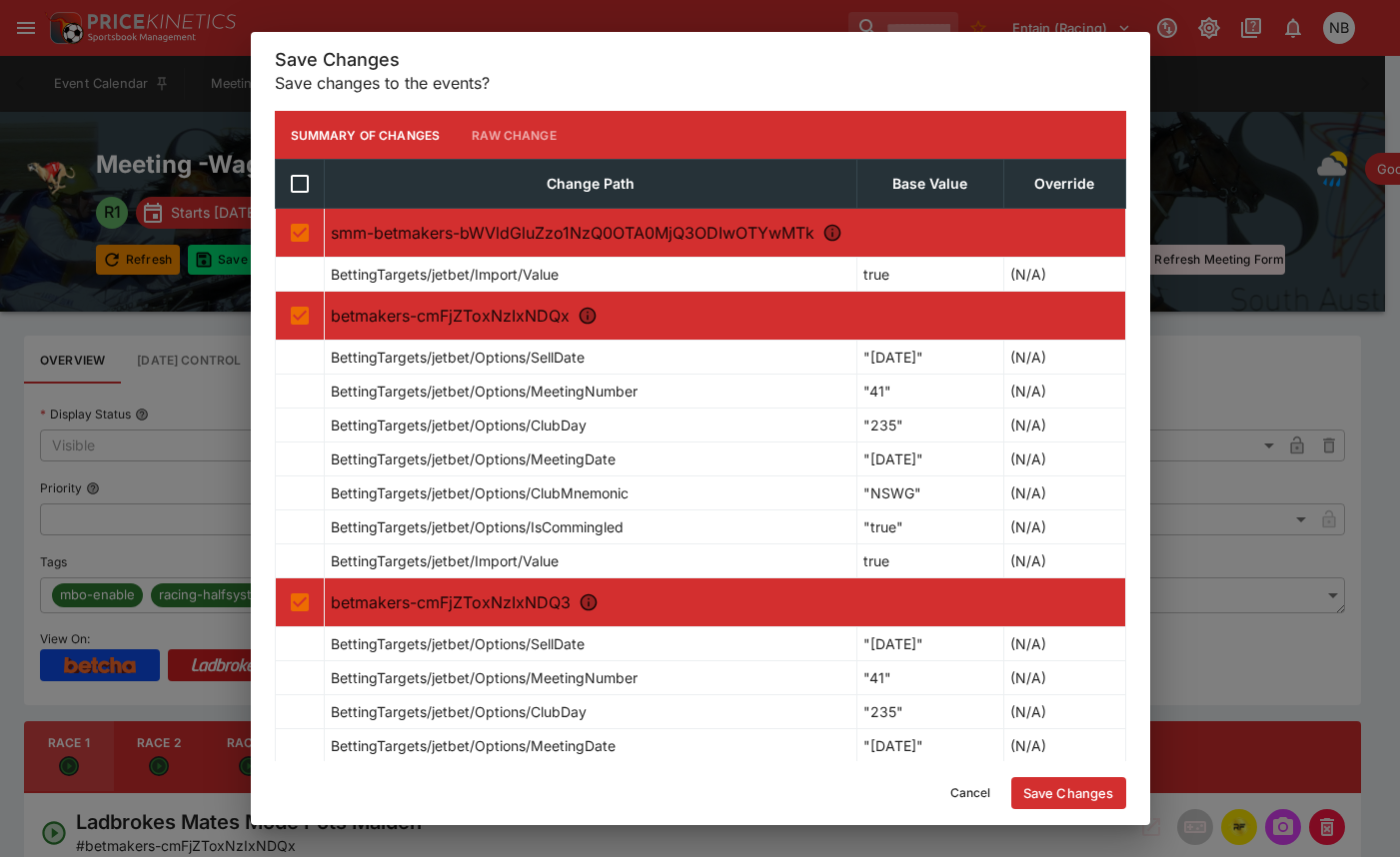 click on "Save Changes" at bounding box center [1068, 793] 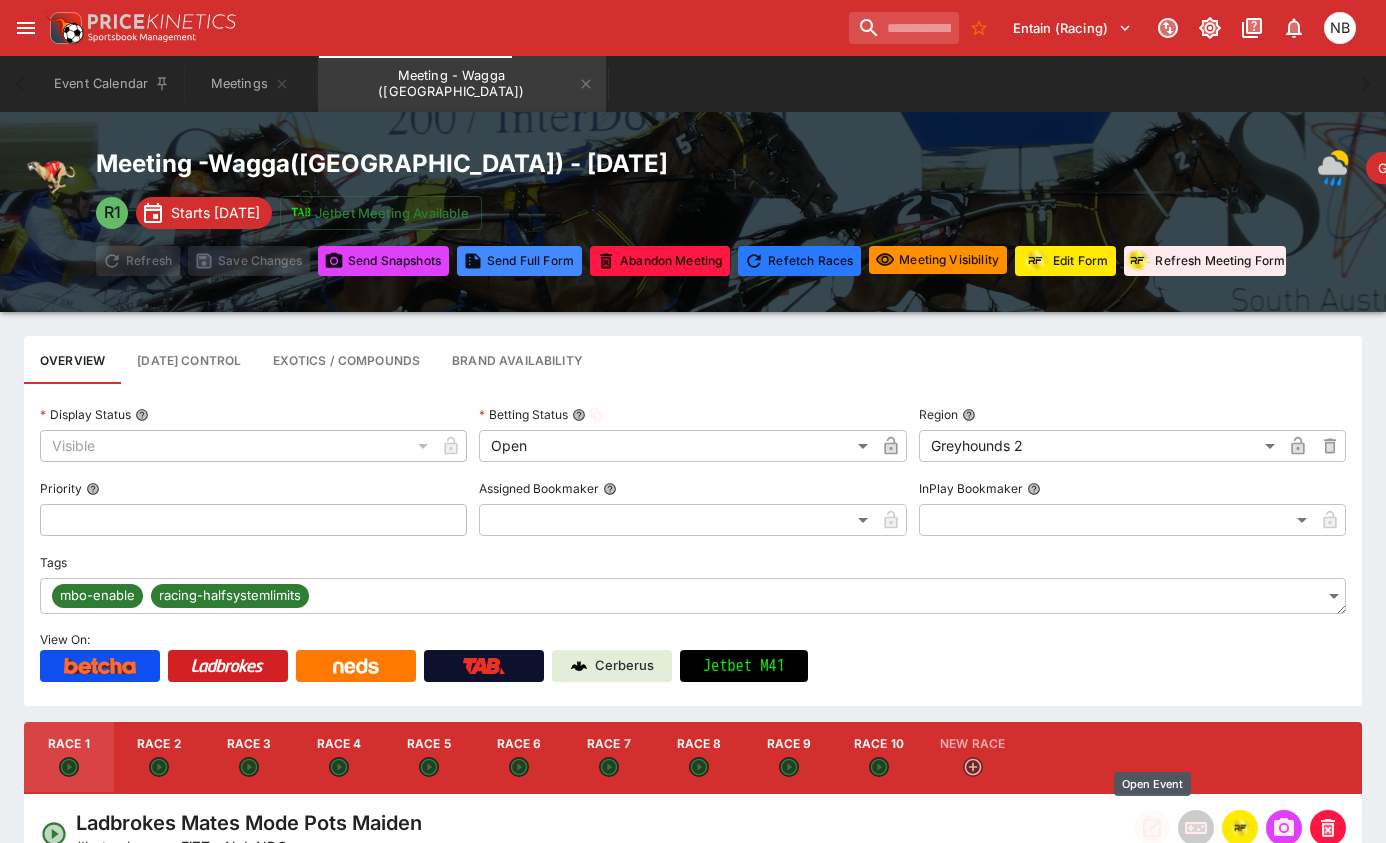 click 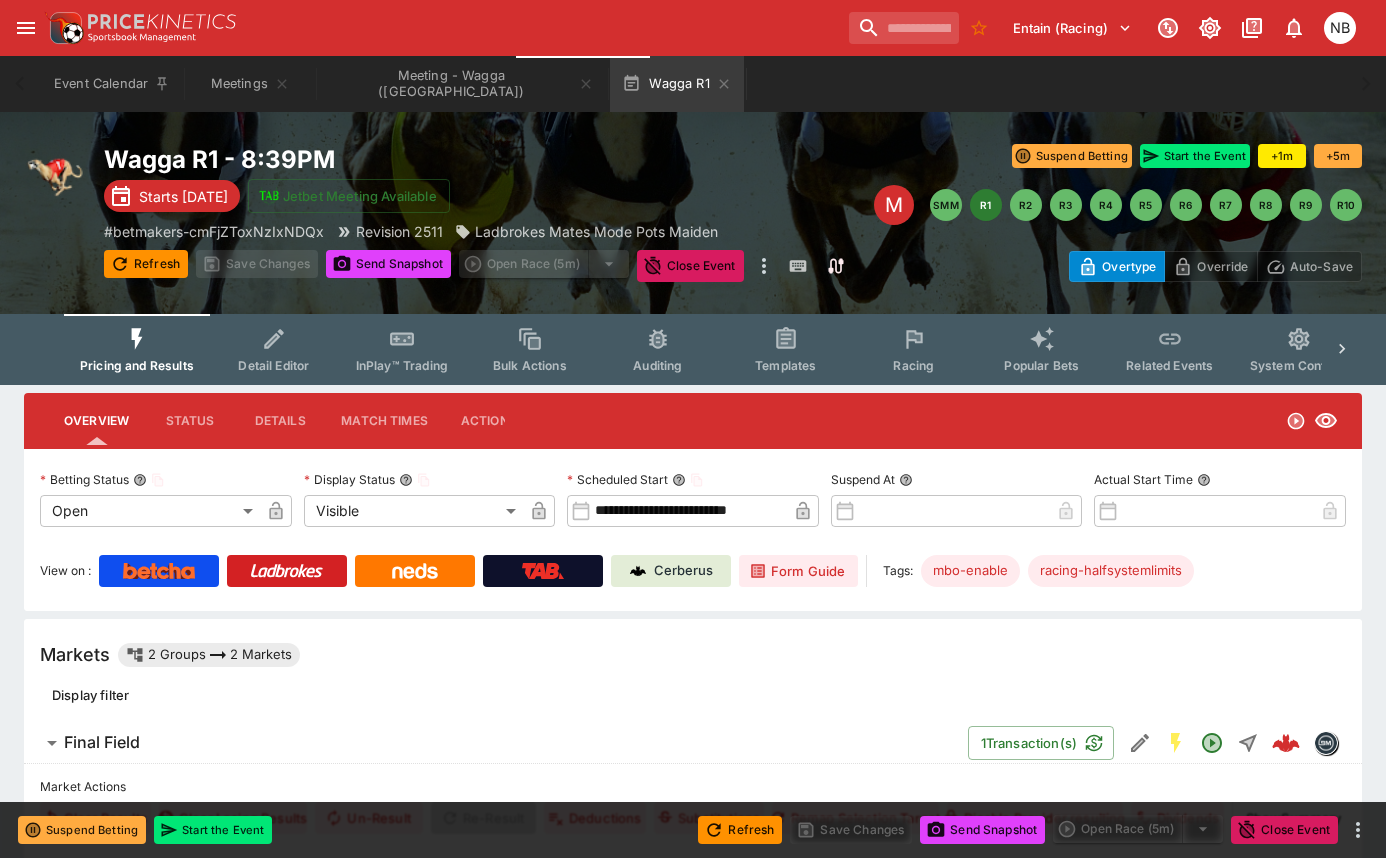 click on "Detail Editor" at bounding box center [274, 349] 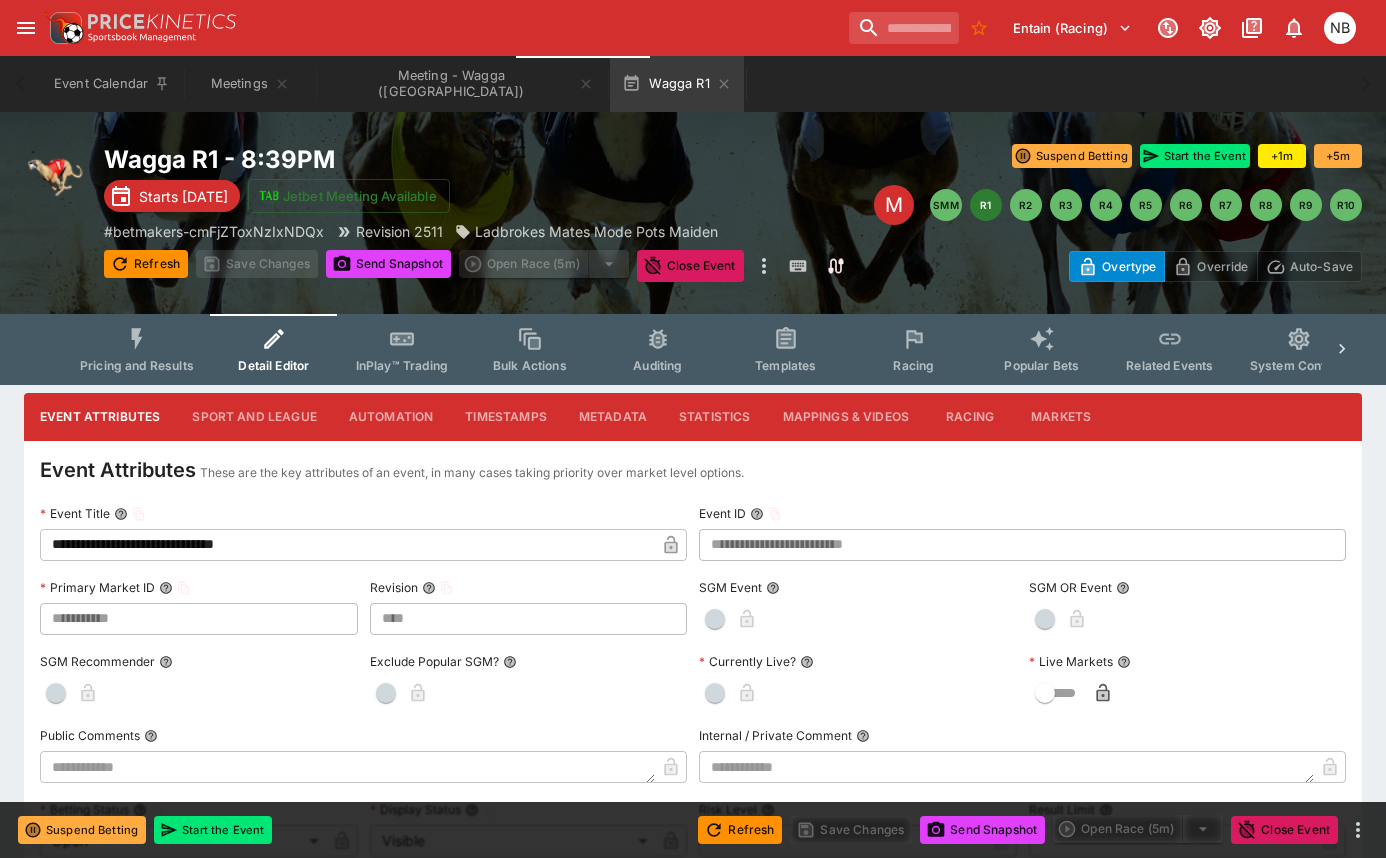 type on "****" 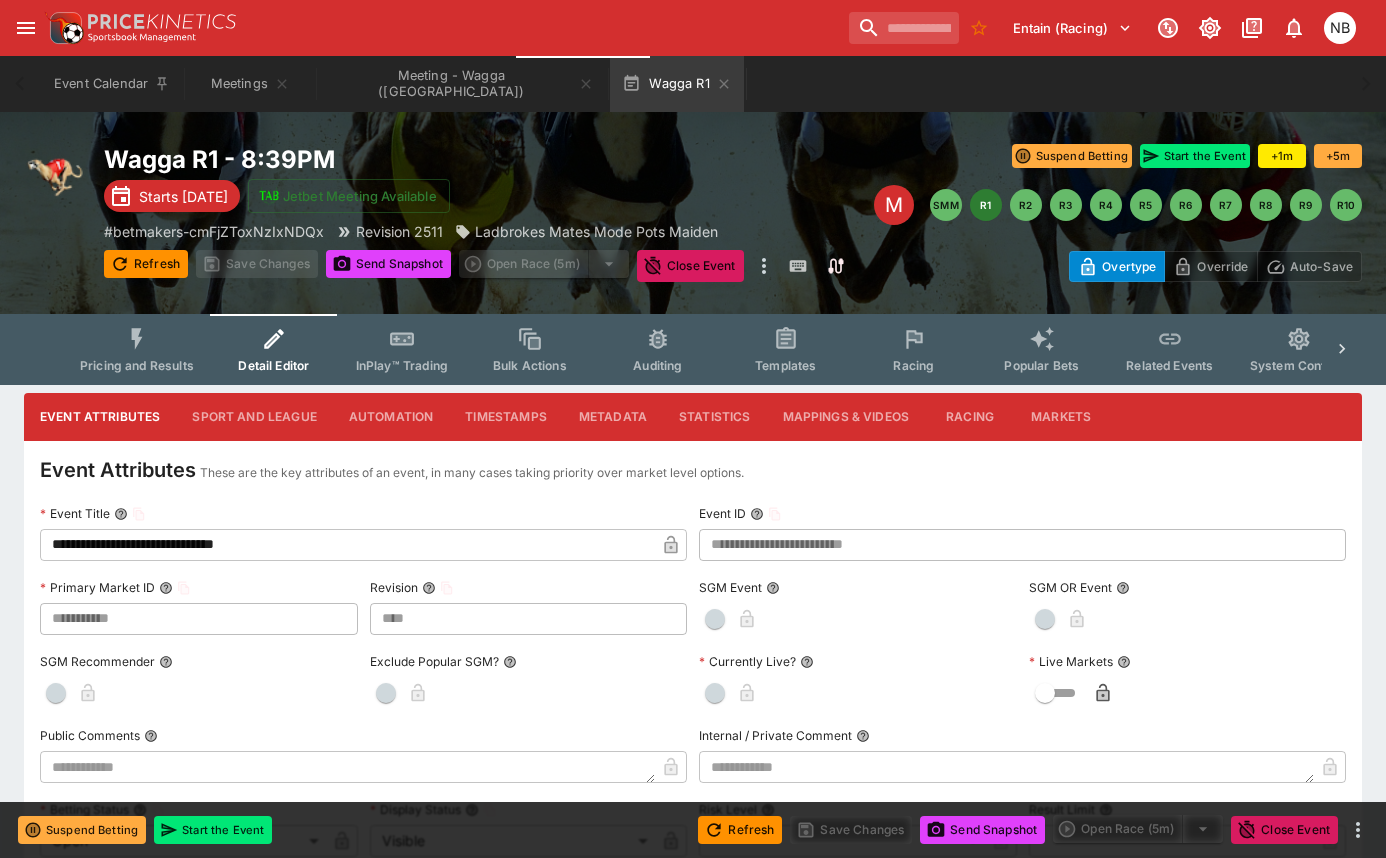 type on "**********" 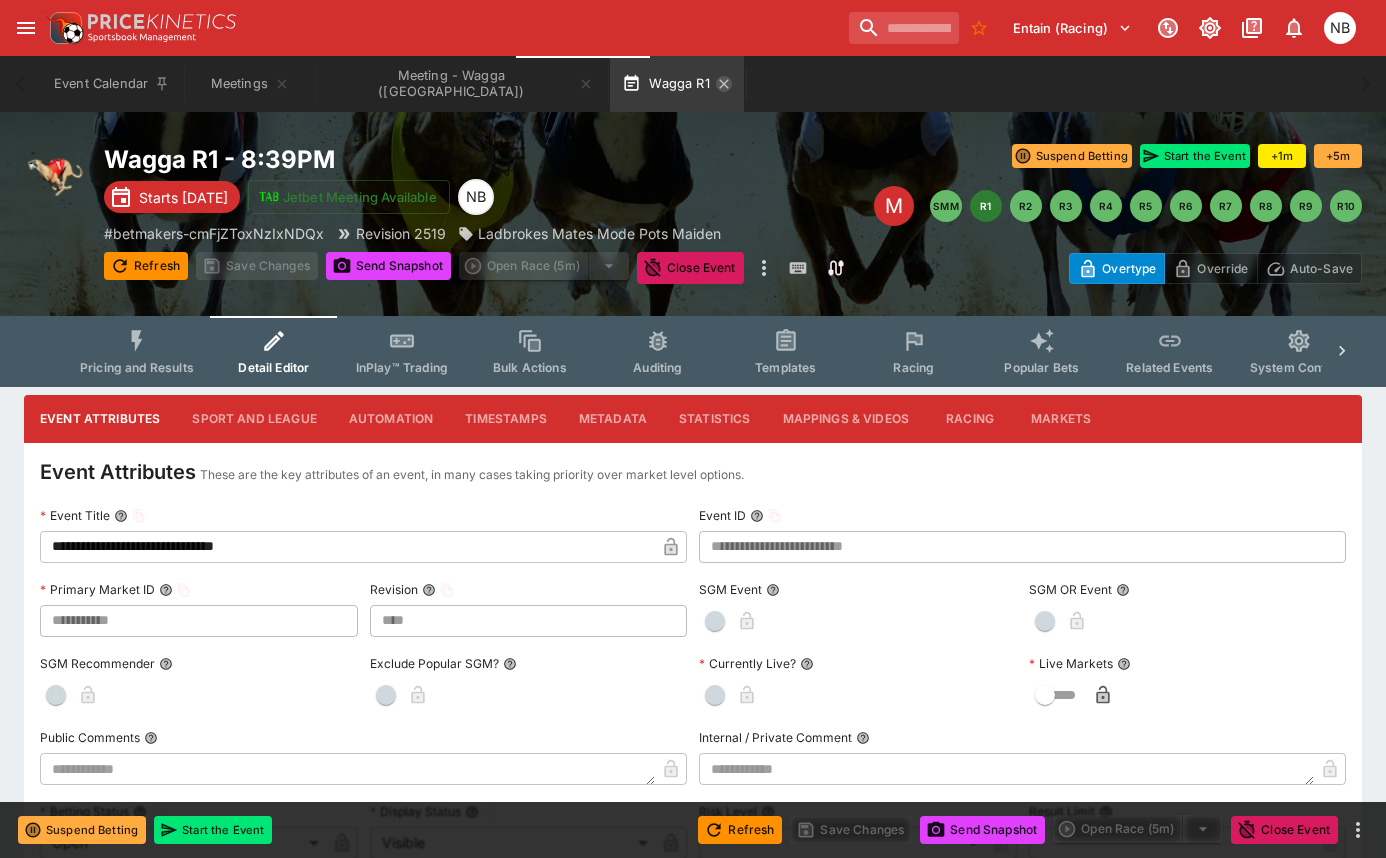 click 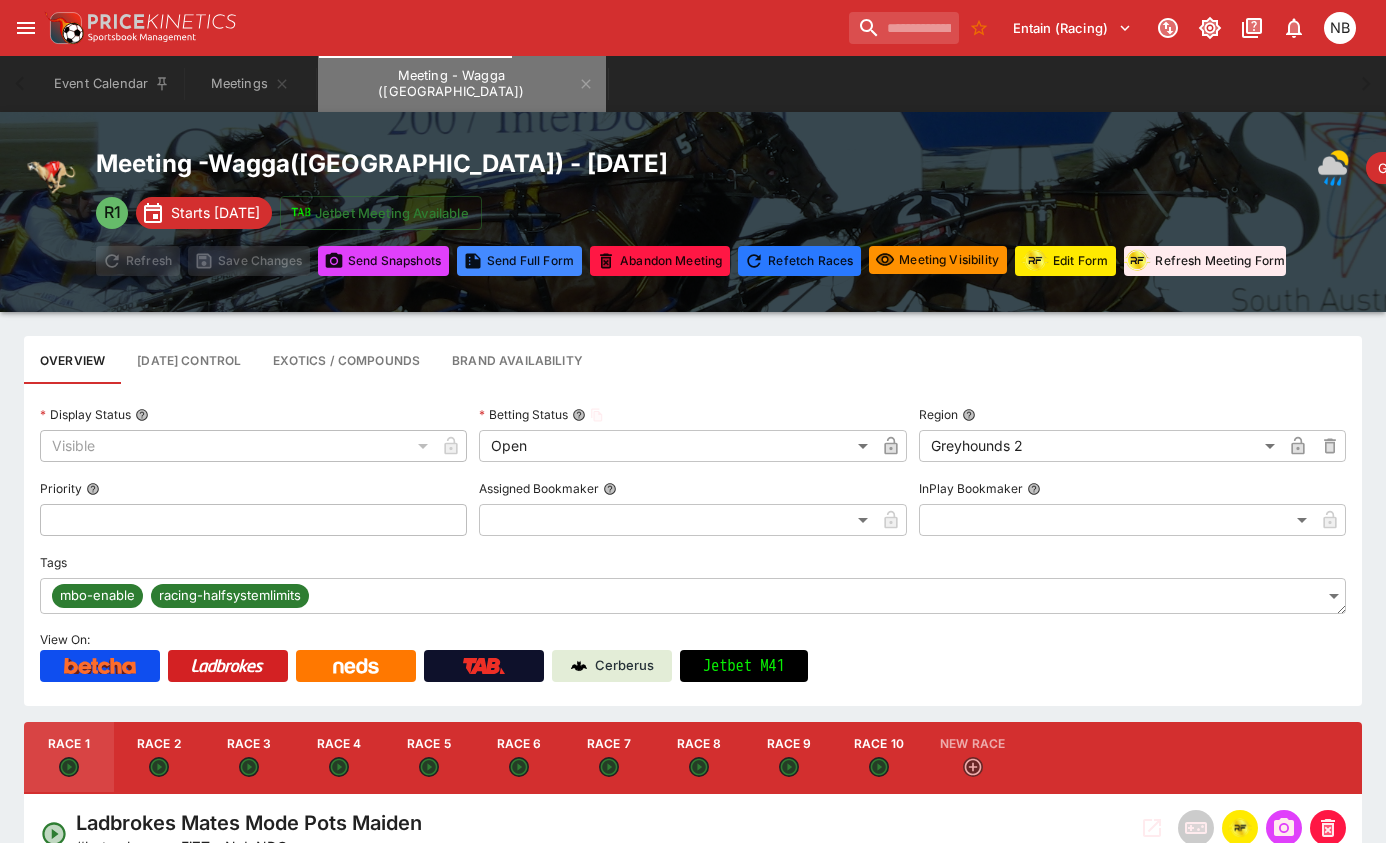 click 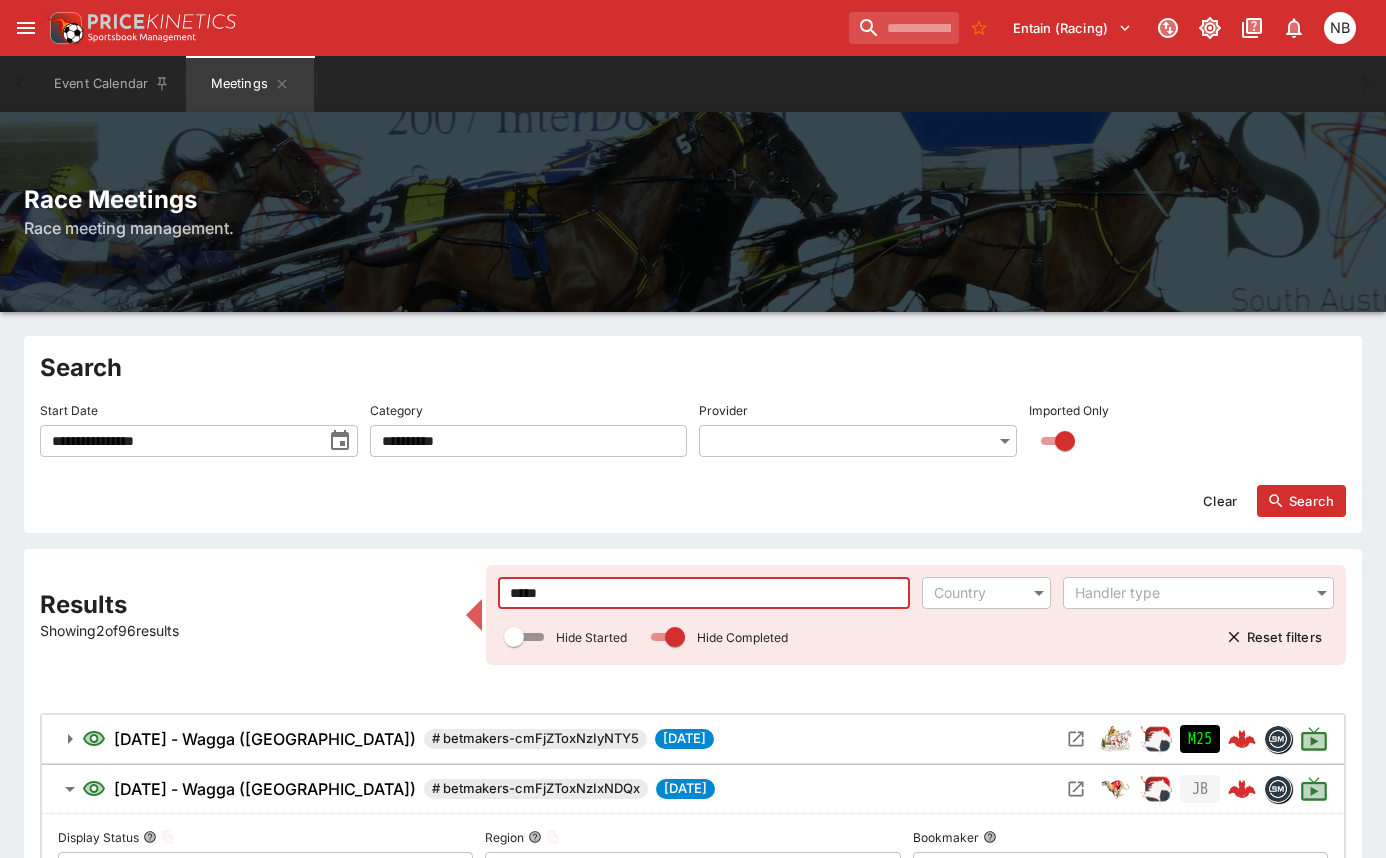 drag, startPoint x: 466, startPoint y: 560, endPoint x: 391, endPoint y: 546, distance: 76.29548 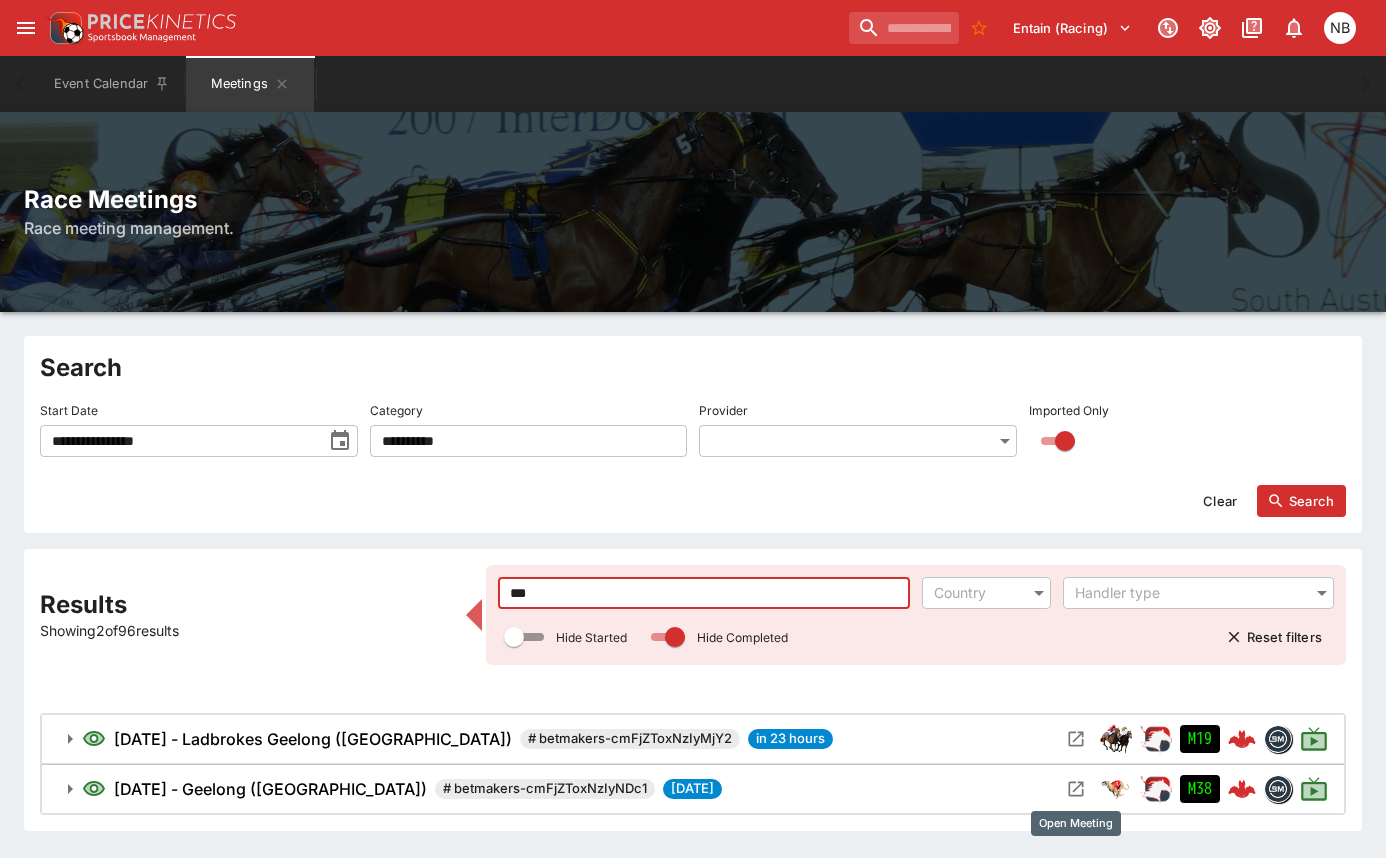type on "***" 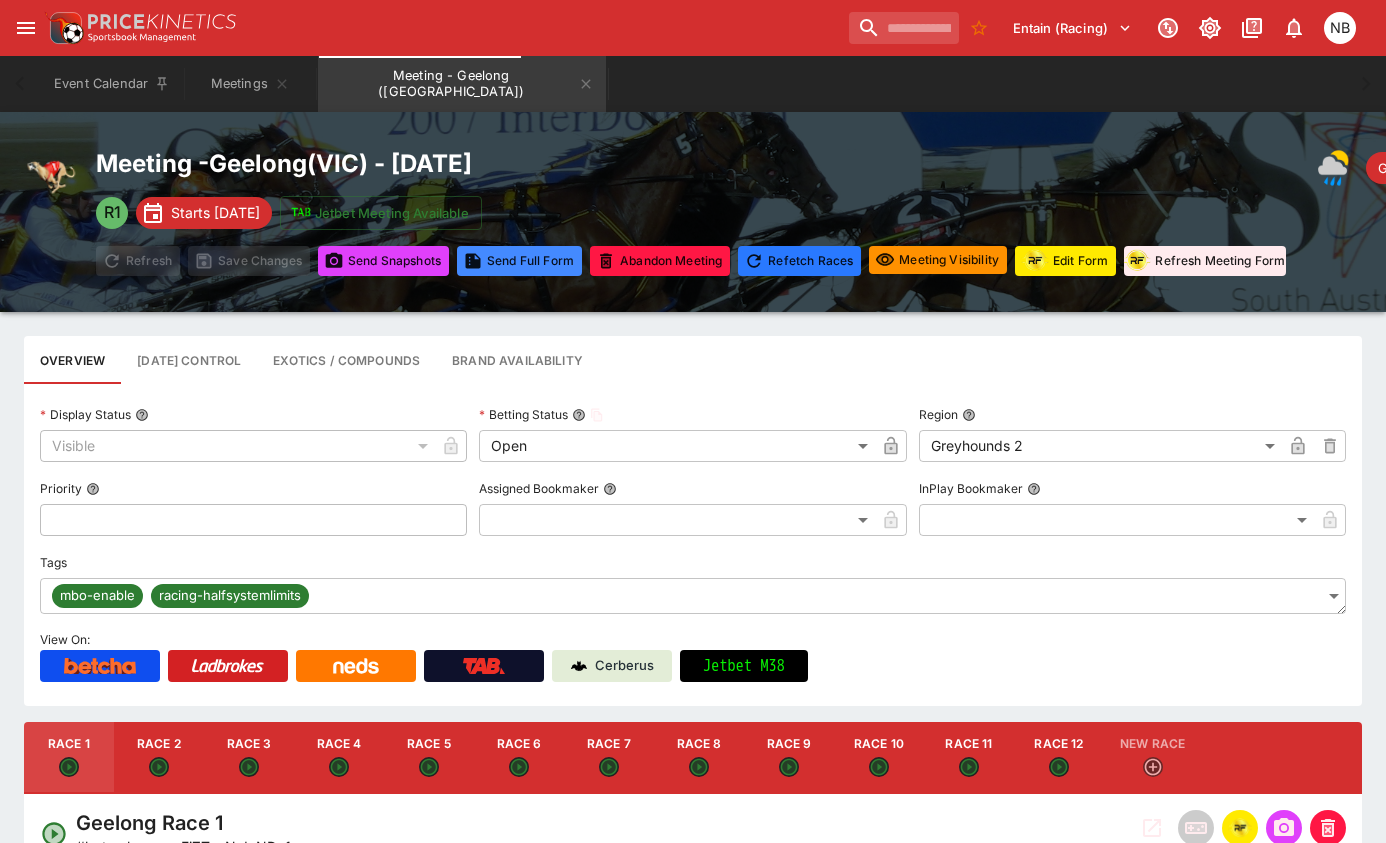 click on "Race 1" at bounding box center (69, 758) 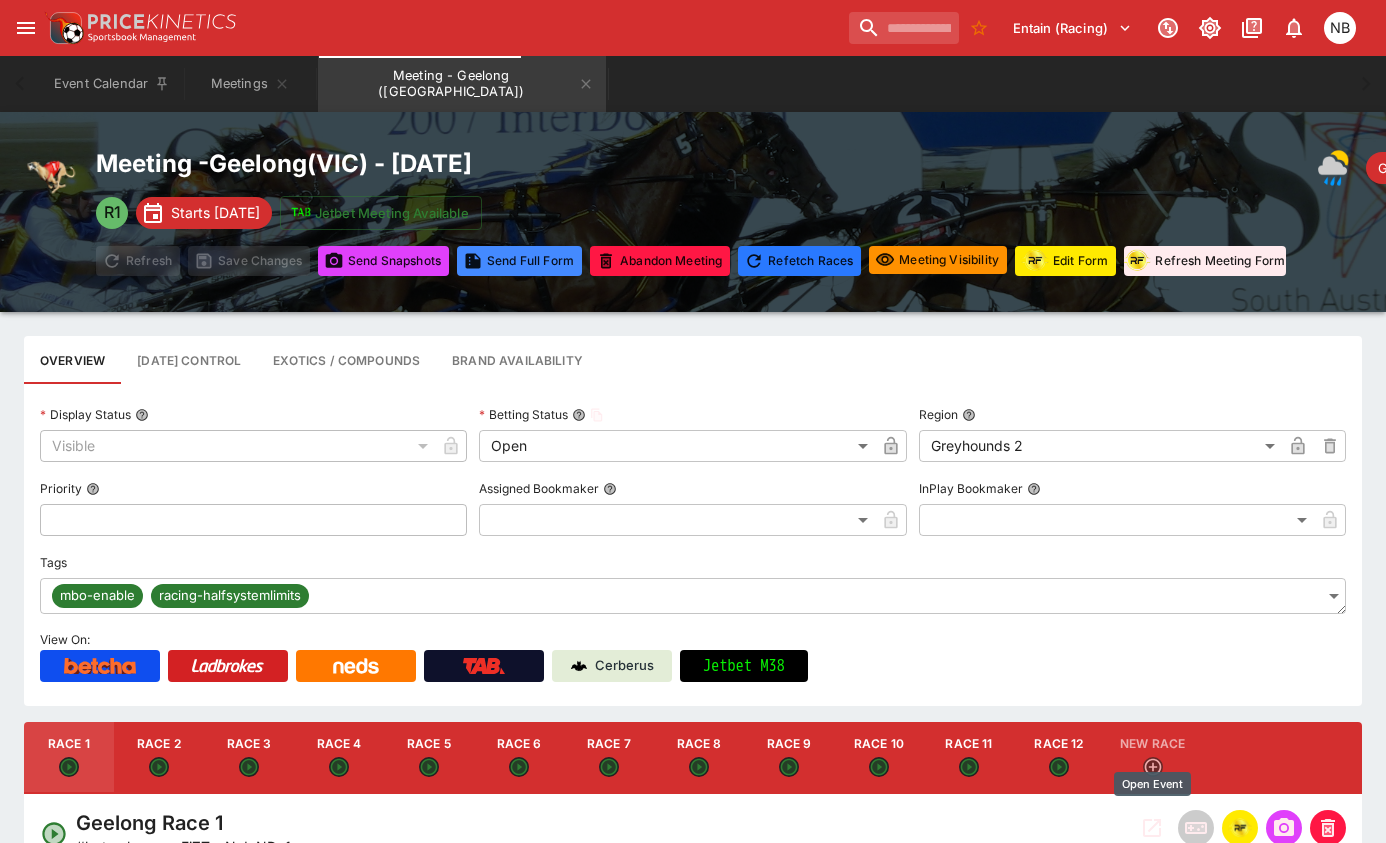 click 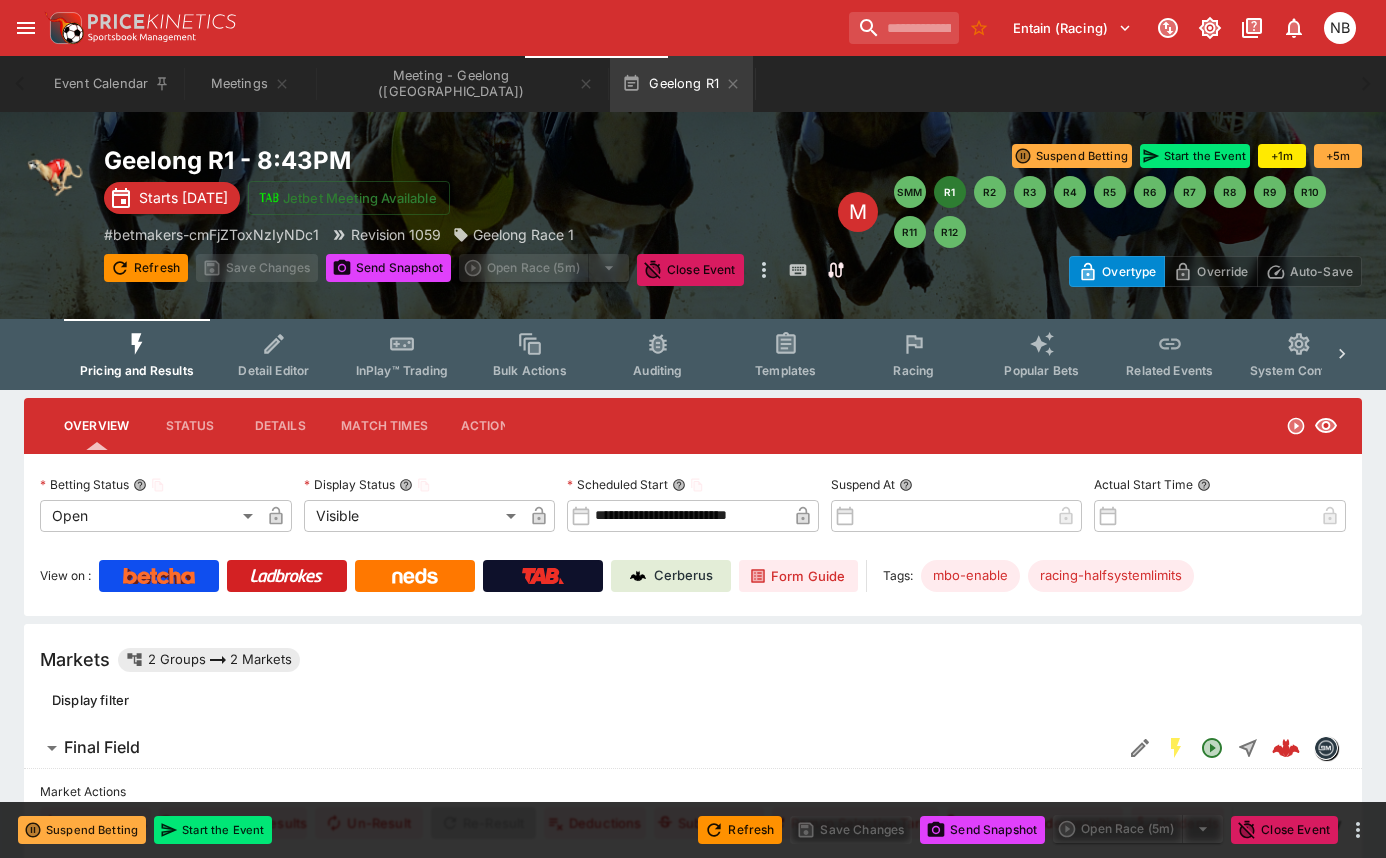 click 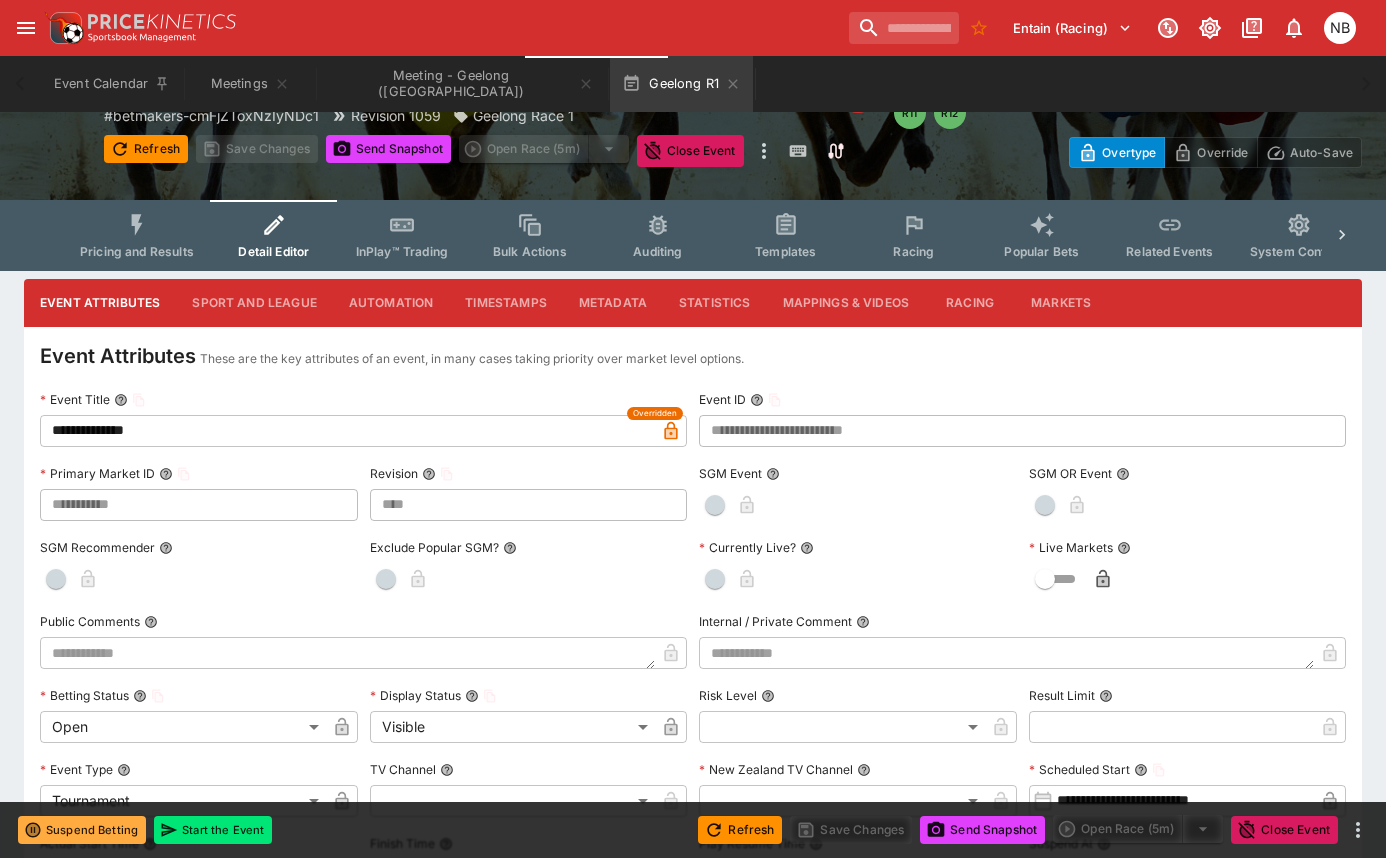 scroll, scrollTop: 0, scrollLeft: 0, axis: both 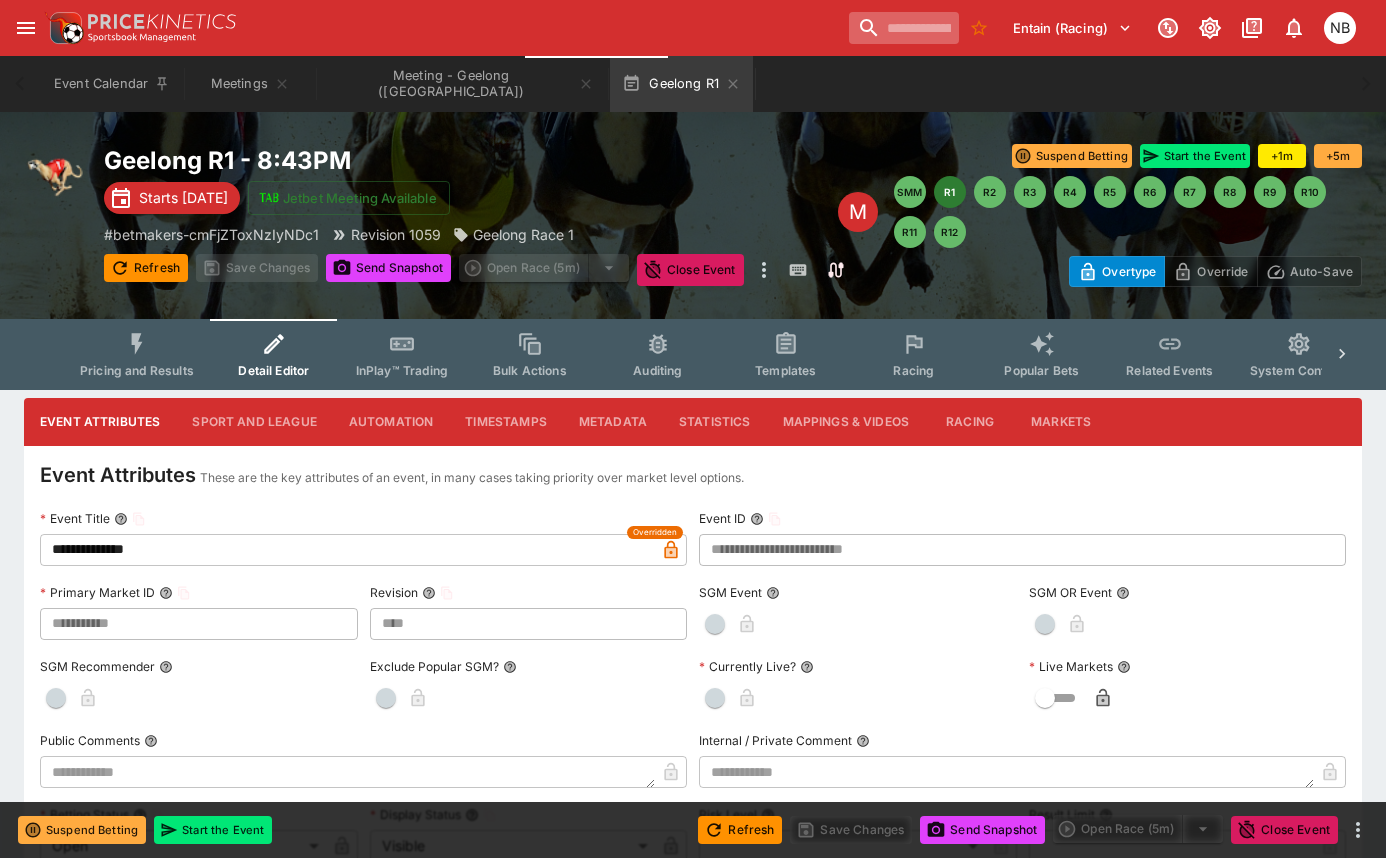 type on "****" 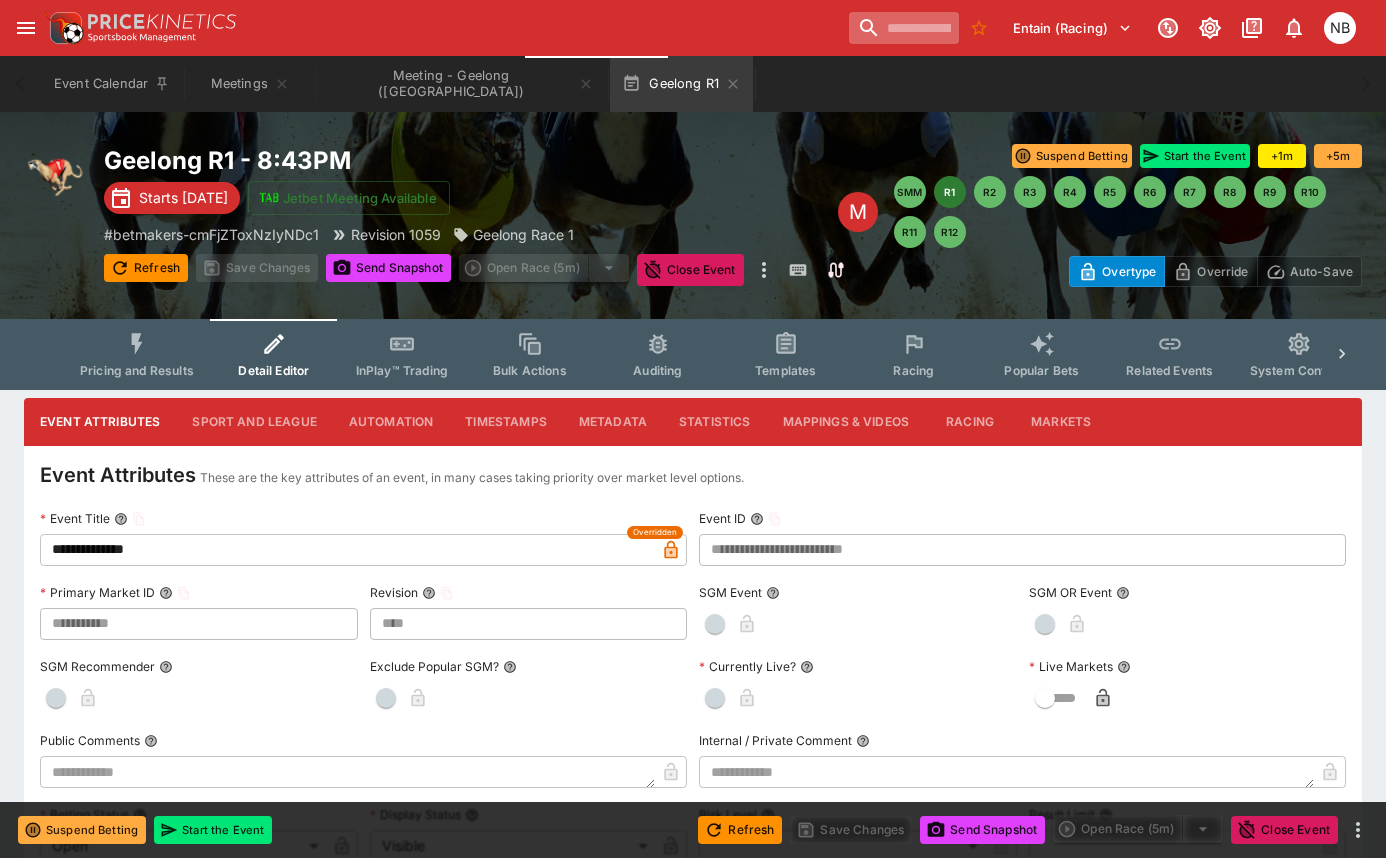 type on "**********" 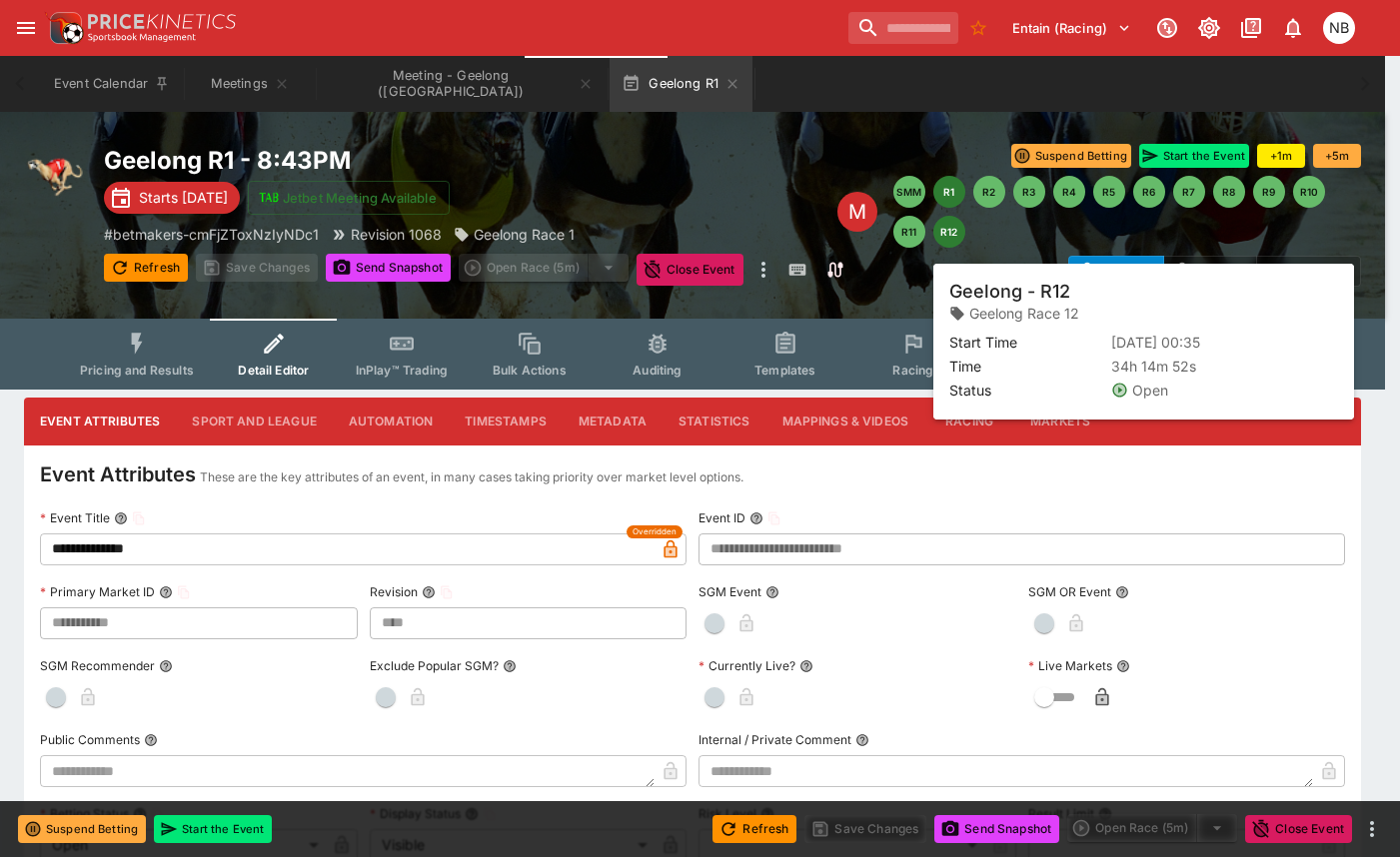 click on "R12" at bounding box center [949, 232] 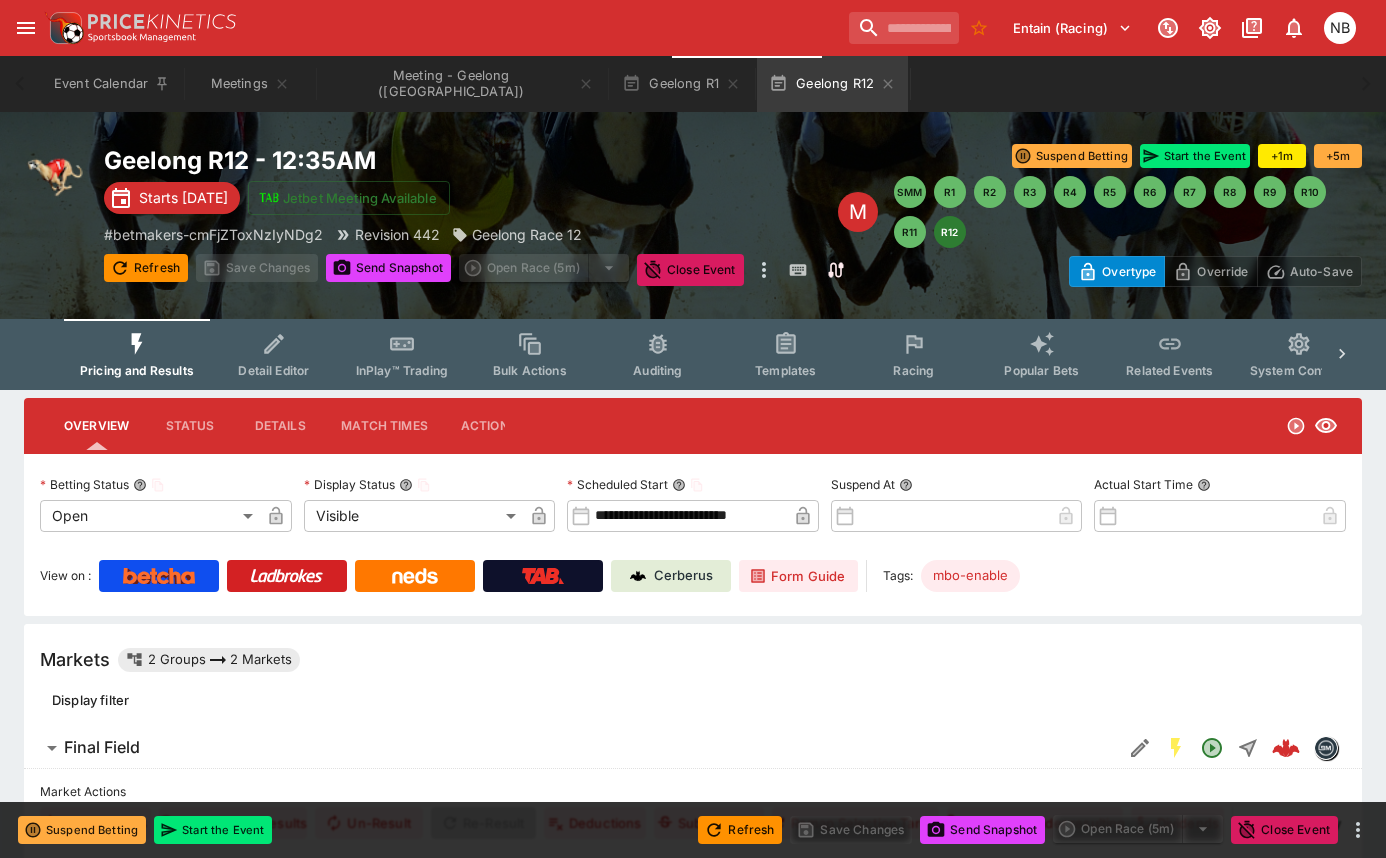 click on "Detail Editor" at bounding box center [274, 354] 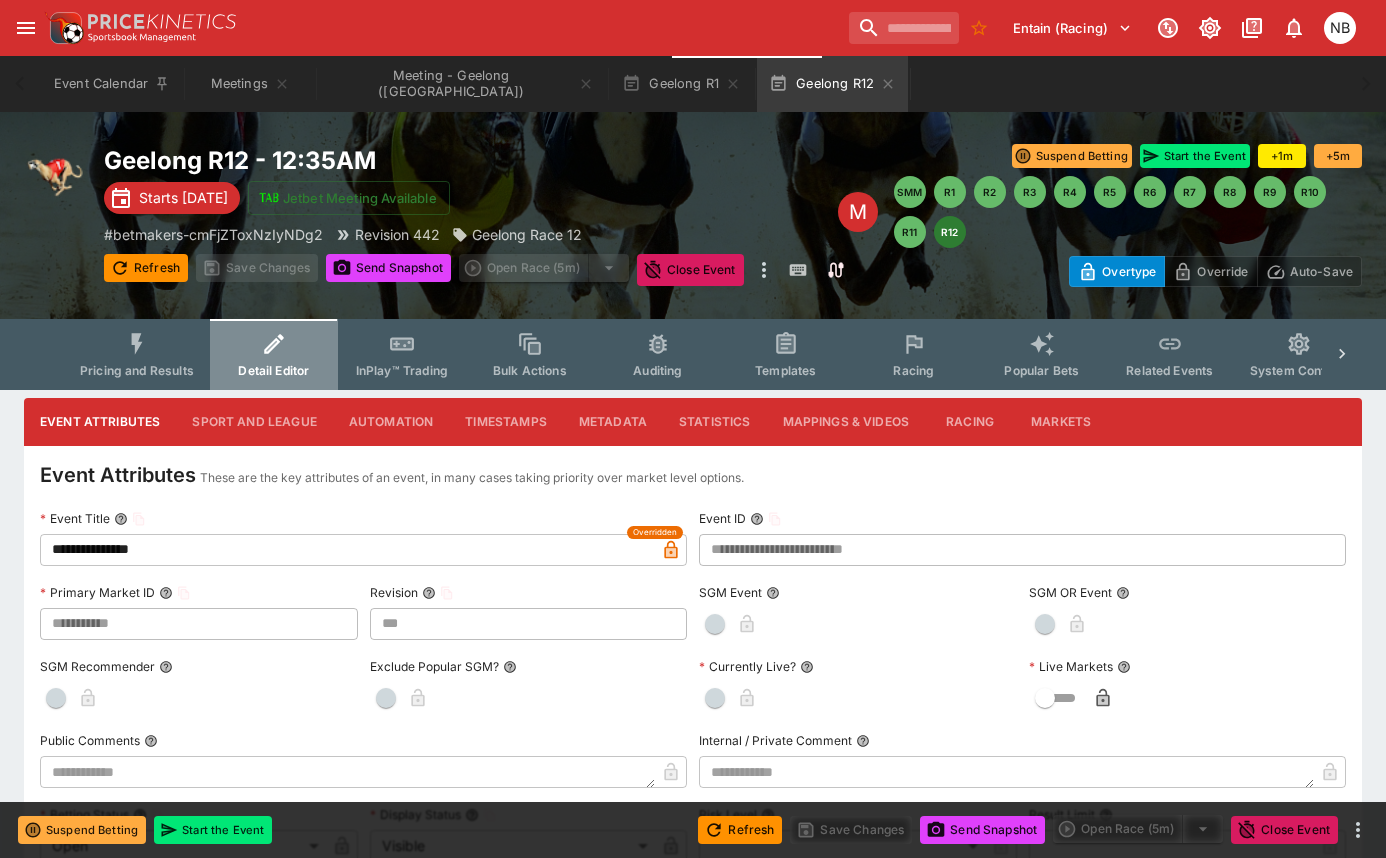click 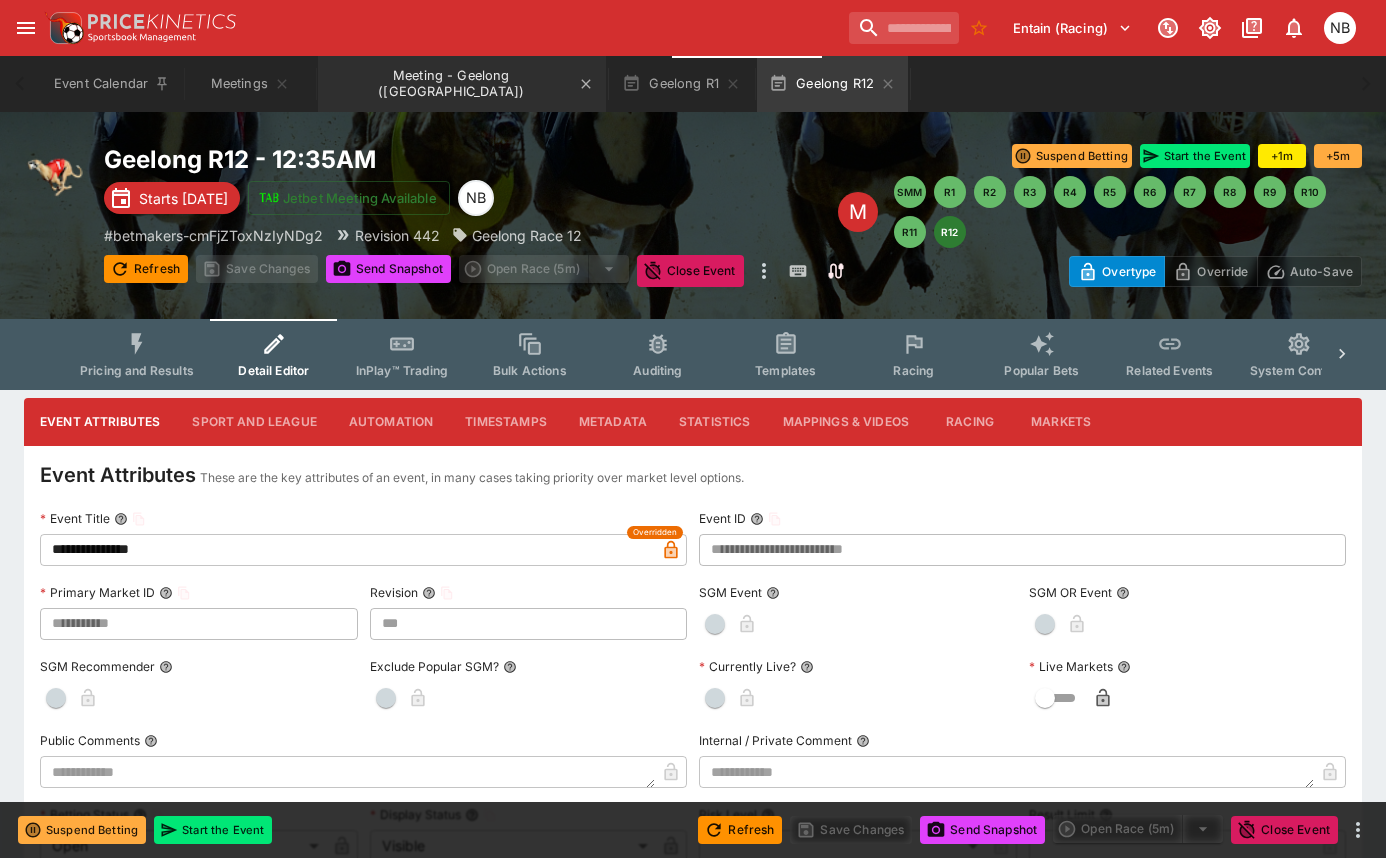 click on "Meeting - Geelong (AUS)" at bounding box center [462, 84] 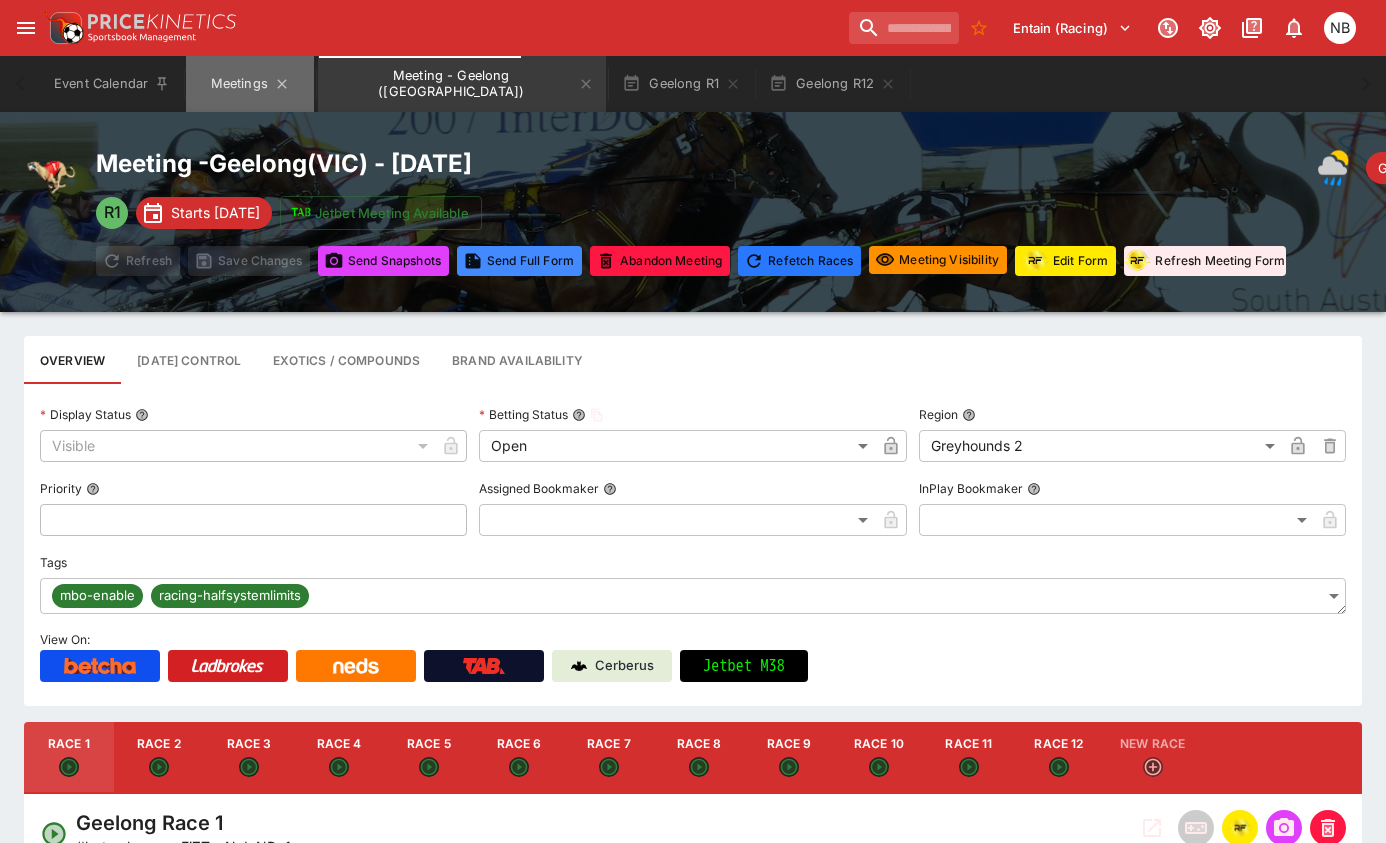 click on "Meetings" at bounding box center [250, 84] 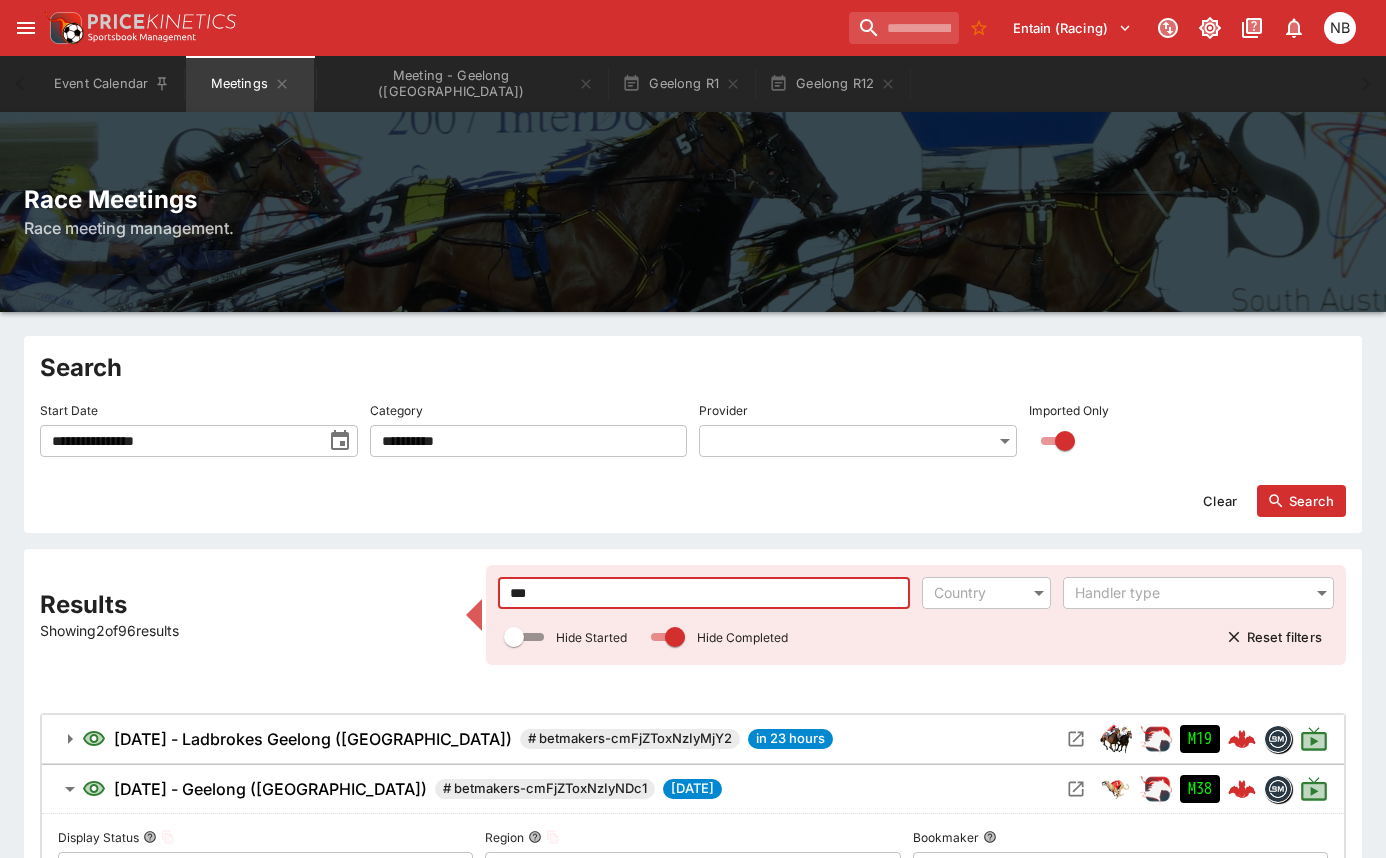 drag, startPoint x: 612, startPoint y: 588, endPoint x: -125, endPoint y: 517, distance: 740.41205 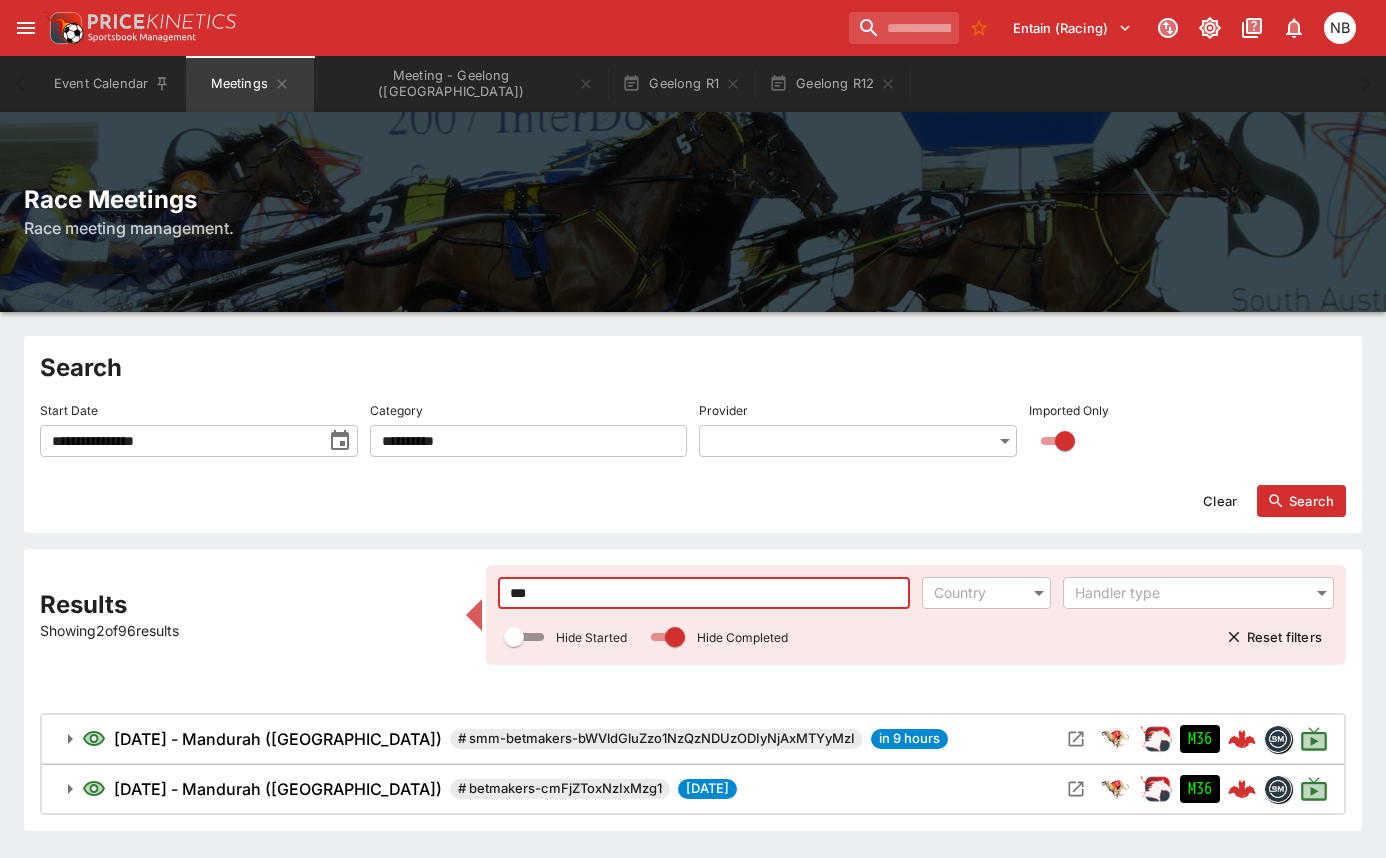 type on "***" 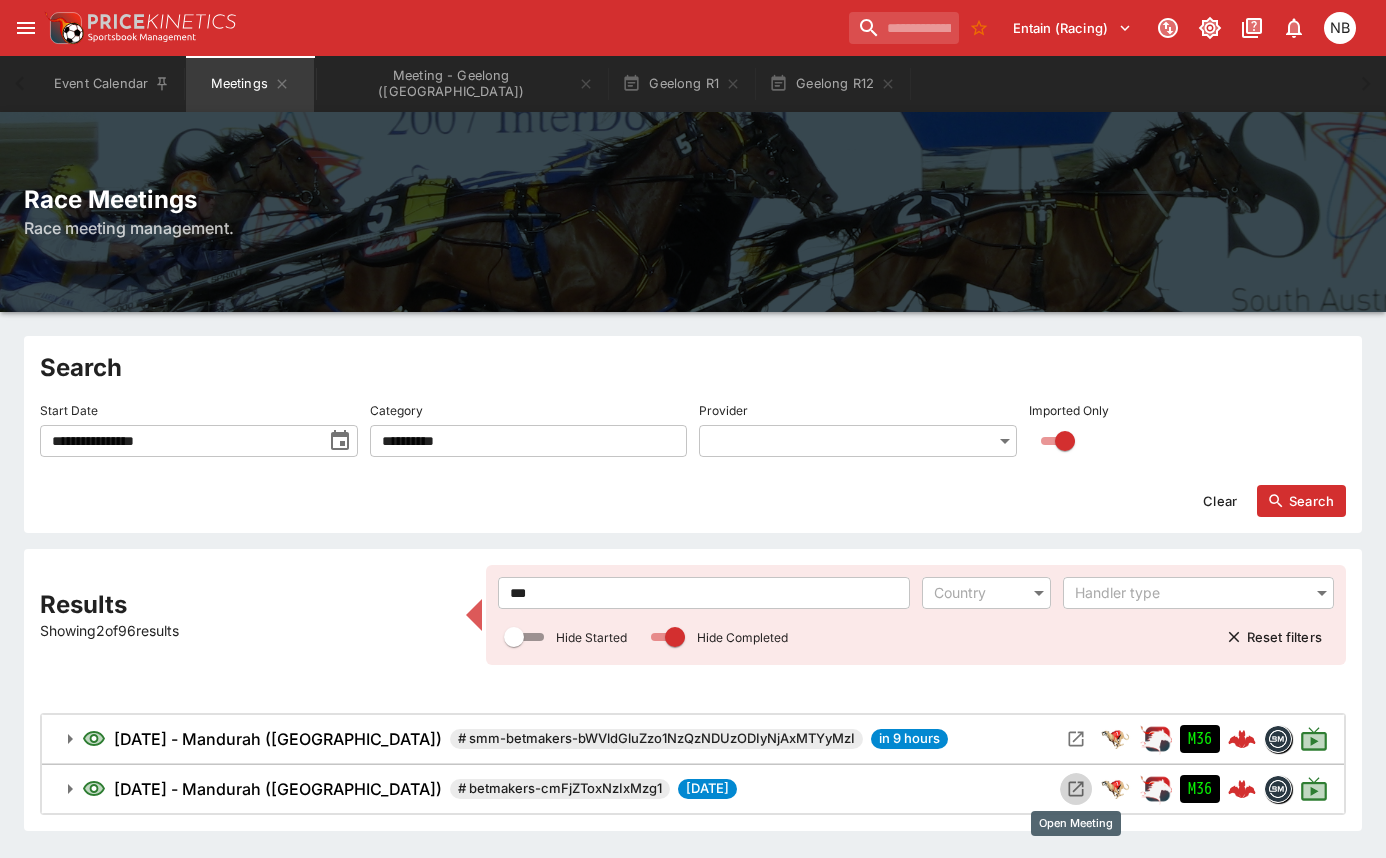 click 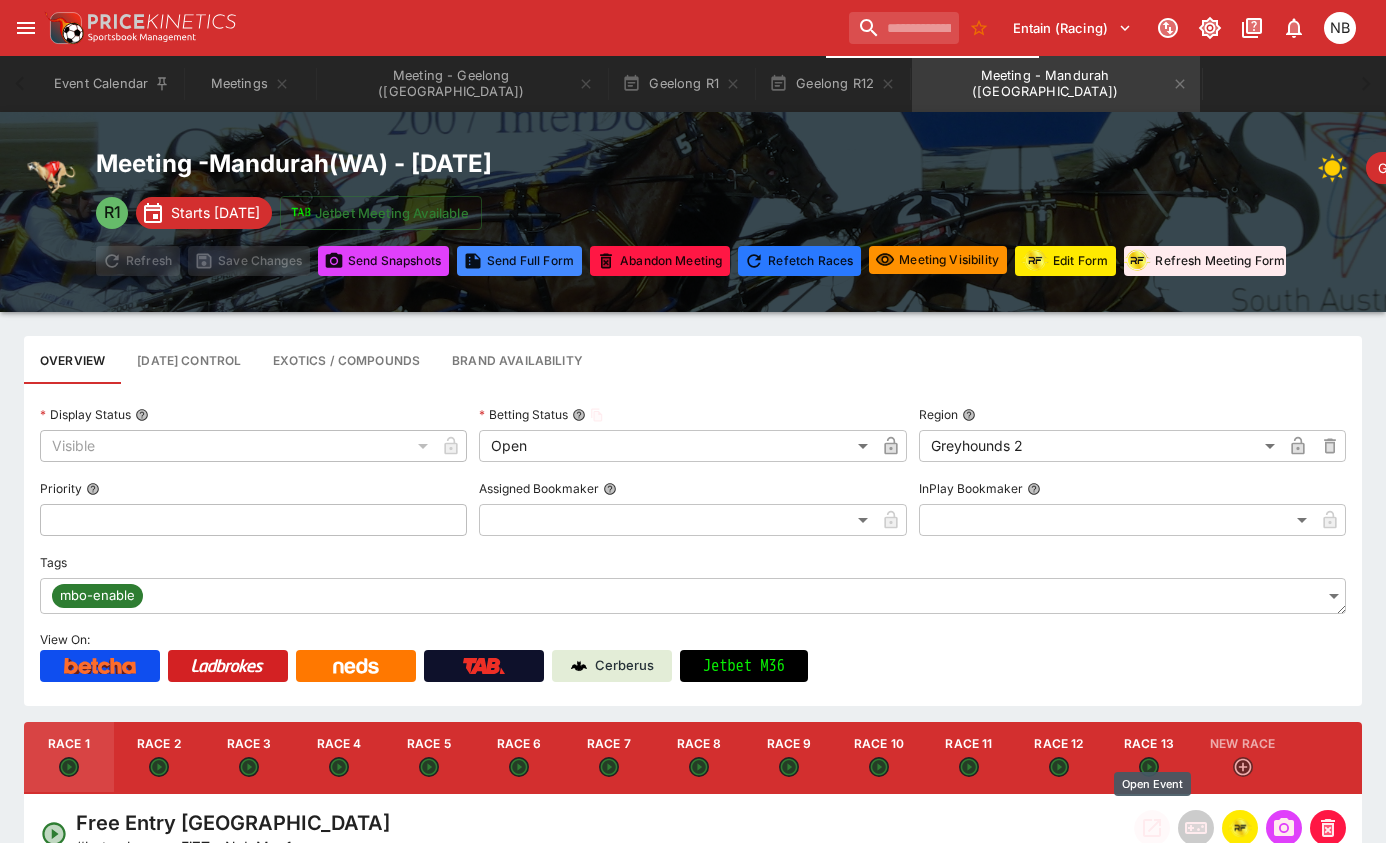 click 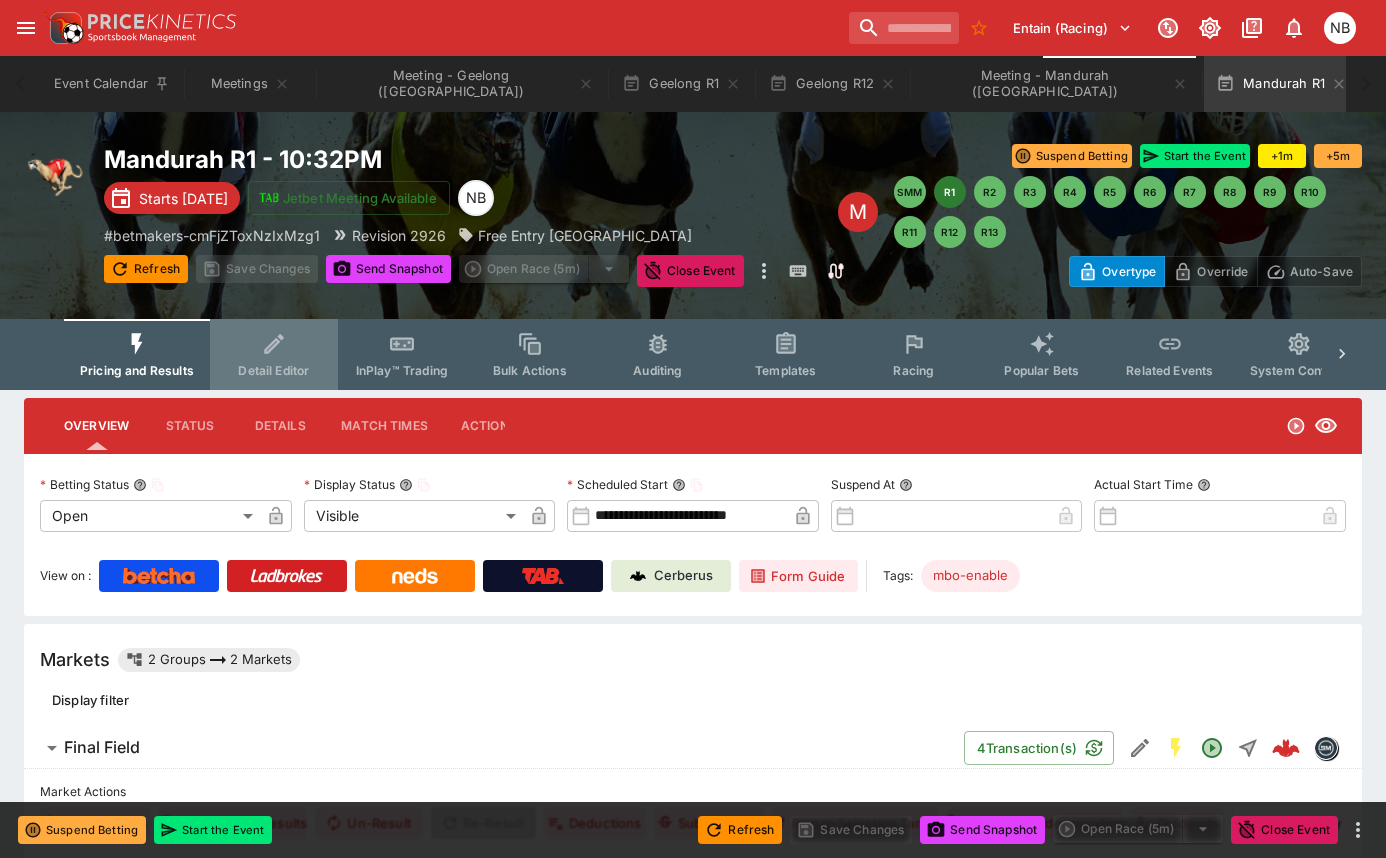 click 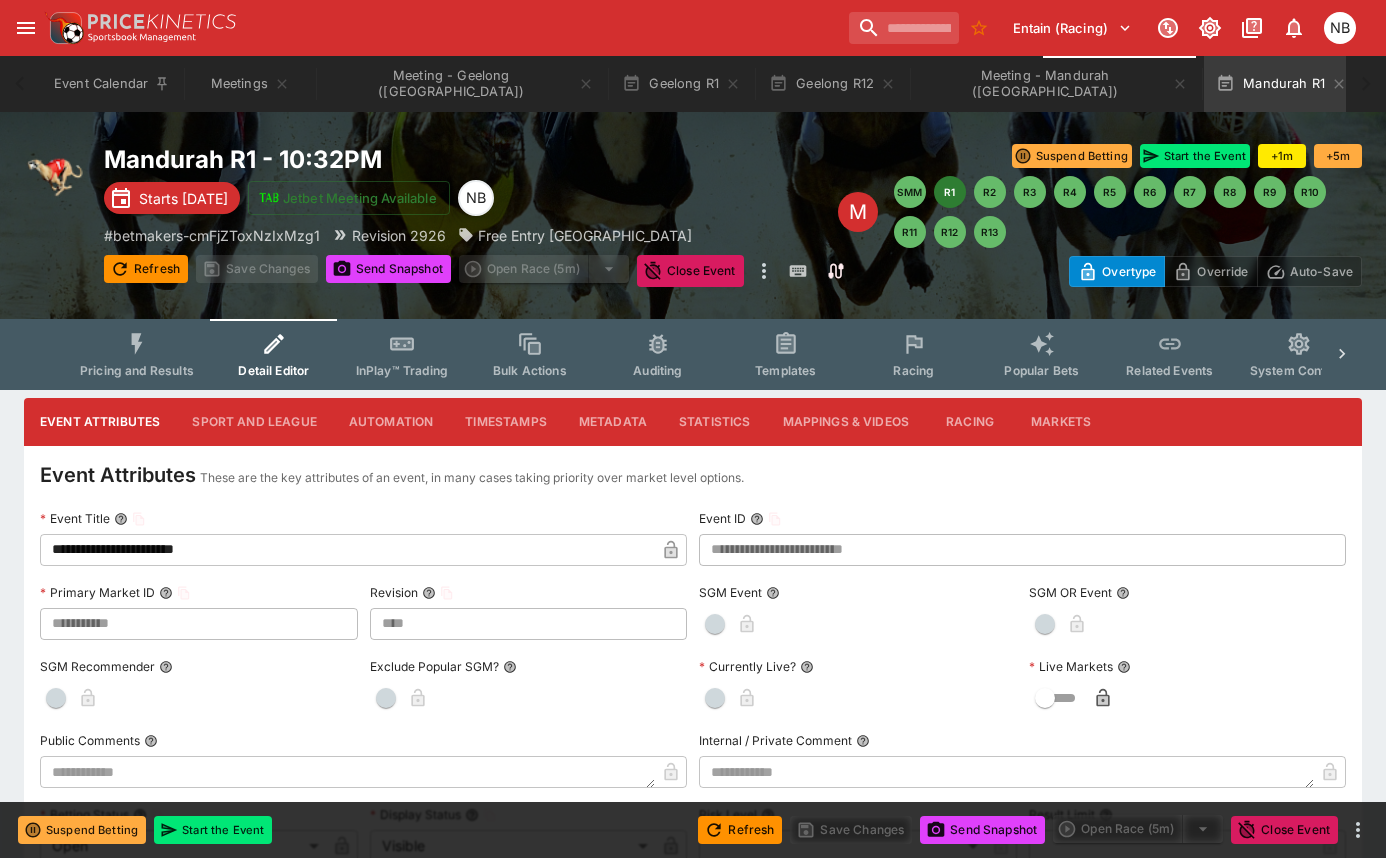 click on "**********" at bounding box center [347, 550] 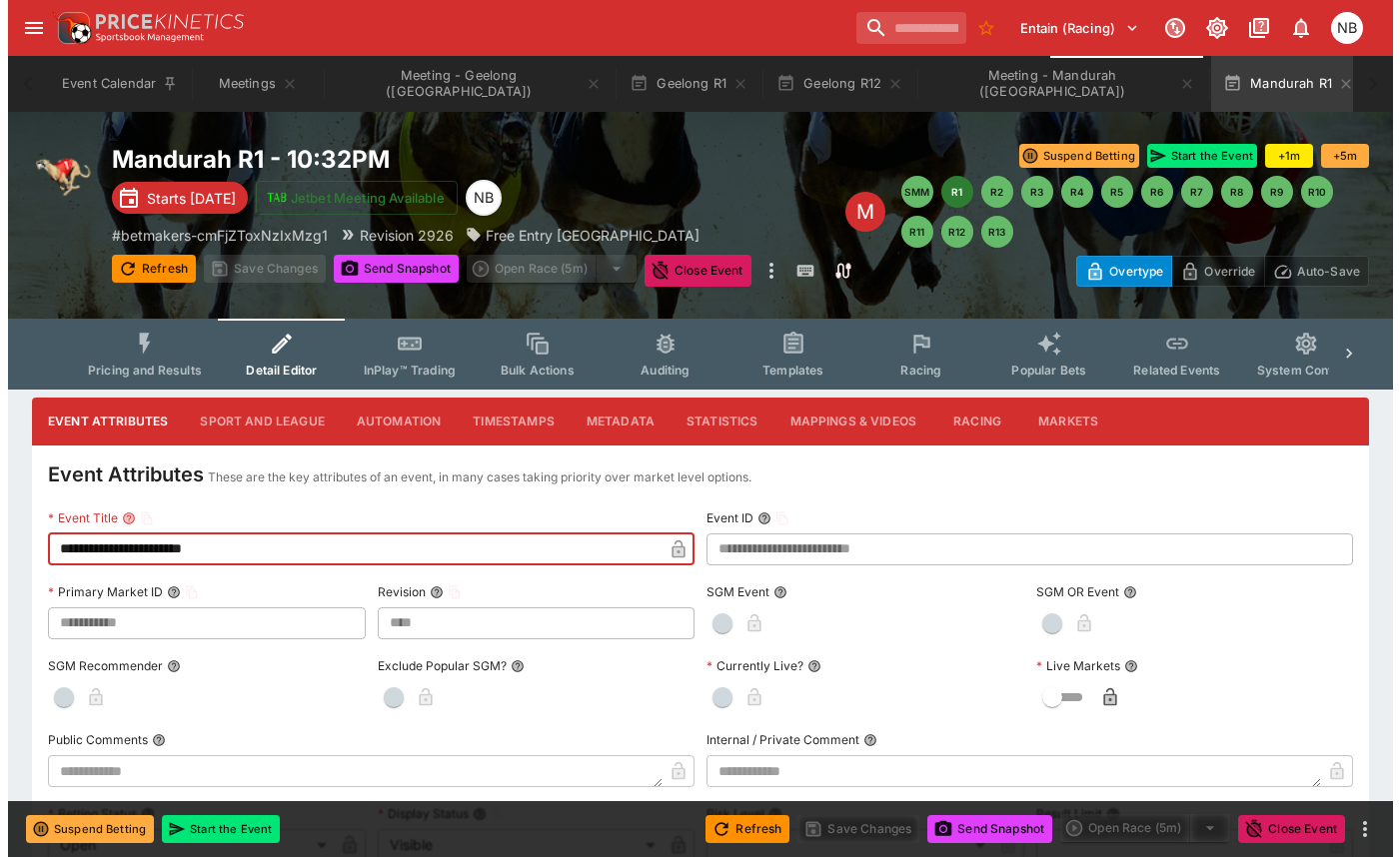 scroll, scrollTop: 0, scrollLeft: 0, axis: both 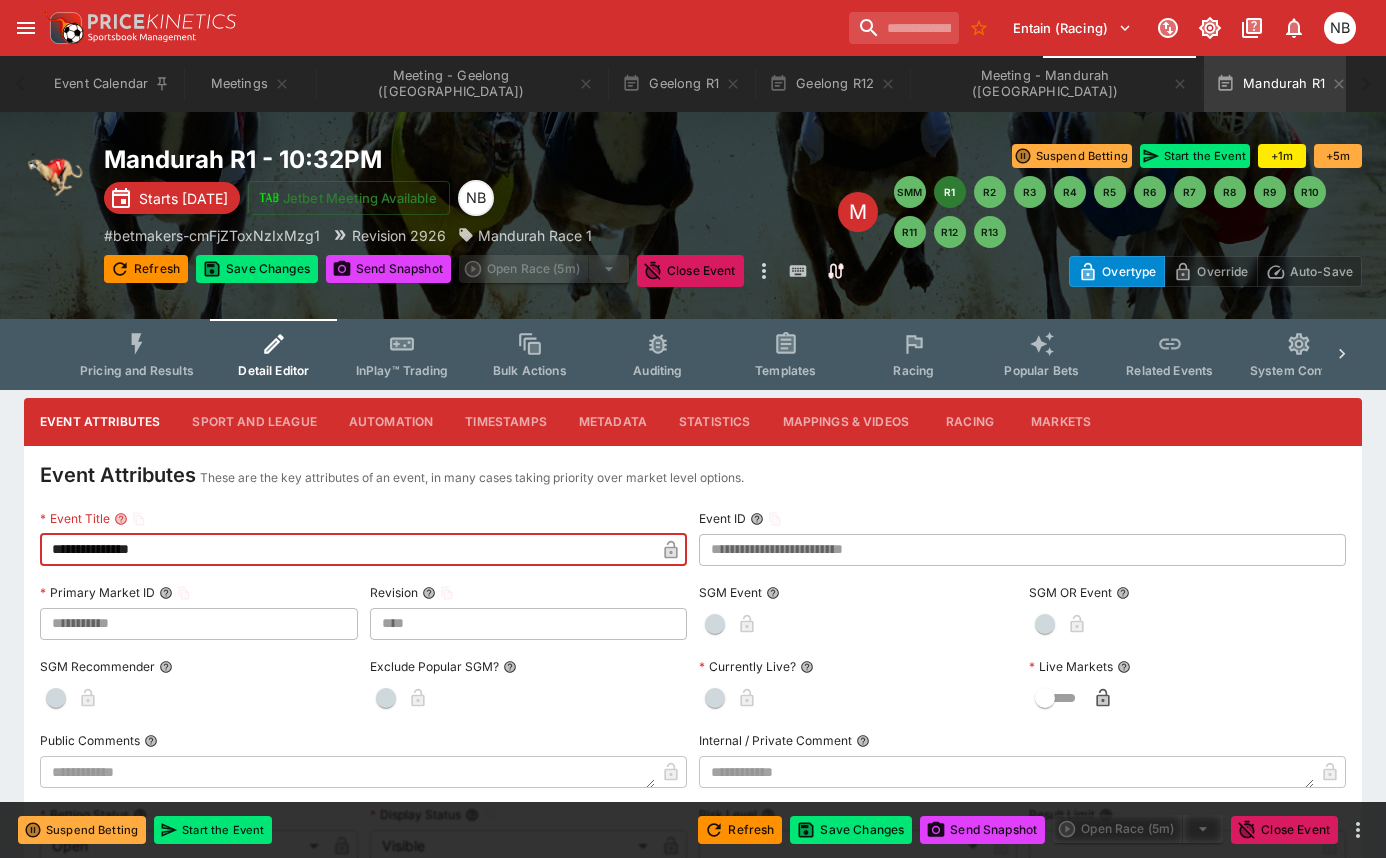 type on "**********" 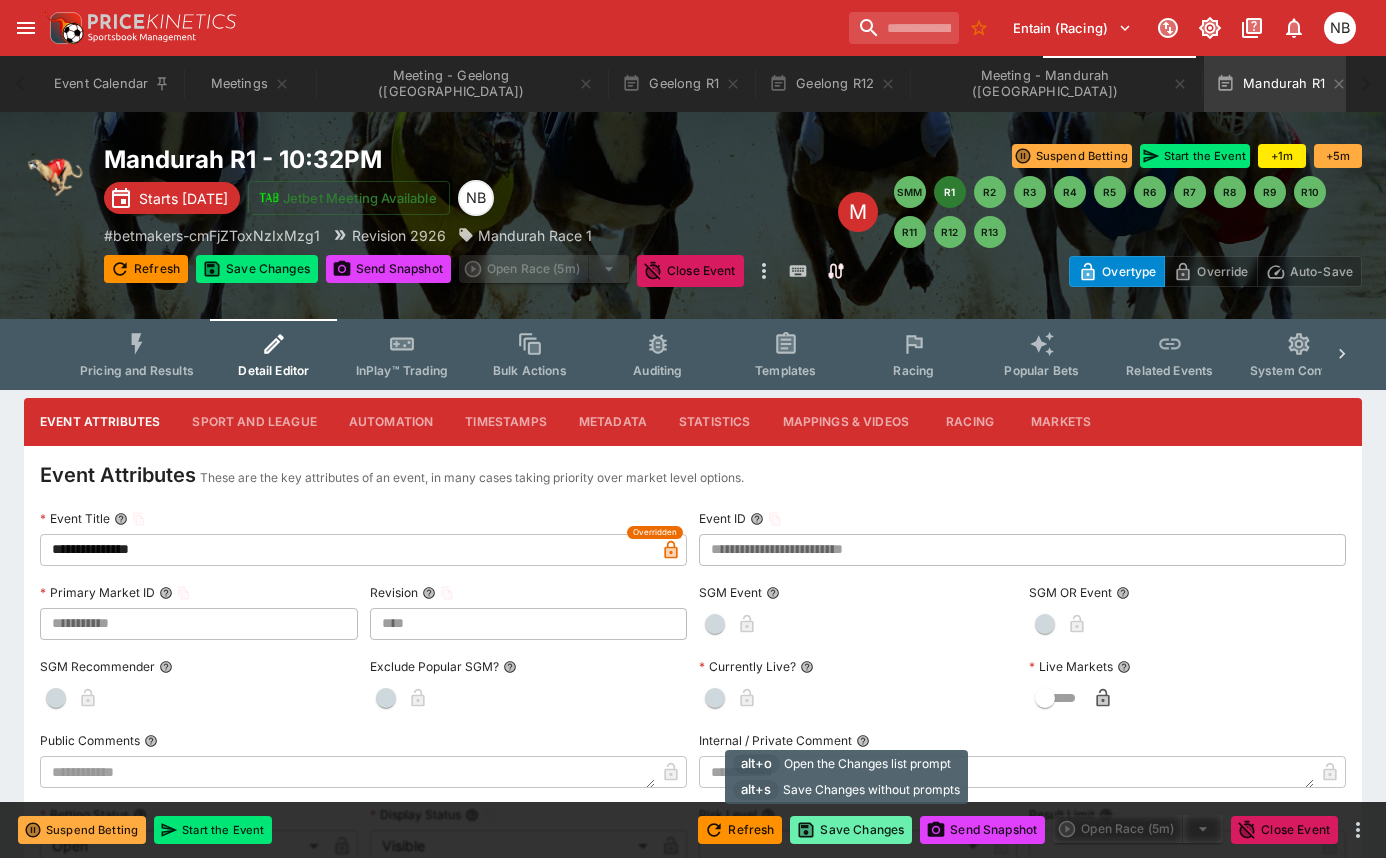 click on "Save Changes" at bounding box center [851, 830] 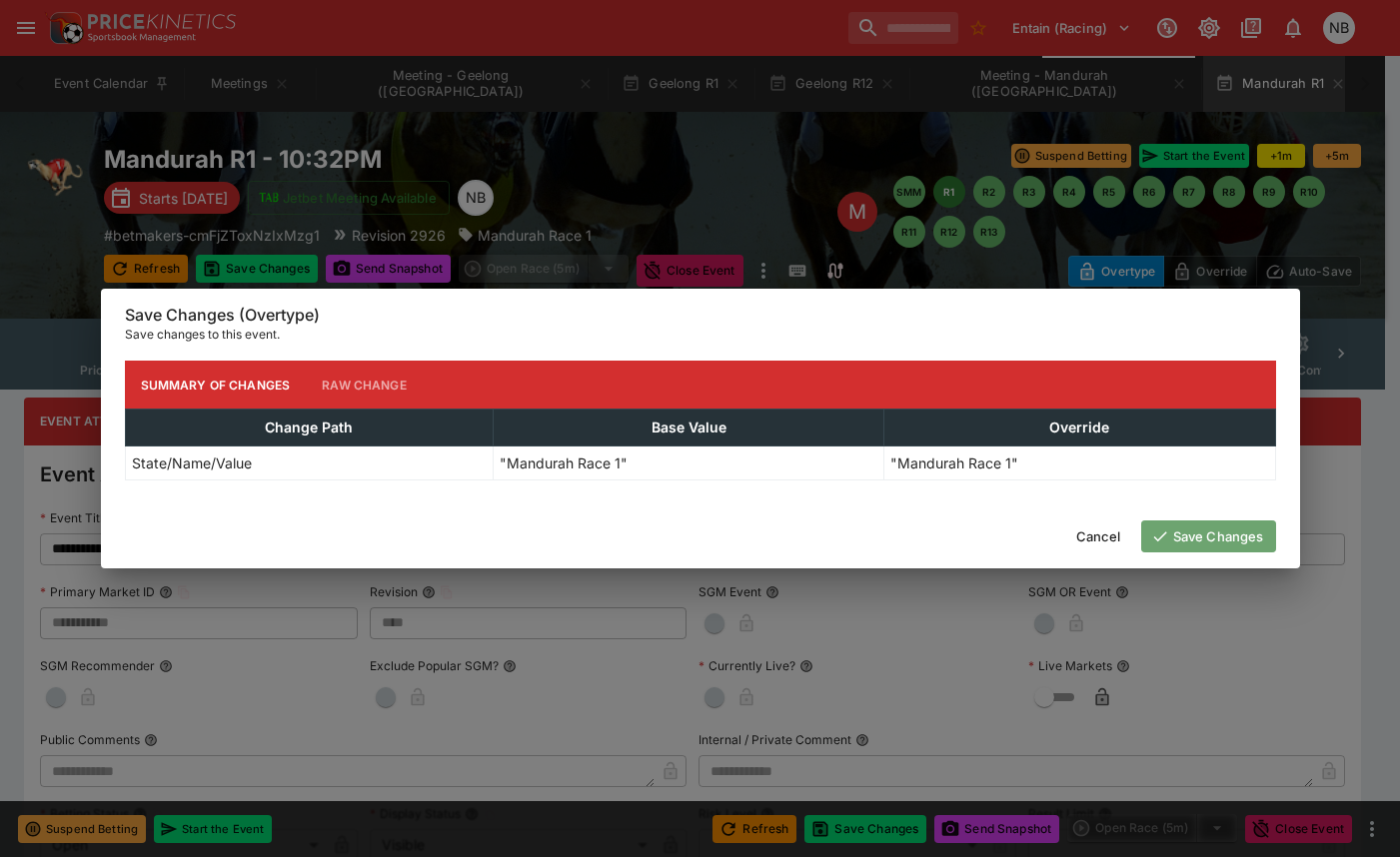 click on "Save Changes" at bounding box center [1208, 536] 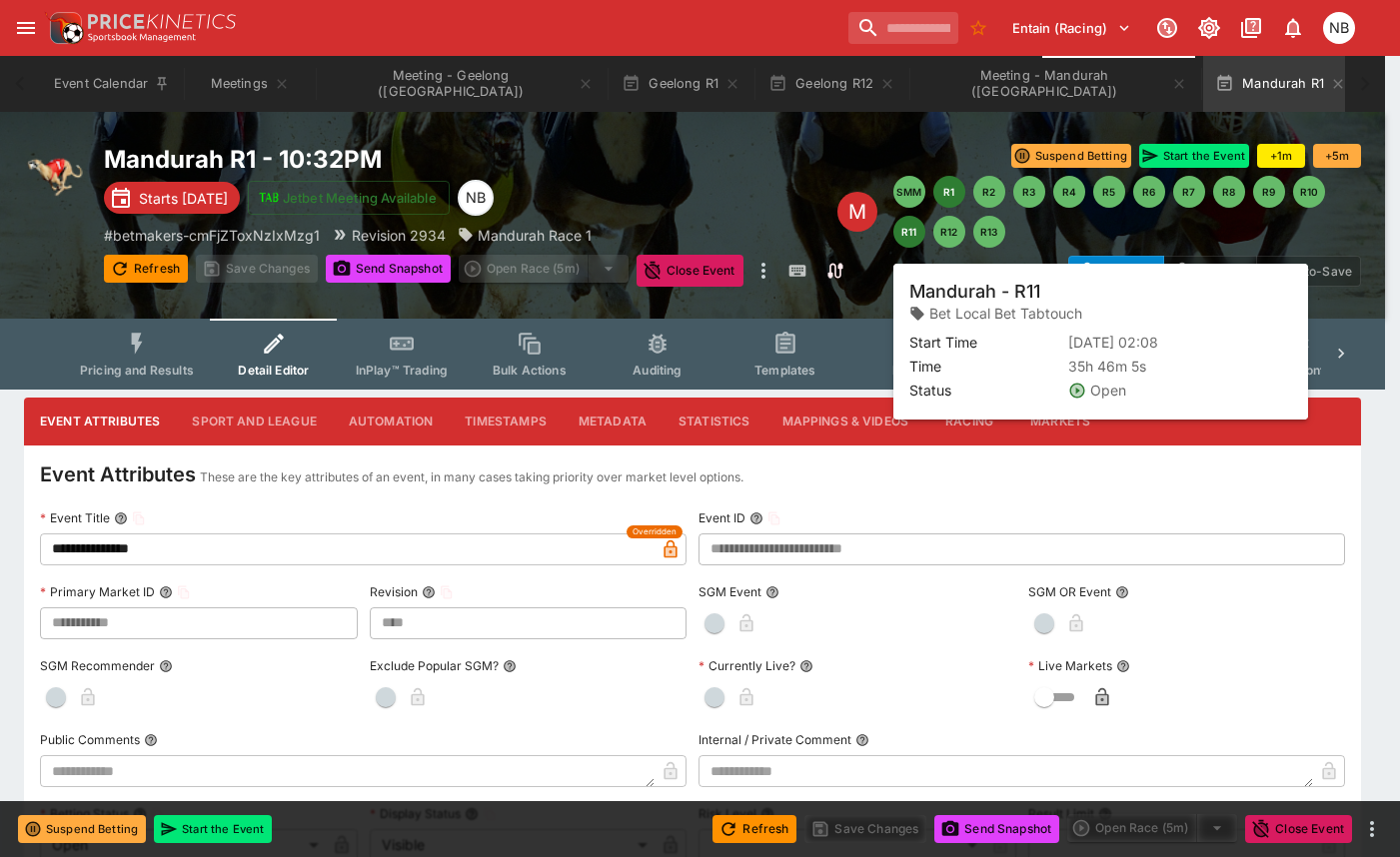 click on "R11" at bounding box center [909, 232] 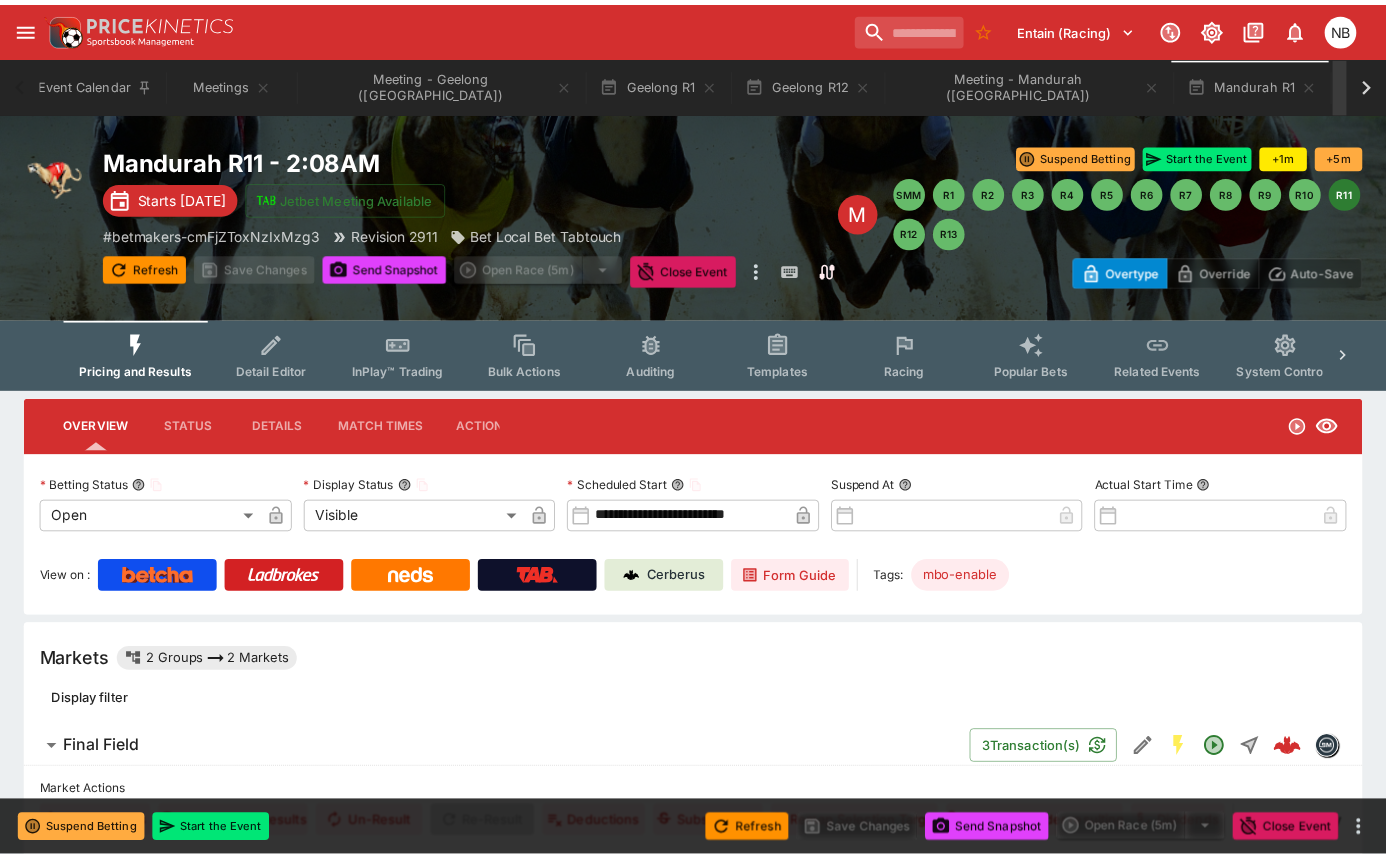 scroll, scrollTop: 0, scrollLeft: 1, axis: horizontal 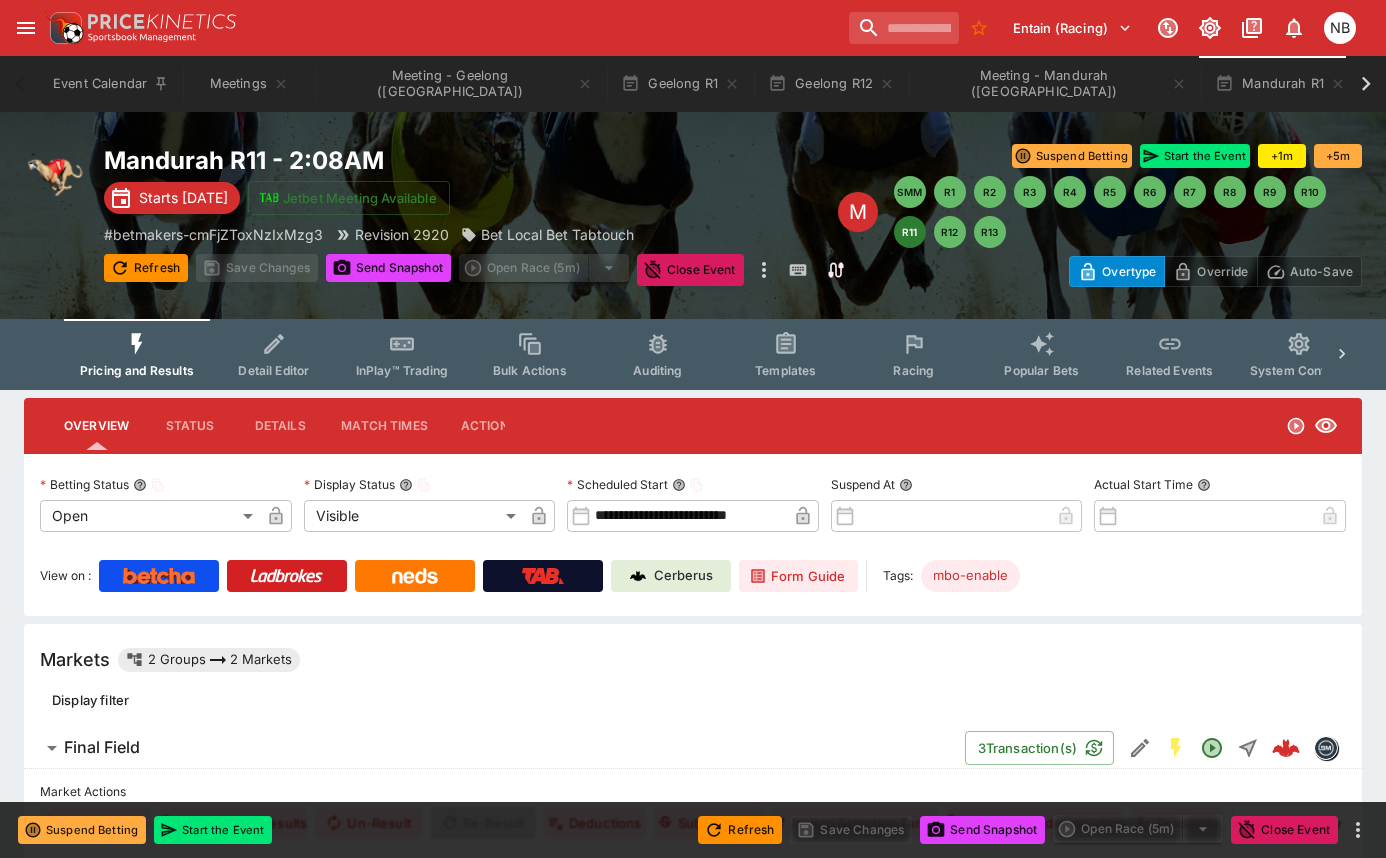 click on "Detail Editor" at bounding box center (274, 354) 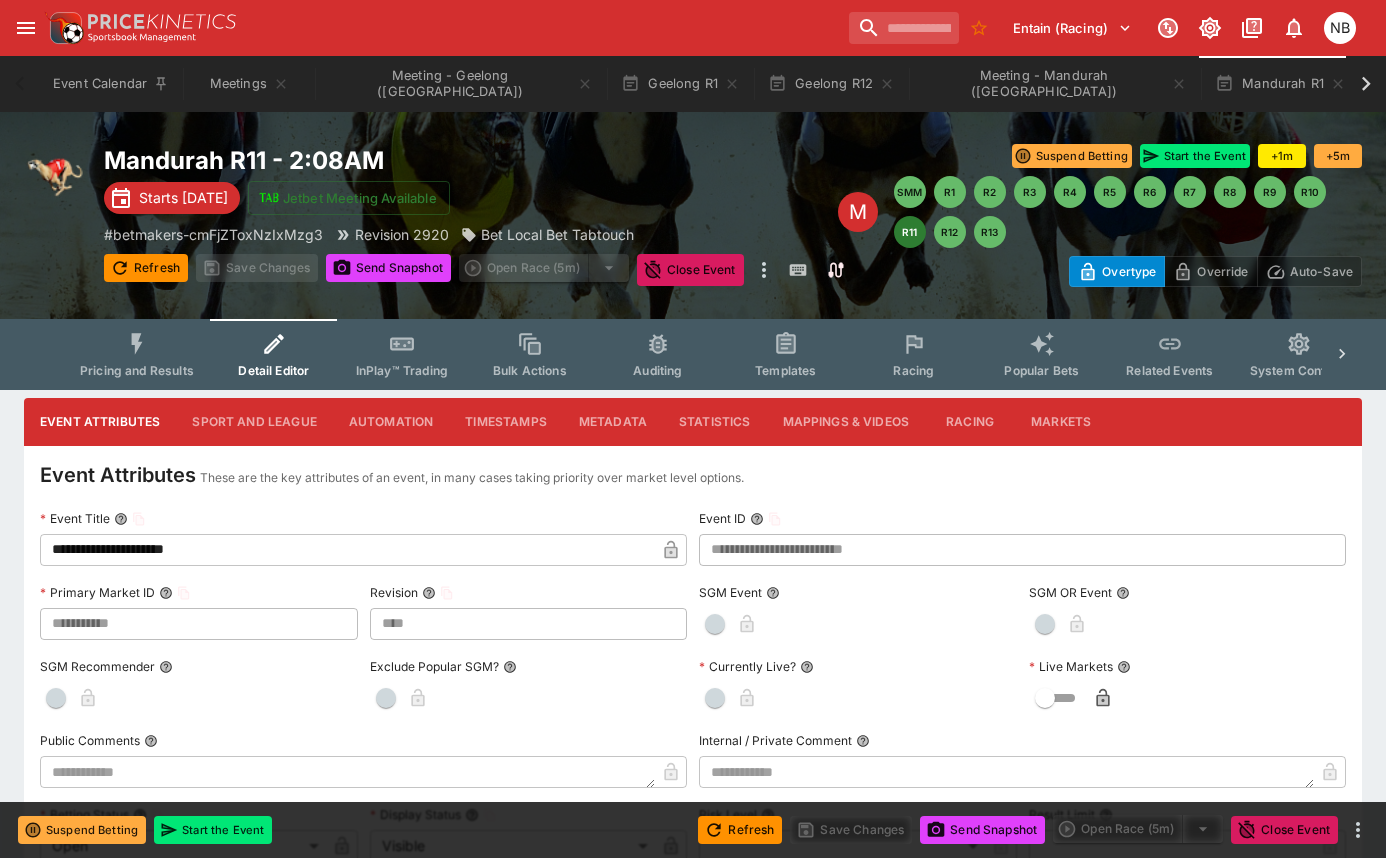 click on "**********" at bounding box center (347, 550) 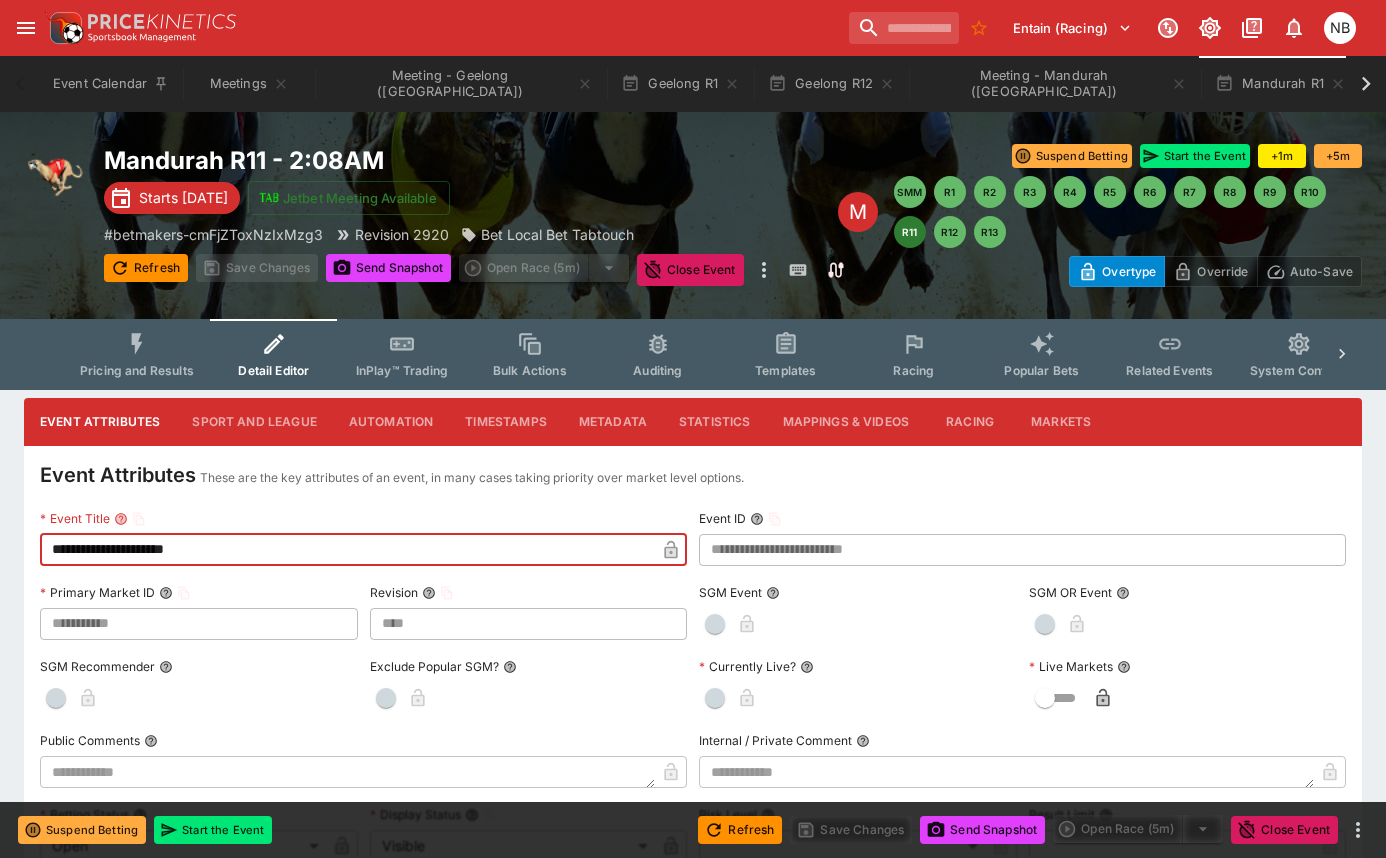 type on "****" 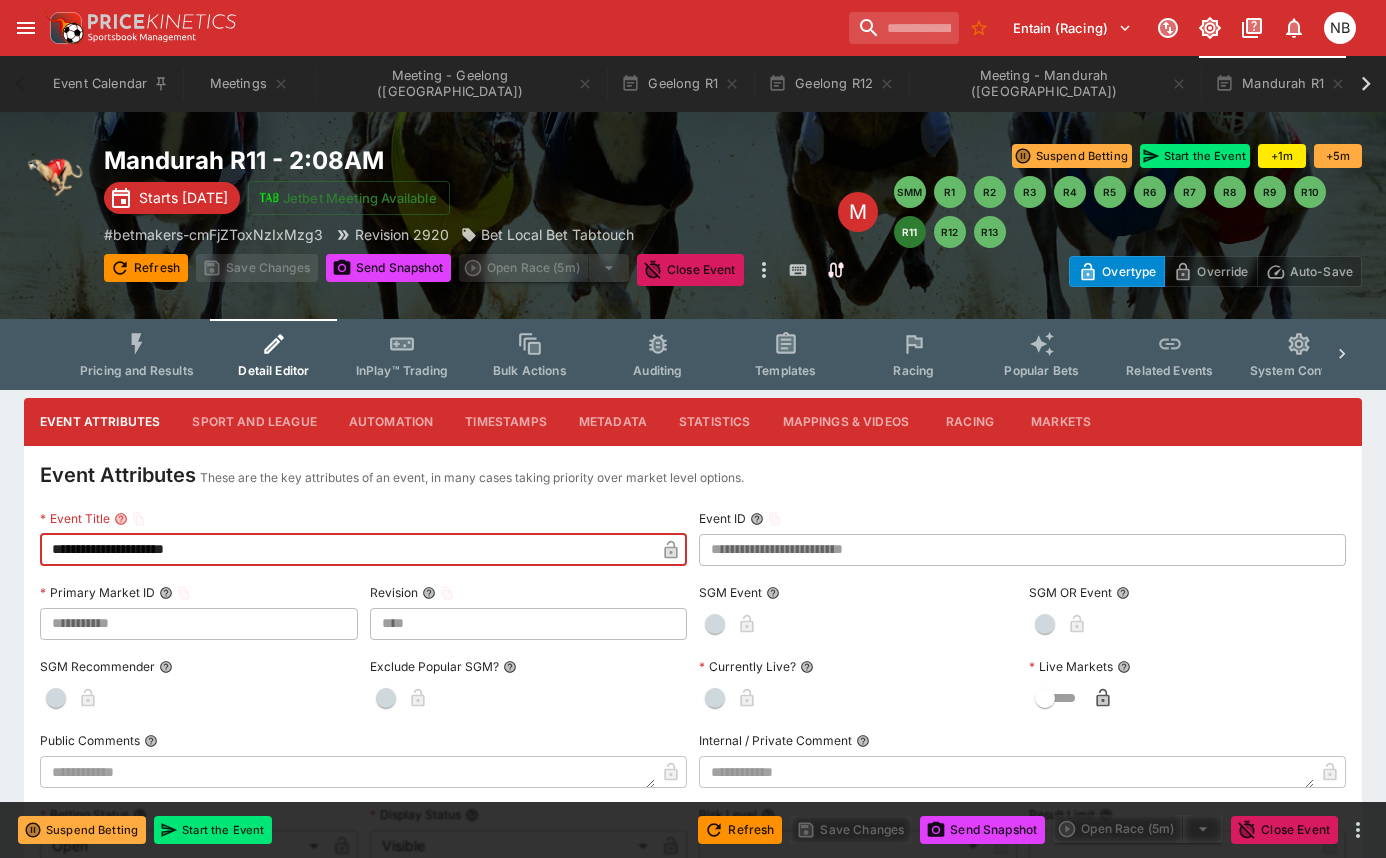 type on "**********" 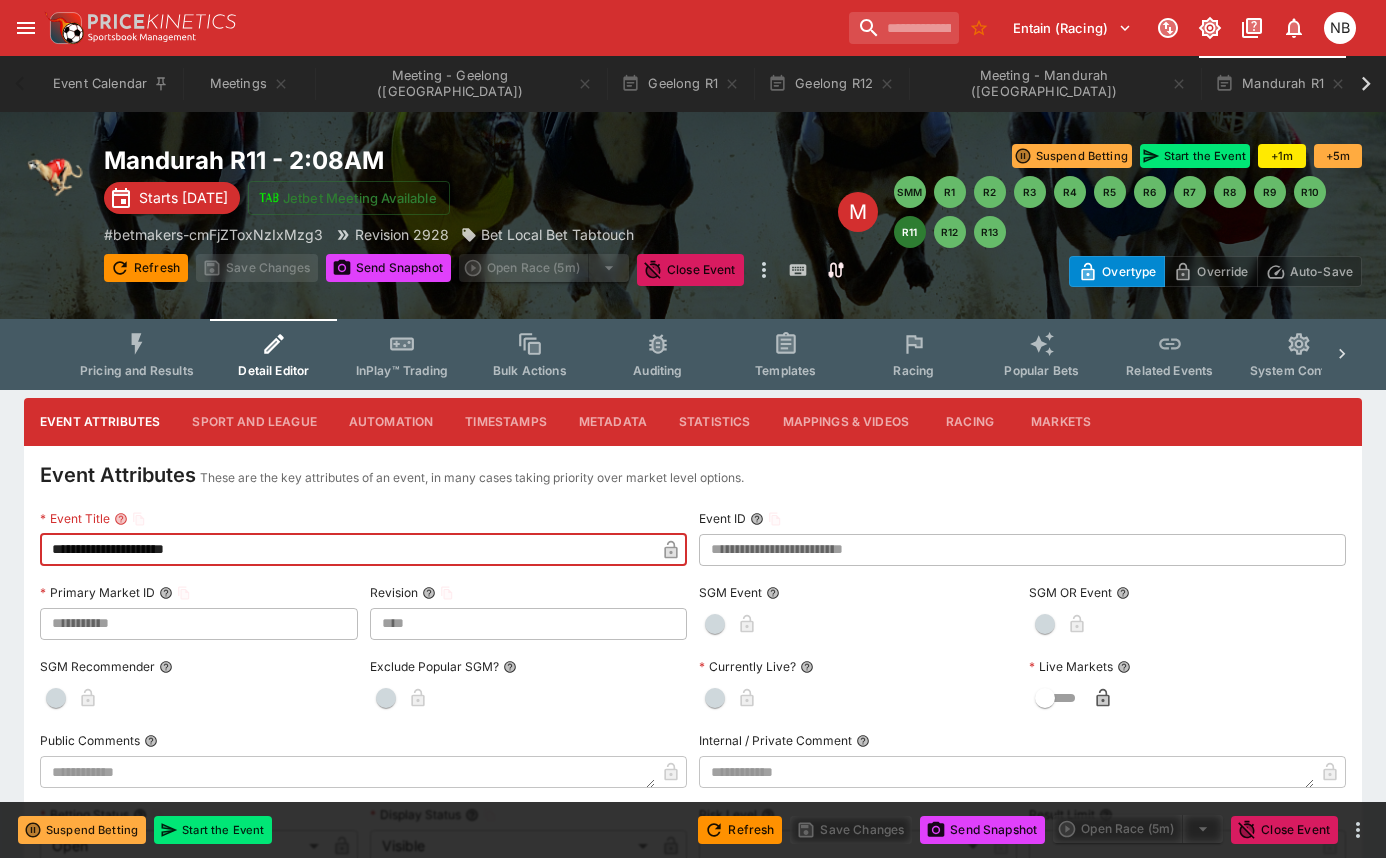 type on "****" 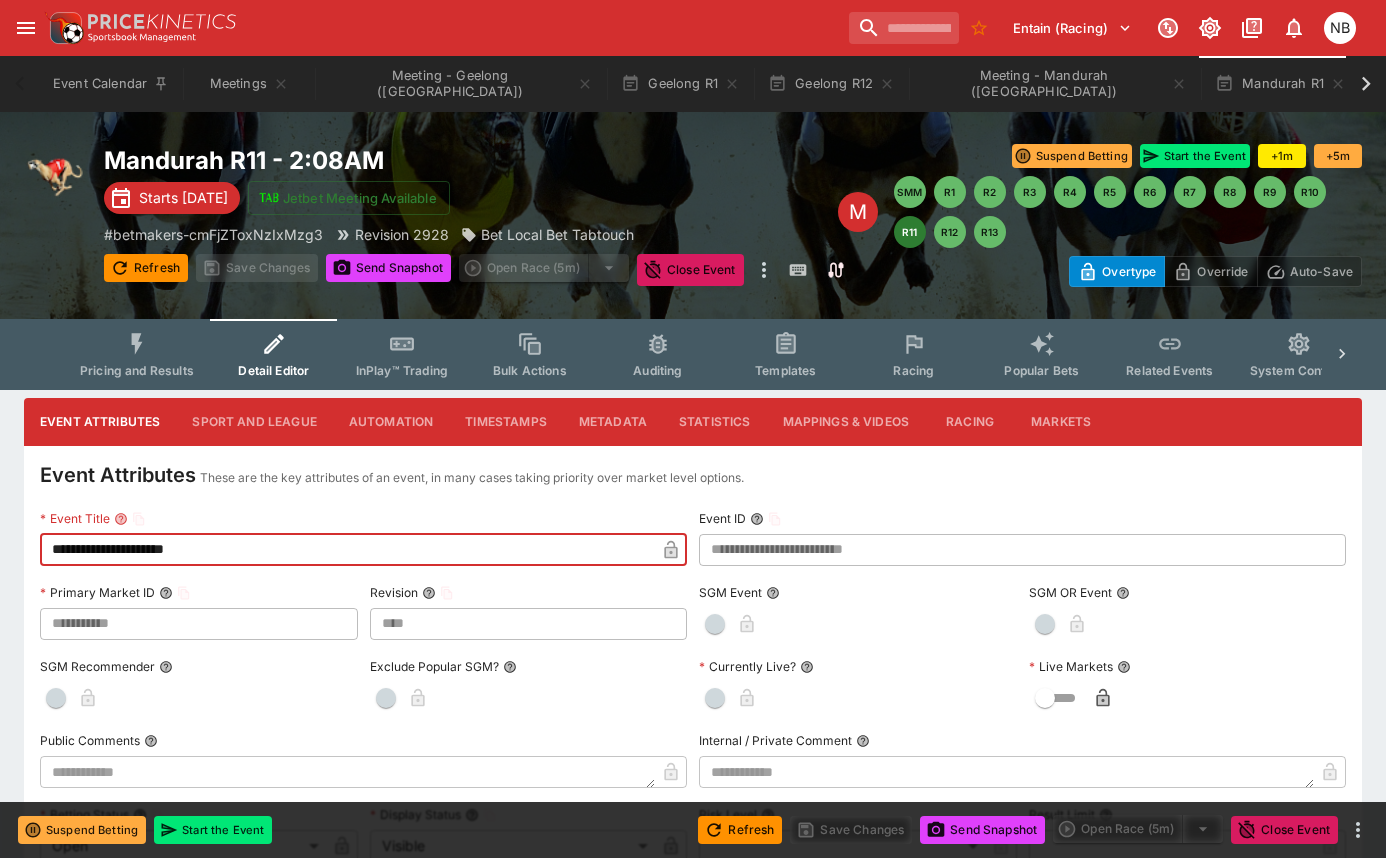 type on "**********" 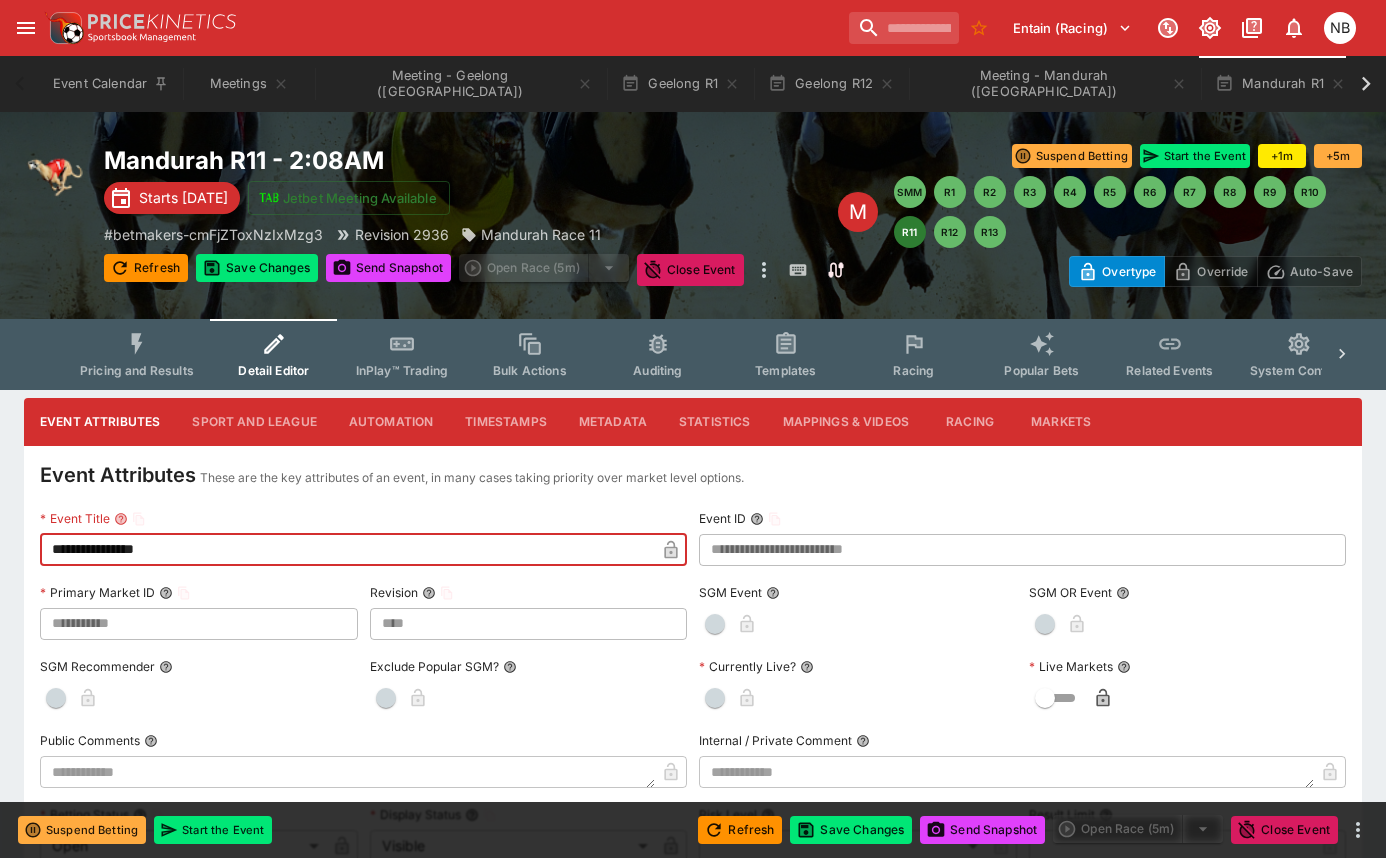 type on "**********" 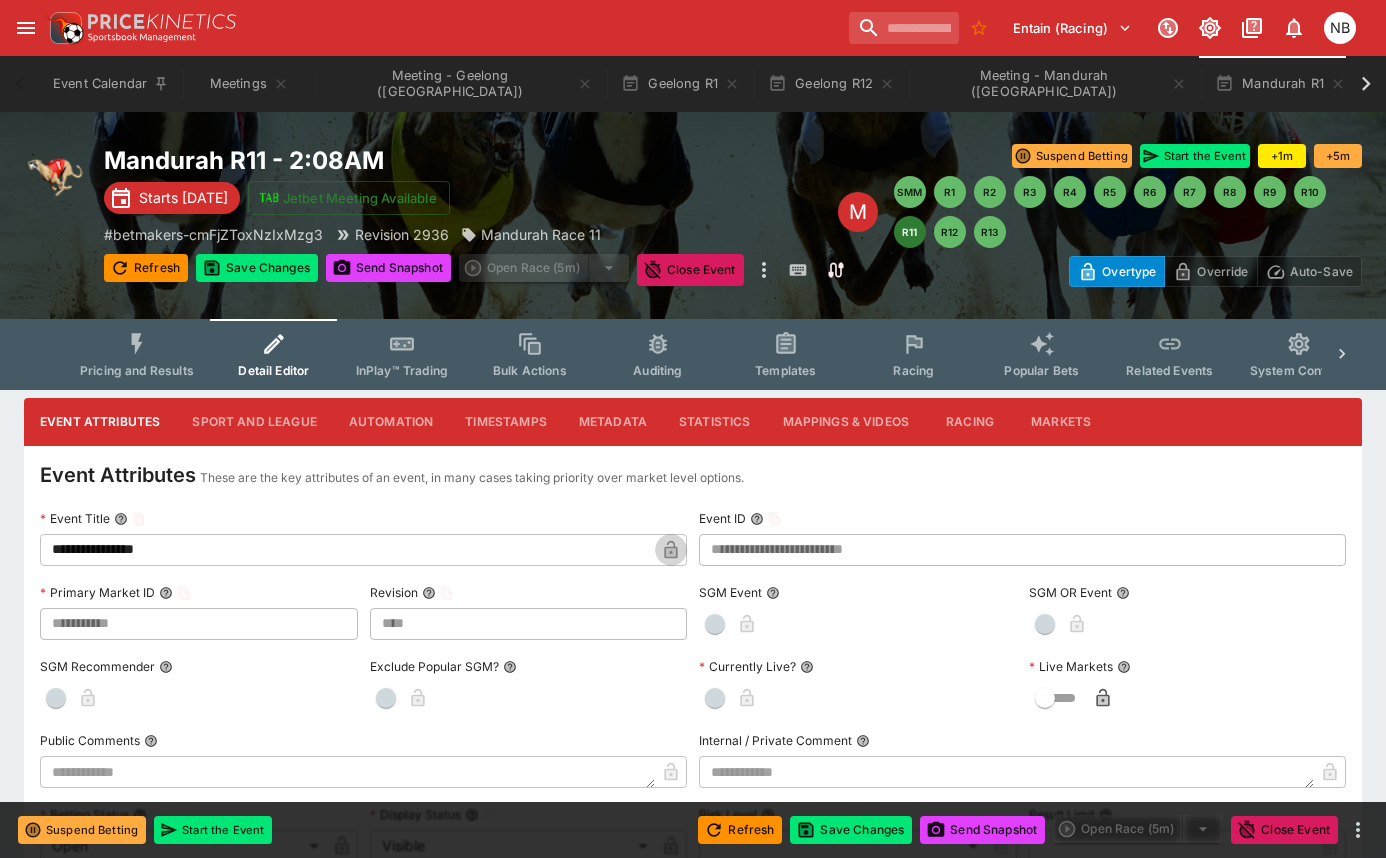 click 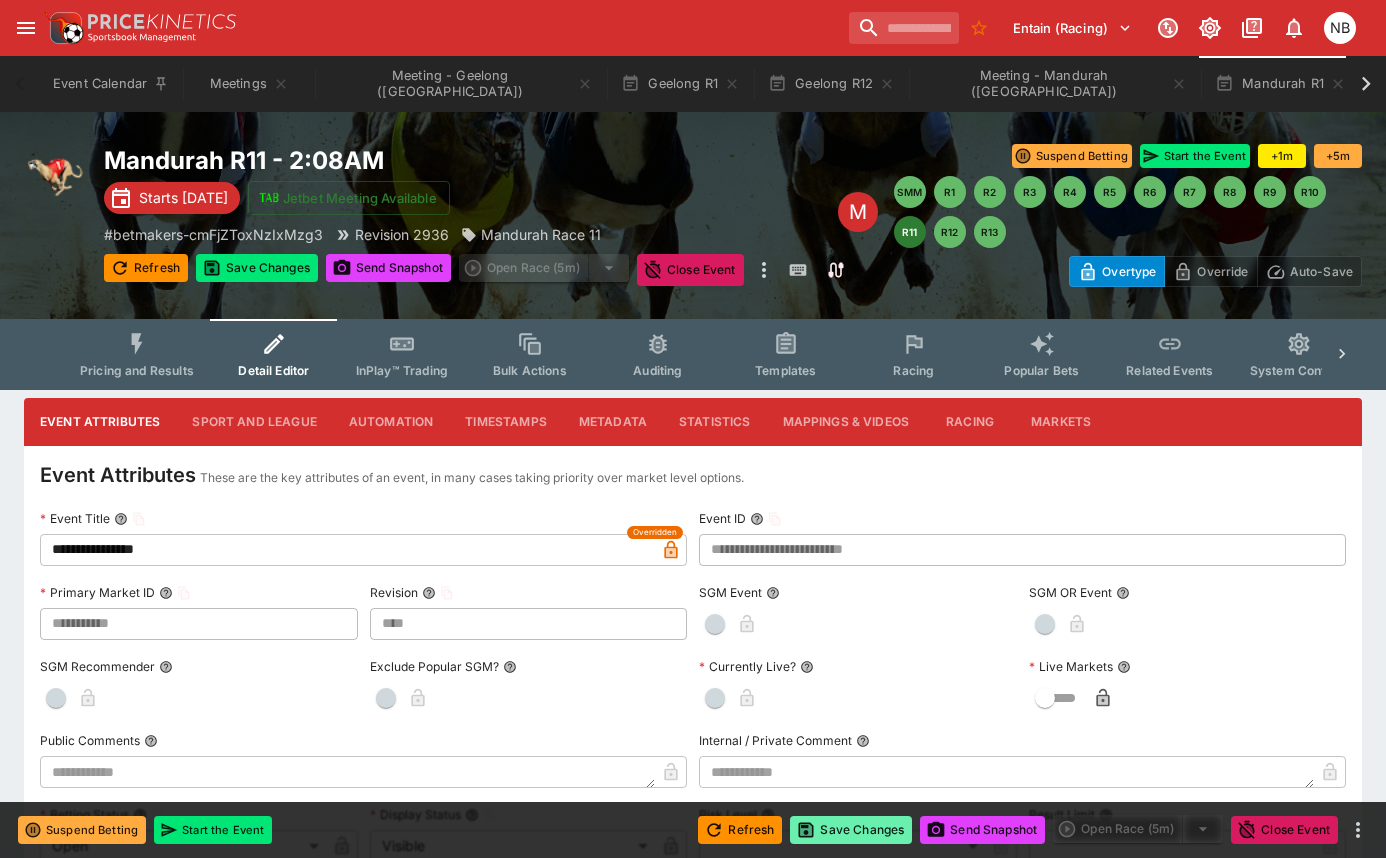 click on "Save Changes" at bounding box center (851, 830) 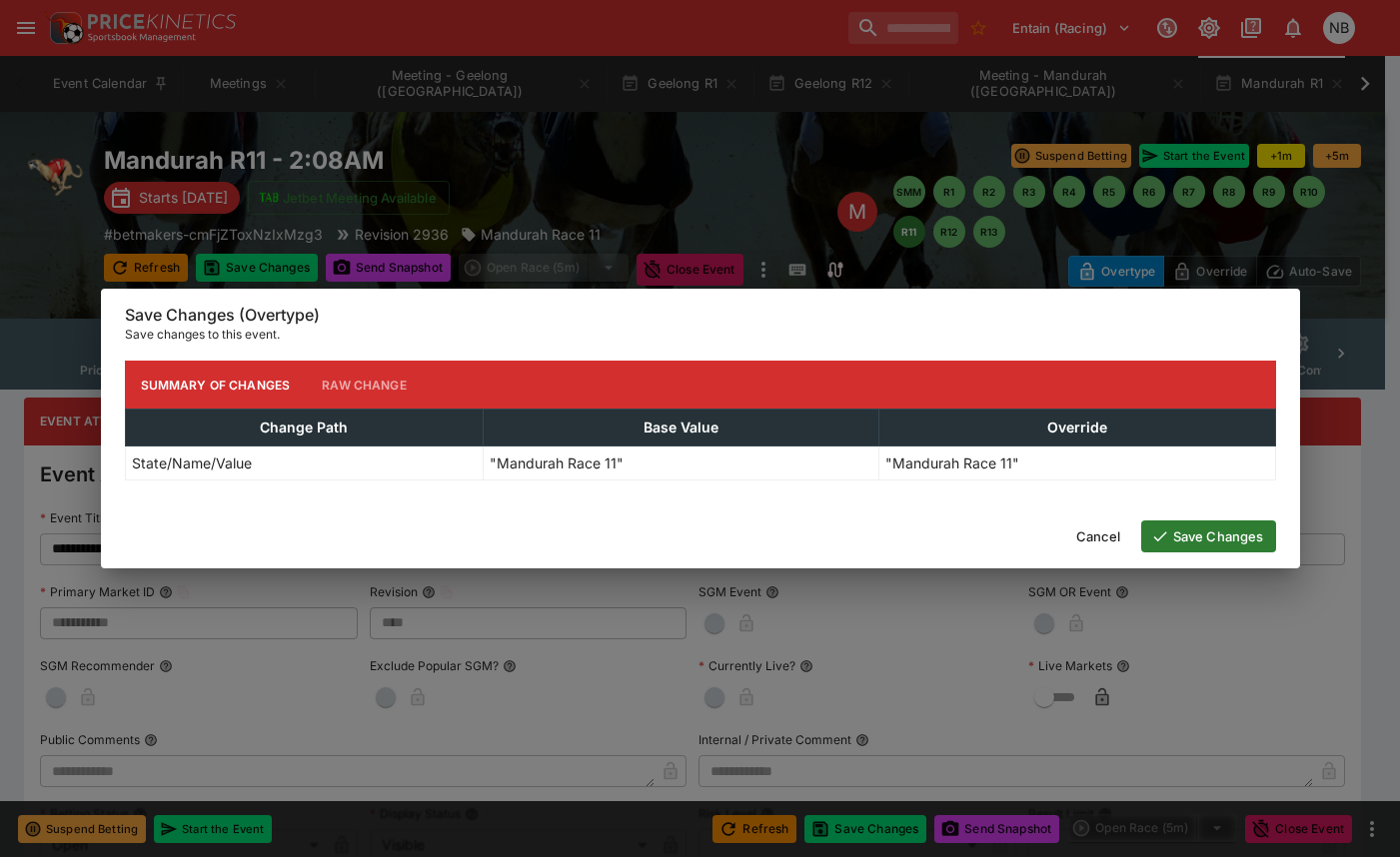 click on "Save Changes" at bounding box center (1208, 536) 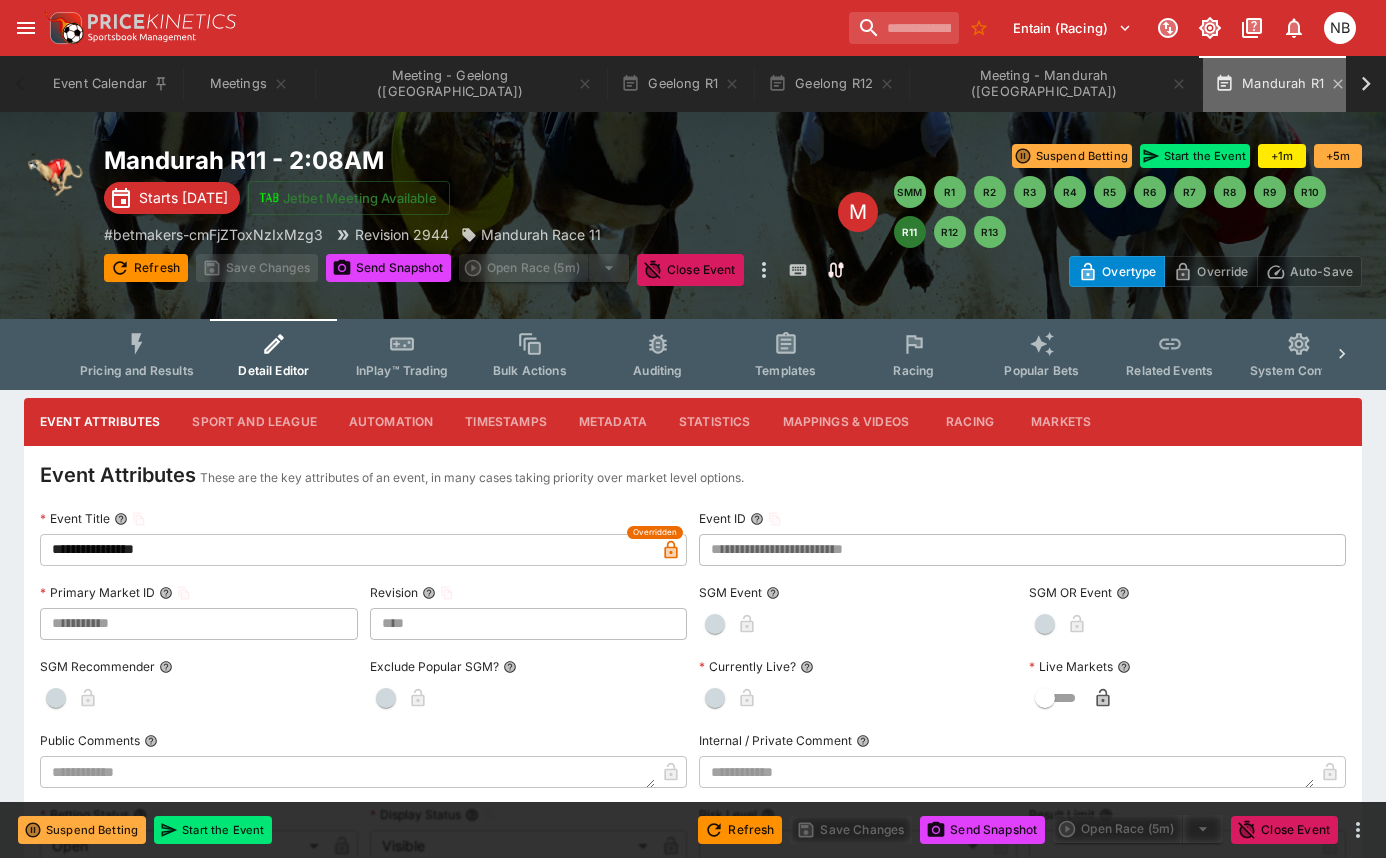 click on "Mandurah R1" at bounding box center [1280, 84] 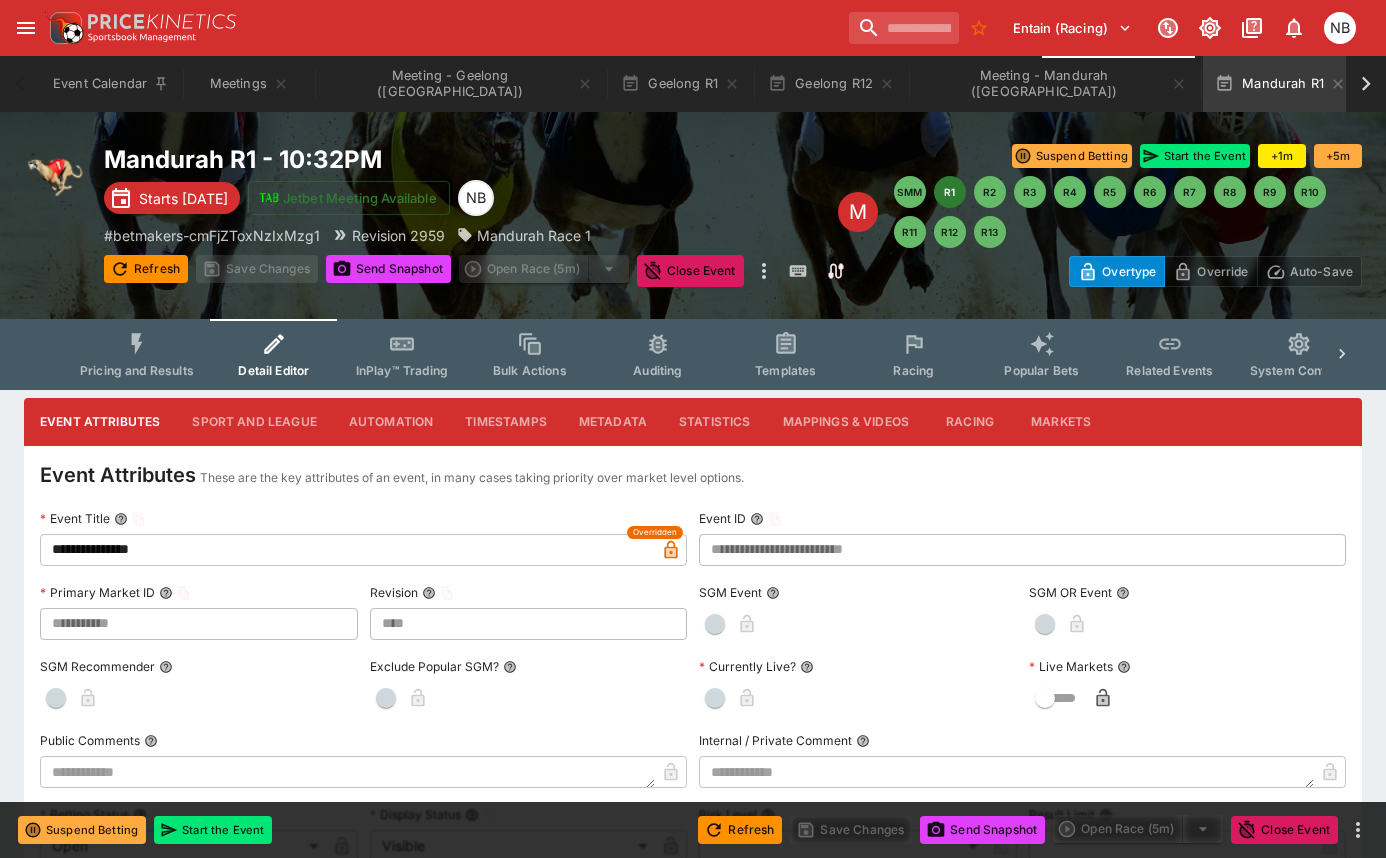 click on "Mandurah R11" at bounding box center [1442, 84] 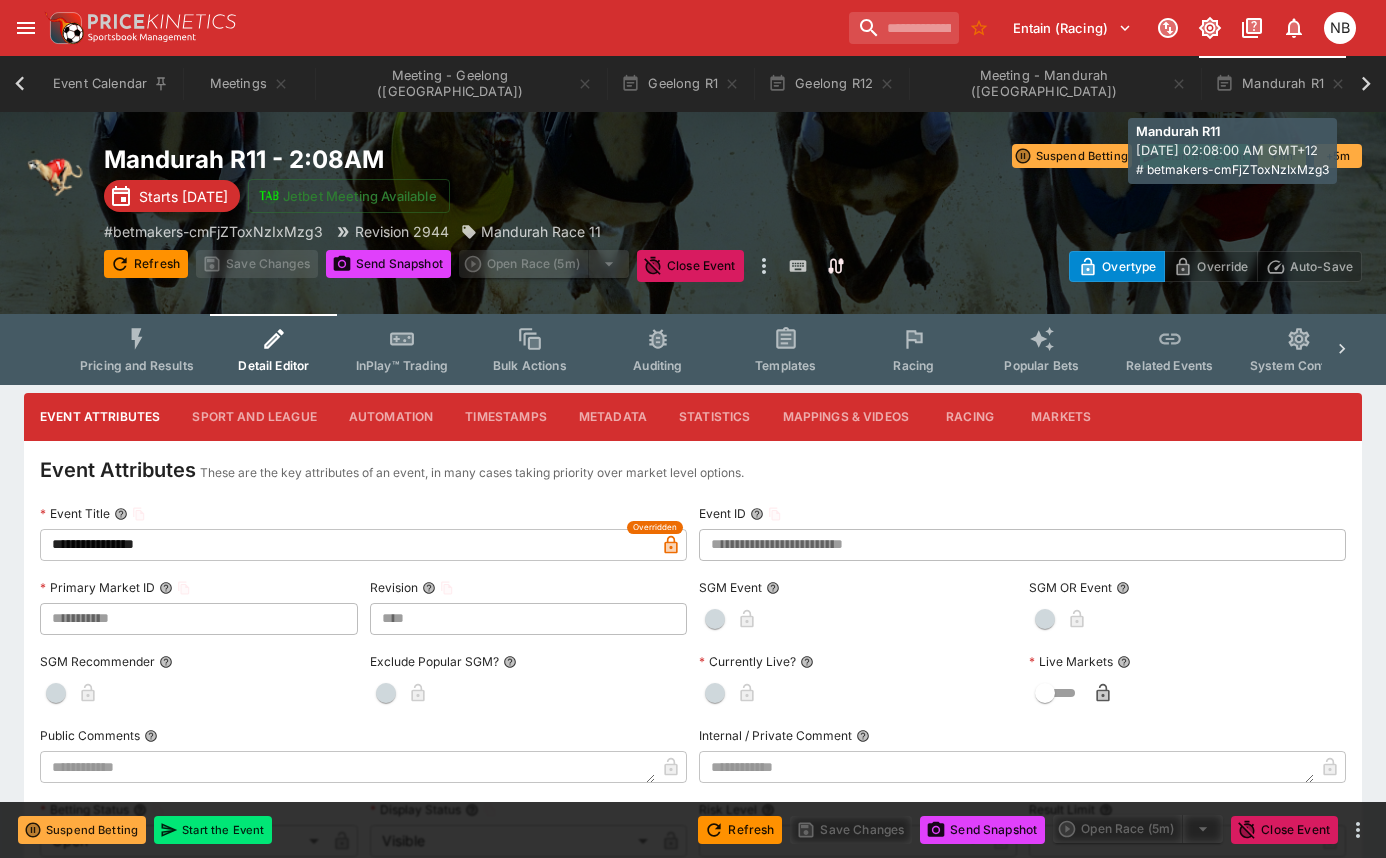 scroll, scrollTop: 0, scrollLeft: 13, axis: horizontal 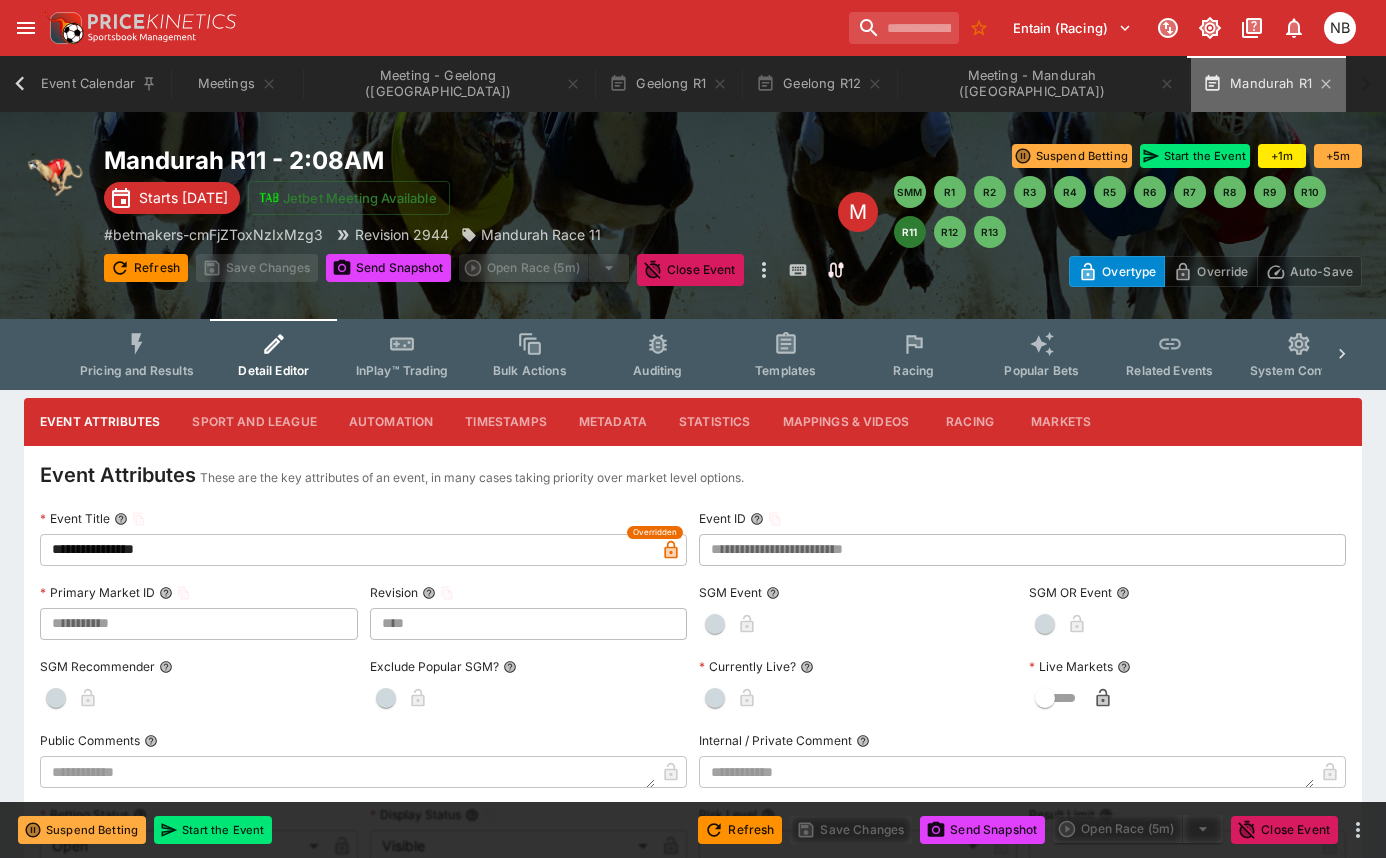 click on "Mandurah R1" at bounding box center [1268, 84] 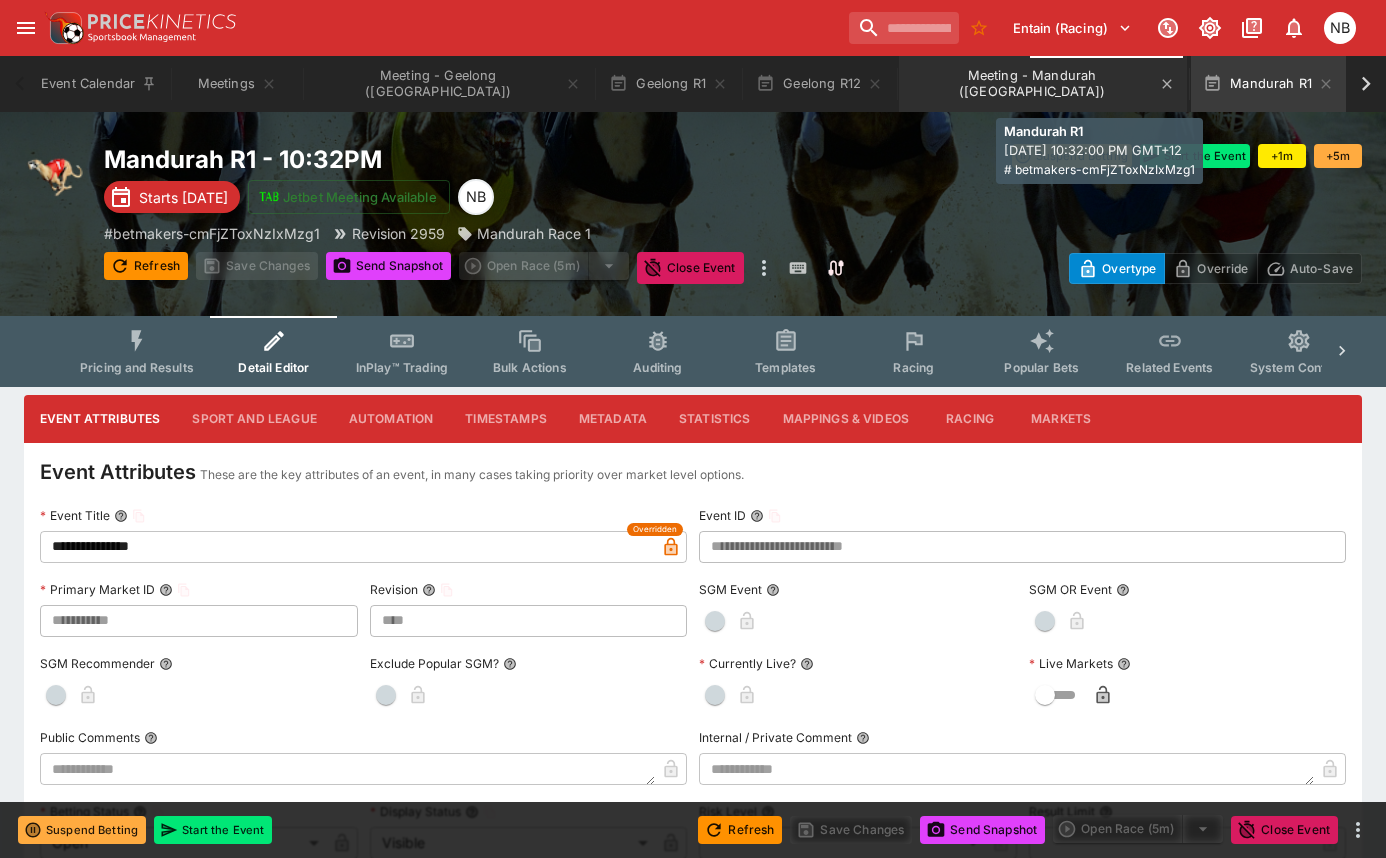 scroll, scrollTop: 0, scrollLeft: 1, axis: horizontal 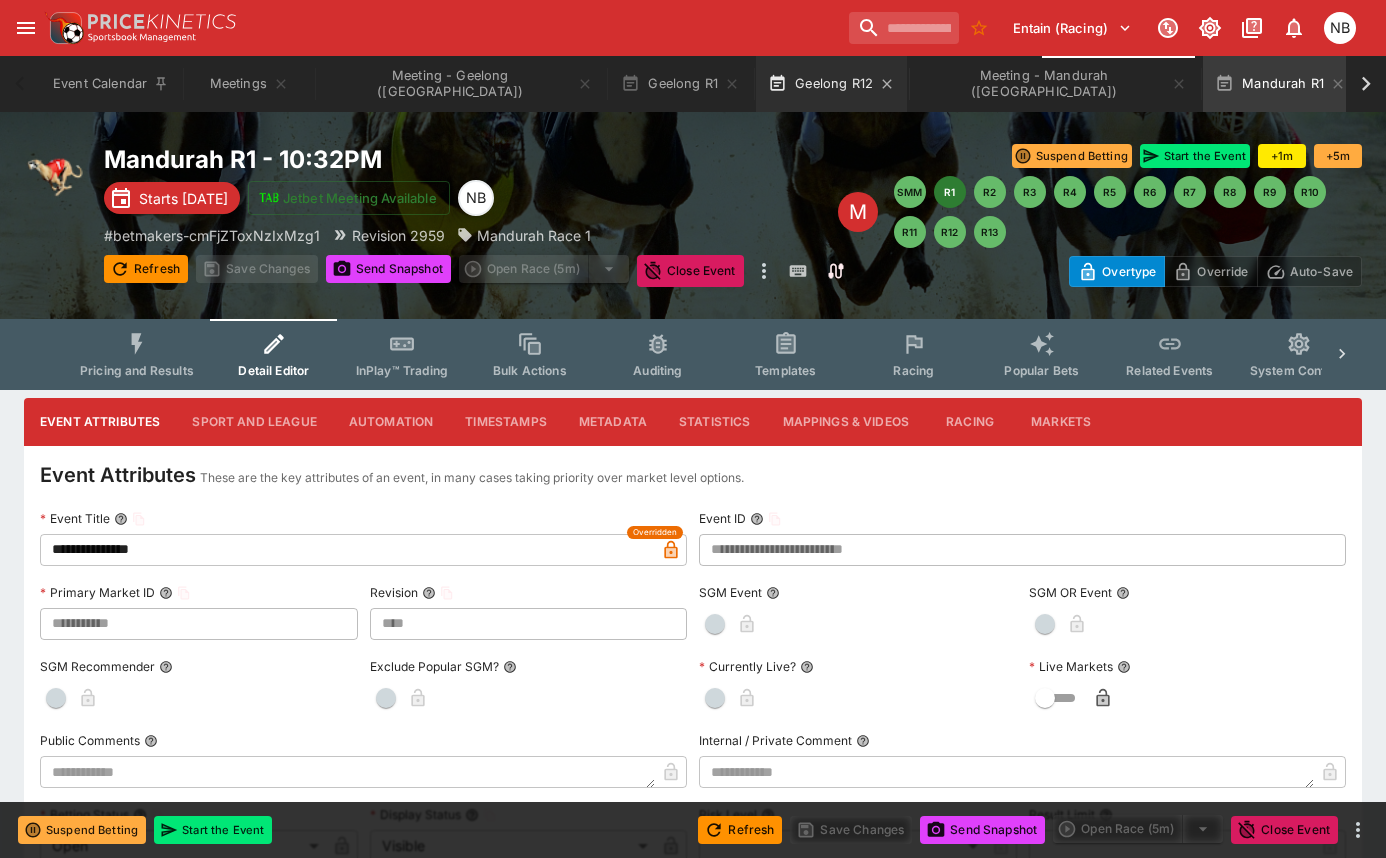 click on "Geelong R12" at bounding box center [831, 84] 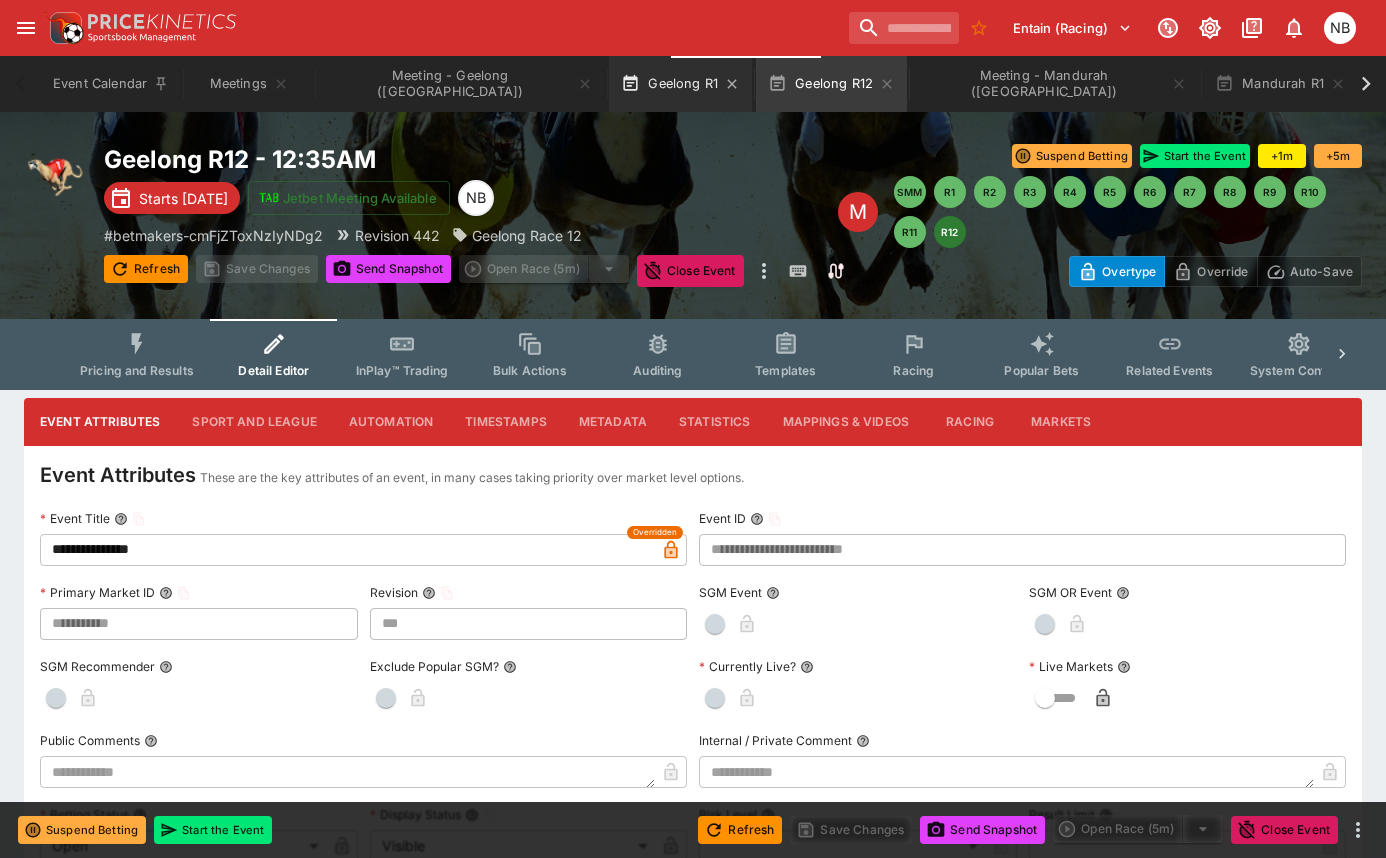 click on "Geelong R1" at bounding box center [680, 84] 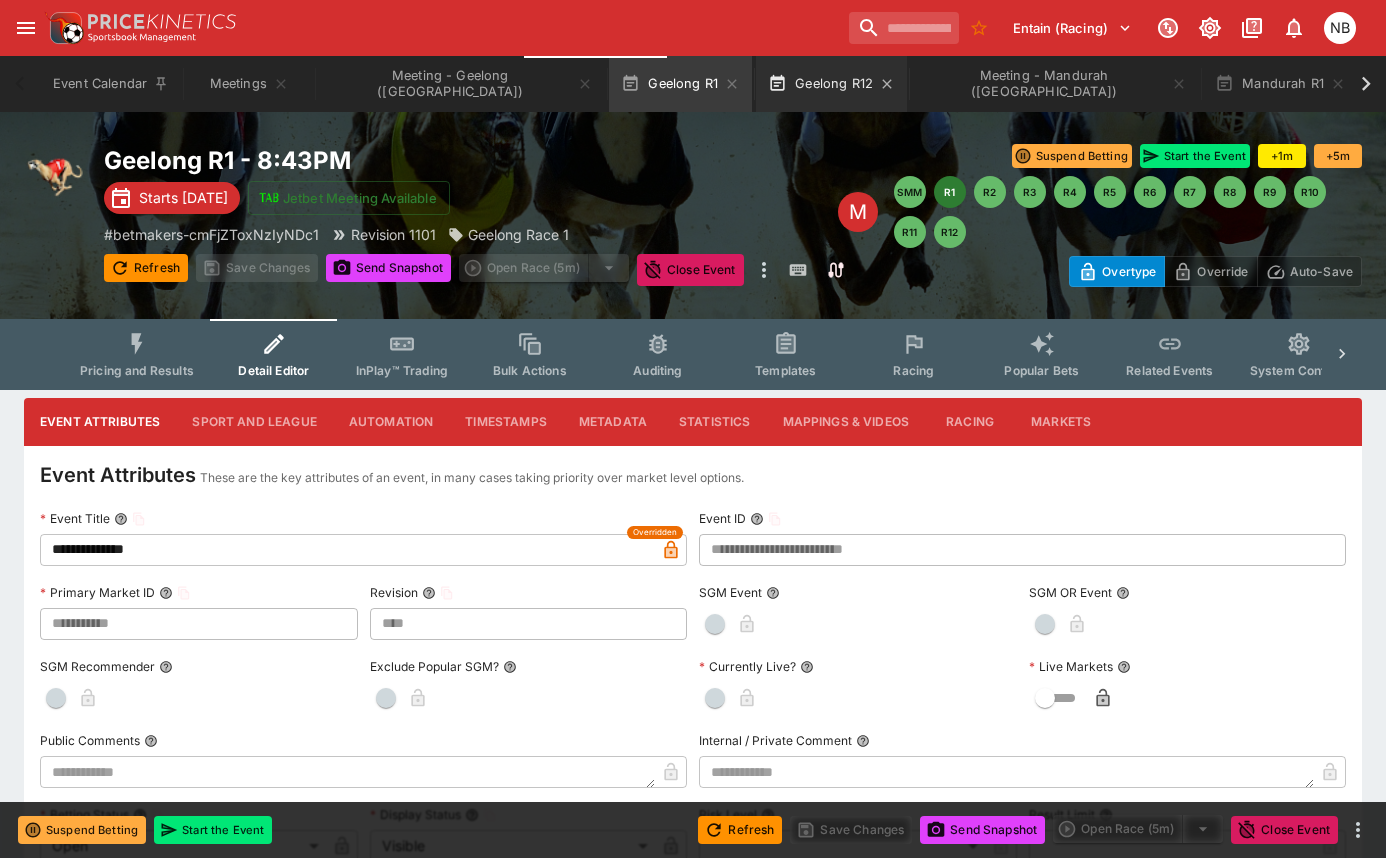 click 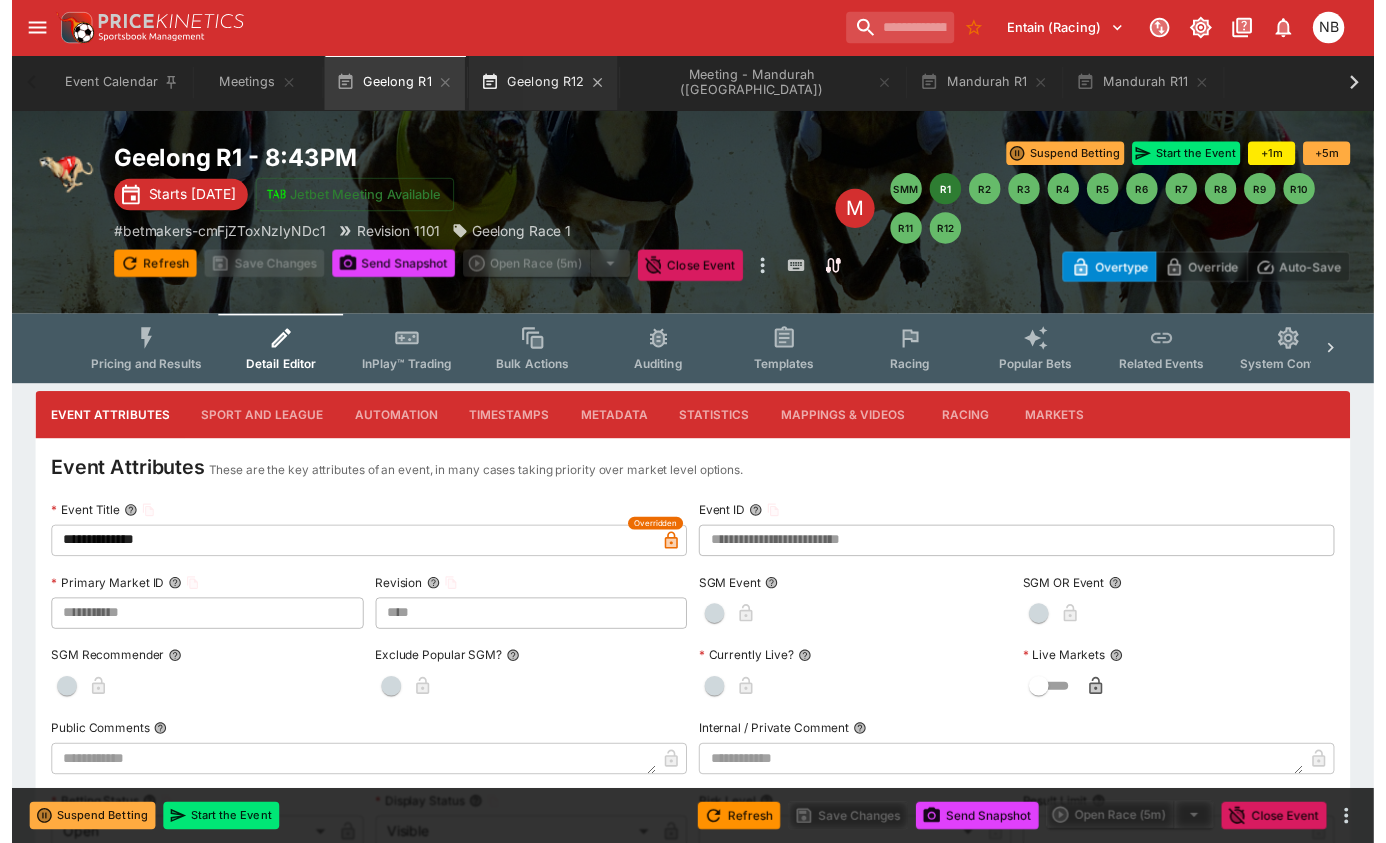 scroll, scrollTop: 0, scrollLeft: 0, axis: both 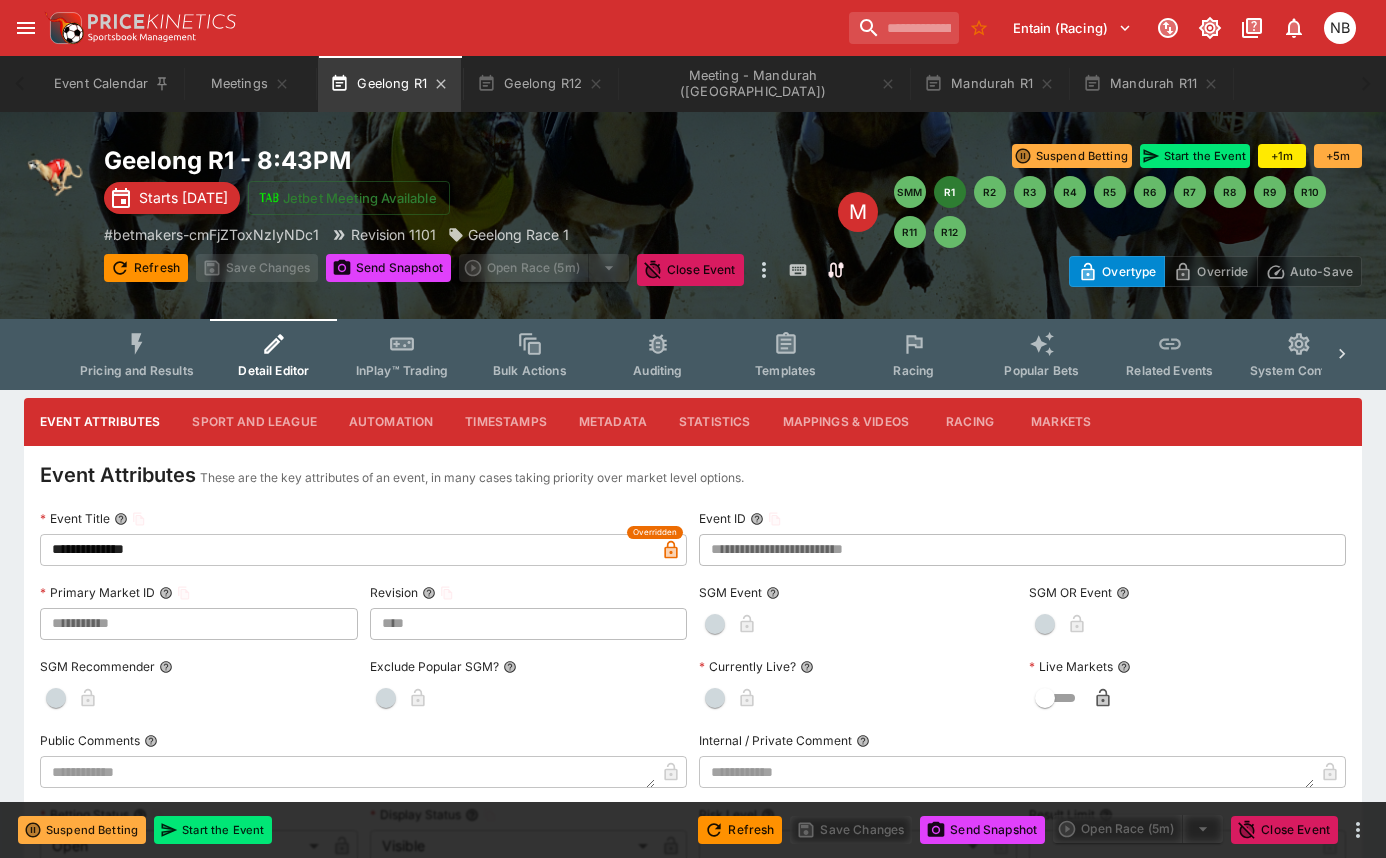 click on "Geelong R1" at bounding box center [389, 84] 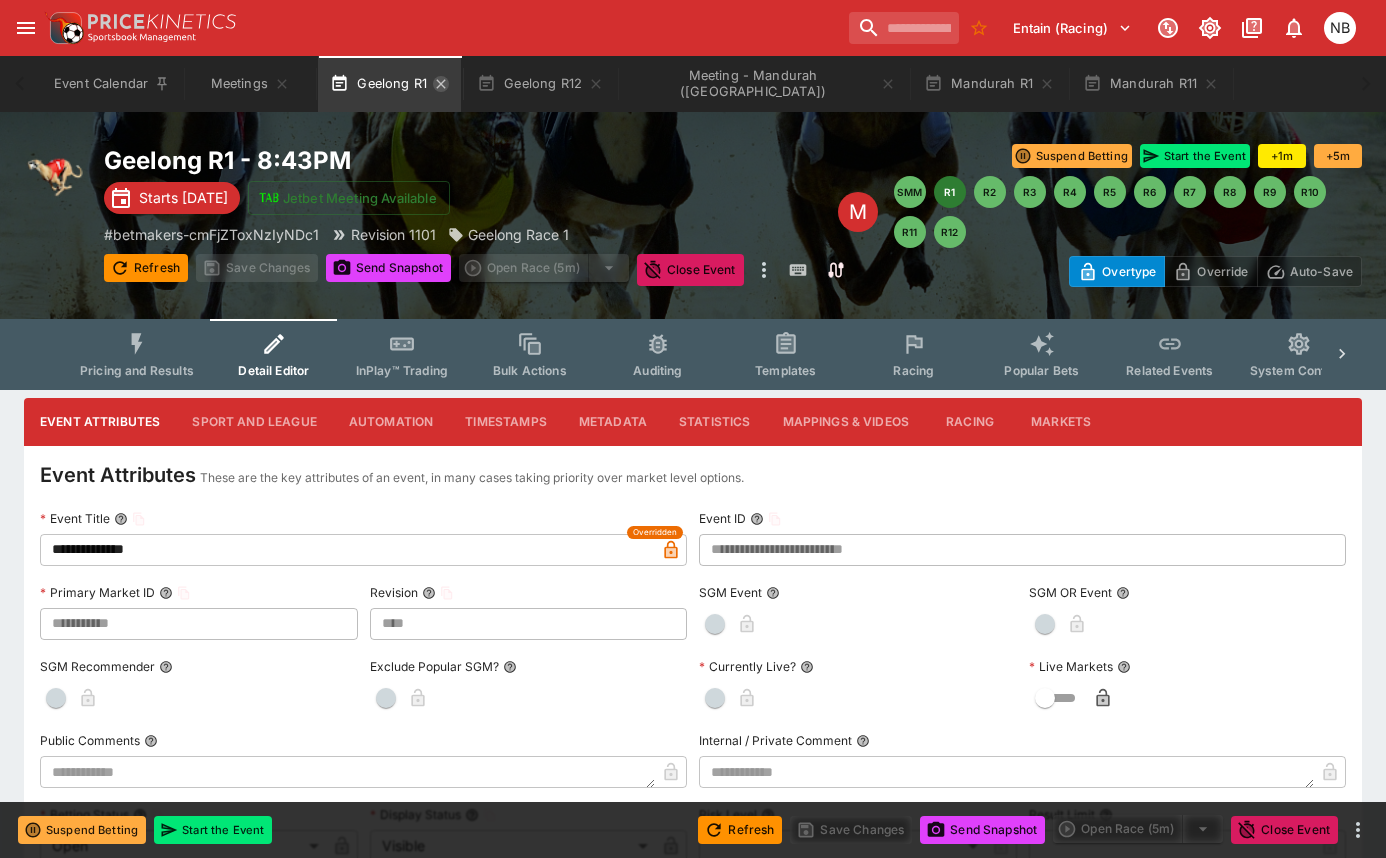 click 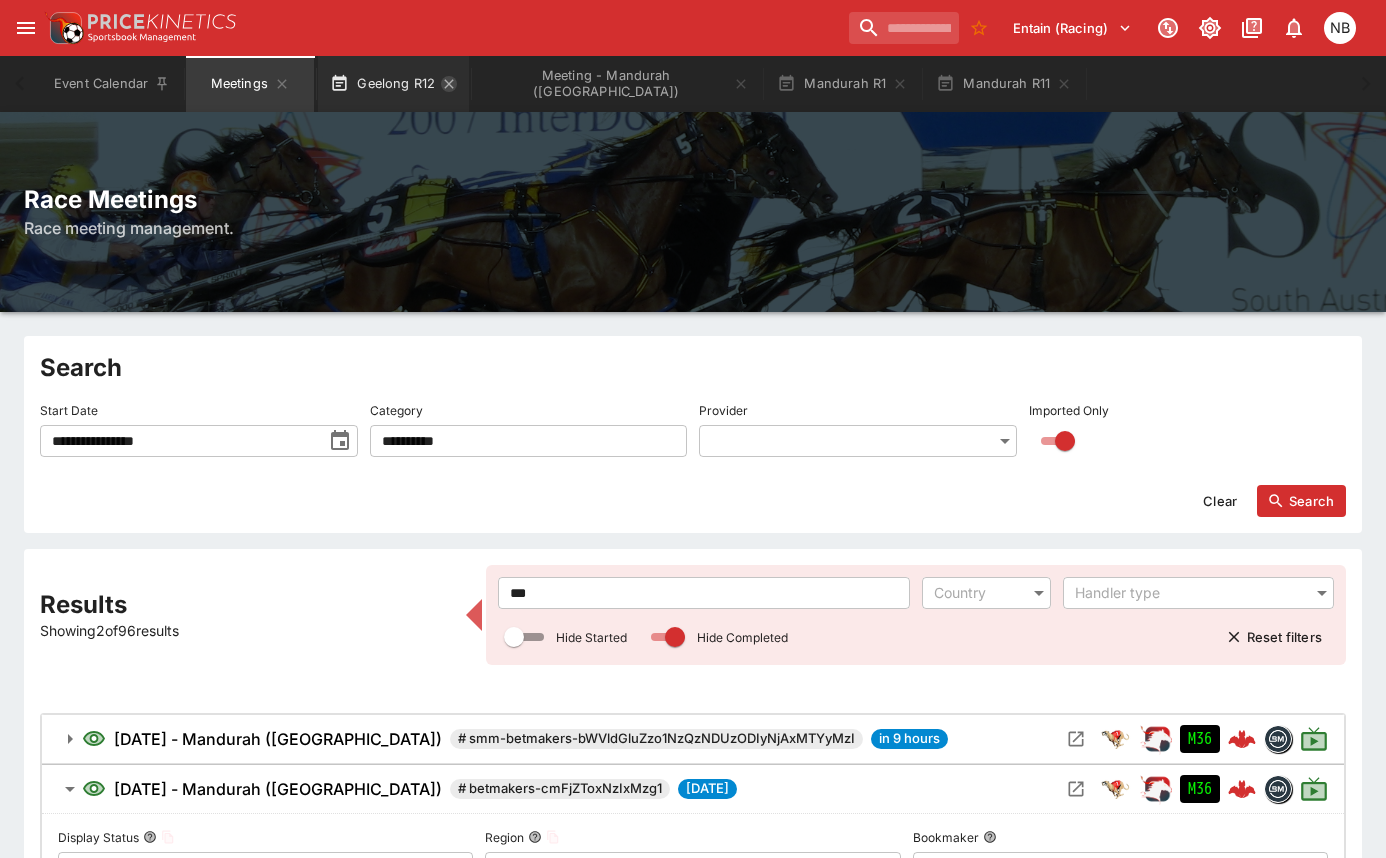 click 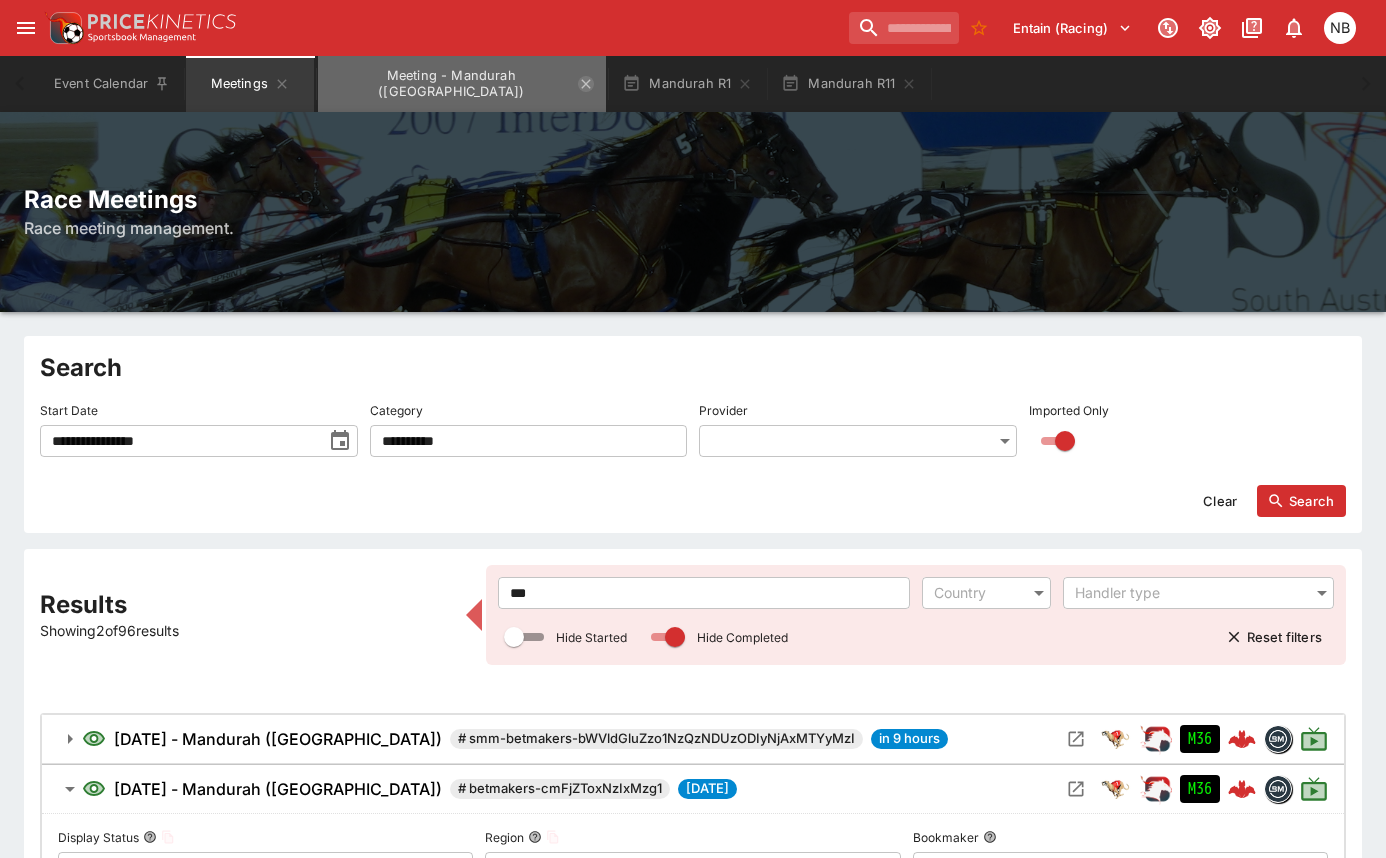 click 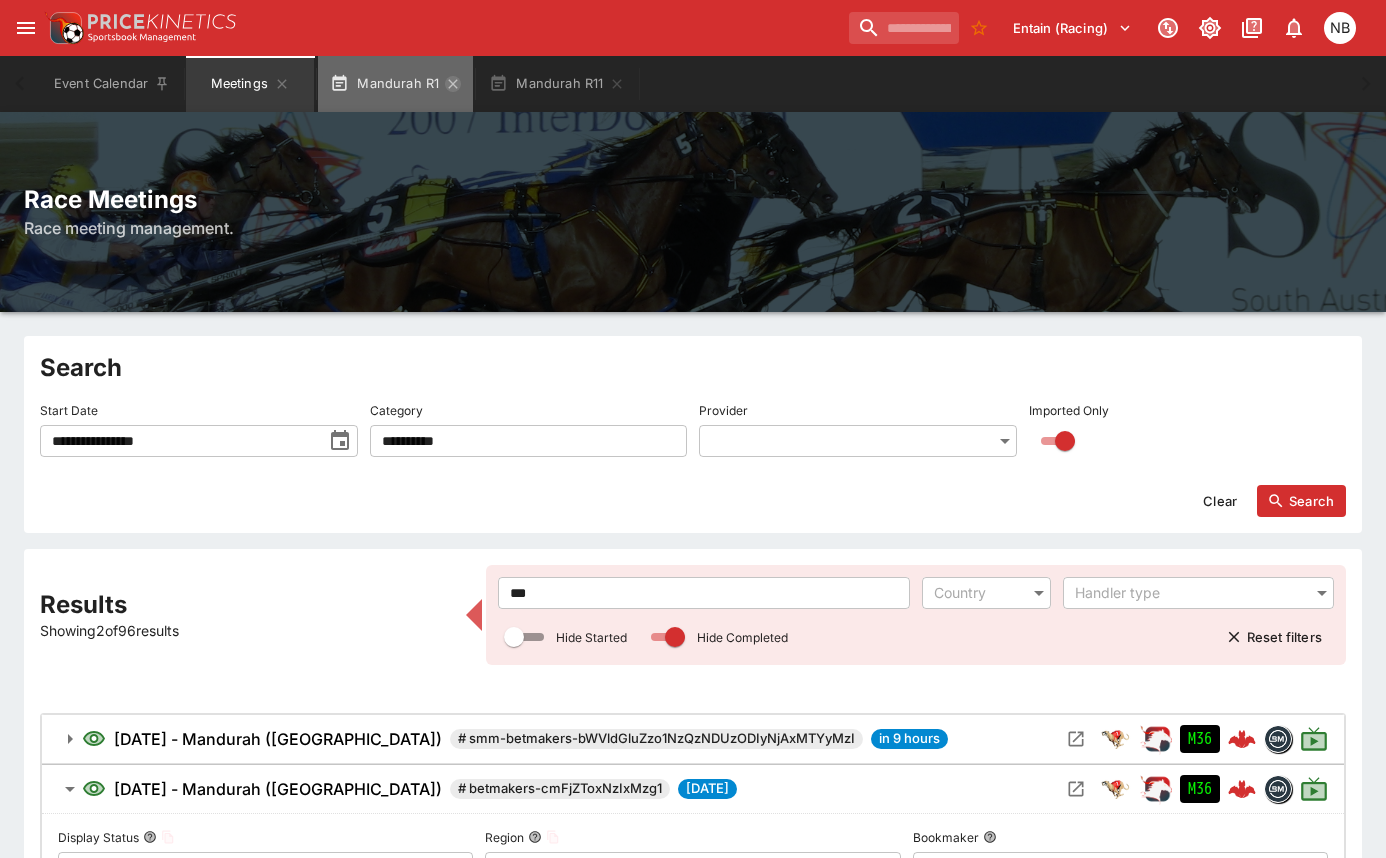 click 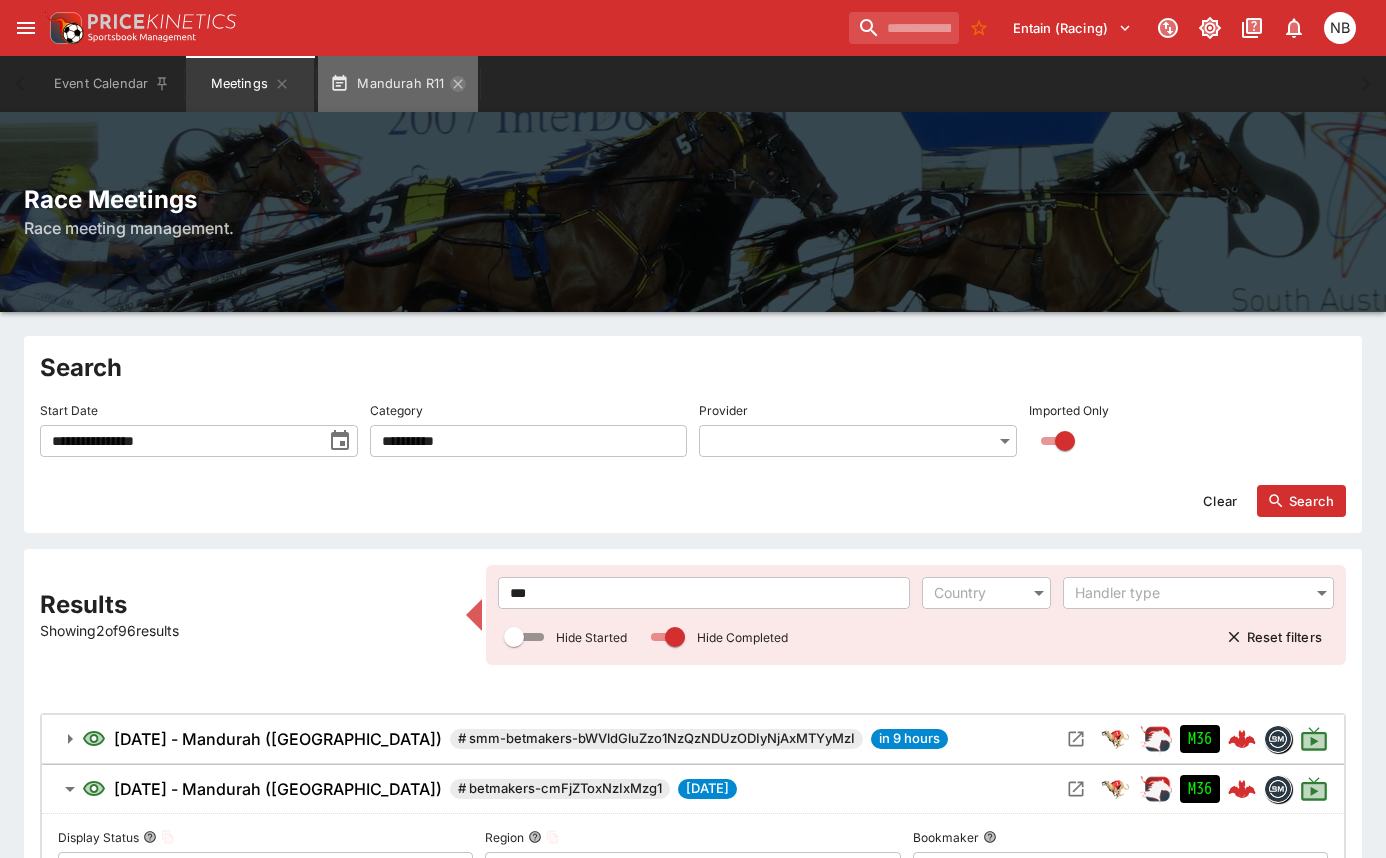 click 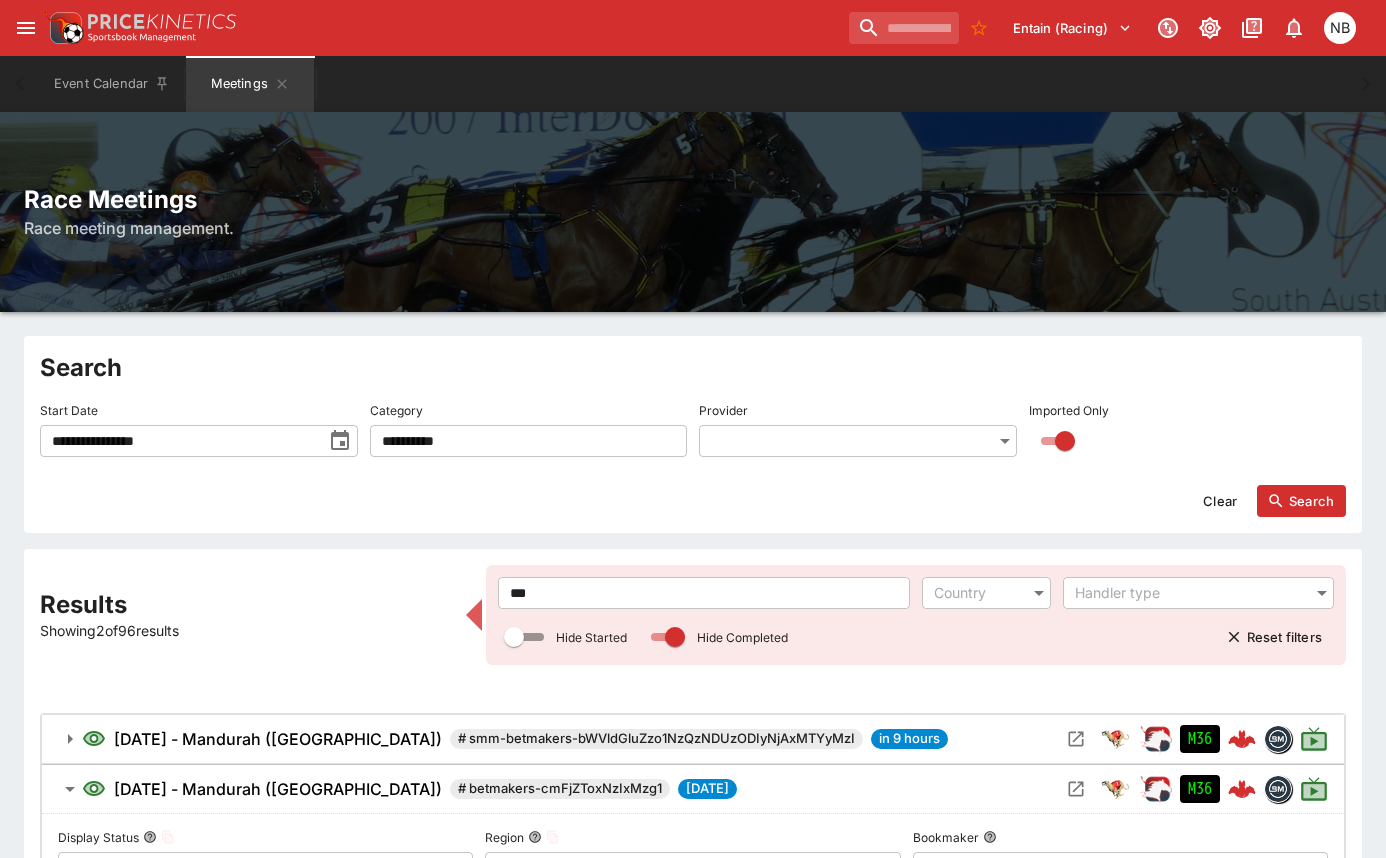 click on "***" at bounding box center (704, 593) 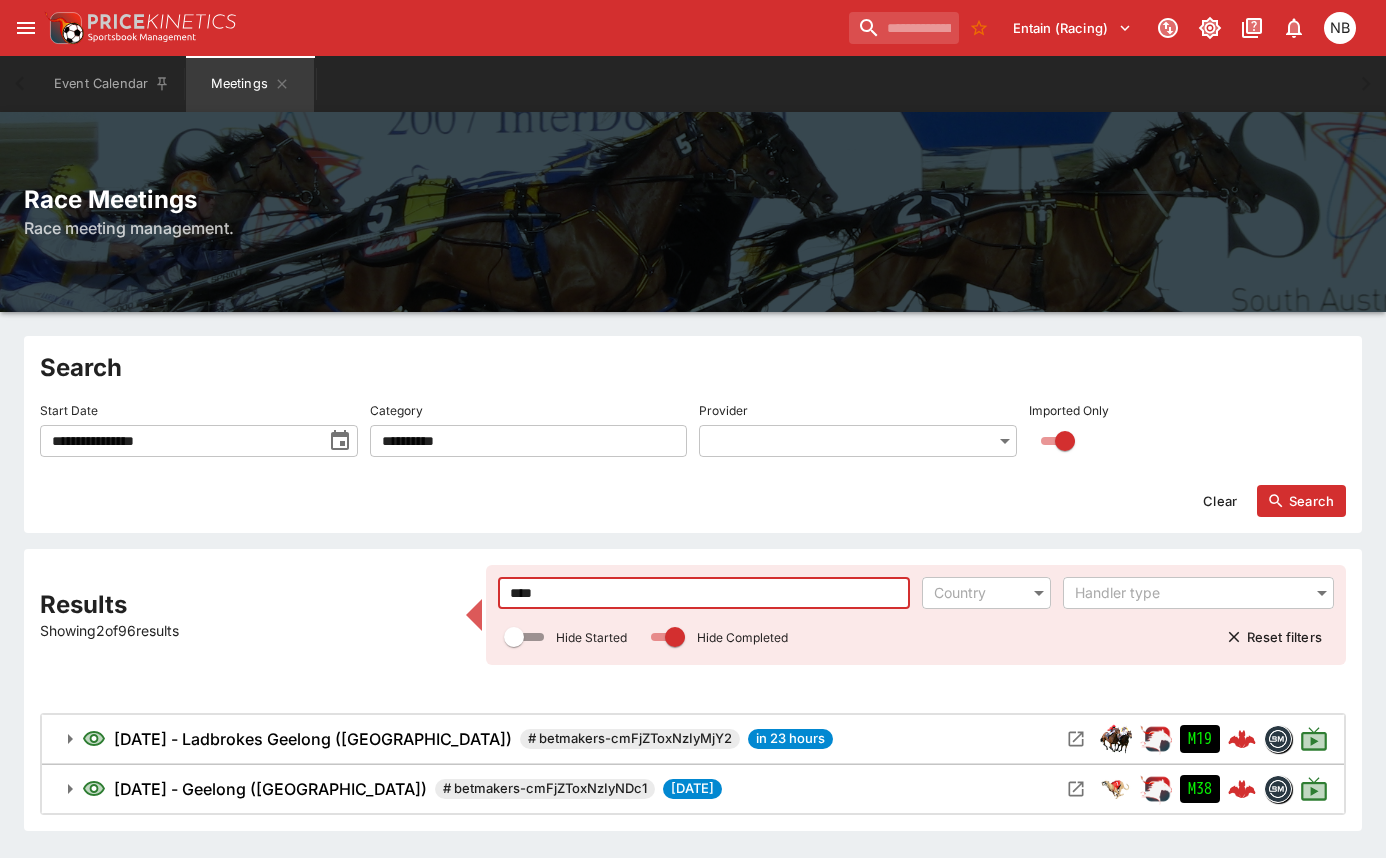 type on "****" 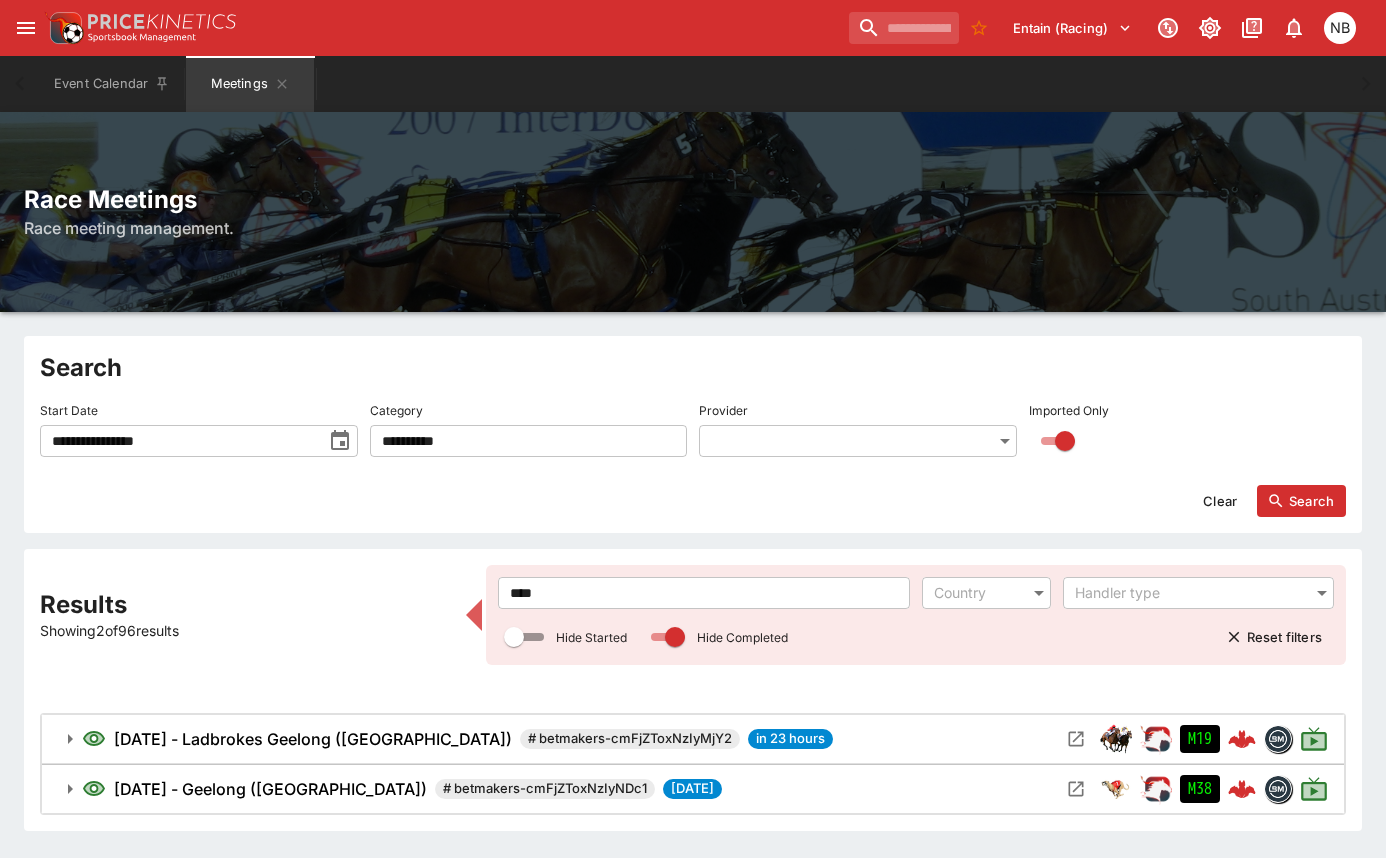 click at bounding box center [1076, 789] 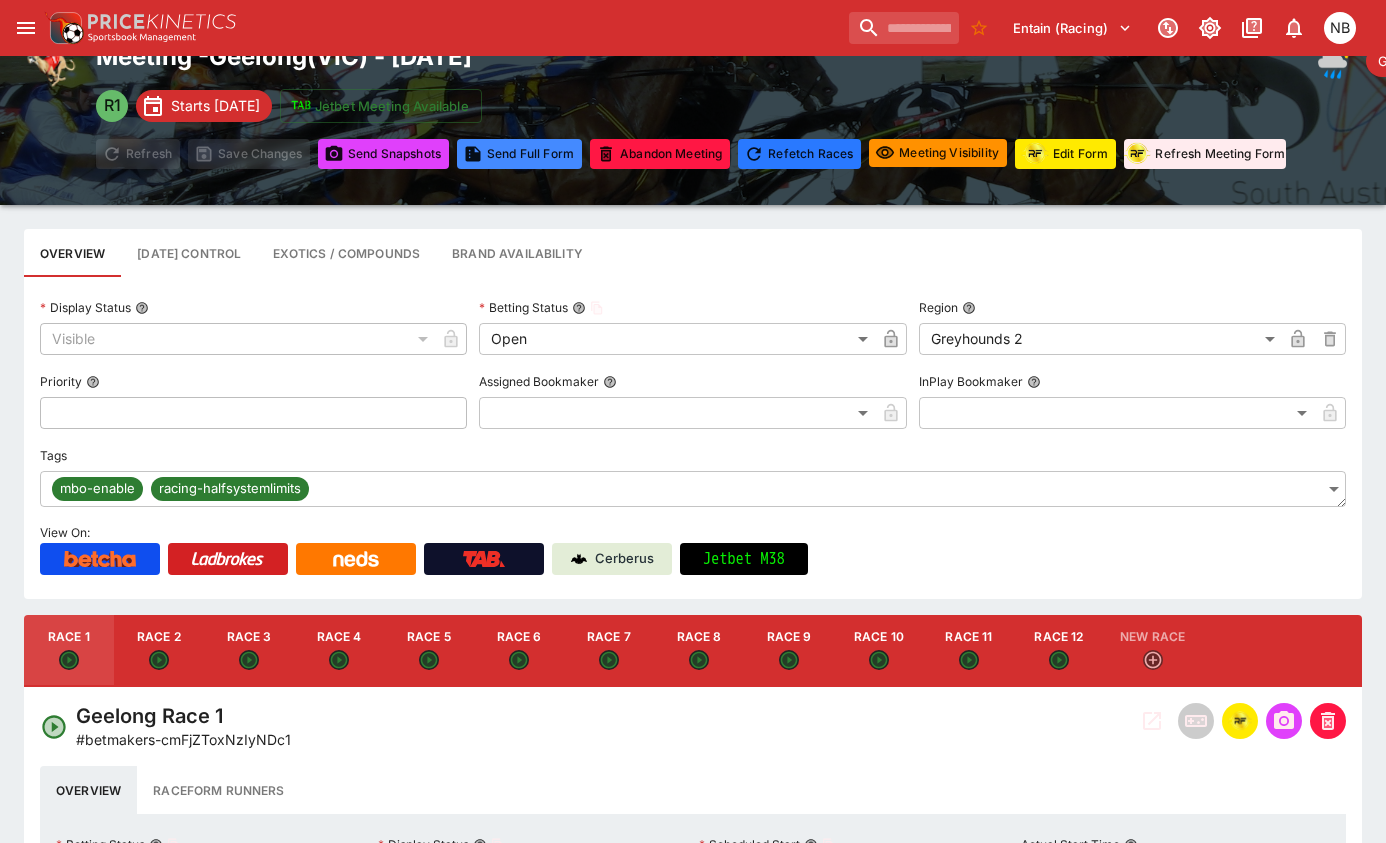 scroll, scrollTop: 300, scrollLeft: 0, axis: vertical 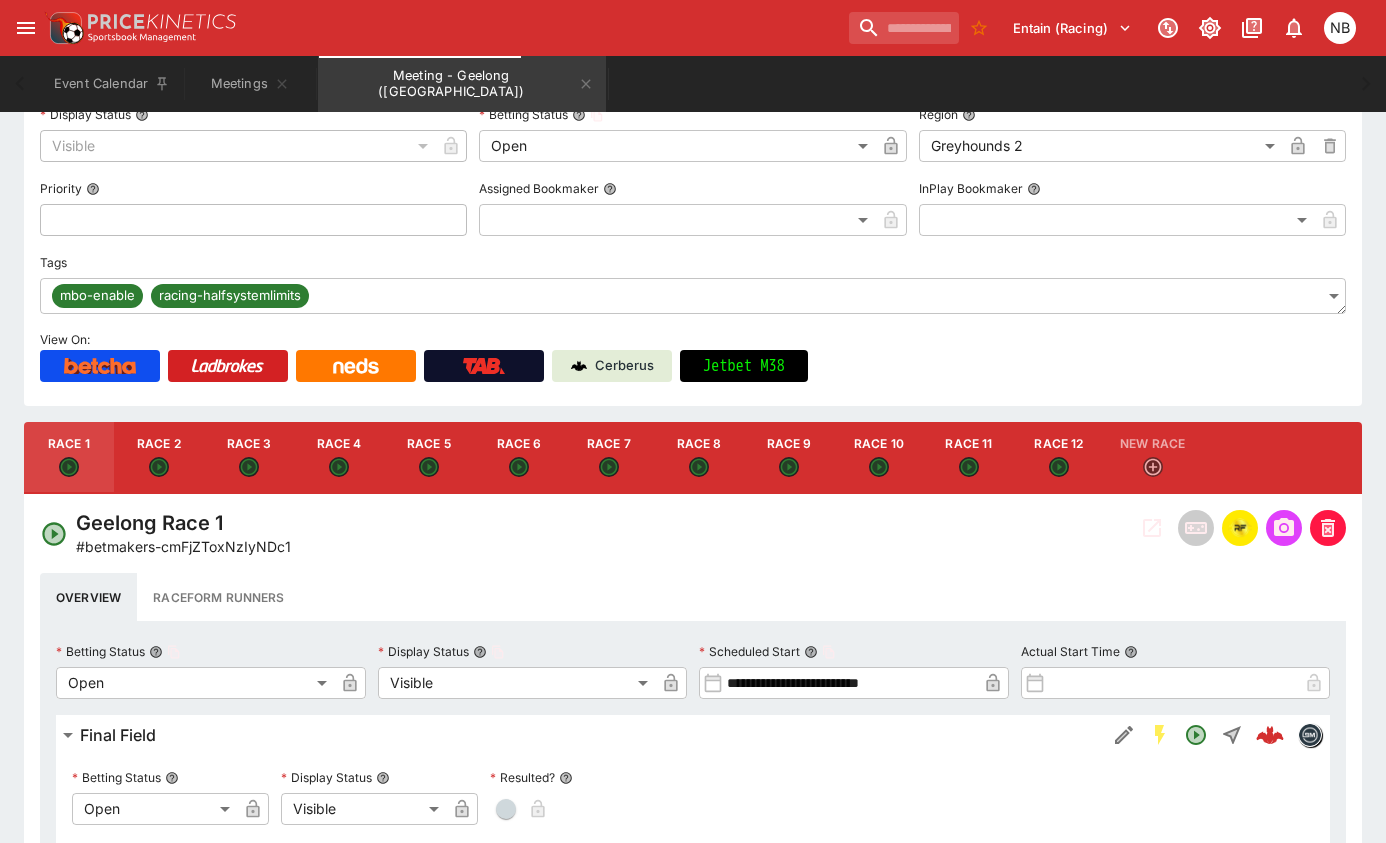 click on "Race 12" at bounding box center [1059, 458] 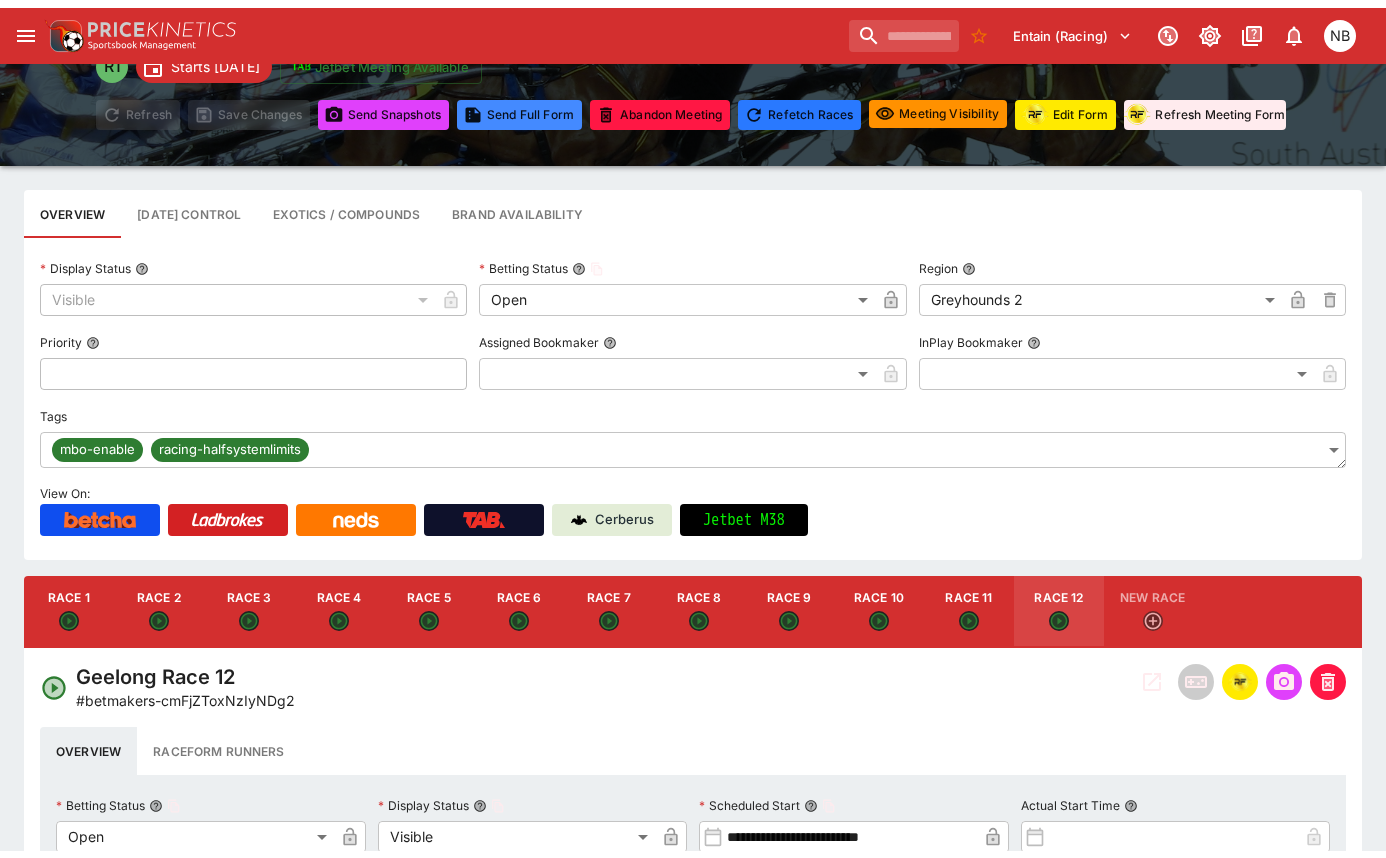 scroll, scrollTop: 0, scrollLeft: 0, axis: both 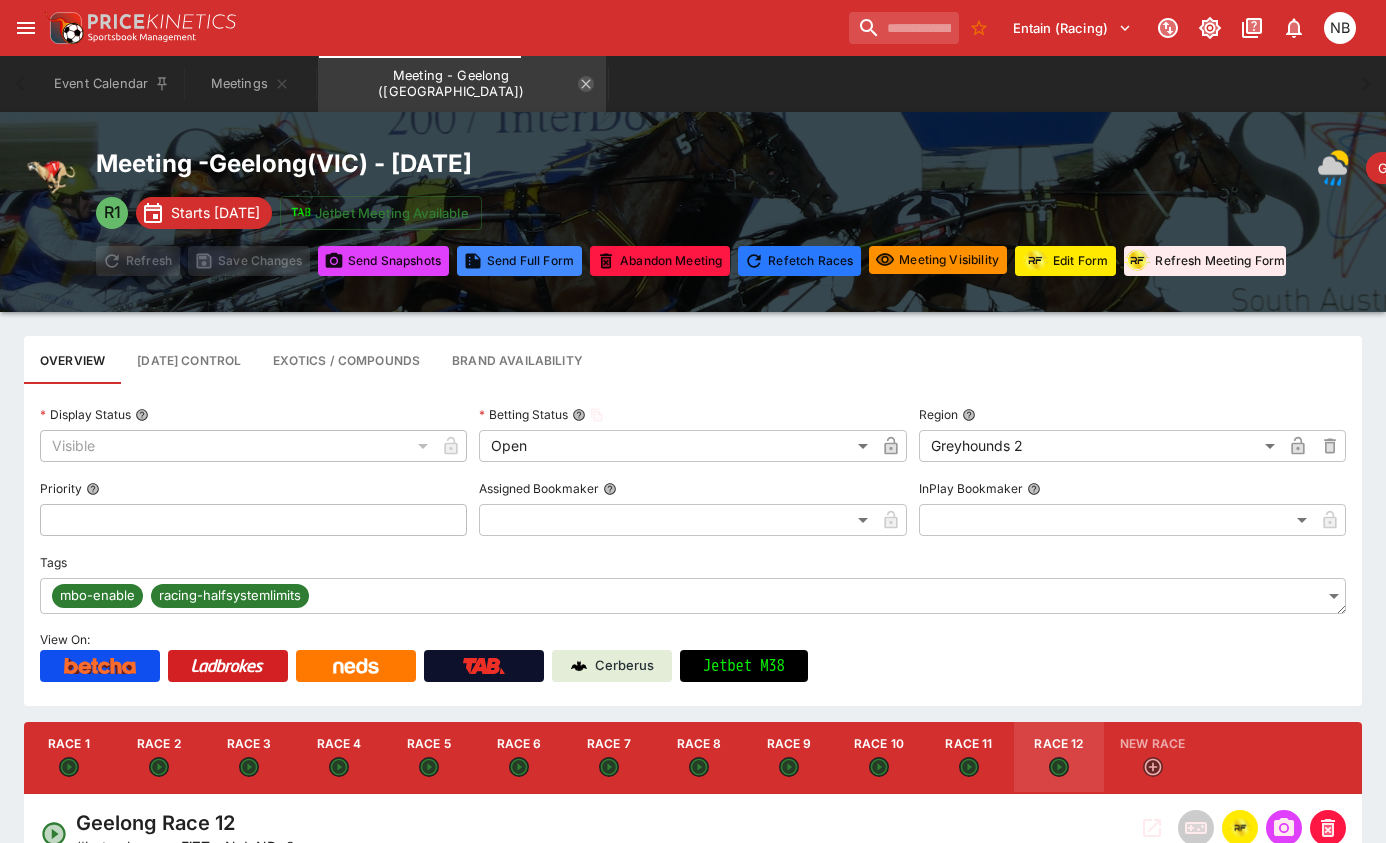 click 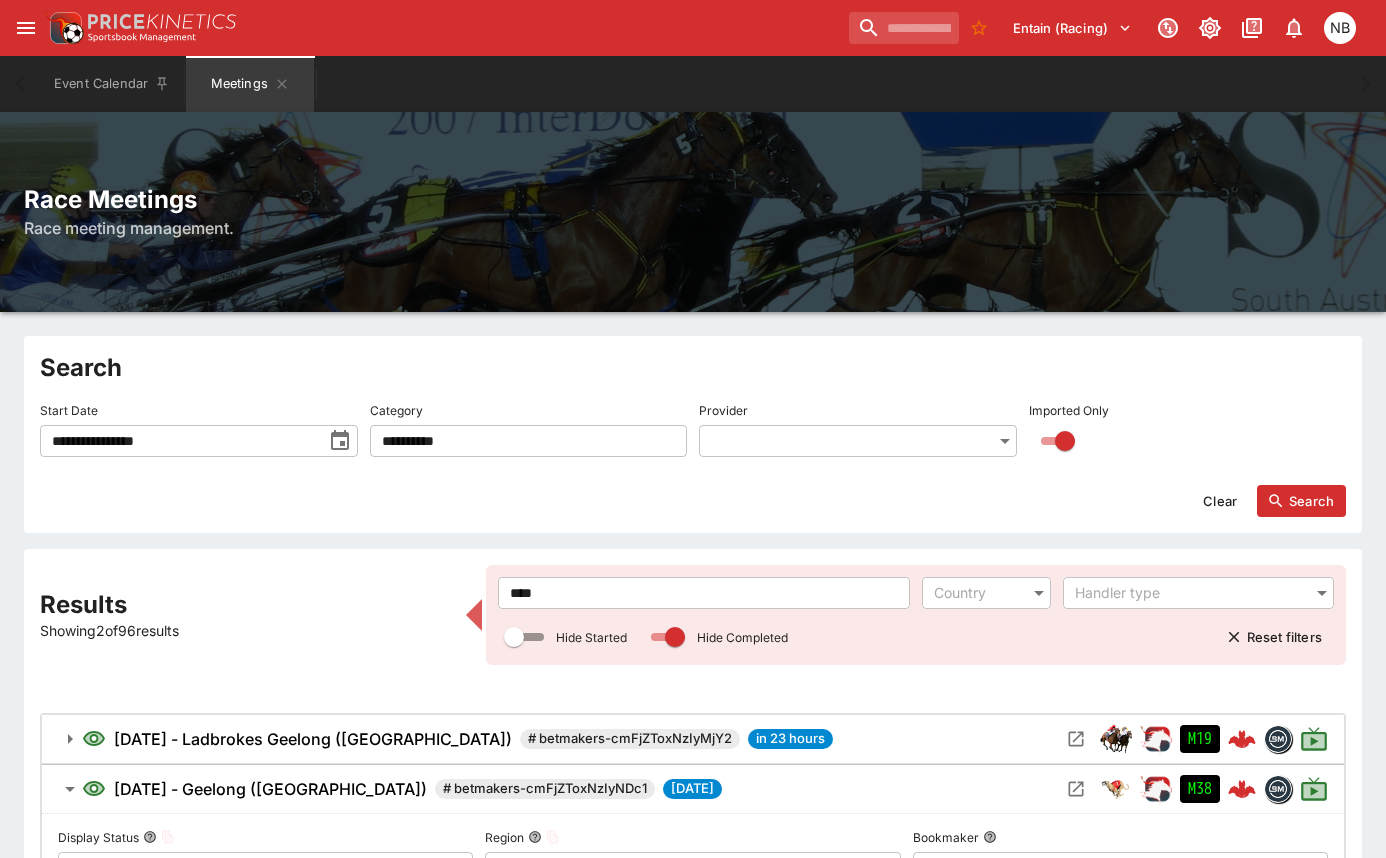 drag, startPoint x: 564, startPoint y: 598, endPoint x: 260, endPoint y: 551, distance: 307.61176 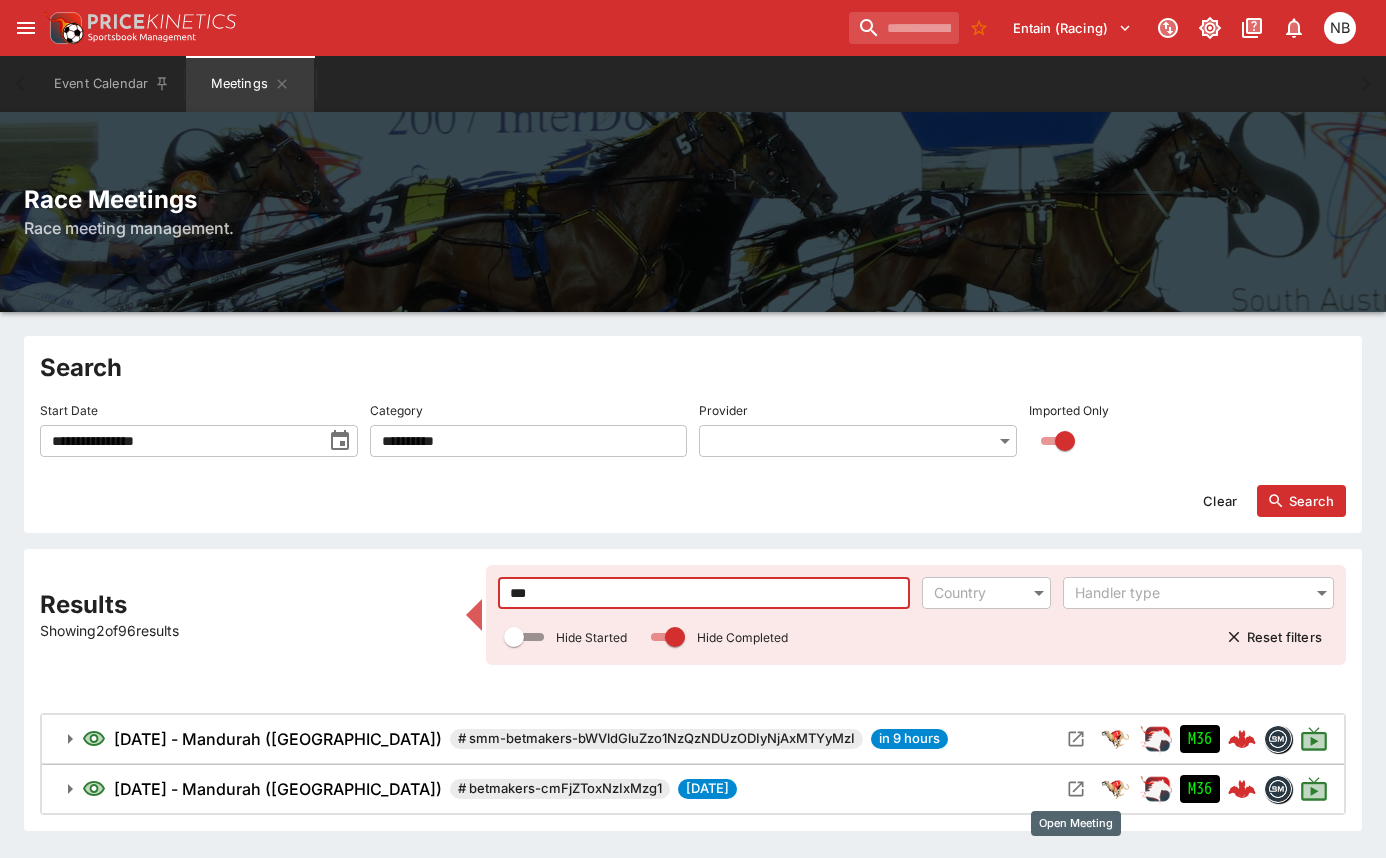 type on "***" 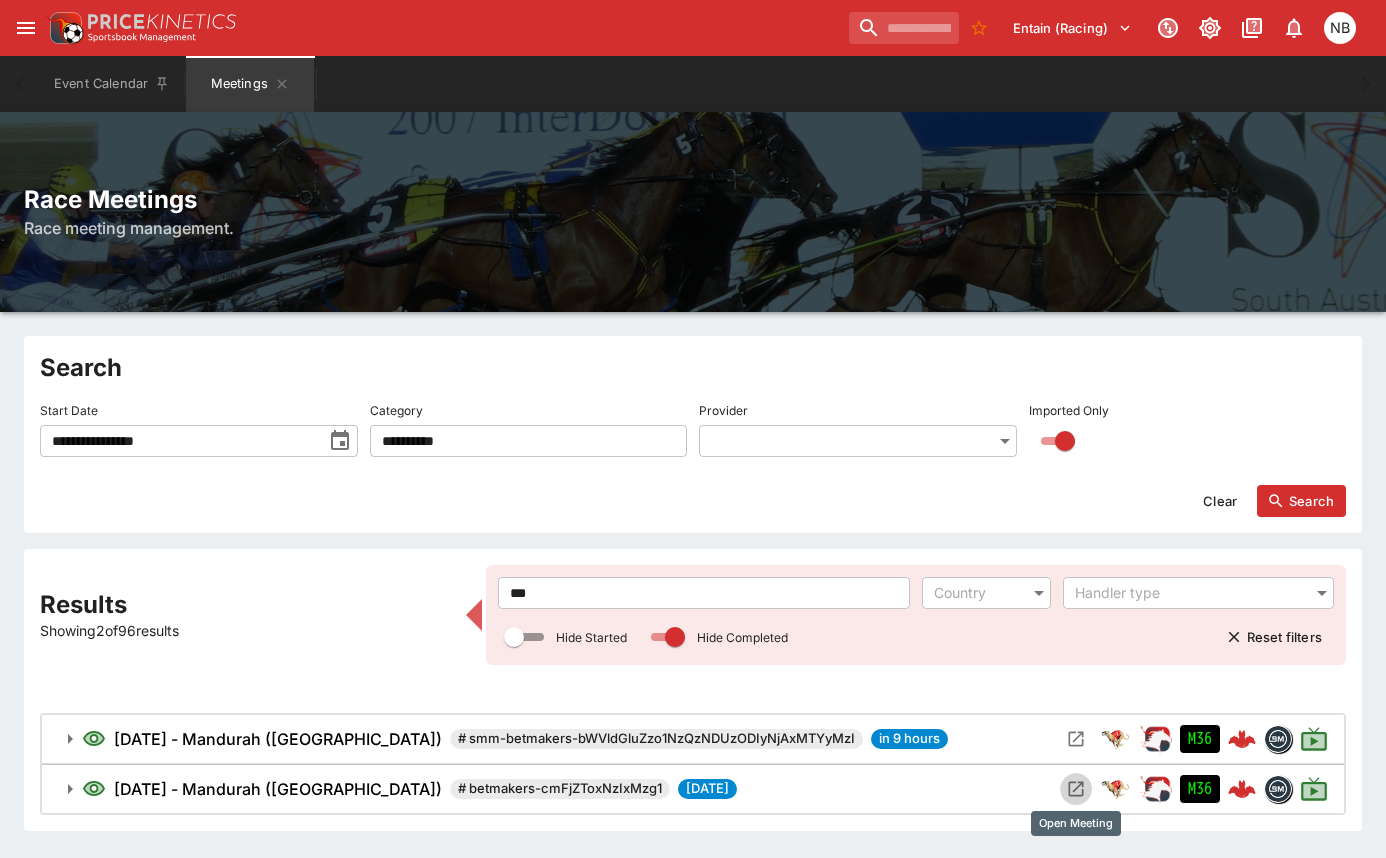 click 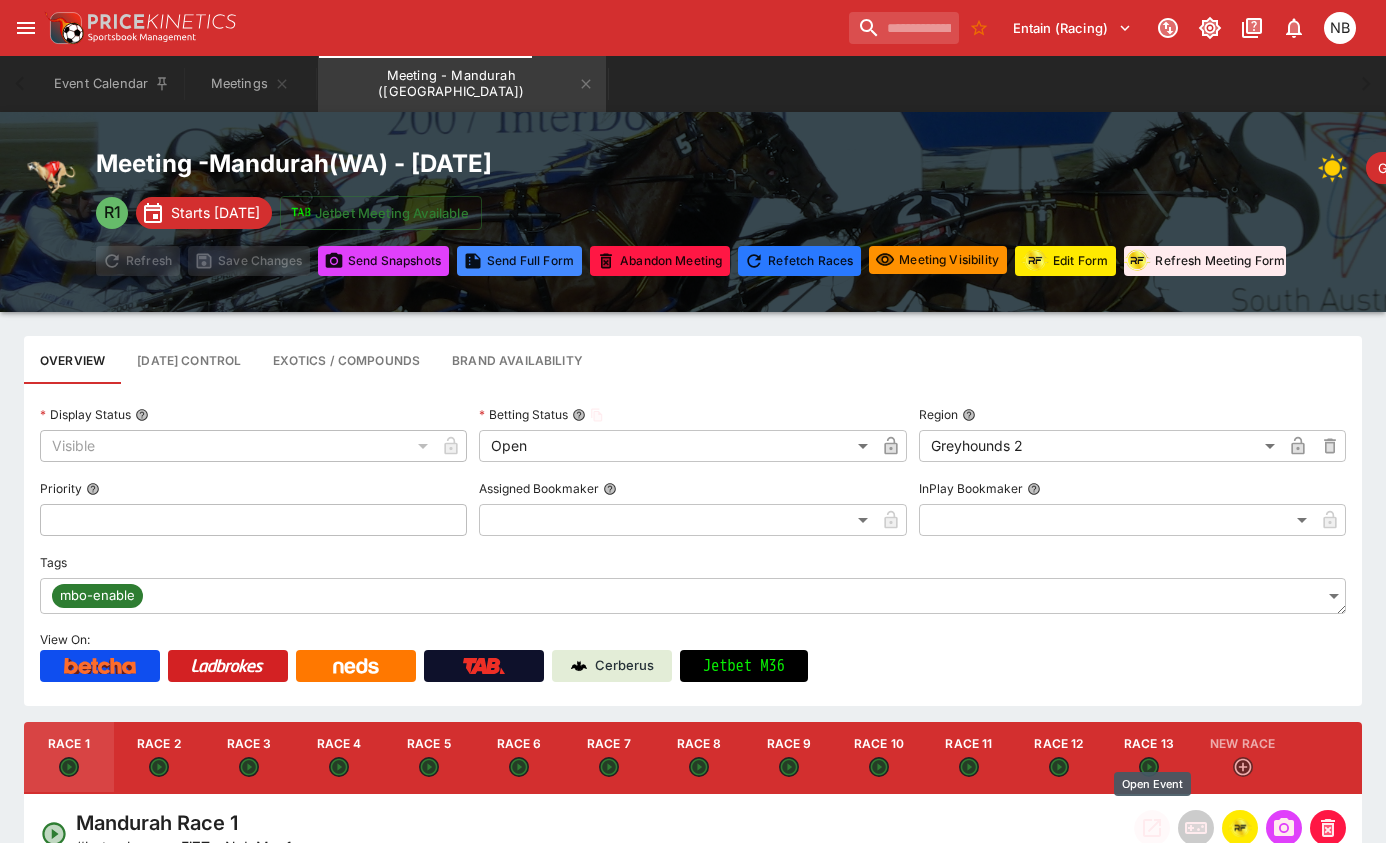 click 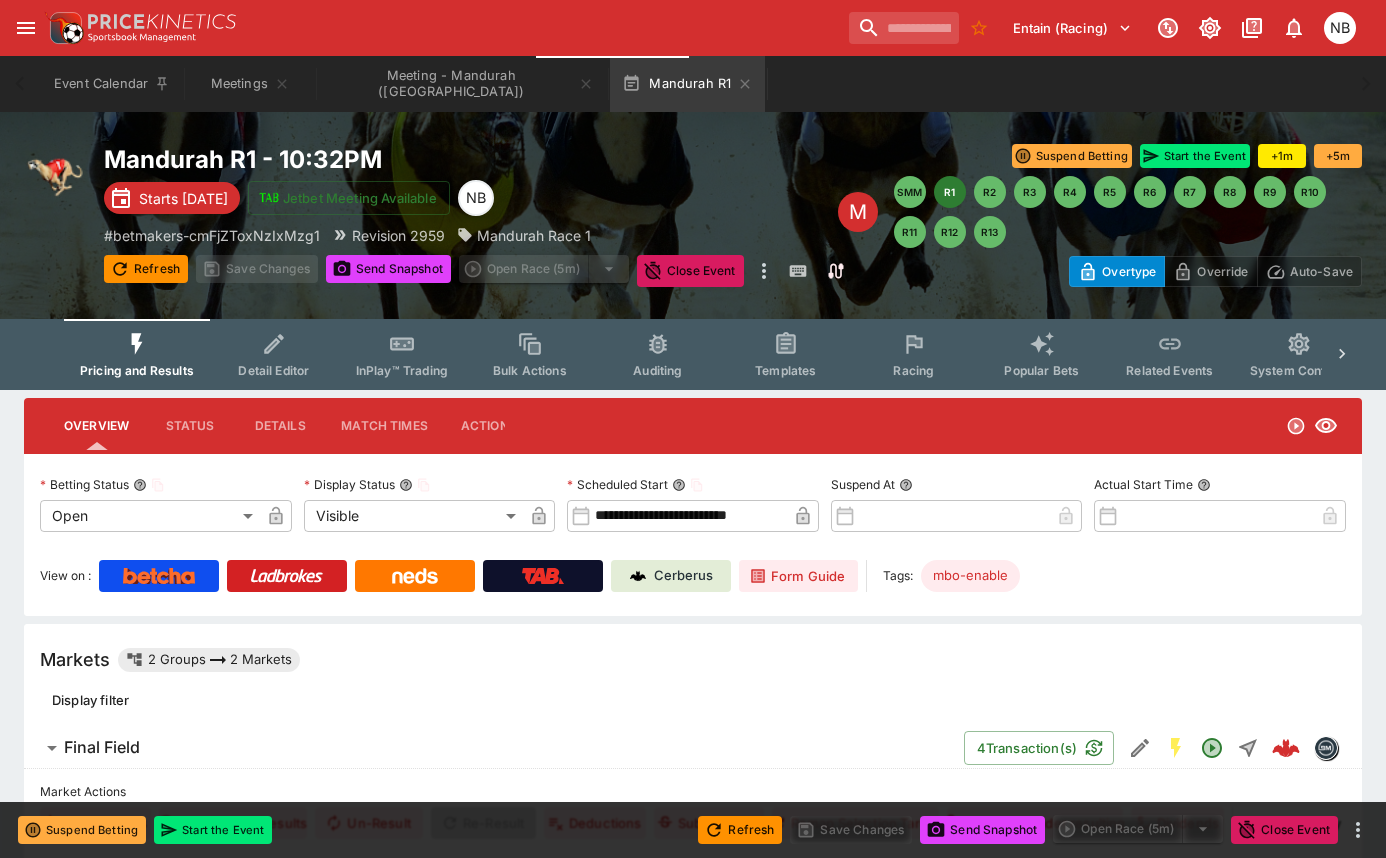 click on "Detail Editor" at bounding box center (274, 354) 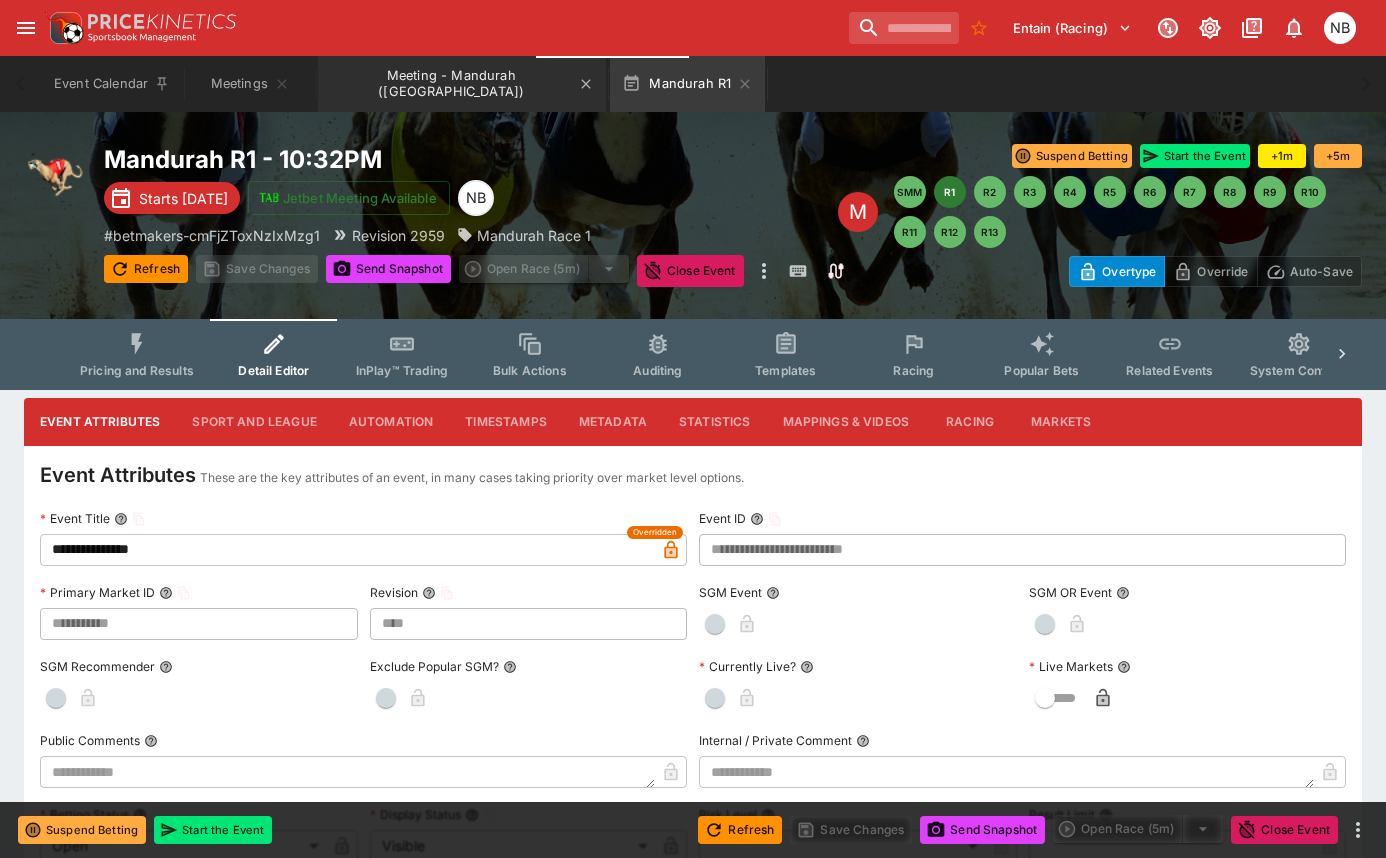 click on "Meeting - Mandurah (AUS)" at bounding box center [462, 84] 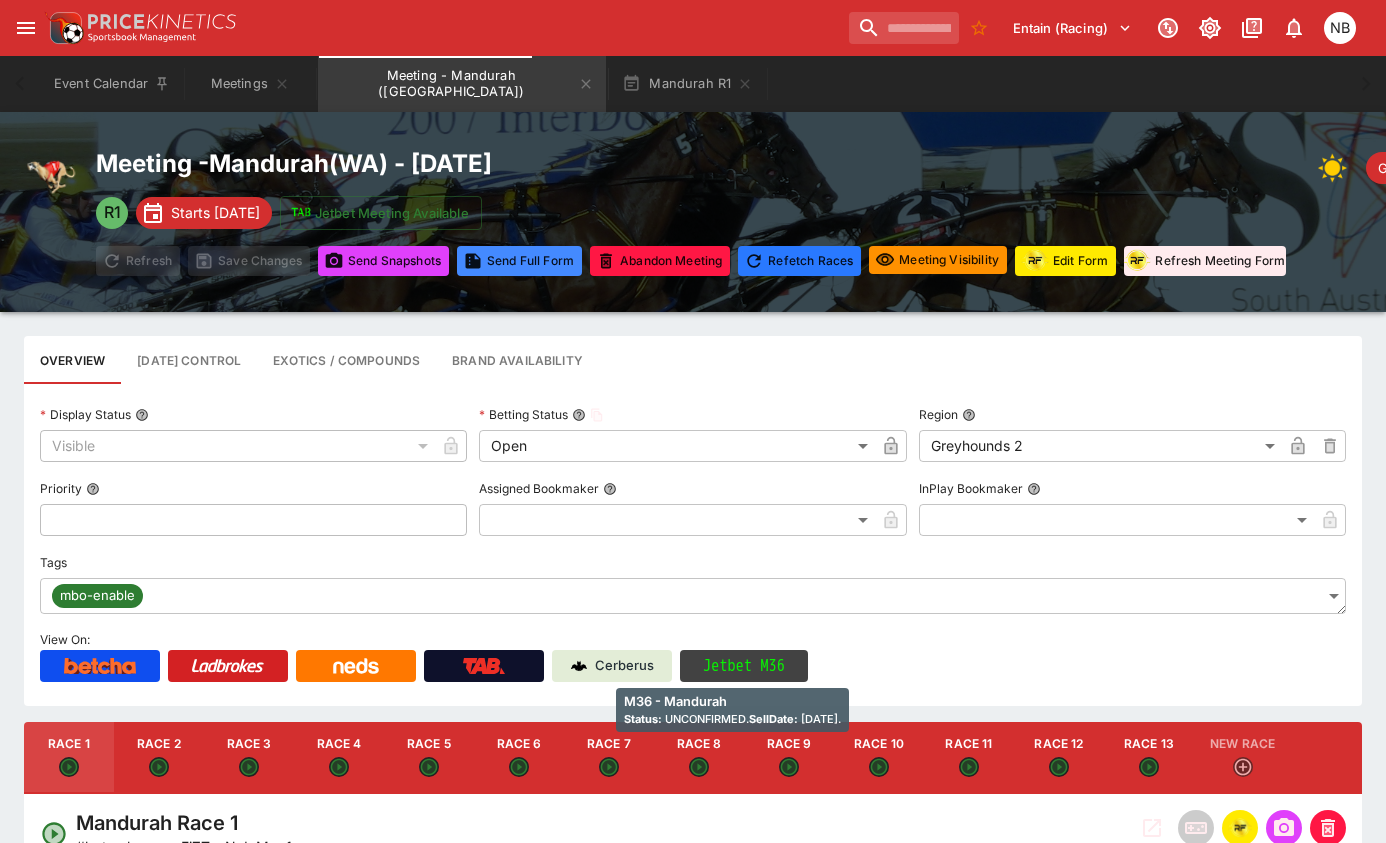 click on "Jetbet M36" at bounding box center (744, 666) 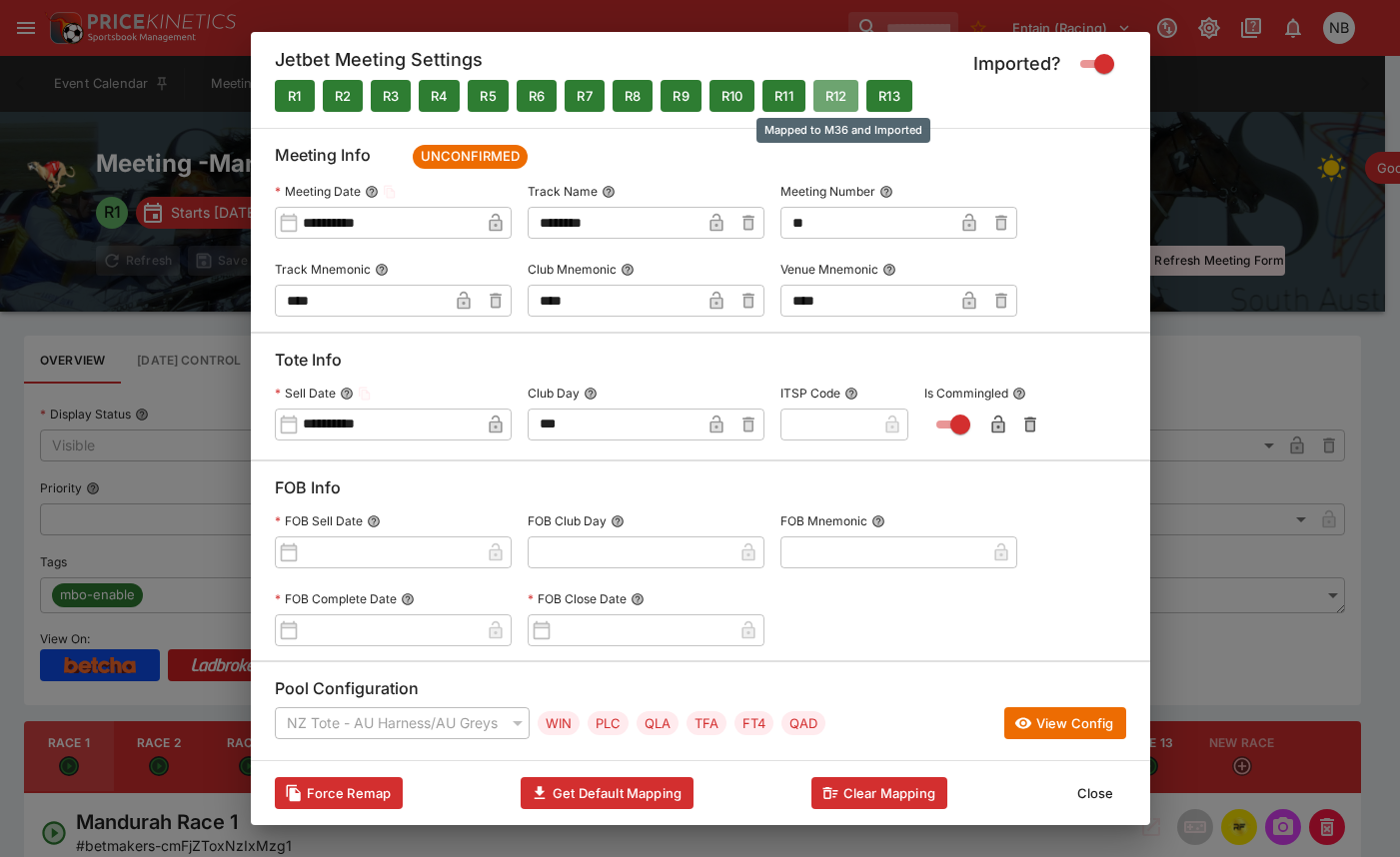 click on "R12" at bounding box center (836, 96) 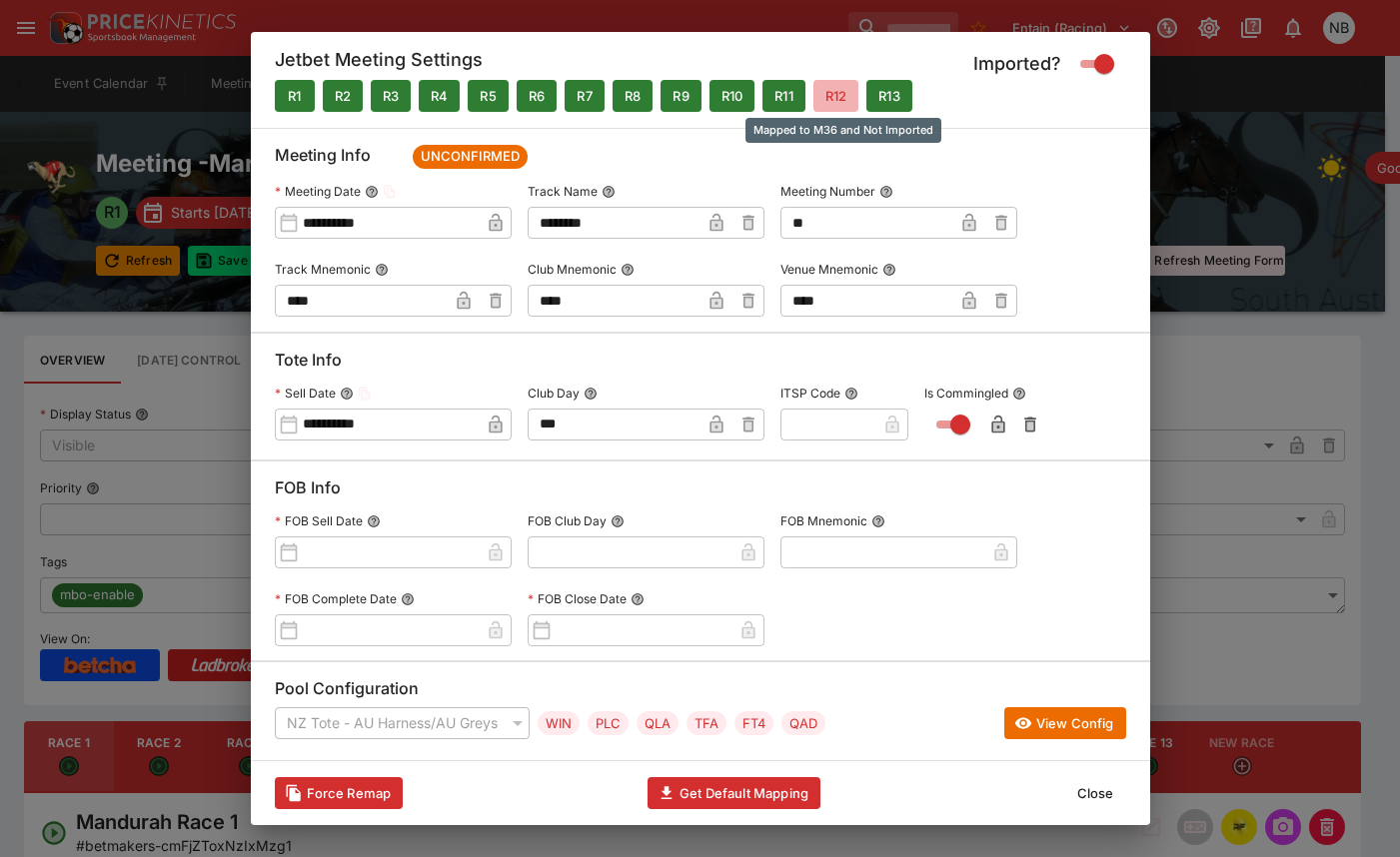 click on "R12" at bounding box center (836, 96) 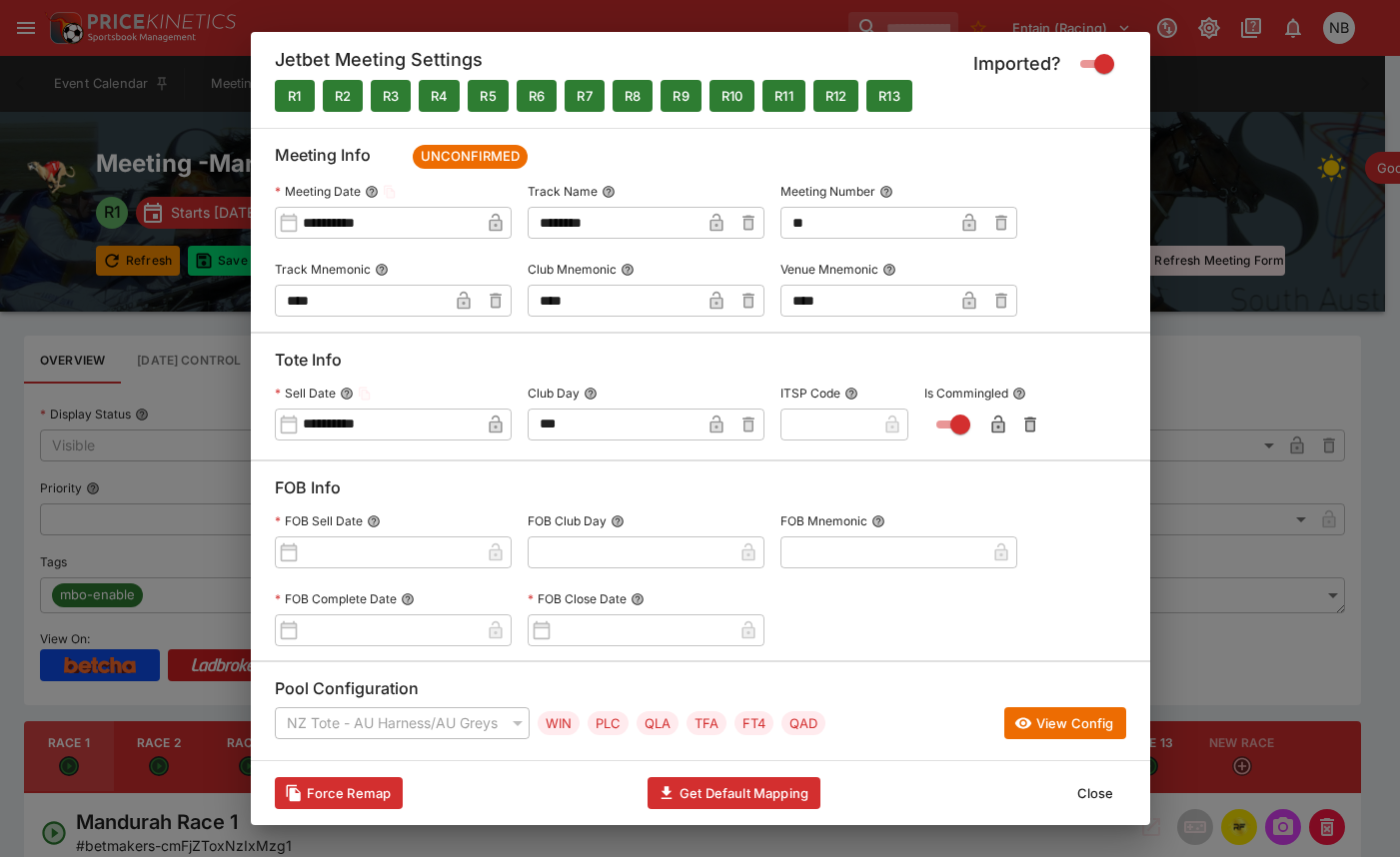 click on "Close" at bounding box center (1095, 793) 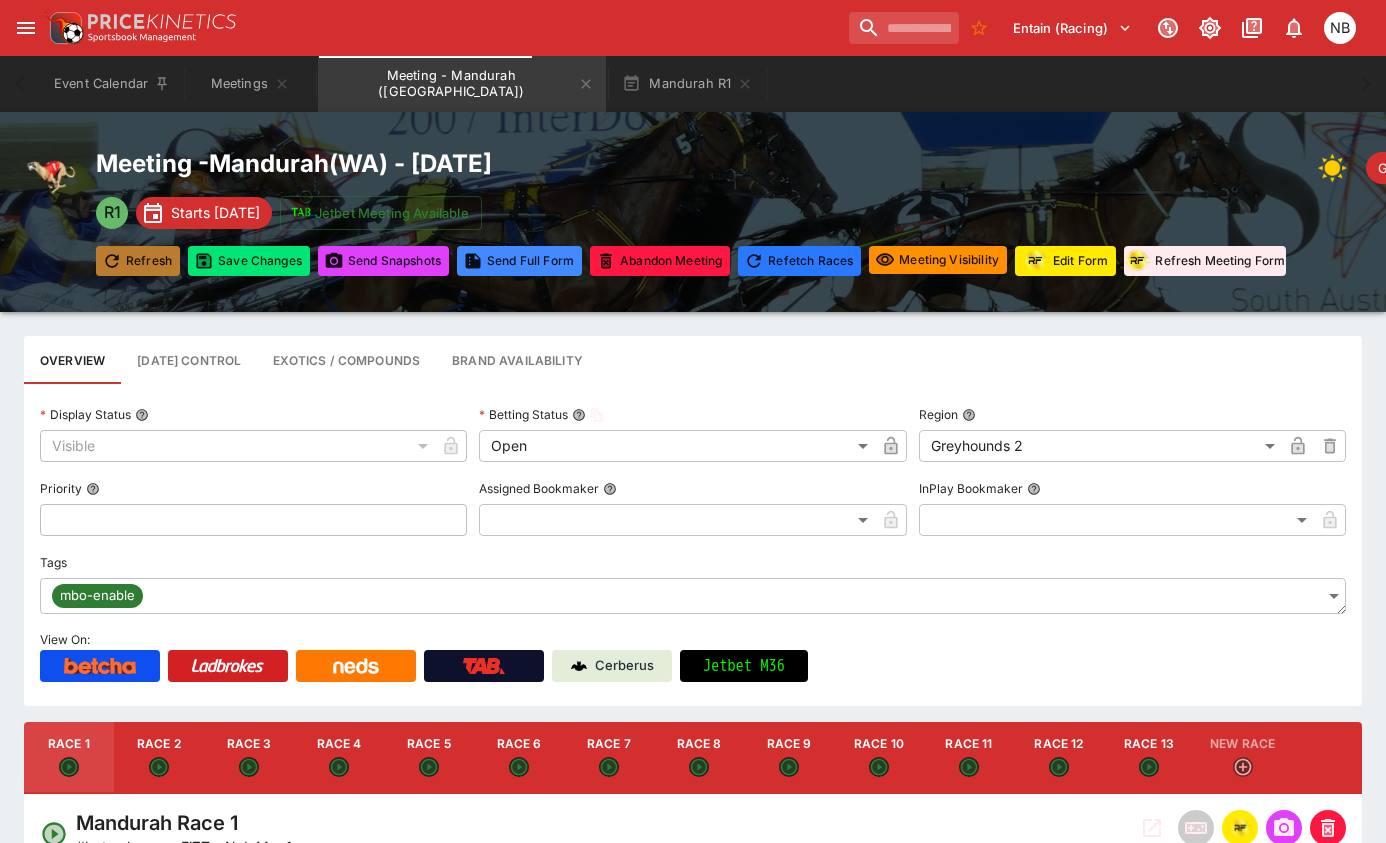 click 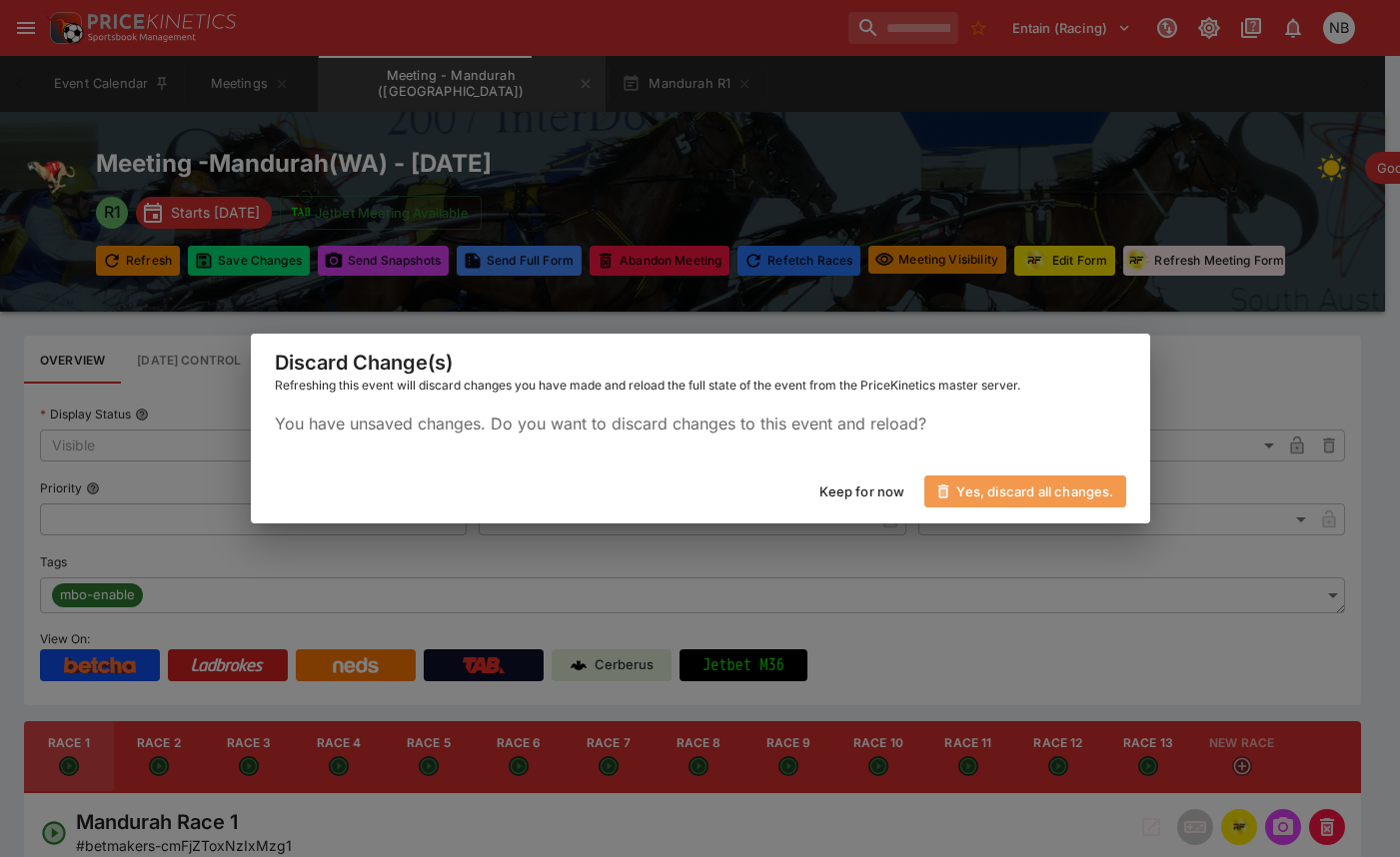 click on "Yes, discard all changes." at bounding box center [1024, 491] 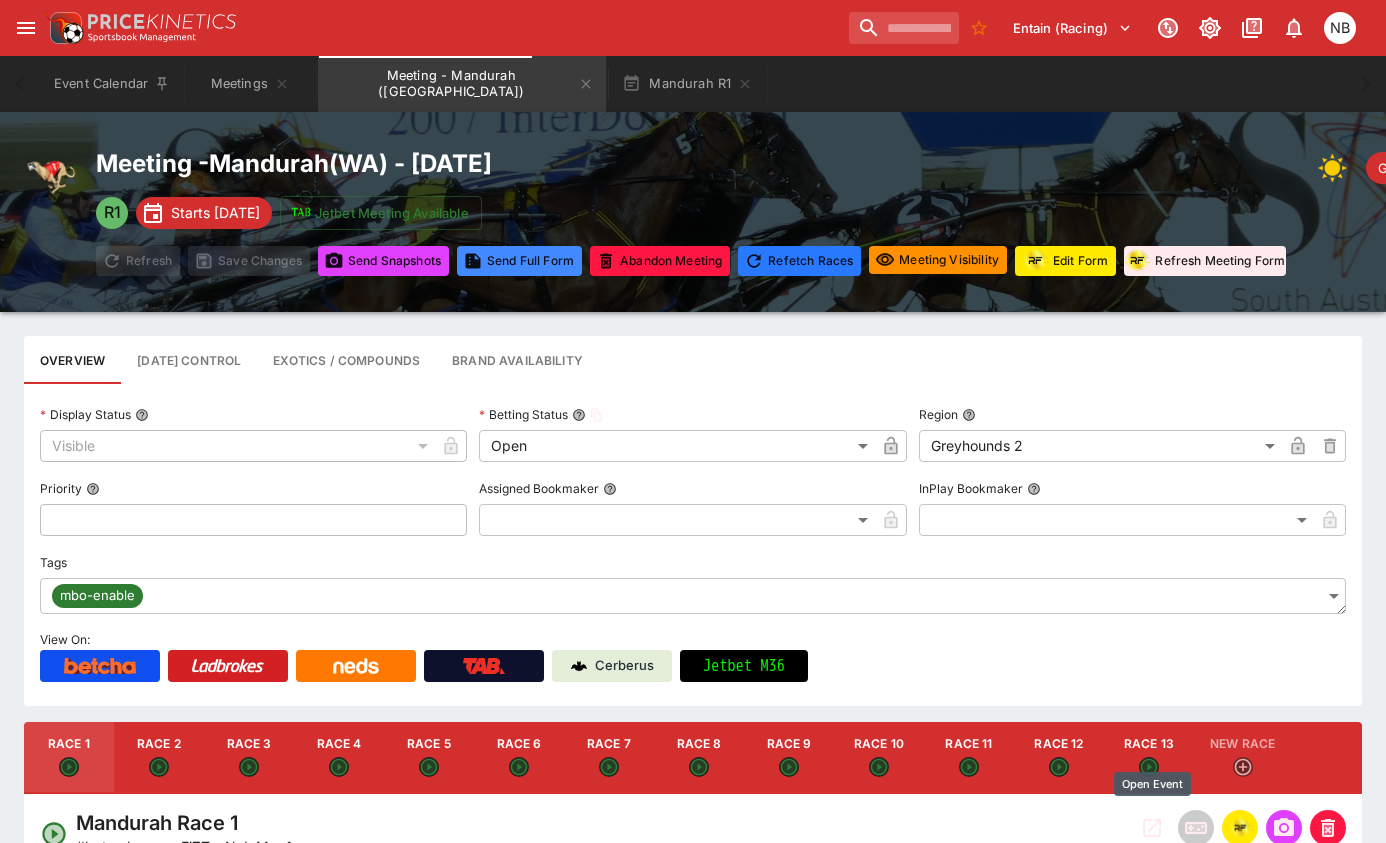 click 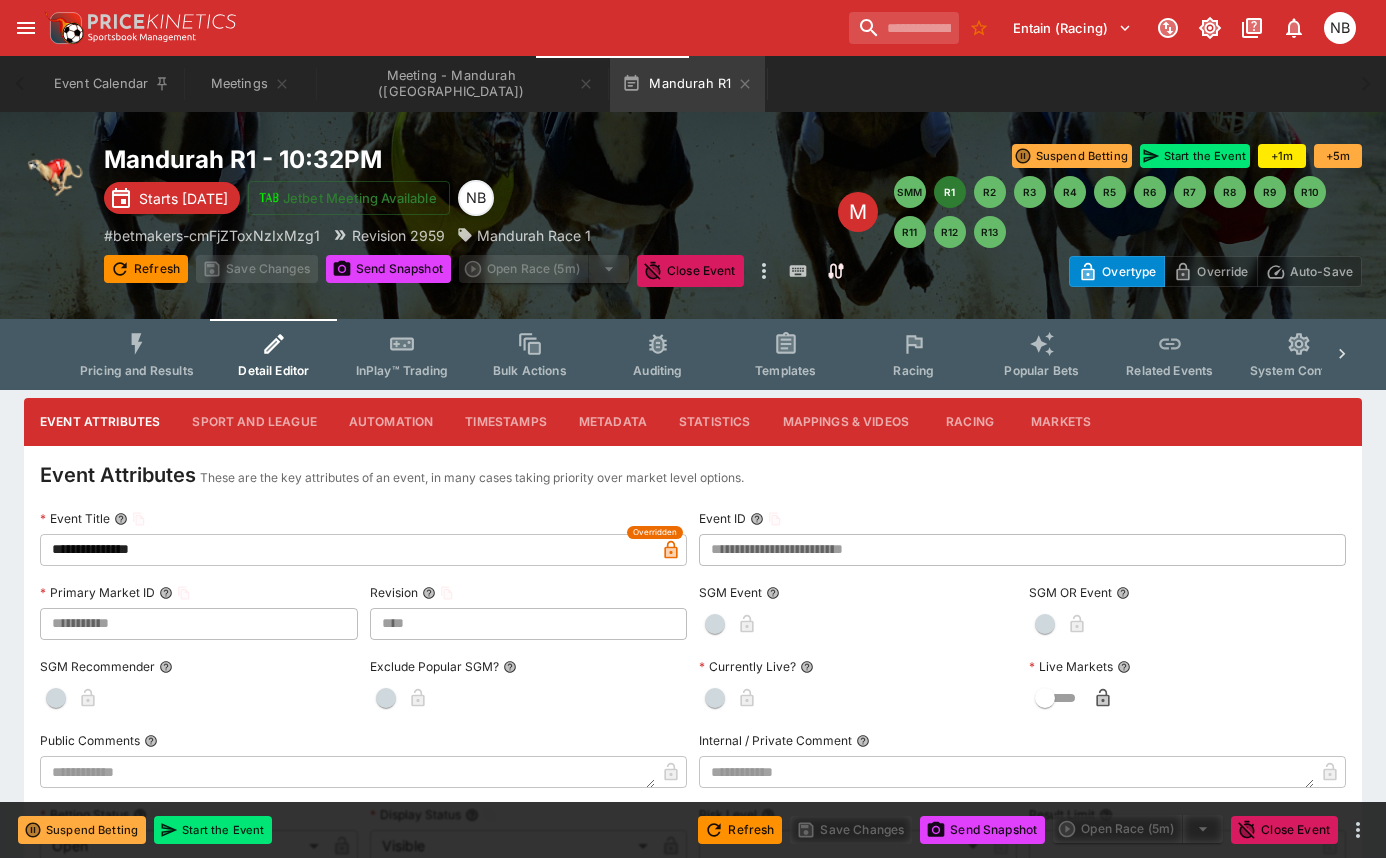 click 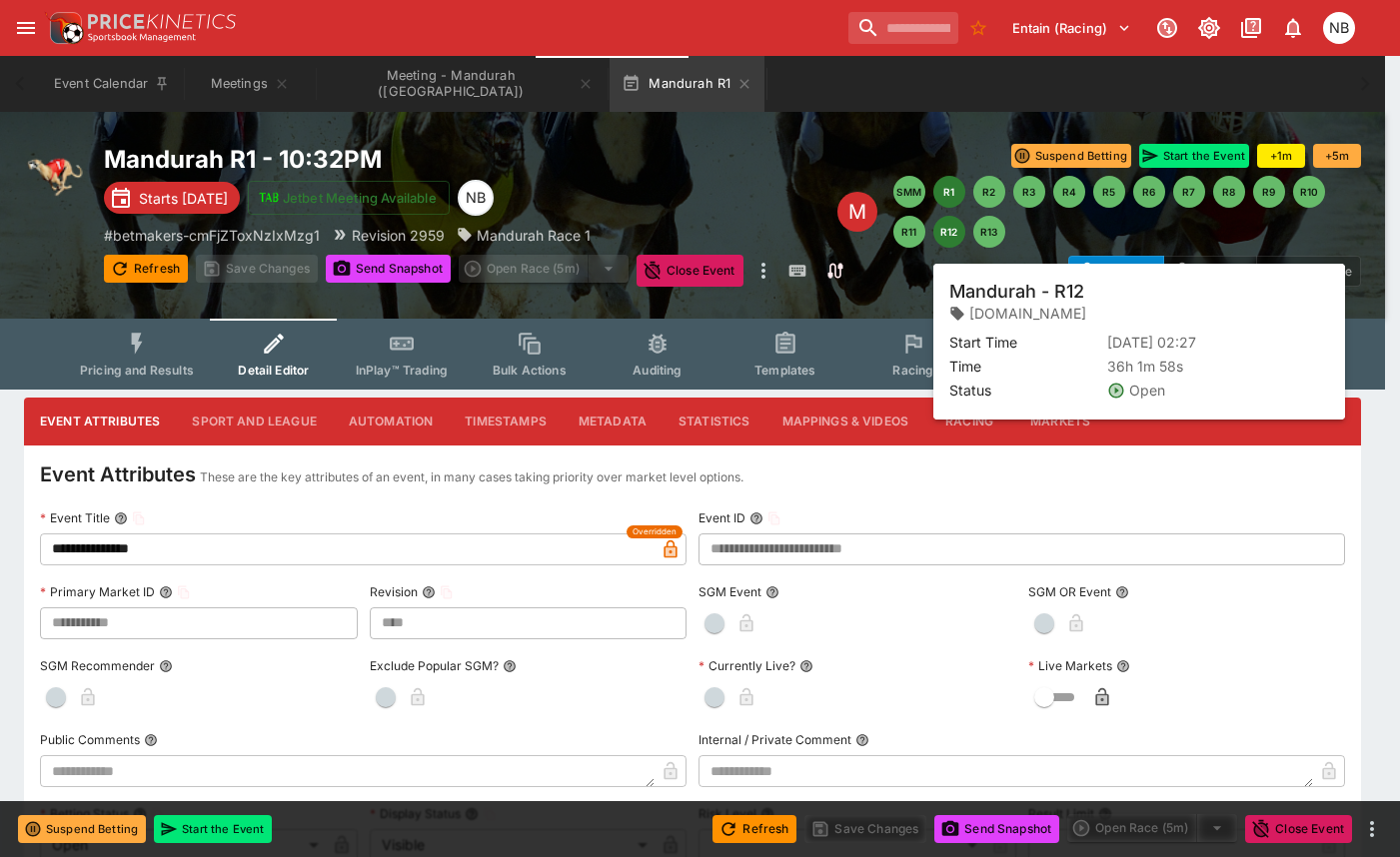 click on "R12" at bounding box center (949, 232) 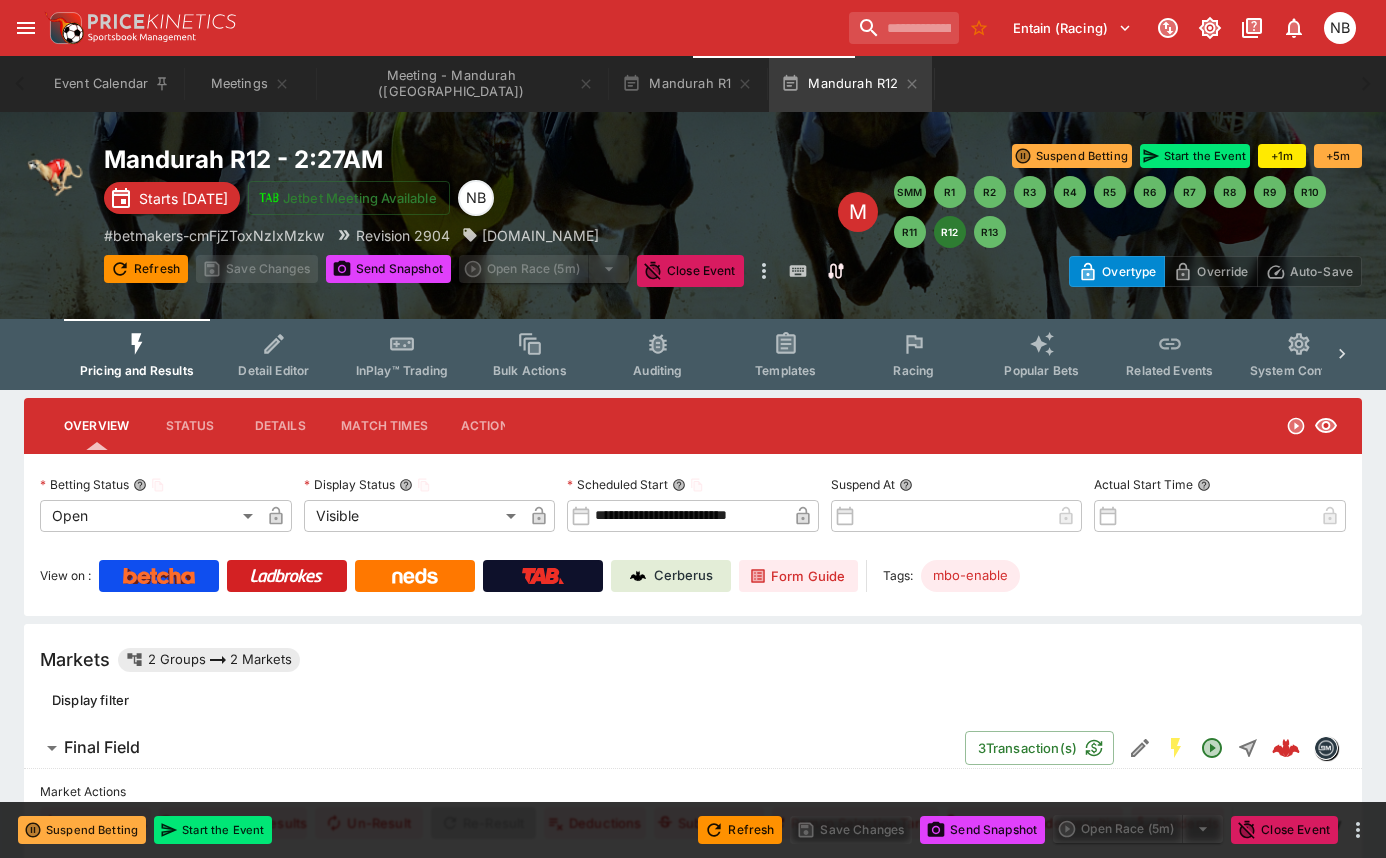 click 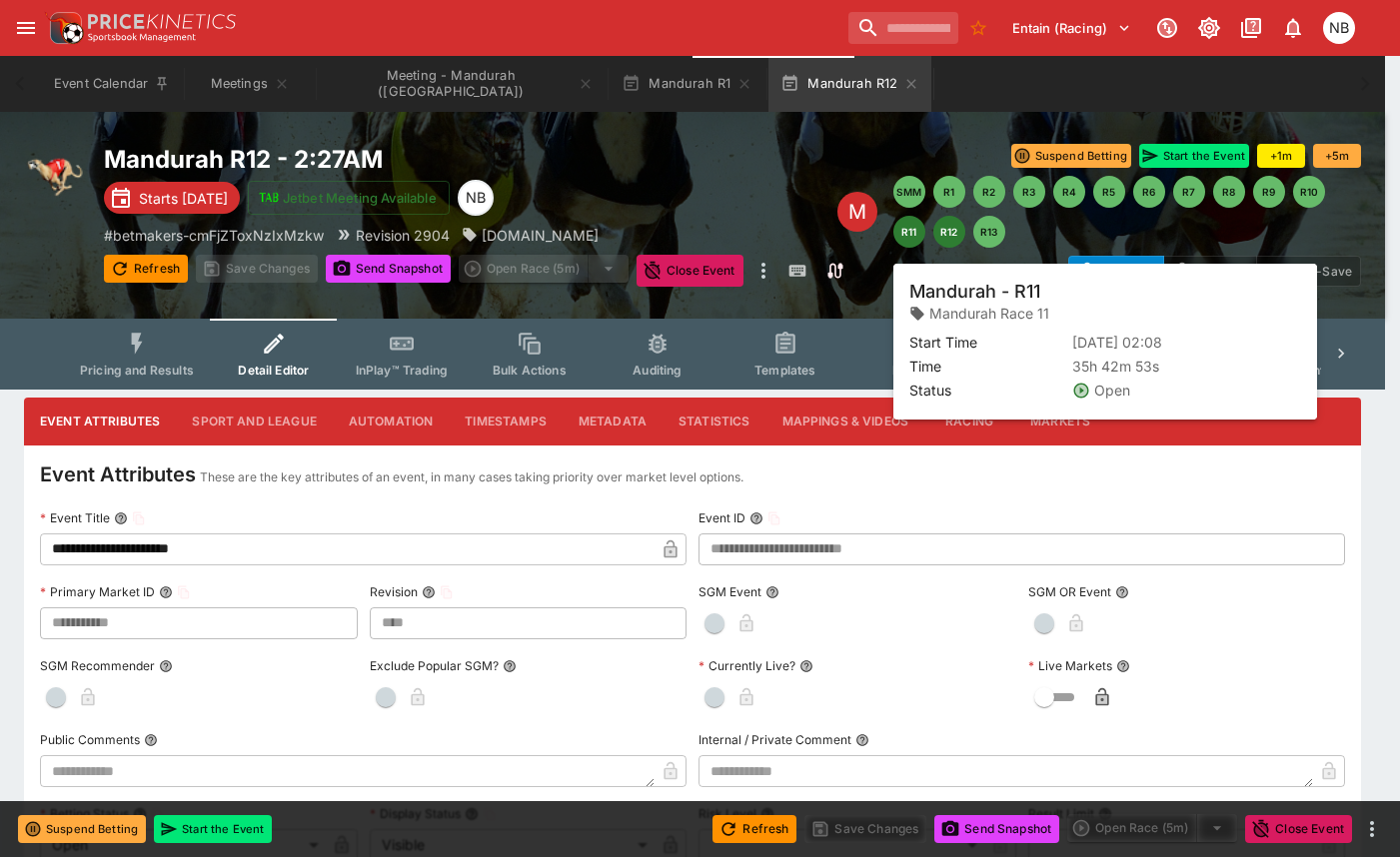 click on "R11" at bounding box center (909, 232) 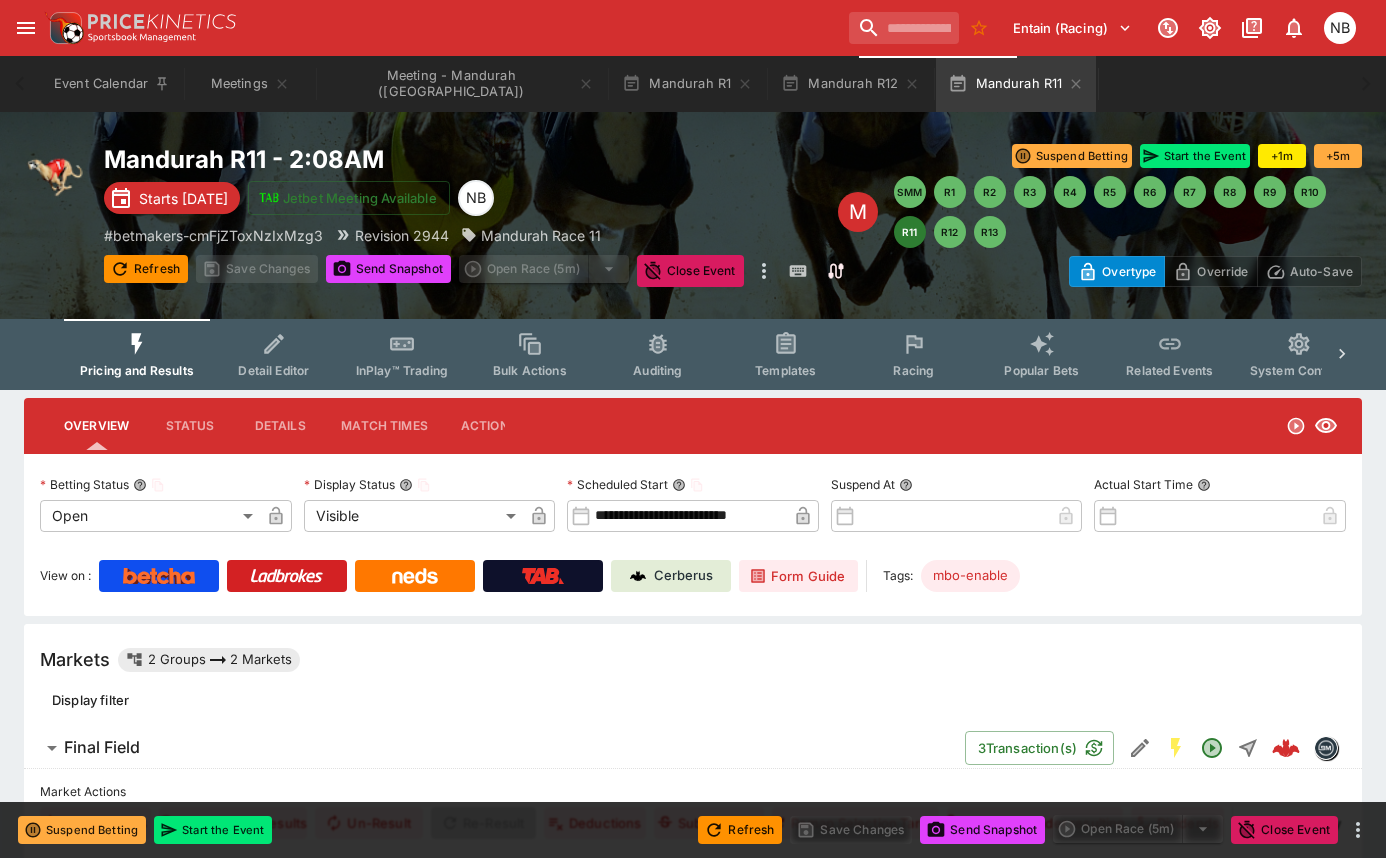 click on "Detail Editor" at bounding box center (274, 354) 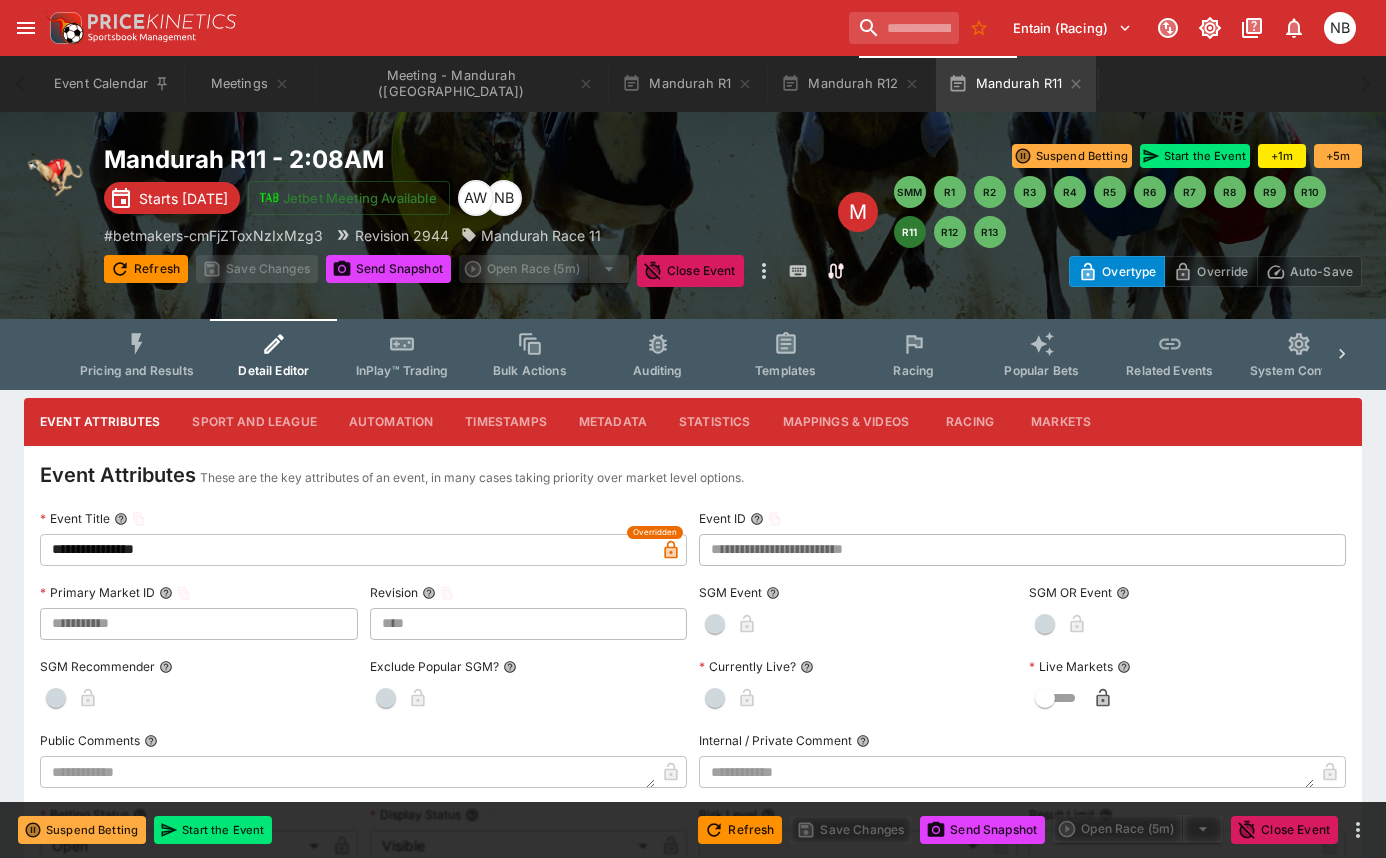 type 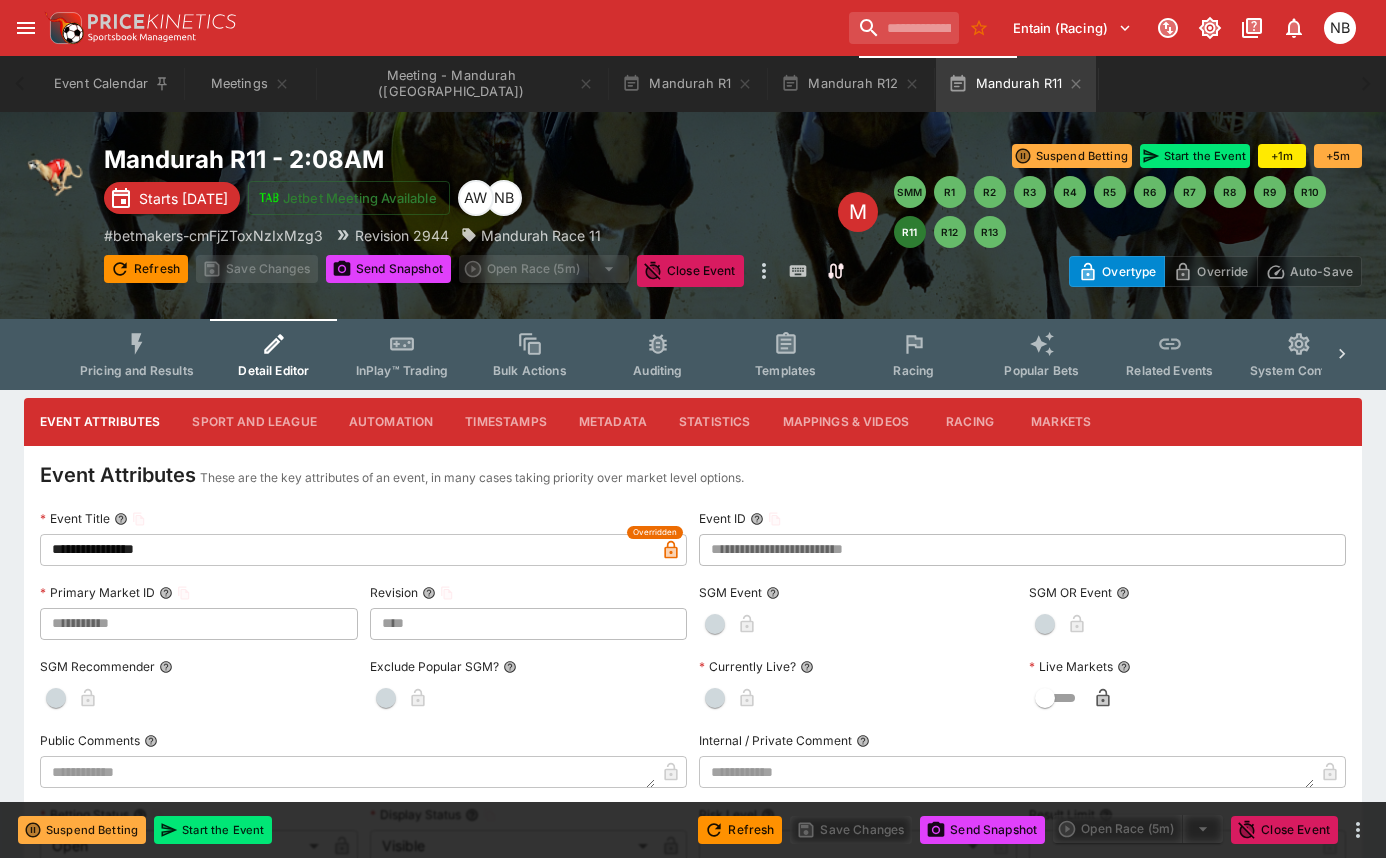 click on "Entain (Racing) NB" at bounding box center (703, 28) 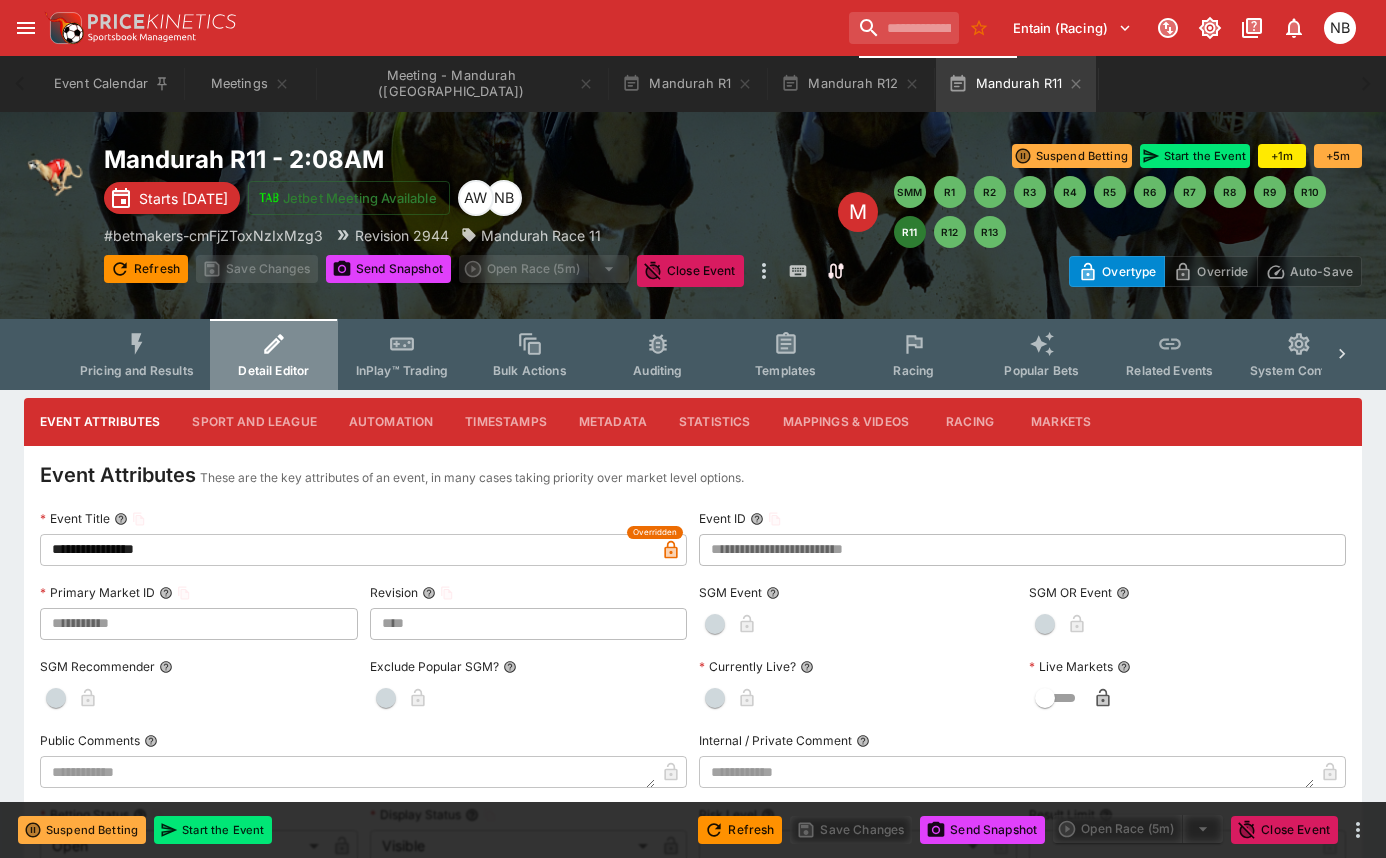click 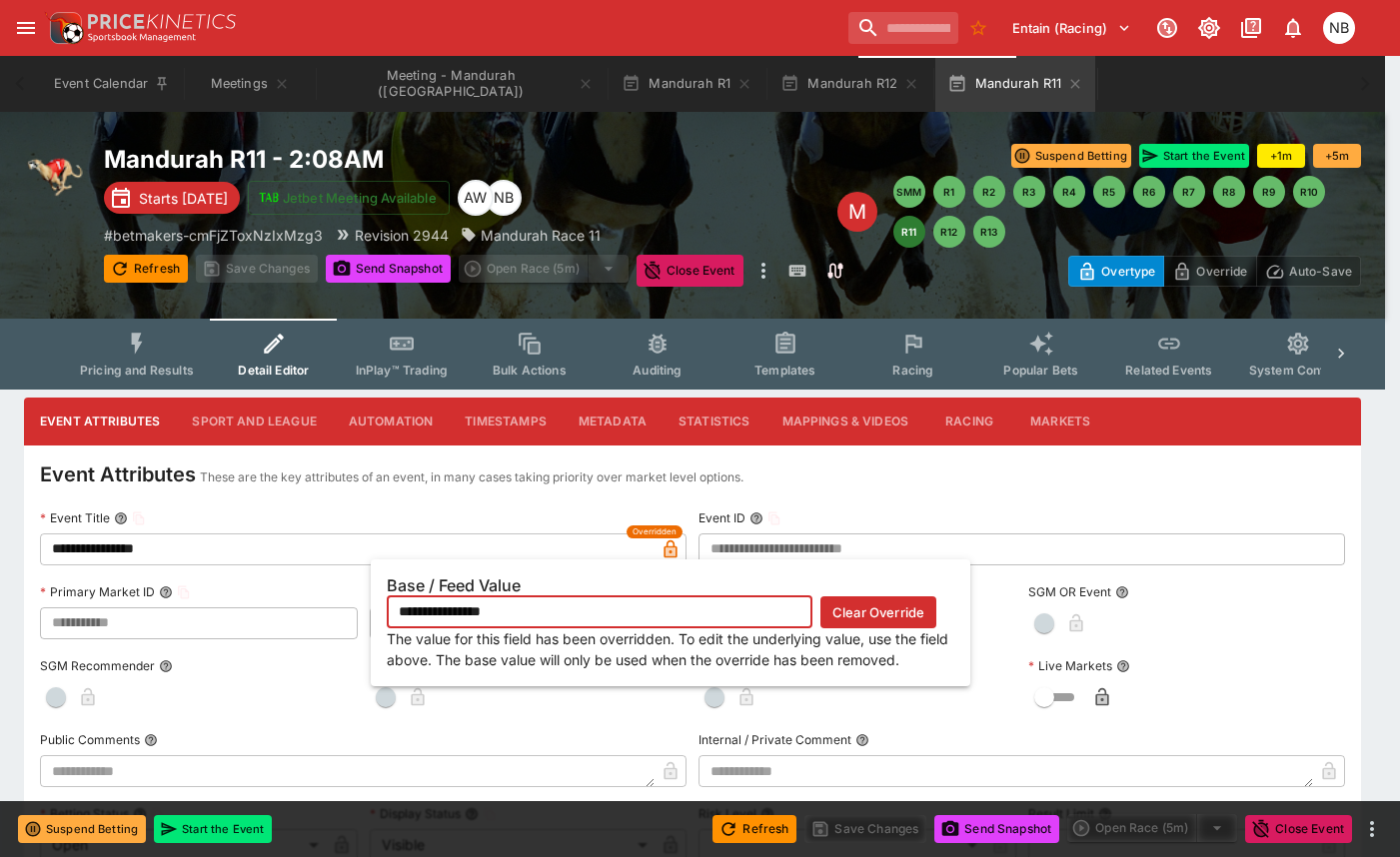 click 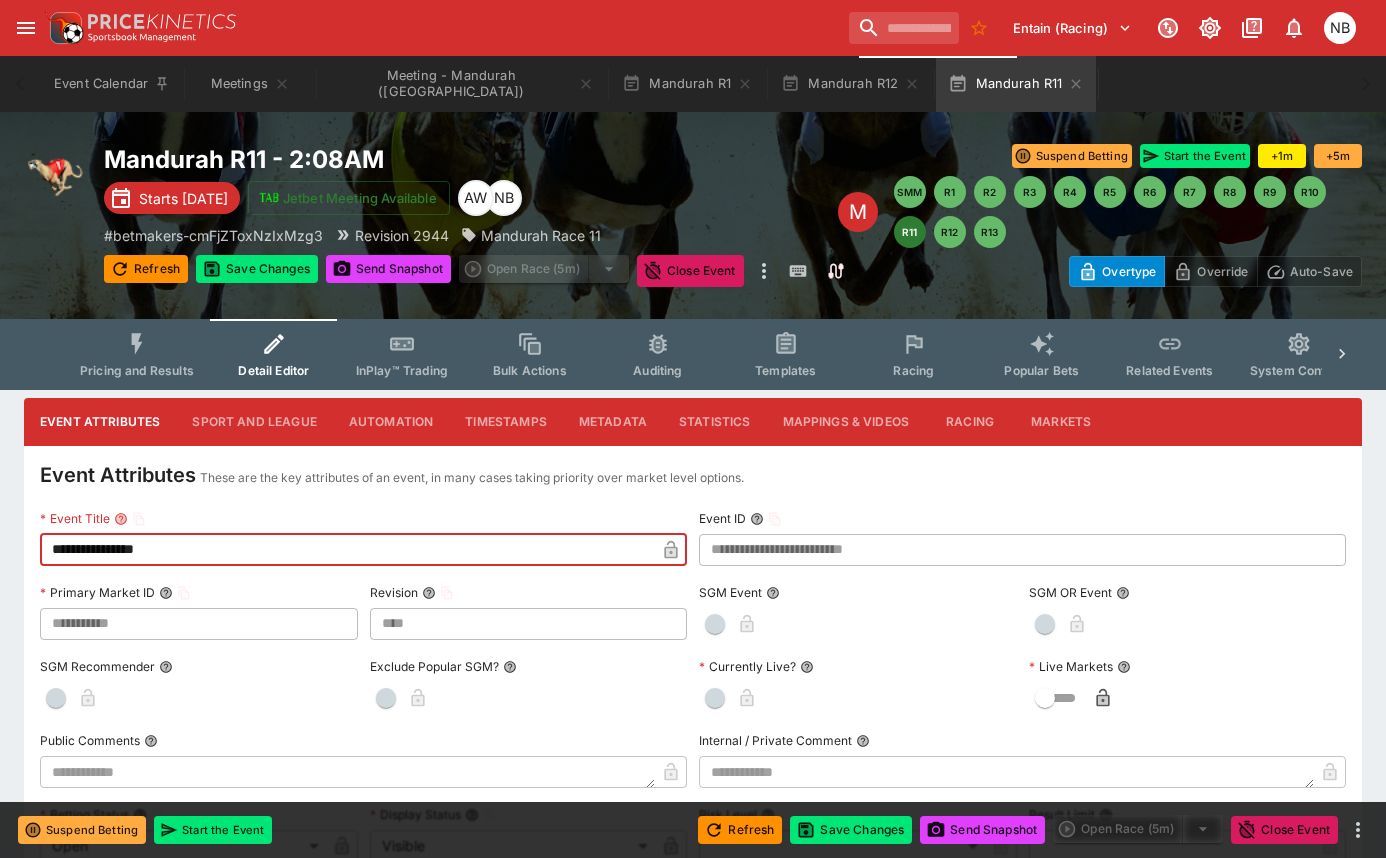 drag, startPoint x: 235, startPoint y: 559, endPoint x: 11, endPoint y: 536, distance: 225.1777 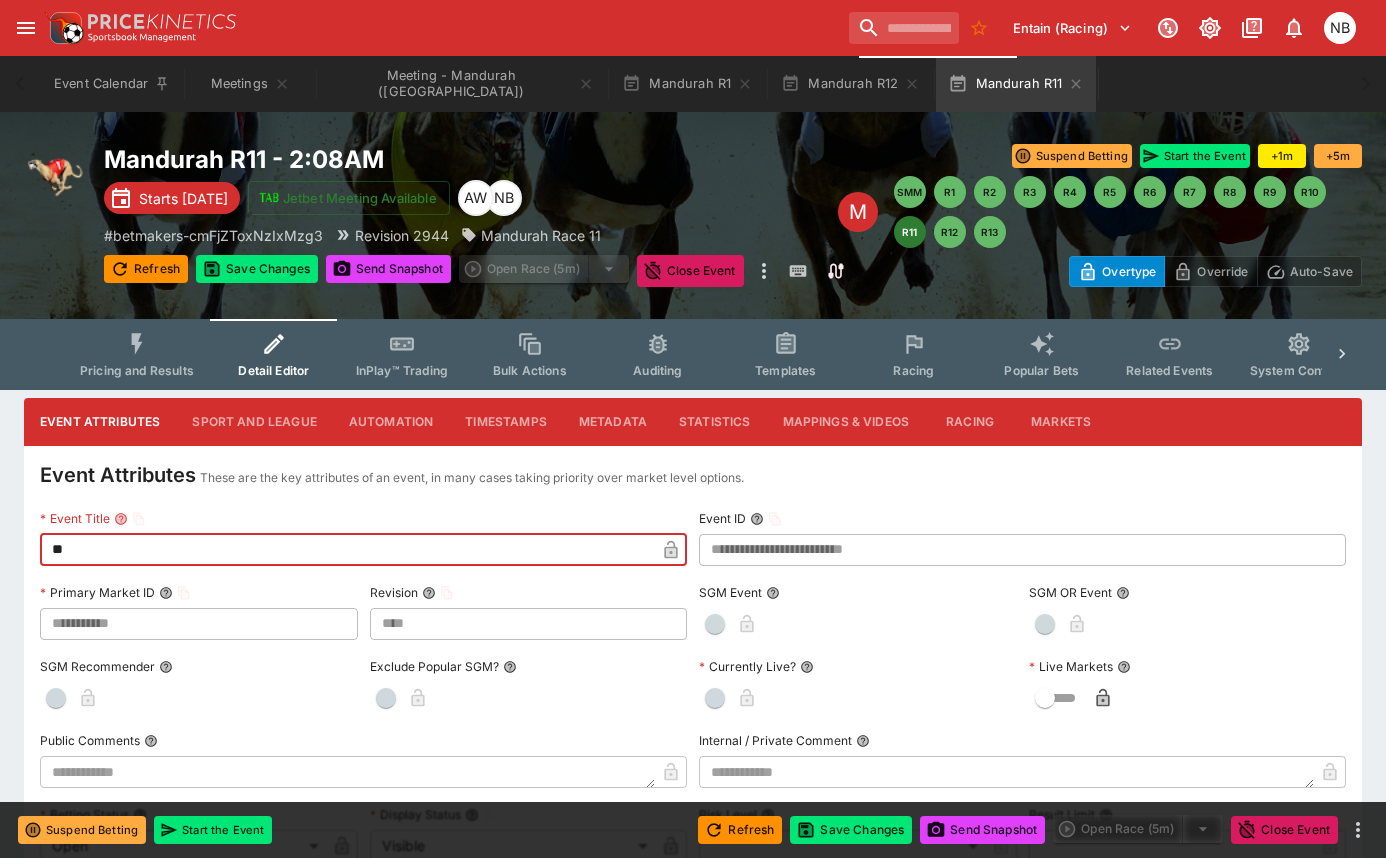 type on "*" 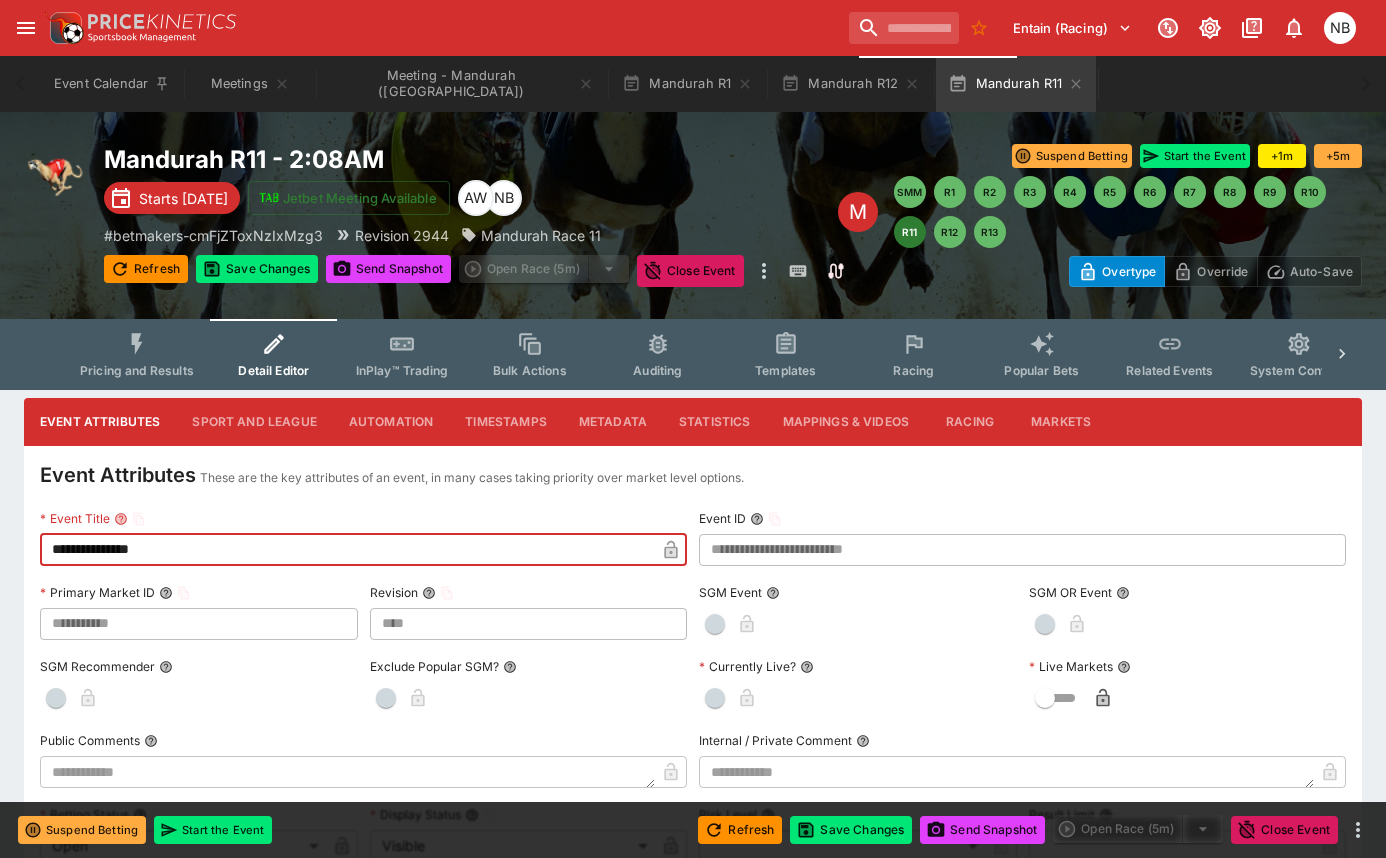 type on "**********" 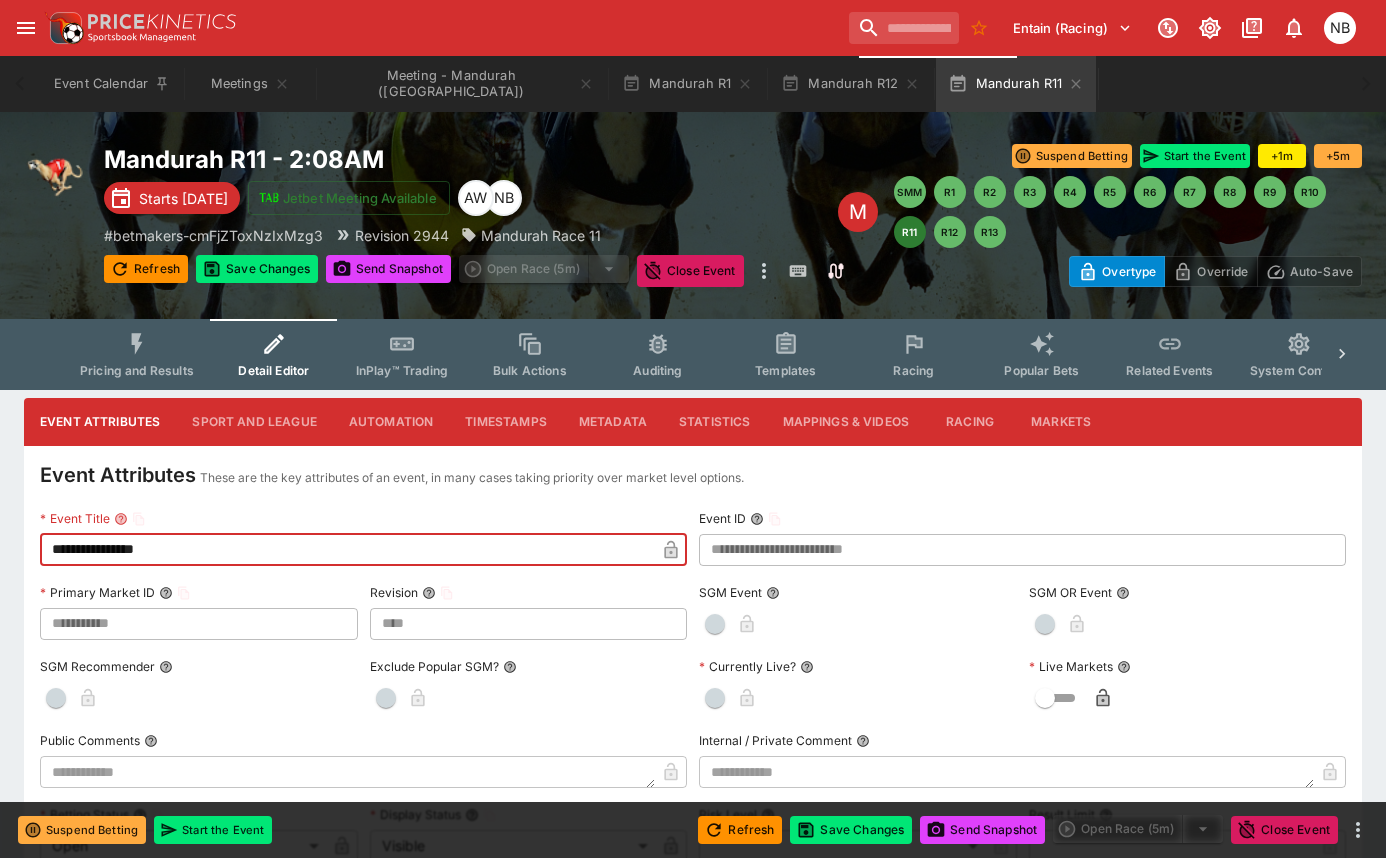 click 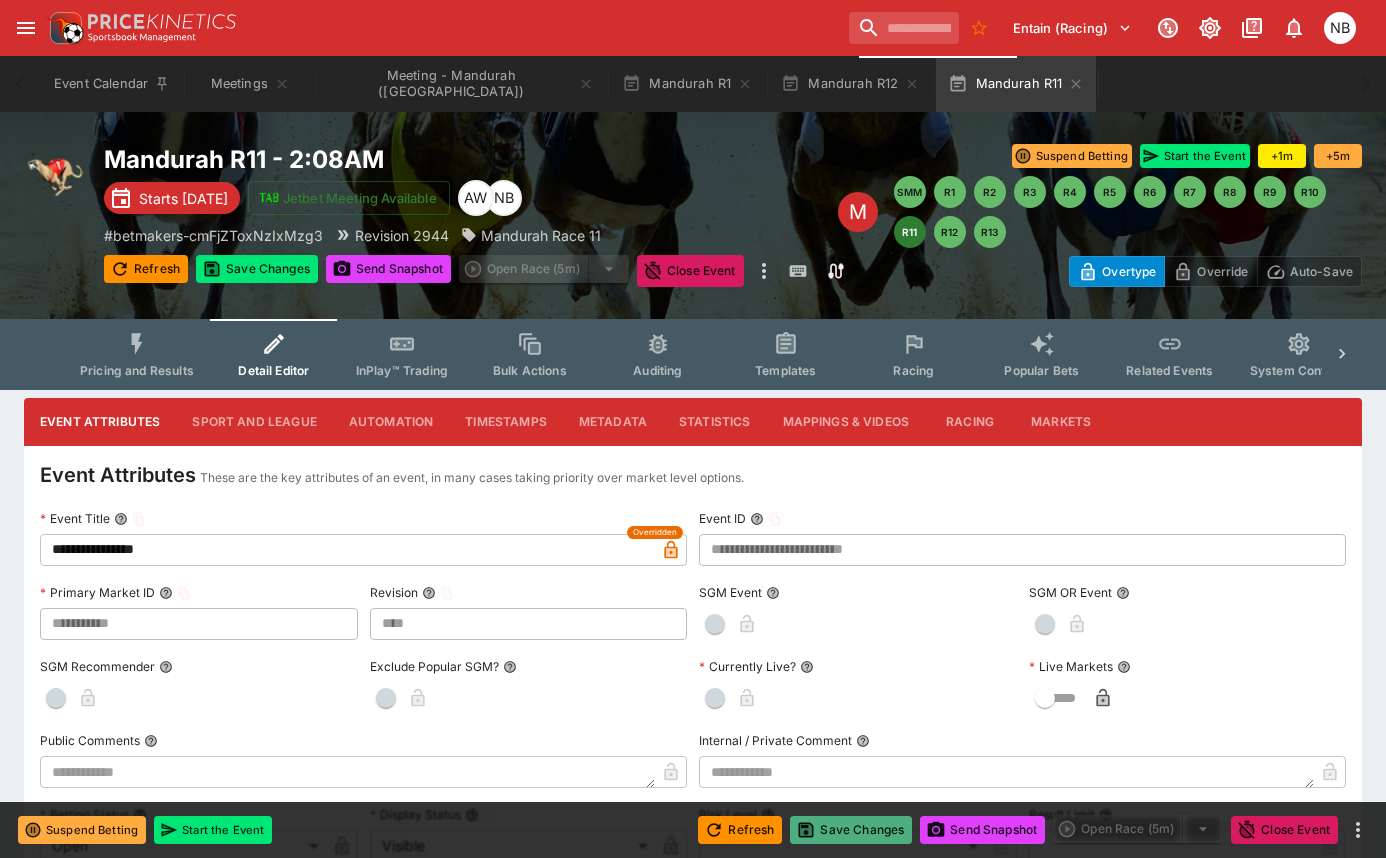 click on "Save Changes" at bounding box center [851, 830] 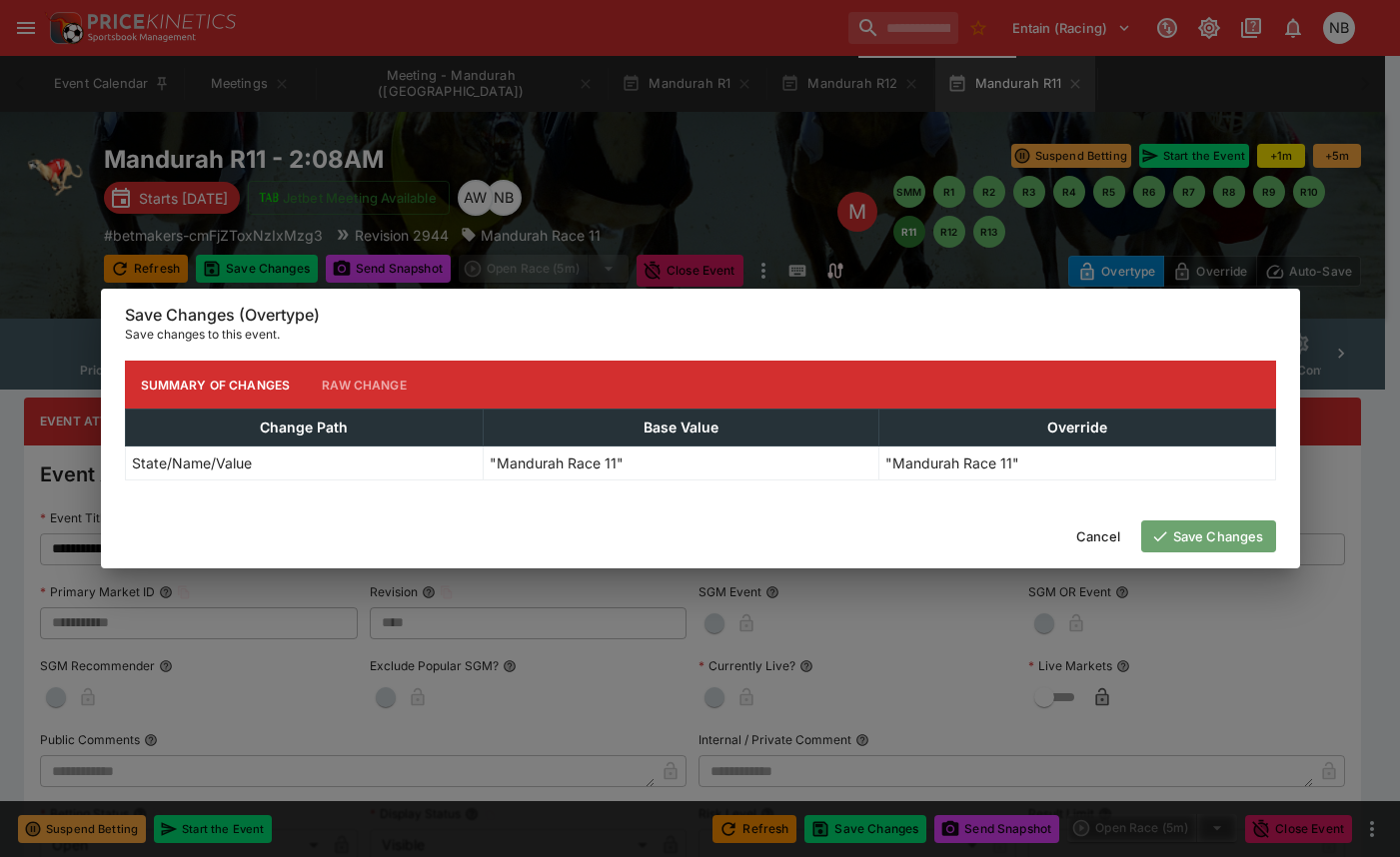 click on "Save Changes" at bounding box center [1208, 536] 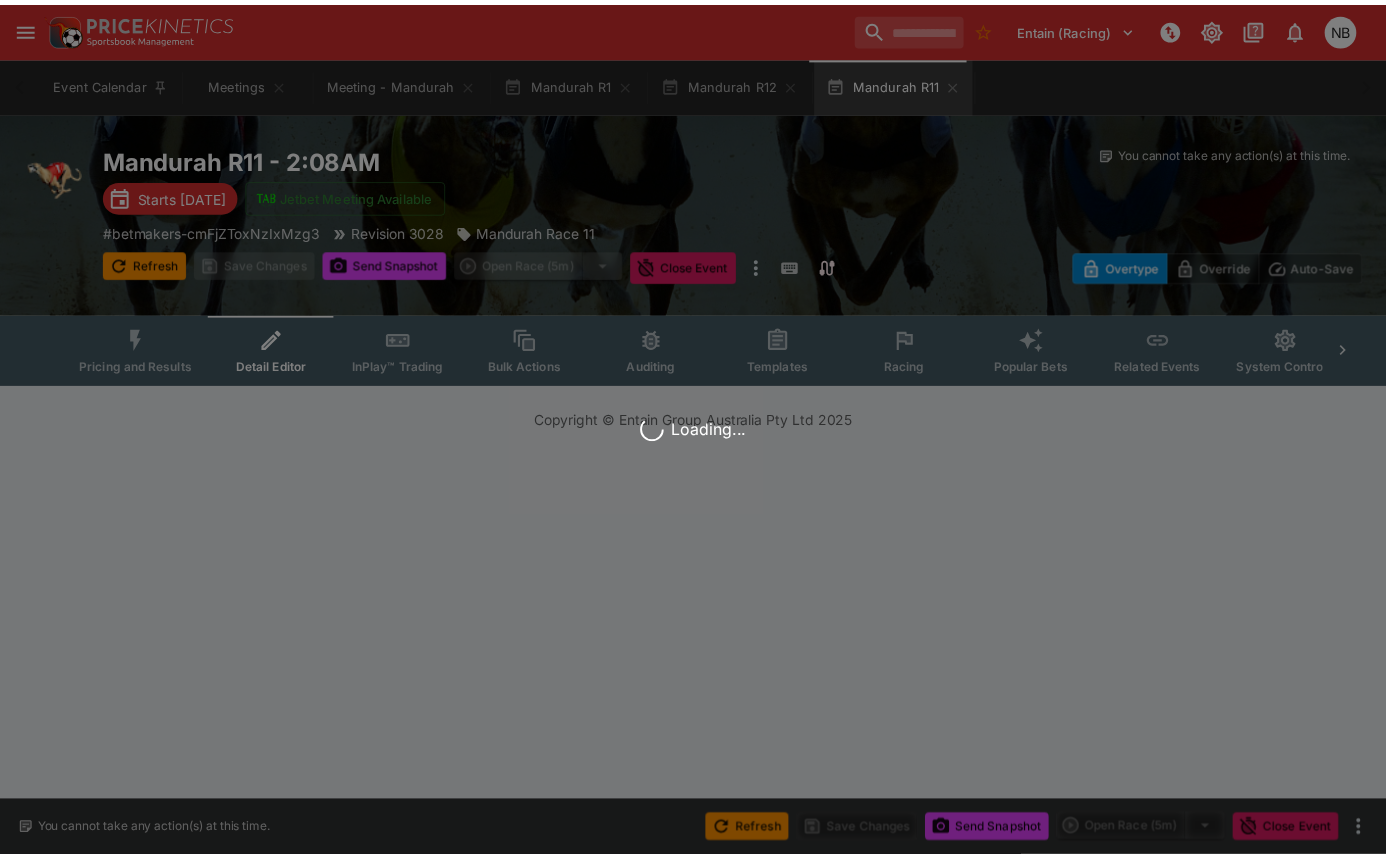 scroll, scrollTop: 0, scrollLeft: 0, axis: both 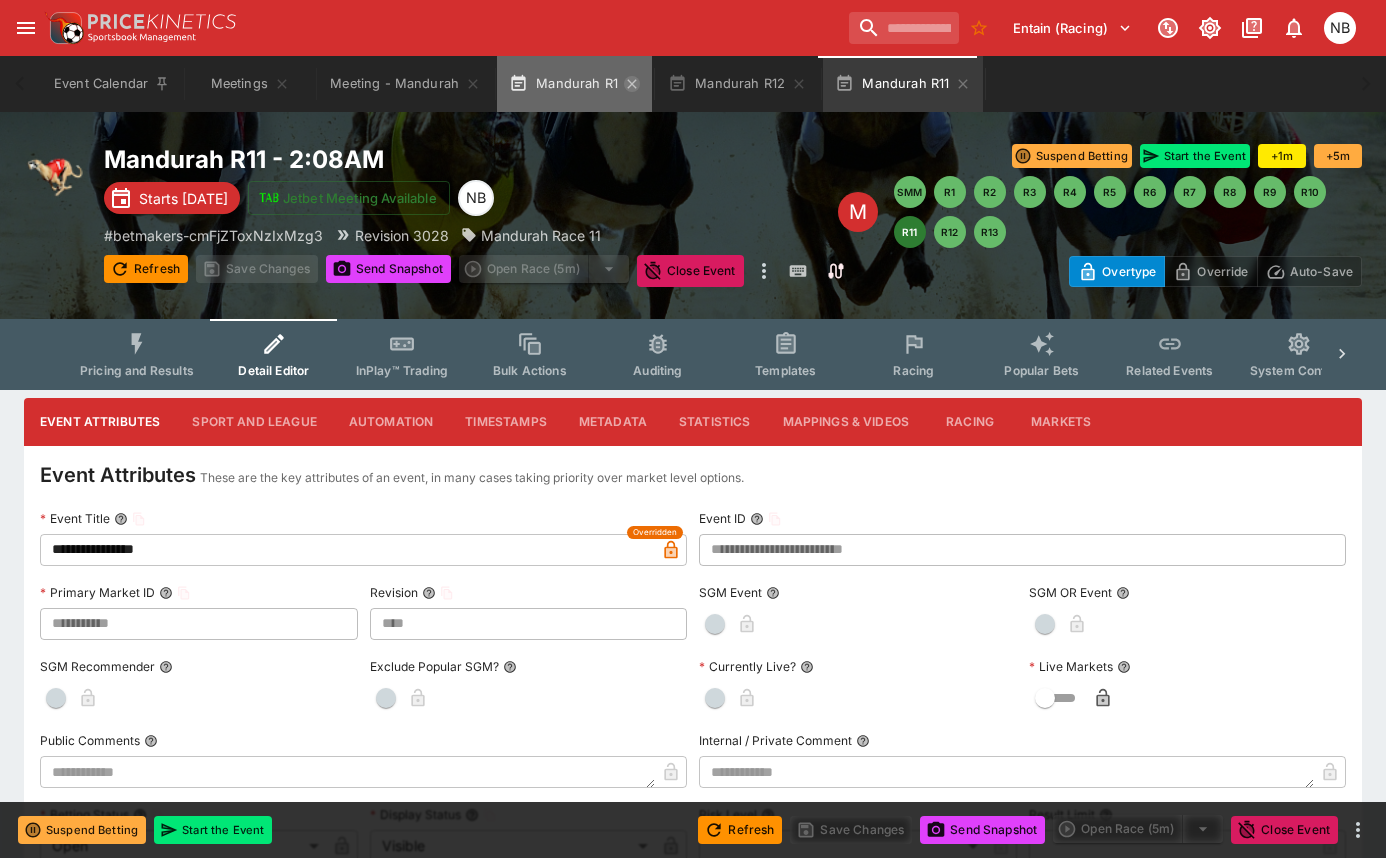 click 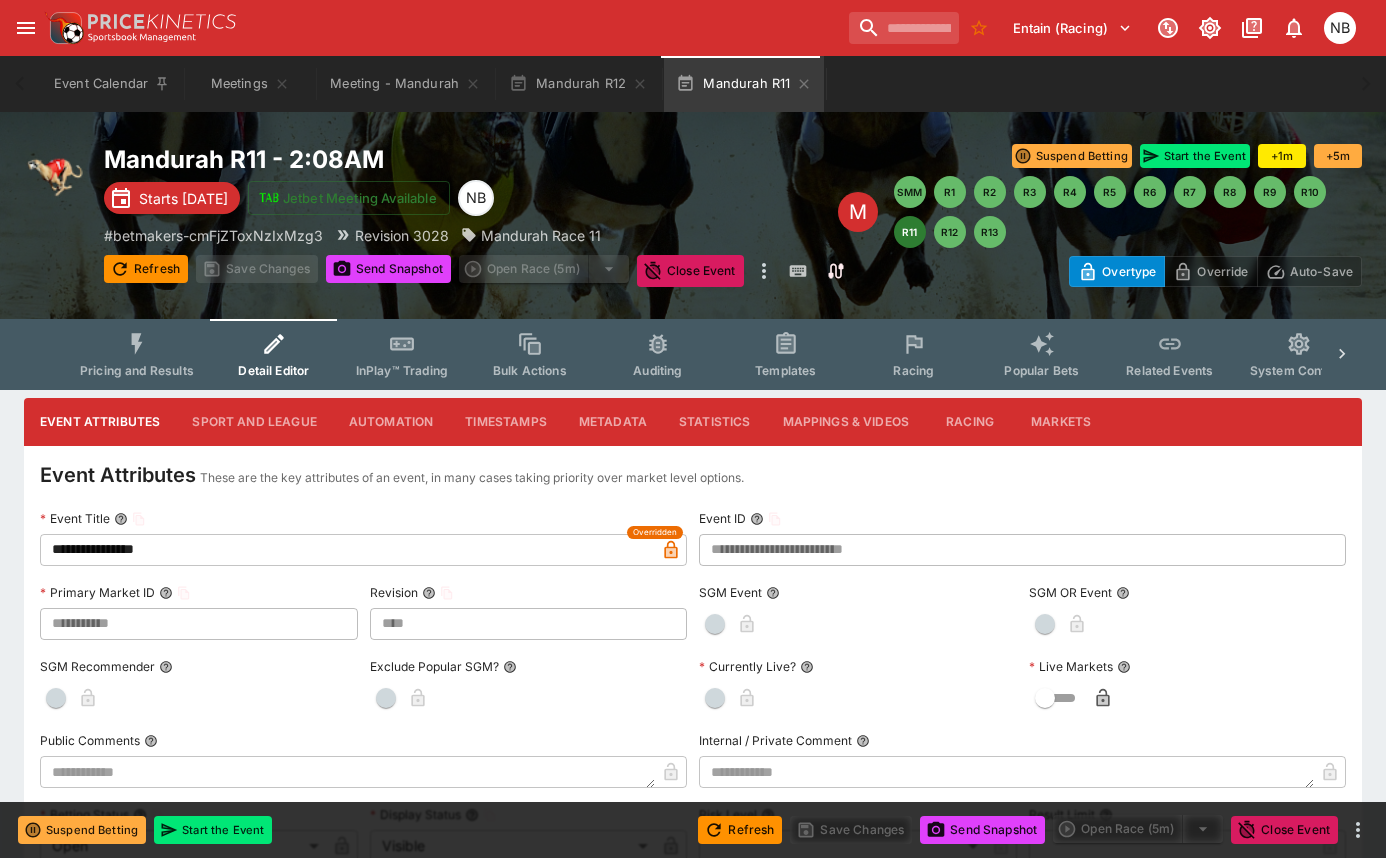 click 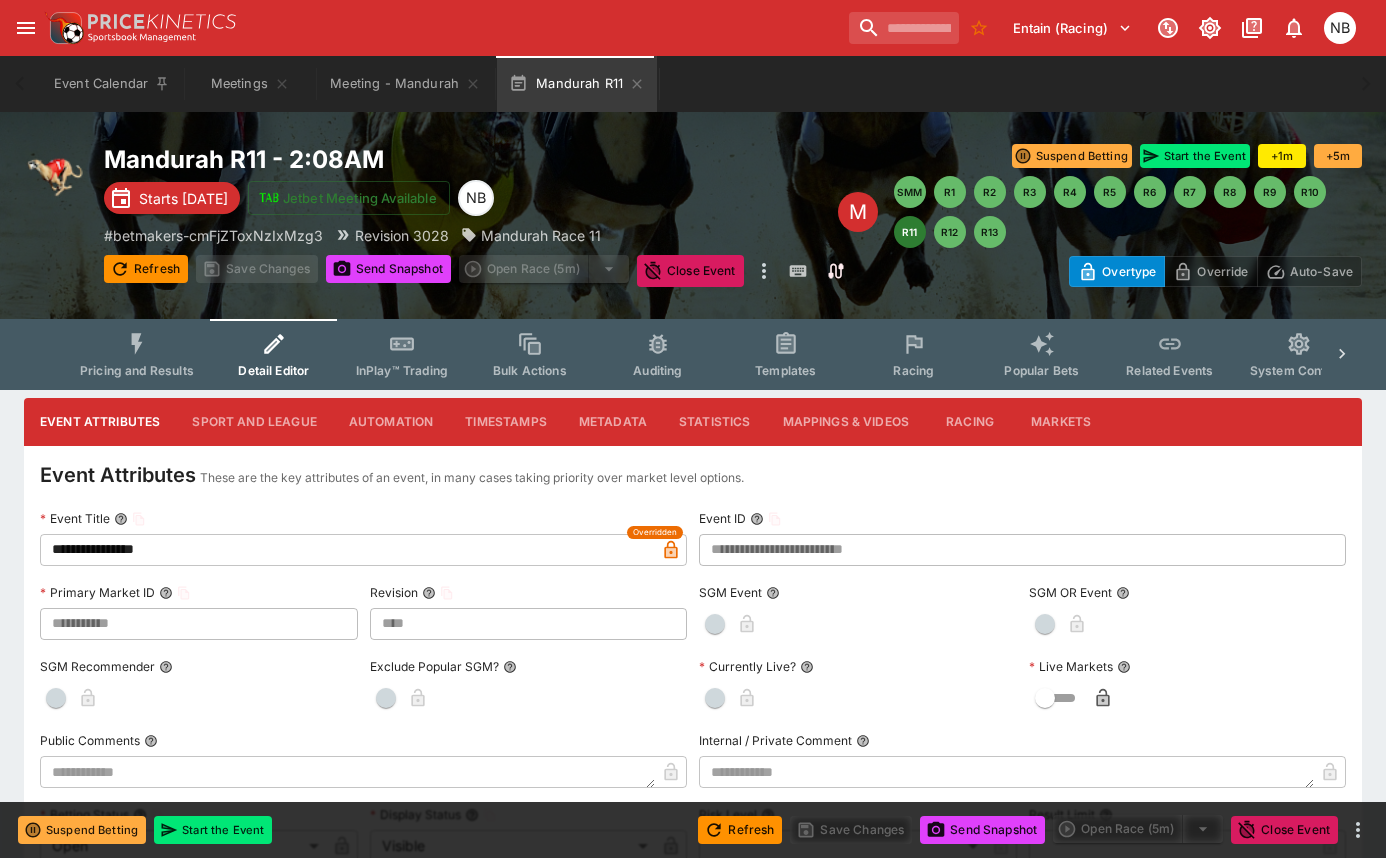 click 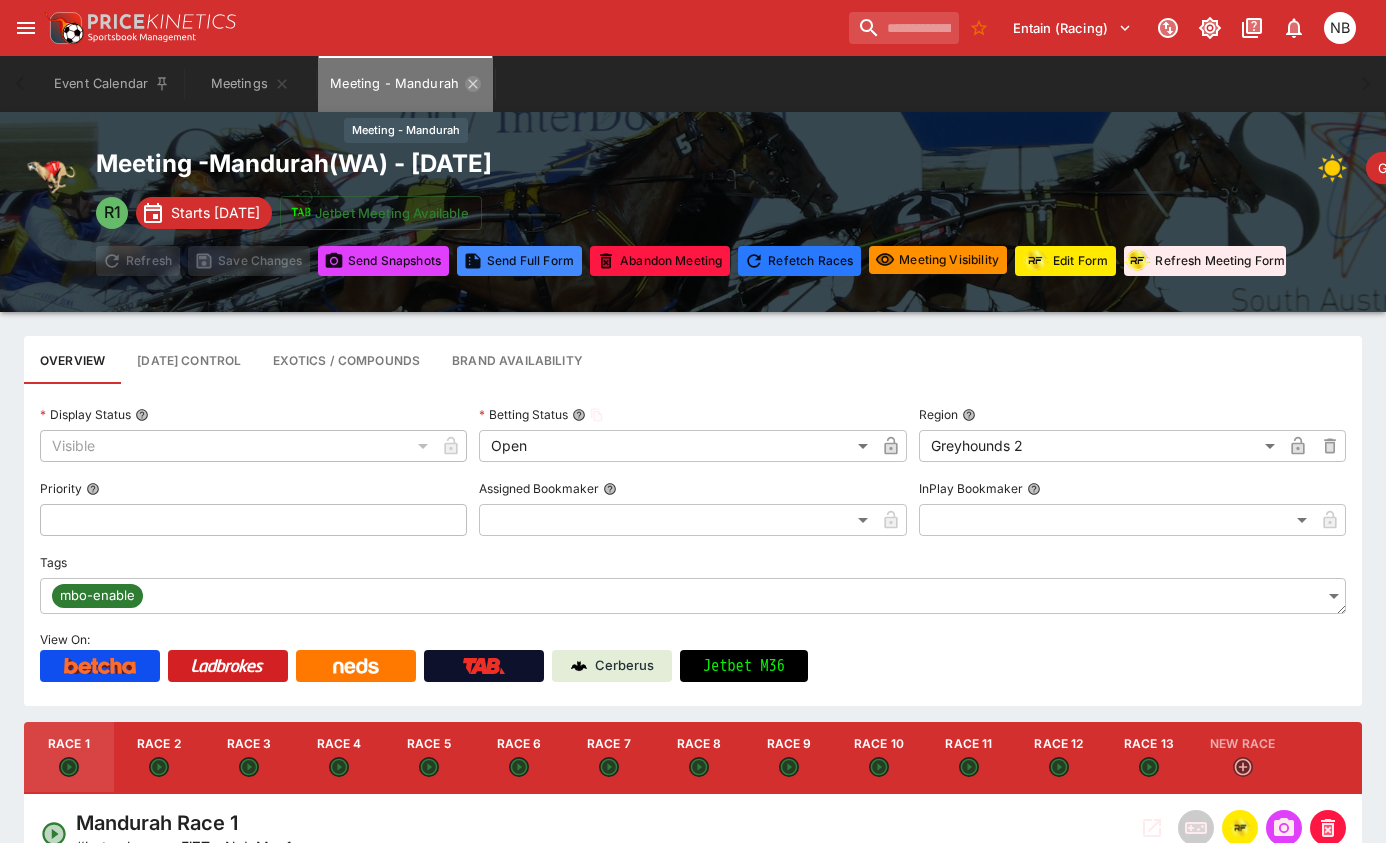 click 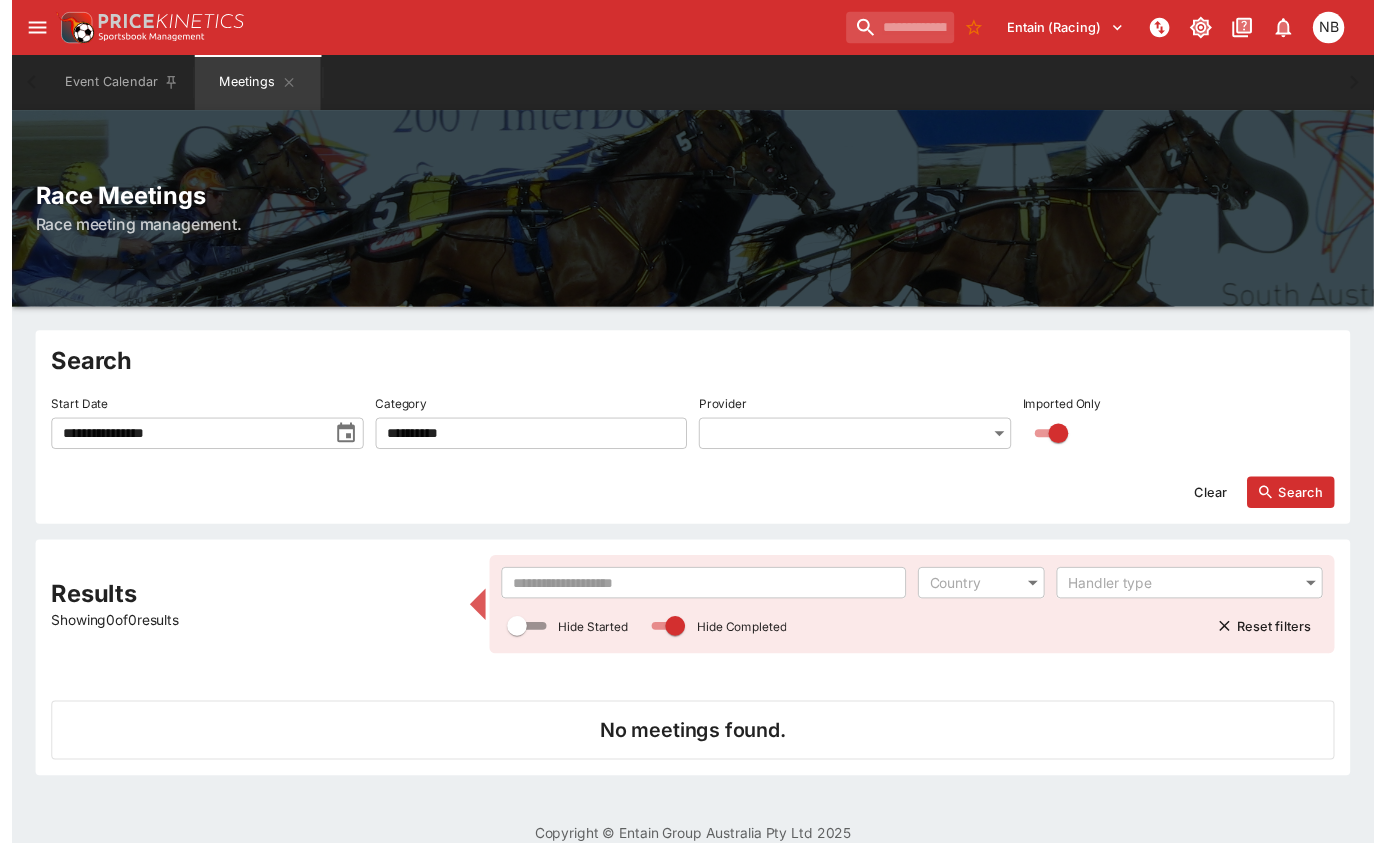 scroll, scrollTop: 0, scrollLeft: 0, axis: both 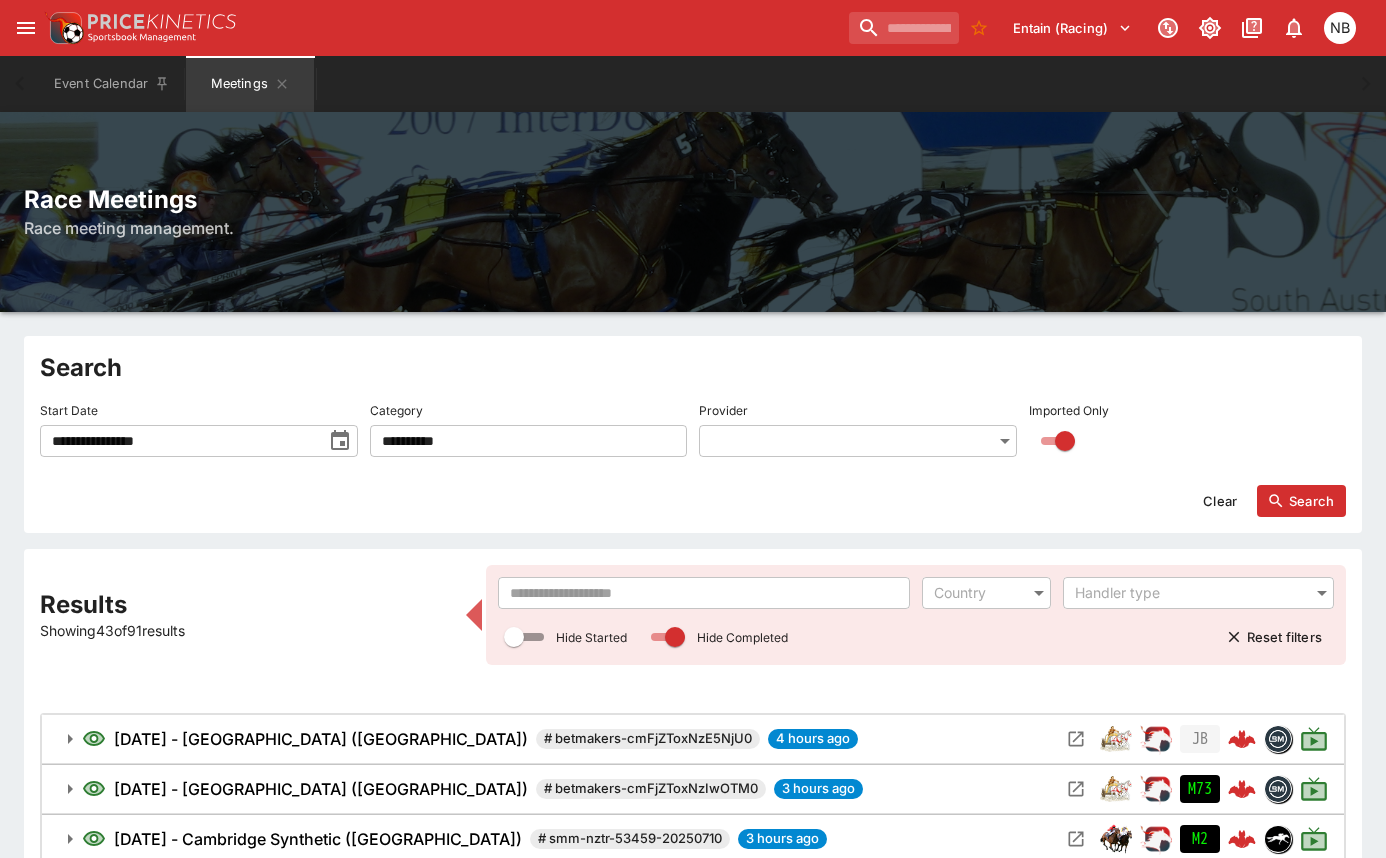 click 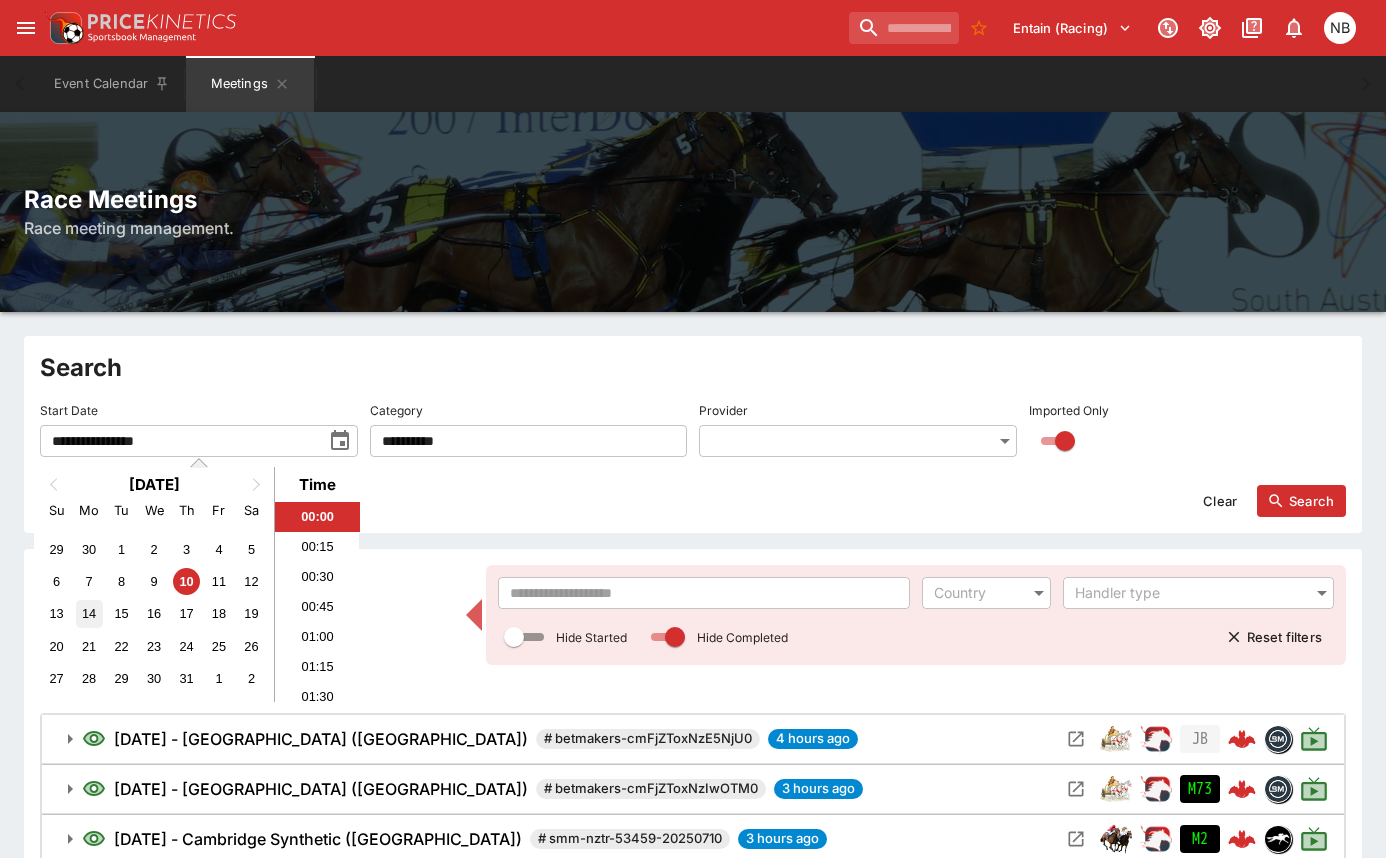 click on "14" at bounding box center [89, 613] 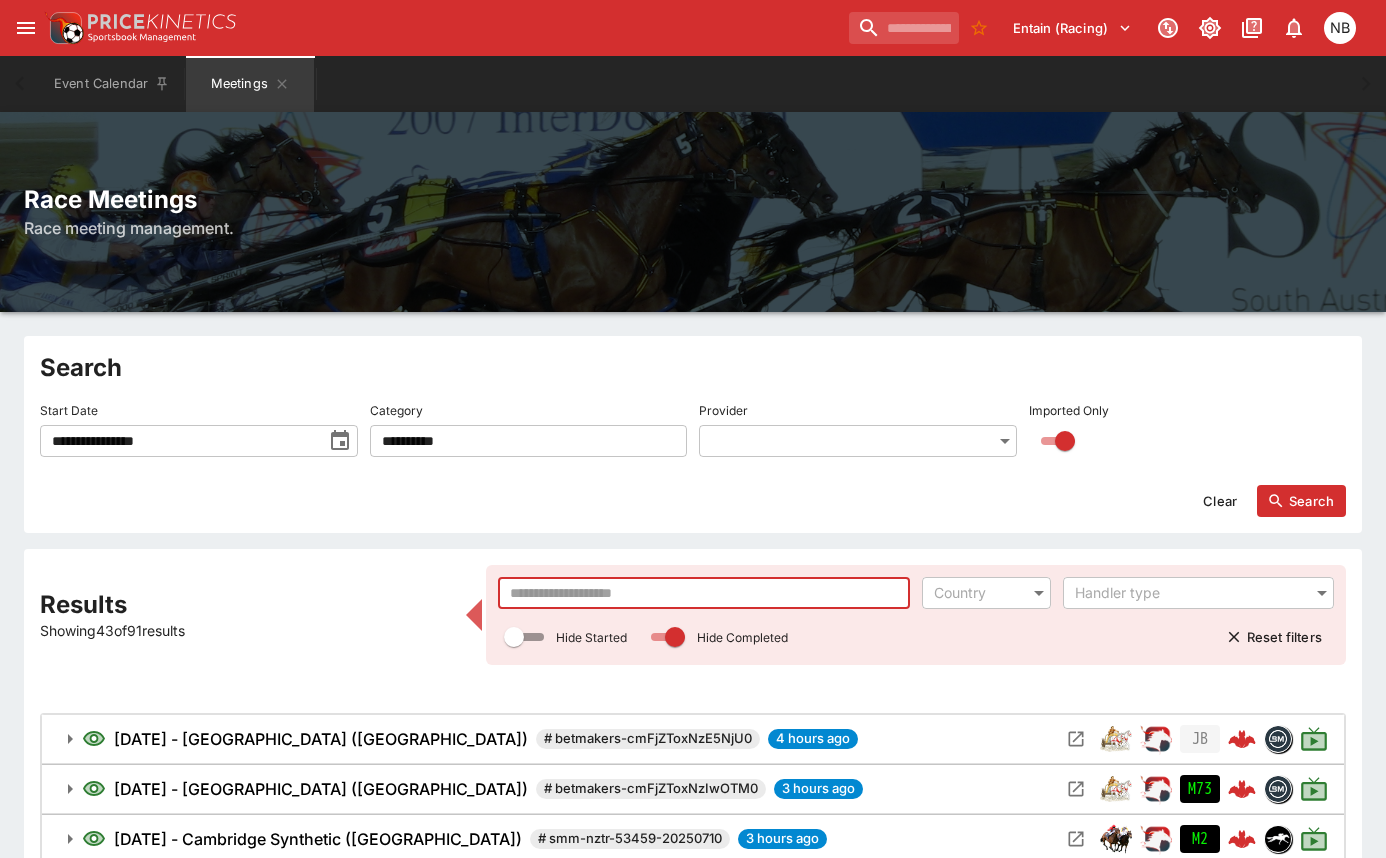 click at bounding box center (704, 593) 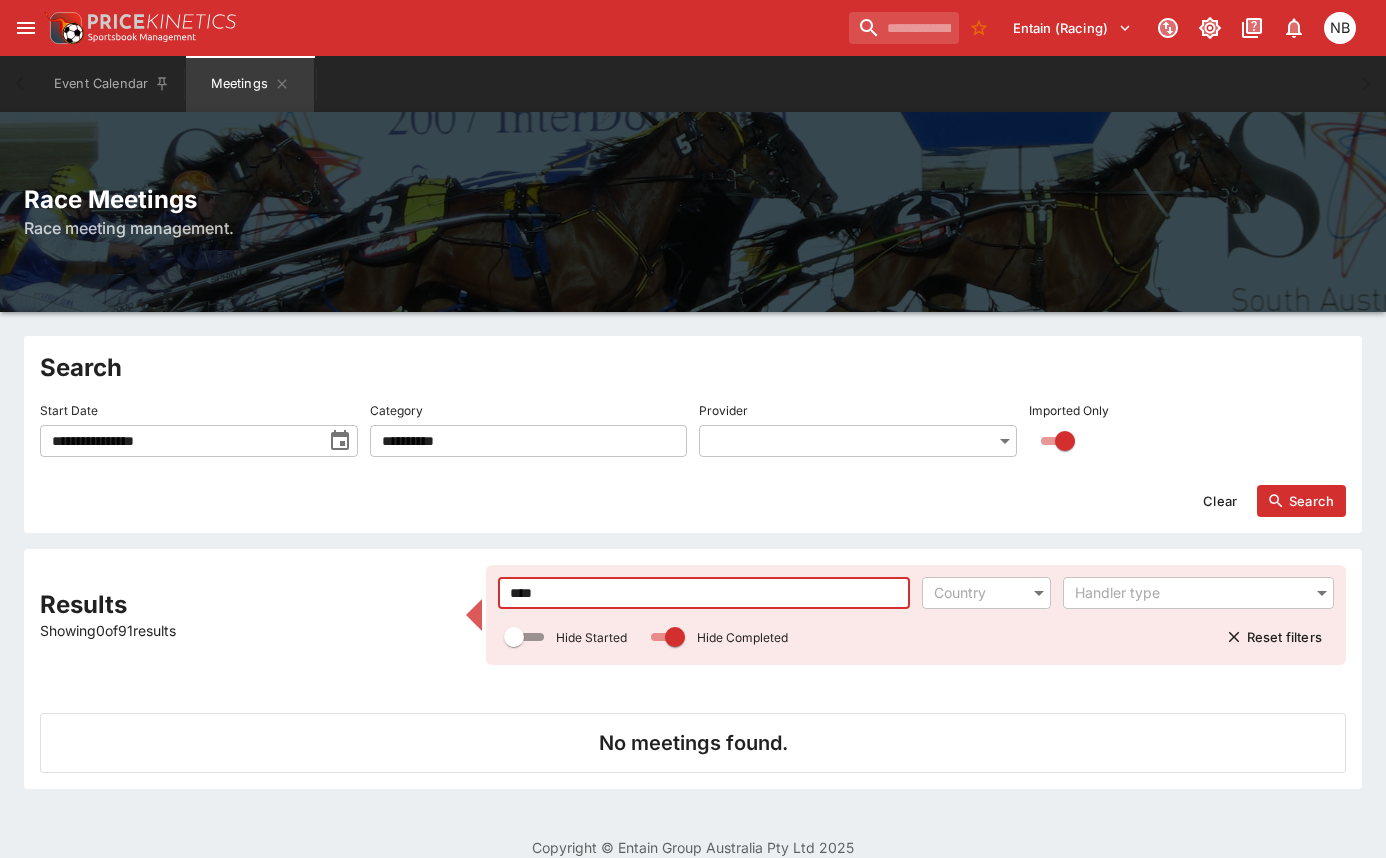 type on "****" 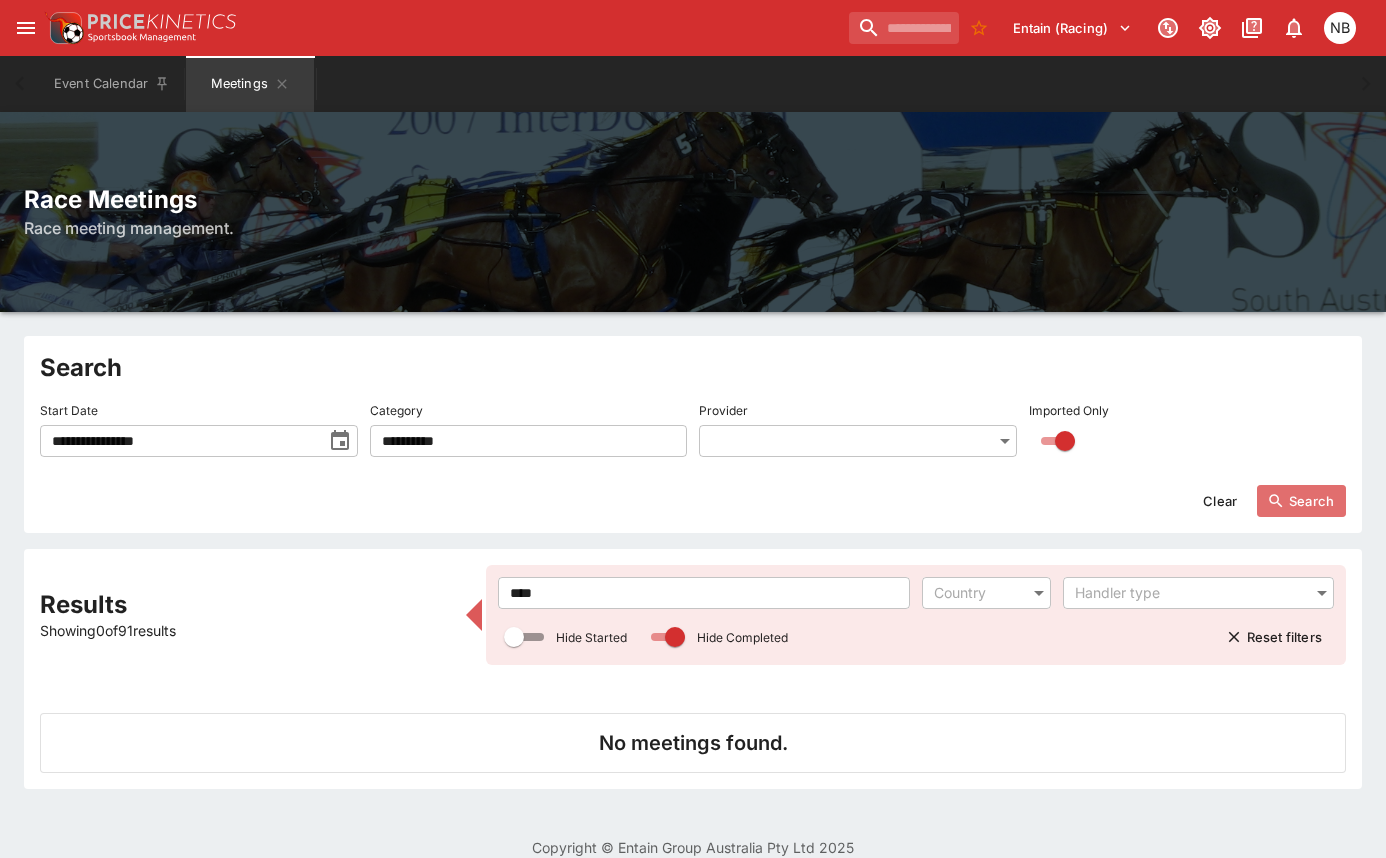 click on "Search" at bounding box center (1301, 501) 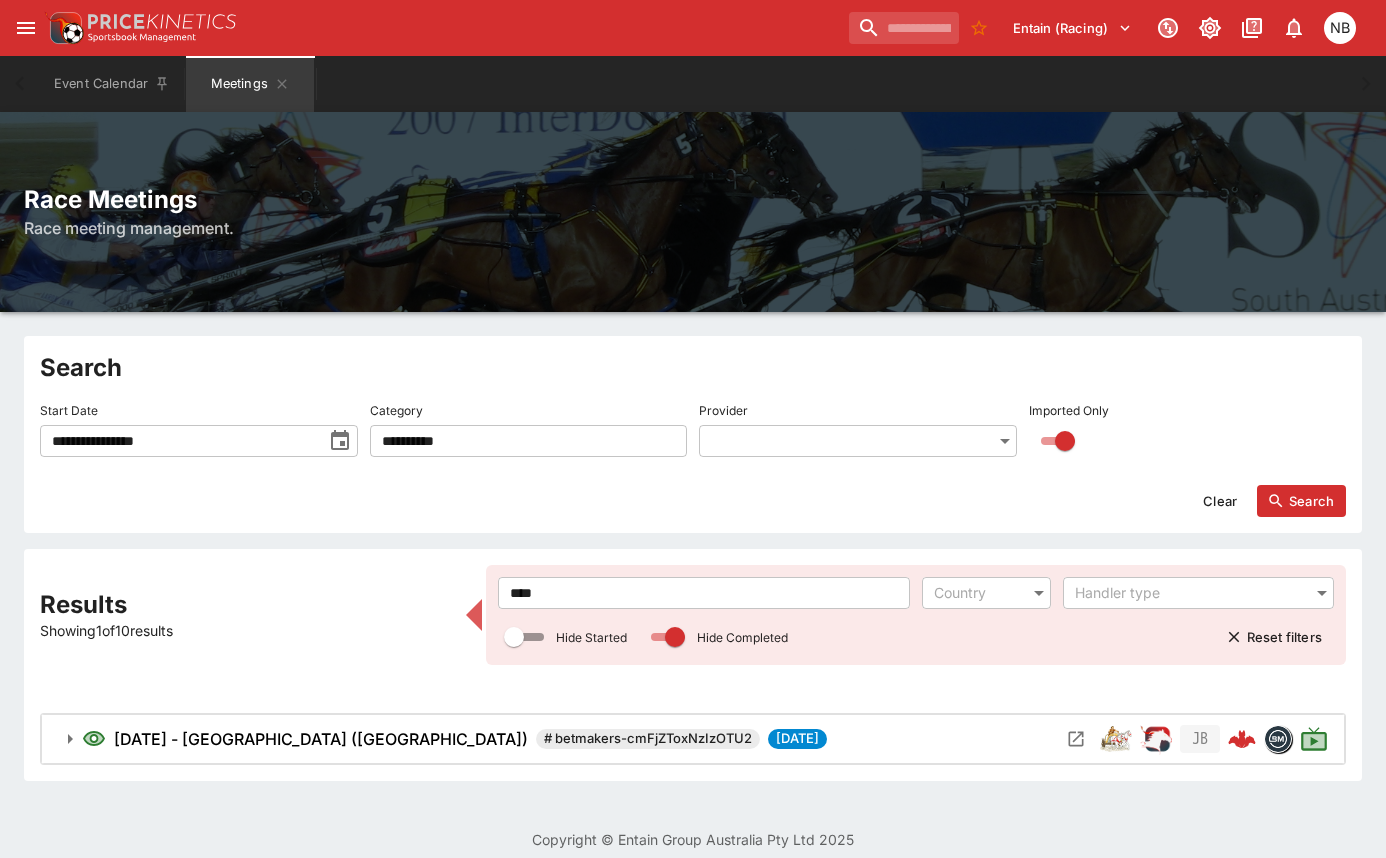 click at bounding box center (1076, 739) 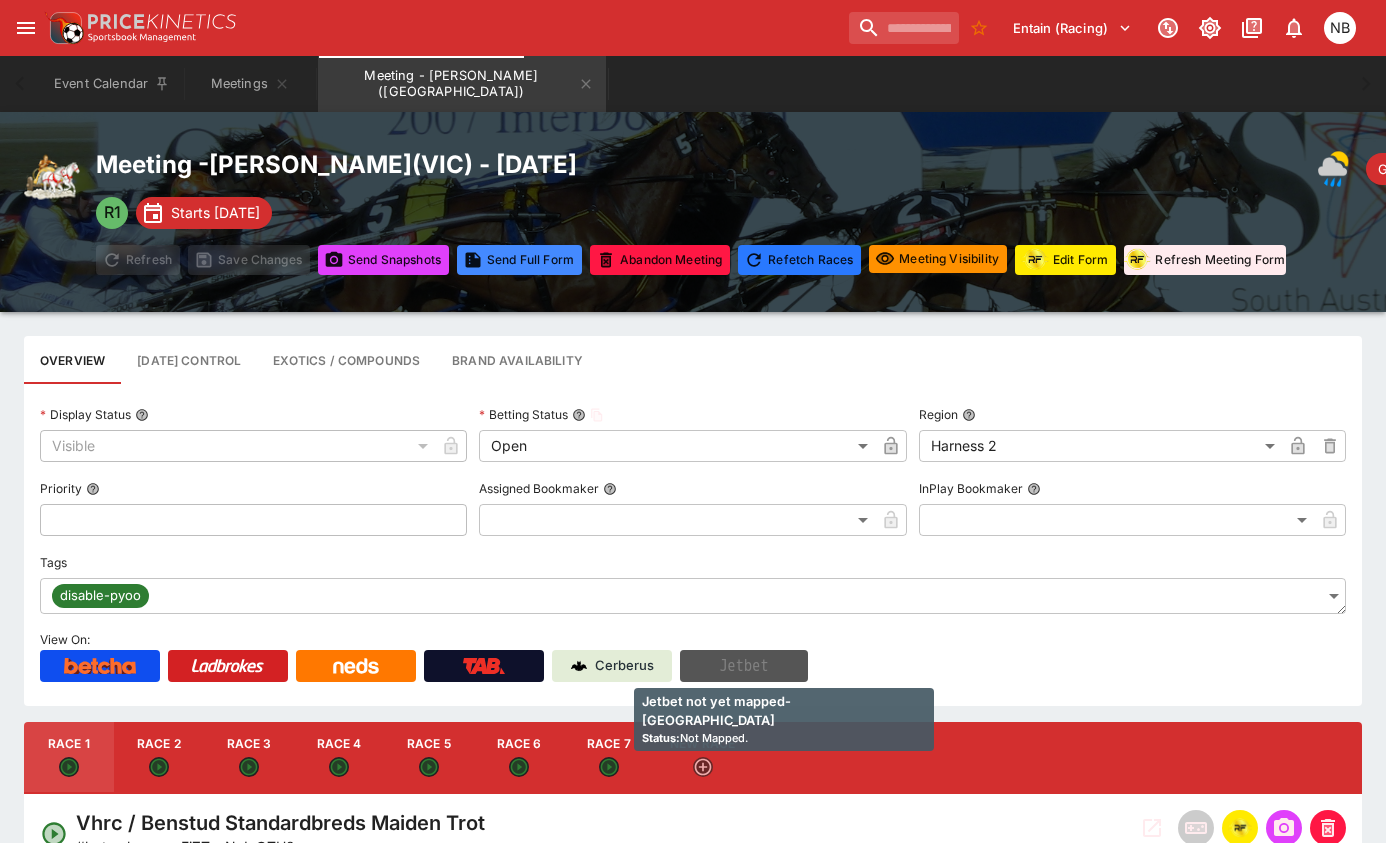 click on "Jetbet" at bounding box center (744, 666) 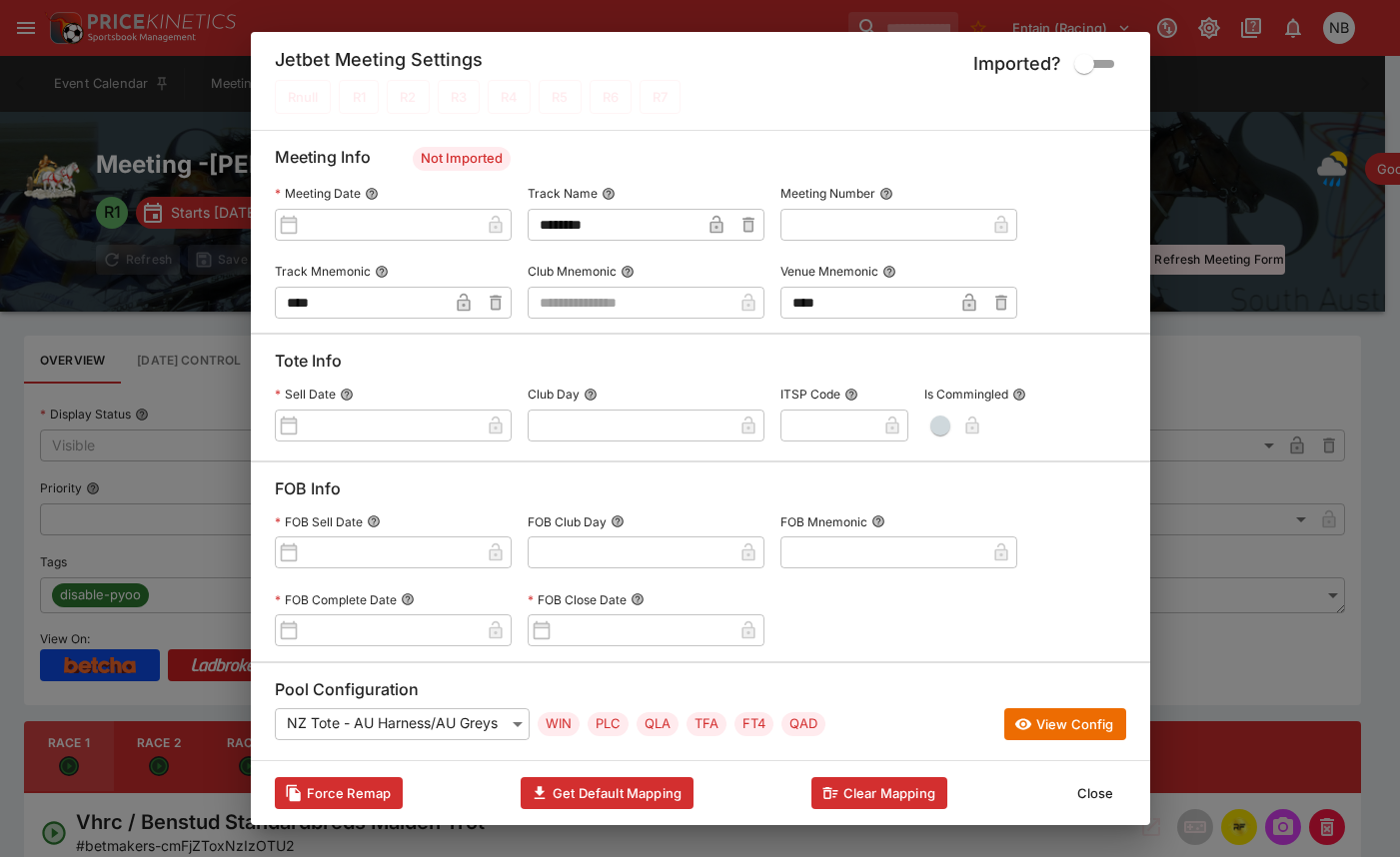 click at bounding box center [748, 303] 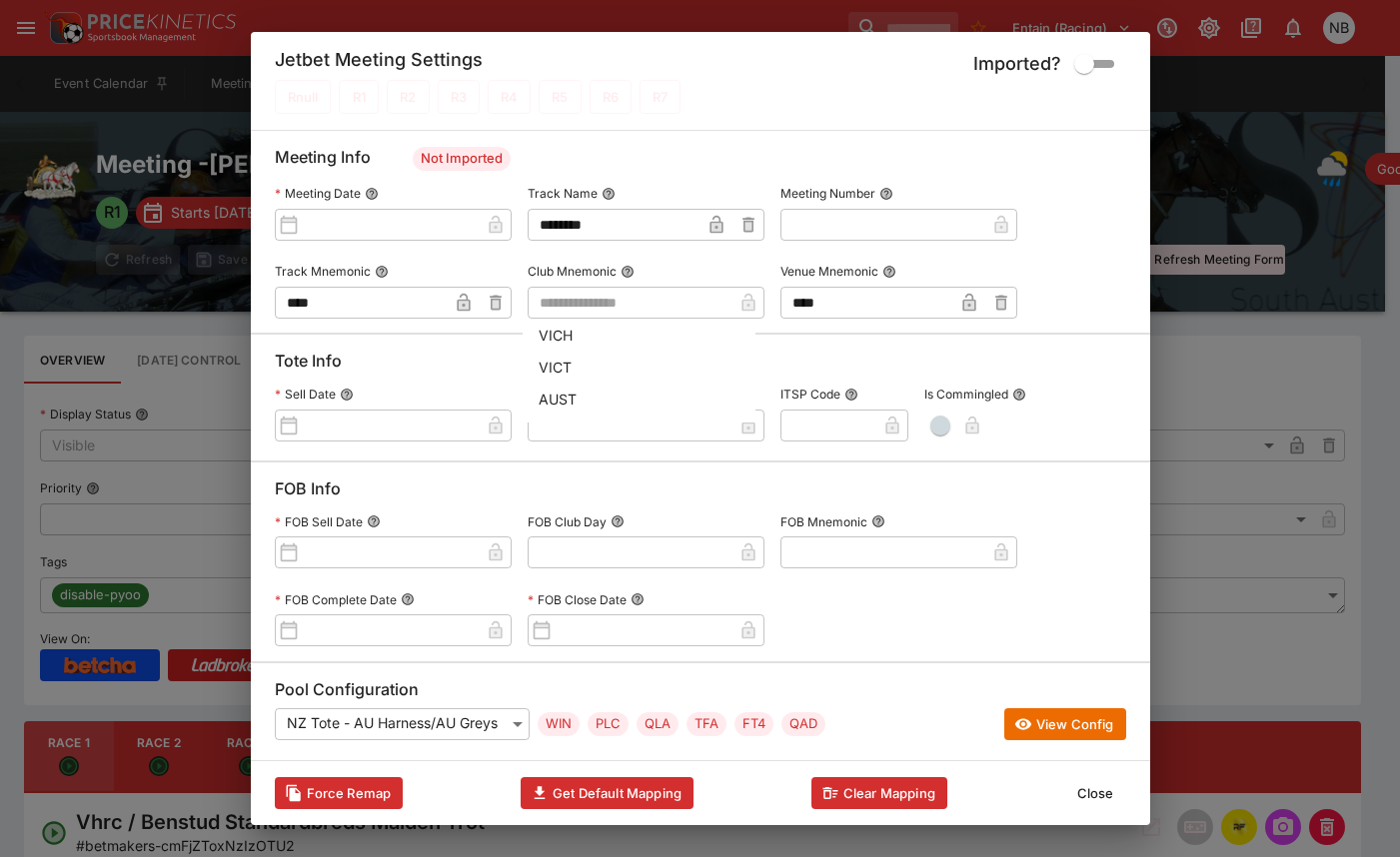 click on "VICT" at bounding box center [639, 367] 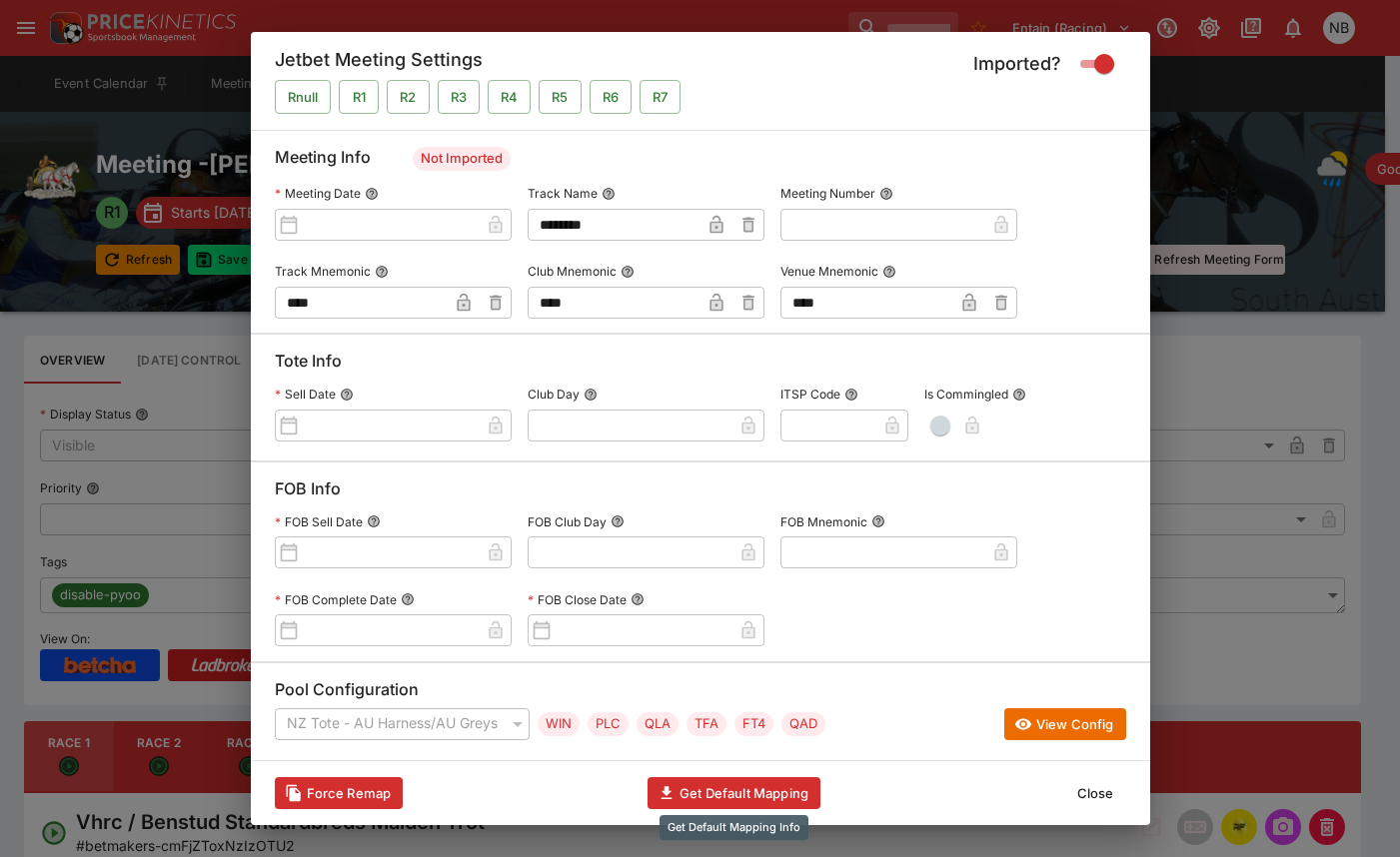 click on "Get Default Mapping" at bounding box center (733, 793) 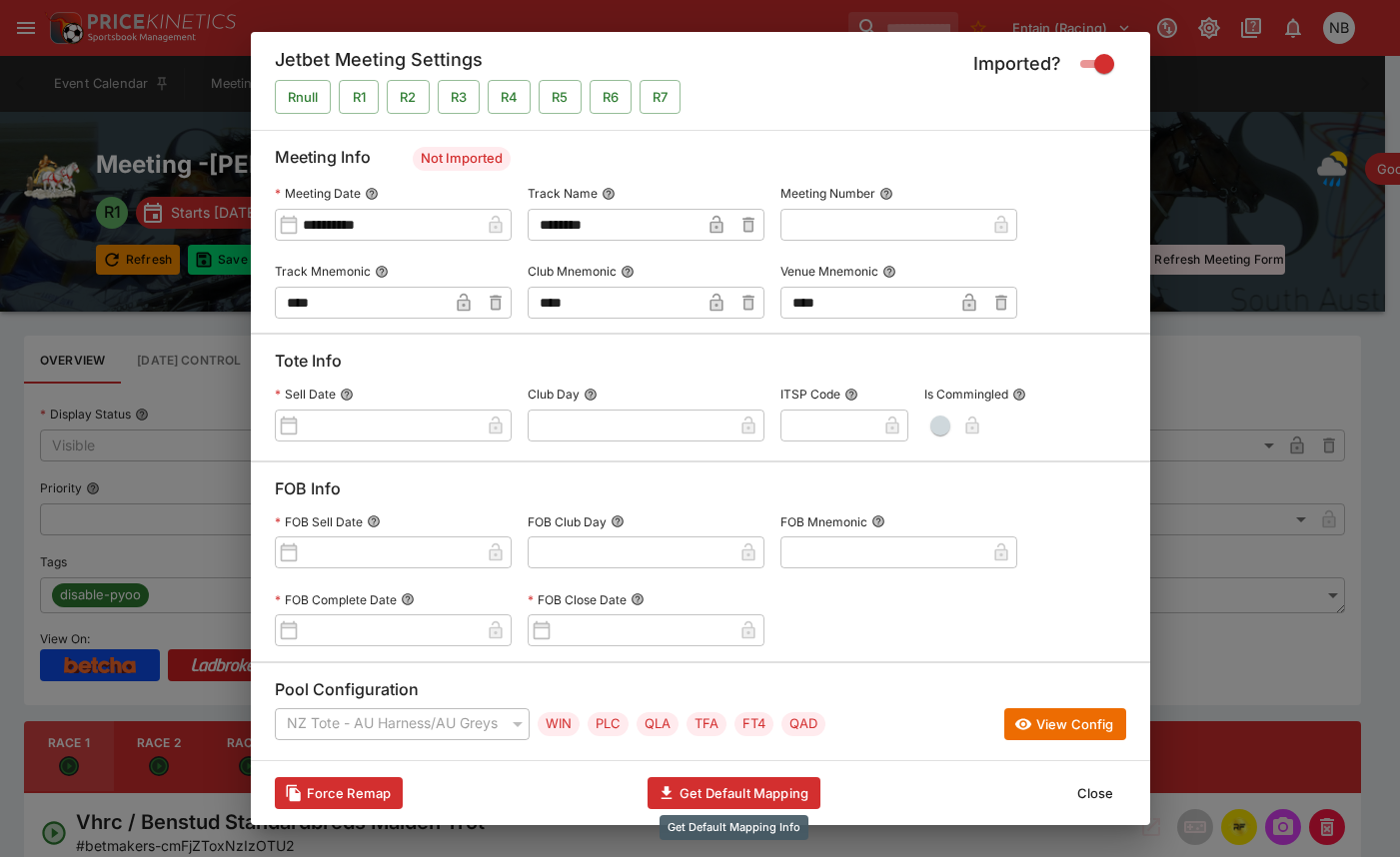 type on "**" 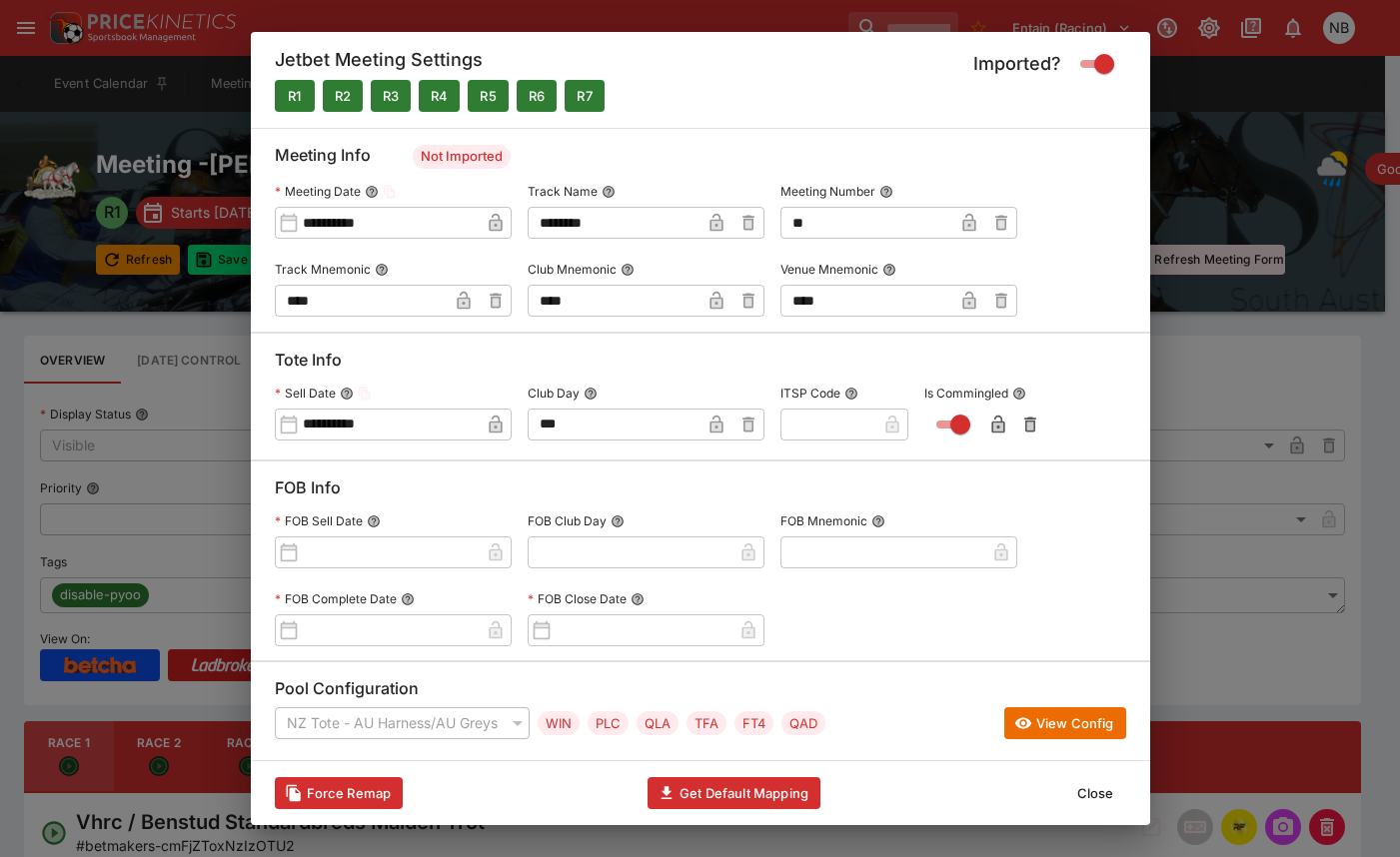 click on "**" at bounding box center (866, 223) 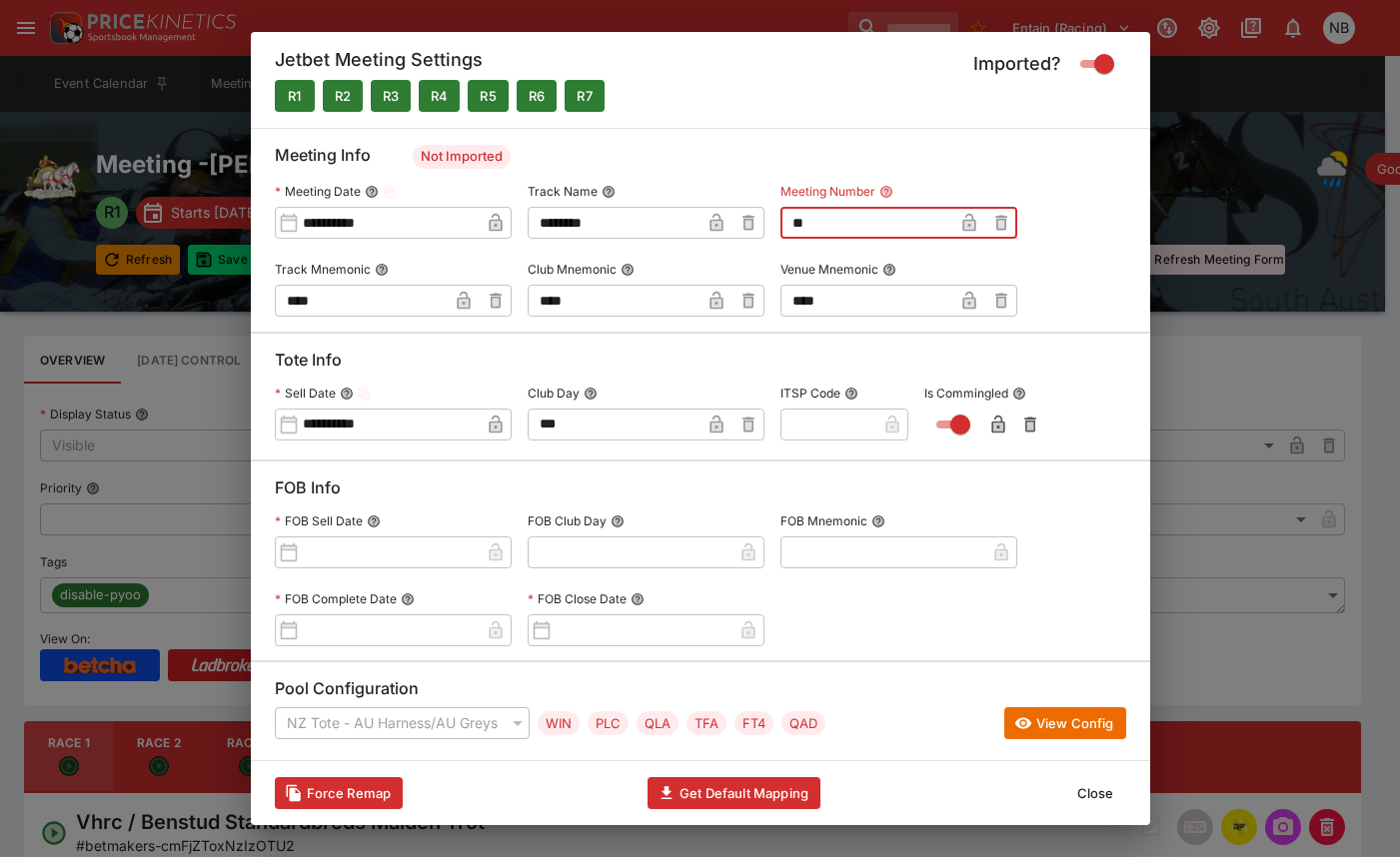type on "**" 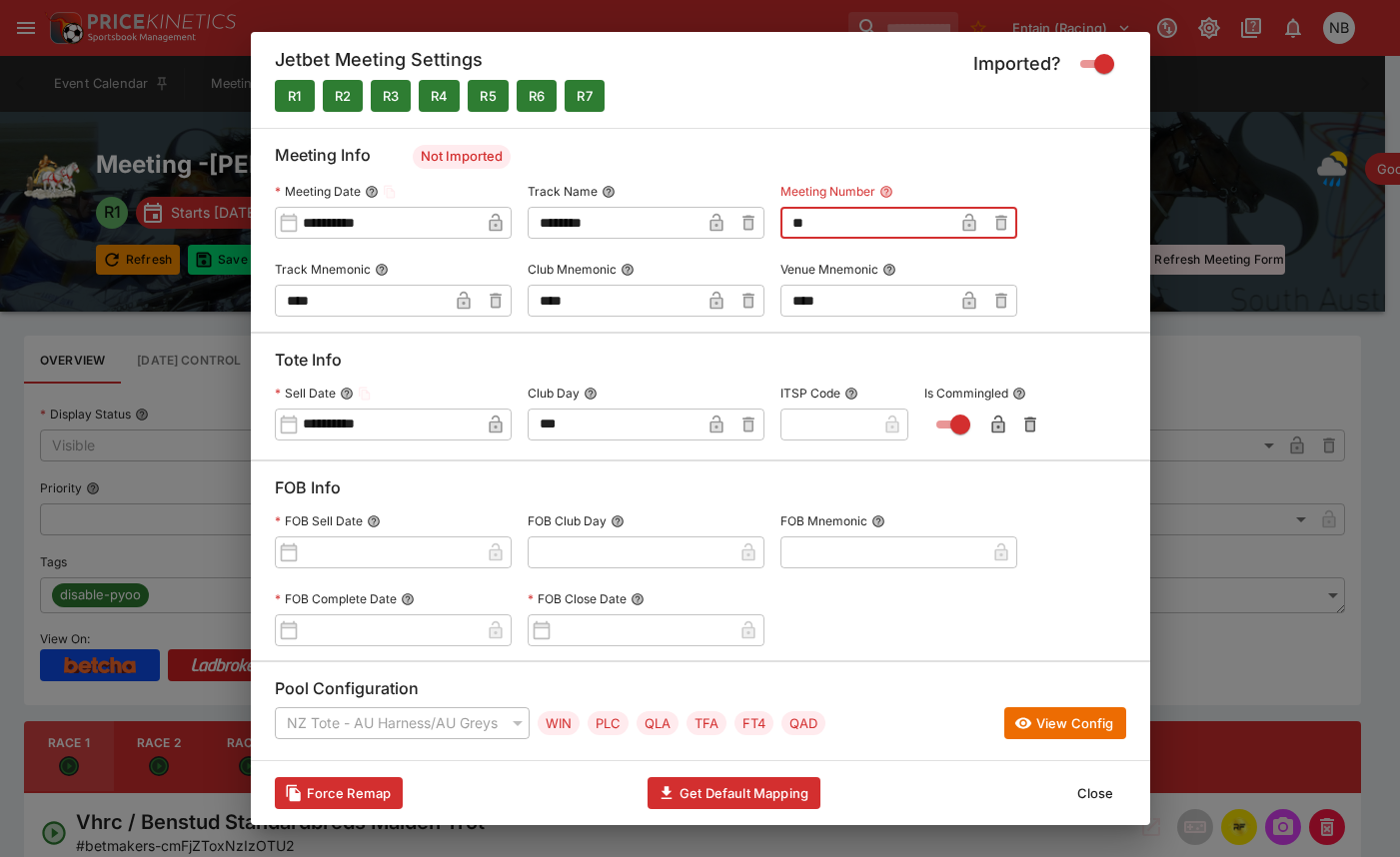 click on "Close" at bounding box center [1095, 793] 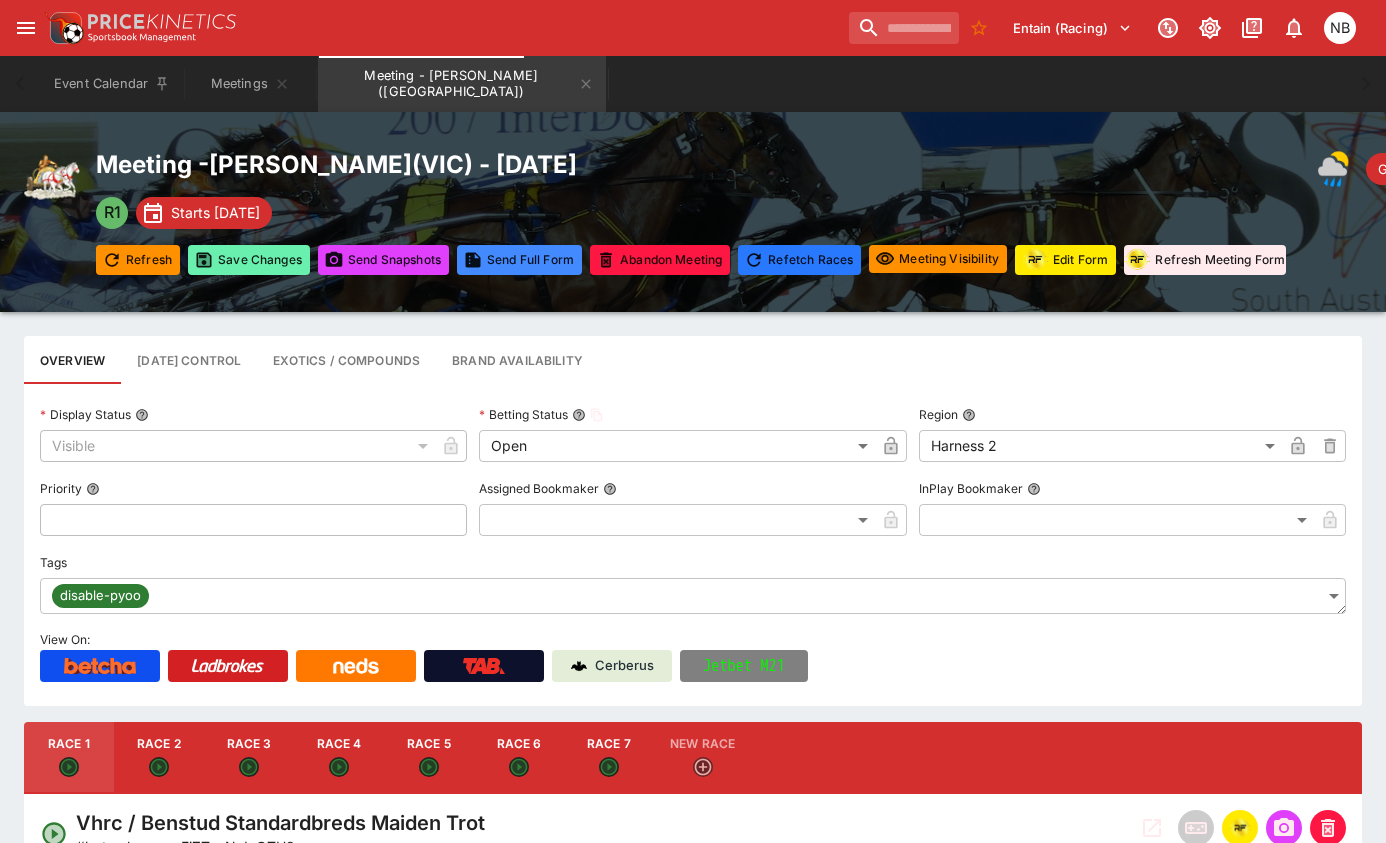 click on "Save Changes" at bounding box center [249, 260] 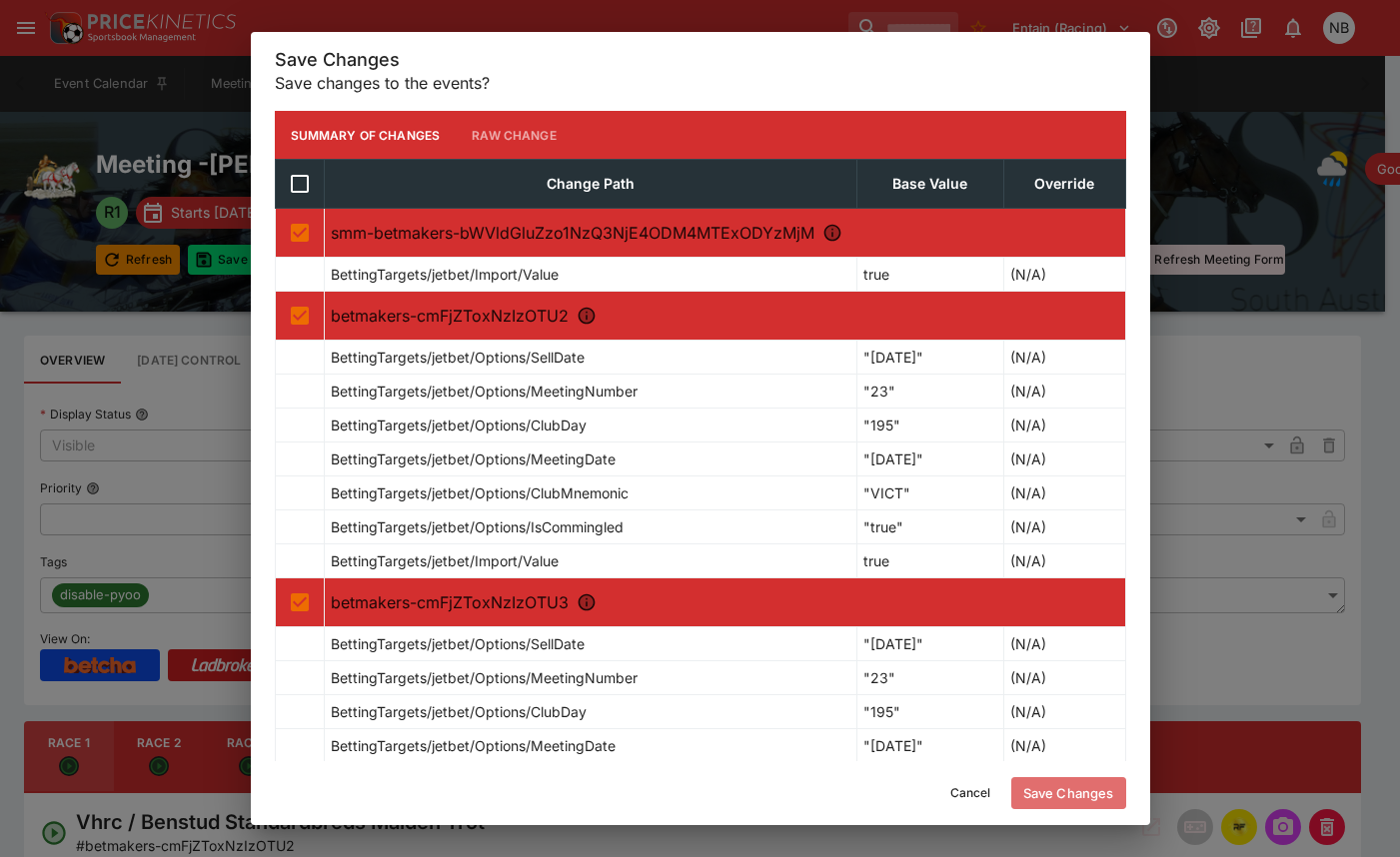 click on "Save Changes" at bounding box center (1068, 793) 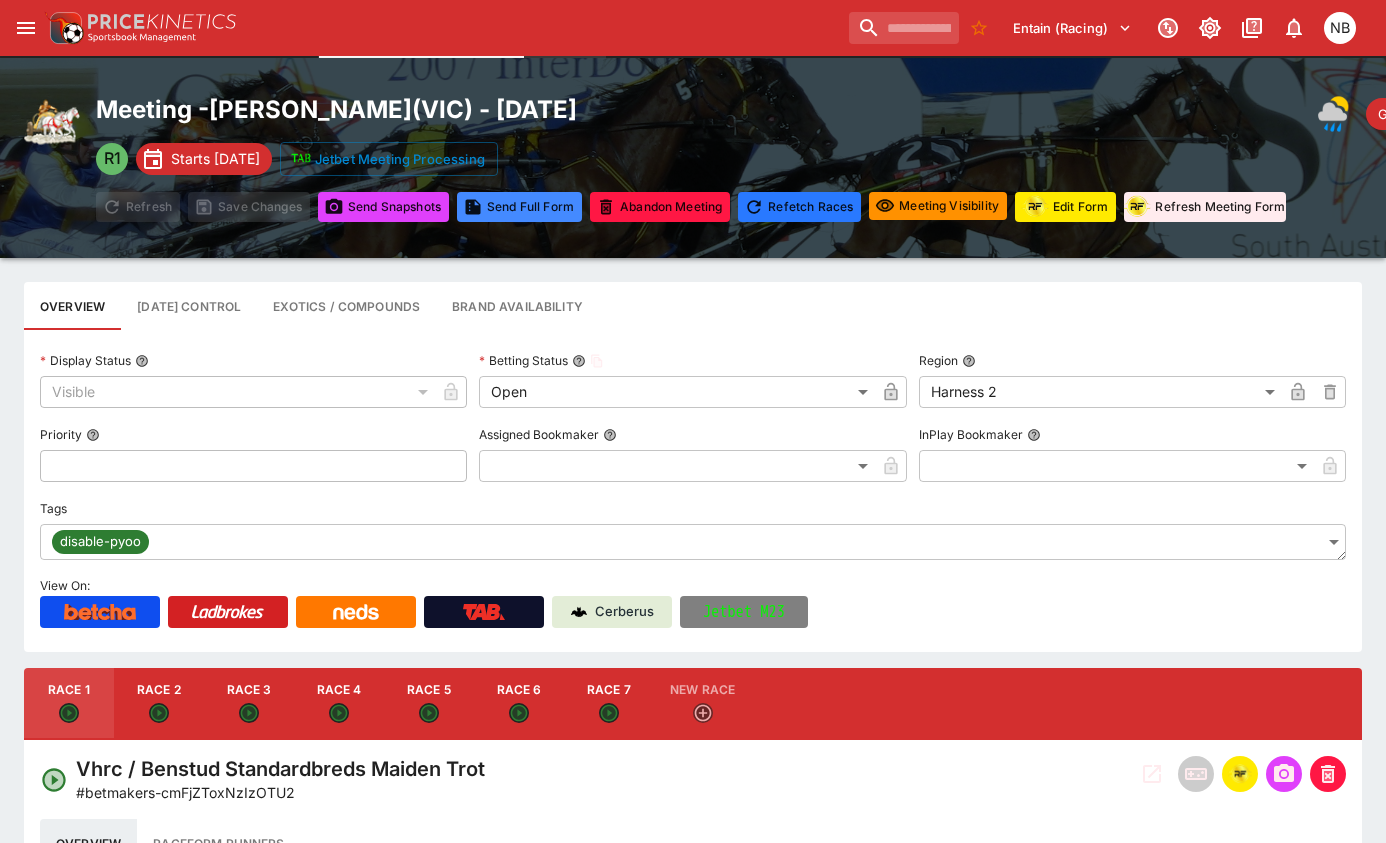 scroll, scrollTop: 100, scrollLeft: 0, axis: vertical 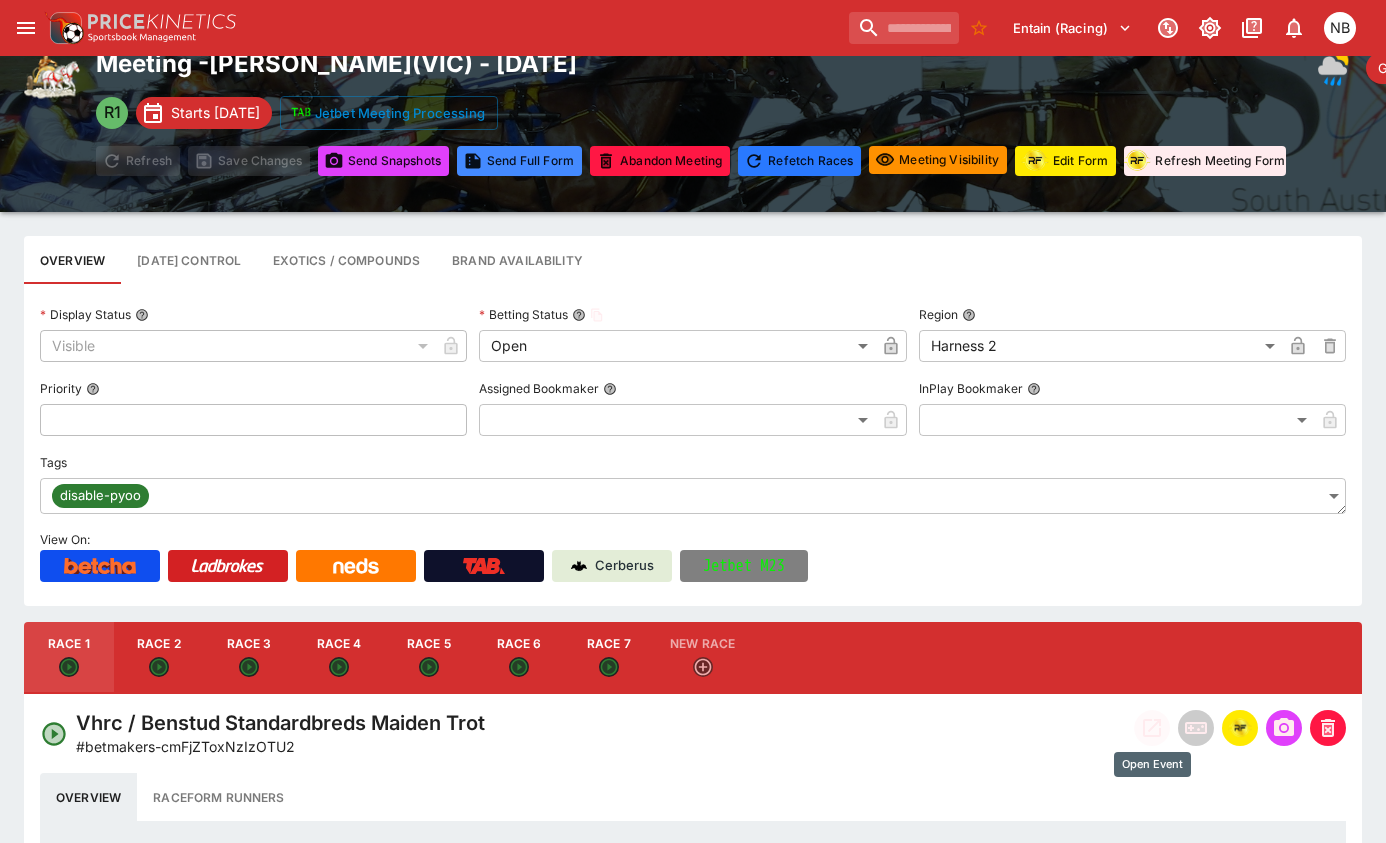 click 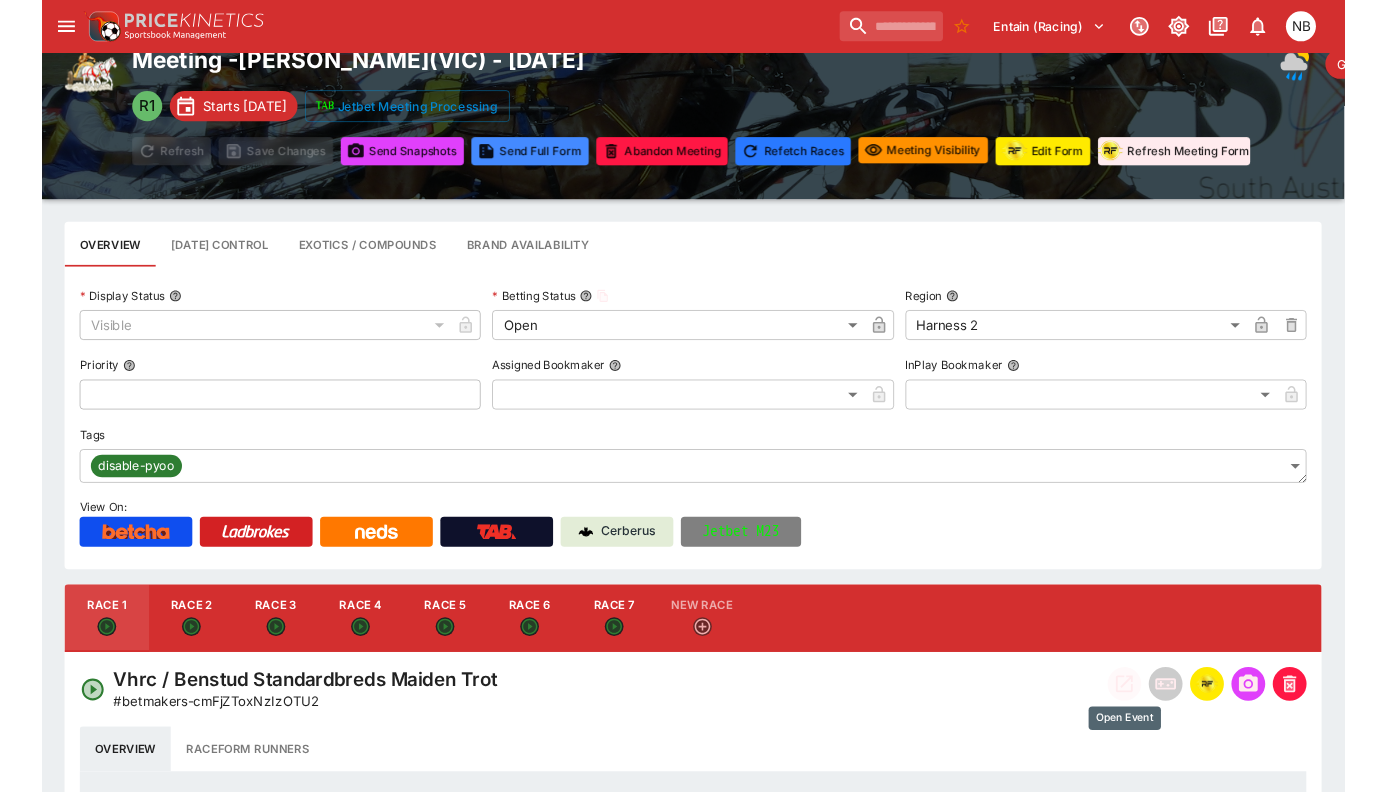 scroll, scrollTop: 0, scrollLeft: 0, axis: both 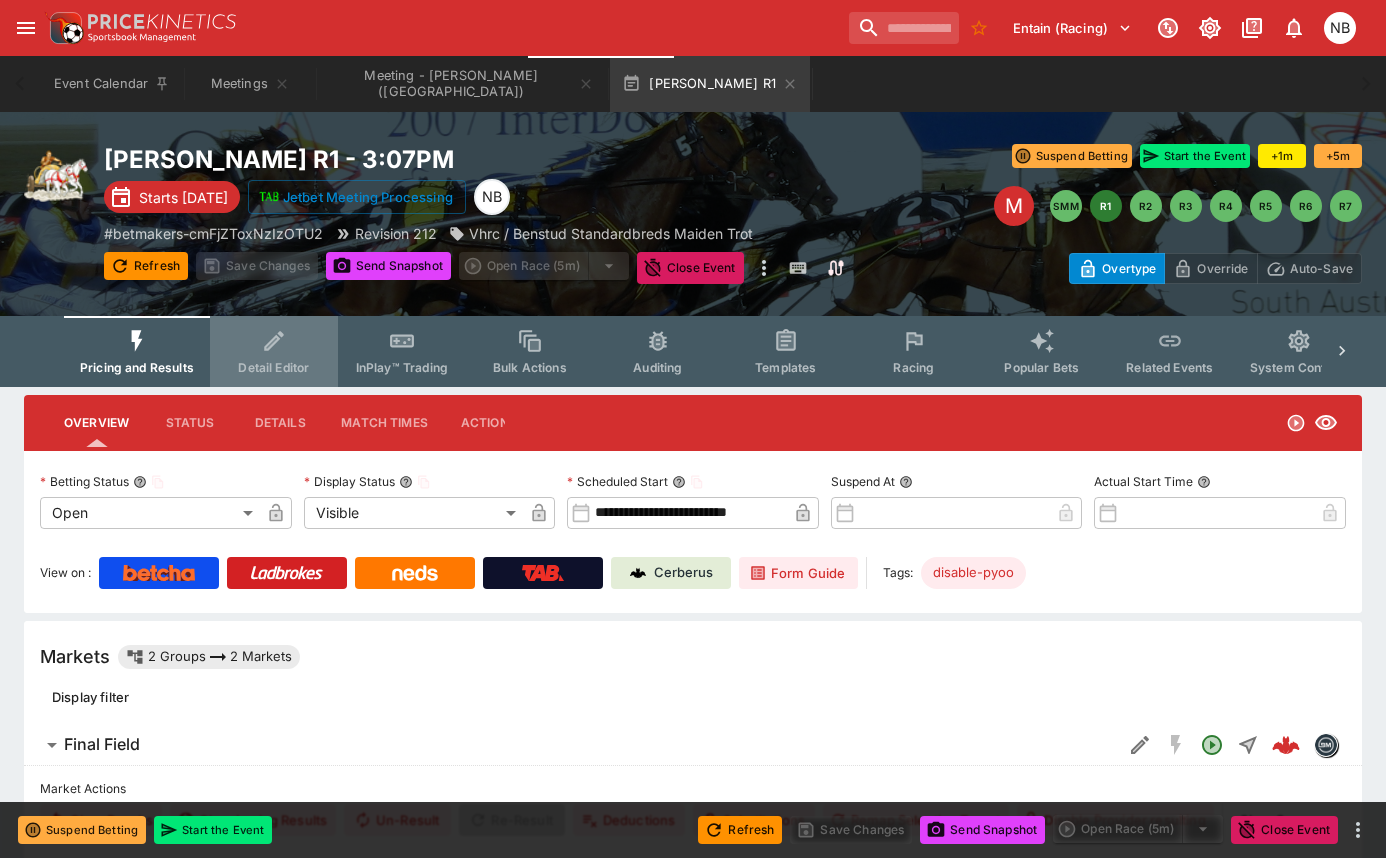 click on "Detail Editor" at bounding box center (274, 351) 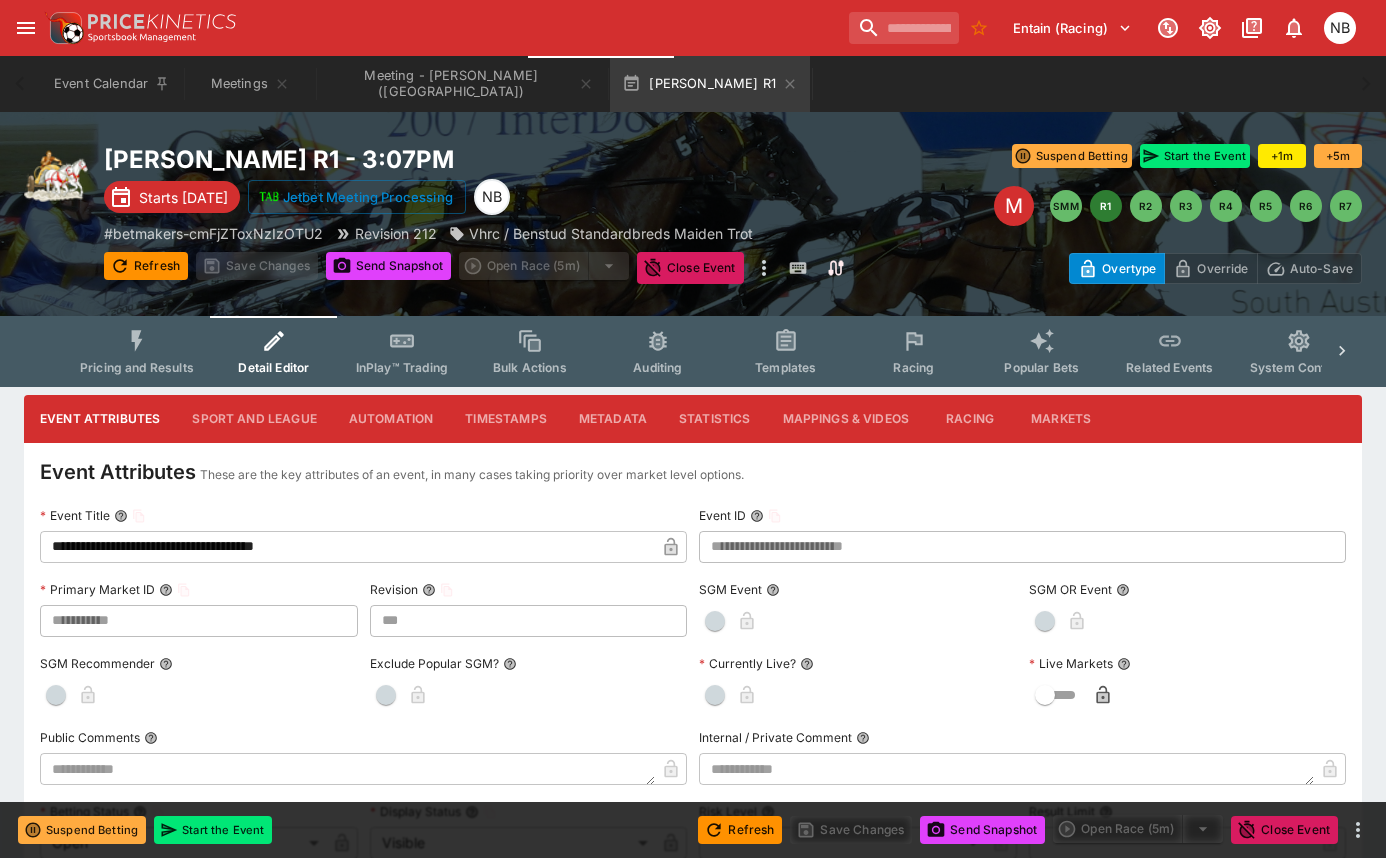 type on "***" 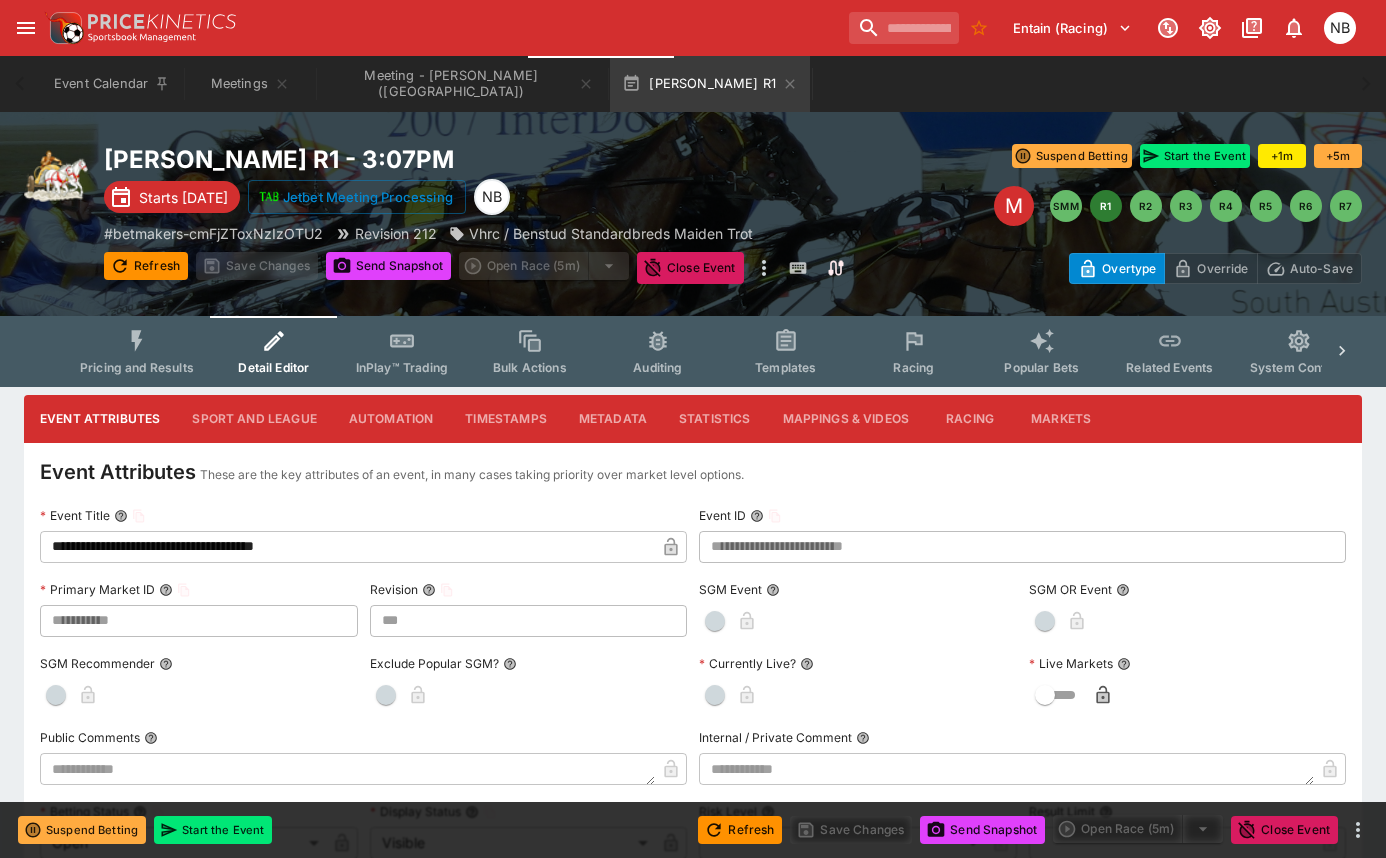 type on "**********" 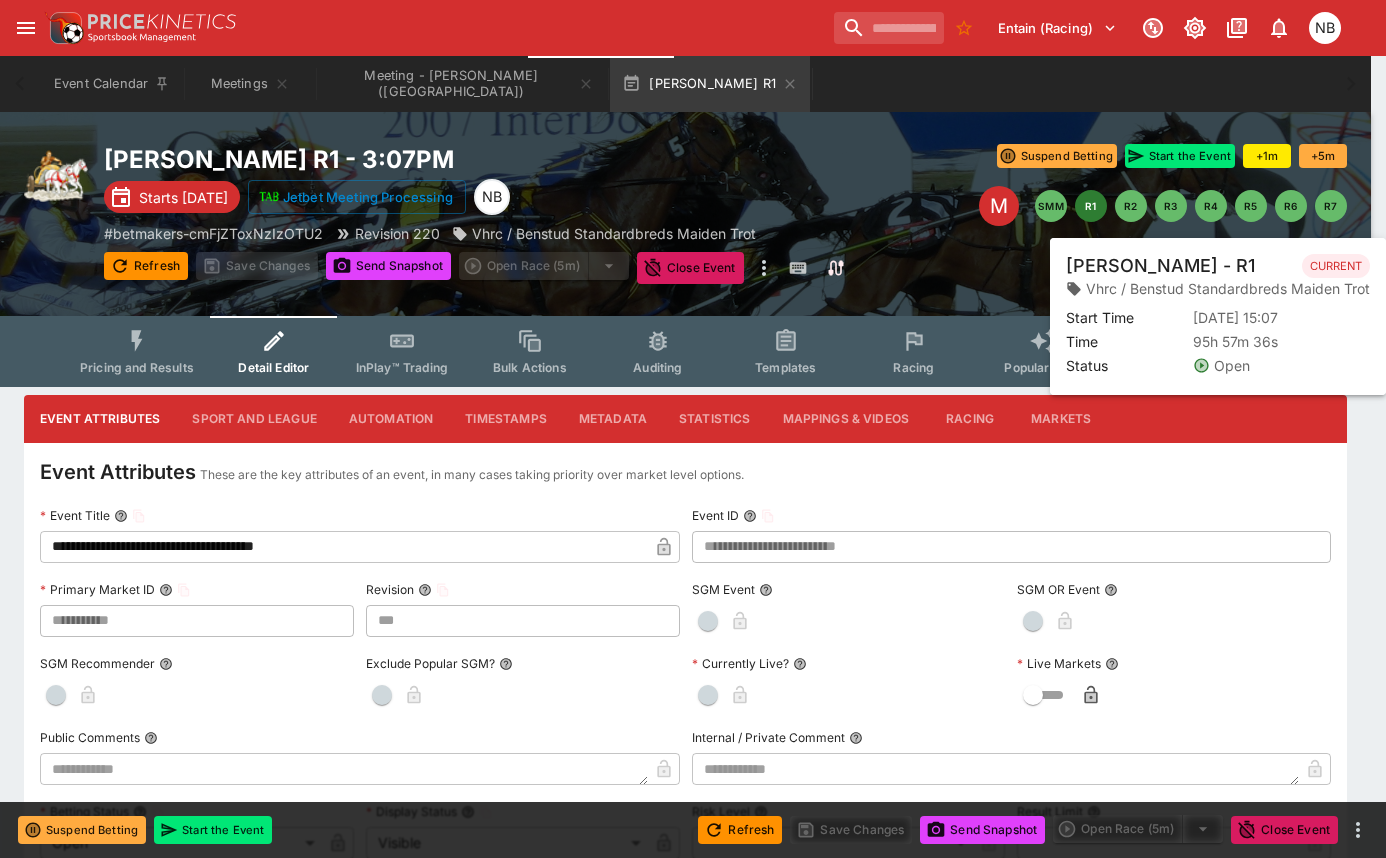 type on "***" 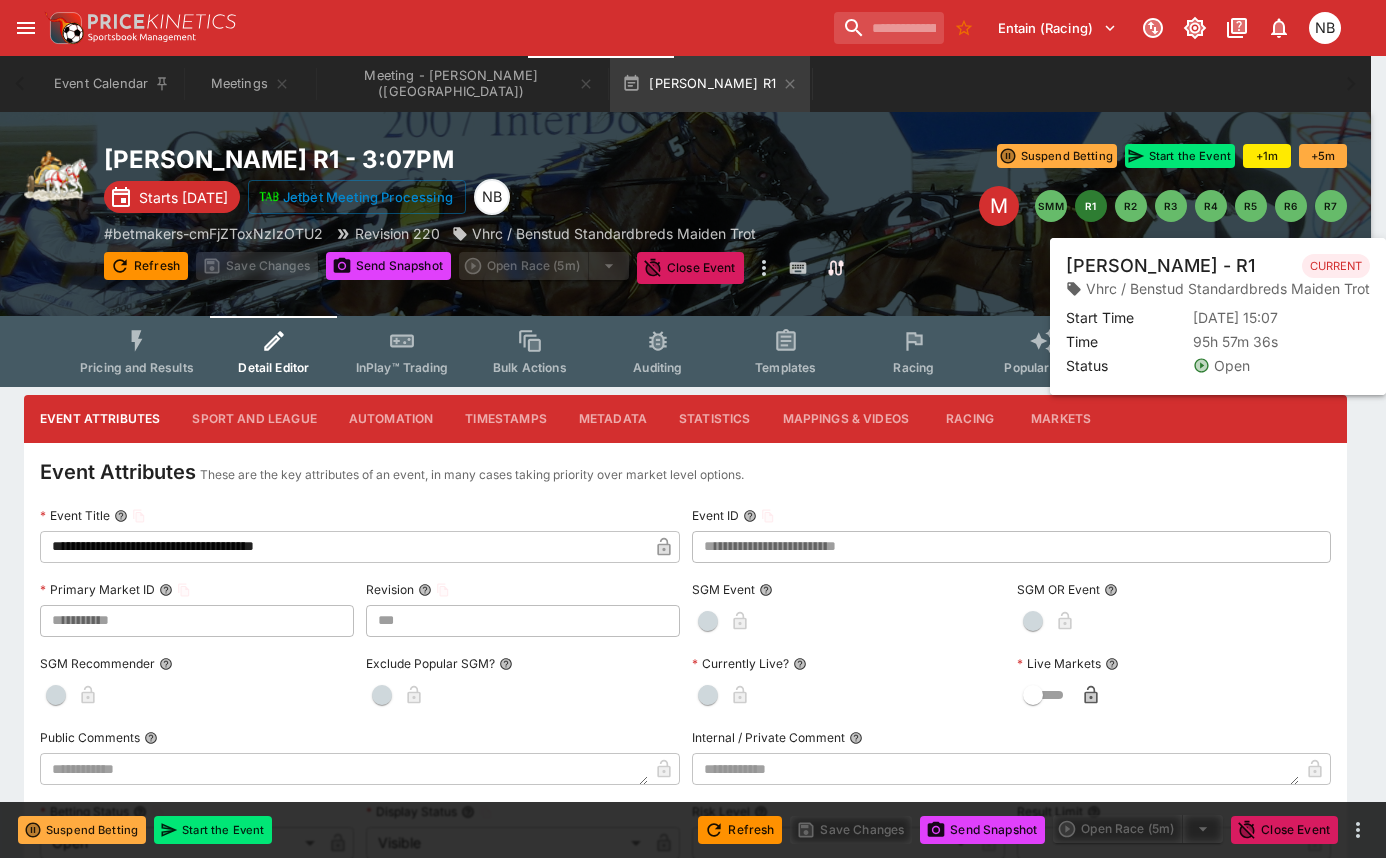 type on "**********" 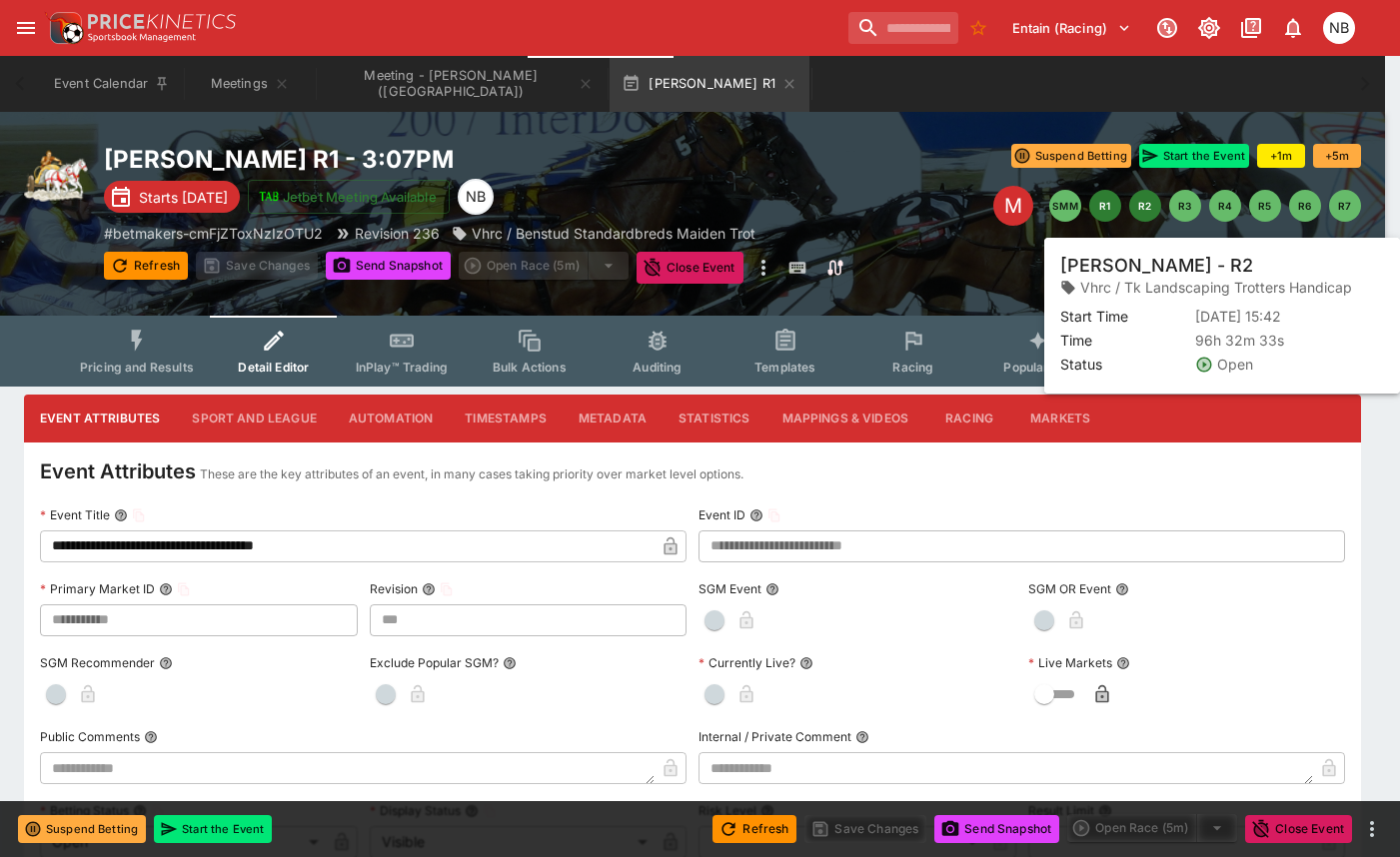 type on "***" 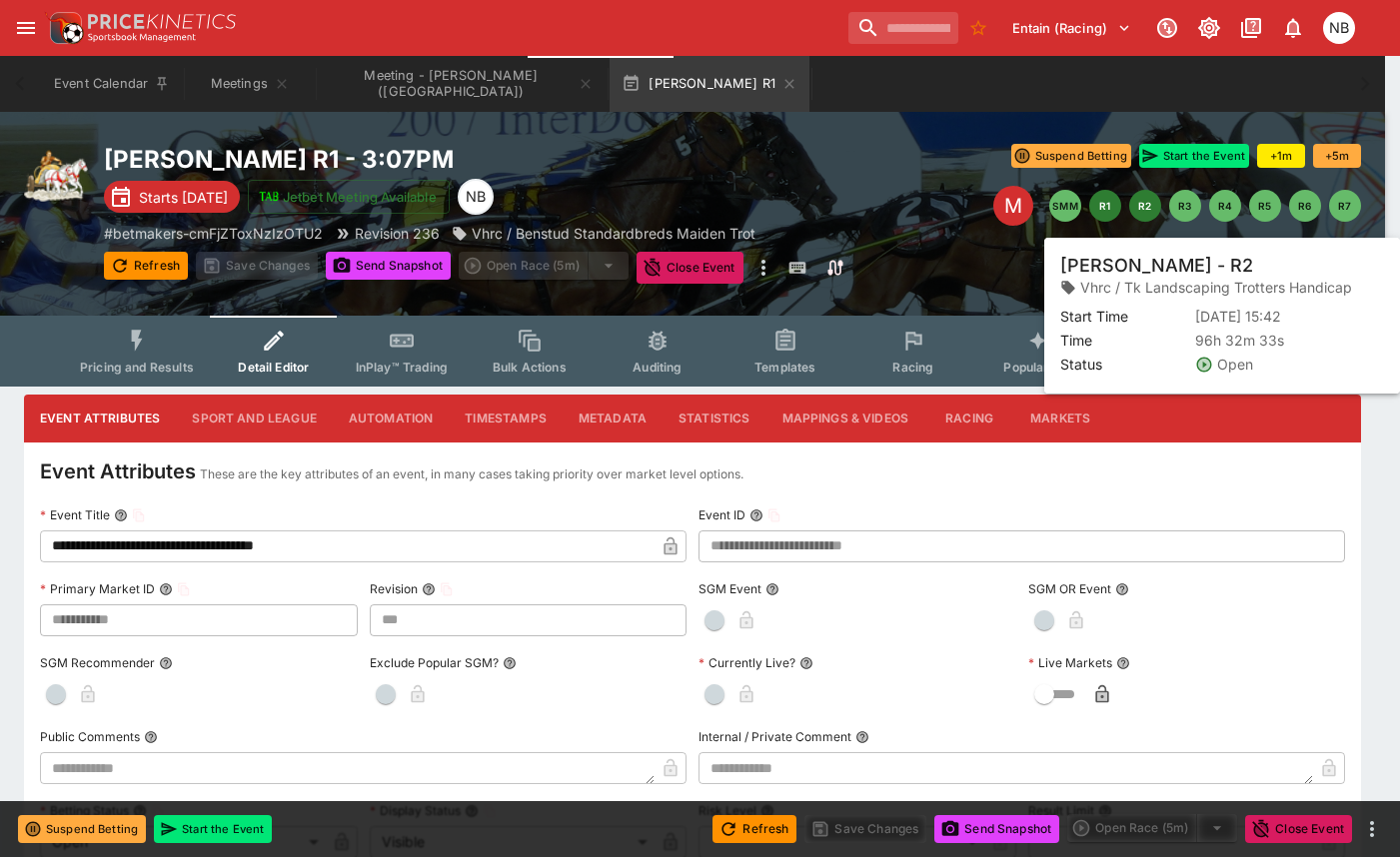 type on "**********" 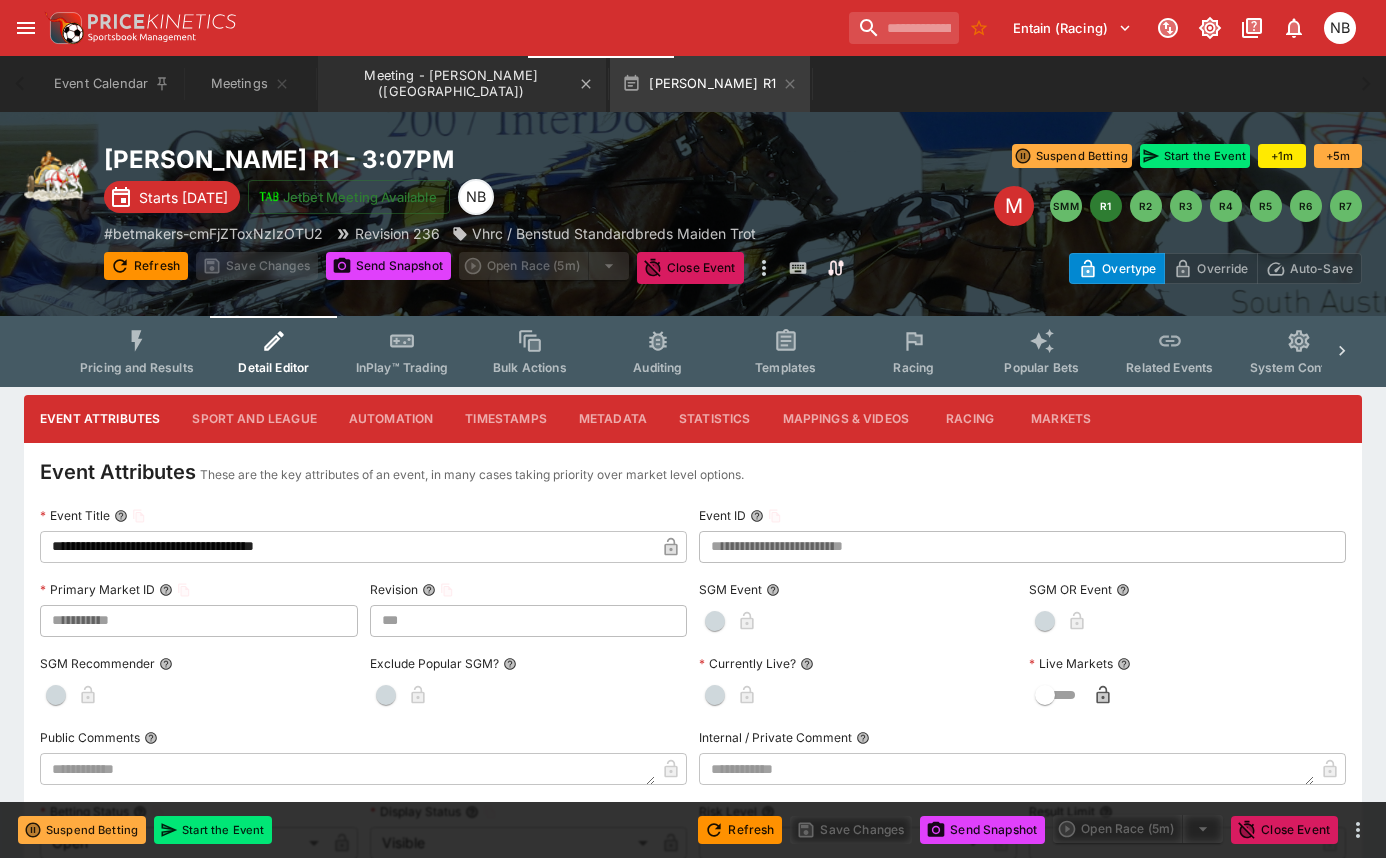 click on "Meeting - [PERSON_NAME] ([GEOGRAPHIC_DATA])" at bounding box center (462, 84) 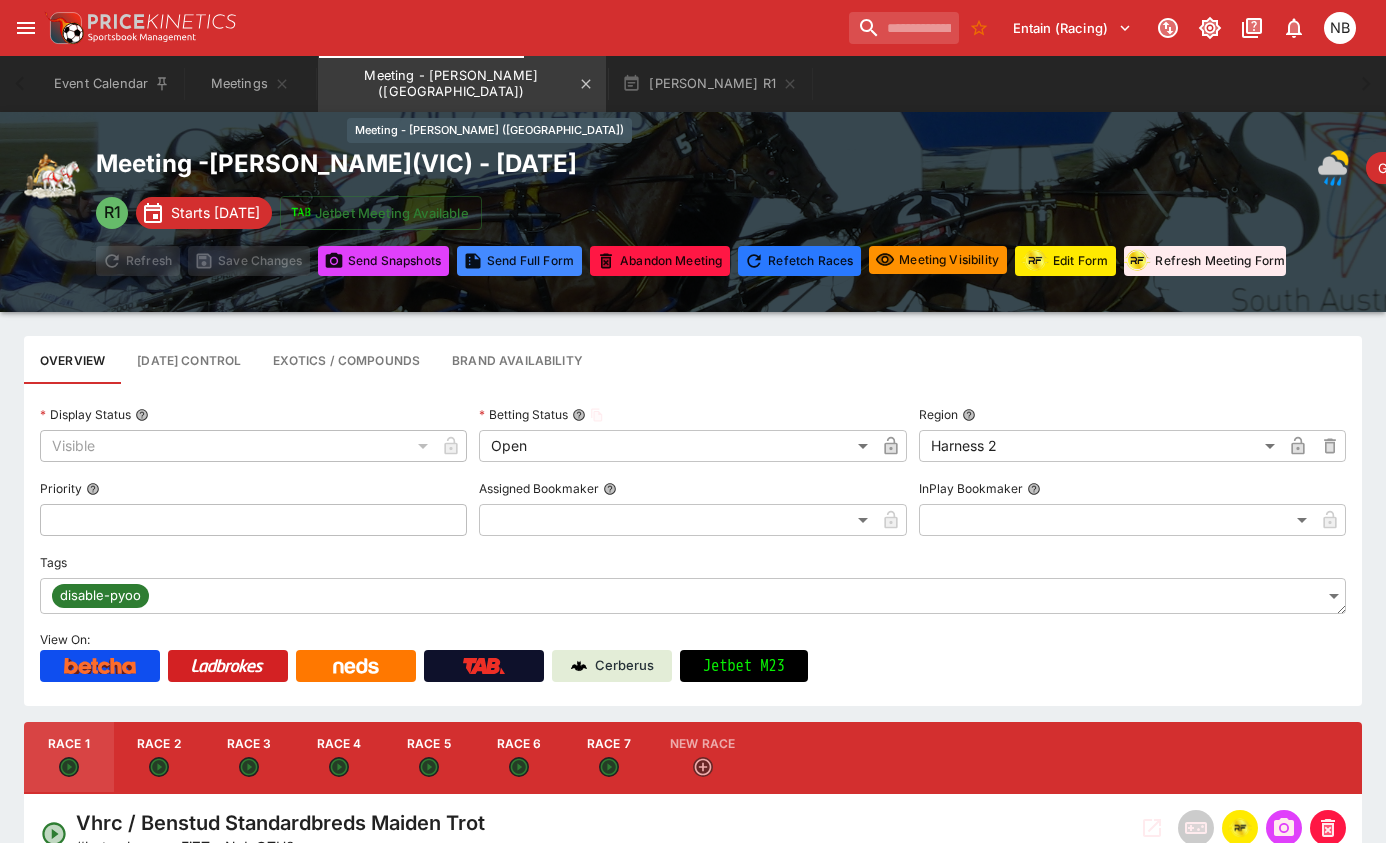 type 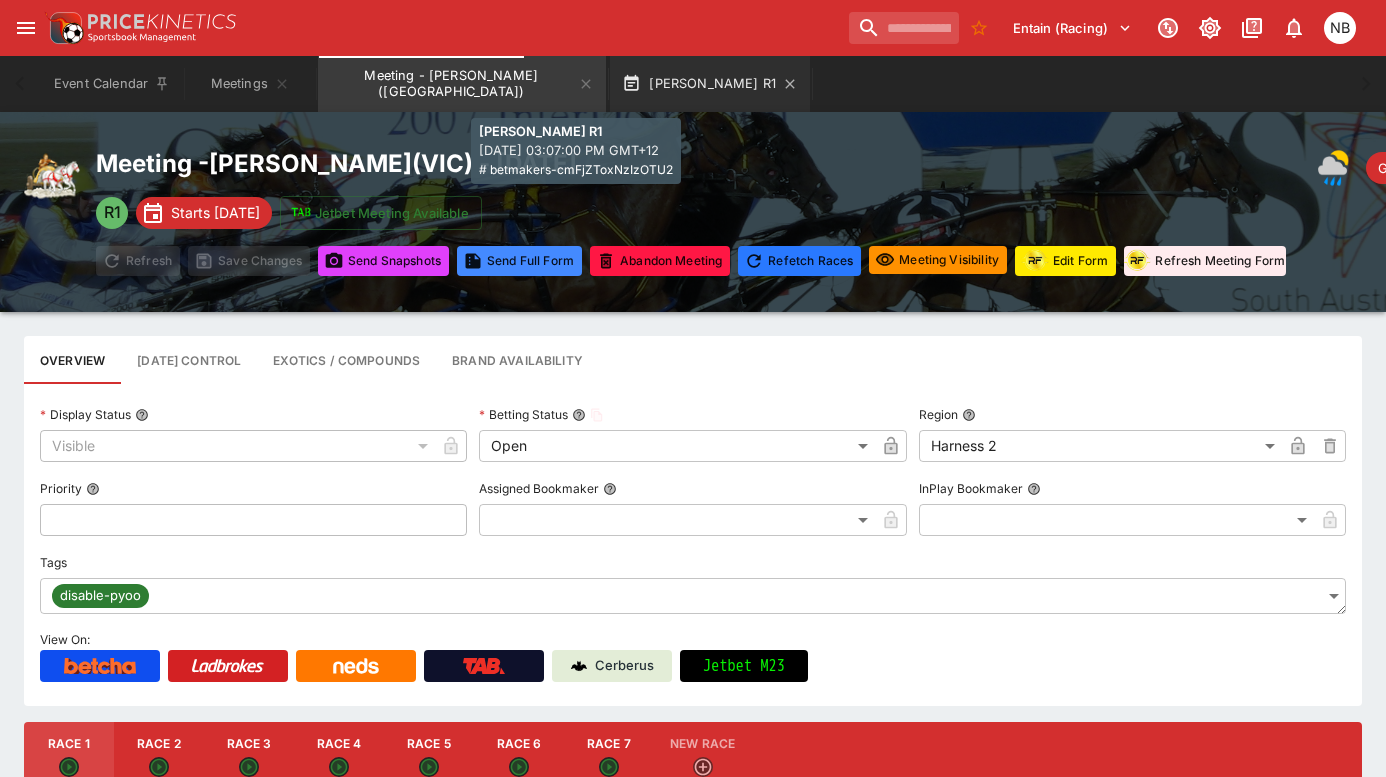 click on "[PERSON_NAME] R1" at bounding box center (710, 84) 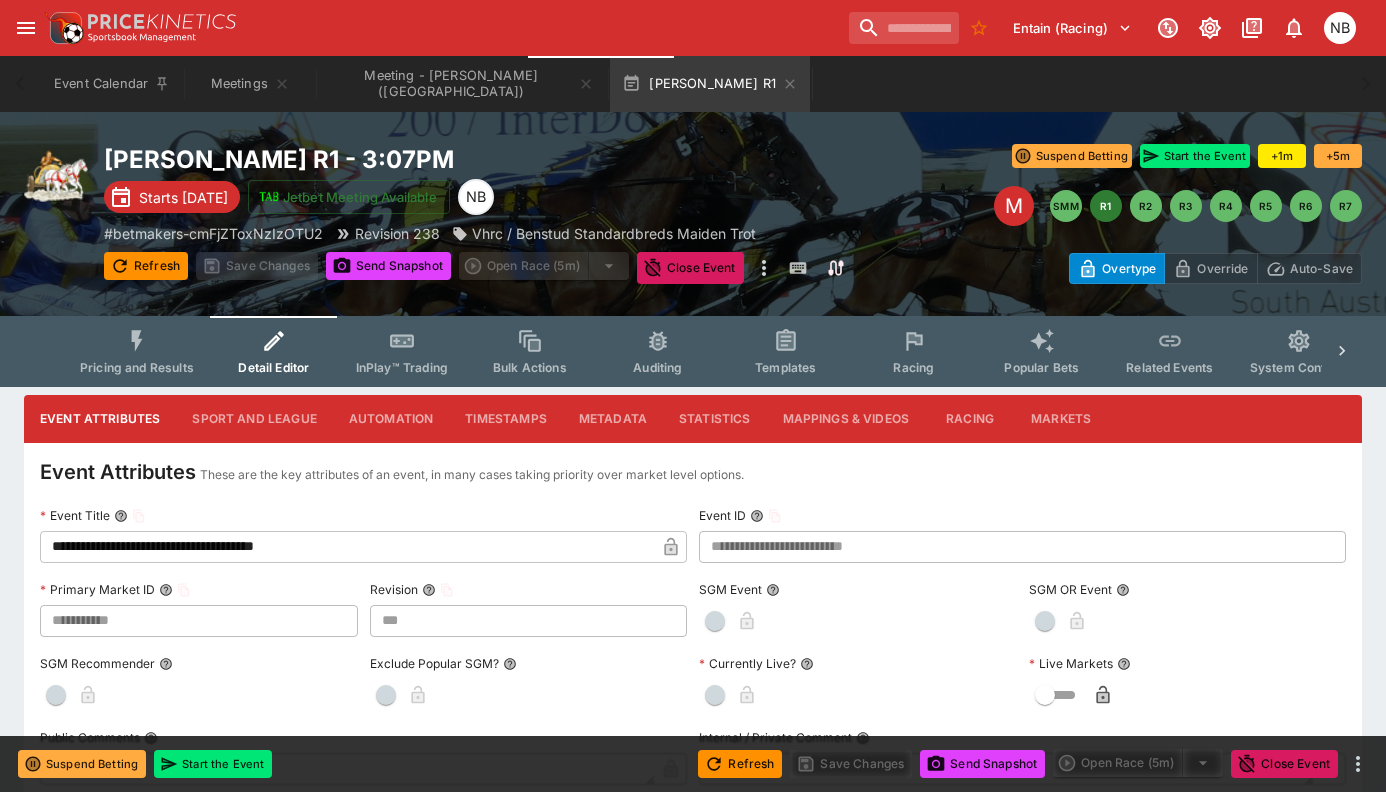 click 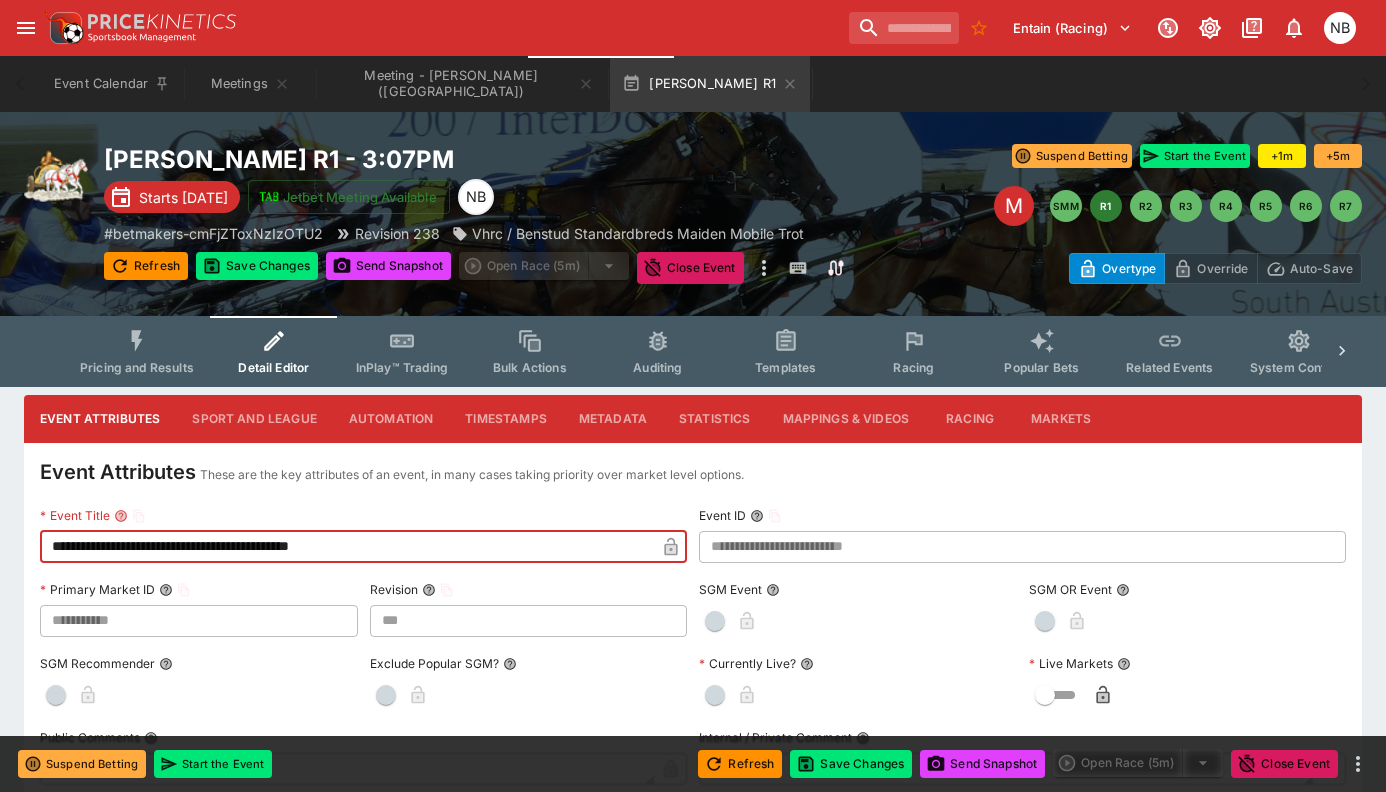 drag, startPoint x: 91, startPoint y: 541, endPoint x: 541, endPoint y: 558, distance: 450.32098 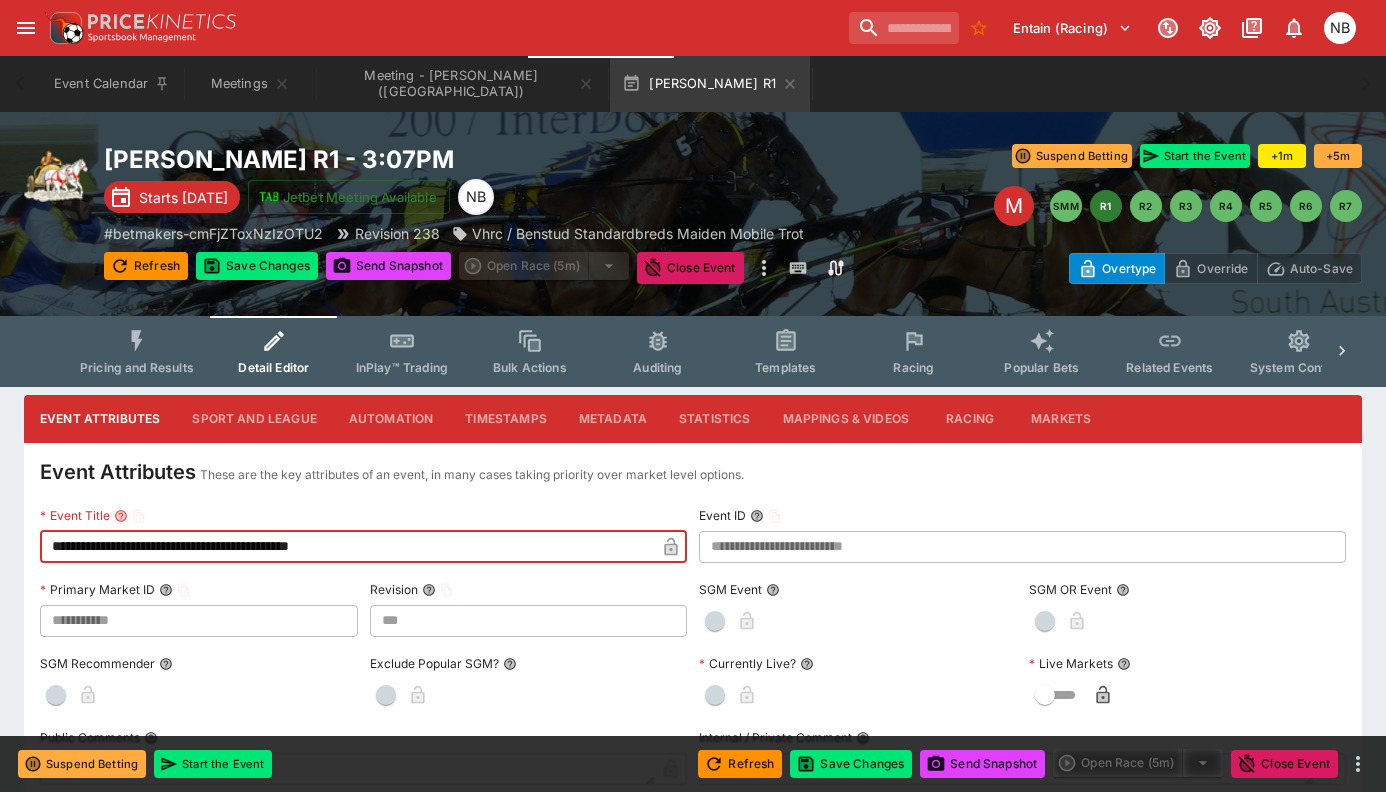 type on "**********" 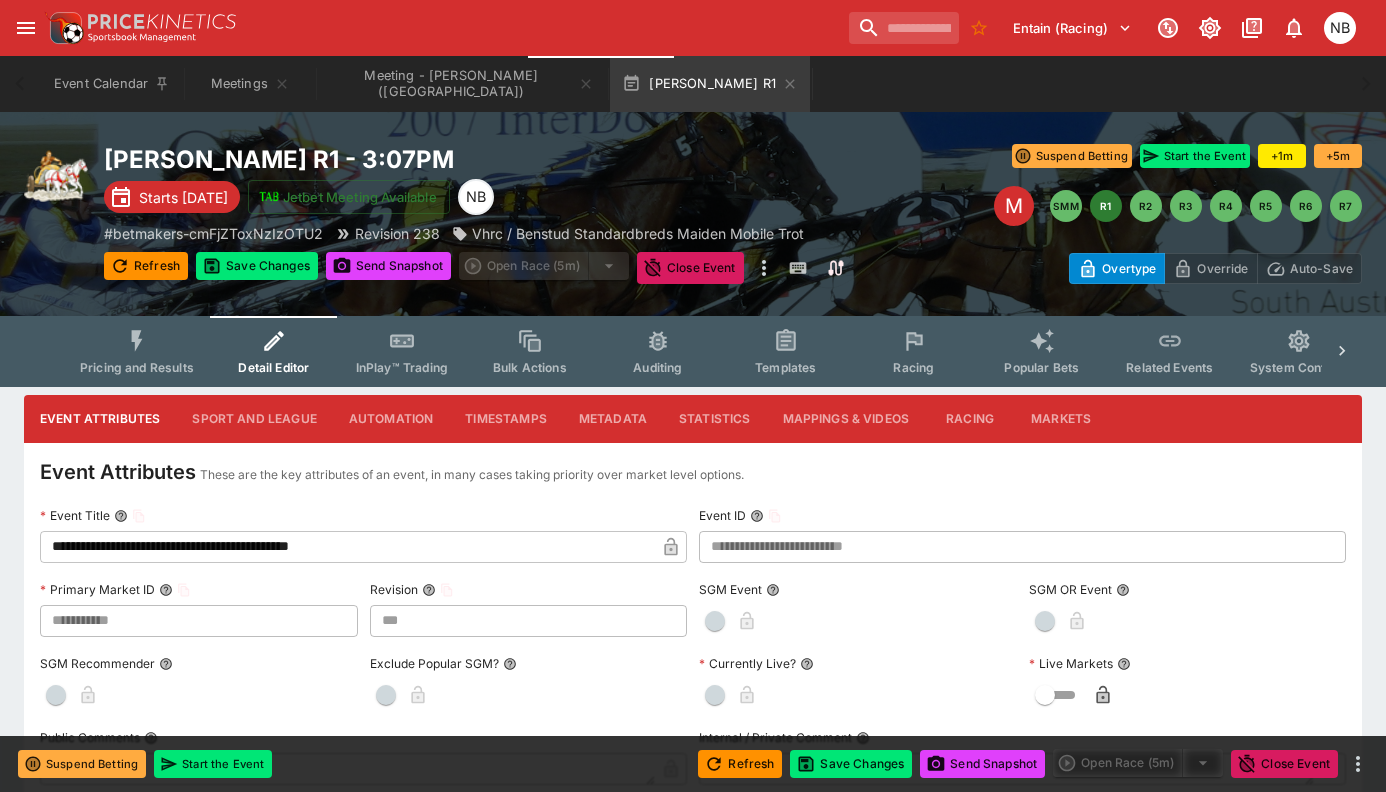 click 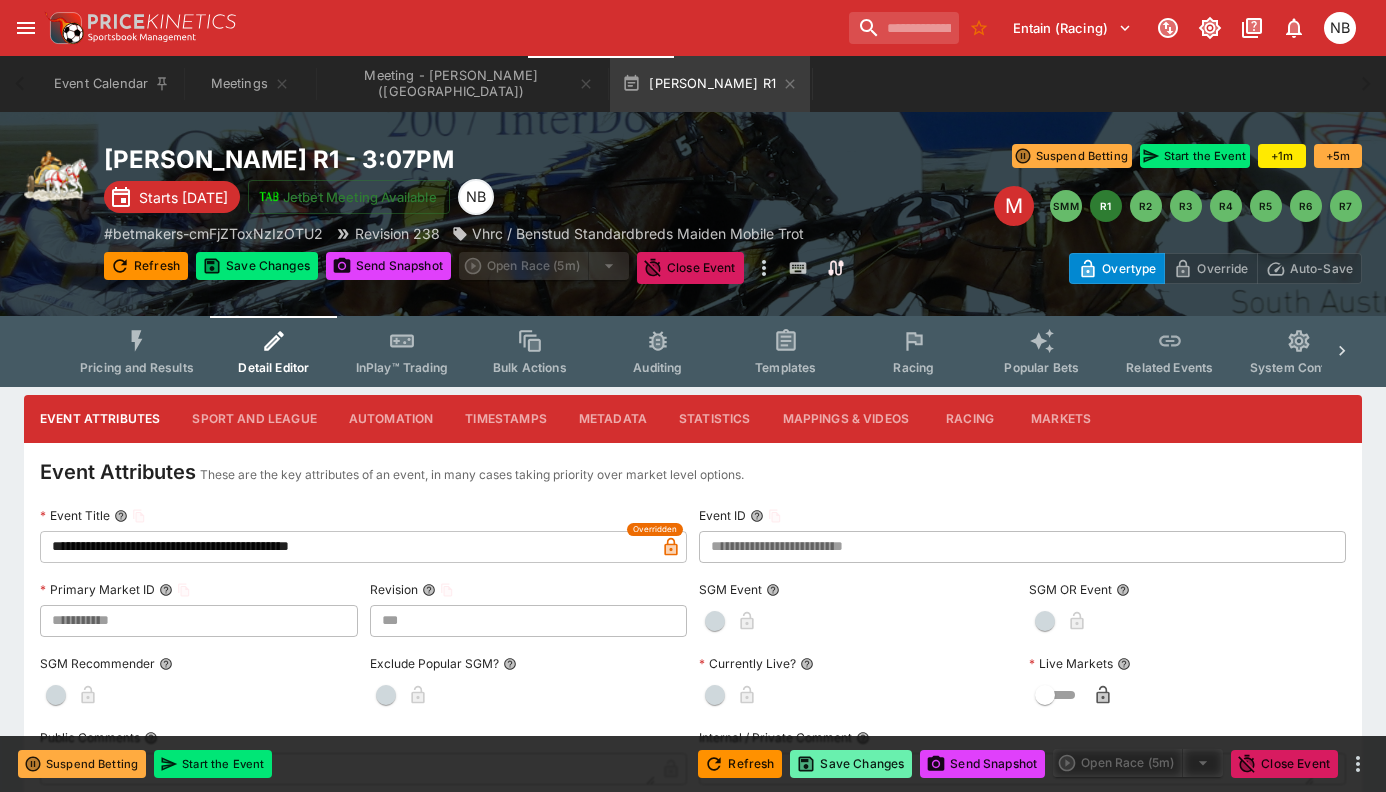 click on "Save Changes" at bounding box center (851, 764) 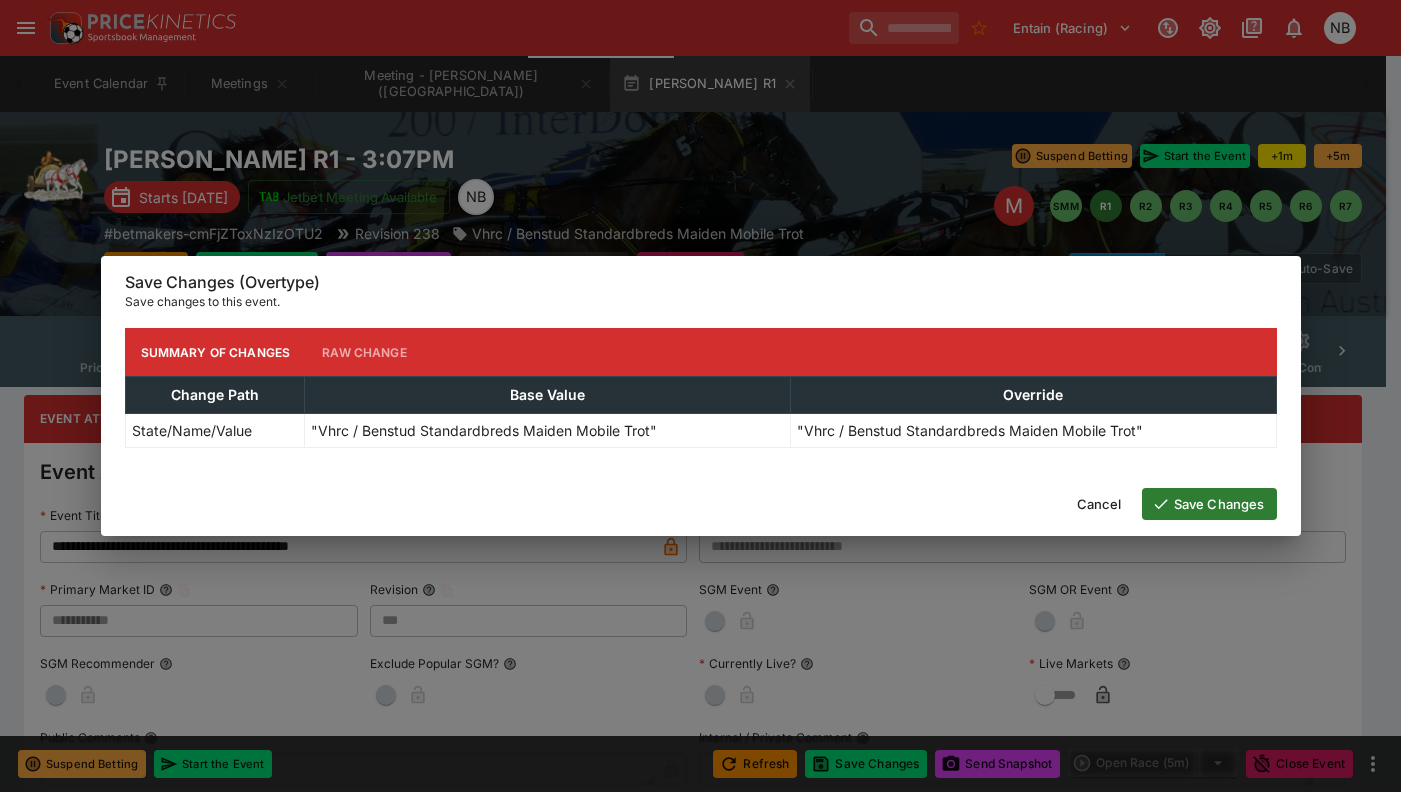 click on "Save Changes" at bounding box center [1209, 504] 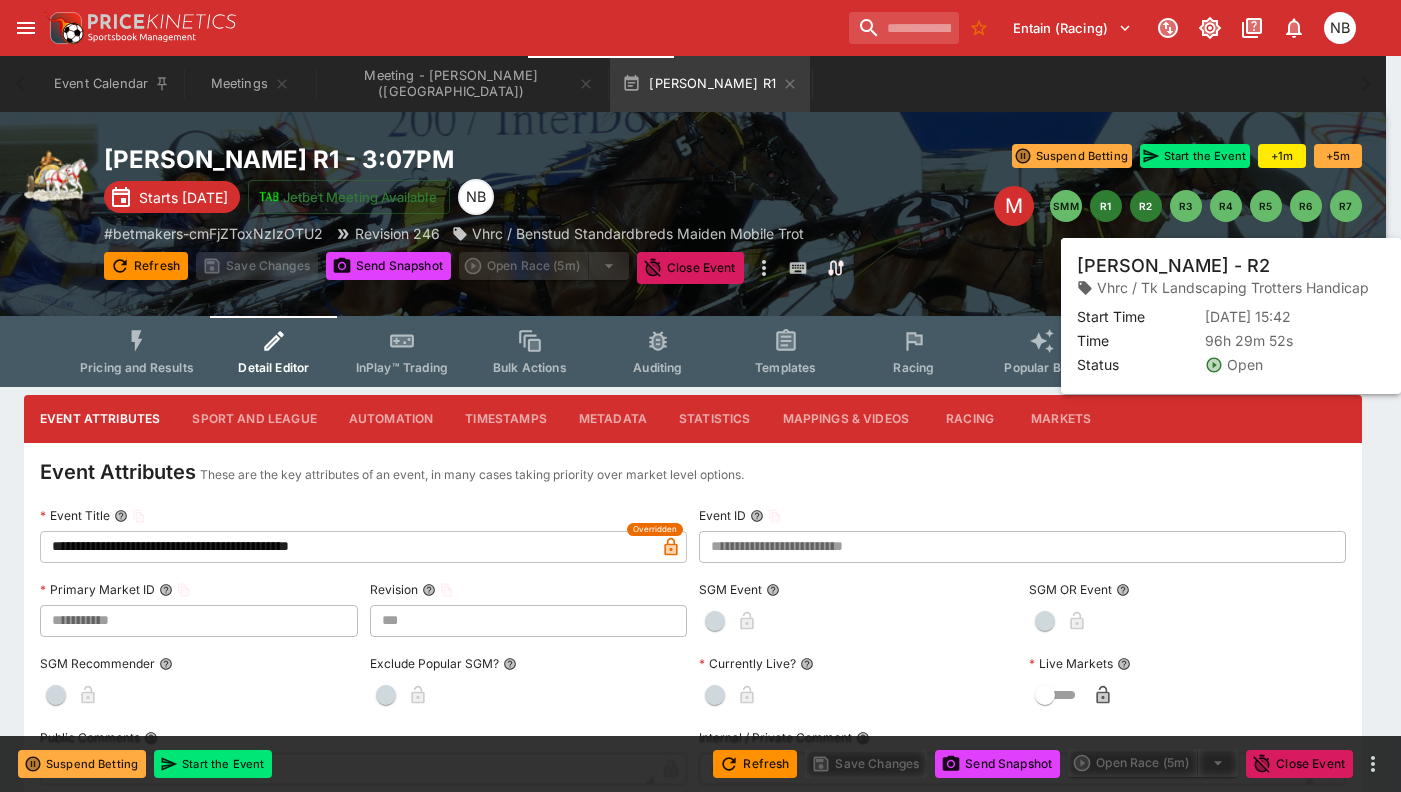 click on "R2" at bounding box center (1146, 206) 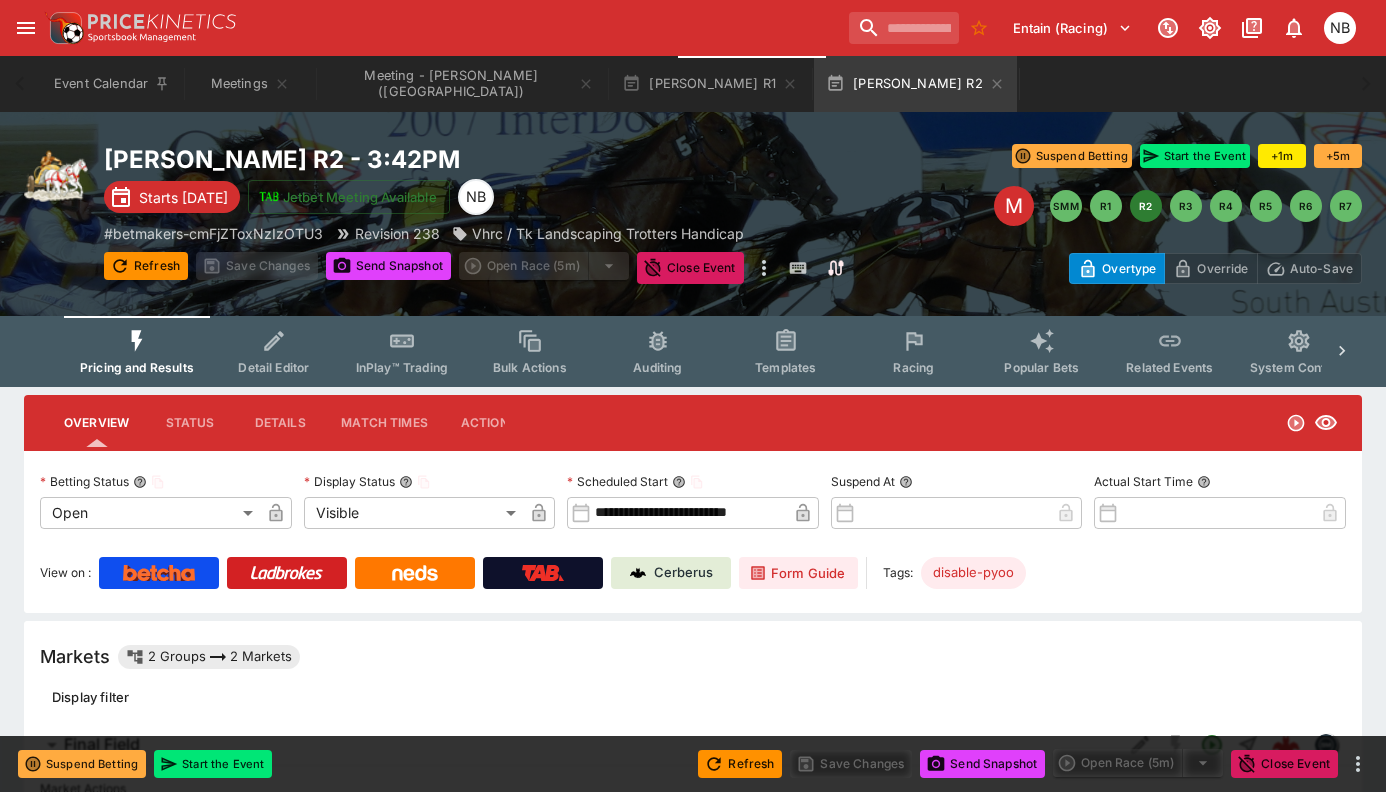 click 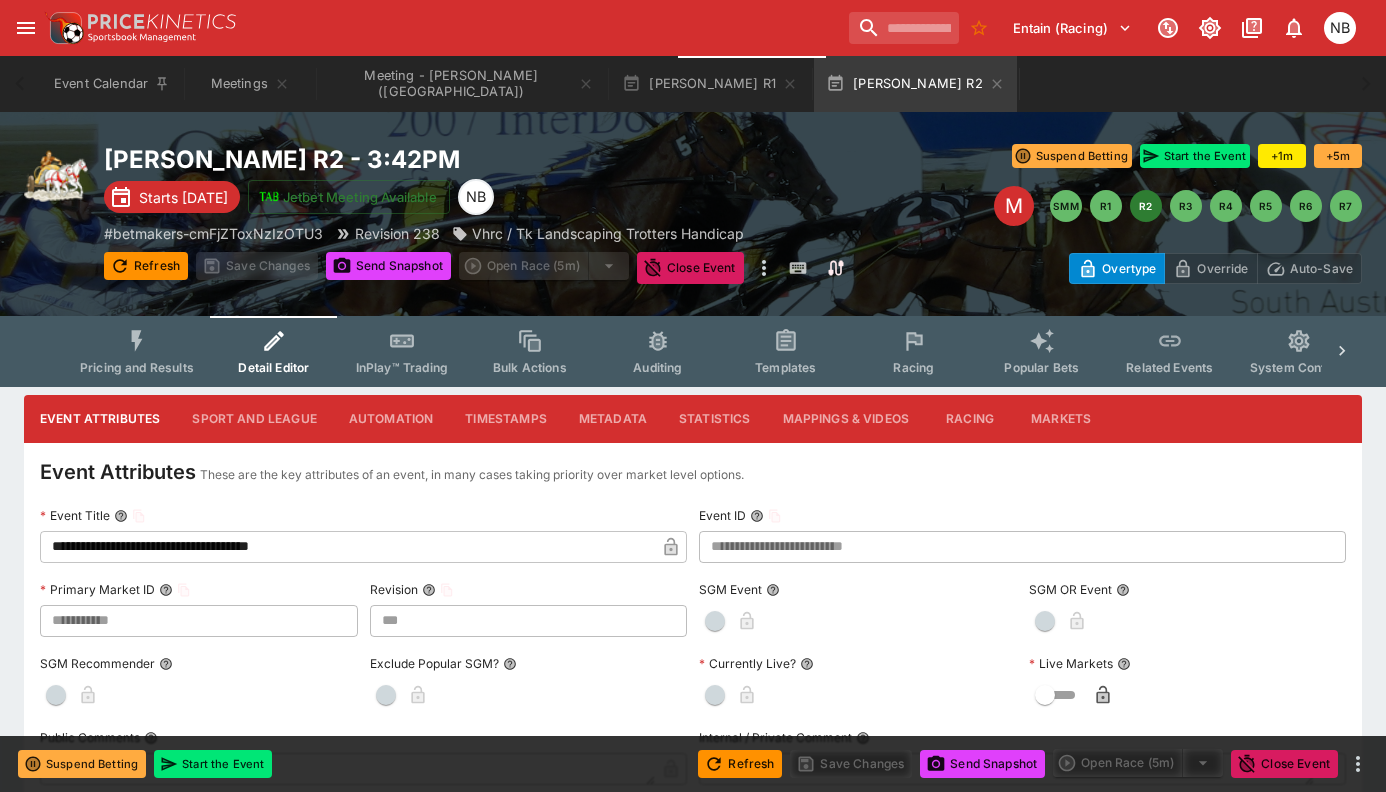 type 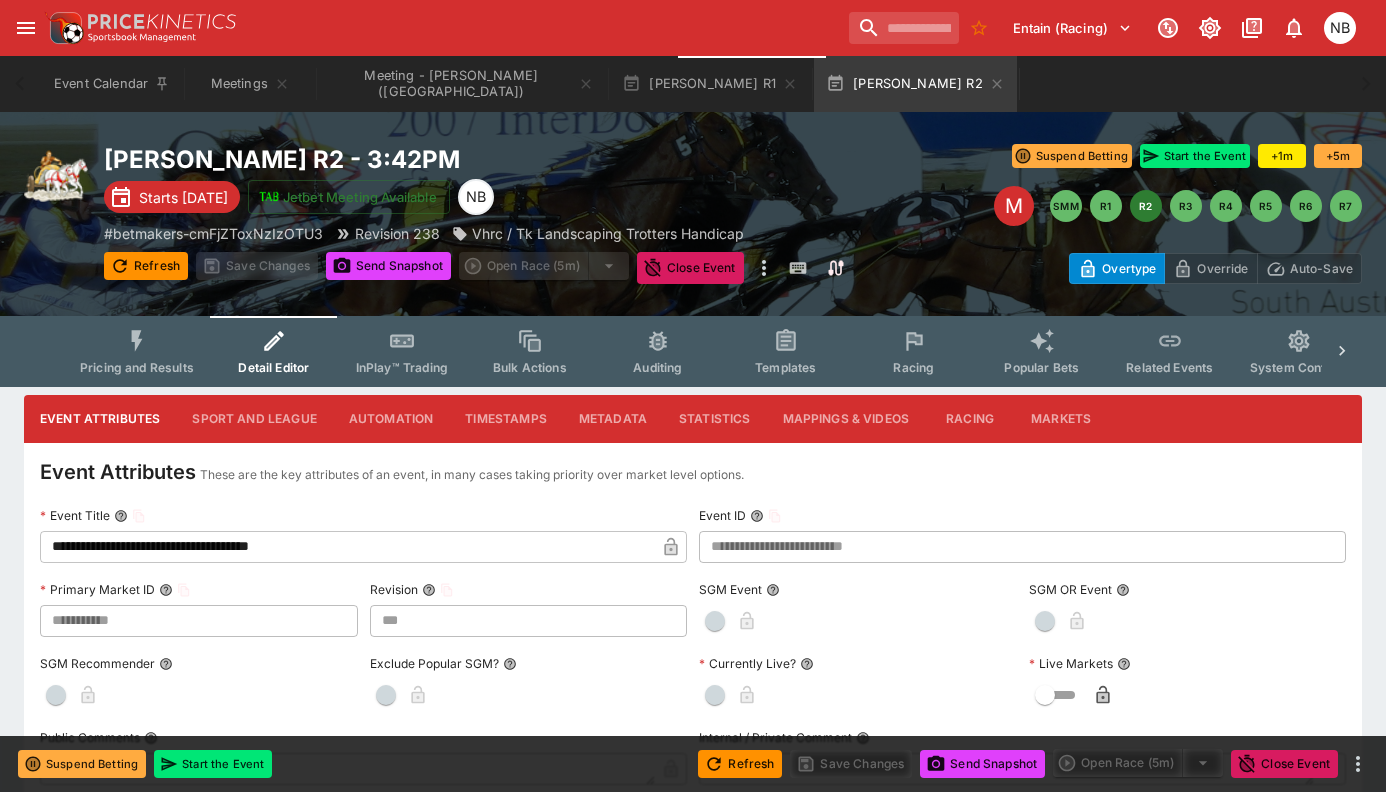 click on "Entain (Racing) 1 NB" at bounding box center [703, 28] 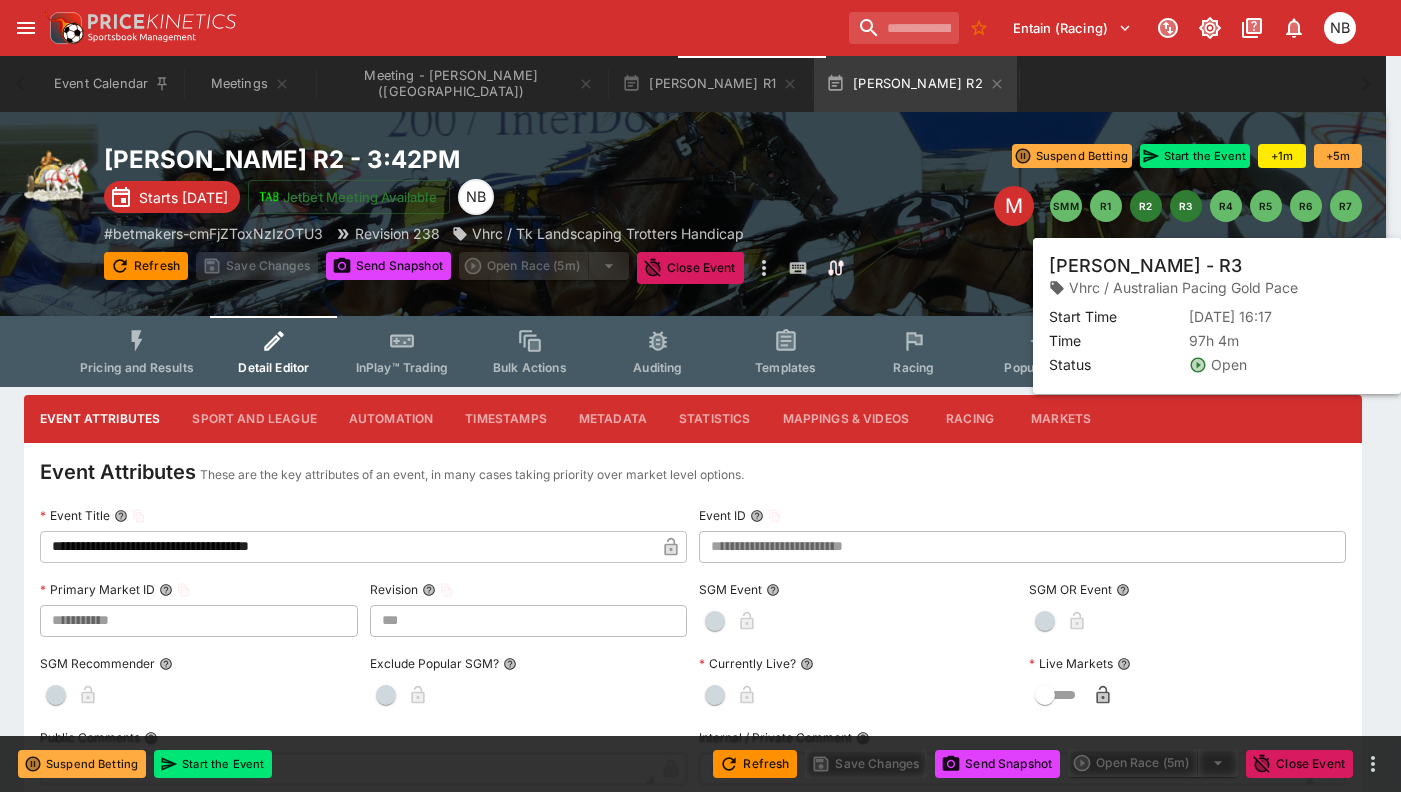 click on "R3" at bounding box center [1186, 206] 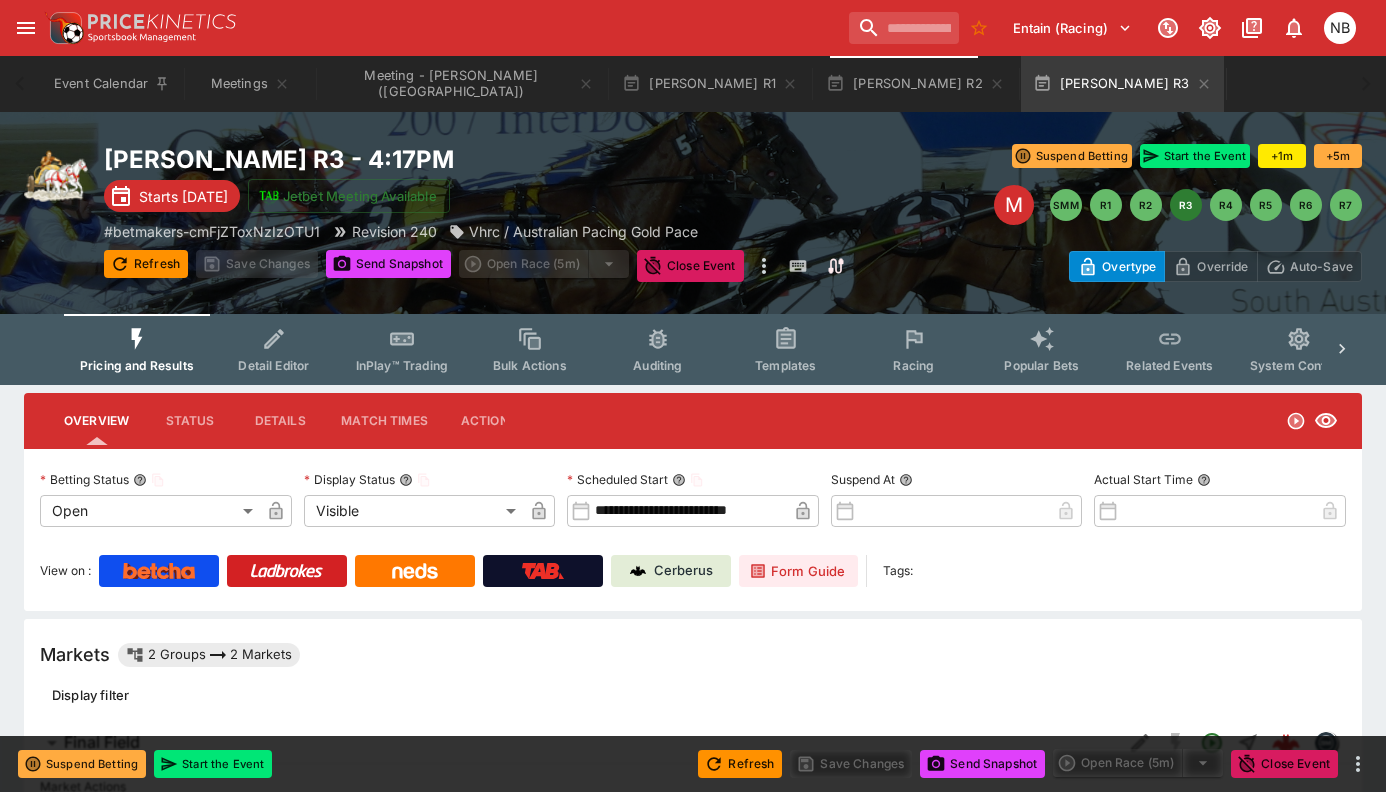 click 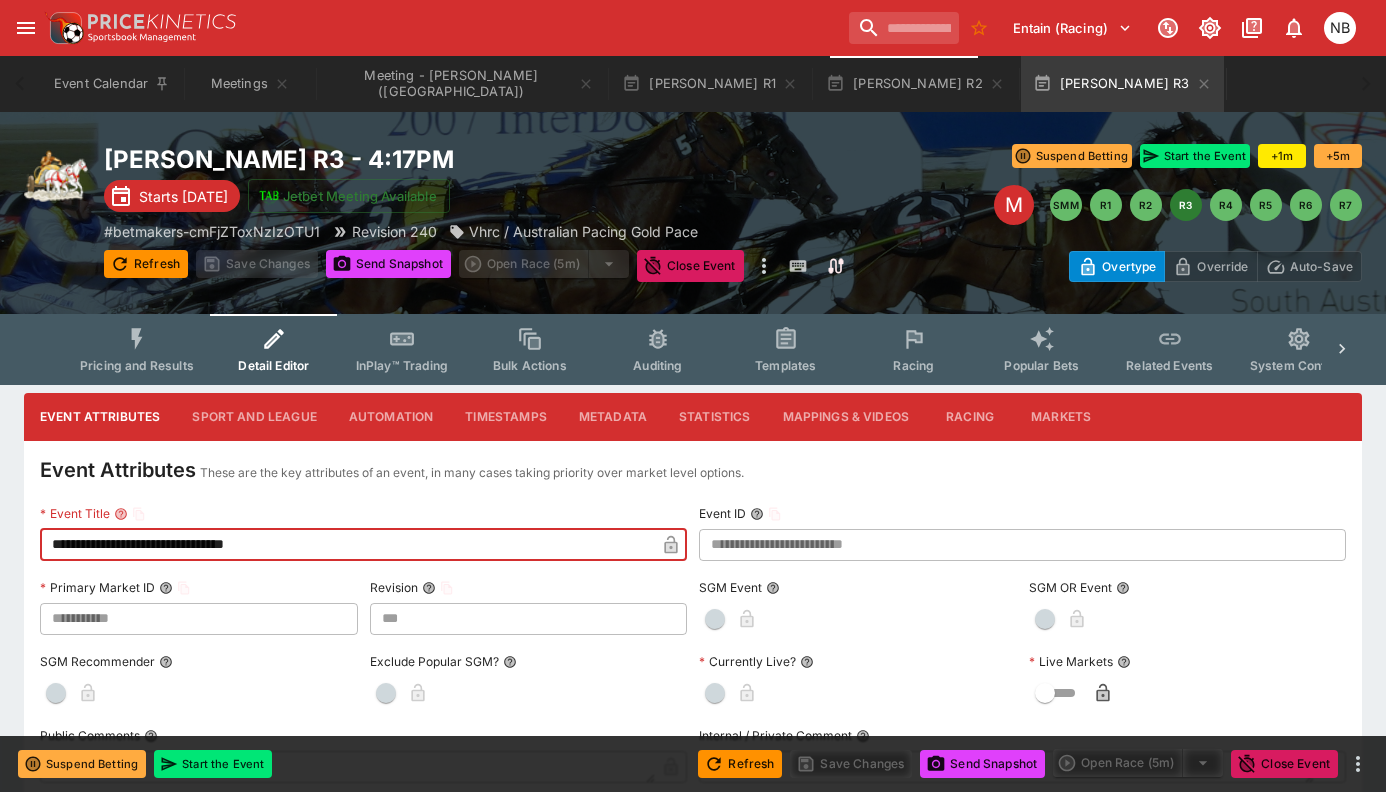 click on "**********" at bounding box center (347, 545) 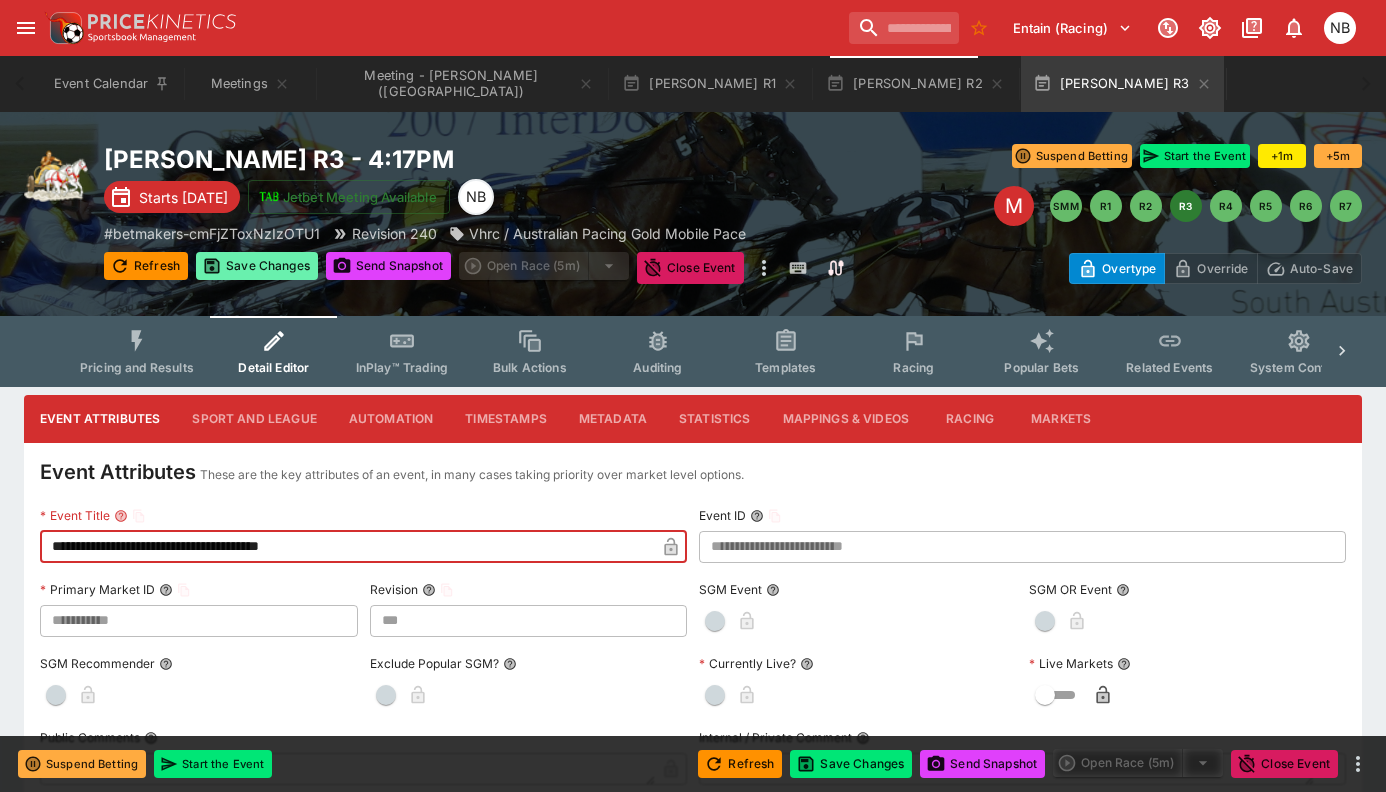 type on "**********" 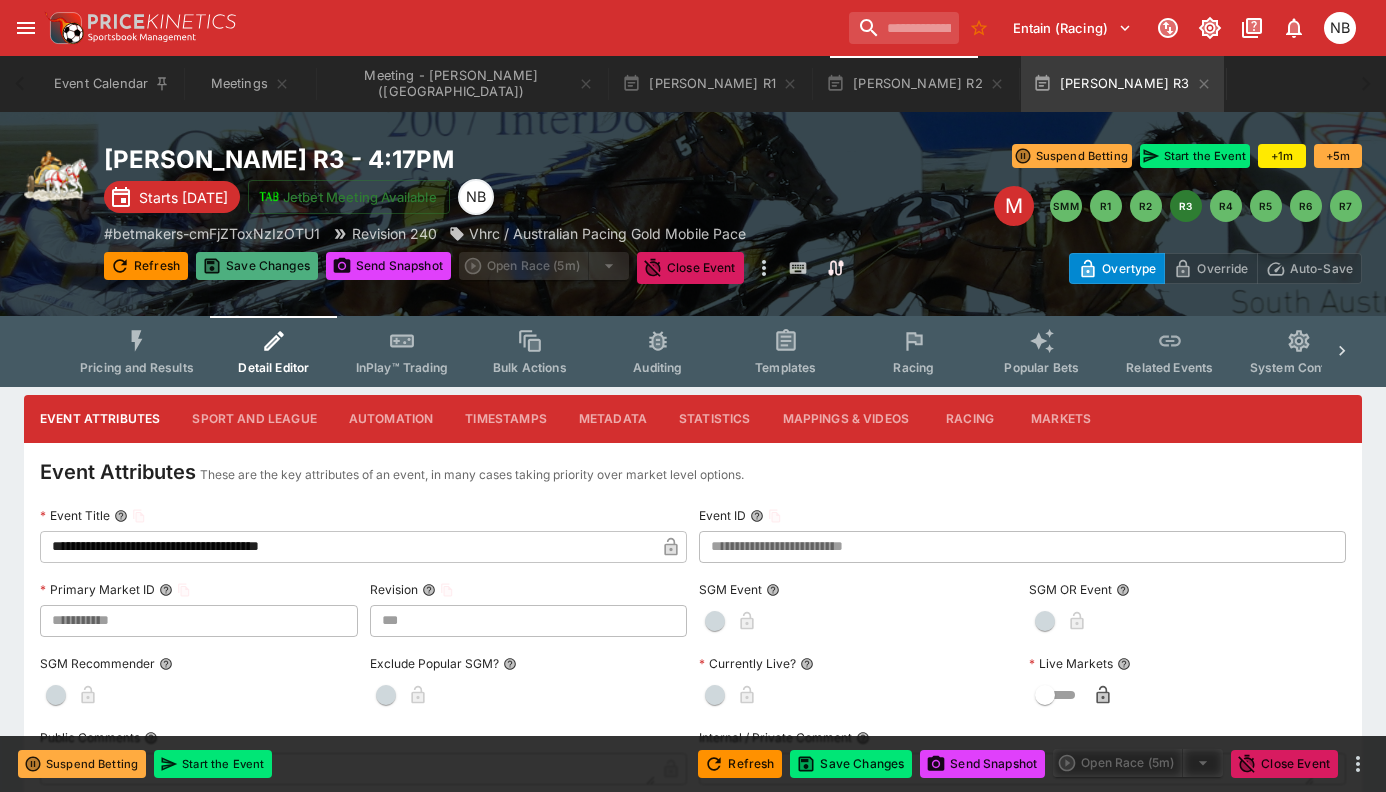 click on "Save Changes" at bounding box center [257, 266] 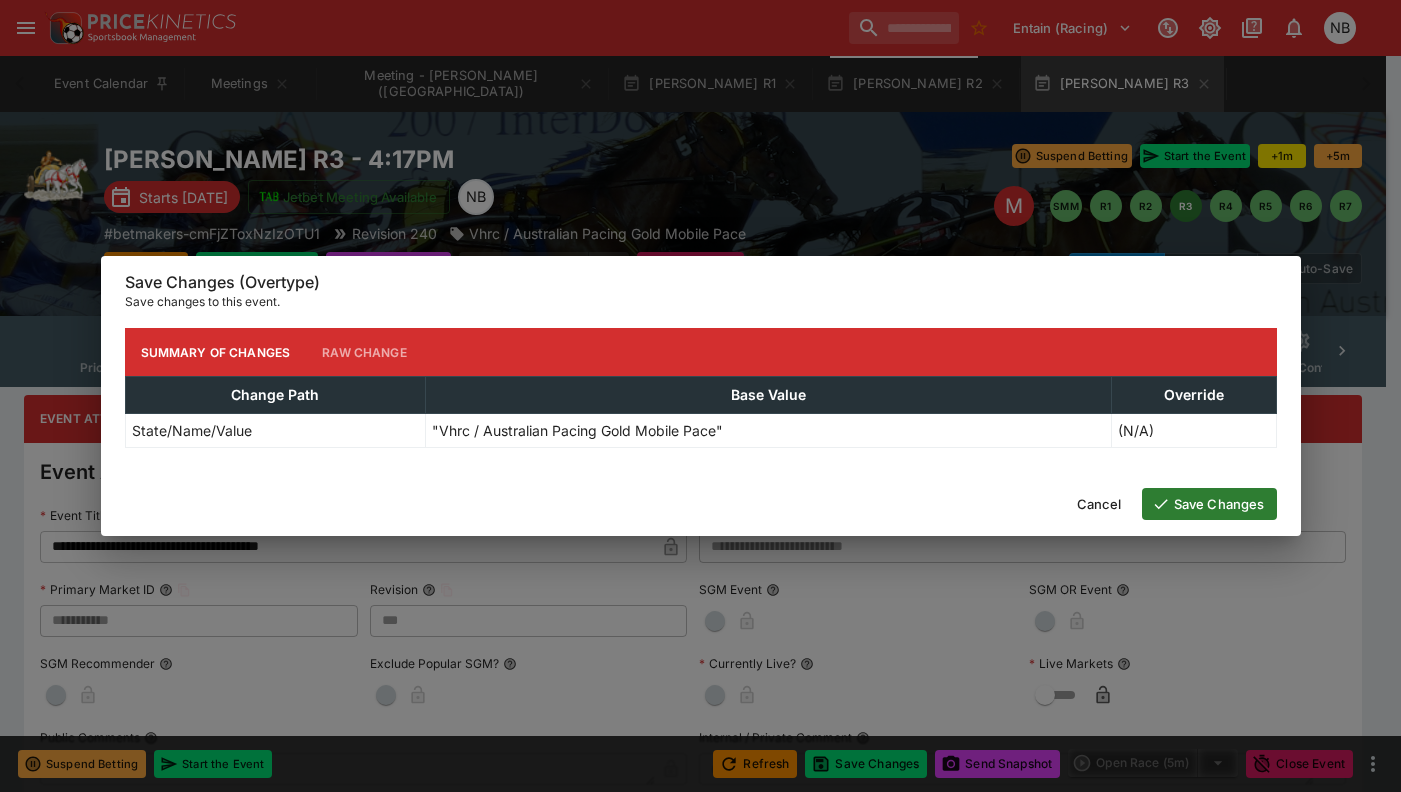 click on "Save Changes" at bounding box center [1209, 504] 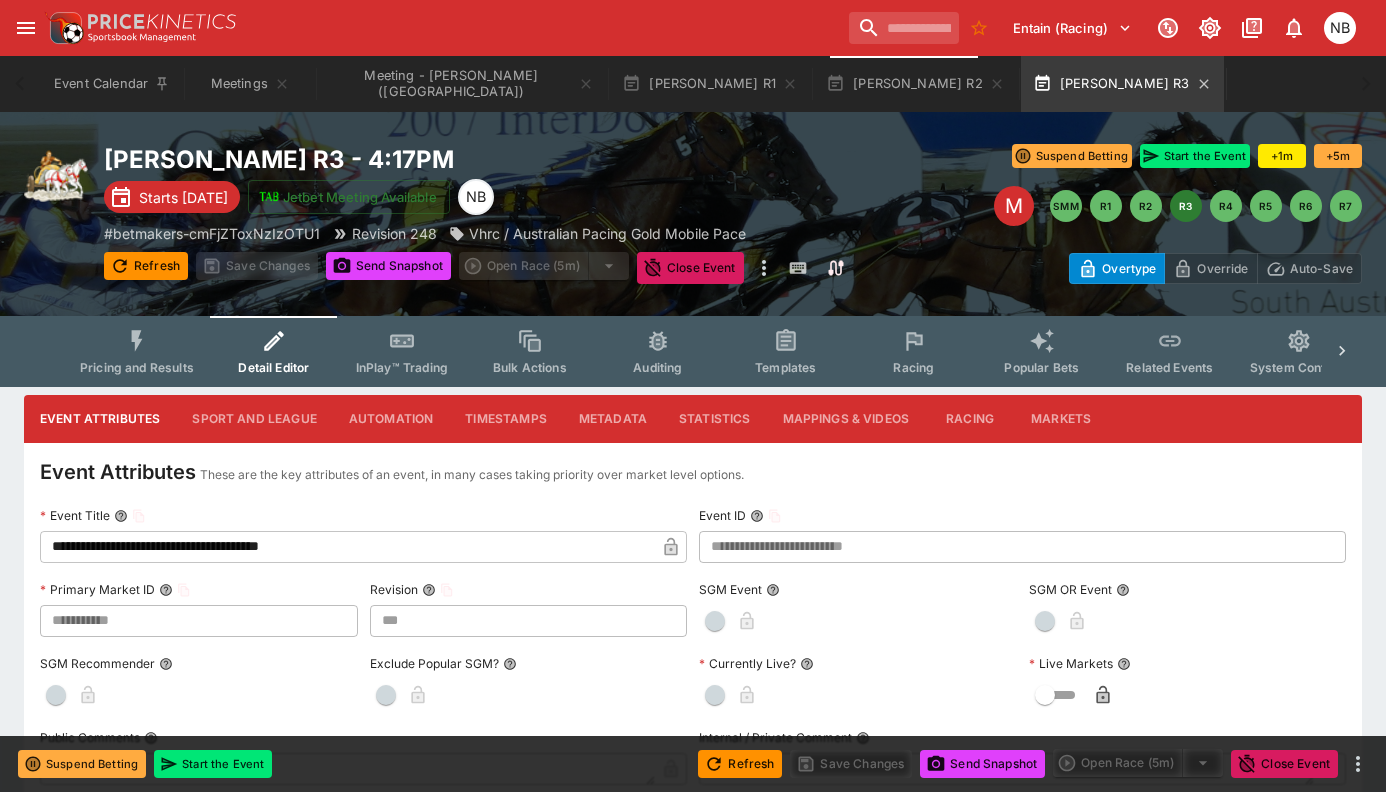 click on "[PERSON_NAME] R3" at bounding box center (1122, 84) 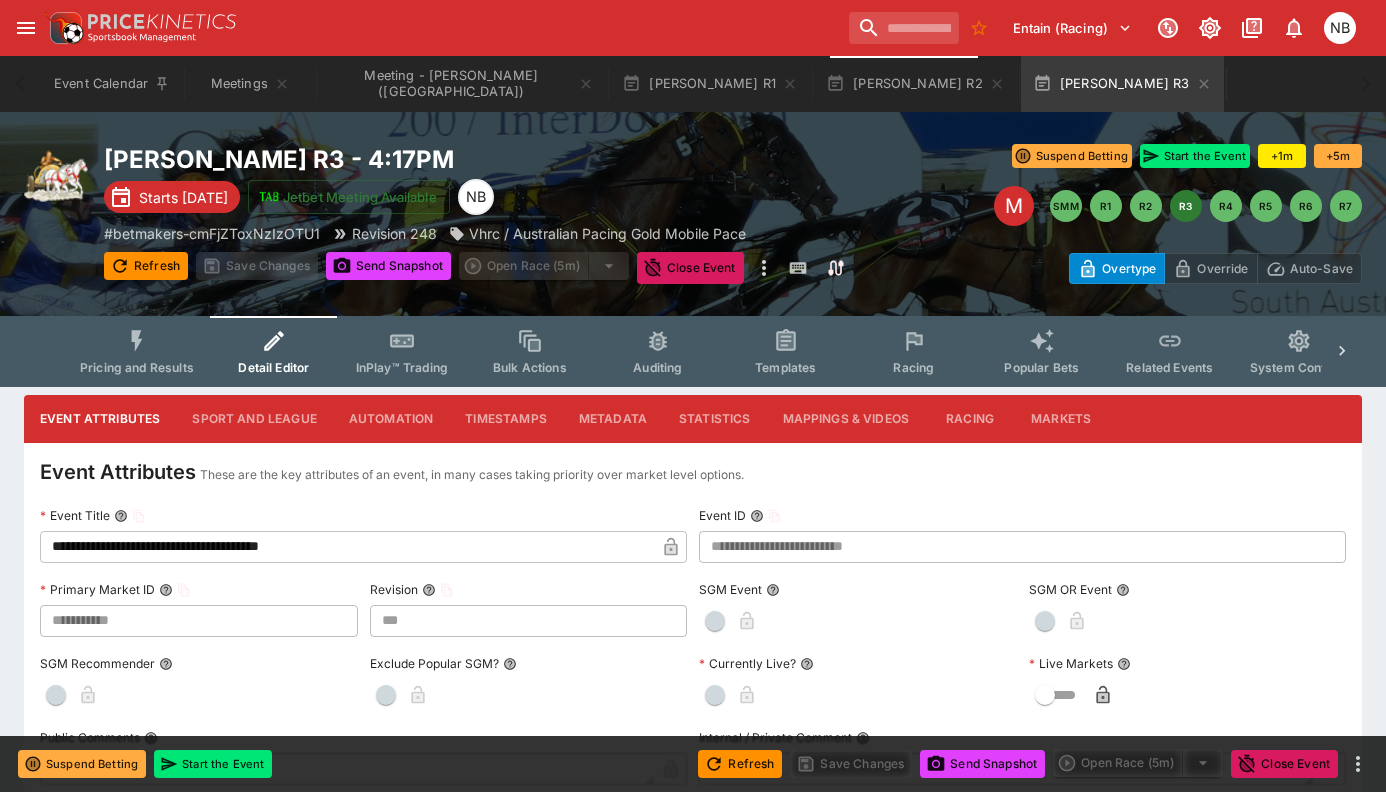 click 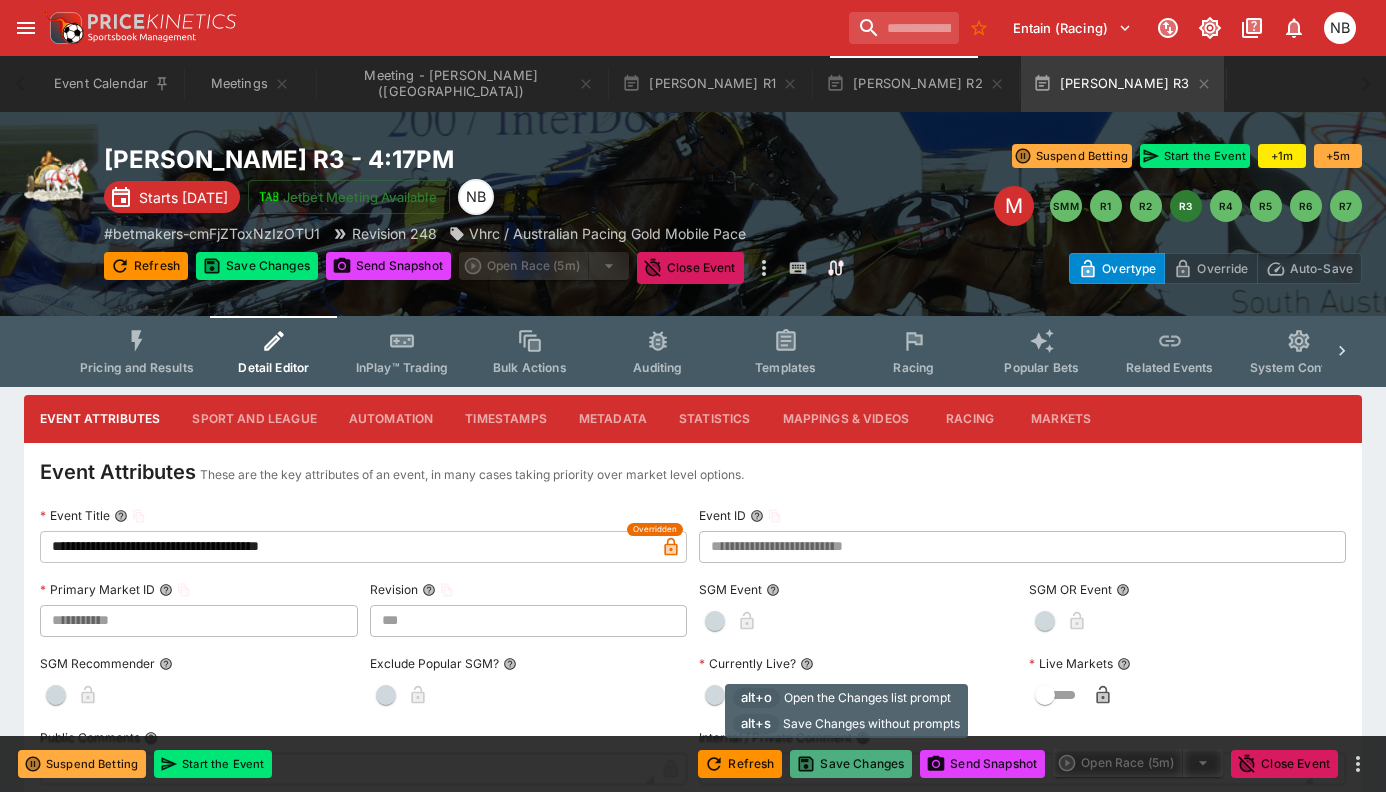 click on "Save Changes" at bounding box center [851, 764] 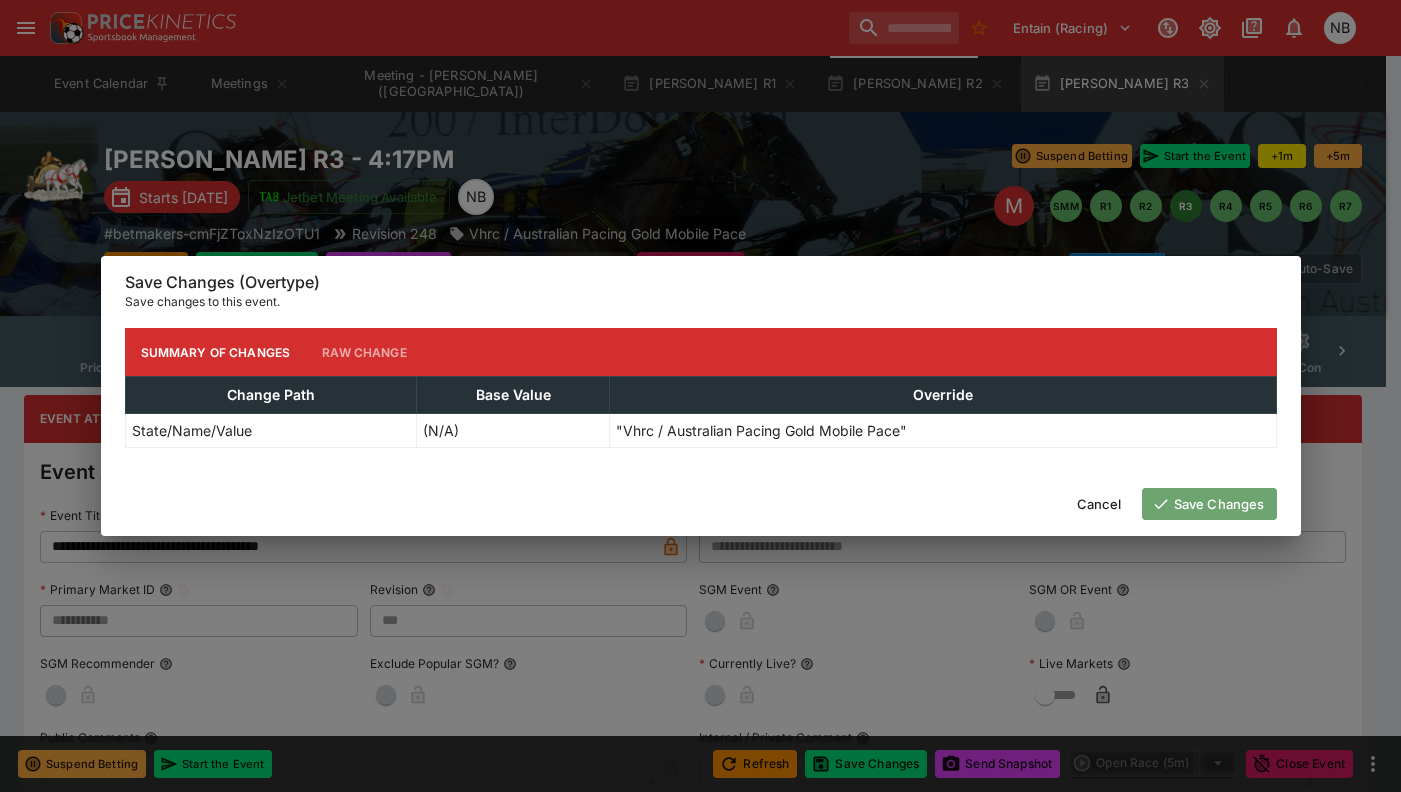 click on "Save Changes" at bounding box center [1209, 504] 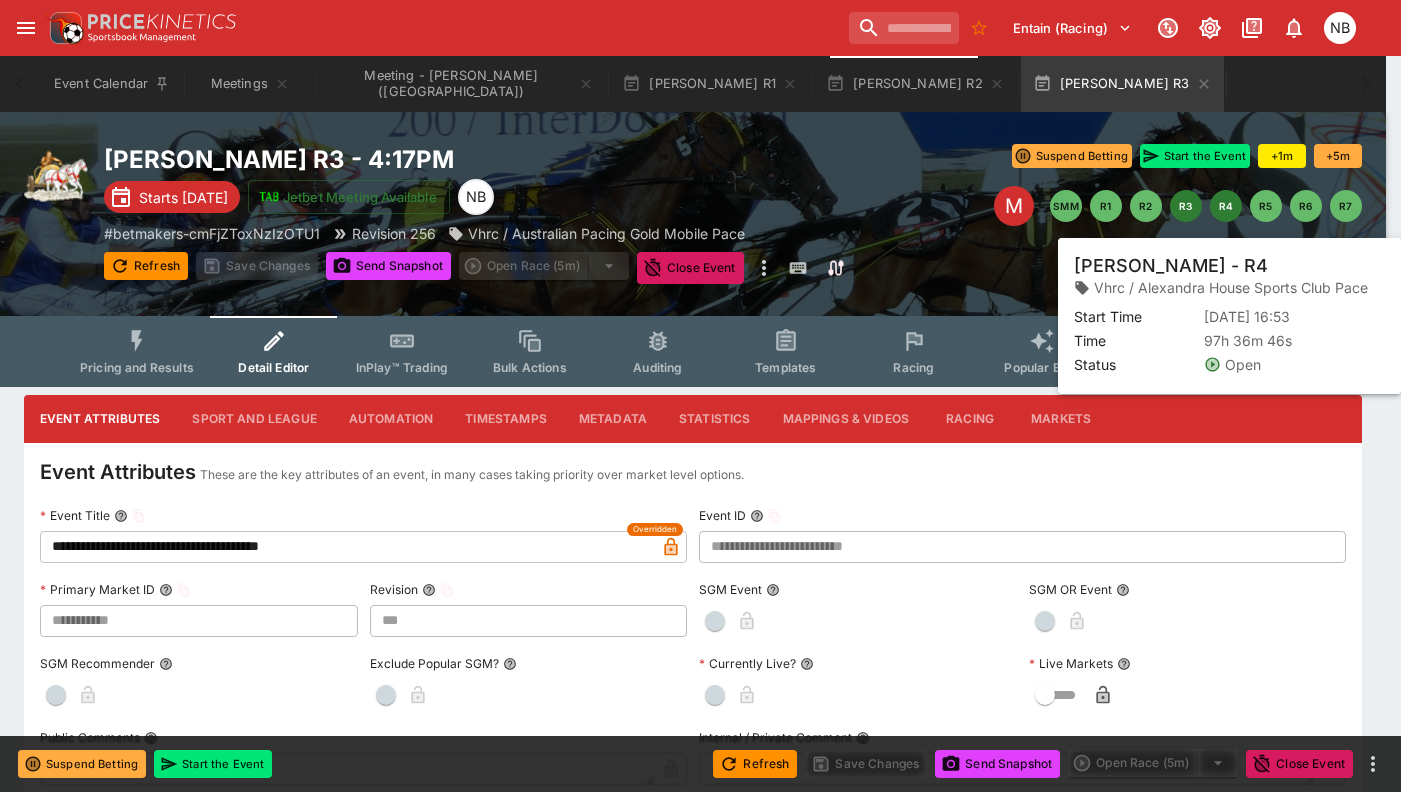 click on "R4" at bounding box center (1226, 206) 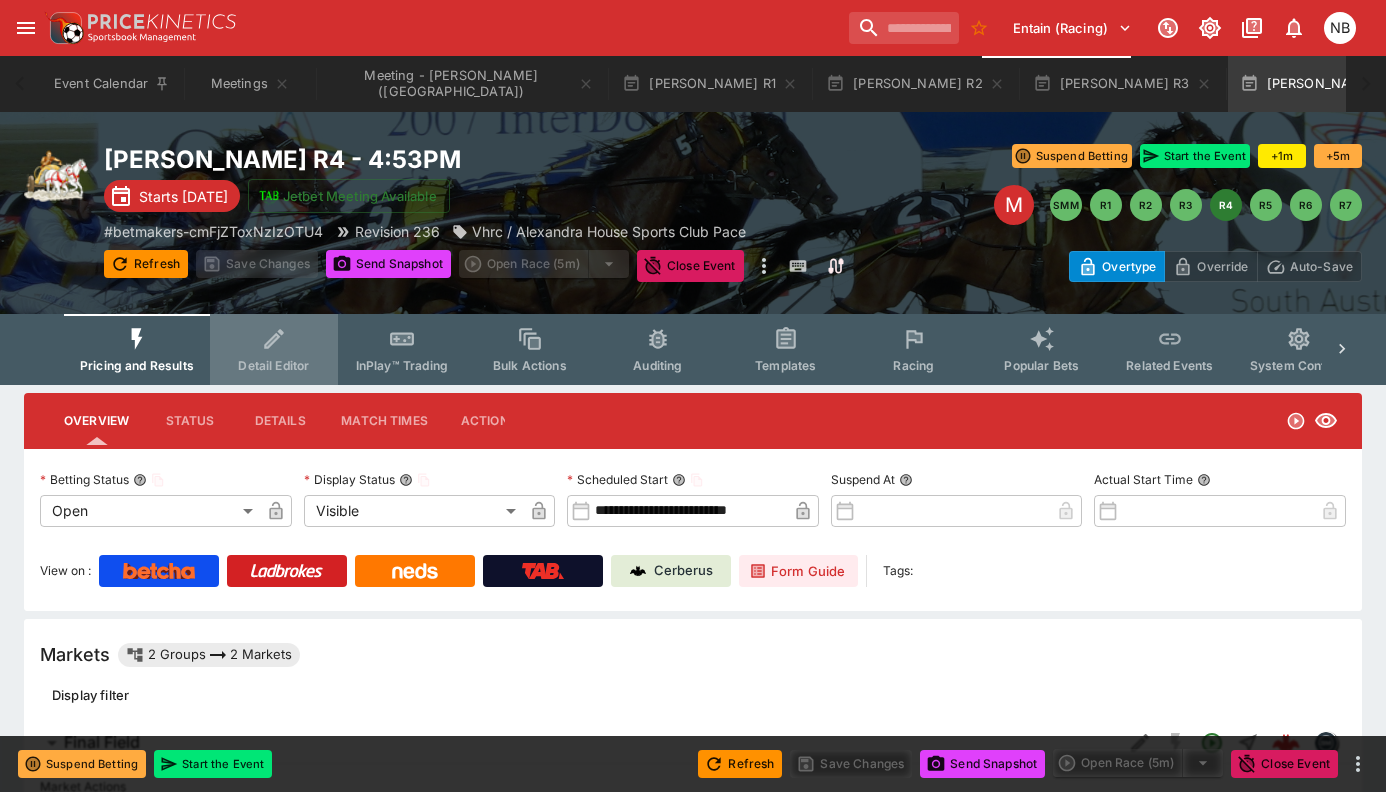 click 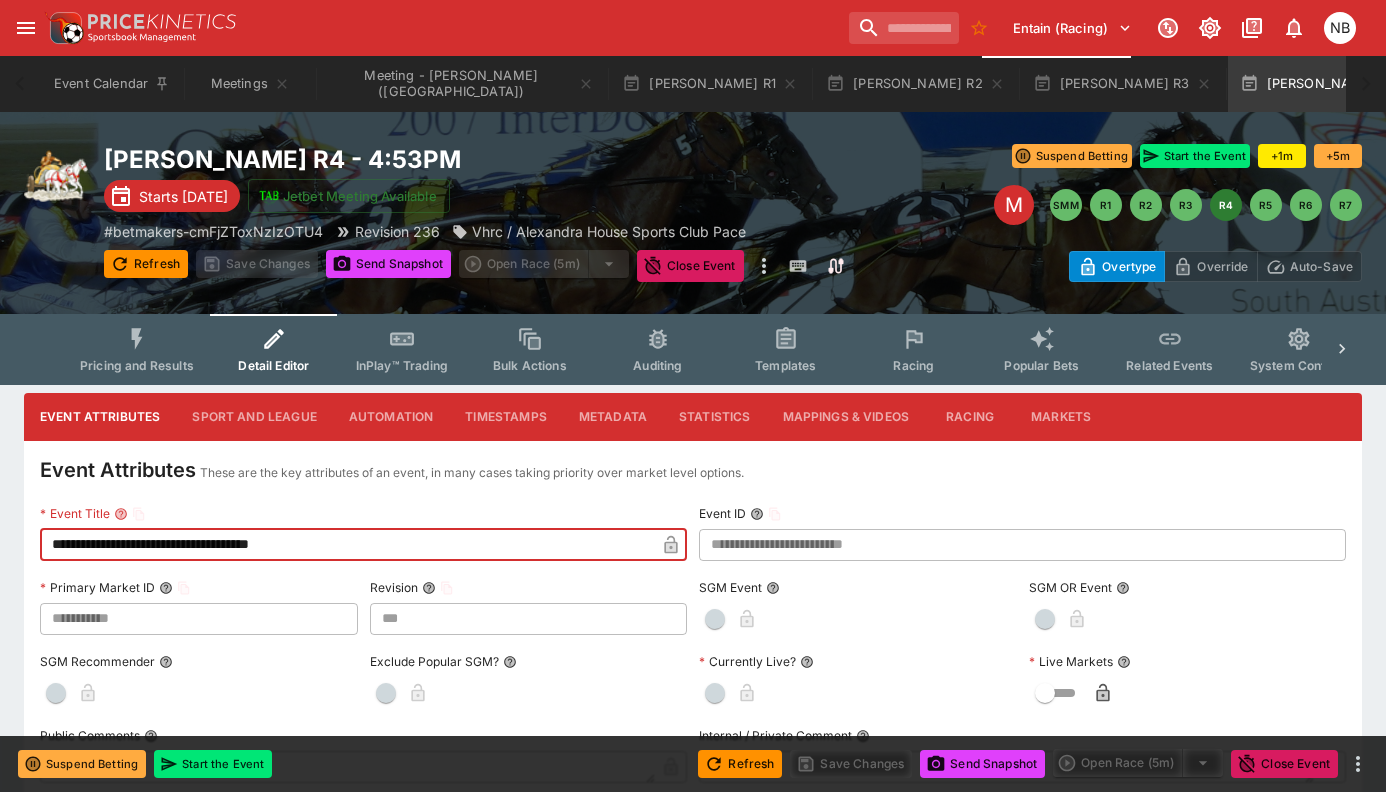 click on "**********" at bounding box center (347, 545) 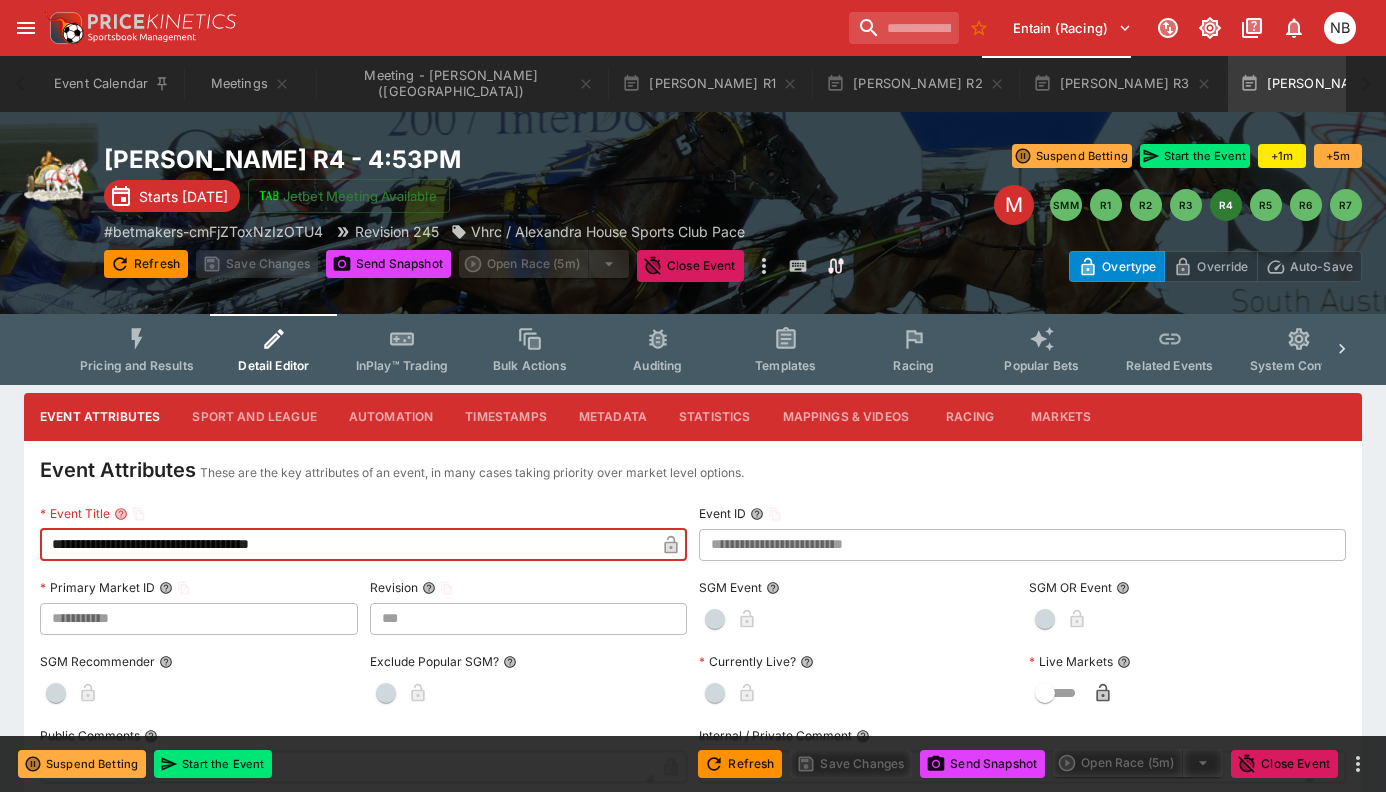paste on "*******" 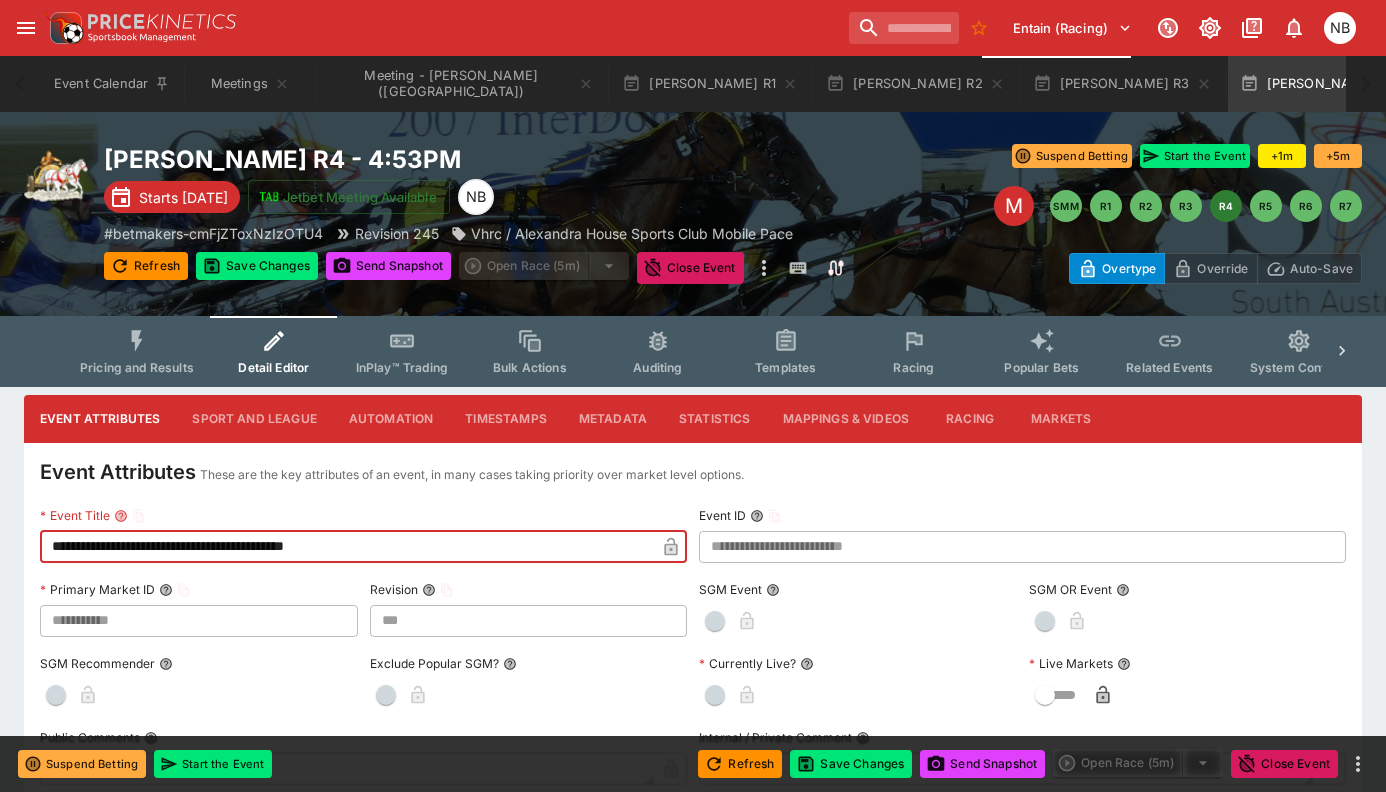 type on "**********" 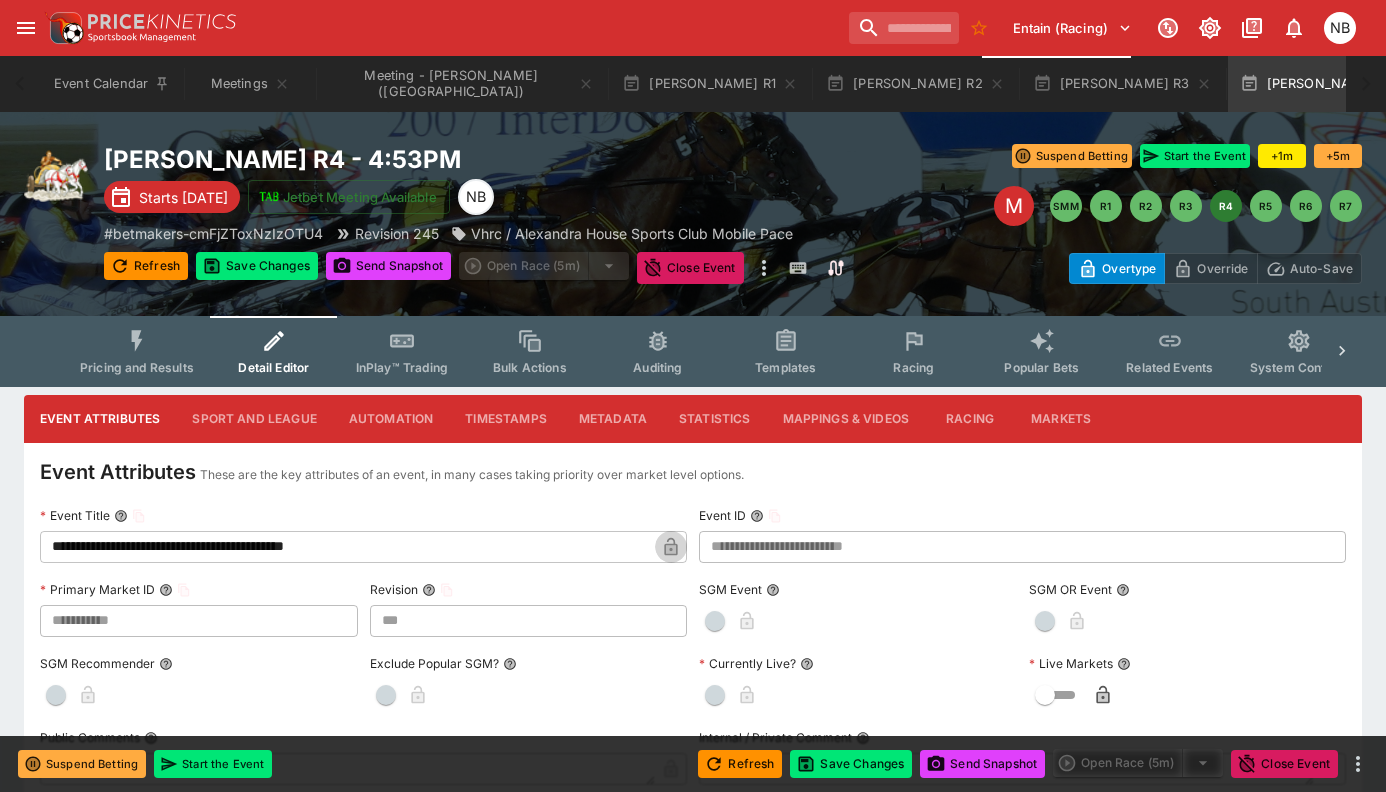 click 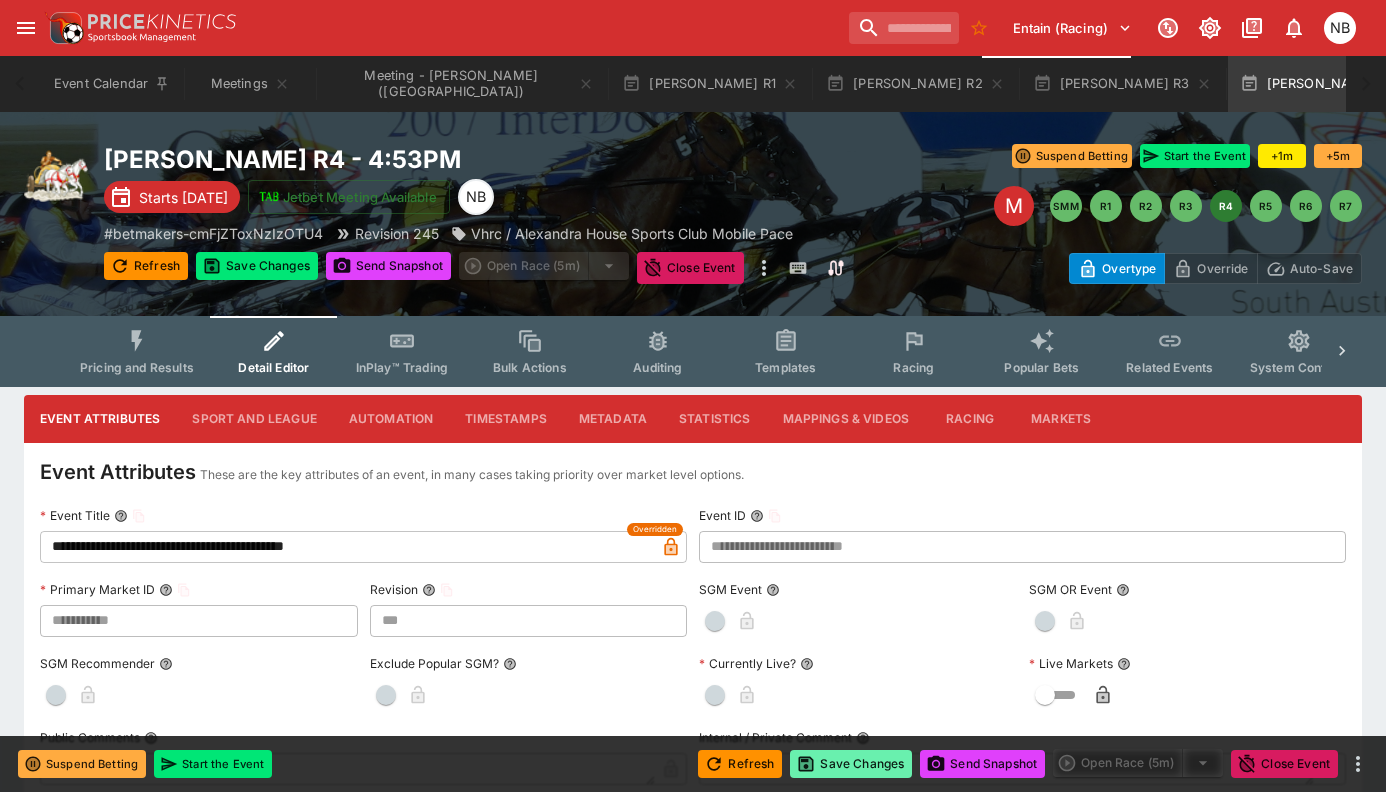 click on "Save Changes" at bounding box center [851, 764] 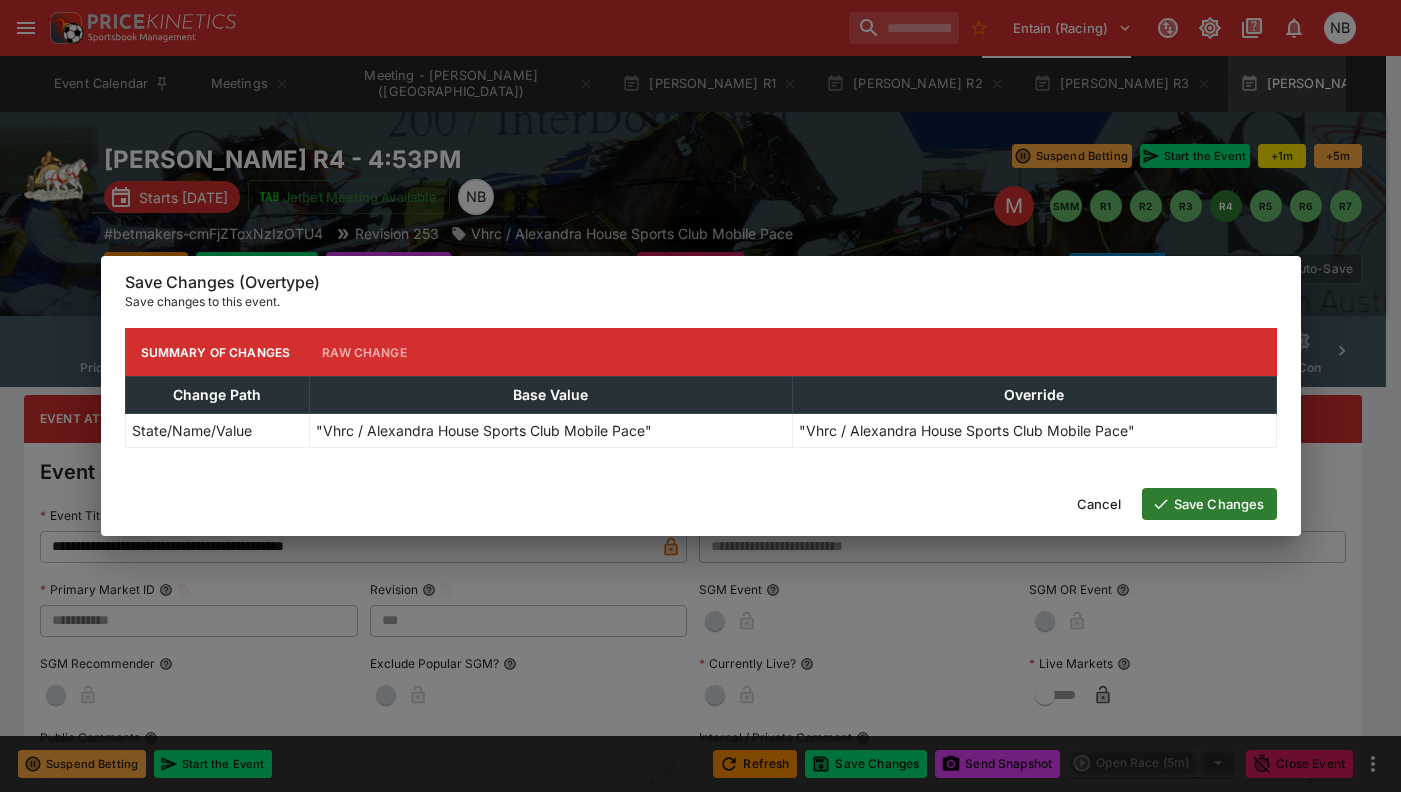 type on "***" 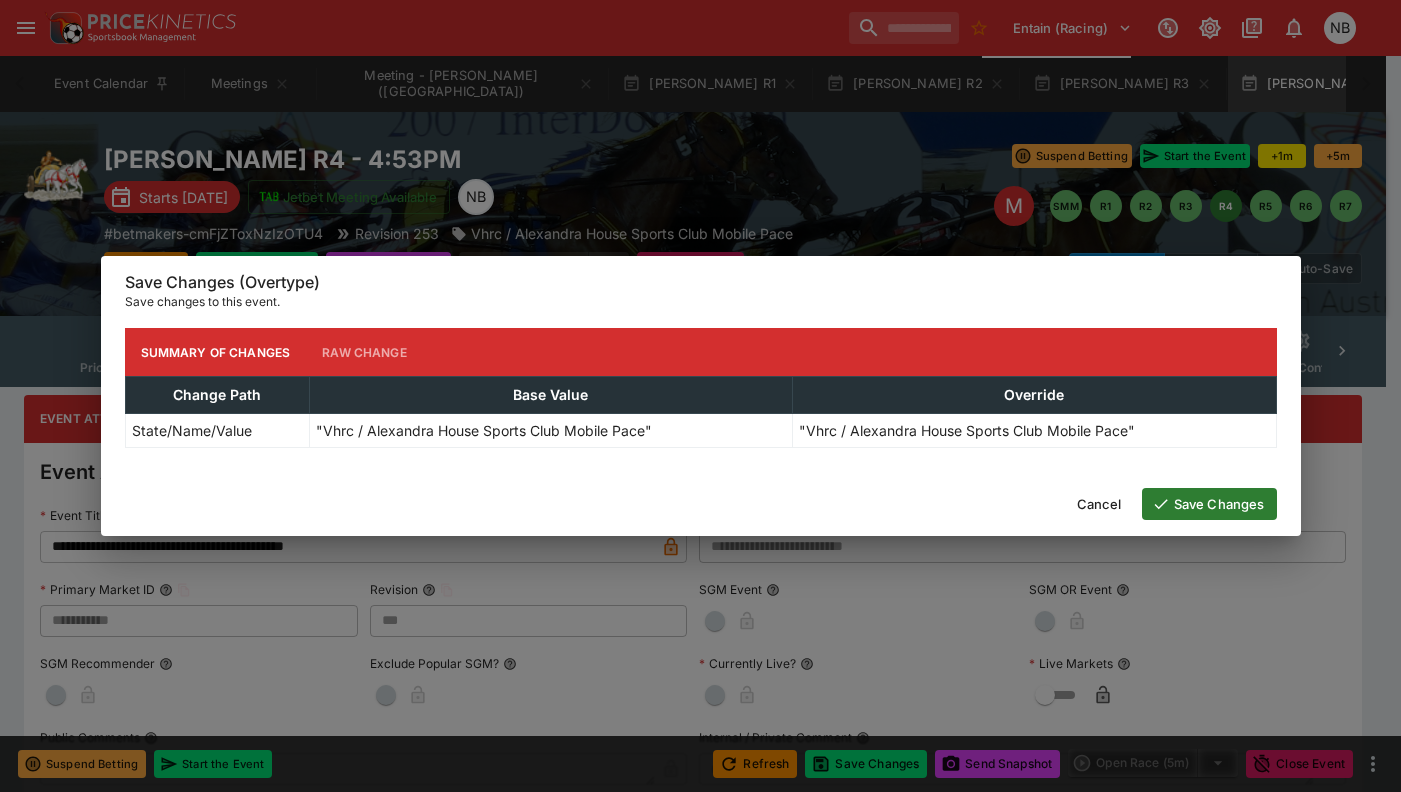type on "**********" 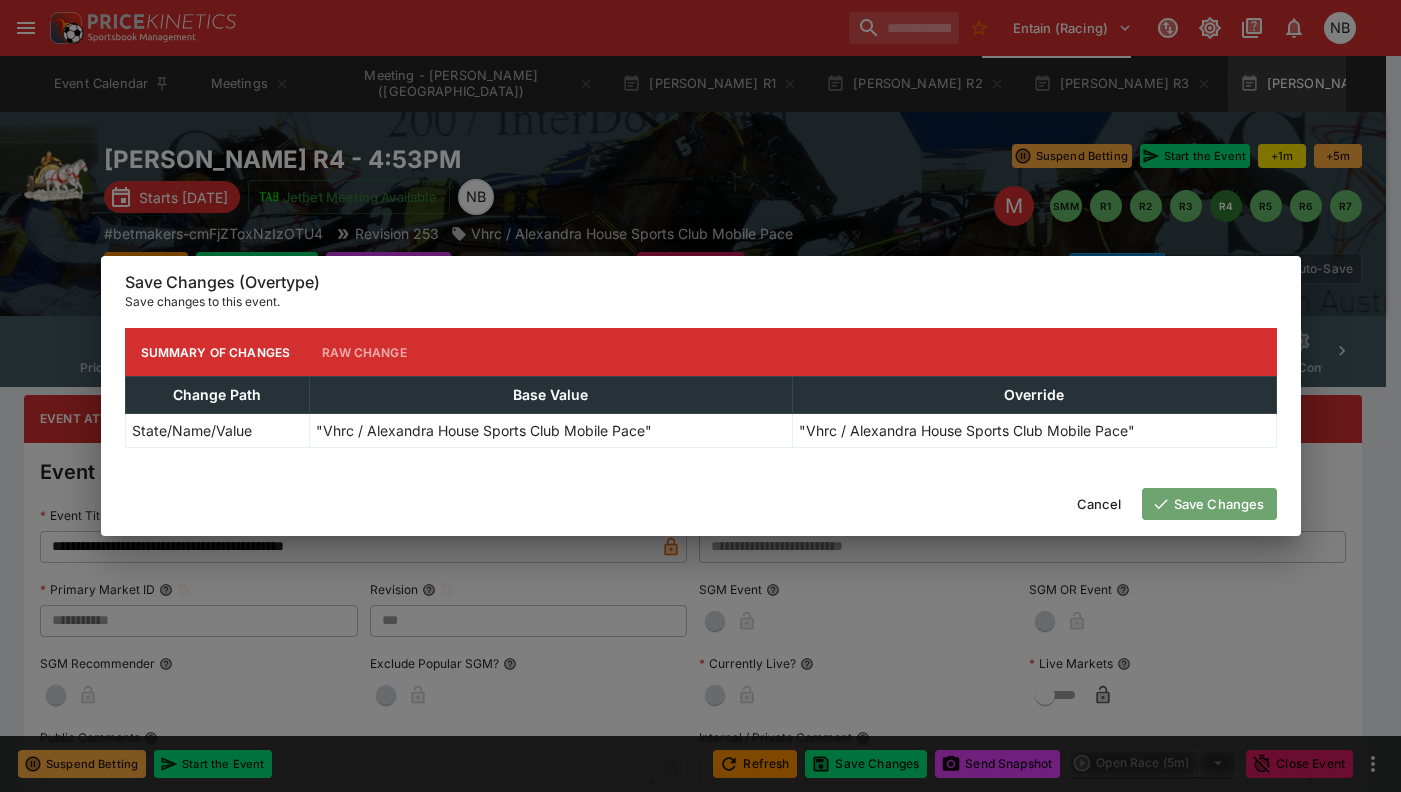 click on "Save Changes" at bounding box center (1209, 504) 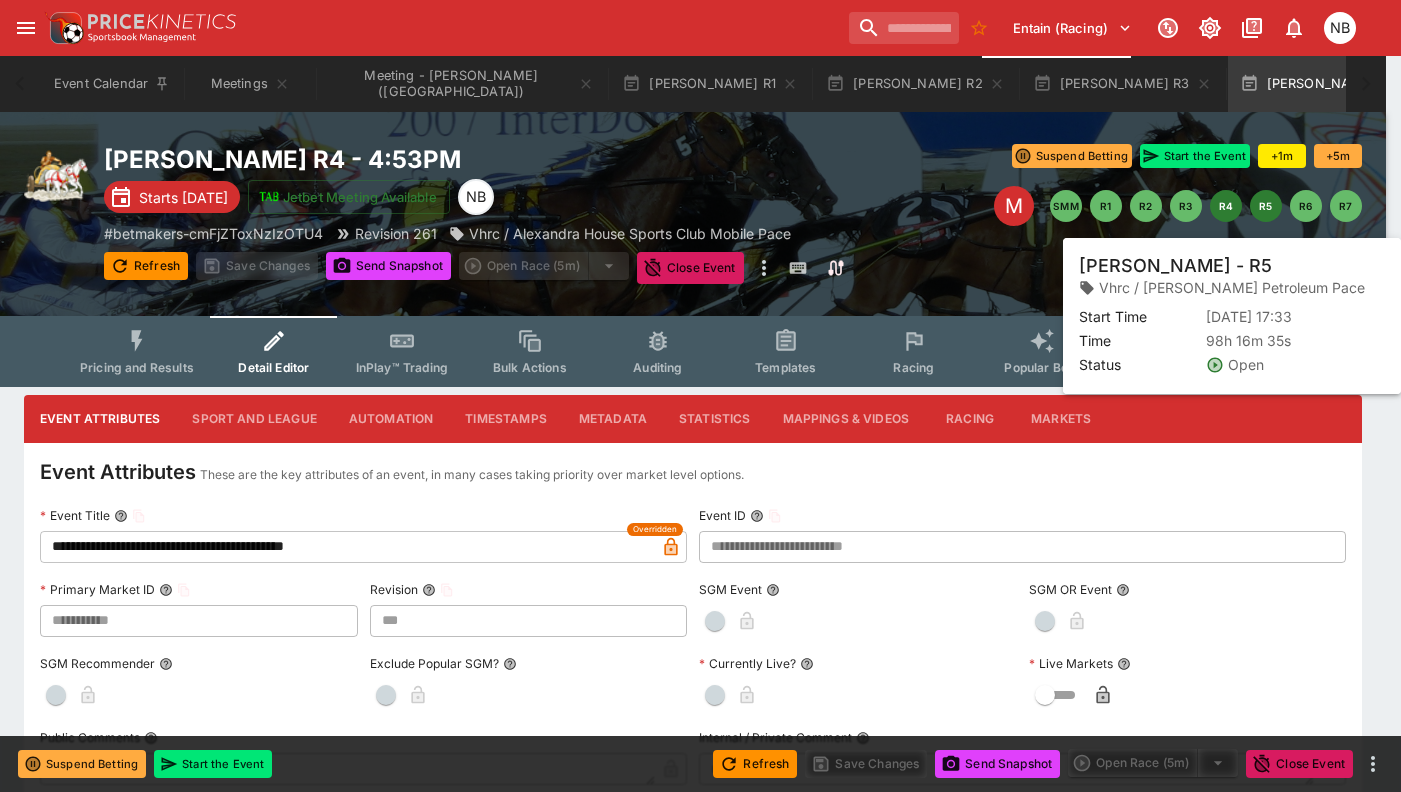 click on "R5" at bounding box center (1266, 206) 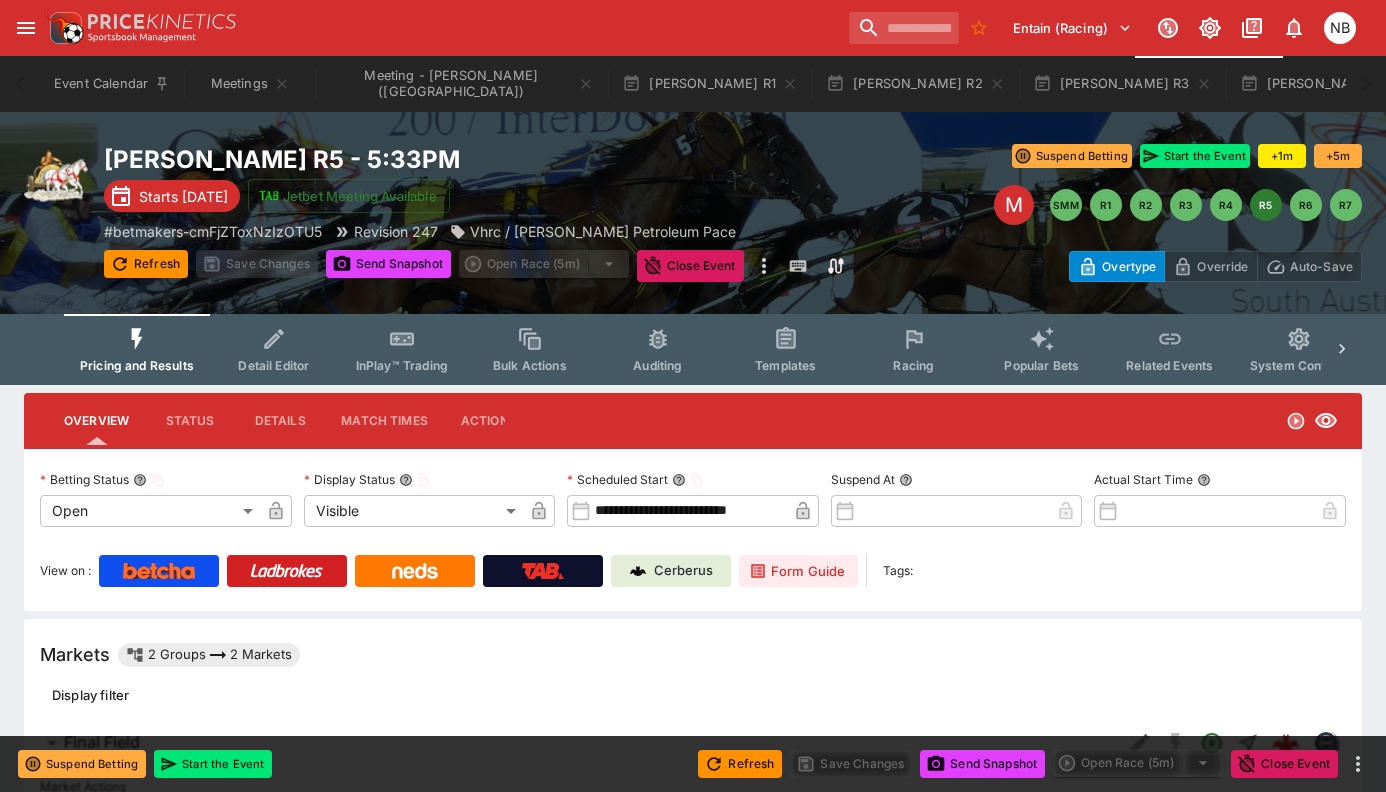 click on "Detail Editor" at bounding box center (274, 349) 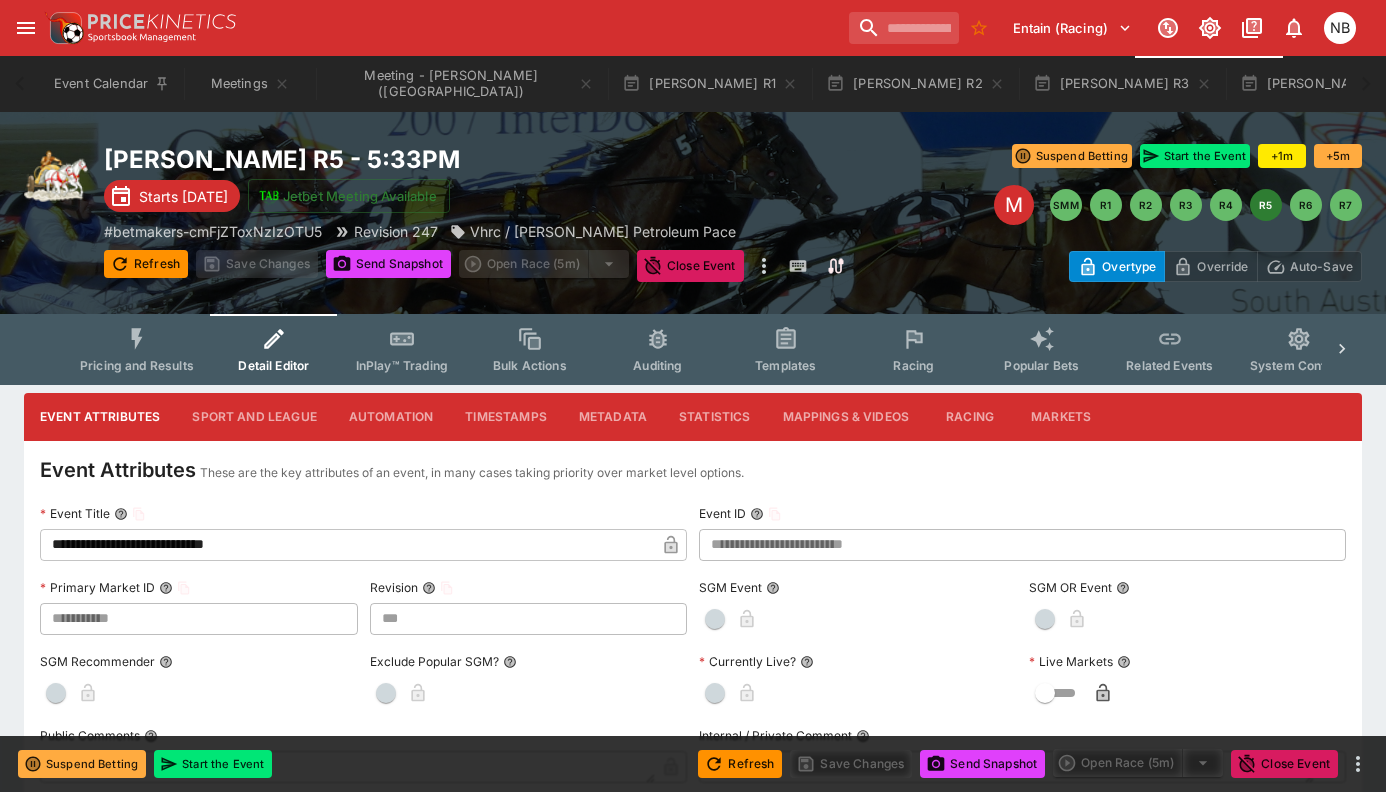 click on "**********" at bounding box center [347, 545] 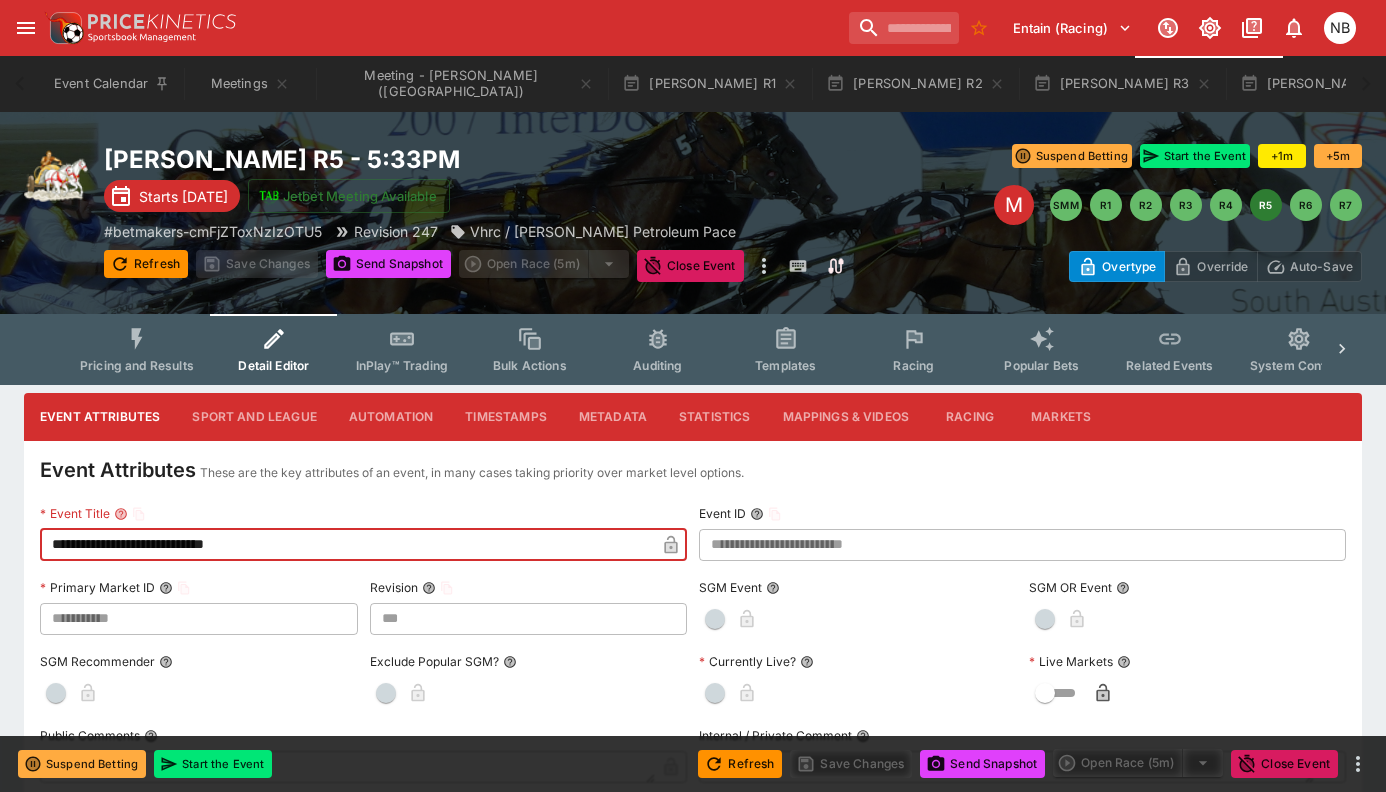 type on "***" 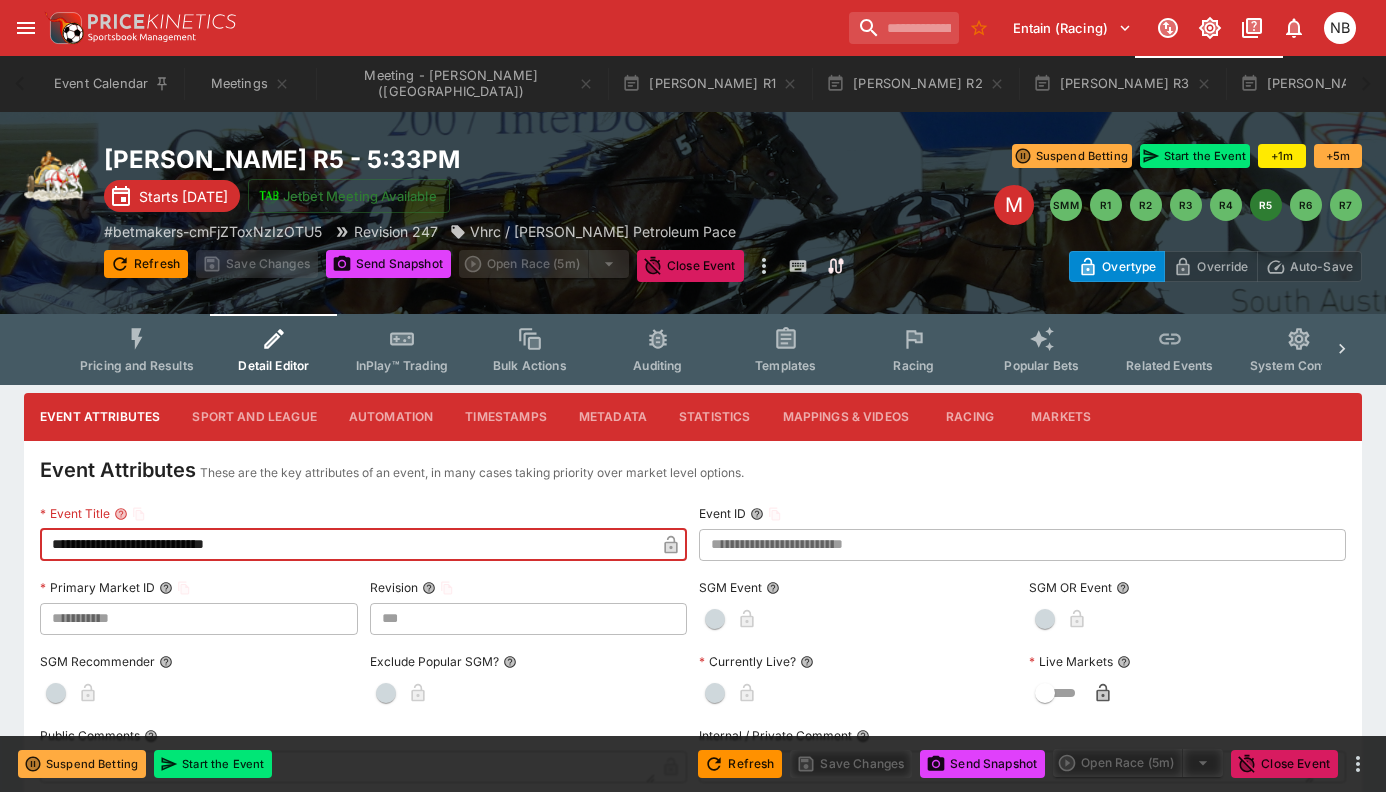 type on "**********" 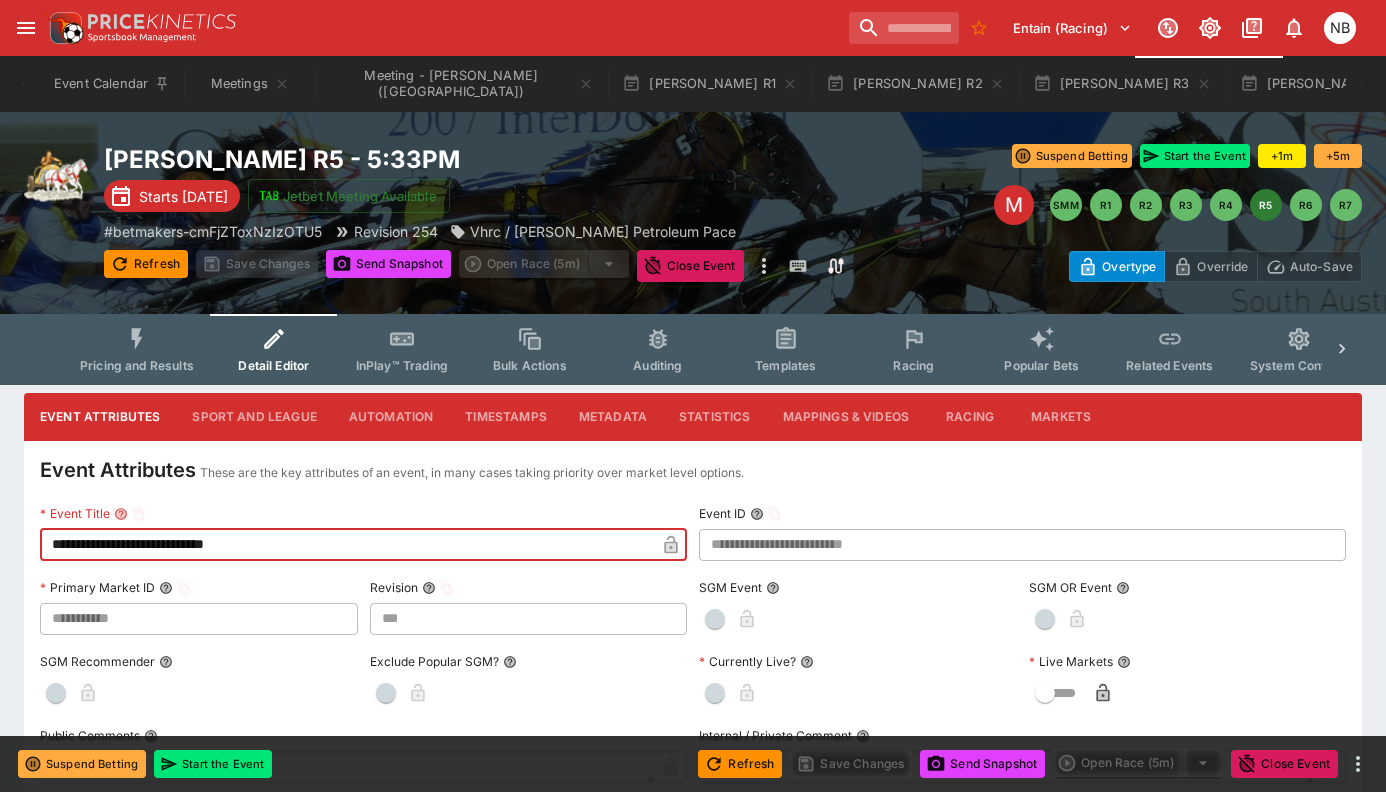 type on "***" 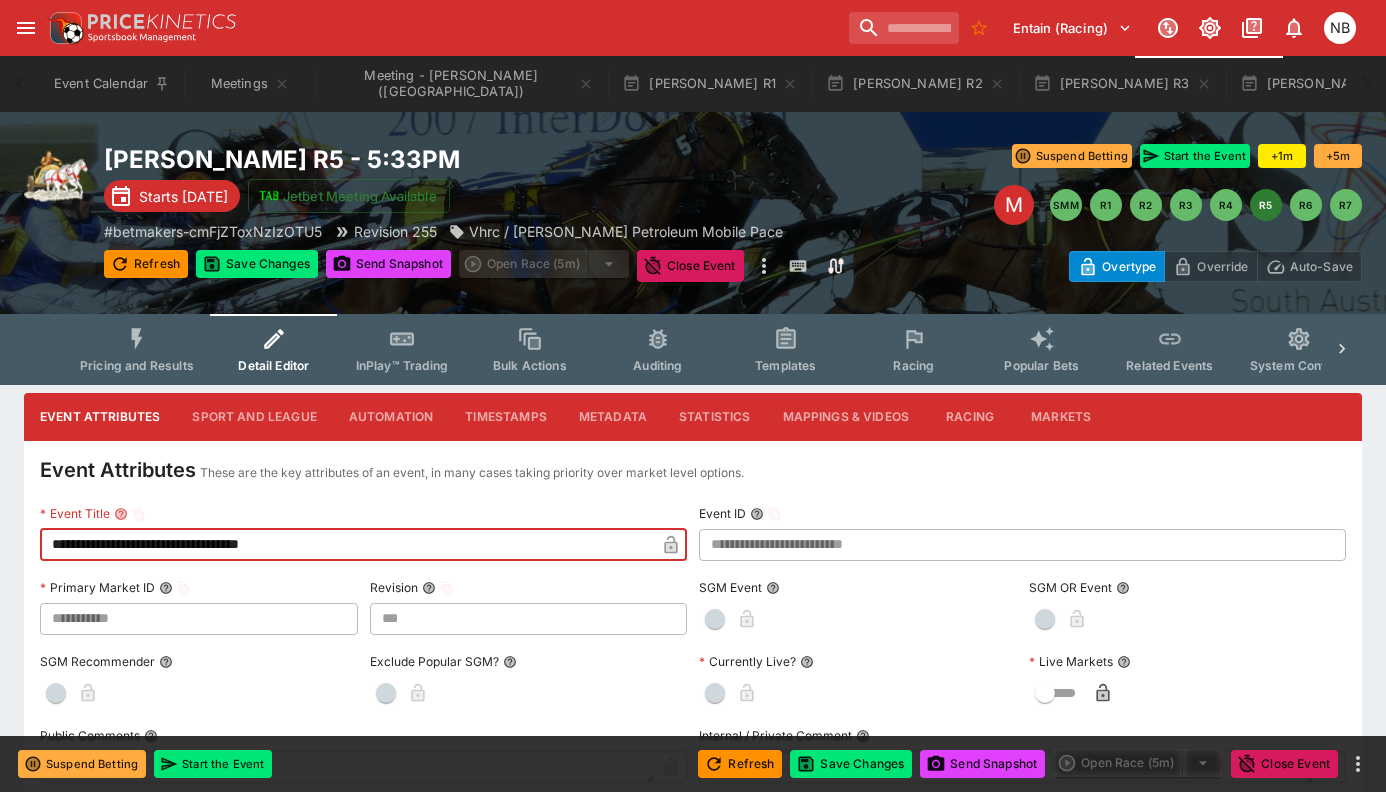 type on "**********" 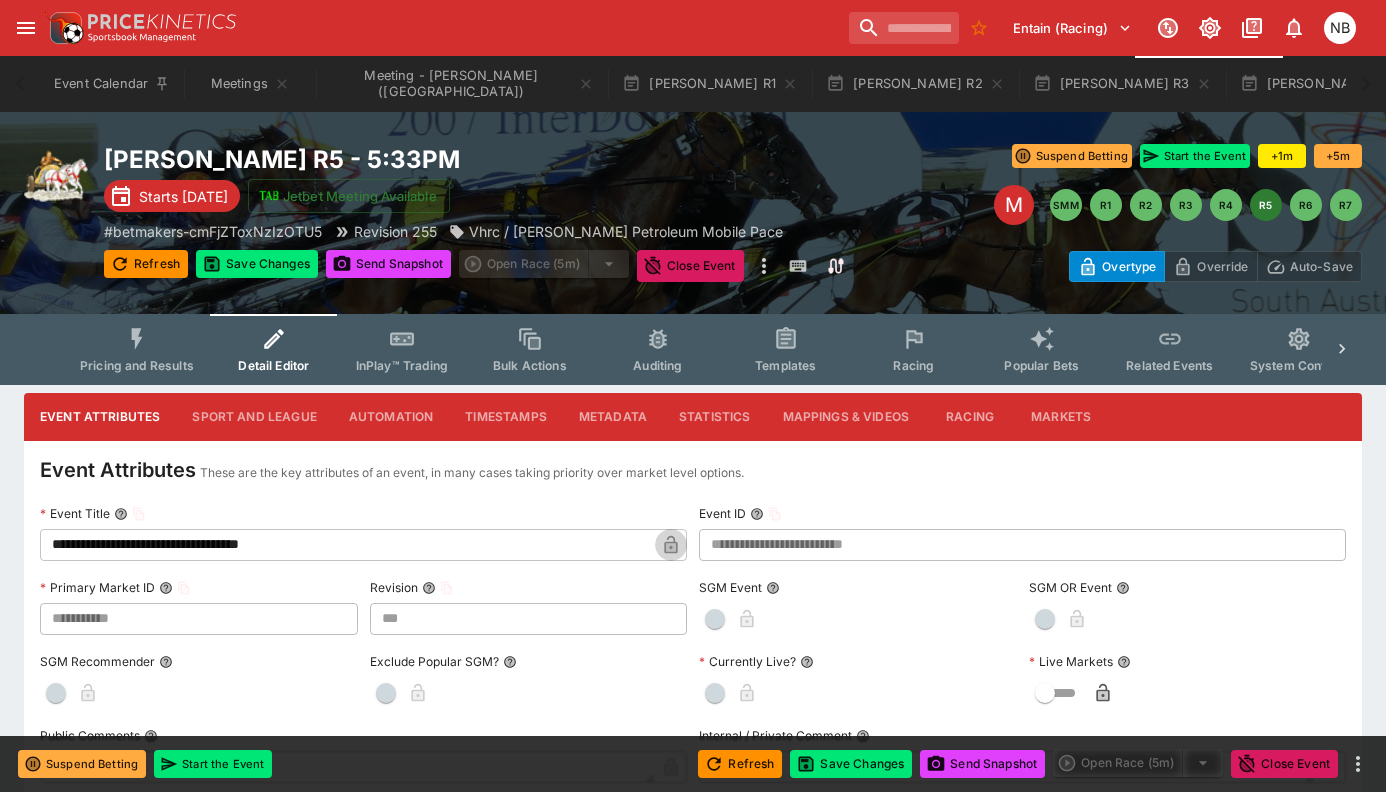 click at bounding box center (671, 545) 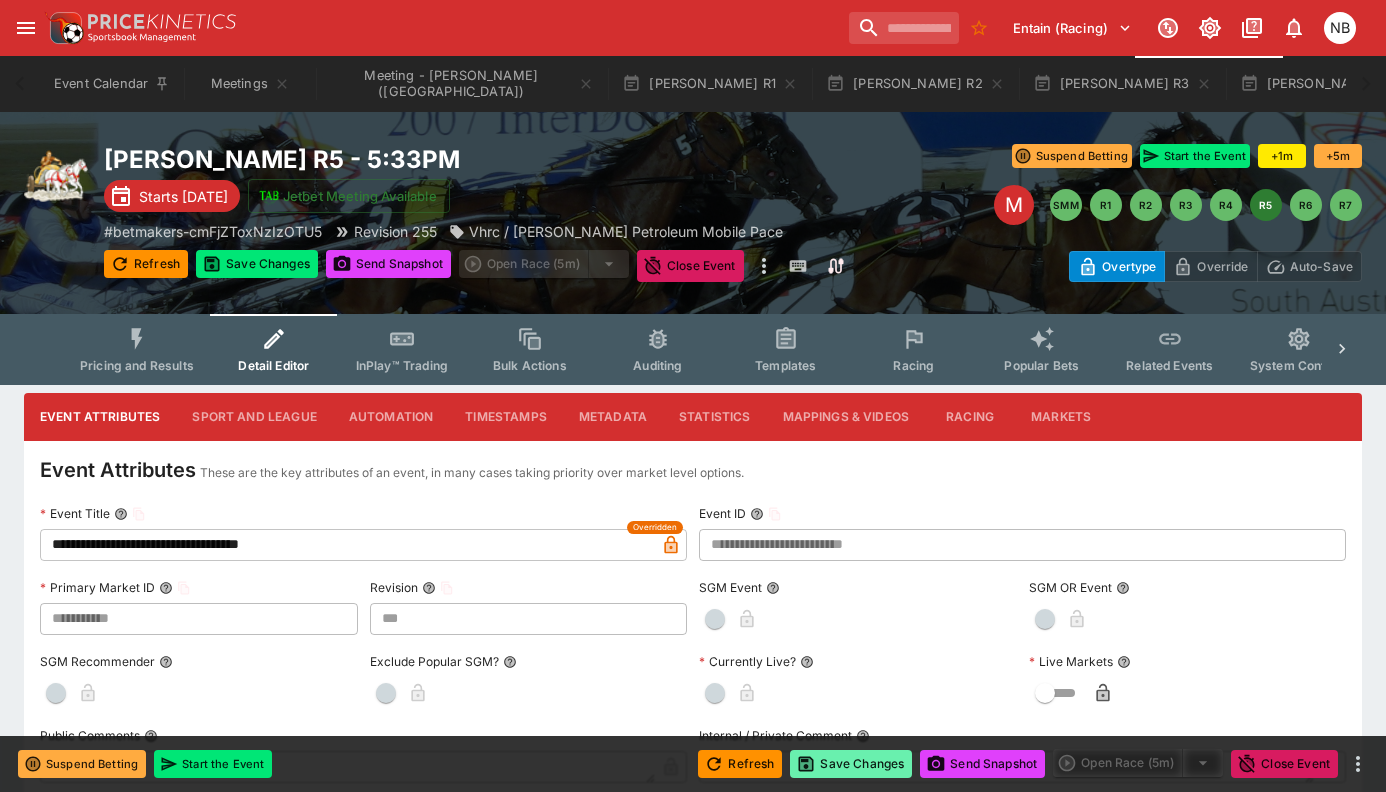 click on "Save Changes" at bounding box center (851, 764) 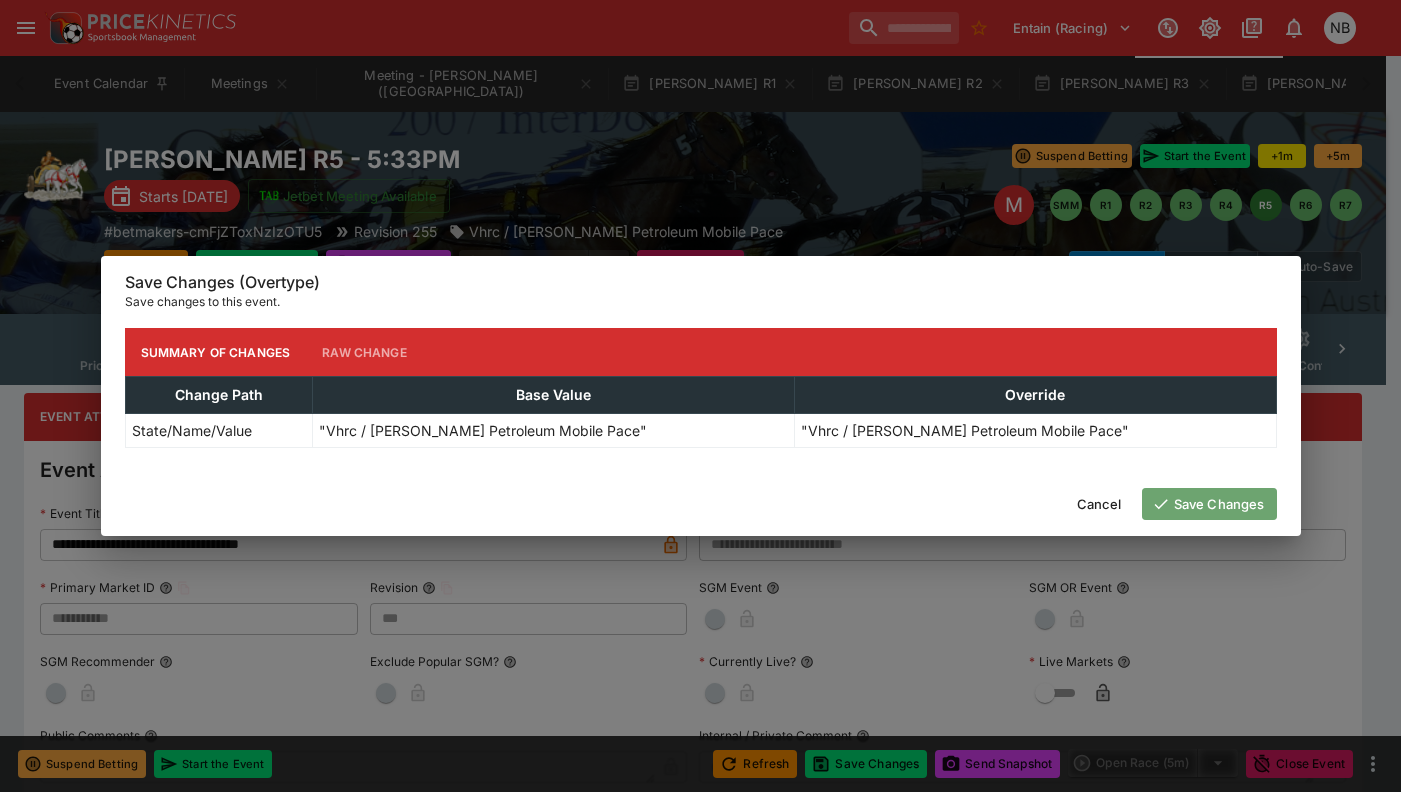click on "Save Changes" at bounding box center (1209, 504) 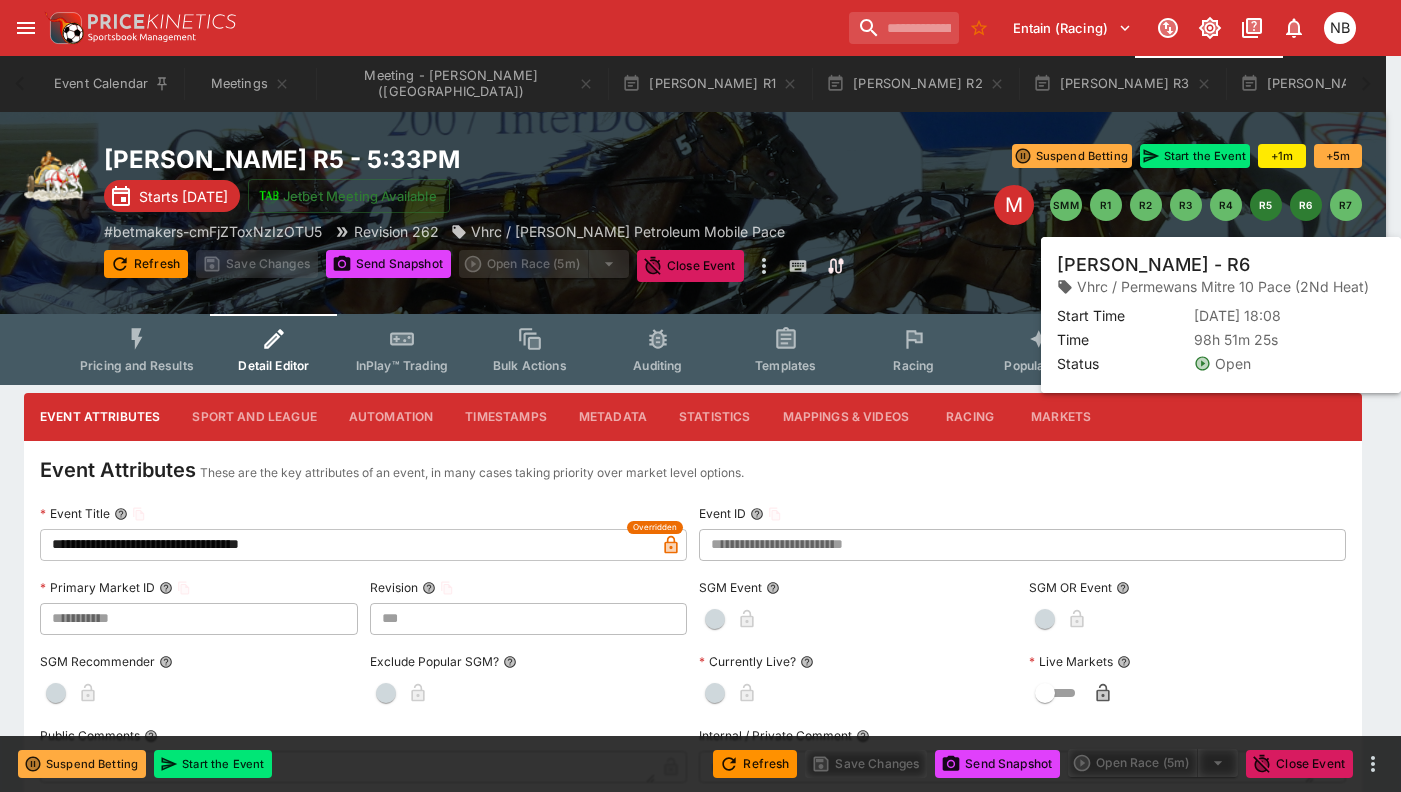 click on "R6" at bounding box center [1306, 205] 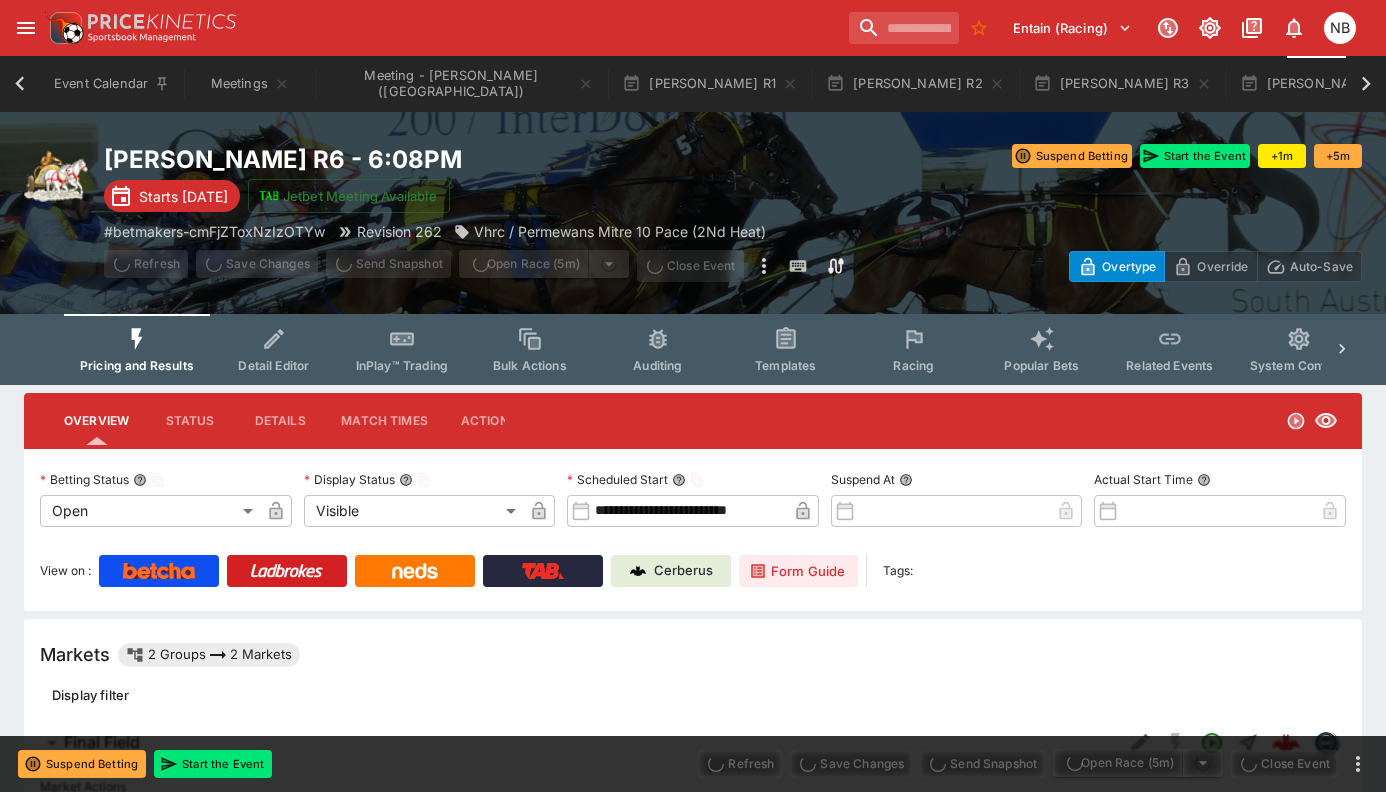 scroll, scrollTop: 0, scrollLeft: 92, axis: horizontal 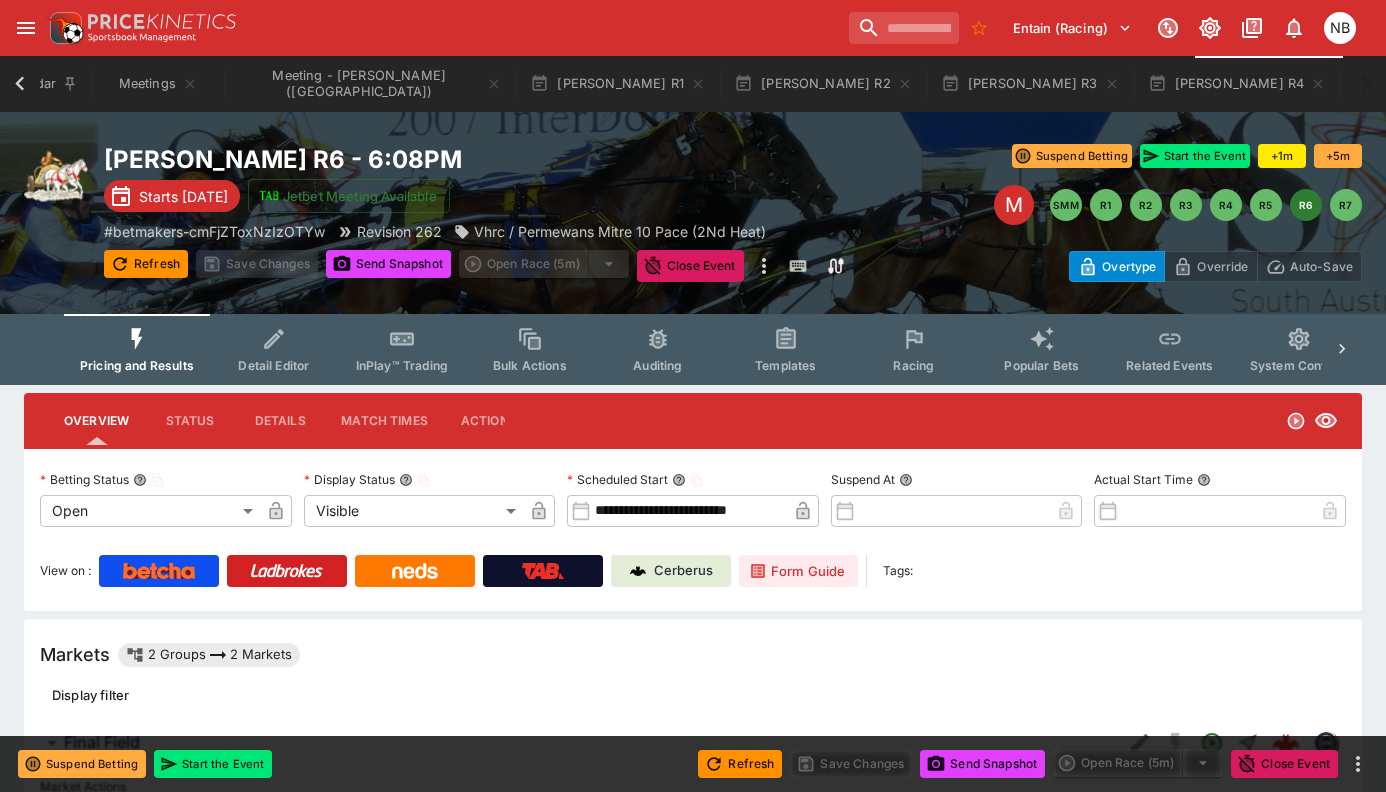 click on "Detail Editor" at bounding box center [274, 349] 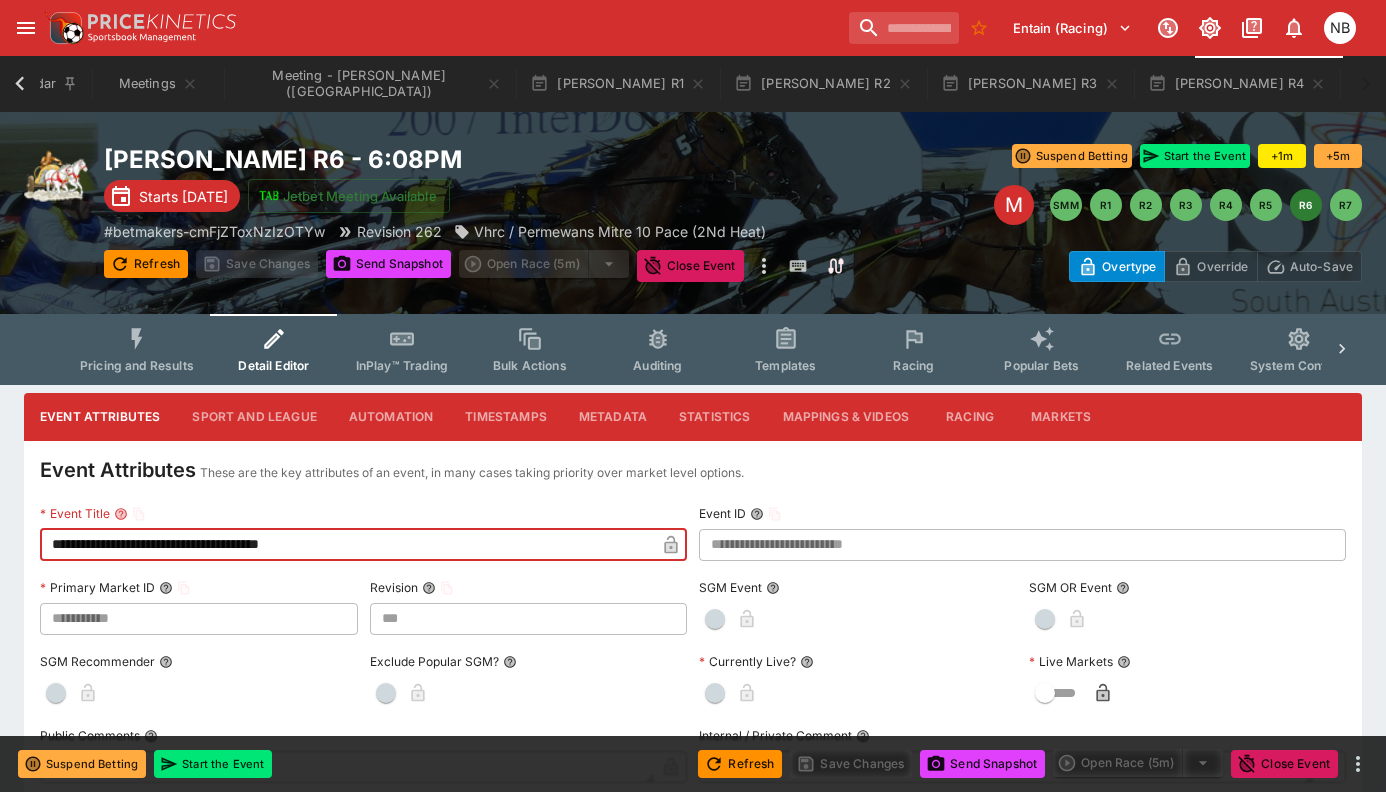 click on "**********" at bounding box center (347, 545) 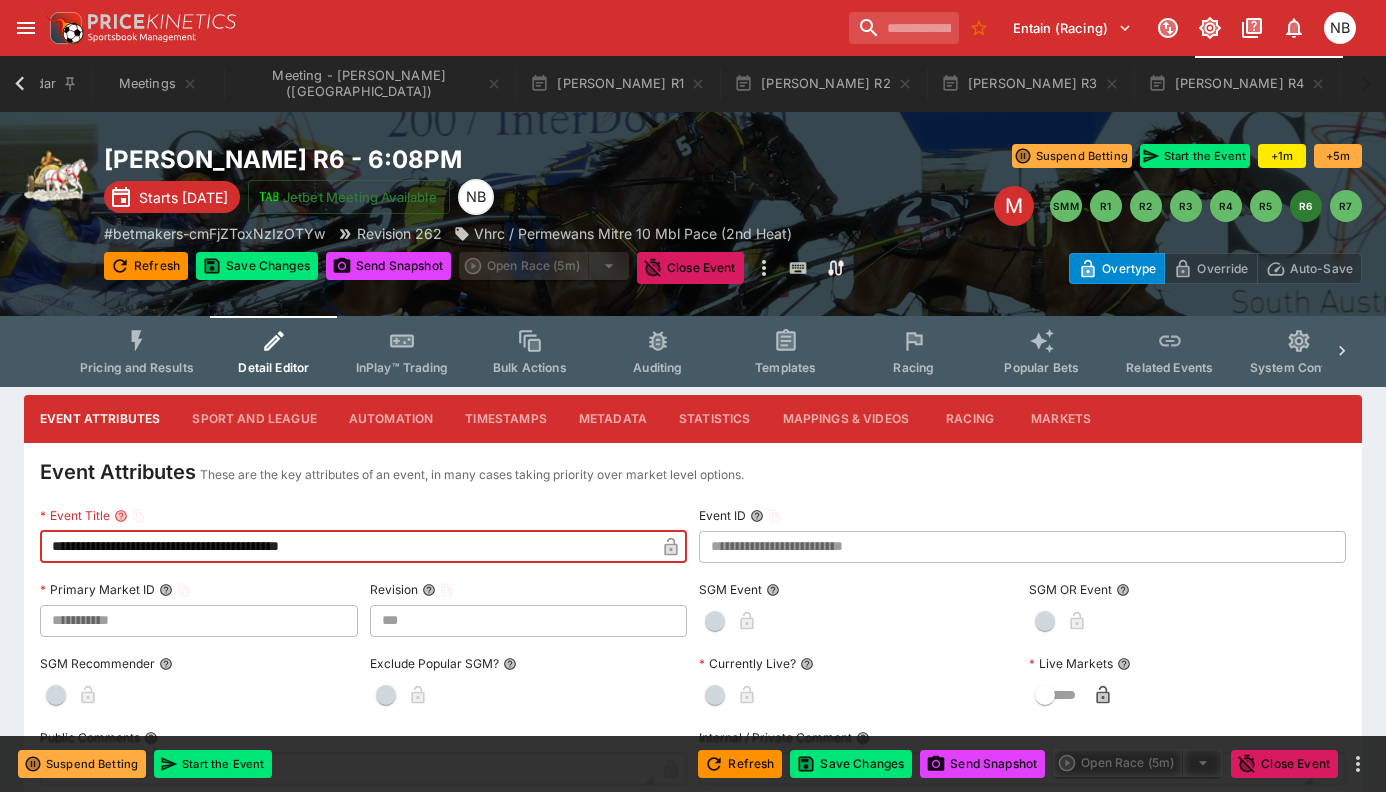 type on "**********" 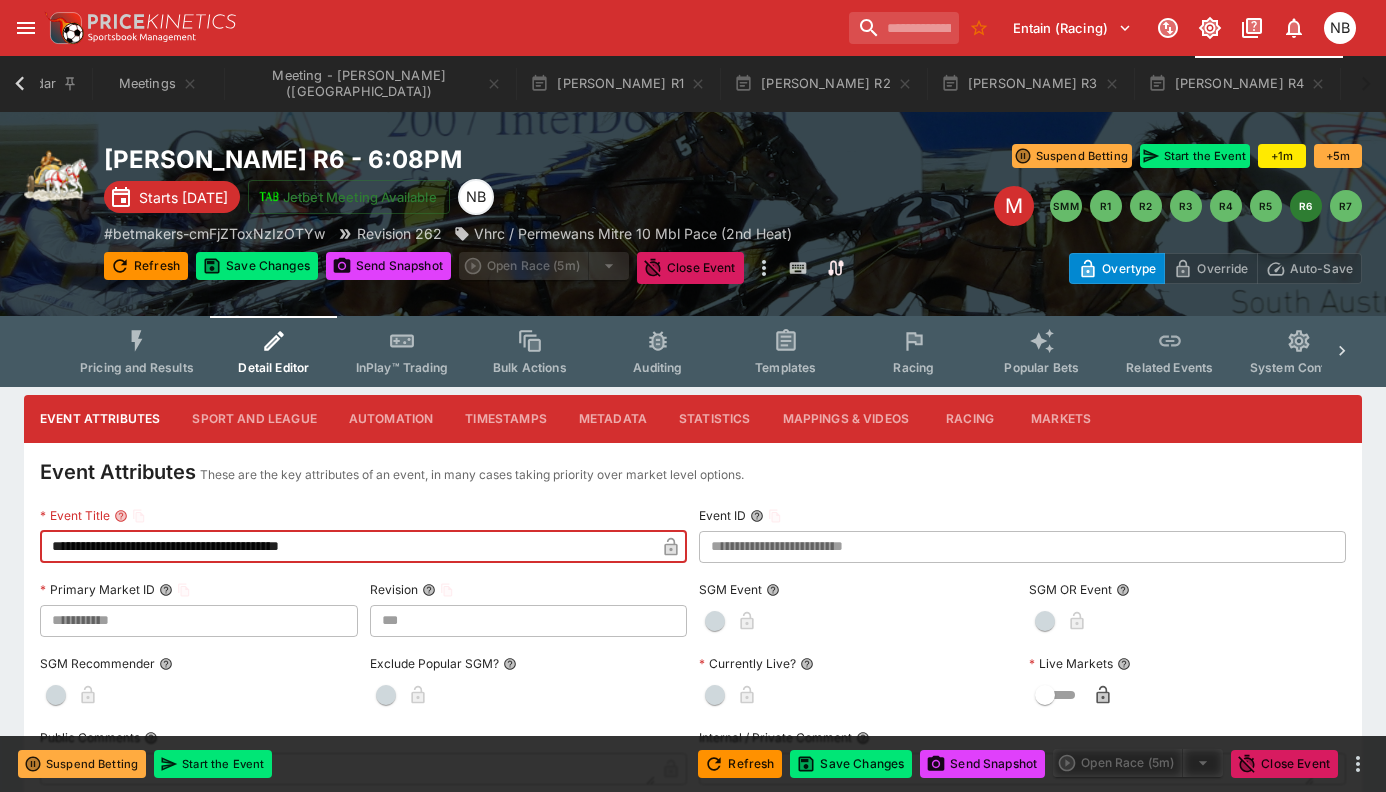 click 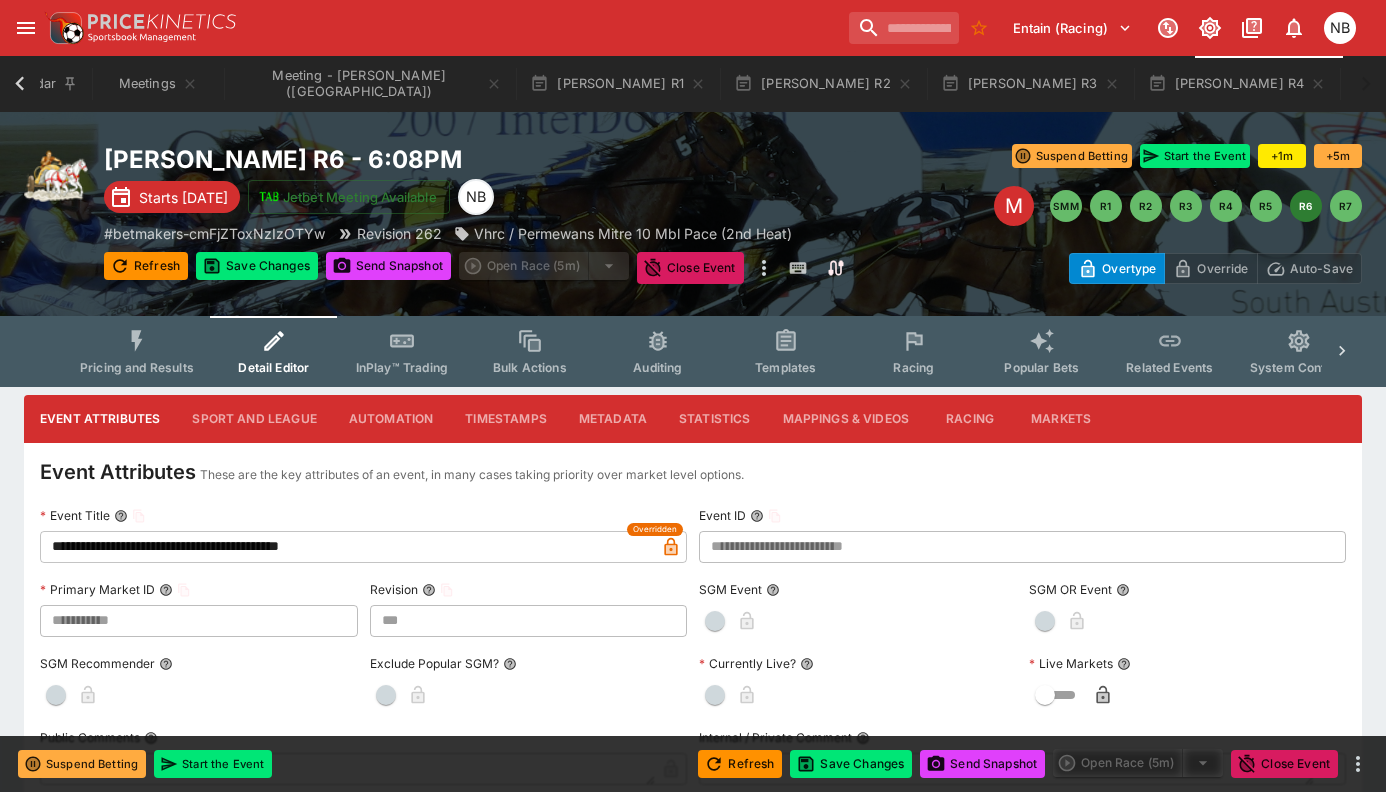scroll, scrollTop: 0, scrollLeft: 77, axis: horizontal 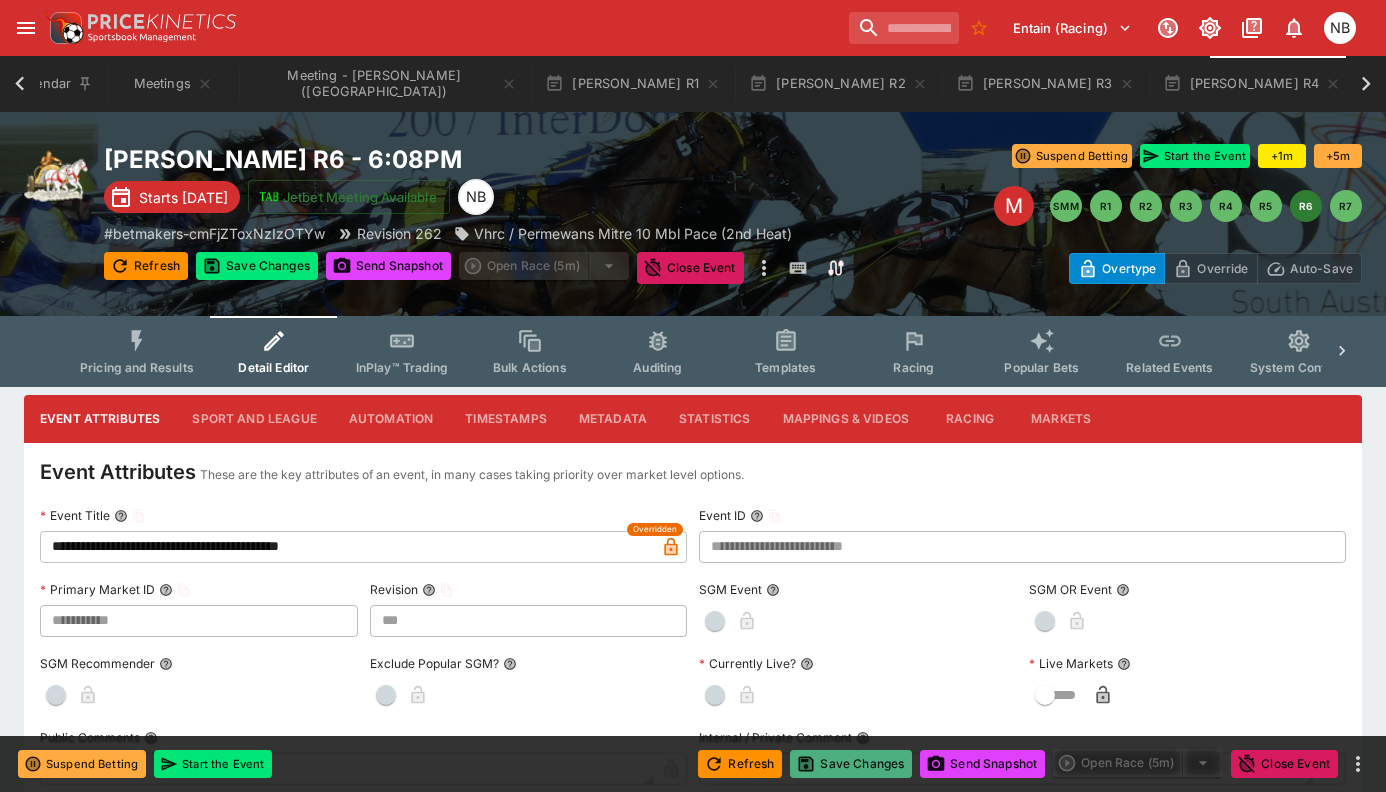 click on "Save Changes" at bounding box center (851, 764) 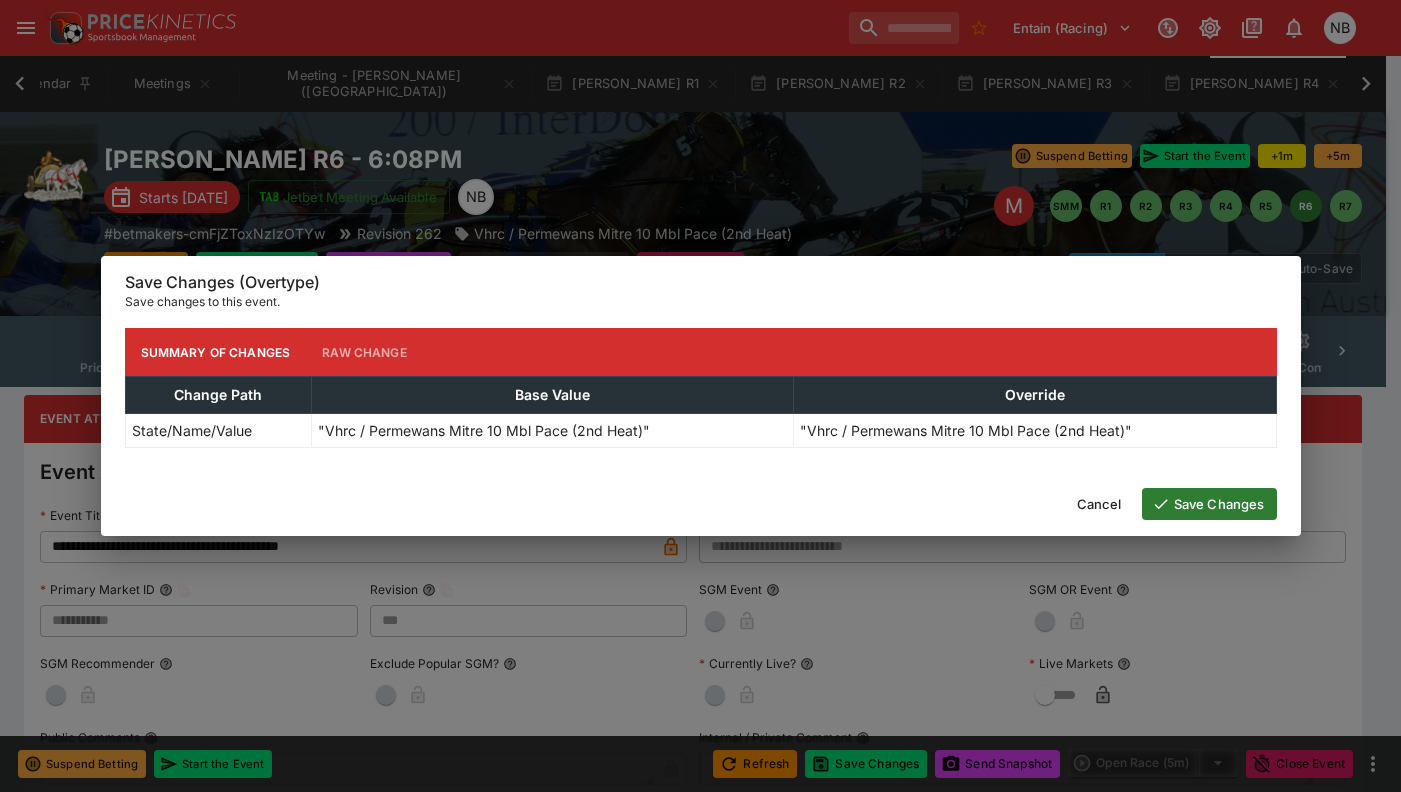 click on "Save Changes" at bounding box center [1209, 504] 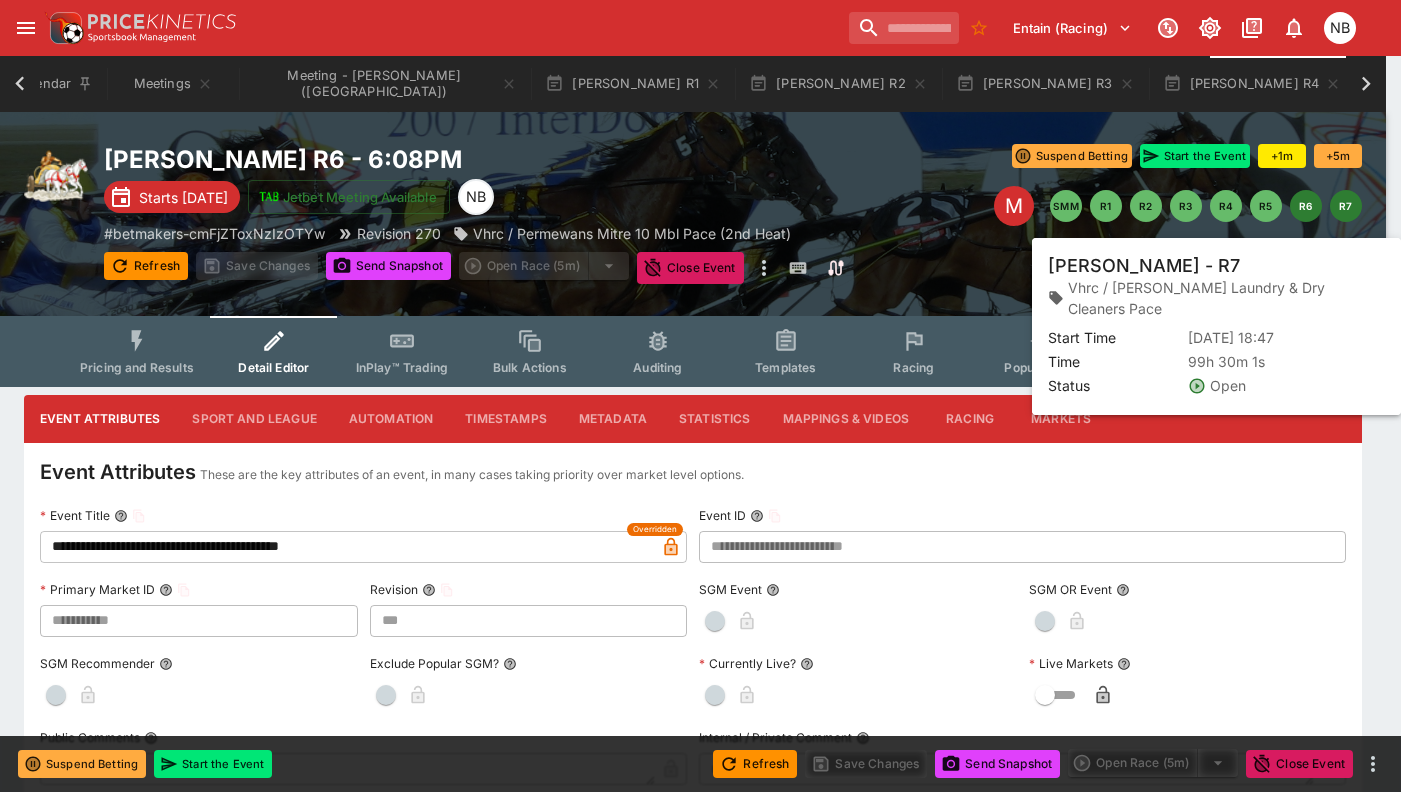 click on "R7" at bounding box center (1346, 206) 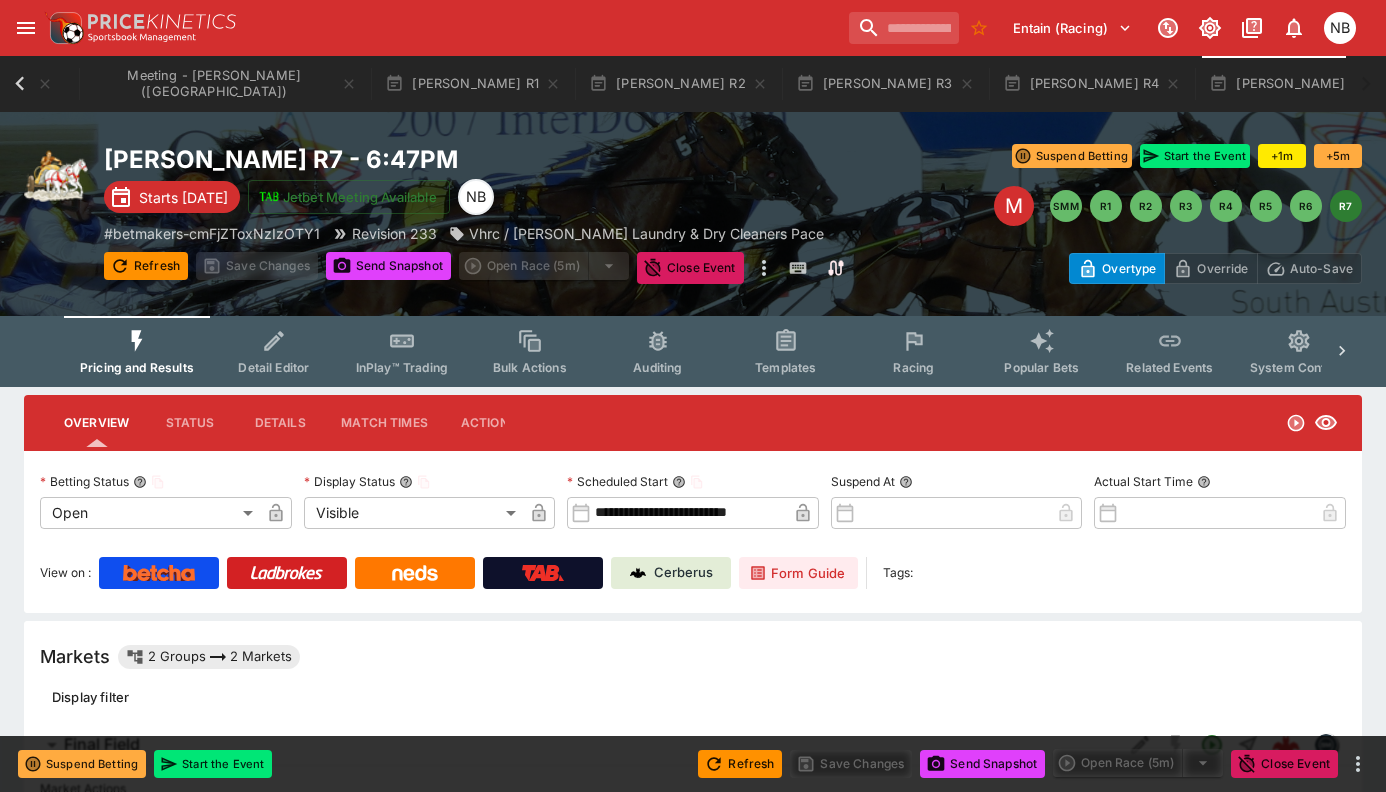 scroll, scrollTop: 0, scrollLeft: 241, axis: horizontal 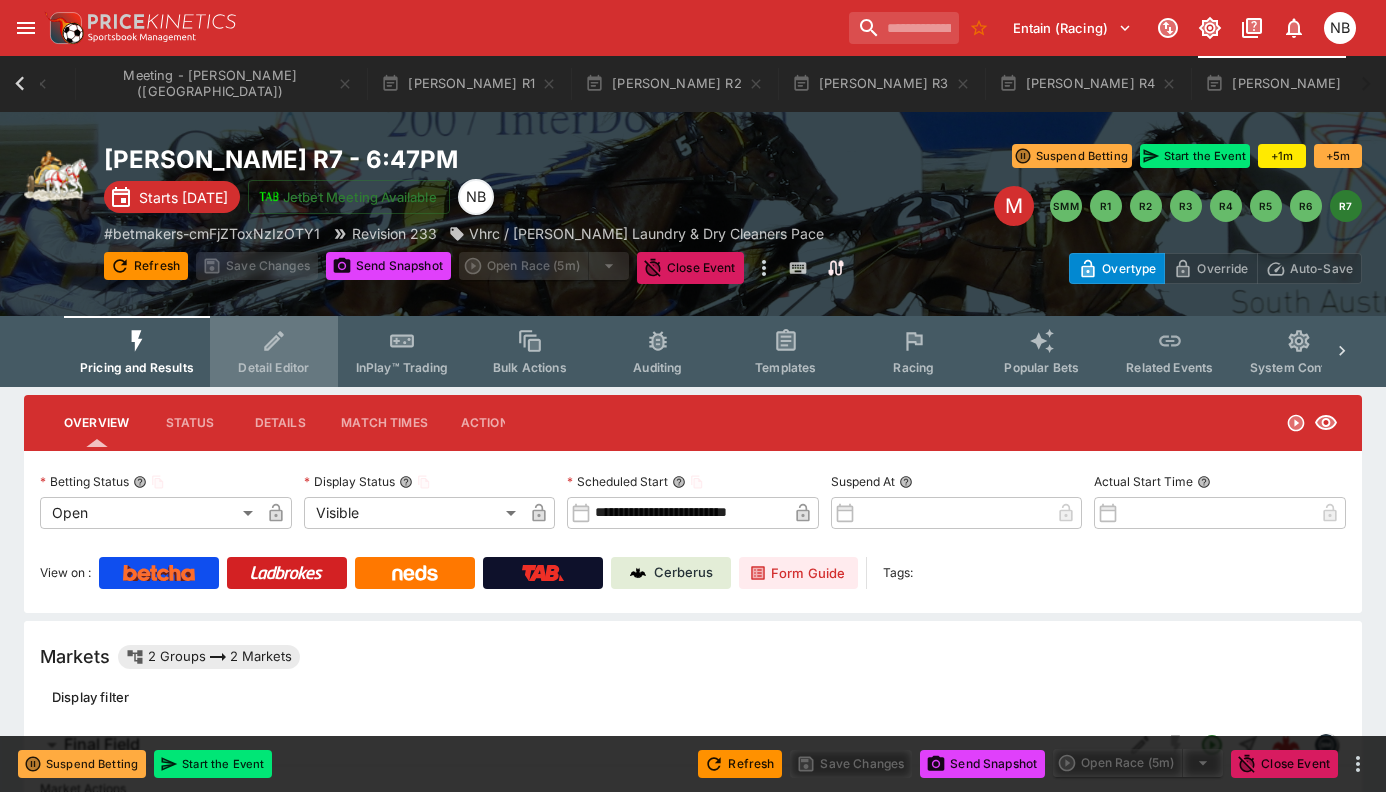 click on "Detail Editor" at bounding box center [274, 351] 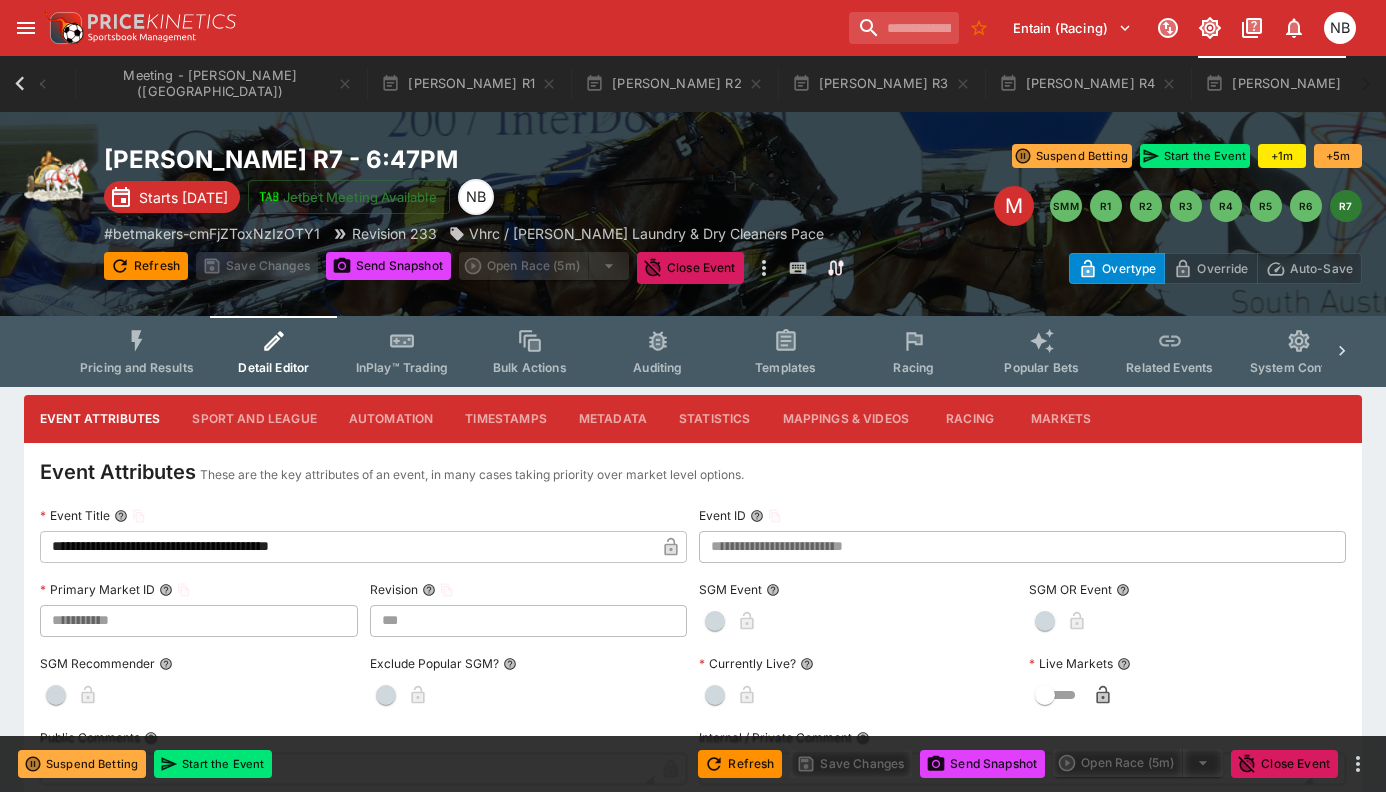 click on "**********" at bounding box center (347, 547) 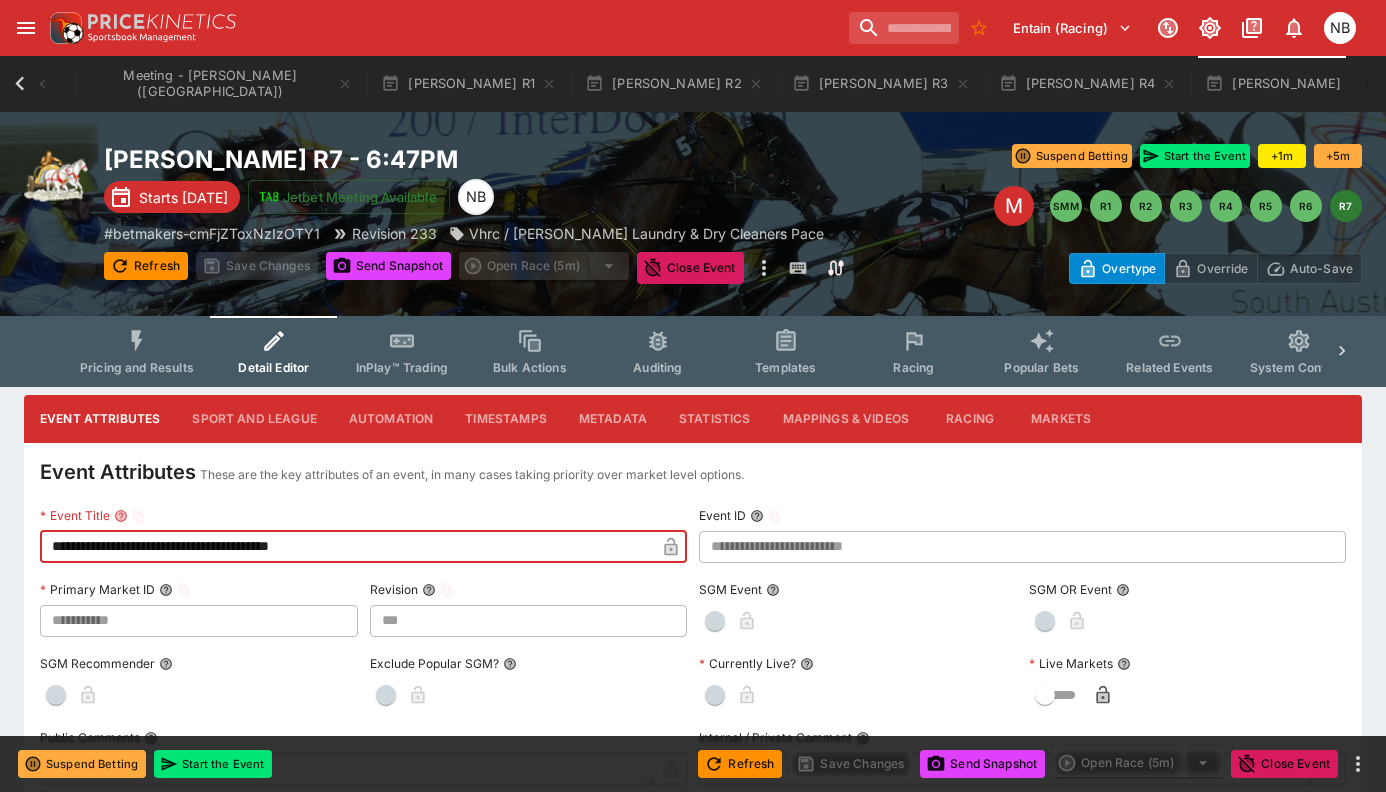 paste on "*******" 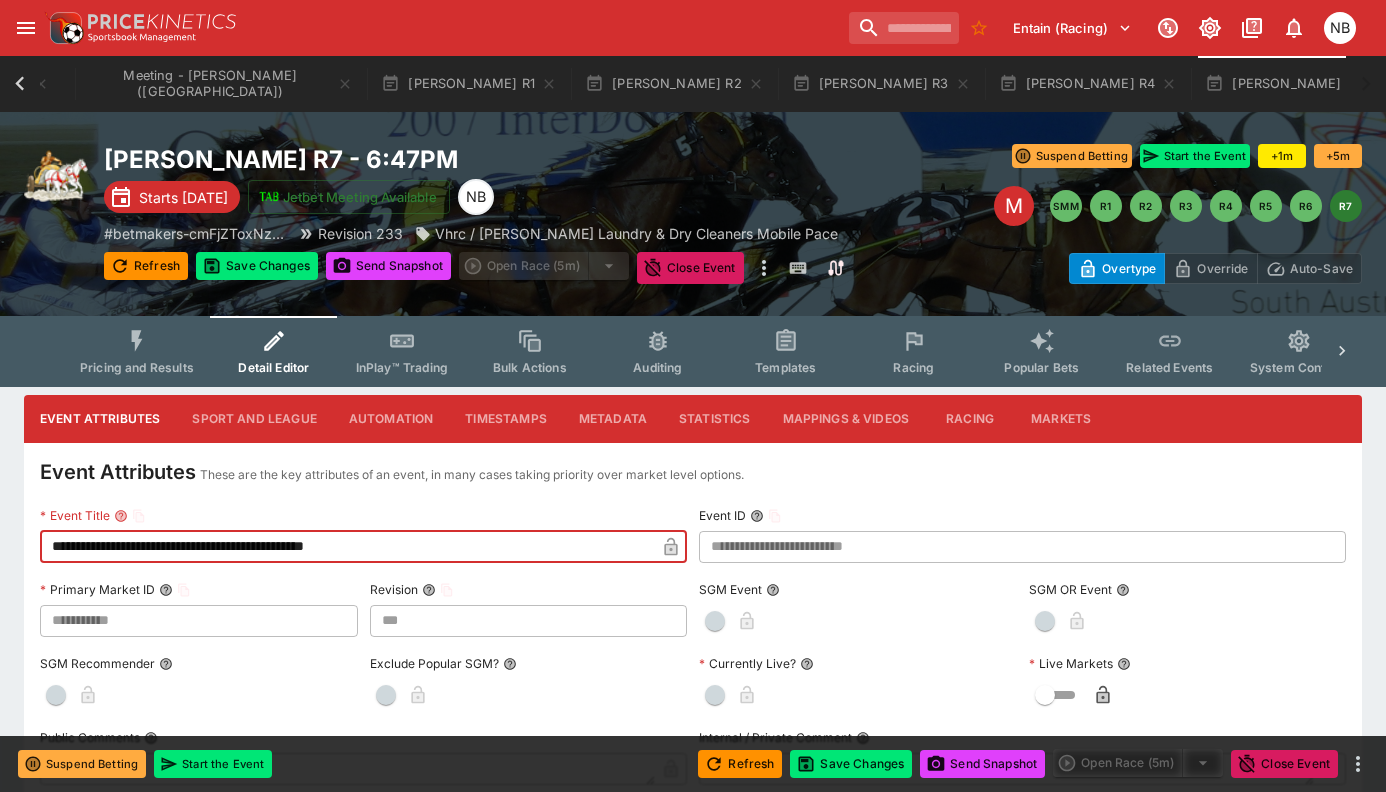 type on "**********" 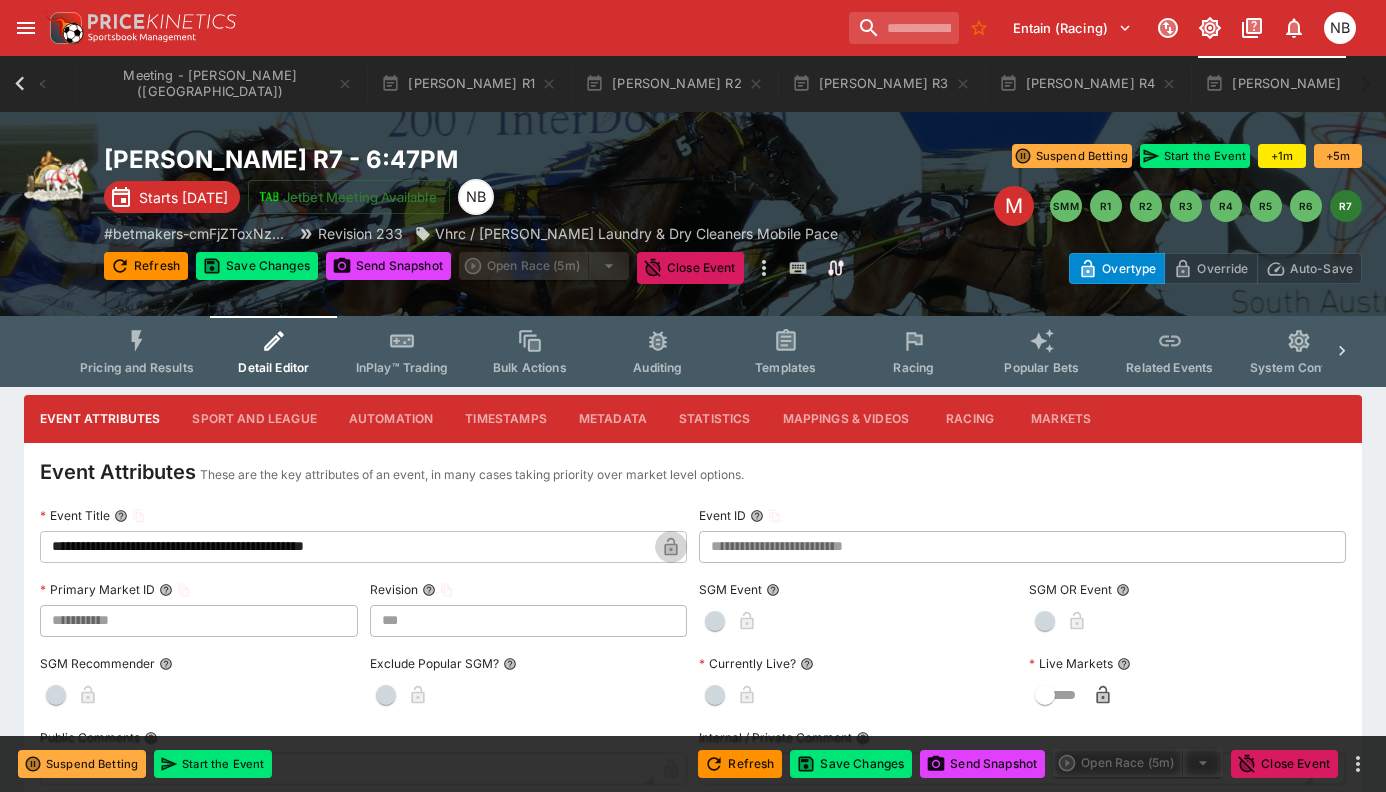 click 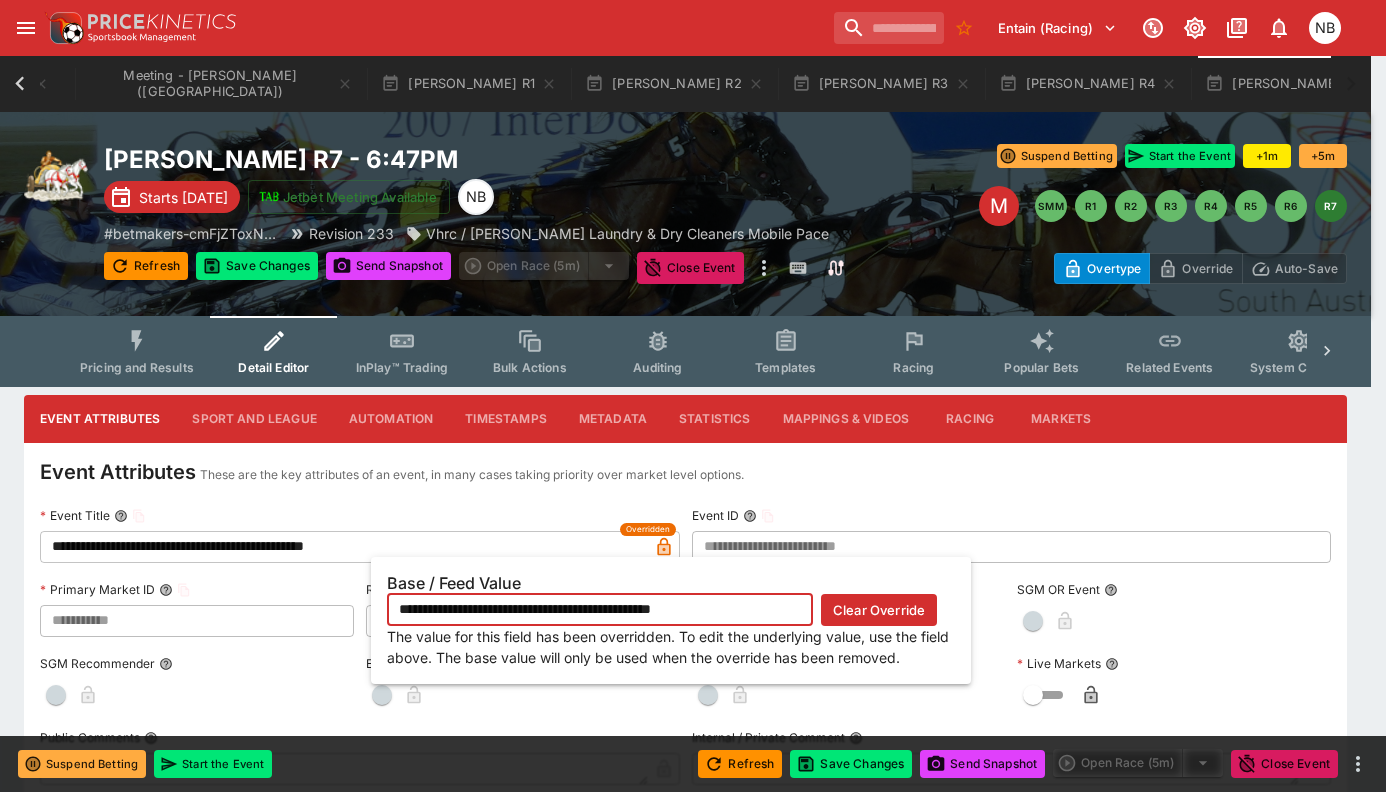scroll, scrollTop: 0, scrollLeft: 229, axis: horizontal 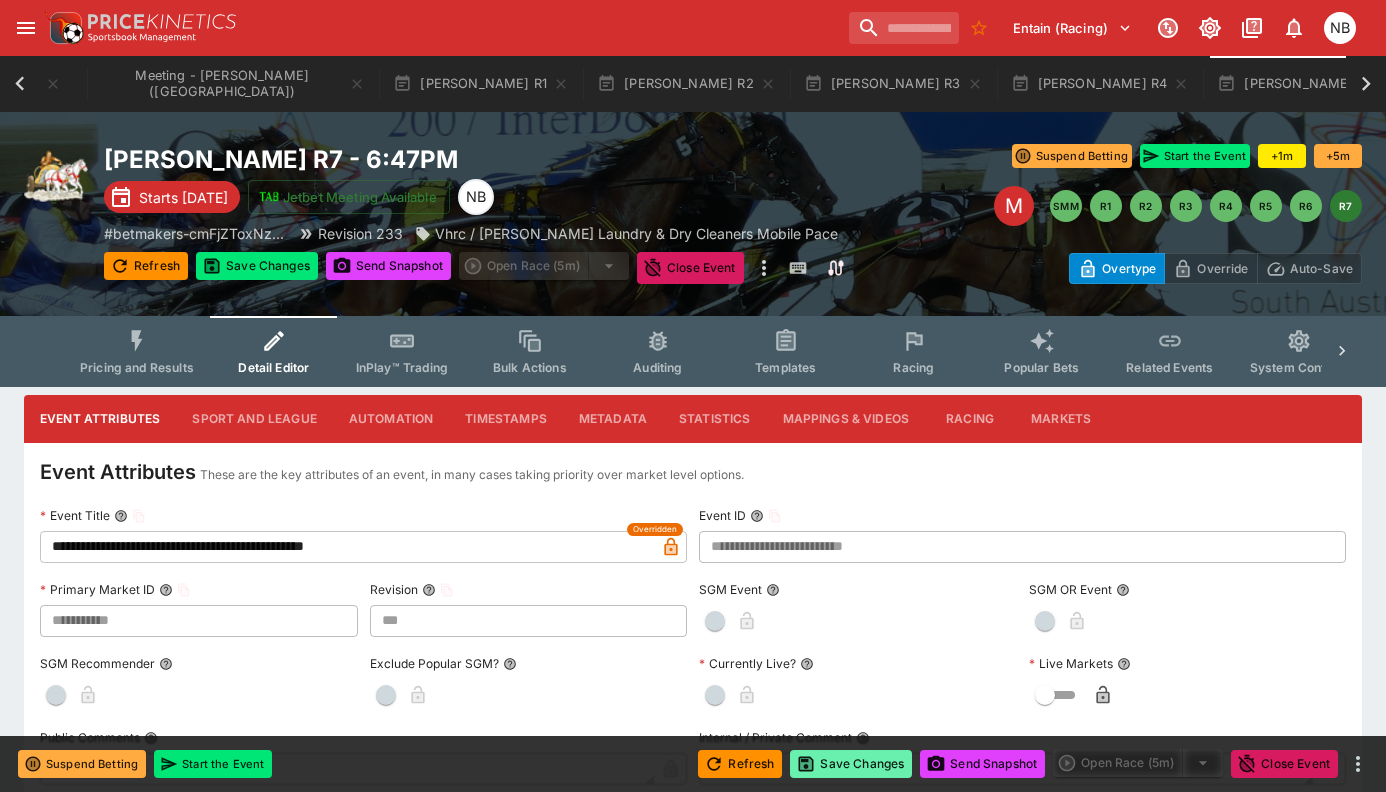 click on "Save Changes" at bounding box center [851, 764] 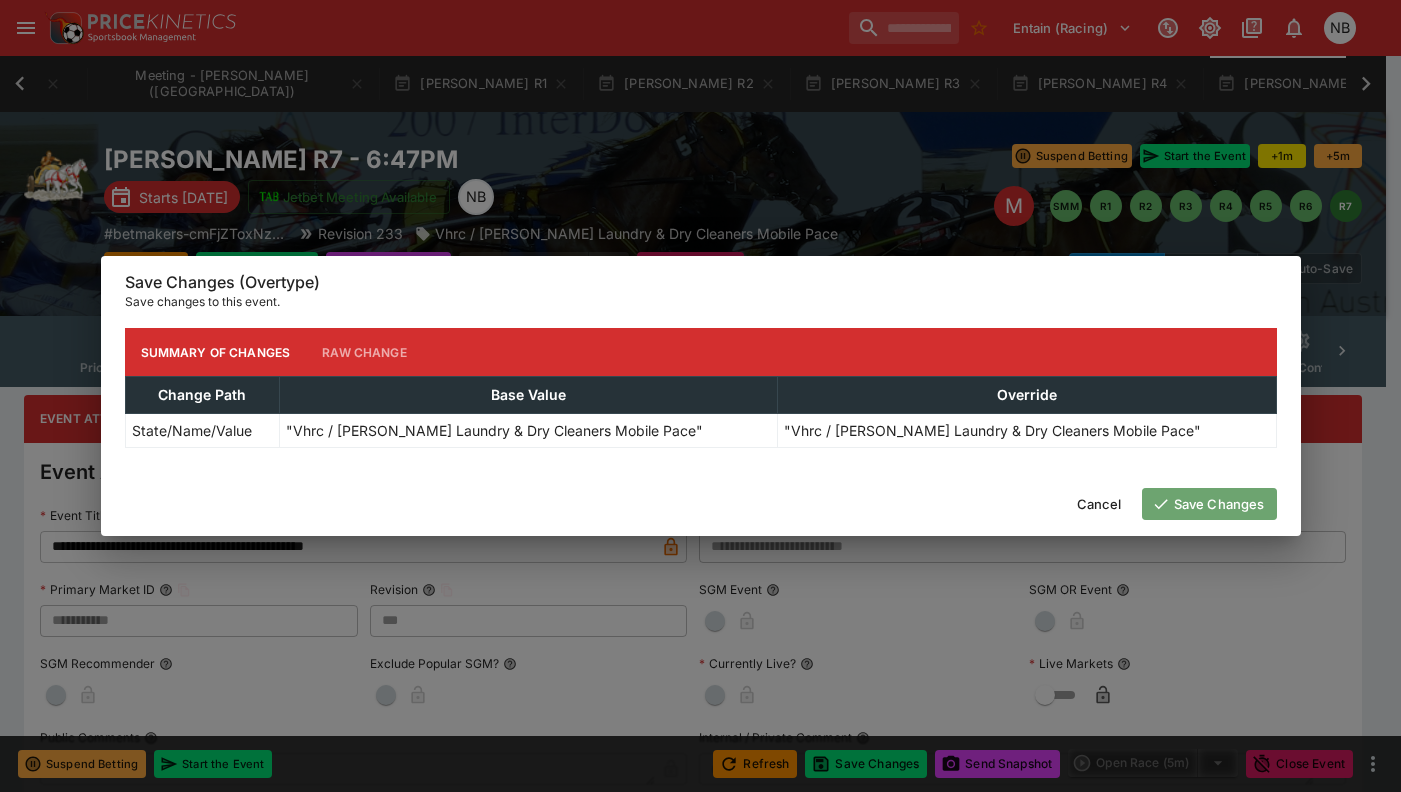 click on "Save Changes" at bounding box center [1209, 504] 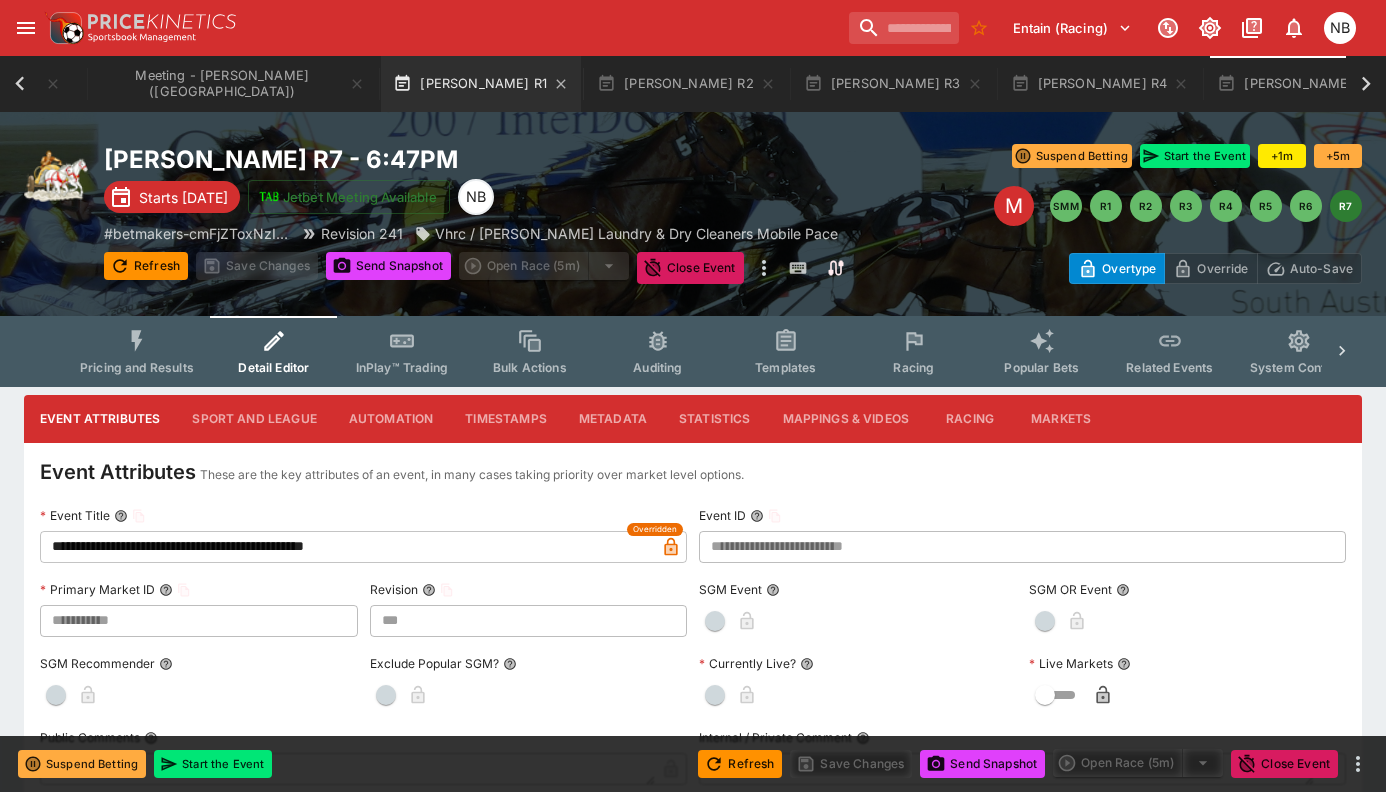 click on "[PERSON_NAME] R1" at bounding box center [481, 84] 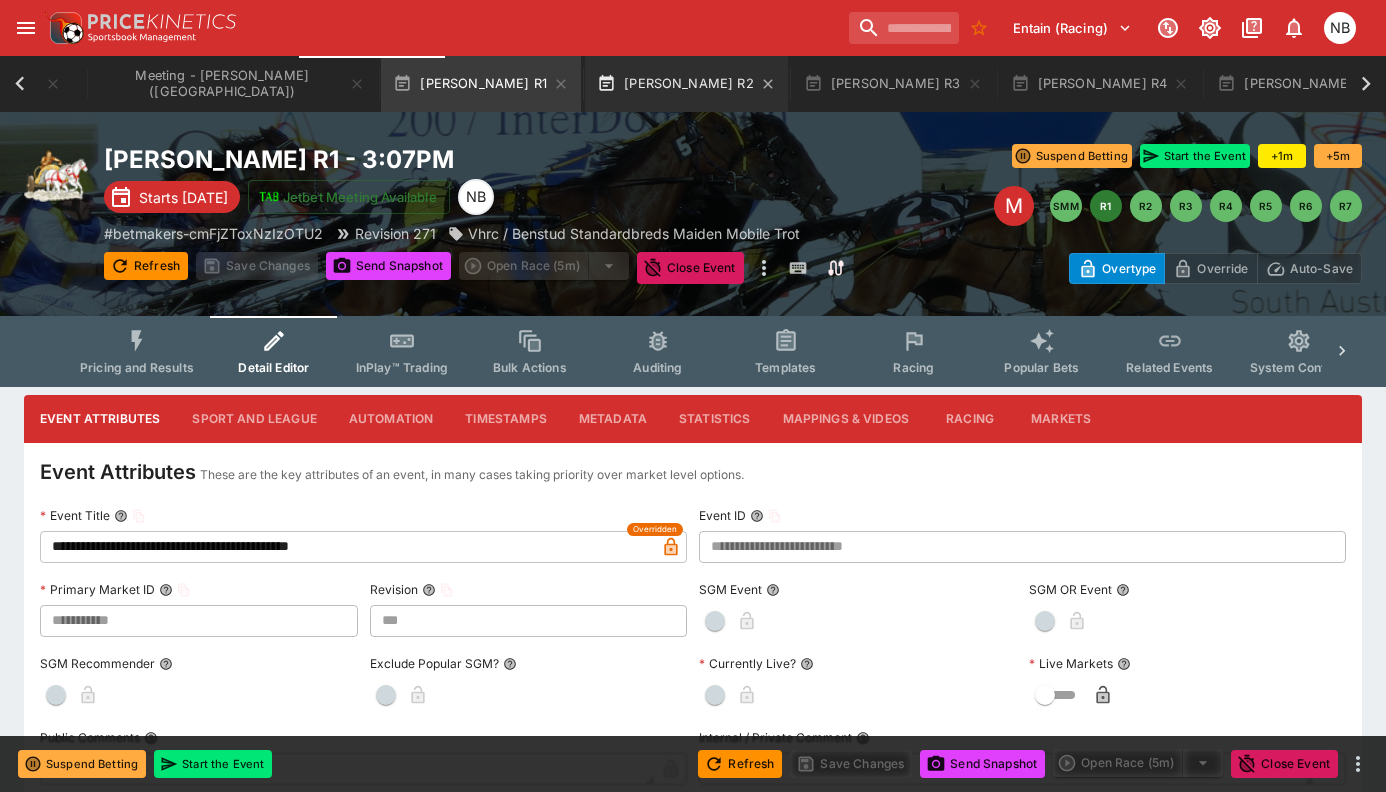 click on "[PERSON_NAME] R2" at bounding box center (686, 84) 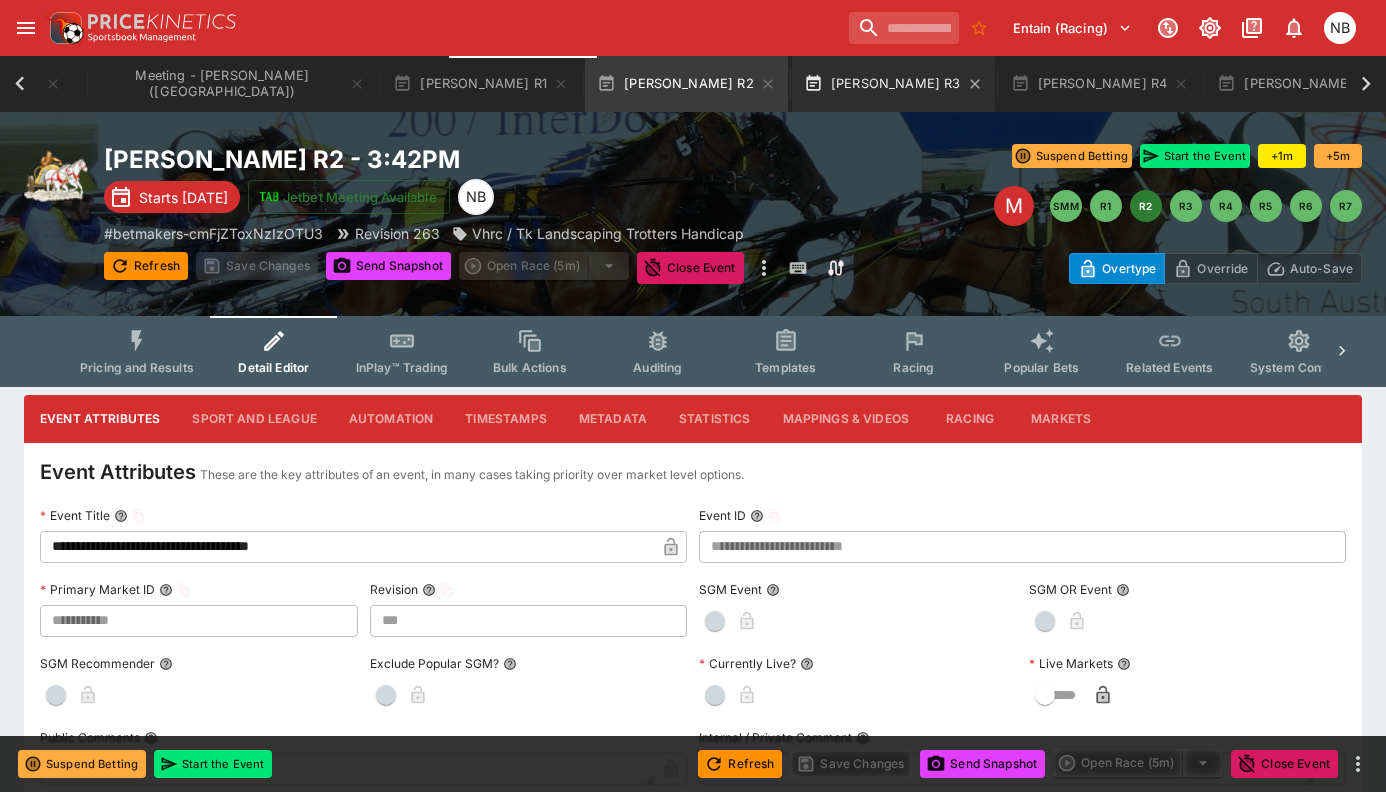 click on "[PERSON_NAME] R3" at bounding box center [893, 84] 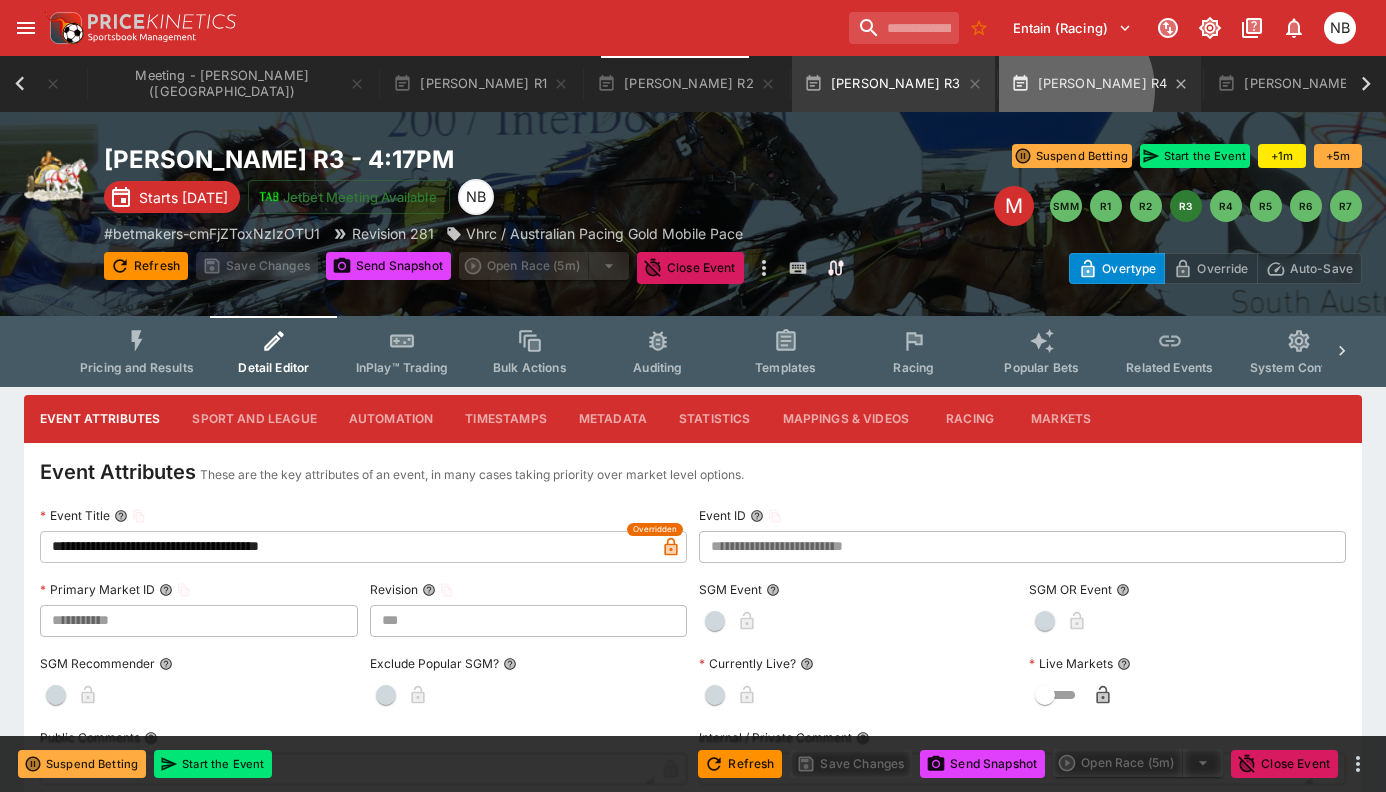 click on "[PERSON_NAME] R4" at bounding box center [1100, 84] 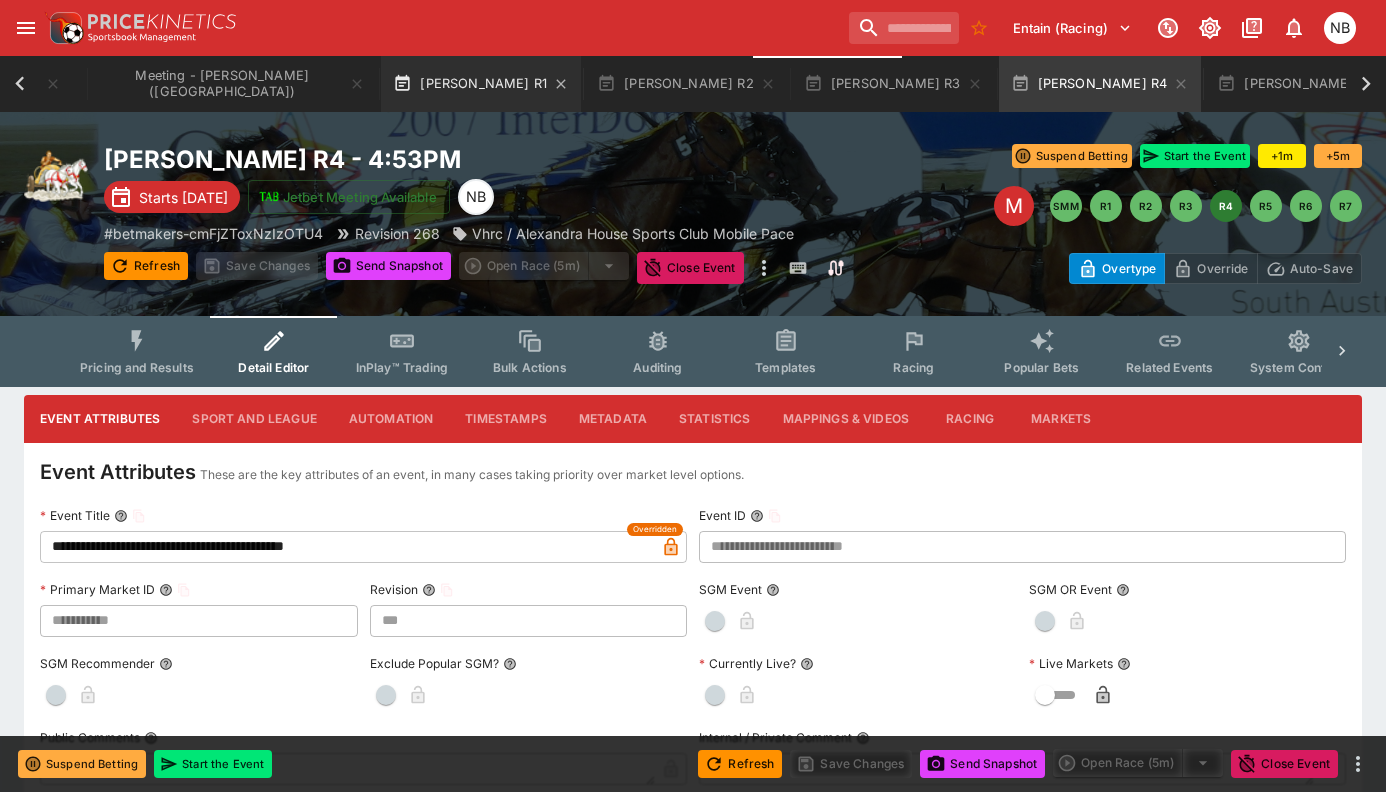 click on "[PERSON_NAME] R1" at bounding box center [481, 84] 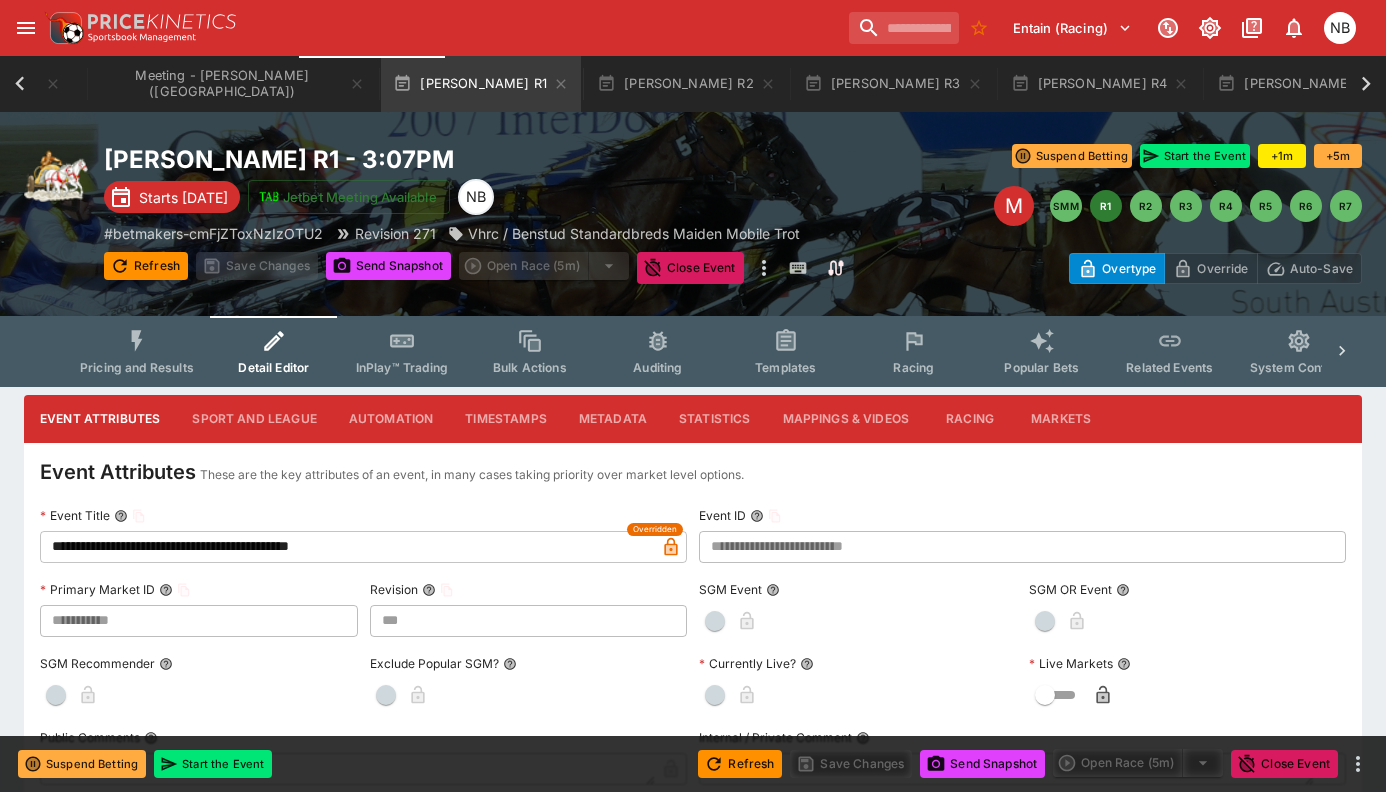 click on "**********" at bounding box center (347, 547) 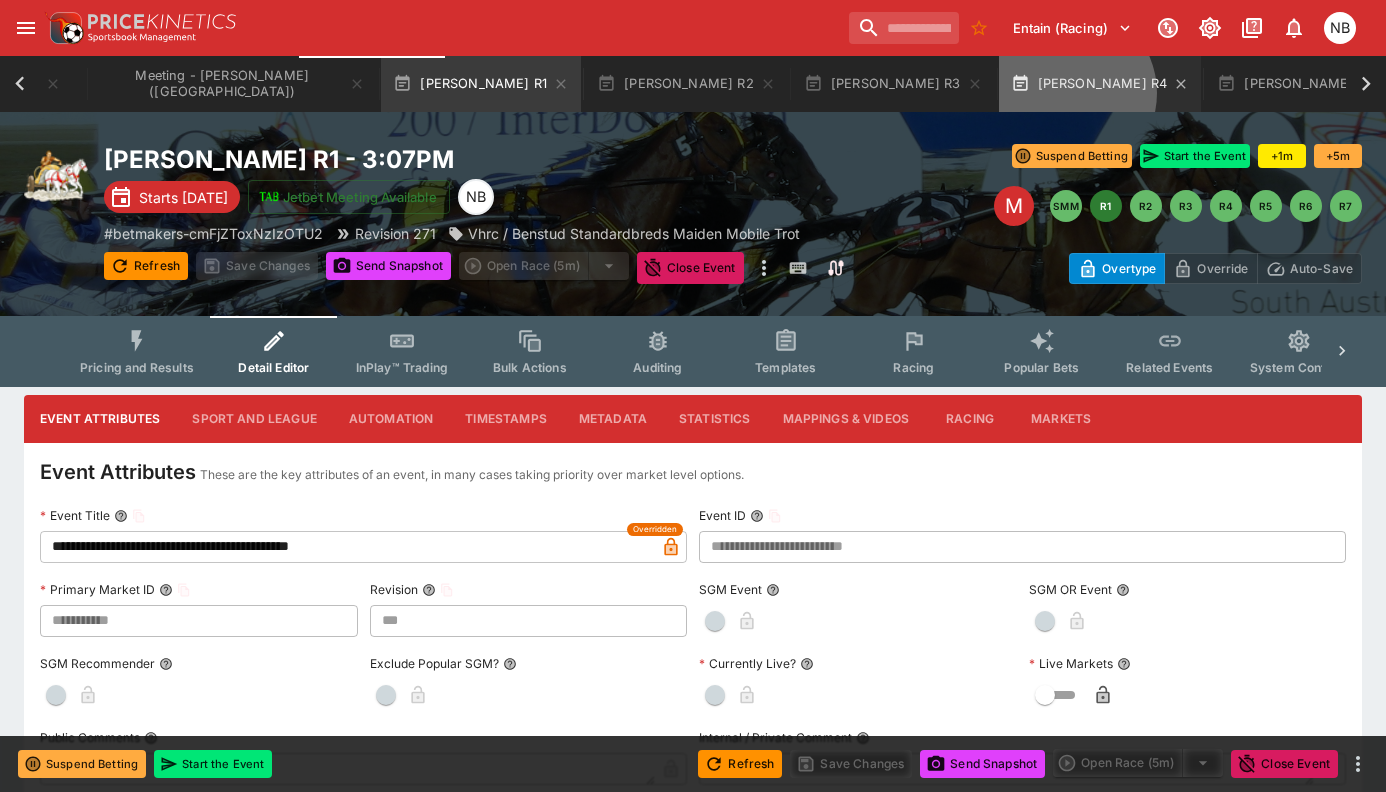 click on "[PERSON_NAME] R4" at bounding box center (1100, 84) 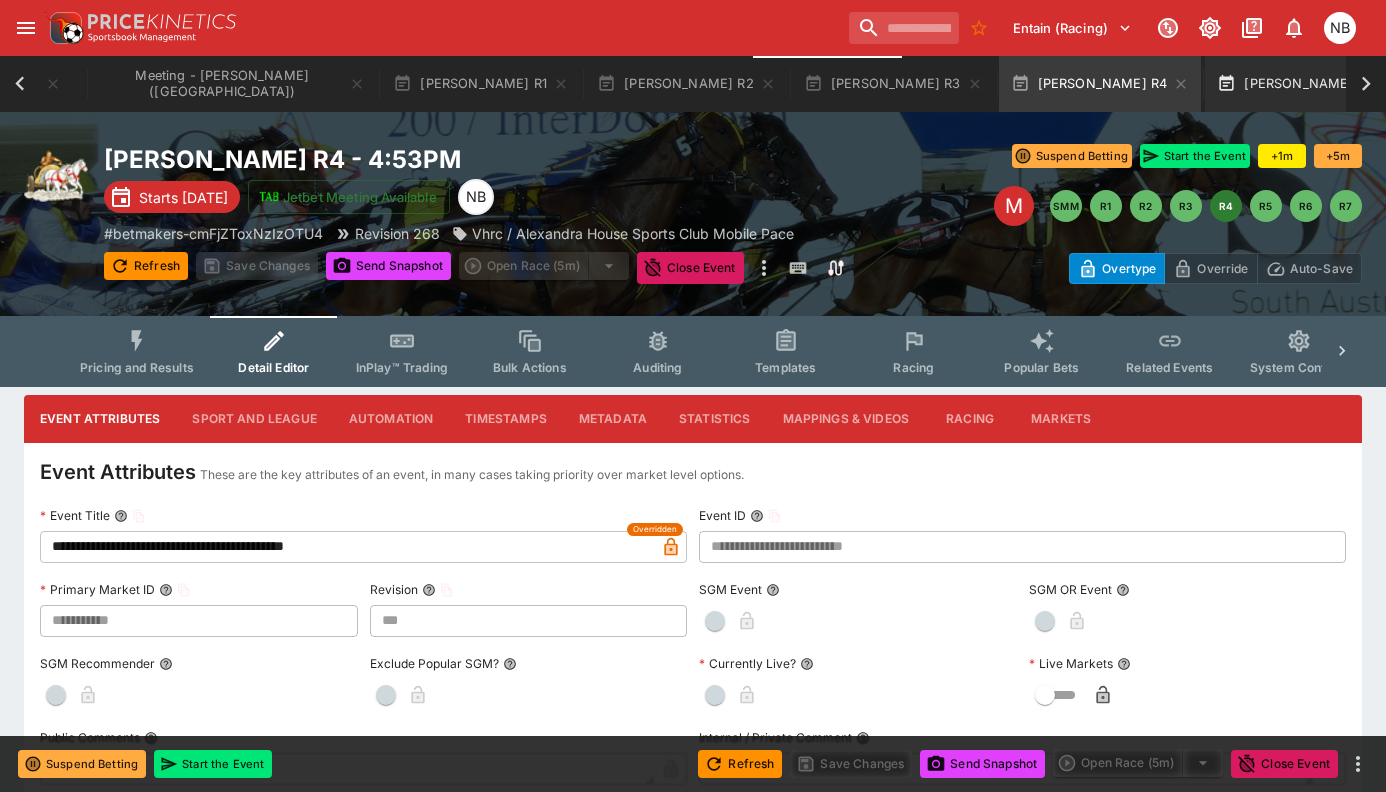 click on "[PERSON_NAME] R5" at bounding box center (1306, 84) 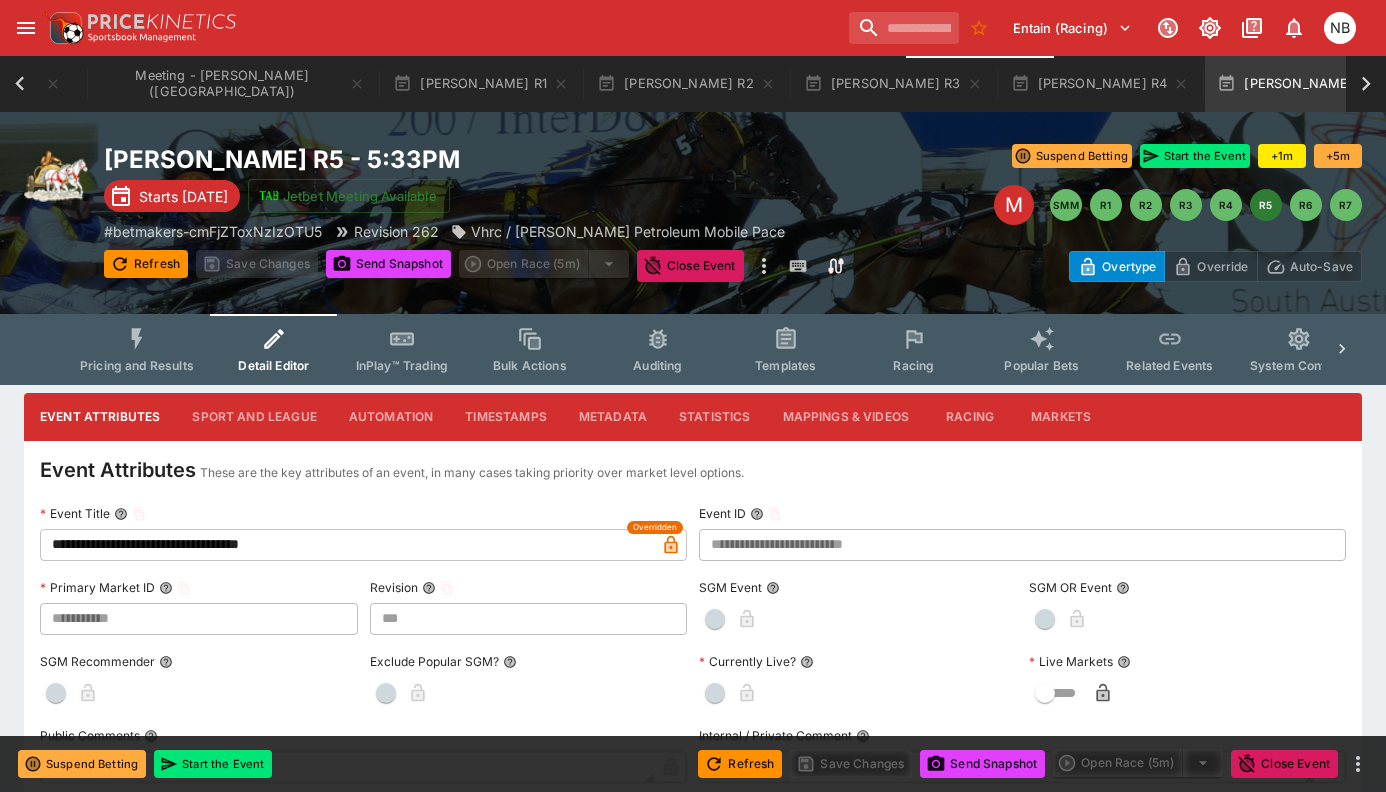 click on "[PERSON_NAME] R6" at bounding box center (1513, 84) 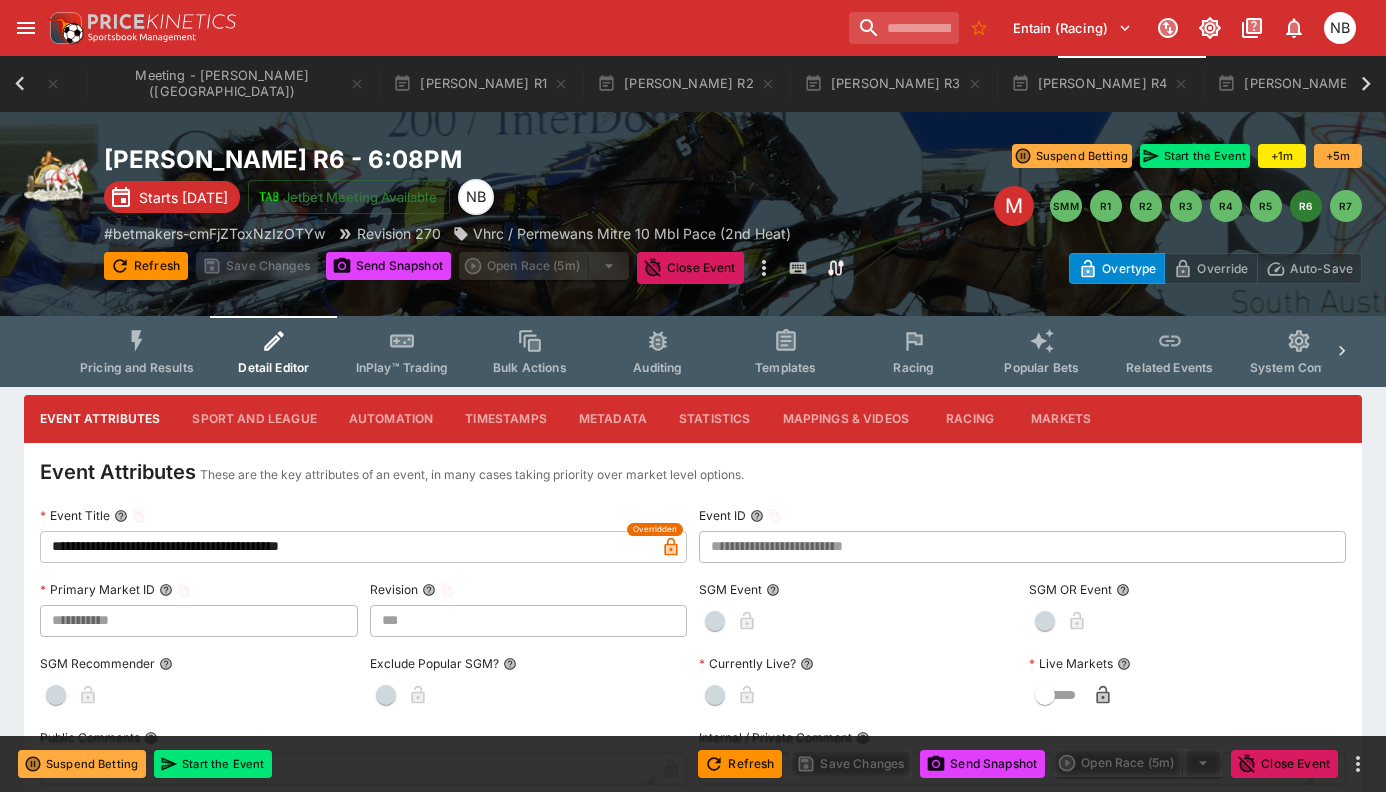 click on "[PERSON_NAME] R7" at bounding box center [1720, 84] 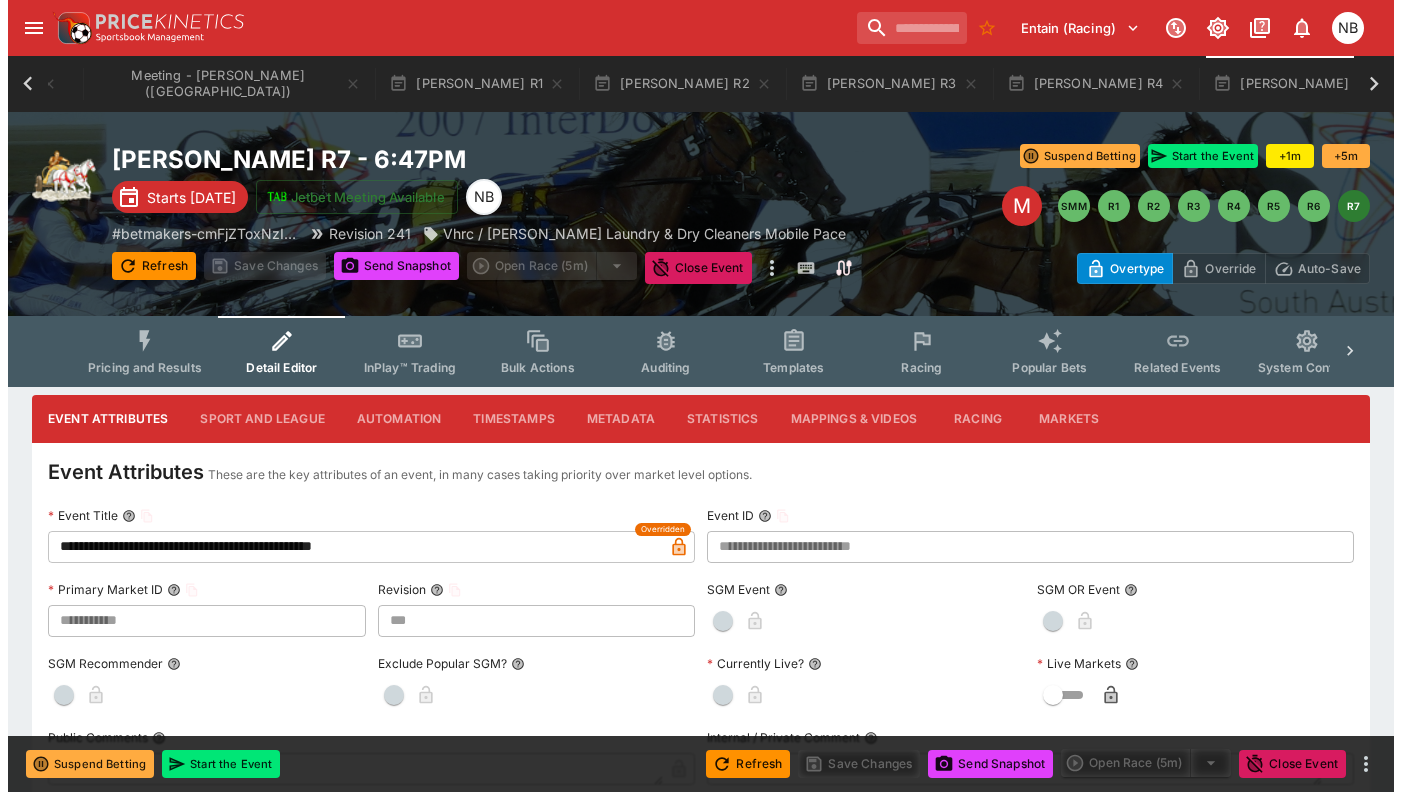 scroll, scrollTop: 0, scrollLeft: 229, axis: horizontal 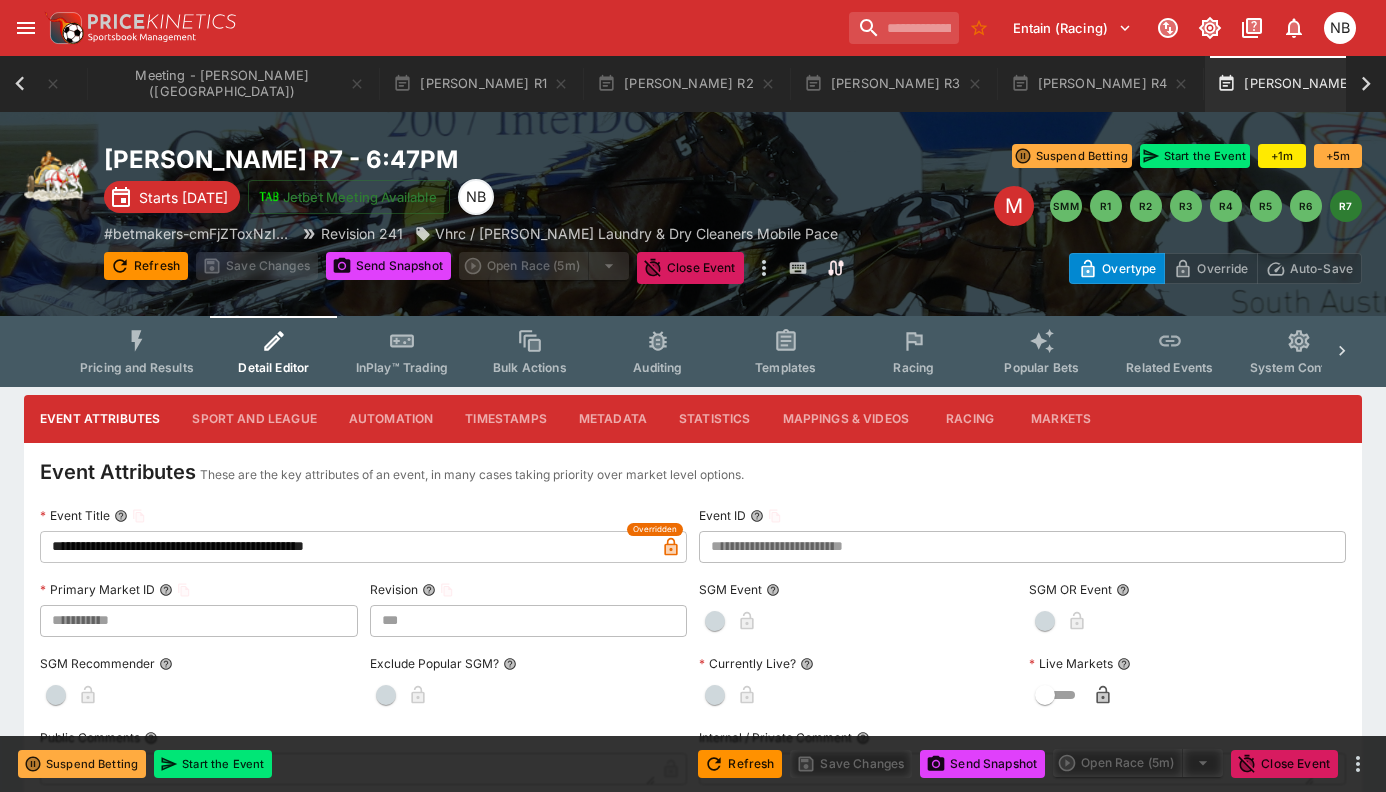 click on "[PERSON_NAME] R5" at bounding box center (1306, 84) 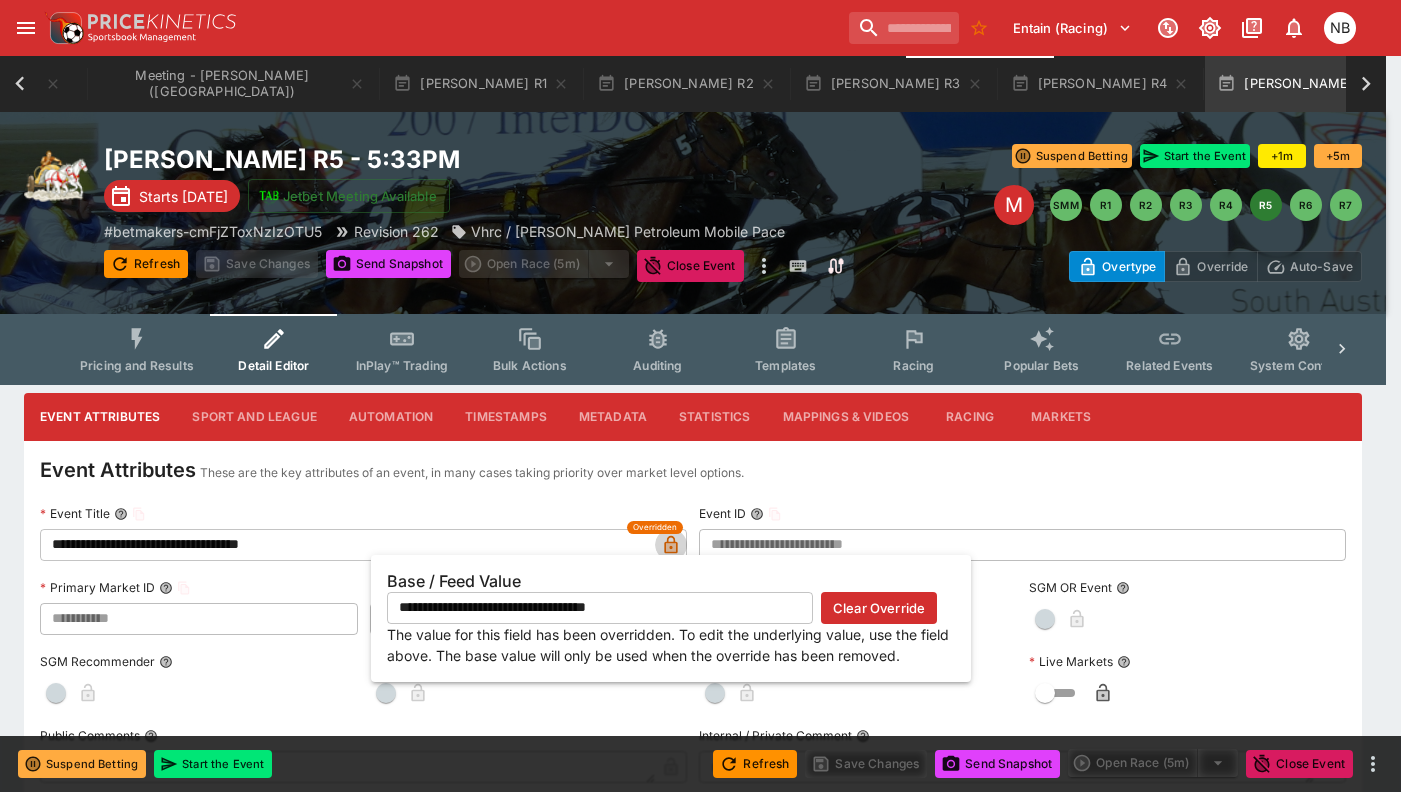 click 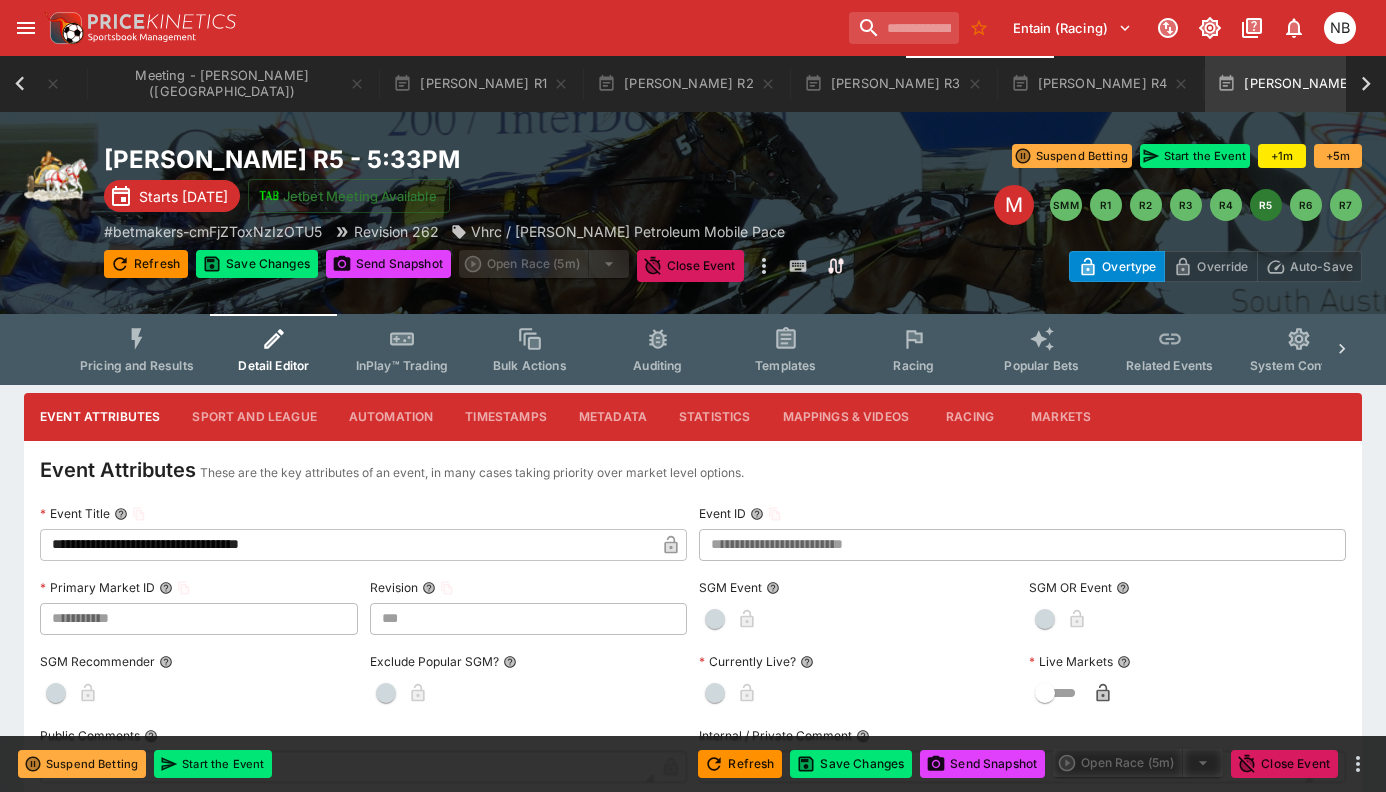 click on "**********" at bounding box center [347, 545] 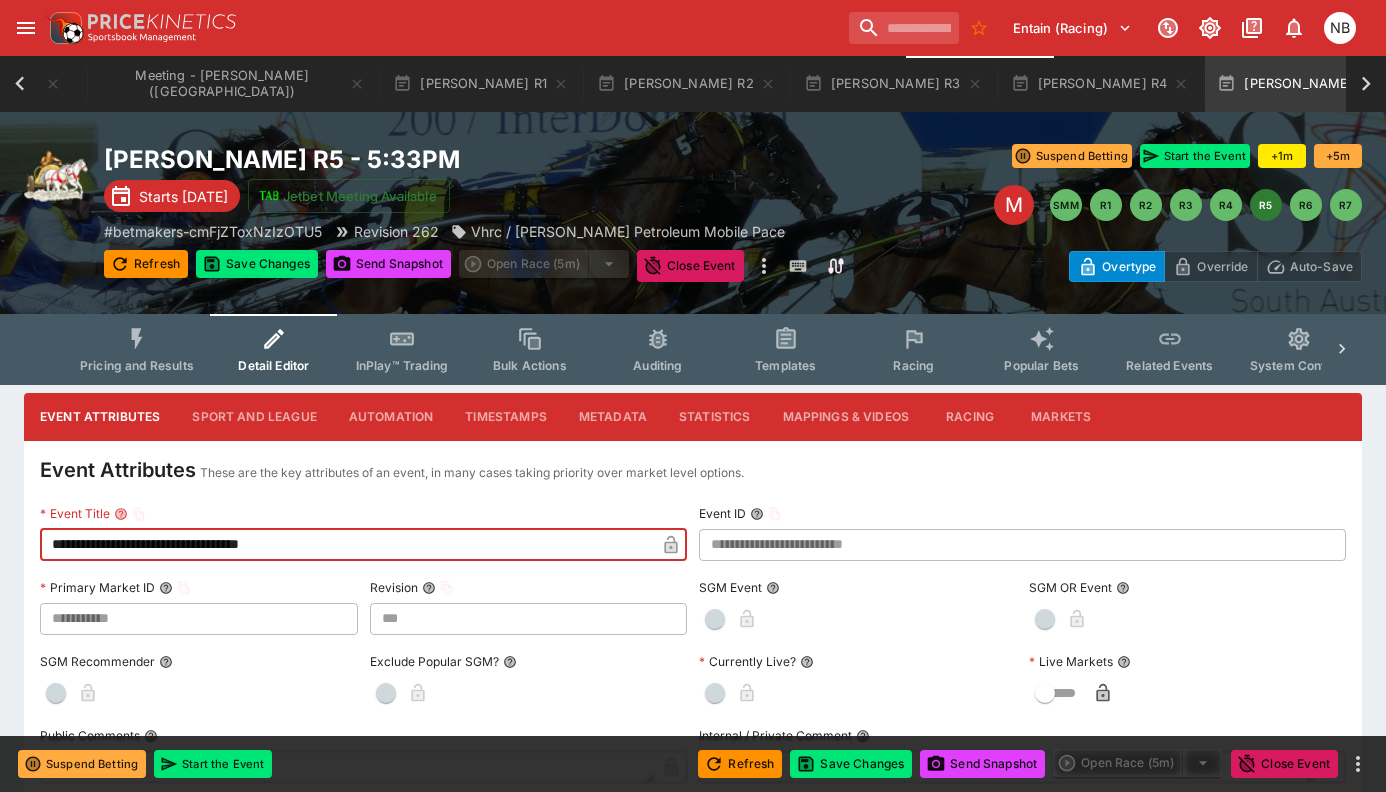click on "**********" at bounding box center (347, 545) 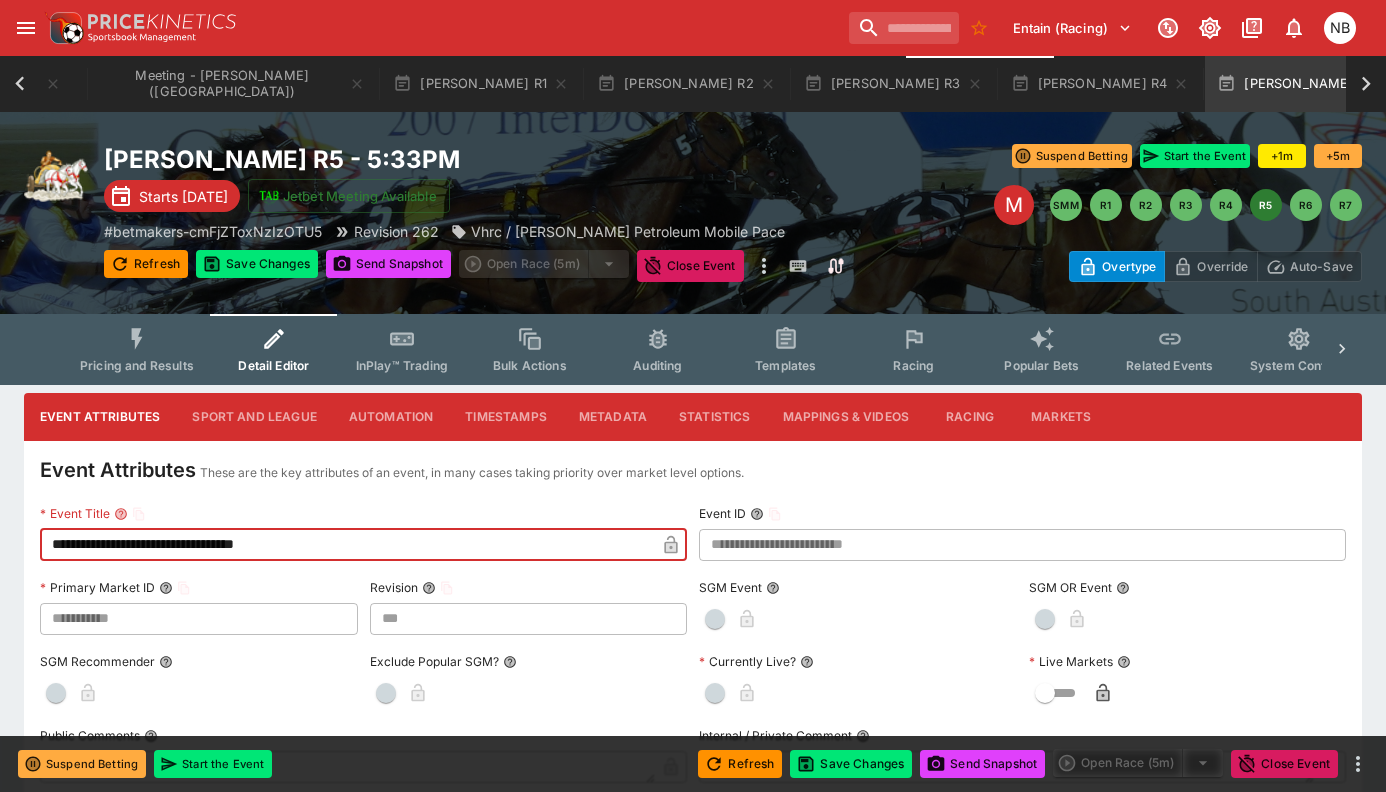 type on "**********" 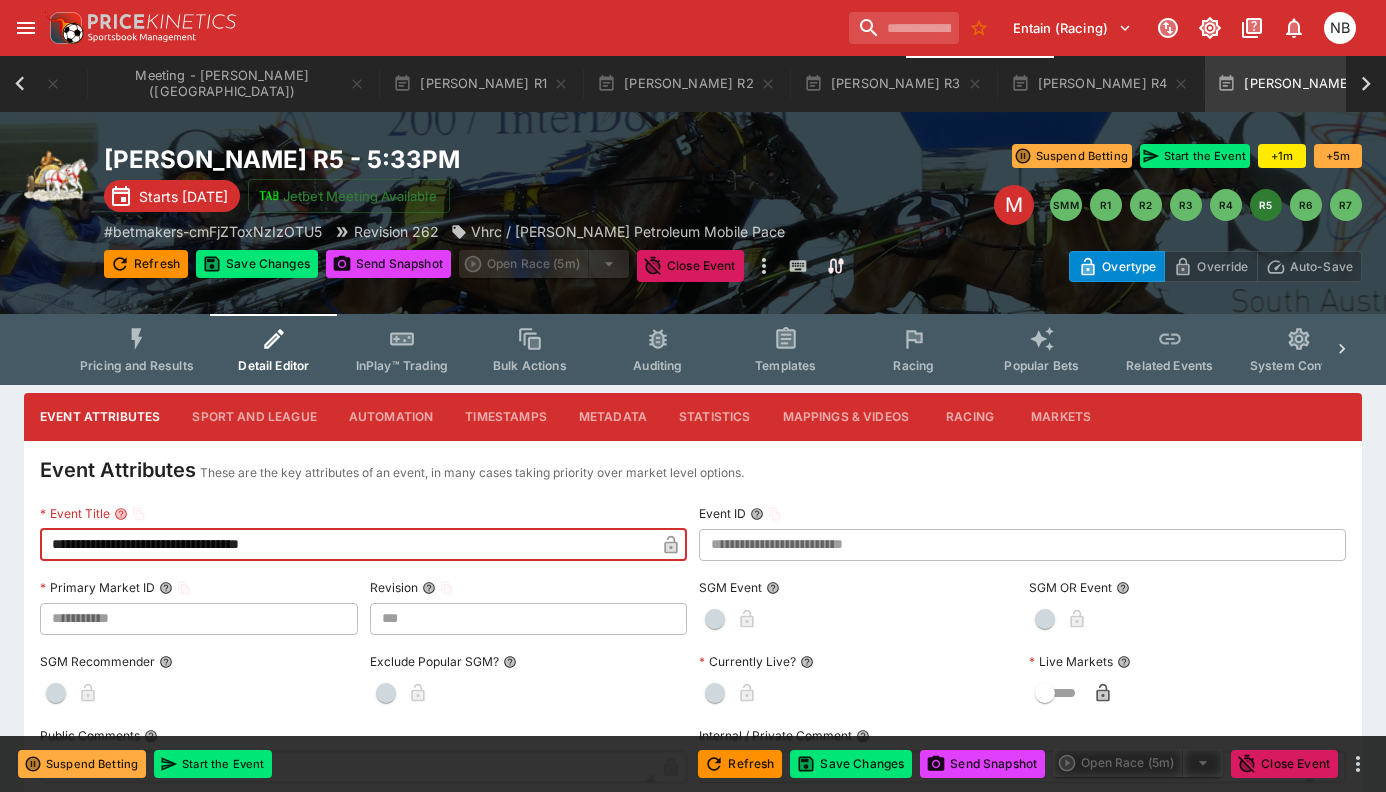 click at bounding box center (671, 545) 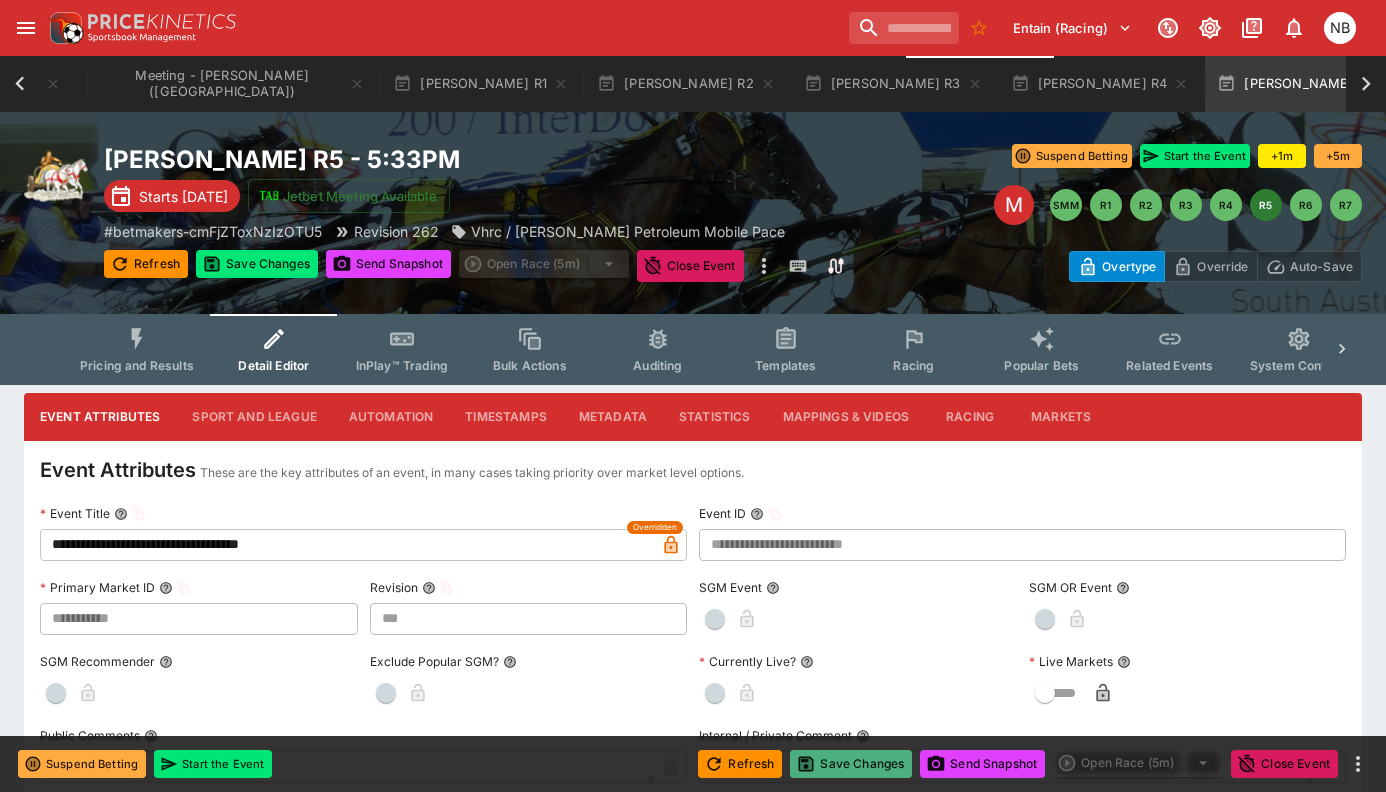 click on "Save Changes" at bounding box center [851, 764] 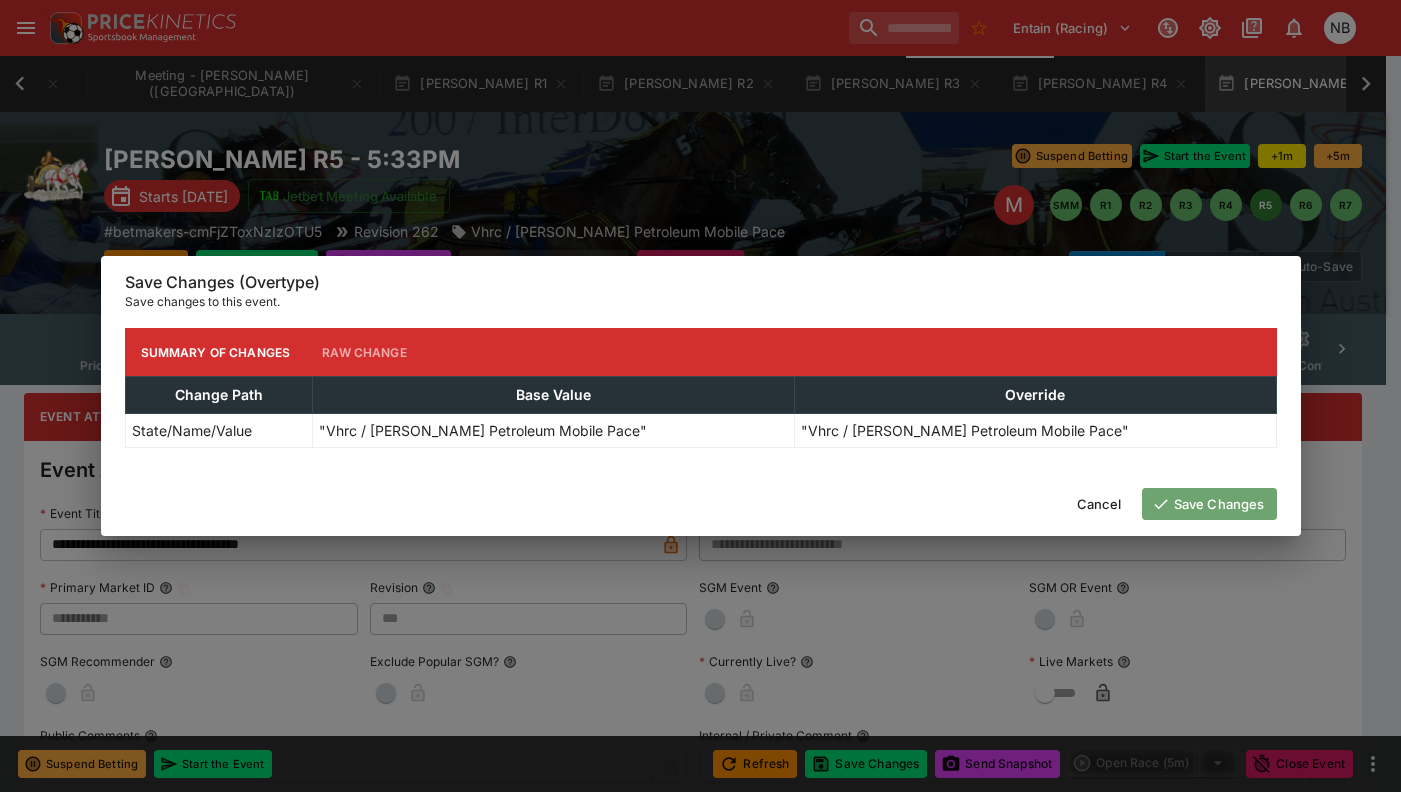 click 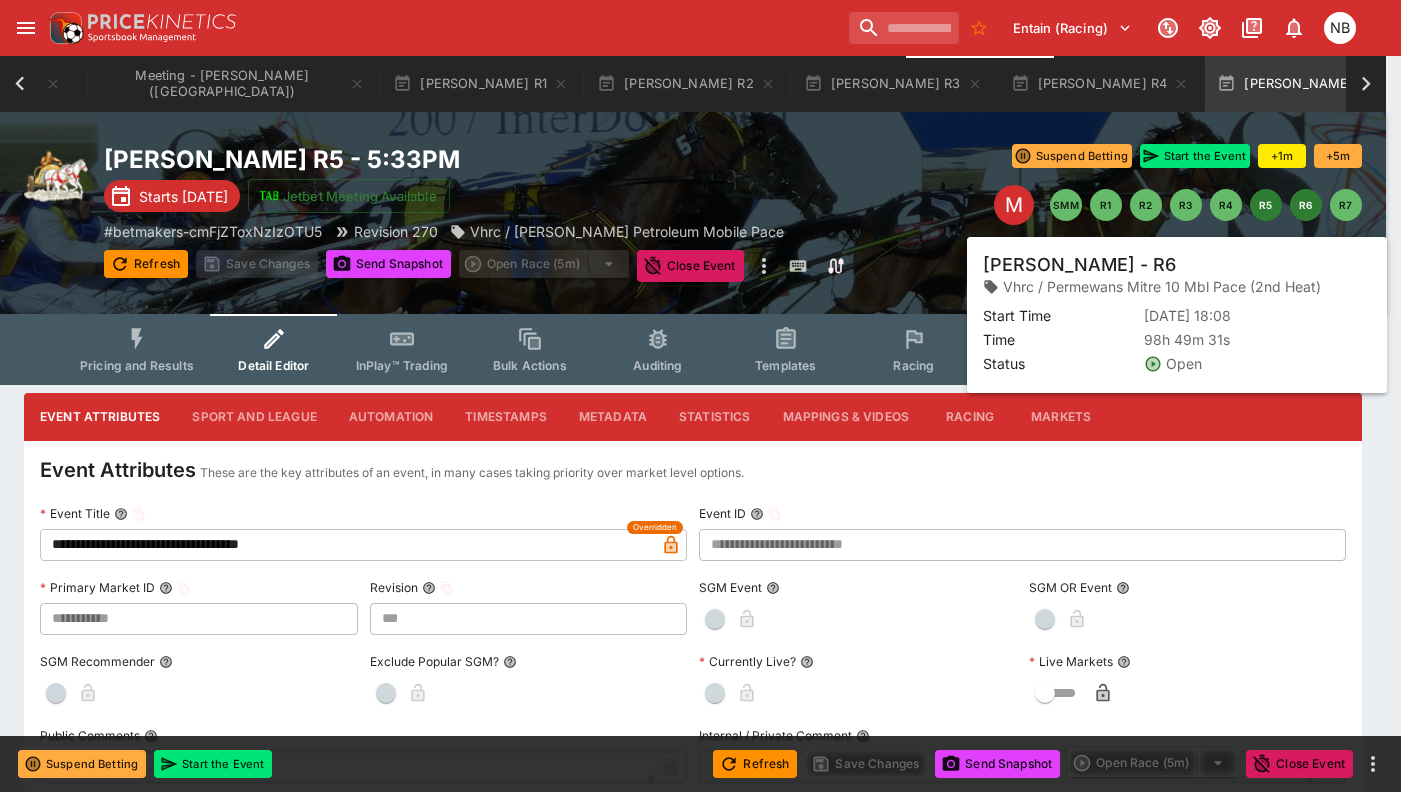 click on "R6" at bounding box center [1306, 205] 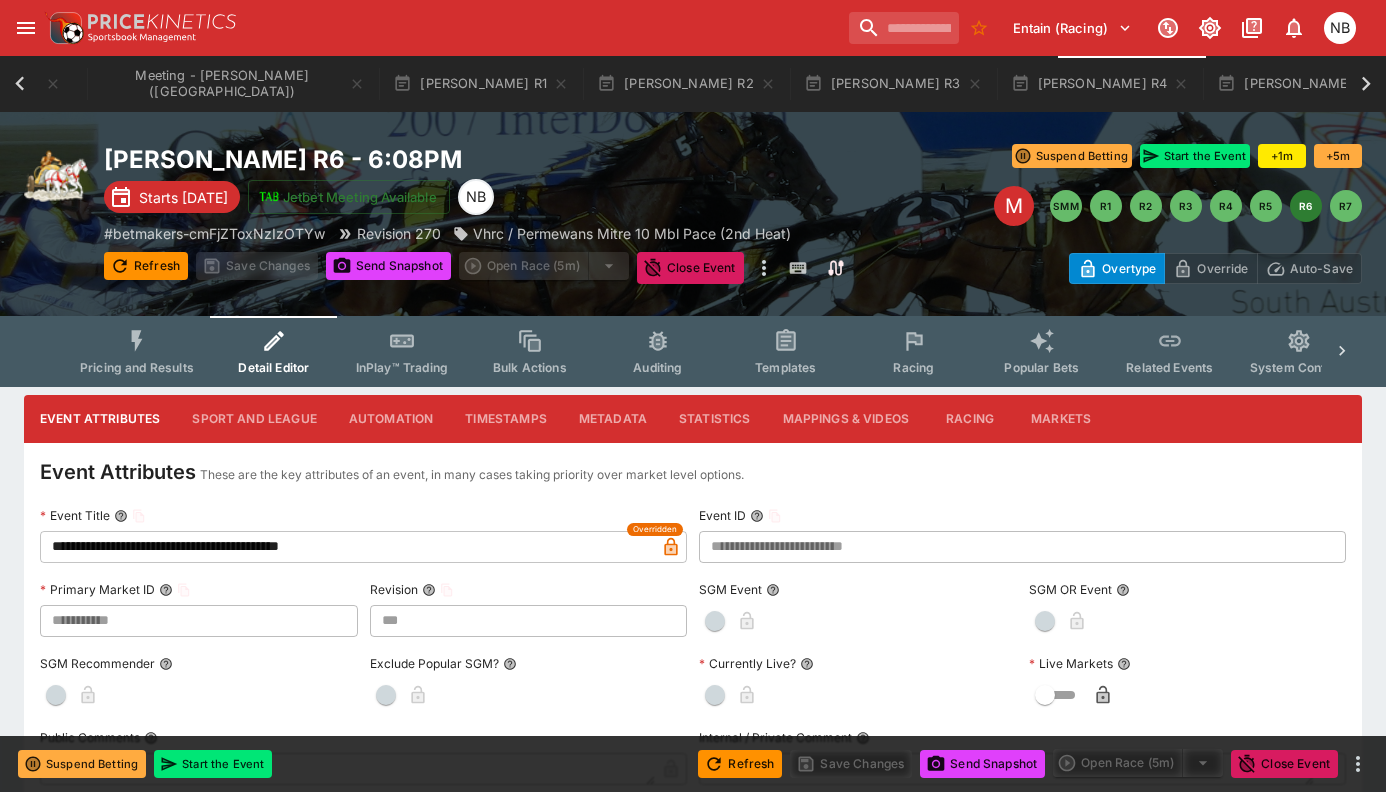 click on "Detail Editor" at bounding box center (274, 351) 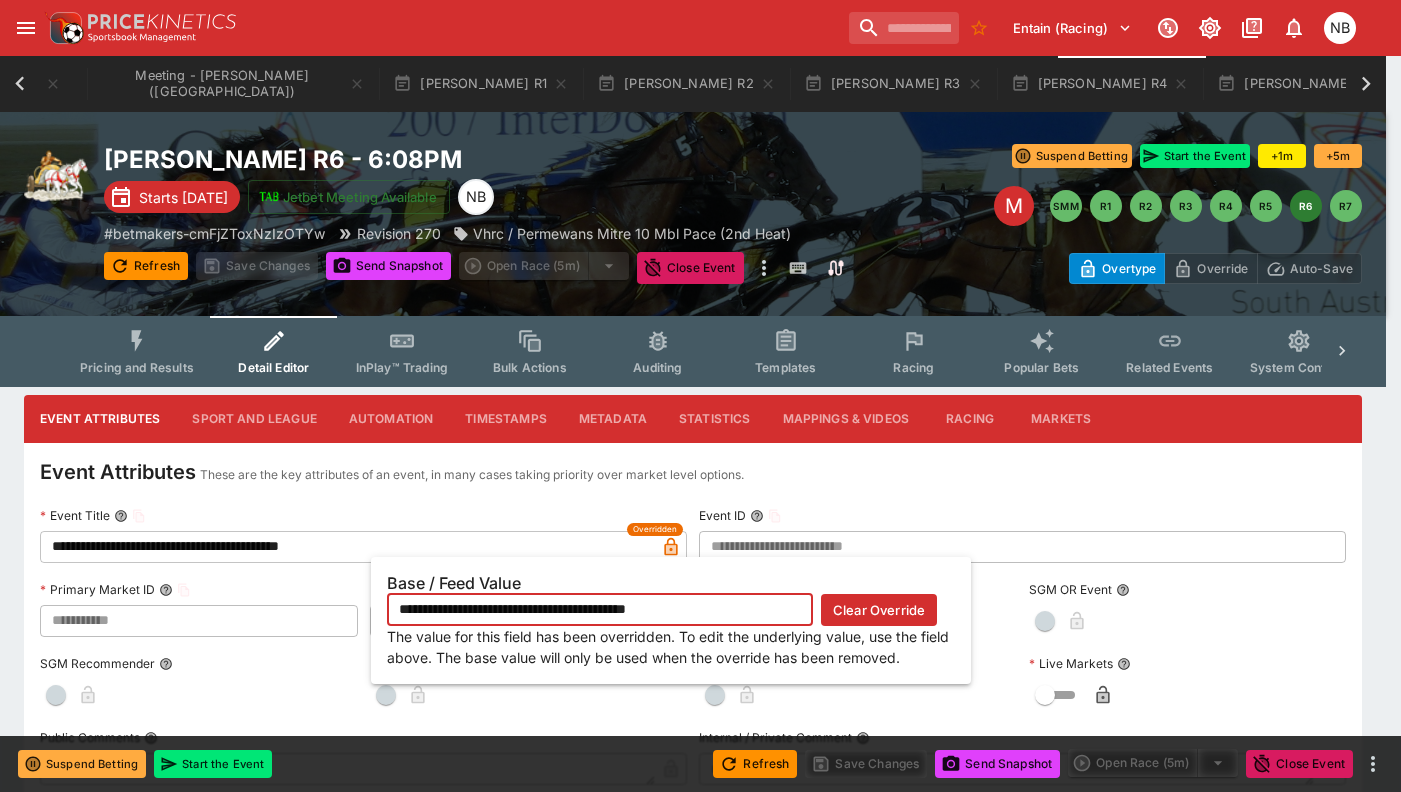 click 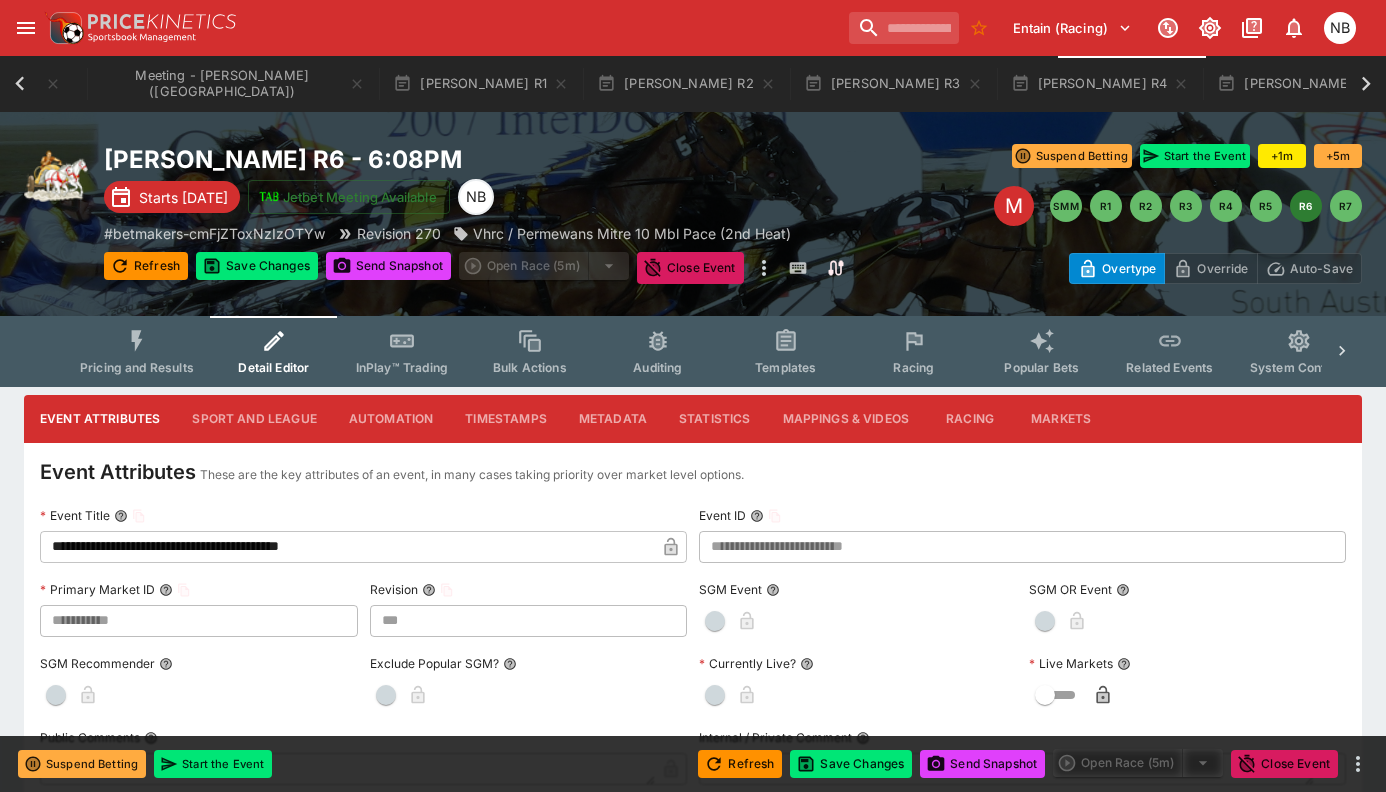 click on "**********" at bounding box center [347, 547] 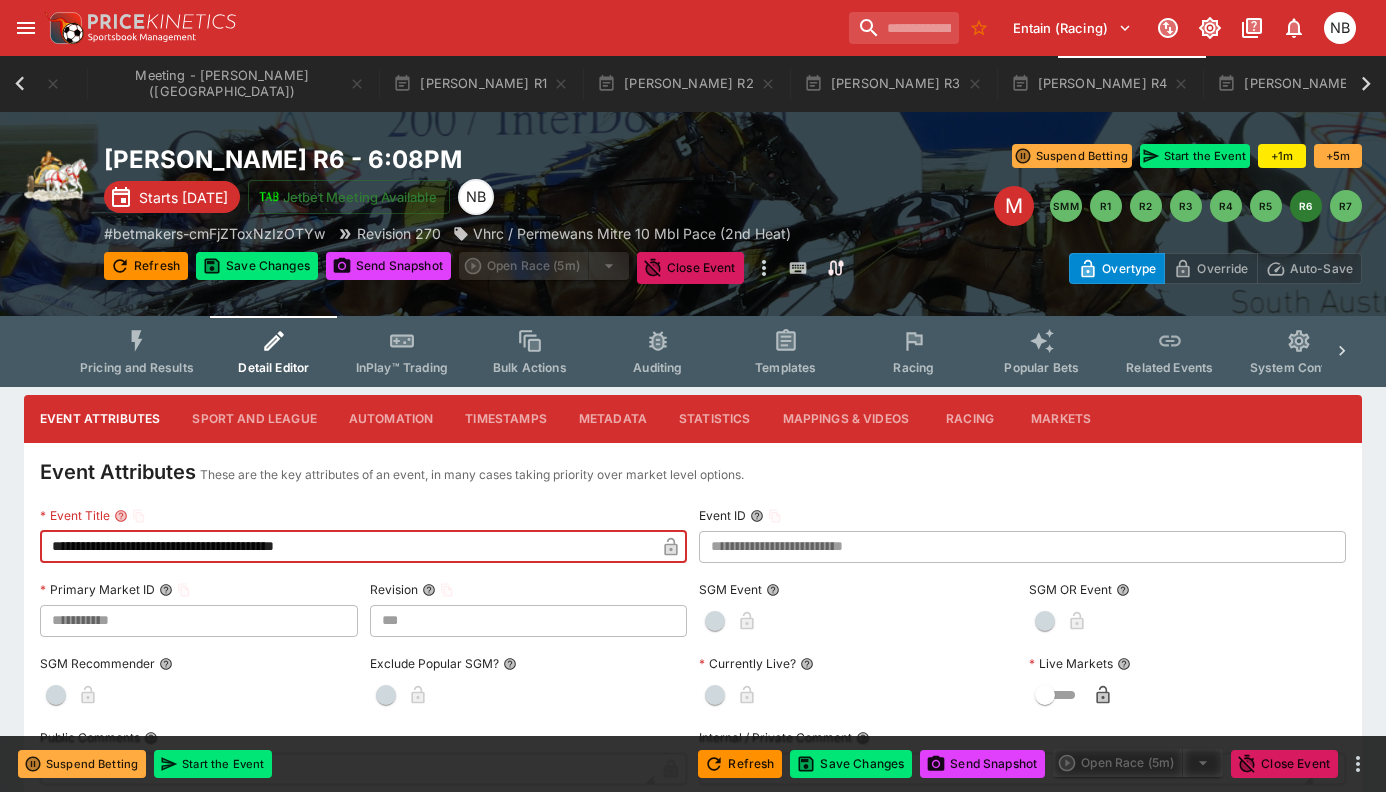 type on "**********" 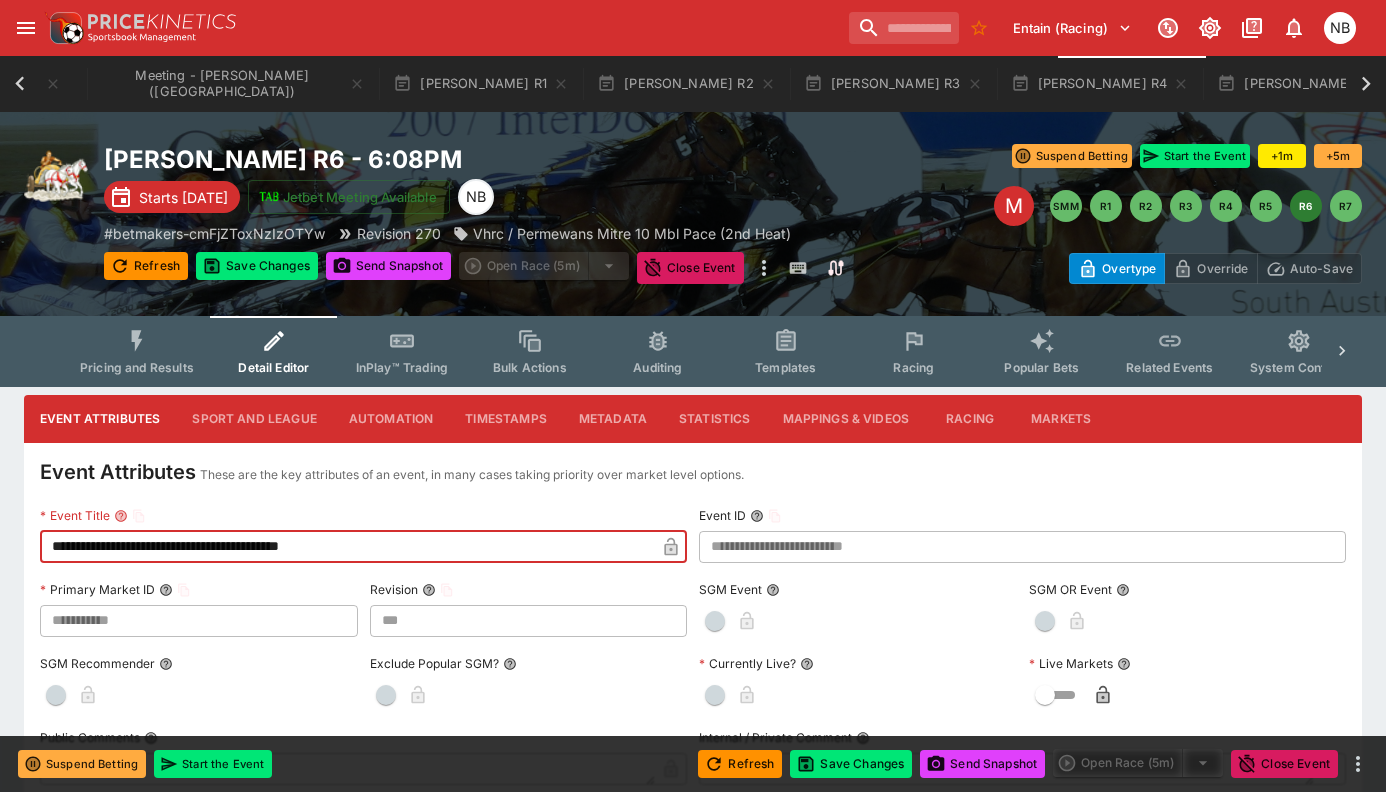 click 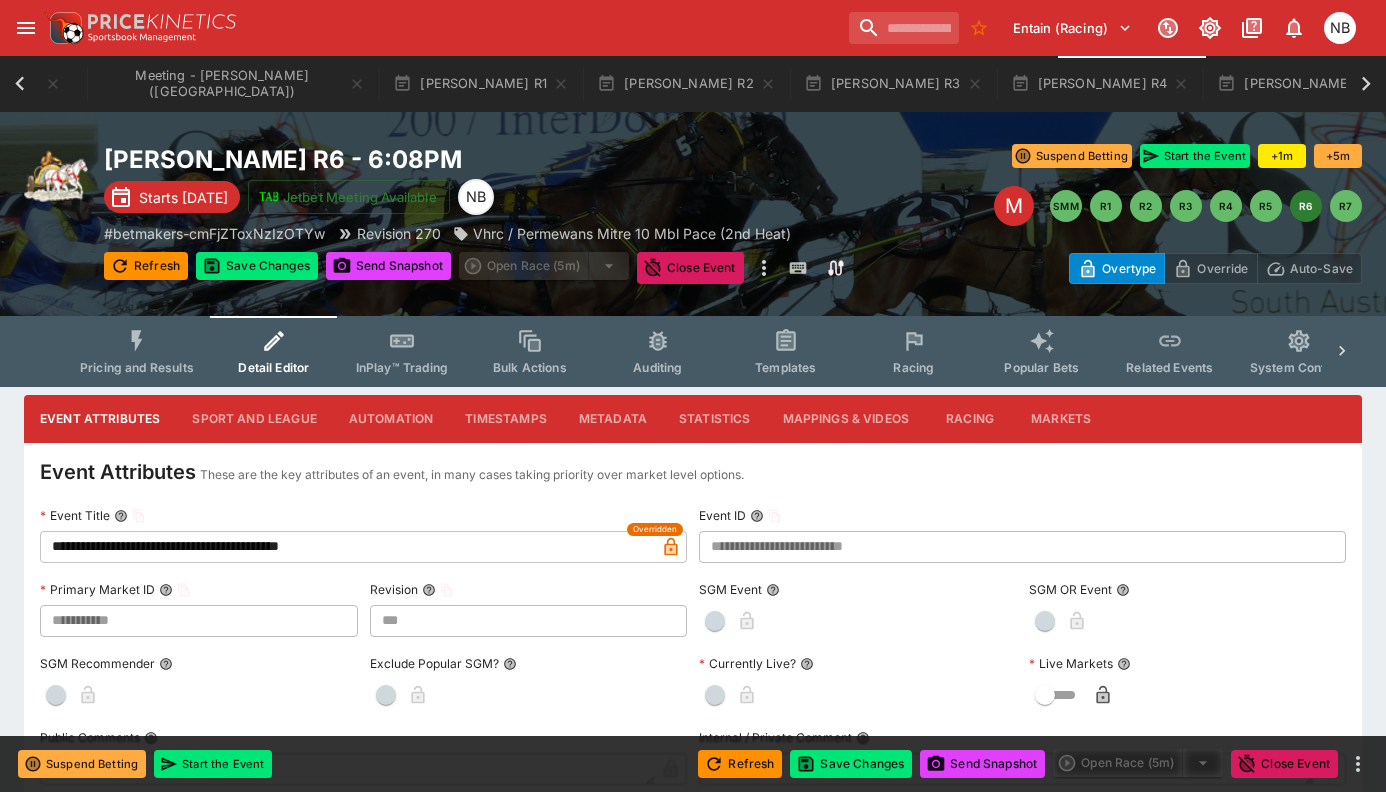 click on "Refresh Save Changes Send Snapshot Open Race (5m) Close Event" at bounding box center (693, 764) 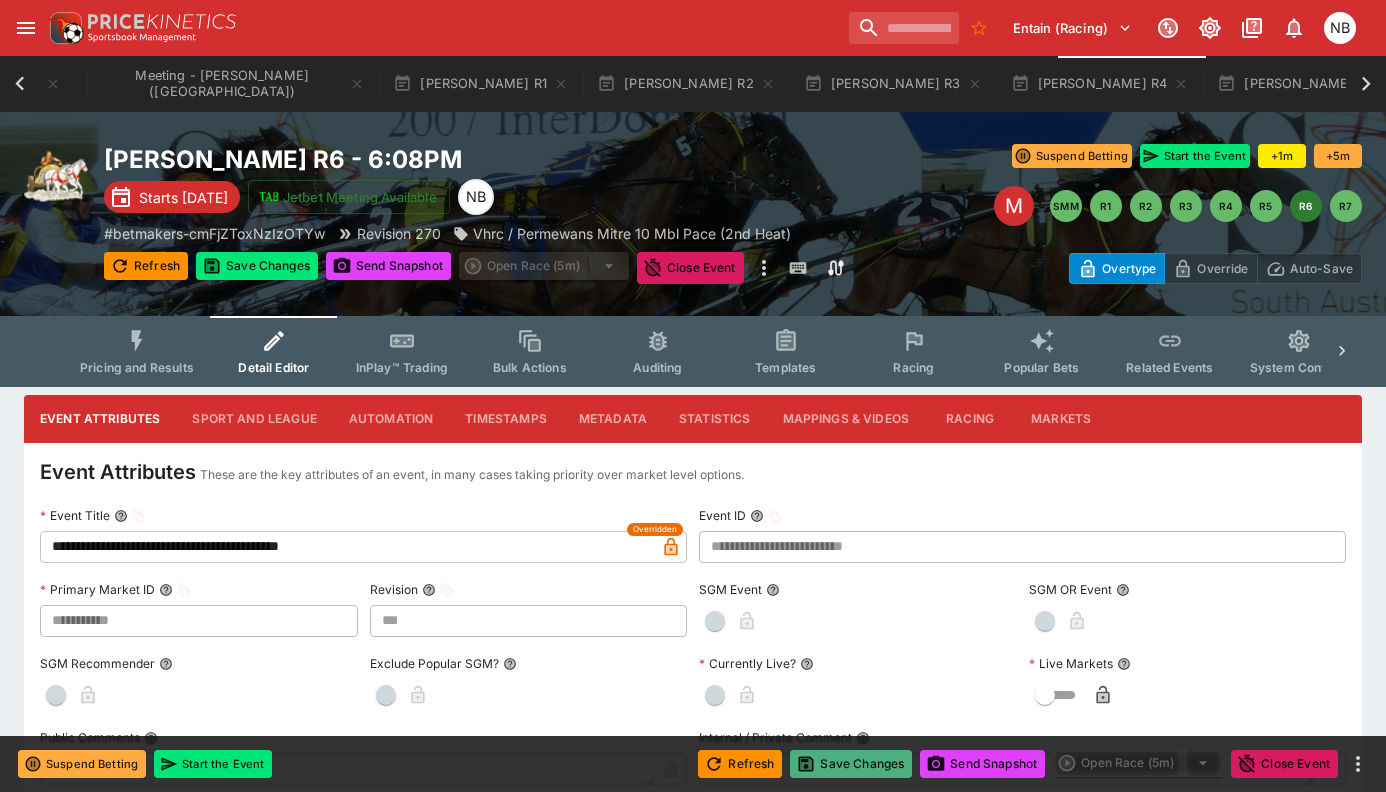 click on "Save Changes" at bounding box center (851, 764) 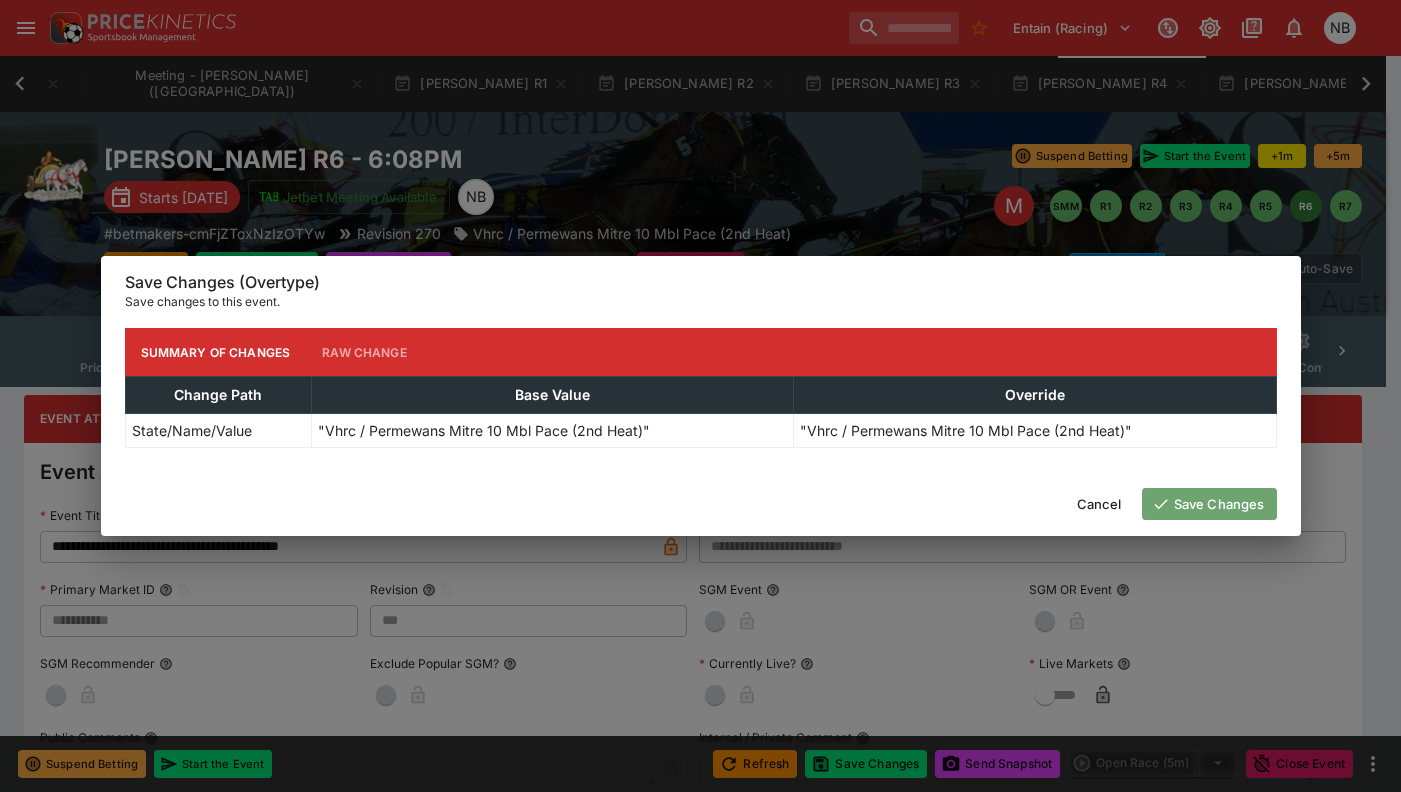 click on "Save Changes" at bounding box center (1209, 504) 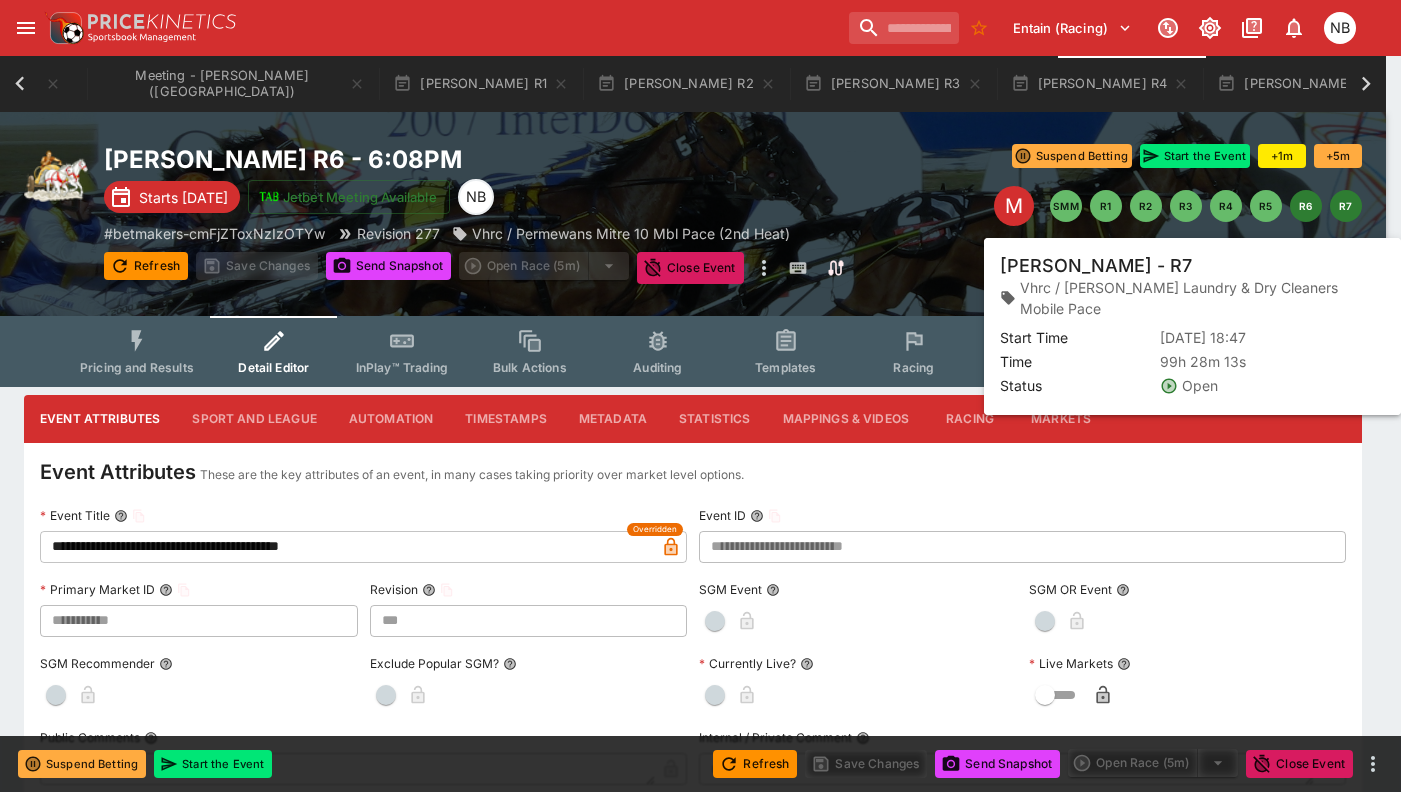 click on "R7" at bounding box center (1346, 206) 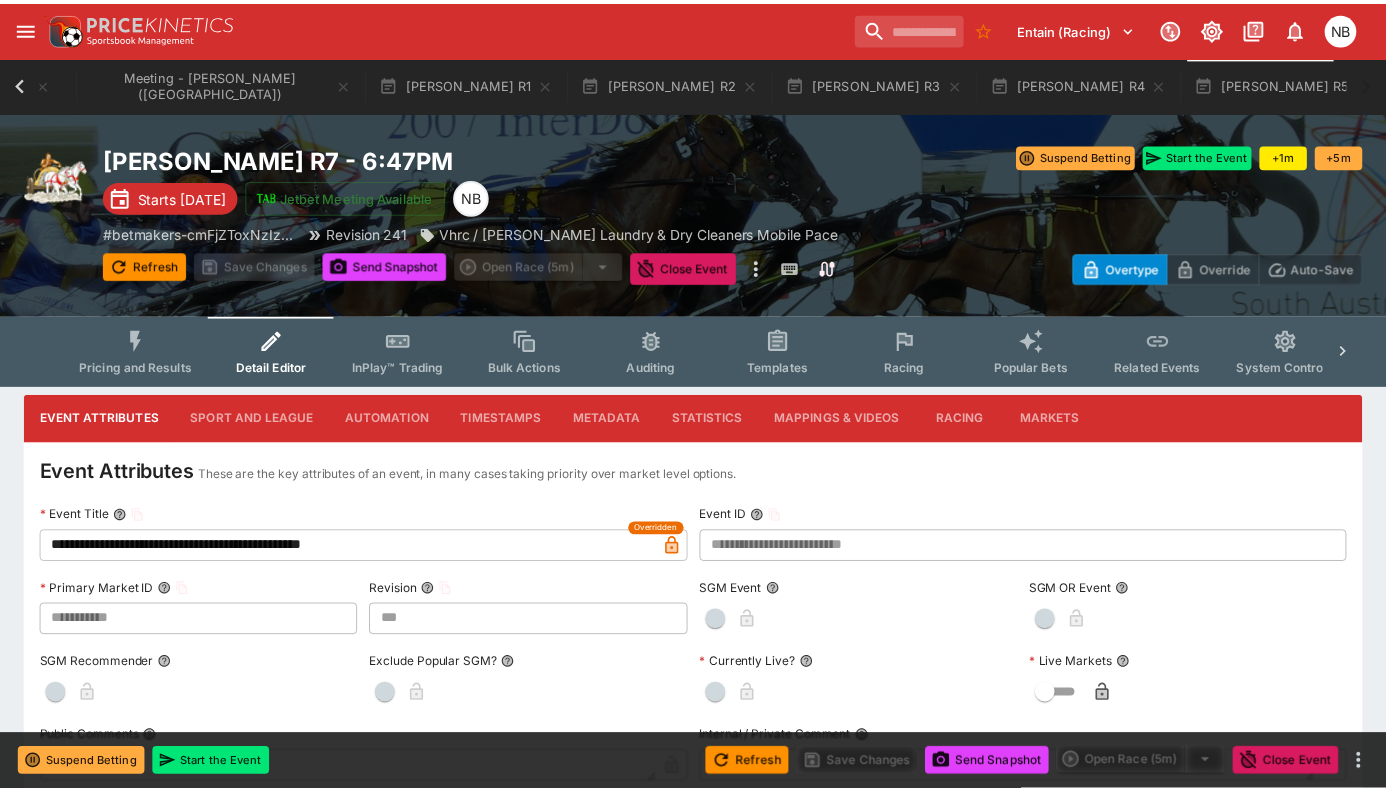 scroll, scrollTop: 0, scrollLeft: 229, axis: horizontal 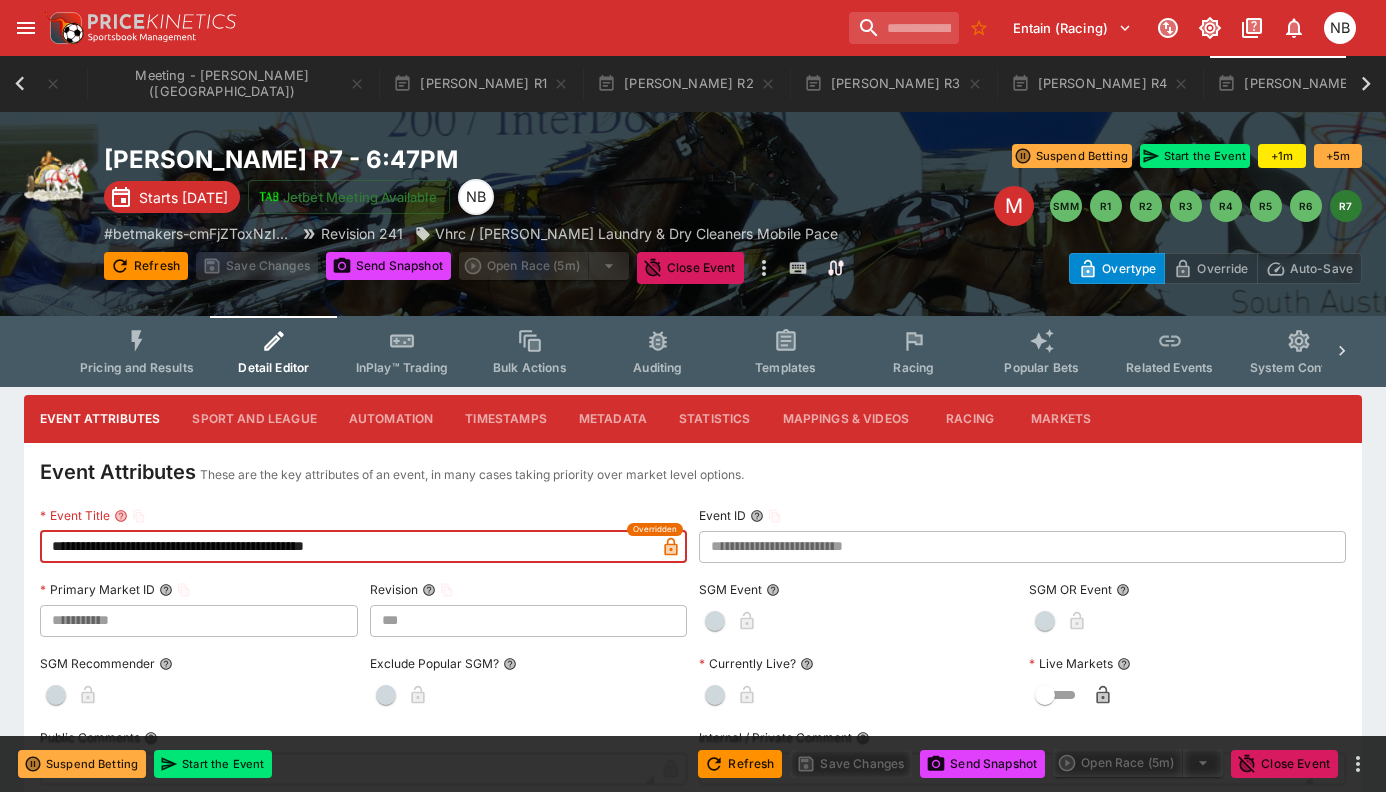 click on "**********" at bounding box center [347, 547] 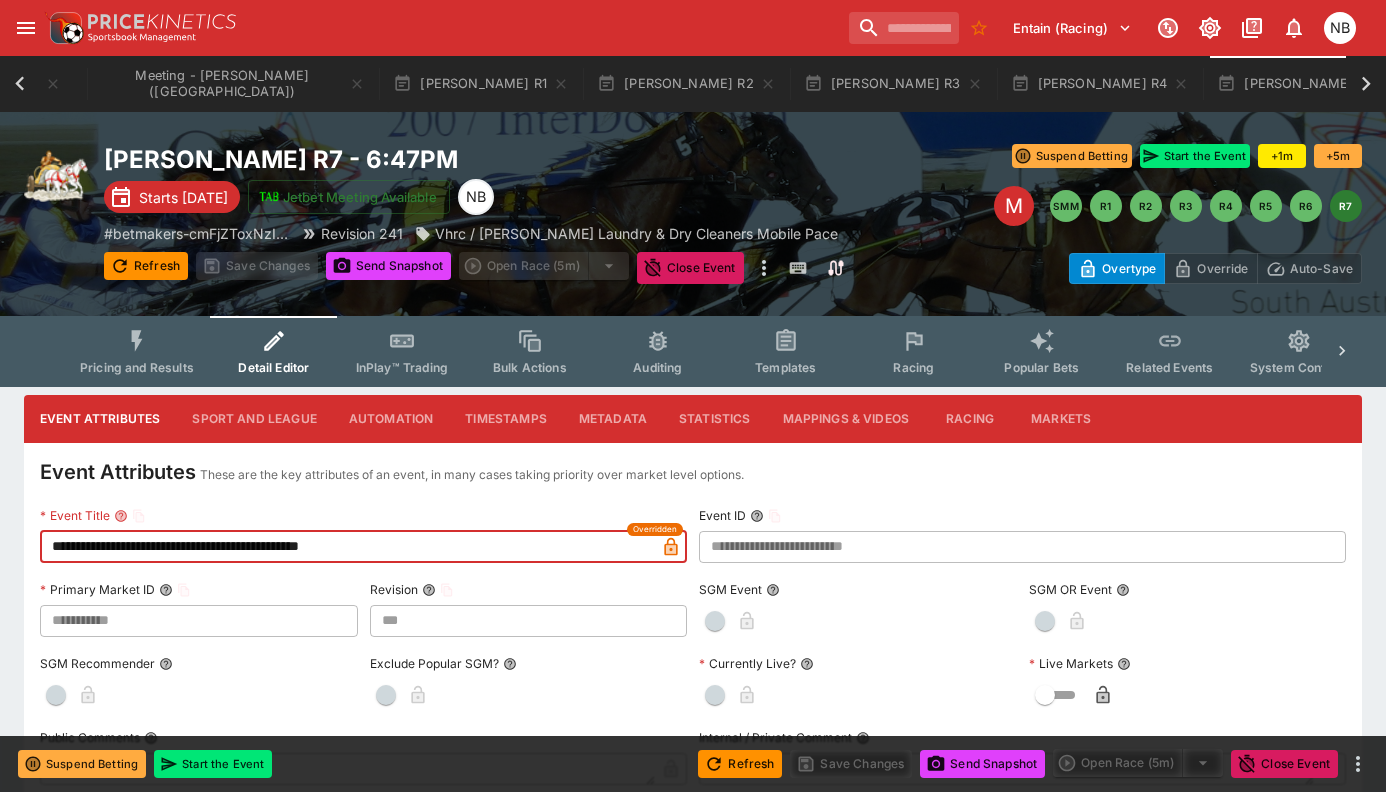 type on "**********" 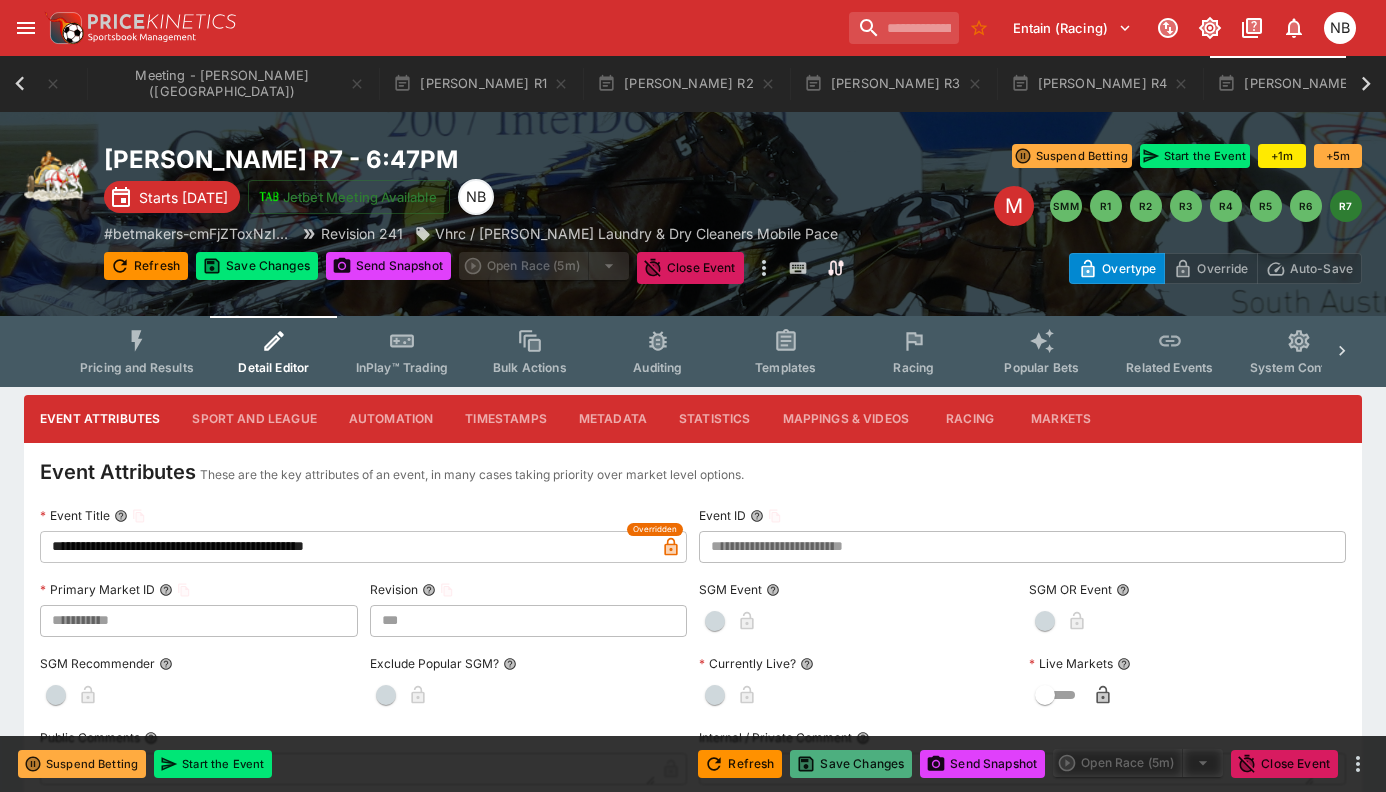 click on "Save Changes" at bounding box center (851, 764) 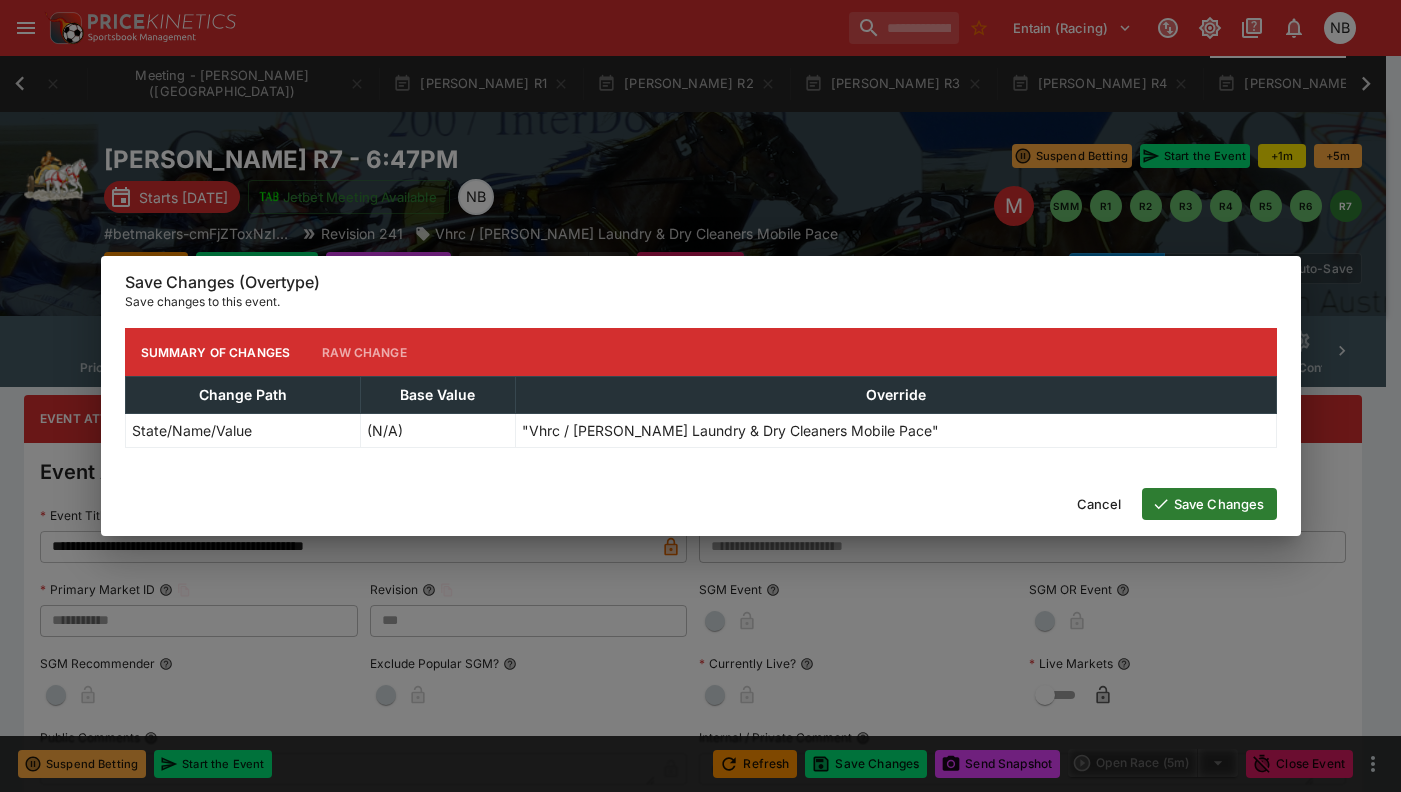click on "Save Changes" at bounding box center (1209, 504) 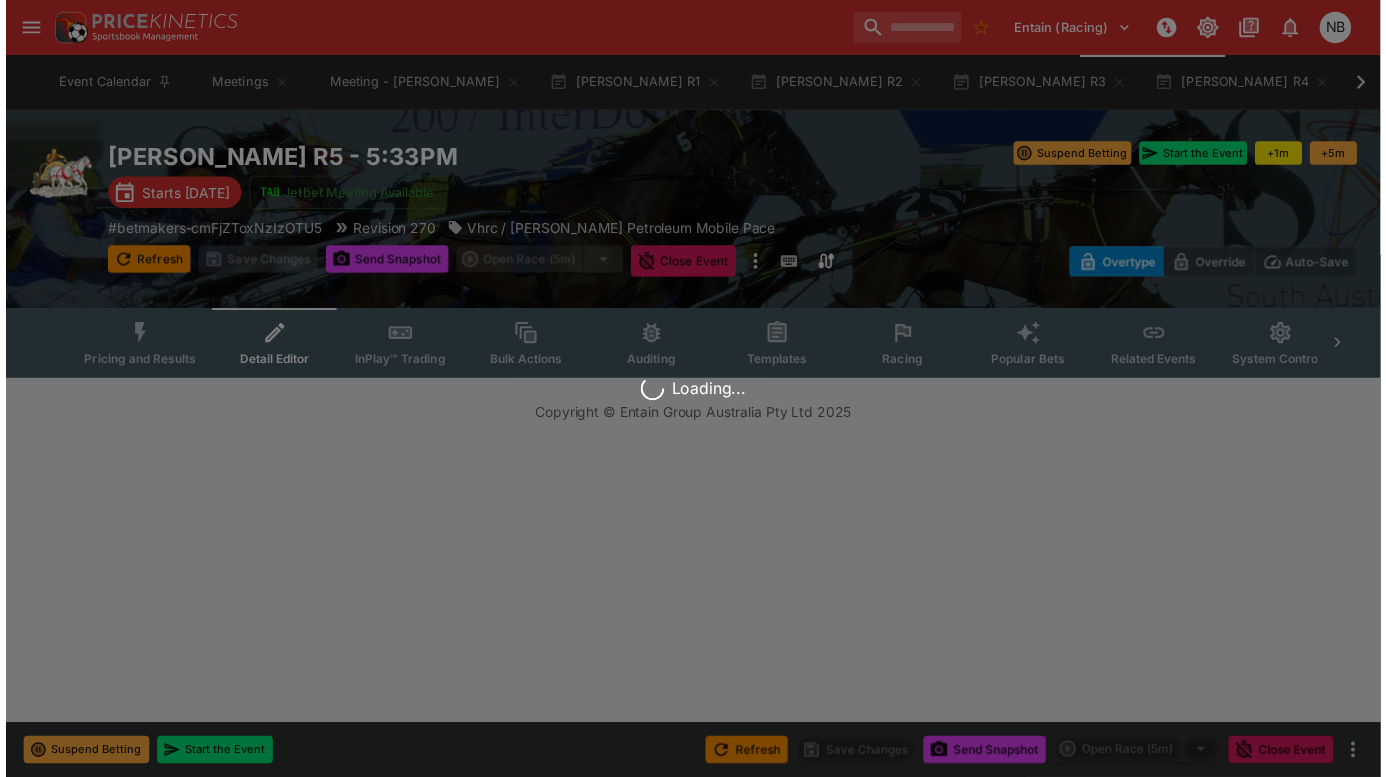 scroll, scrollTop: 0, scrollLeft: 0, axis: both 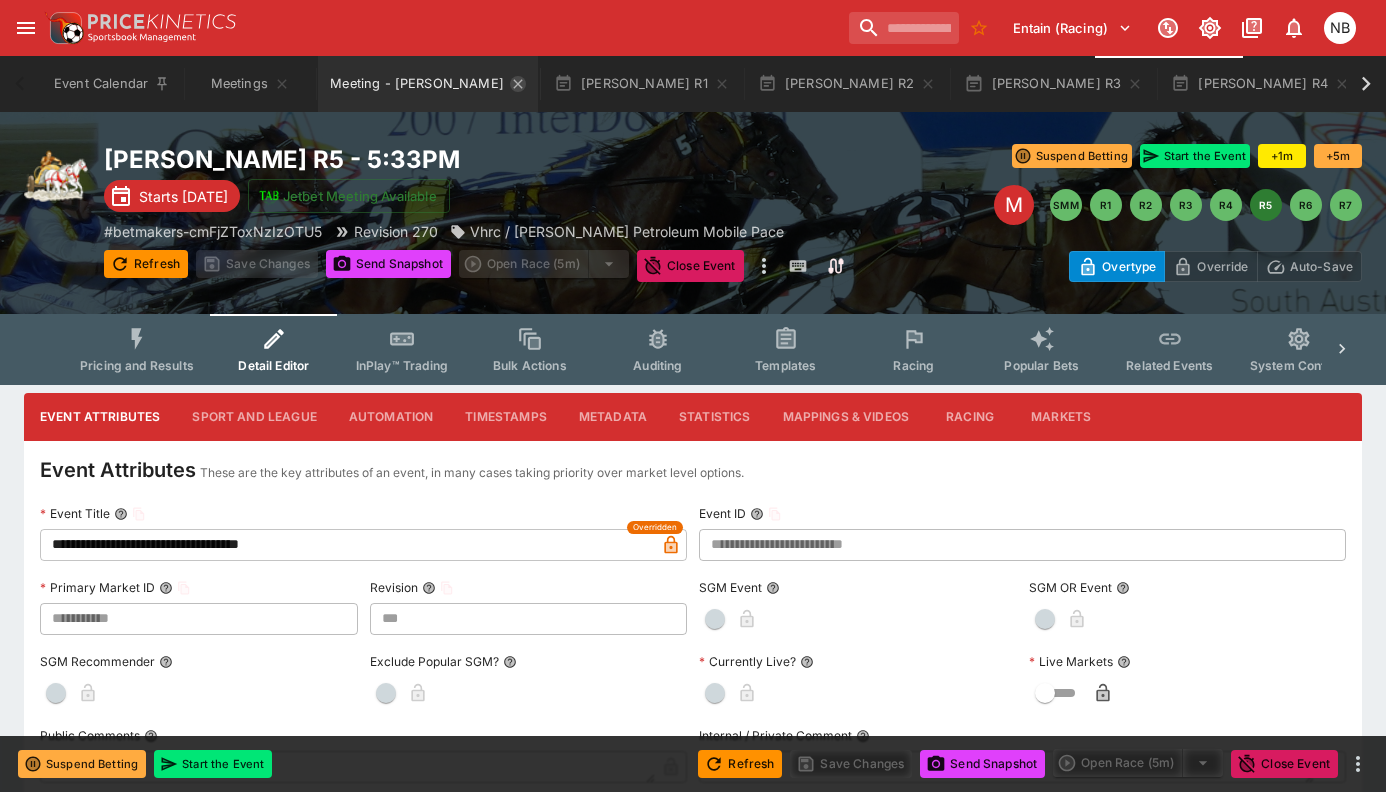 click 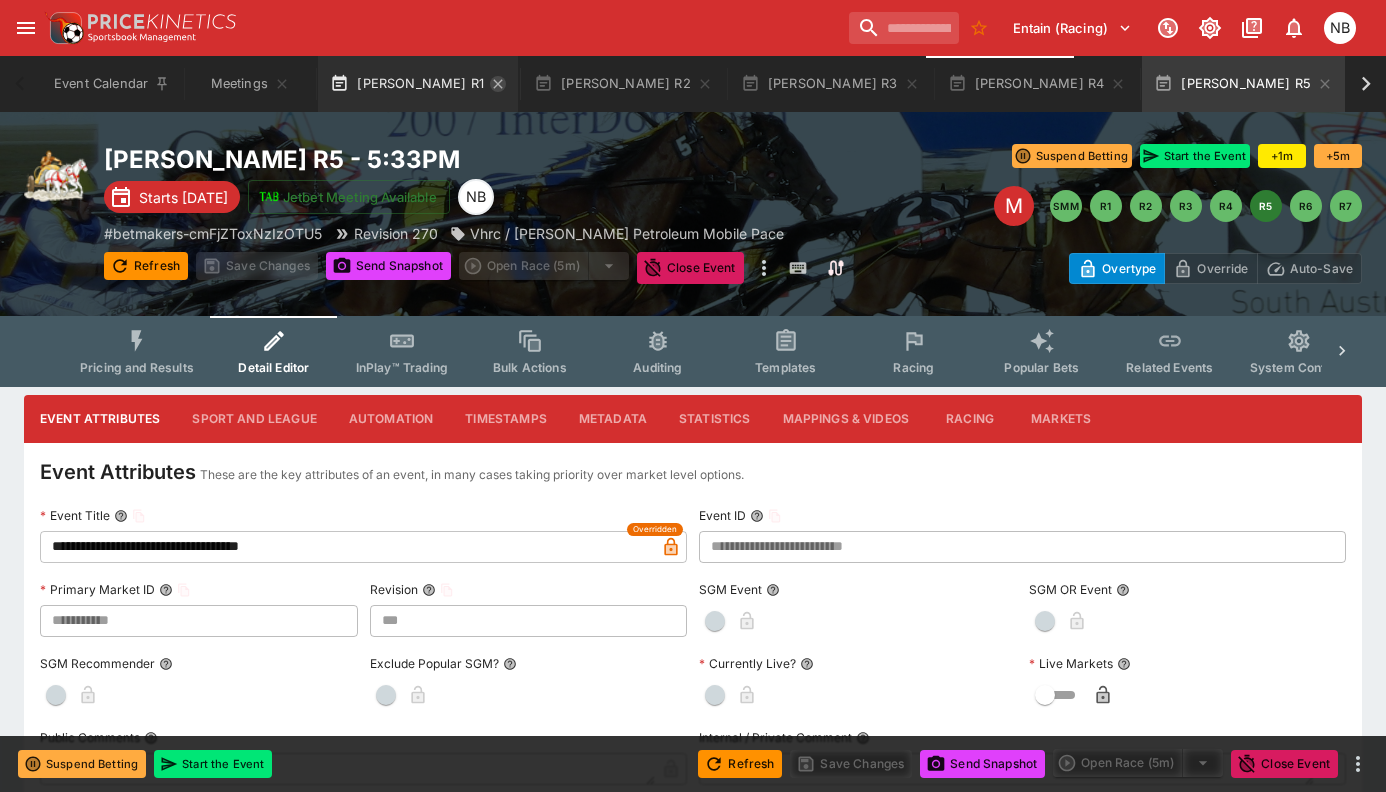 click 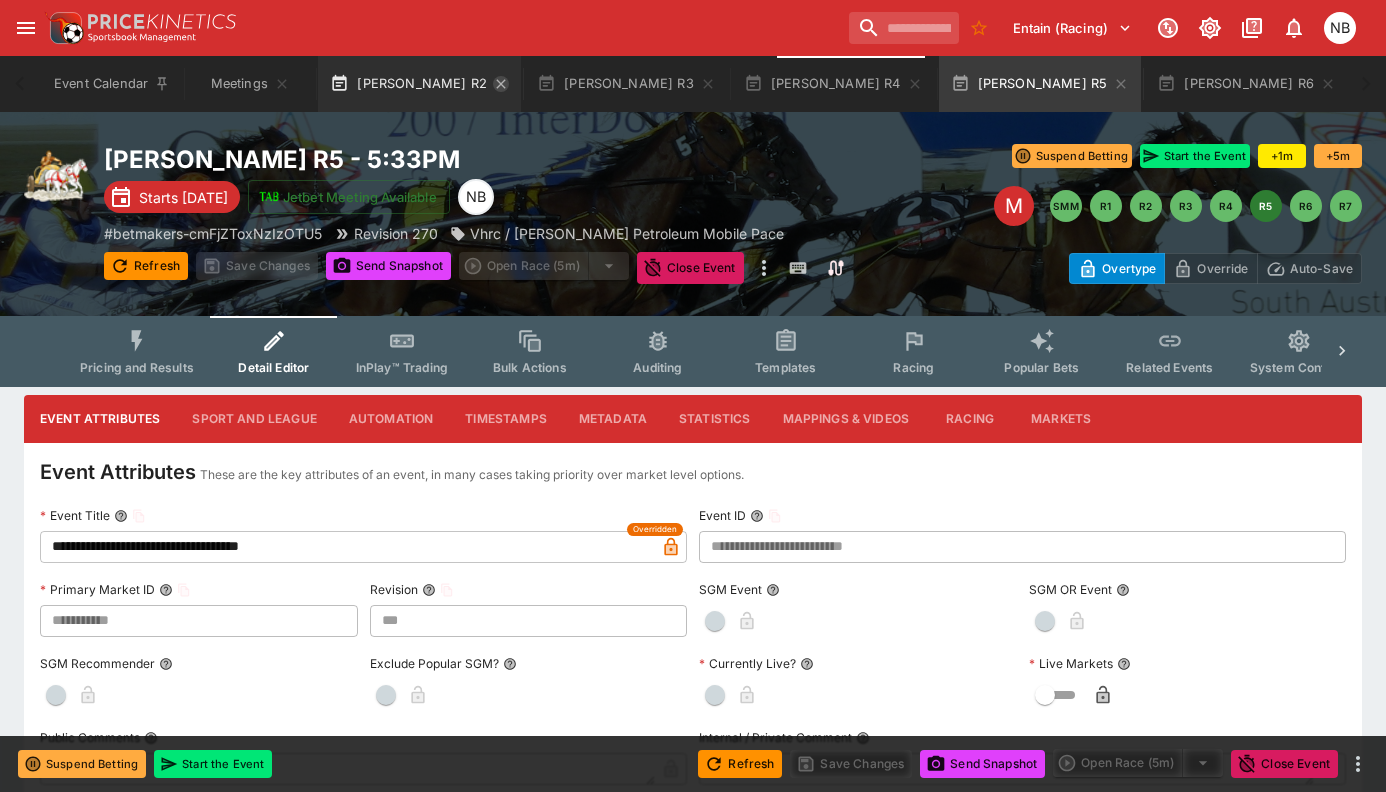 click 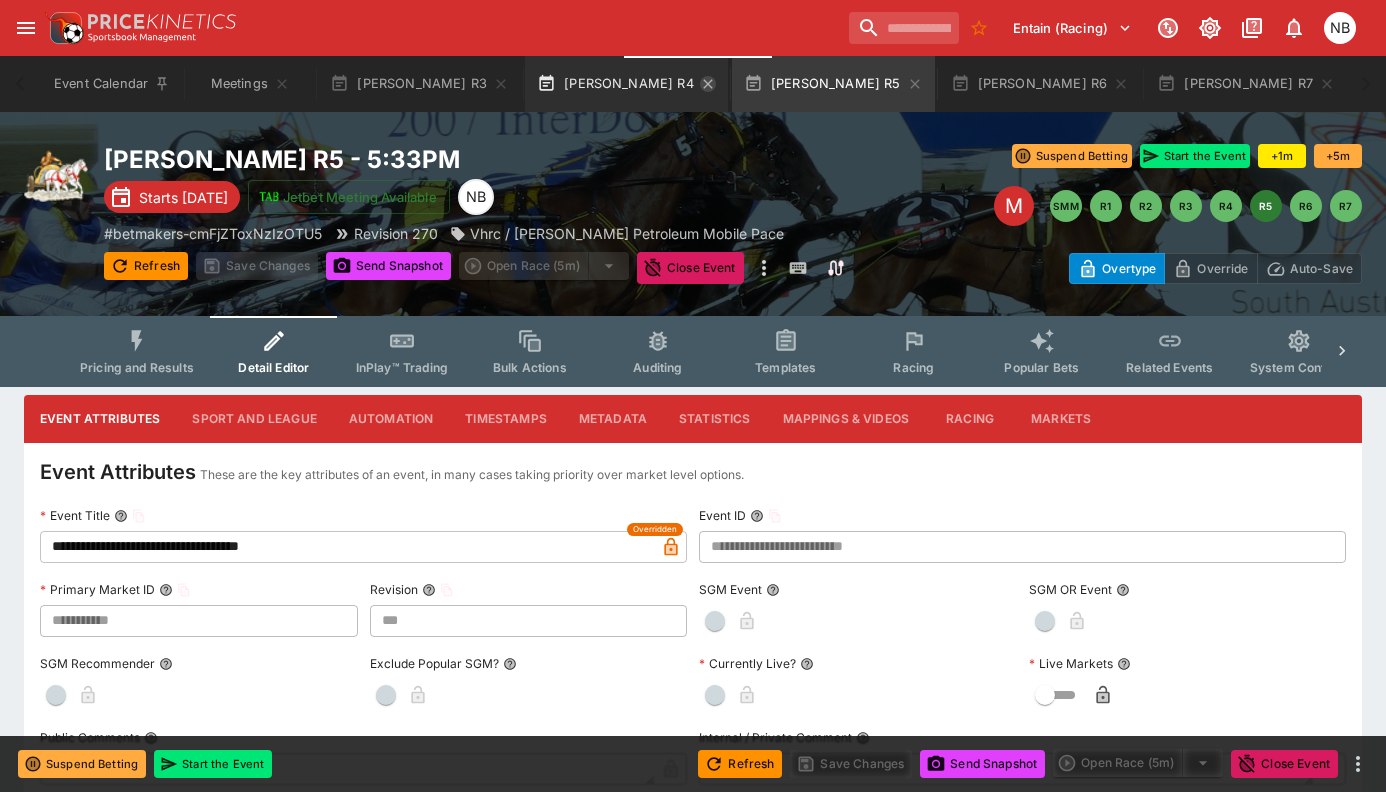 click 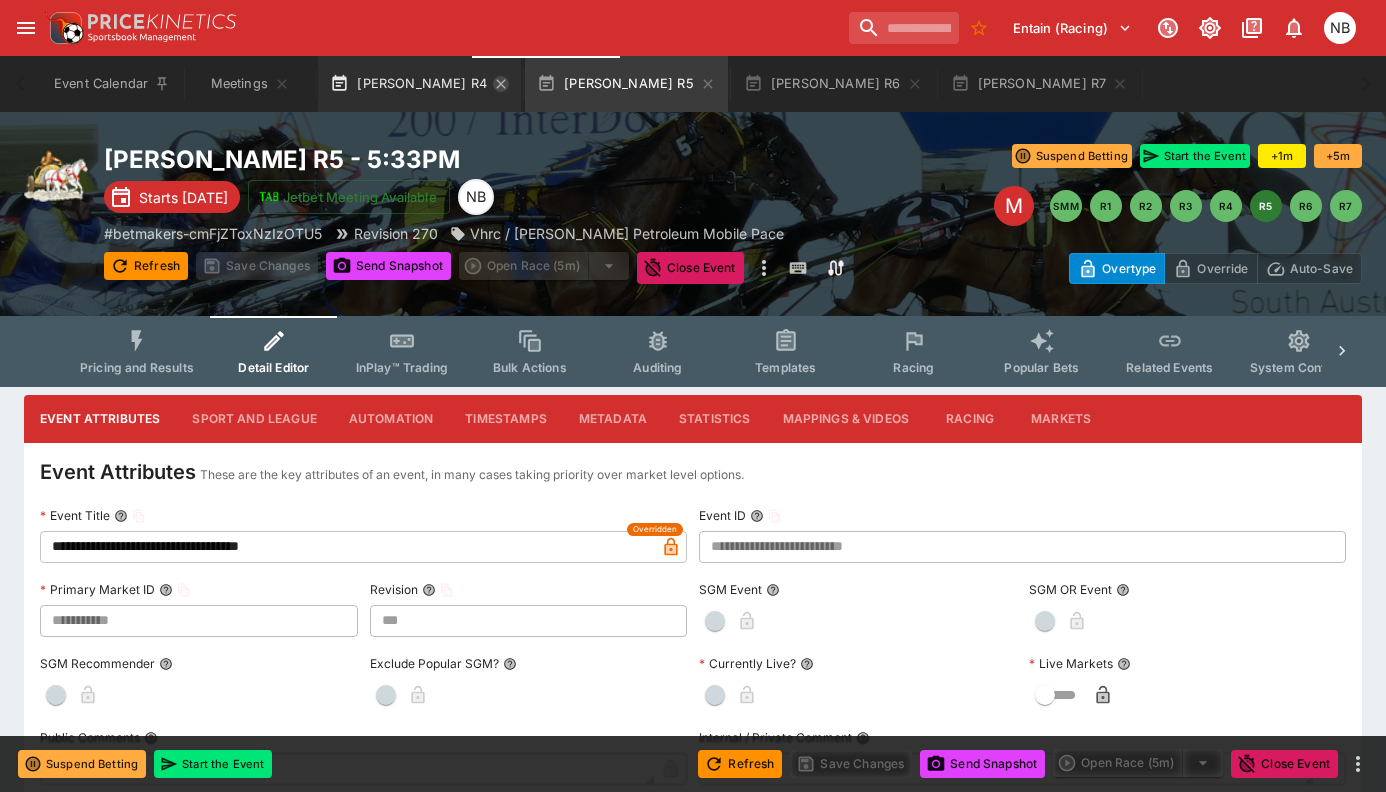 click 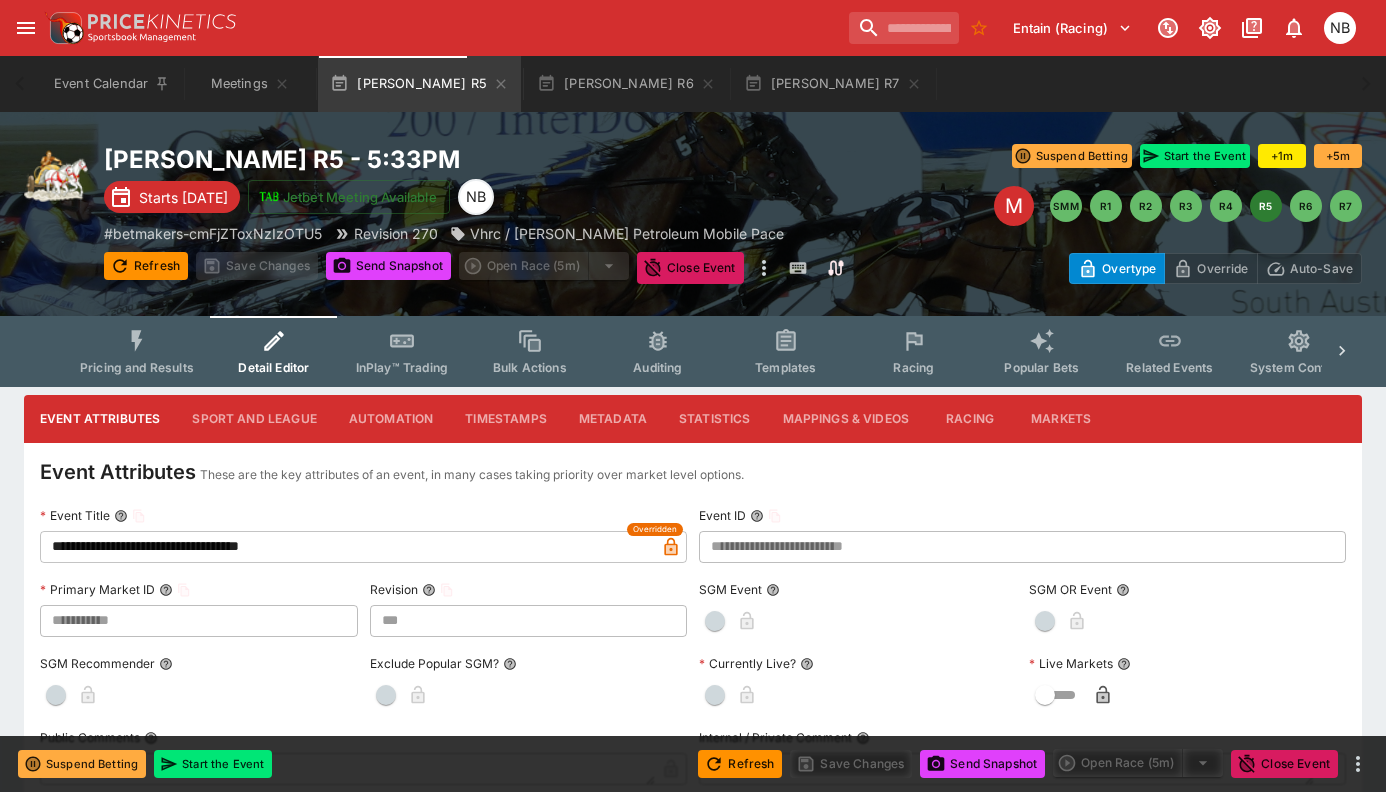 click 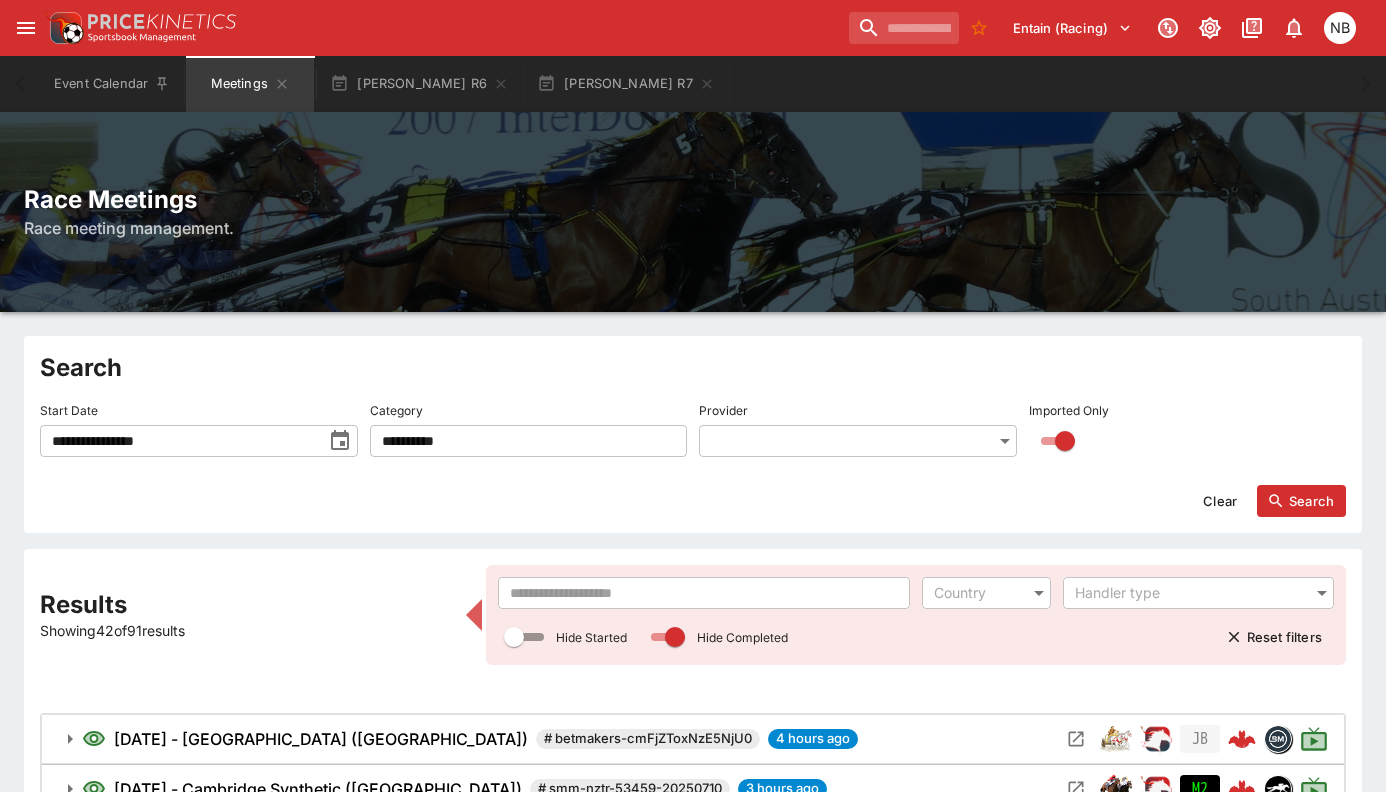 click 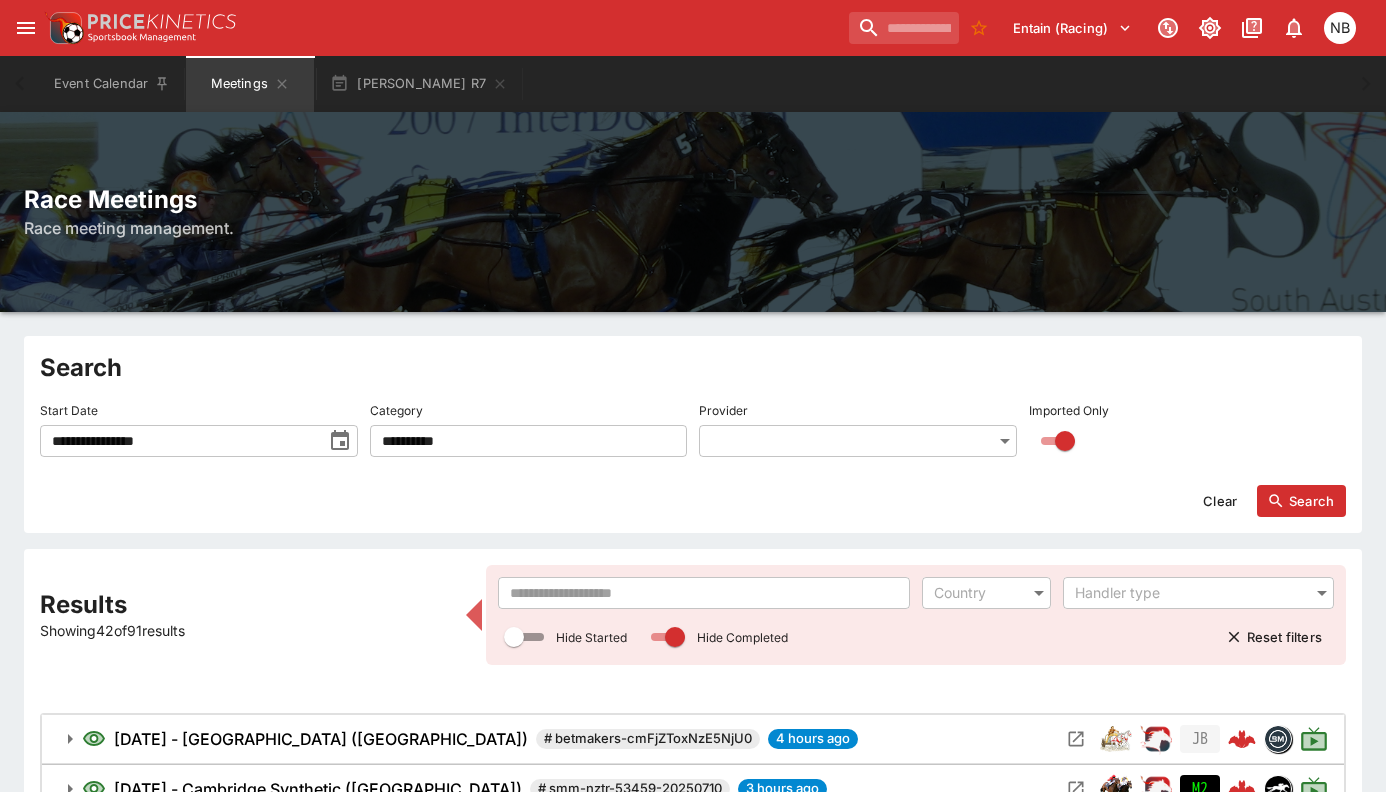 click 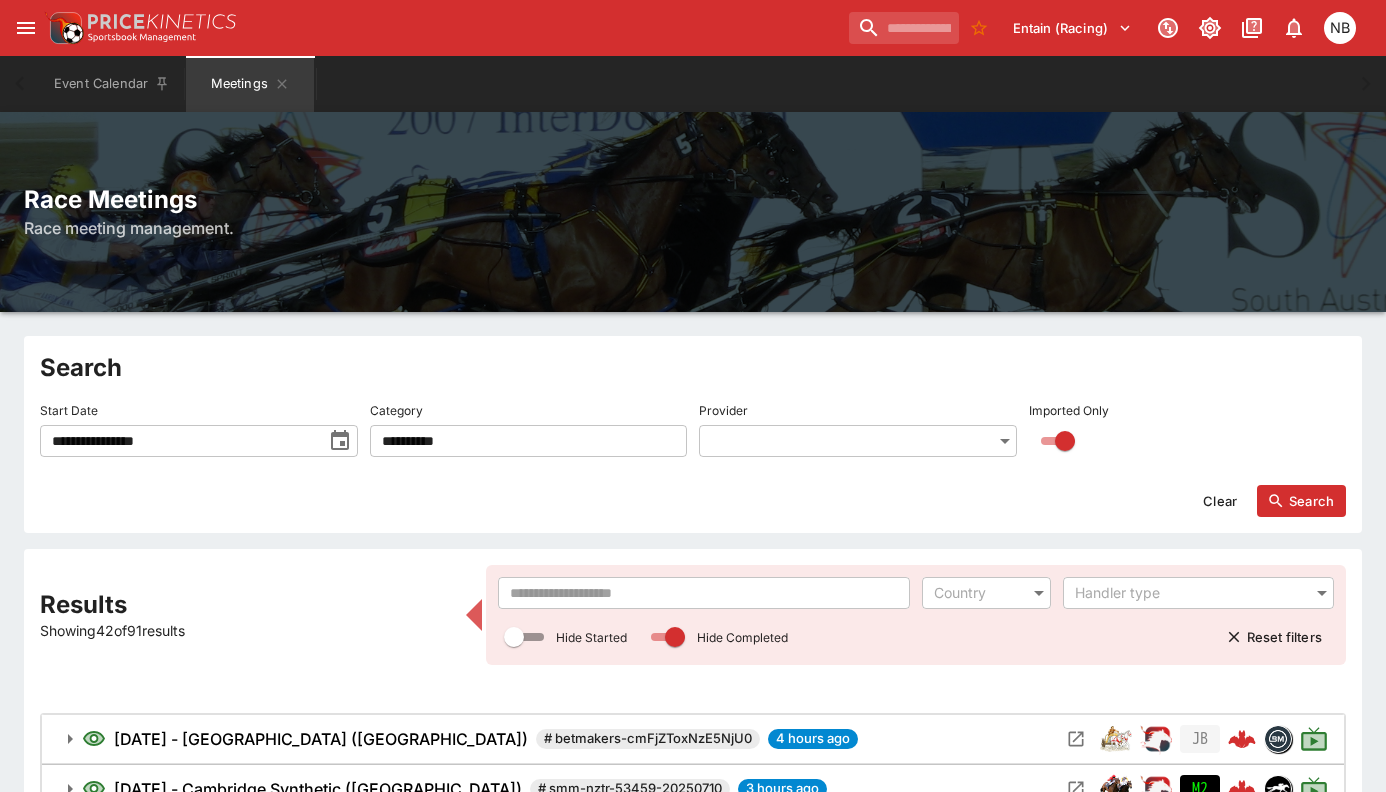 click 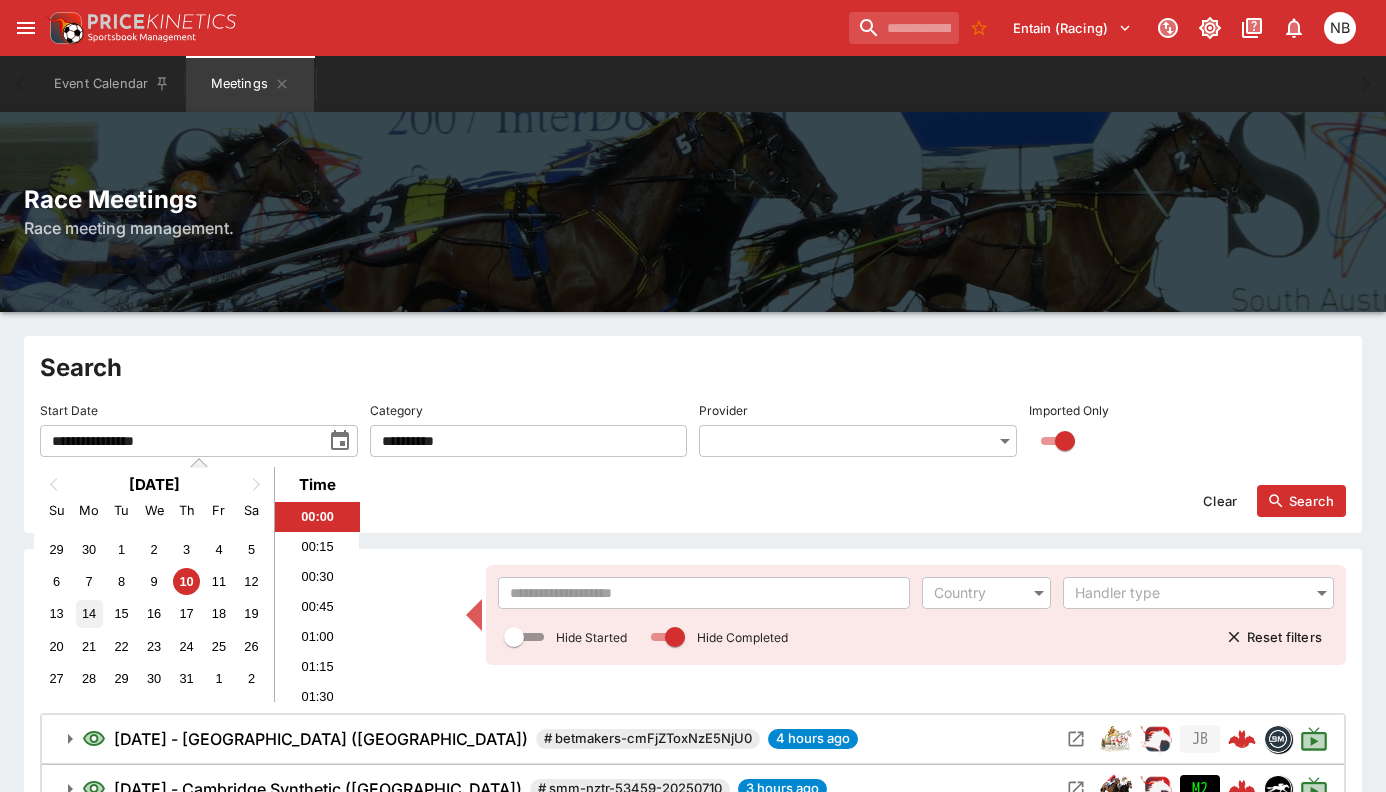 click on "14" at bounding box center [89, 613] 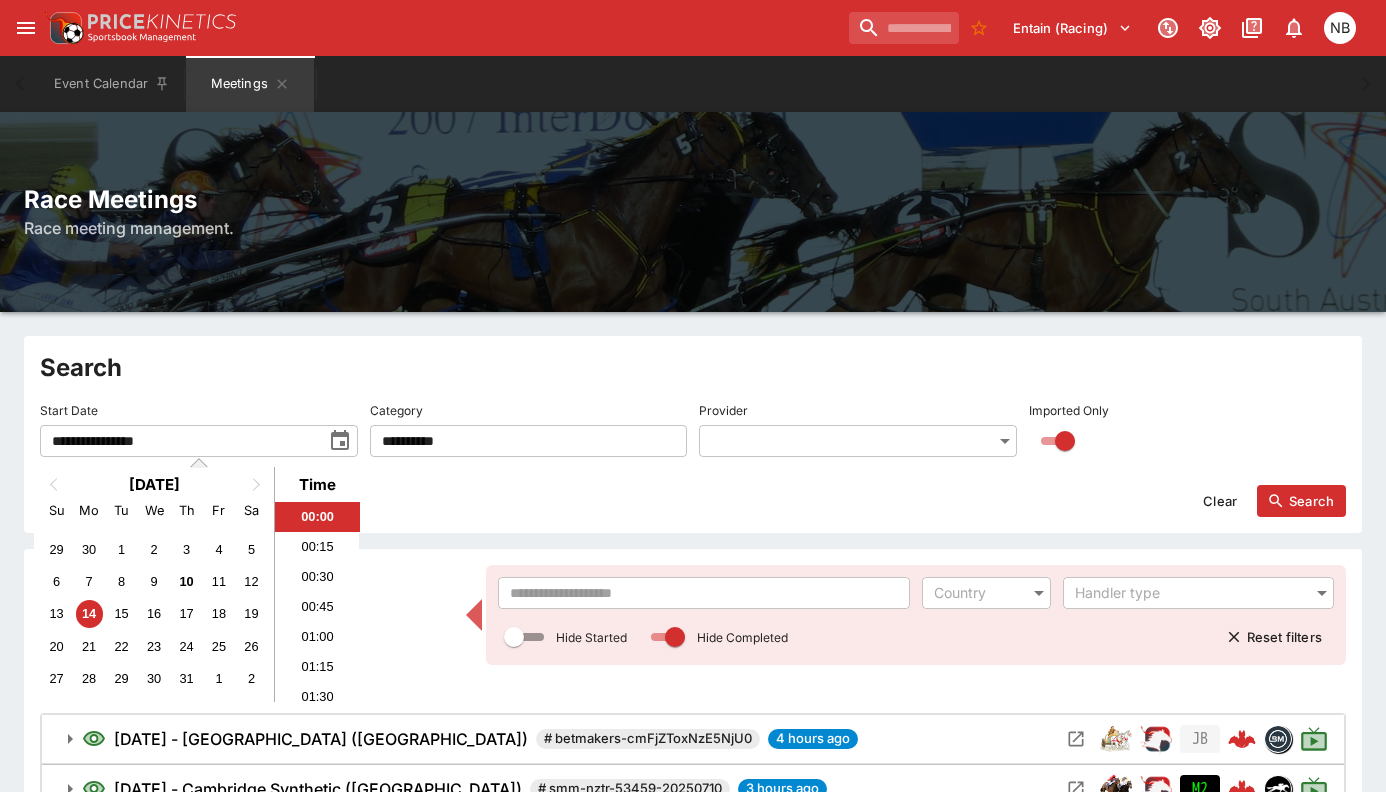 click at bounding box center (704, 593) 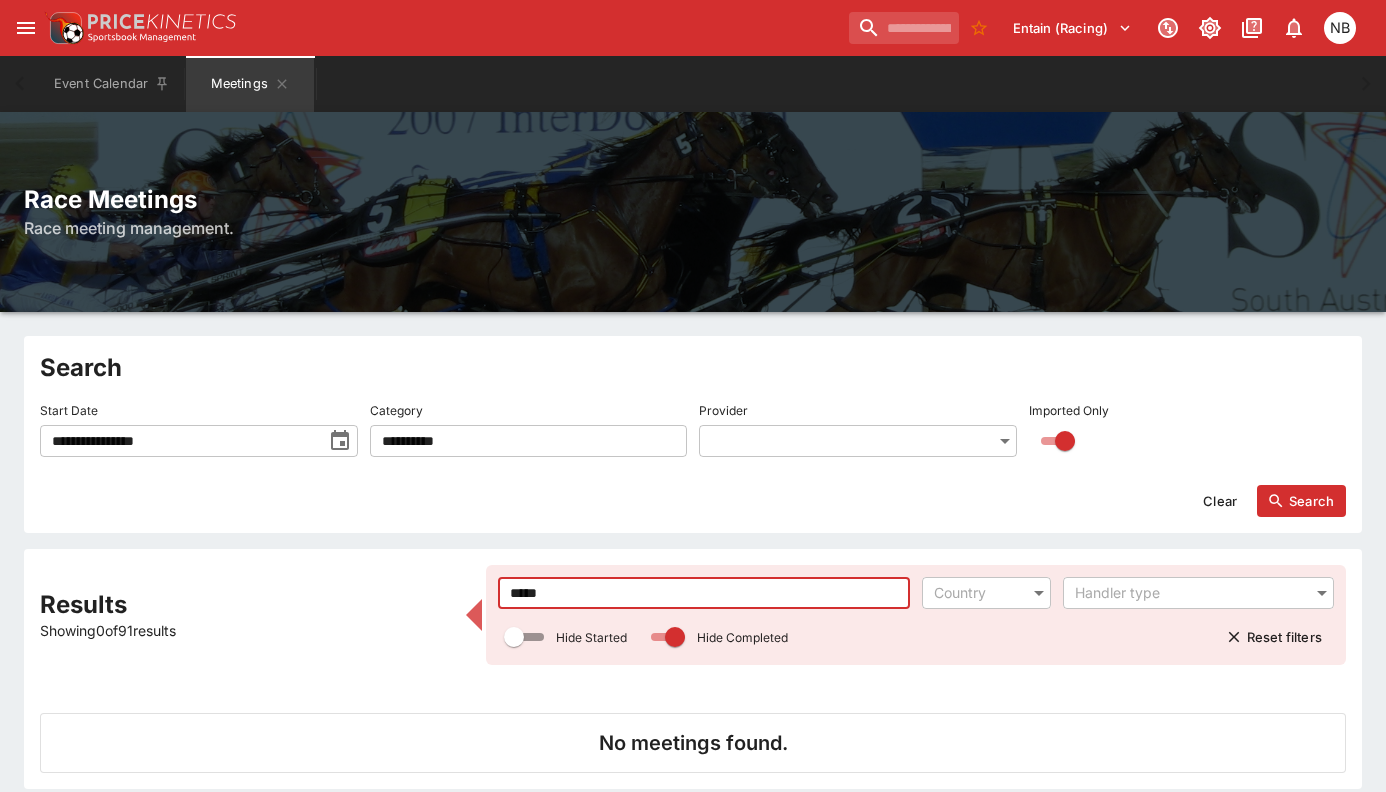 type on "*****" 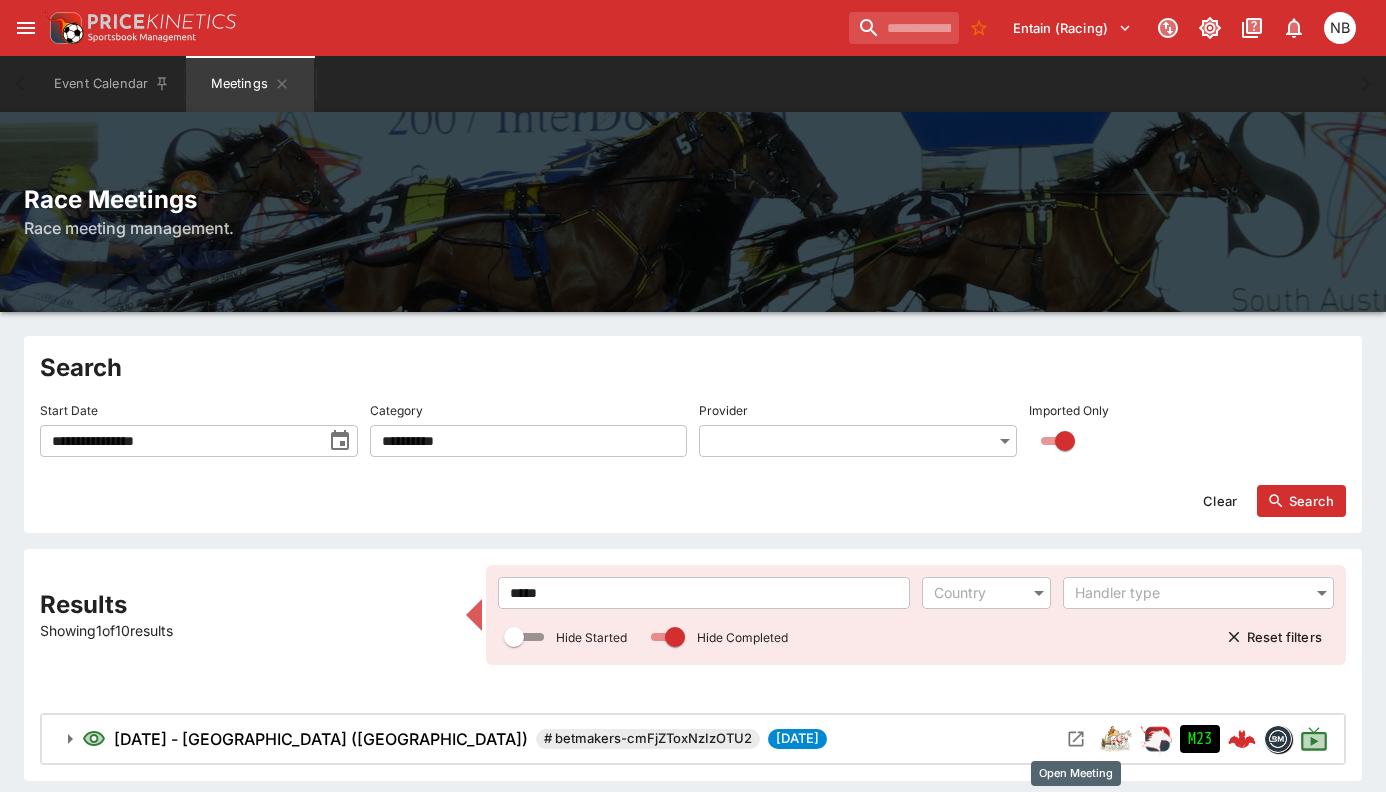click 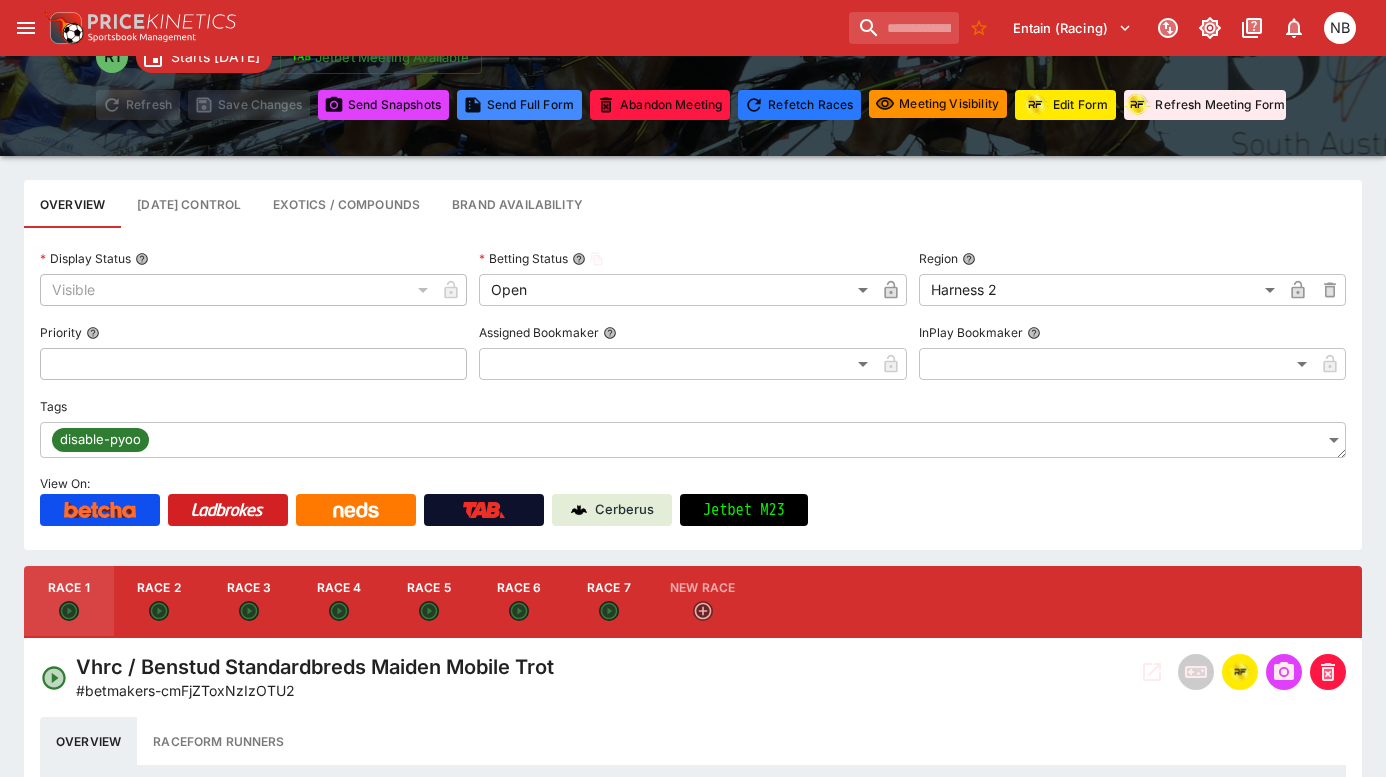 scroll, scrollTop: 300, scrollLeft: 0, axis: vertical 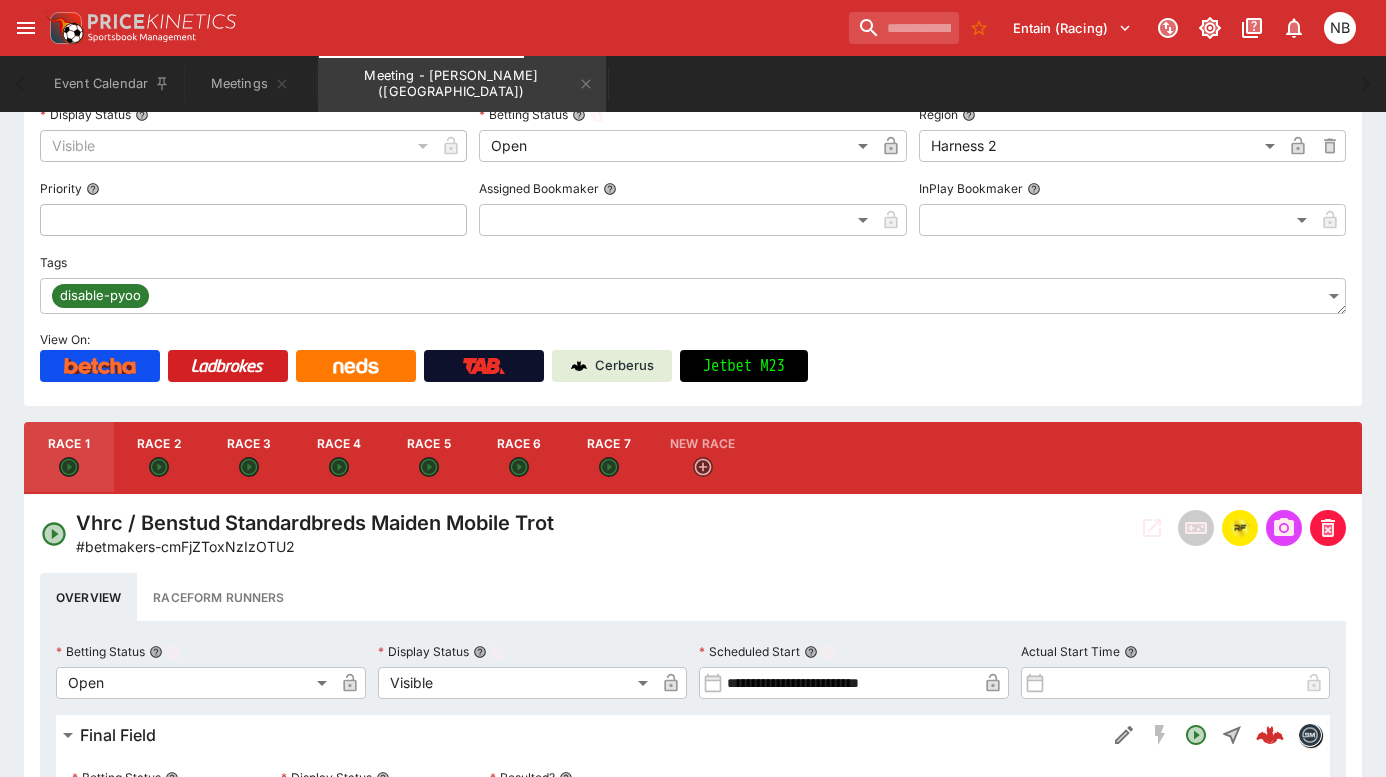 click 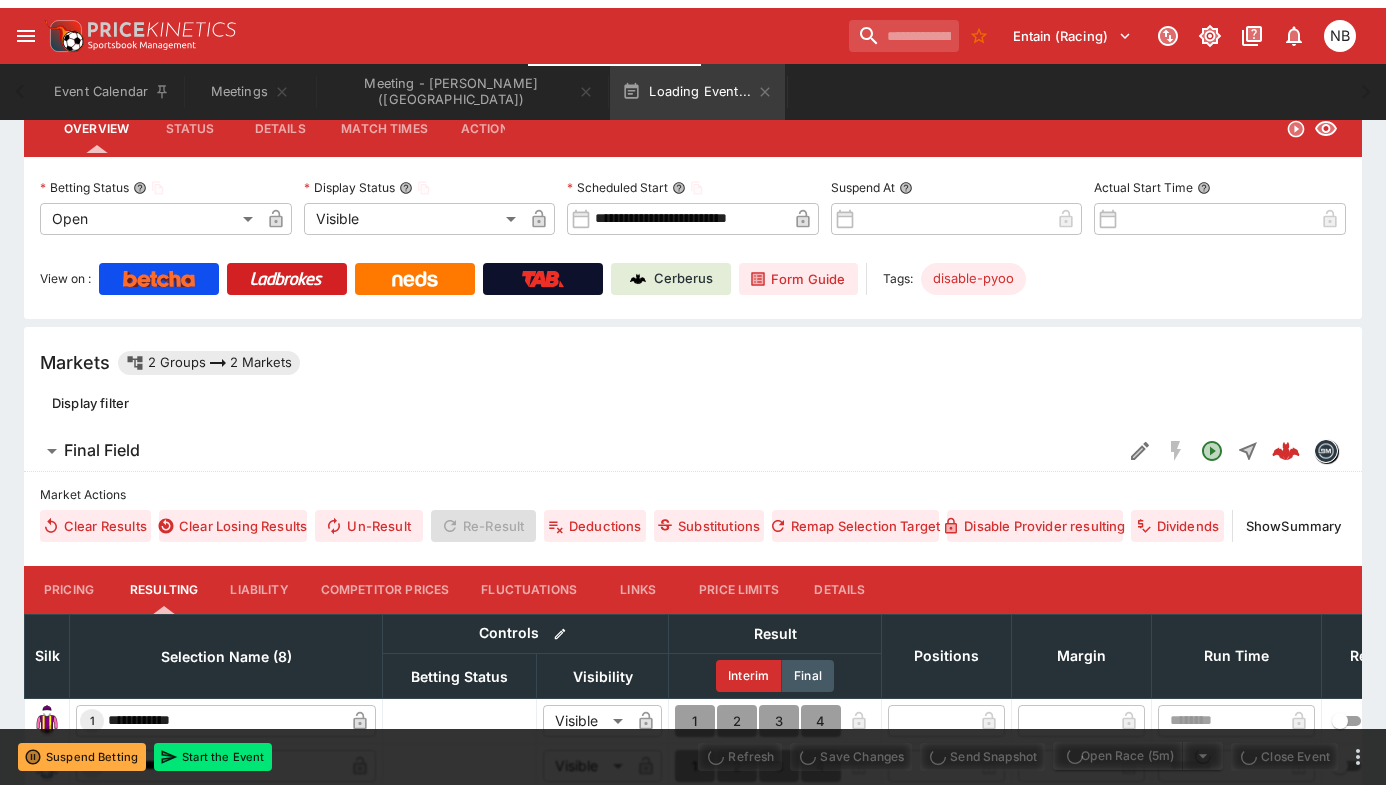scroll, scrollTop: 0, scrollLeft: 0, axis: both 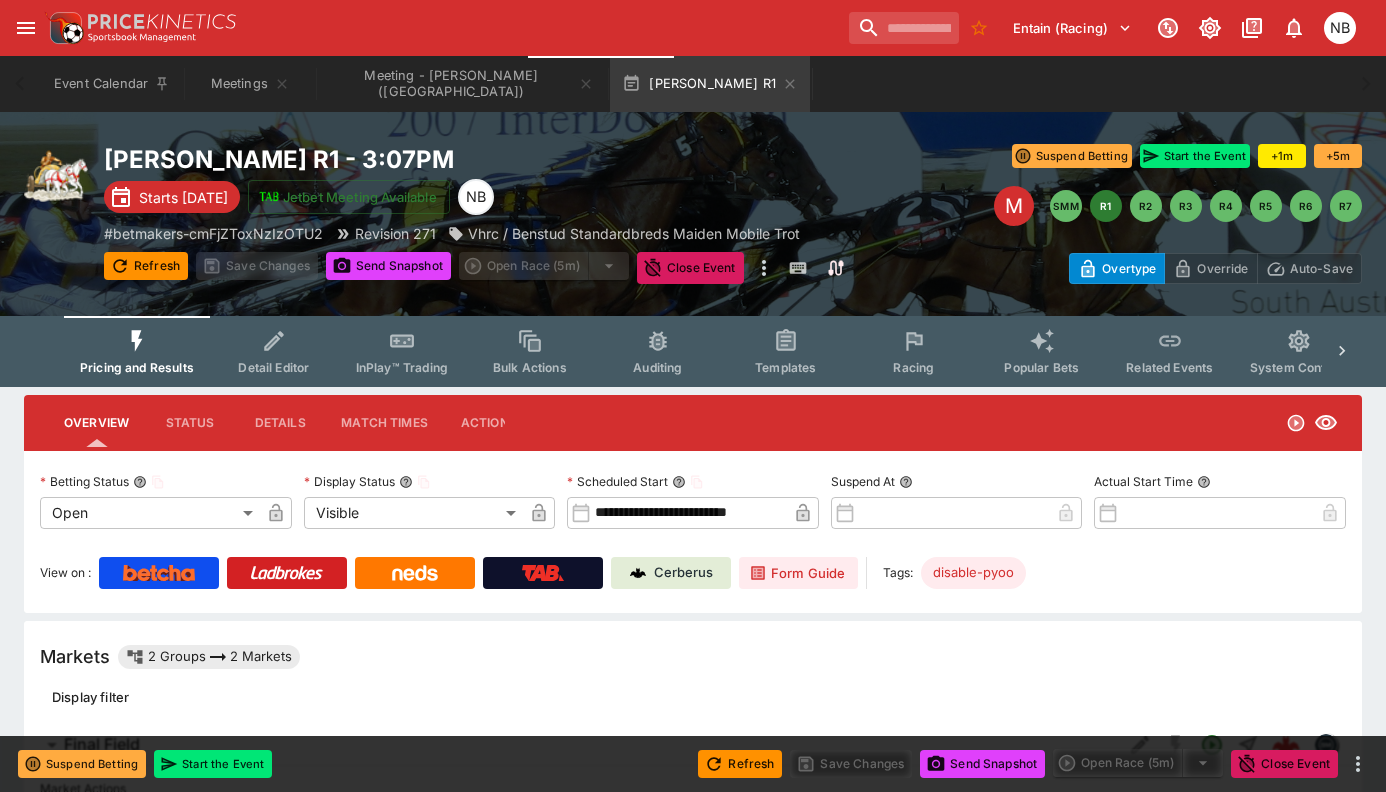 click on "Entain (Racing) 1 NB" at bounding box center (703, 28) 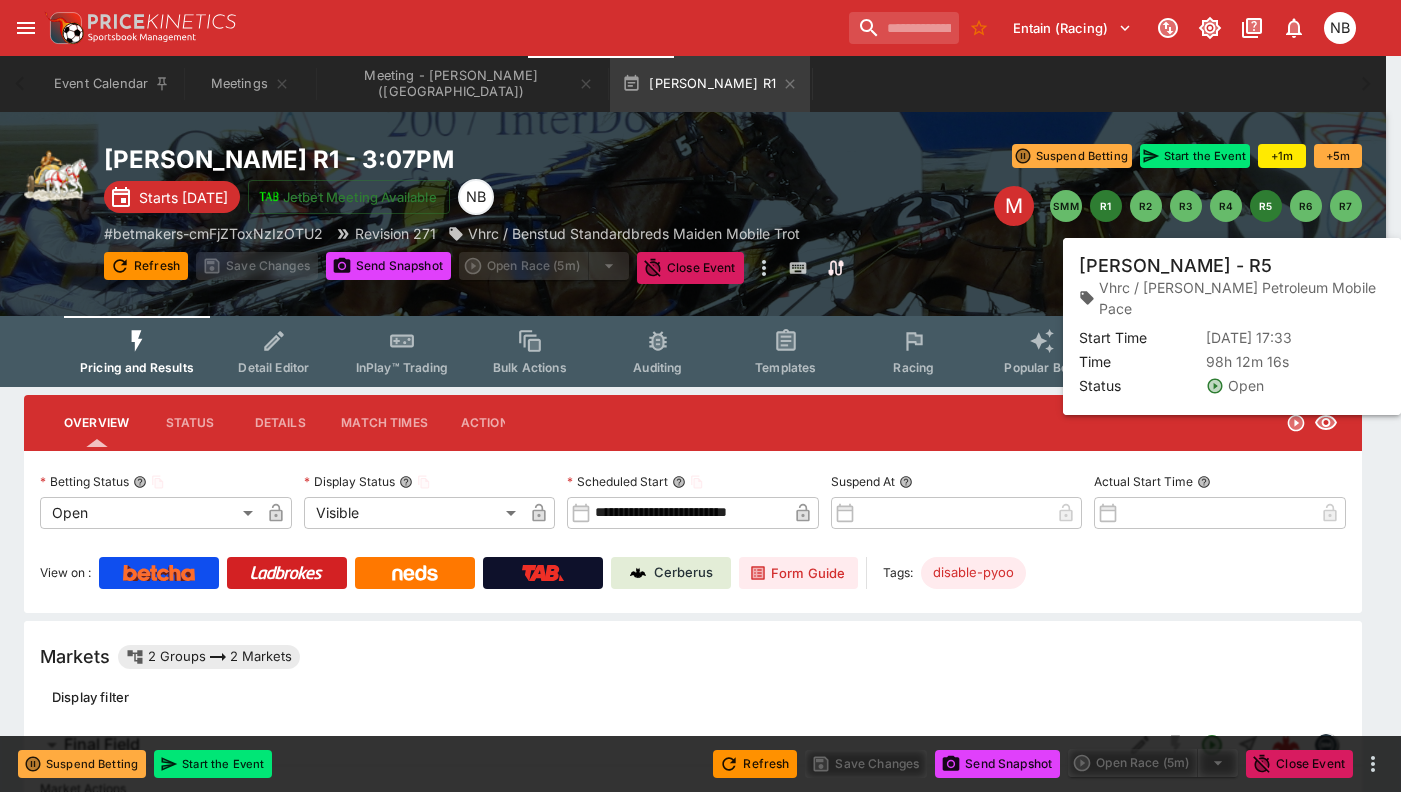 click on "R5" at bounding box center [1266, 206] 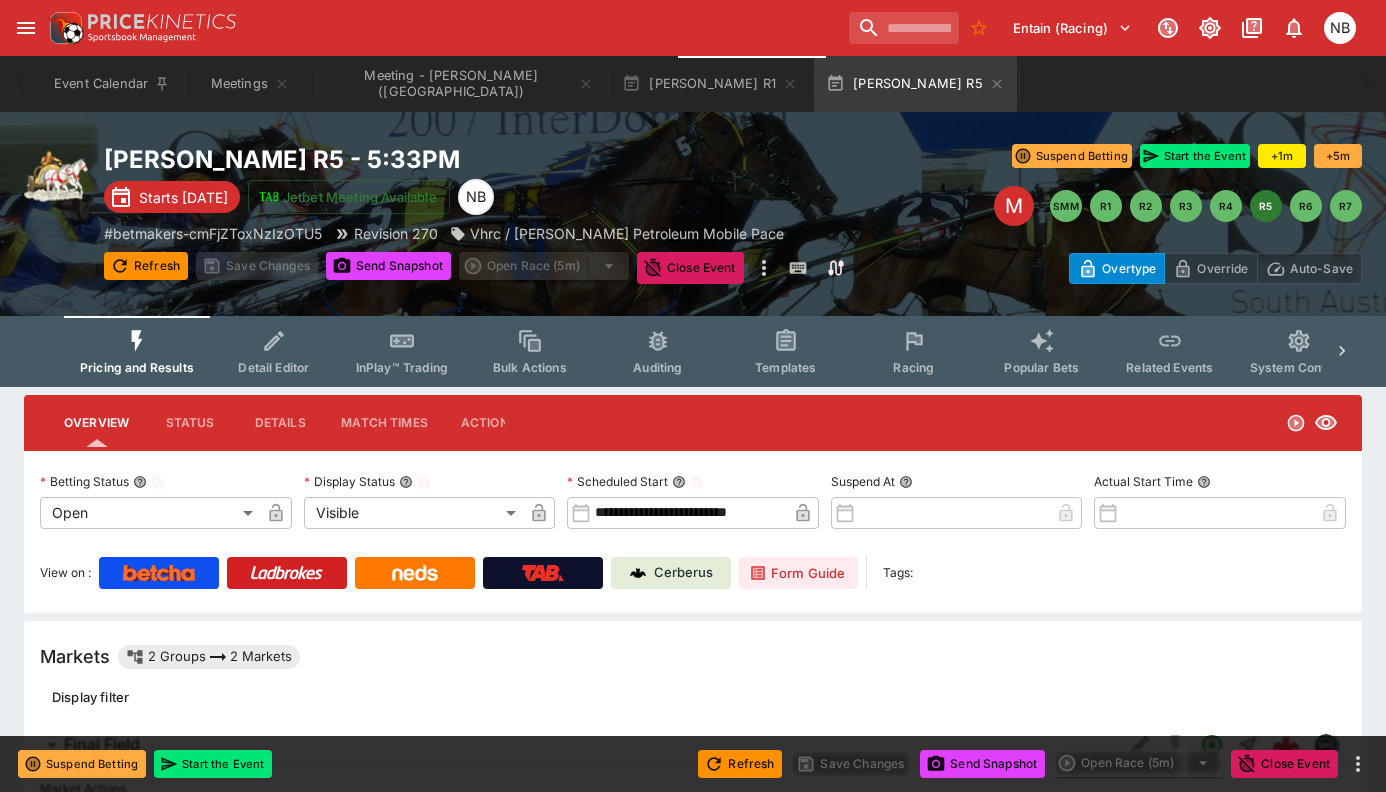 click on "Detail Editor" at bounding box center (274, 351) 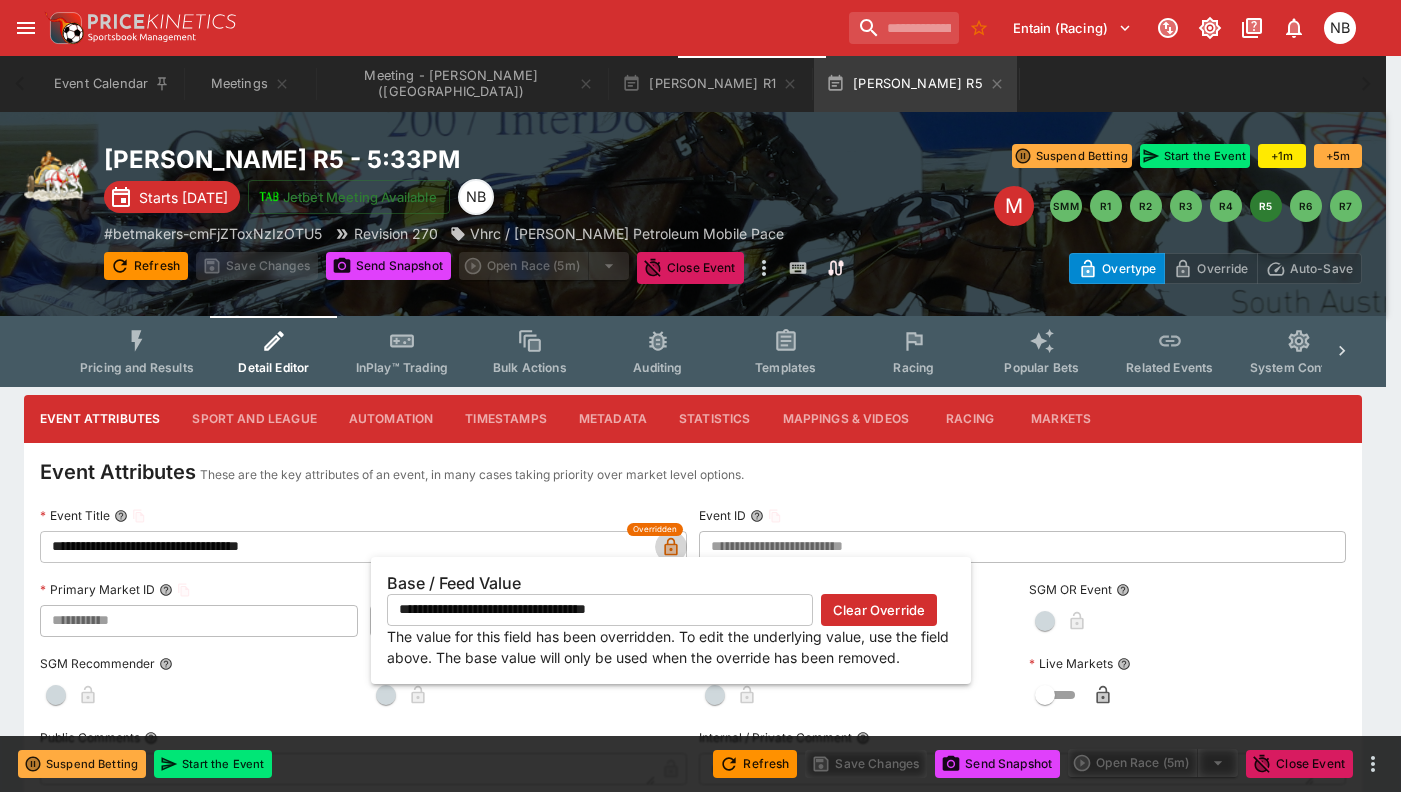 click 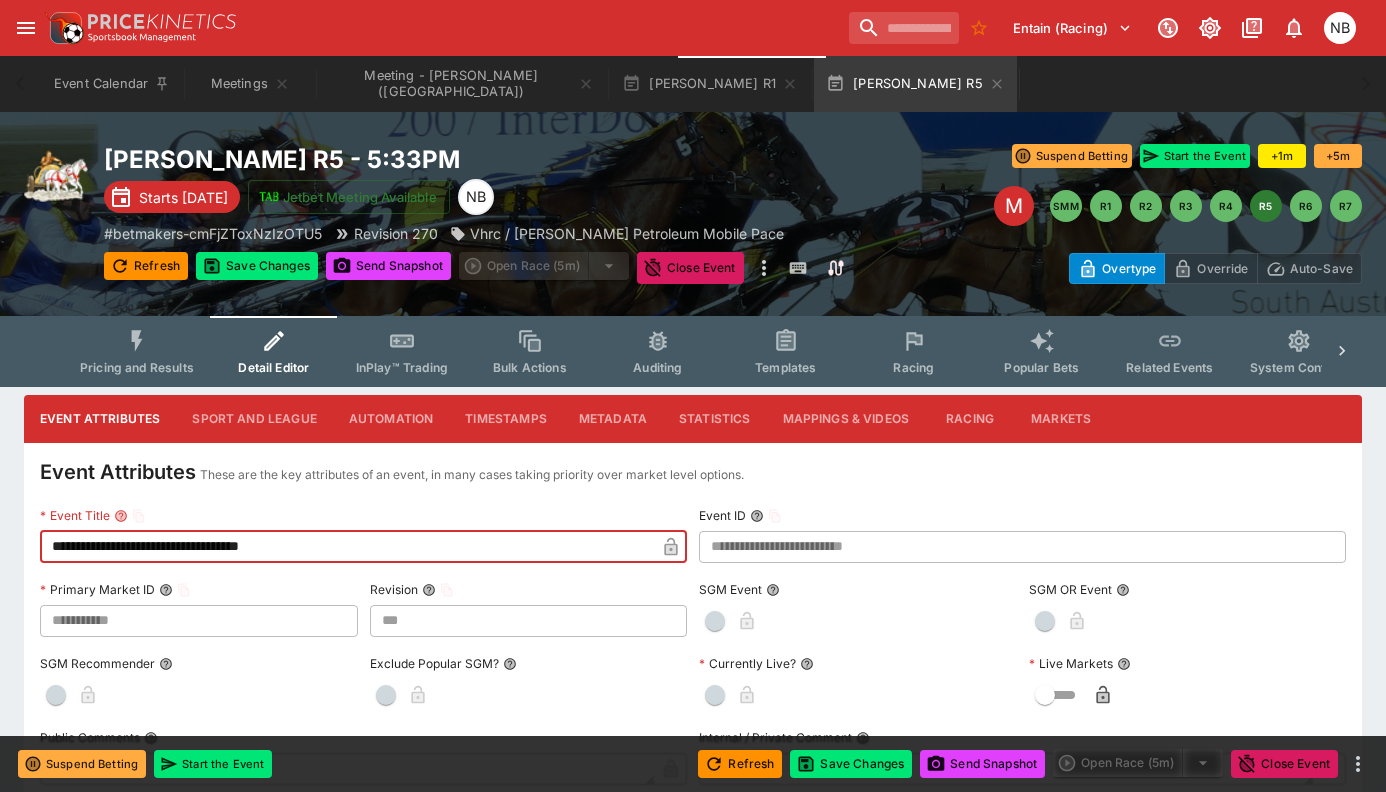 click on "**********" at bounding box center [347, 547] 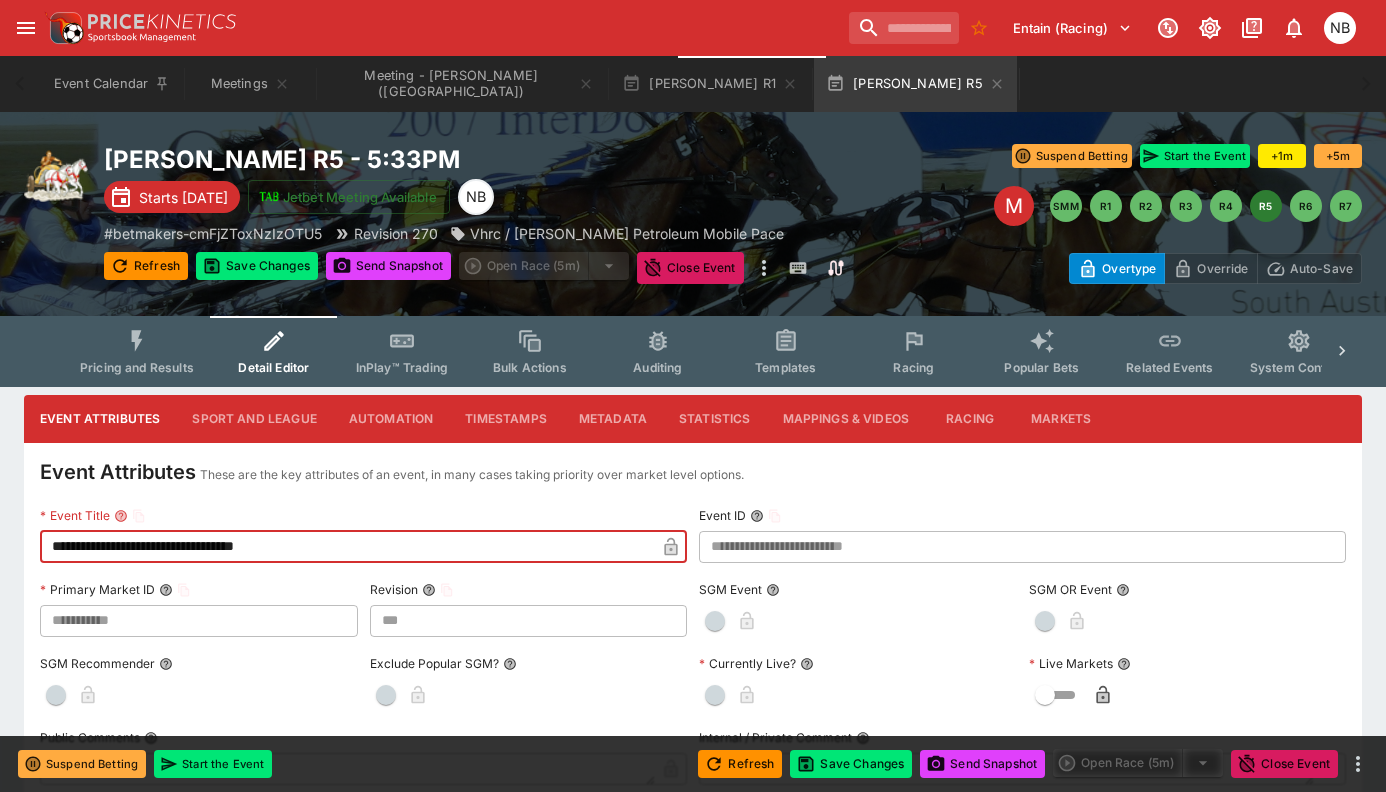 type on "**********" 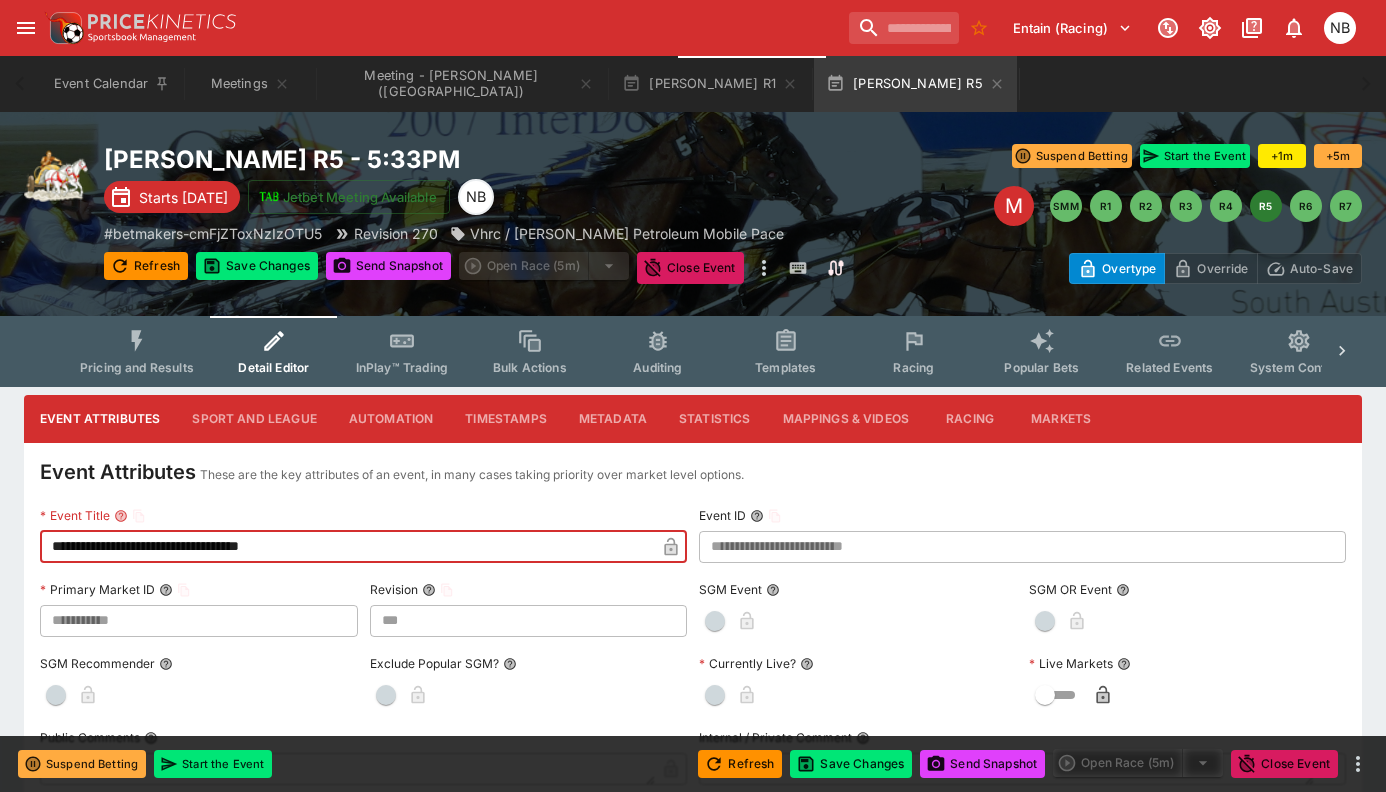 click 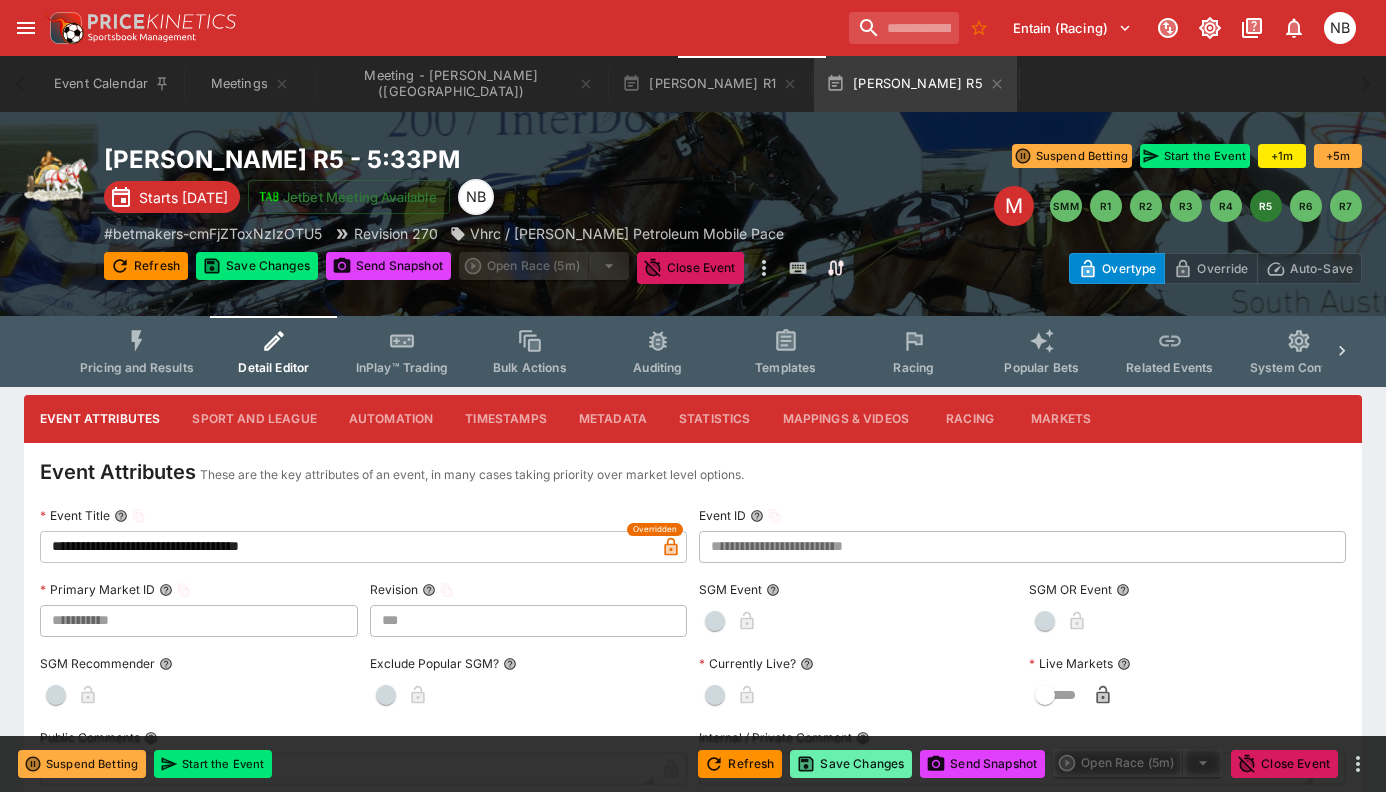 click on "Save Changes" at bounding box center [851, 764] 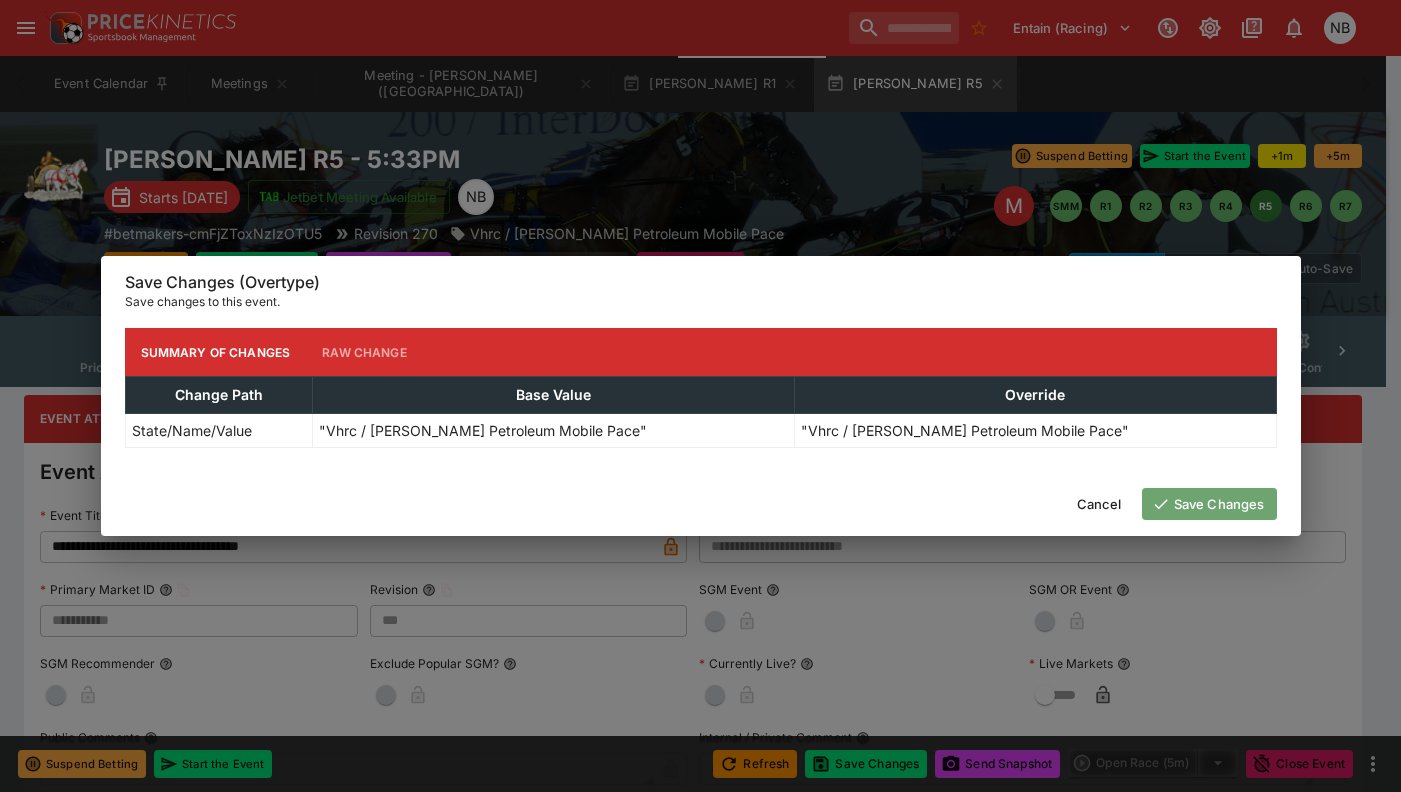 click on "Save Changes" at bounding box center (1209, 504) 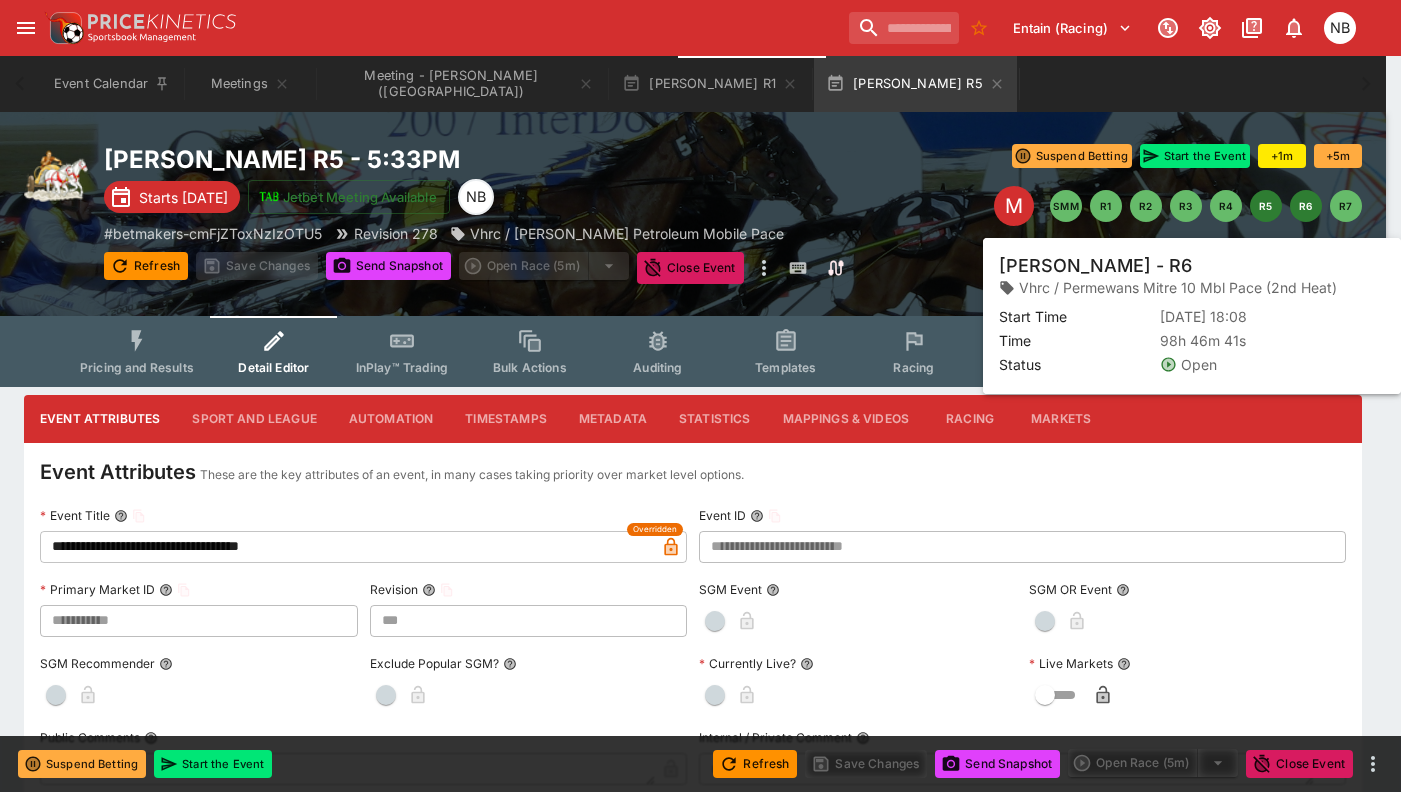 click on "R6" at bounding box center (1306, 206) 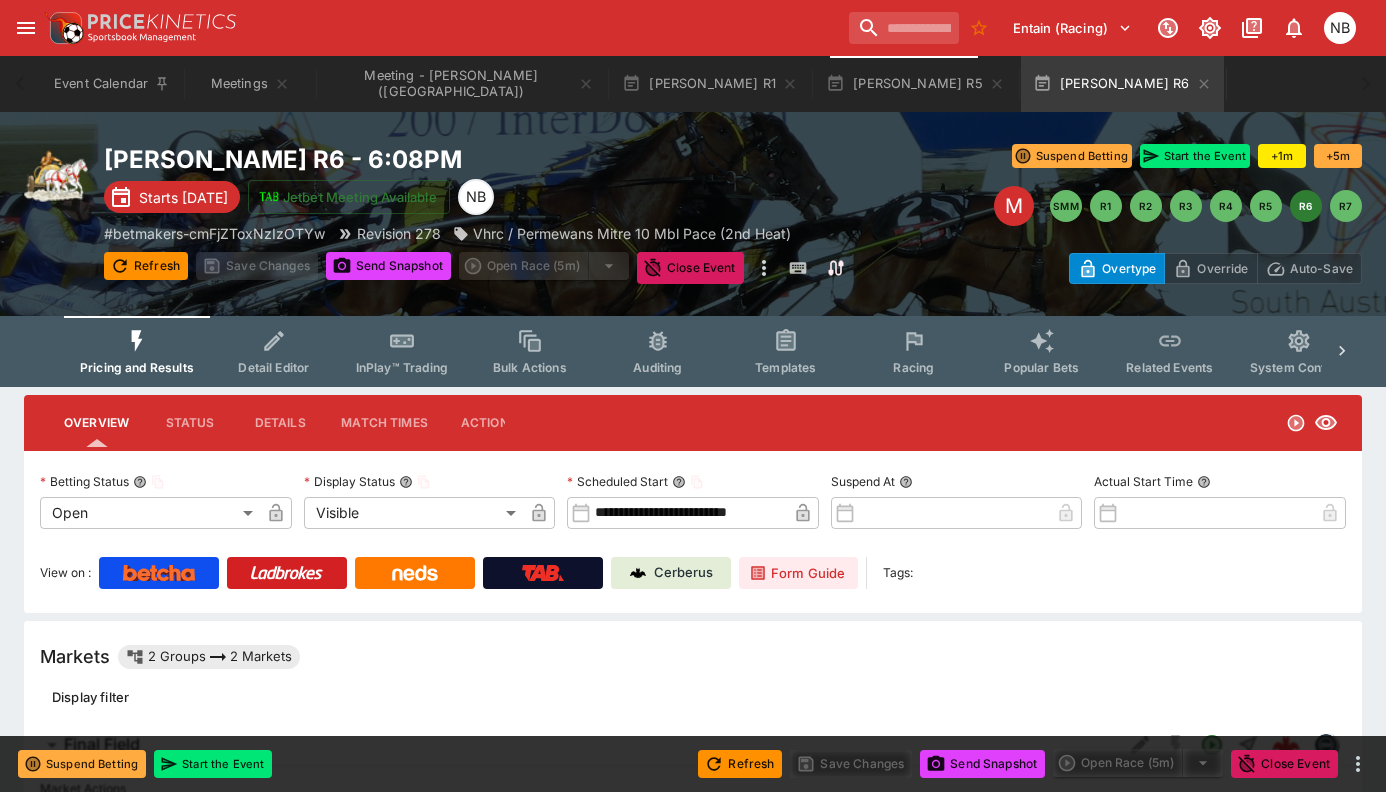 click 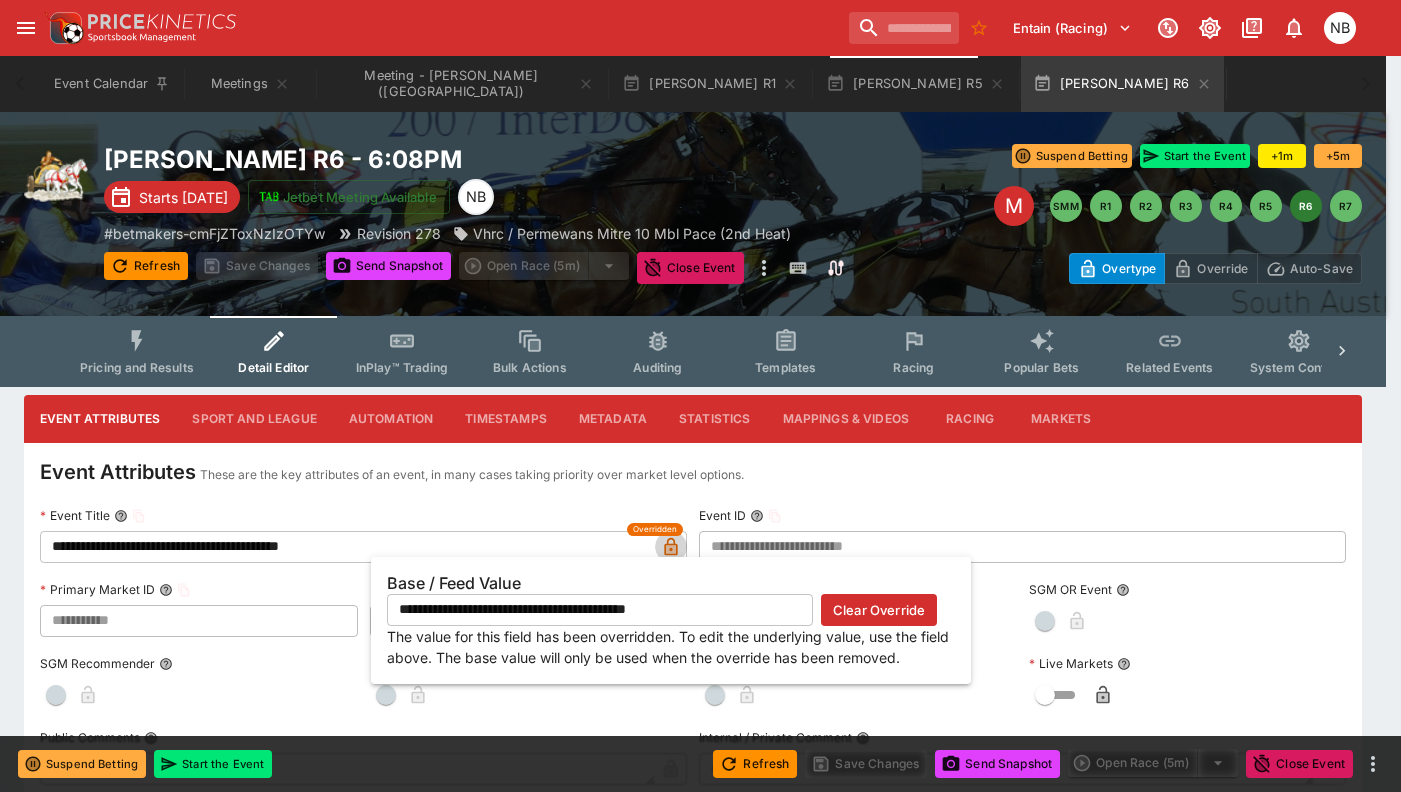 click 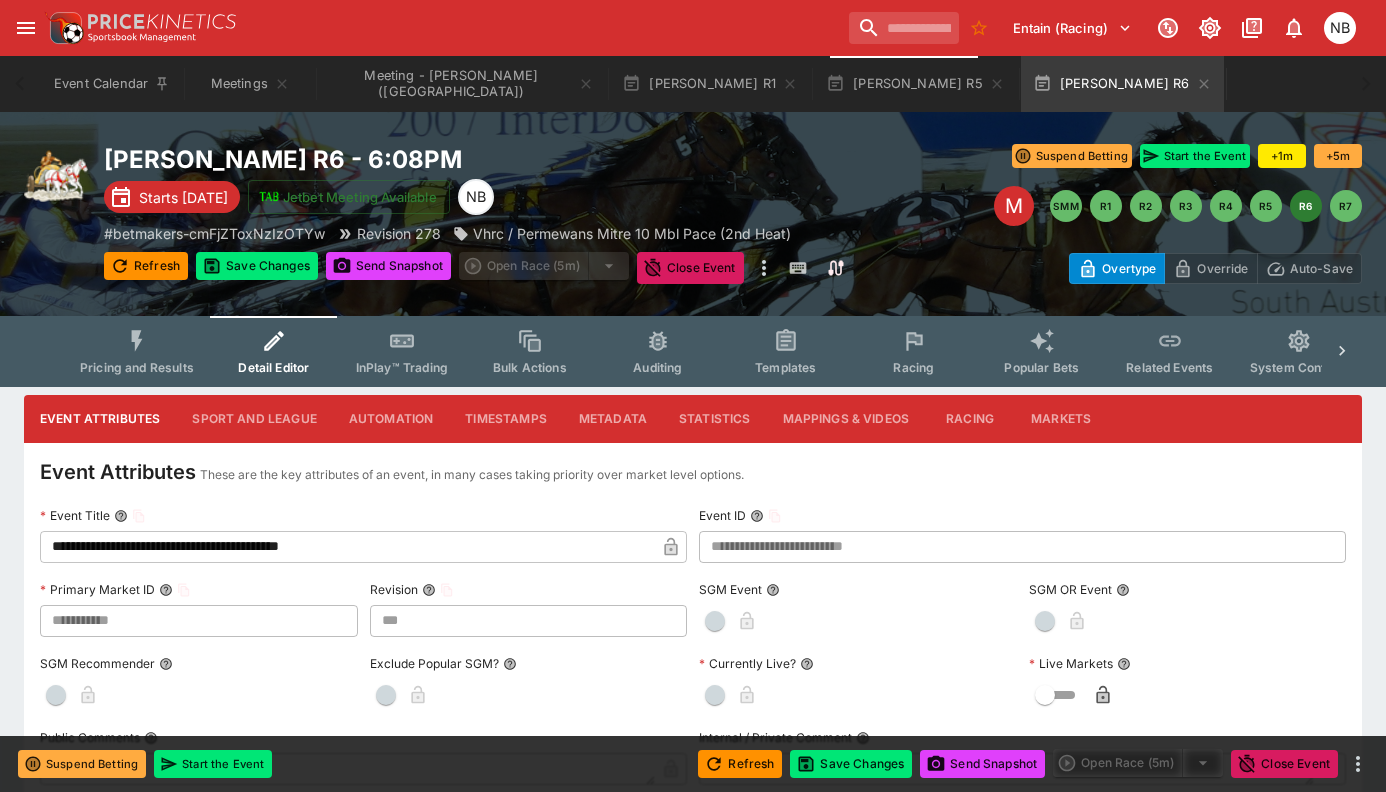 click on "**********" at bounding box center [347, 547] 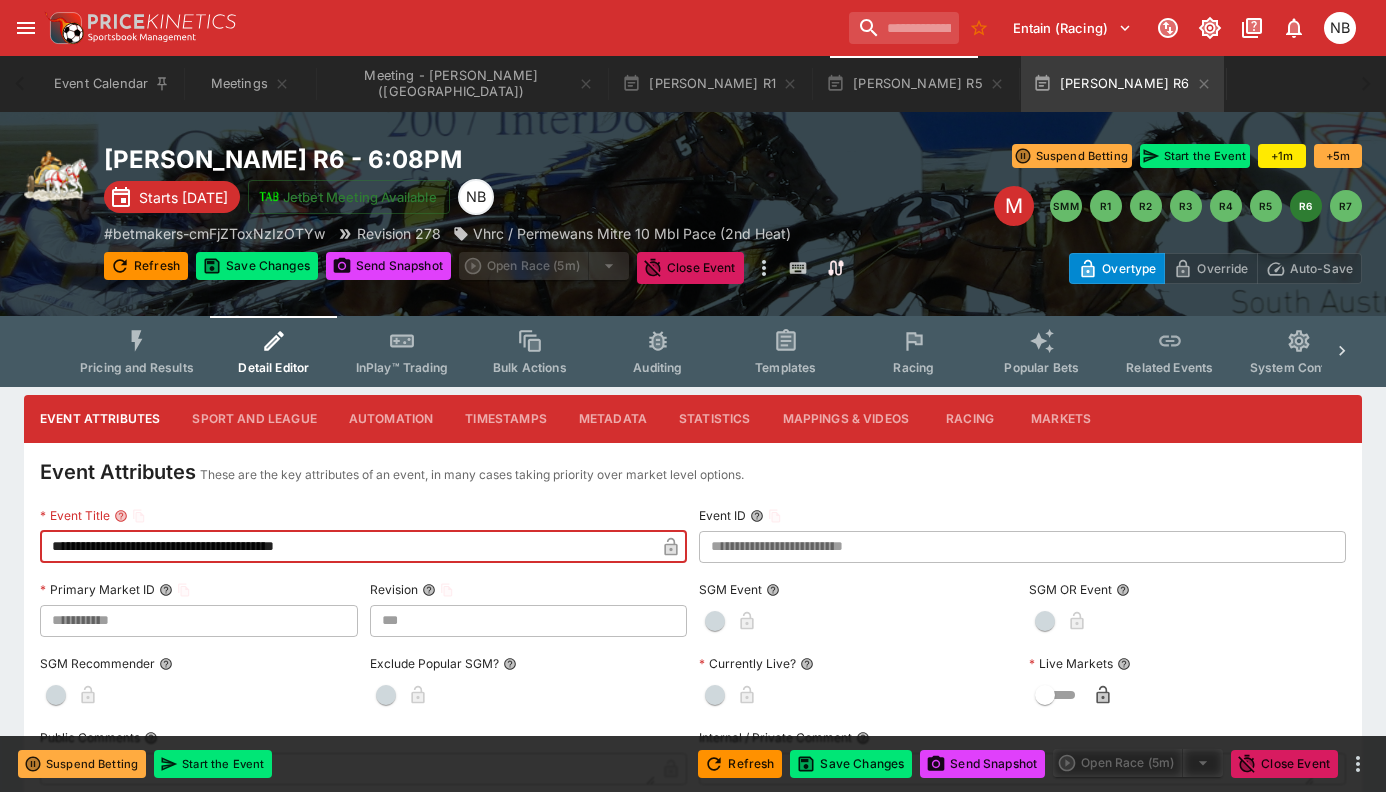 type on "**********" 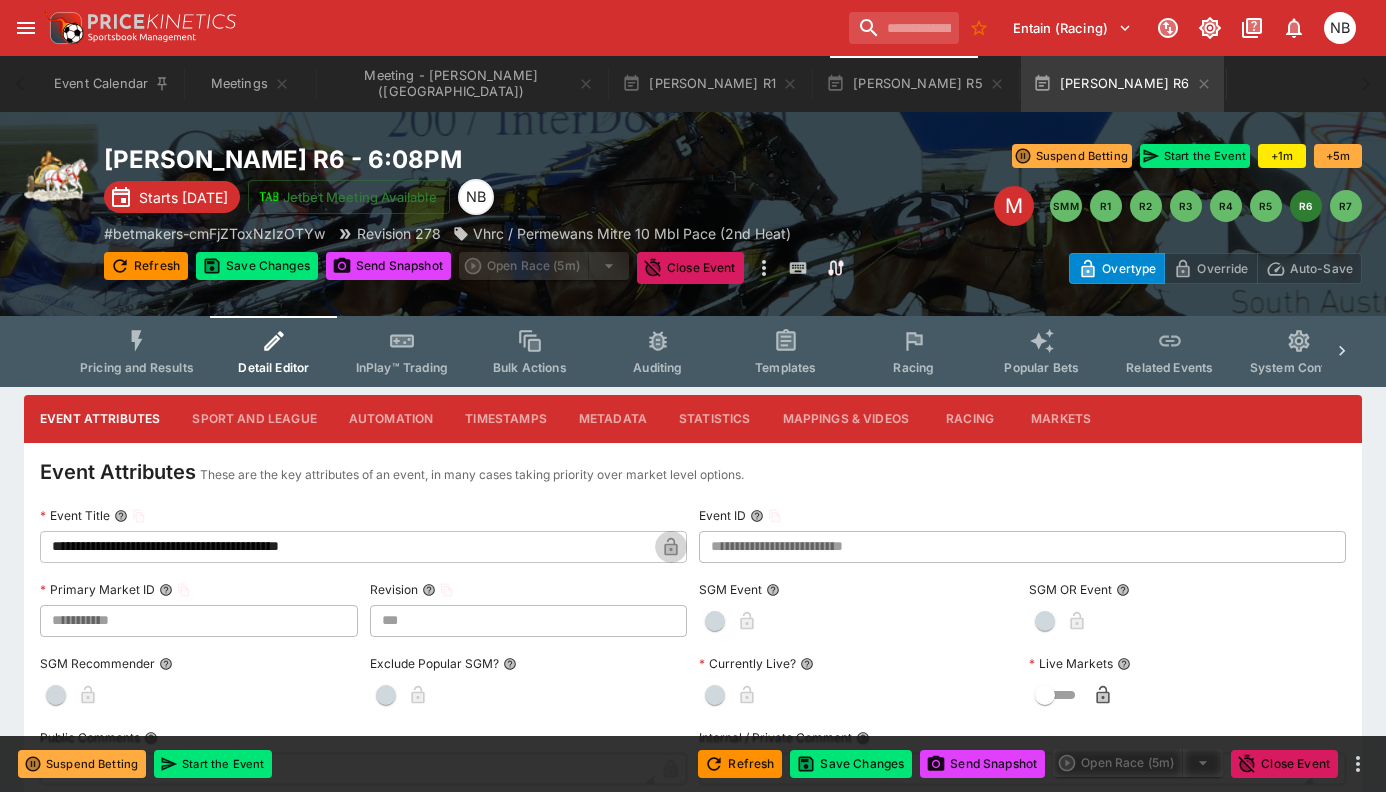 click 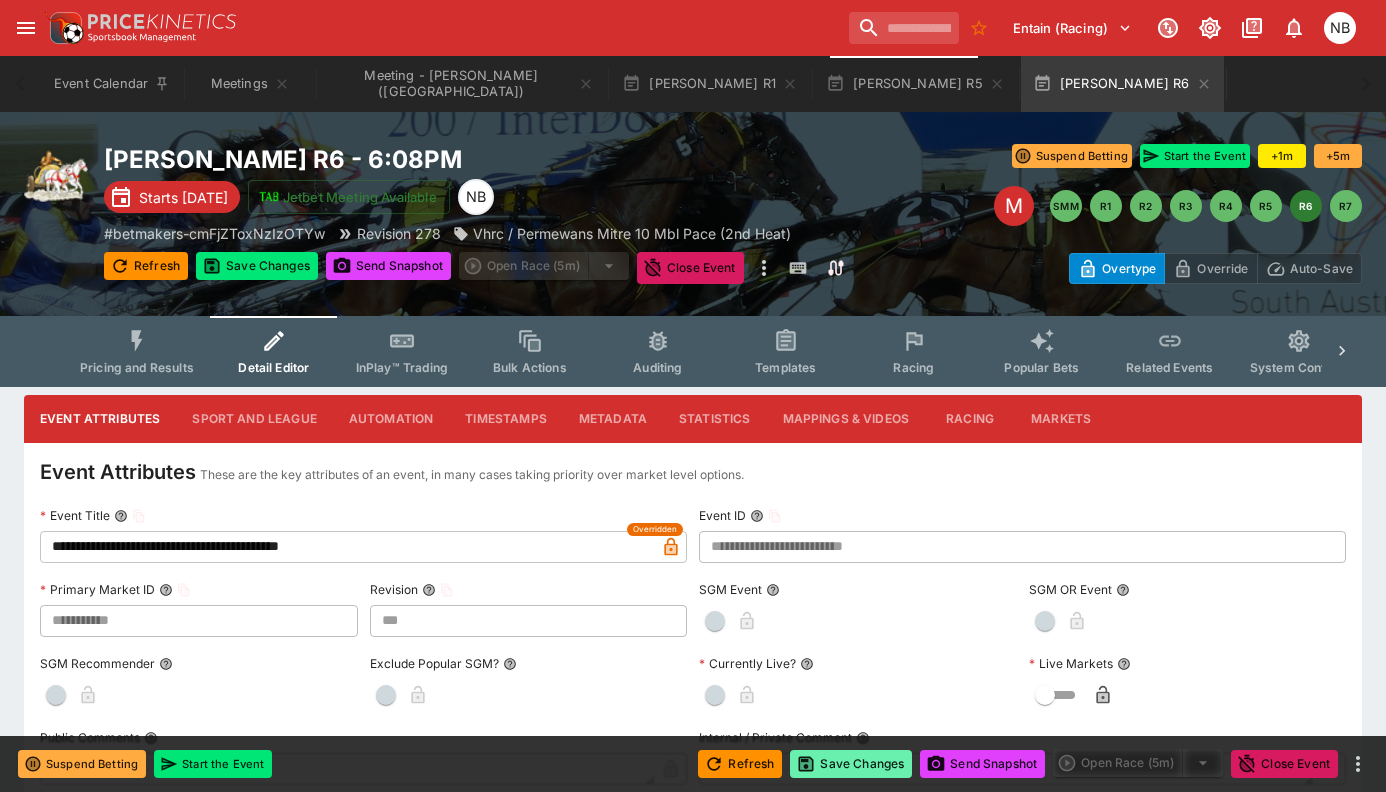 click on "Save Changes" at bounding box center [851, 764] 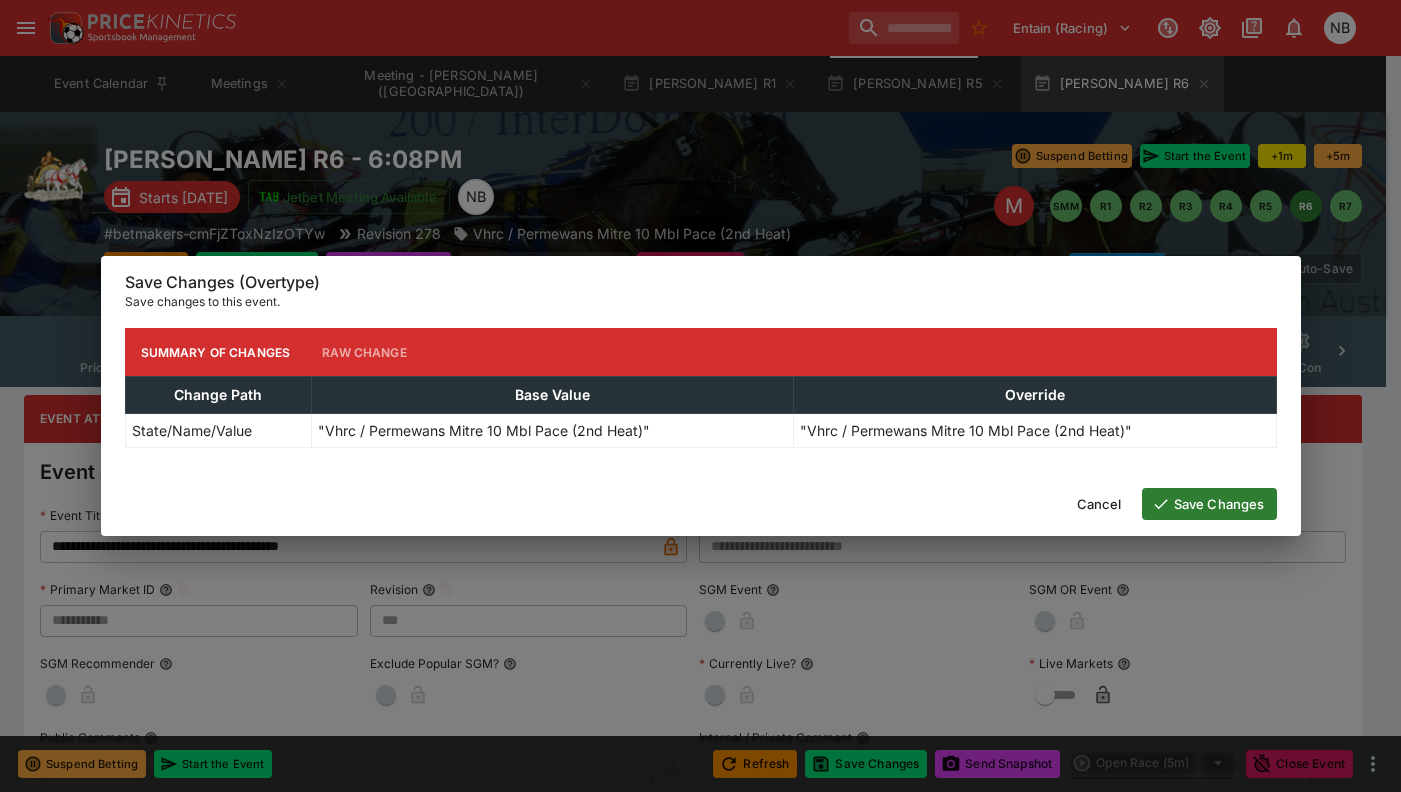 click on "Save Changes" at bounding box center [1209, 504] 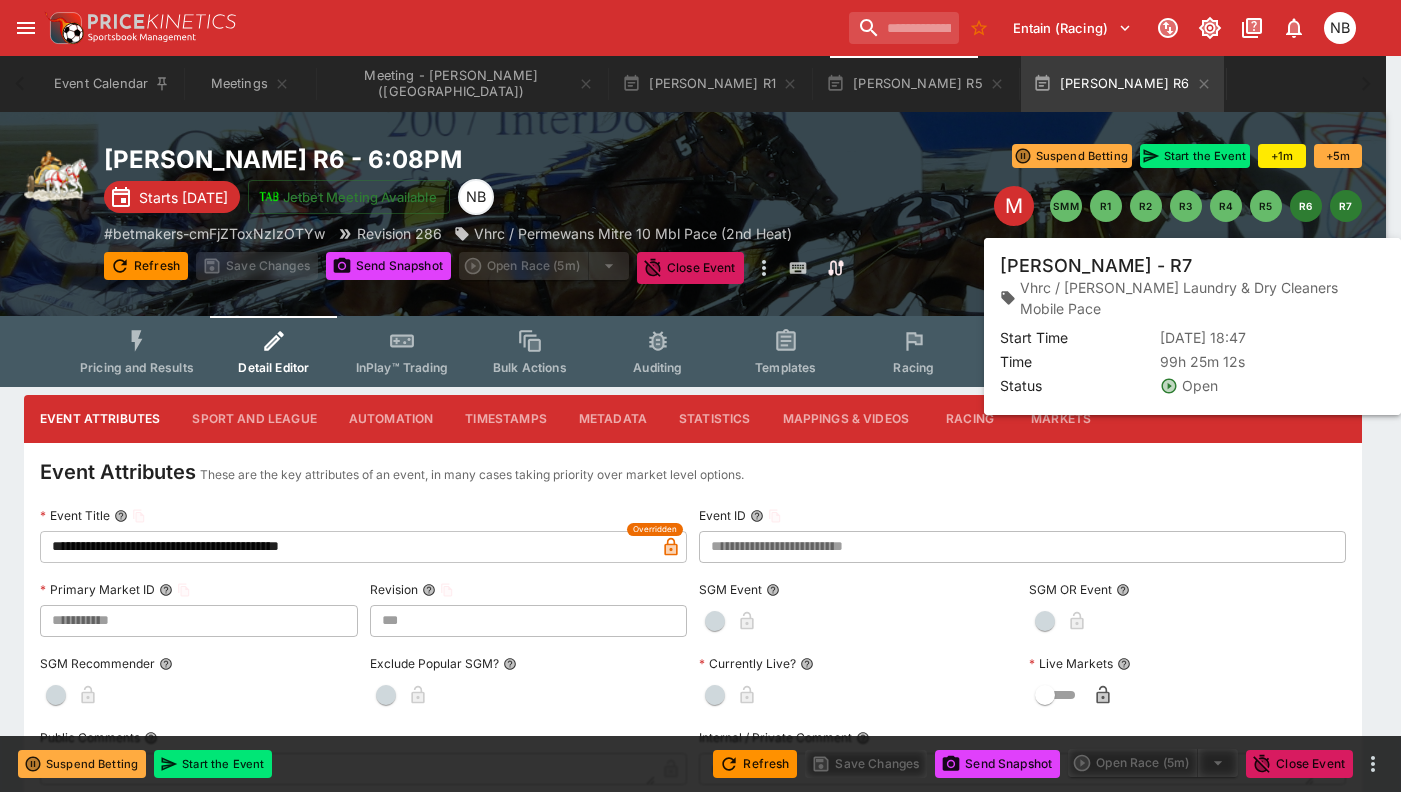 click on "R7" at bounding box center [1346, 206] 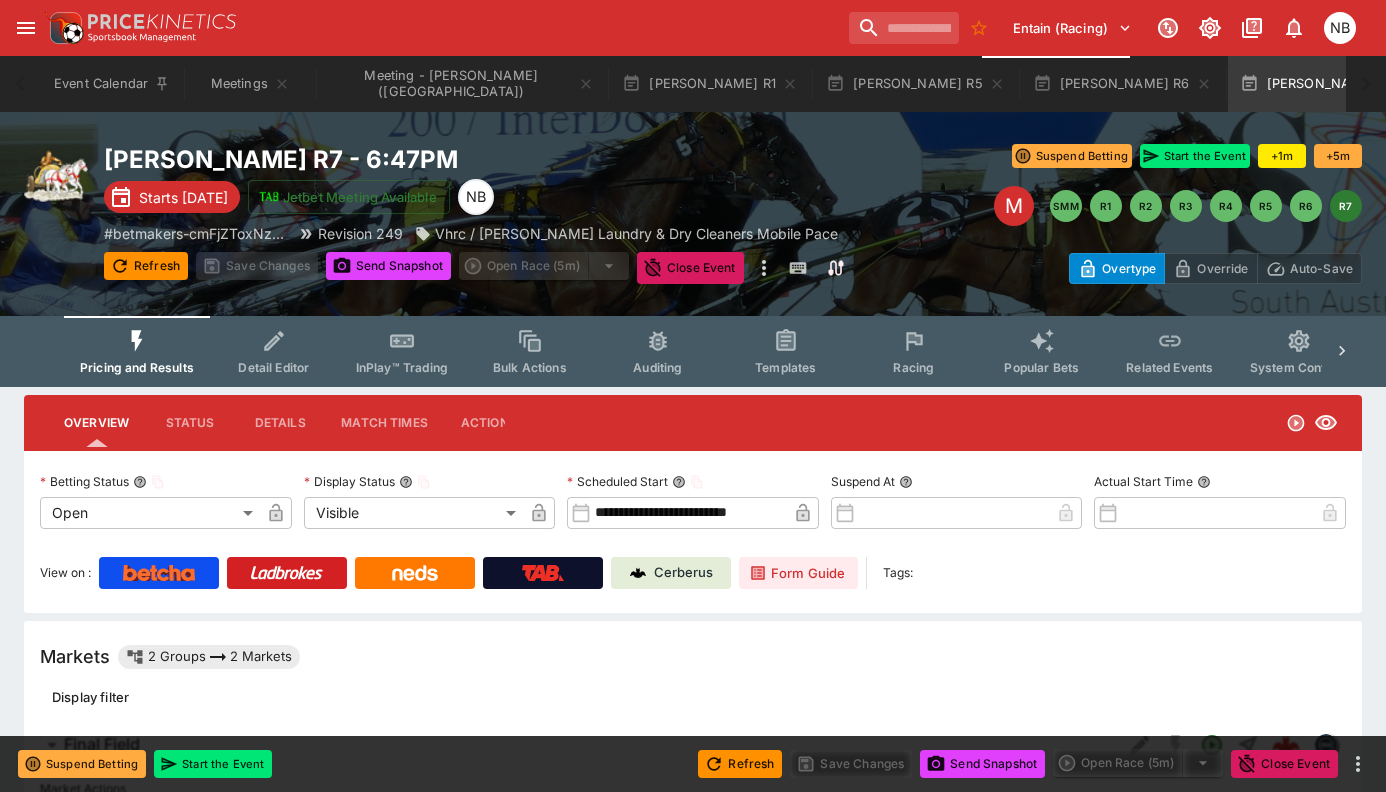 click 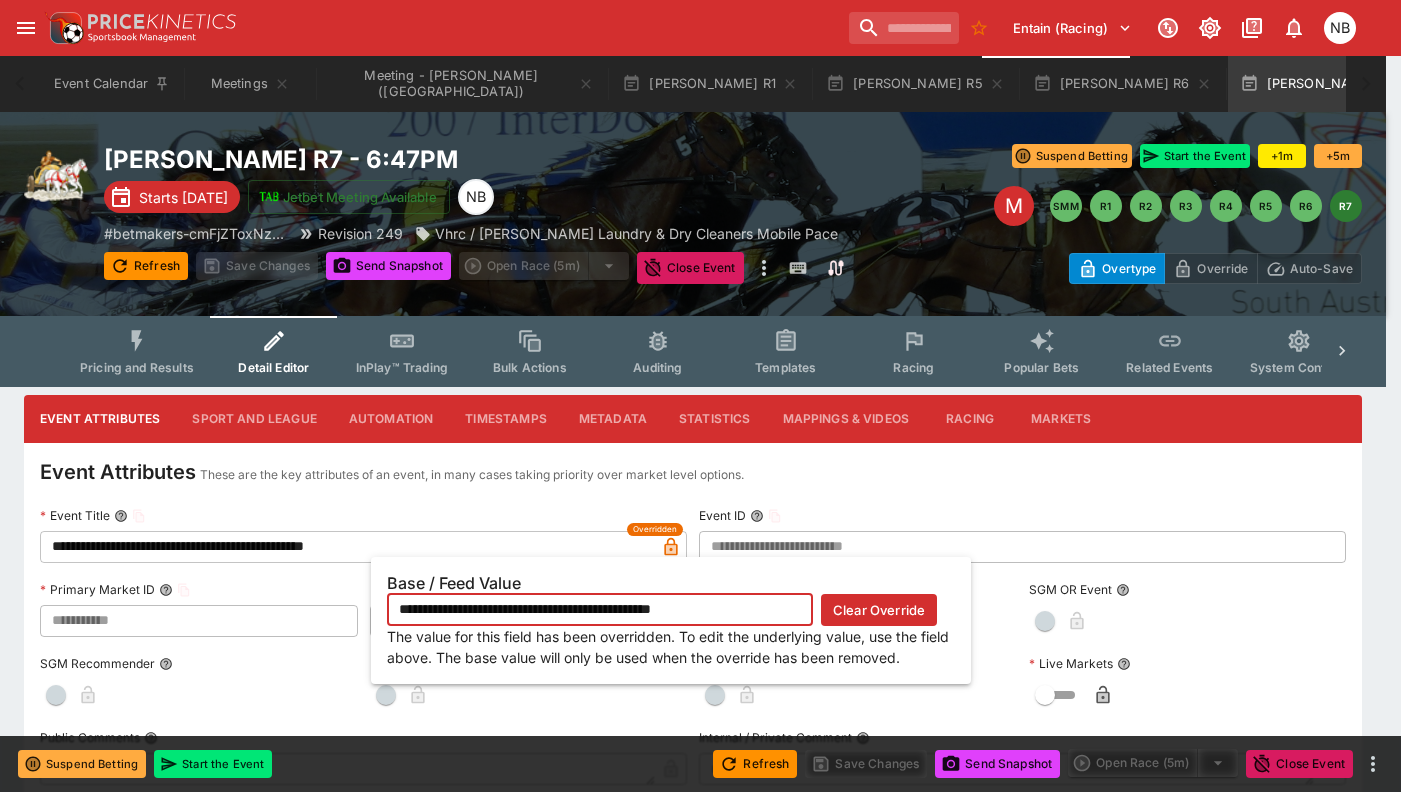 type on "***" 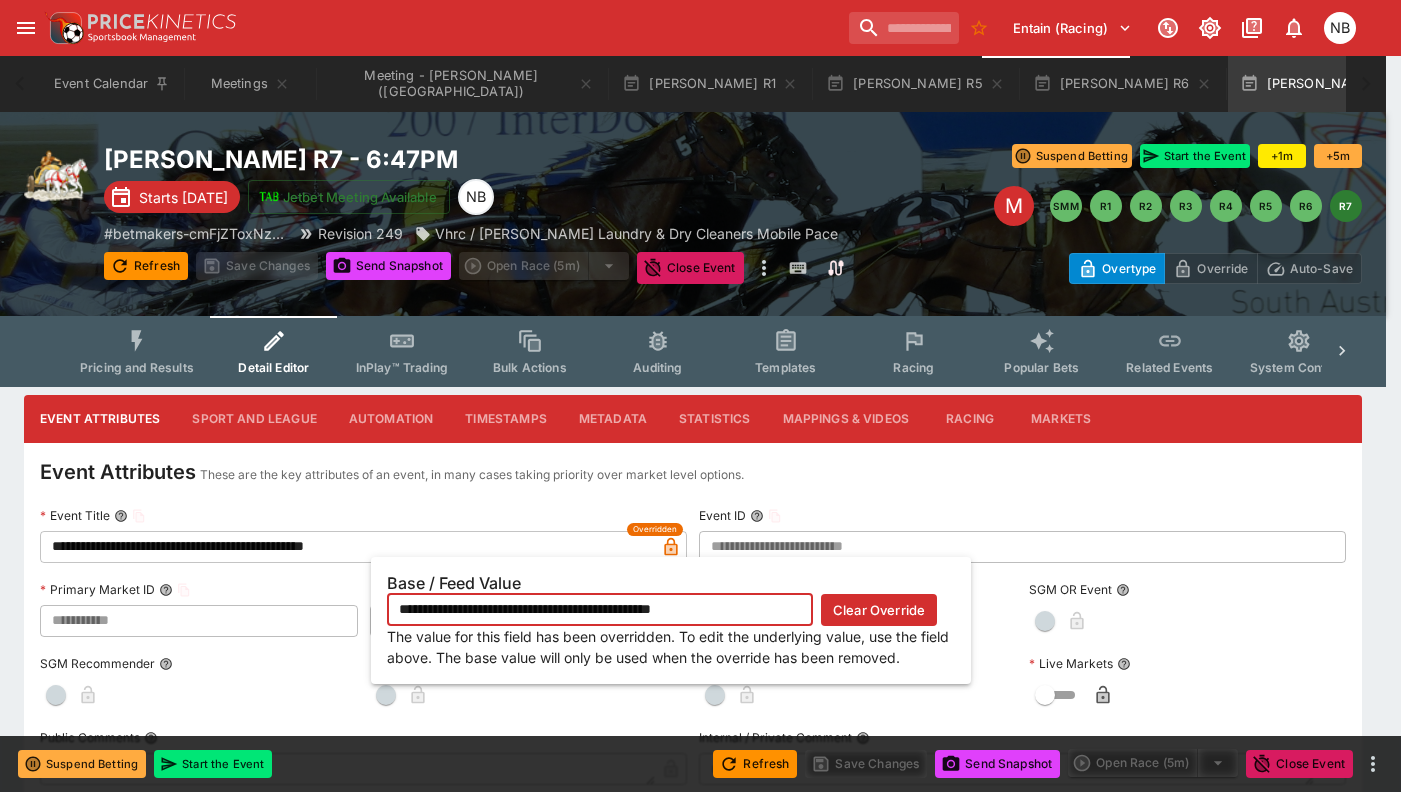 type on "**********" 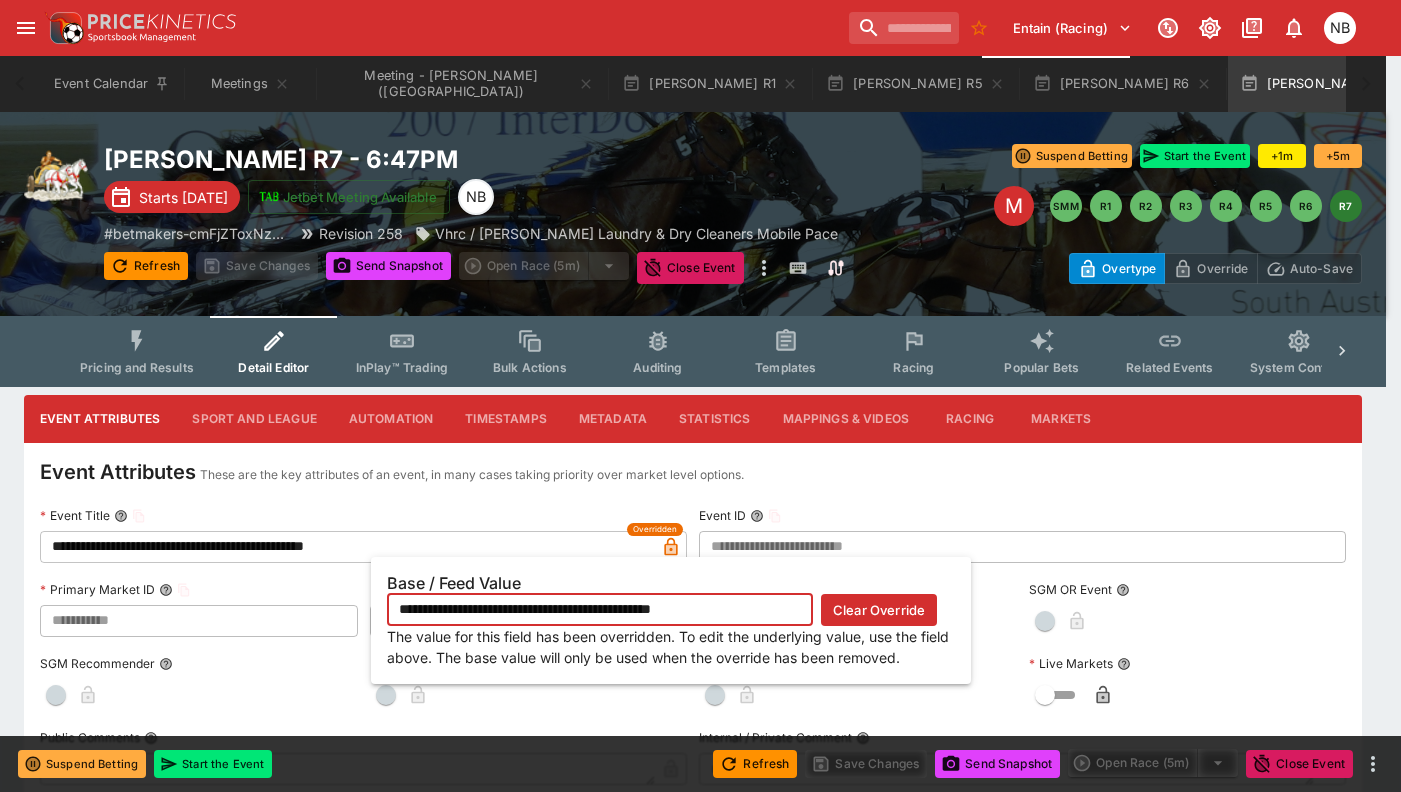 type on "***" 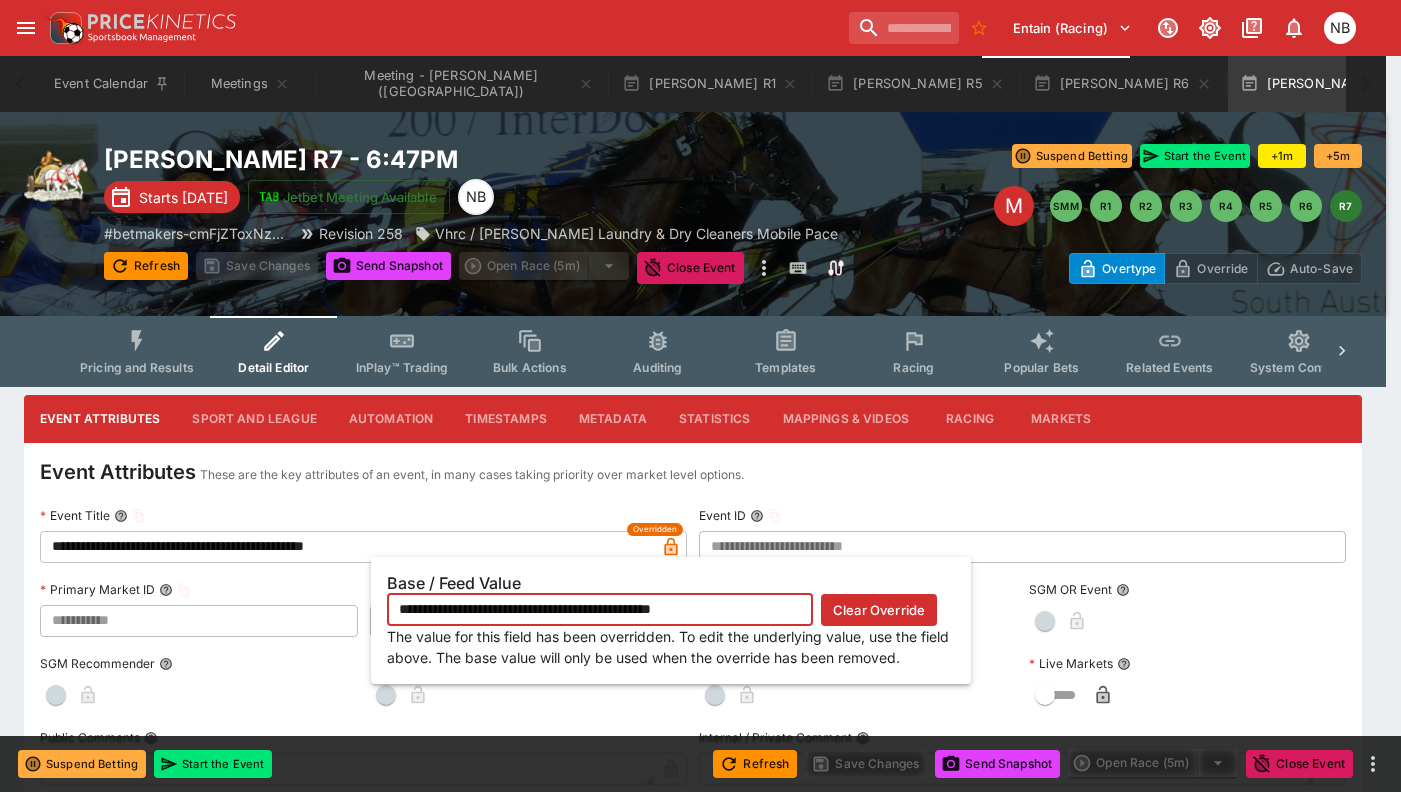 type on "**********" 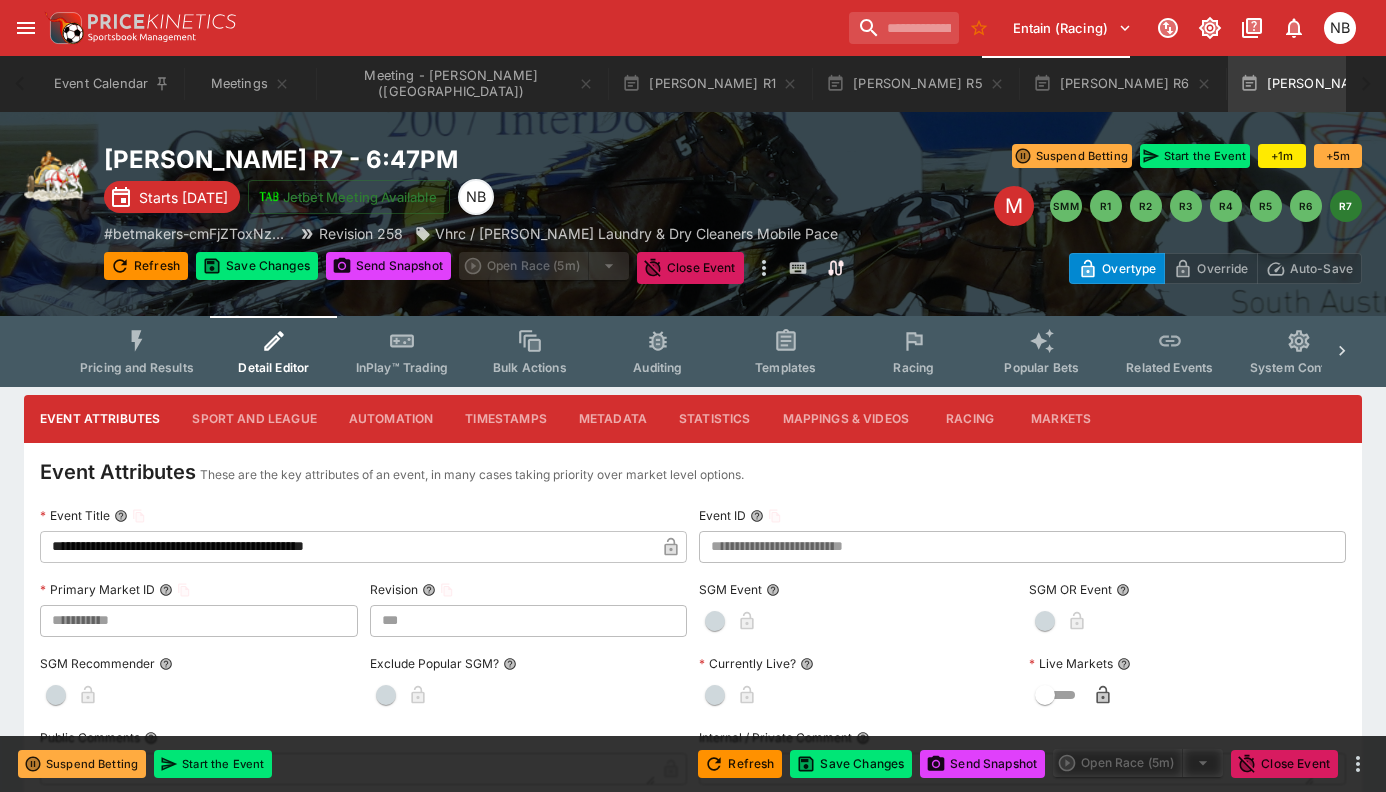 click on "**********" at bounding box center (347, 547) 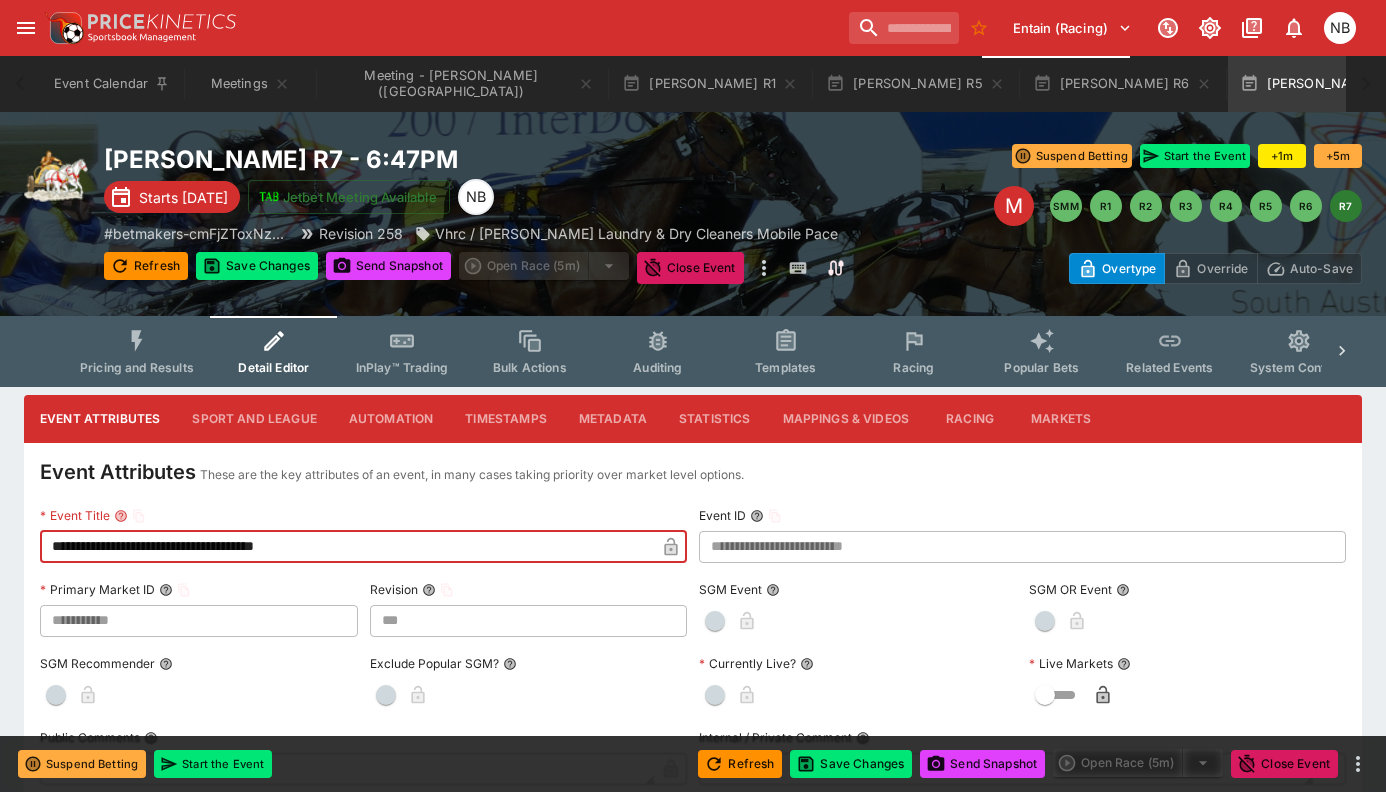 type on "**********" 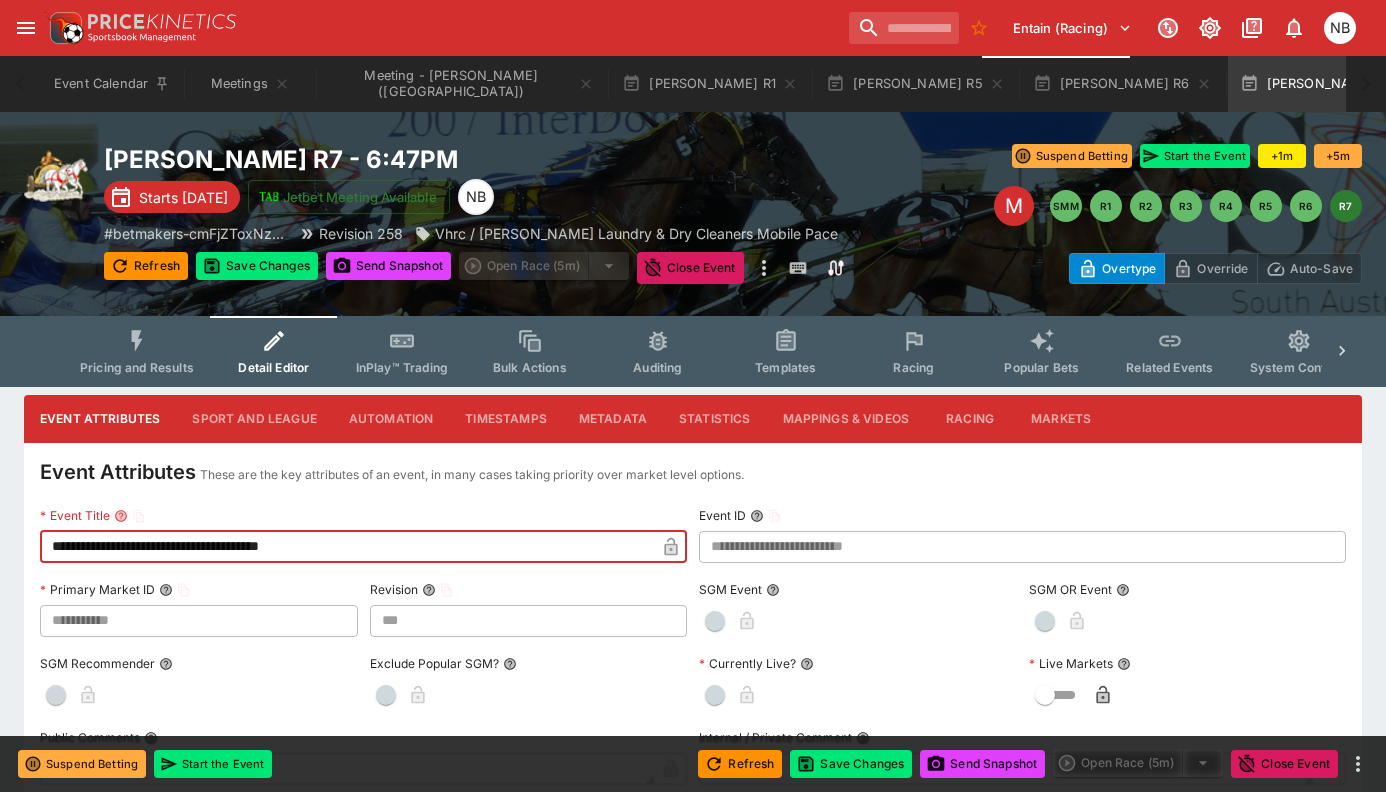 type on "***" 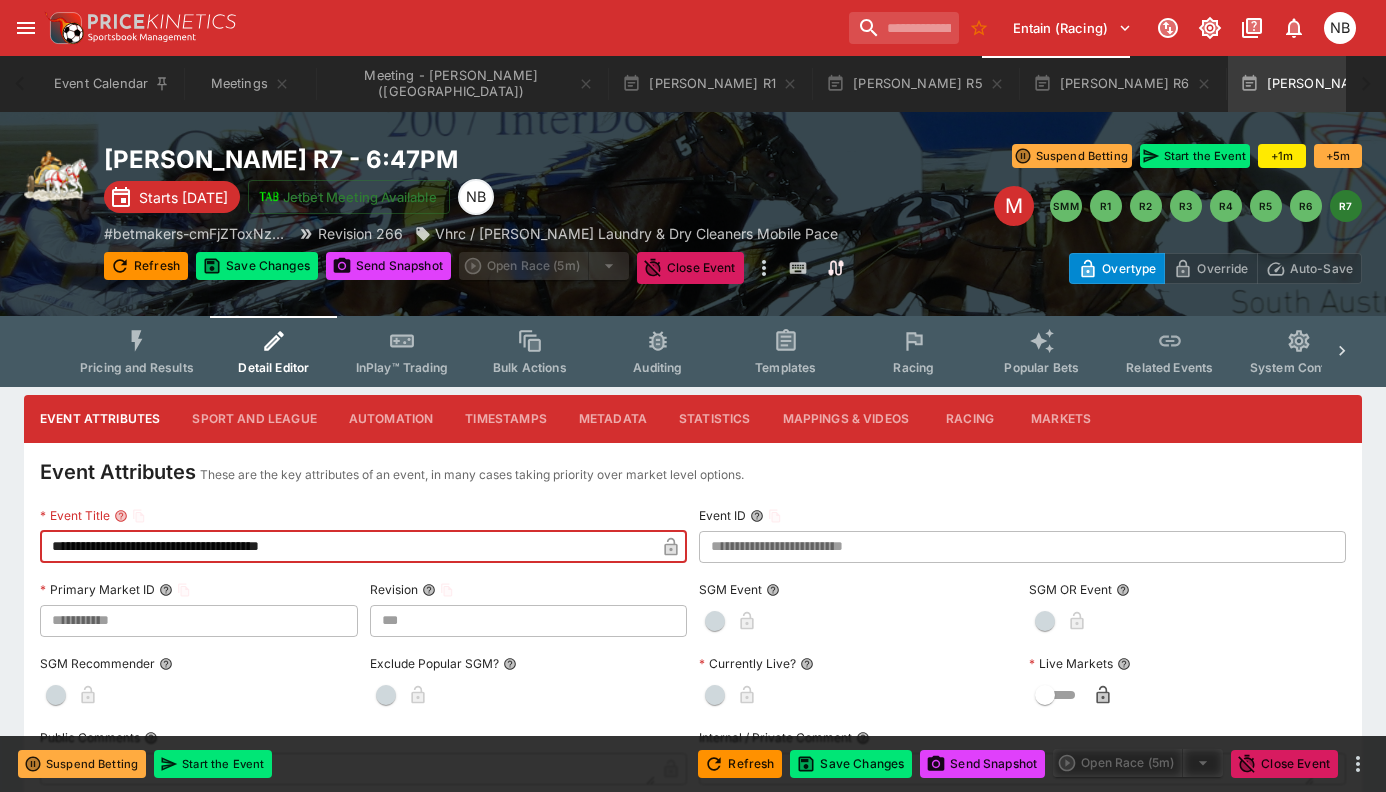 type on "**********" 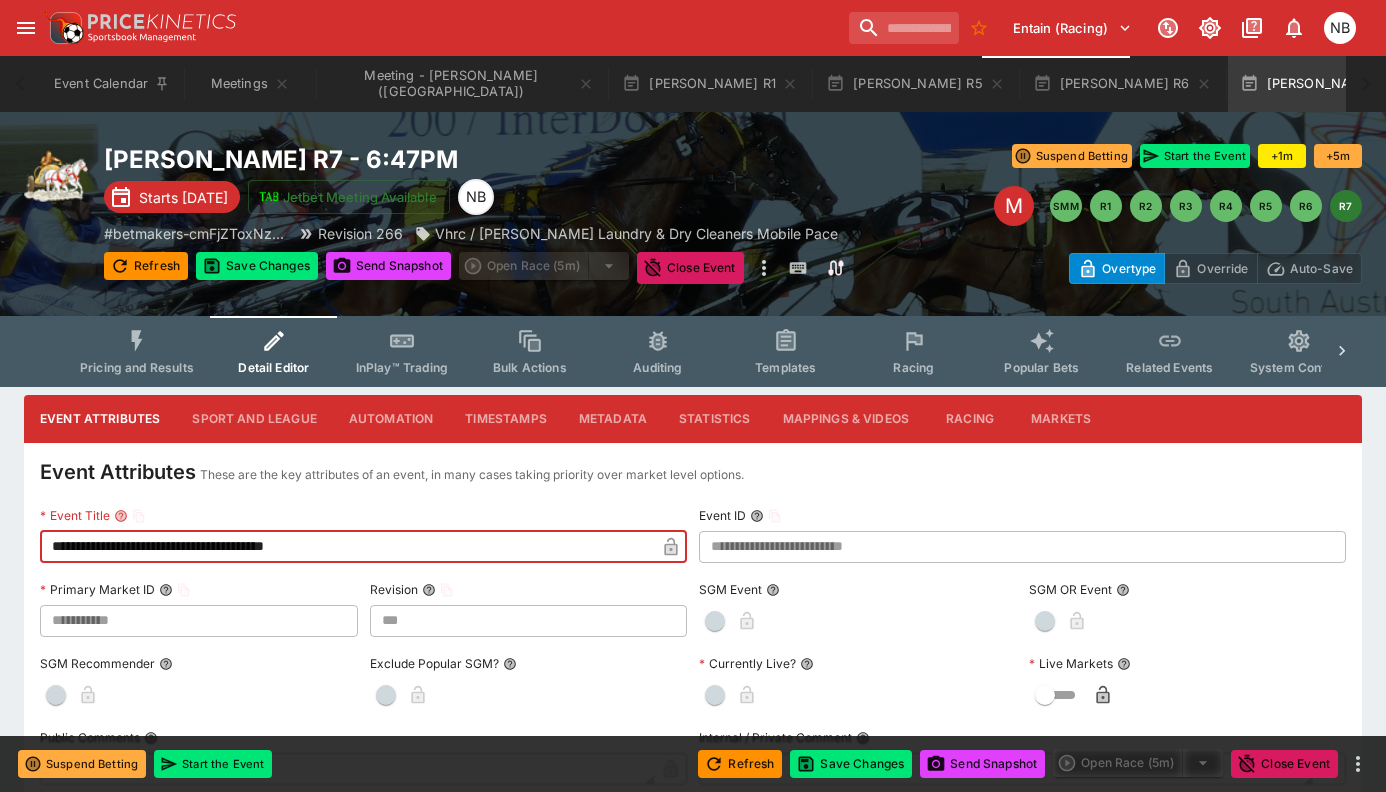 type on "***" 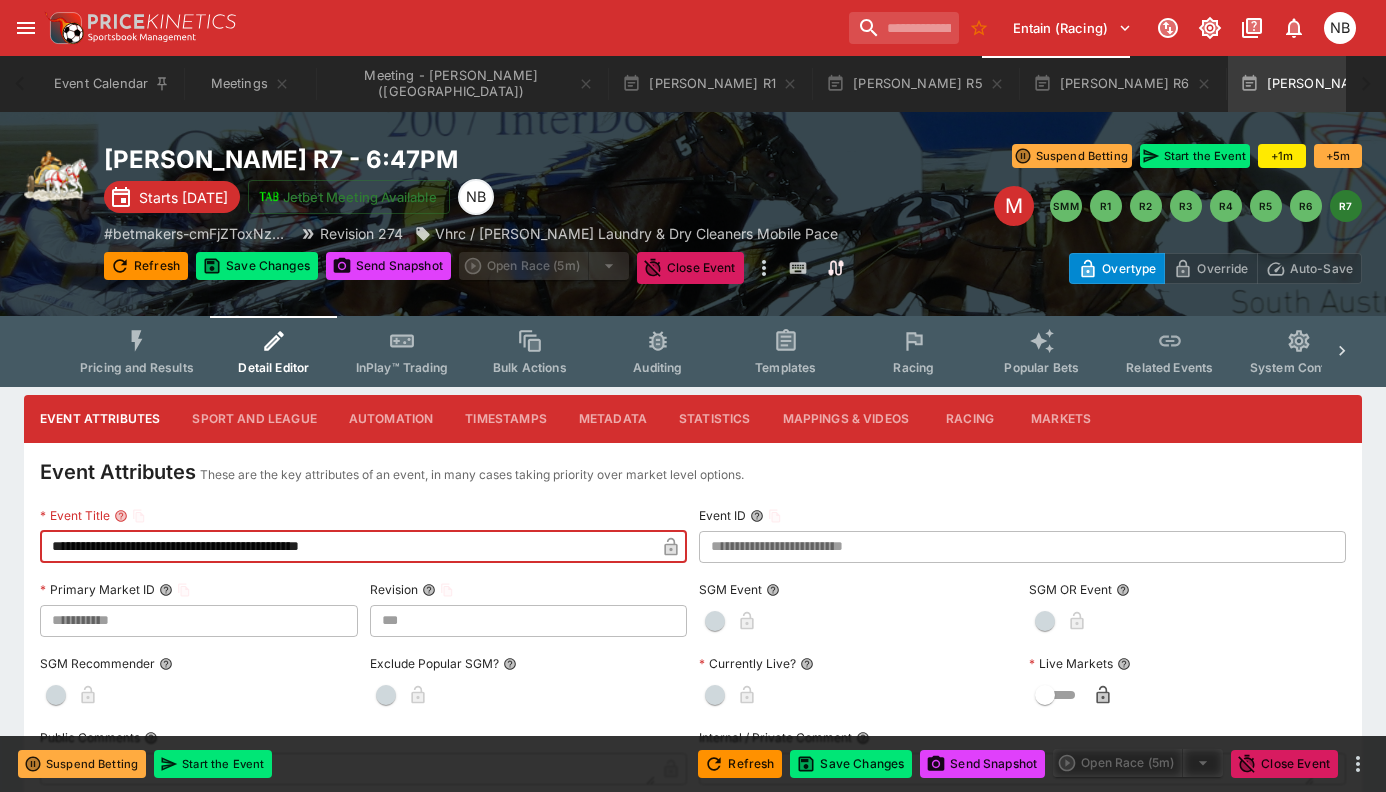 type on "**********" 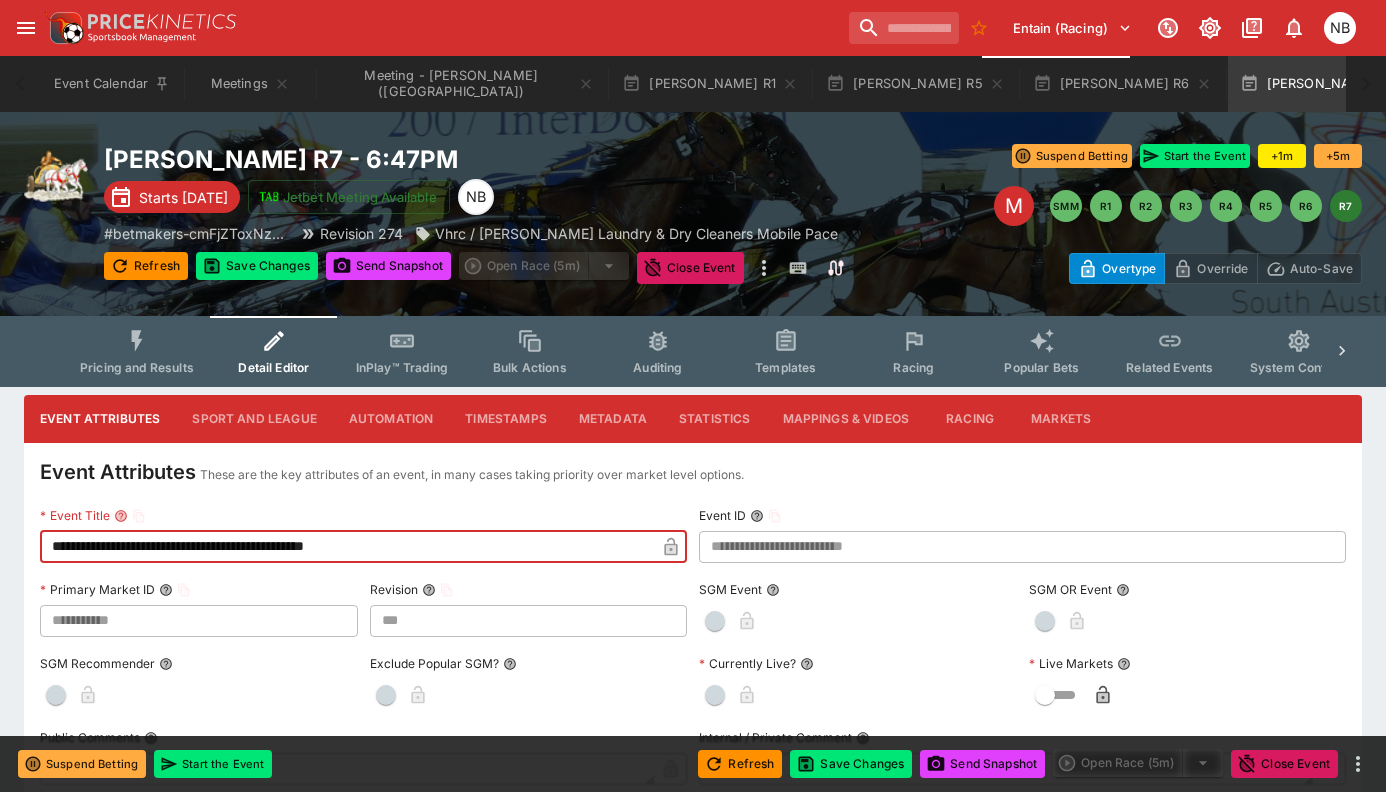 click 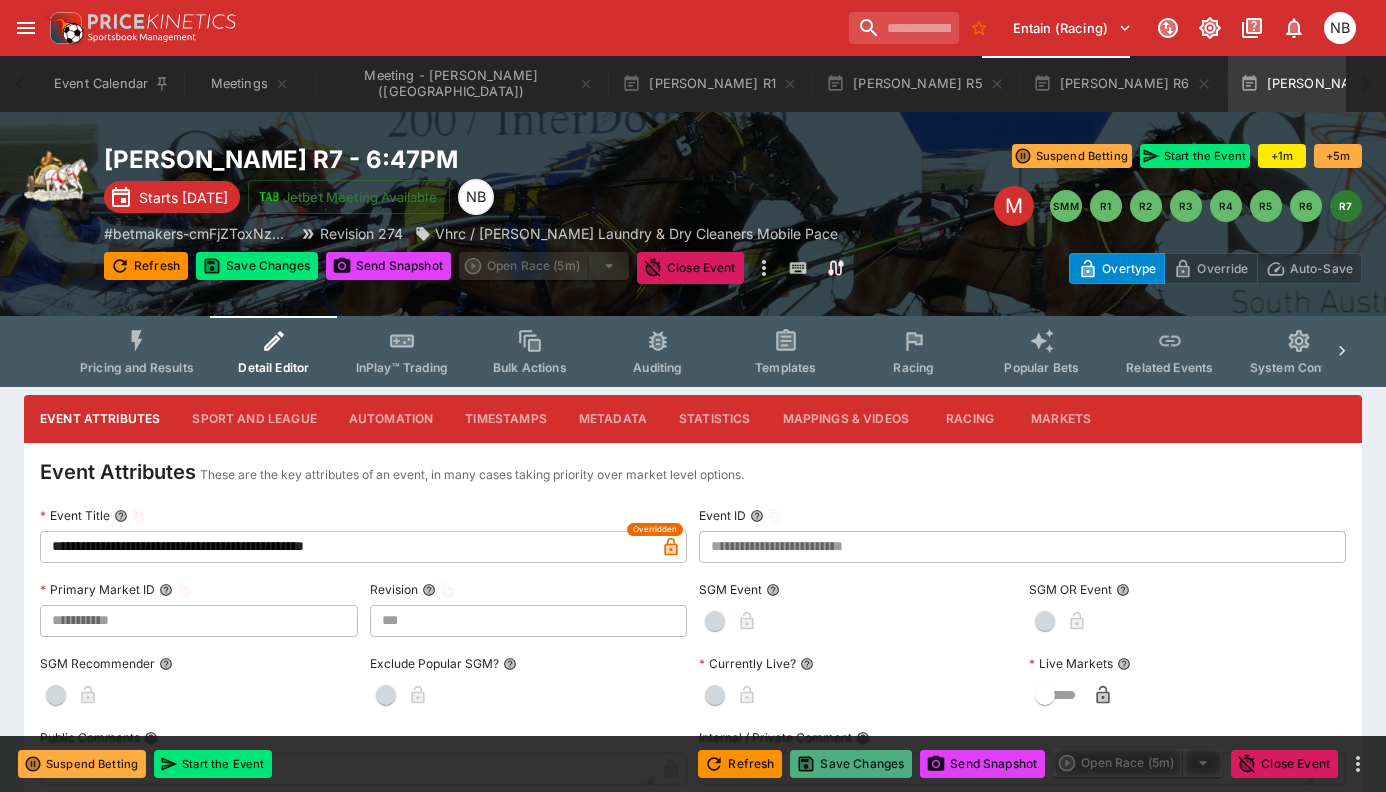 click on "Save Changes" at bounding box center (851, 764) 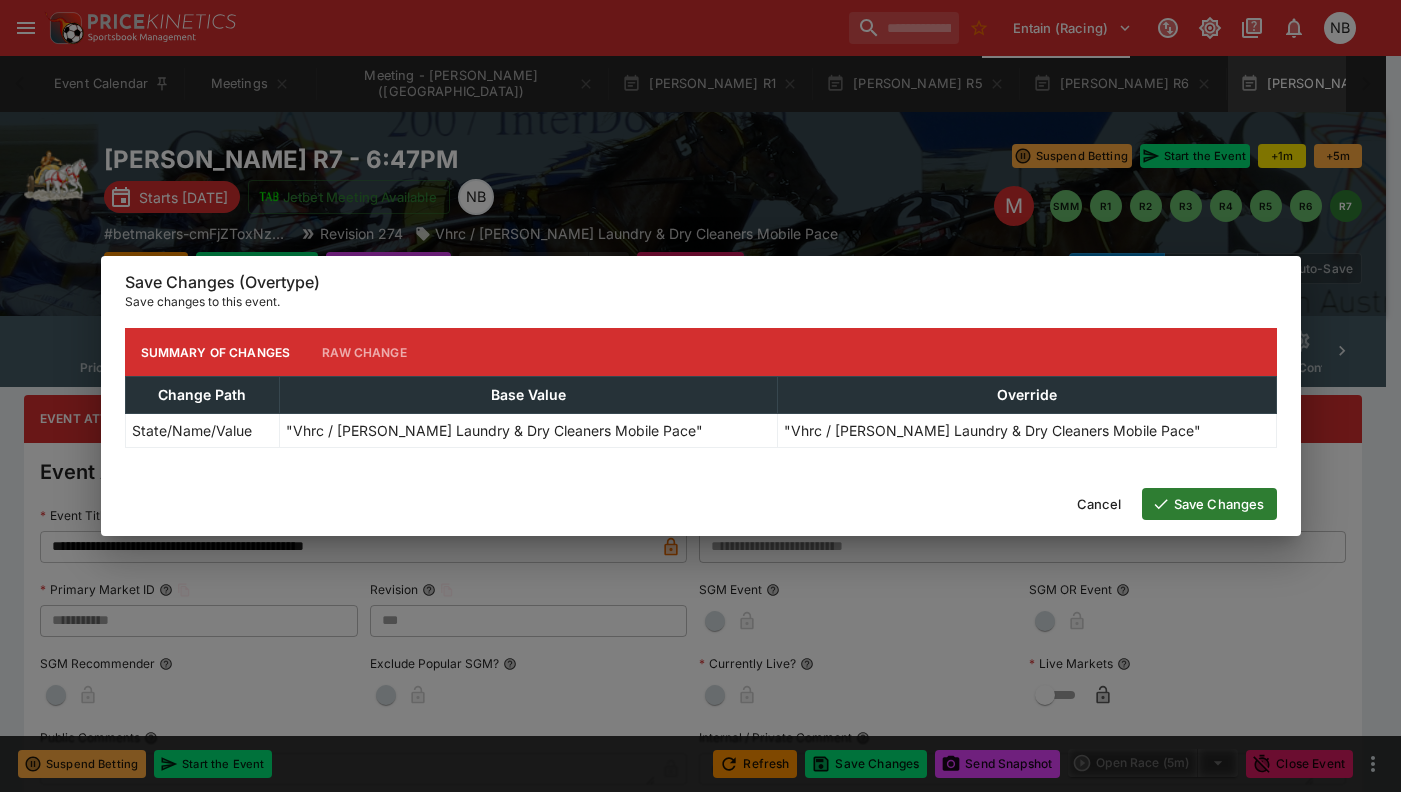 click on "Save Changes" at bounding box center [1209, 504] 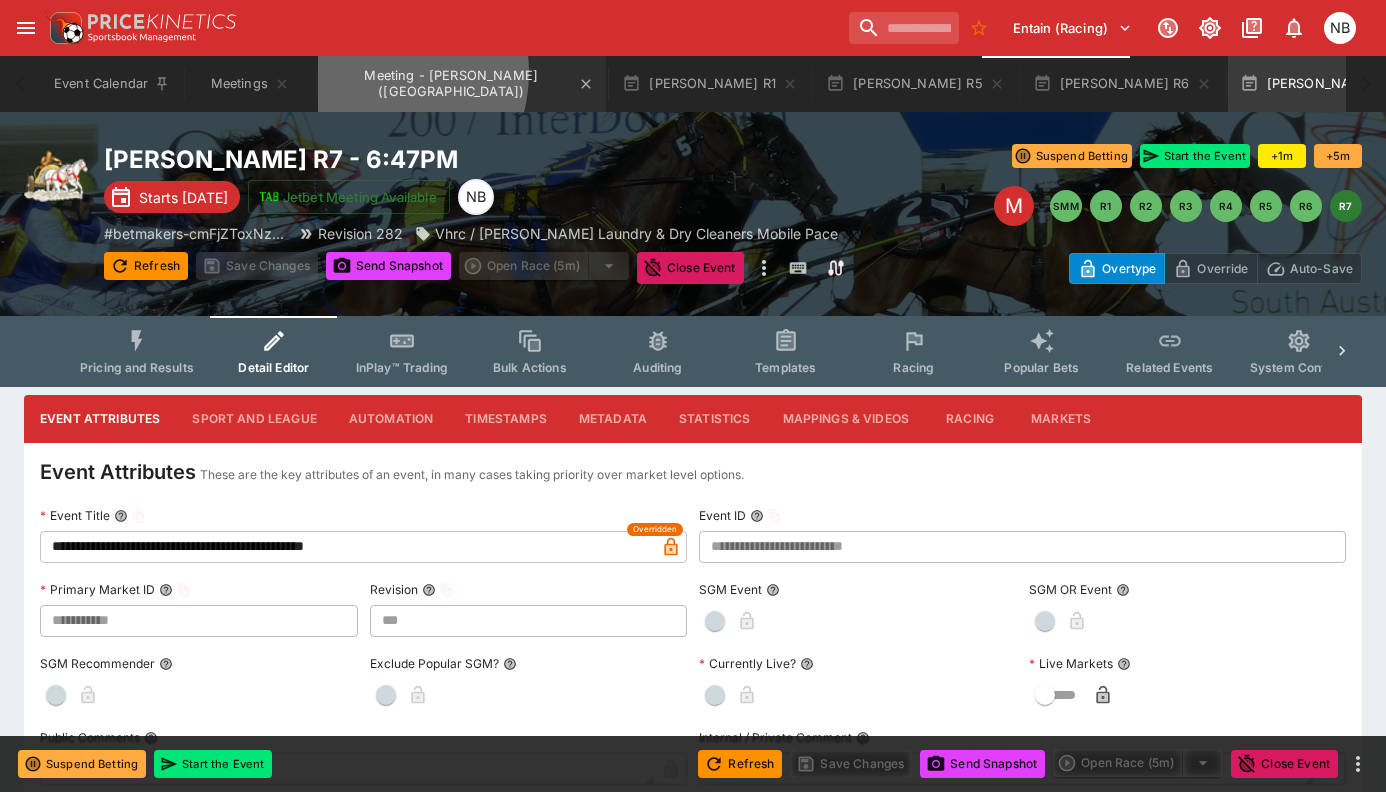 click on "Meeting - [PERSON_NAME] ([GEOGRAPHIC_DATA])" at bounding box center (462, 84) 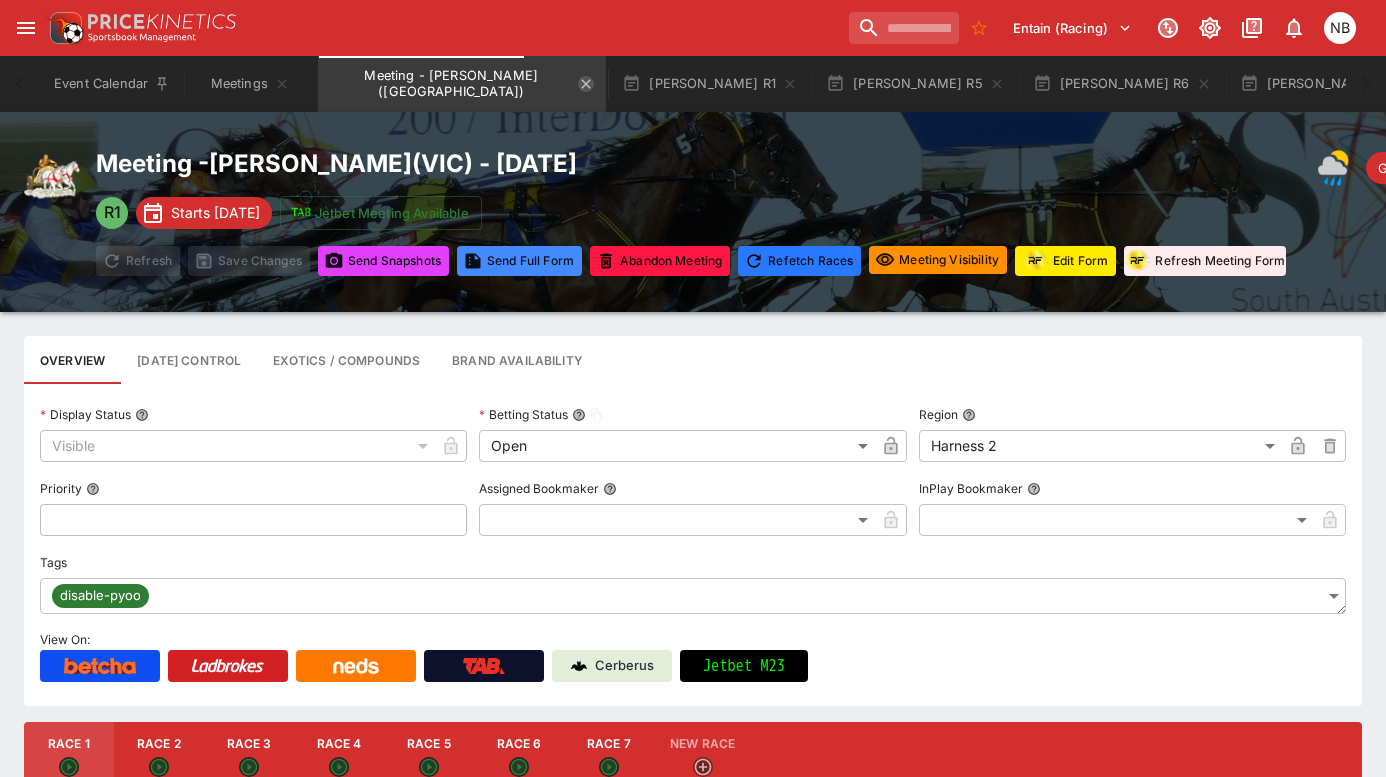 click 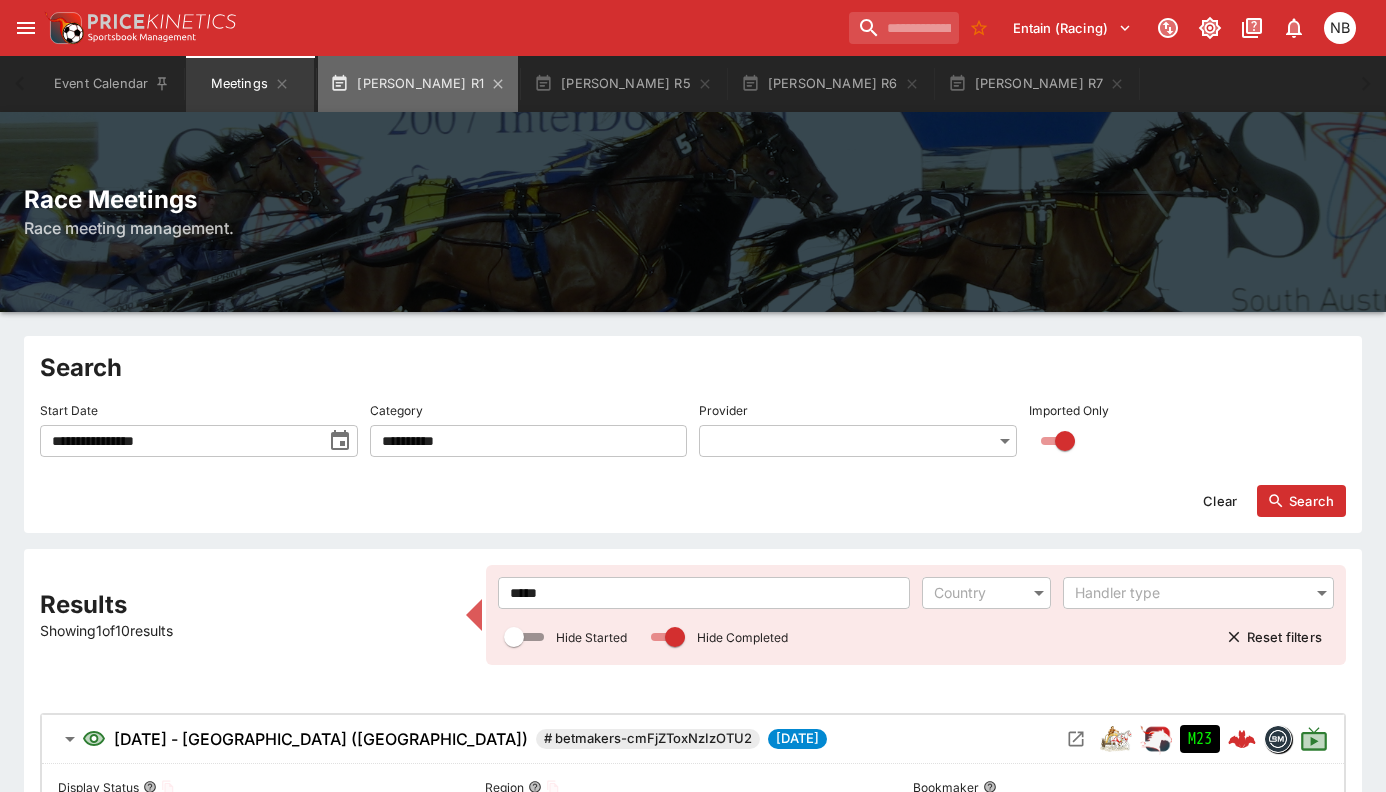 click on "[PERSON_NAME] R1" at bounding box center (418, 84) 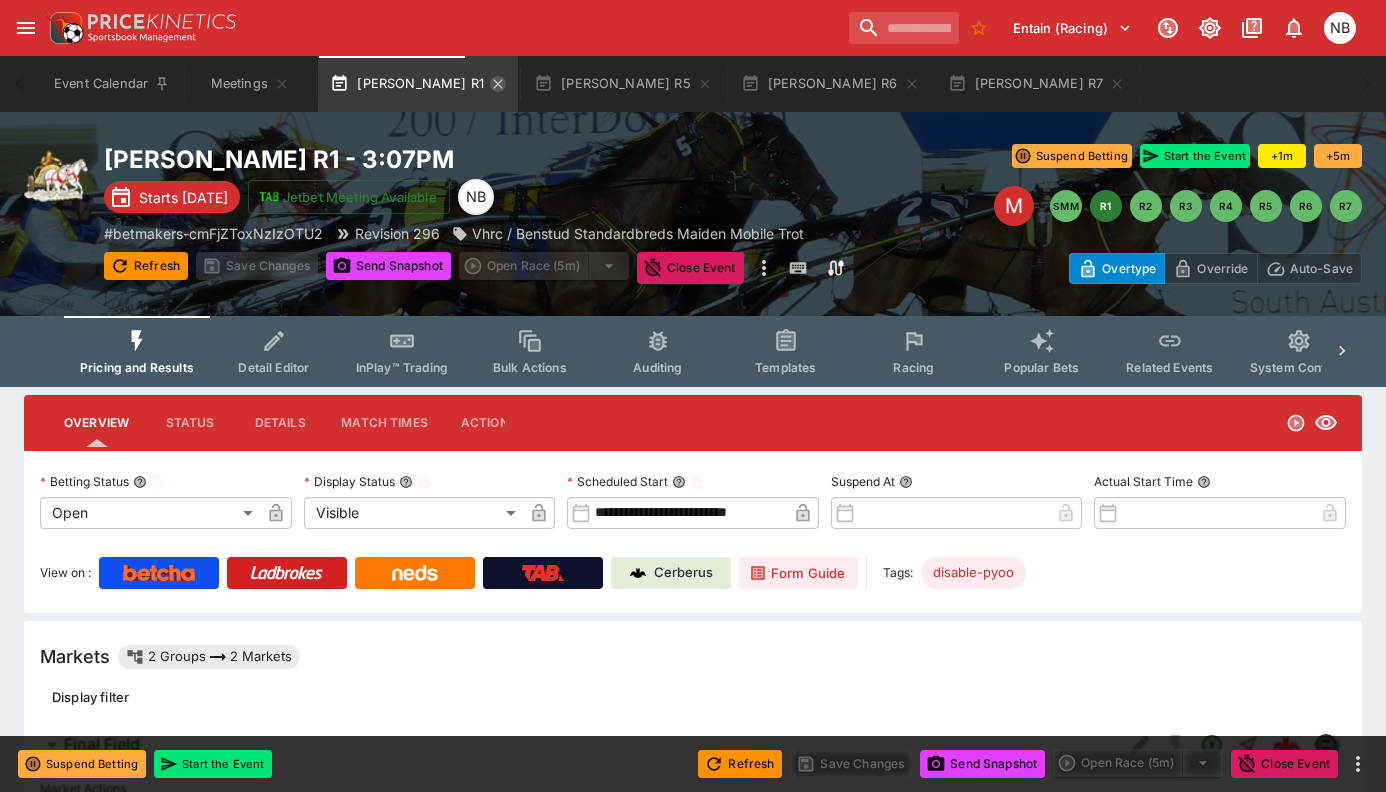 click 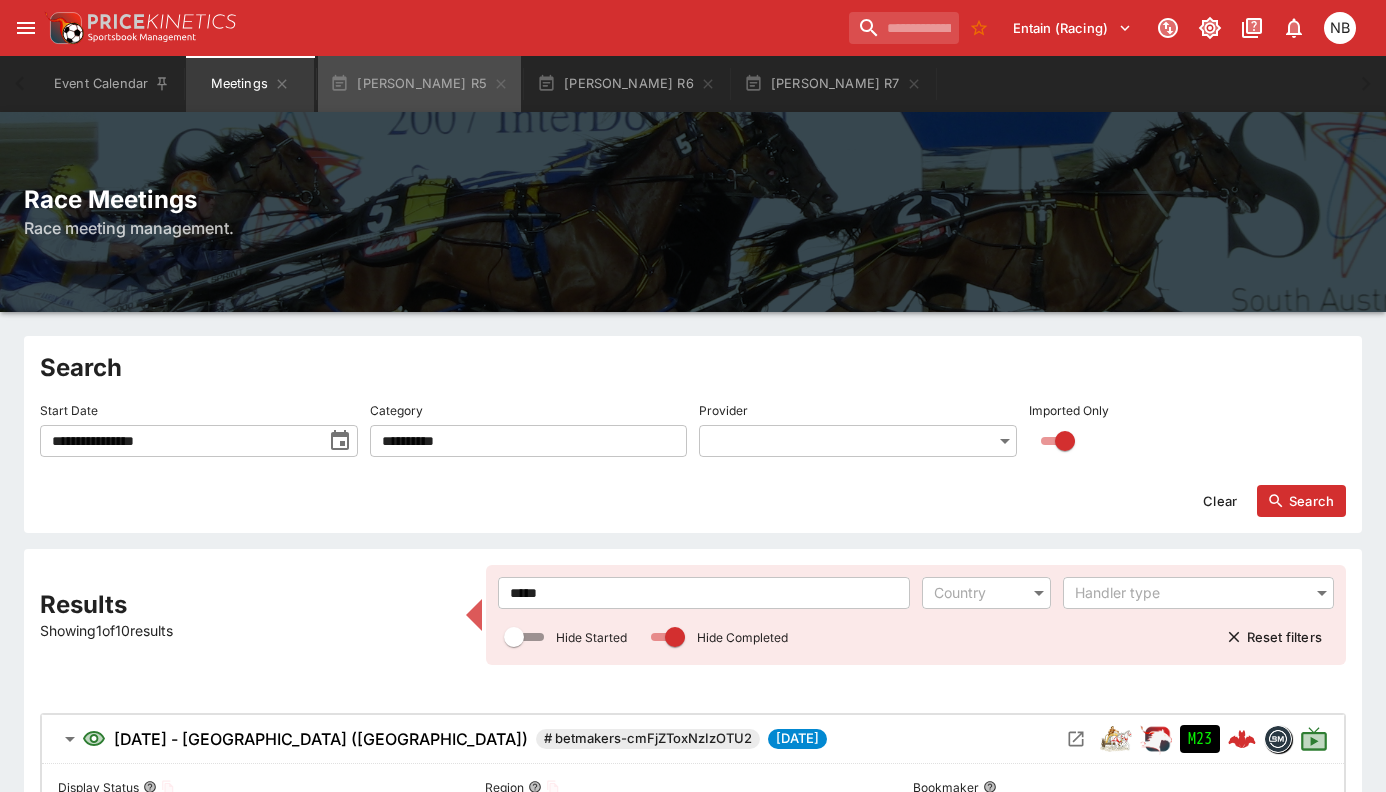 click 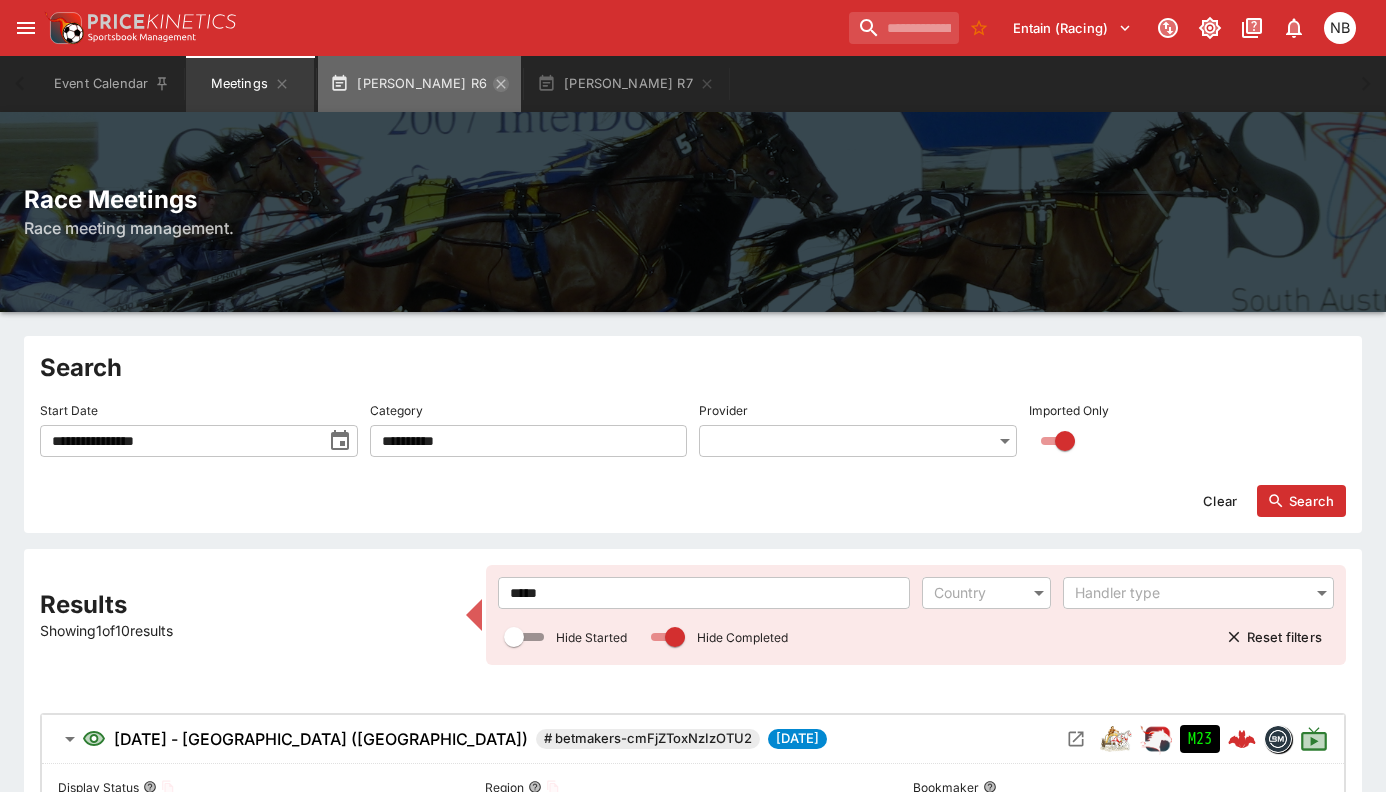 click 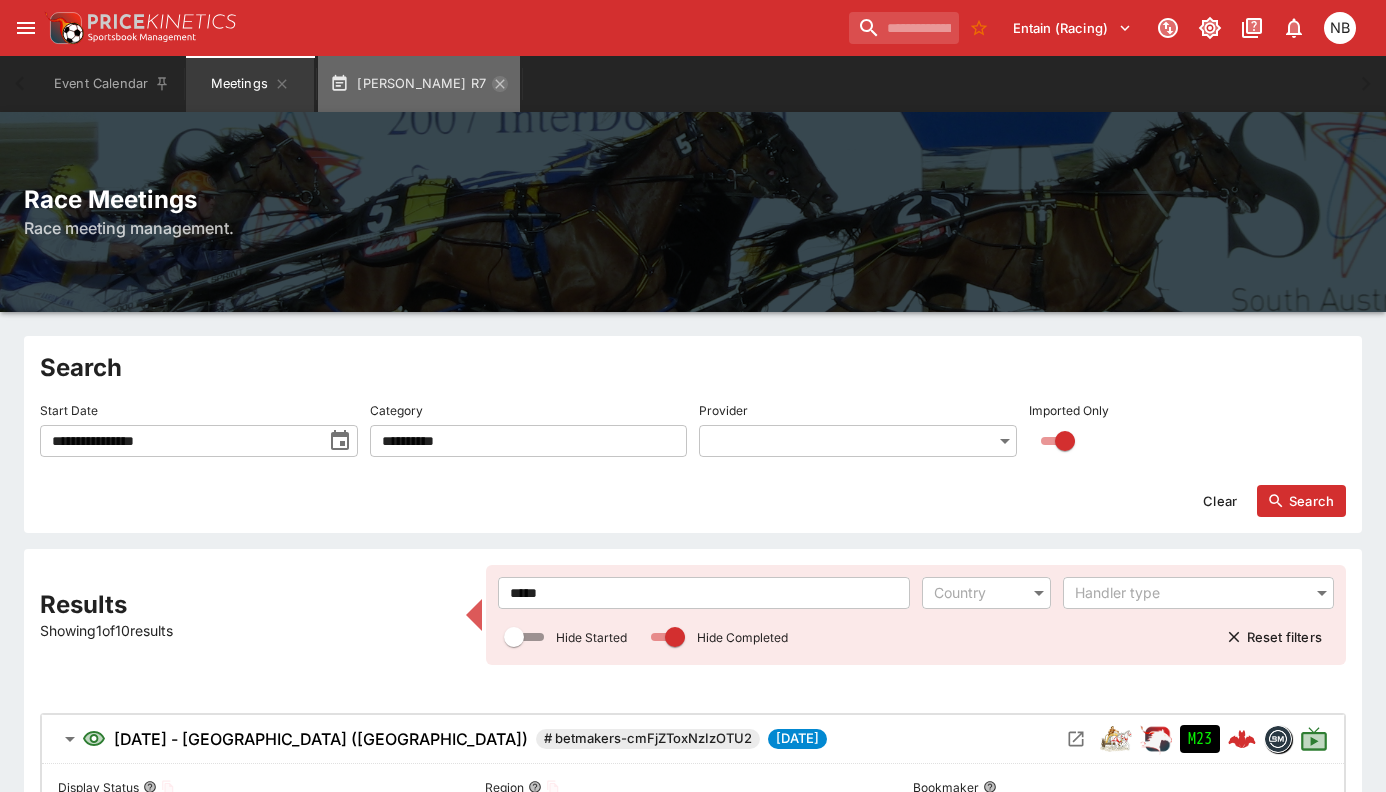 click 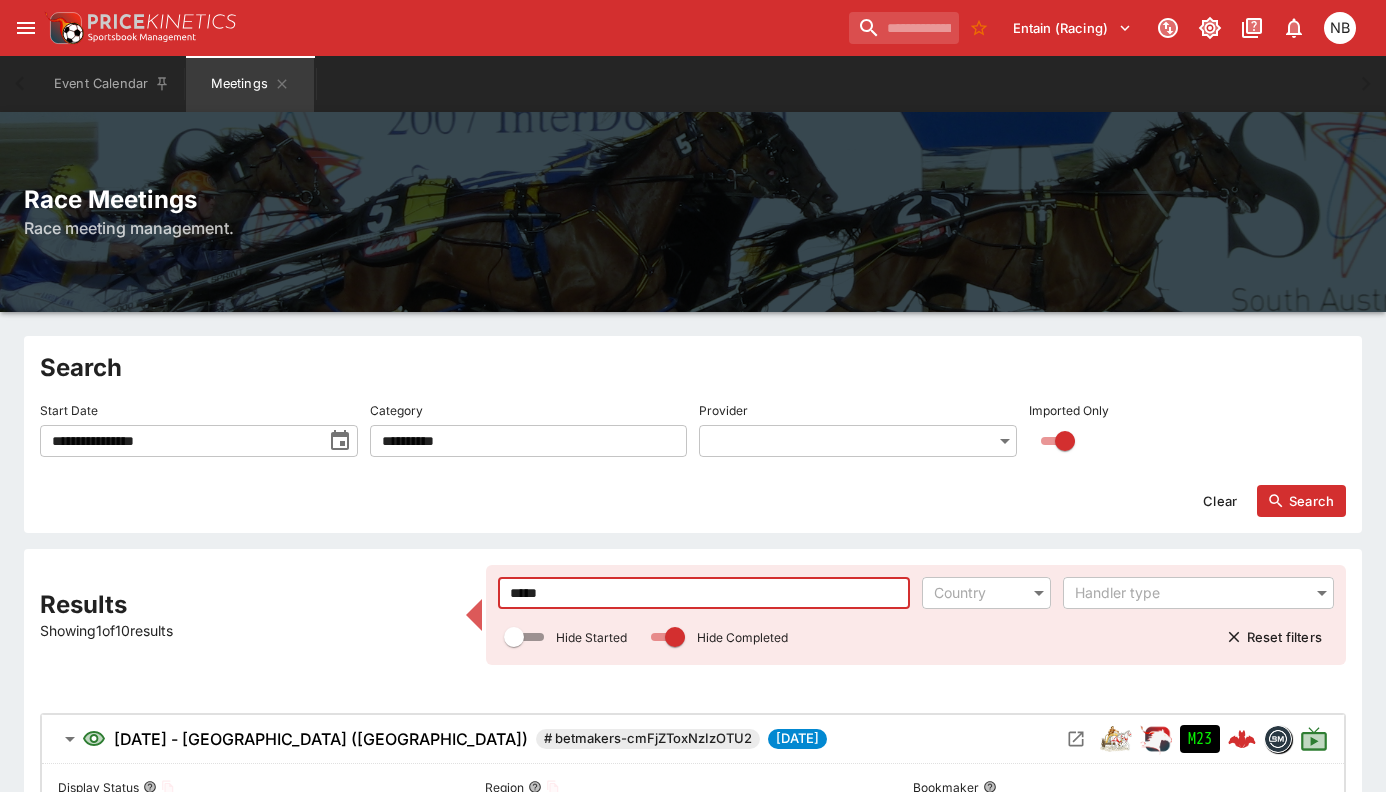 drag, startPoint x: 580, startPoint y: 594, endPoint x: 384, endPoint y: 561, distance: 198.75865 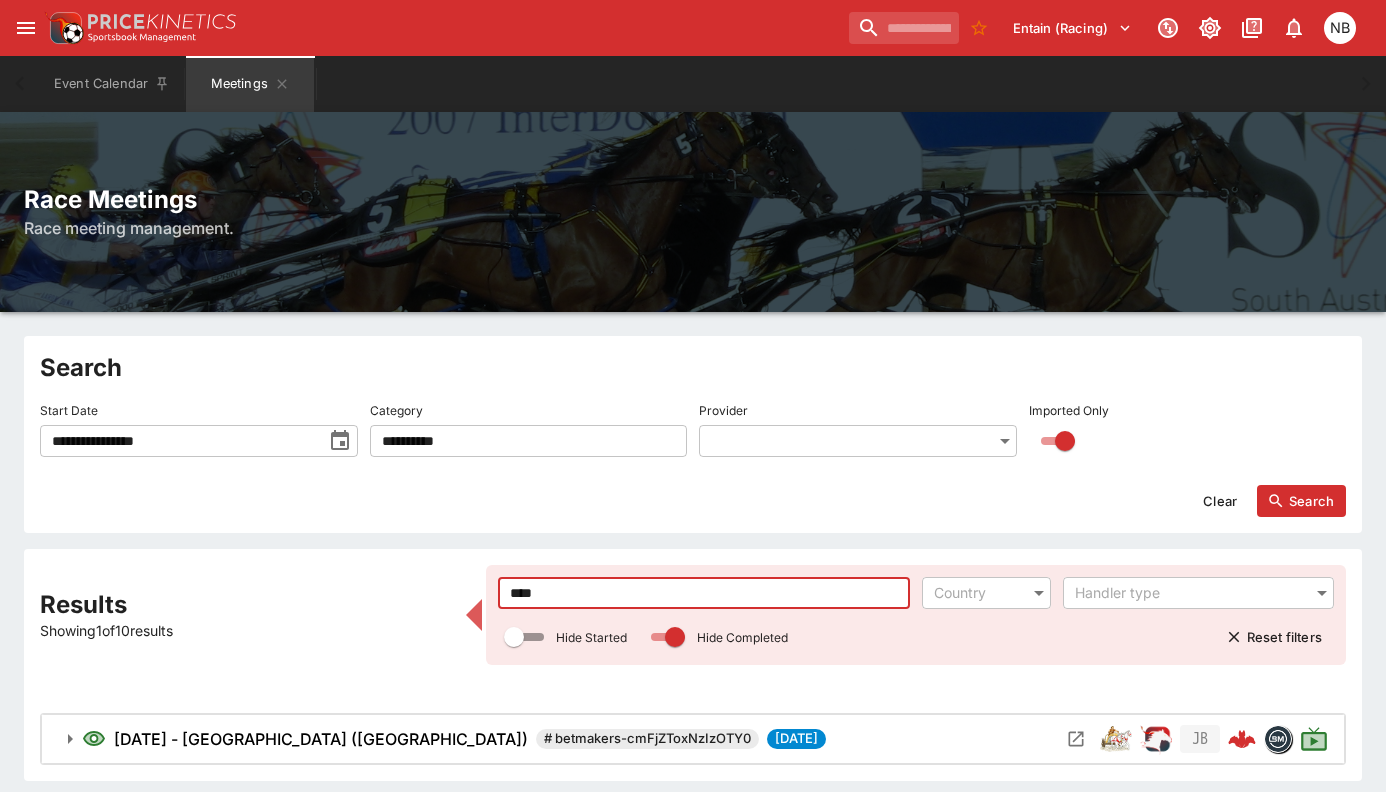 type on "****" 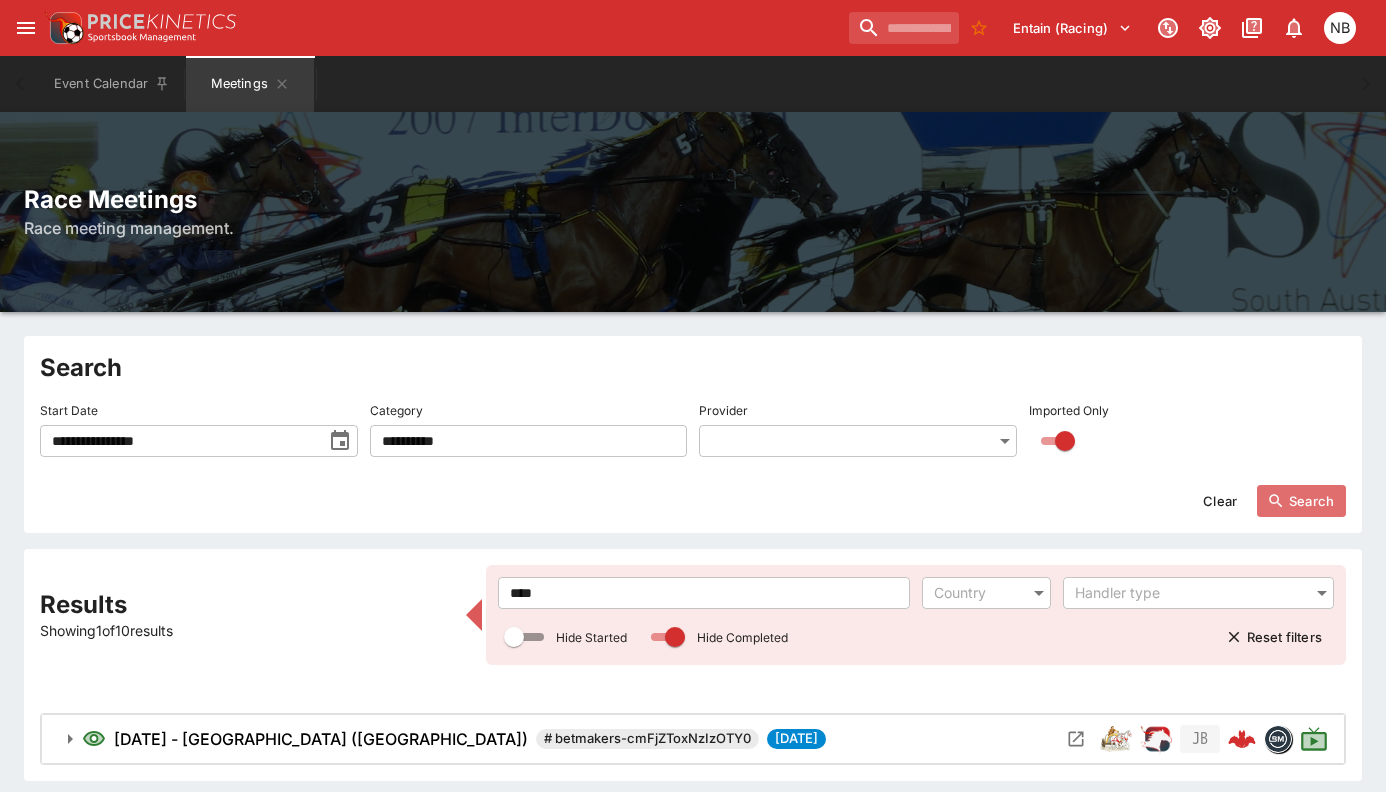 click on "Search" at bounding box center [1301, 501] 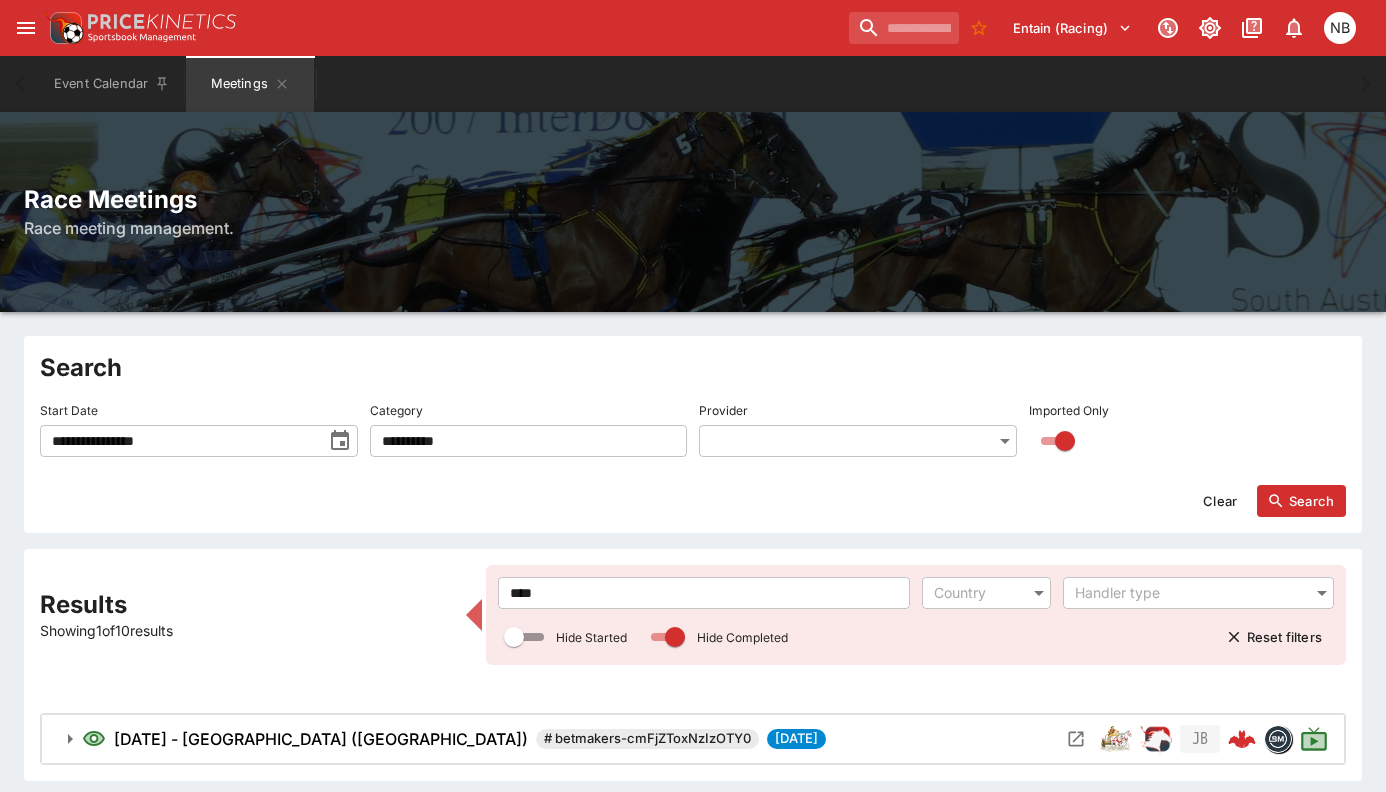 click on "Search" at bounding box center [1301, 501] 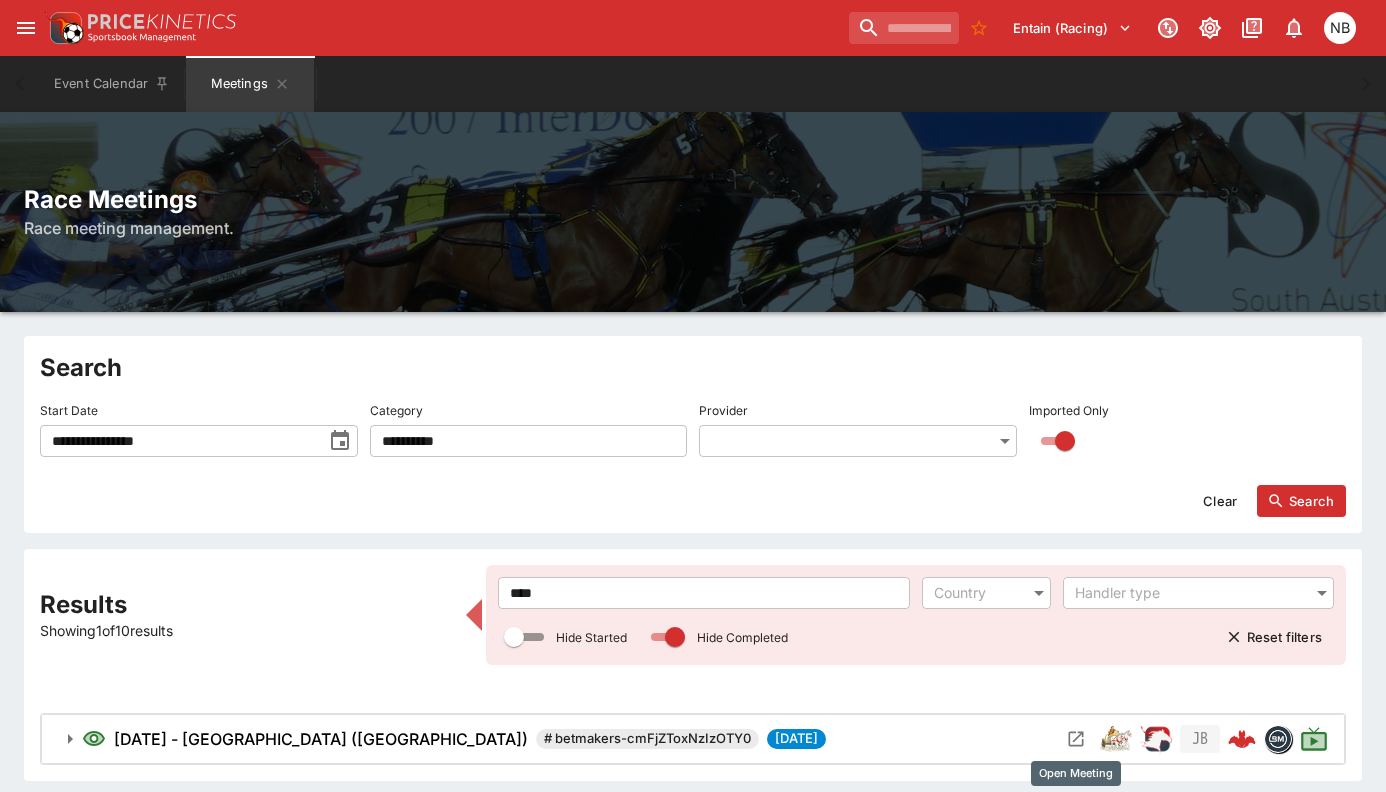 click 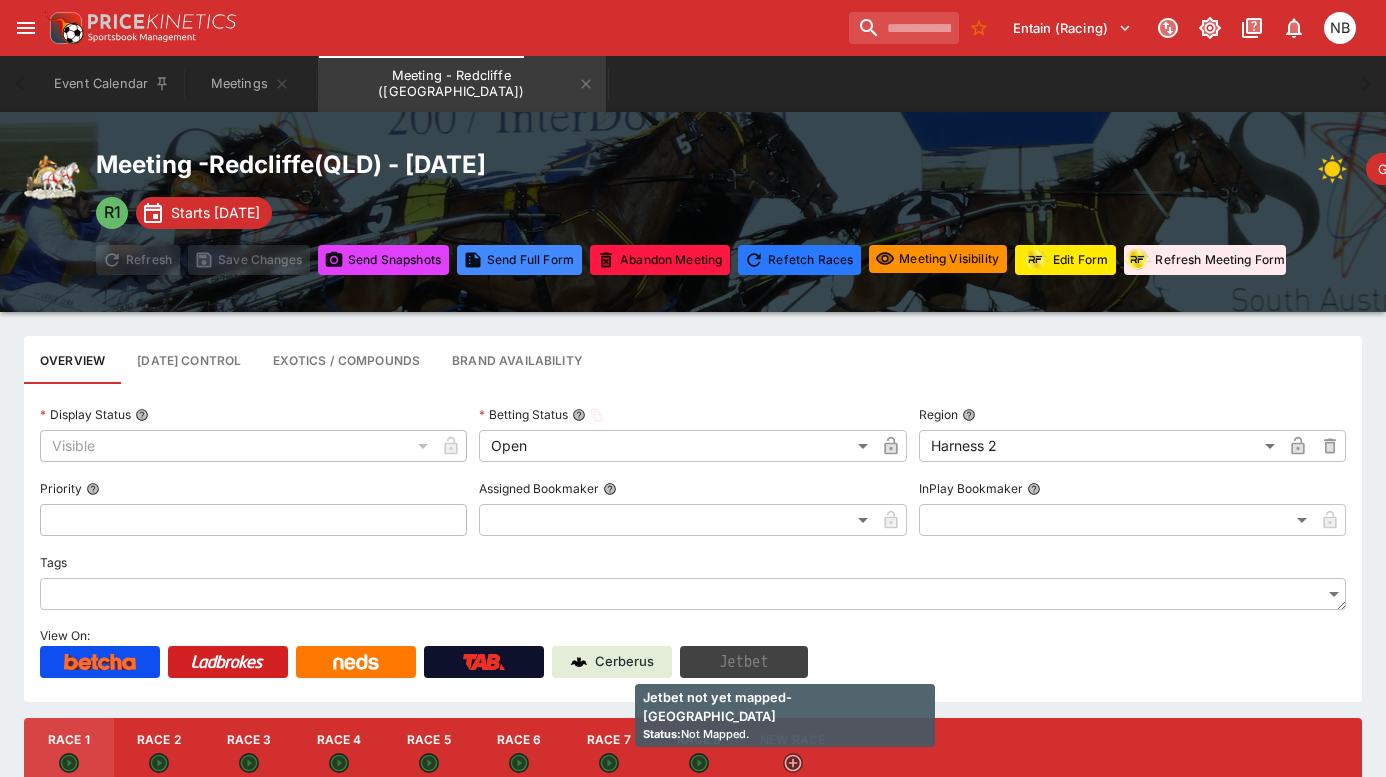 click on "Jetbet" at bounding box center [744, 662] 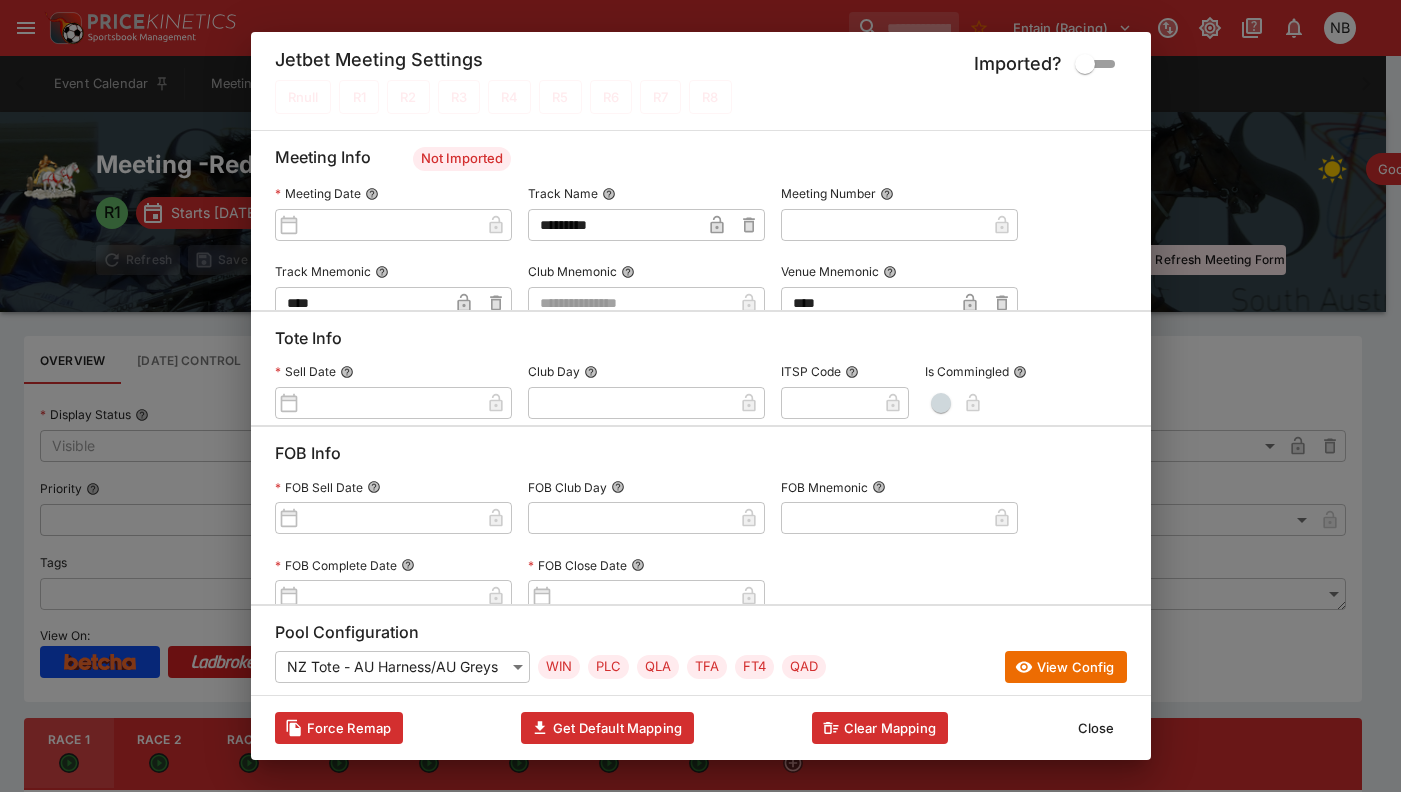 click at bounding box center [630, 303] 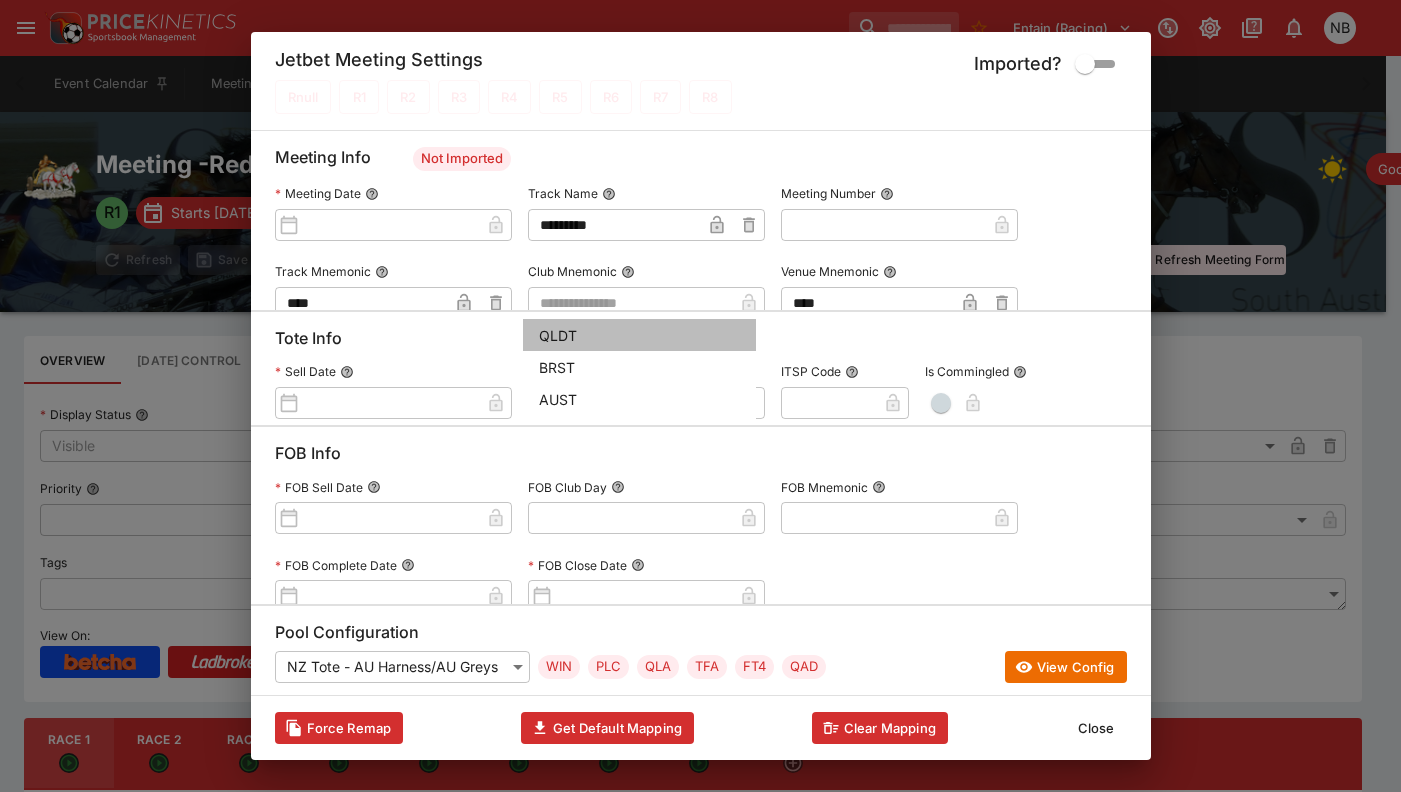 click on "QLDT" at bounding box center (639, 335) 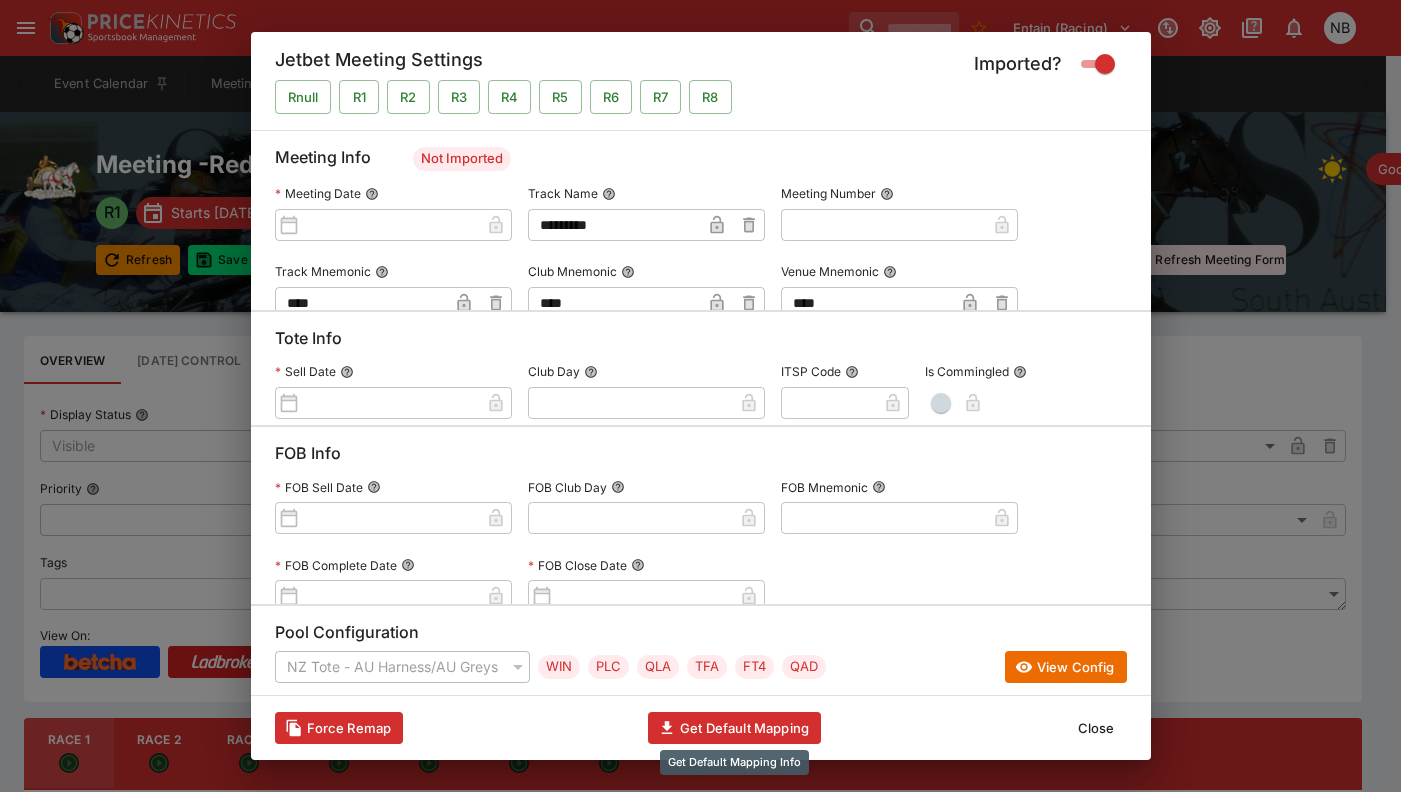 click on "Get Default Mapping" at bounding box center (734, 728) 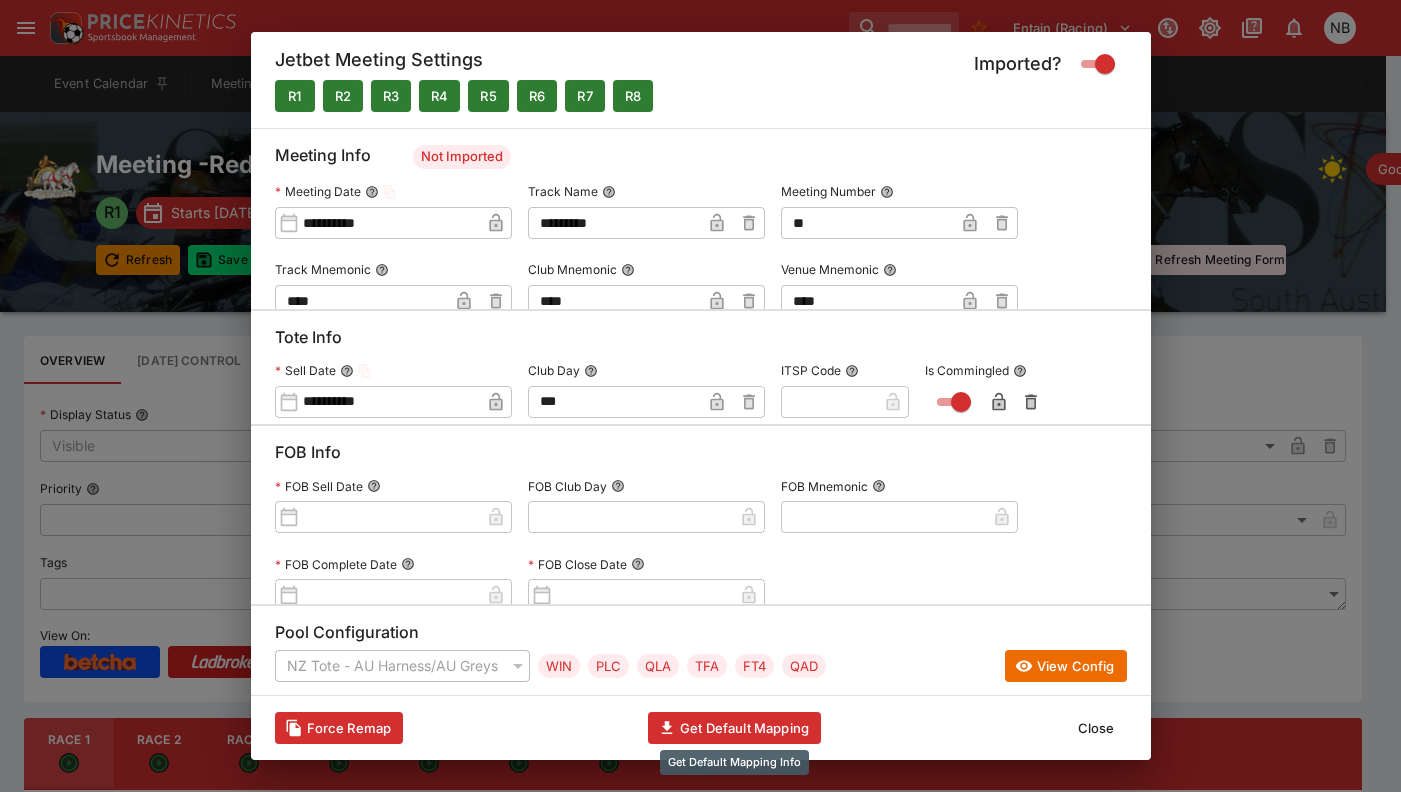 type on "**********" 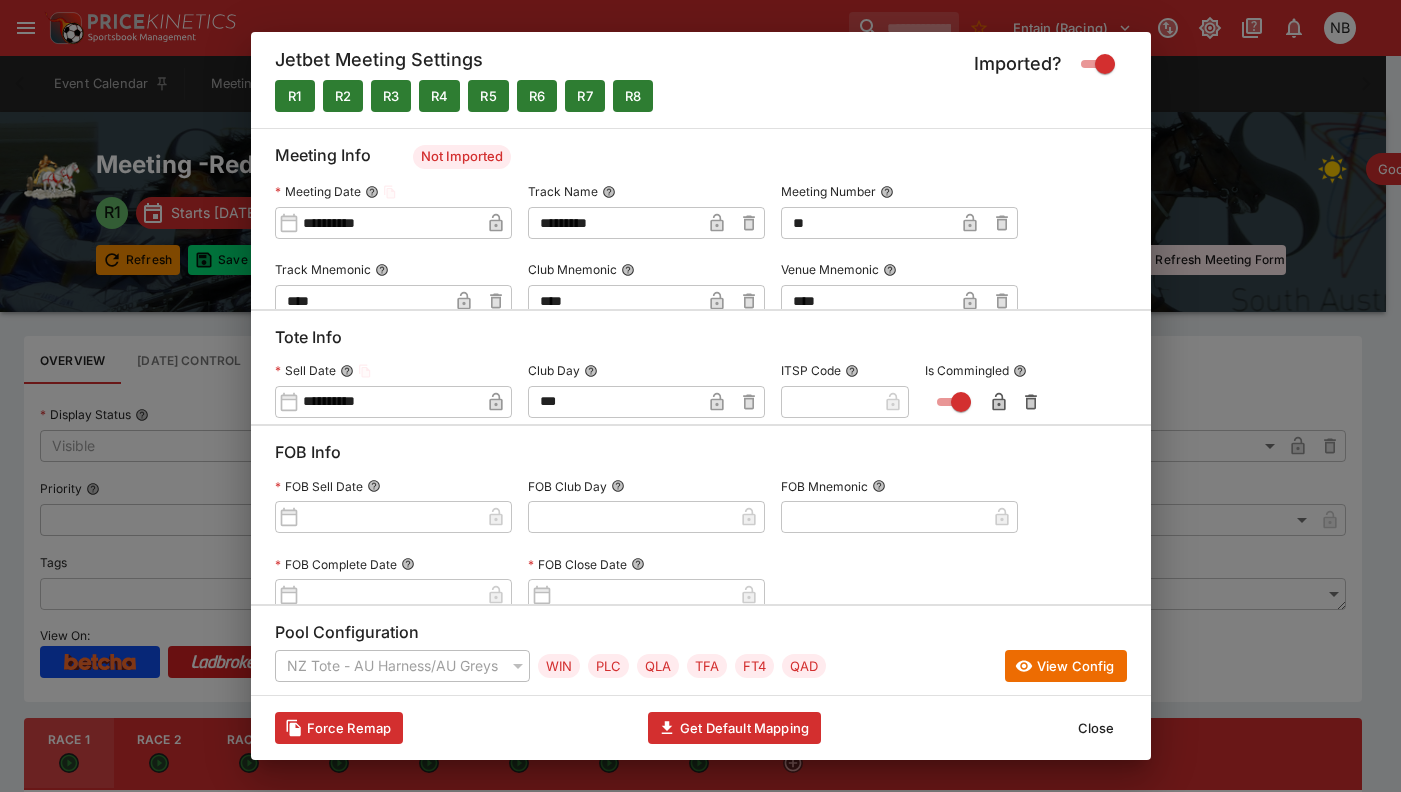 click on "**" at bounding box center (867, 223) 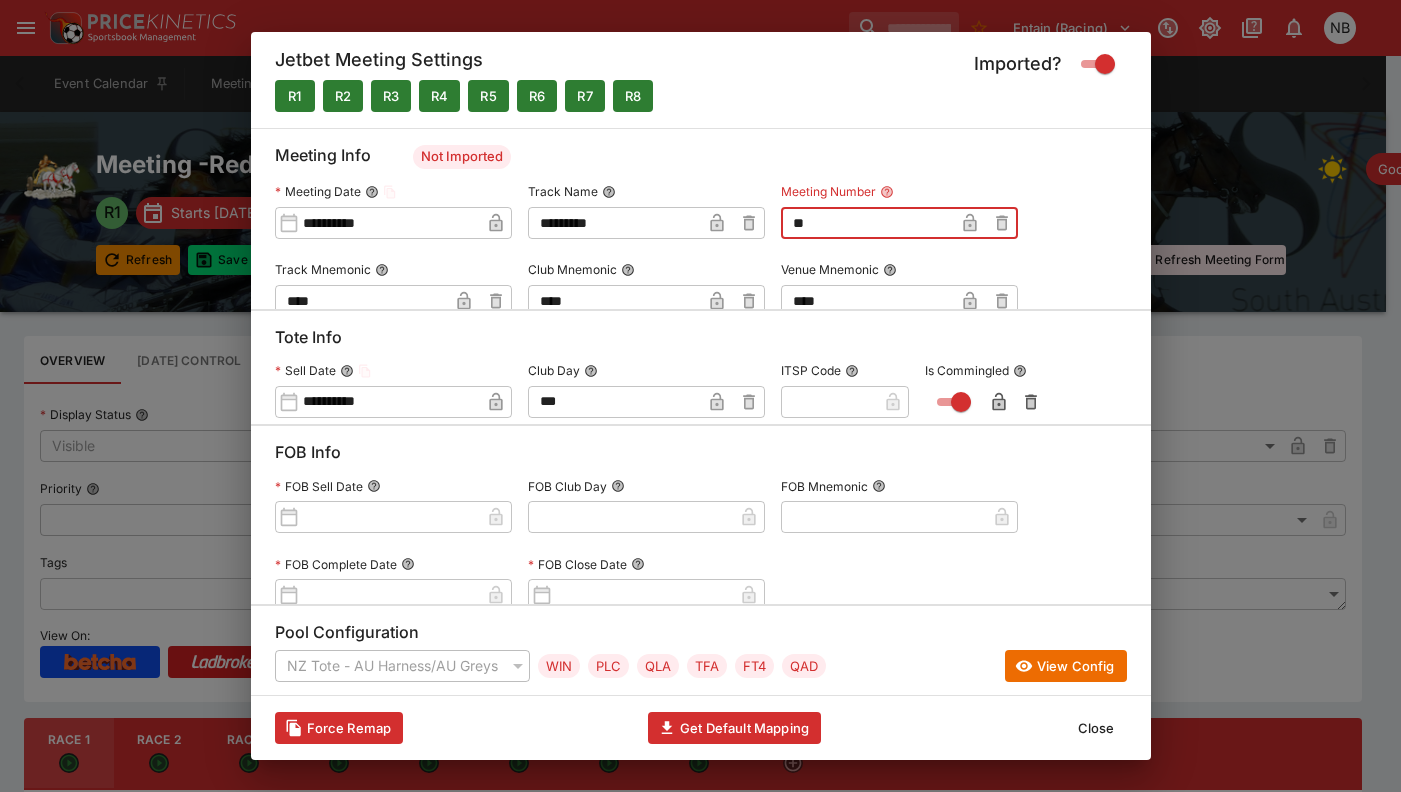 type on "**" 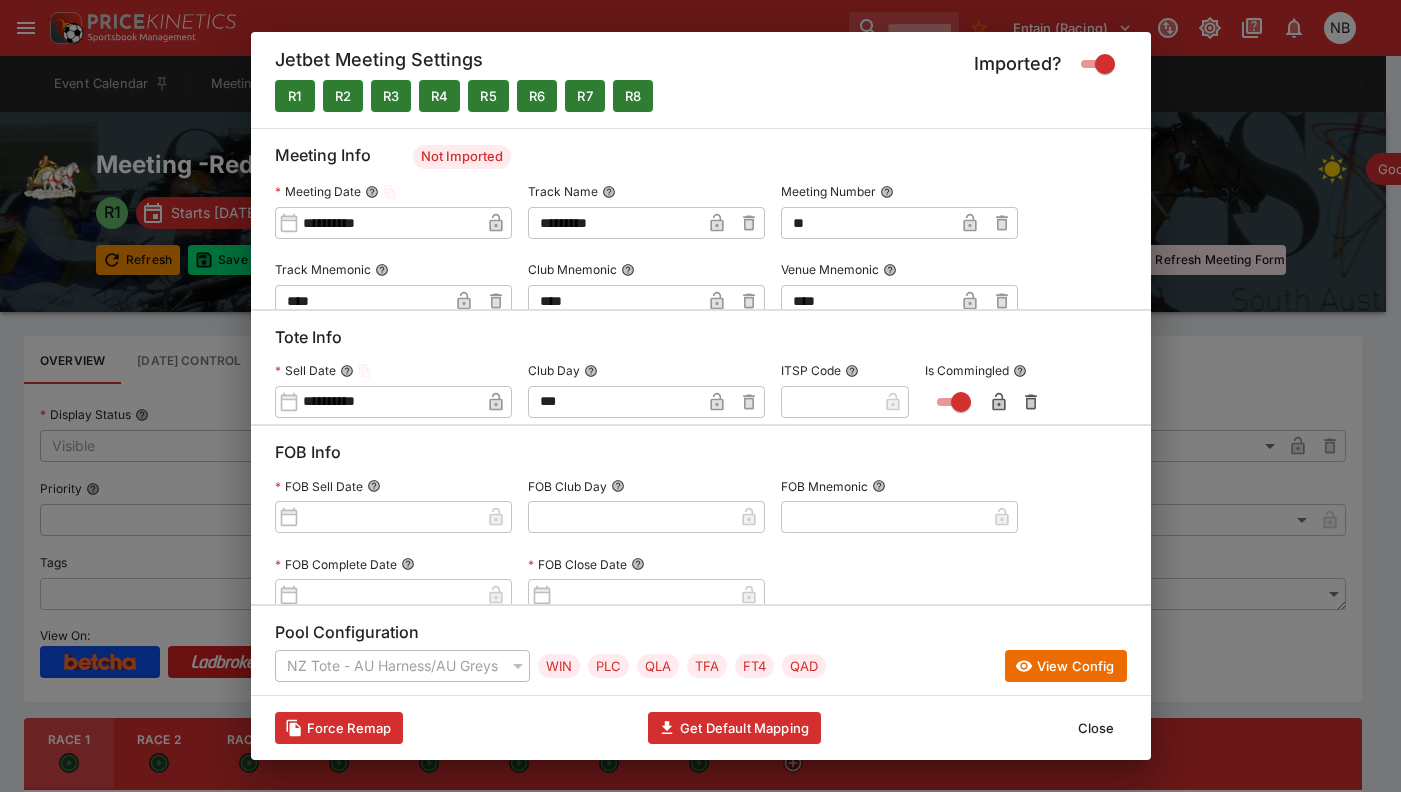 click on "Close" at bounding box center (1096, 728) 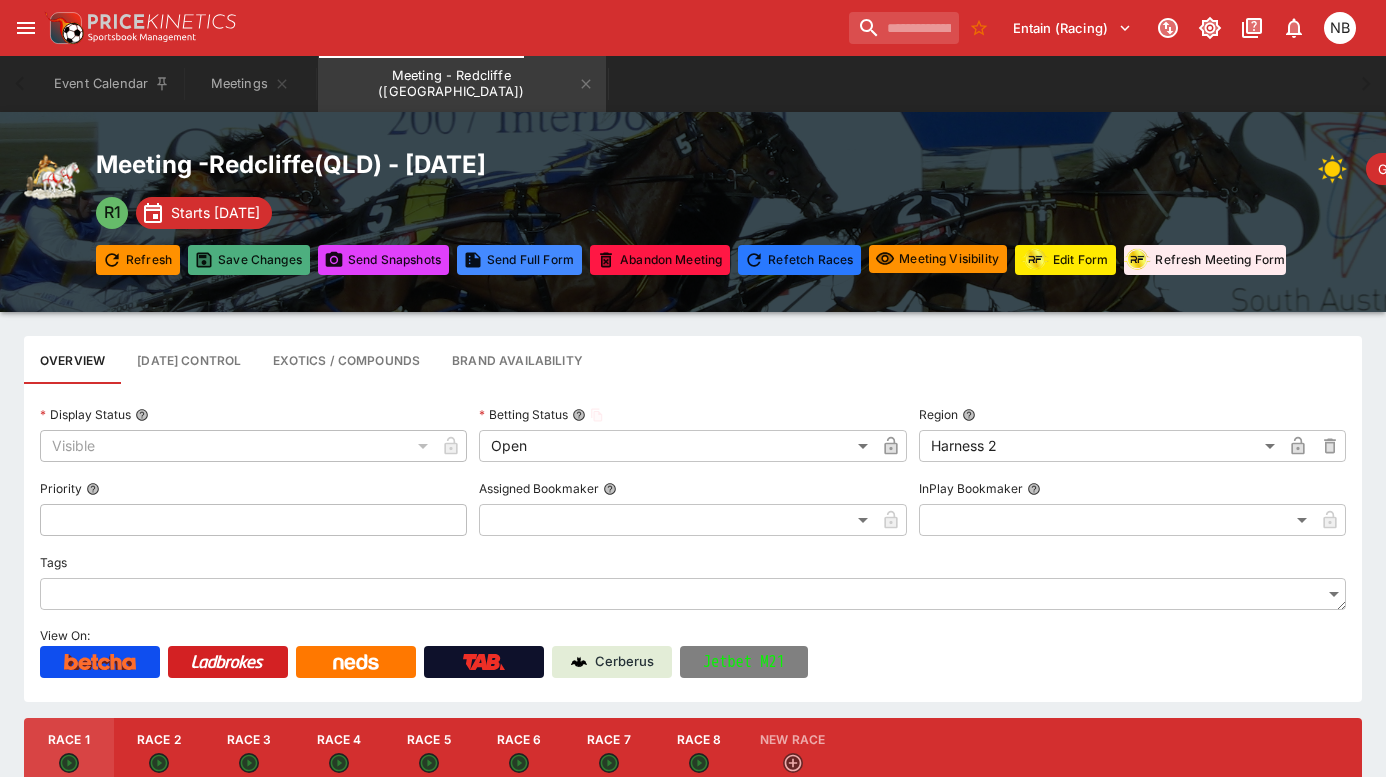 click on "Save Changes" at bounding box center [249, 260] 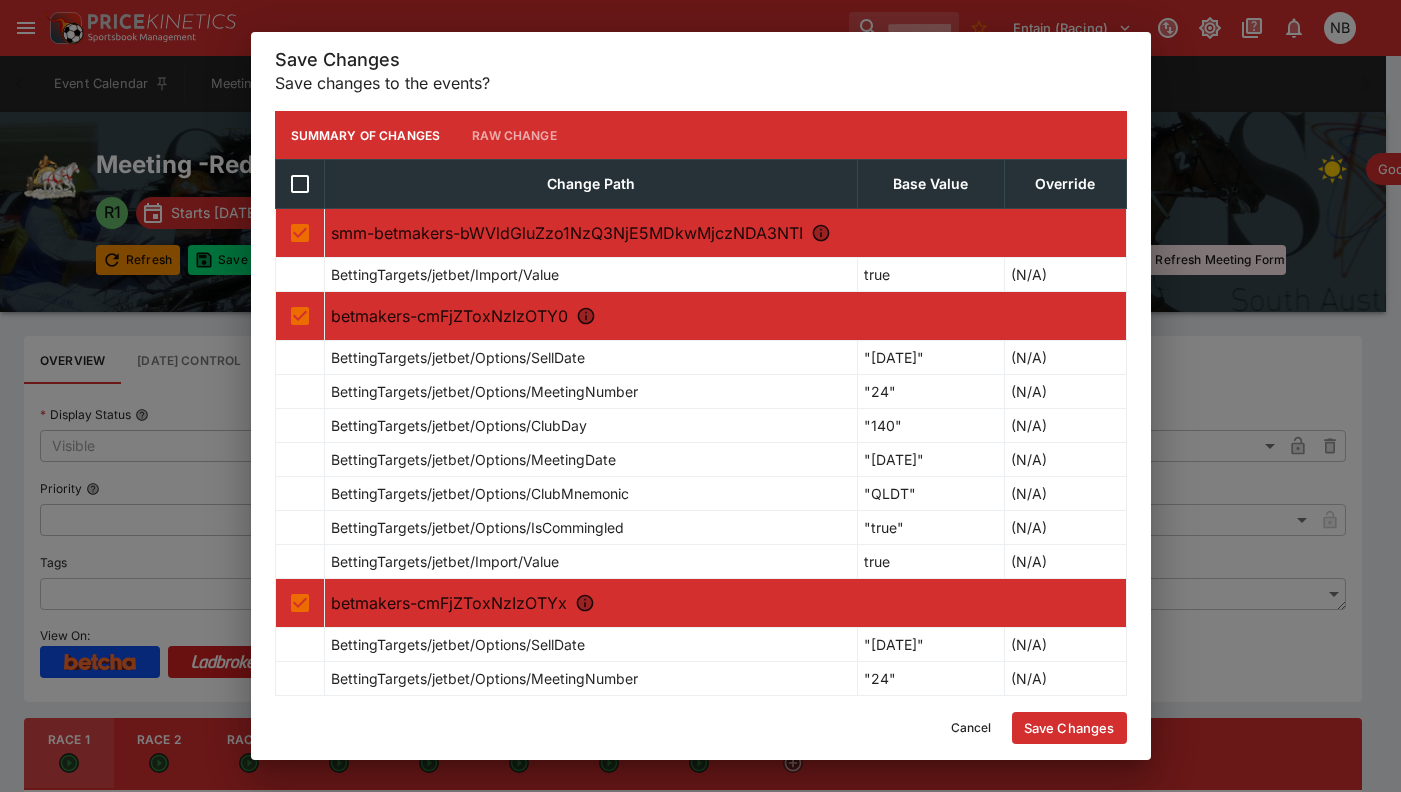 click on "Save Changes" at bounding box center [1069, 728] 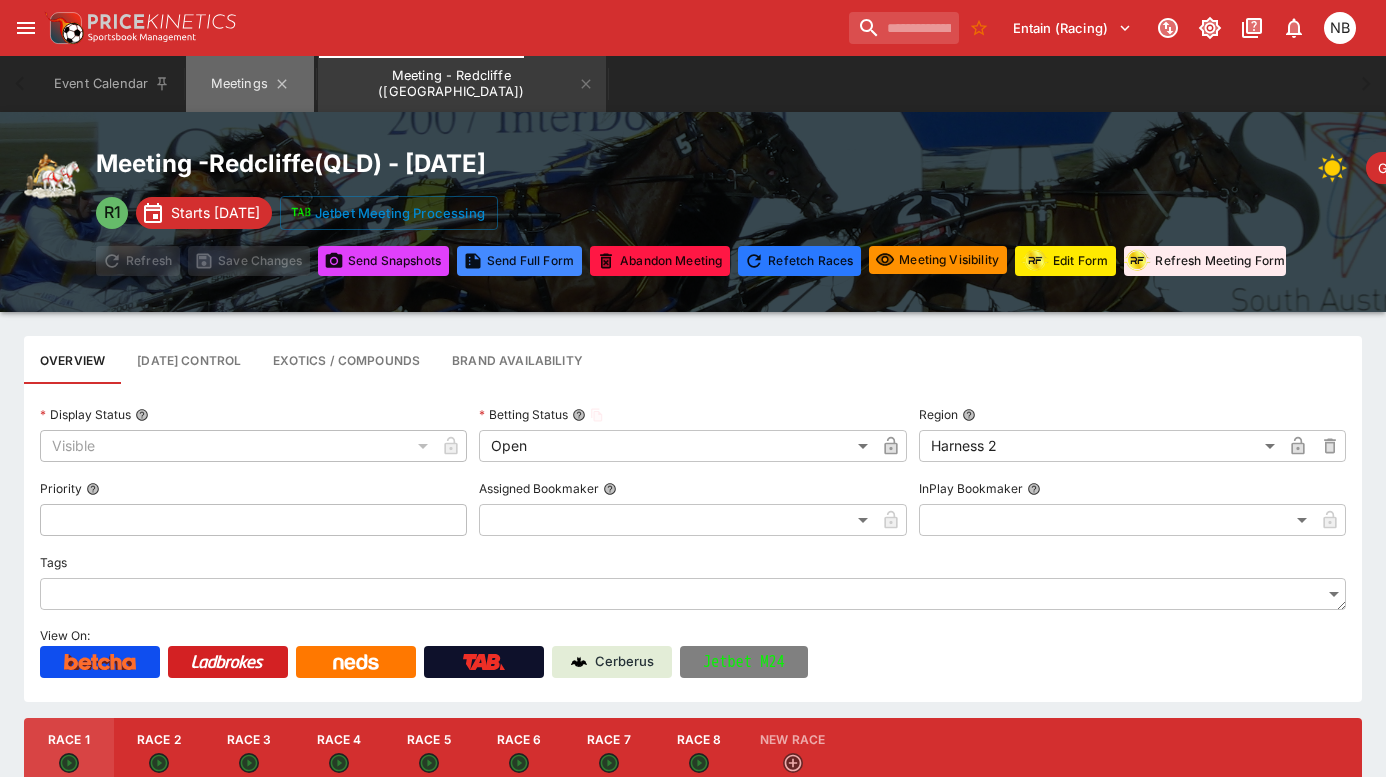 click on "Meetings" at bounding box center (250, 84) 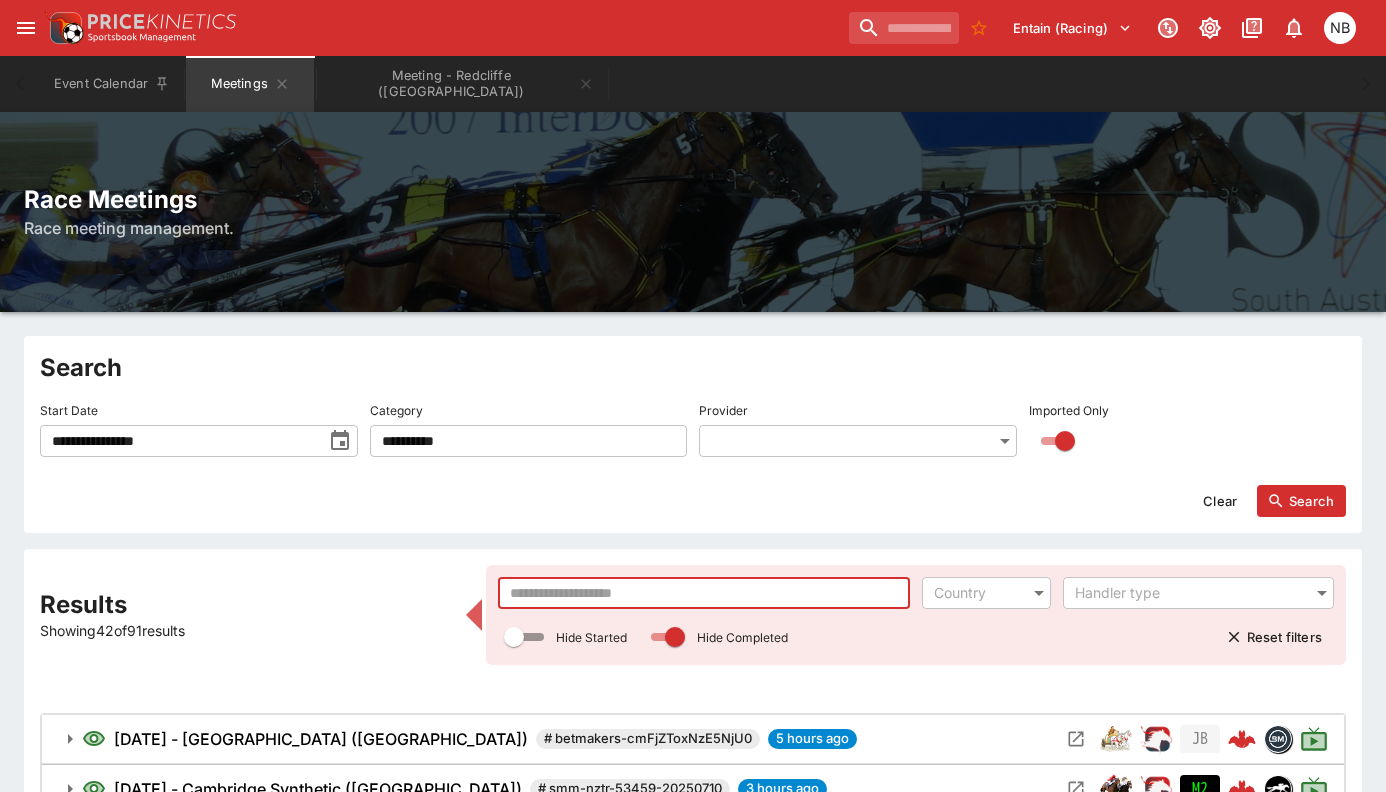 click at bounding box center [704, 593] 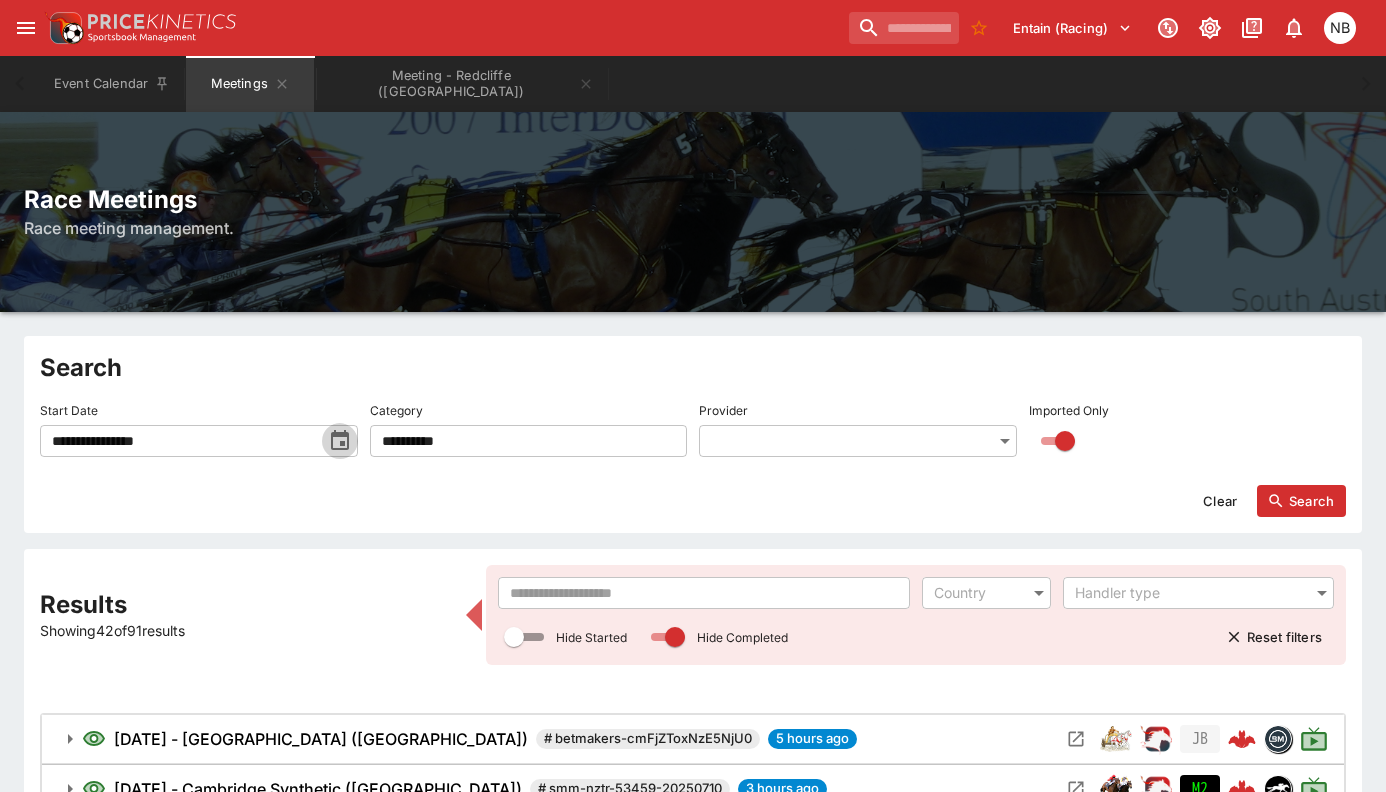 click 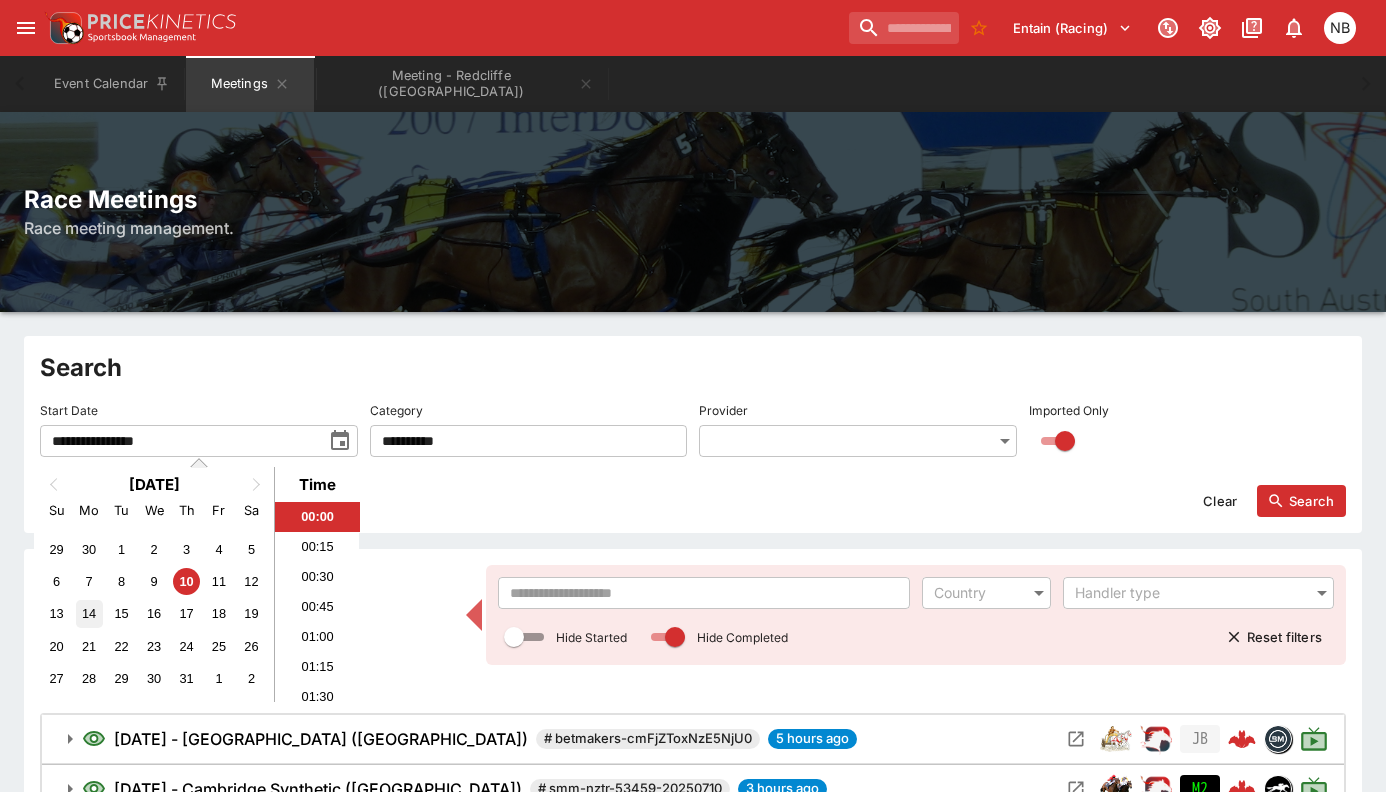 click on "14" at bounding box center [89, 613] 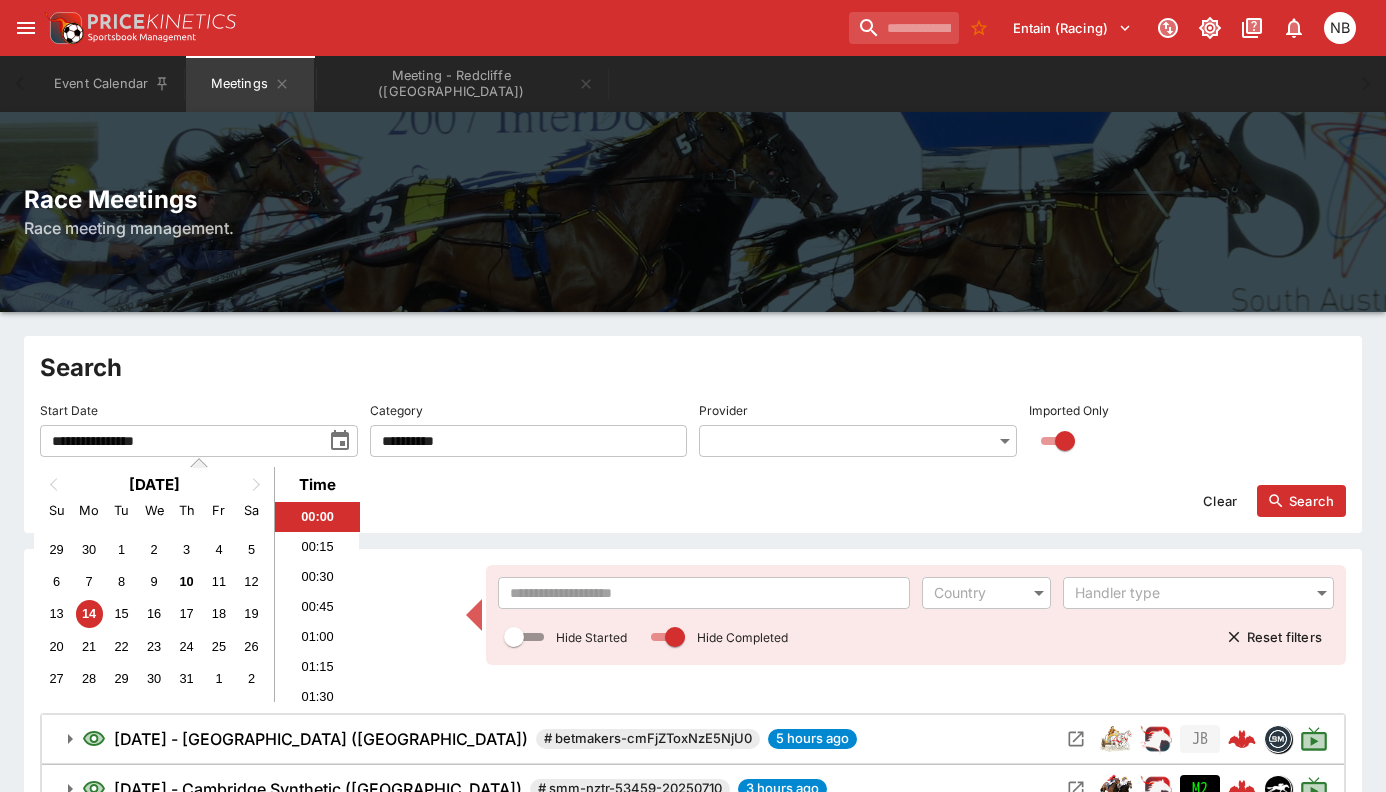 click at bounding box center (704, 593) 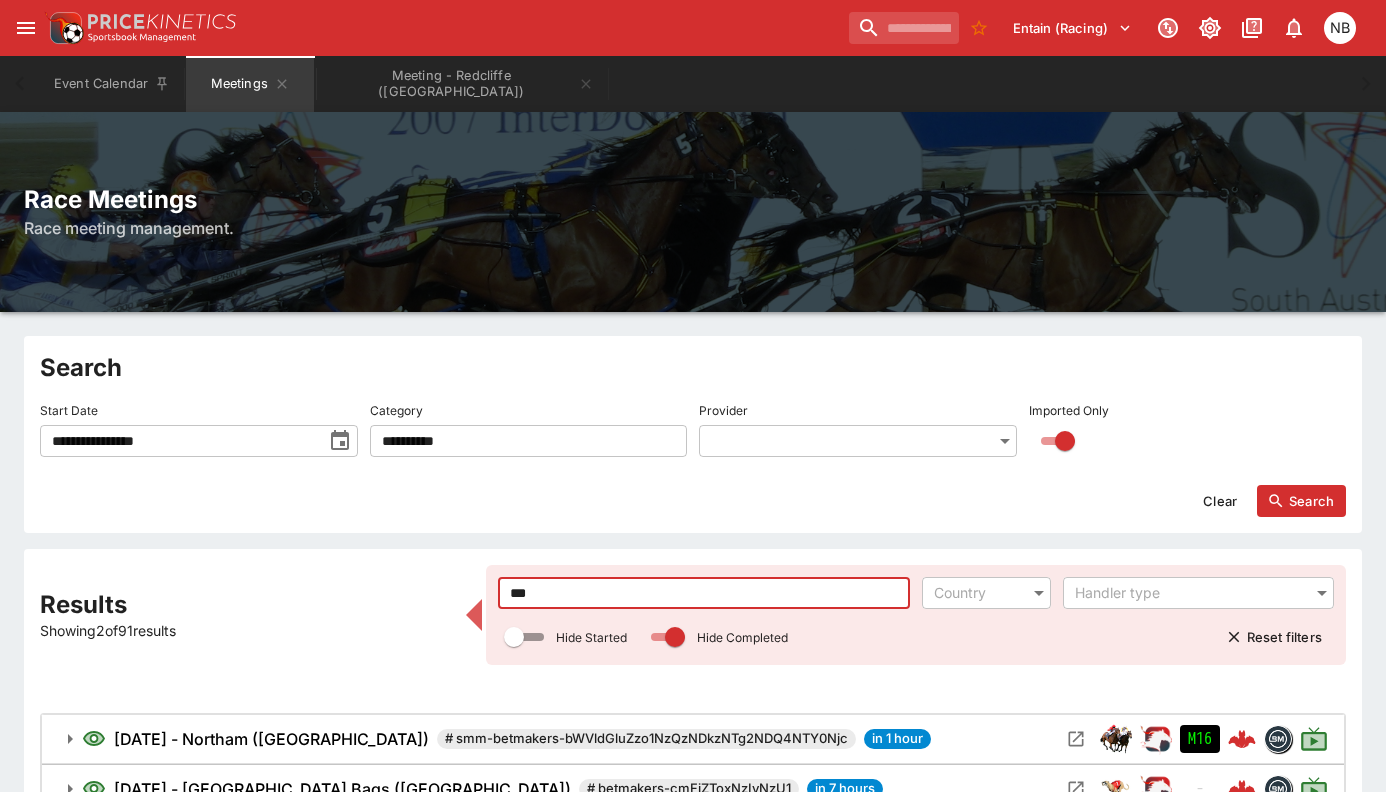 type on "***" 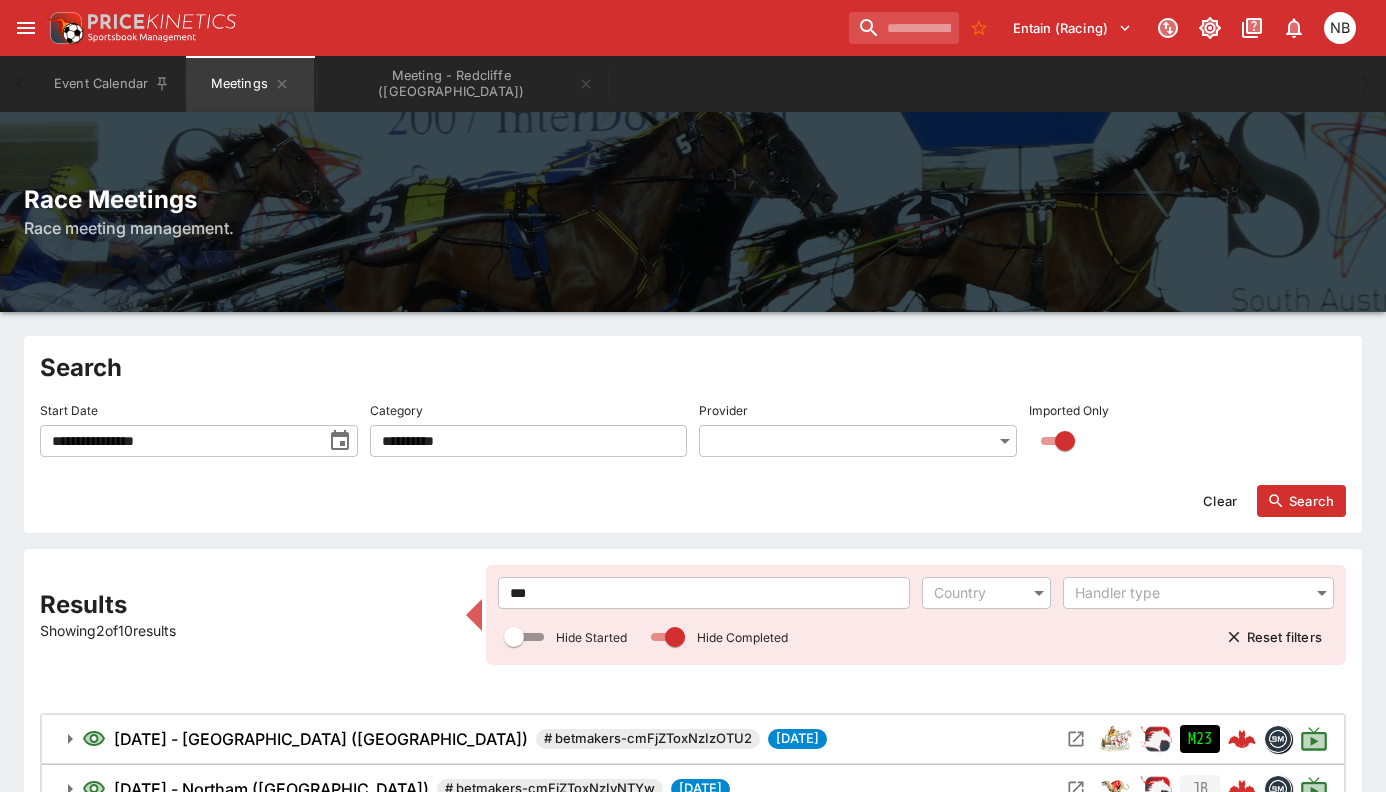 scroll, scrollTop: 132, scrollLeft: 0, axis: vertical 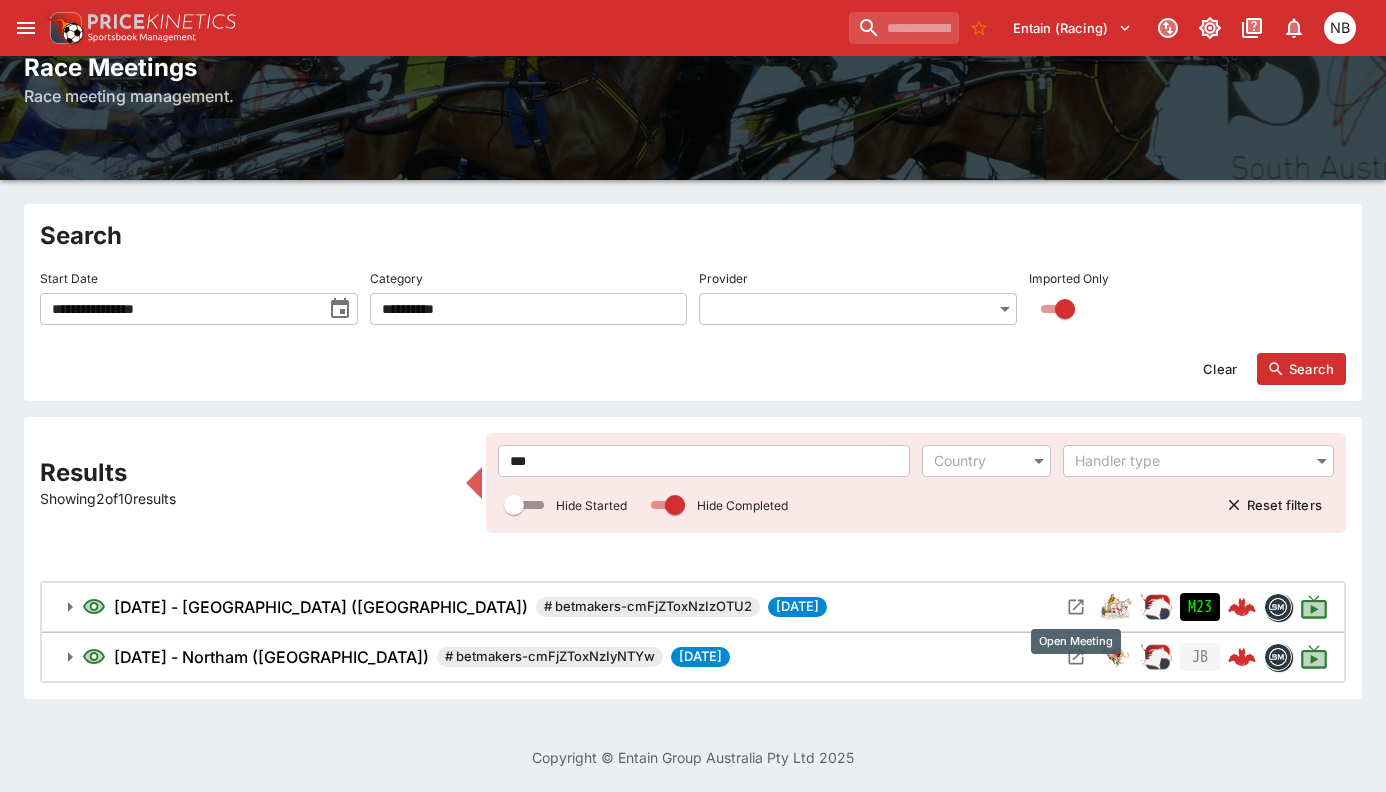 click 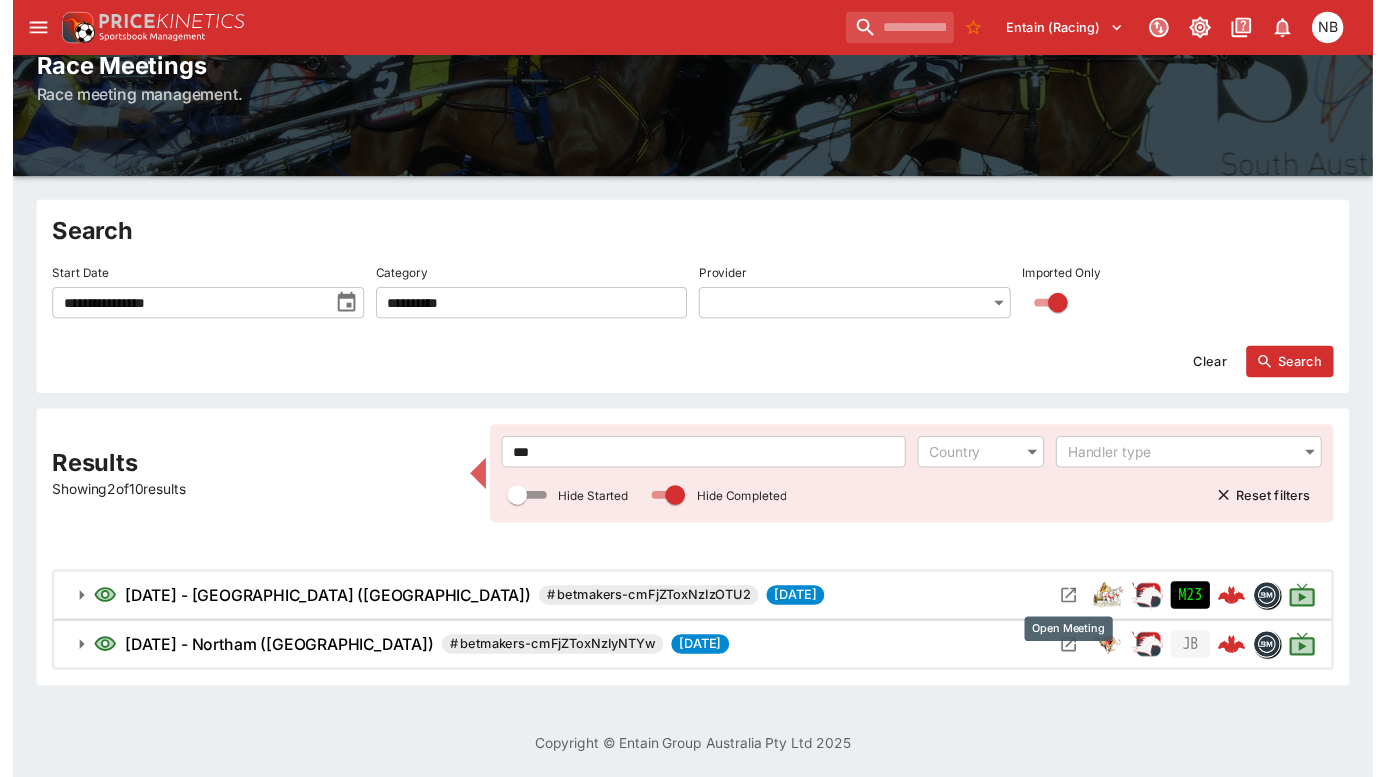 scroll, scrollTop: 0, scrollLeft: 0, axis: both 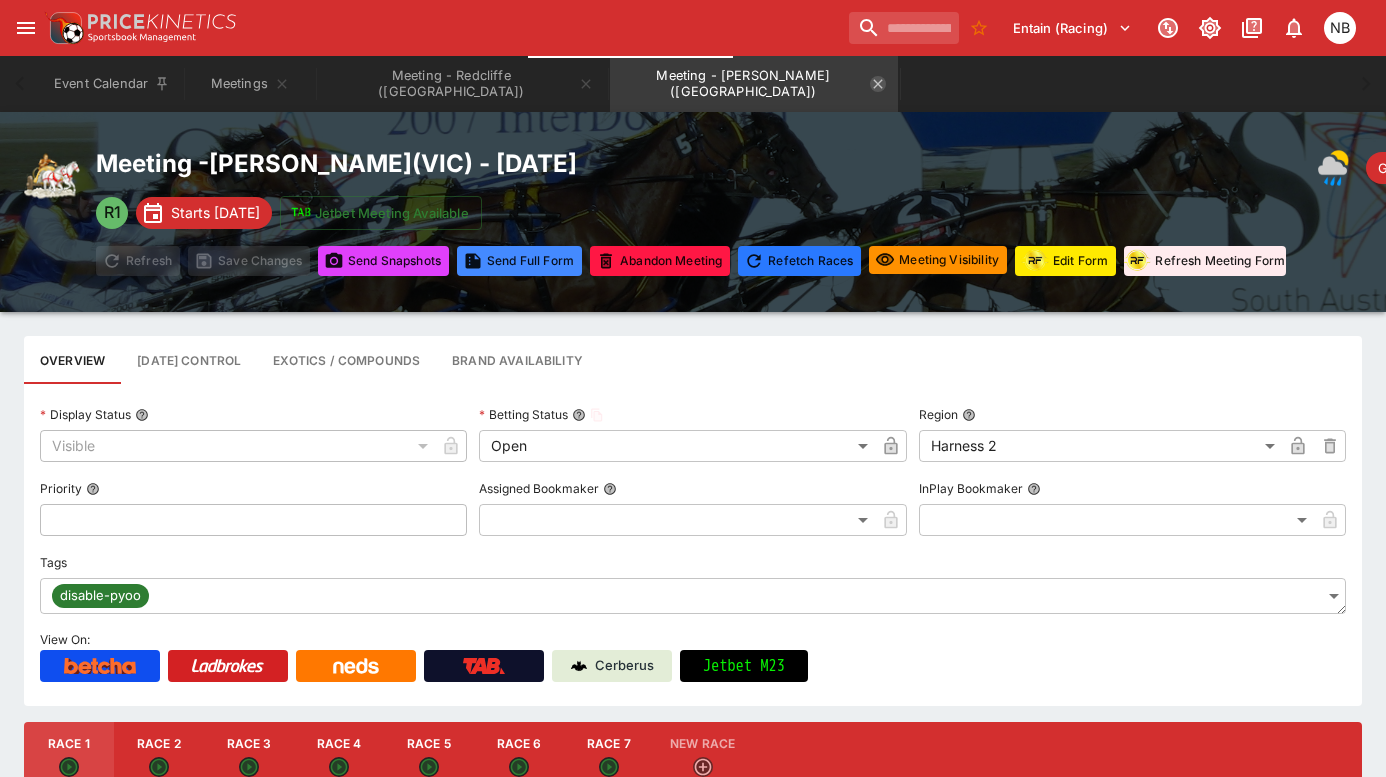 click 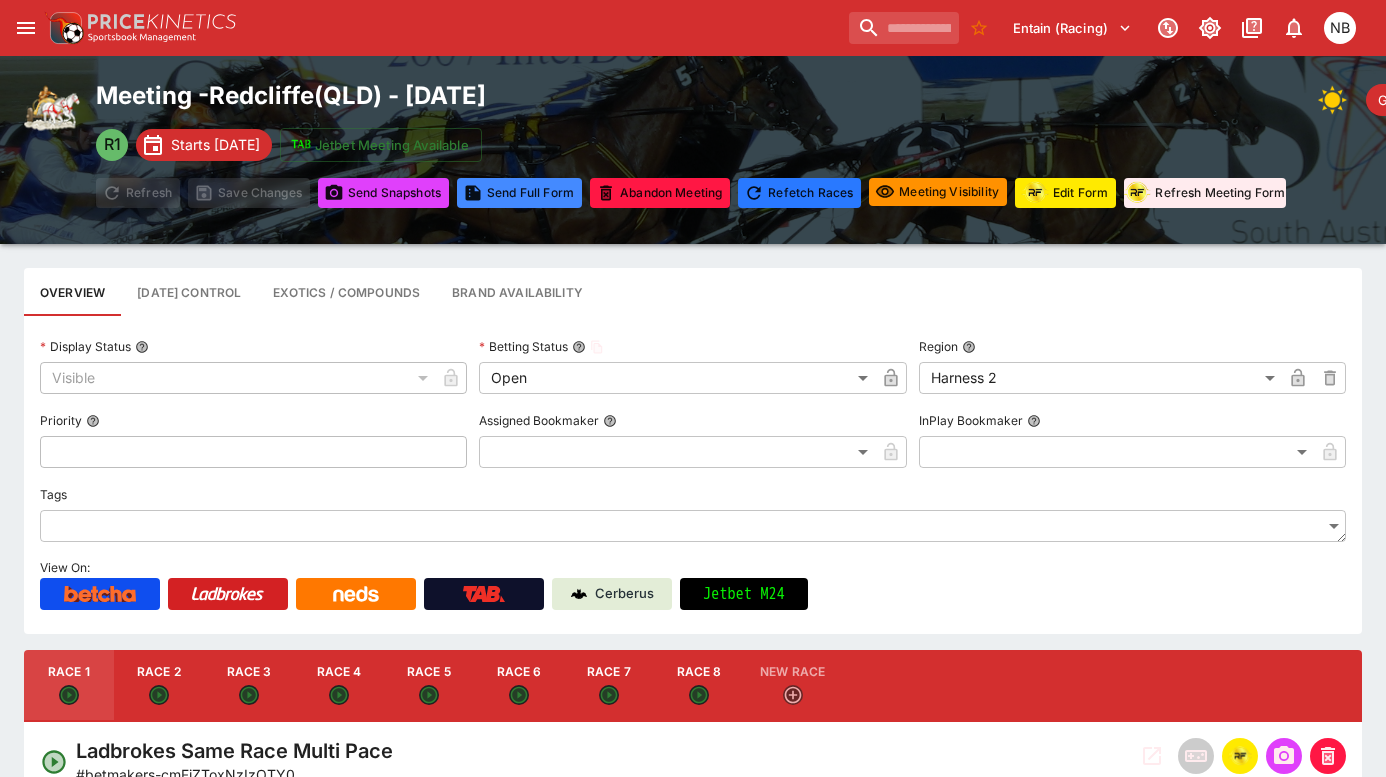 scroll, scrollTop: 200, scrollLeft: 0, axis: vertical 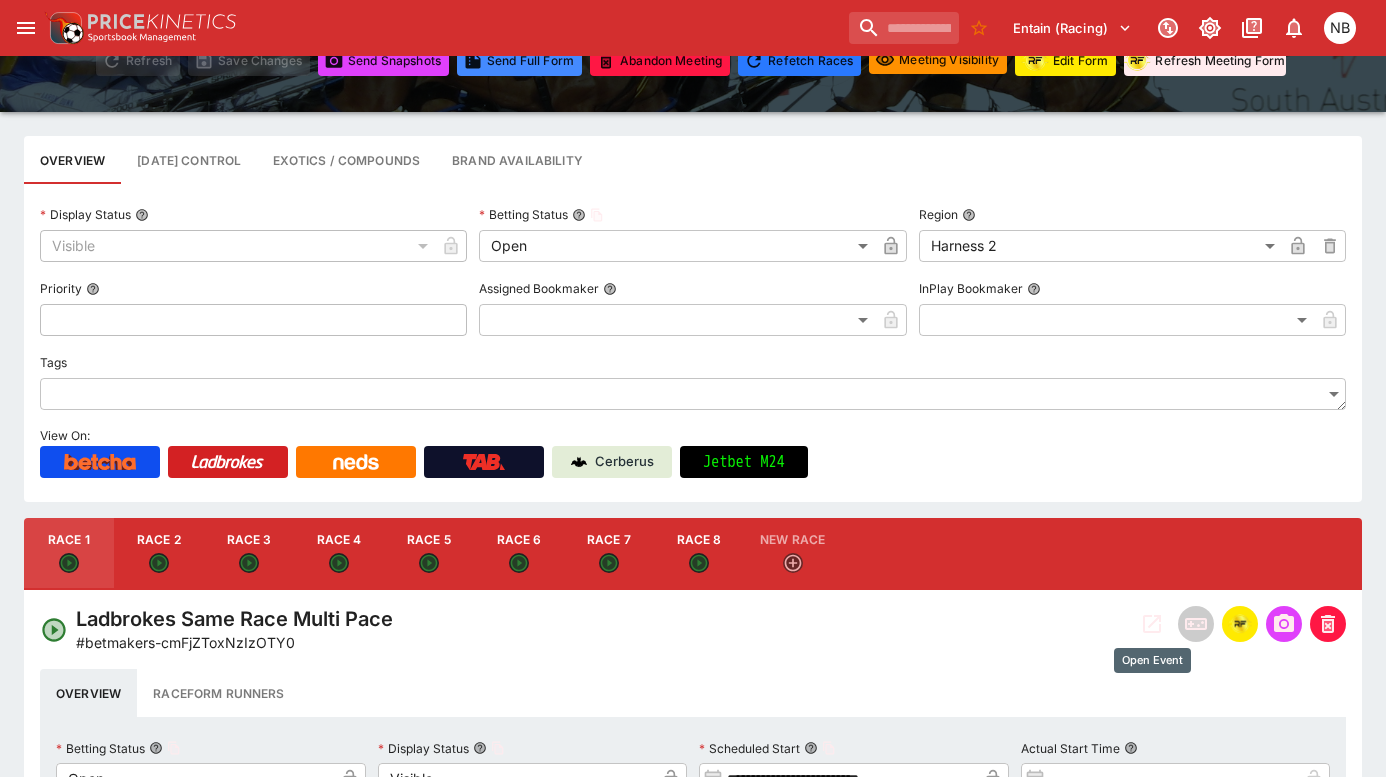 click 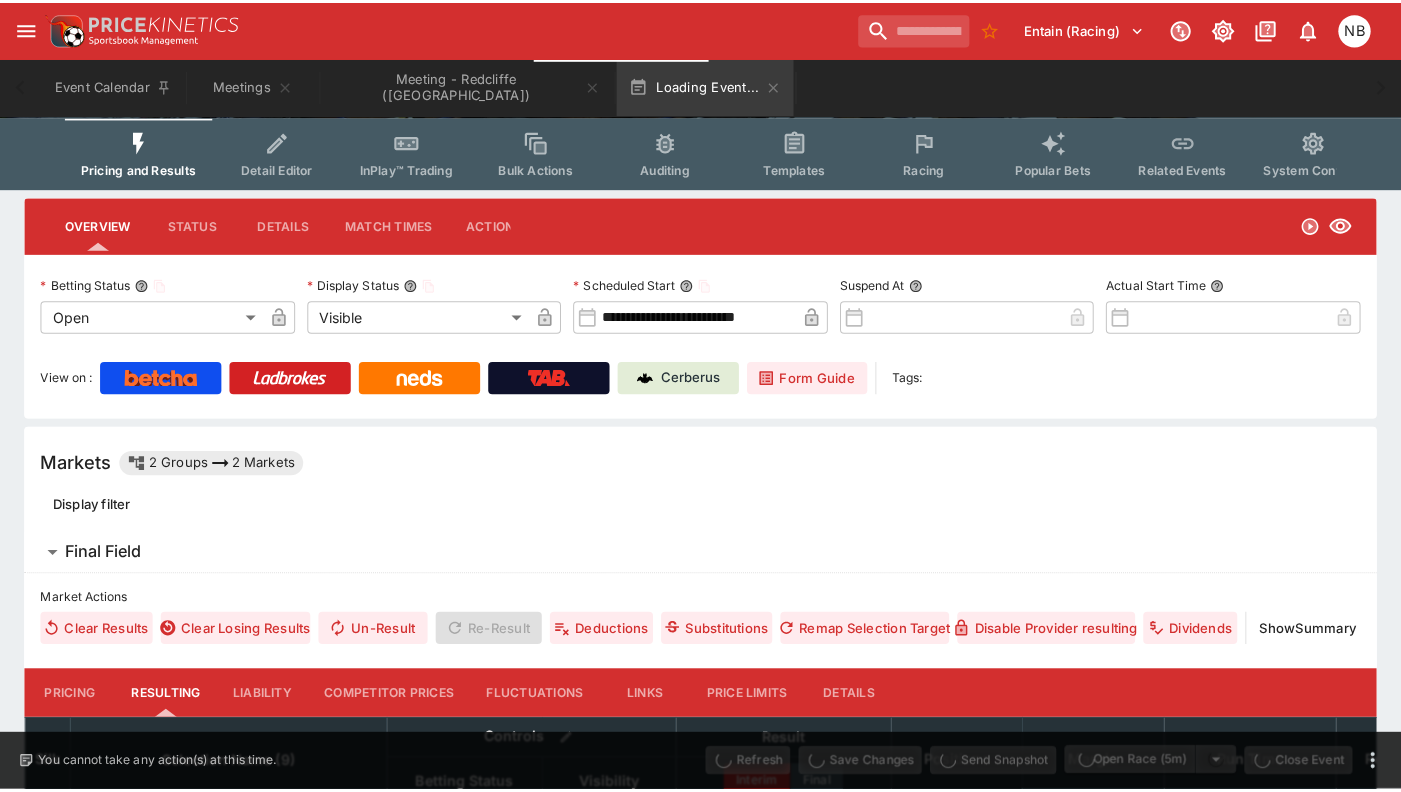 scroll, scrollTop: 0, scrollLeft: 0, axis: both 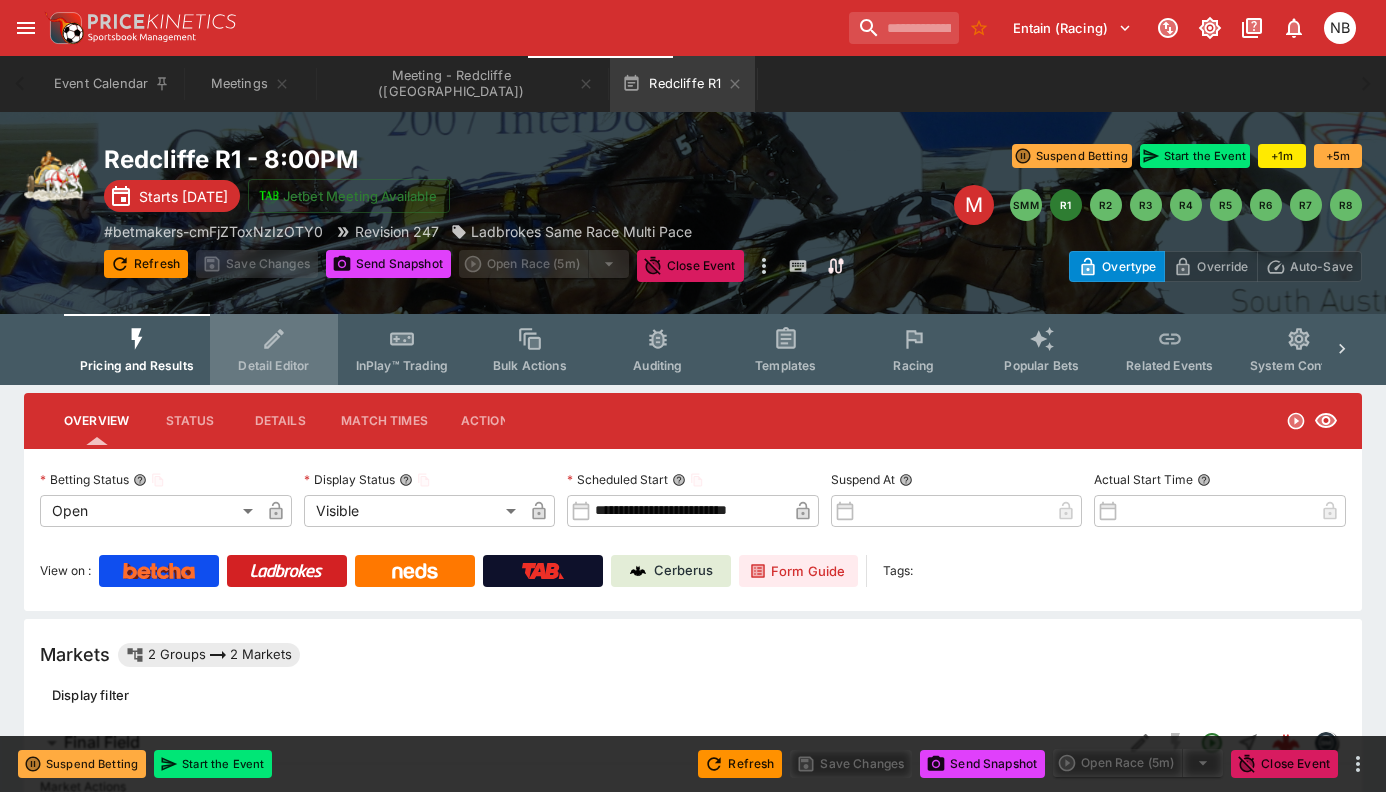 click on "Detail Editor" at bounding box center (274, 349) 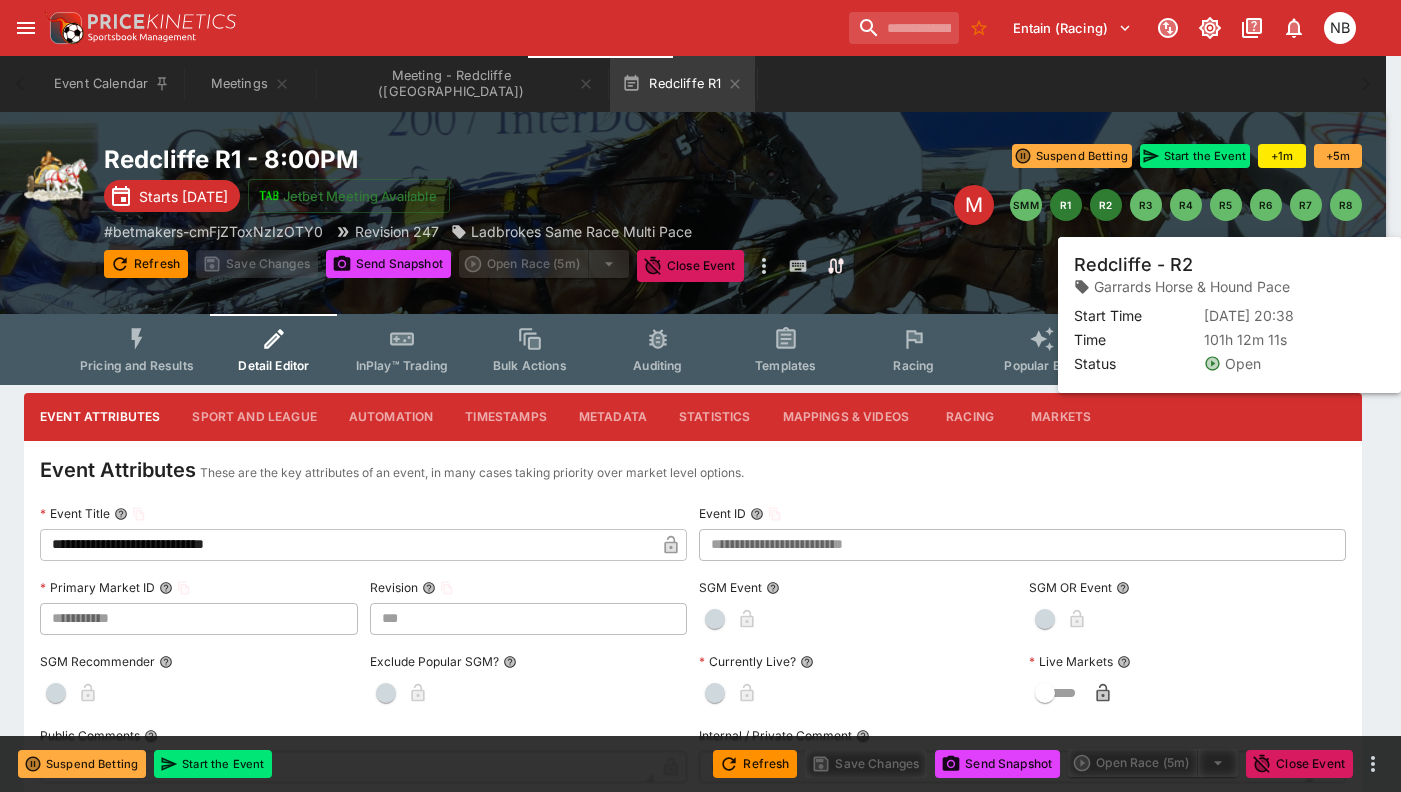 click on "R2" at bounding box center (1106, 205) 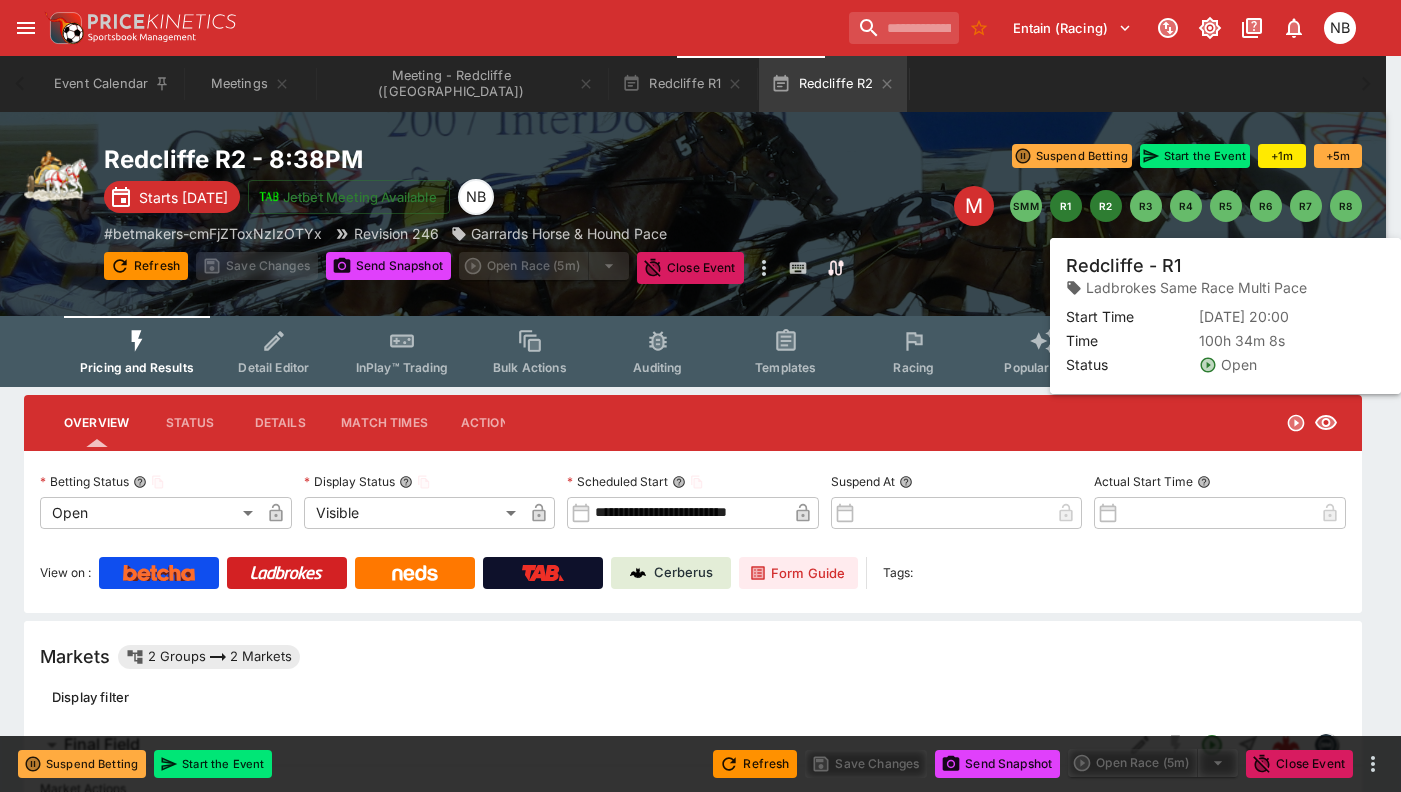 click on "R1" at bounding box center (1066, 206) 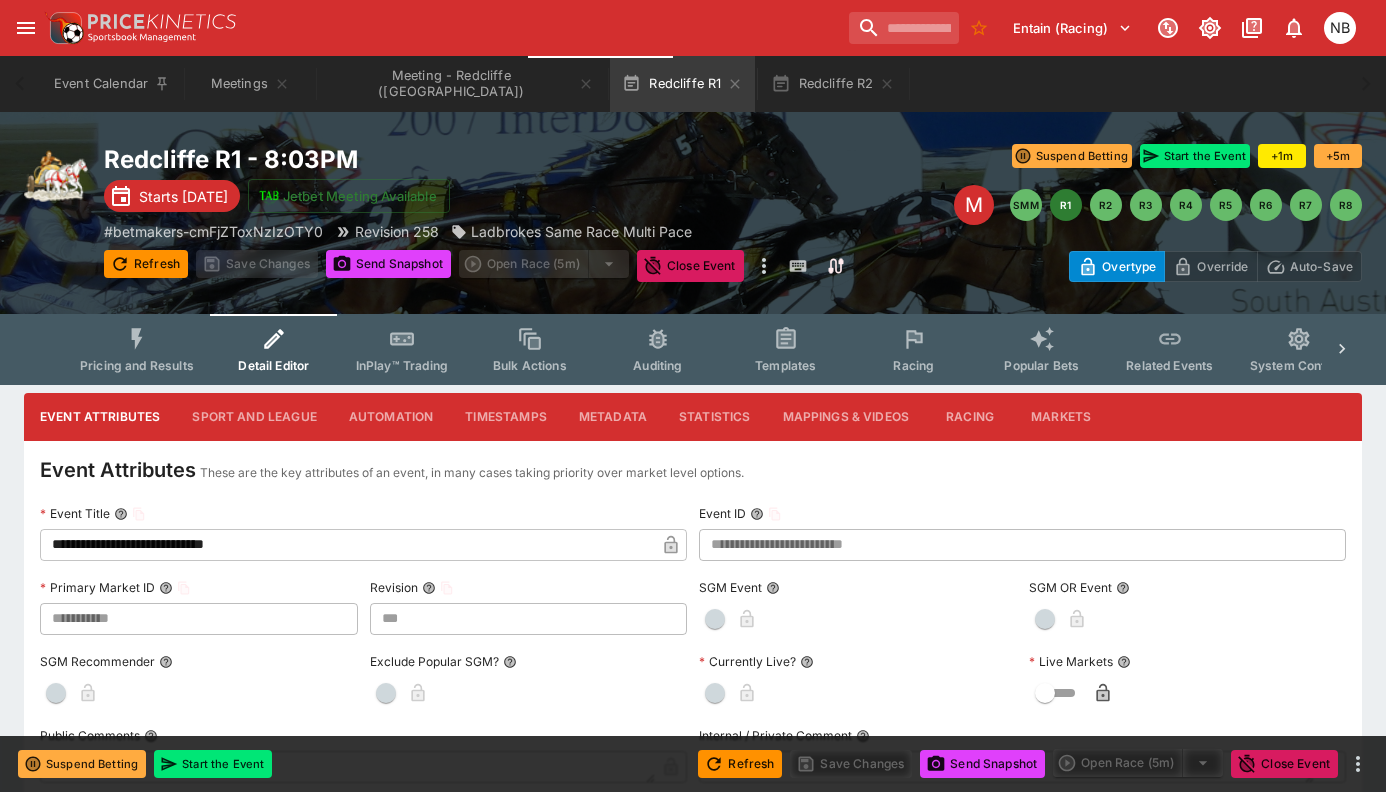 type on "***" 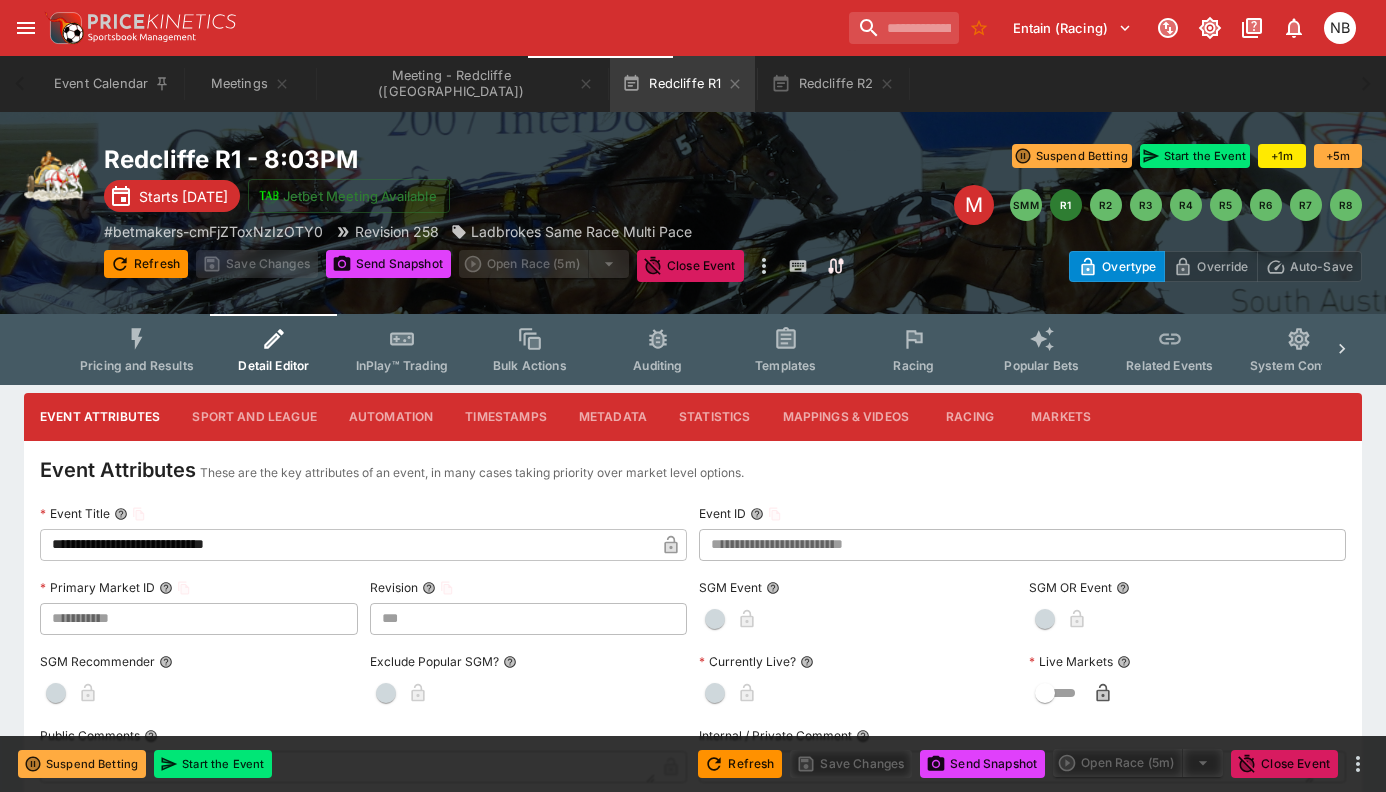 type on "**********" 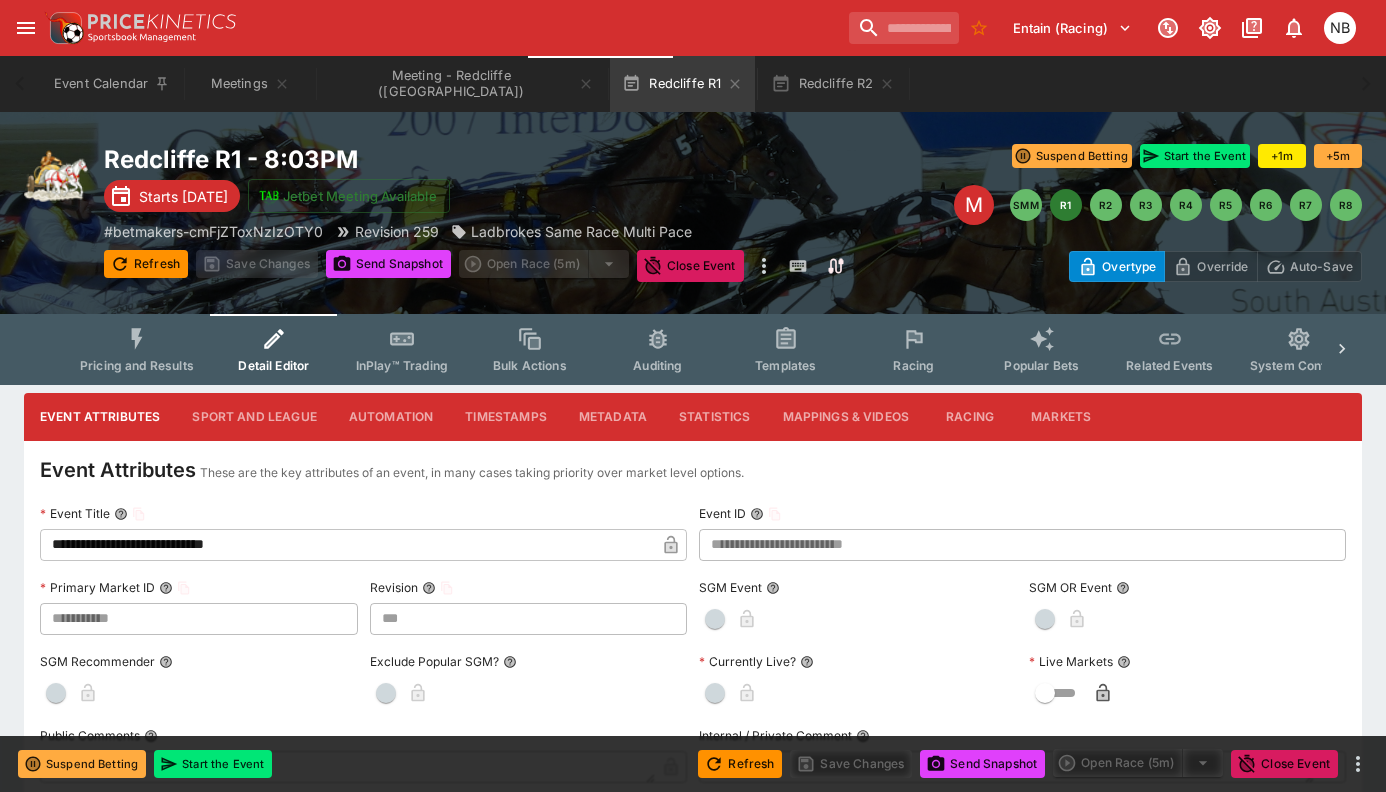type on "***" 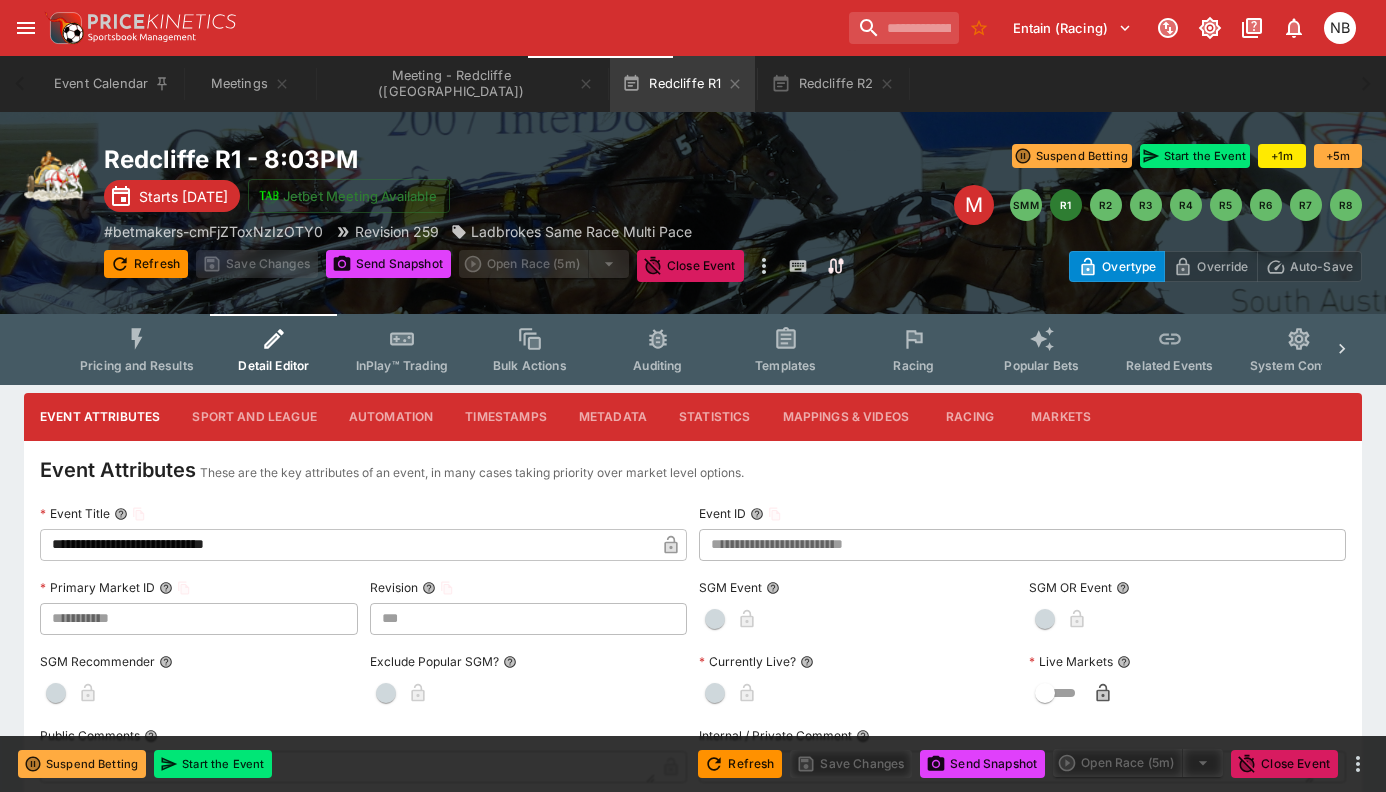 type on "**********" 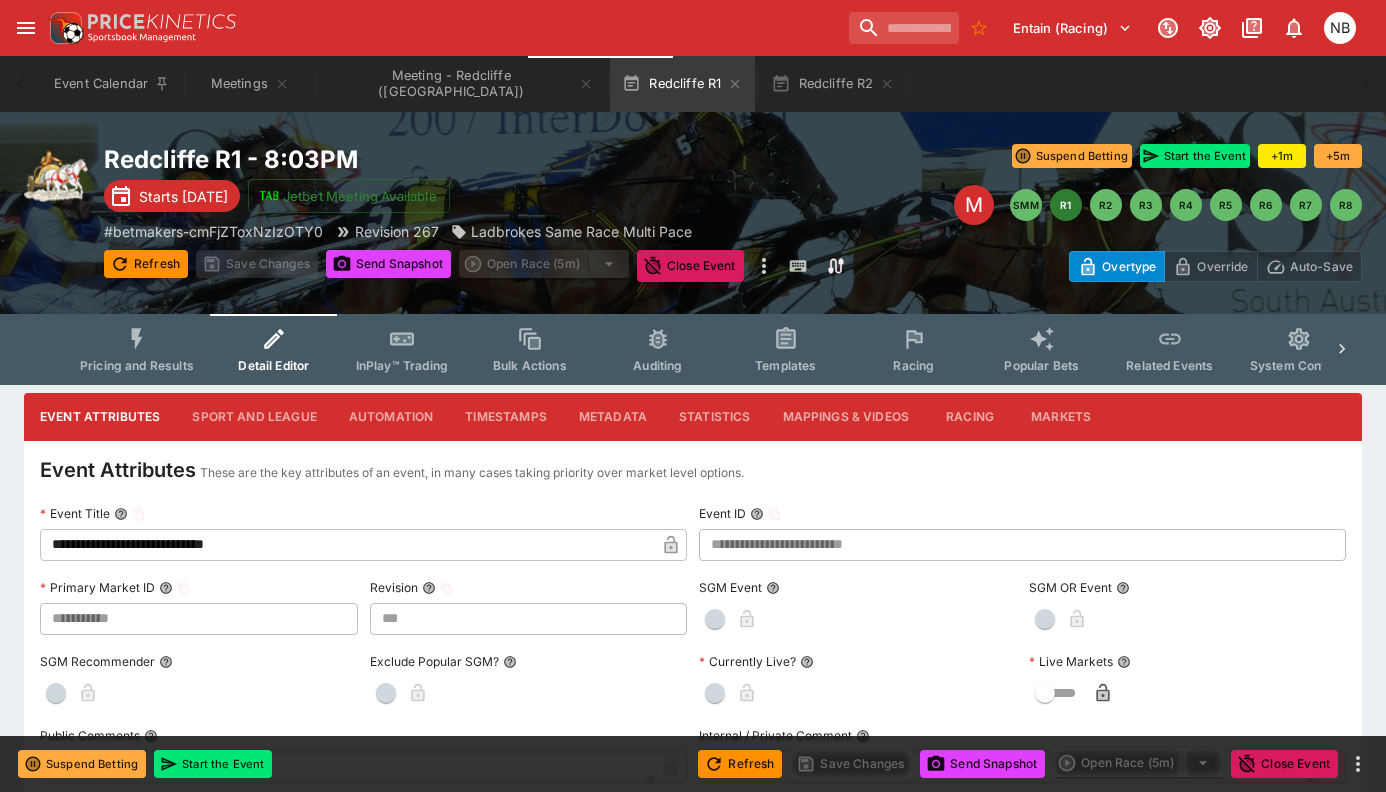 click on "Redcliffe R1 - 8:03PM Starts [DATE] Jetbet Meeting Available #  betmakers-cmFjZToxNzIzOTY0 Revision   267 Ladbrokes Same Race Multi Pace Refresh Save Changes Send Snapshot Open Race (5m) Close Event Refresh Save Changes Send Snapshot Open Race (5m) Close Event Suspend Betting Start the Event +1m +5m Suspend Betting Start the Event M SMM R1 R2 R3 R4 R5 R6 R7 R8 Overtype Override Auto-Save" at bounding box center [693, 213] 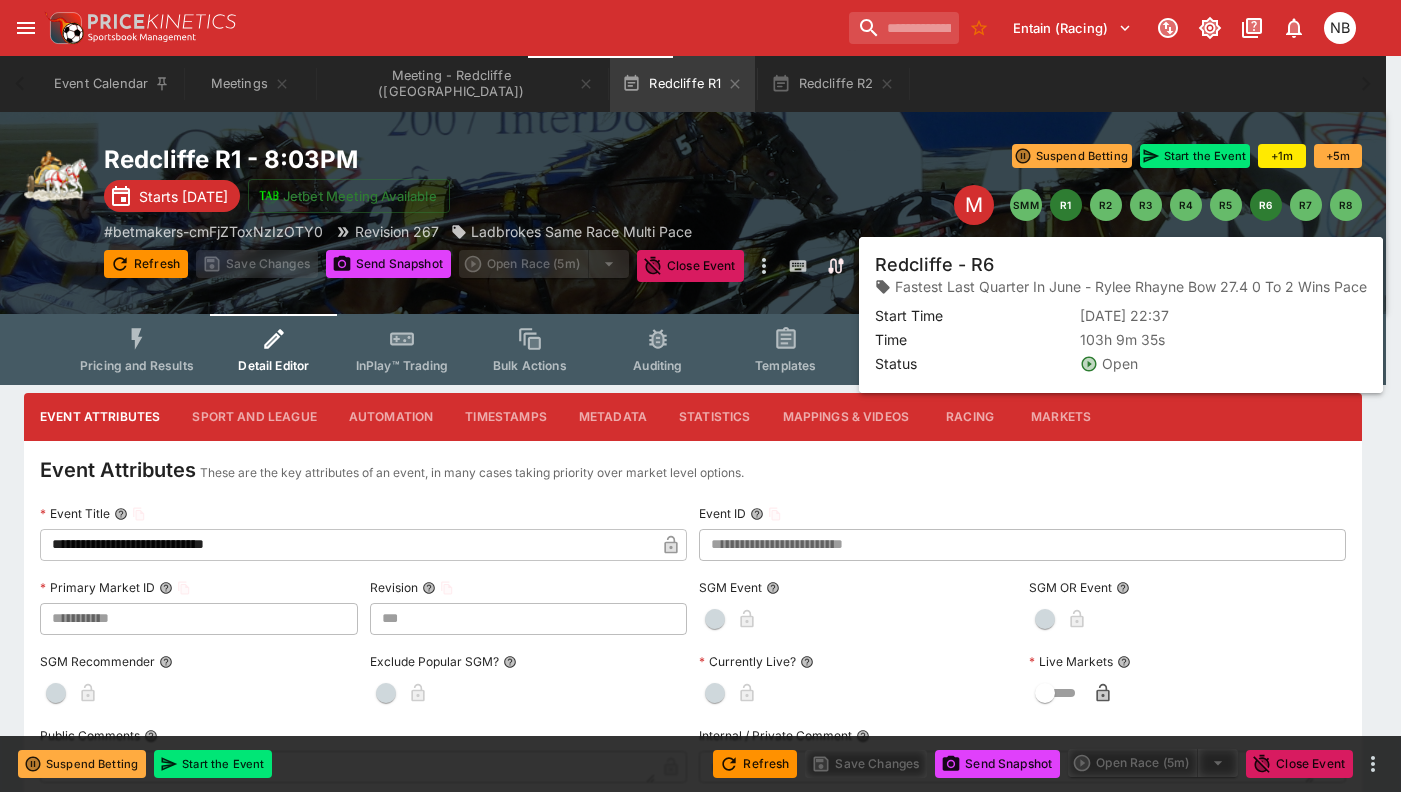 click on "R6" at bounding box center [1266, 205] 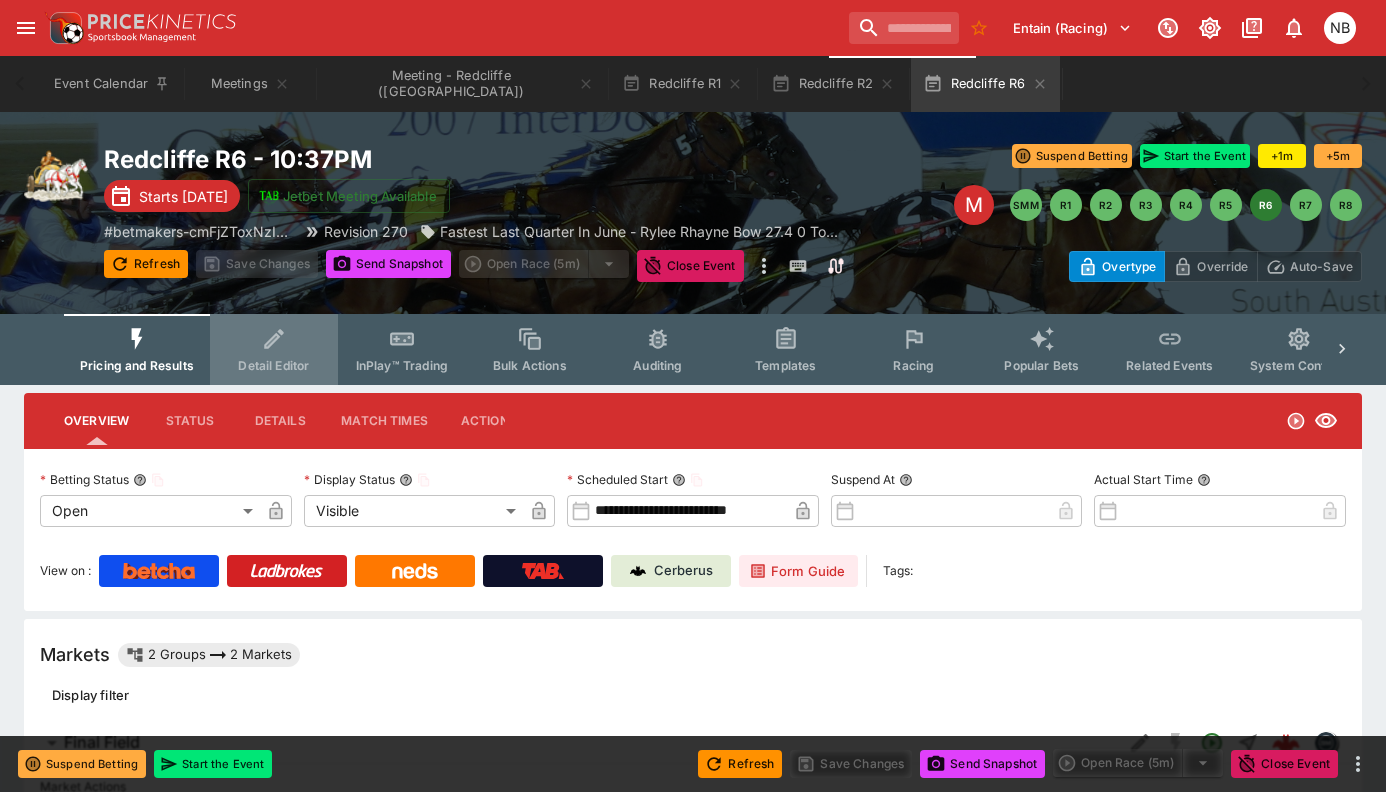 click on "Detail Editor" at bounding box center [274, 349] 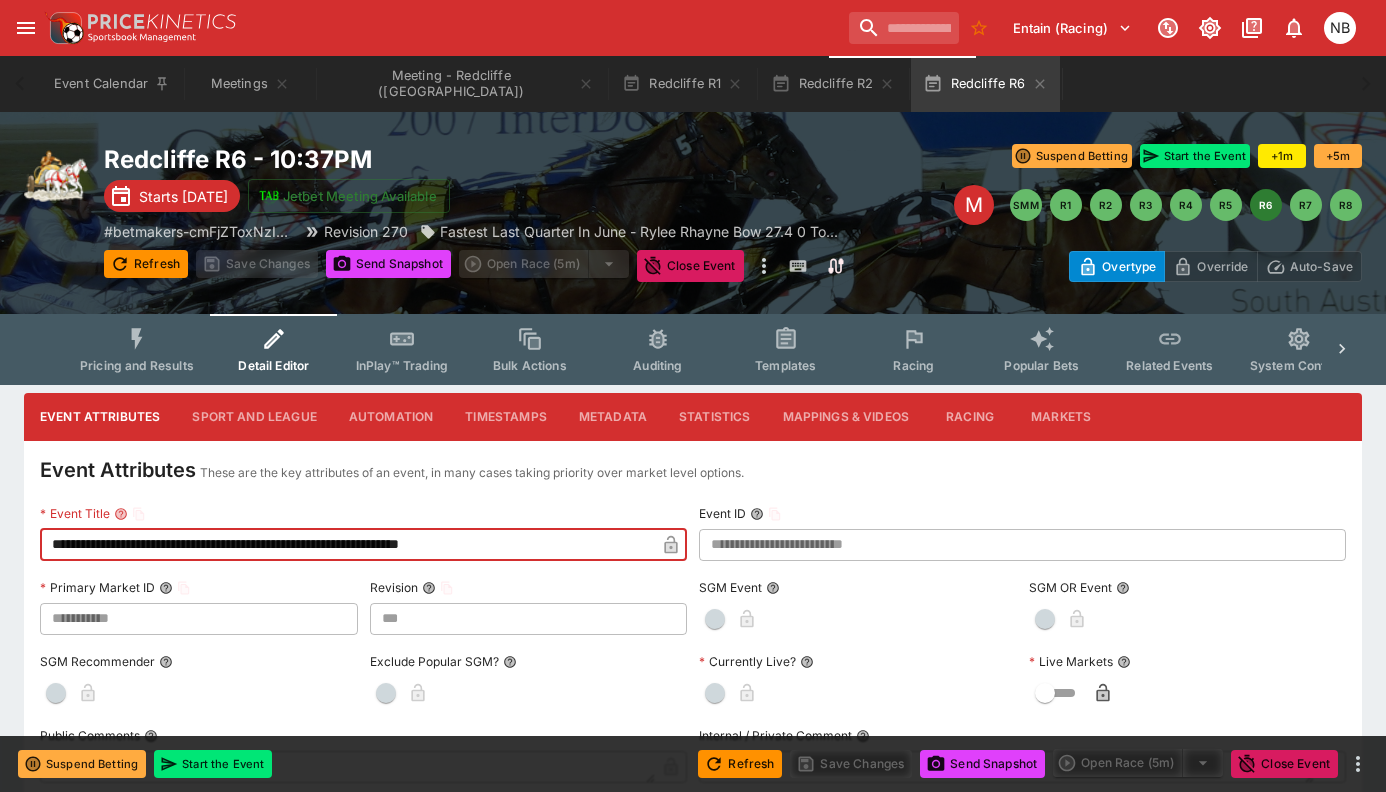 click on "**********" at bounding box center [347, 545] 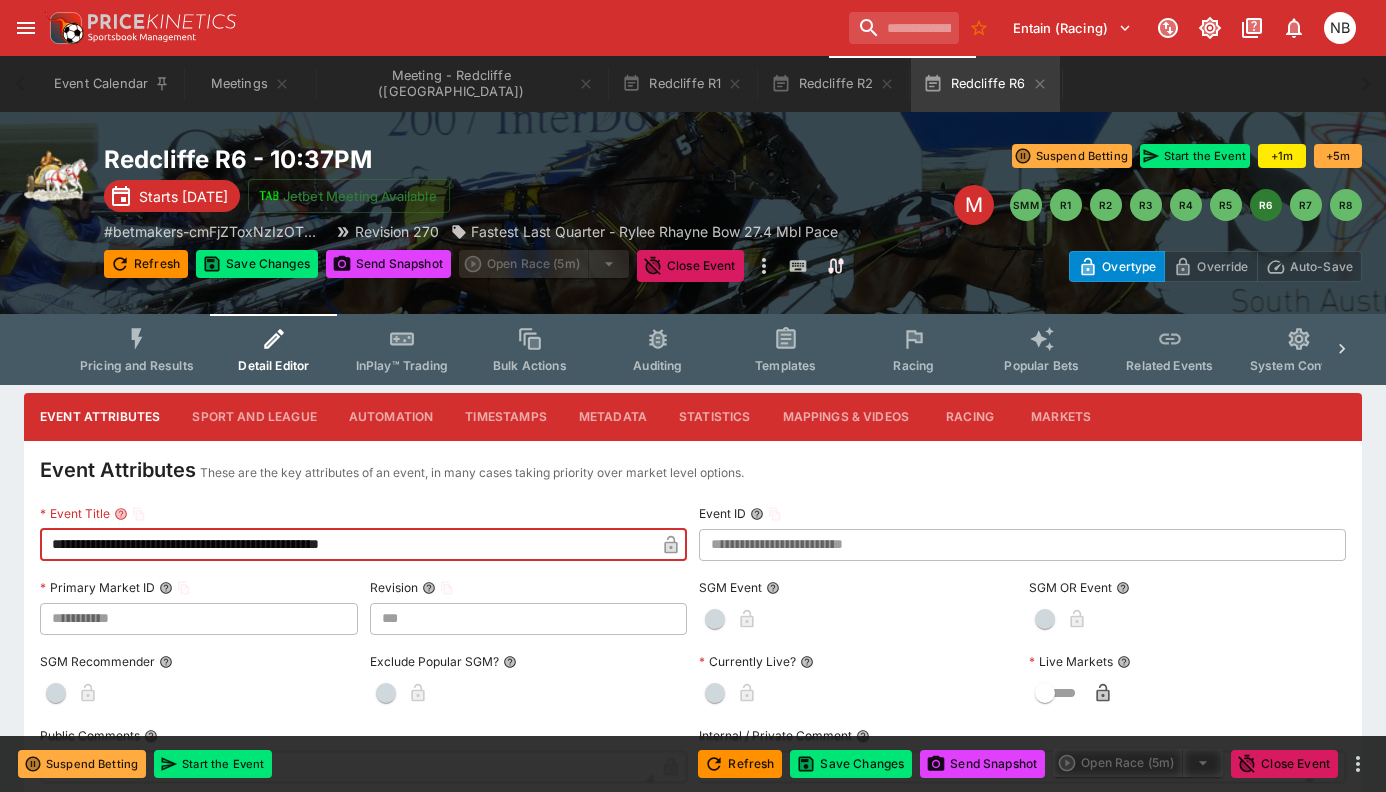 drag, startPoint x: 498, startPoint y: 555, endPoint x: -53, endPoint y: 451, distance: 560.729 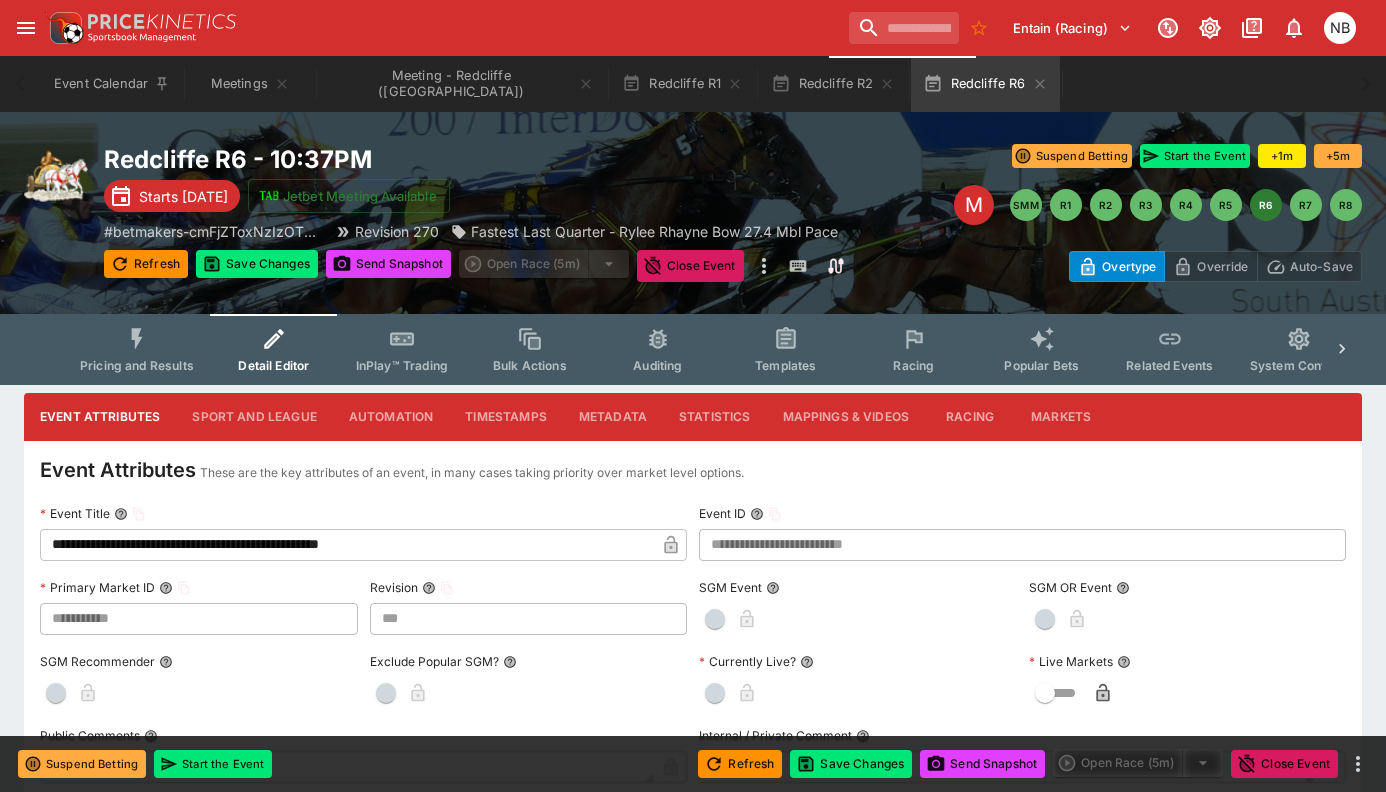 click on "**********" at bounding box center (347, 545) 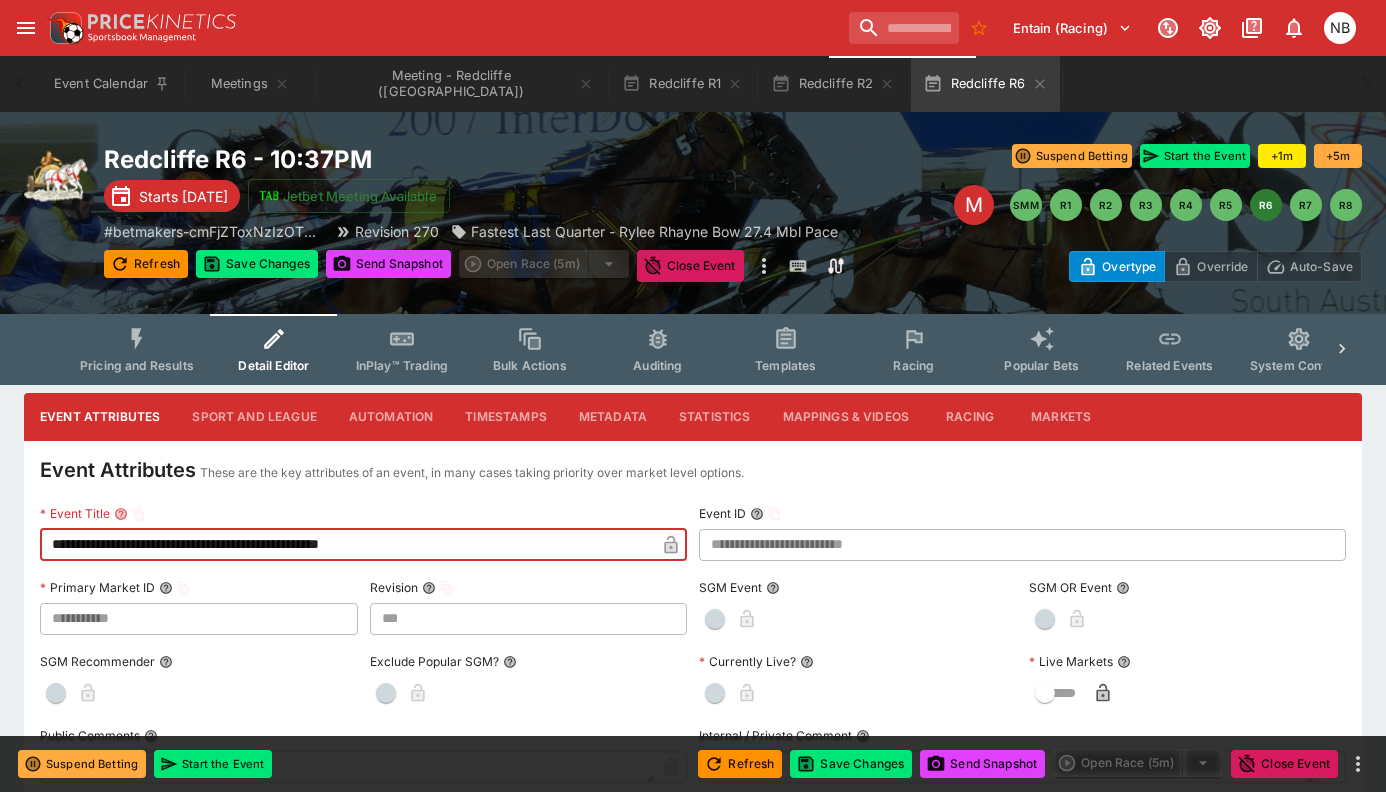 click on "**********" at bounding box center [347, 545] 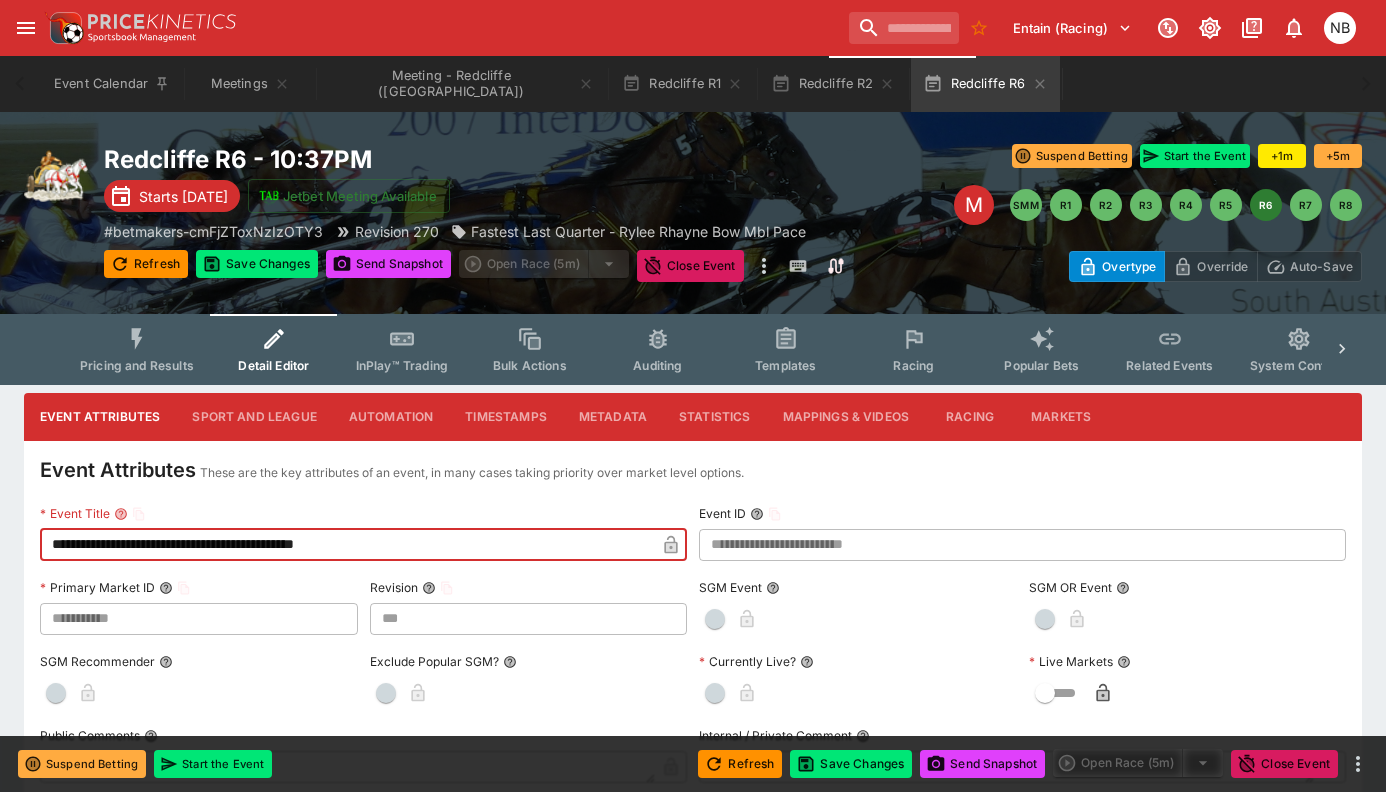 drag, startPoint x: 421, startPoint y: 537, endPoint x: -29, endPoint y: 556, distance: 450.40094 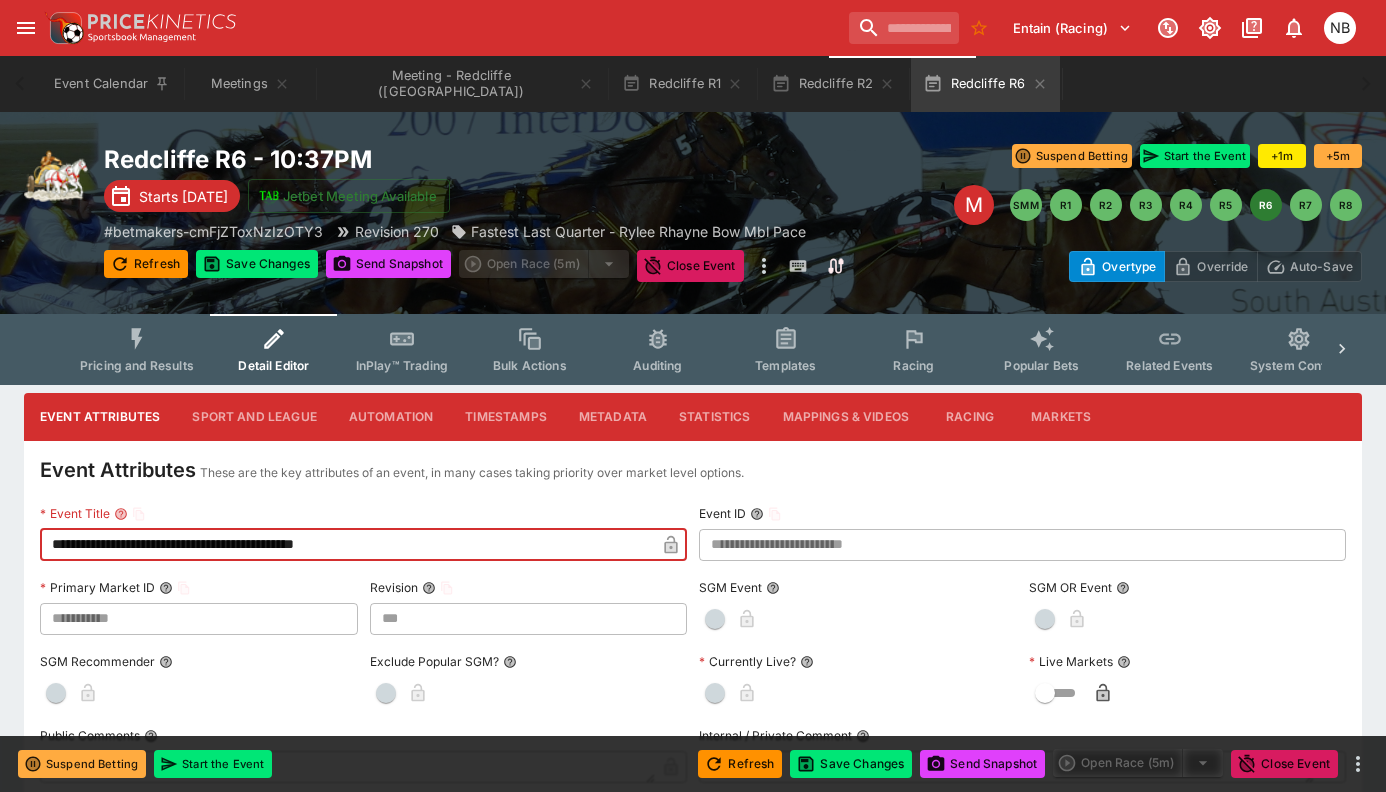 type on "**********" 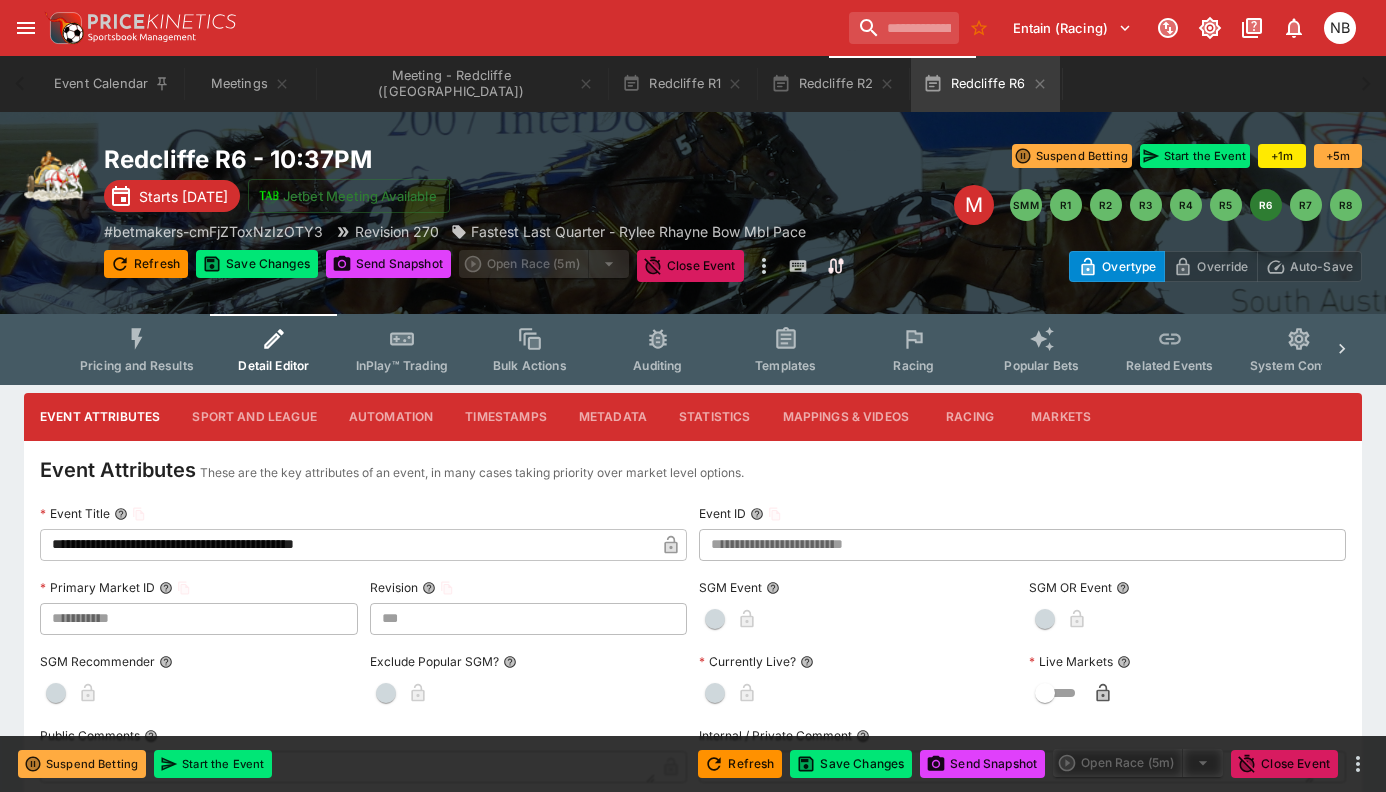 type on "***" 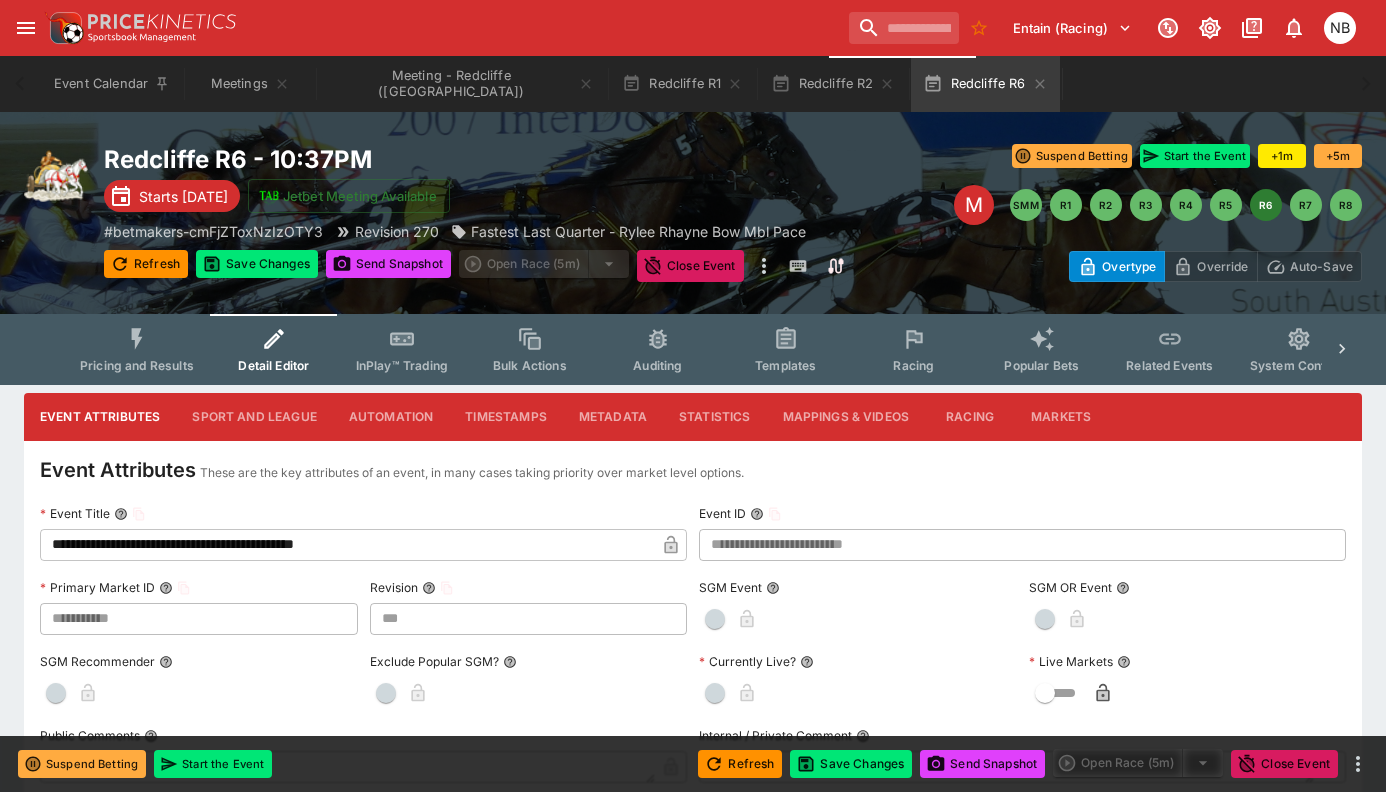 type on "**********" 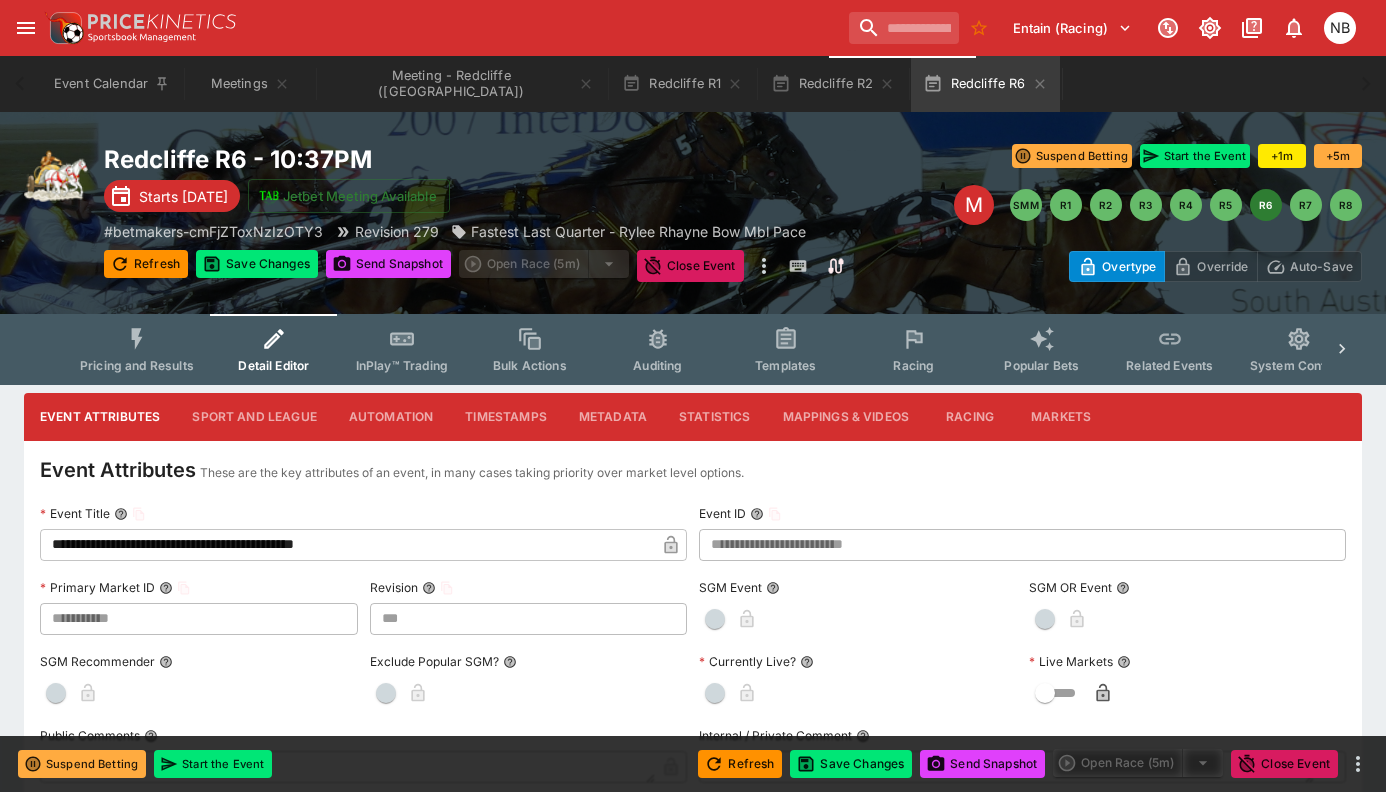 click 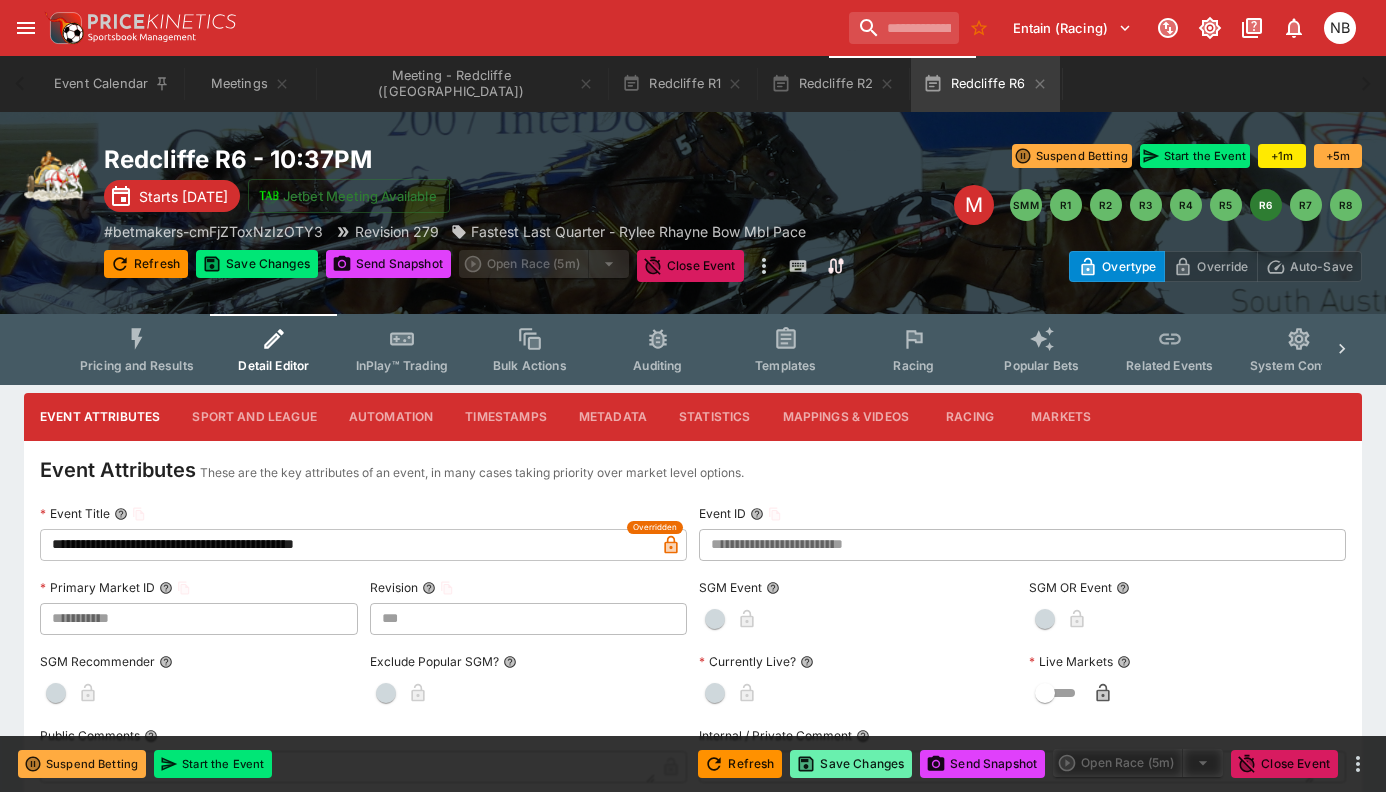 click on "Save Changes" at bounding box center (851, 764) 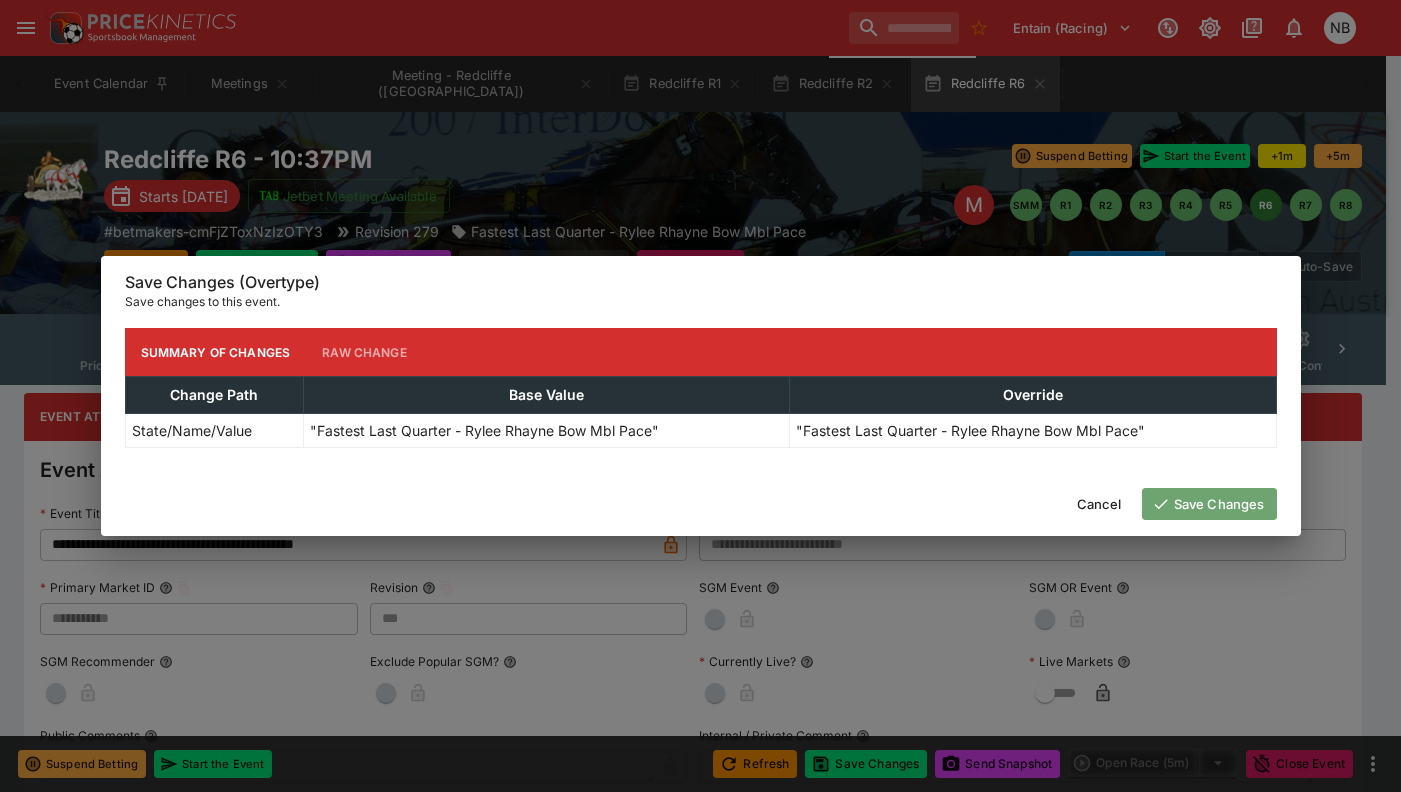 click on "Save Changes" at bounding box center (1209, 504) 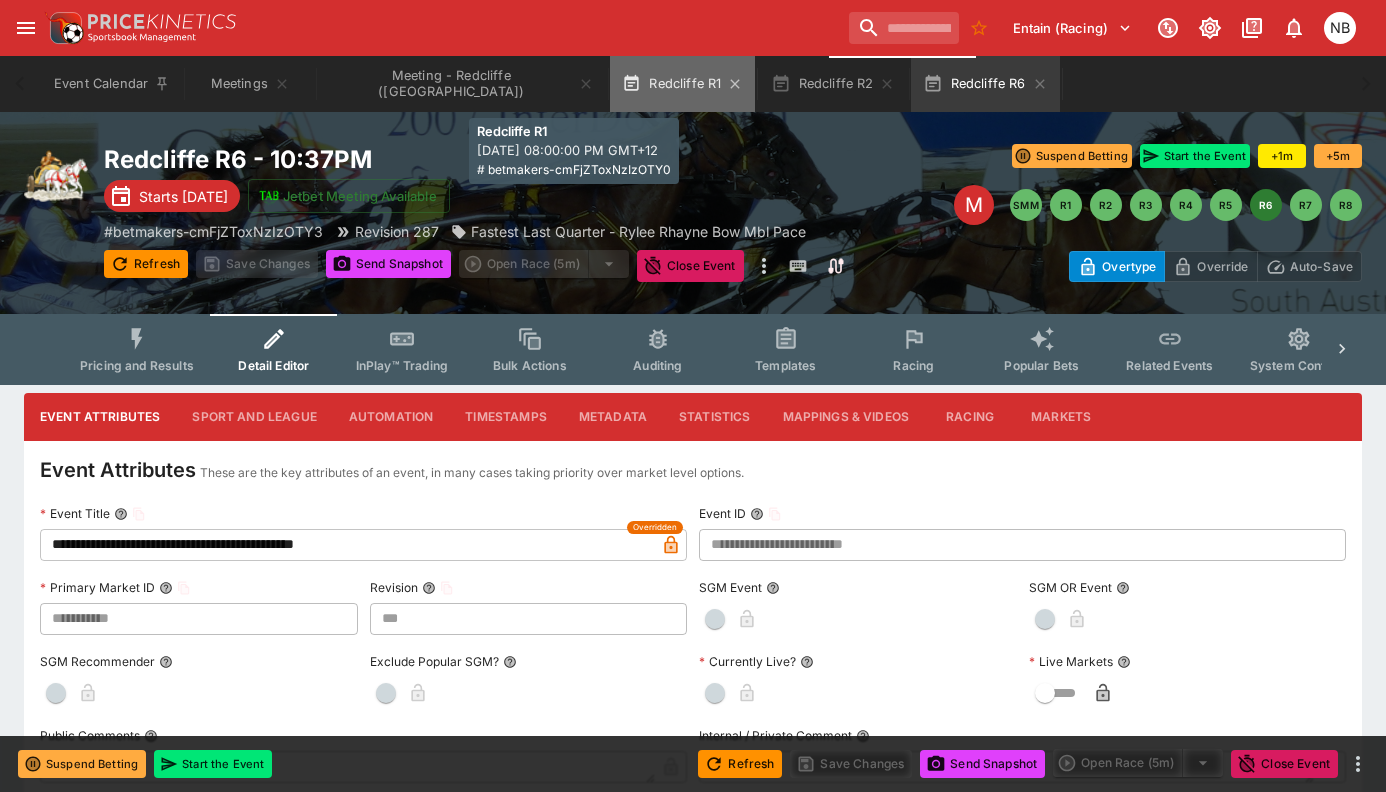 click on "Redcliffe R1" at bounding box center [682, 84] 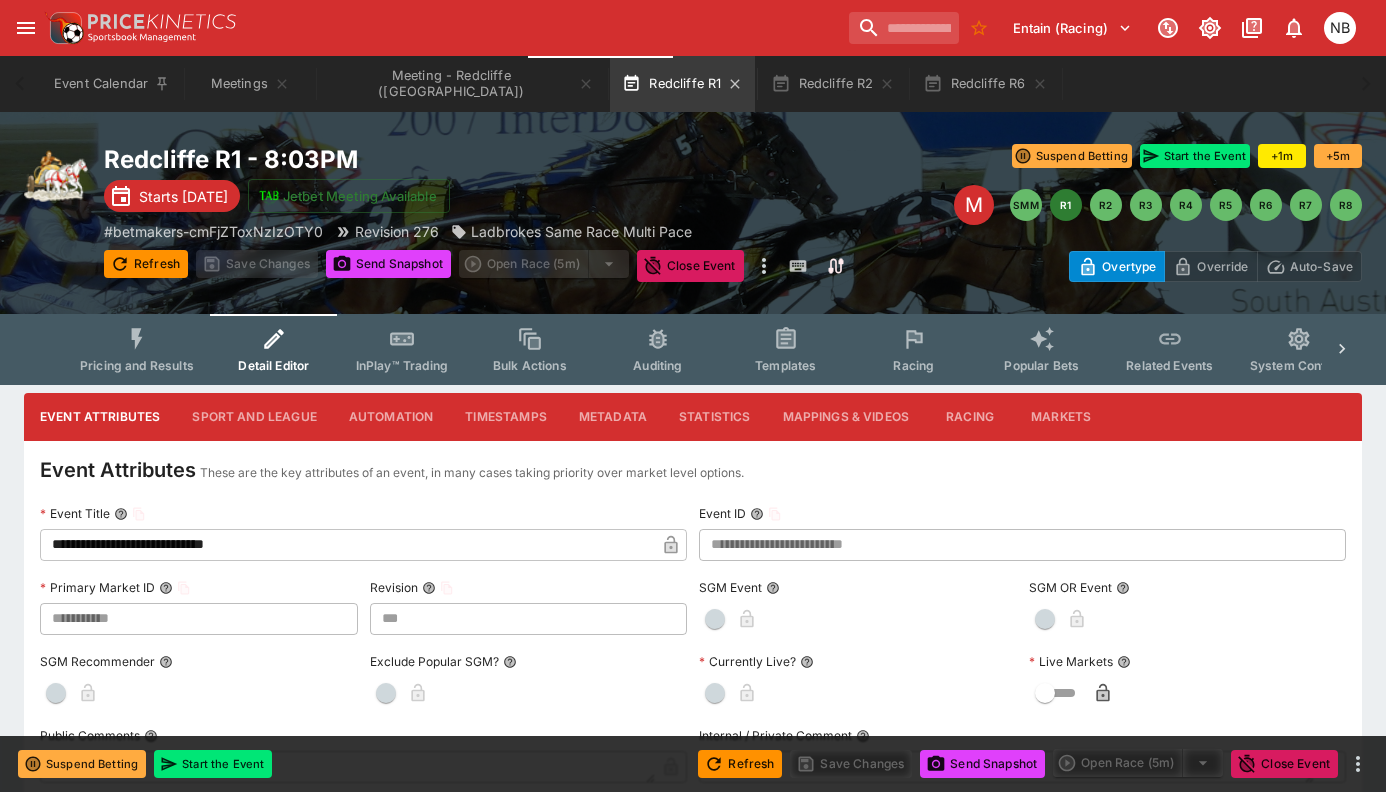 click on "Redcliffe R1" at bounding box center (682, 84) 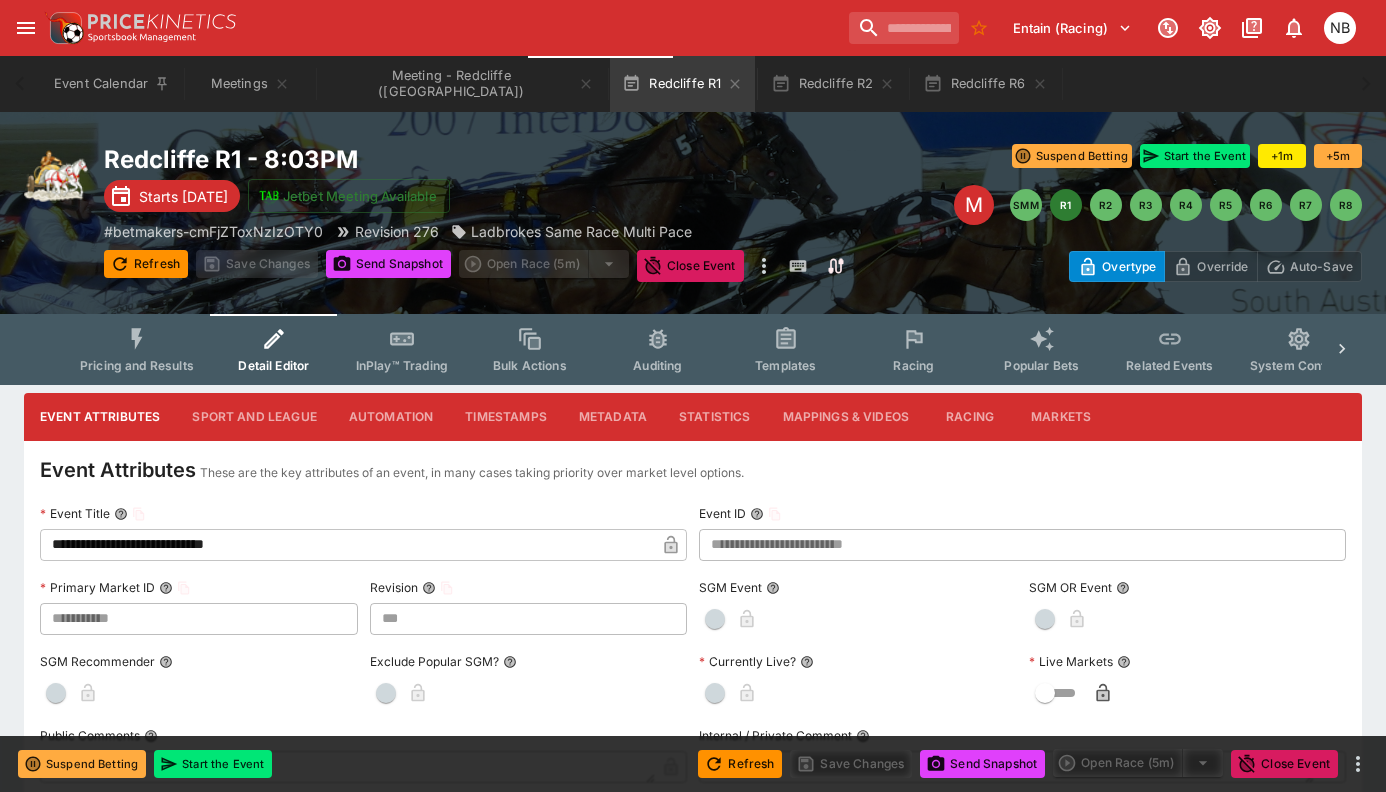 click on "**********" at bounding box center (347, 545) 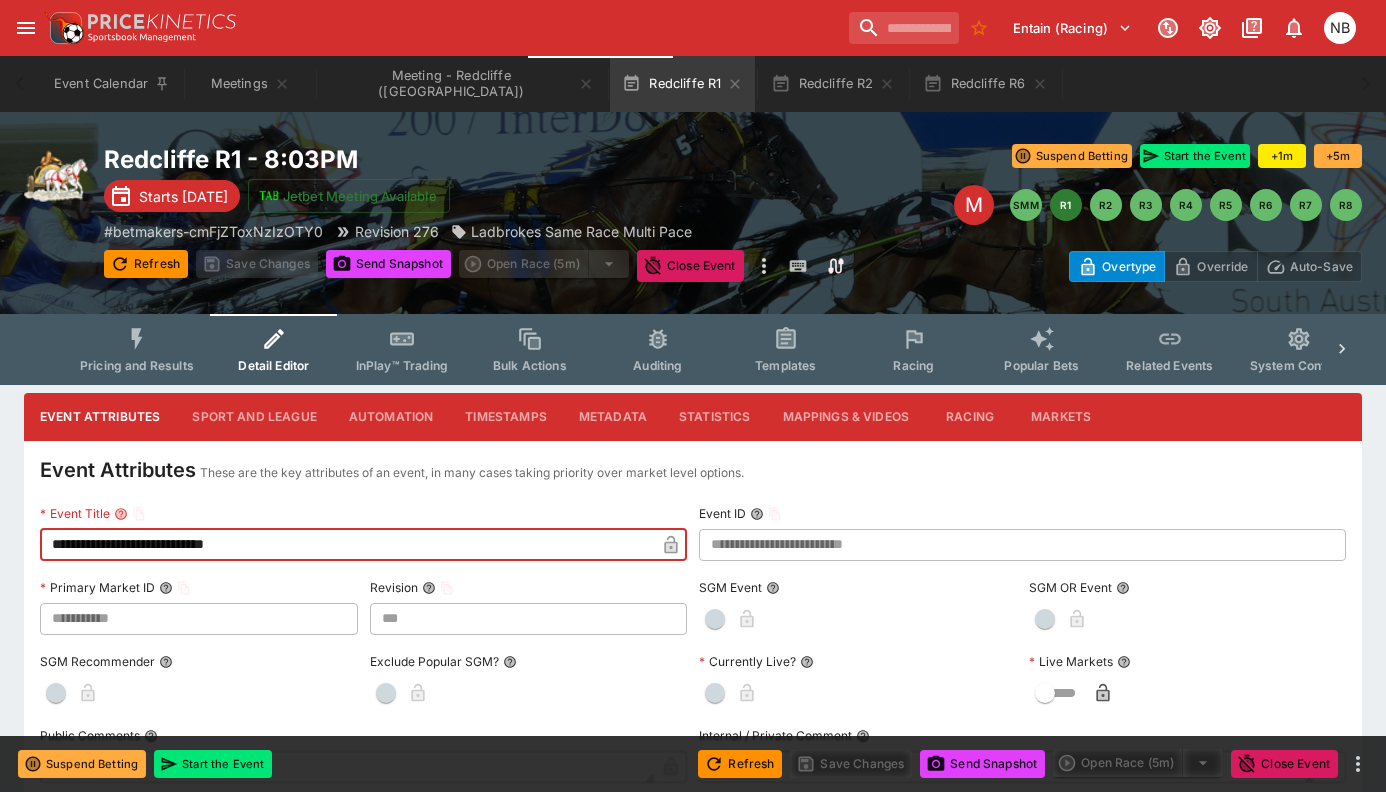 paste on "**********" 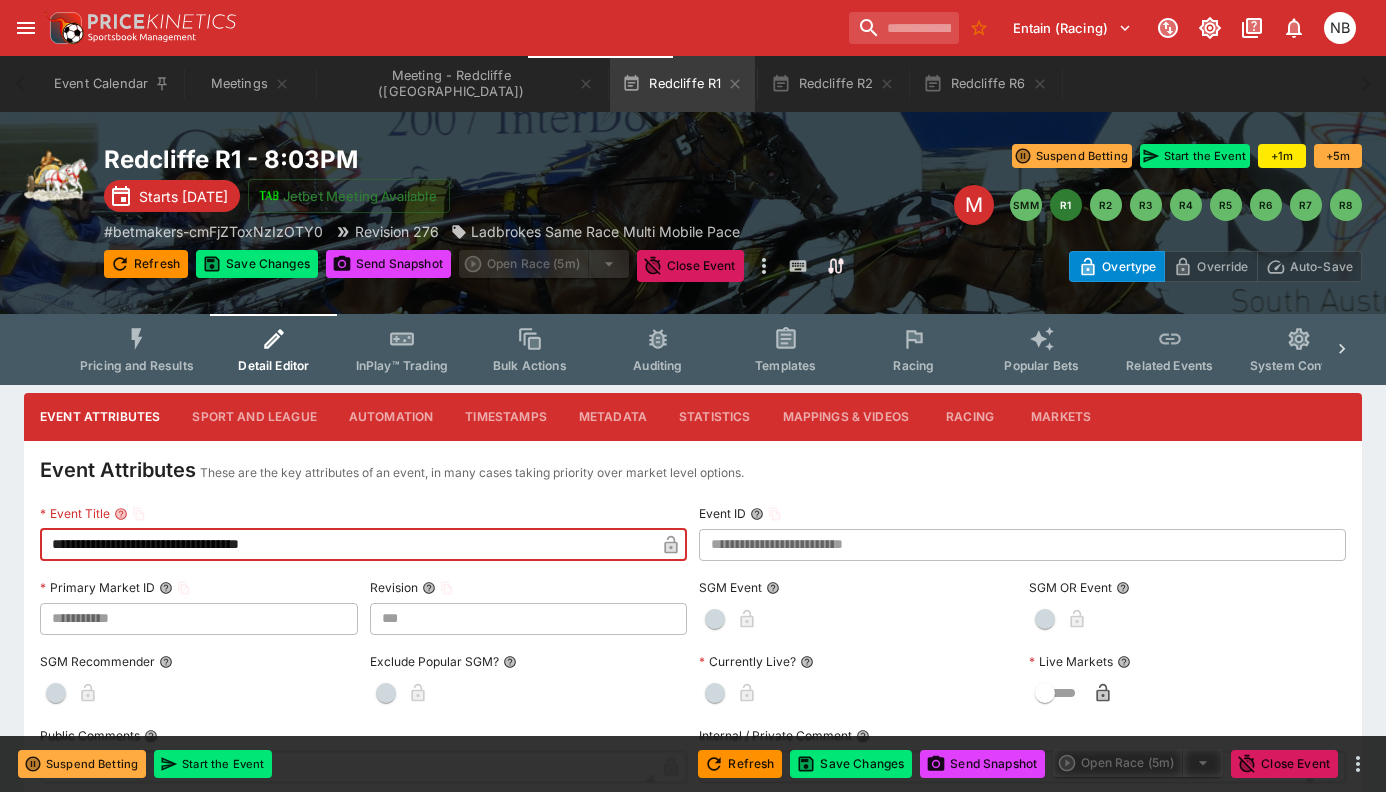 type on "**********" 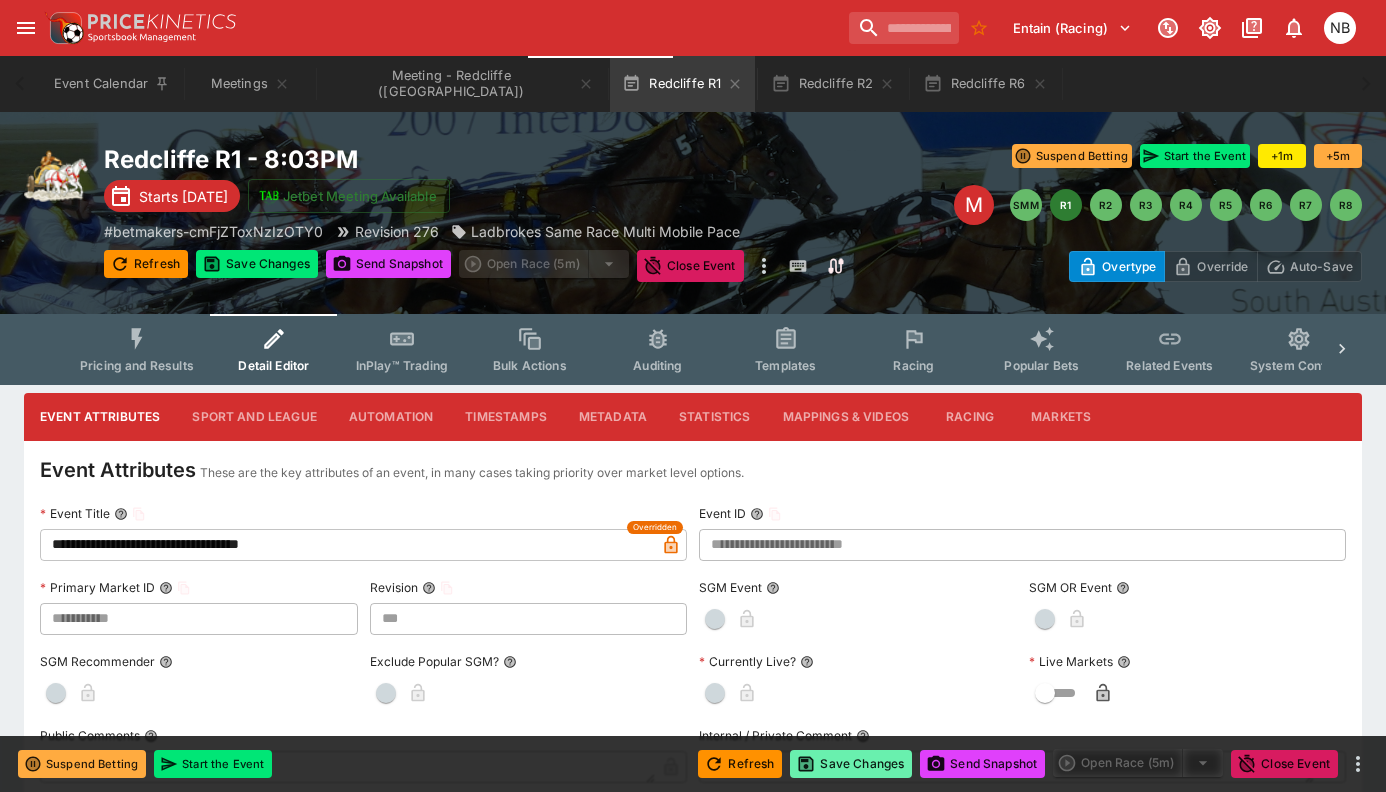 click on "Save Changes" at bounding box center (851, 764) 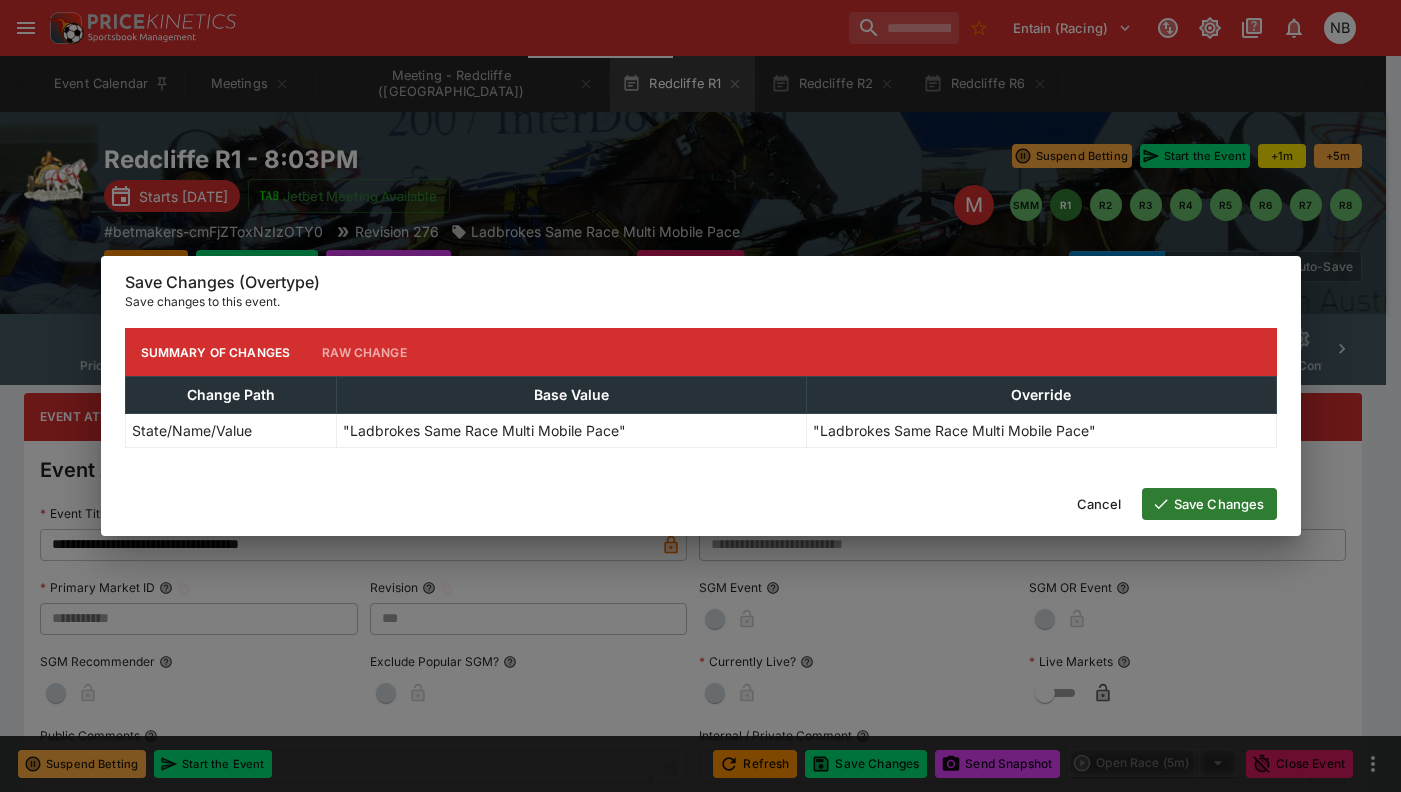 click on "Save Changes" at bounding box center (1209, 504) 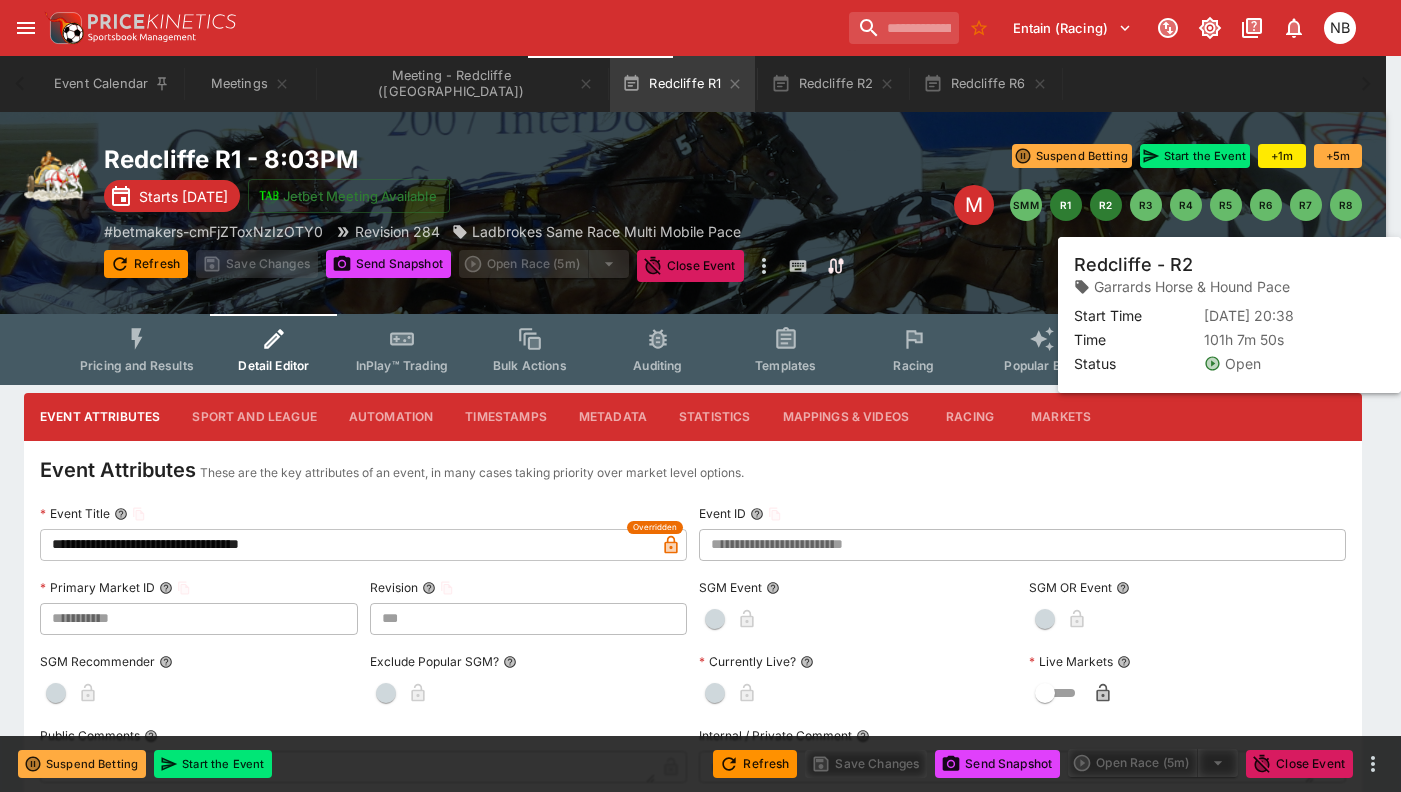 click on "R2" at bounding box center [1106, 205] 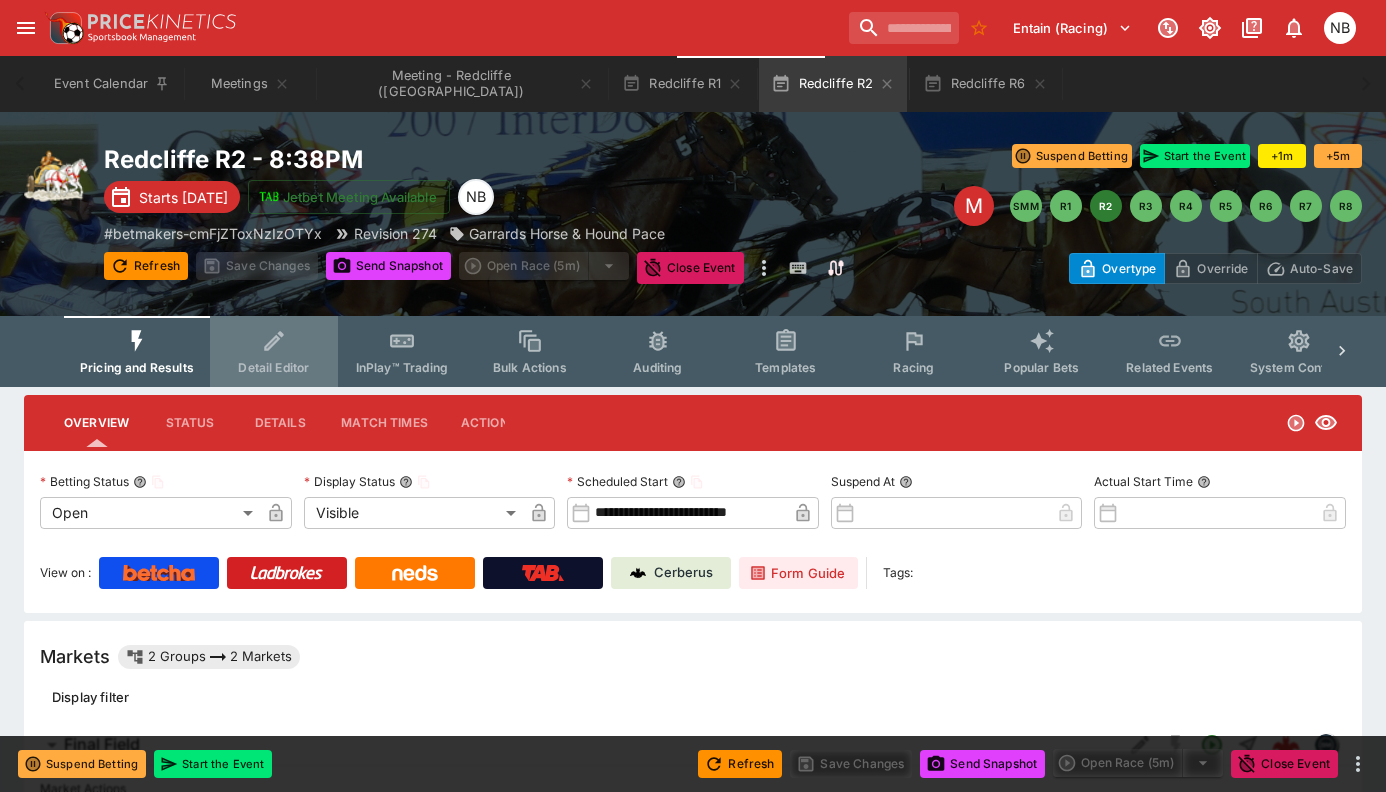 click on "Detail Editor" at bounding box center (274, 351) 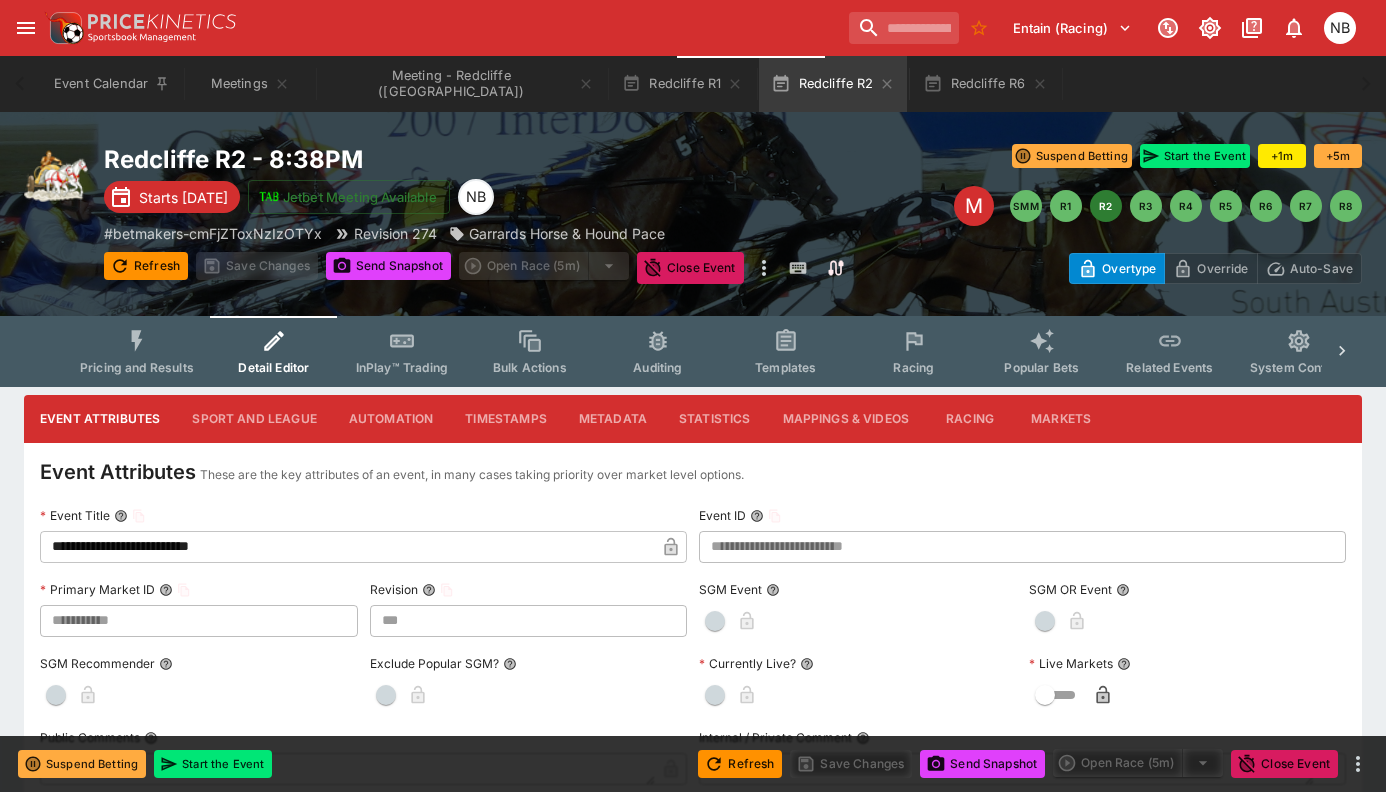 type on "***" 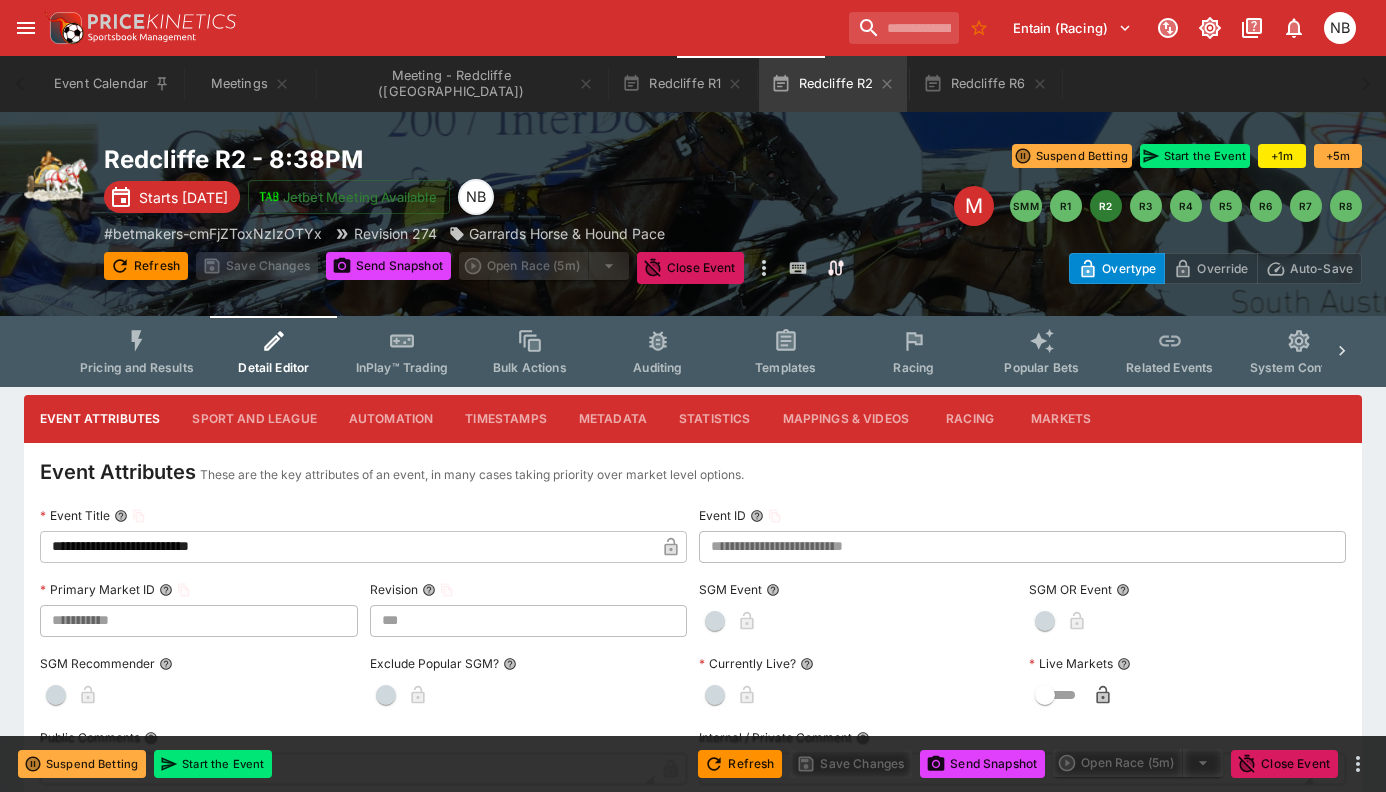 type on "**********" 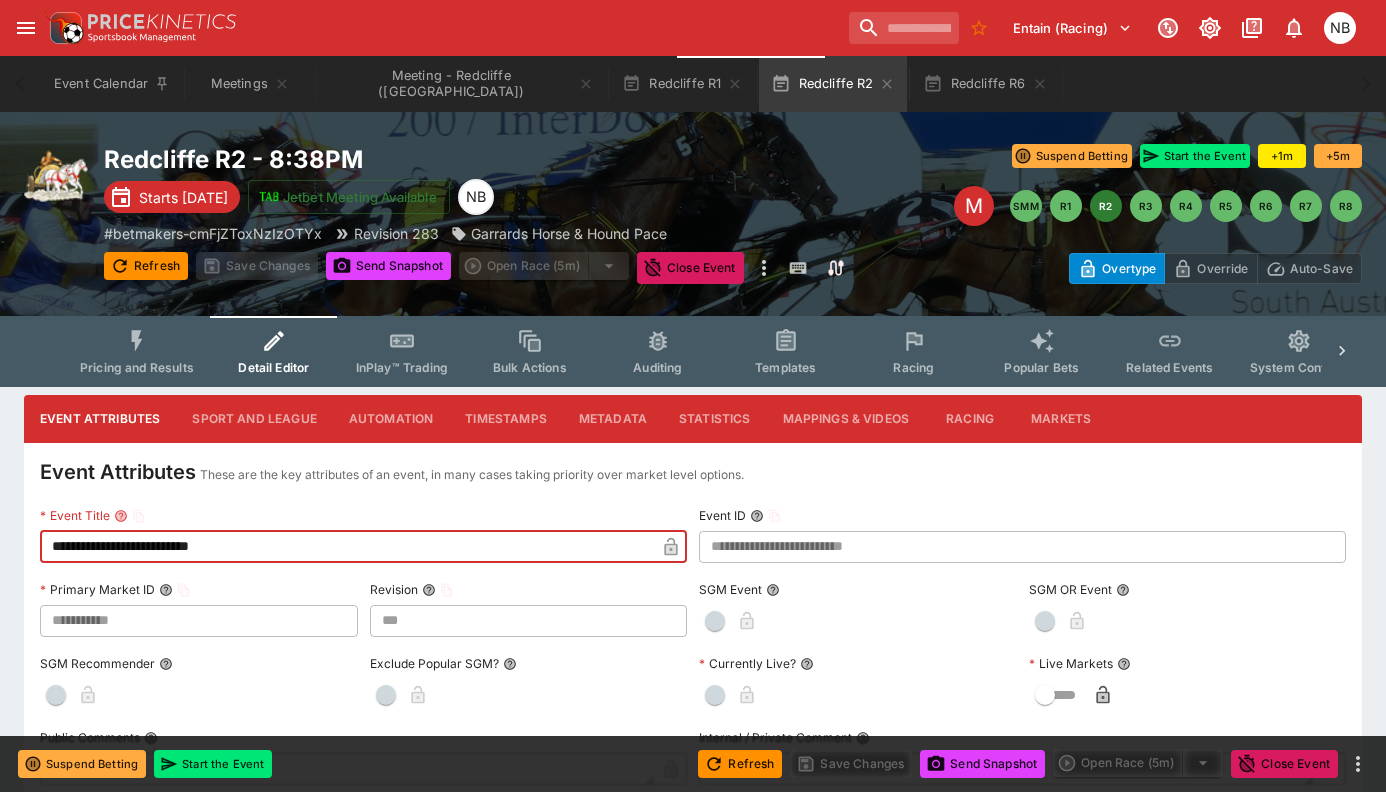 click on "**********" at bounding box center [347, 547] 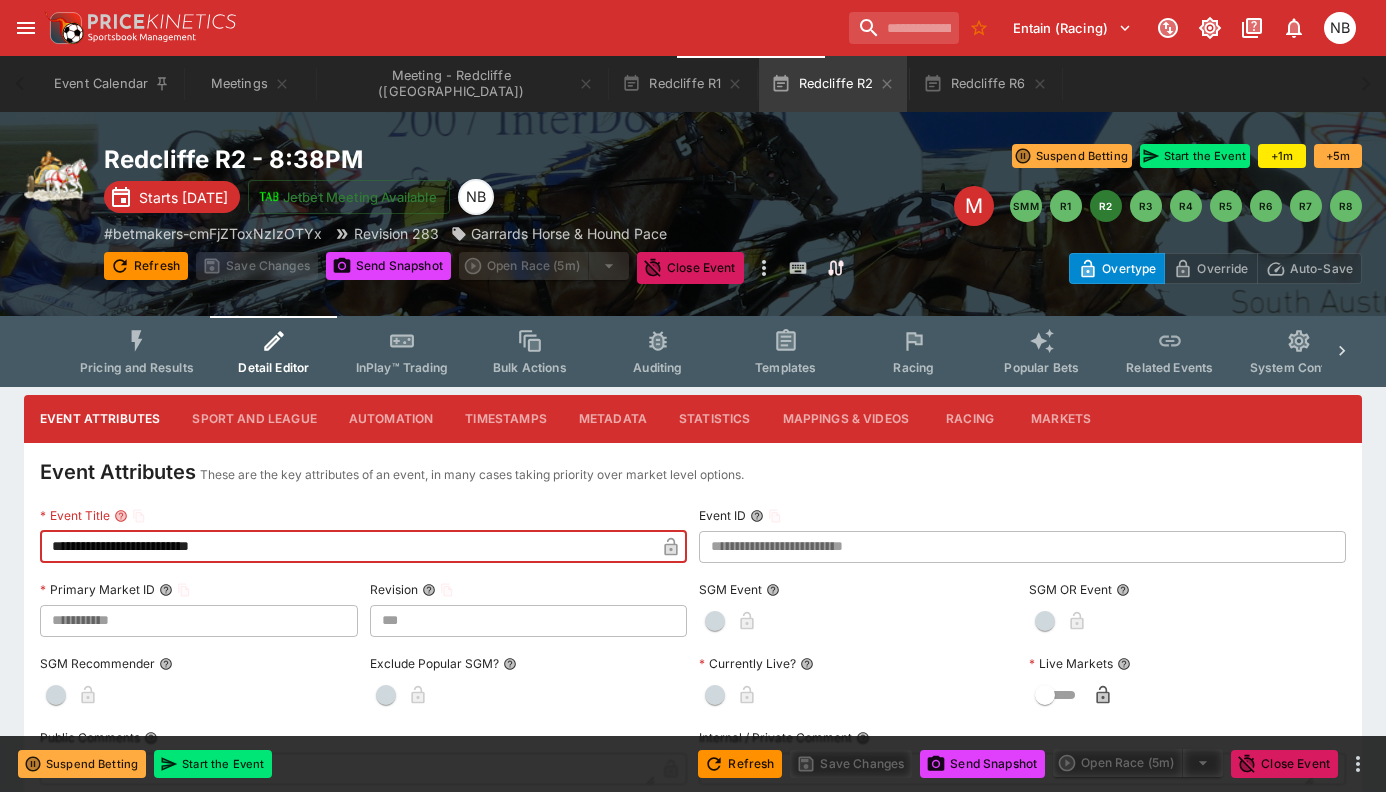 paste on "*******" 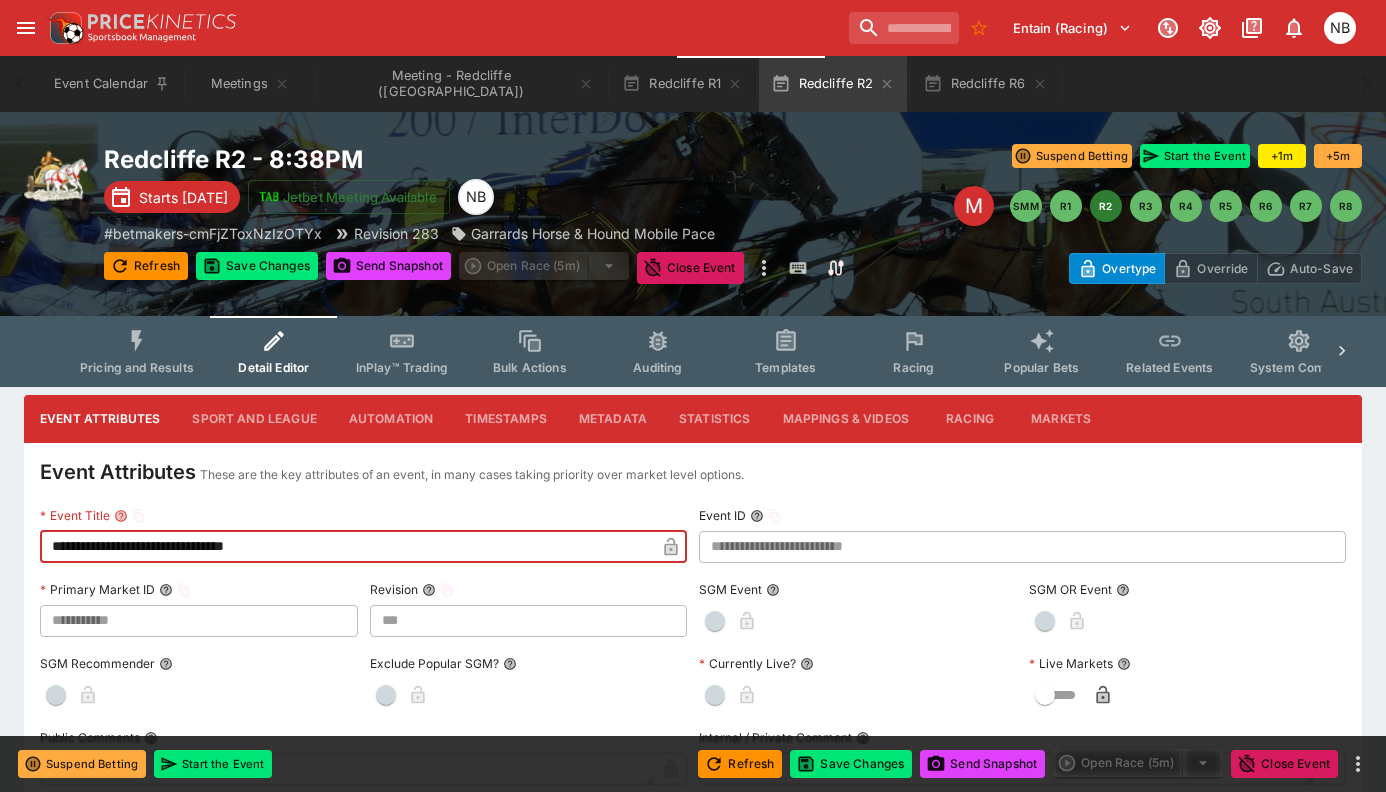 type on "**********" 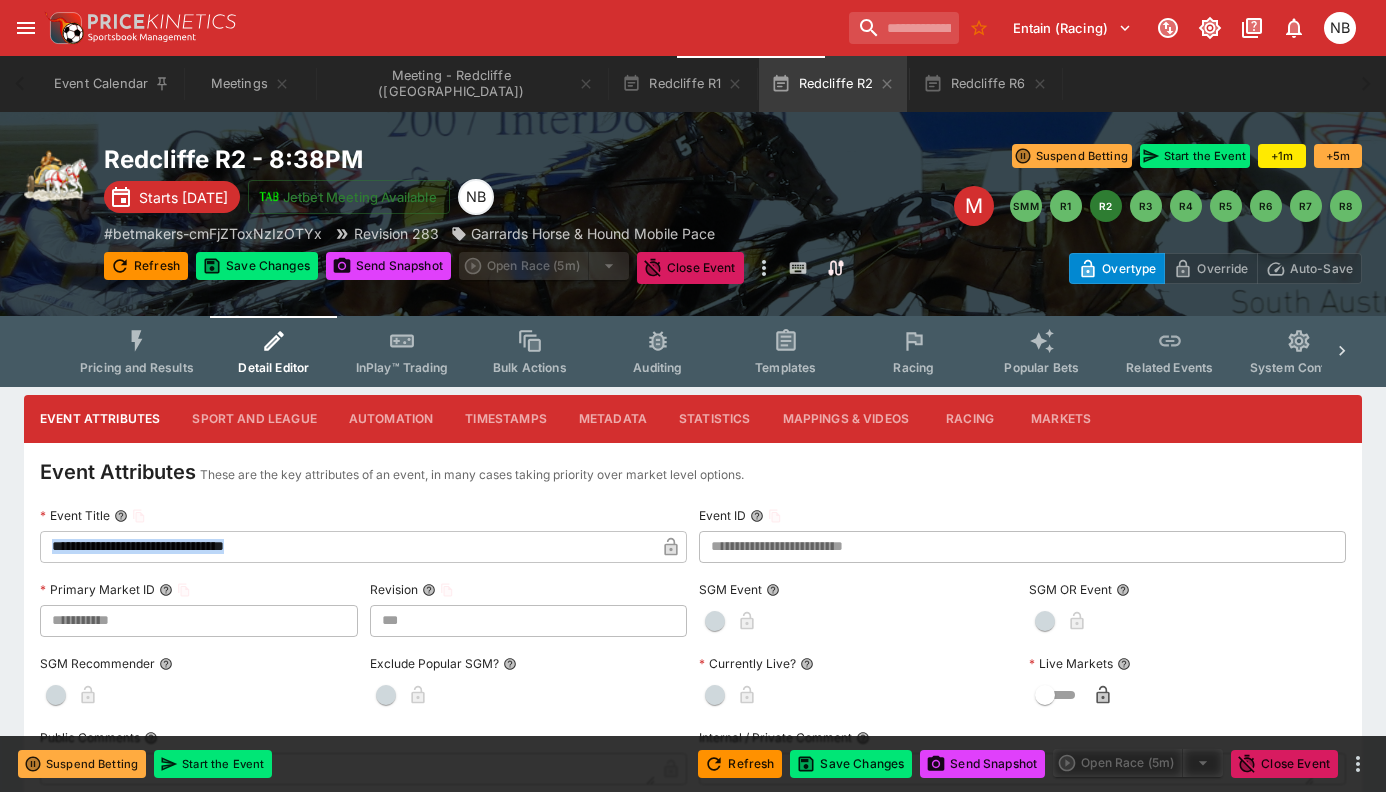 click on "**********" at bounding box center [363, 532] 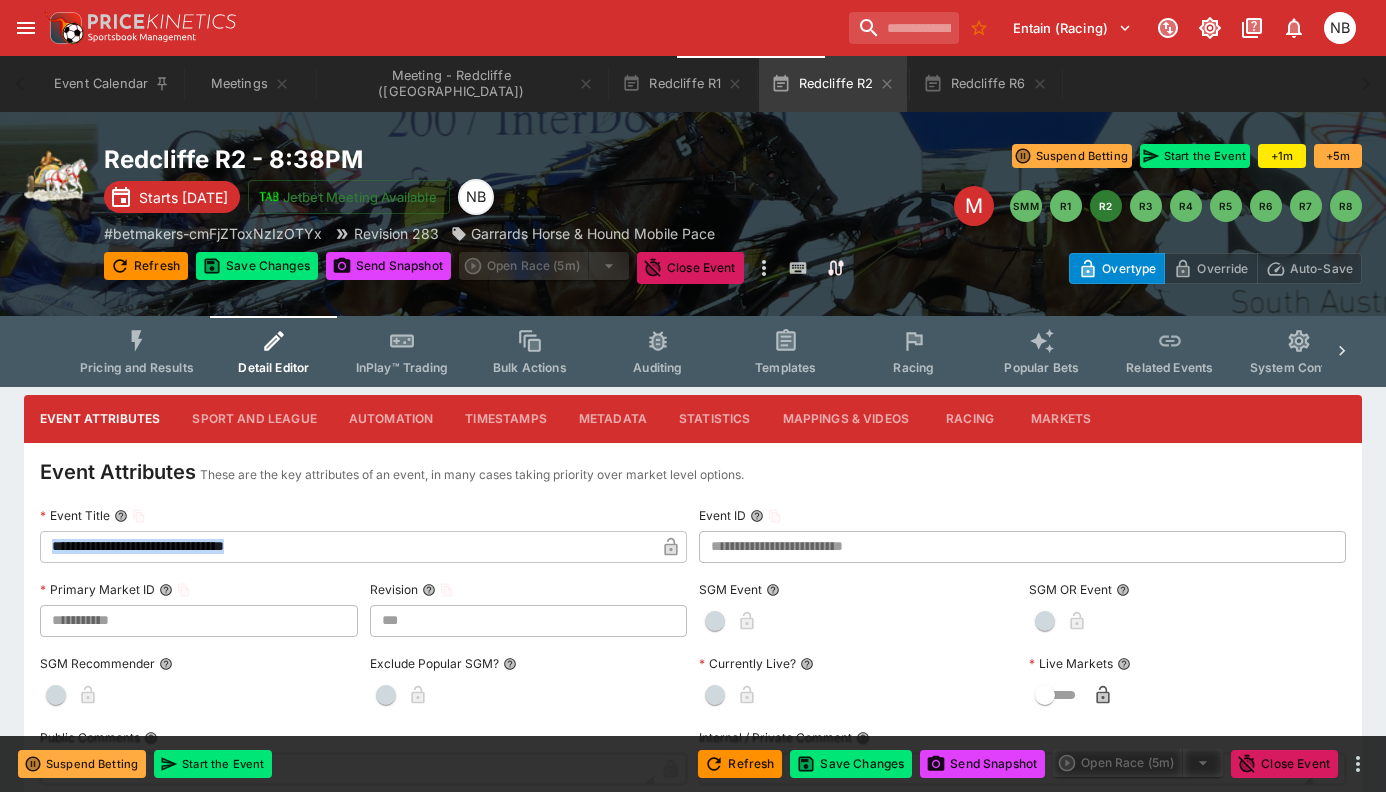 type on "***" 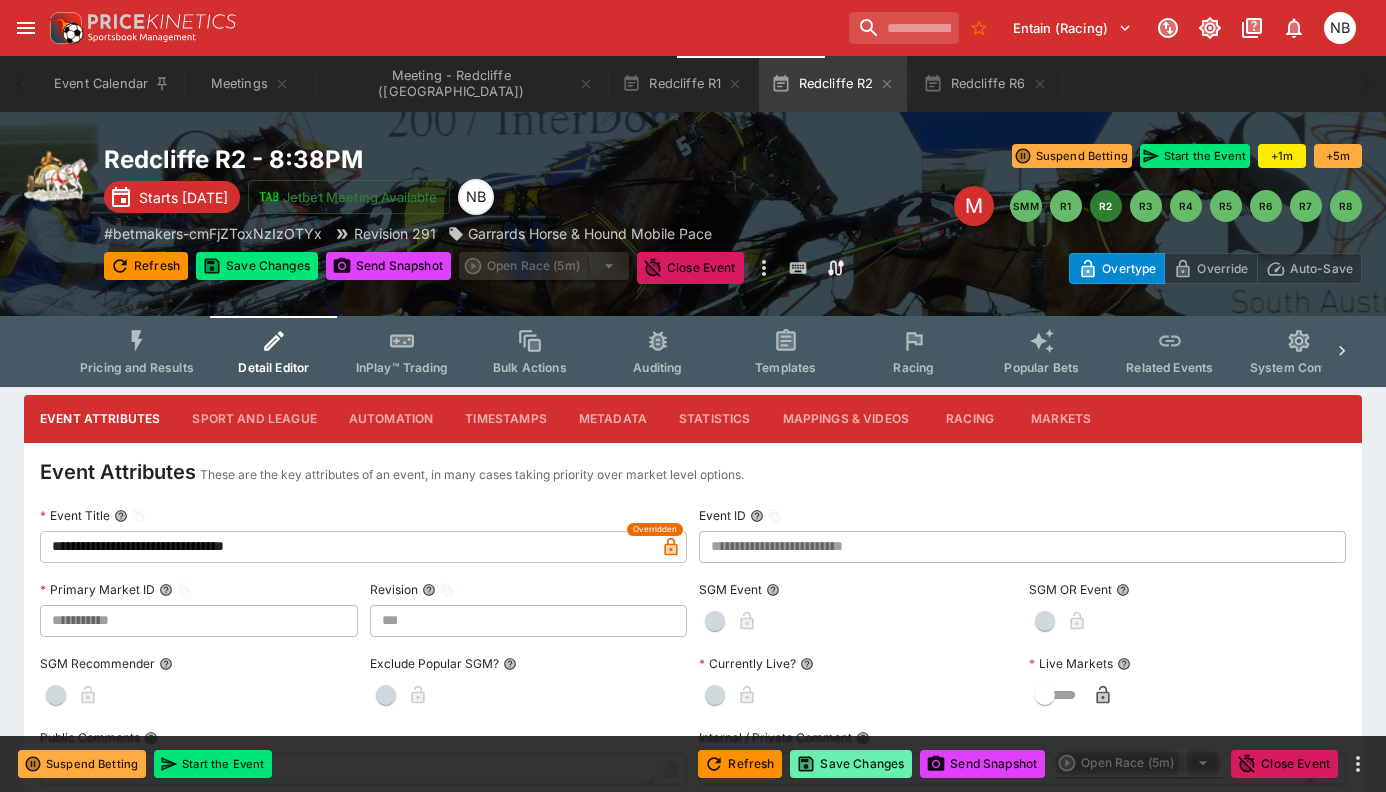 click on "Save Changes" at bounding box center (851, 764) 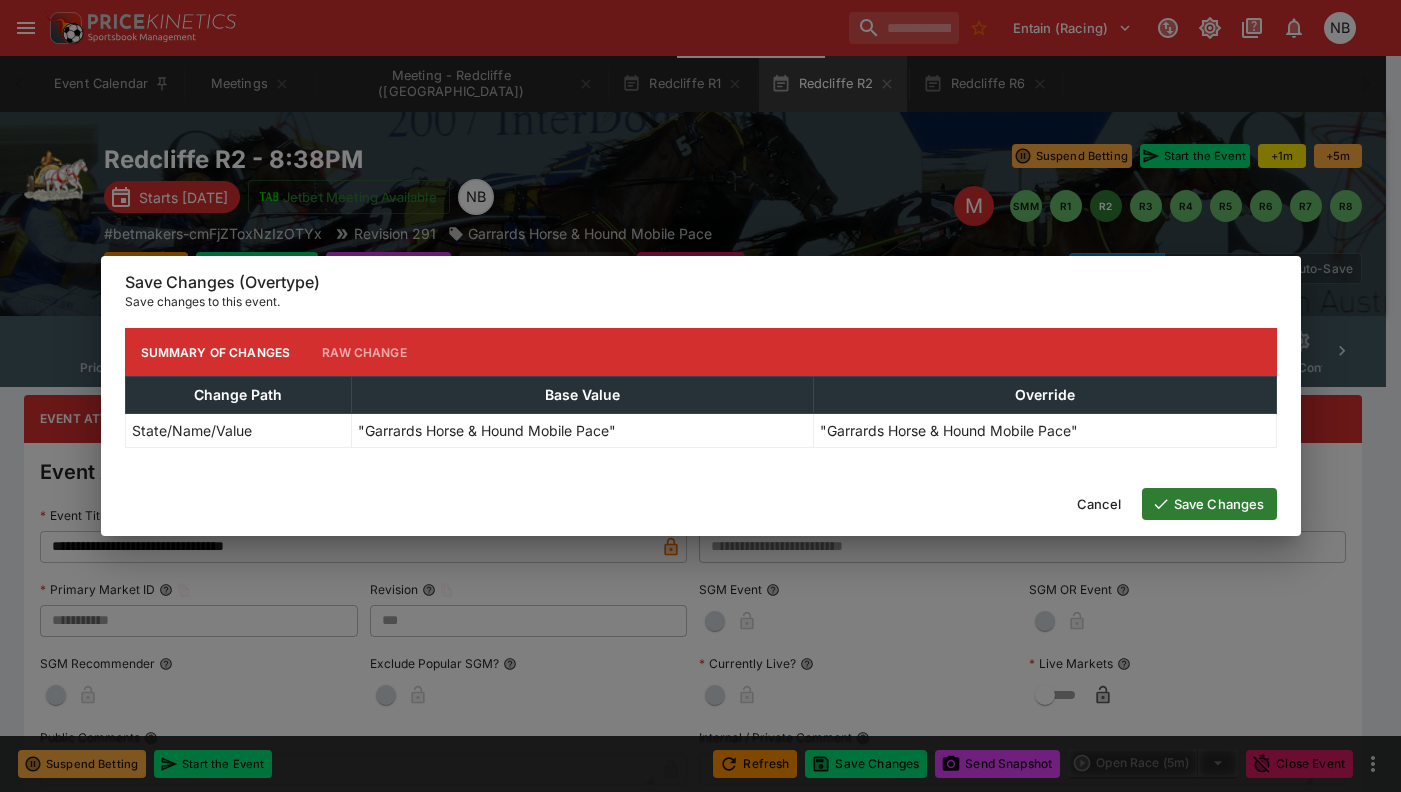 click on "Save Changes" at bounding box center (1209, 504) 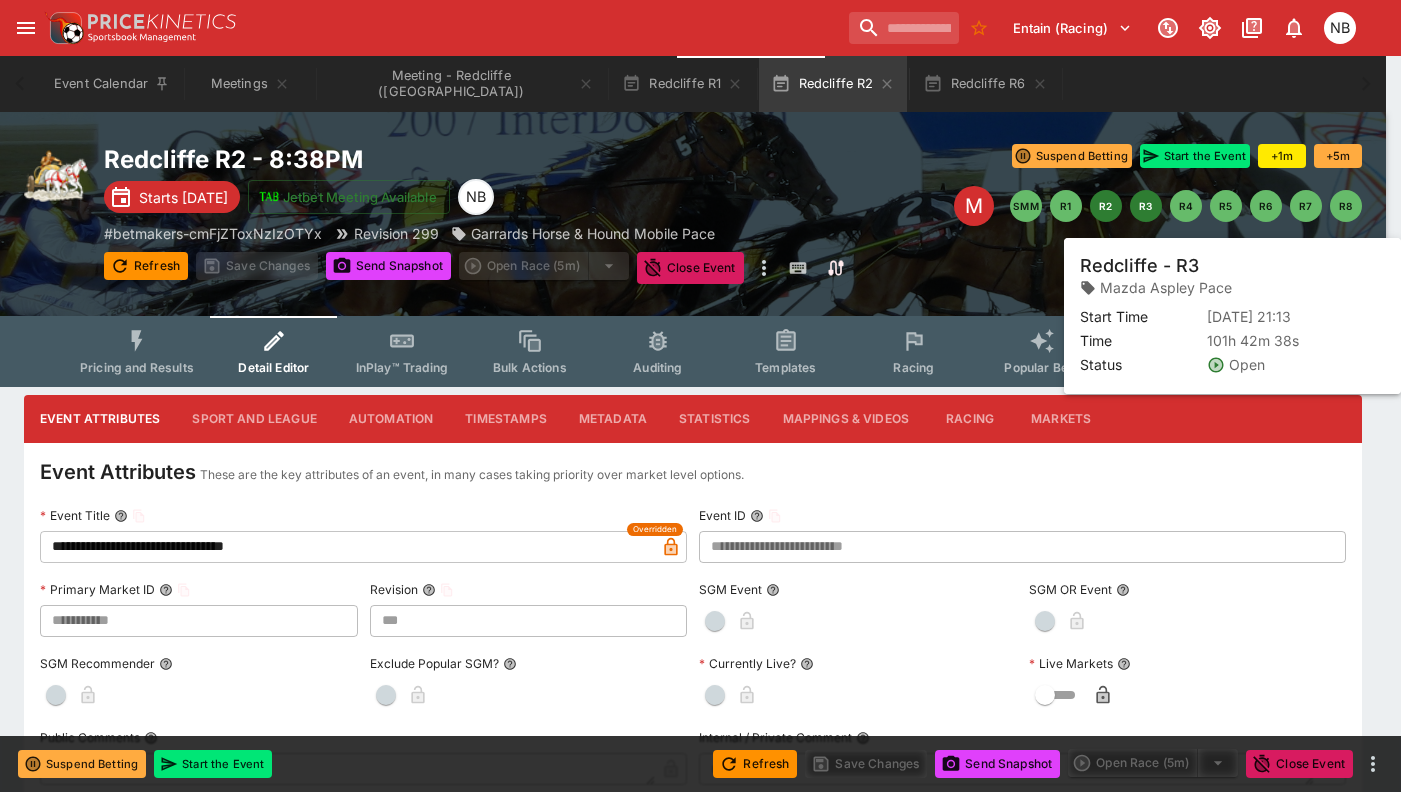 click on "R3" at bounding box center [1146, 206] 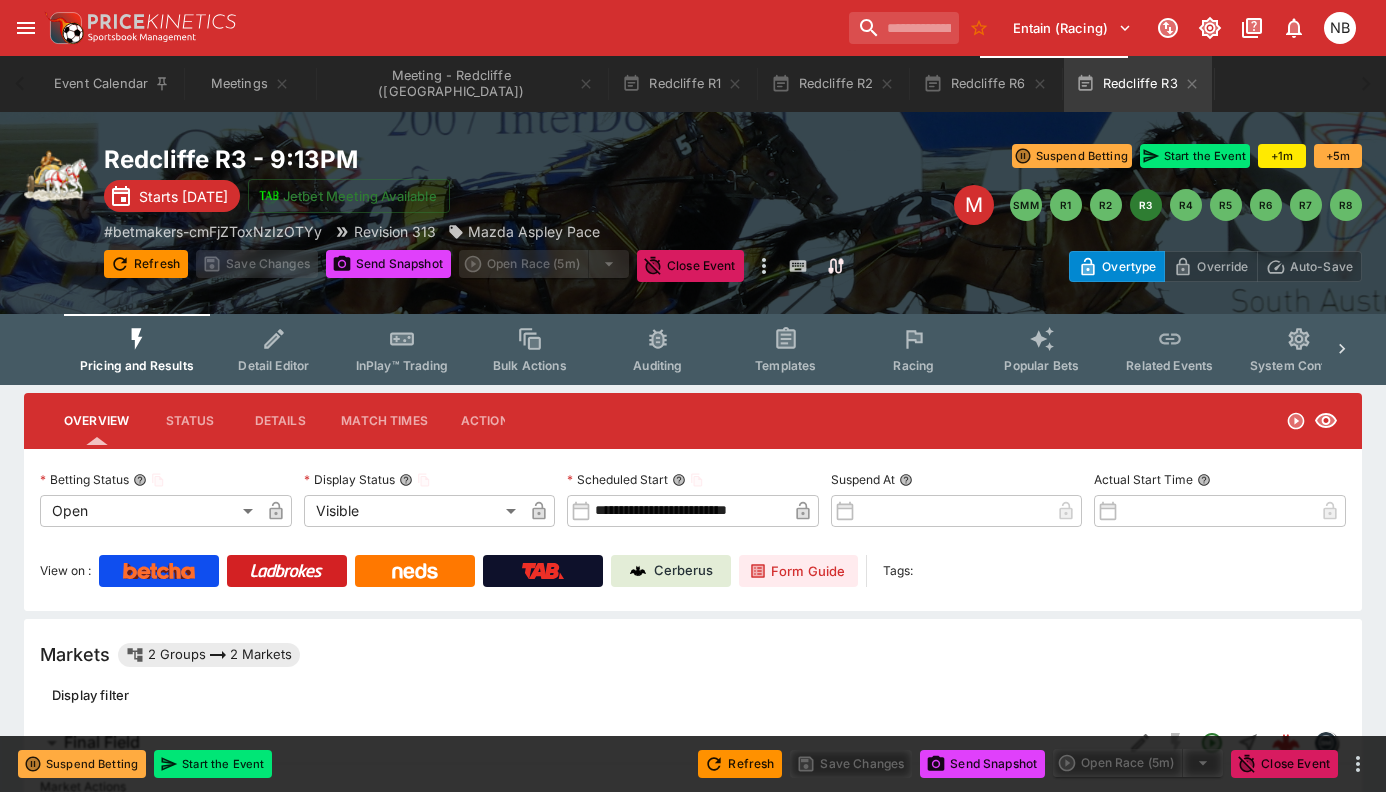 click 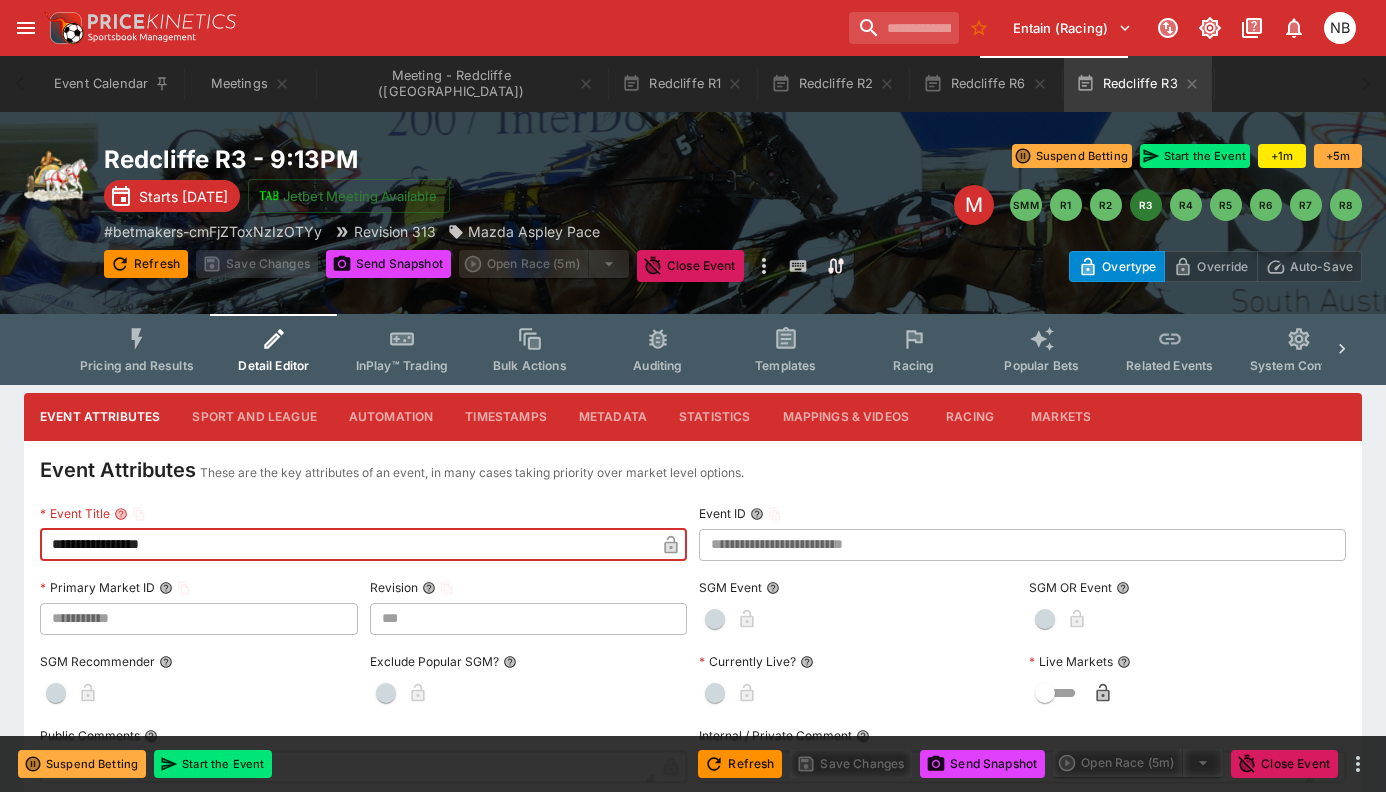 click on "**********" at bounding box center [347, 545] 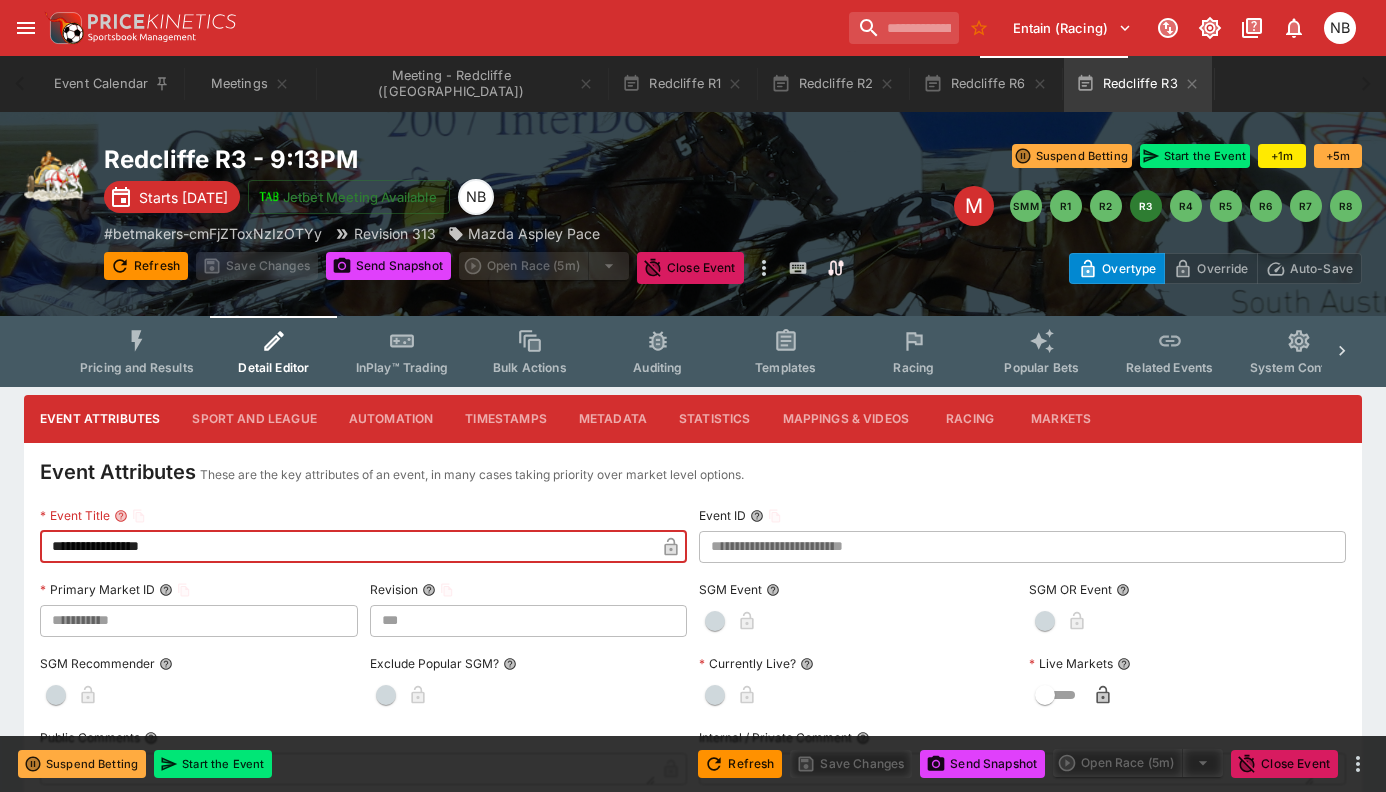 paste on "*******" 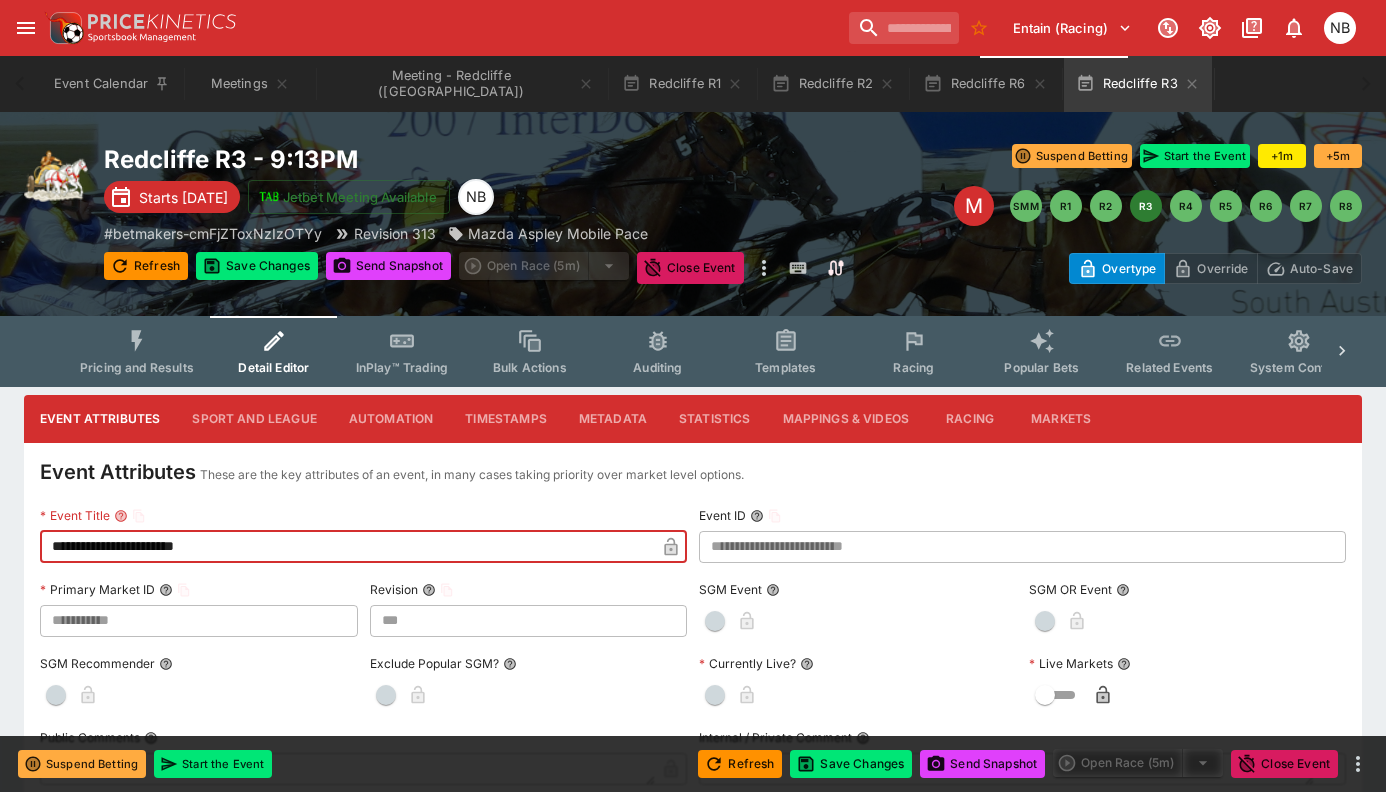 type on "**********" 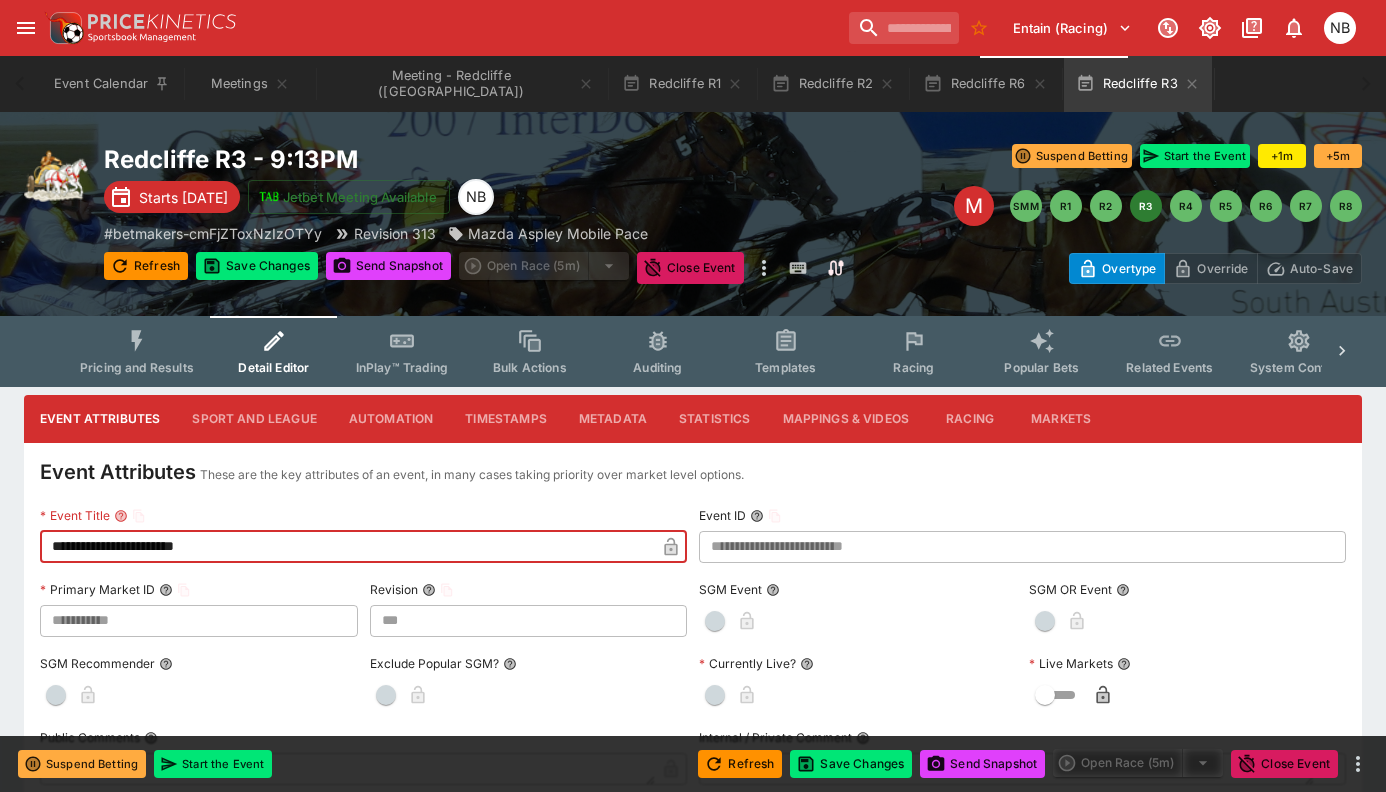 click 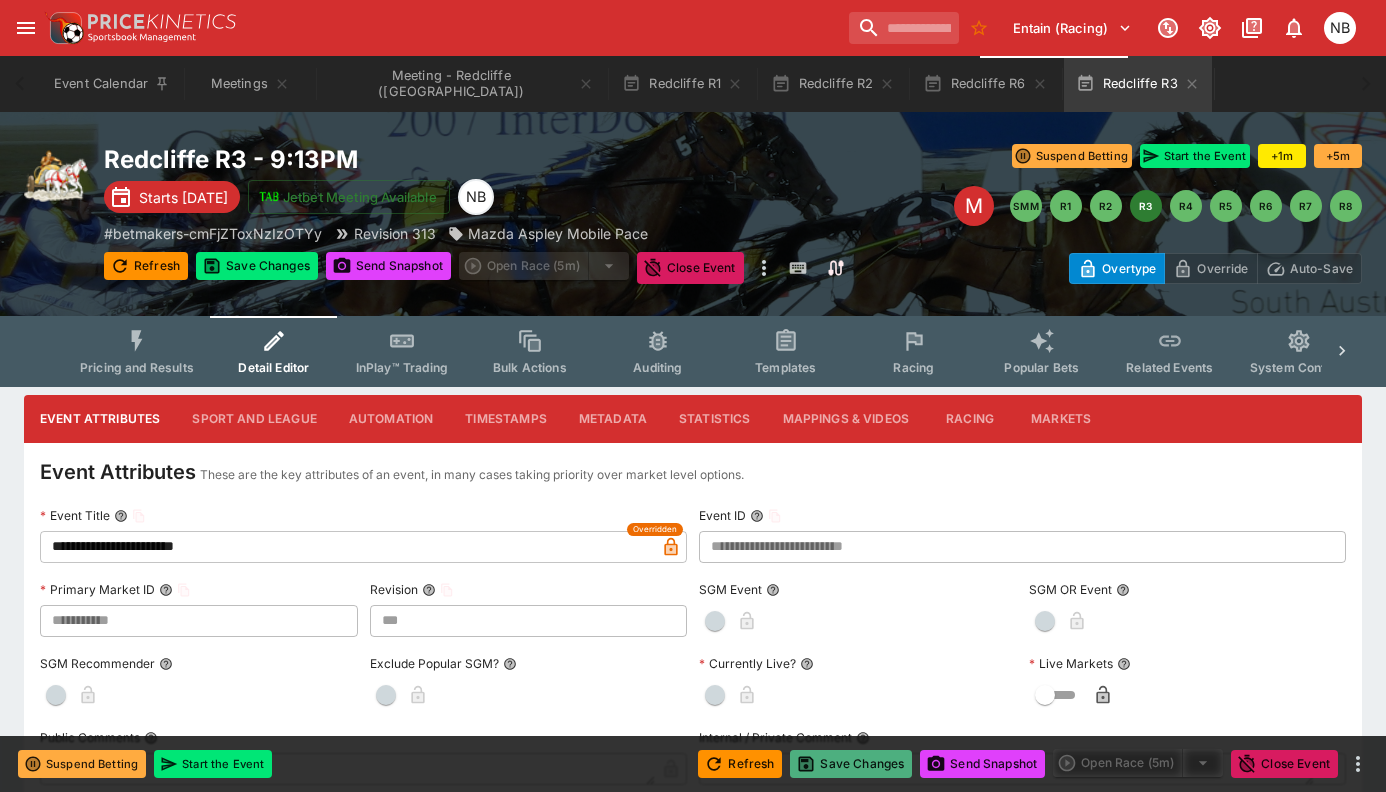 click on "Save Changes" at bounding box center (851, 764) 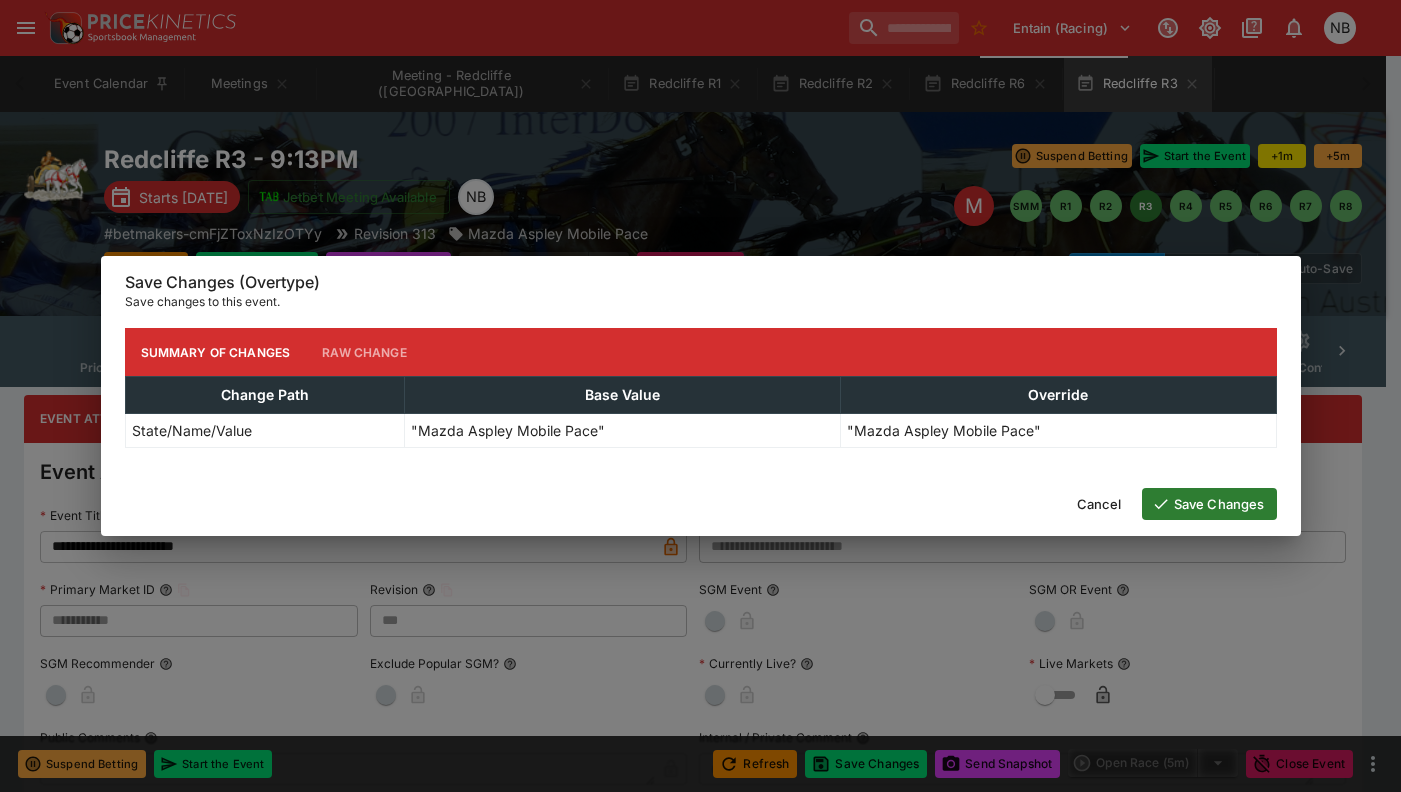 click on "Save Changes" at bounding box center [1209, 504] 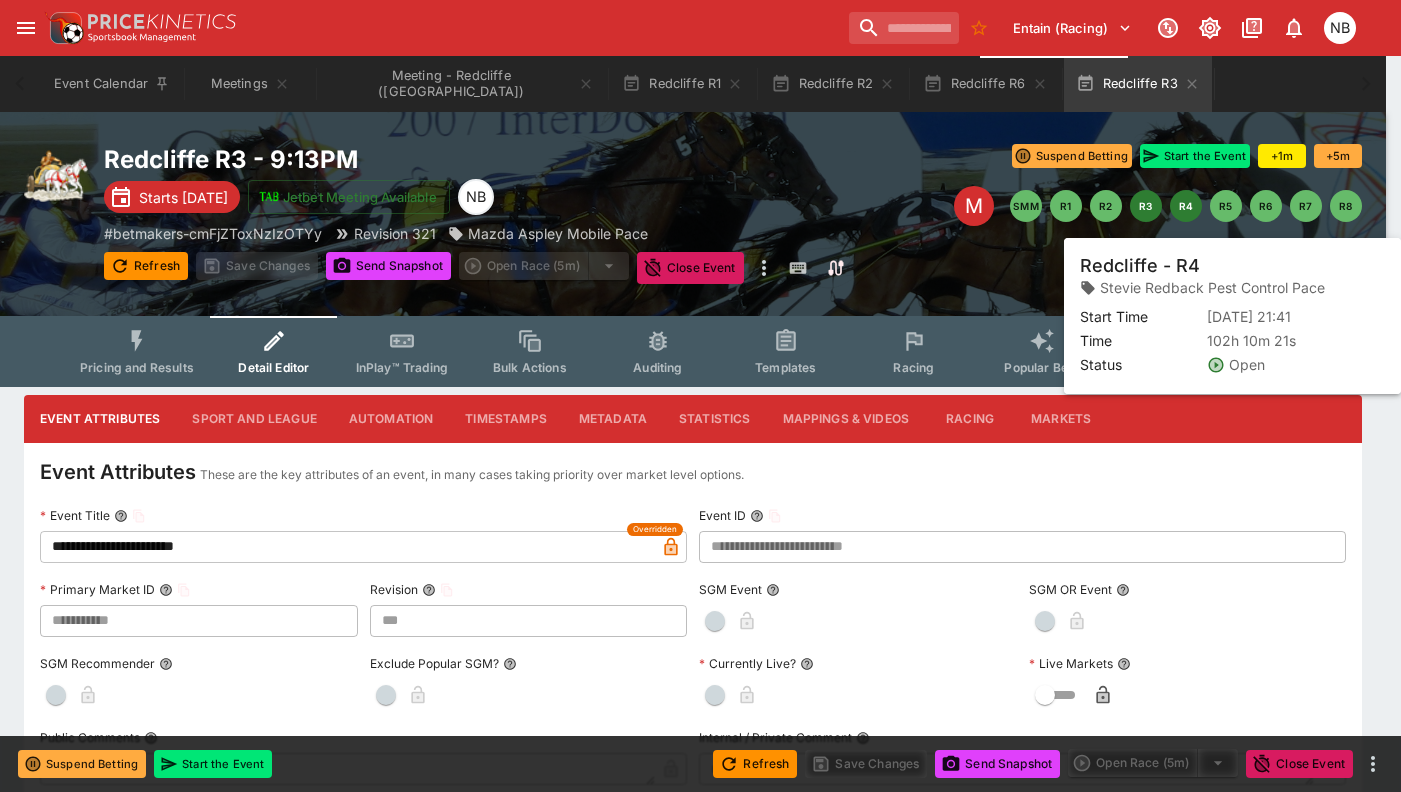 click on "R4" at bounding box center (1186, 206) 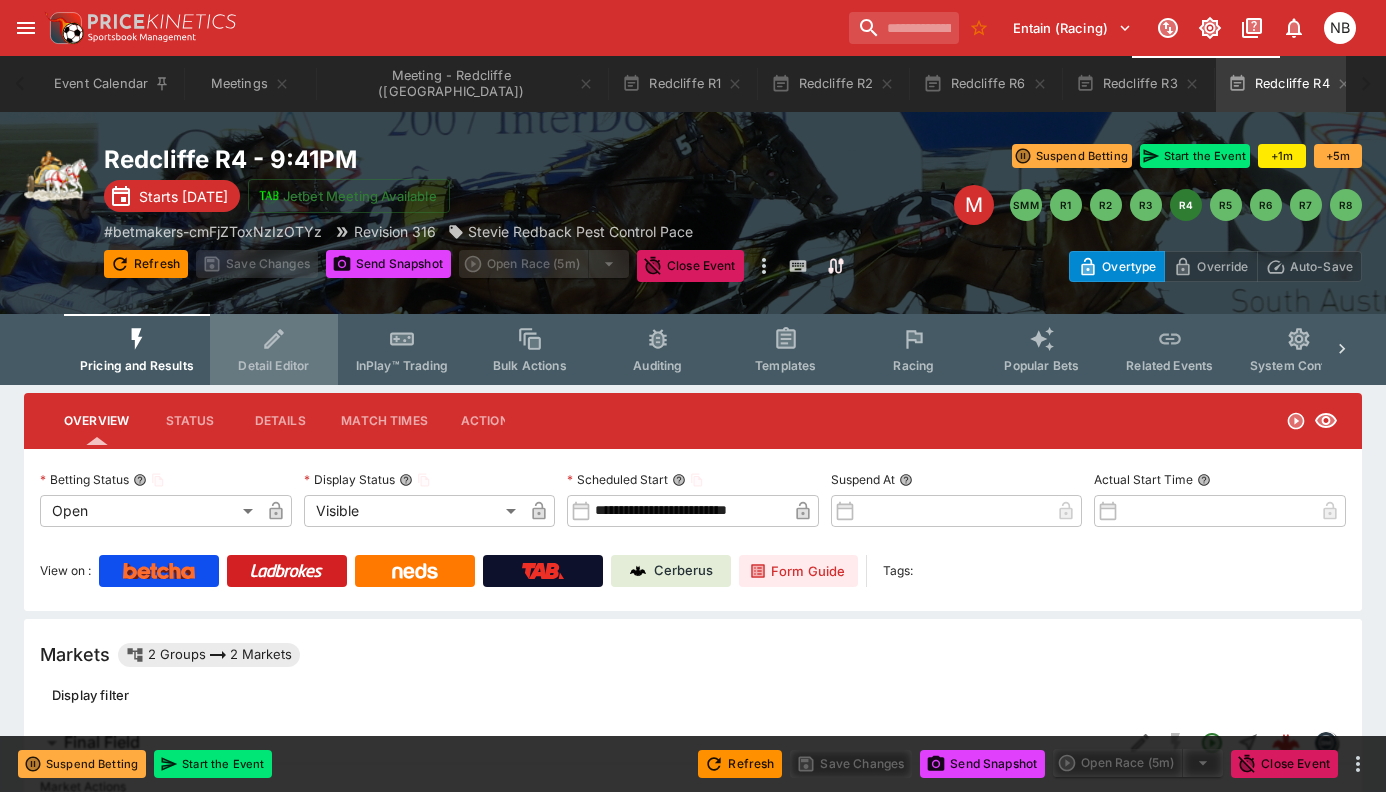 click on "Detail Editor" at bounding box center (274, 349) 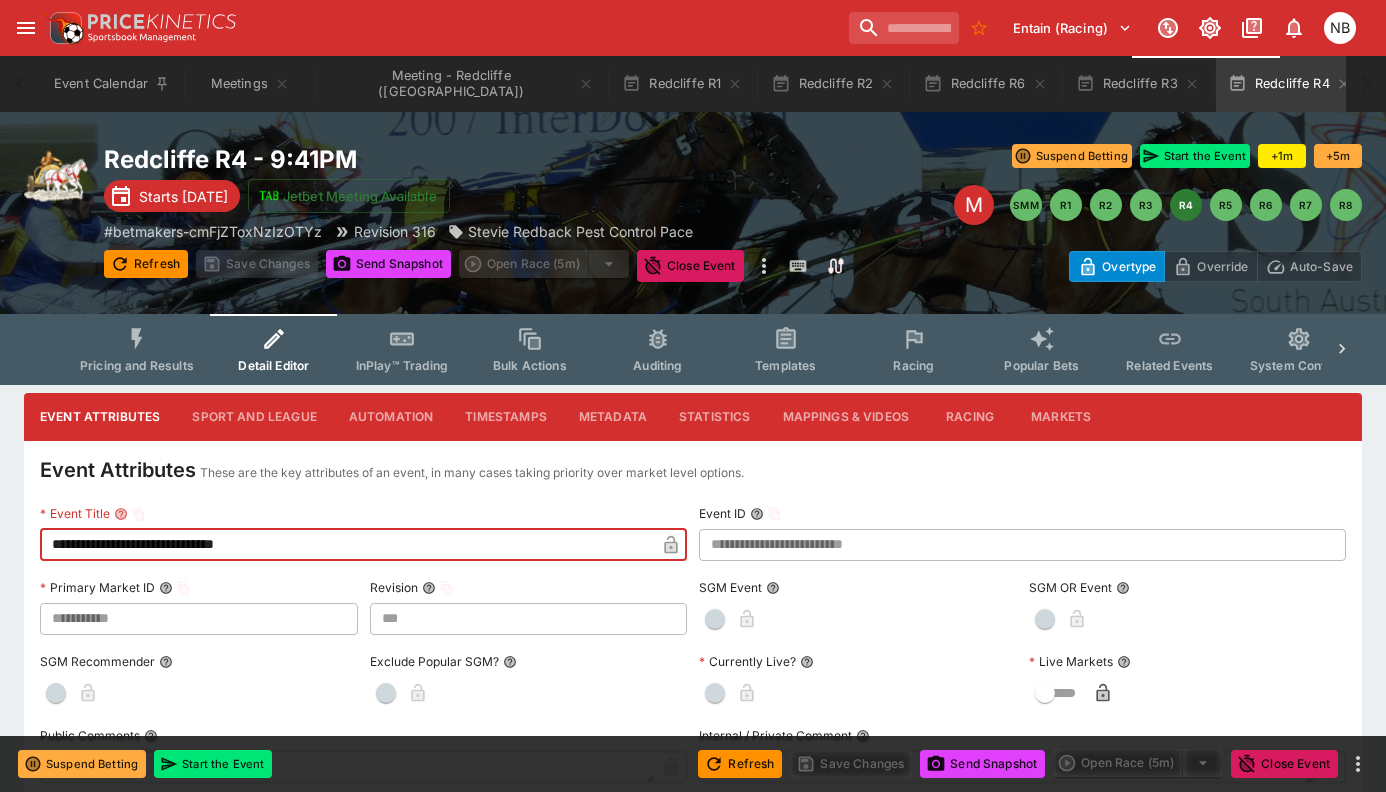 click on "**********" at bounding box center (347, 545) 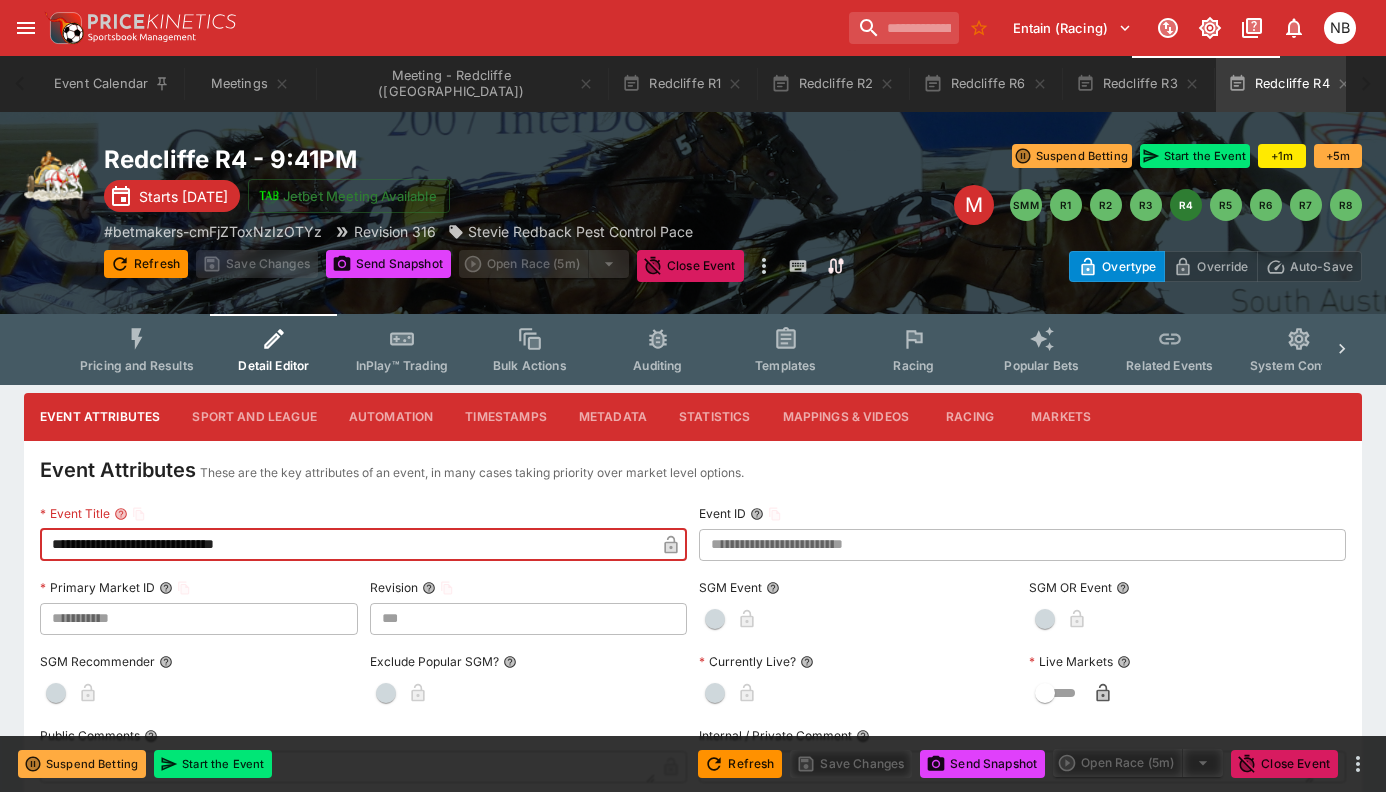 paste on "*******" 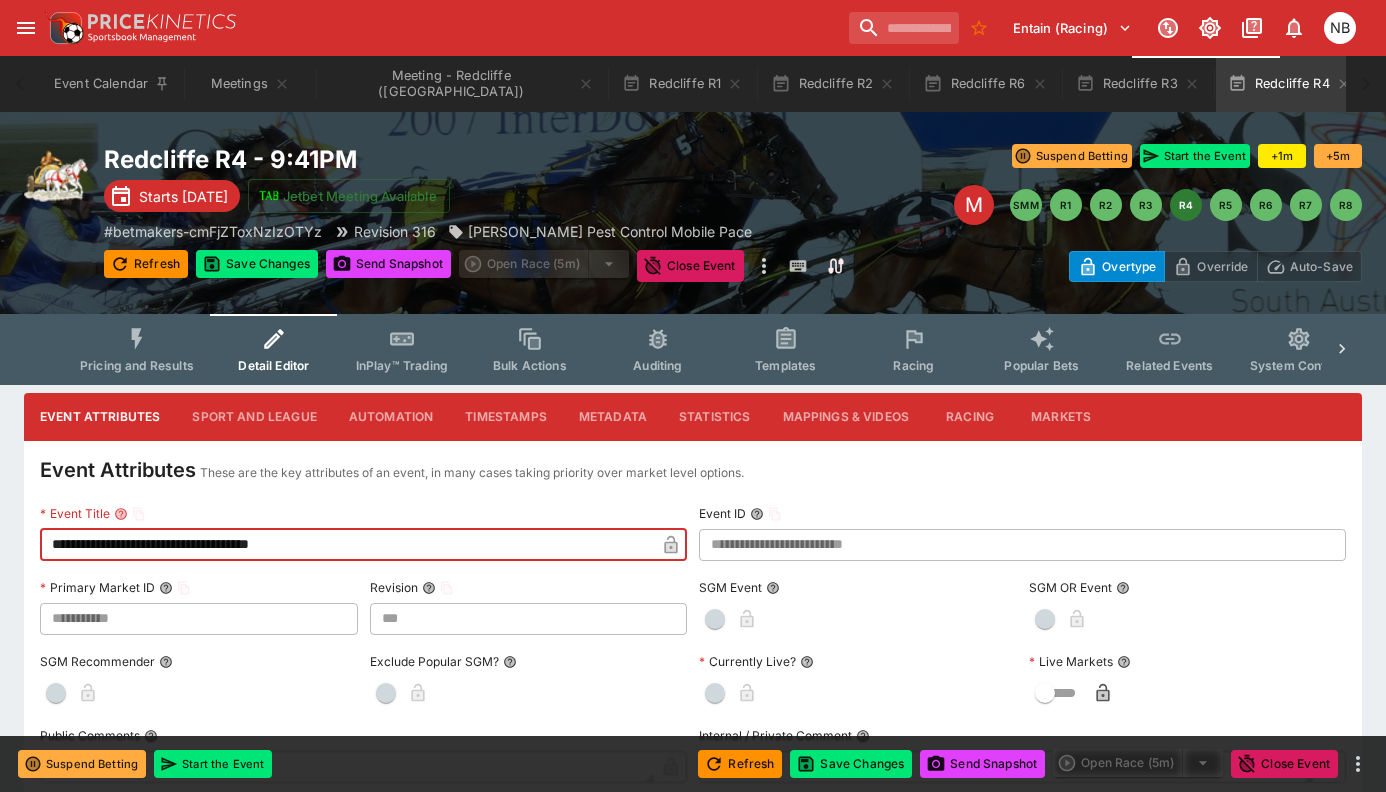 type on "**********" 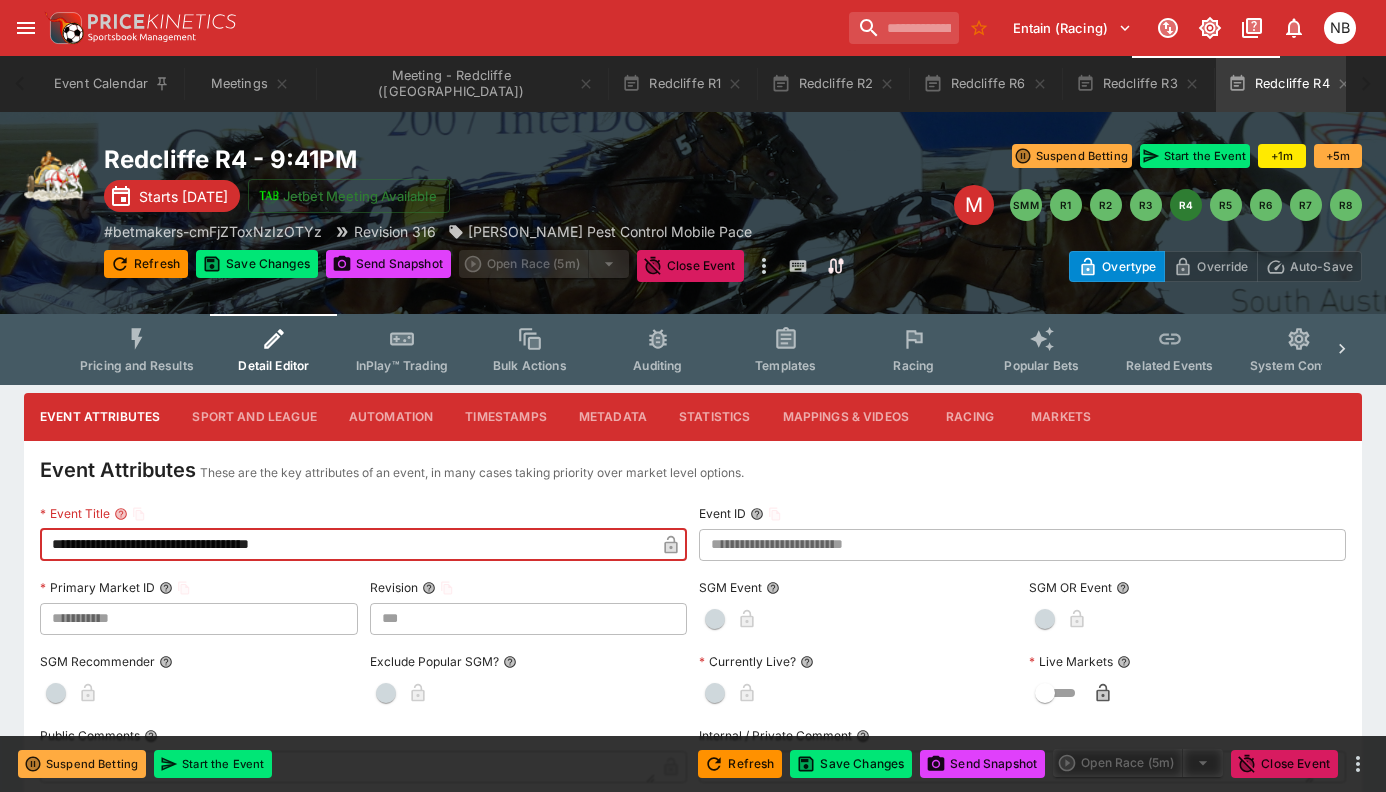 click 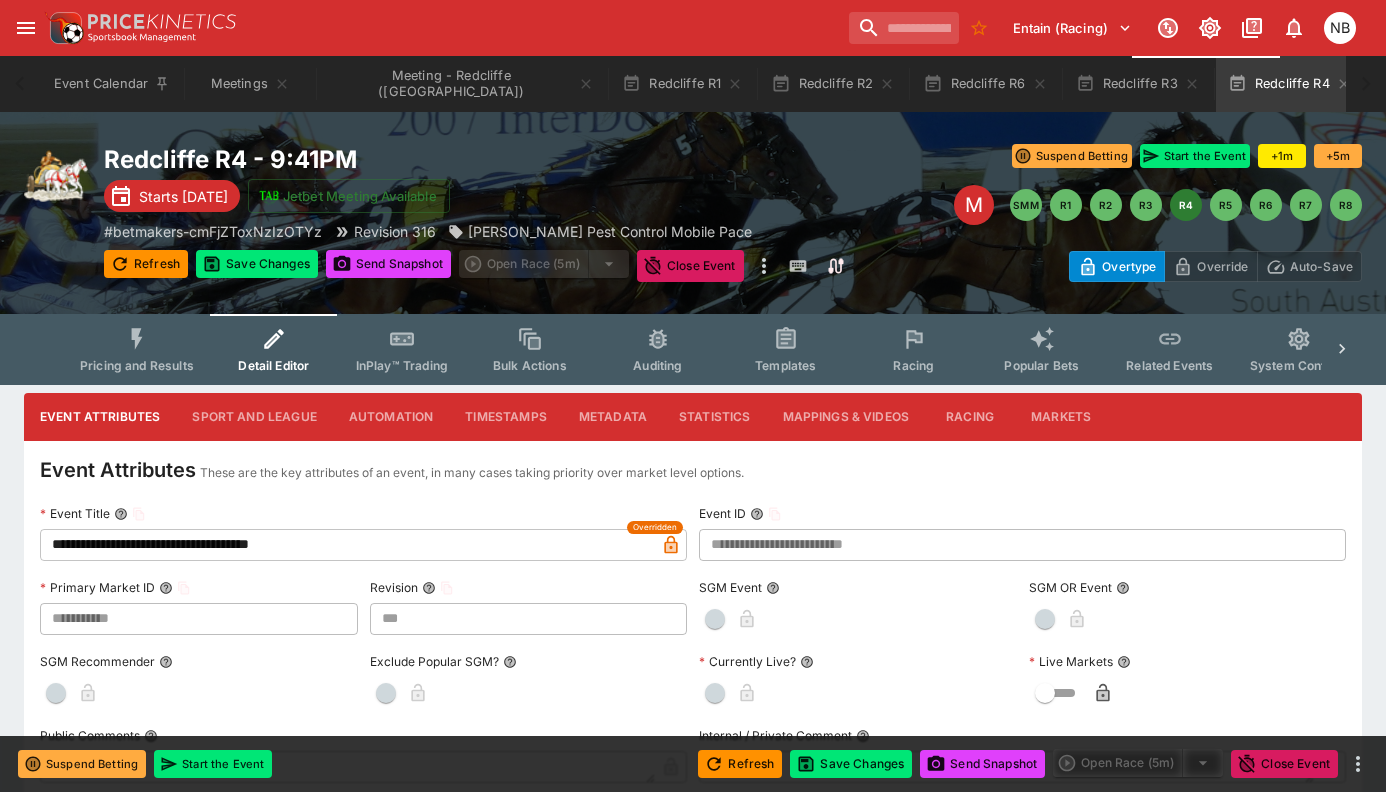 click on "Refresh Save Changes Send Snapshot Open Race (5m) Close Event" at bounding box center (693, 764) 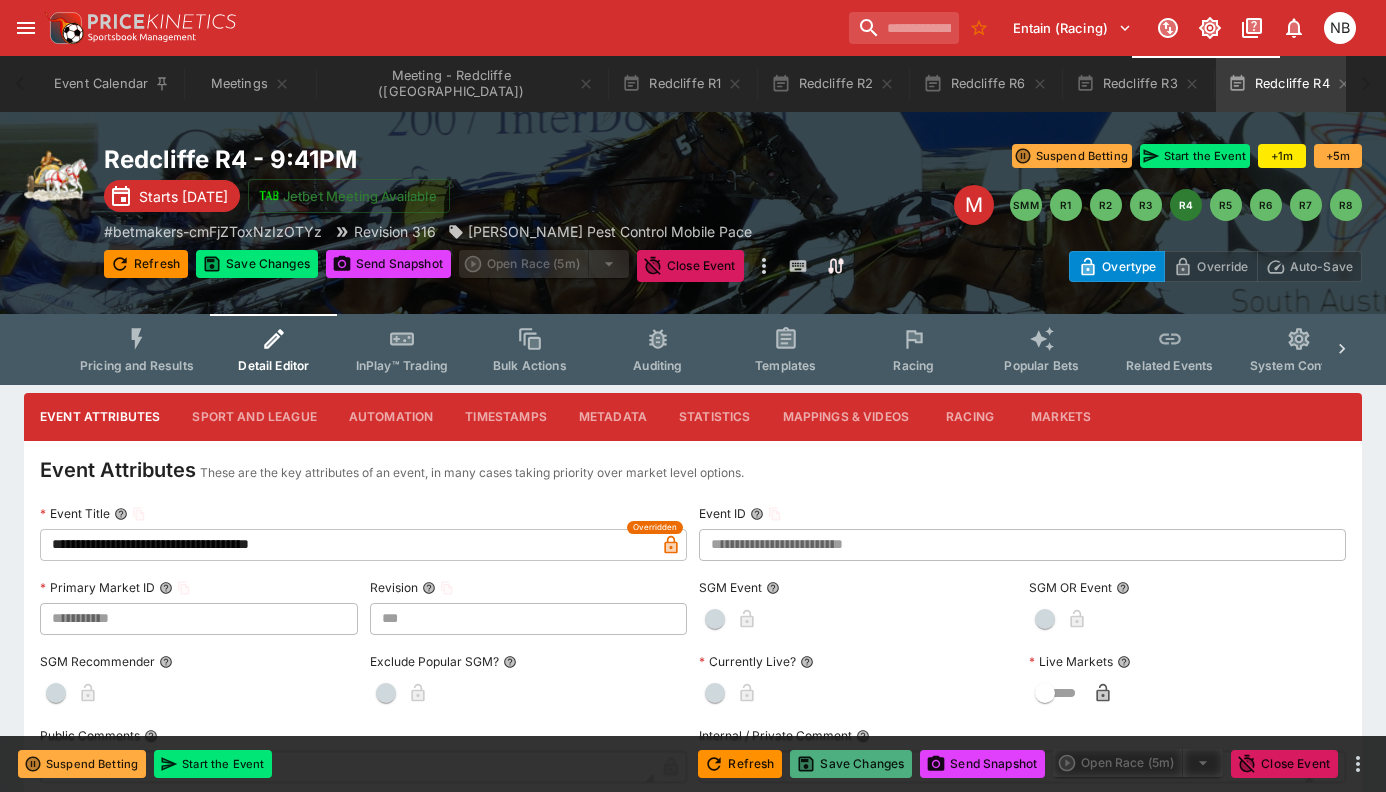 click on "Save Changes" at bounding box center (851, 764) 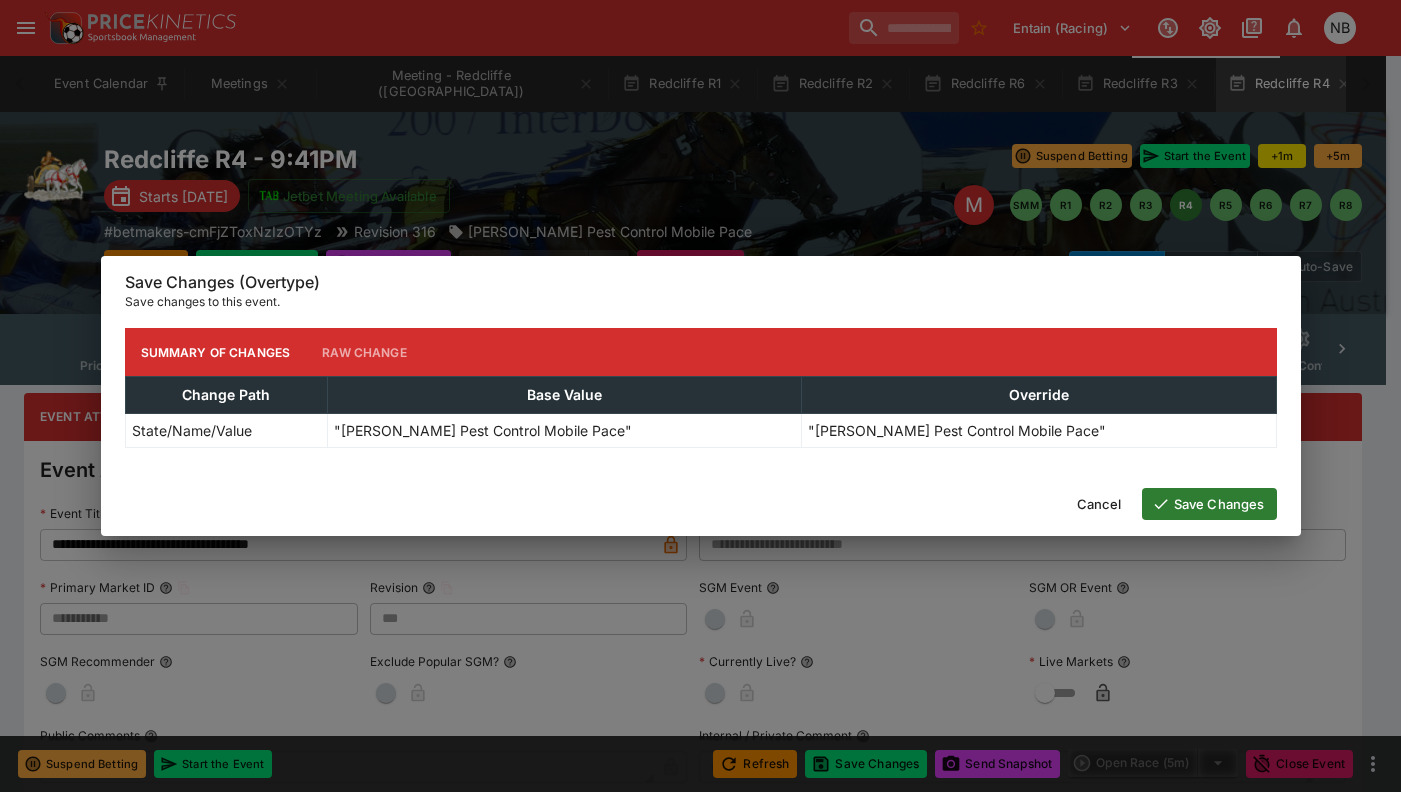 click on "Save Changes" at bounding box center (1209, 504) 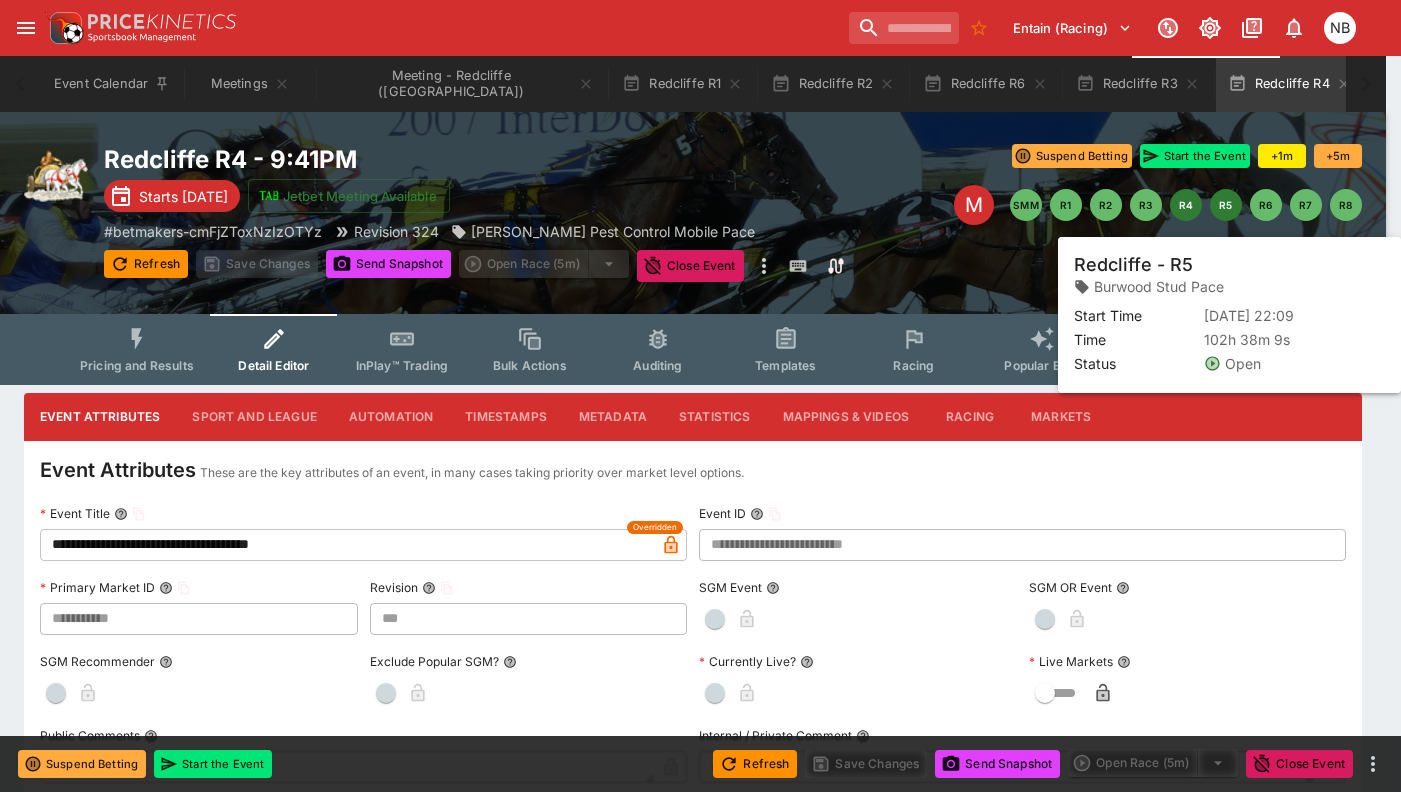 click on "R5" at bounding box center [1226, 205] 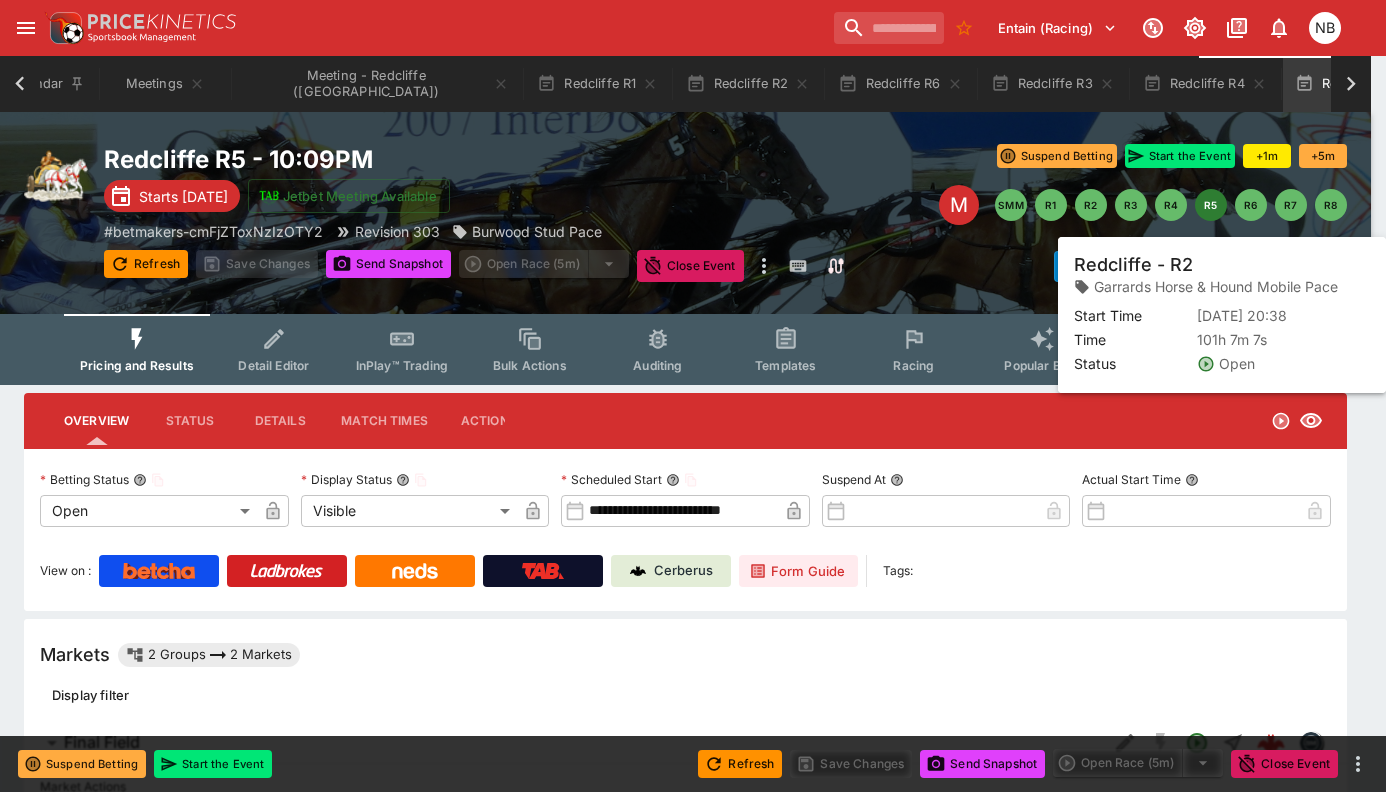 scroll, scrollTop: 0, scrollLeft: 86, axis: horizontal 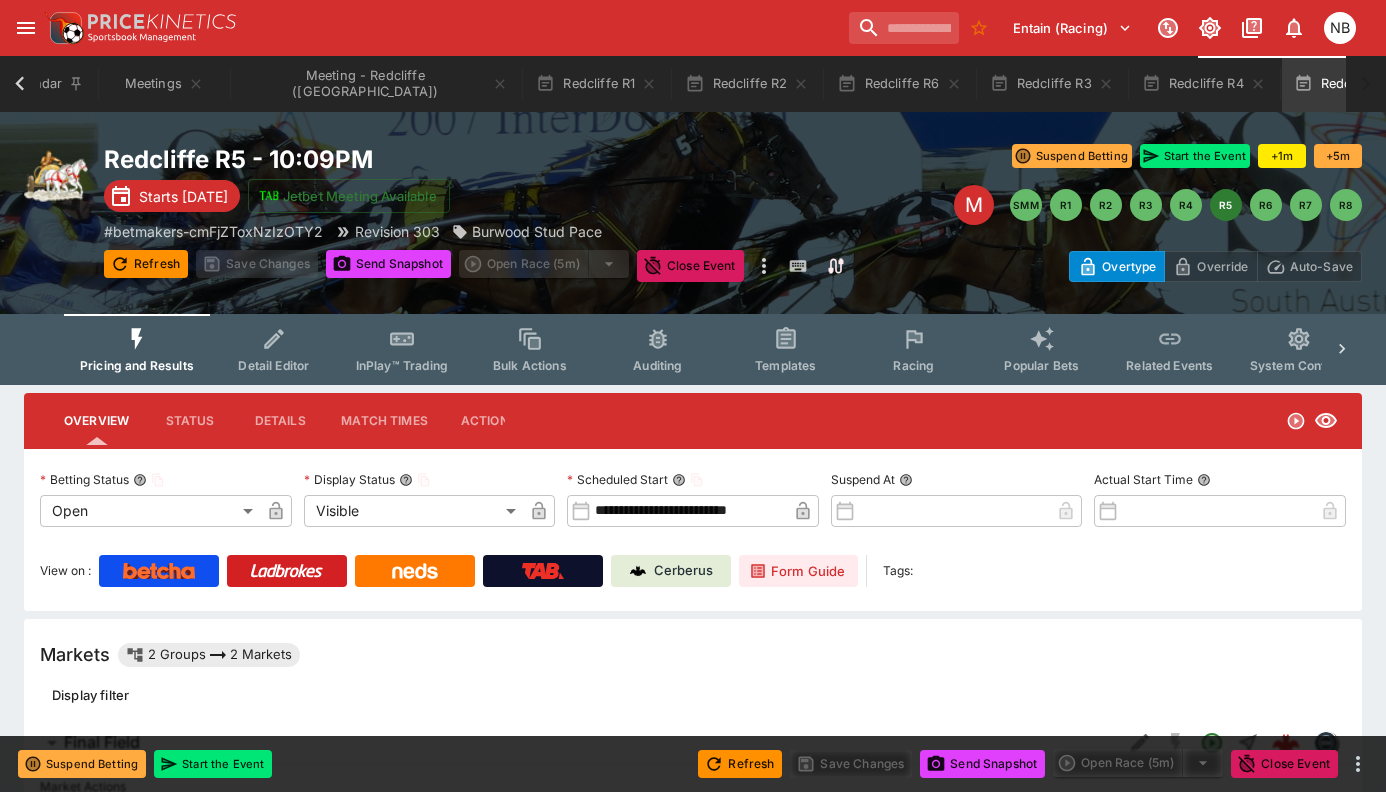 click on "Detail Editor" at bounding box center [273, 365] 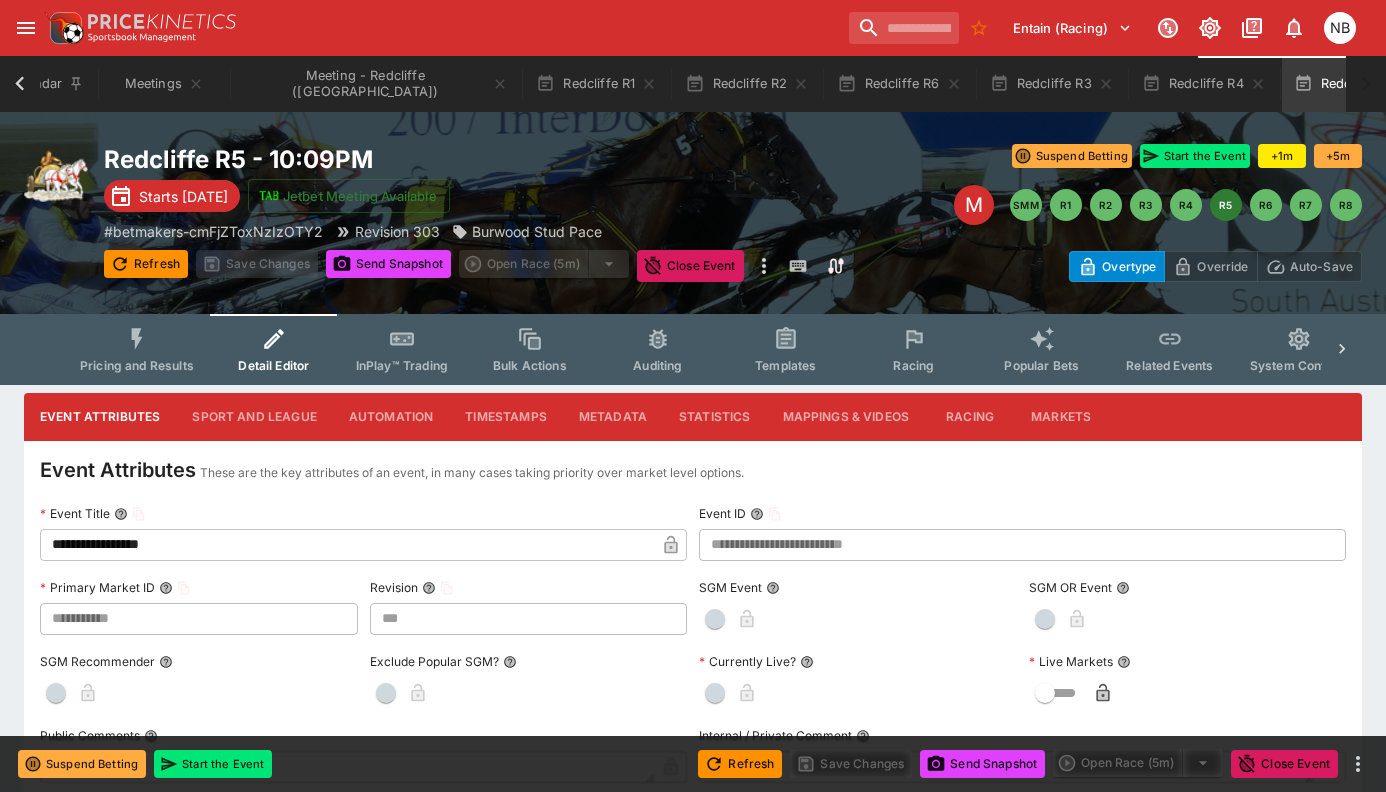 click on "**********" at bounding box center [347, 545] 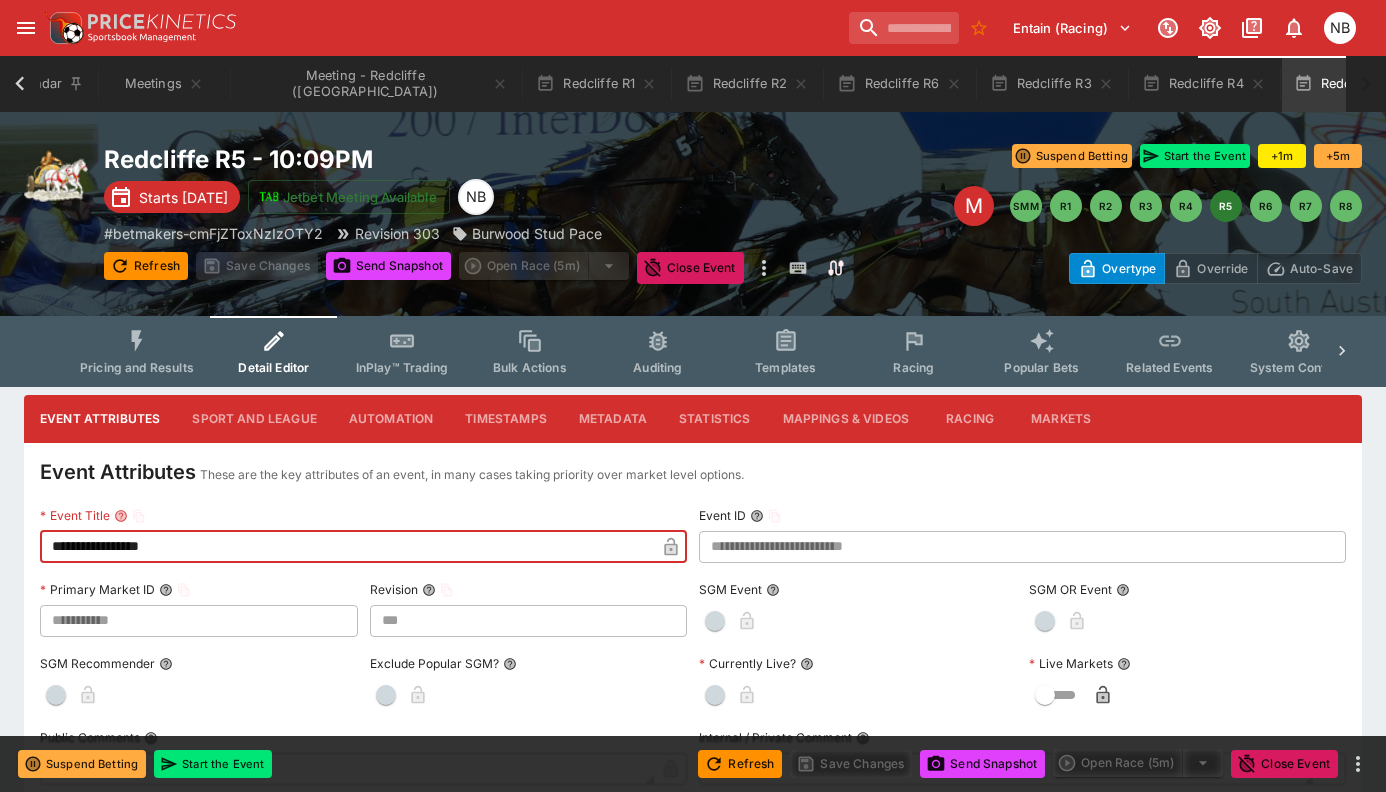 paste on "*******" 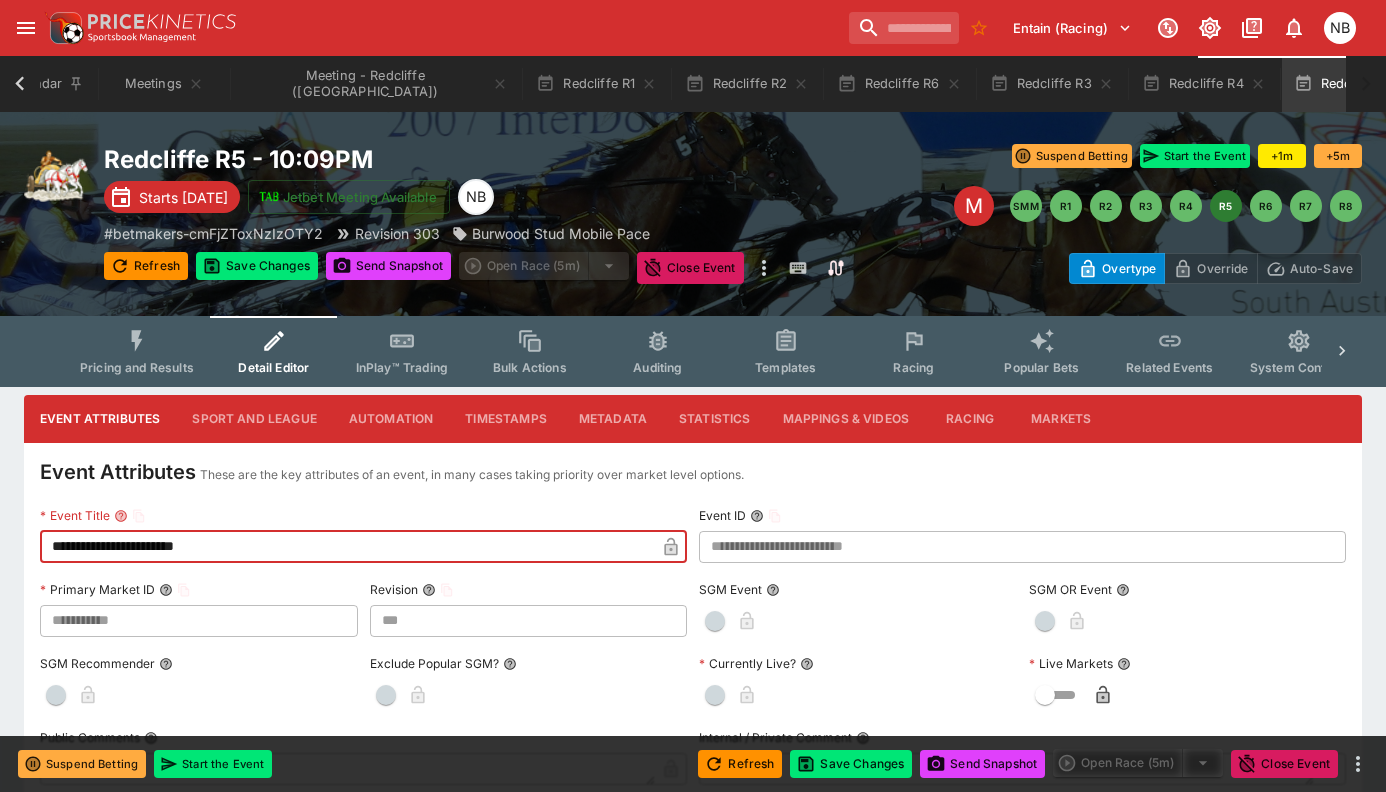 type on "**********" 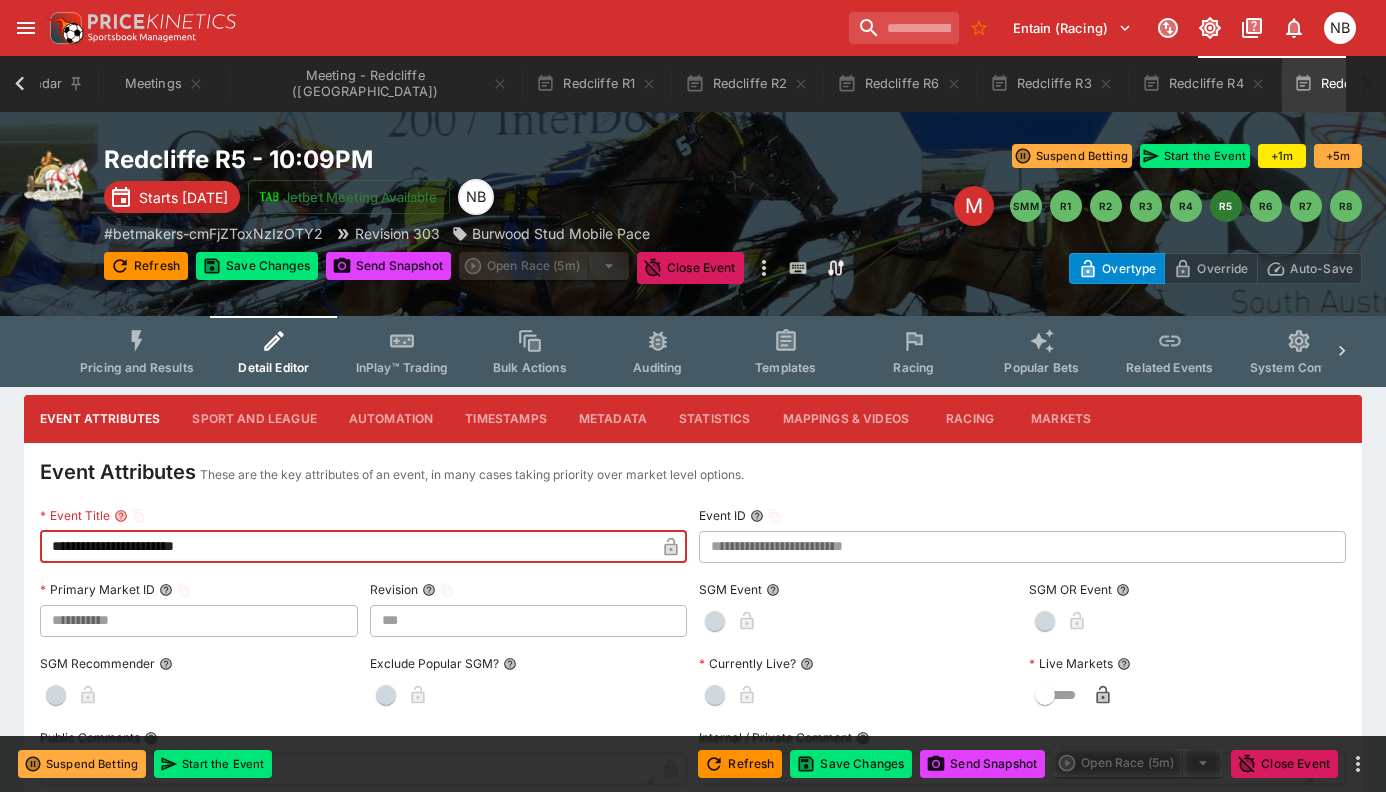 click 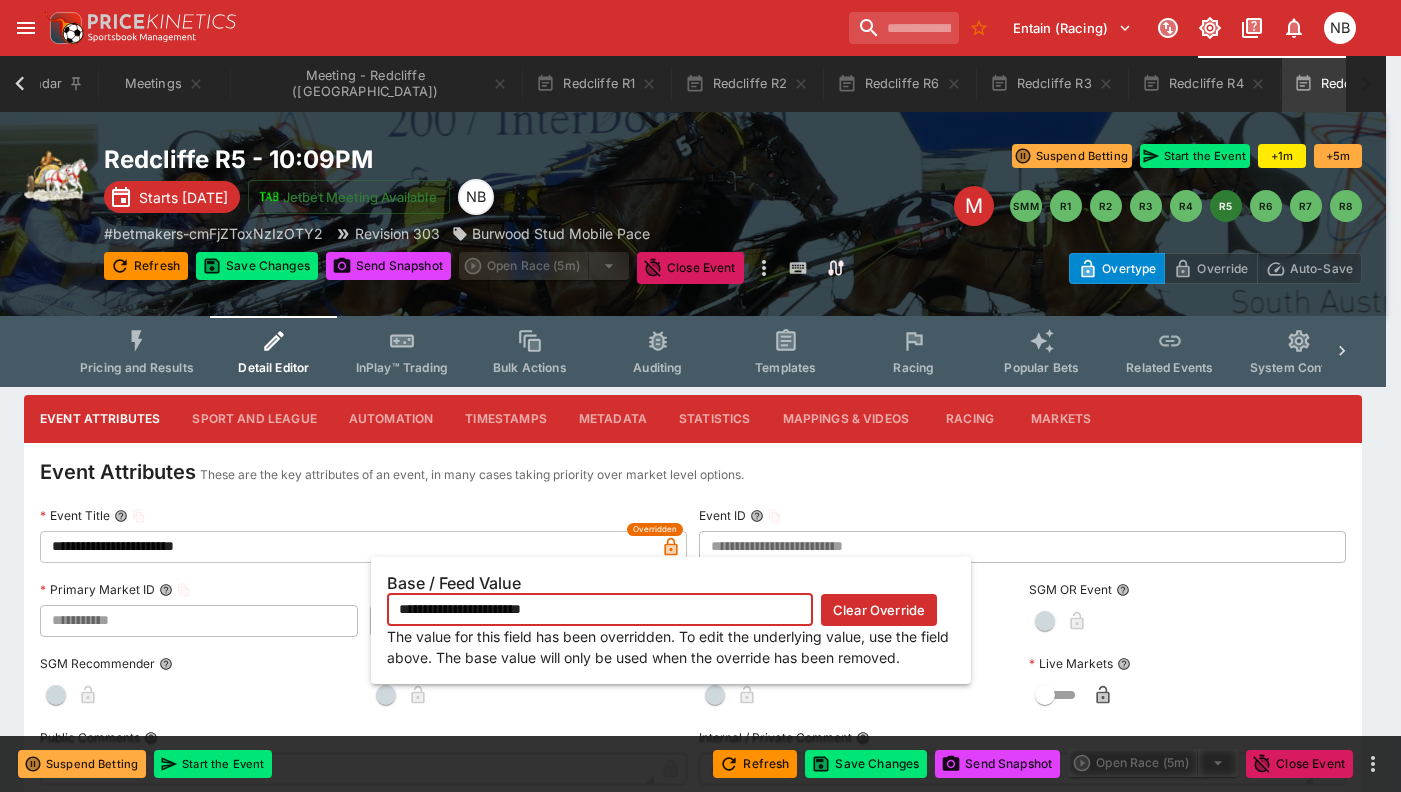 scroll, scrollTop: 0, scrollLeft: 74, axis: horizontal 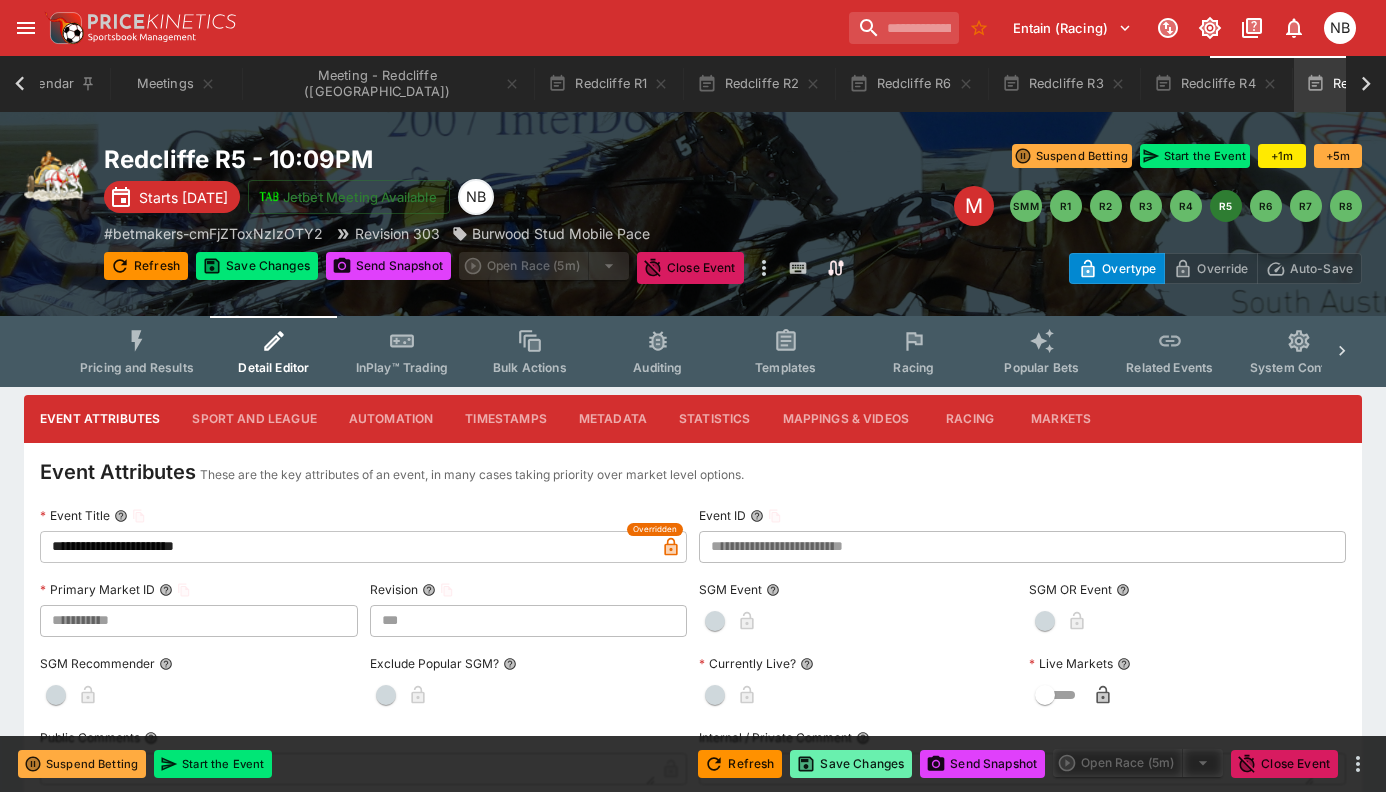 click on "Save Changes" at bounding box center [851, 764] 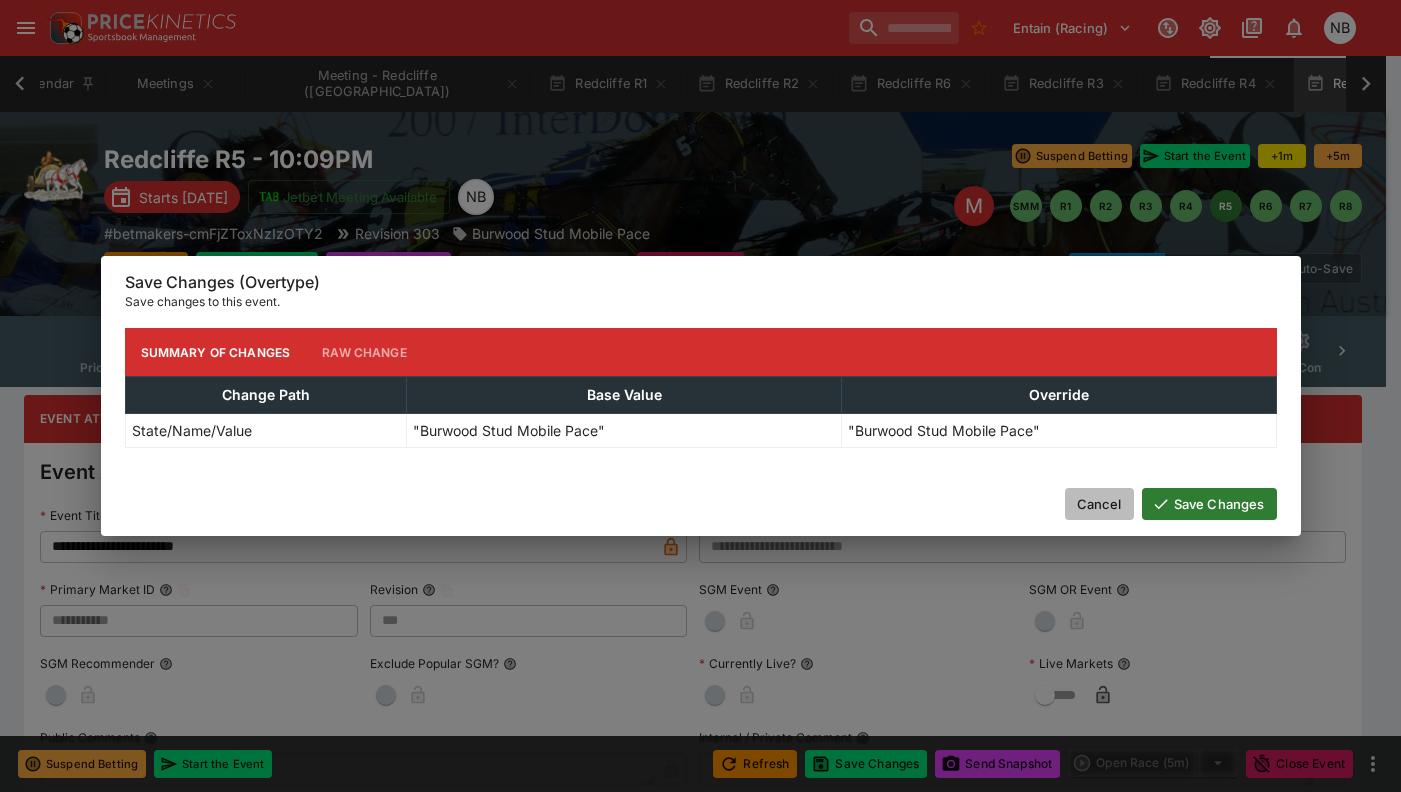 click on "Cancel" at bounding box center (1099, 504) 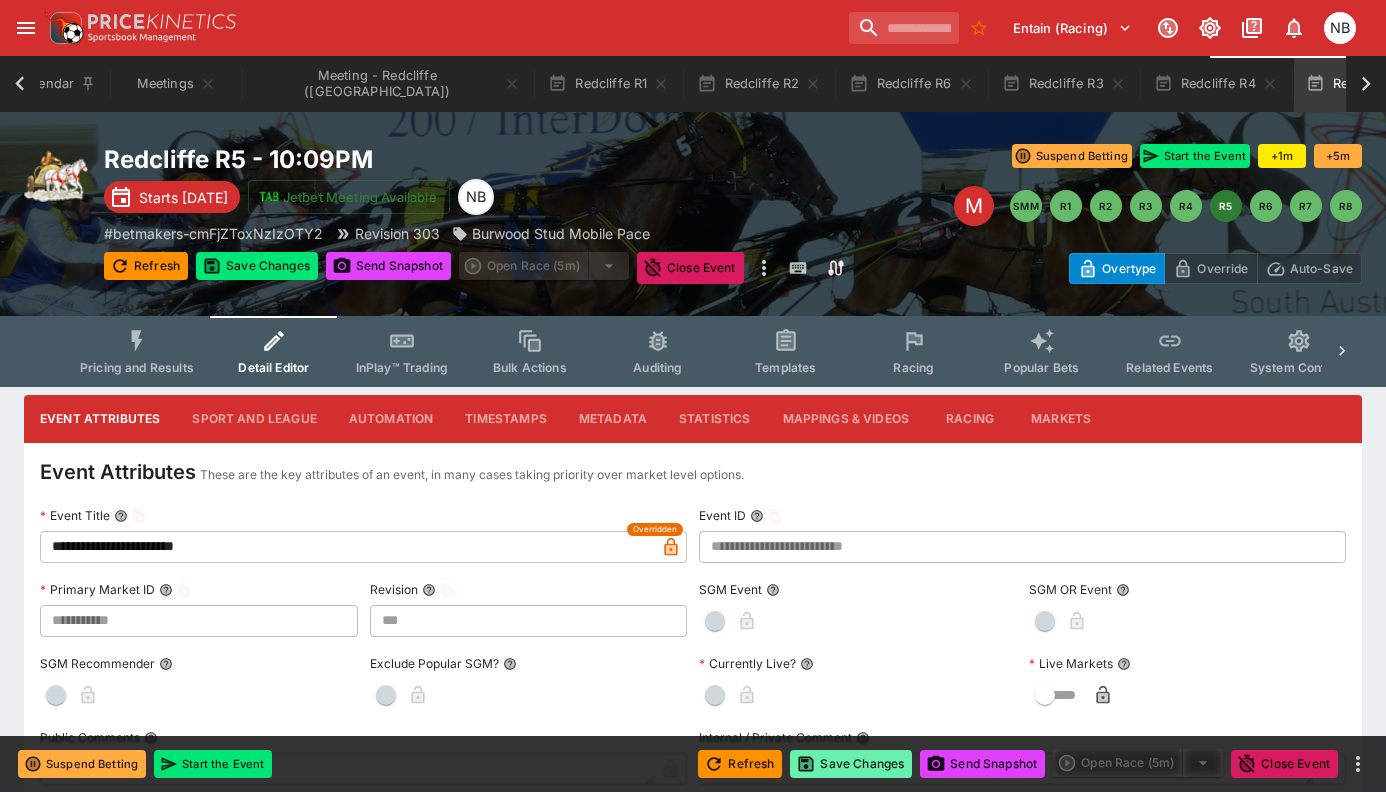 click on "Save Changes" at bounding box center [851, 764] 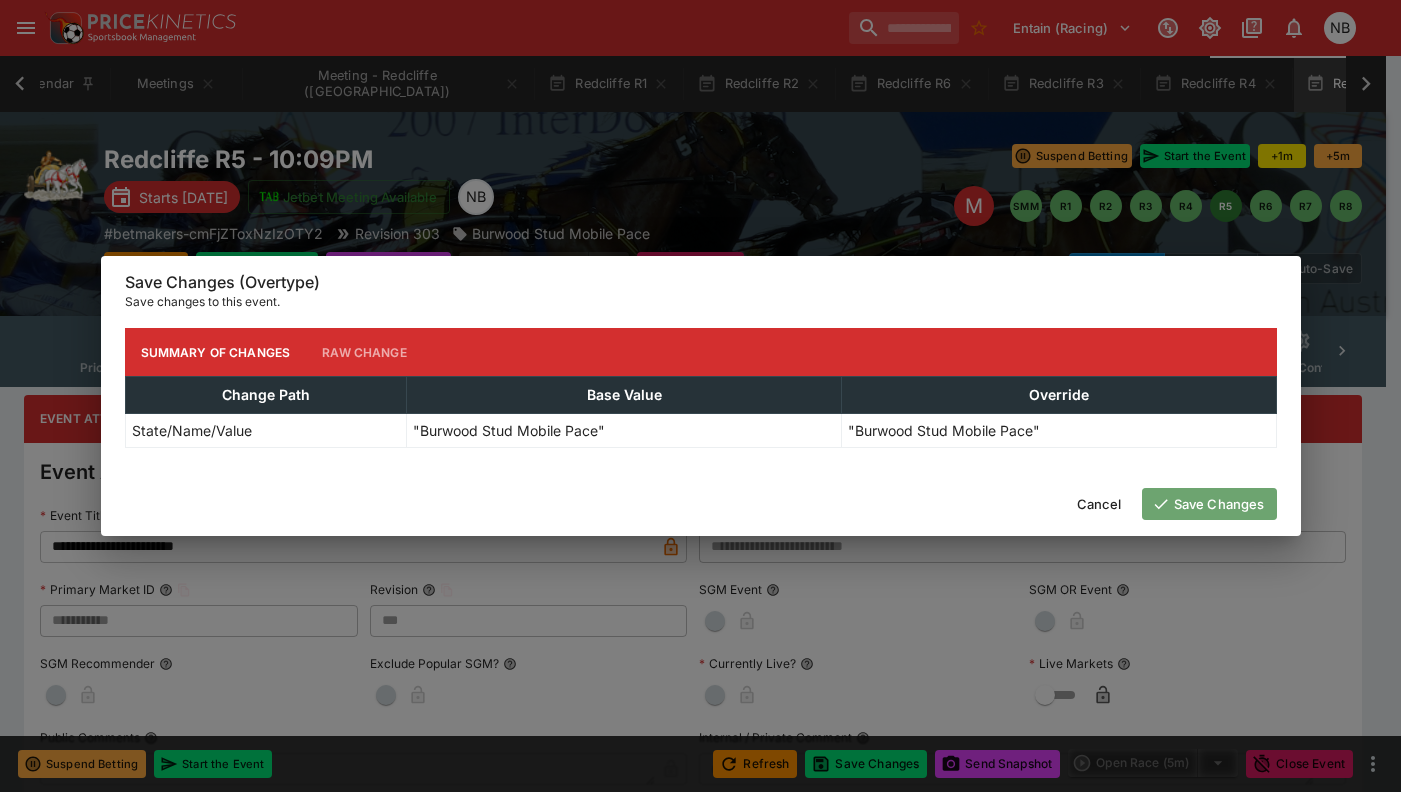 click on "Save Changes" at bounding box center [1209, 504] 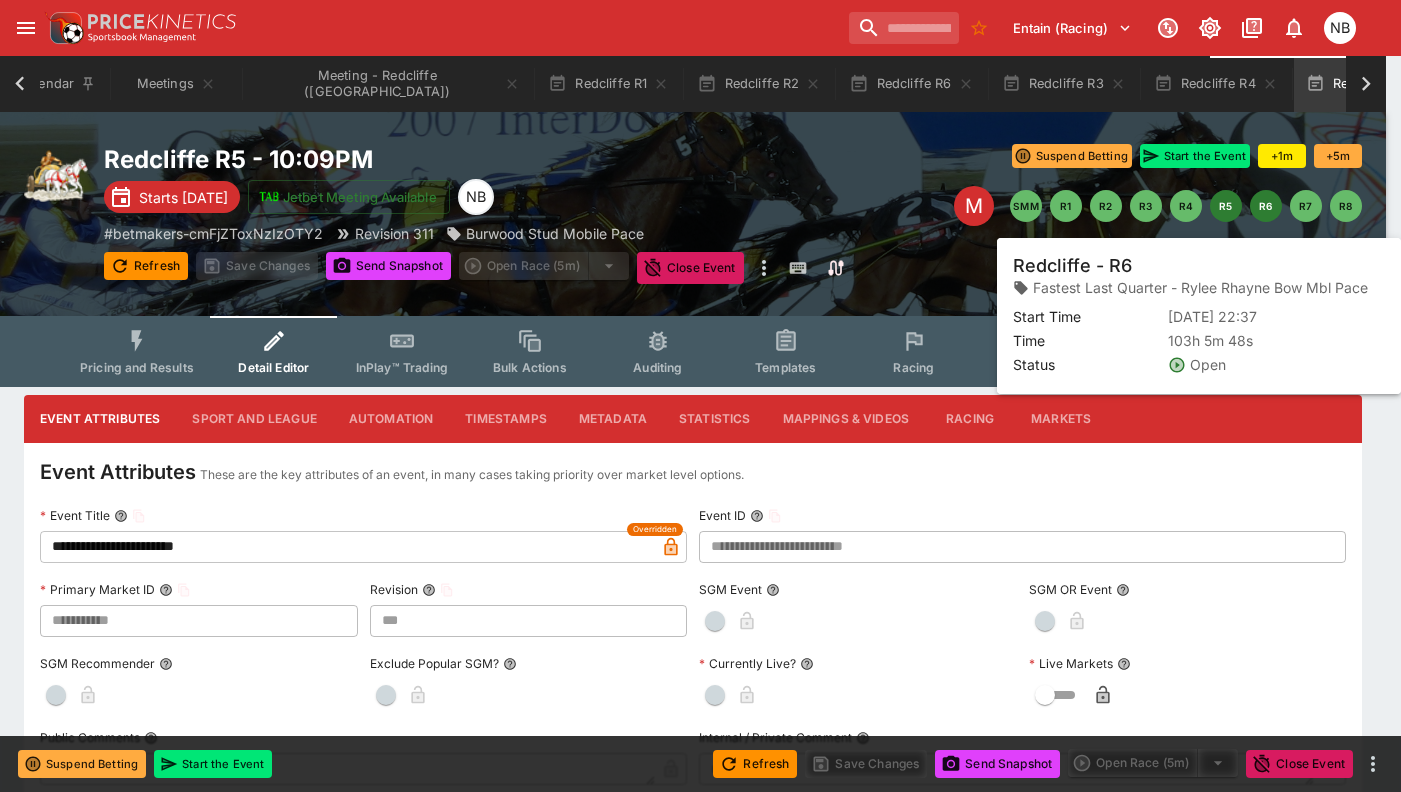 click on "R6" at bounding box center (1266, 206) 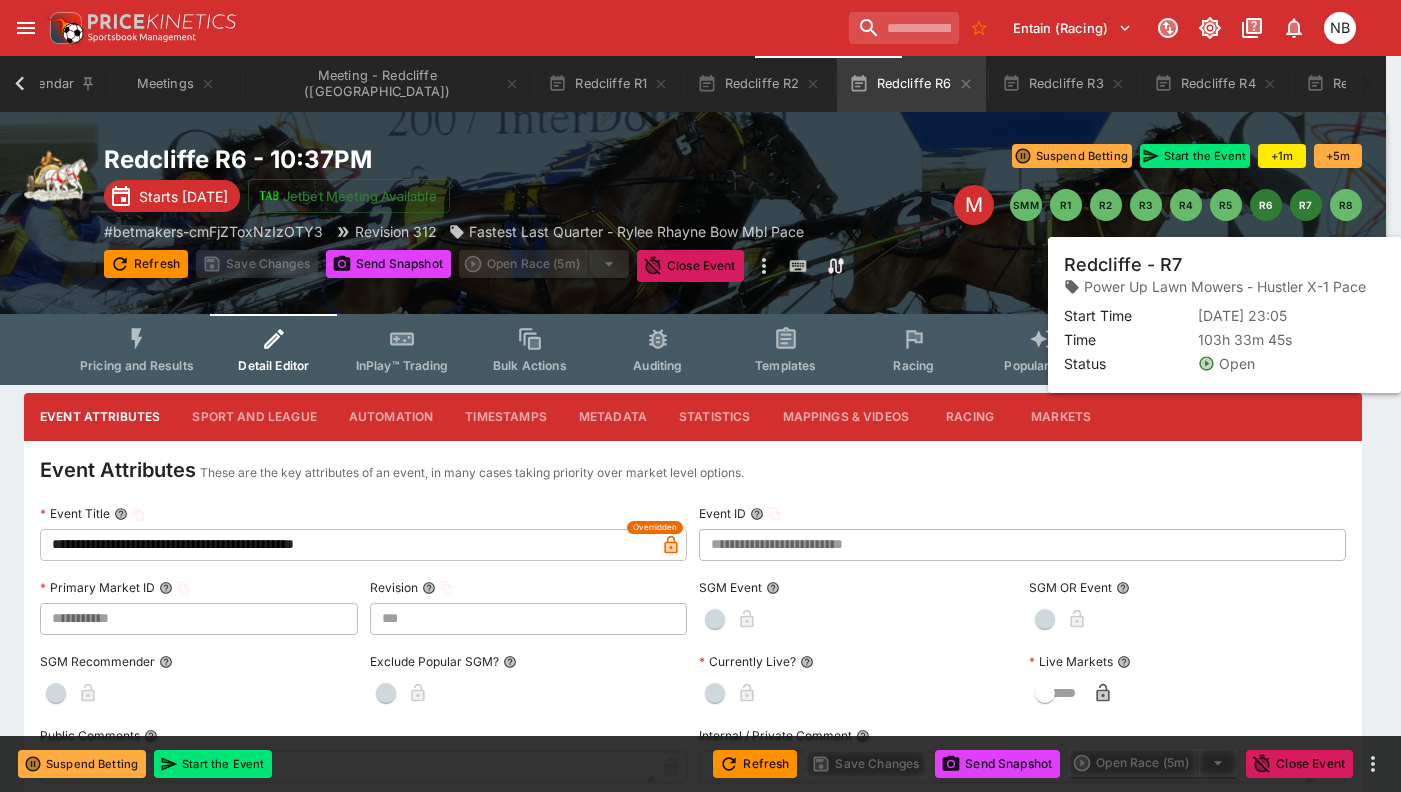 click on "R7" at bounding box center (1306, 205) 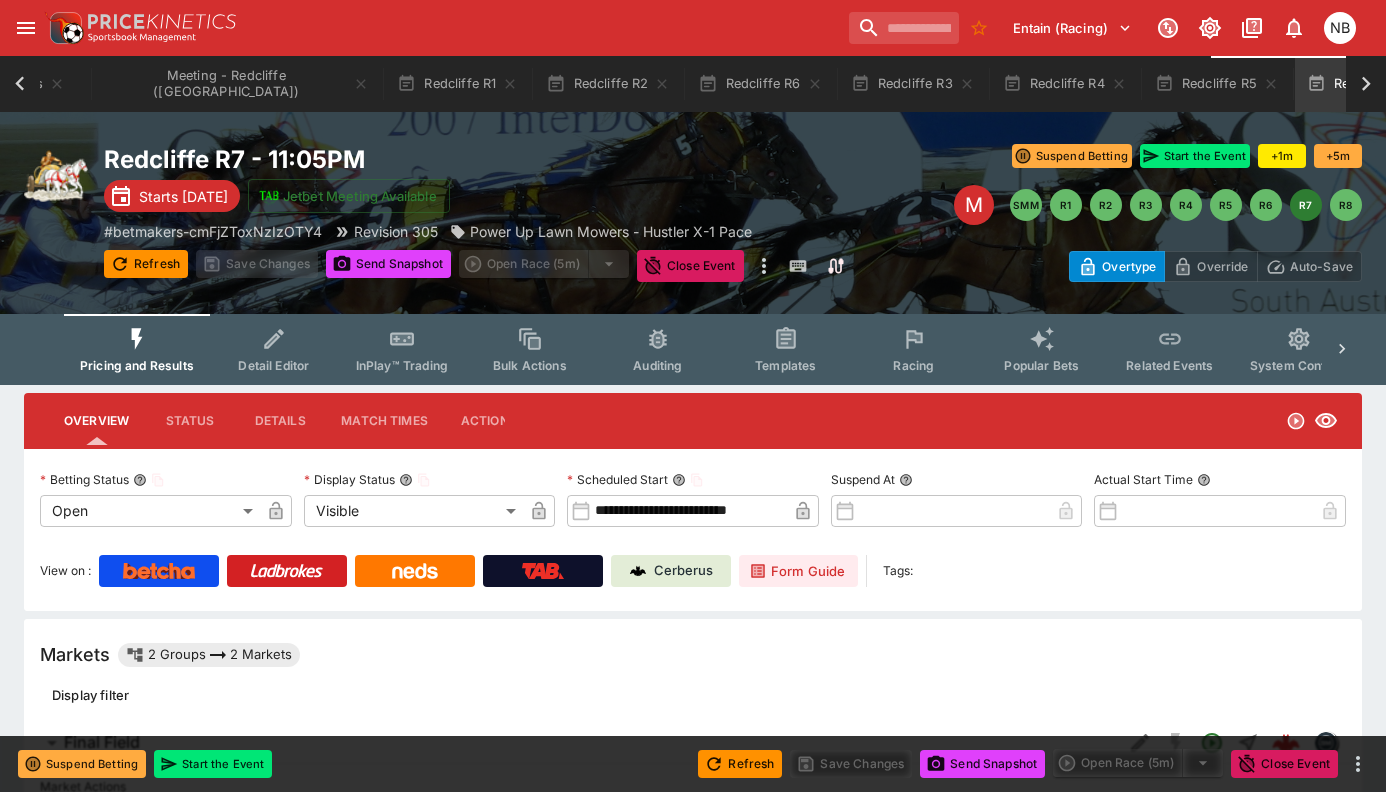 scroll, scrollTop: 0, scrollLeft: 225, axis: horizontal 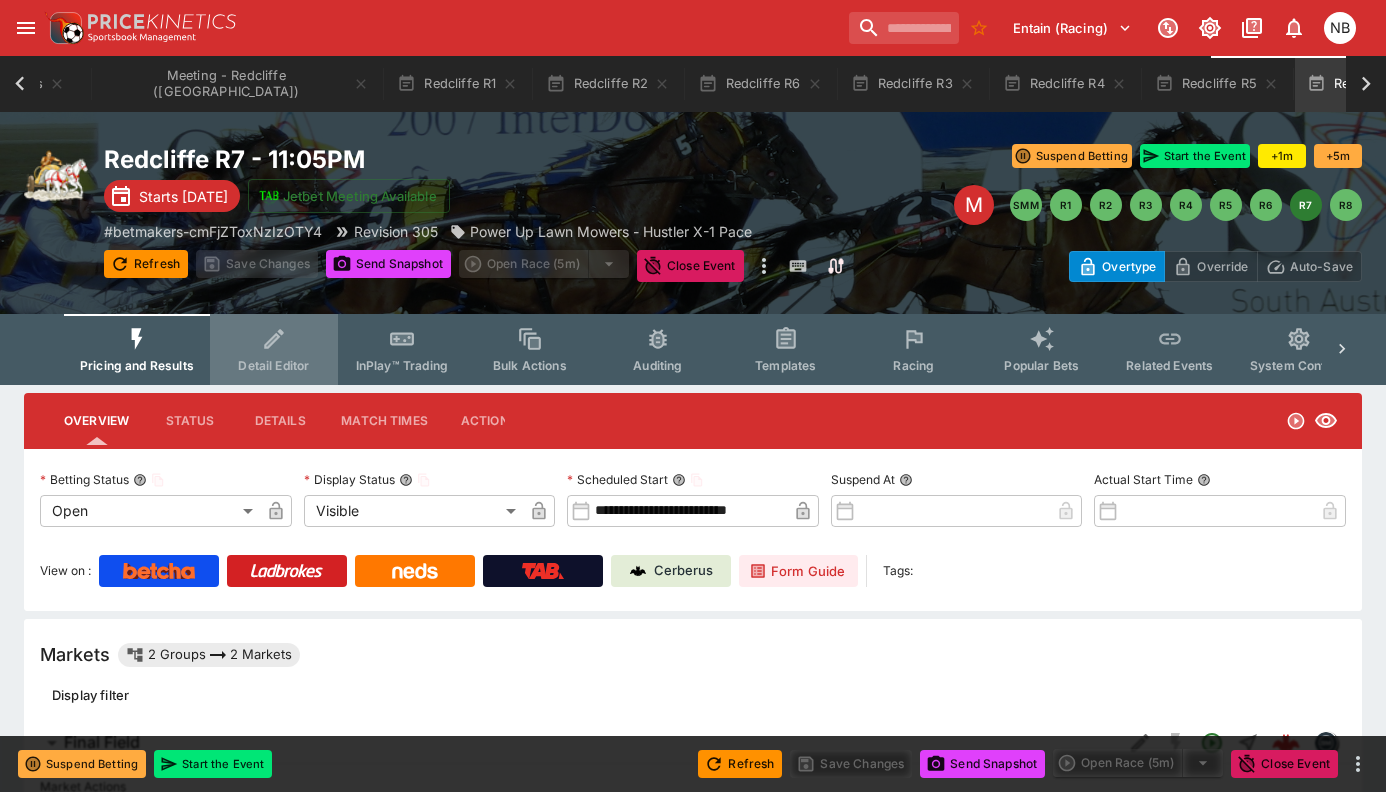 click on "Detail Editor" at bounding box center (273, 365) 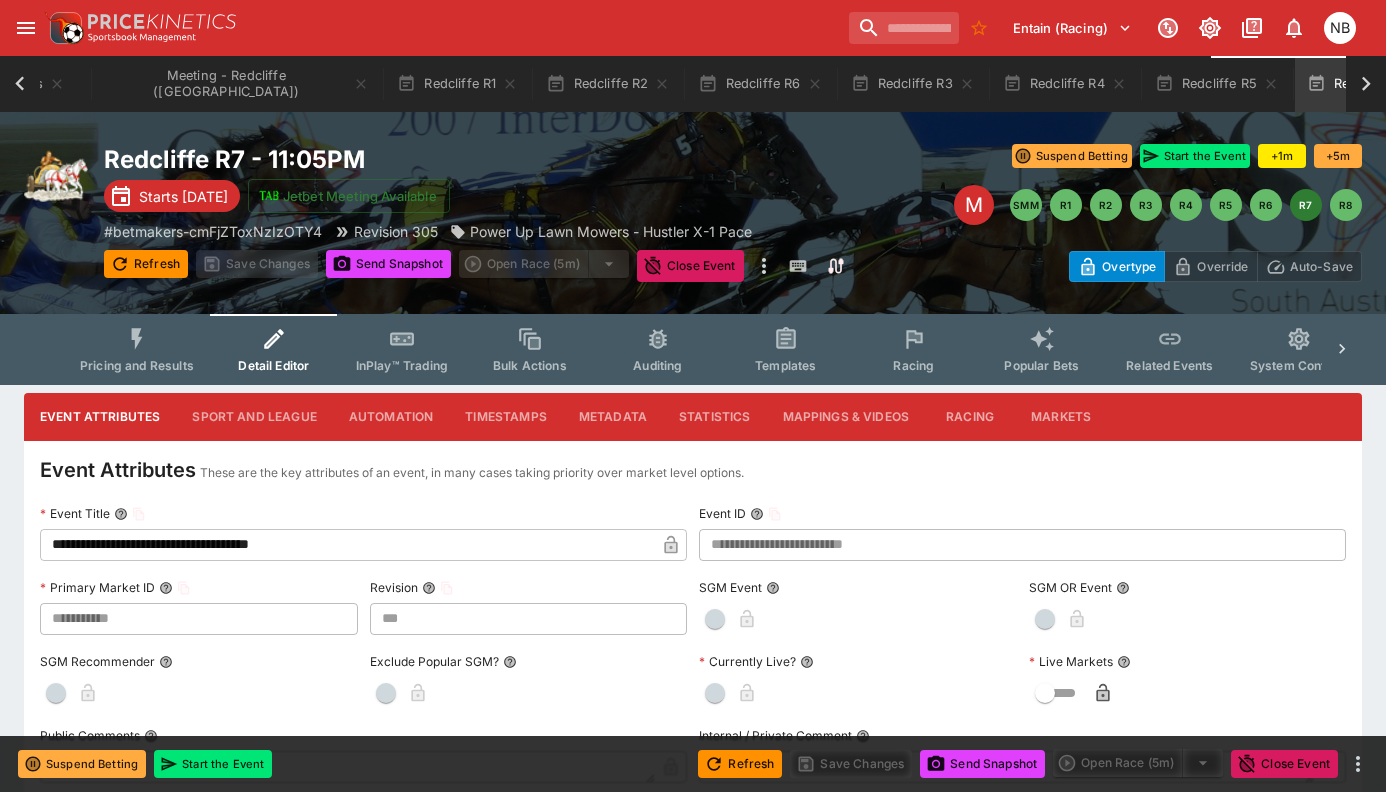 click on "**********" at bounding box center (347, 545) 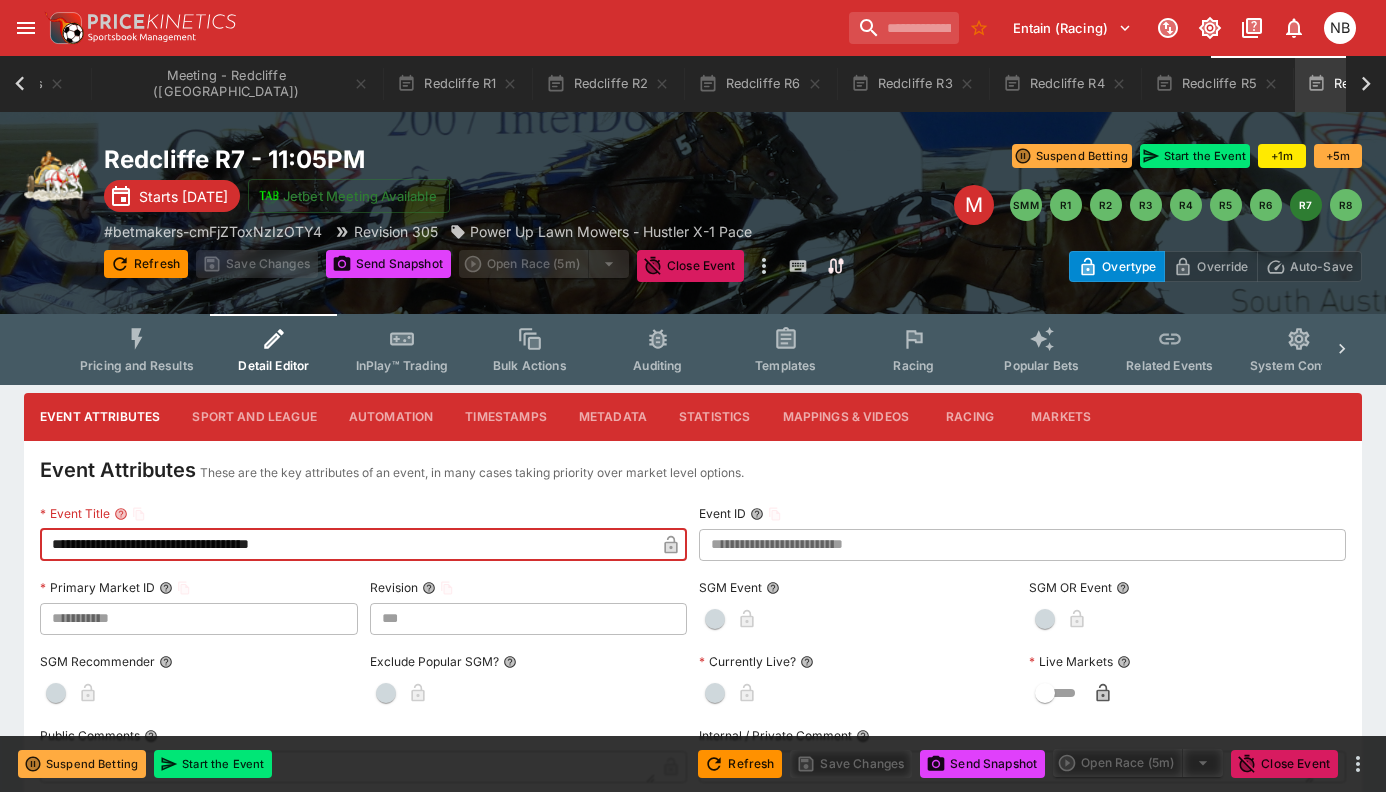 paste on "*******" 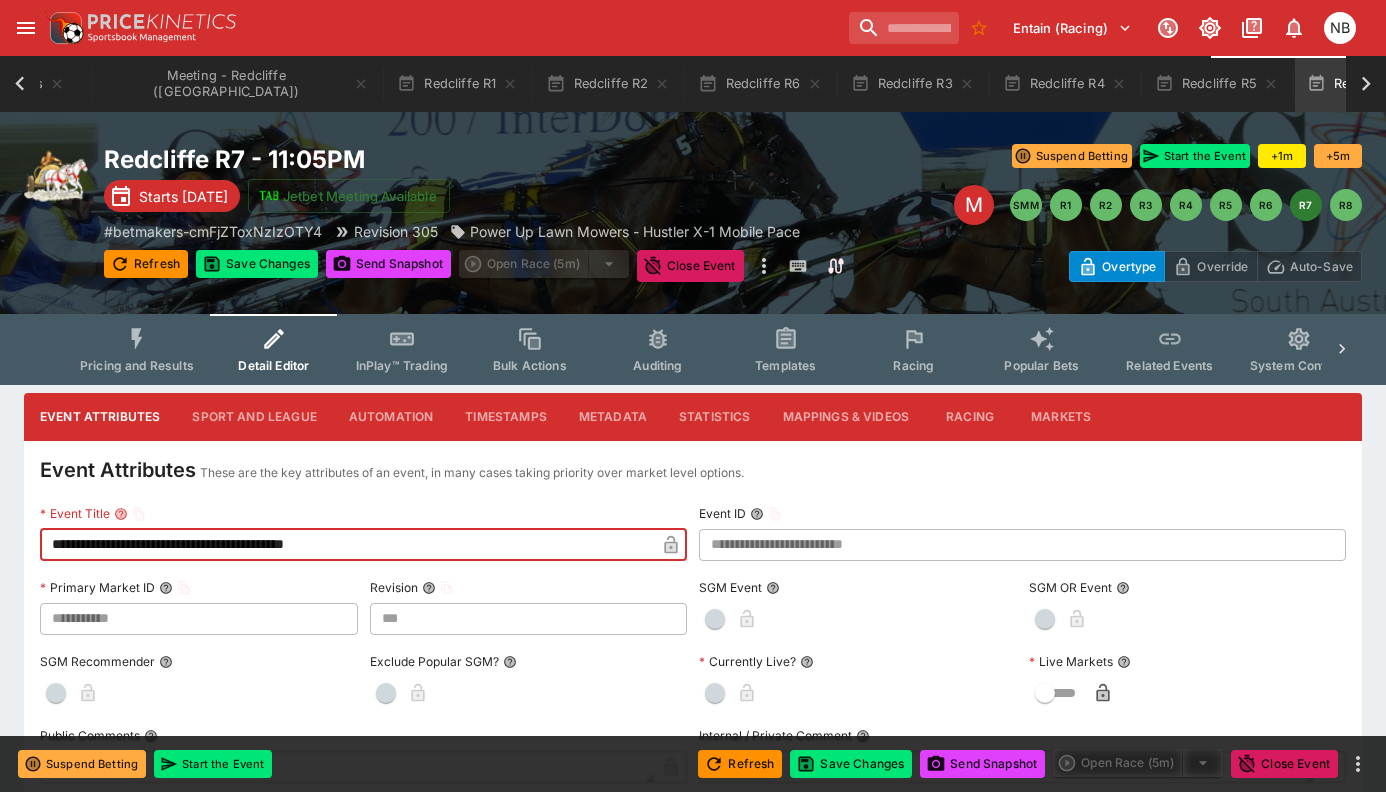 type on "**********" 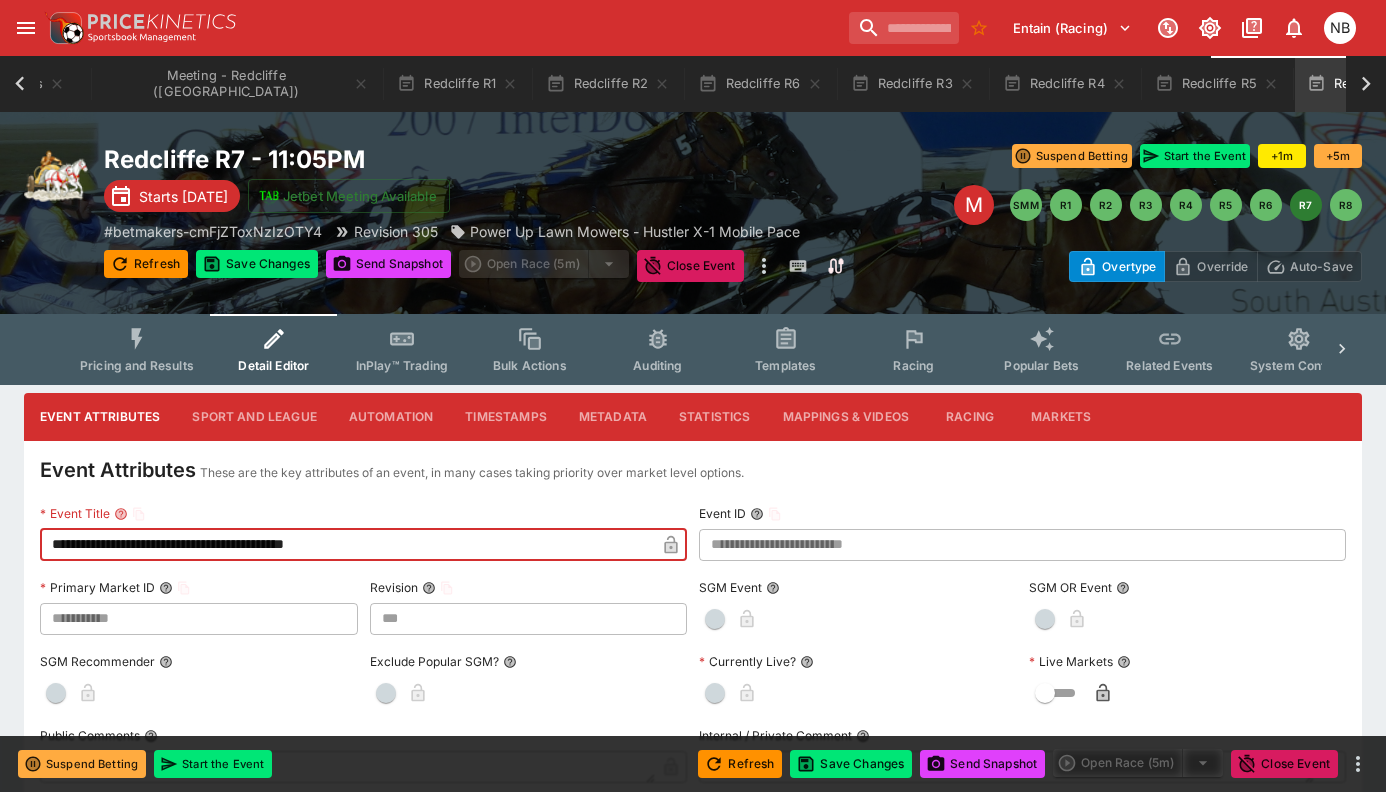 click 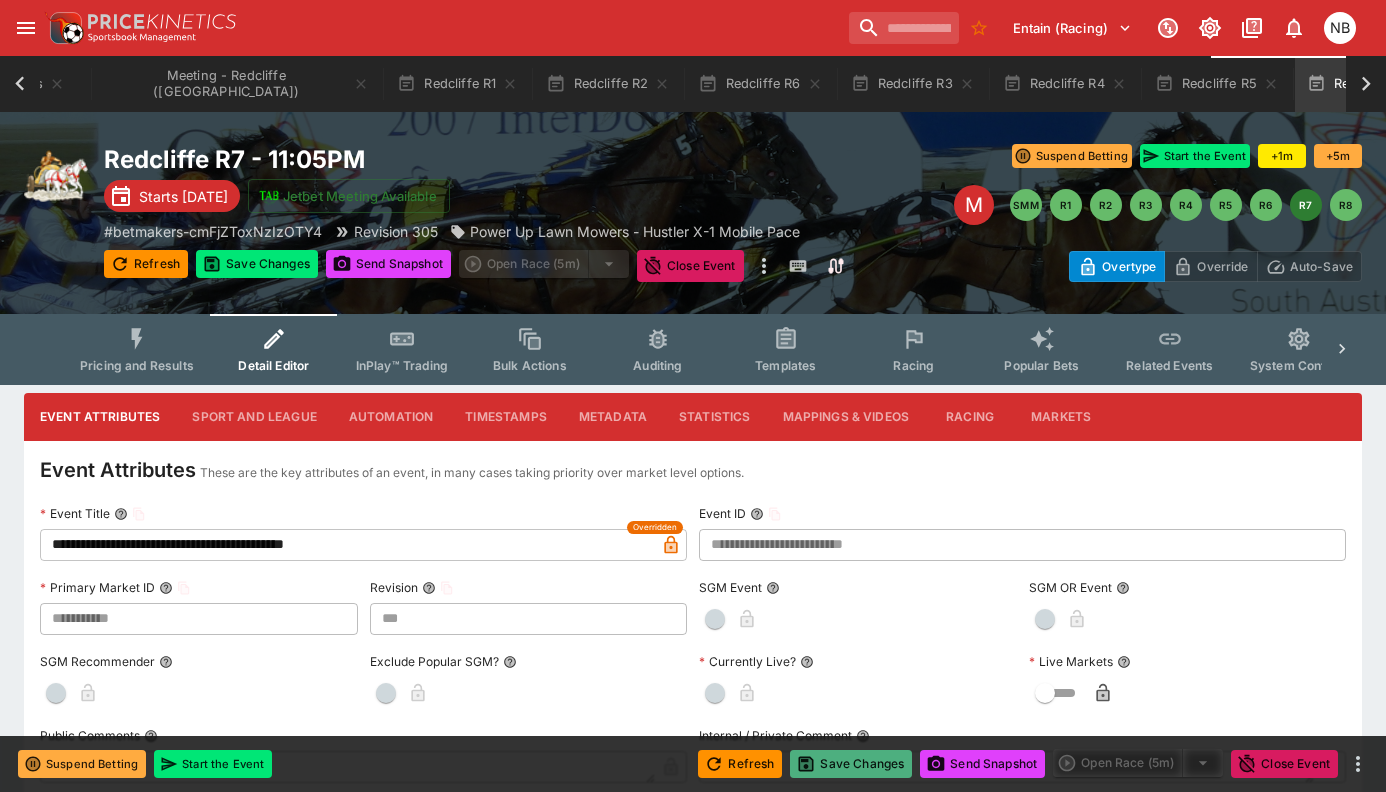 click on "Save Changes" at bounding box center (851, 764) 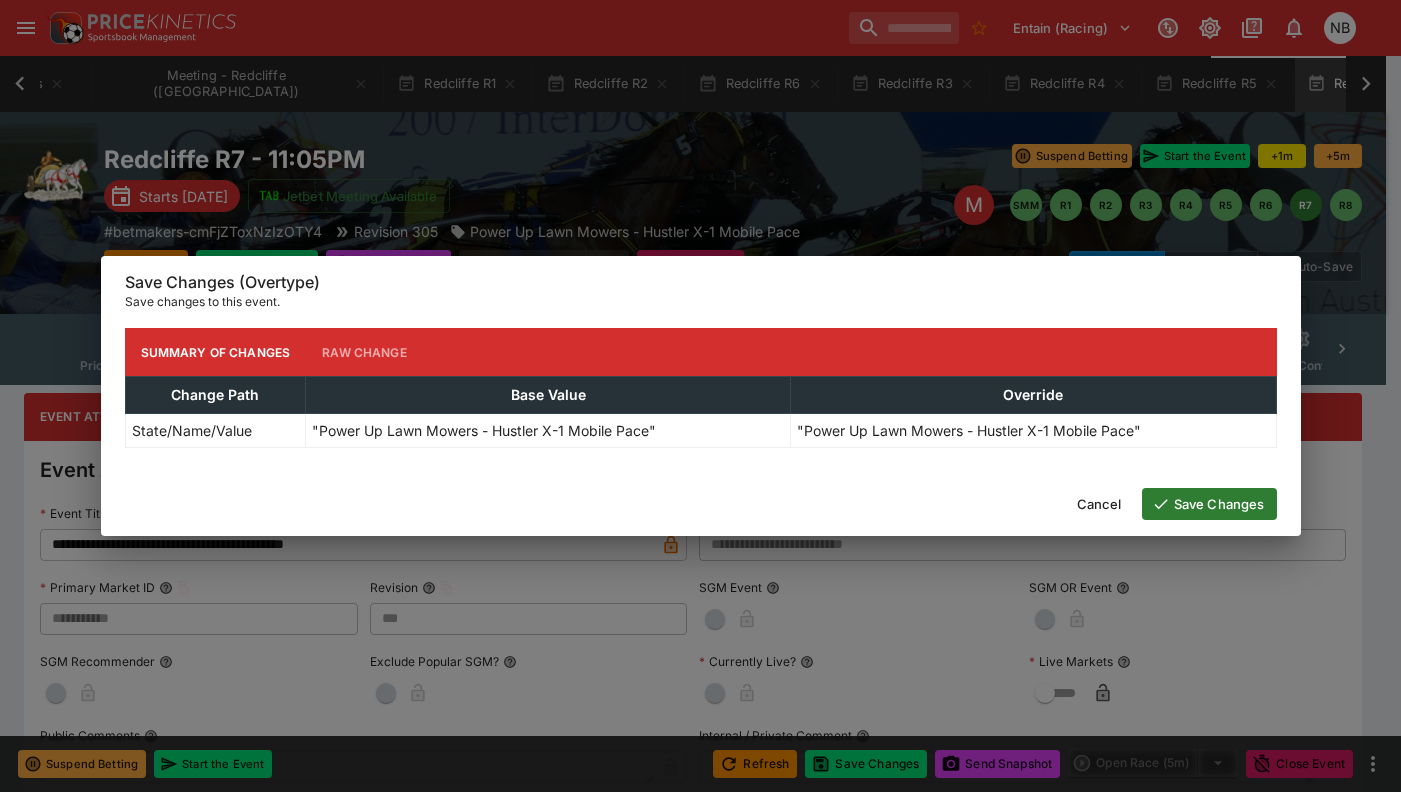 click on "Save Changes" at bounding box center [1209, 504] 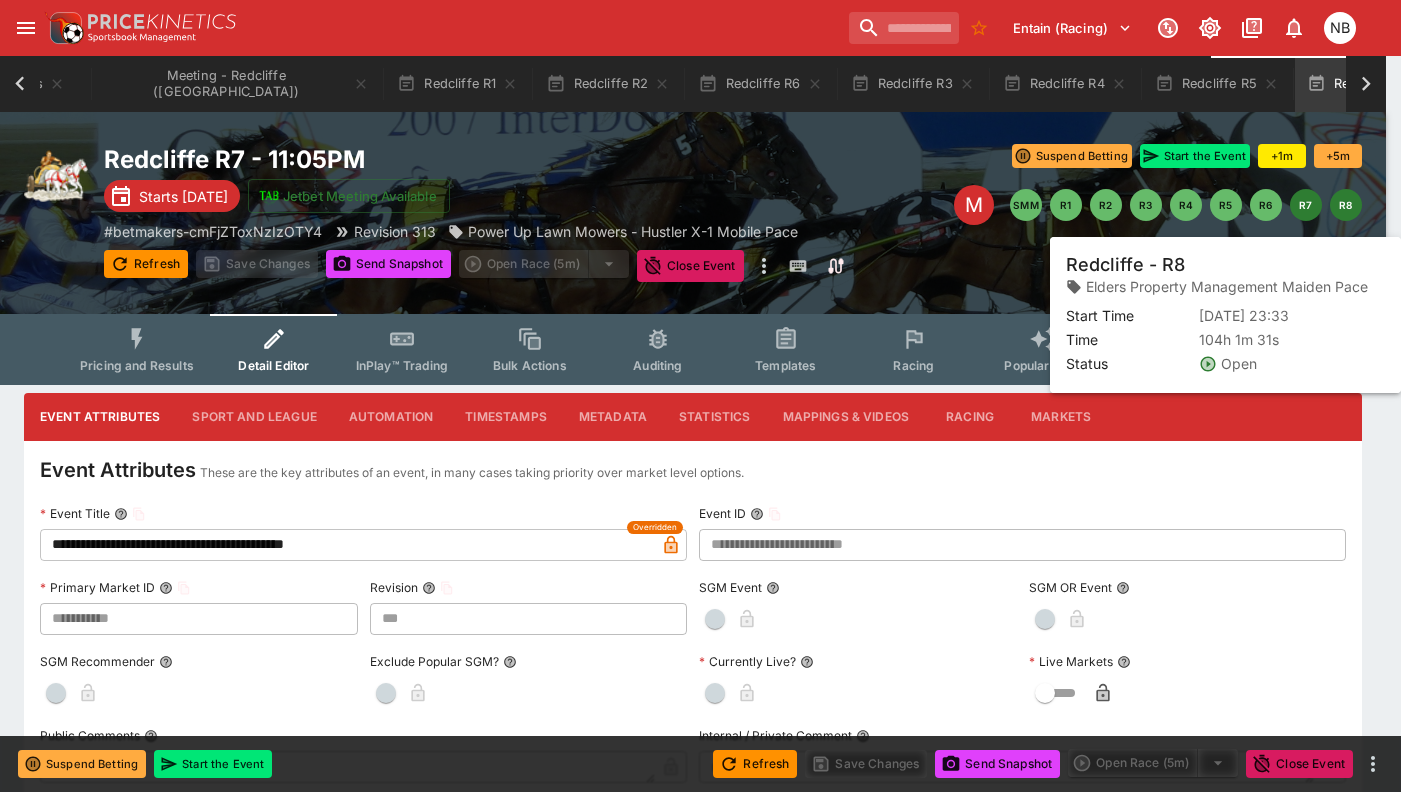 click on "R8" at bounding box center [1346, 205] 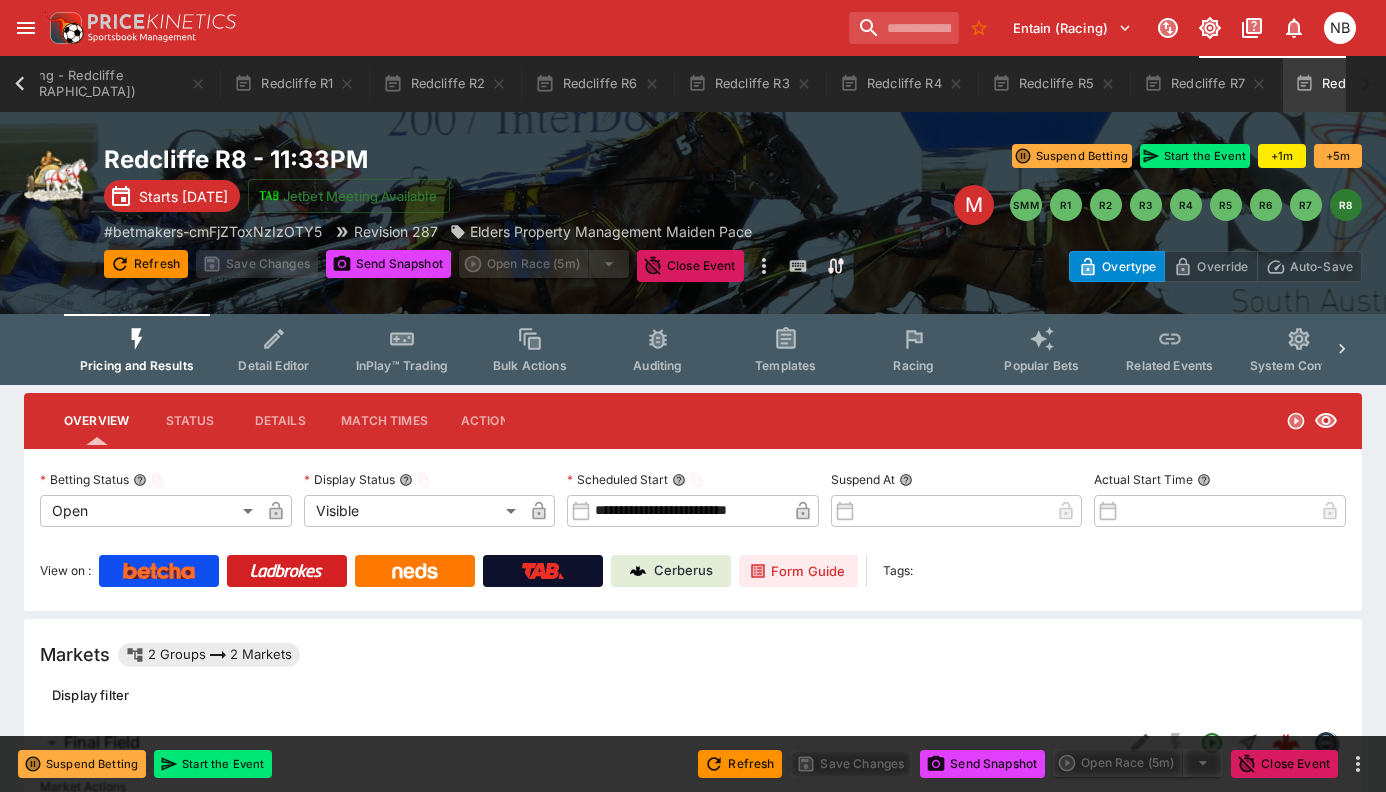 scroll, scrollTop: 0, scrollLeft: 389, axis: horizontal 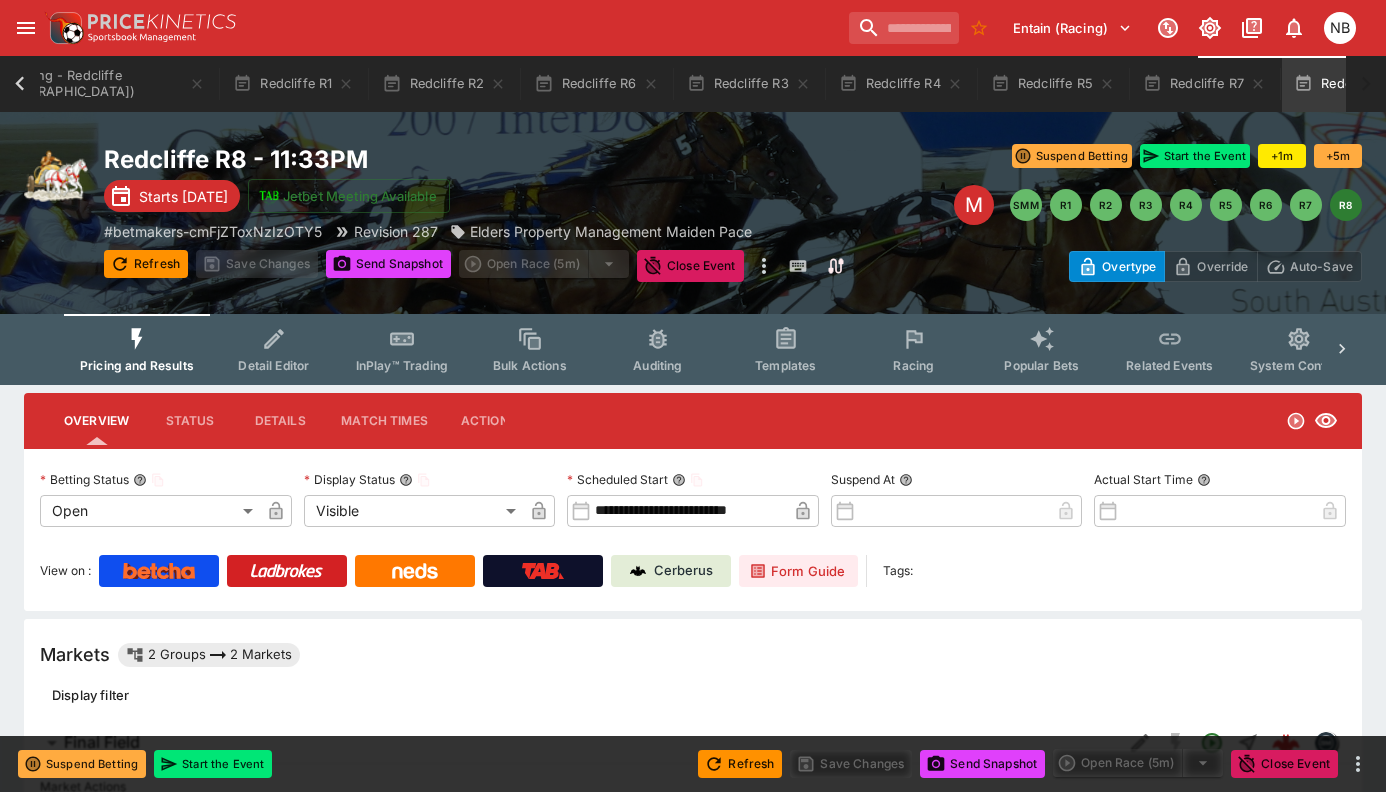 click on "Detail Editor" at bounding box center (273, 365) 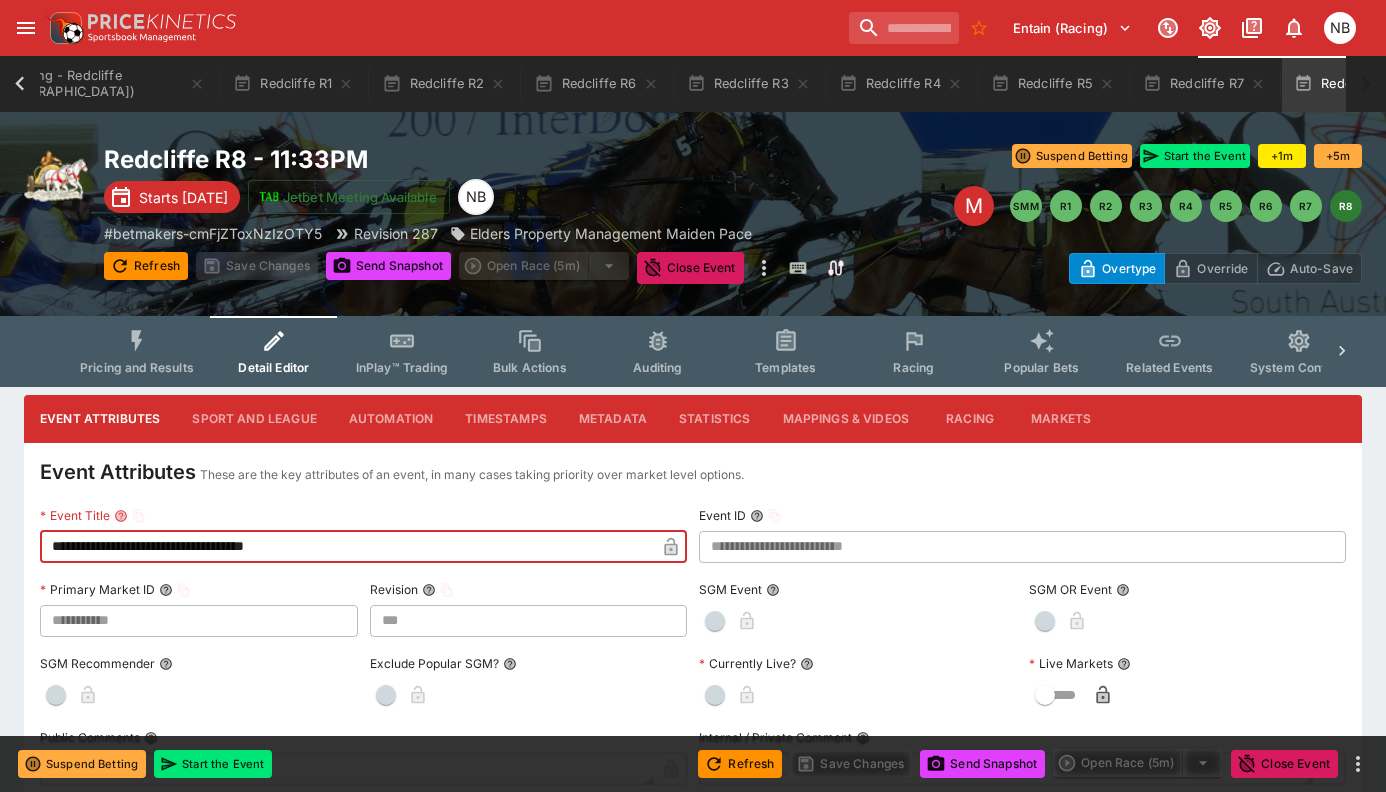 click on "**********" at bounding box center (347, 547) 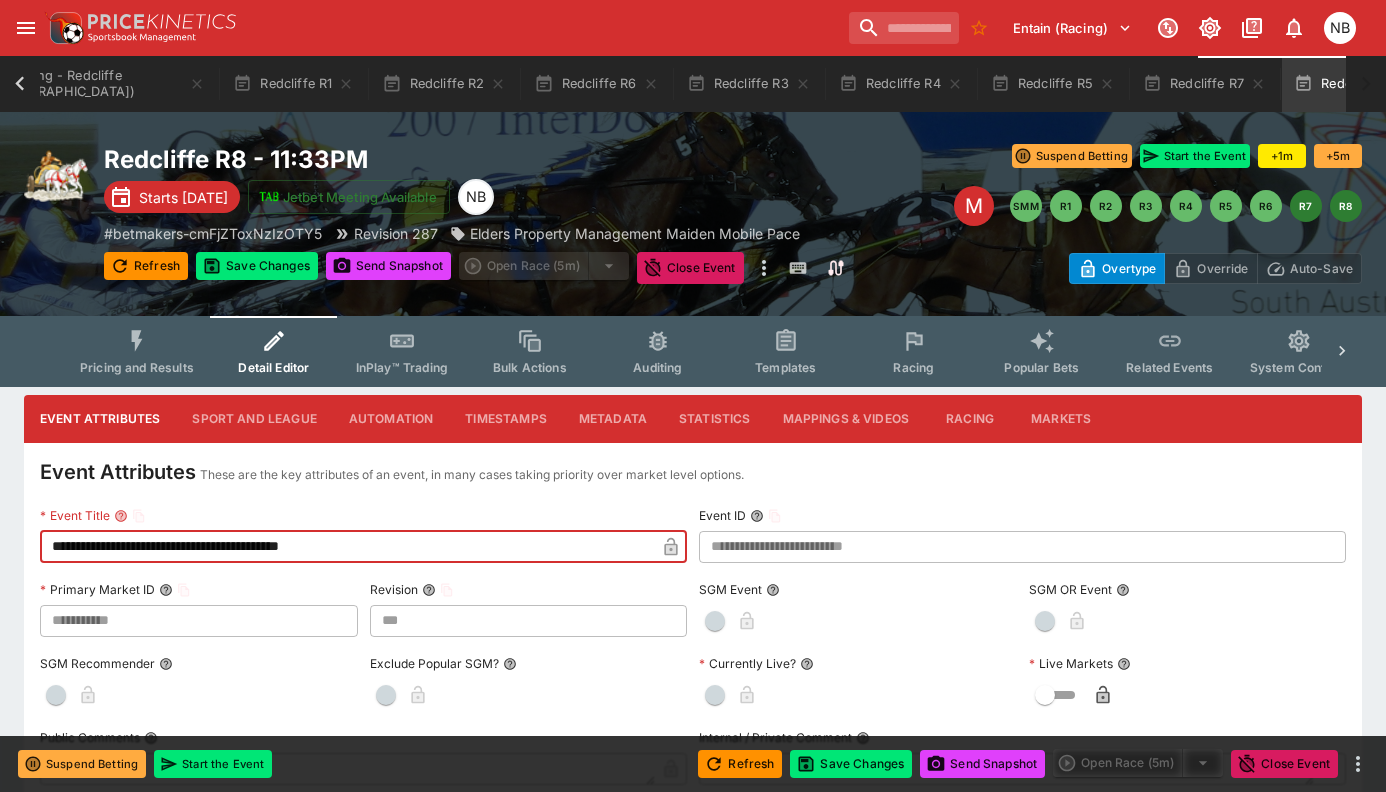type on "**********" 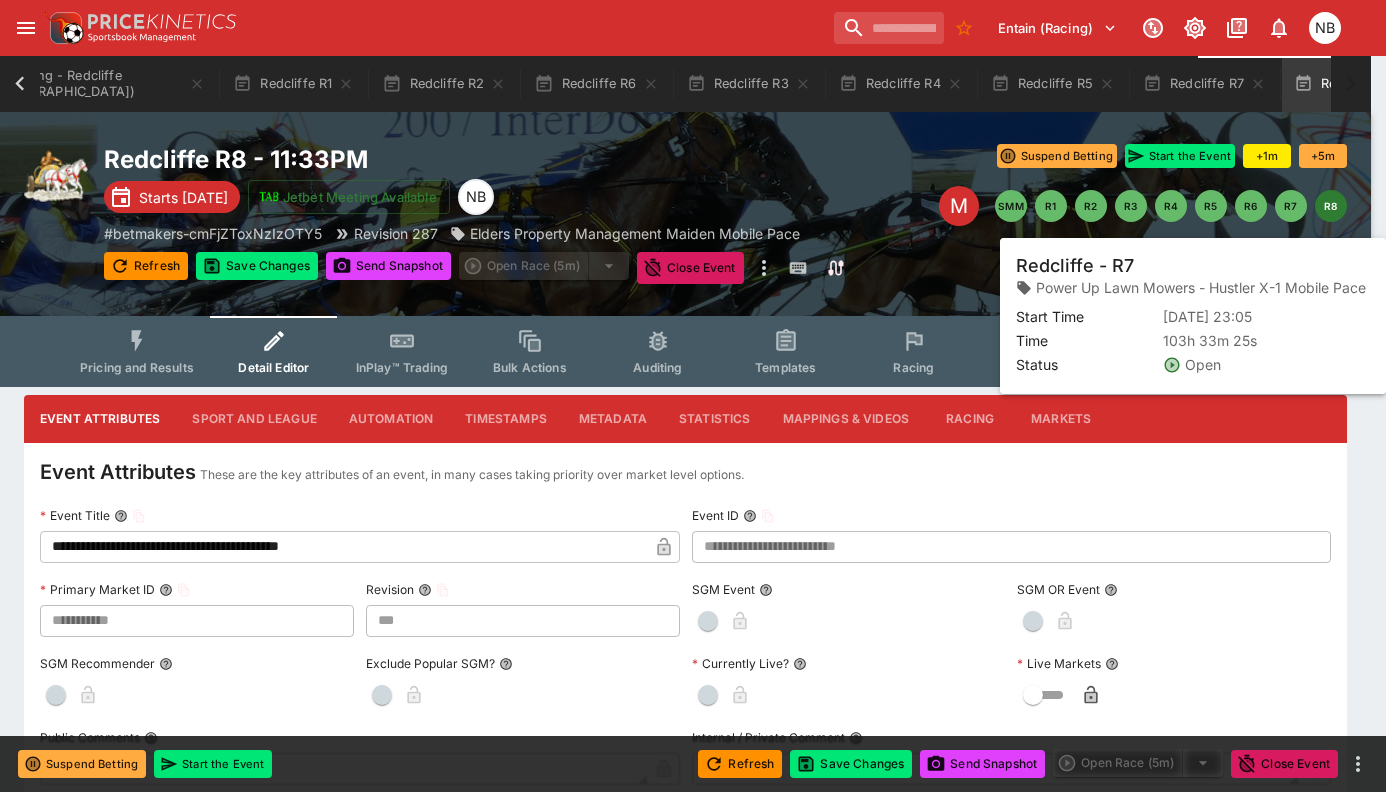 scroll, scrollTop: 0, scrollLeft: 377, axis: horizontal 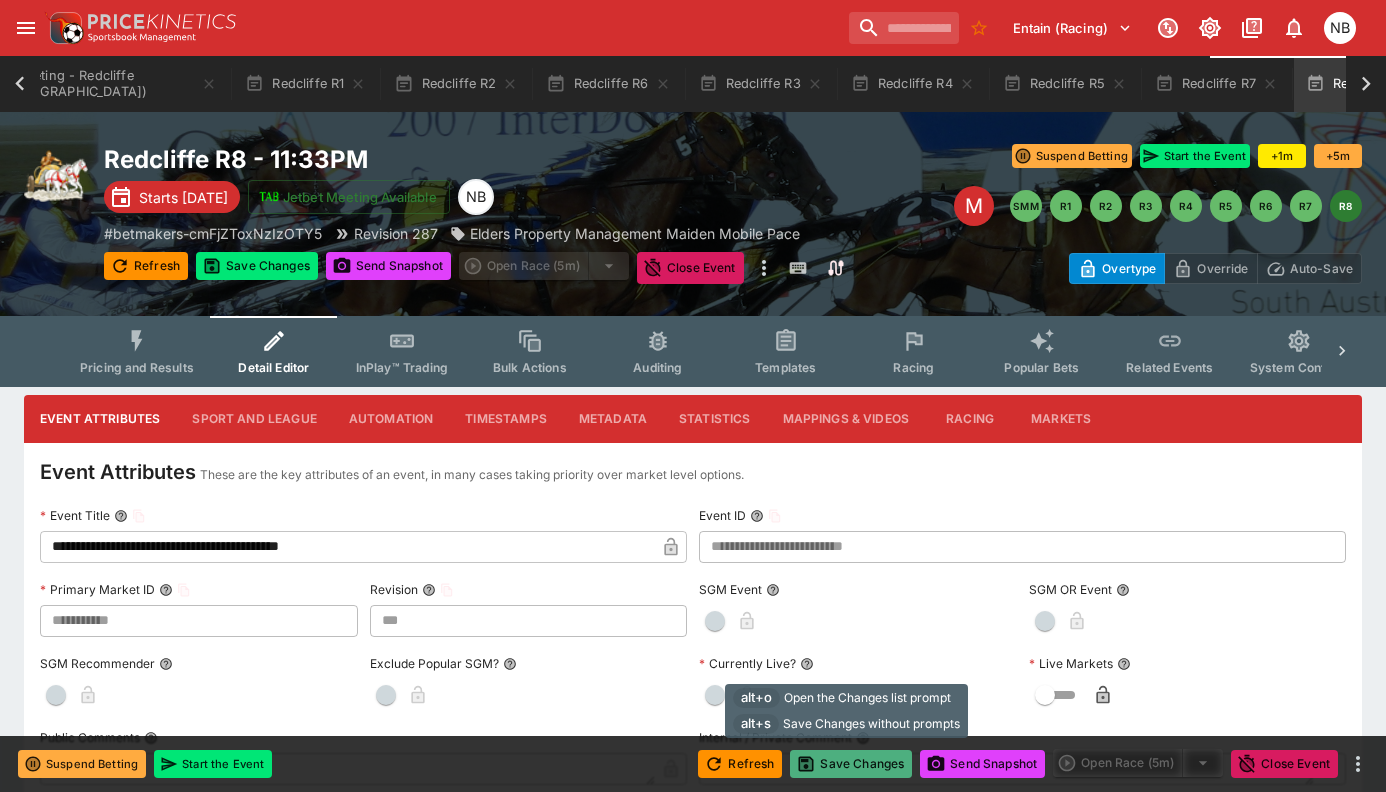click on "Save Changes" at bounding box center [851, 764] 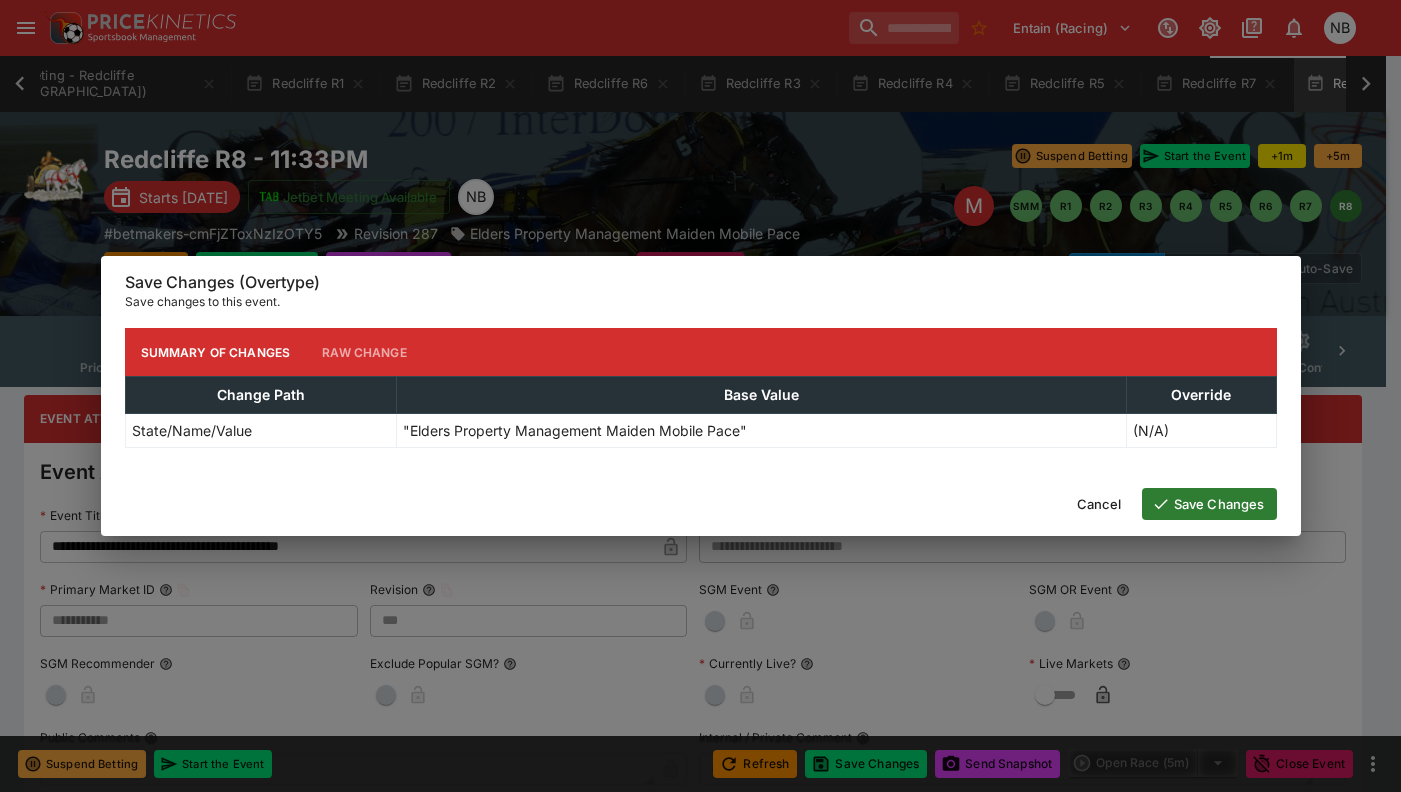 click on "Save Changes" at bounding box center [1209, 504] 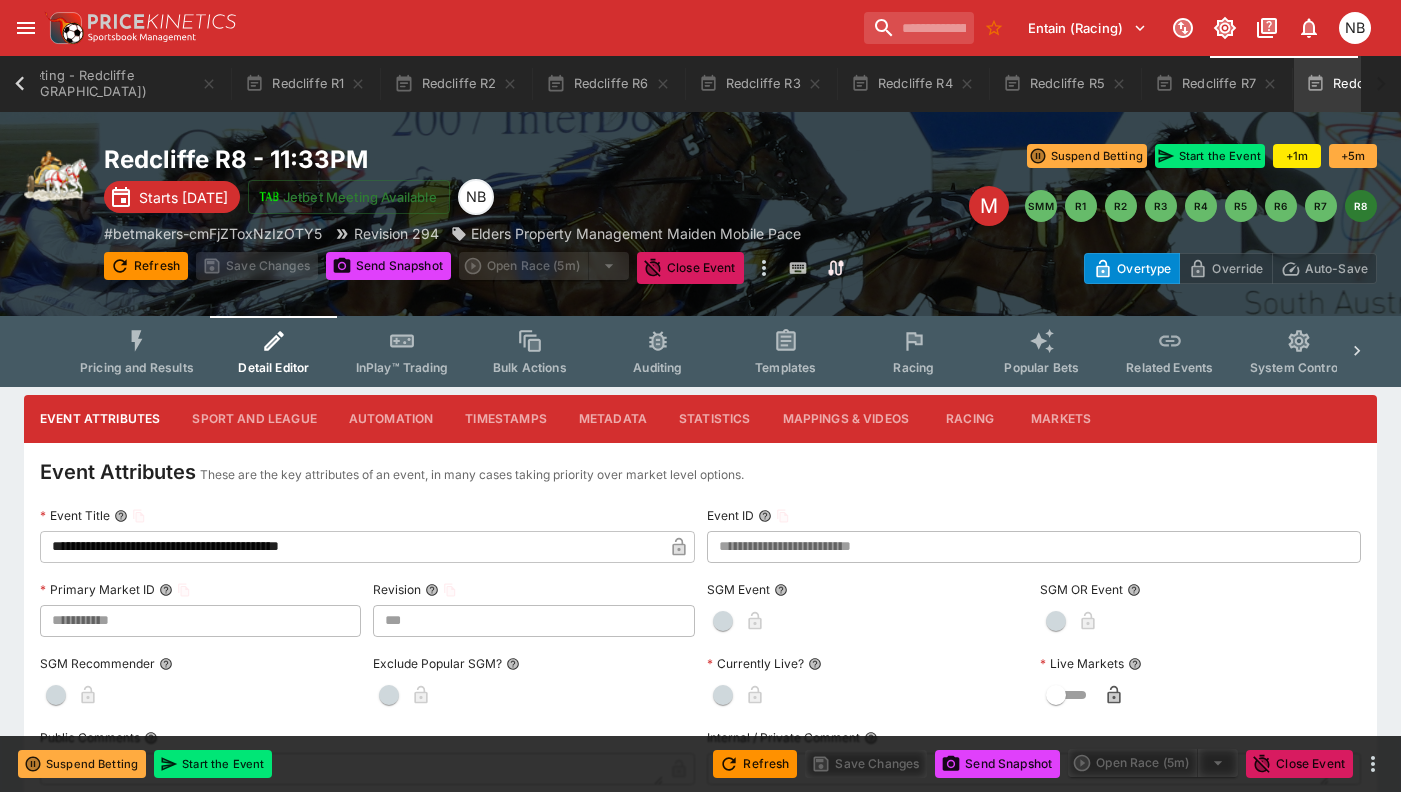 type on "***" 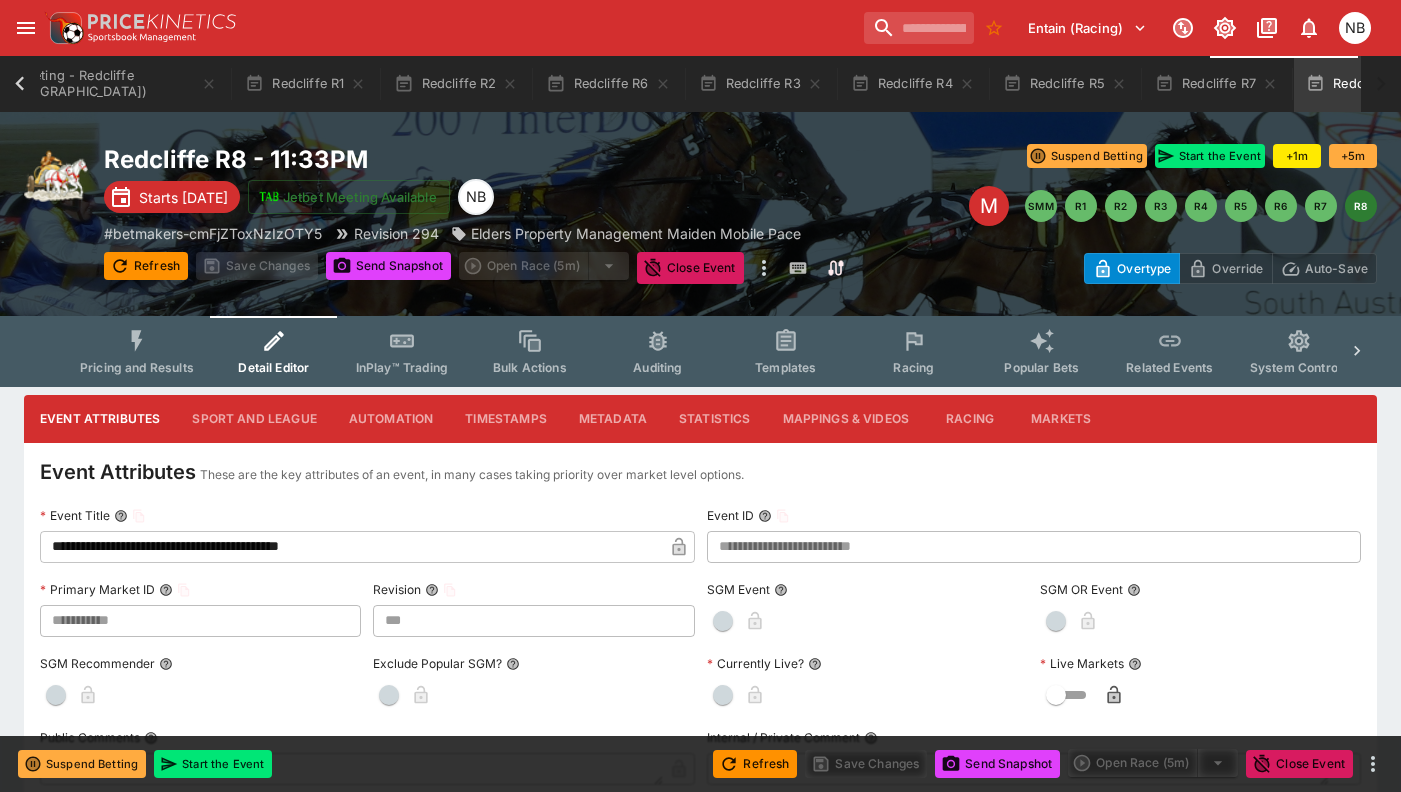 type on "**********" 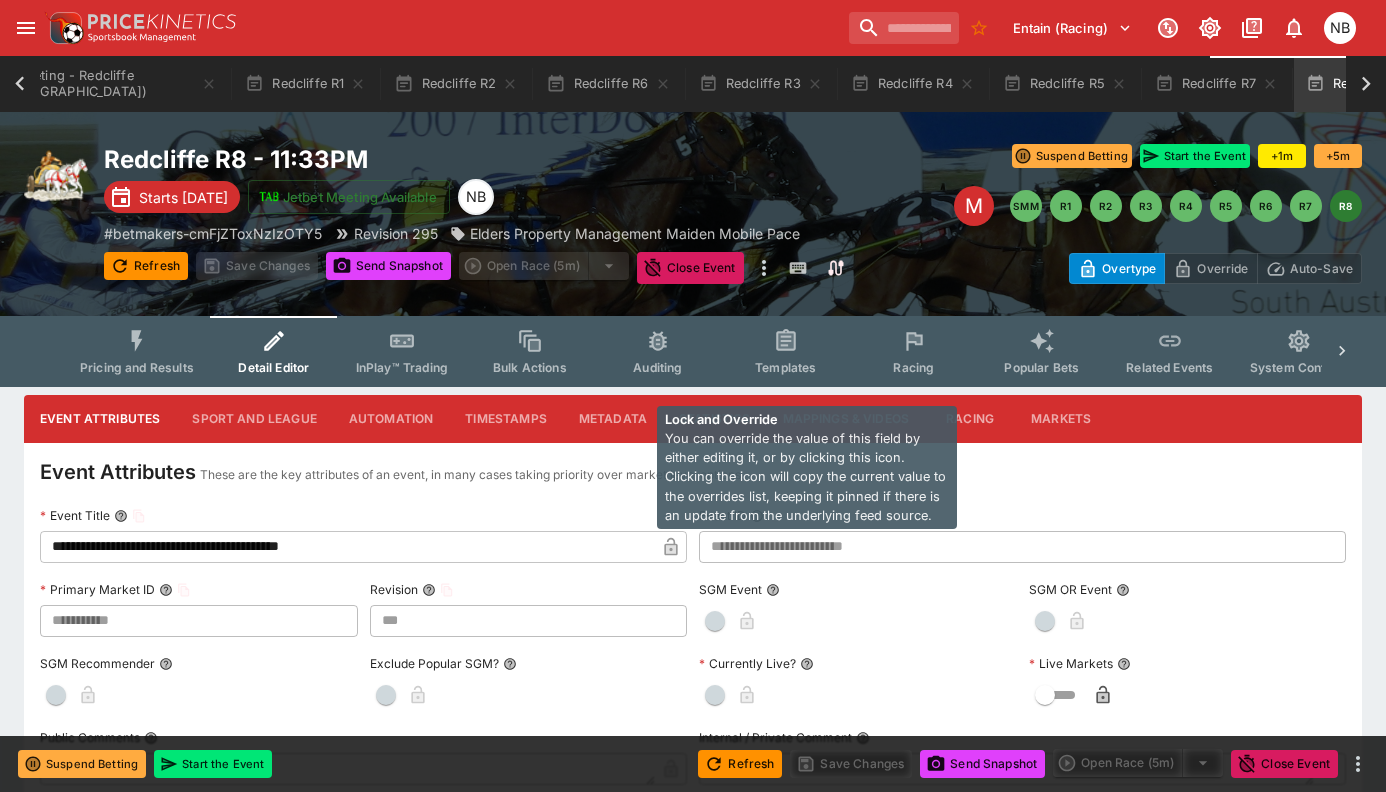 click 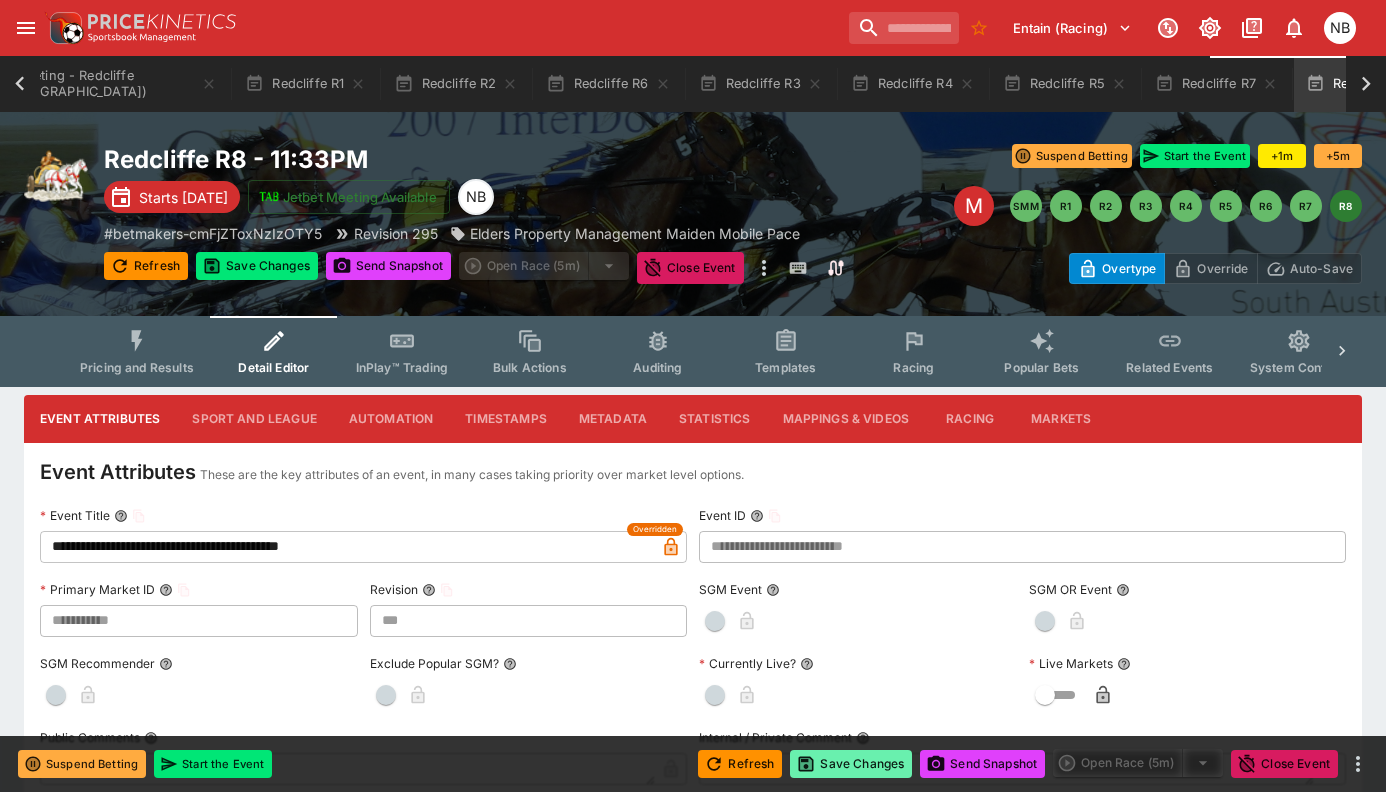 click on "Save Changes" at bounding box center [851, 764] 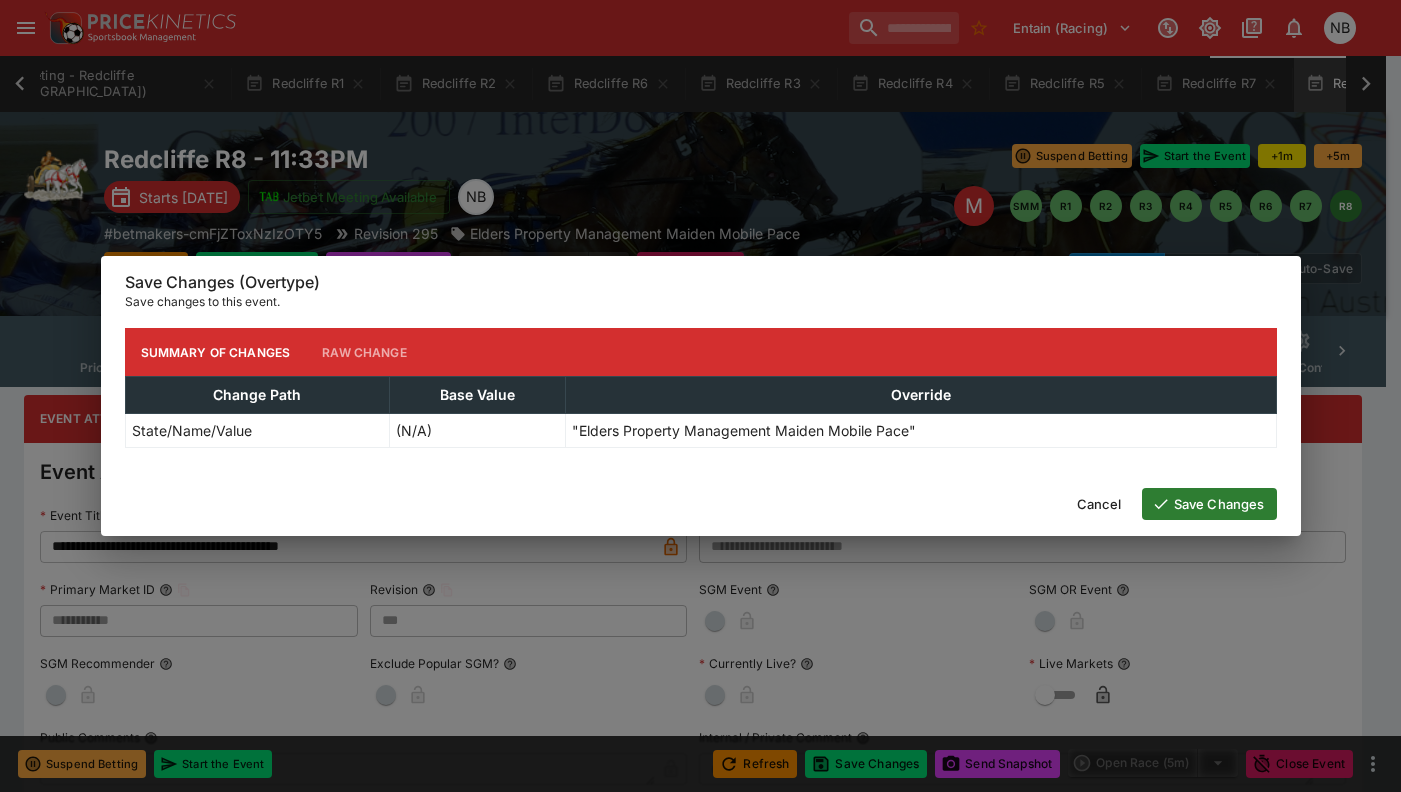 click on "Save Changes" at bounding box center (1209, 504) 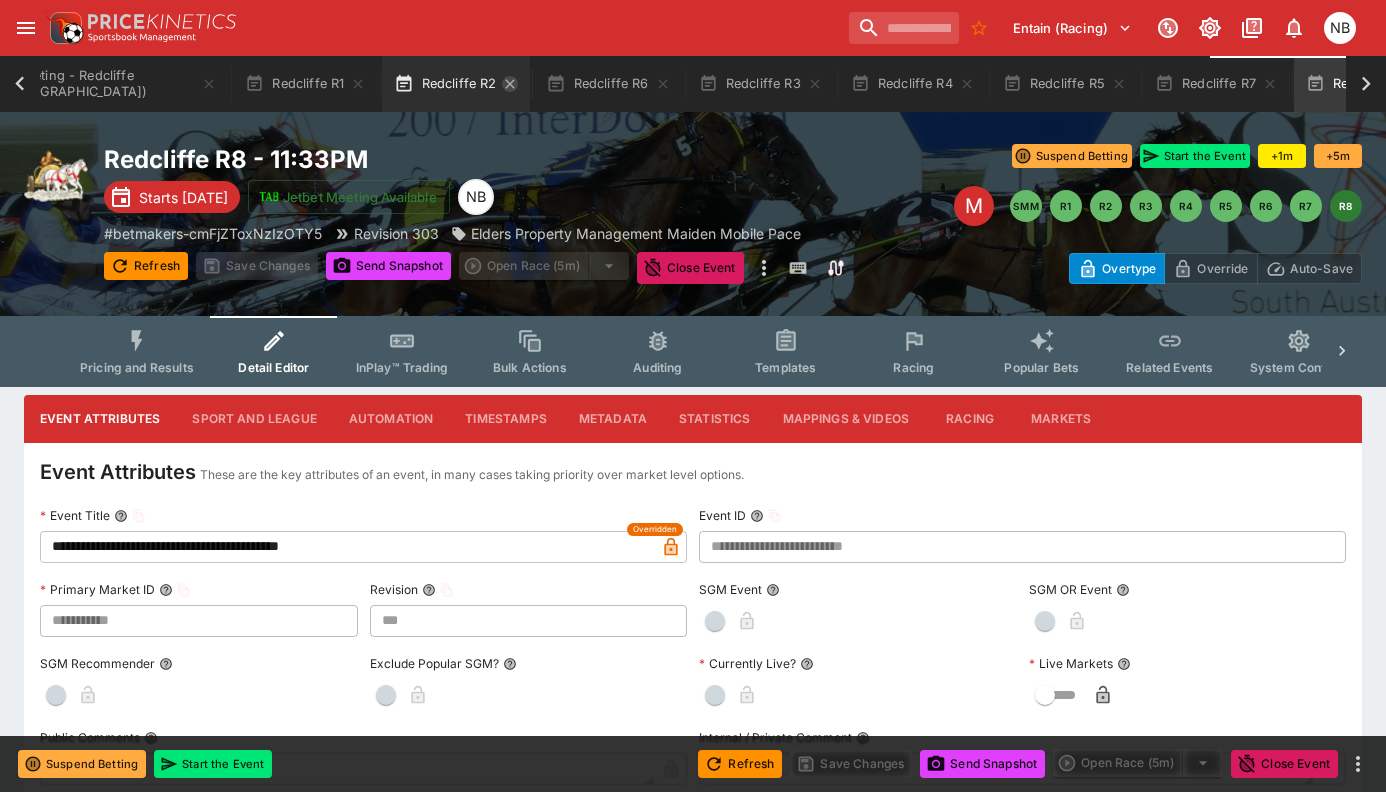click 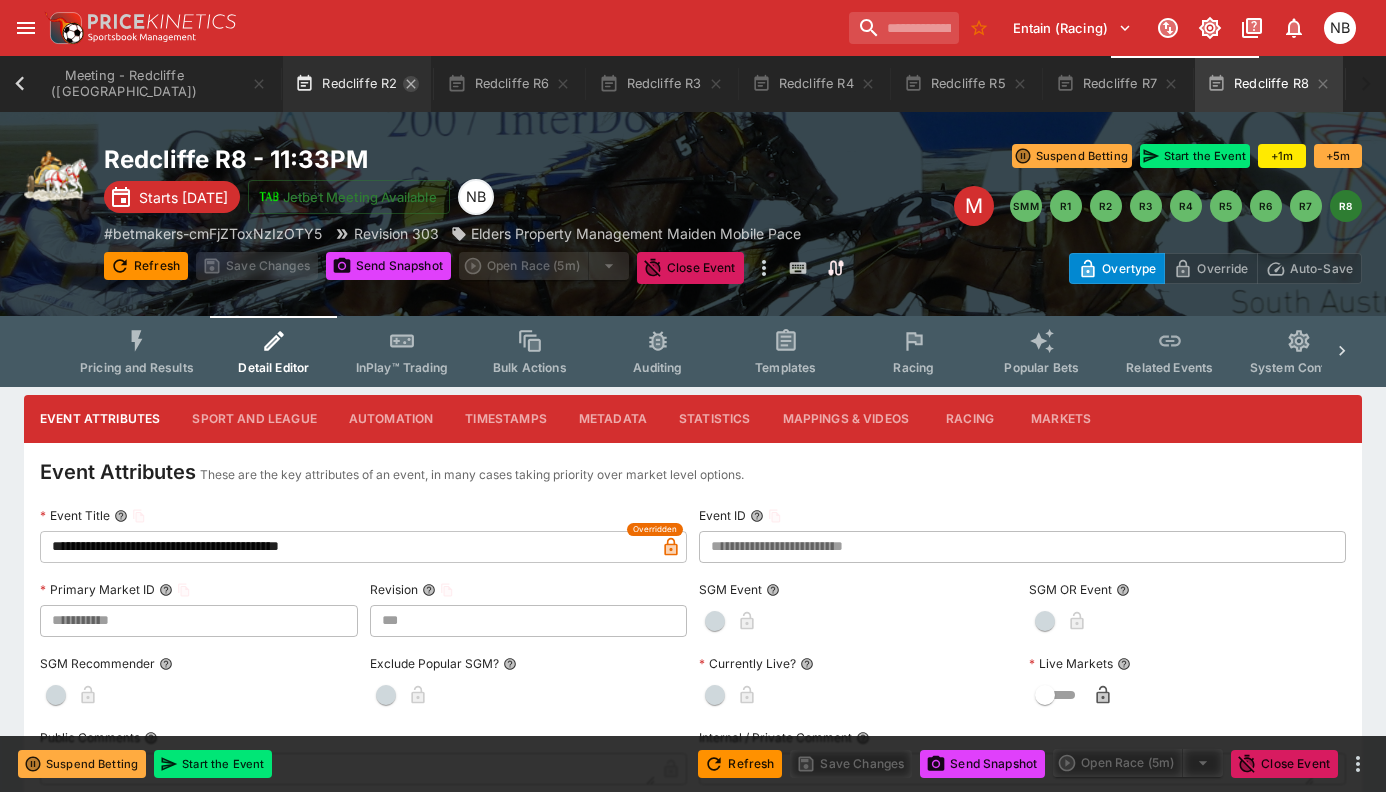 scroll, scrollTop: 0, scrollLeft: 243, axis: horizontal 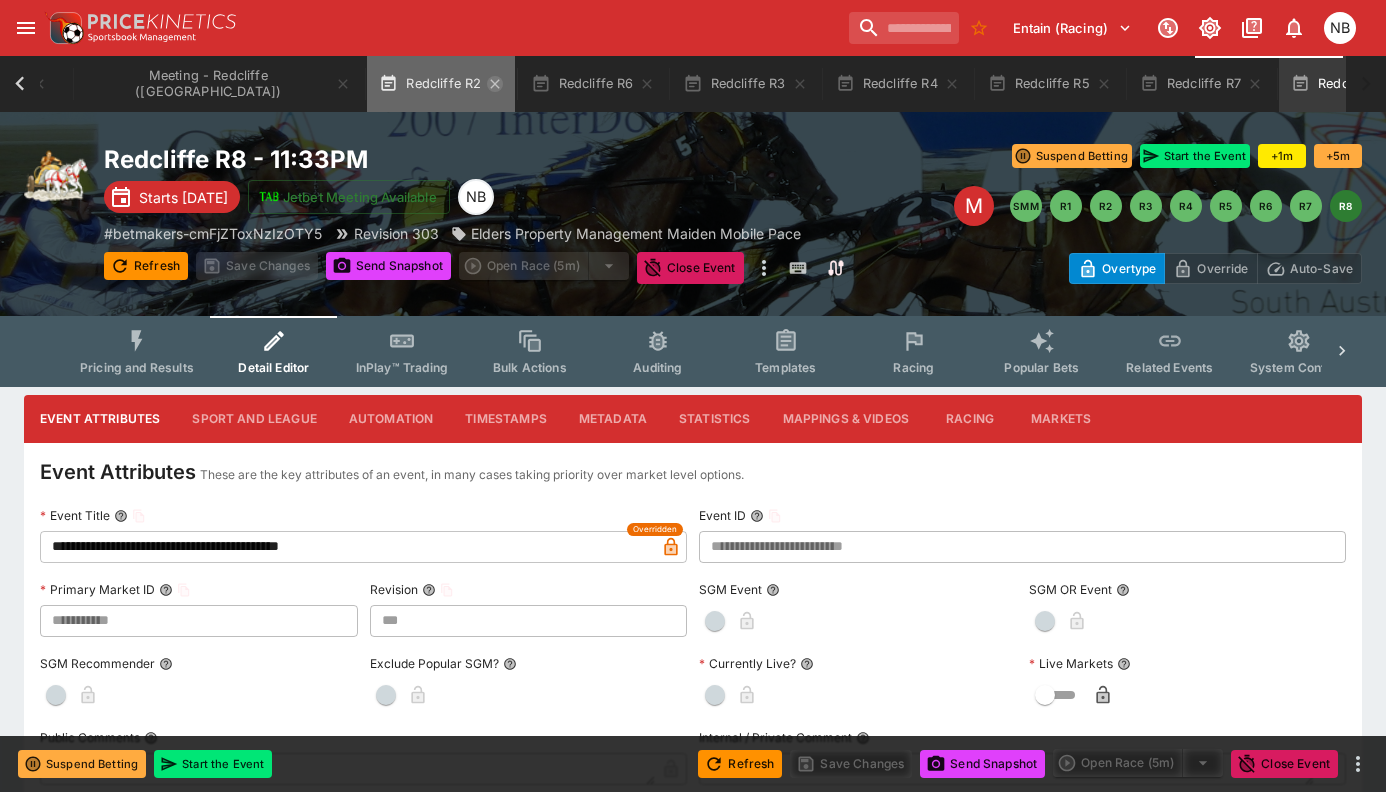 click 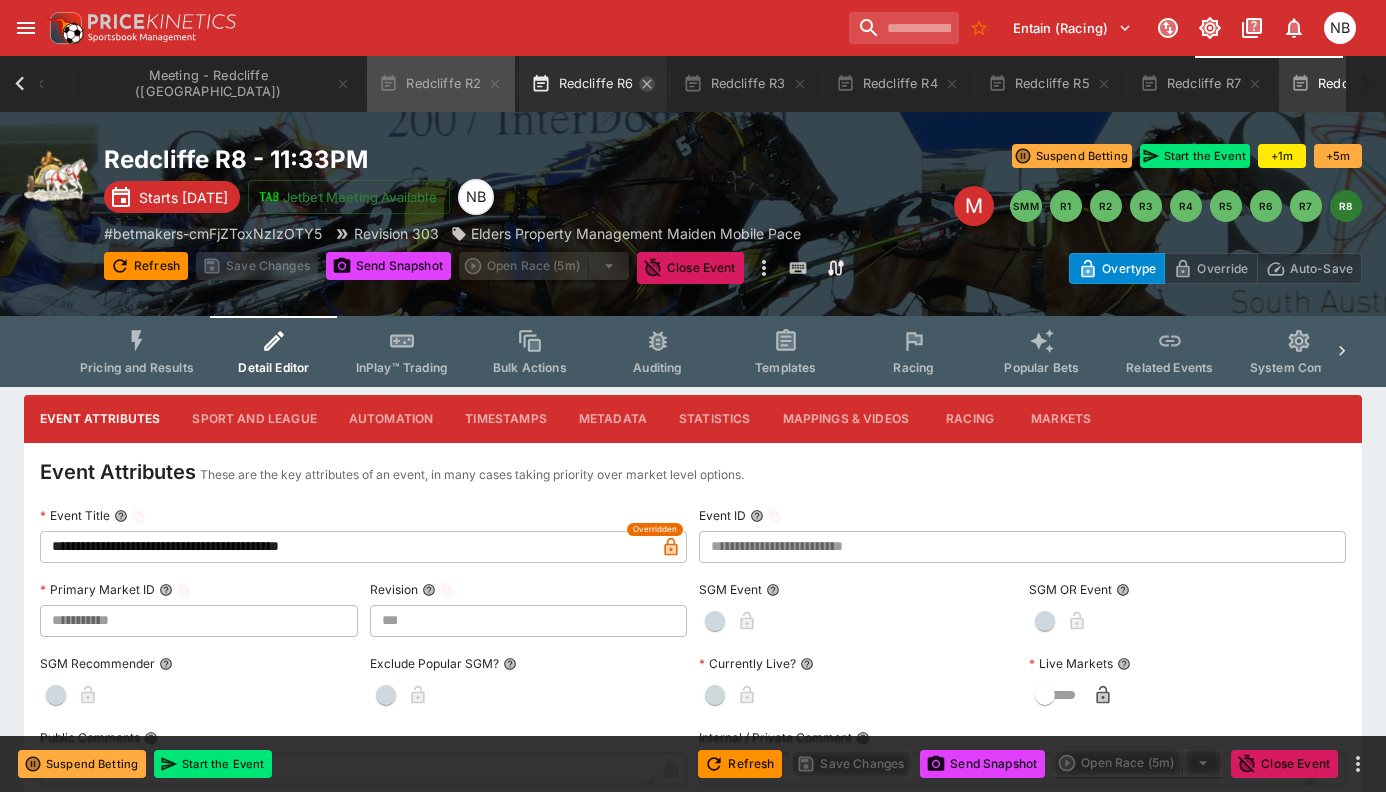 scroll, scrollTop: 0, scrollLeft: 91, axis: horizontal 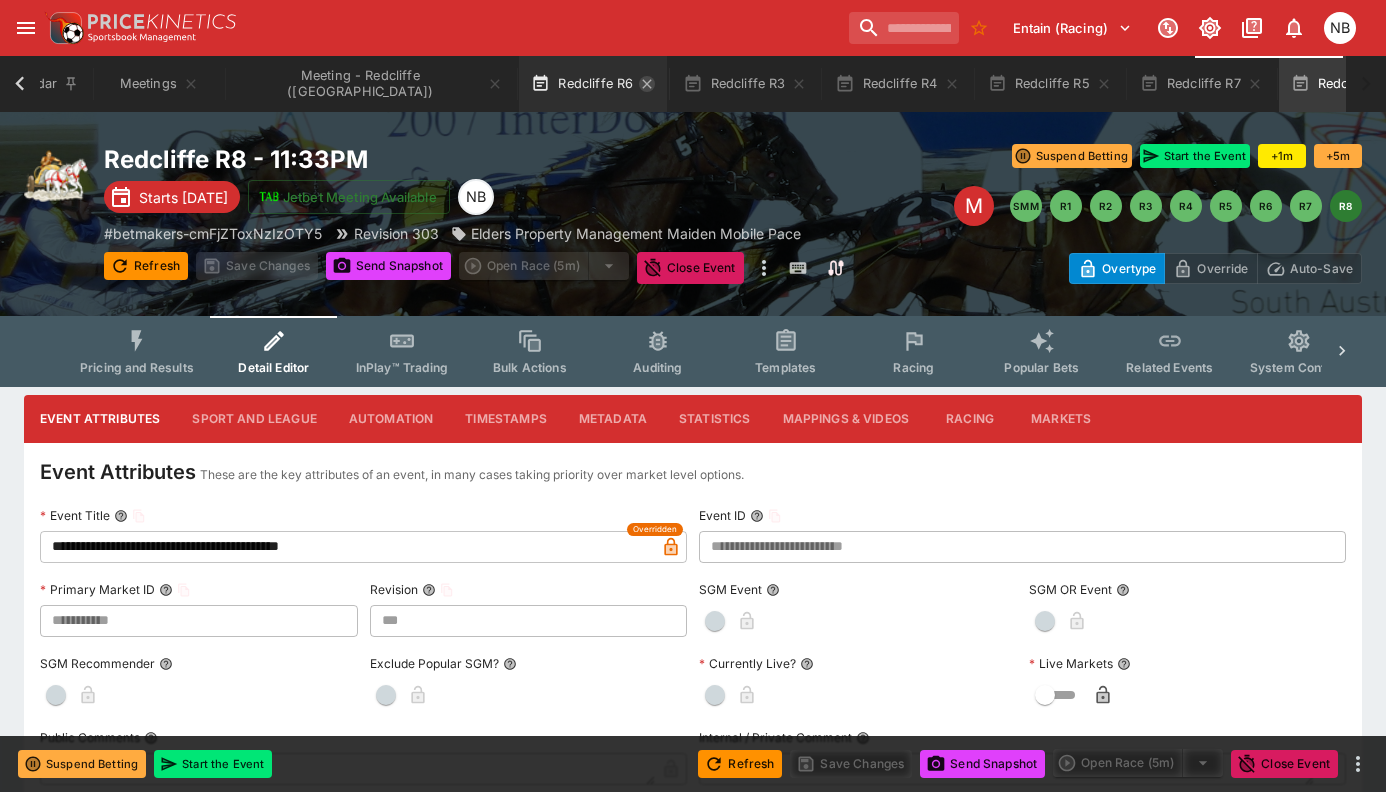 click 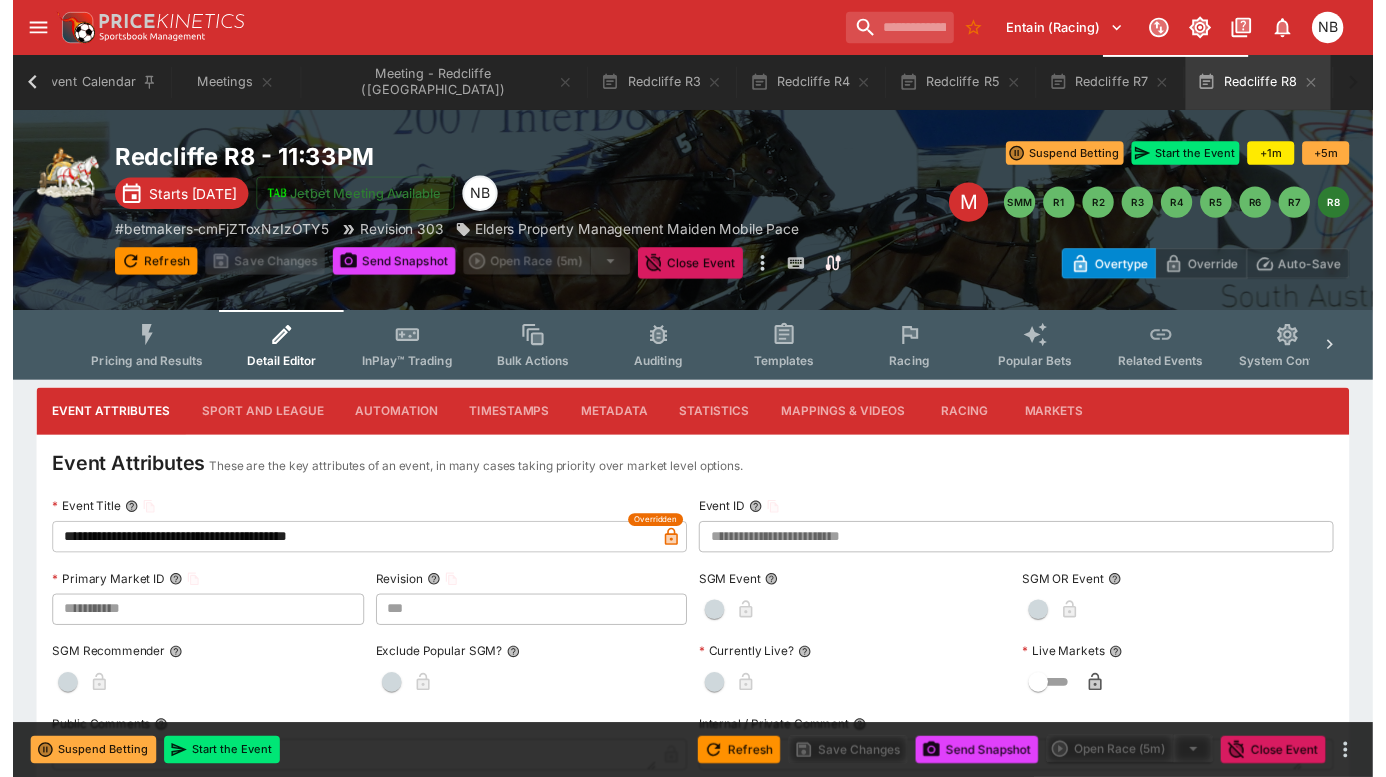 scroll, scrollTop: 0, scrollLeft: 0, axis: both 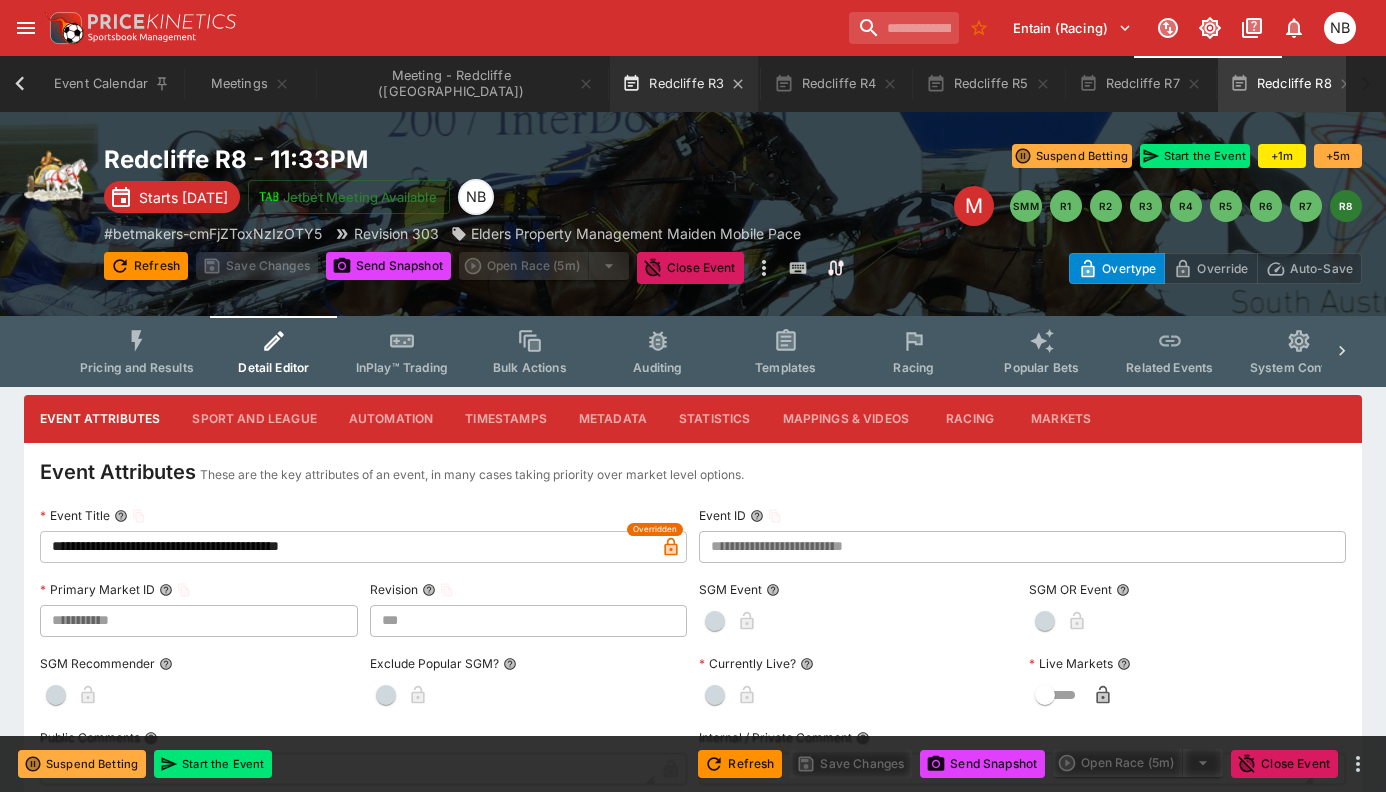 click on "Redcliffe R3" at bounding box center (684, 84) 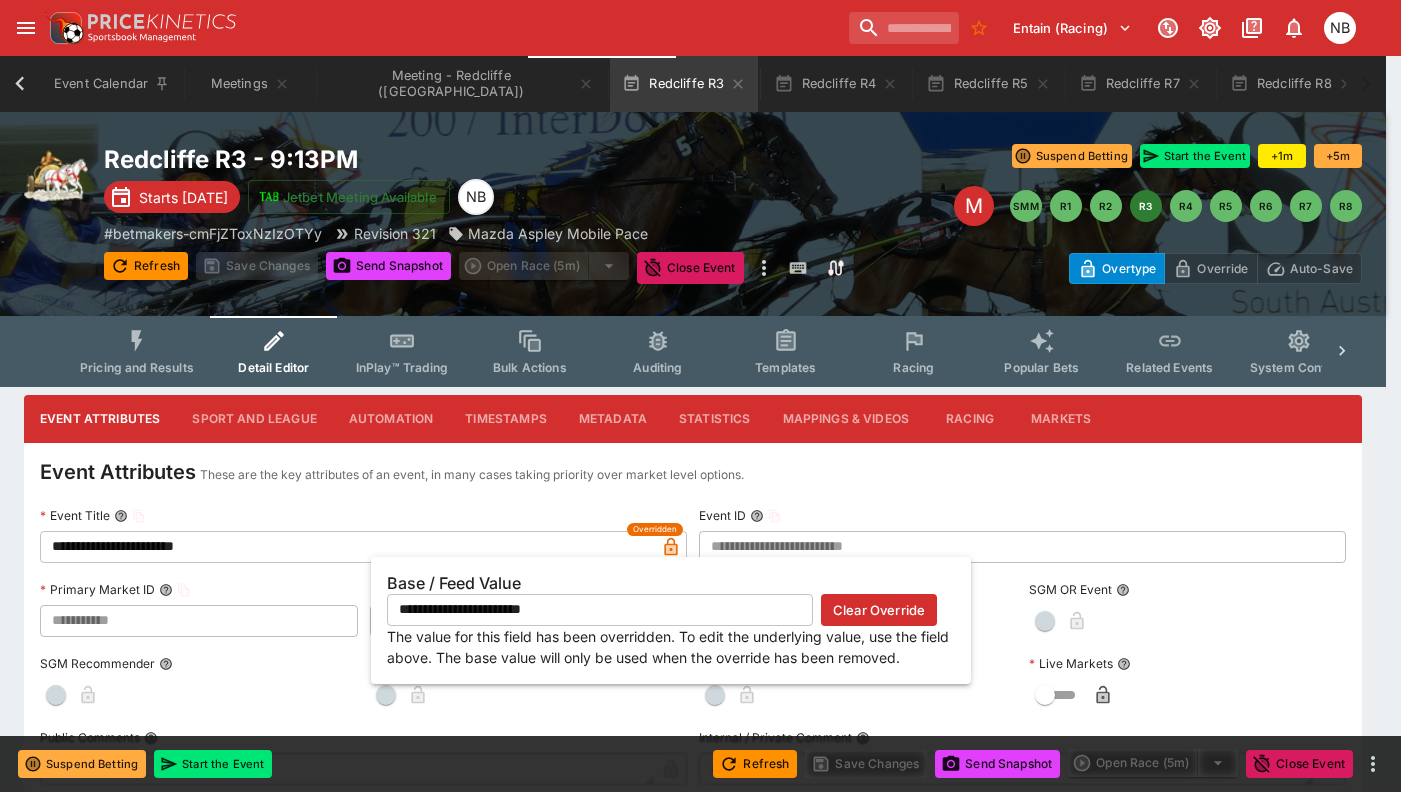 click 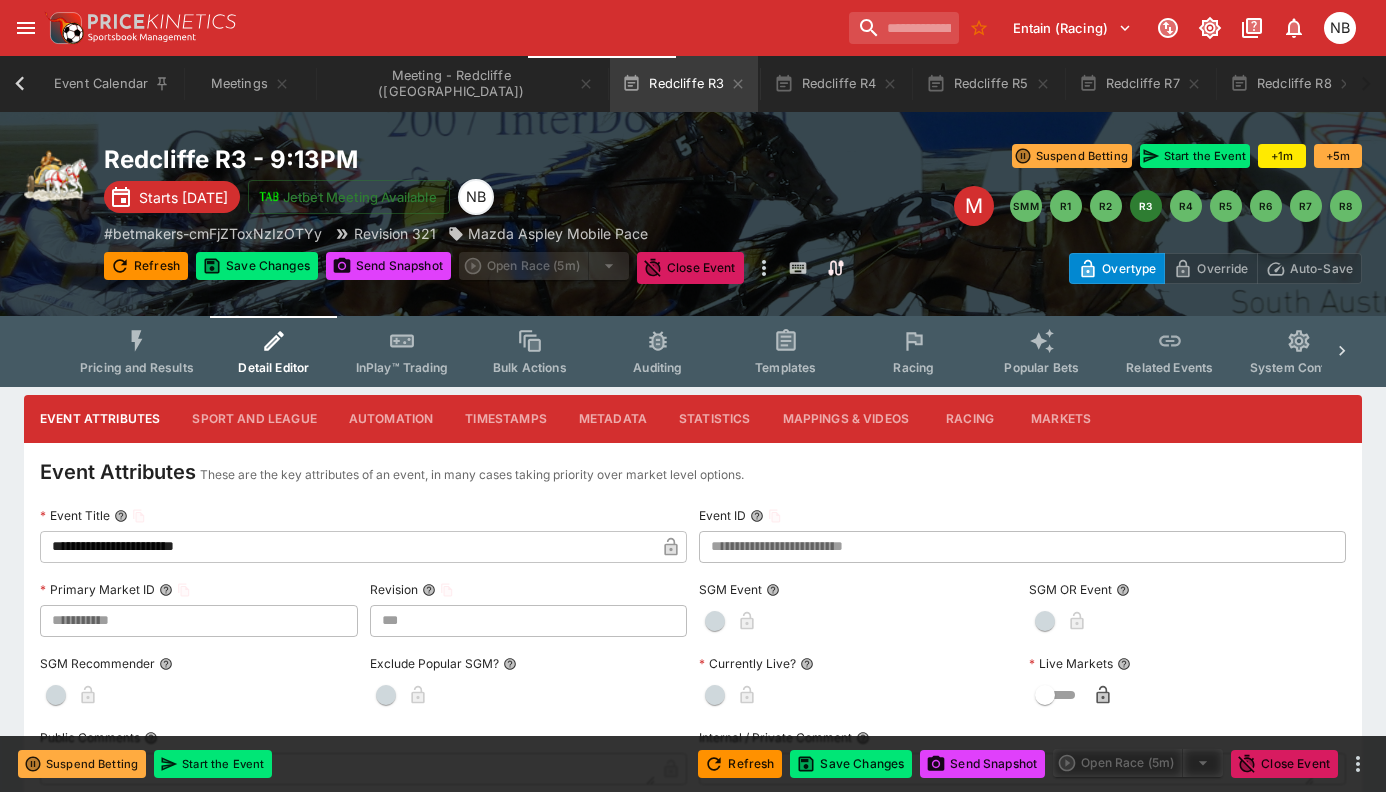 click on "**********" at bounding box center [347, 547] 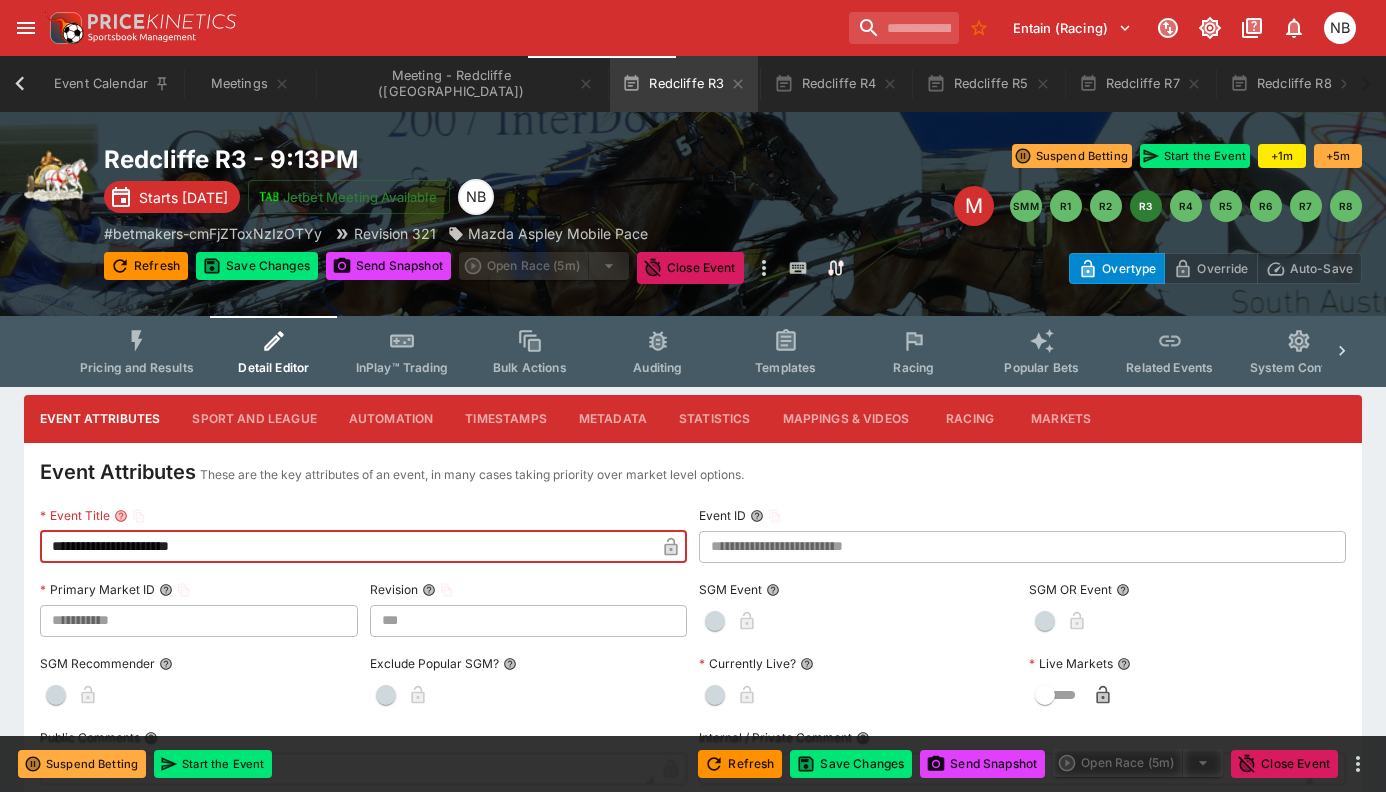 type on "**********" 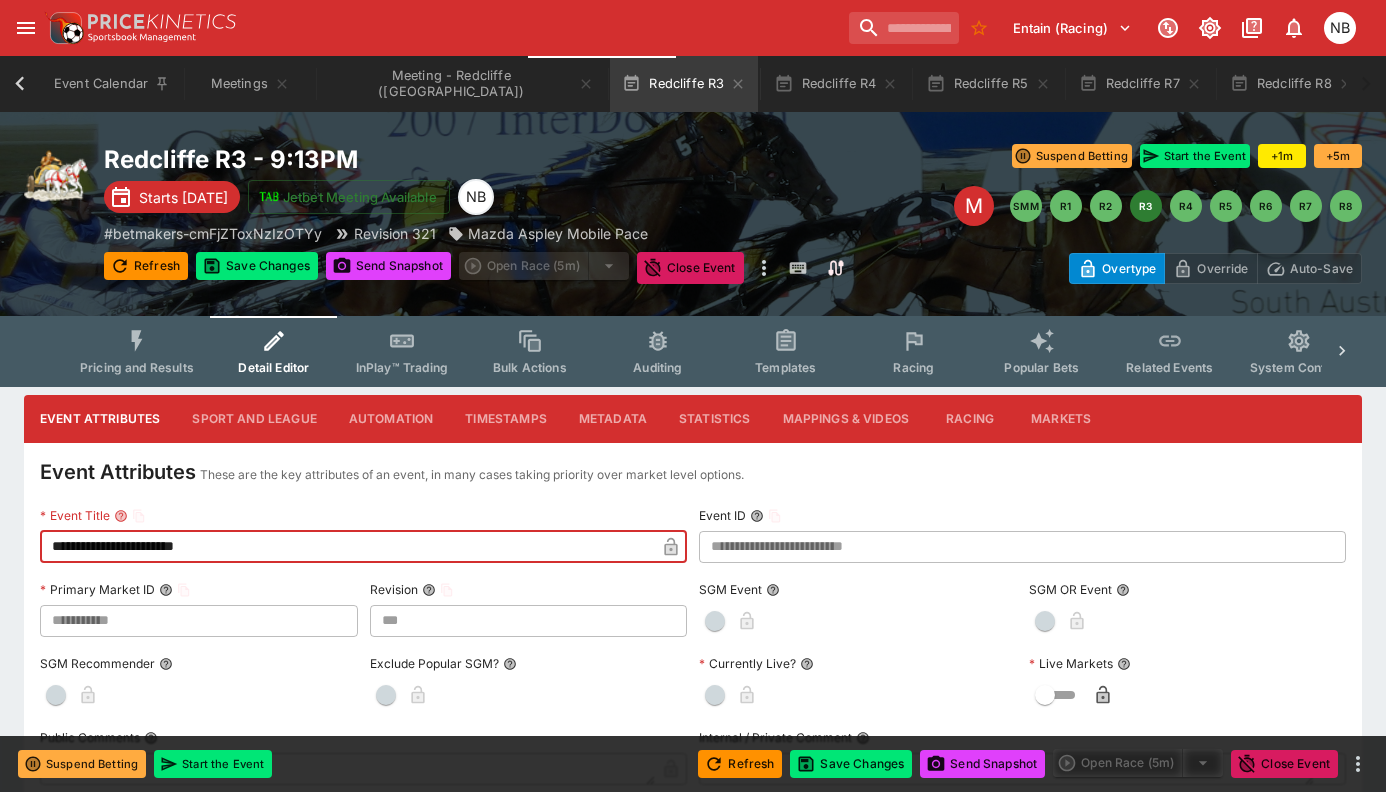 click 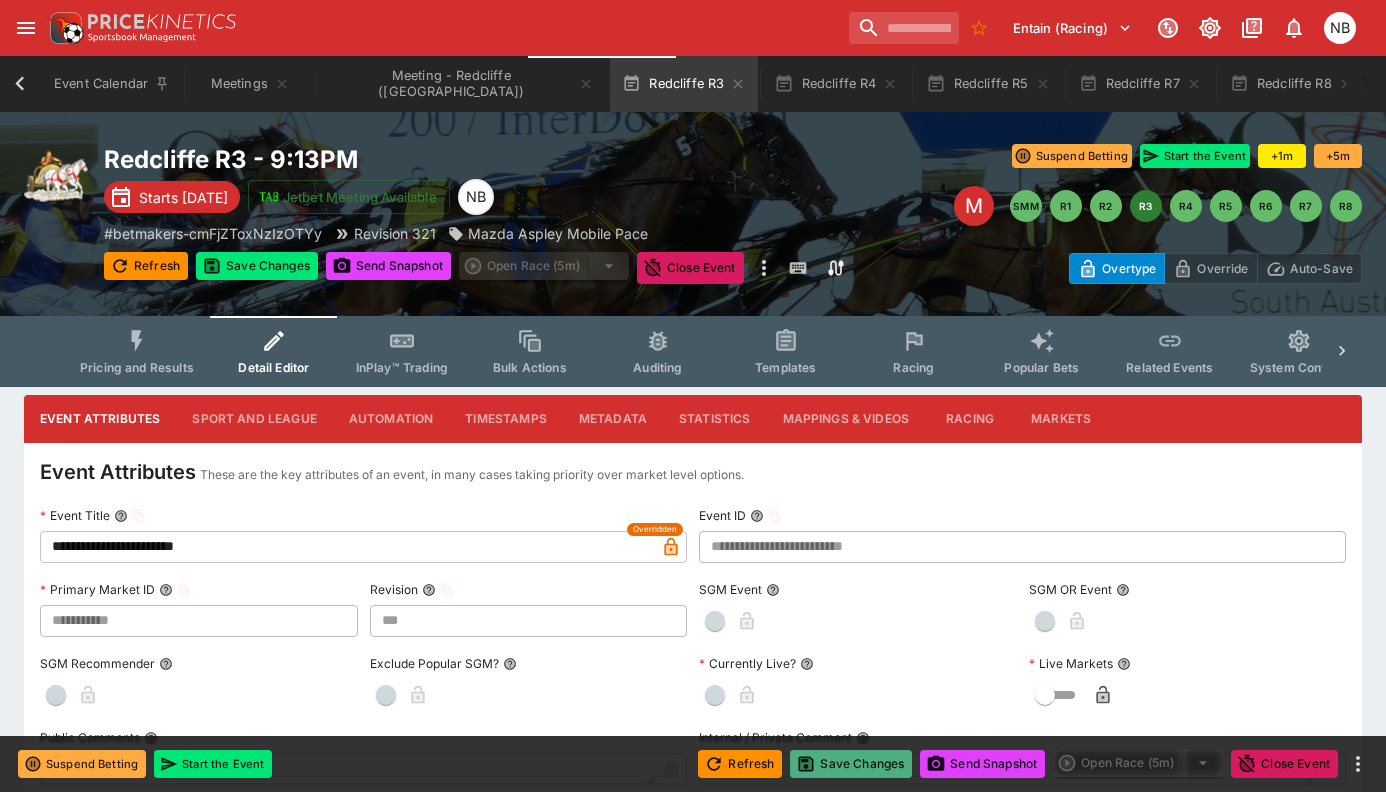 click on "Save Changes" at bounding box center [851, 764] 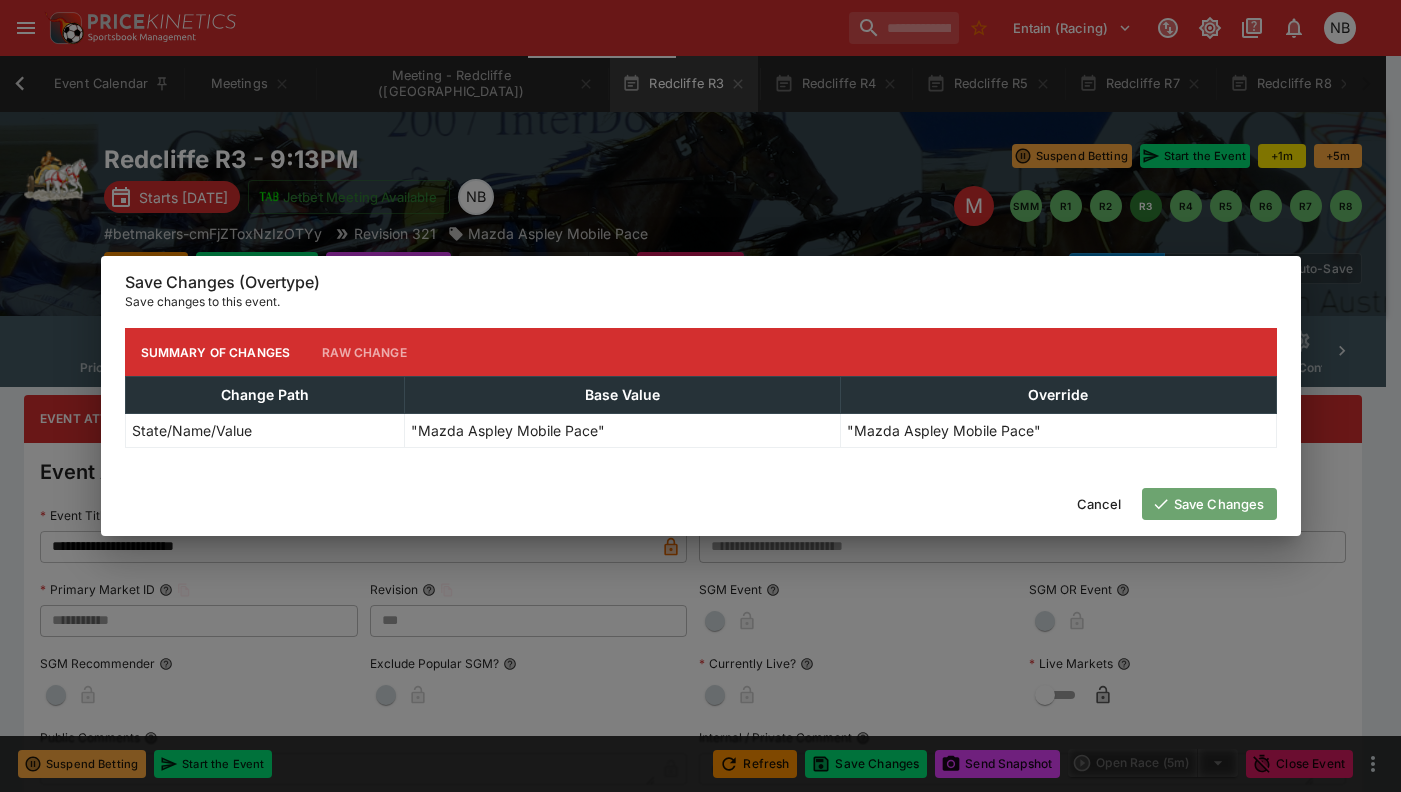 click on "Save Changes" at bounding box center (1209, 504) 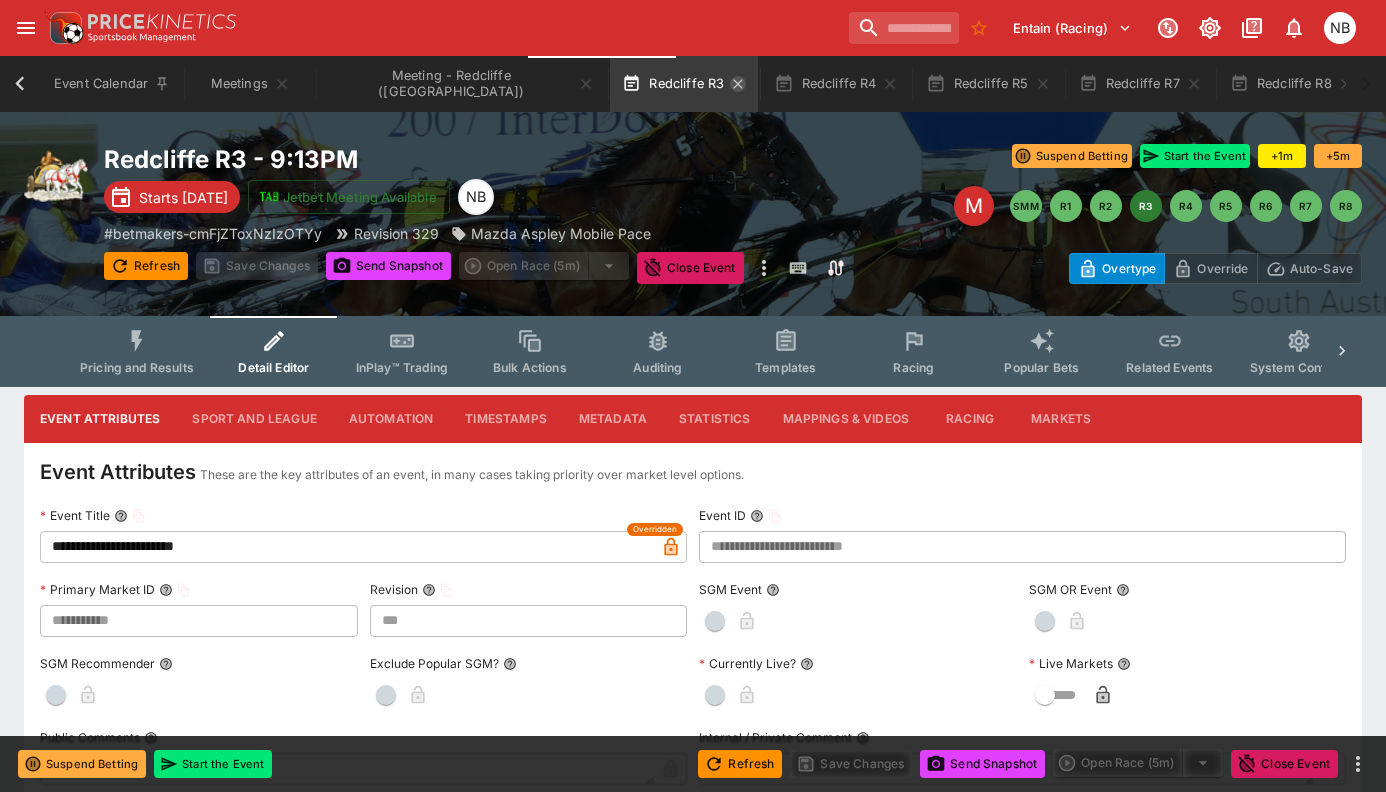 click 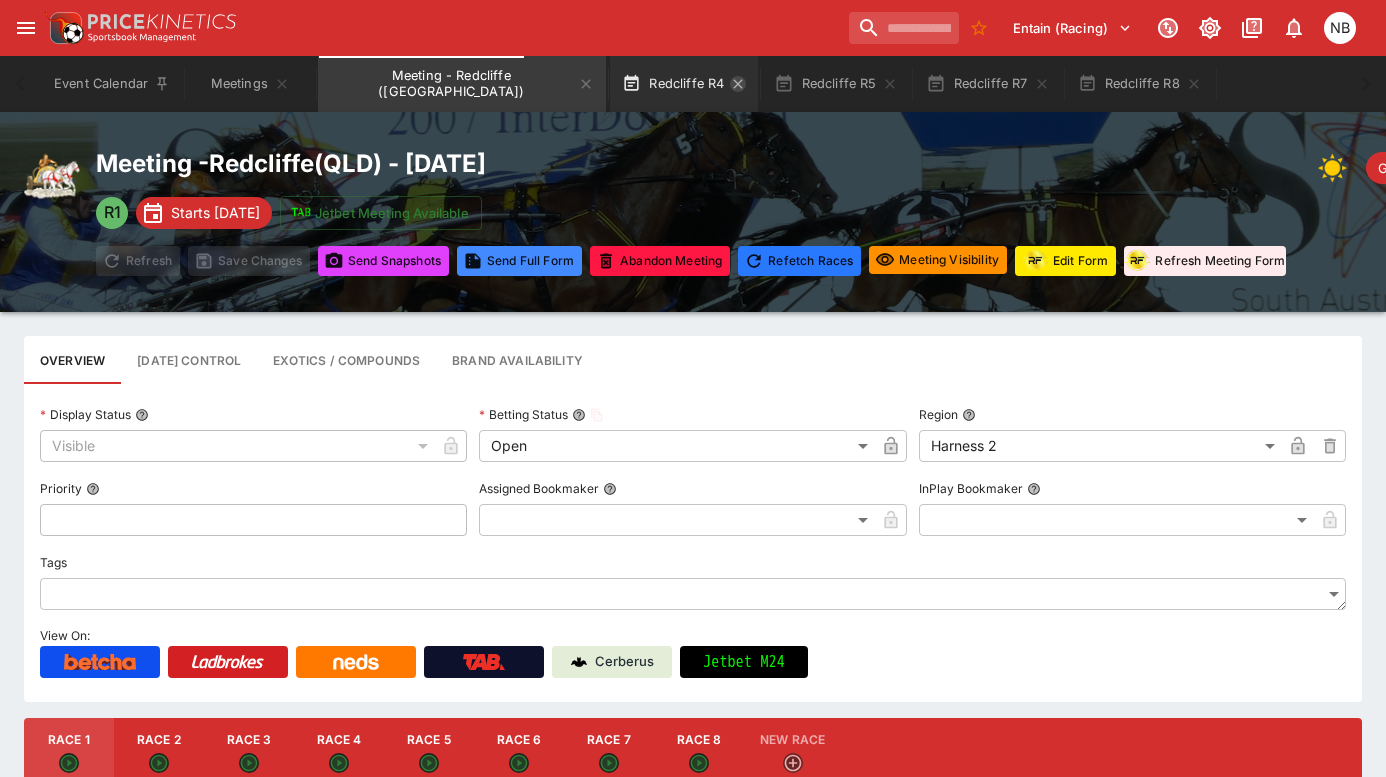 click 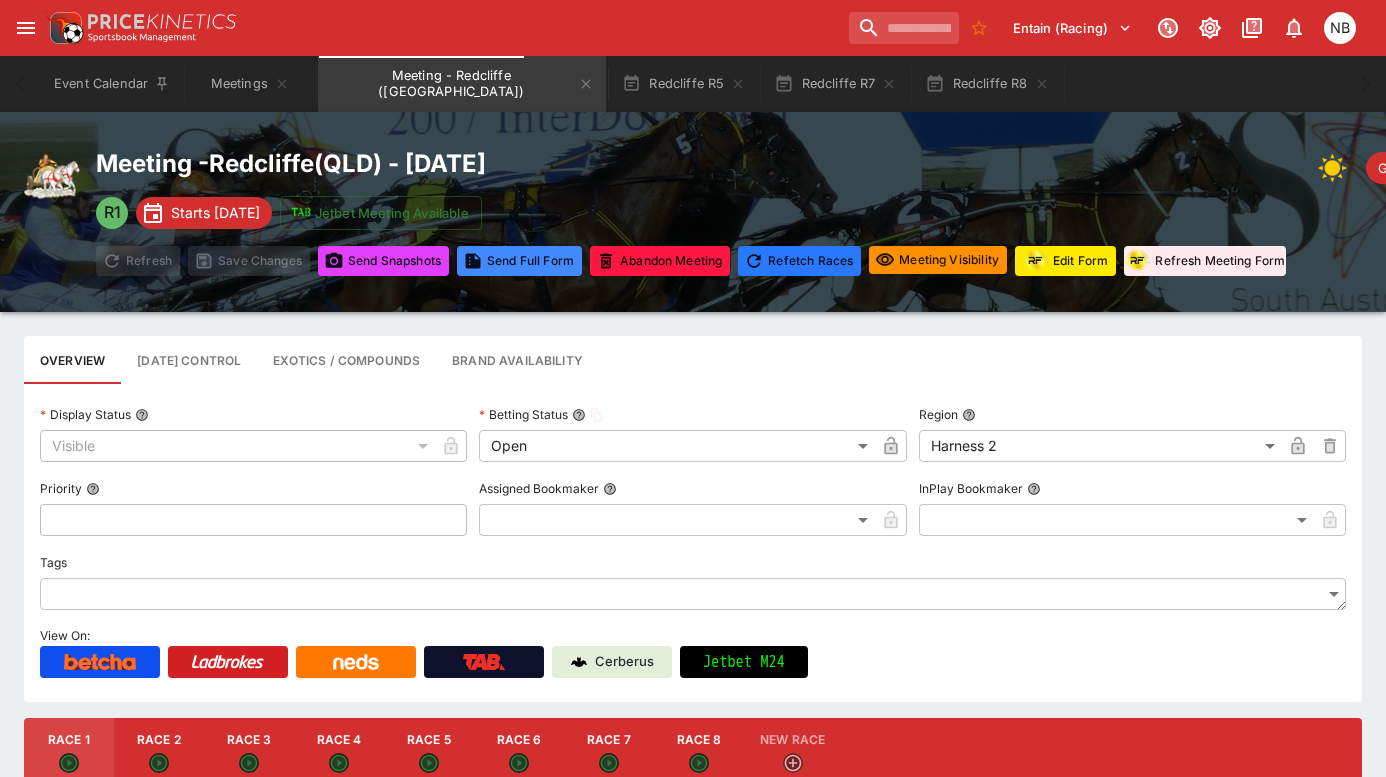 click 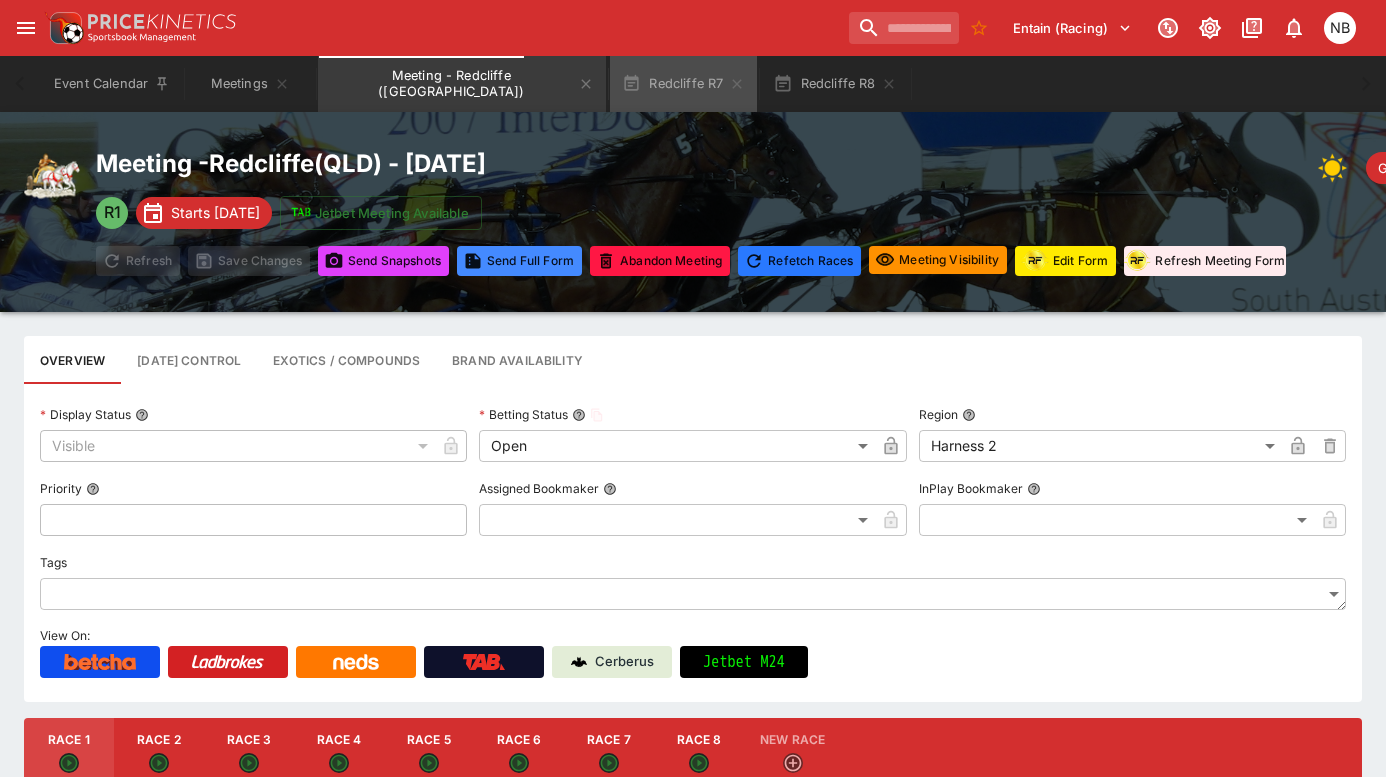 click 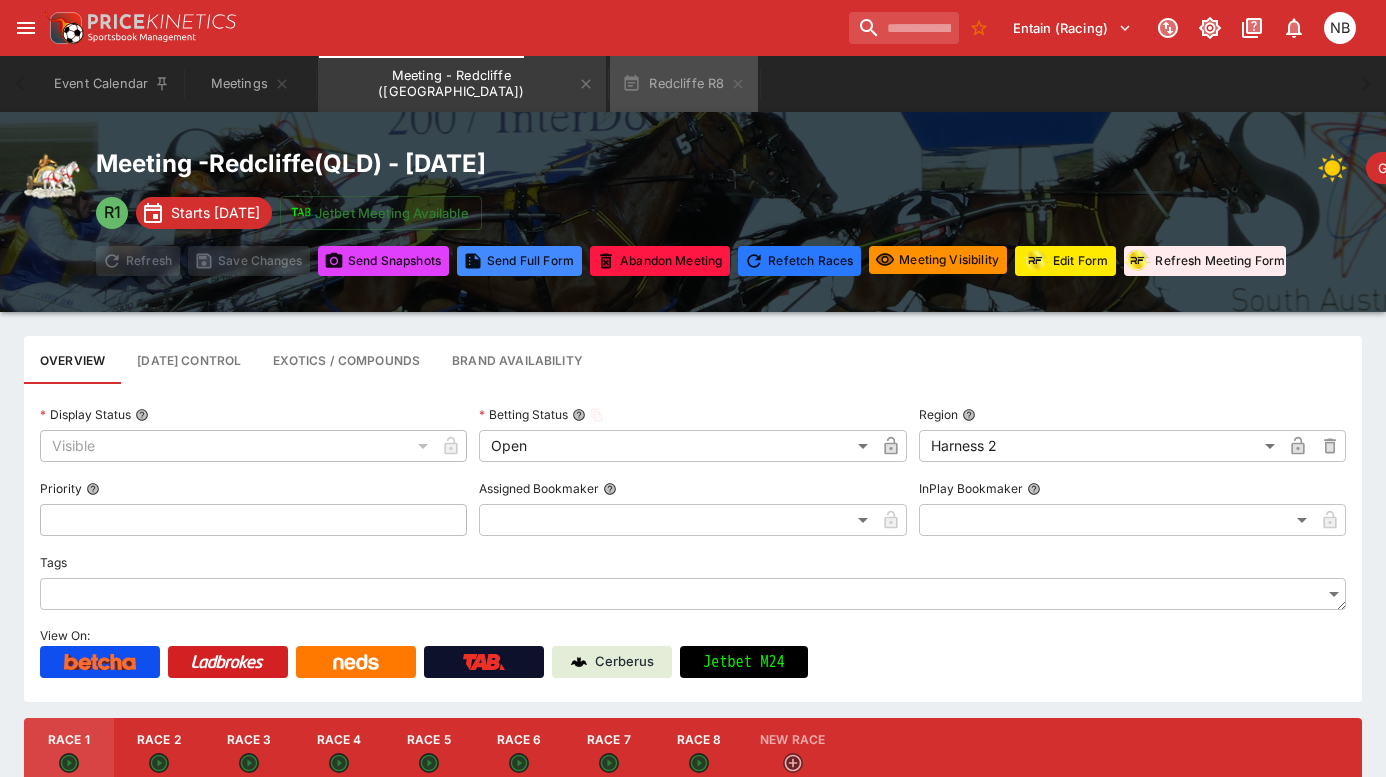 click 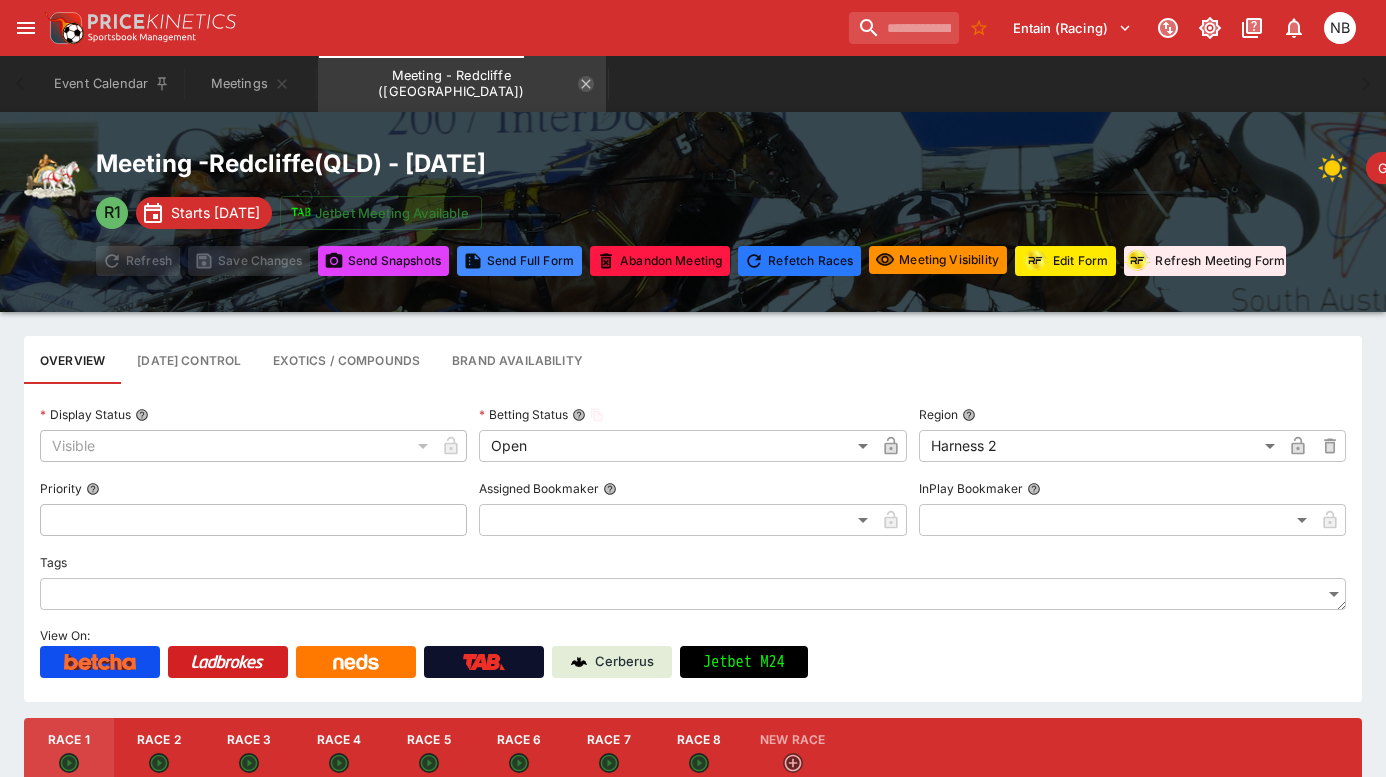 click 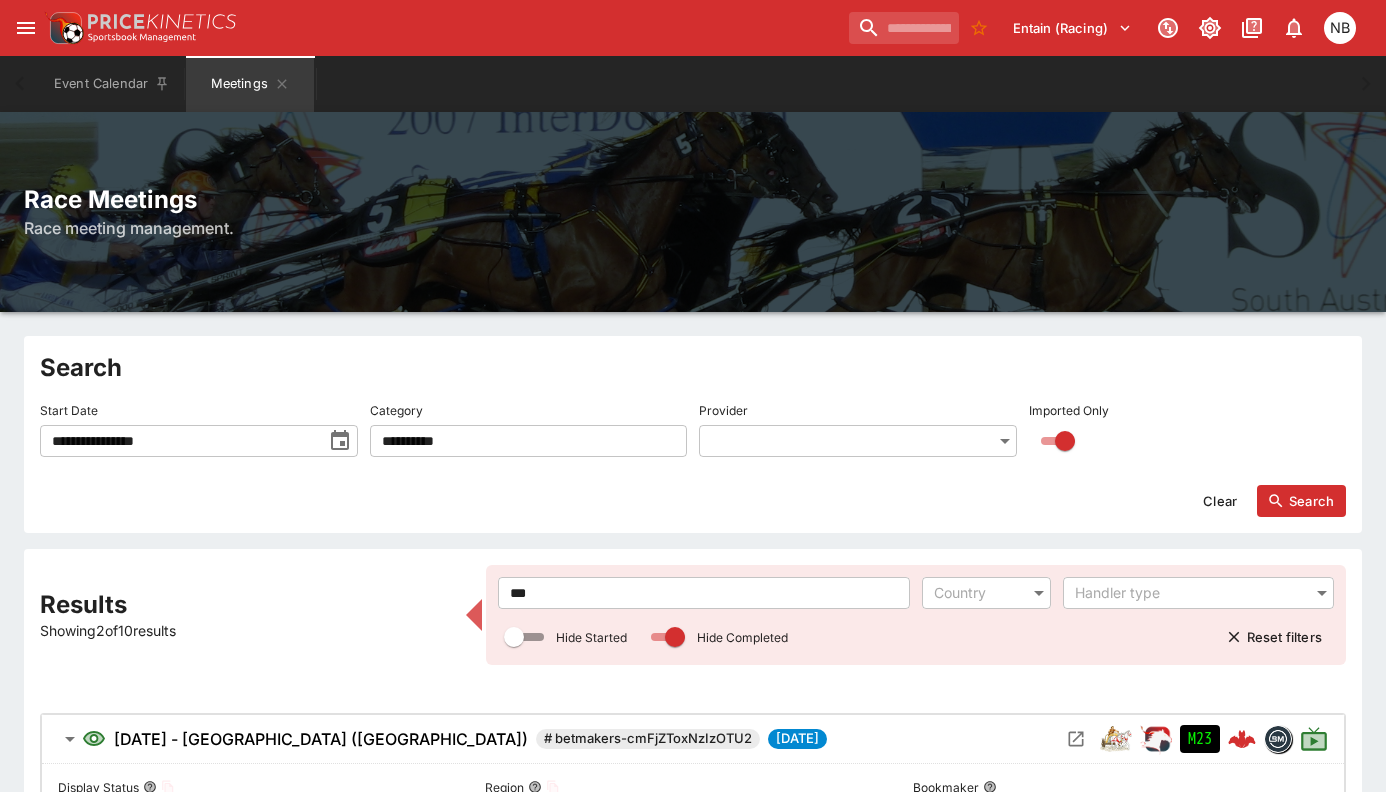 click on "Search" at bounding box center [1301, 501] 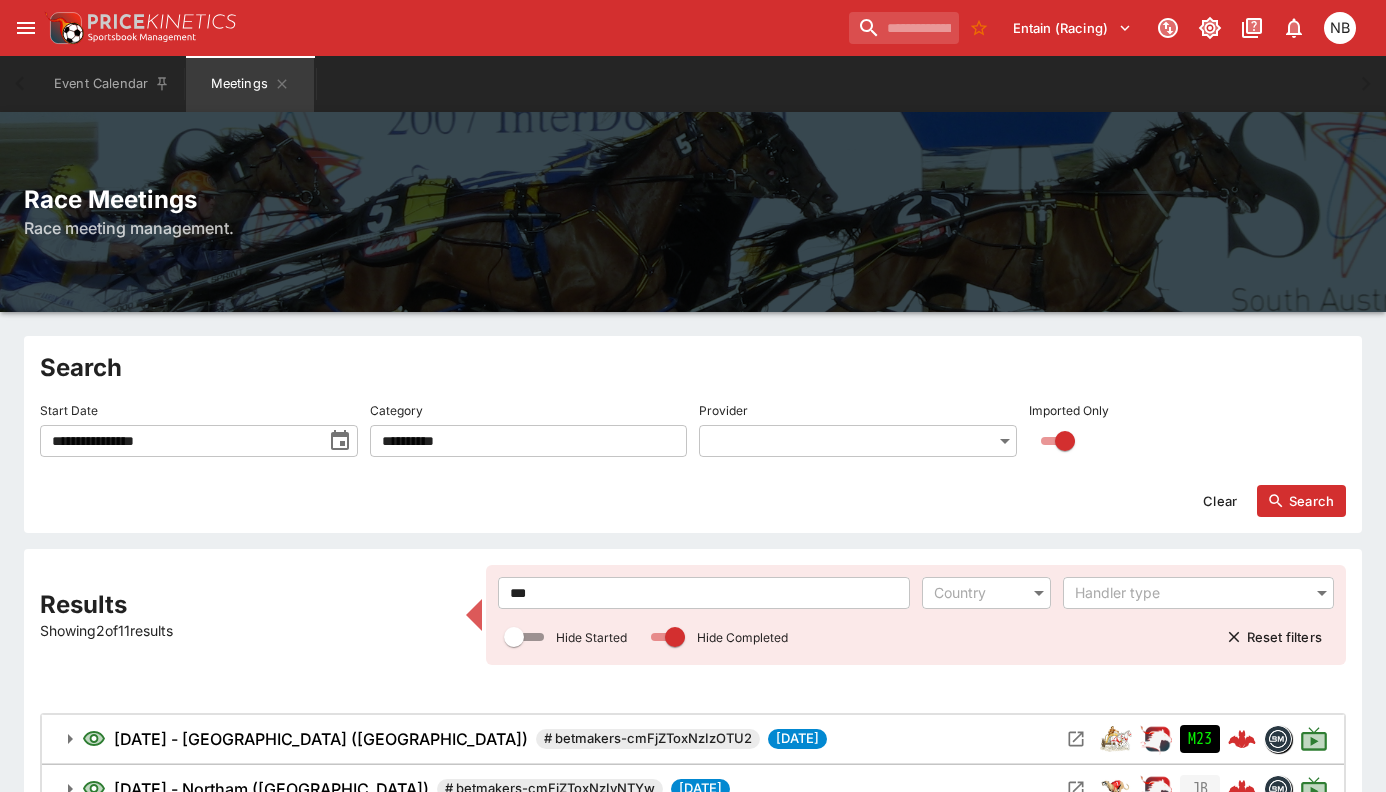 click on "***" at bounding box center (704, 593) 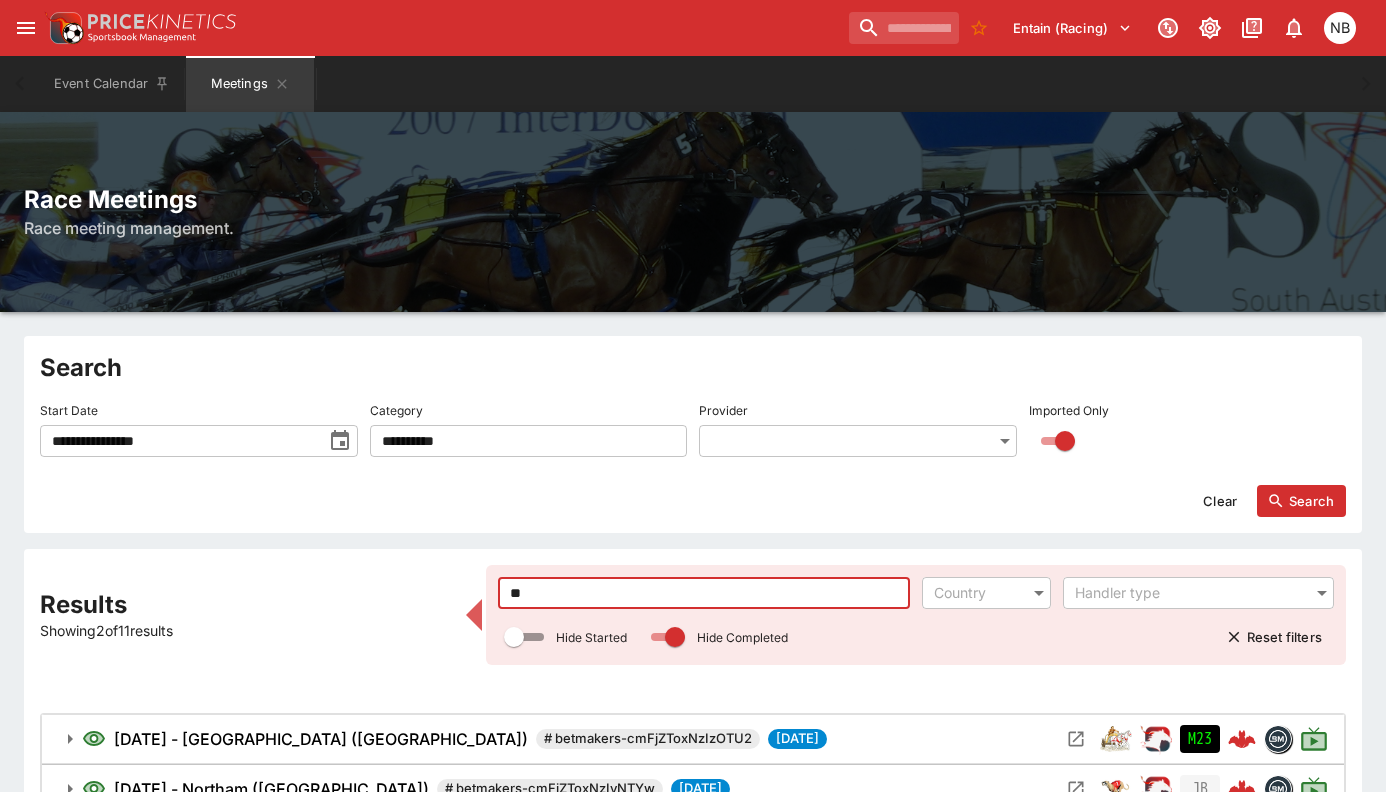 type on "*" 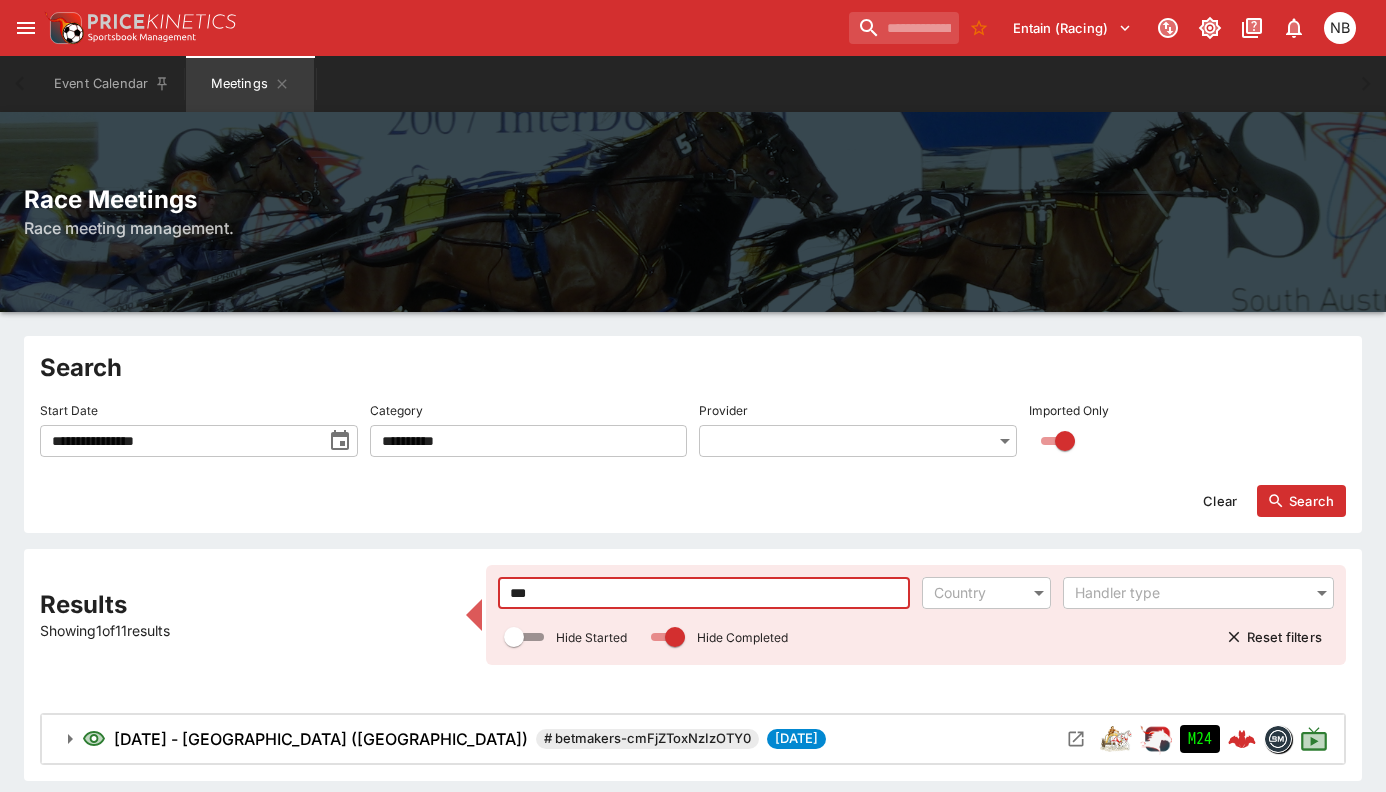 type on "***" 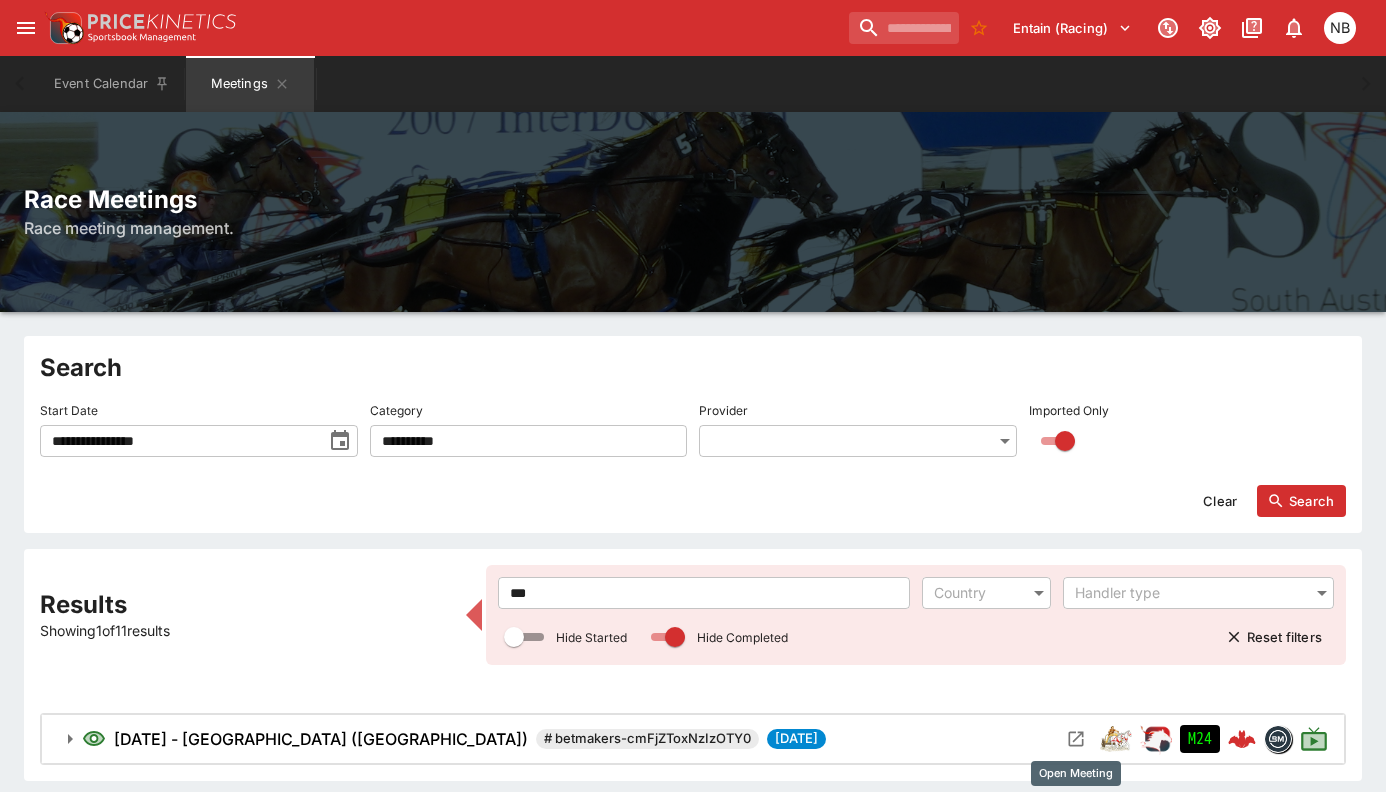 click at bounding box center [1076, 739] 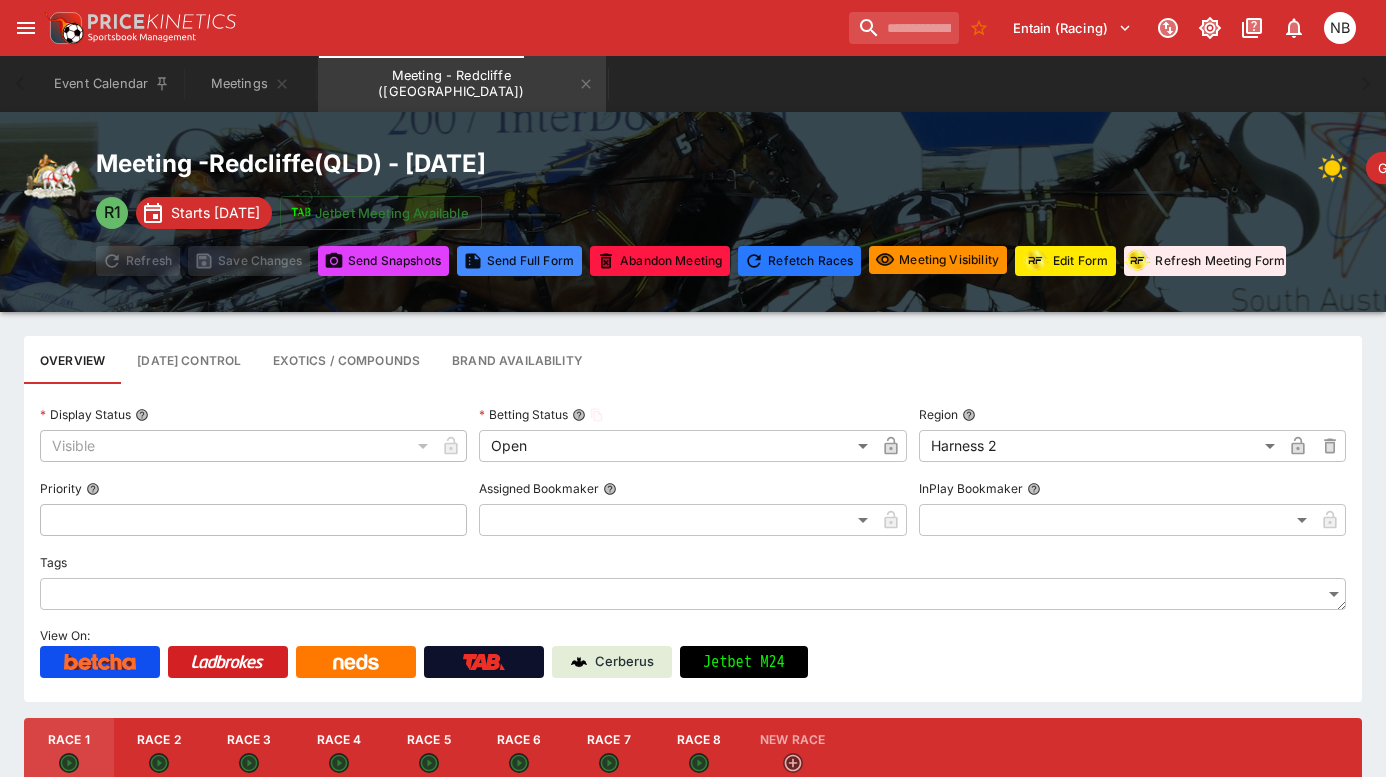 scroll, scrollTop: 100, scrollLeft: 0, axis: vertical 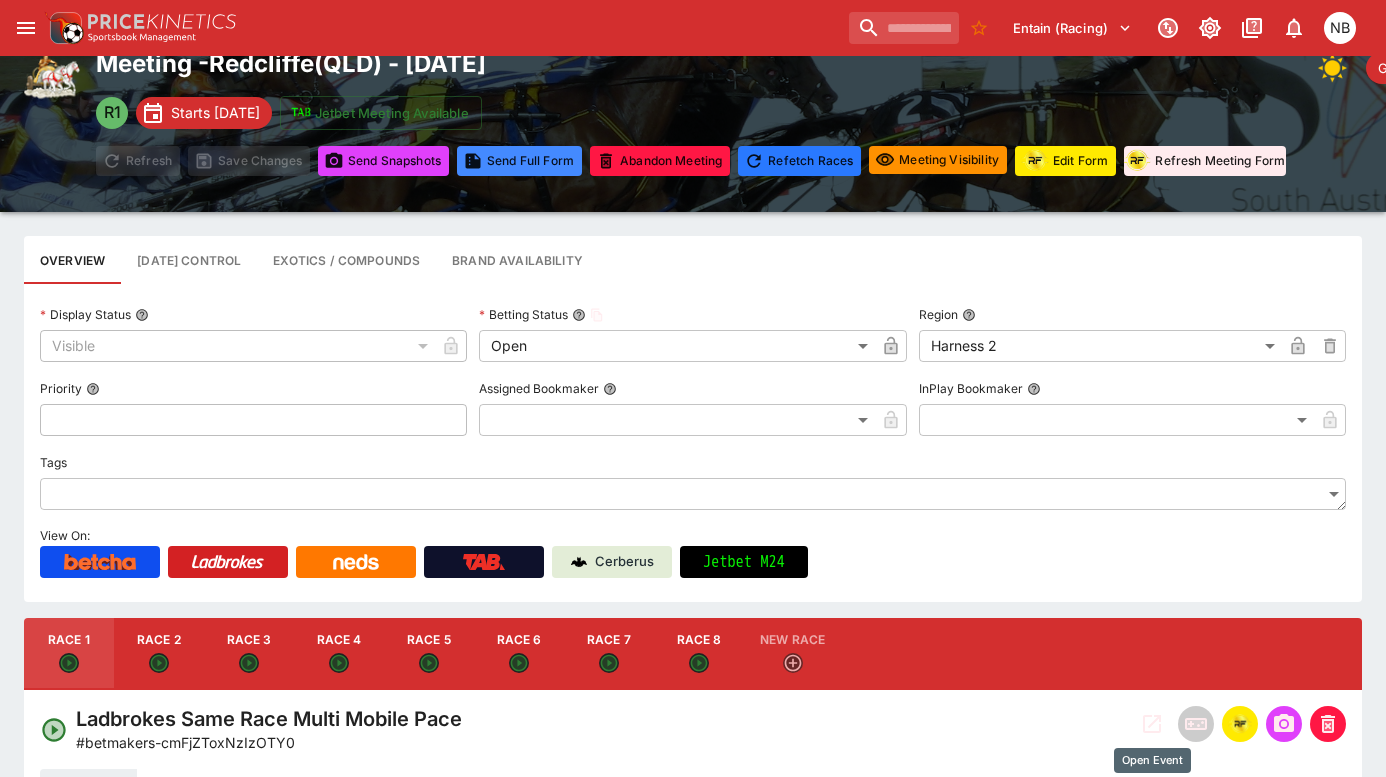 click 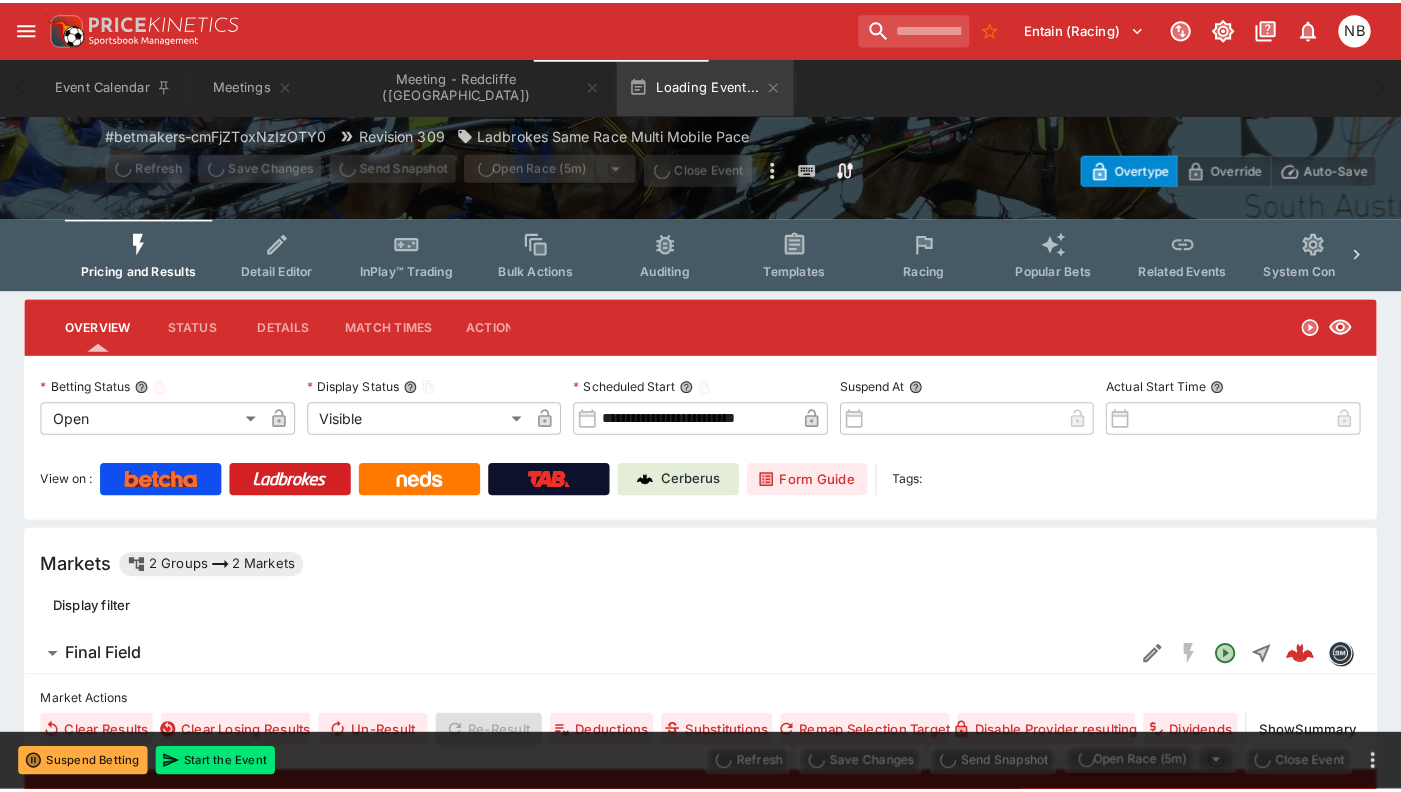 scroll, scrollTop: 0, scrollLeft: 0, axis: both 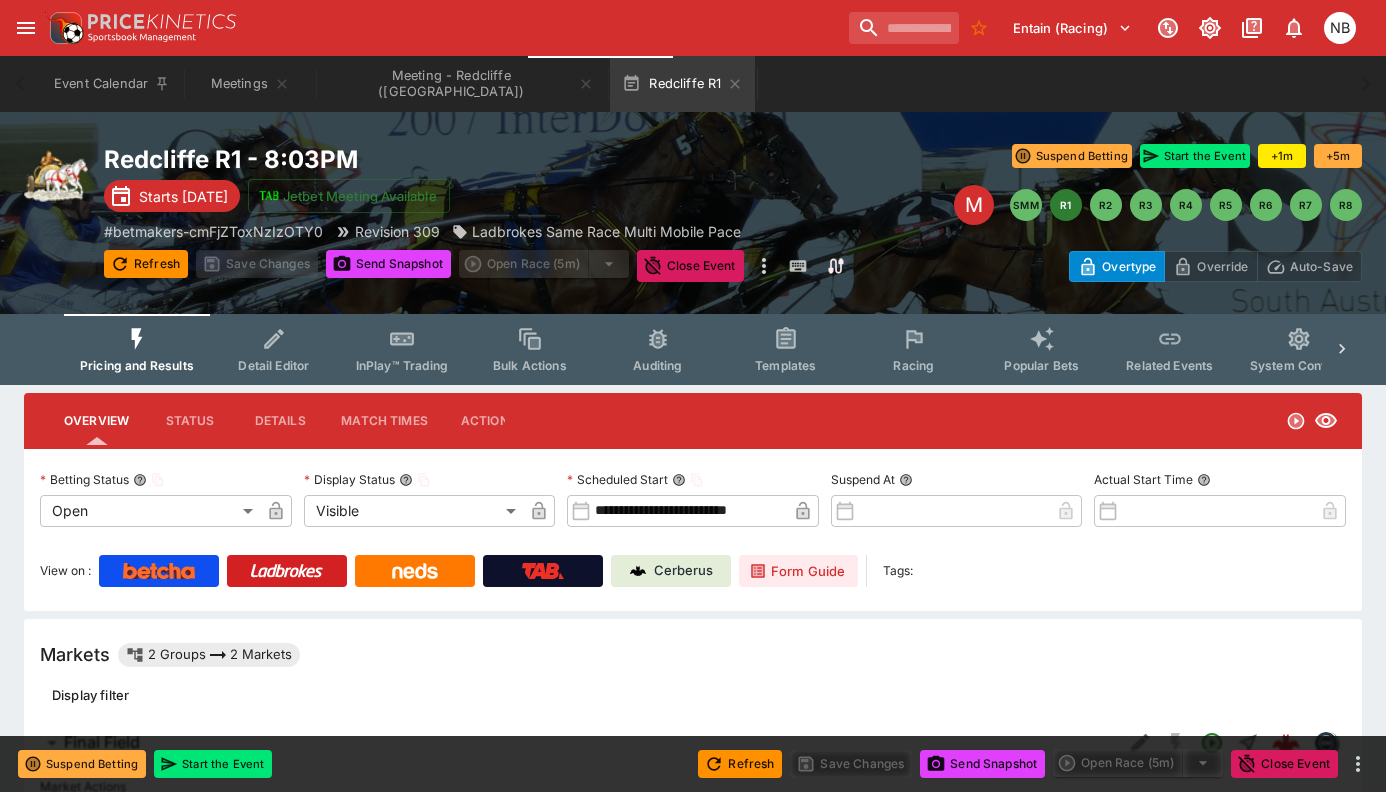 click 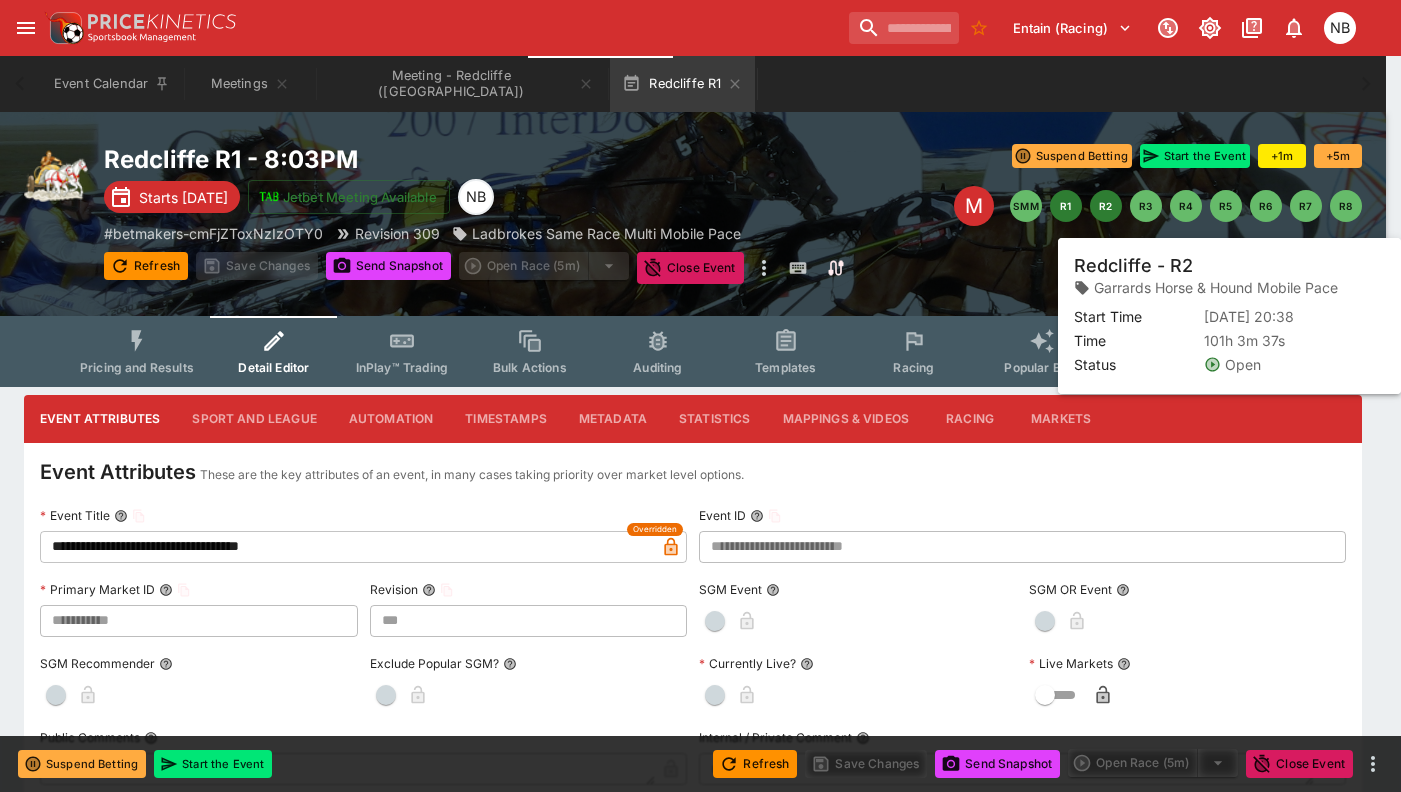 click on "R2" at bounding box center [1106, 206] 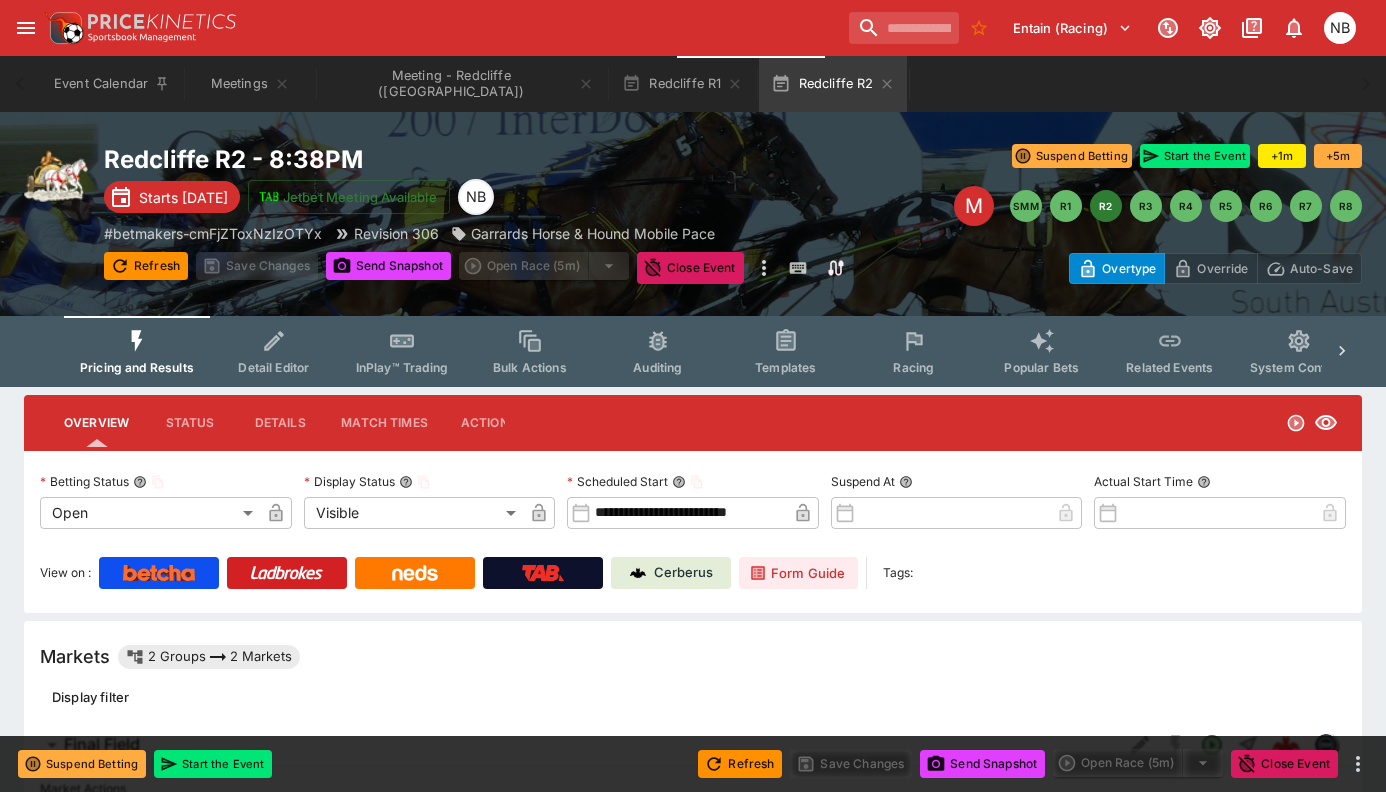 click on "Details" at bounding box center (280, 423) 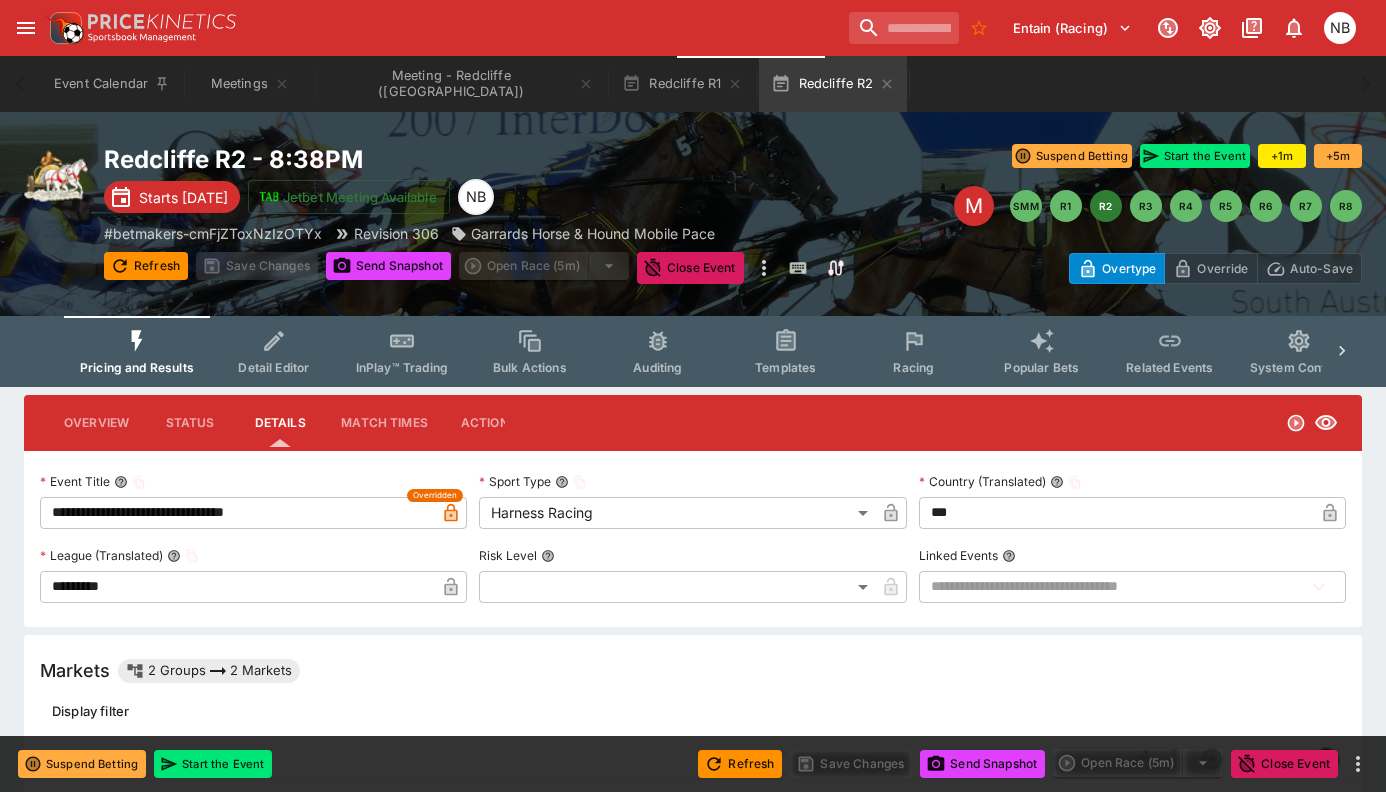 type 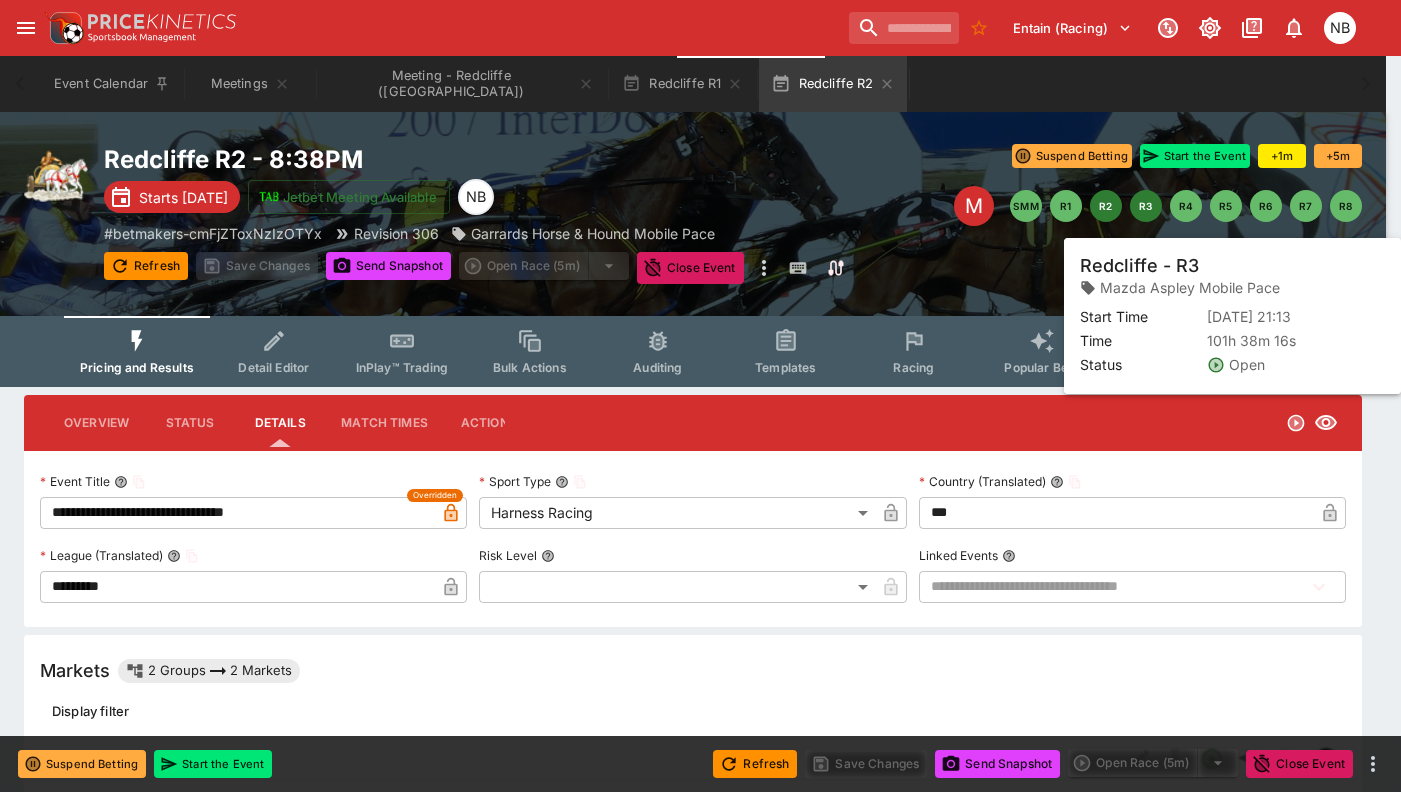 click on "R3" at bounding box center (1146, 206) 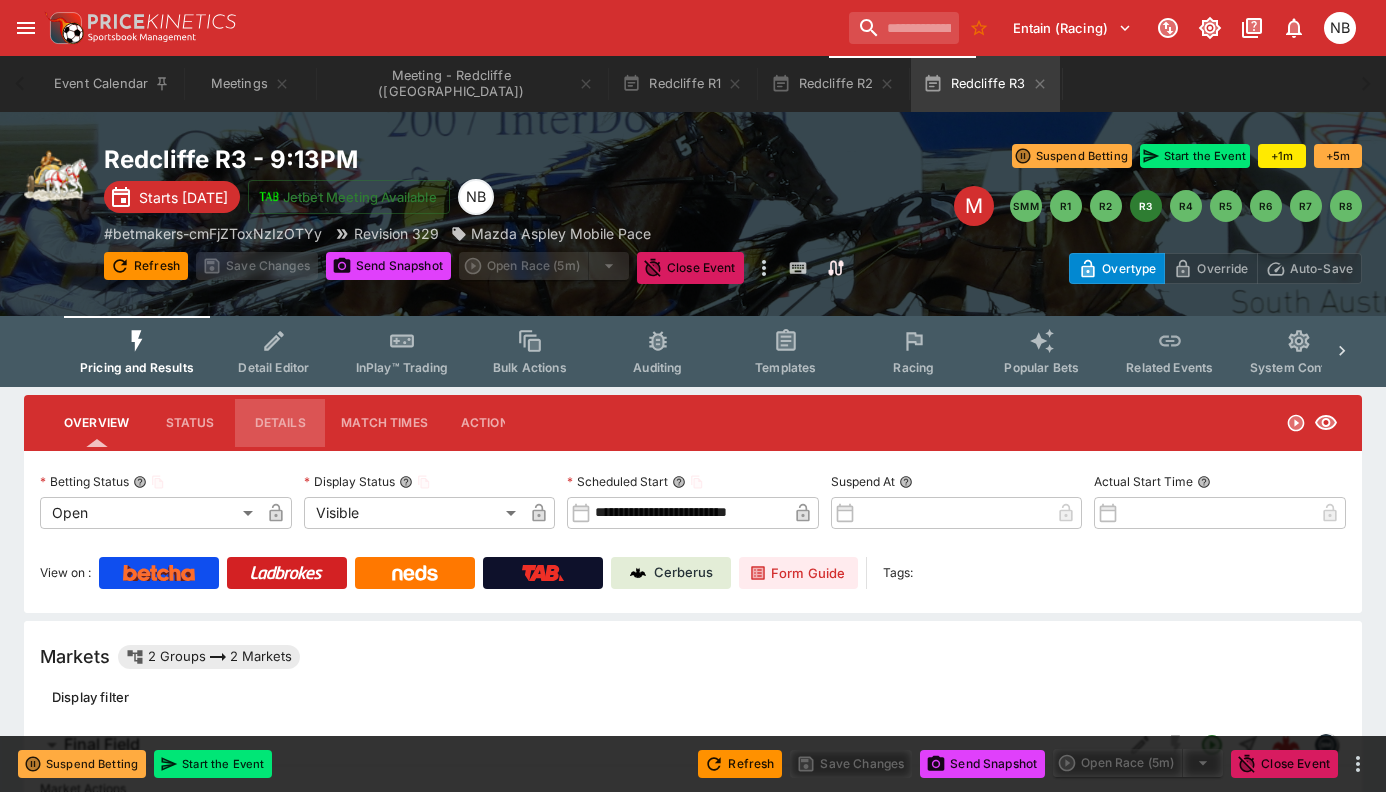 click on "Details" at bounding box center [280, 423] 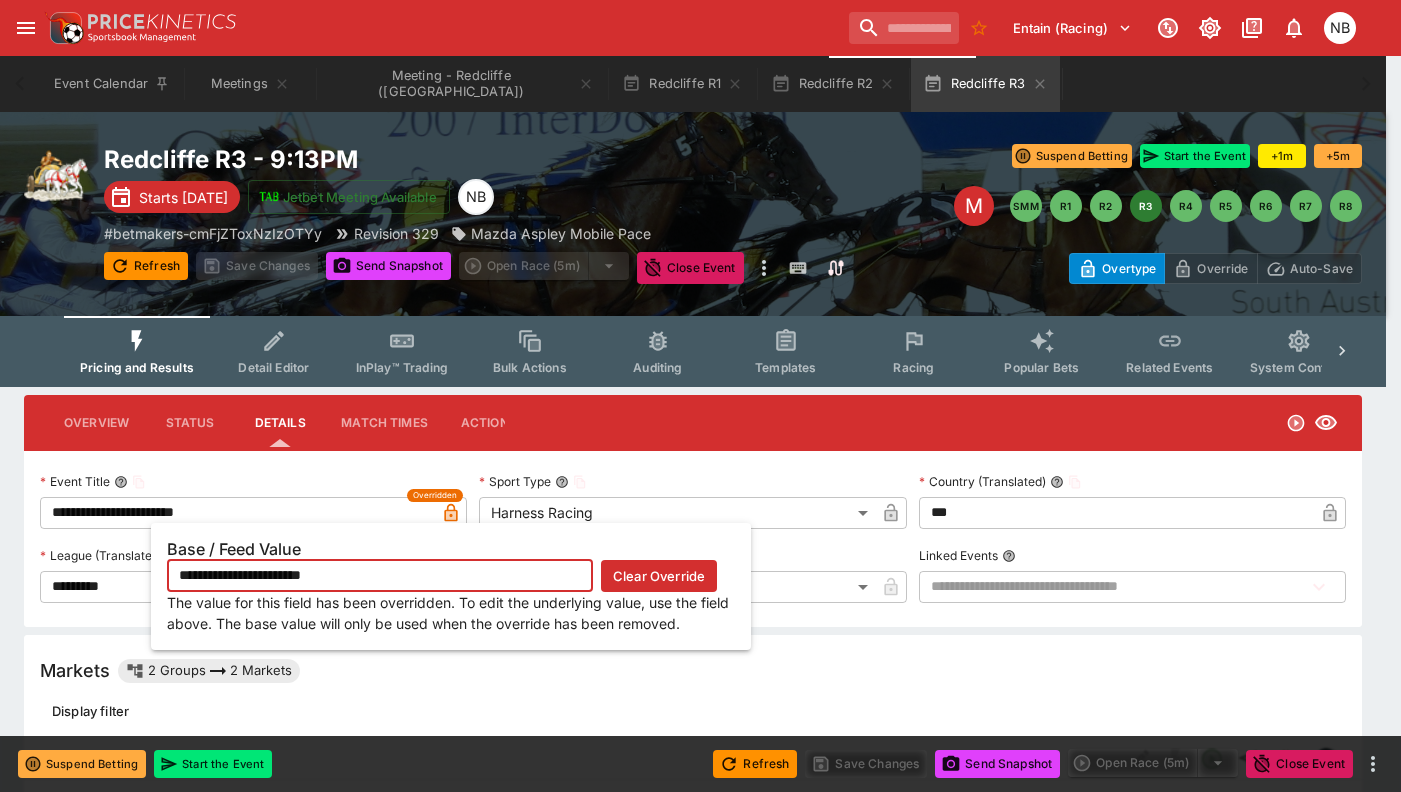 click on "Clear Override" at bounding box center [659, 576] 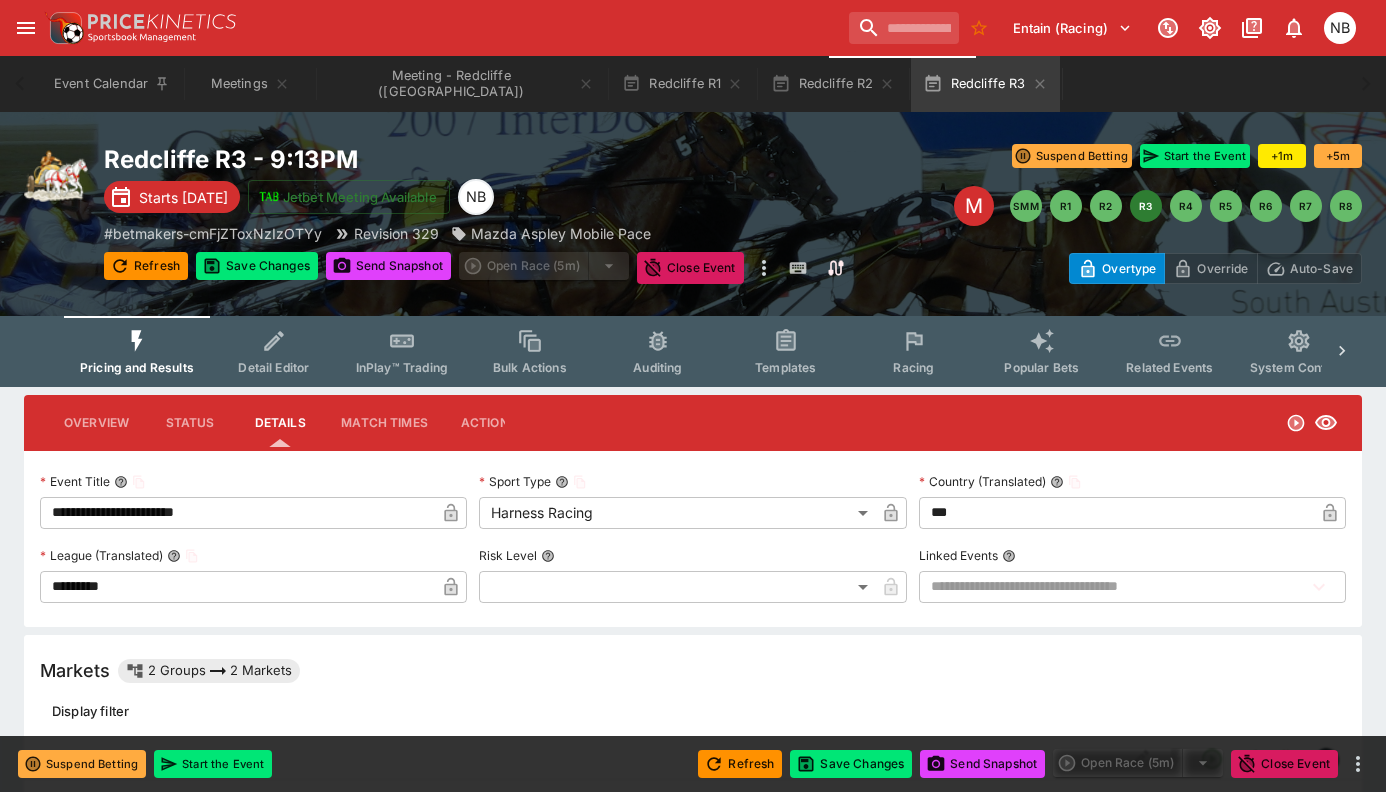 click on "**********" at bounding box center (237, 513) 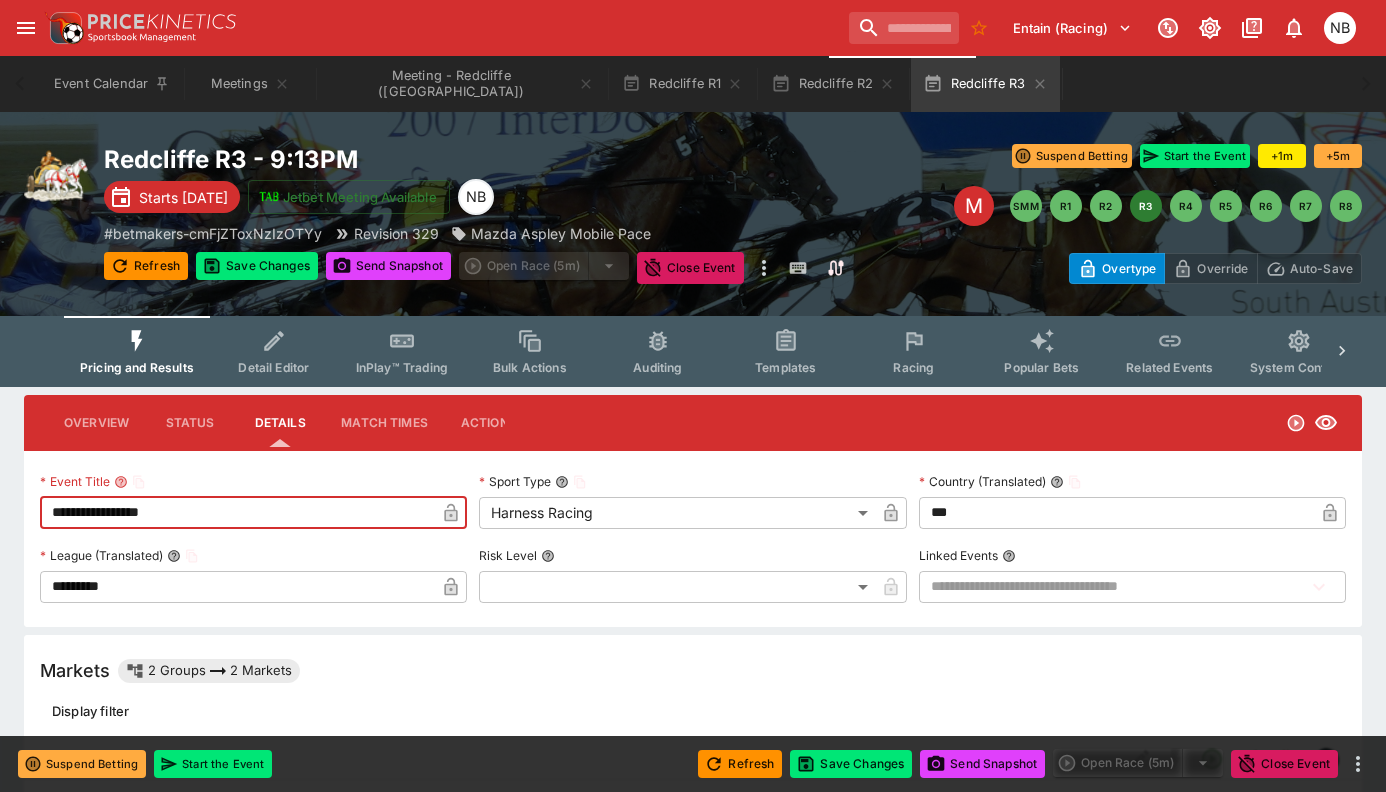click 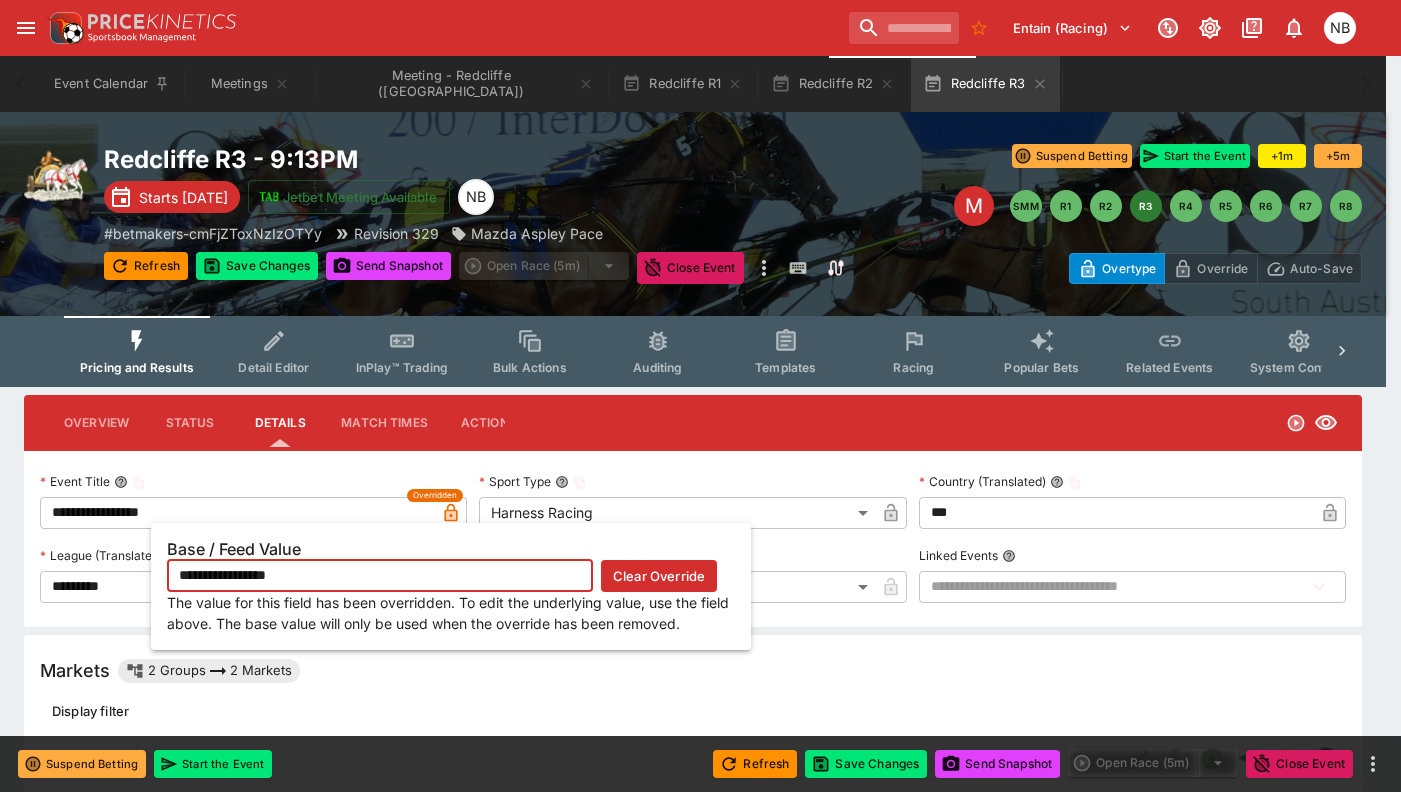 click on "Clear Override" at bounding box center [659, 576] 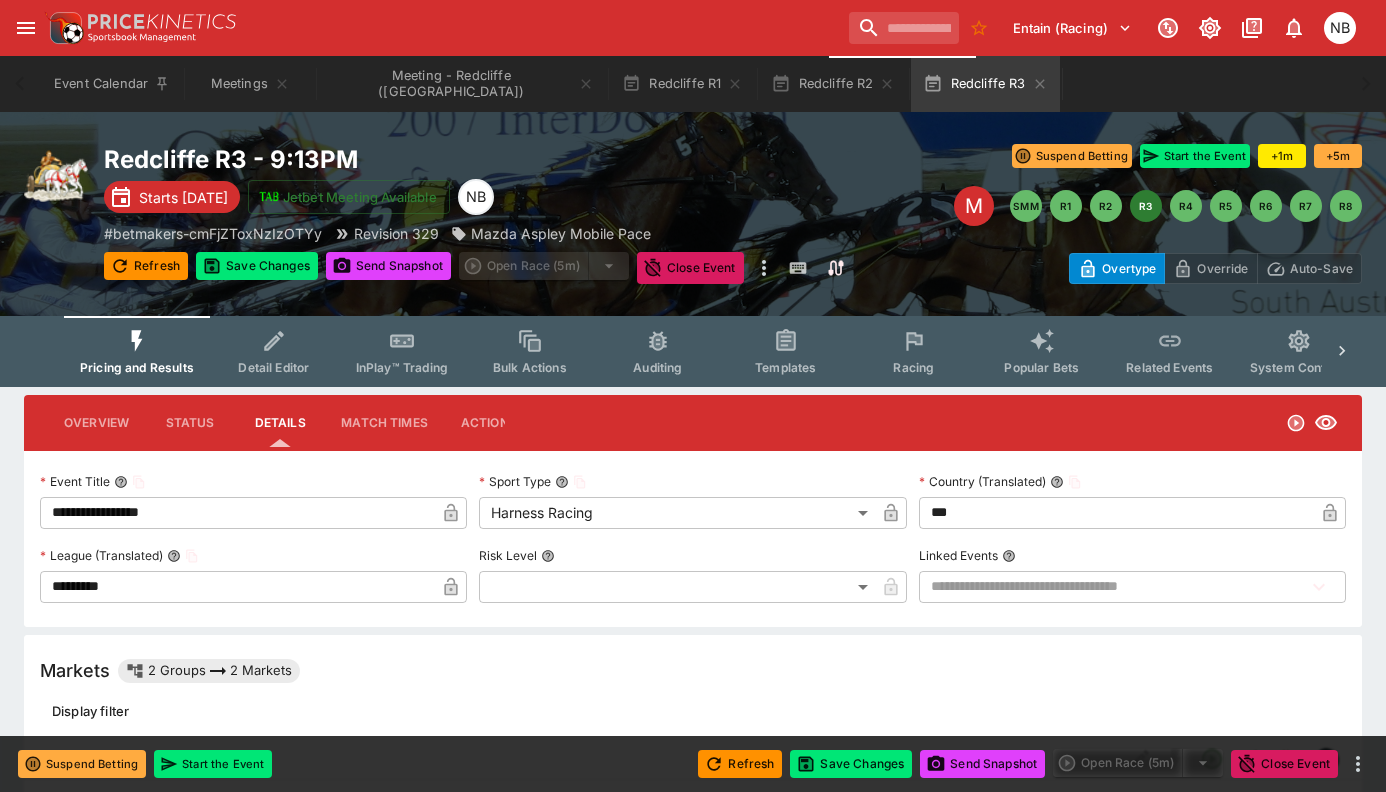 click on "**********" at bounding box center [237, 513] 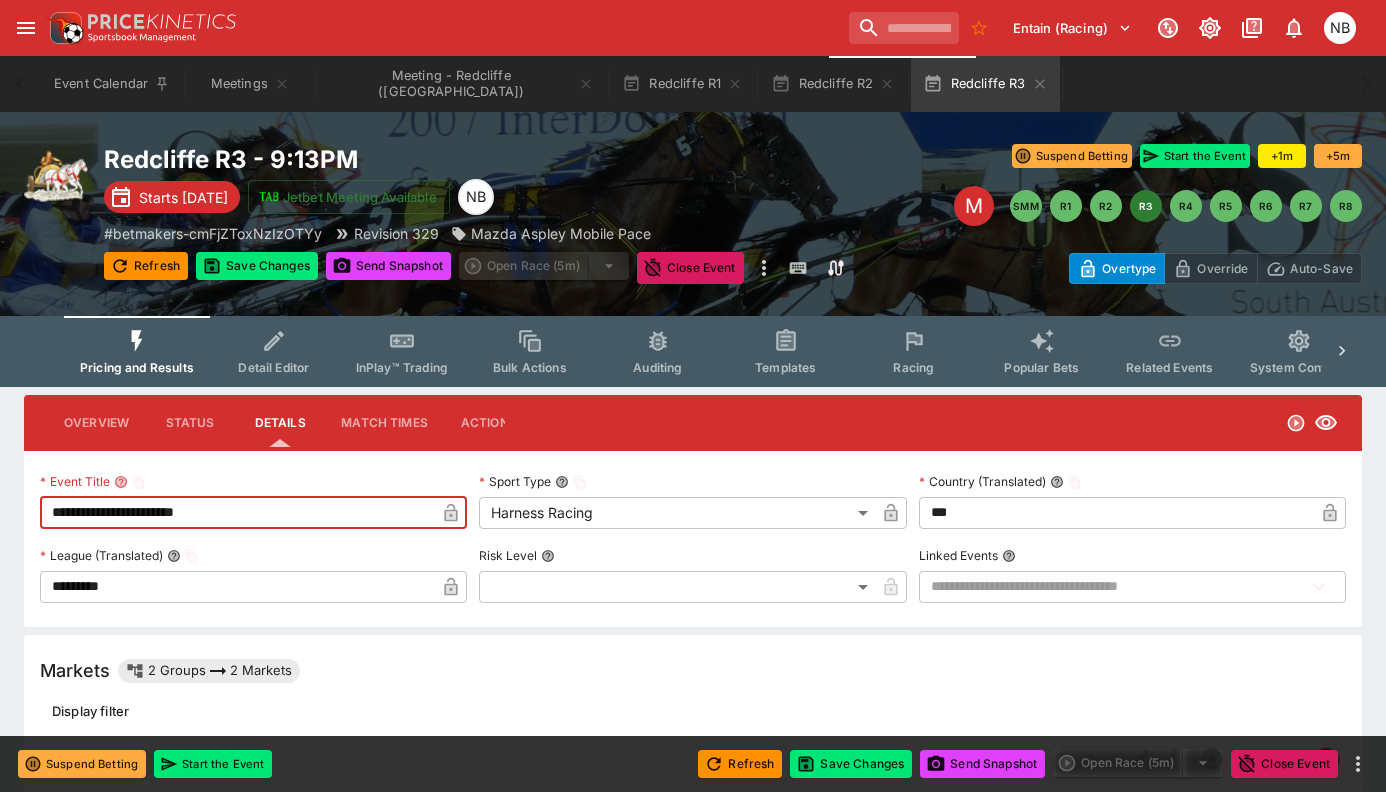 type on "**********" 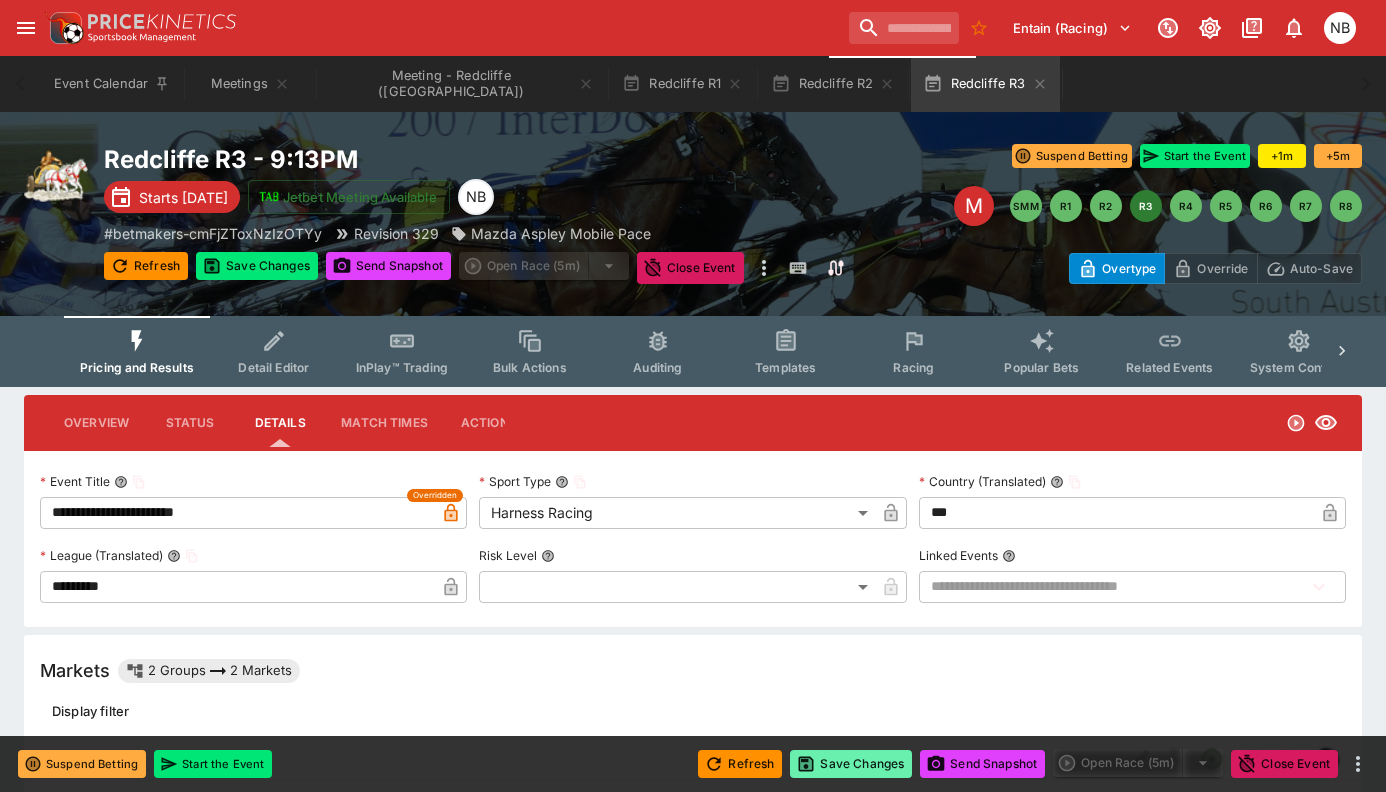 click on "Save Changes" at bounding box center [851, 764] 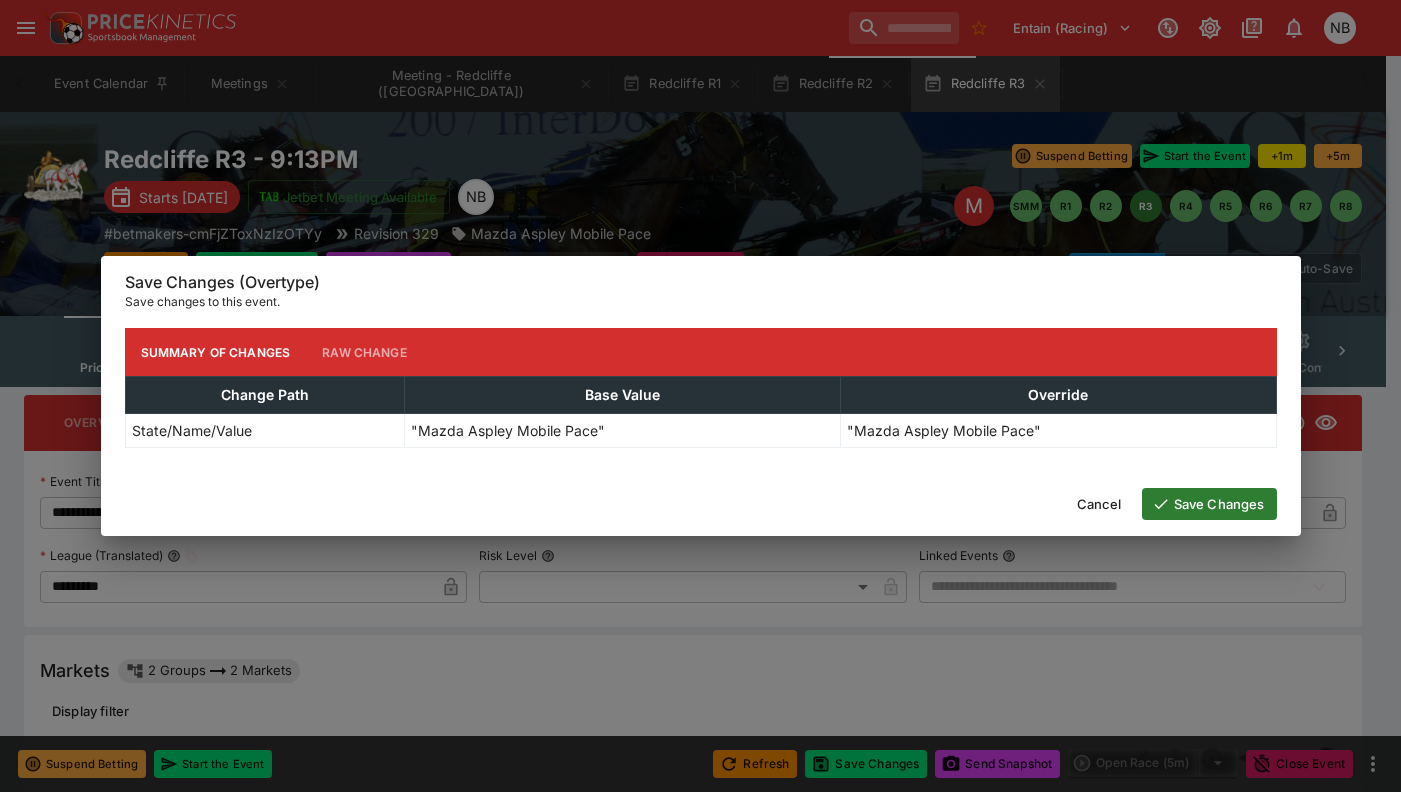 click on "Cancel" at bounding box center [1099, 504] 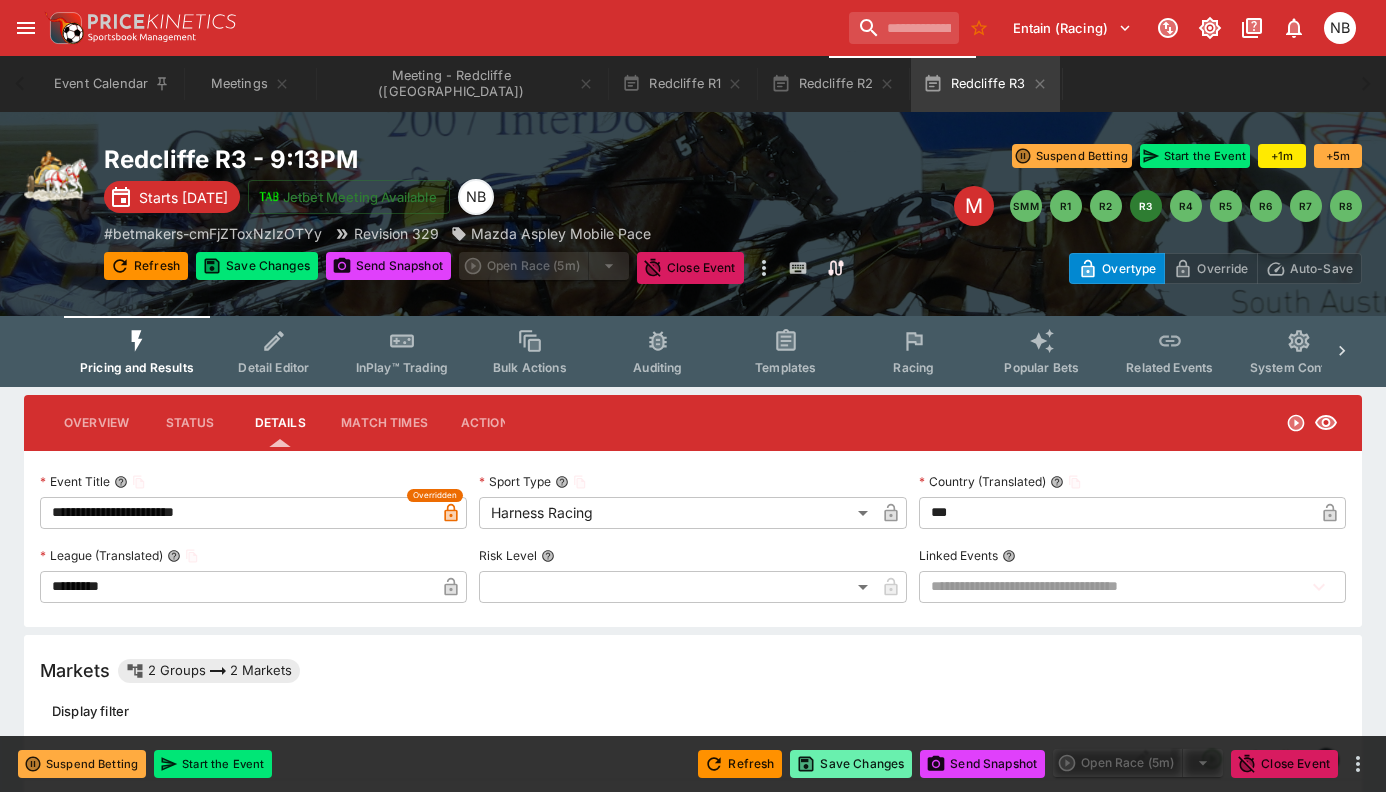 click on "Save Changes" at bounding box center (851, 764) 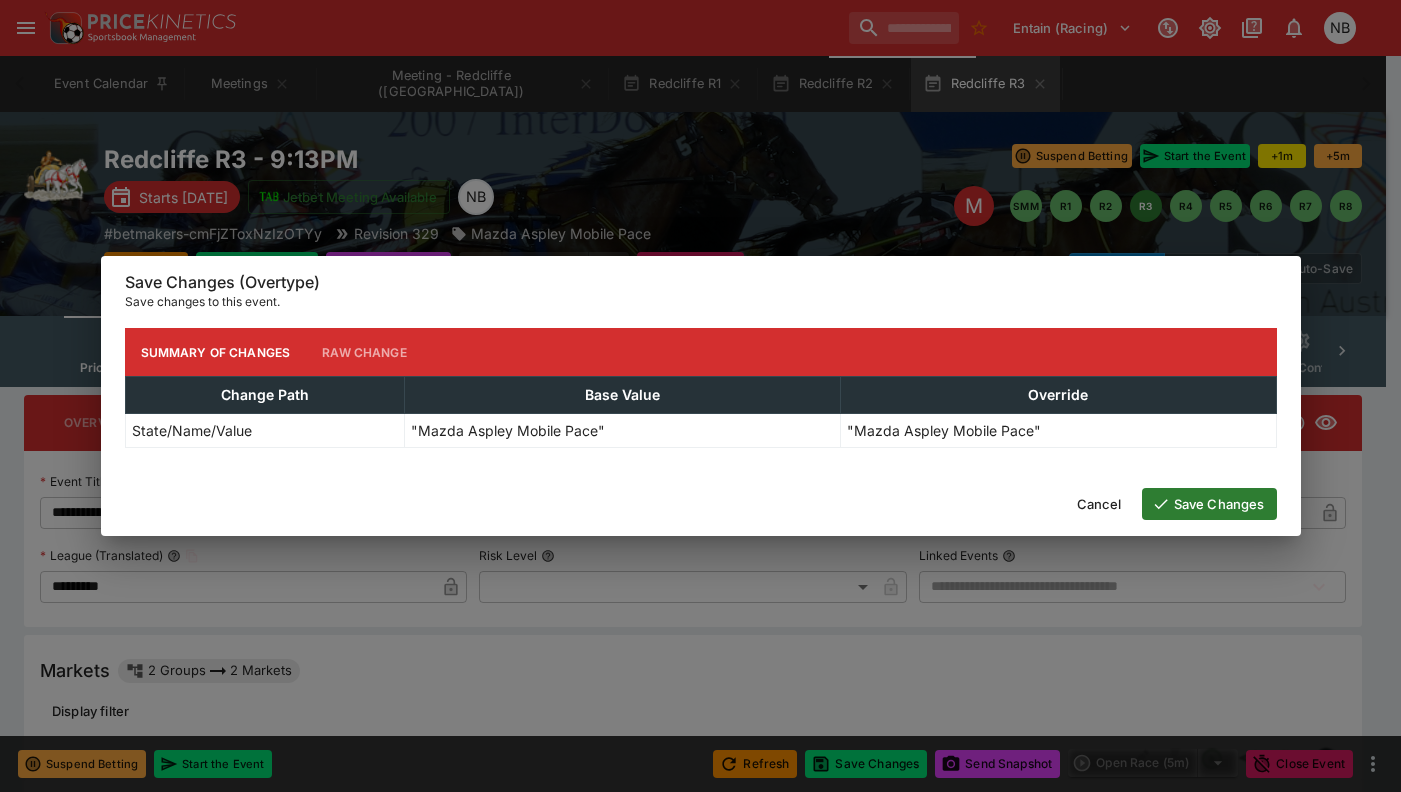 click on "Save Changes" at bounding box center (1209, 504) 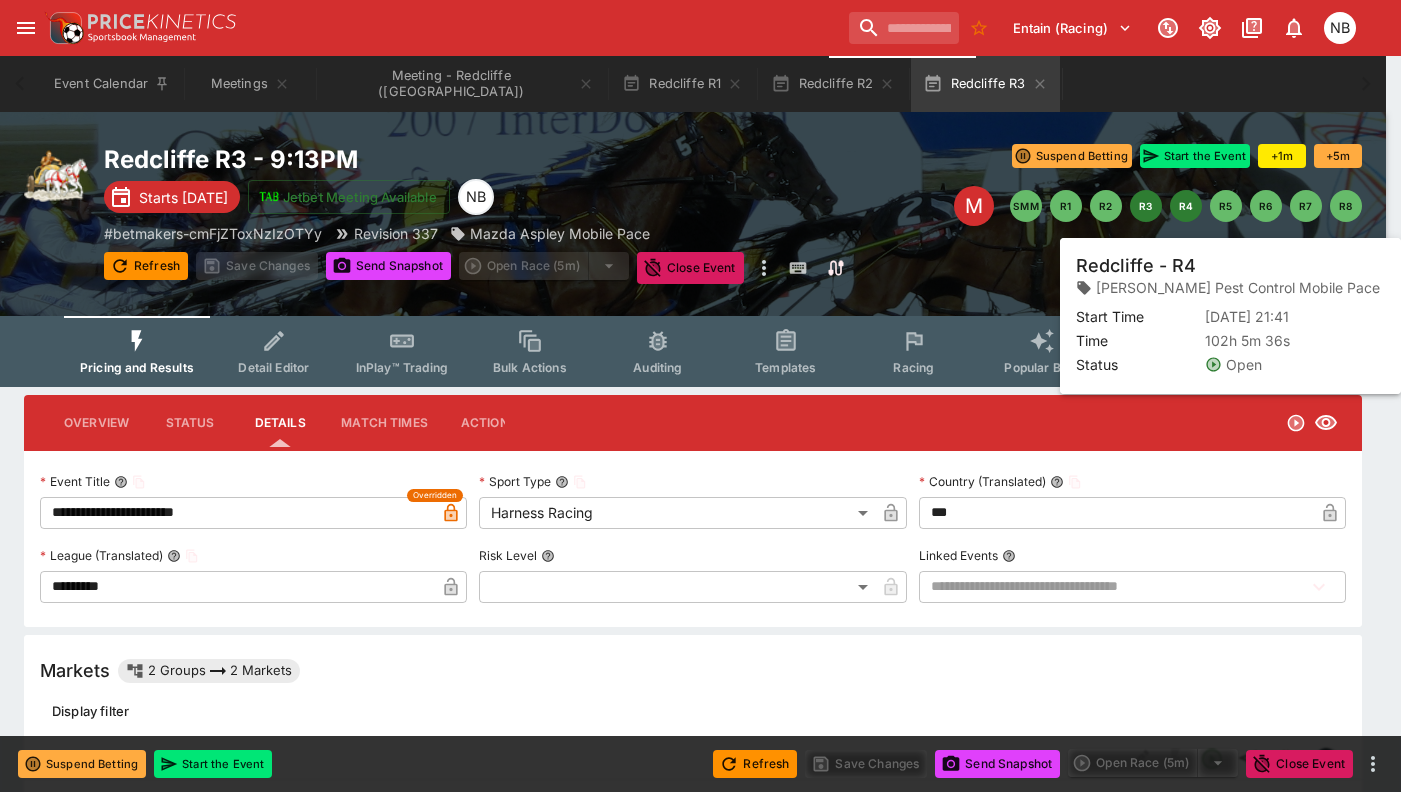 click on "R4" at bounding box center [1186, 206] 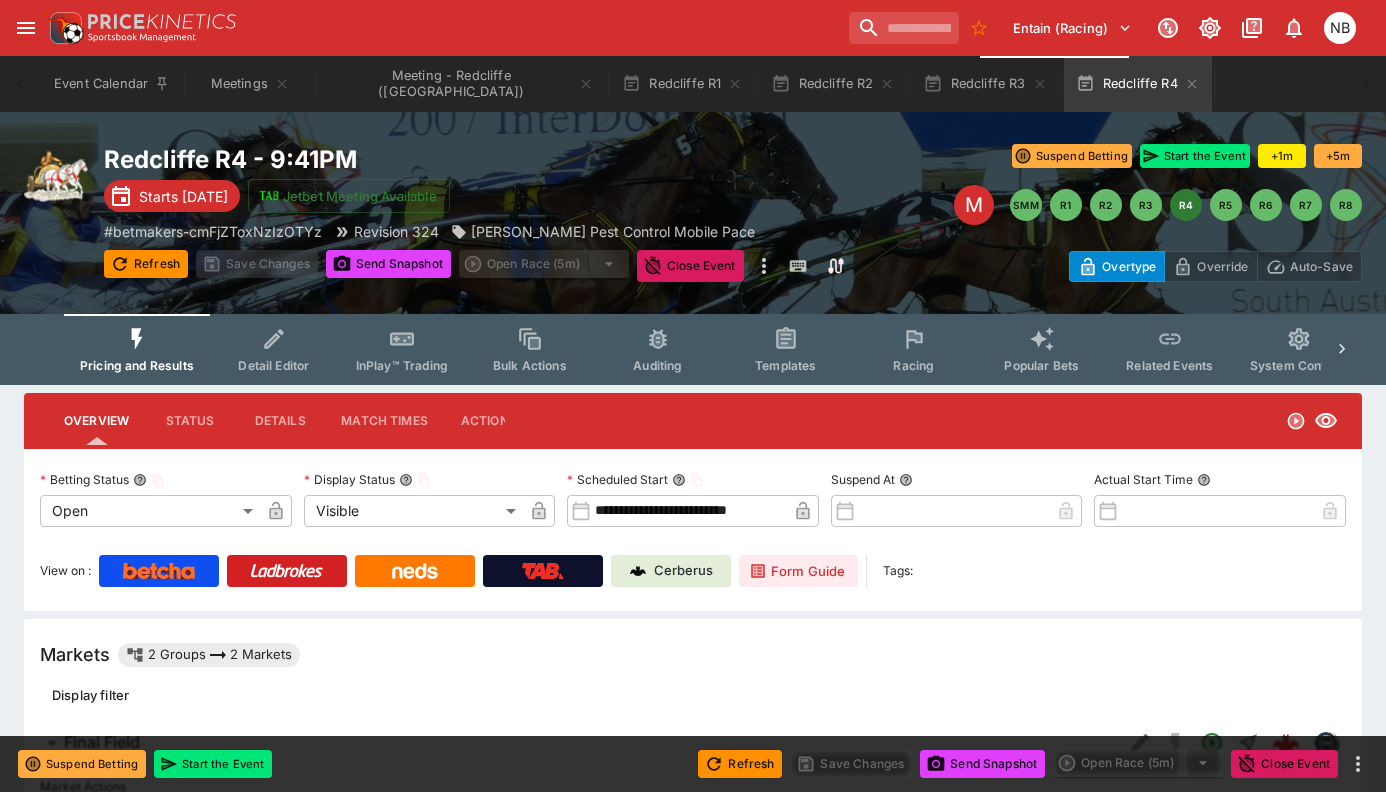 click 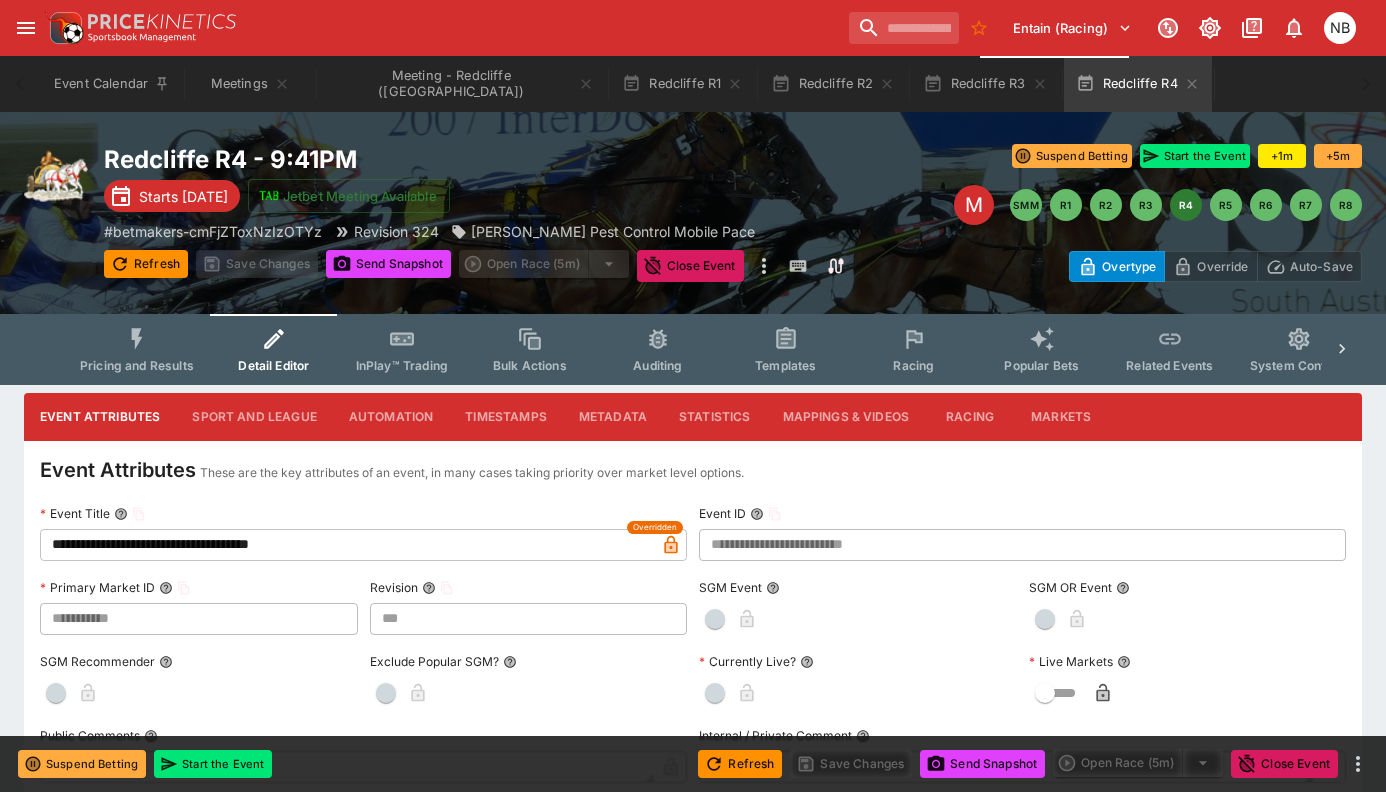 type on "***" 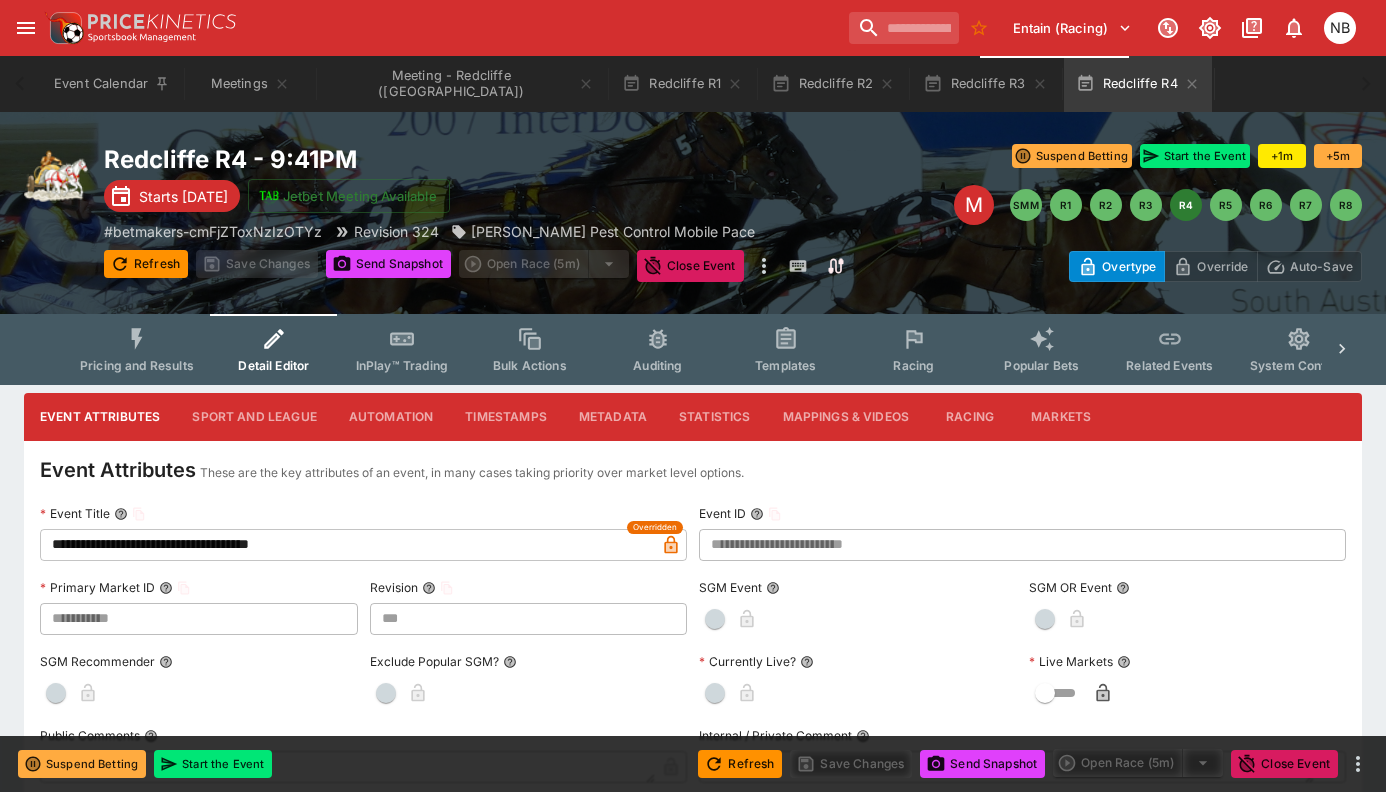 type on "**********" 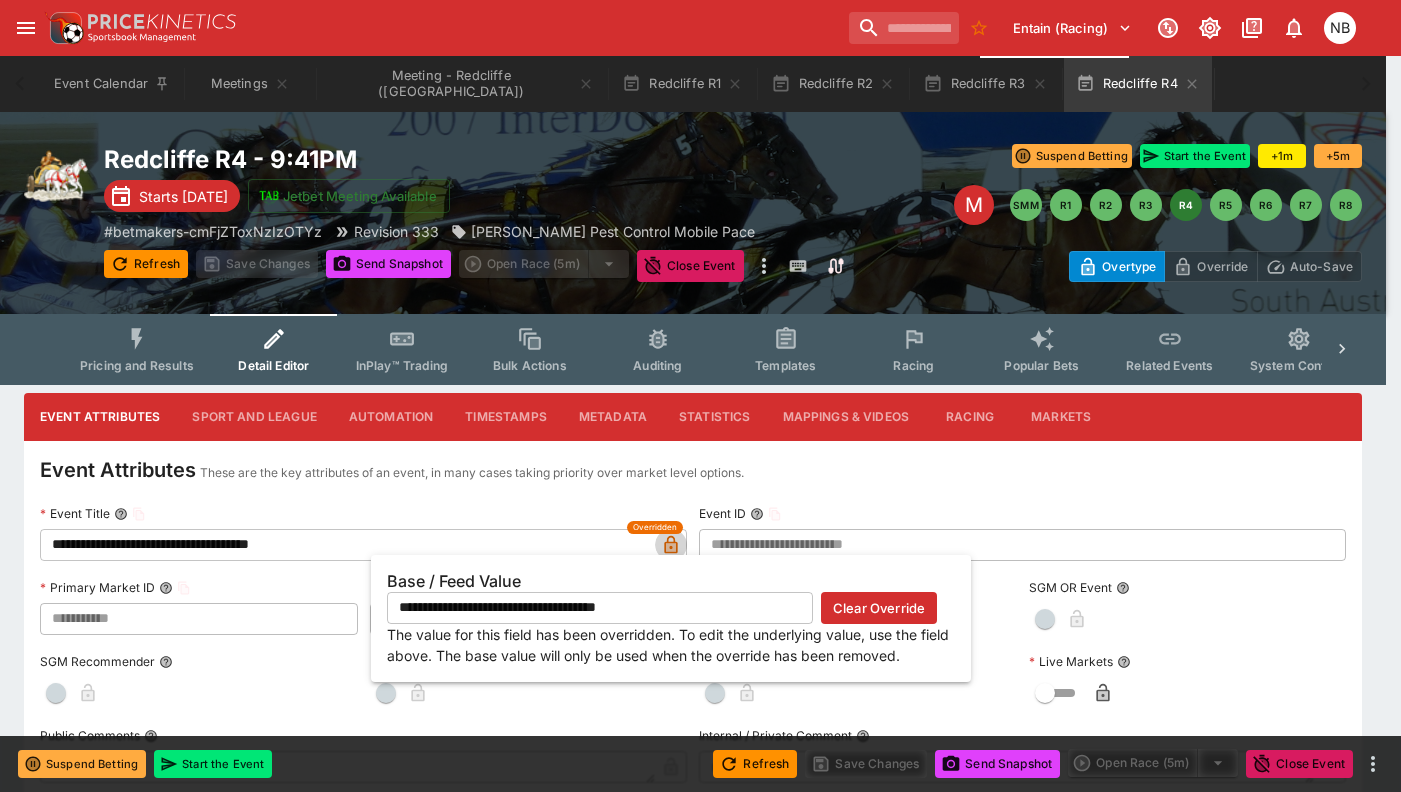click at bounding box center (671, 545) 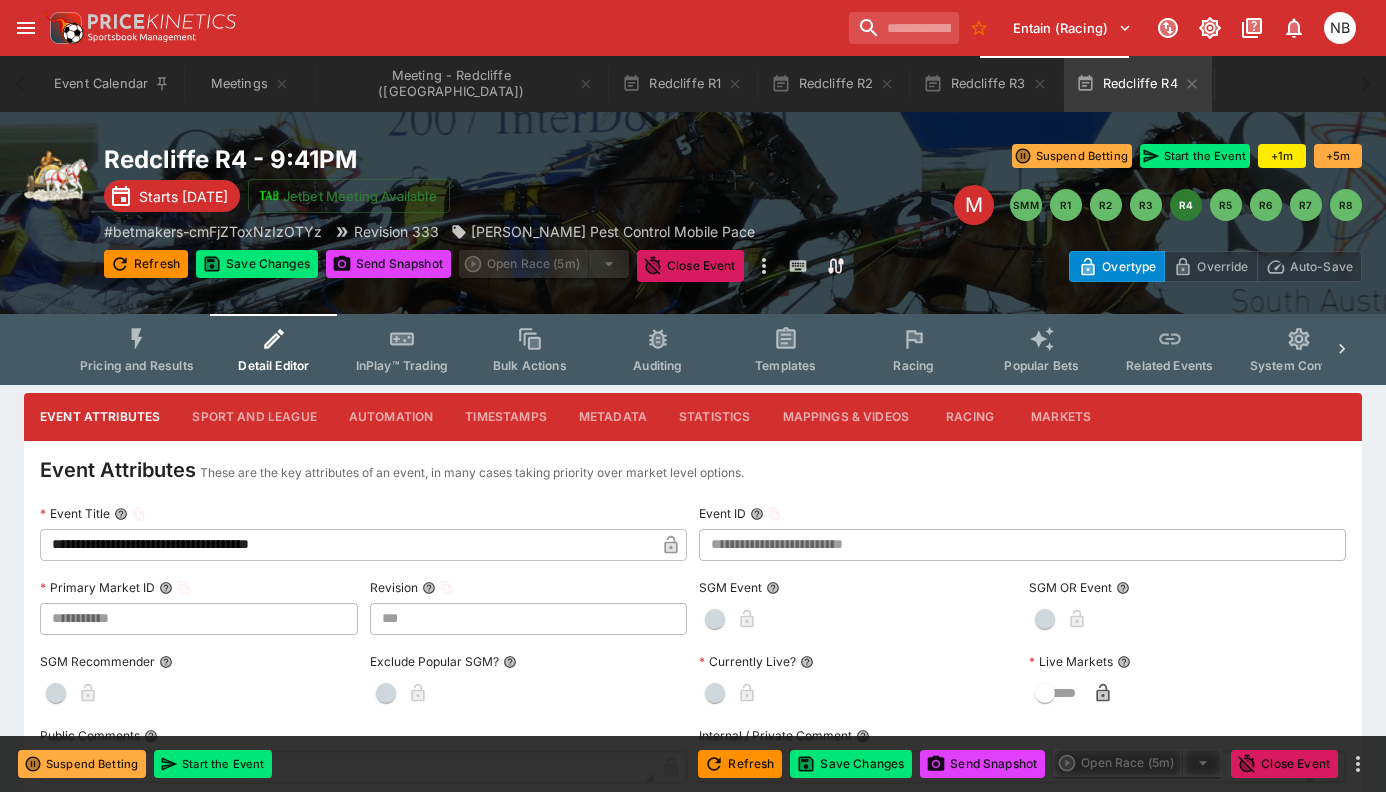 click 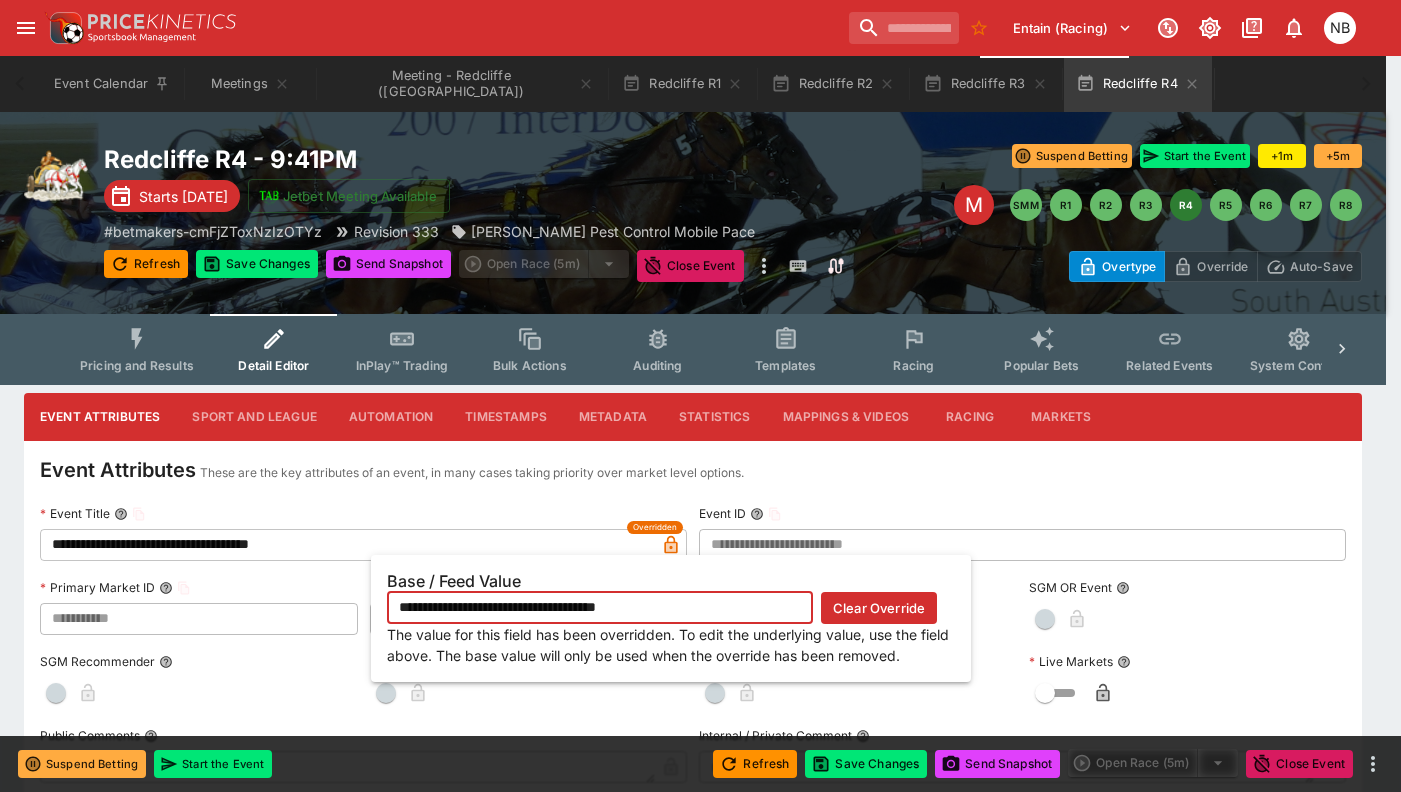 type on "***" 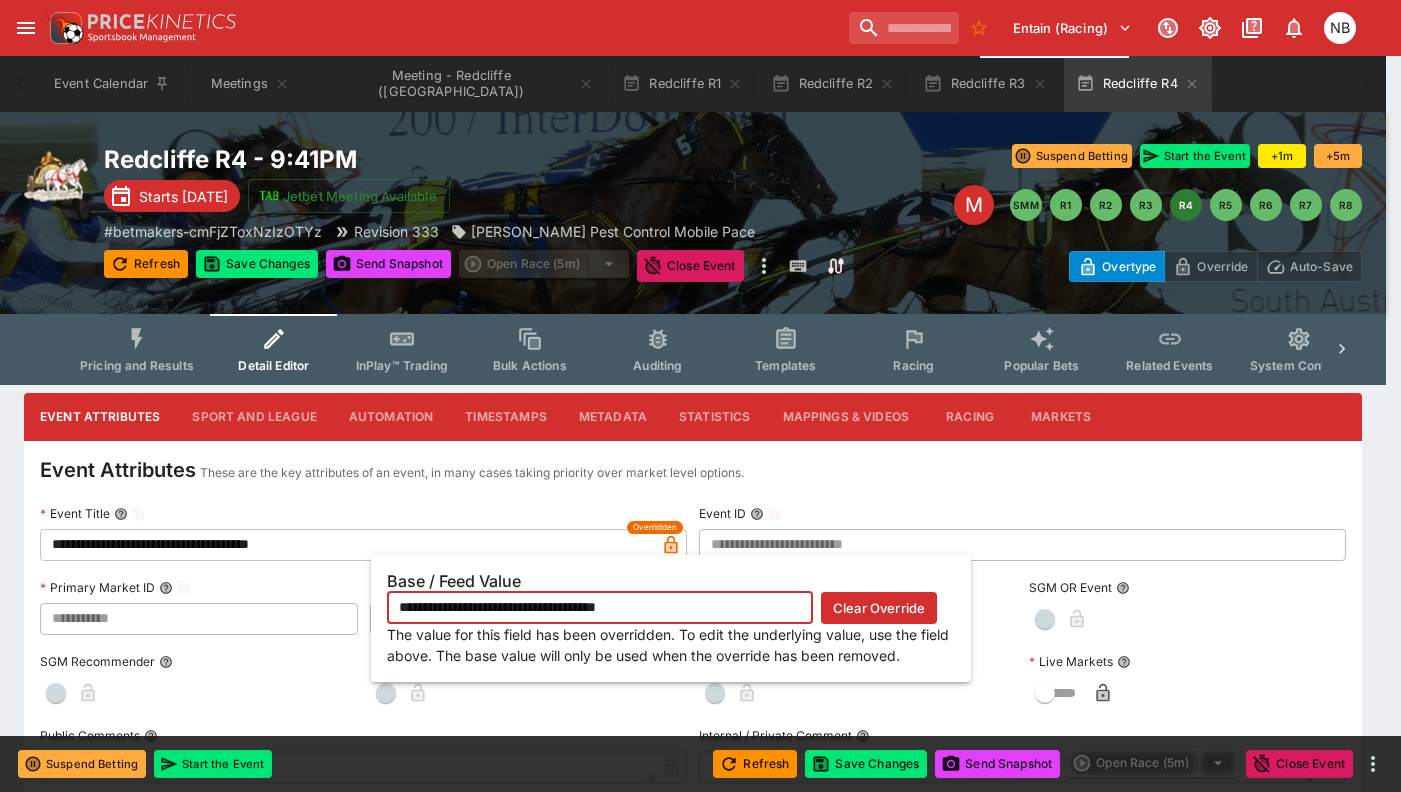 type on "**********" 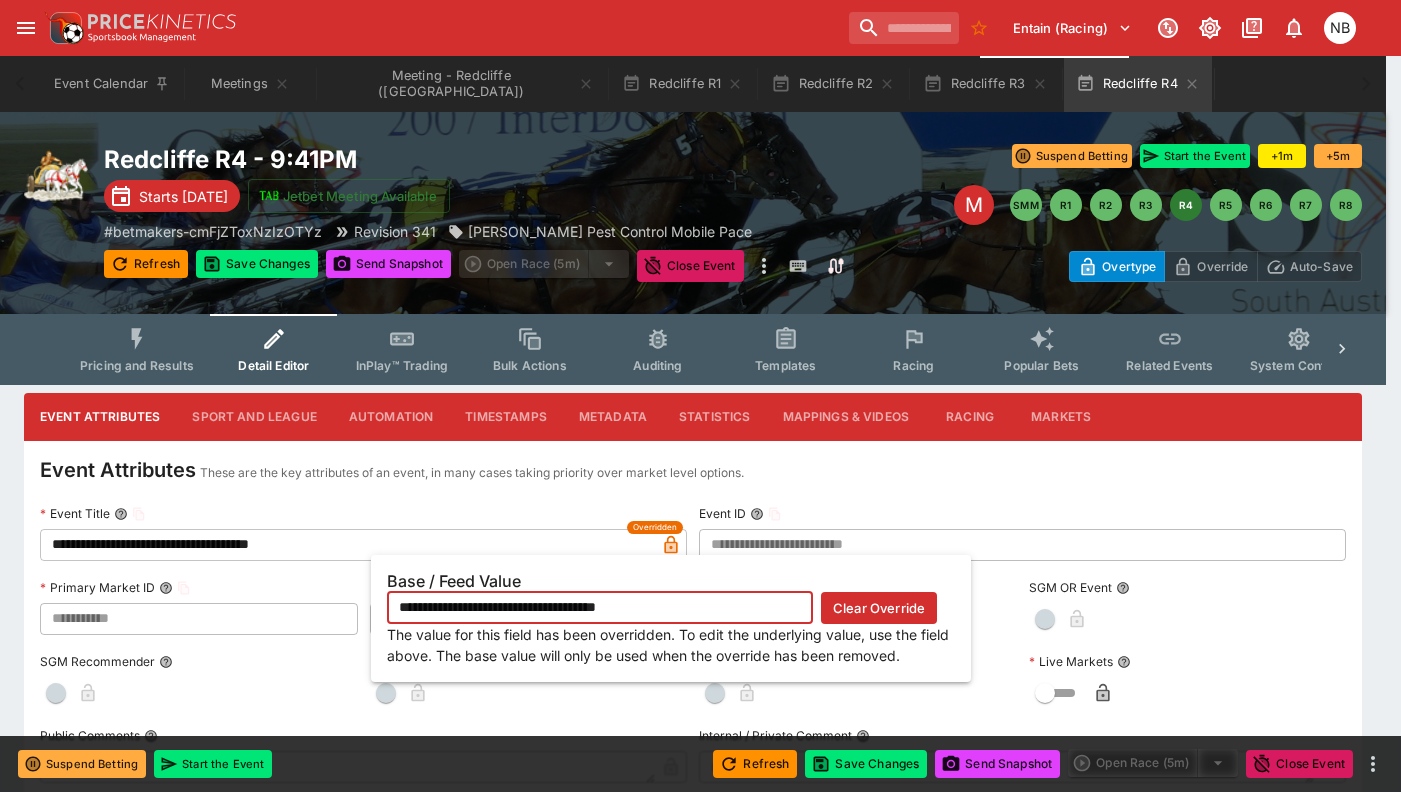click on "Clear Override" at bounding box center (879, 608) 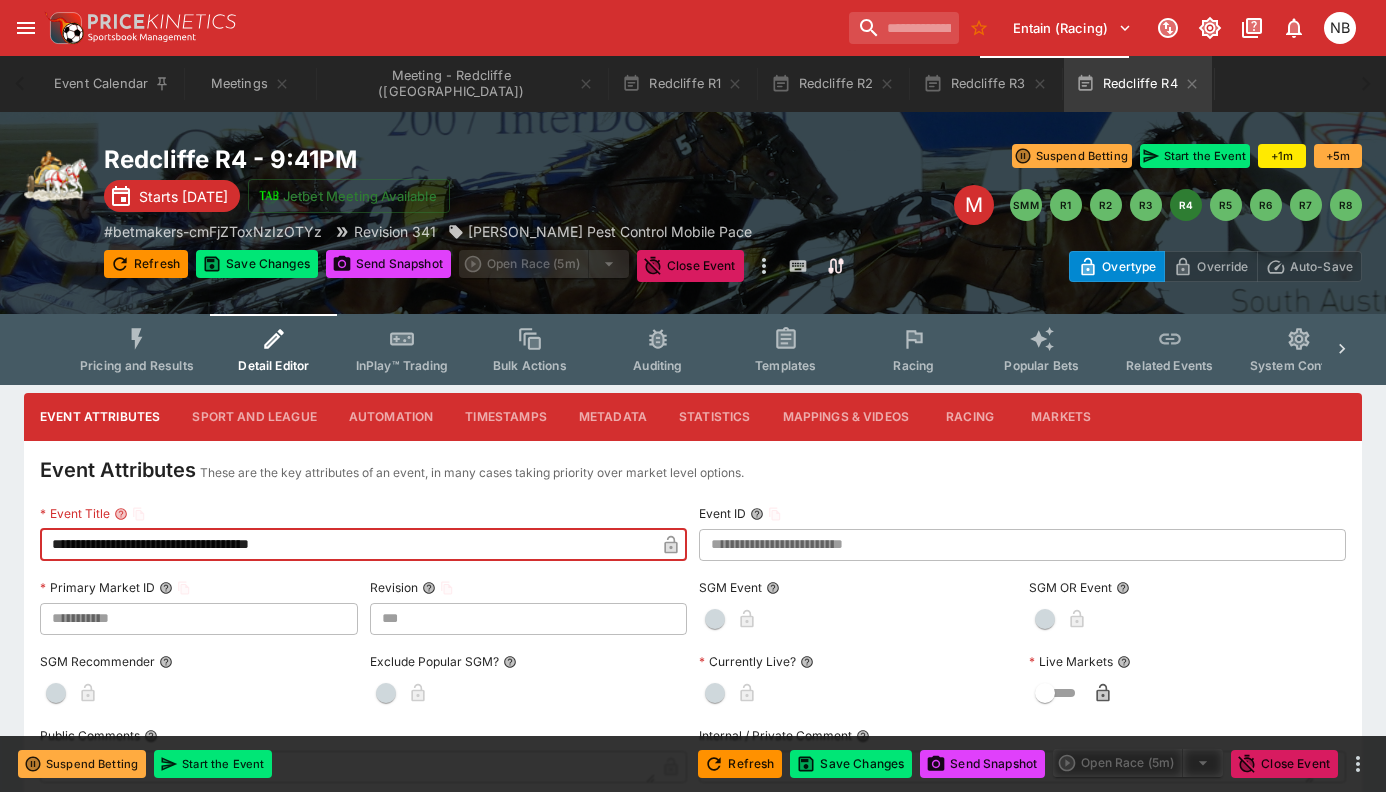 click on "**********" at bounding box center (347, 545) 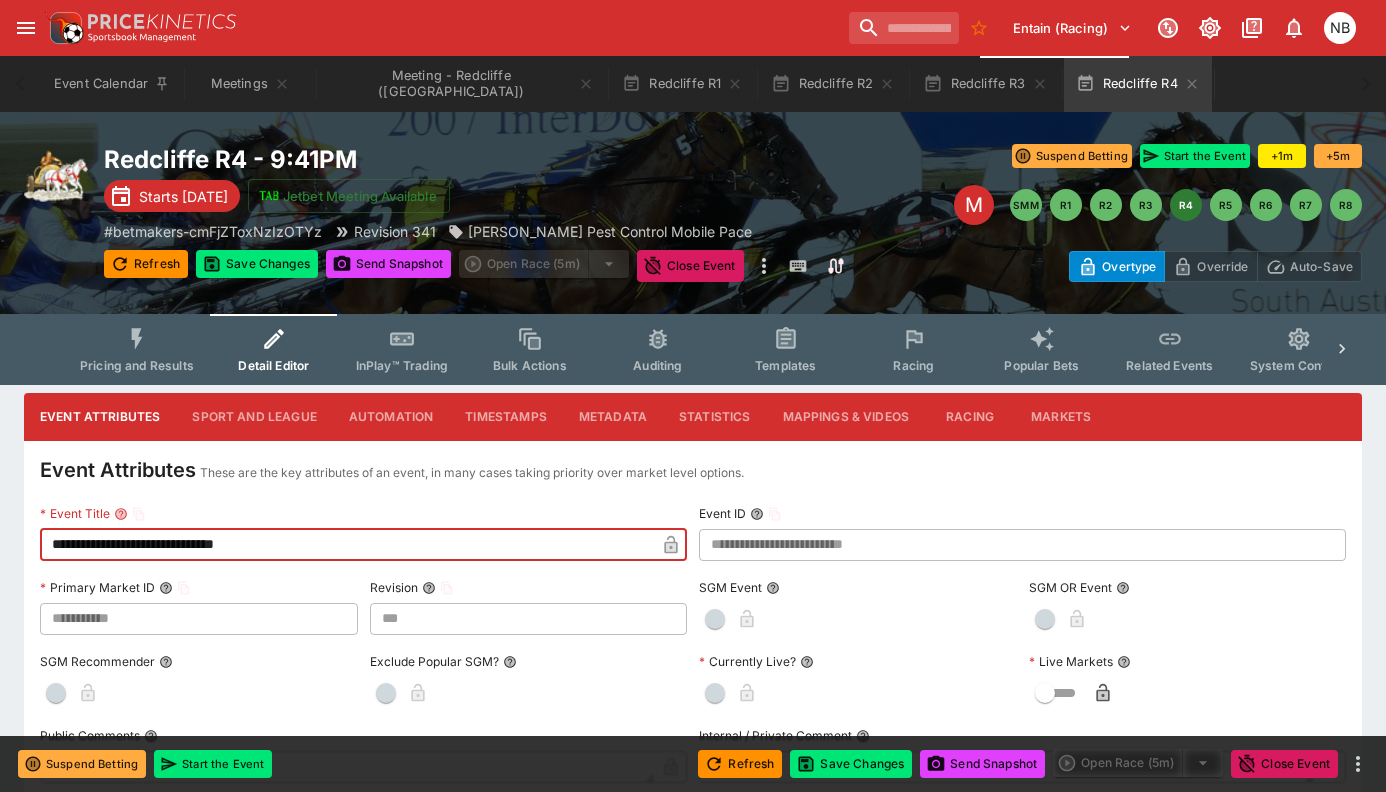 type on "**********" 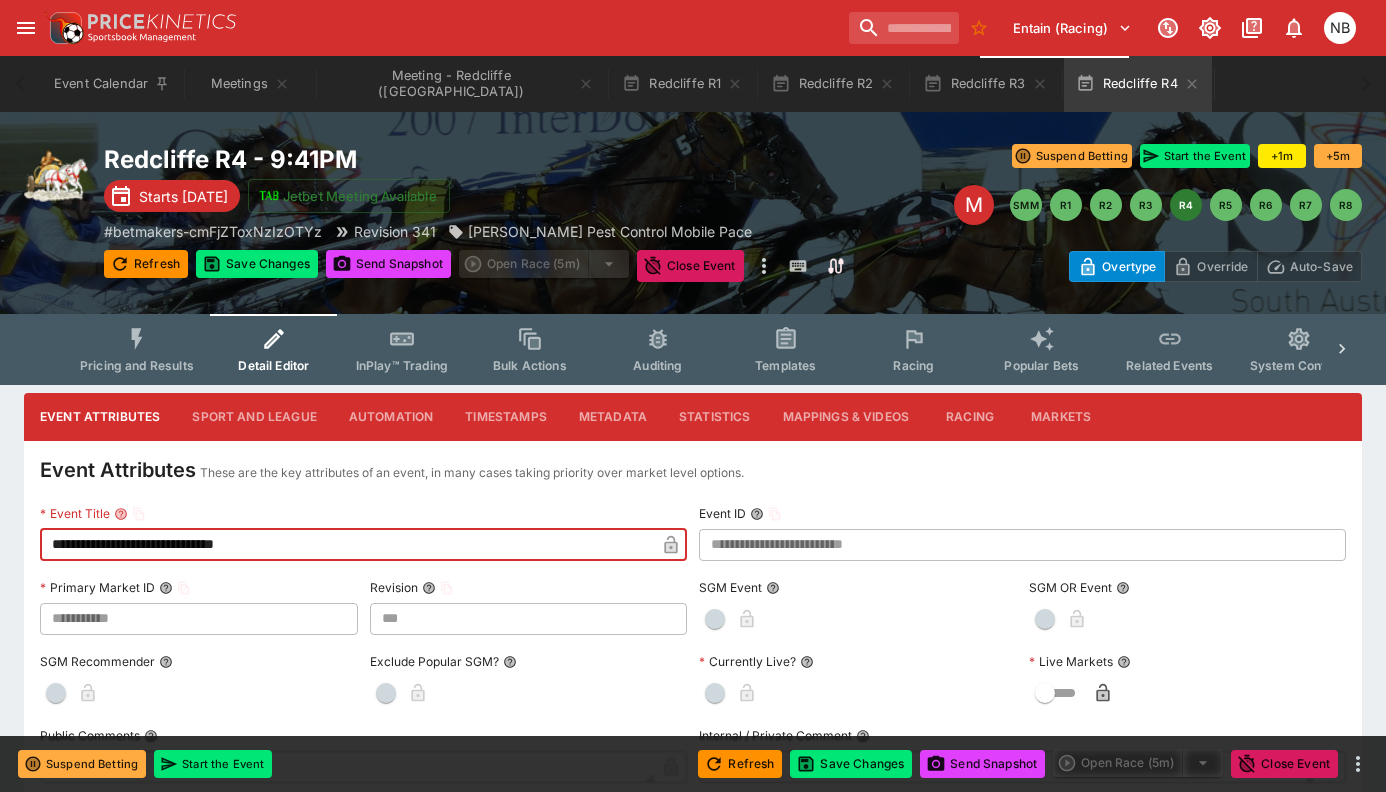 type 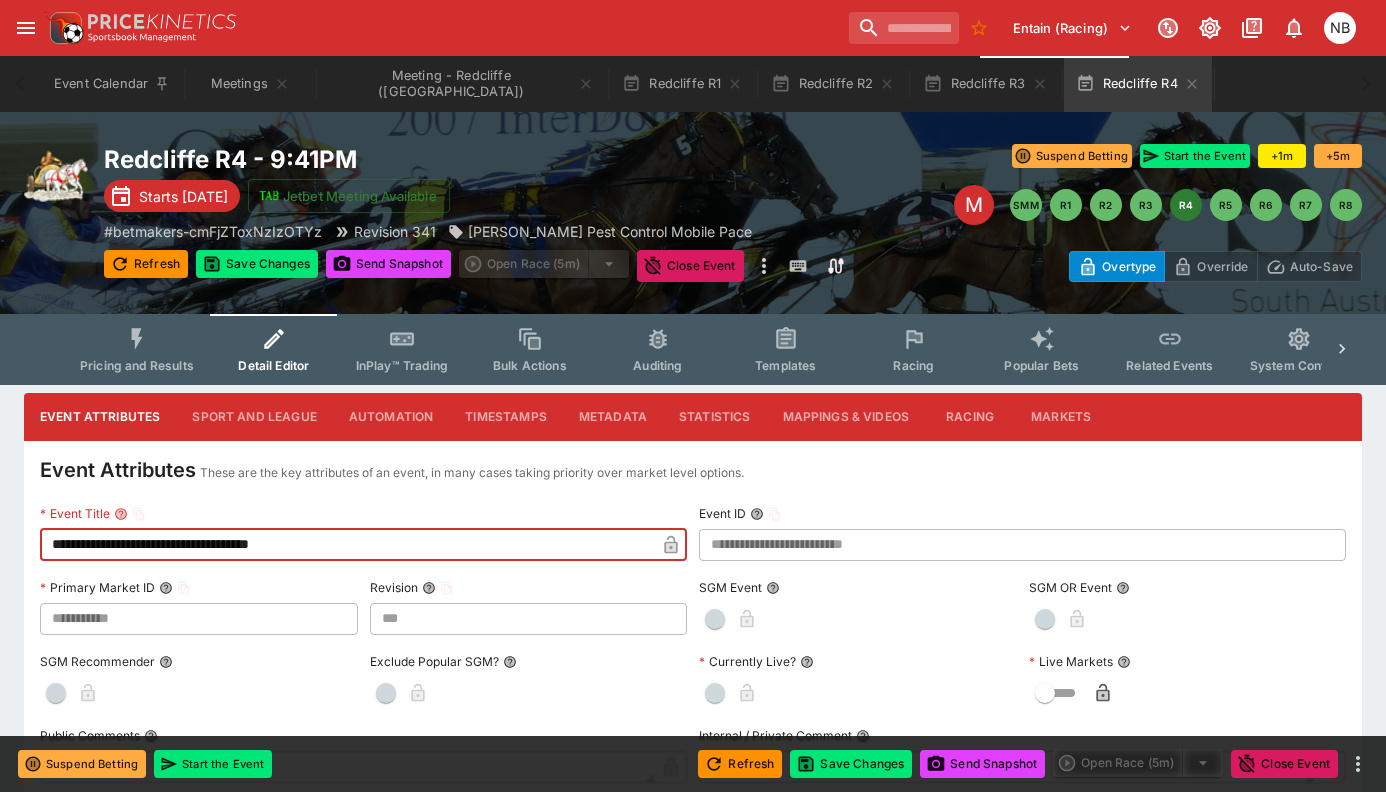 type on "**********" 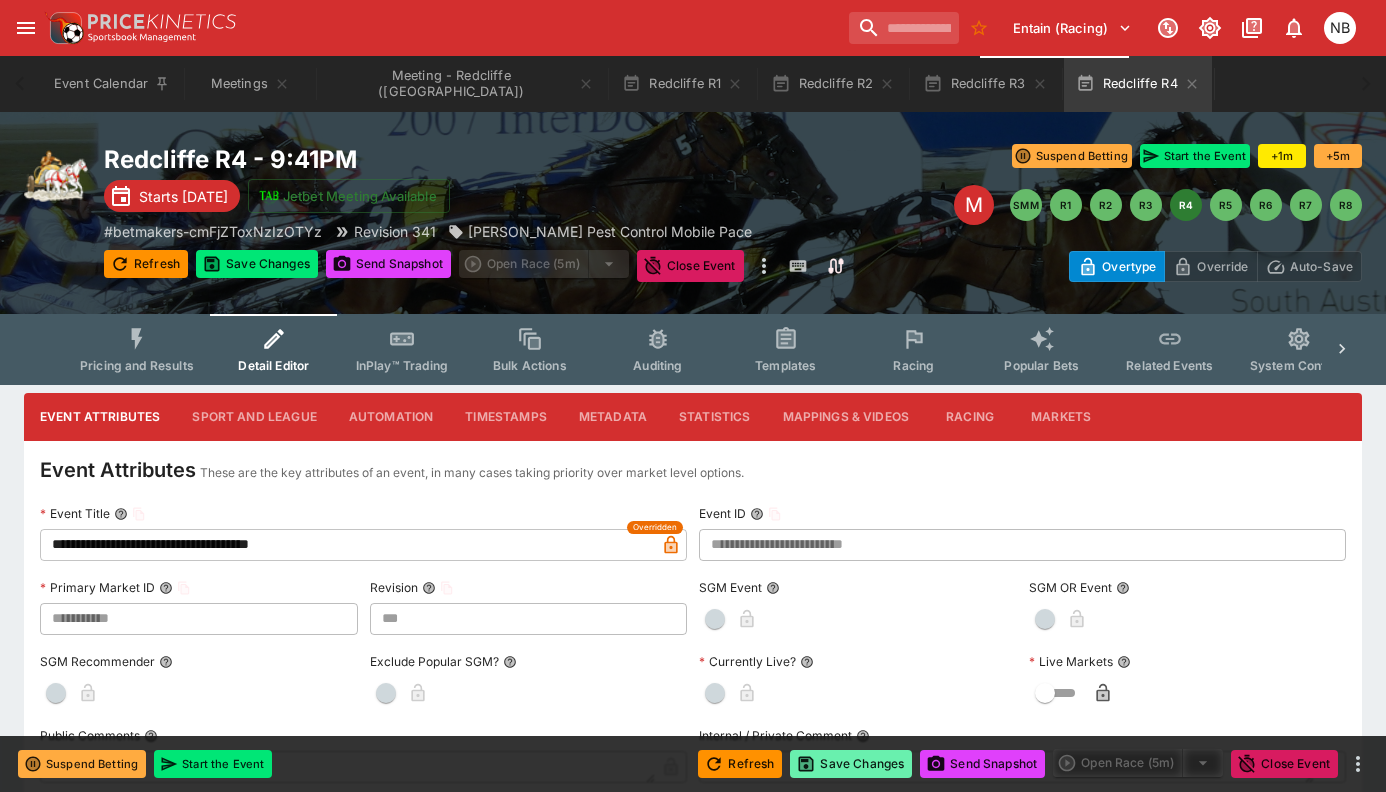 click on "Save Changes" at bounding box center [851, 764] 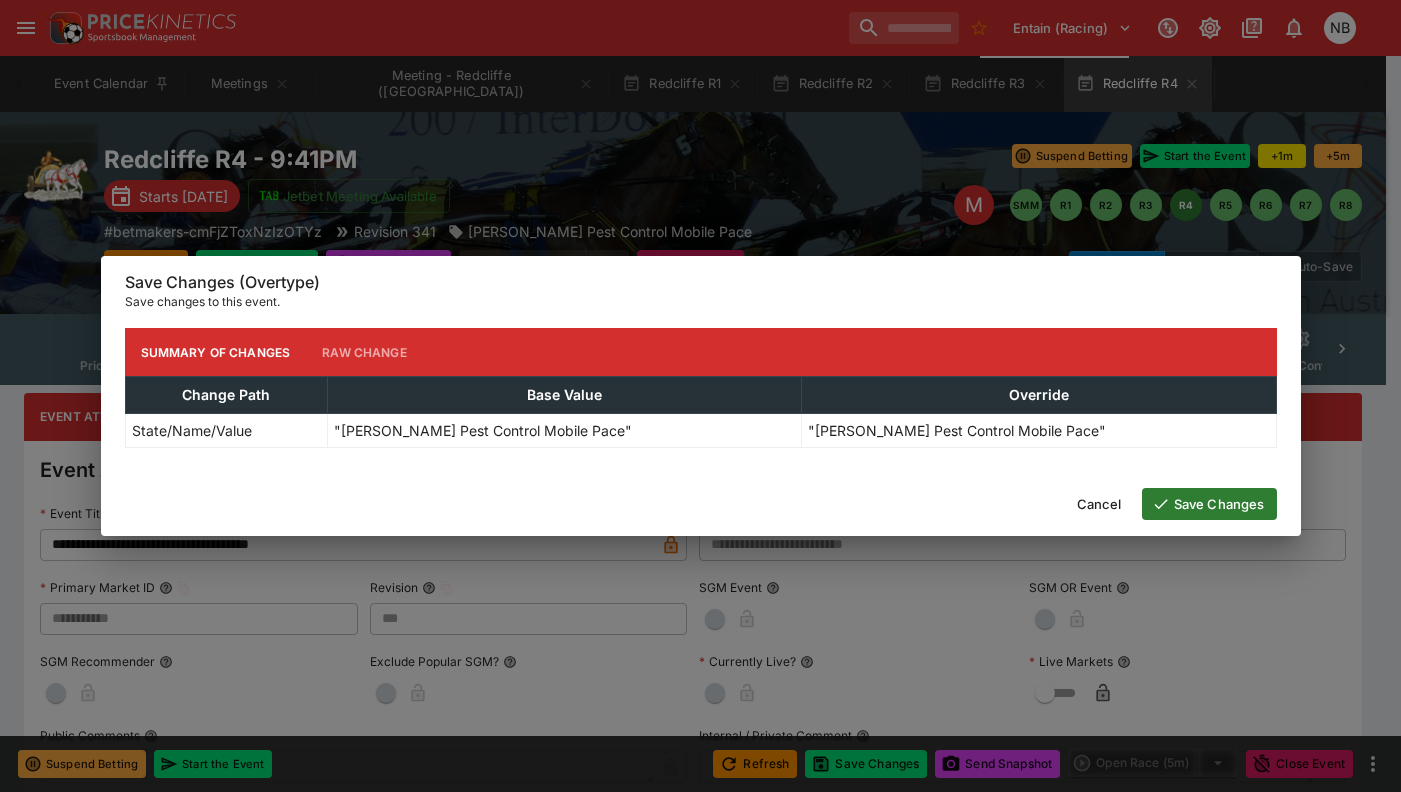 click on "Save Changes" at bounding box center [1209, 504] 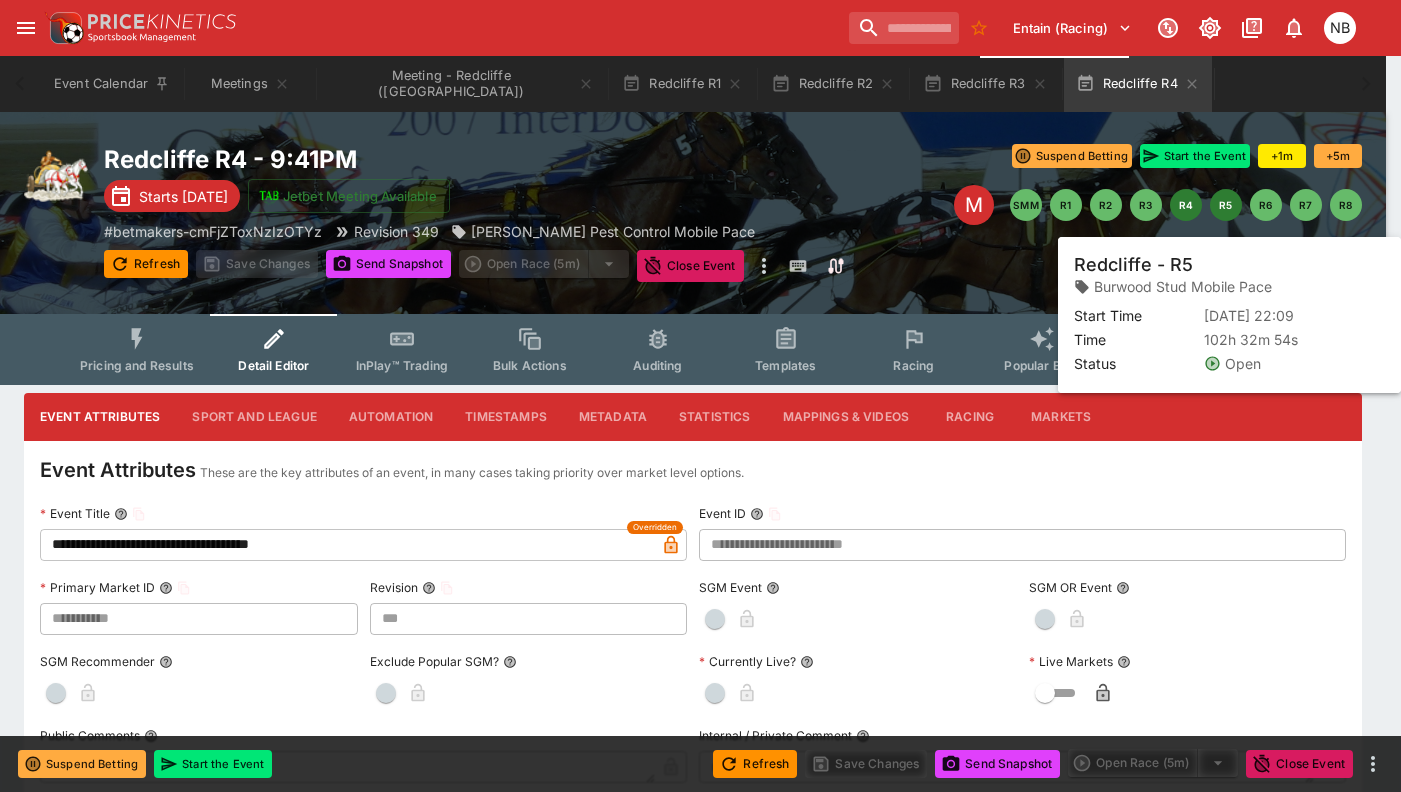 click on "R5" at bounding box center (1226, 205) 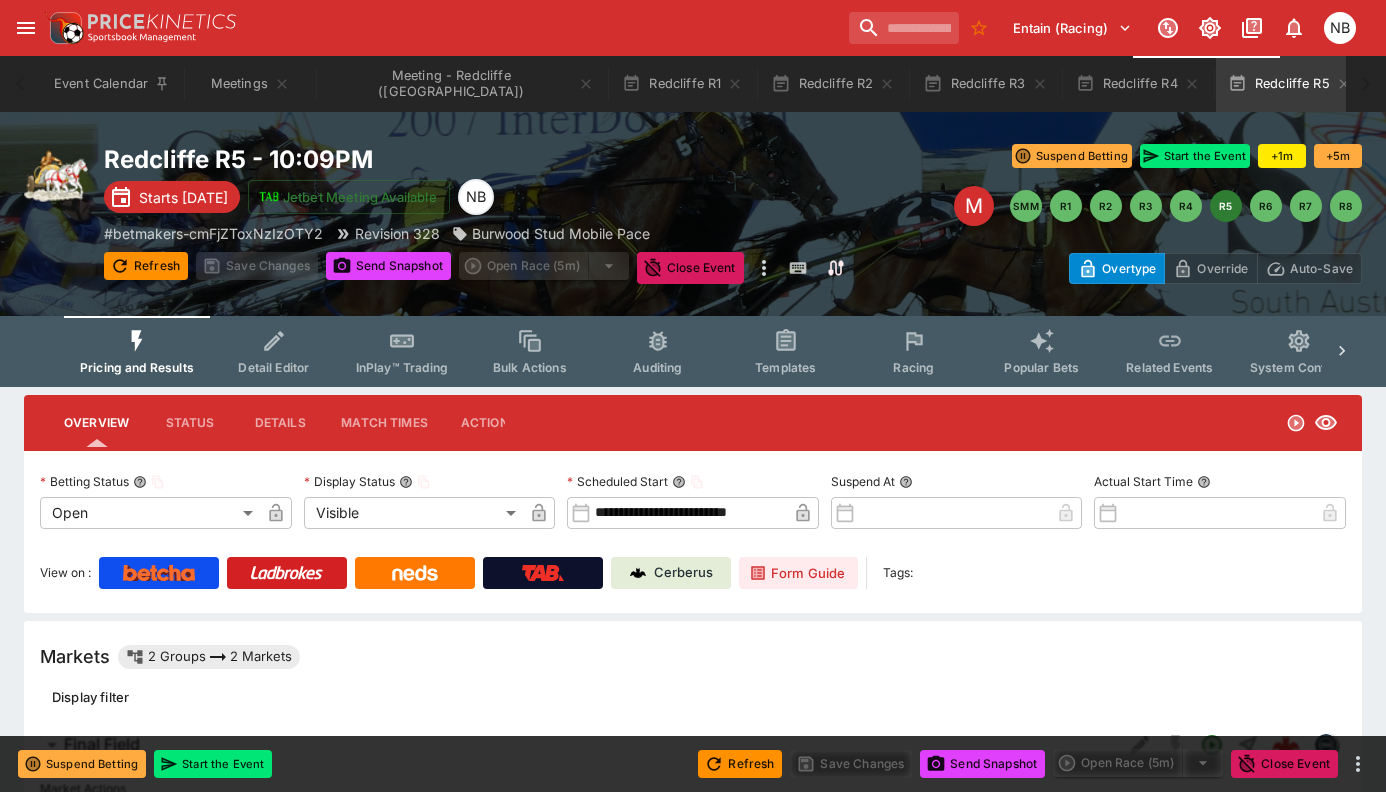 click 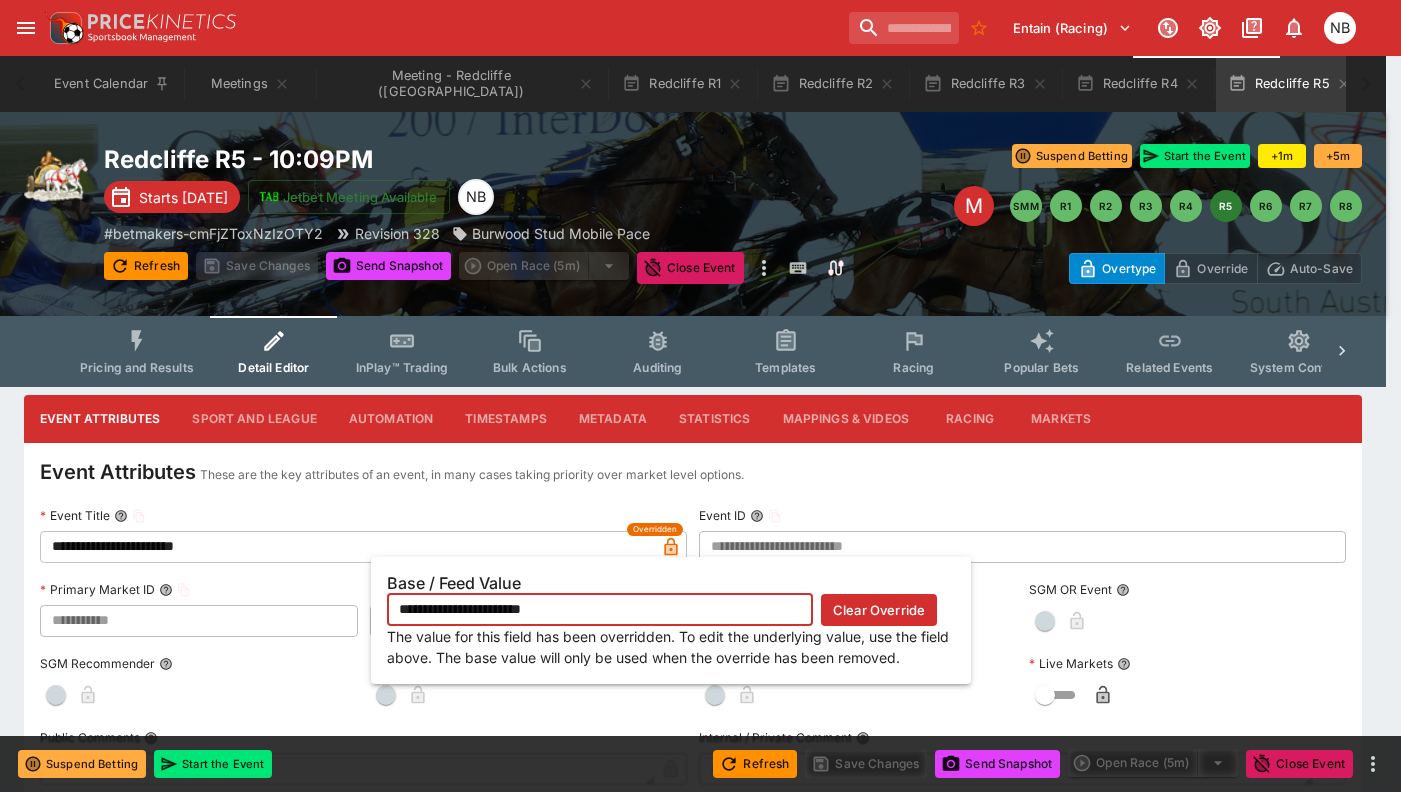 click on "Clear Override" at bounding box center (879, 610) 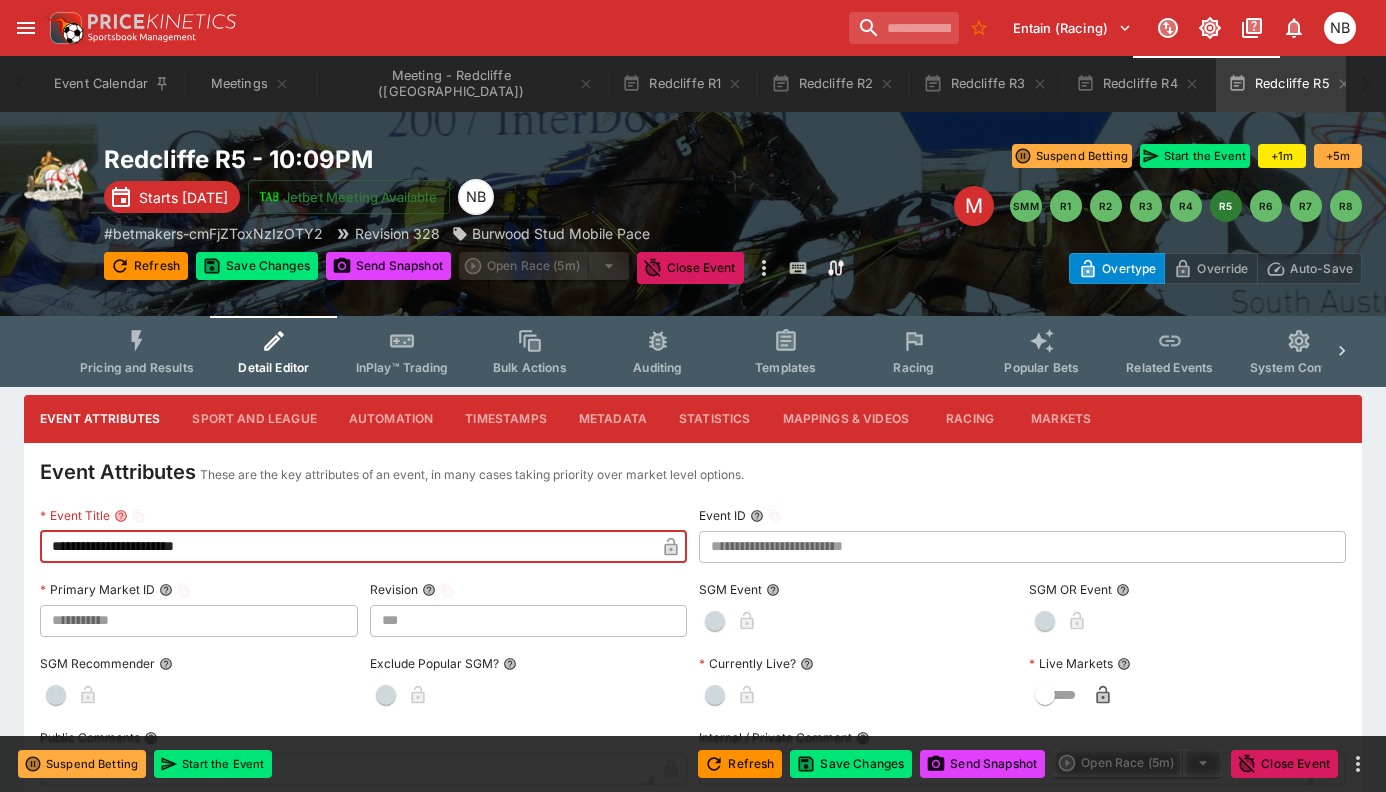 click on "**********" at bounding box center (347, 547) 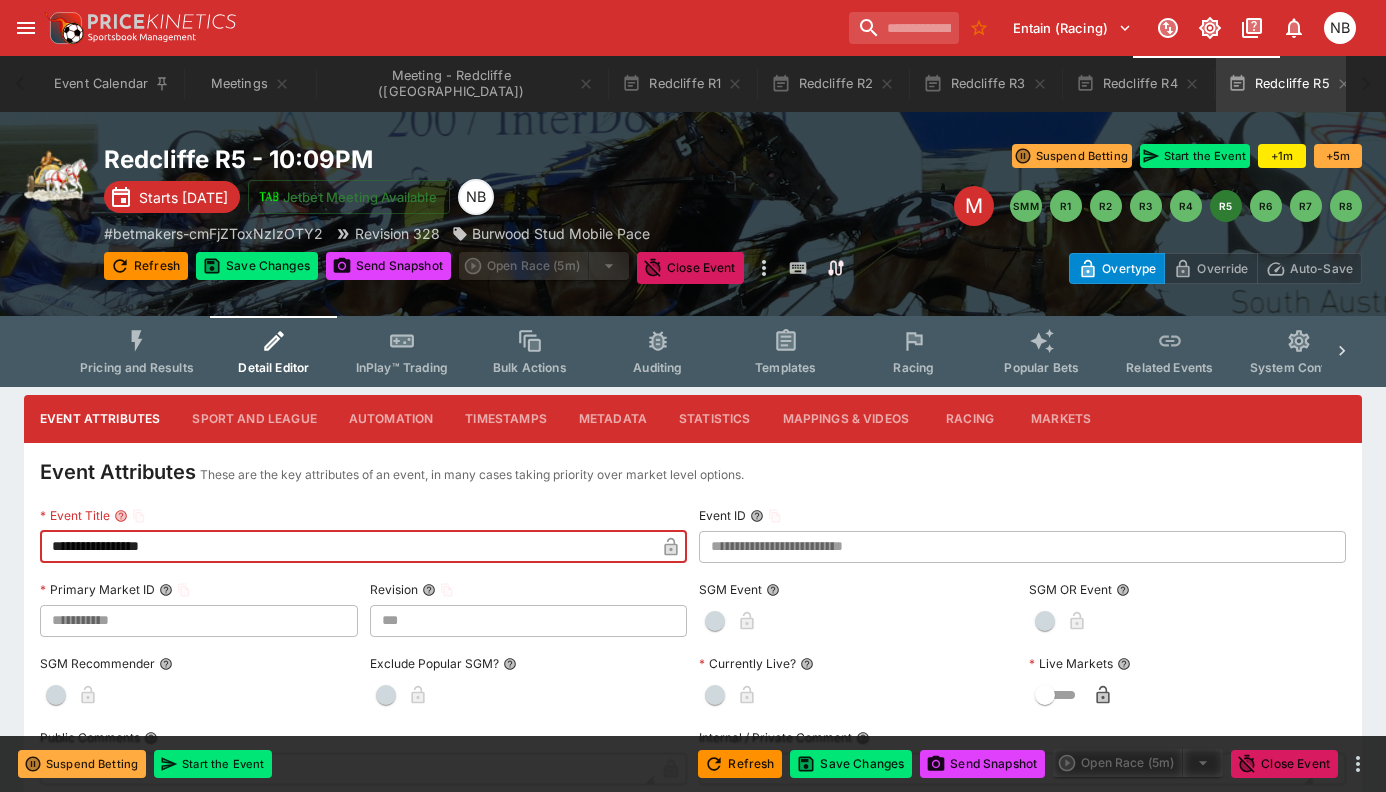 type on "**********" 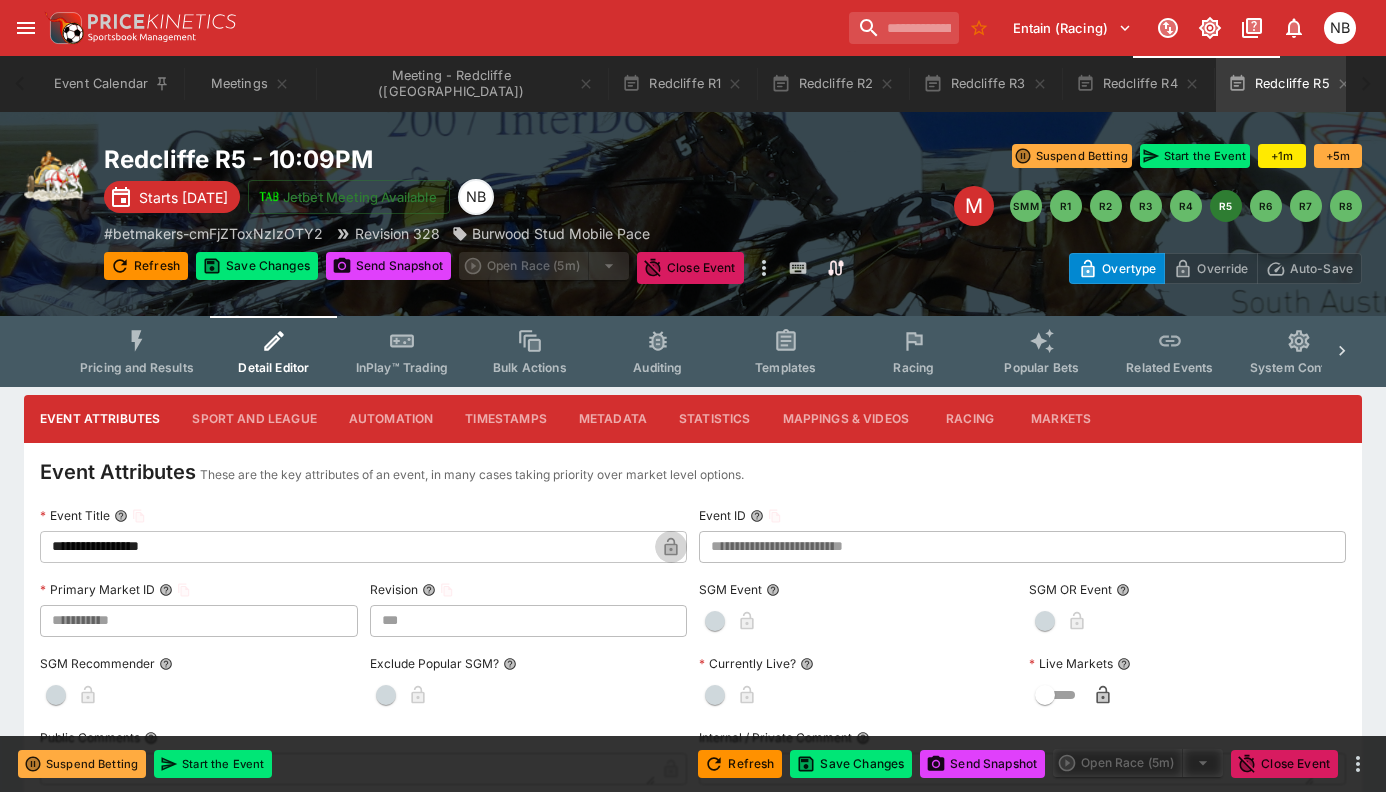 type 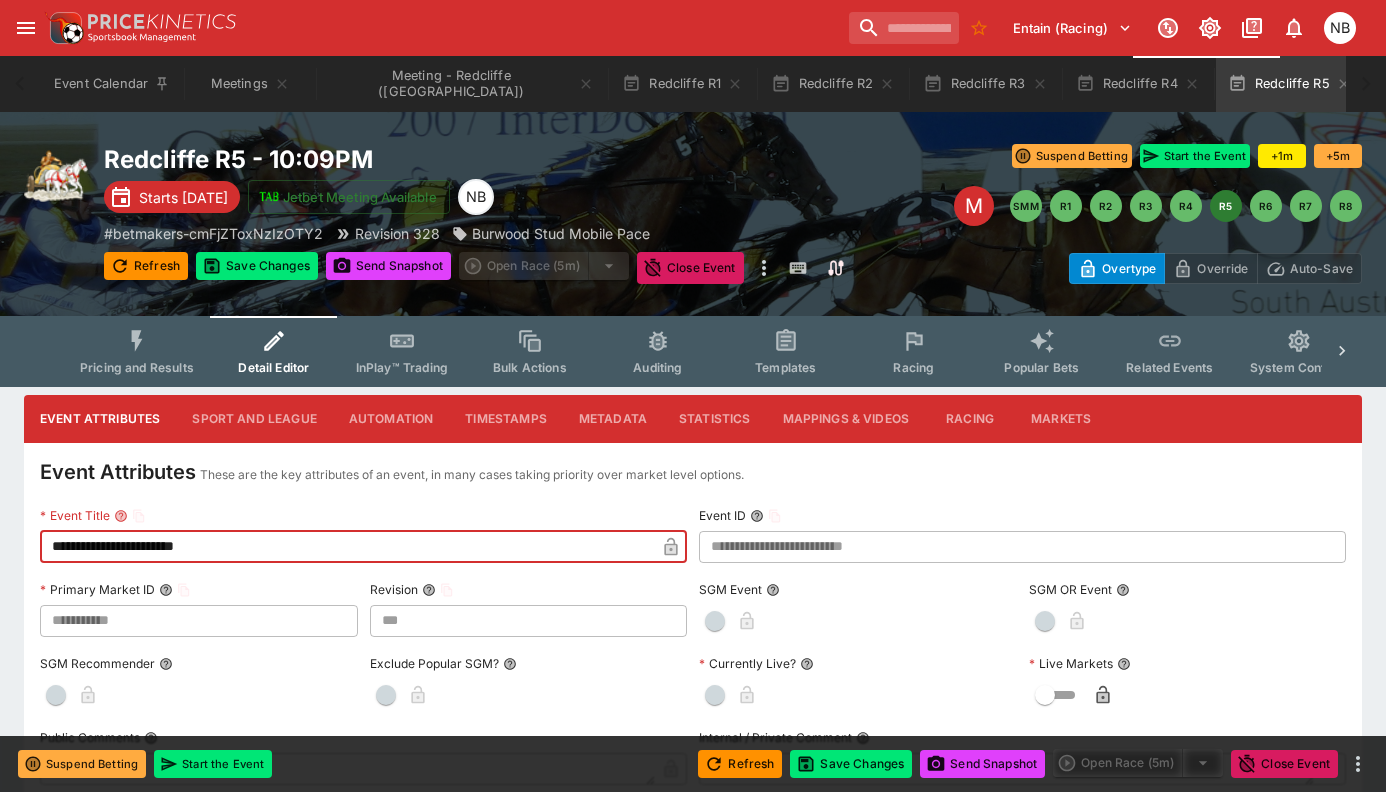 type on "**********" 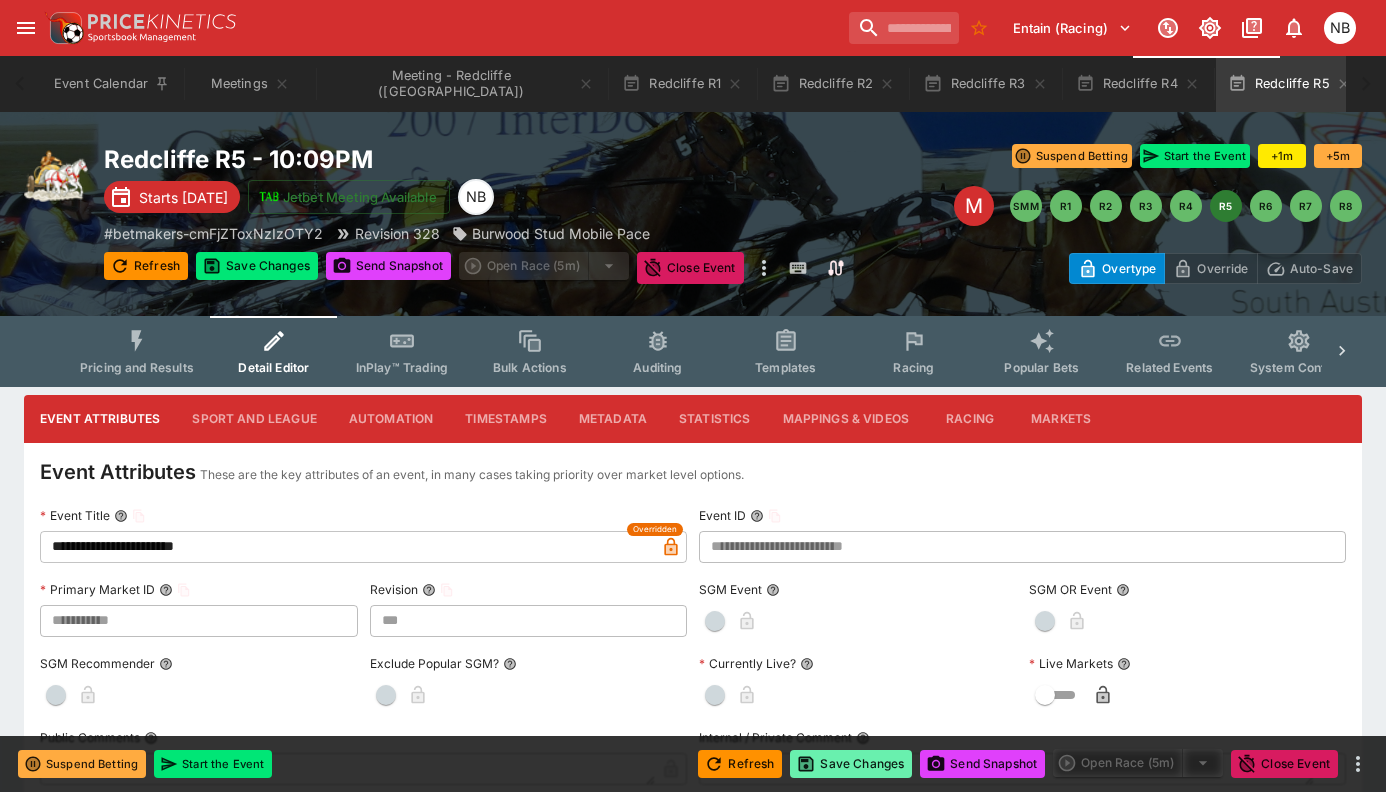 click on "Save Changes" at bounding box center [851, 764] 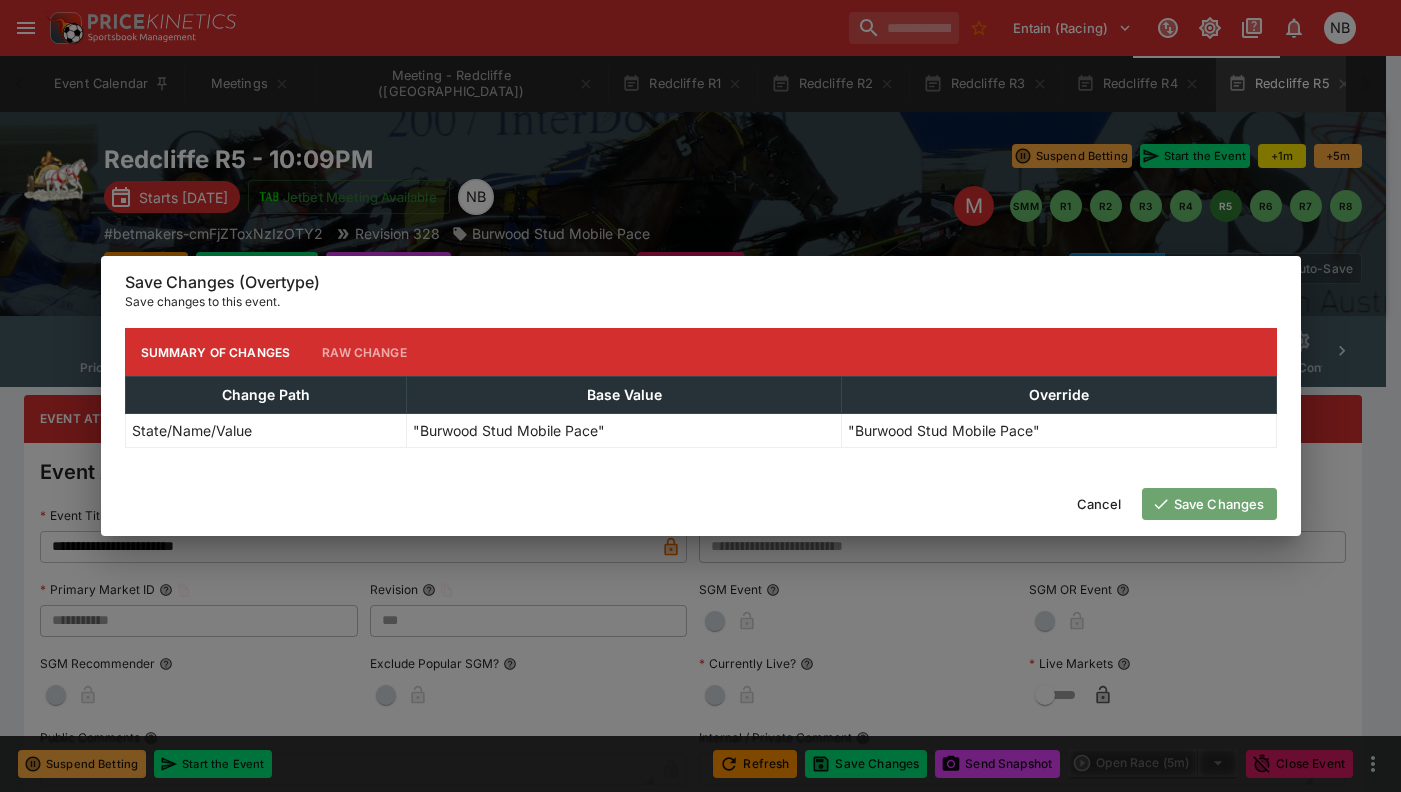 click on "Save Changes" at bounding box center [1209, 504] 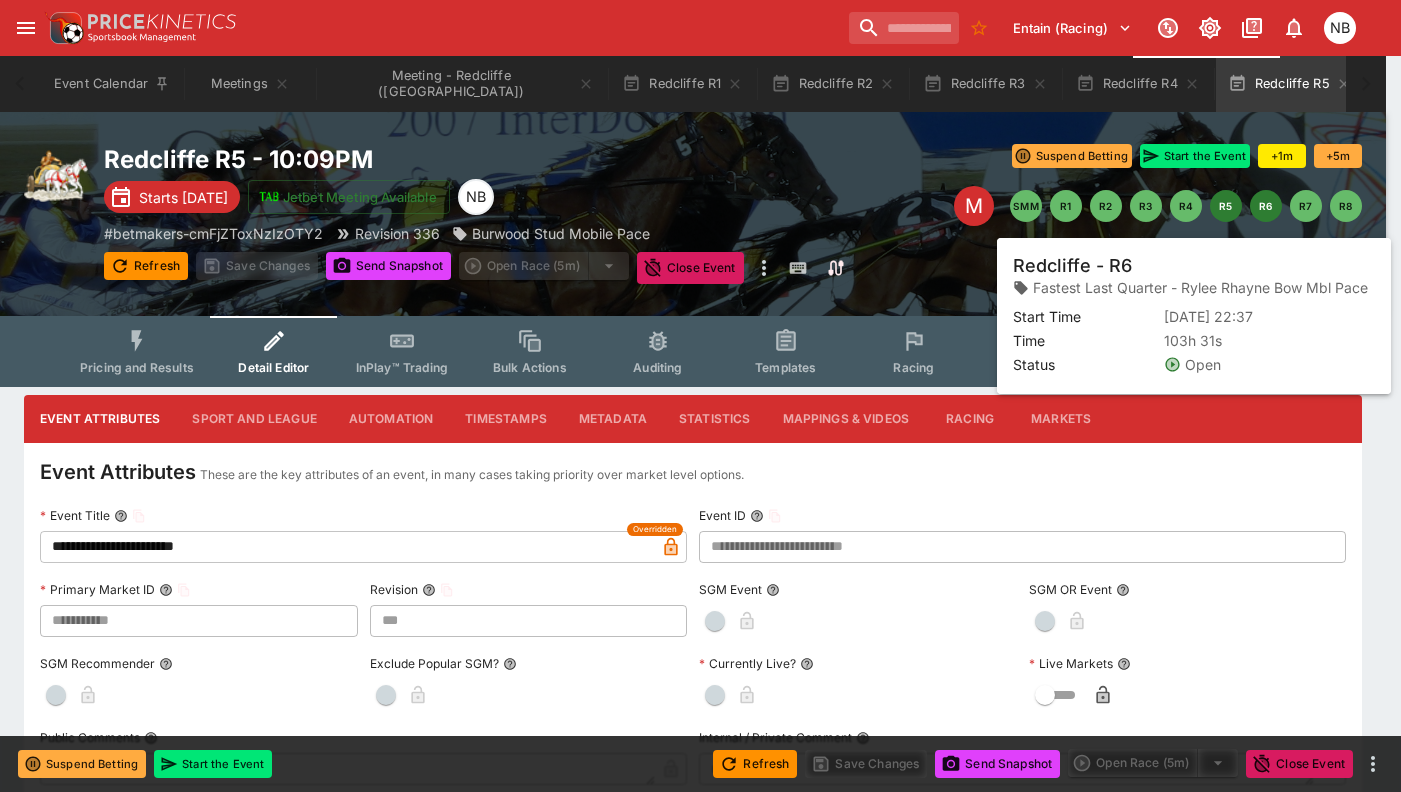 click on "R6" at bounding box center [1266, 206] 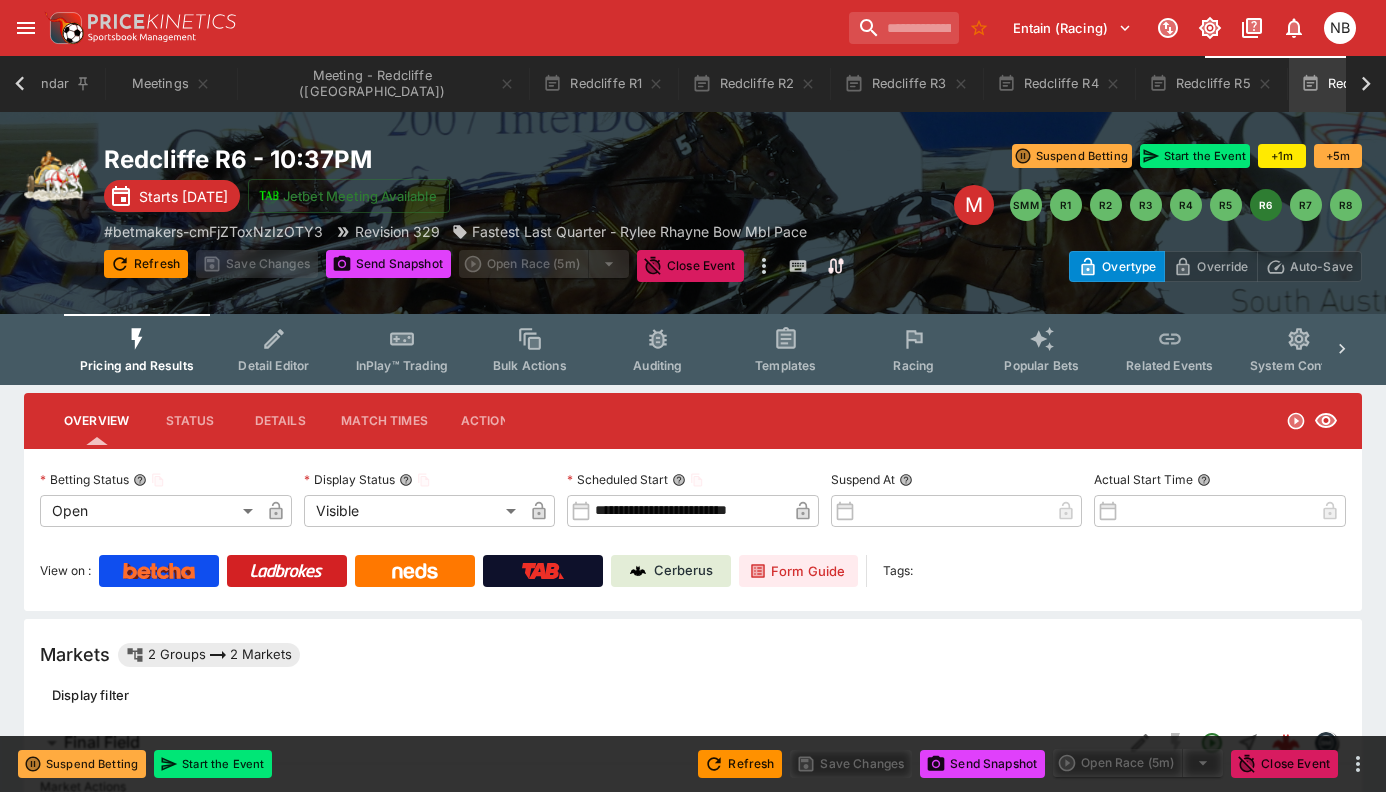 scroll, scrollTop: 0, scrollLeft: 86, axis: horizontal 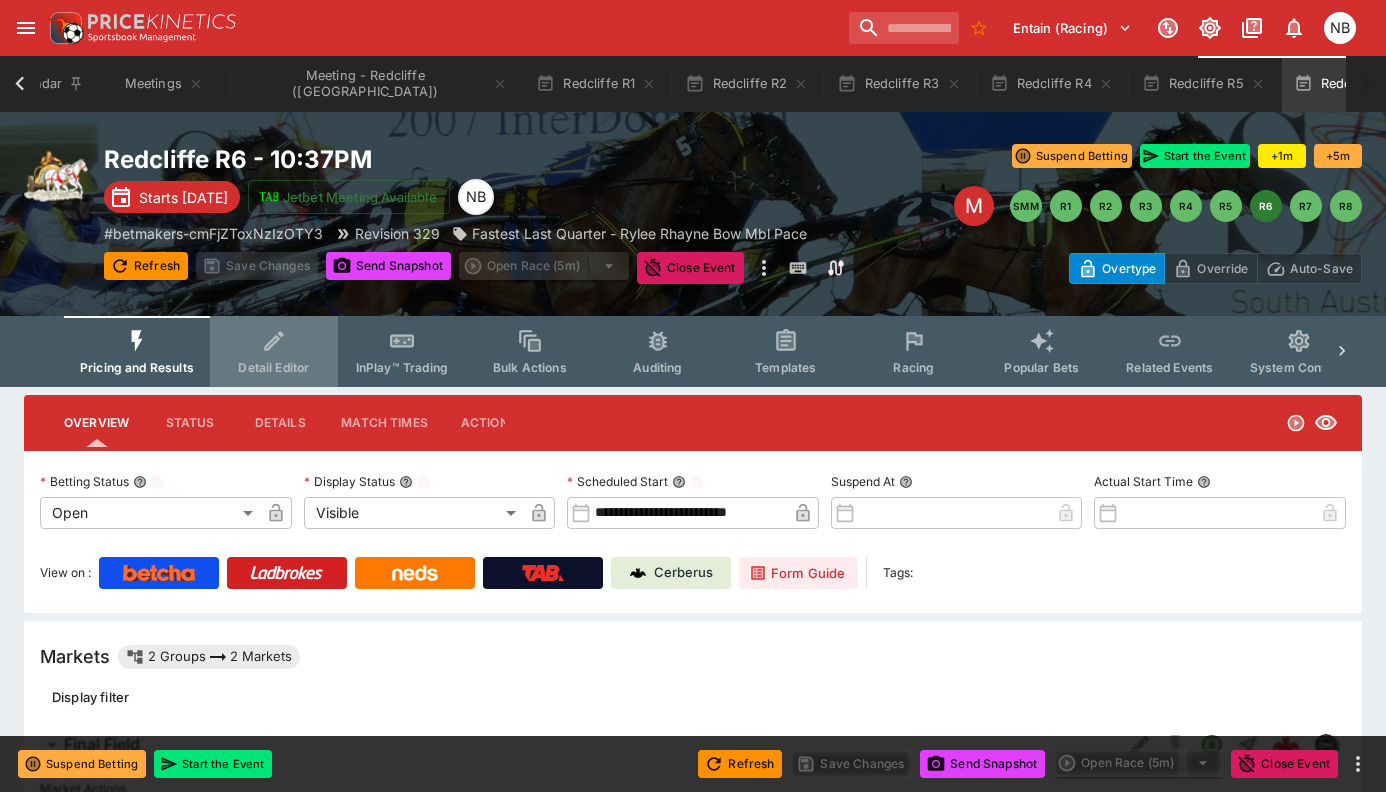 click on "Detail Editor" at bounding box center (273, 367) 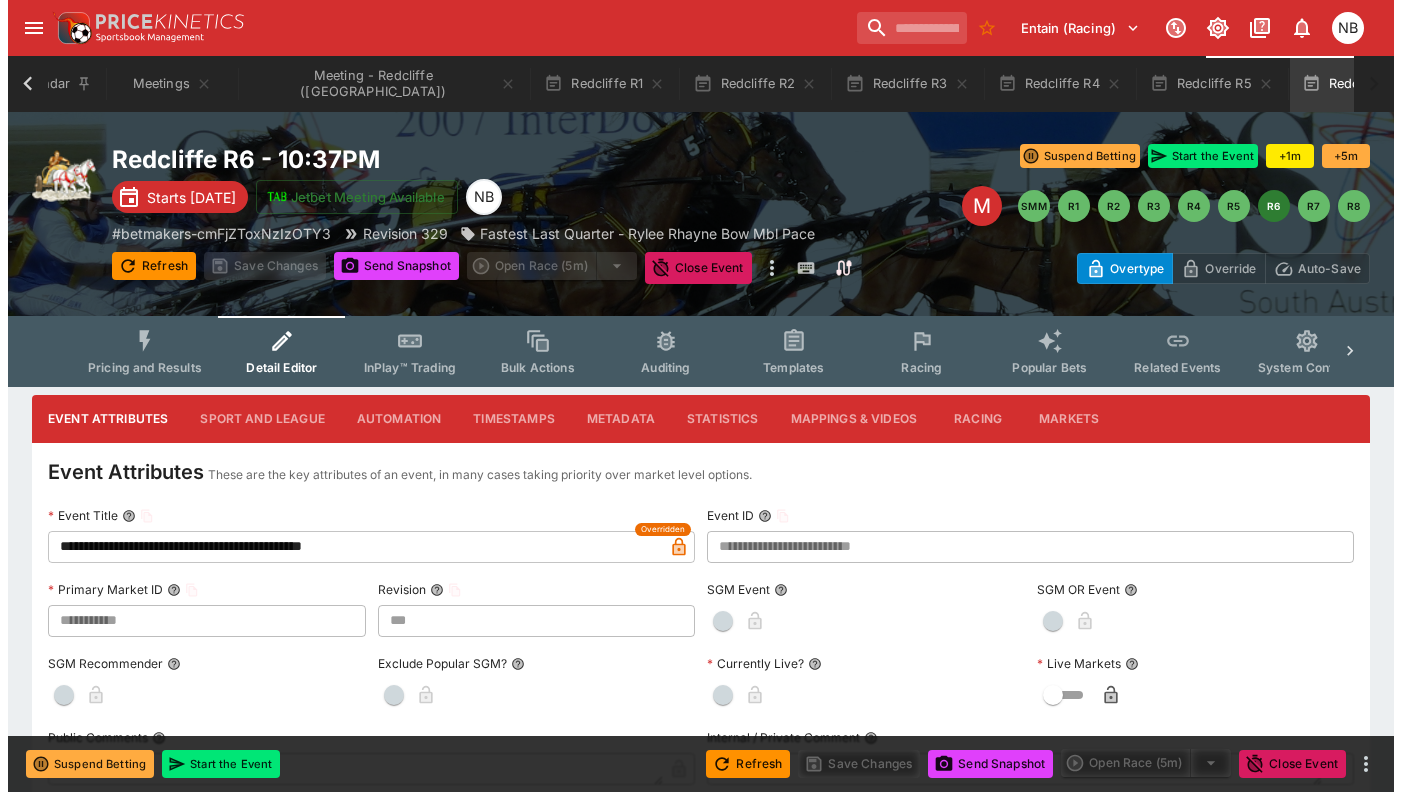 scroll, scrollTop: 0, scrollLeft: 74, axis: horizontal 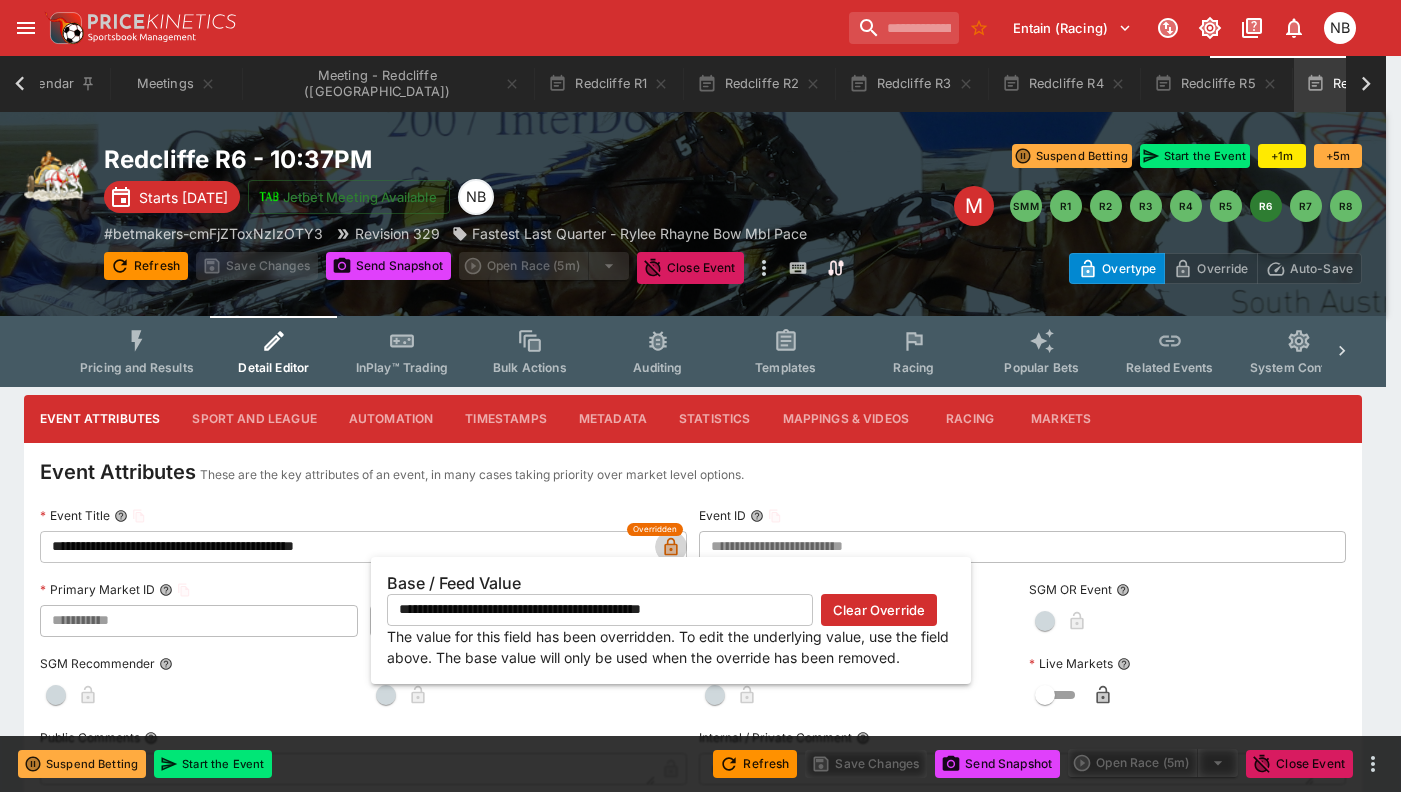 click 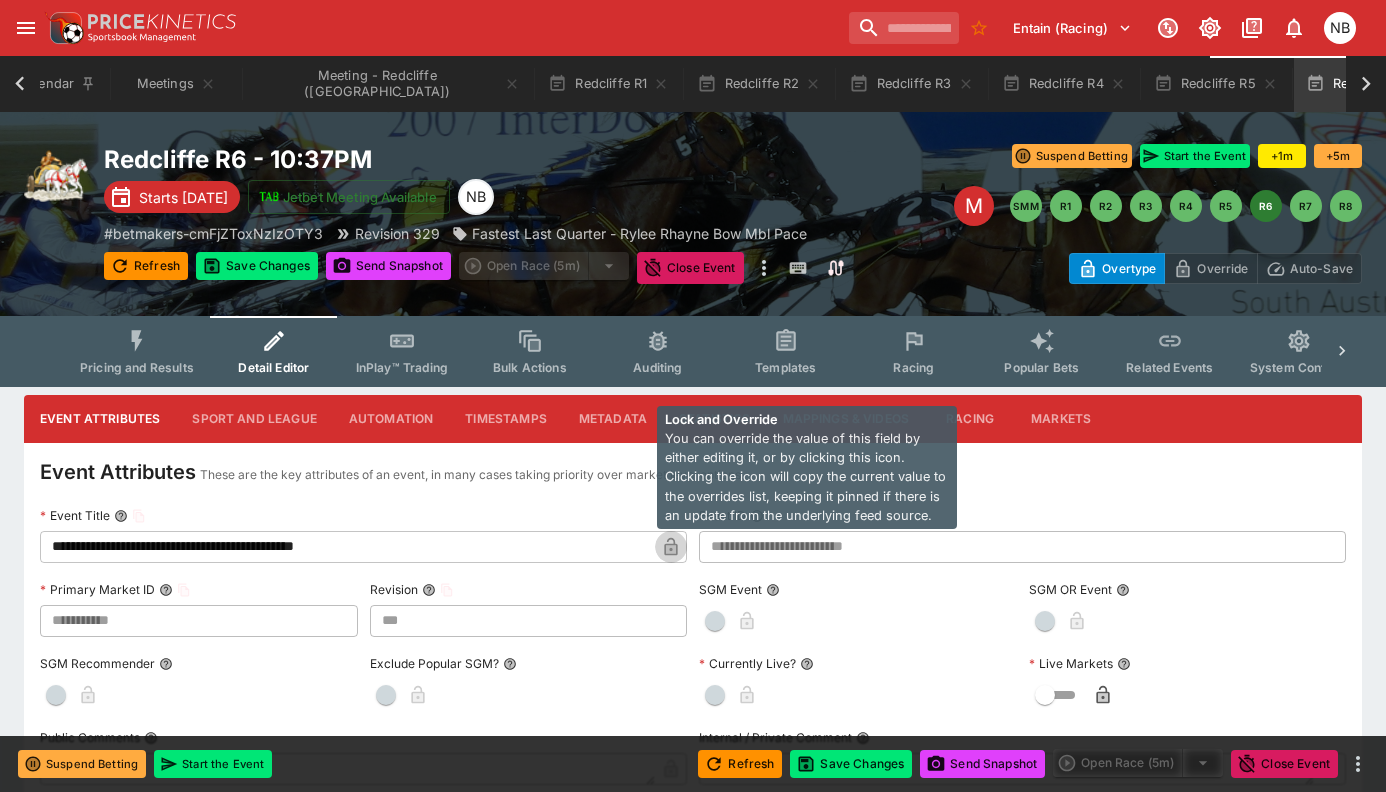 click 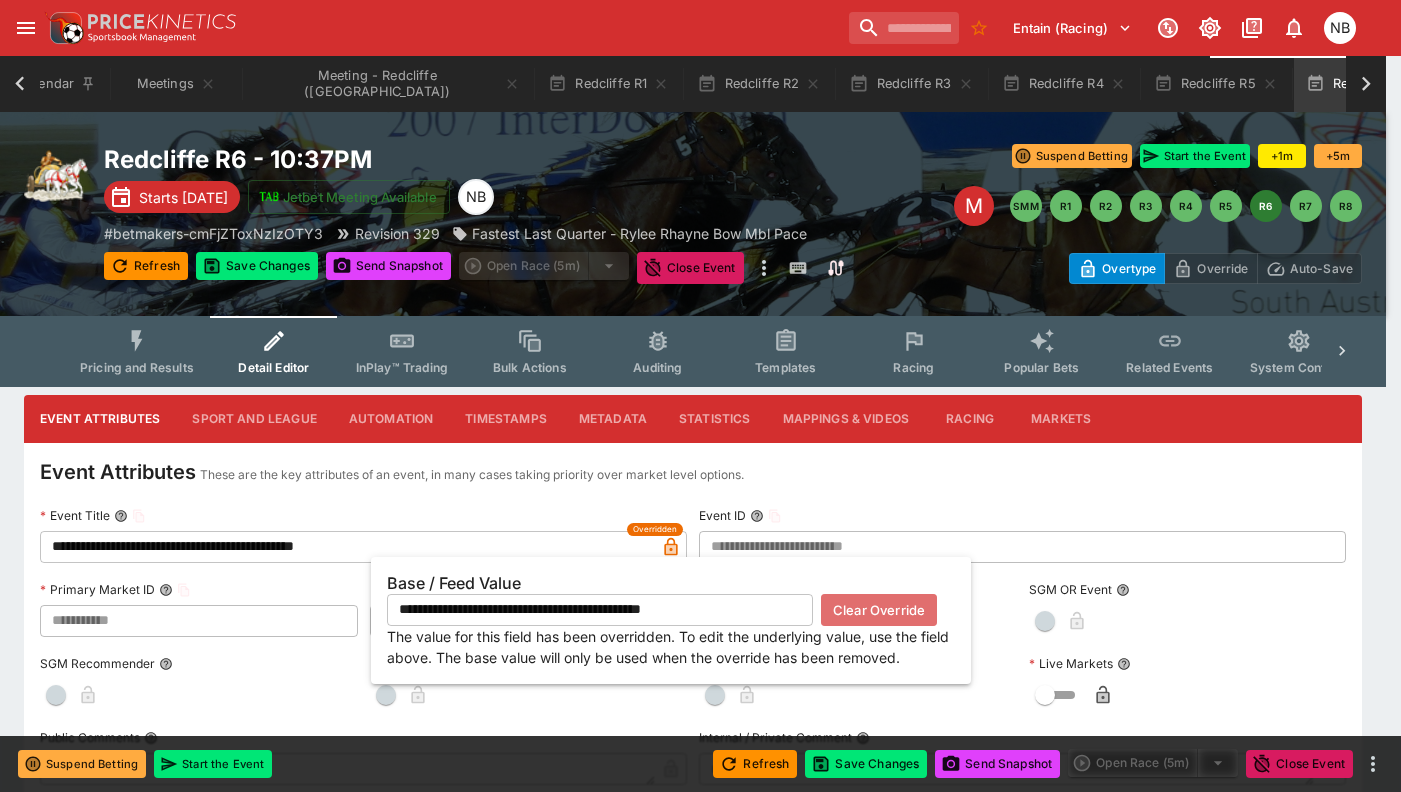 click on "Clear Override" at bounding box center (879, 610) 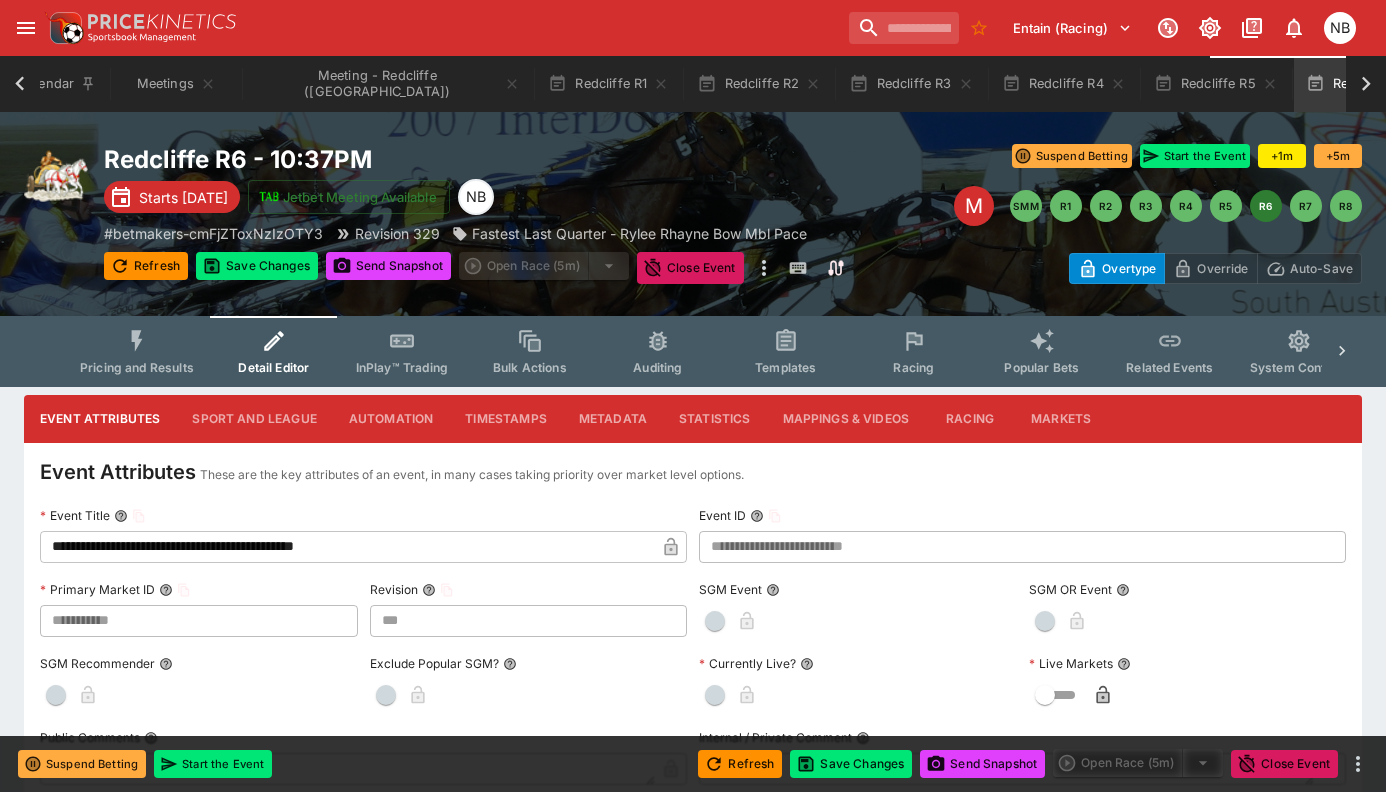 click on "**********" at bounding box center (347, 547) 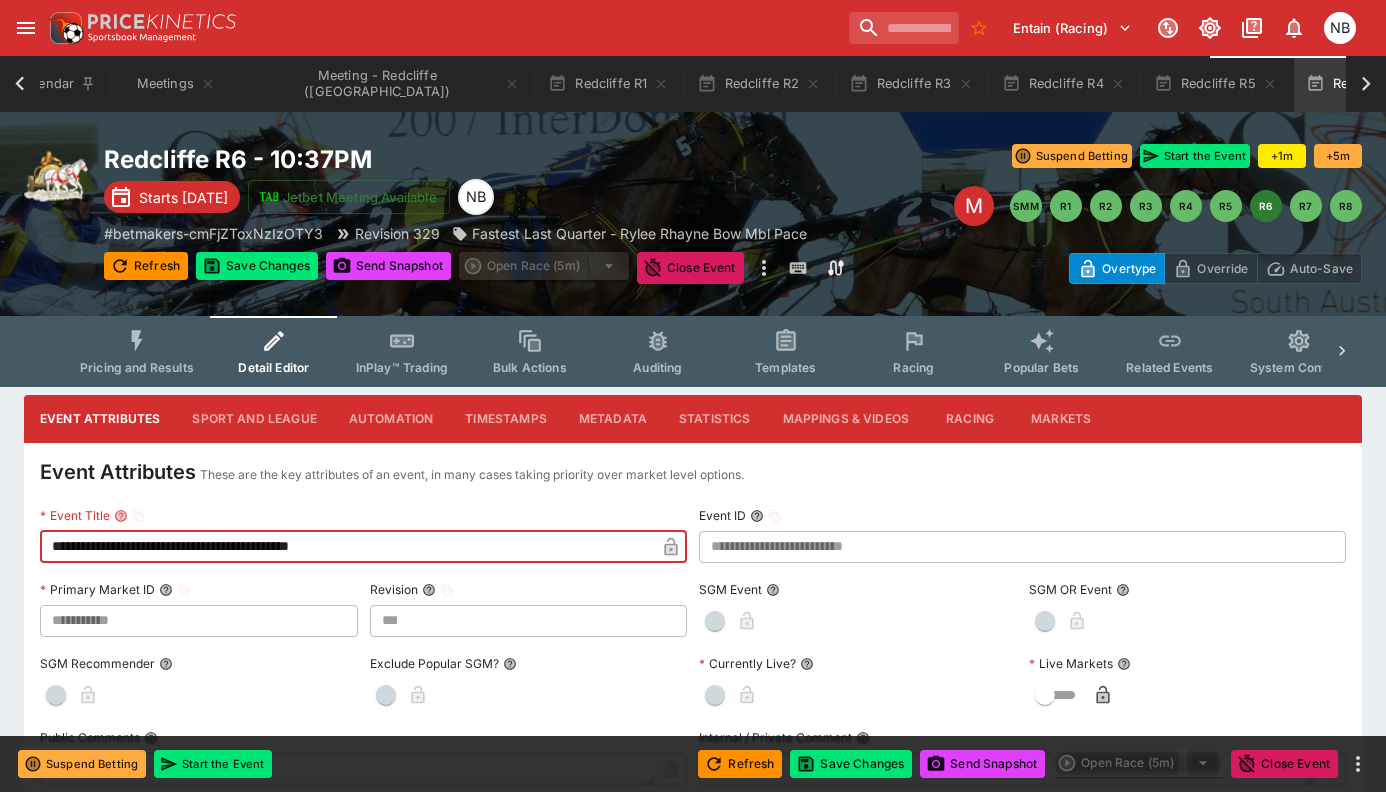 type on "**********" 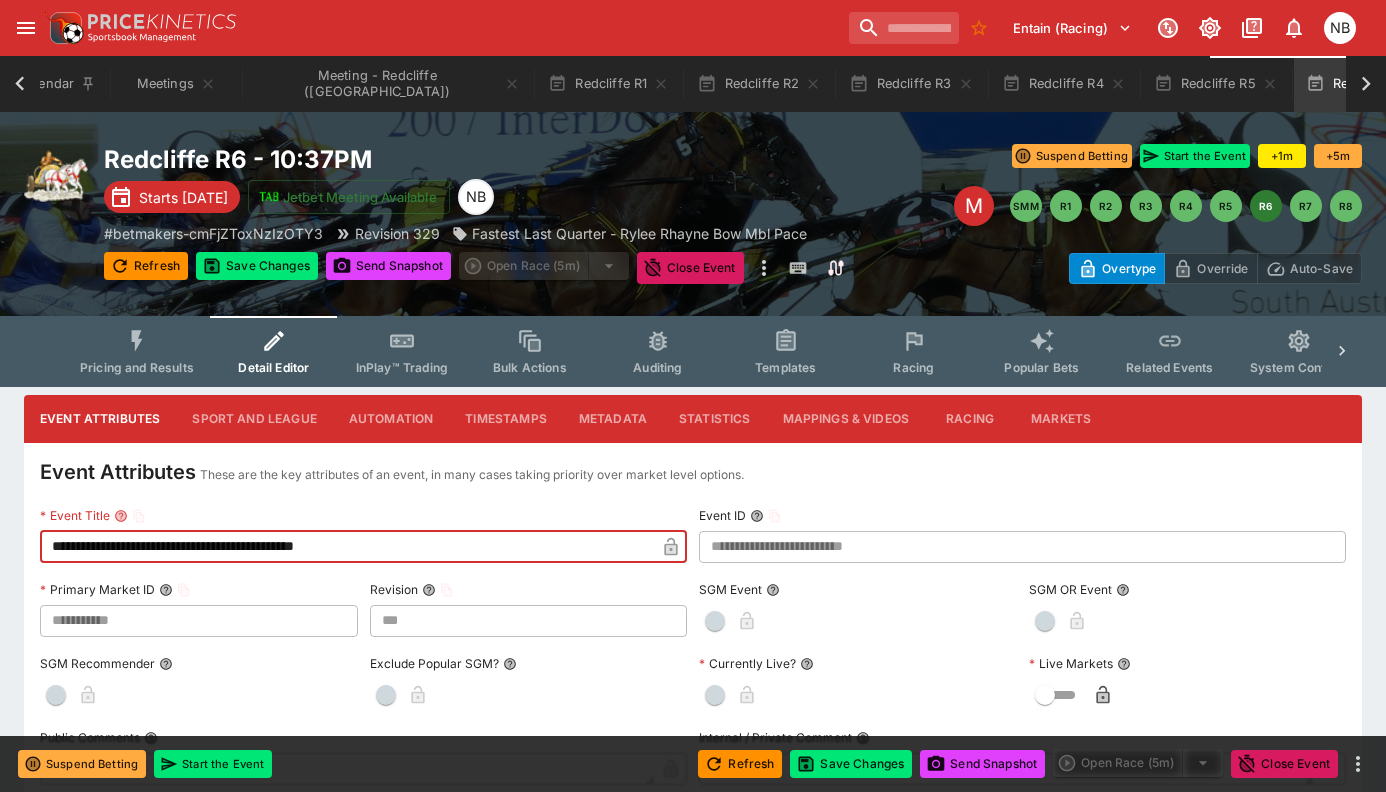 click at bounding box center [671, 547] 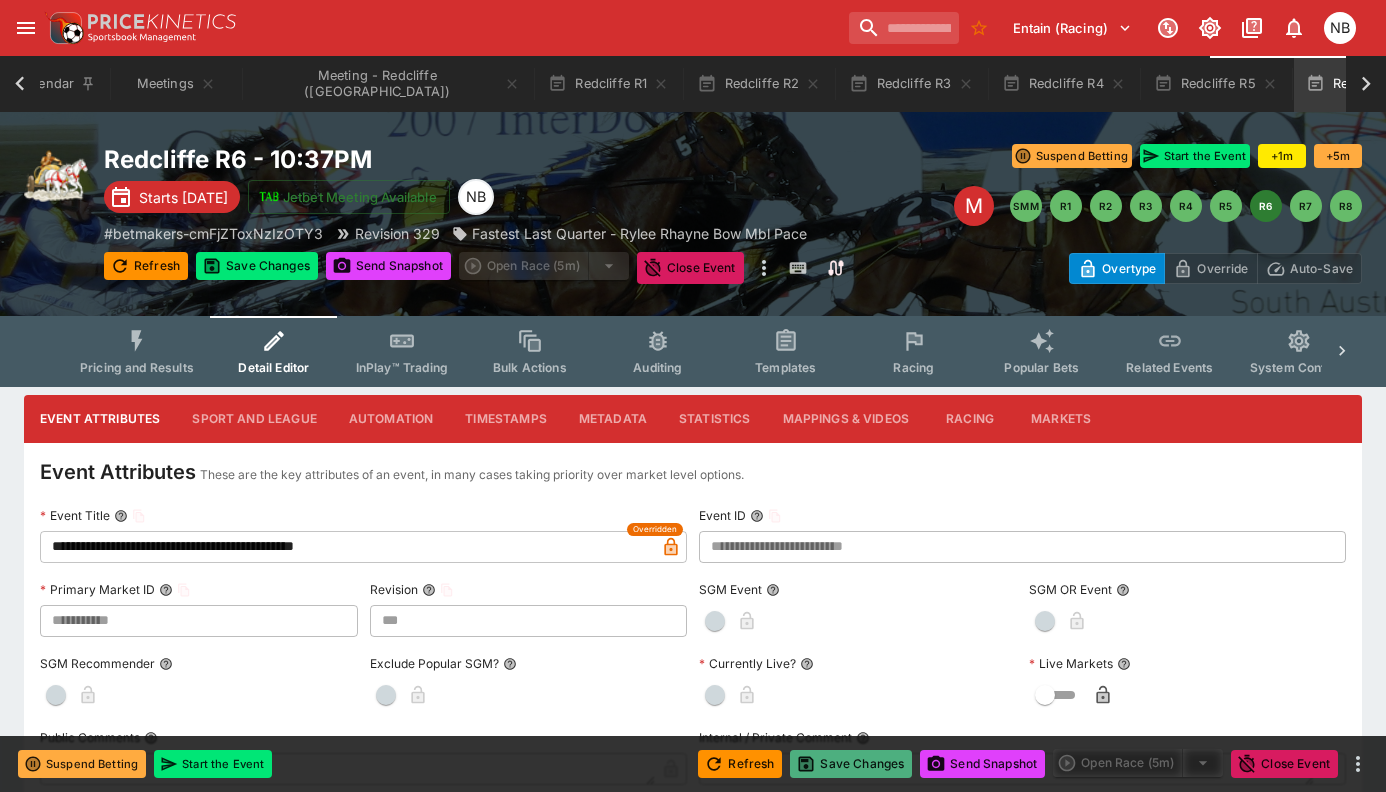 click on "Save Changes" at bounding box center [851, 764] 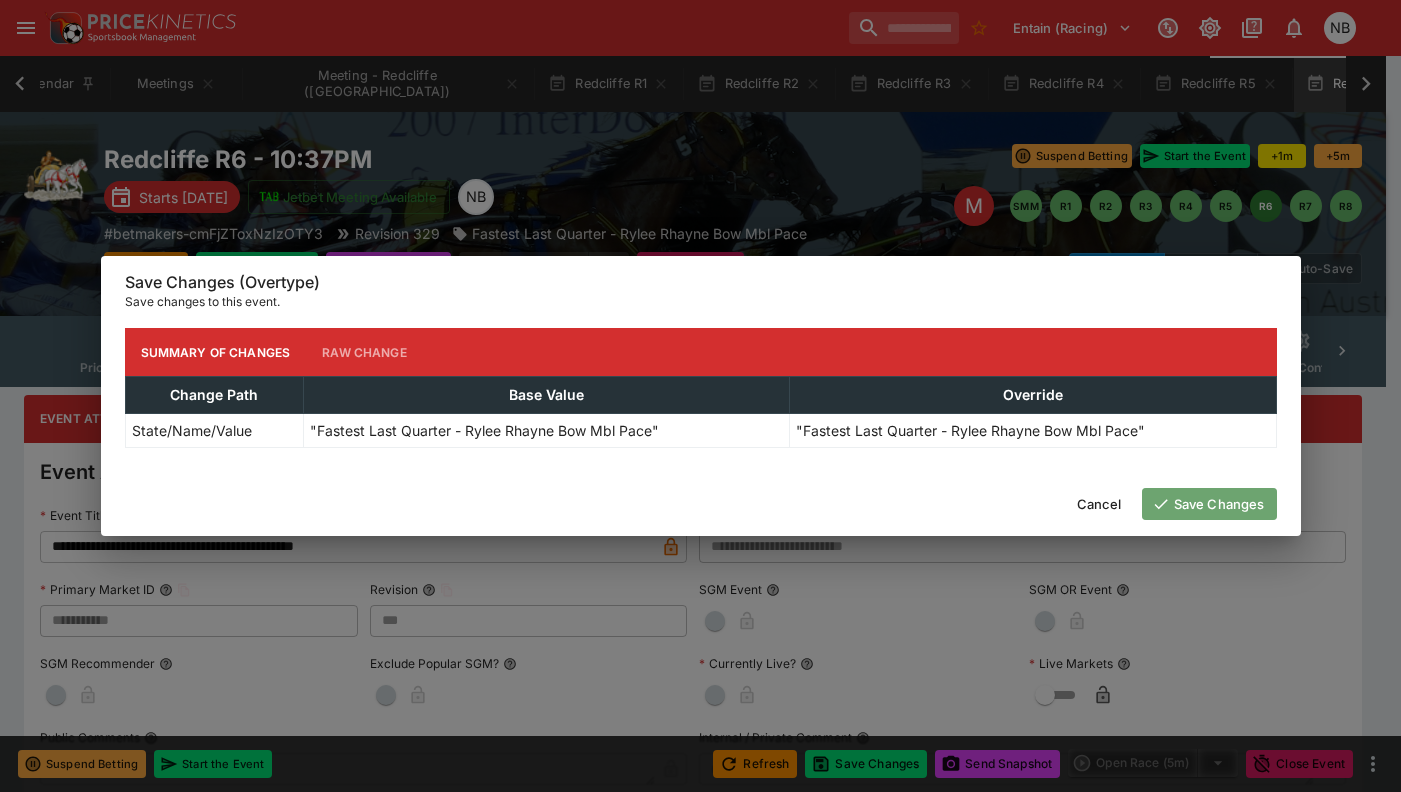 click on "Save Changes" at bounding box center (1209, 504) 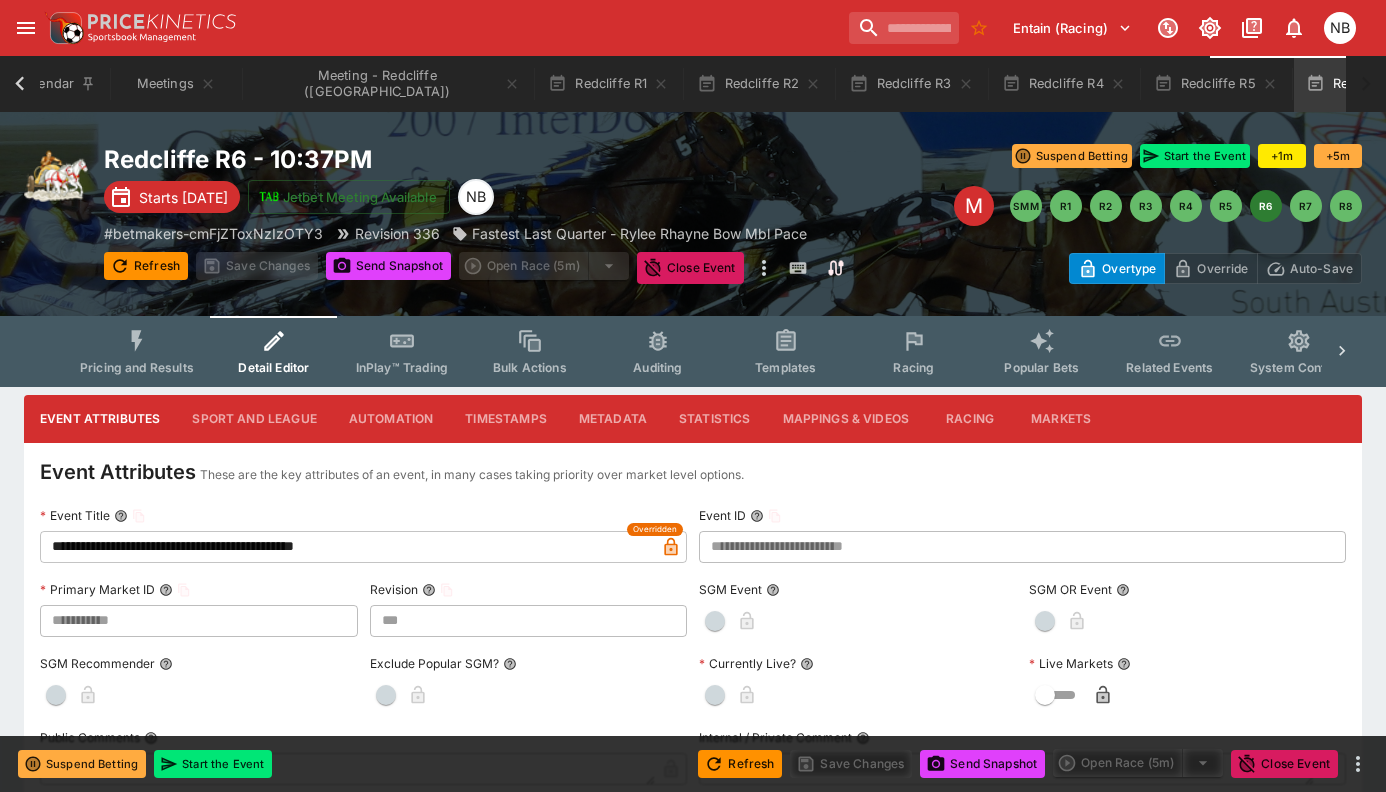 type on "***" 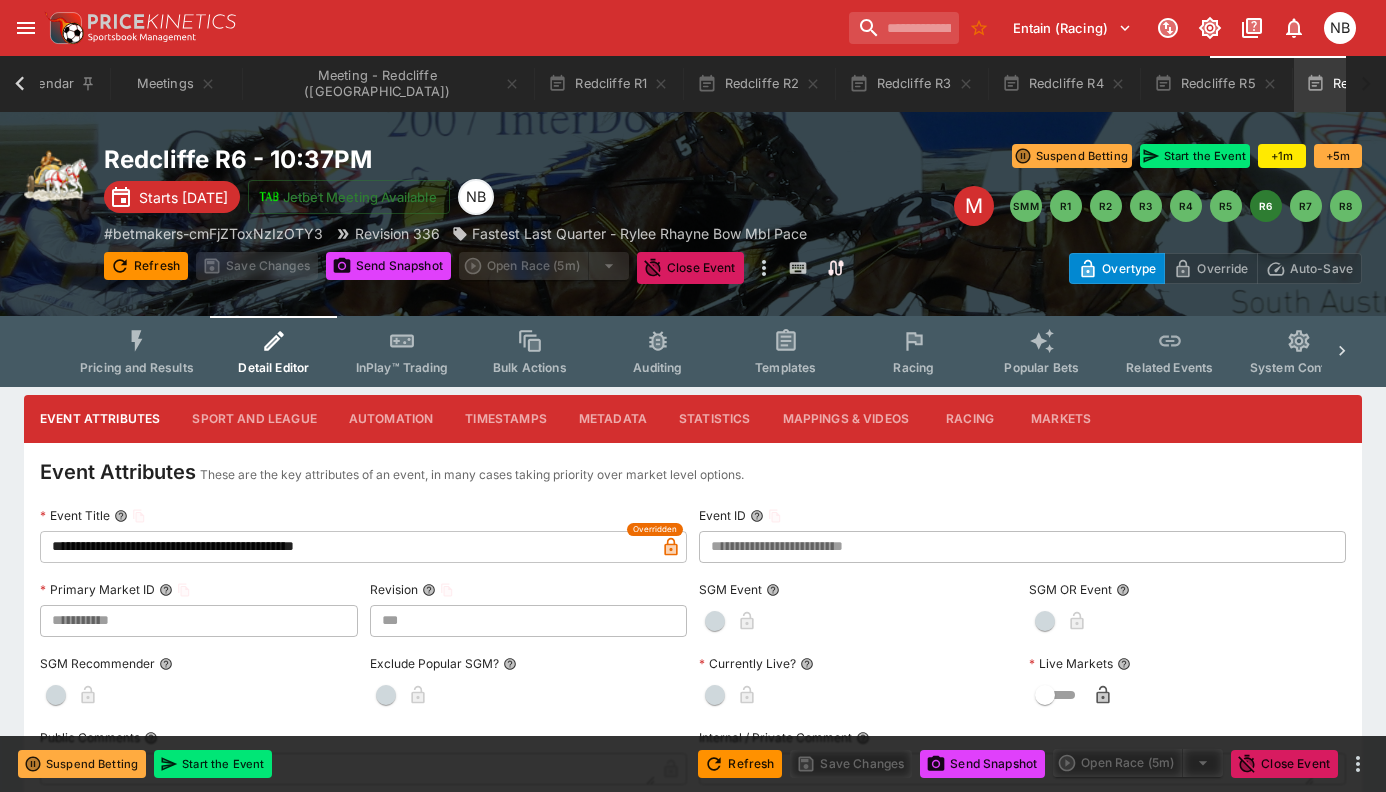 type on "**********" 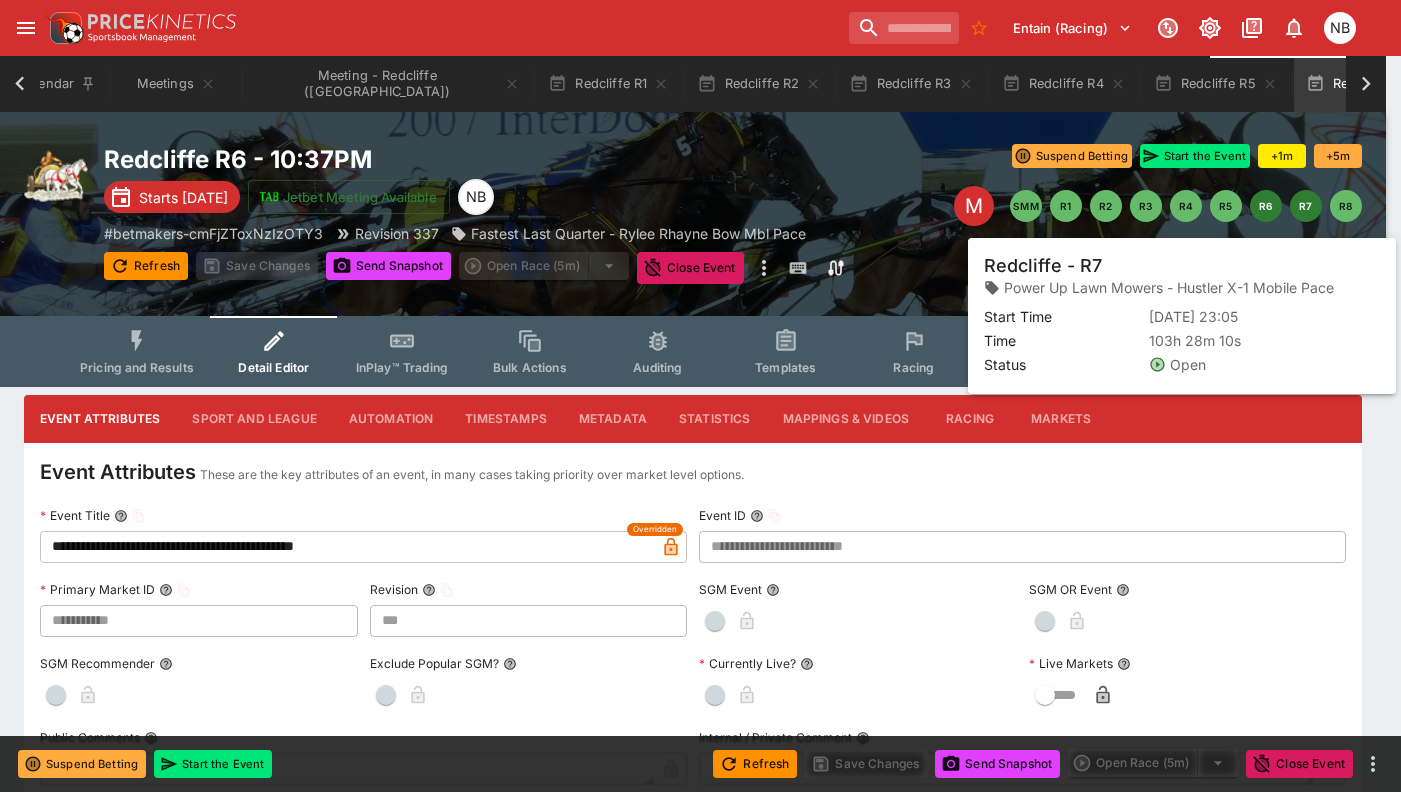 click on "R7" at bounding box center [1306, 206] 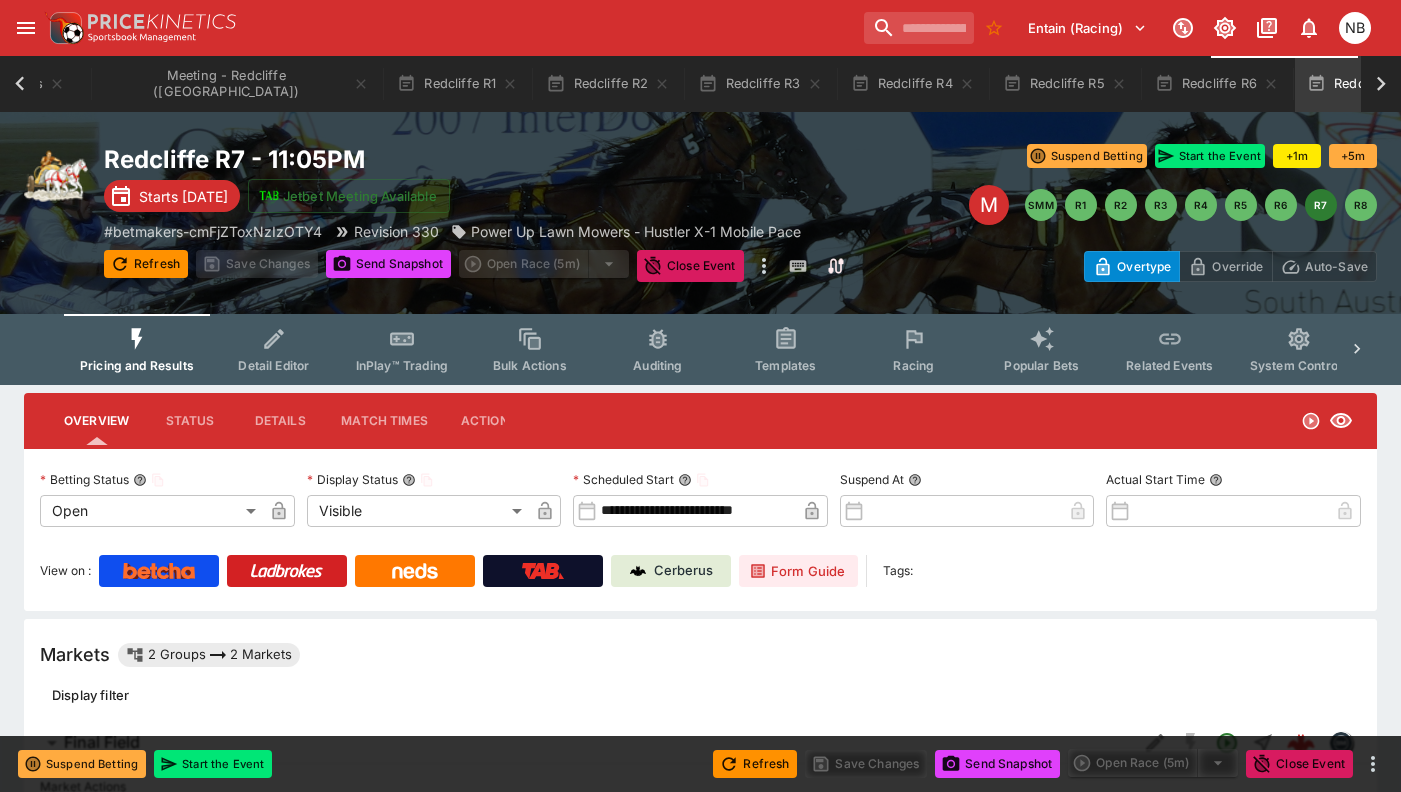 scroll, scrollTop: 0, scrollLeft: 225, axis: horizontal 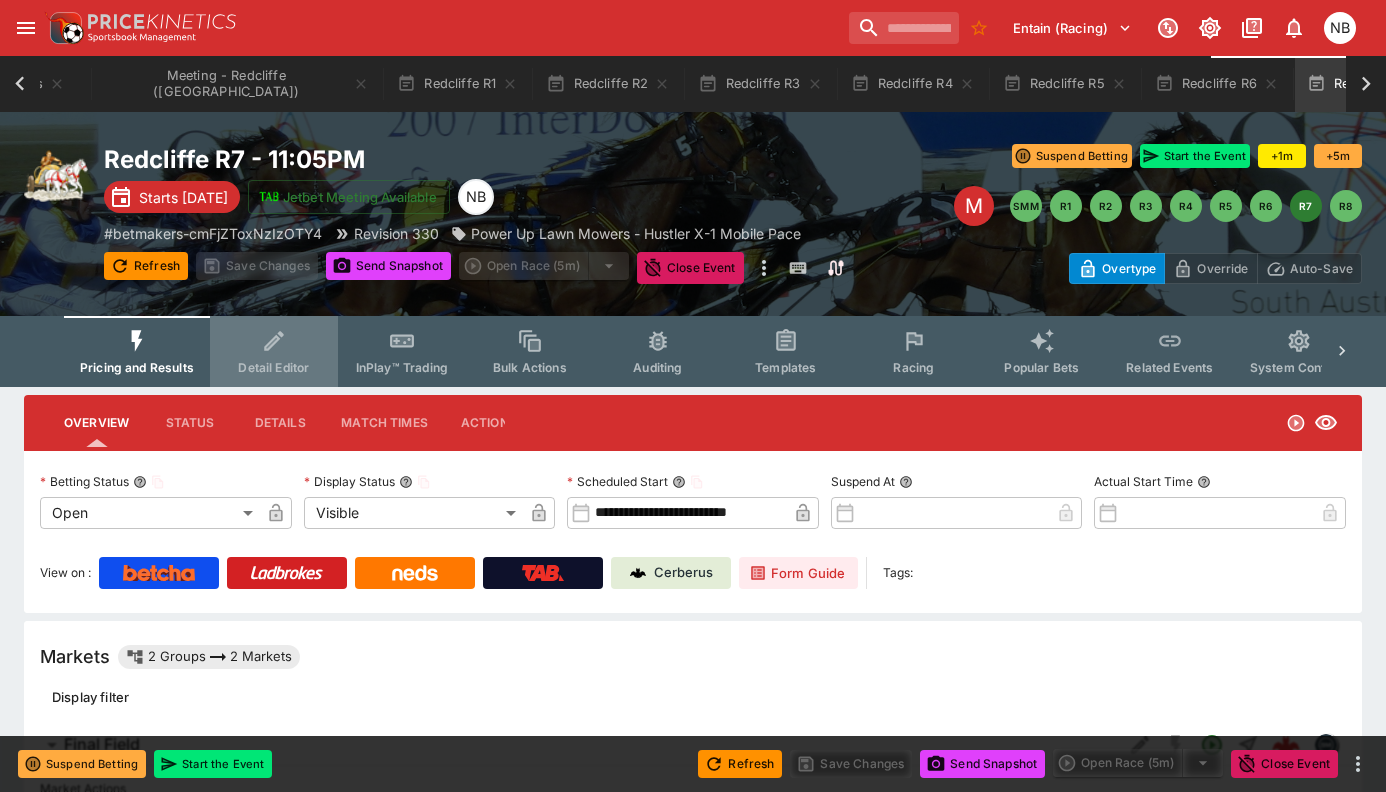 click on "Detail Editor" at bounding box center [274, 351] 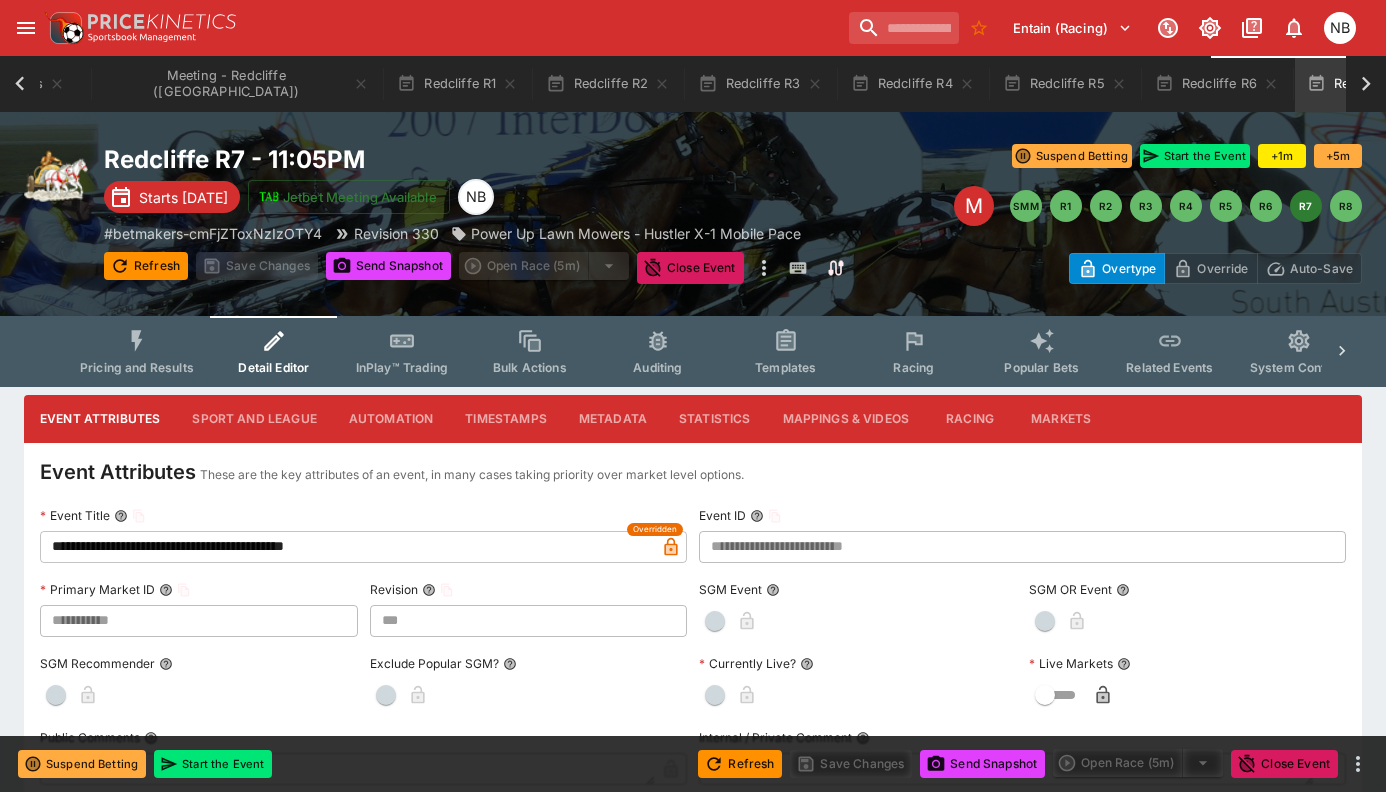 click on "**********" at bounding box center [347, 547] 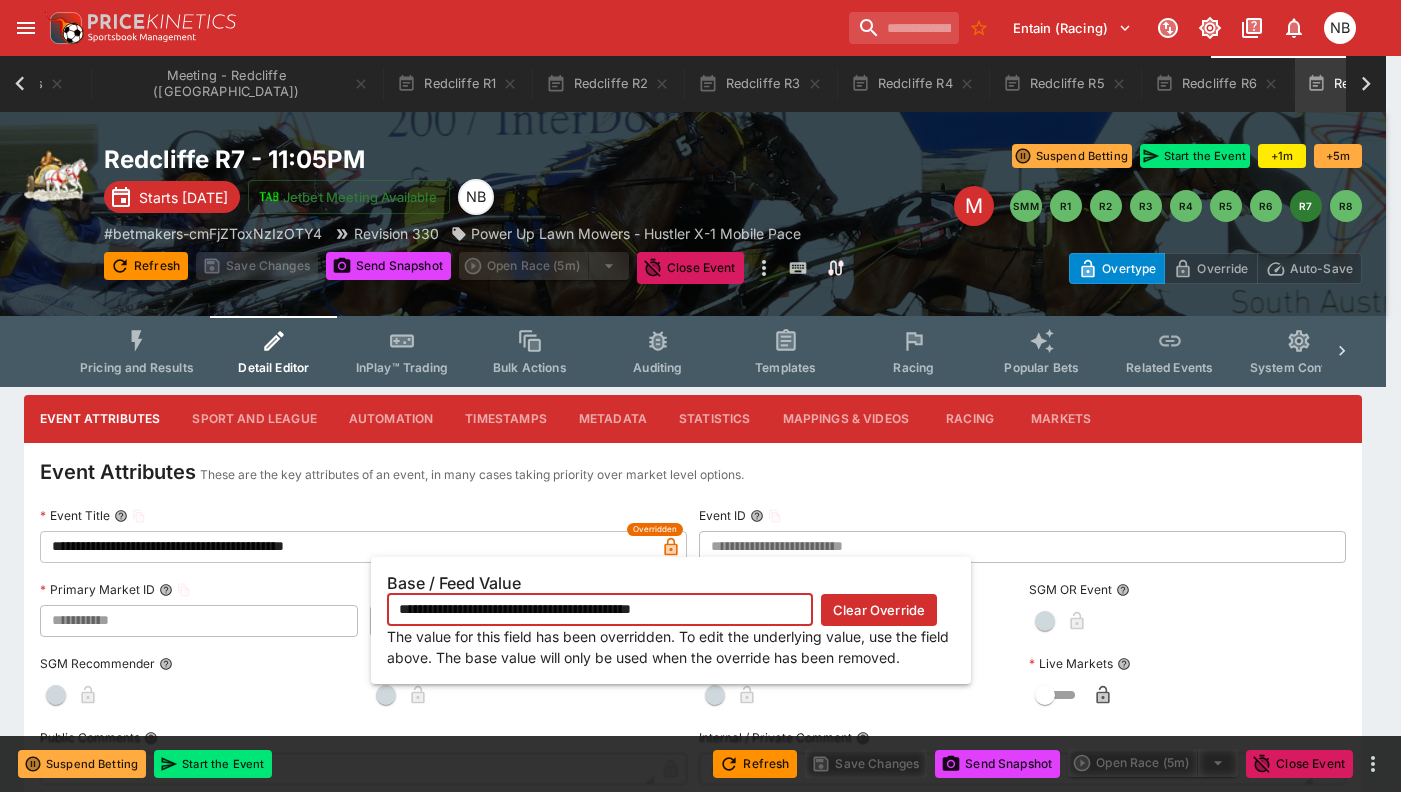click on "Clear Override" at bounding box center [879, 610] 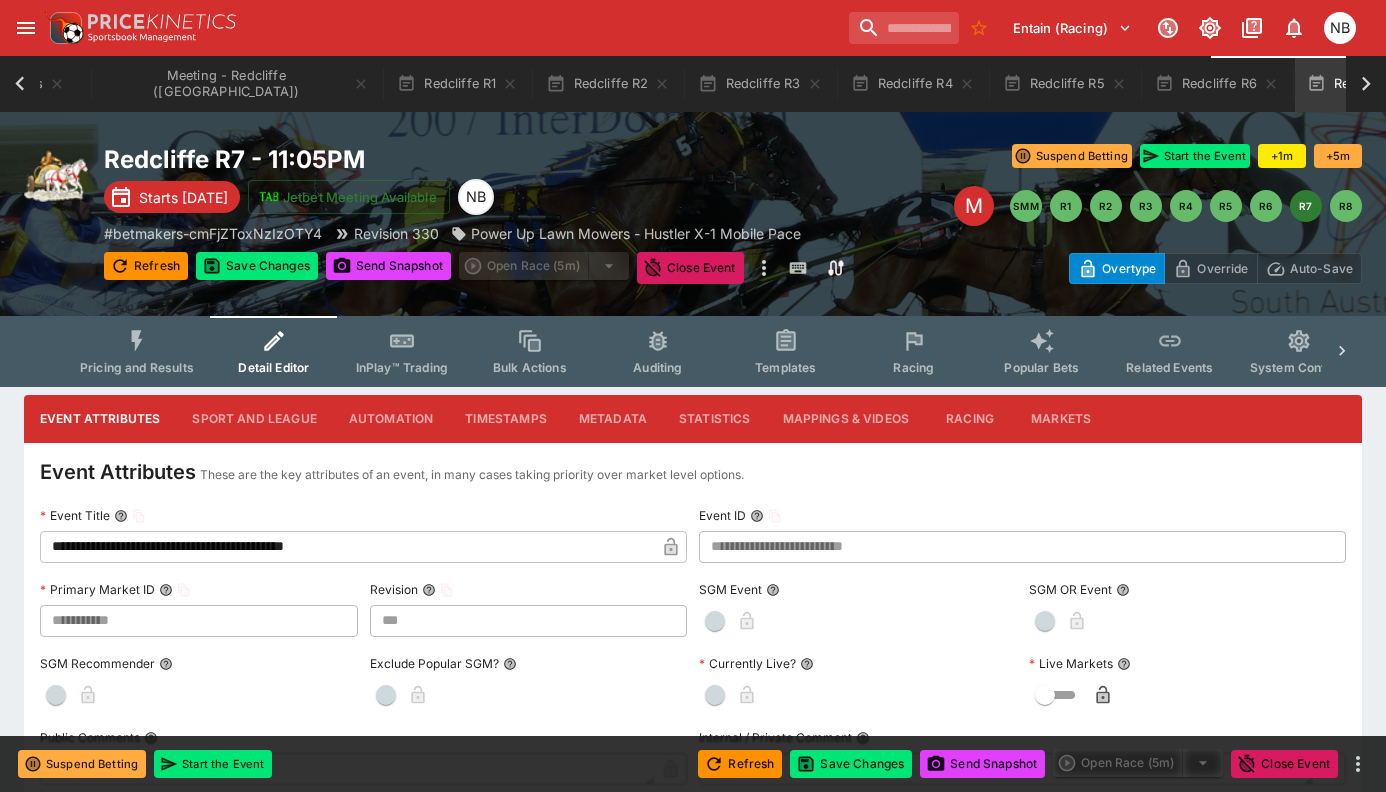 click on "**********" at bounding box center (347, 547) 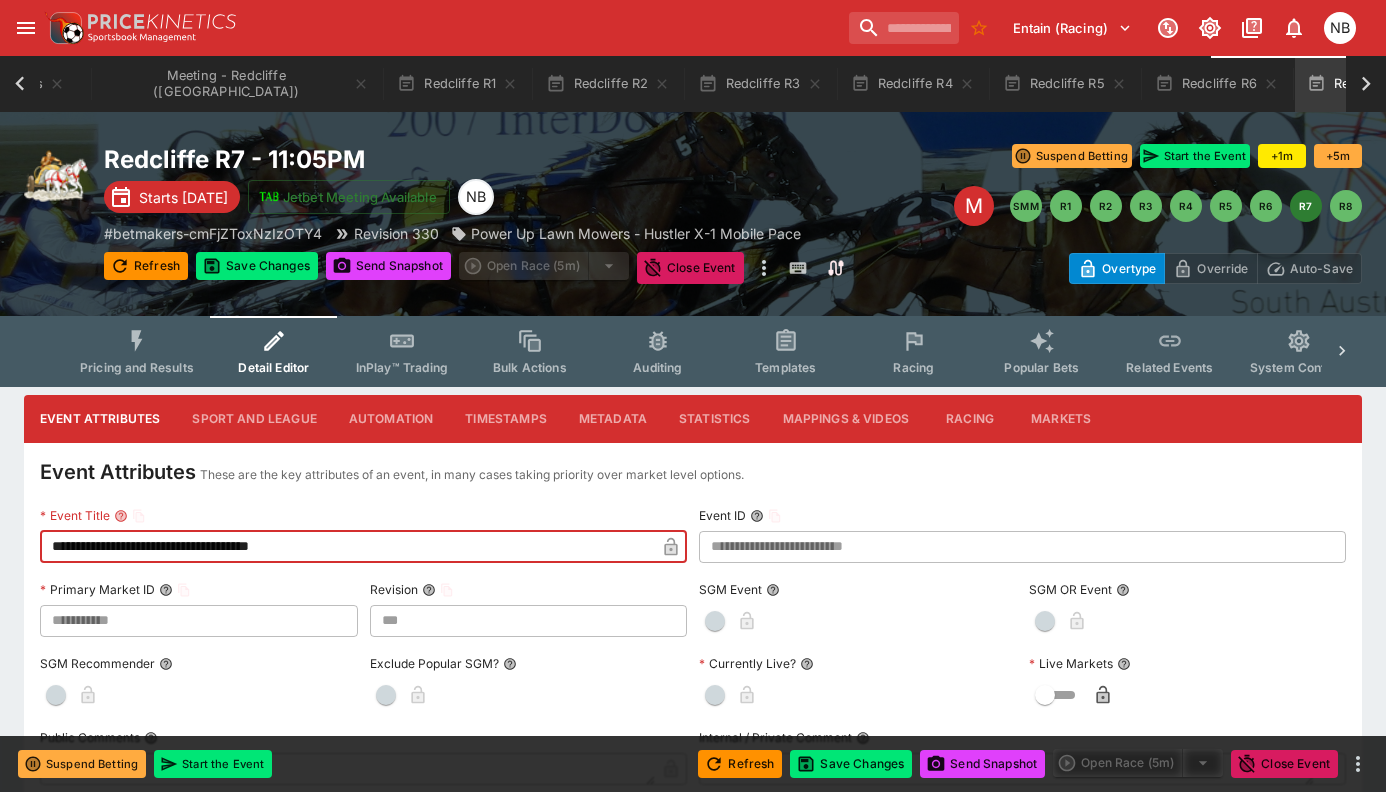 type on "**********" 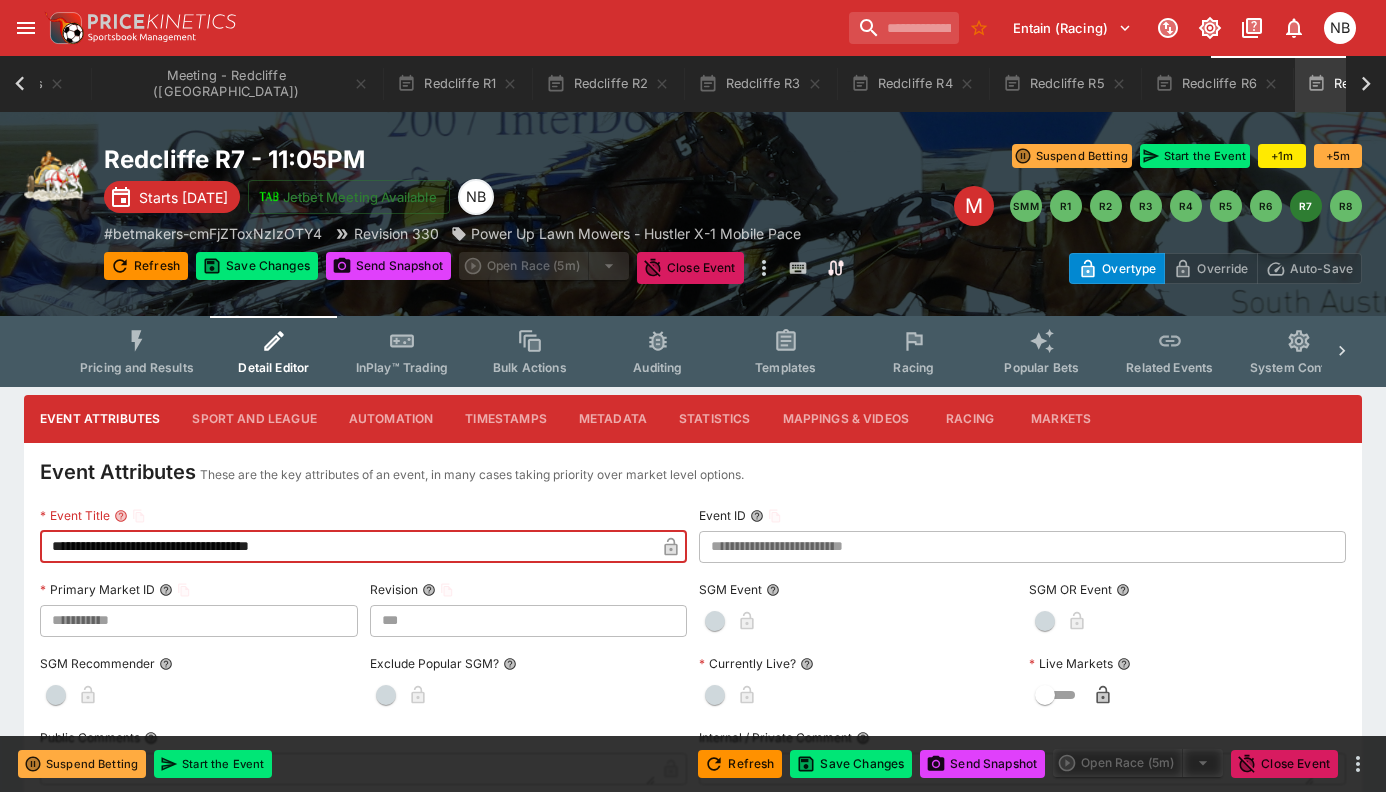 type 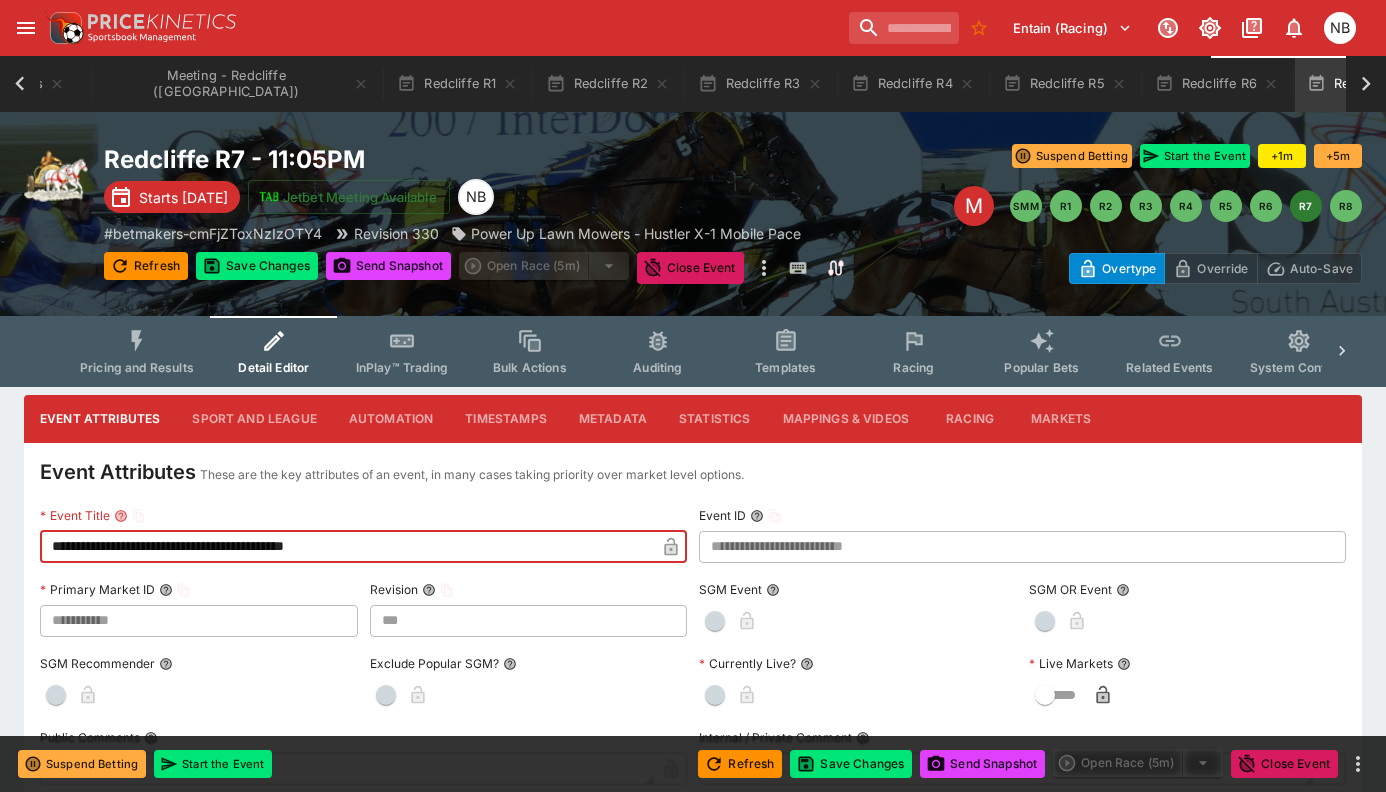 type on "**********" 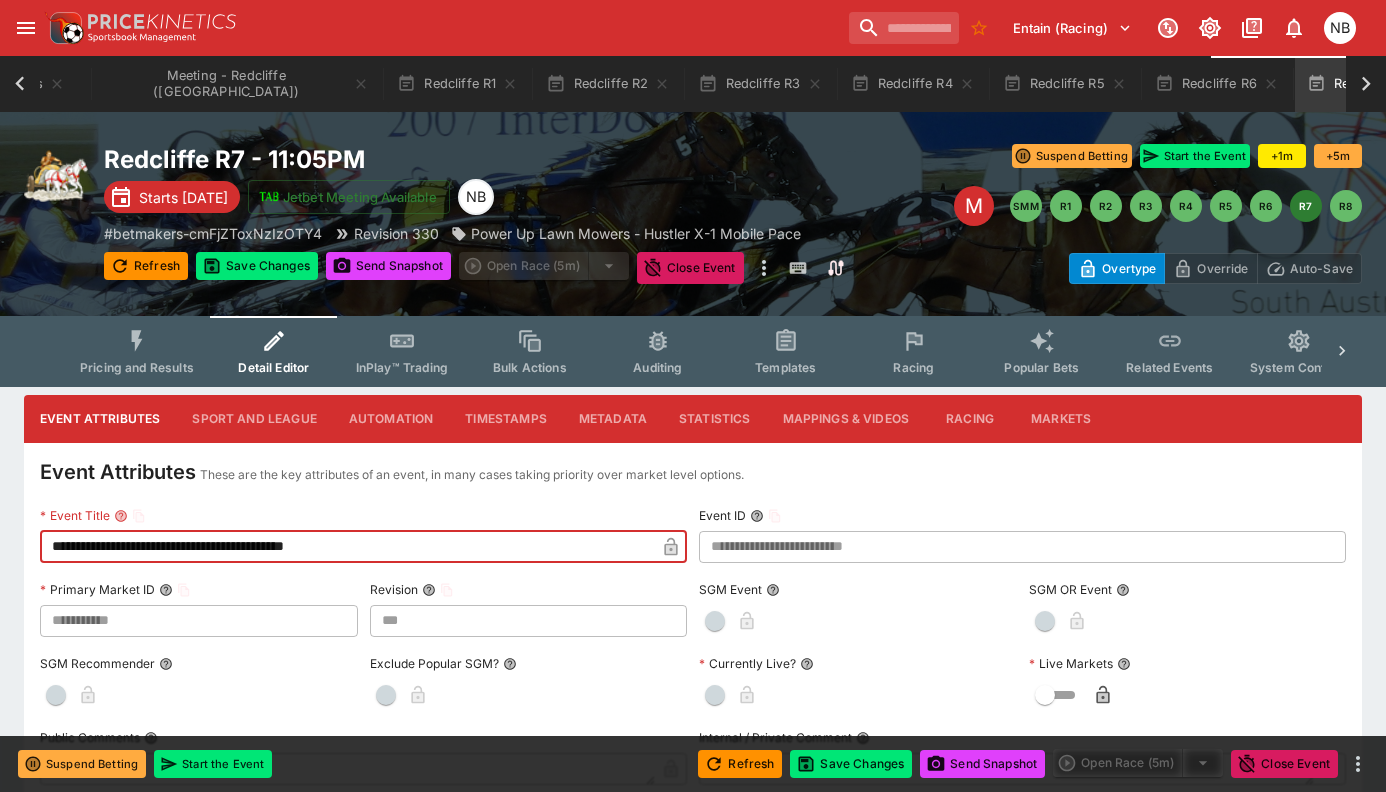 click 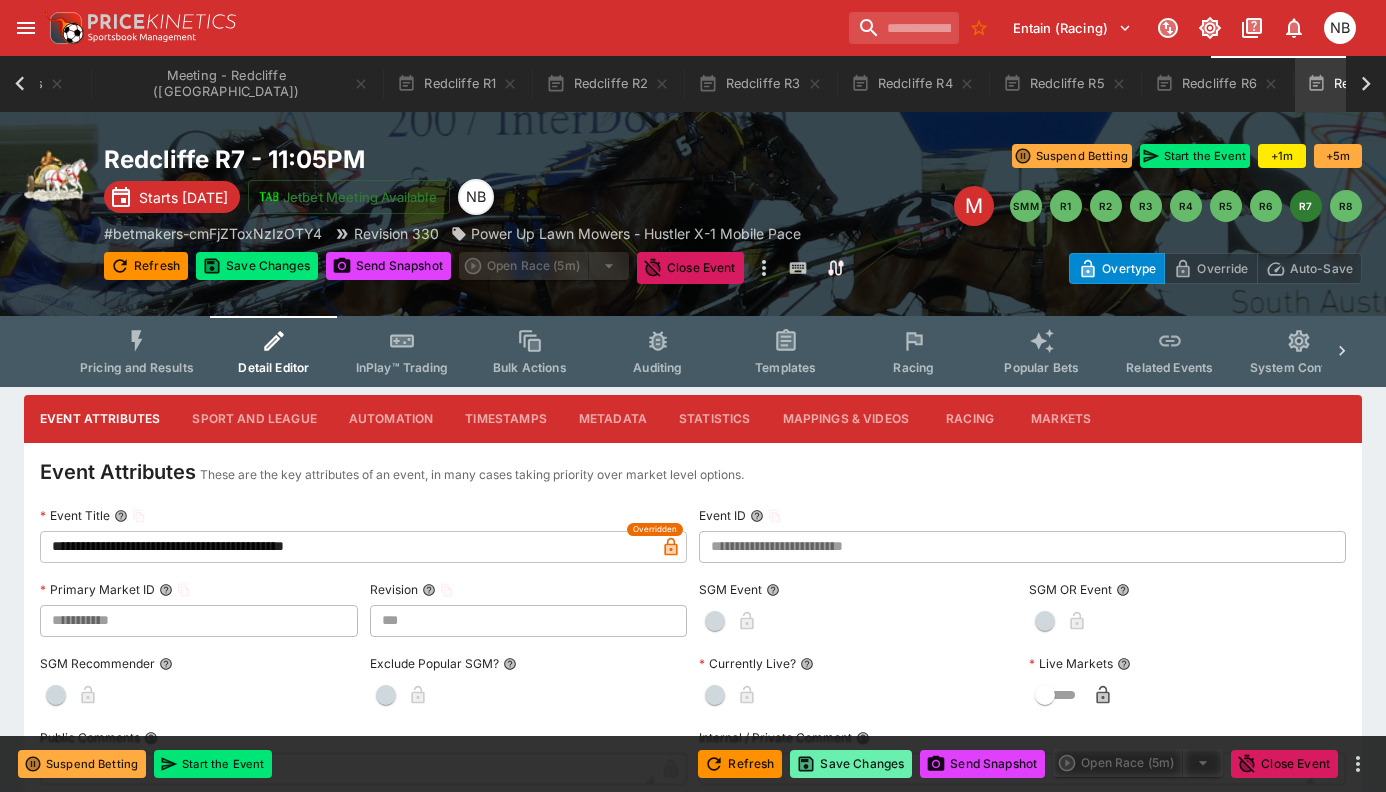 click on "Save Changes" at bounding box center (851, 764) 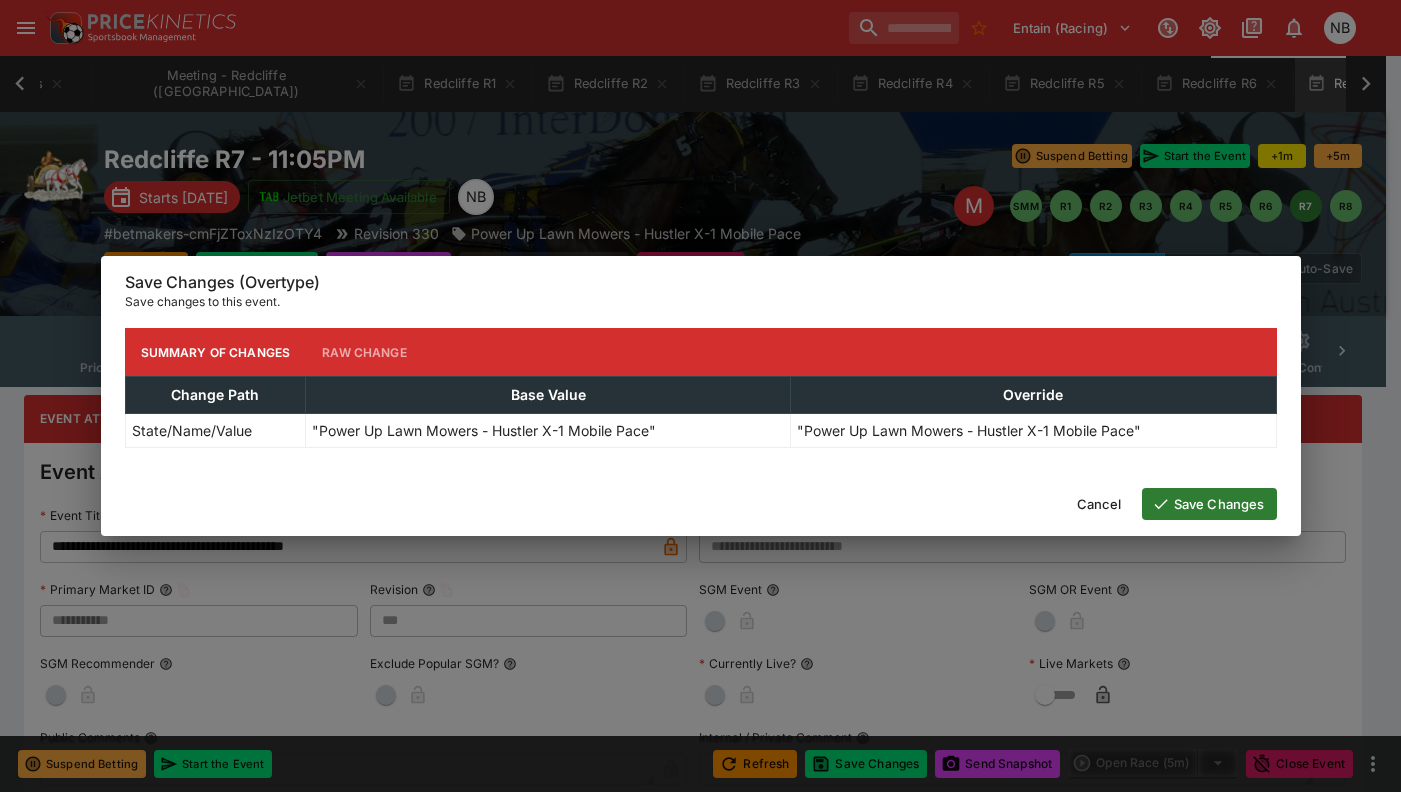 click on "Save Changes" at bounding box center [1209, 504] 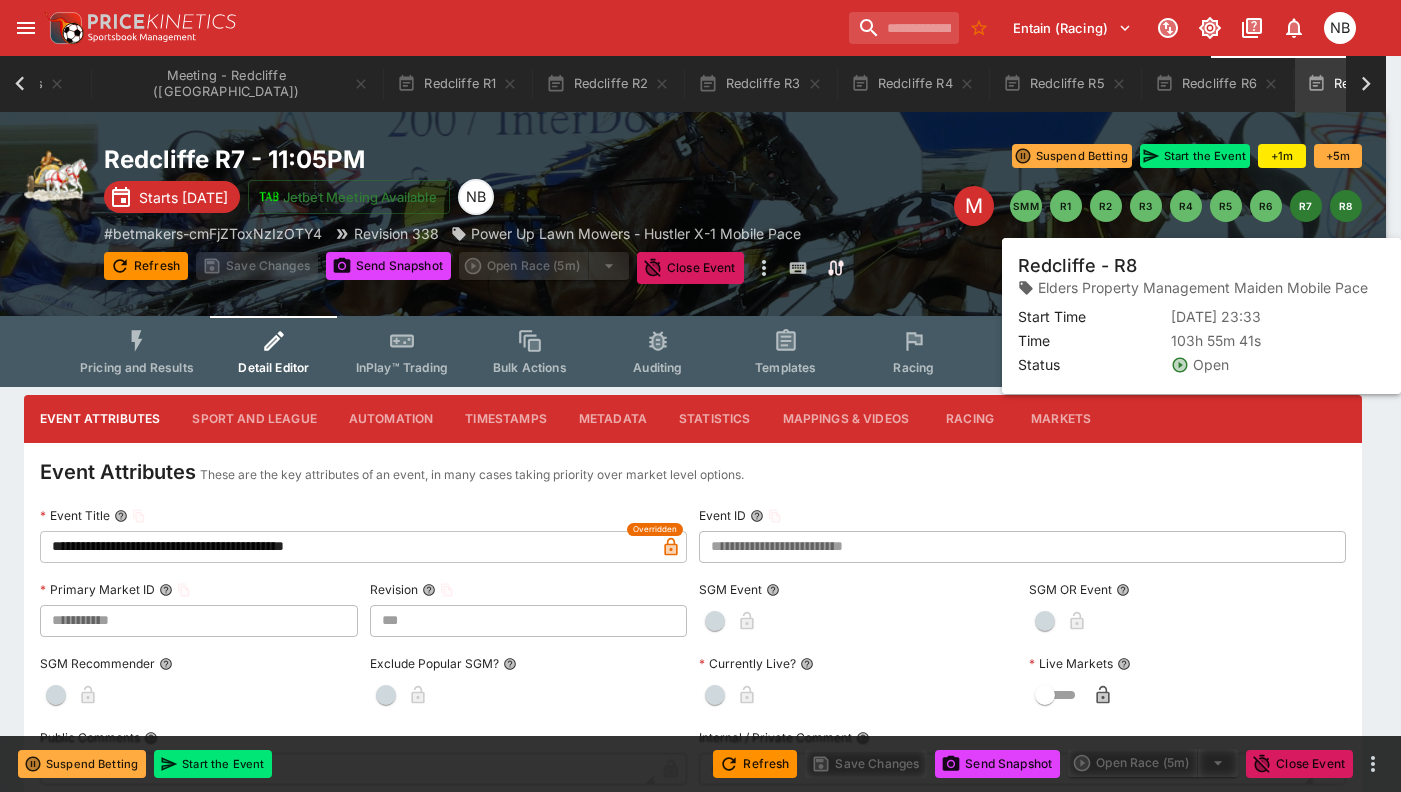 click on "R8" at bounding box center (1346, 206) 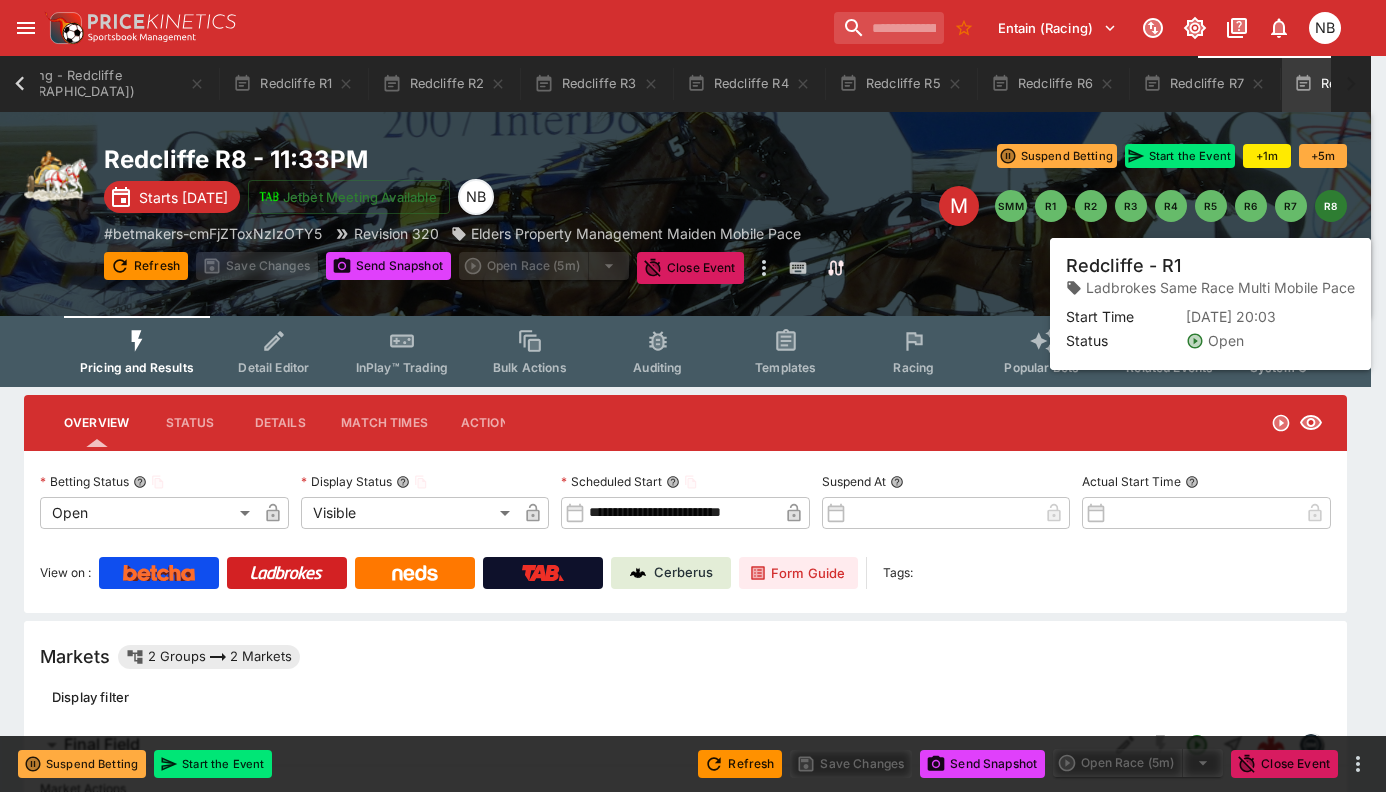 scroll, scrollTop: 0, scrollLeft: 377, axis: horizontal 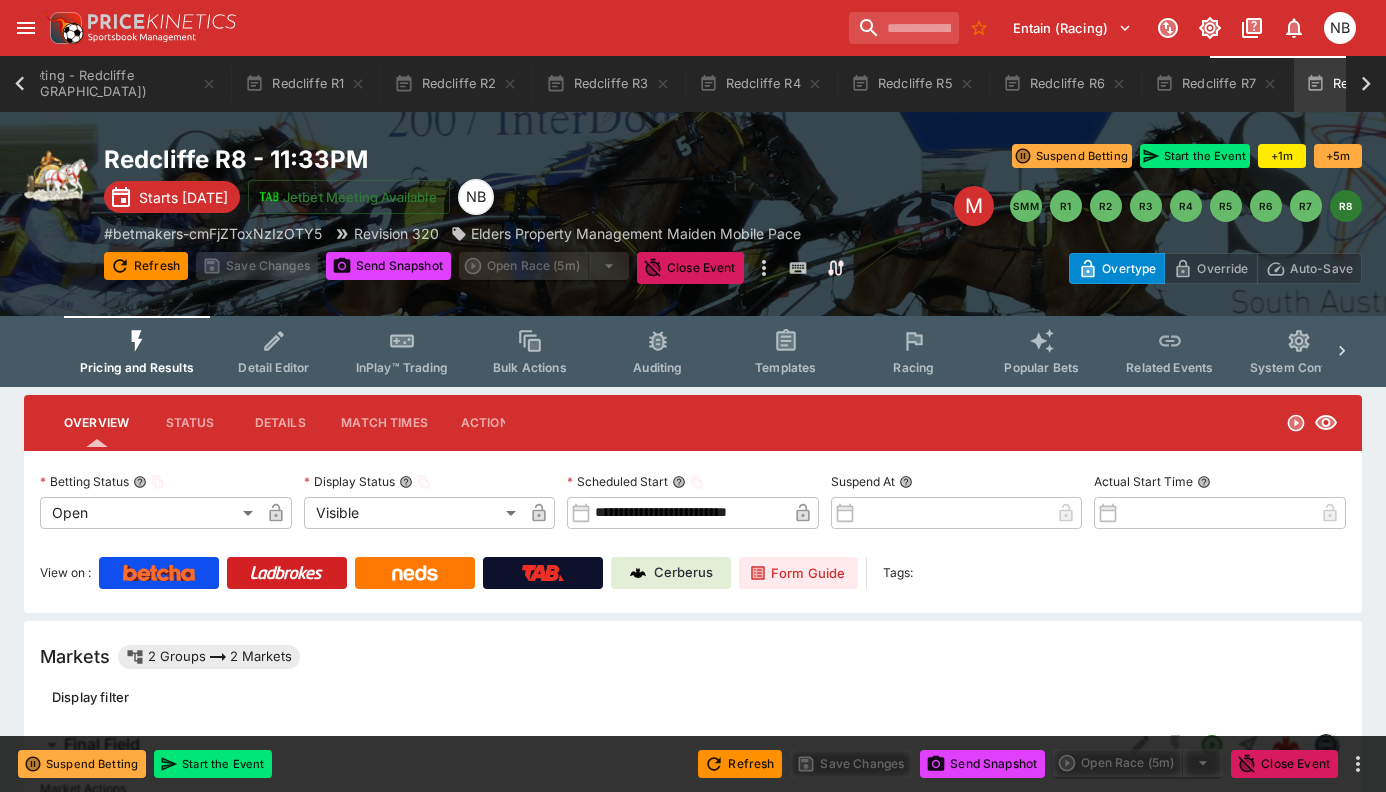 click 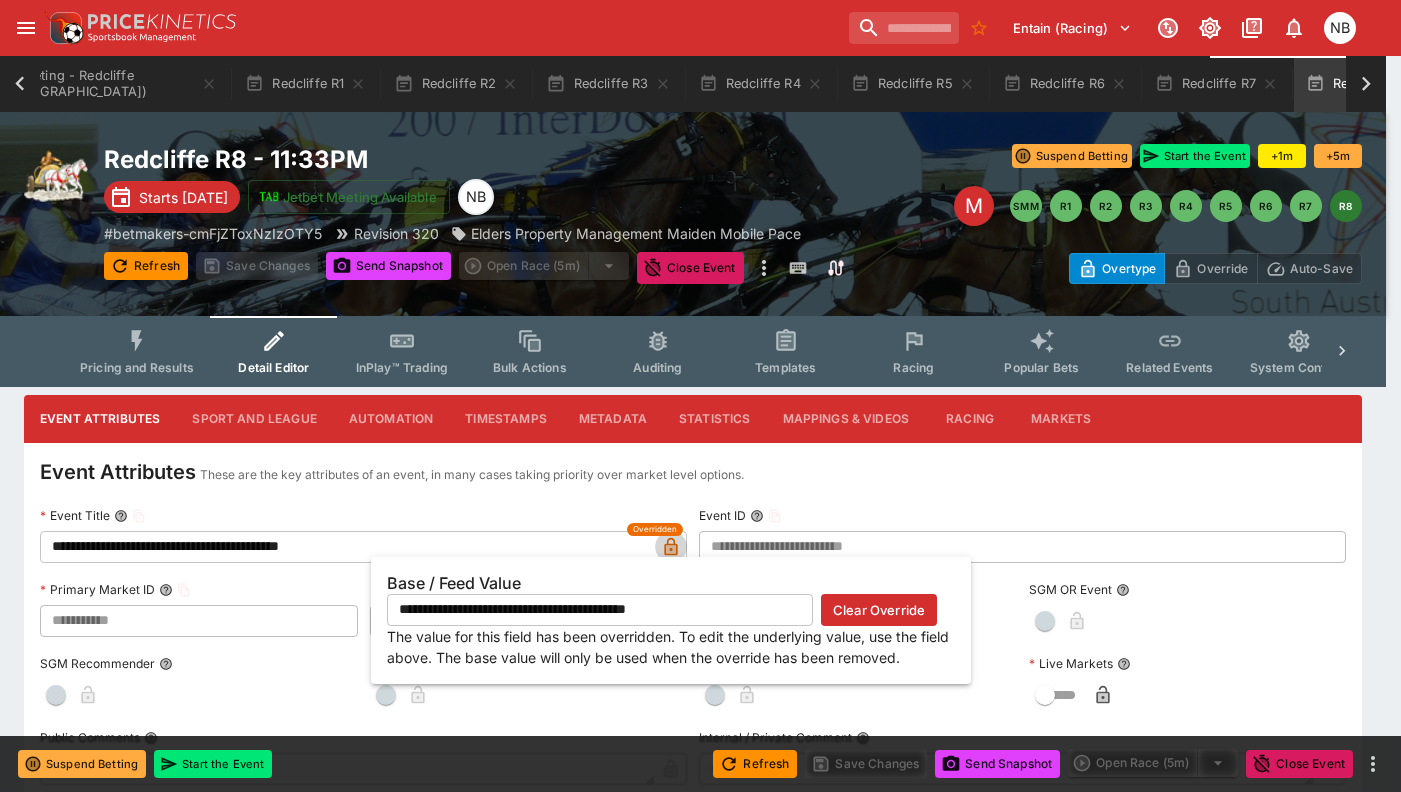 click 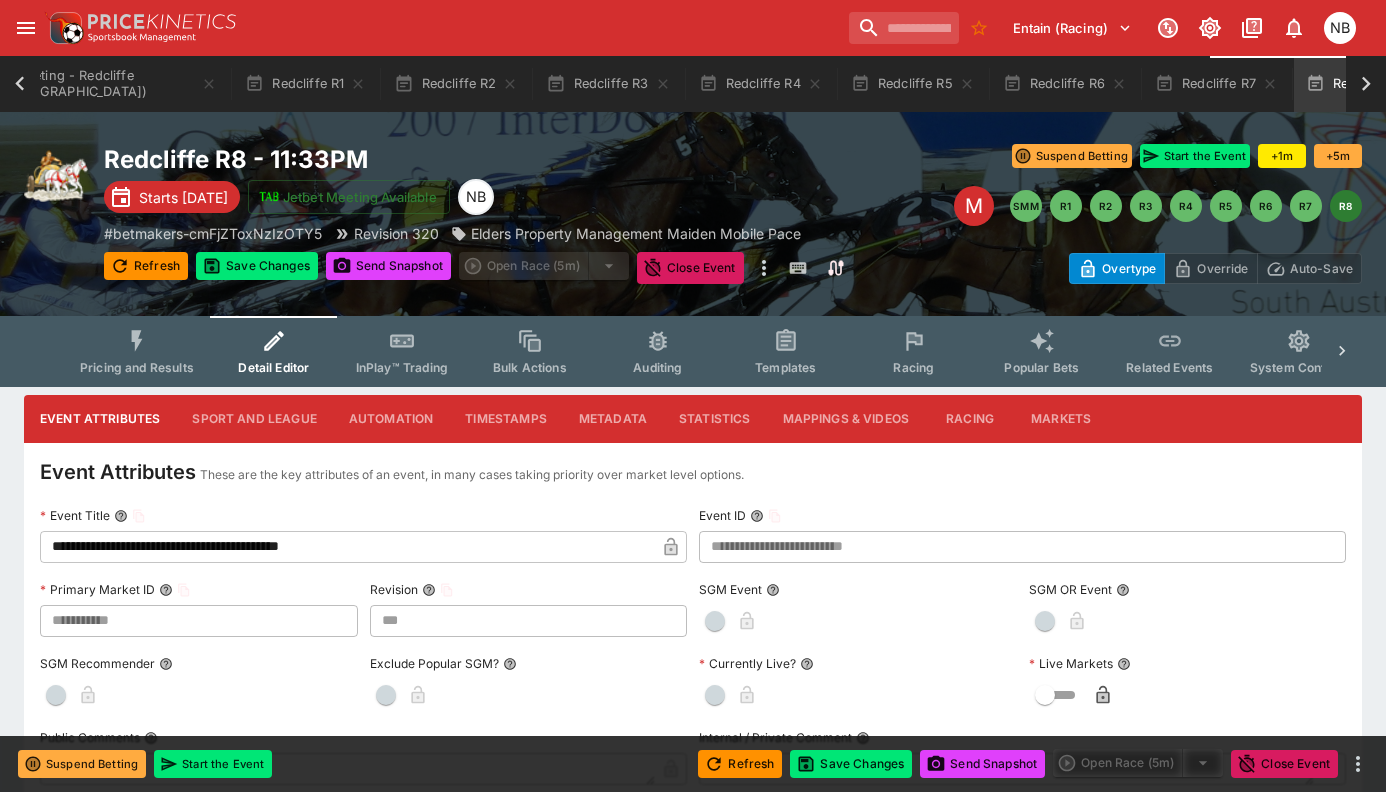 click on "**********" at bounding box center [347, 547] 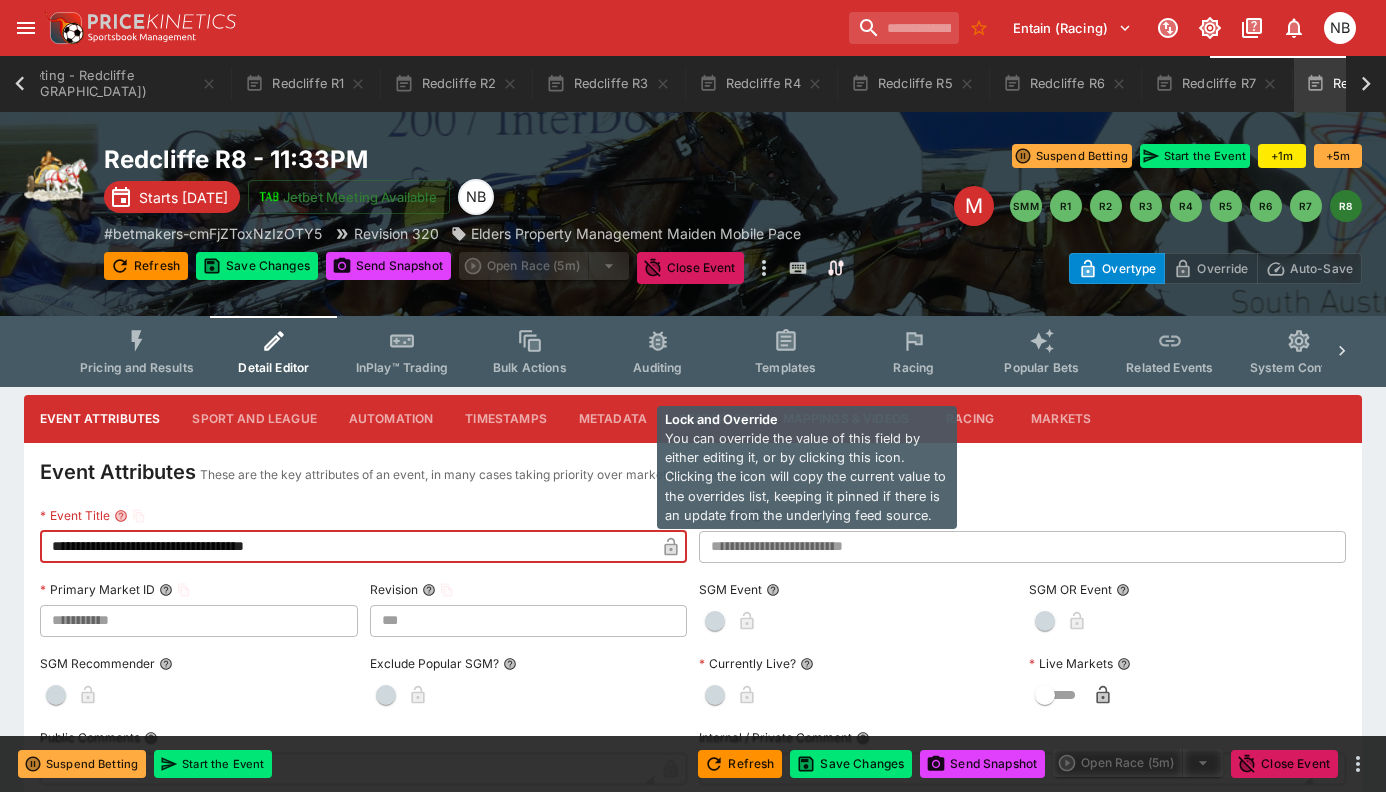 type on "**********" 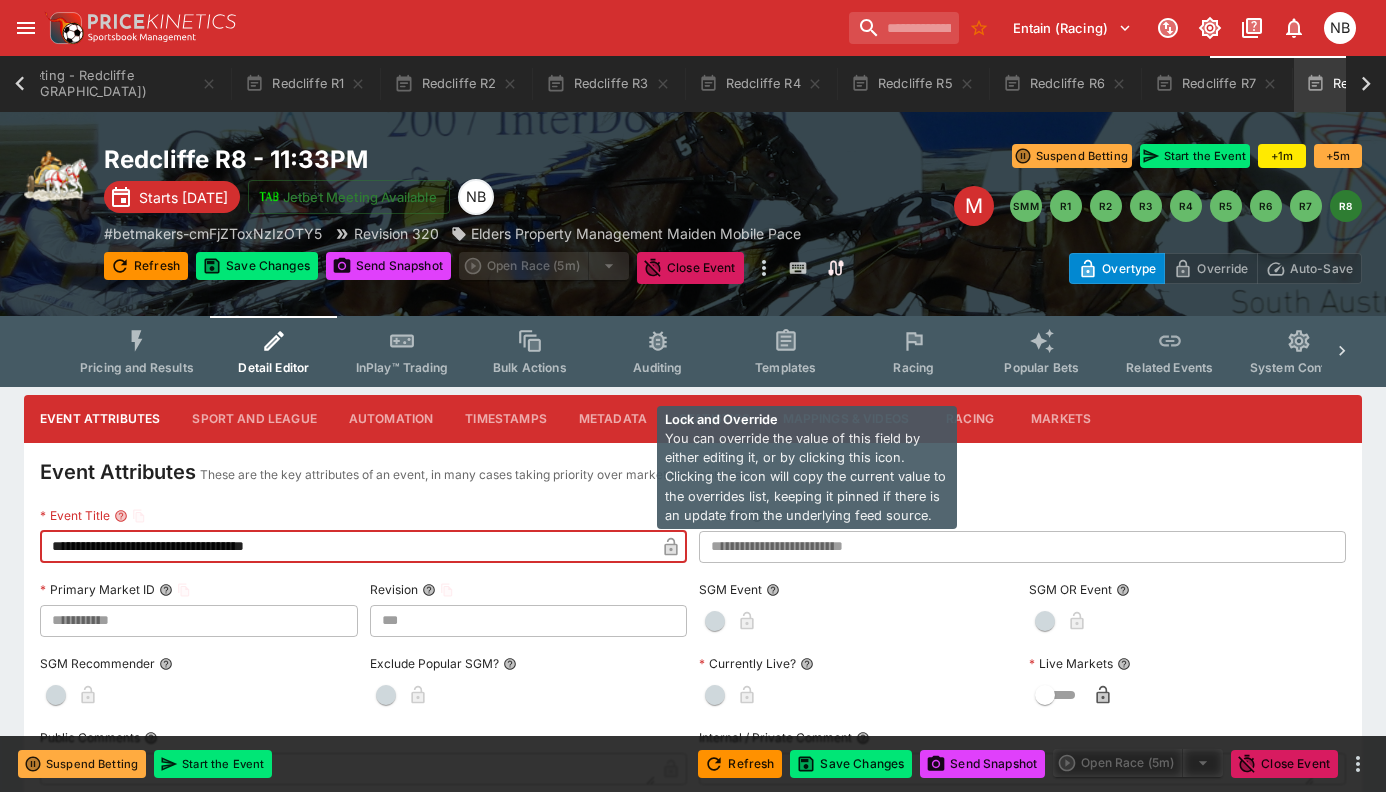 type 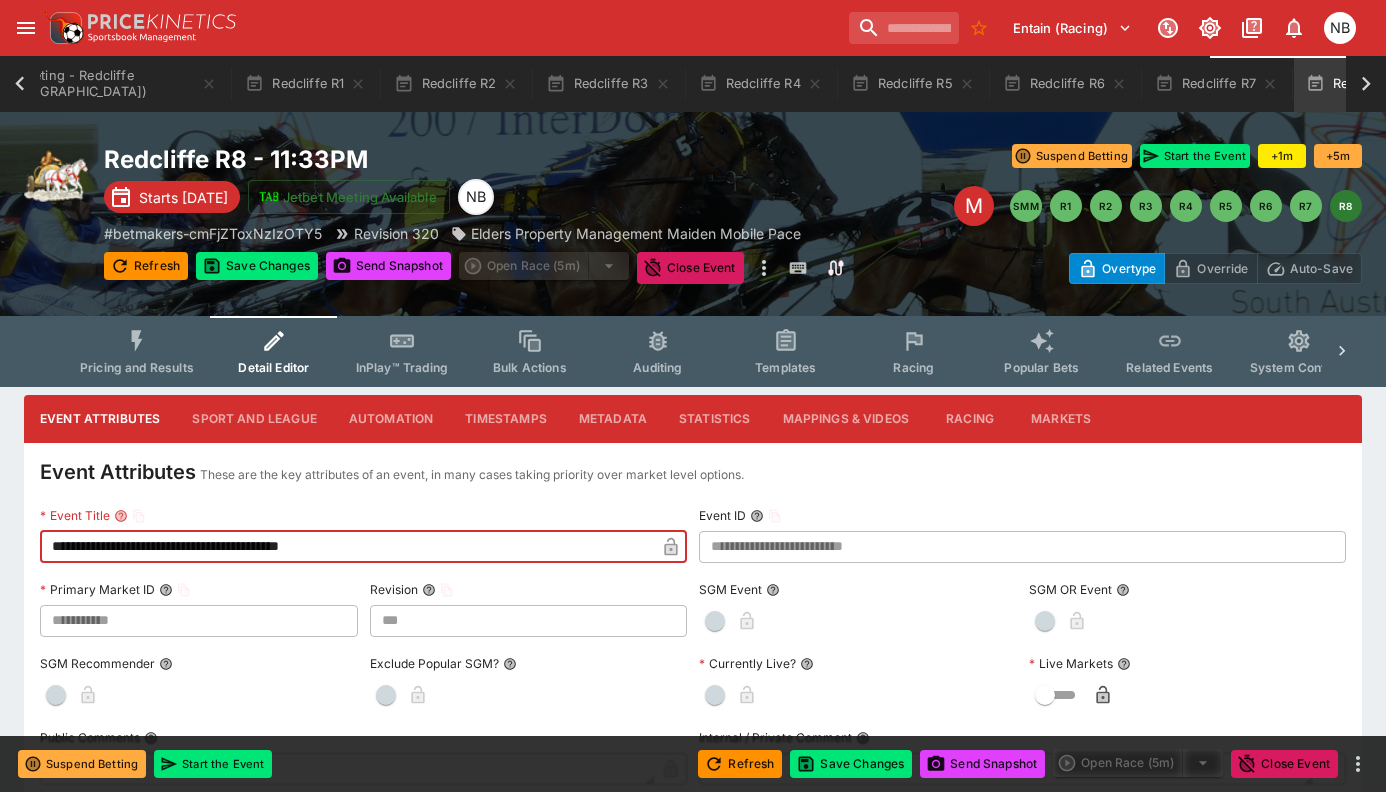 type on "**********" 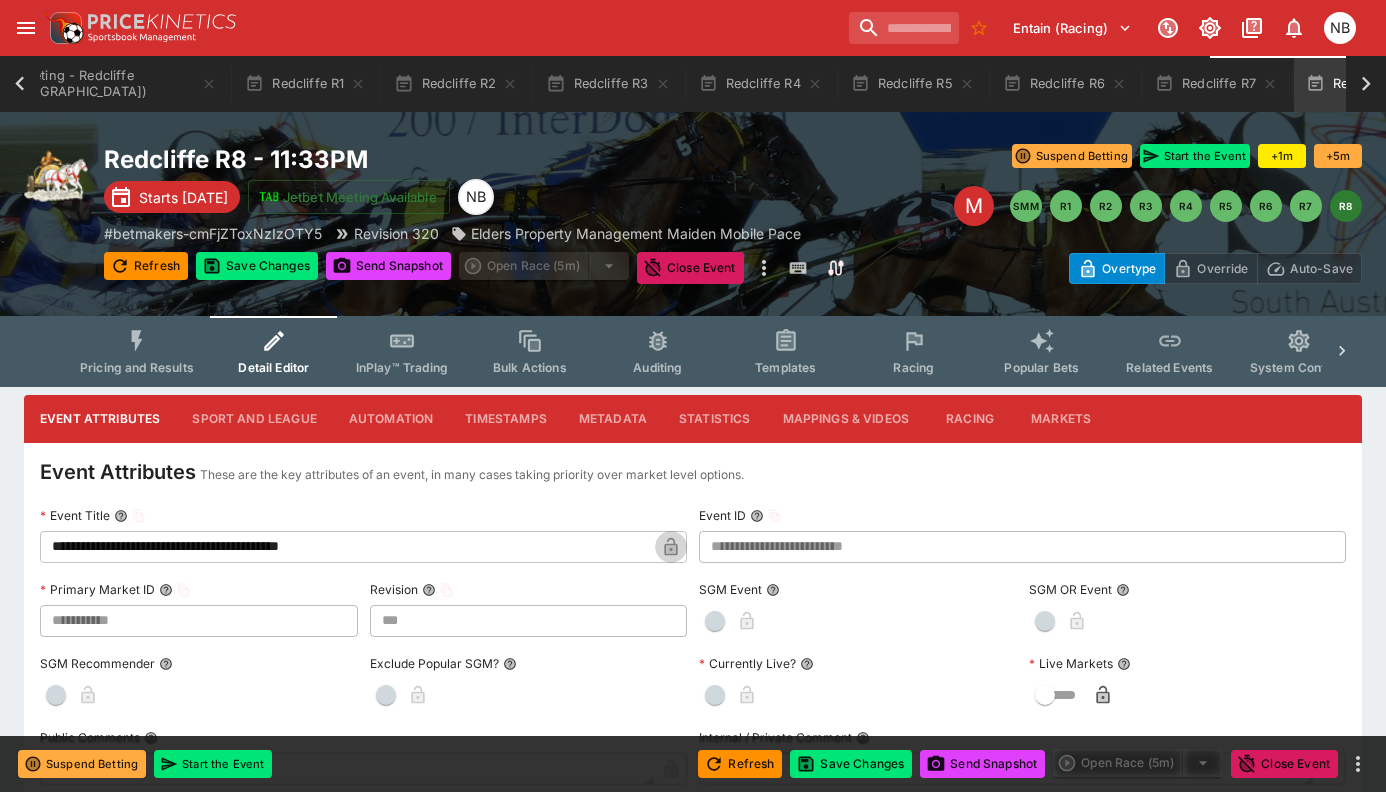 click 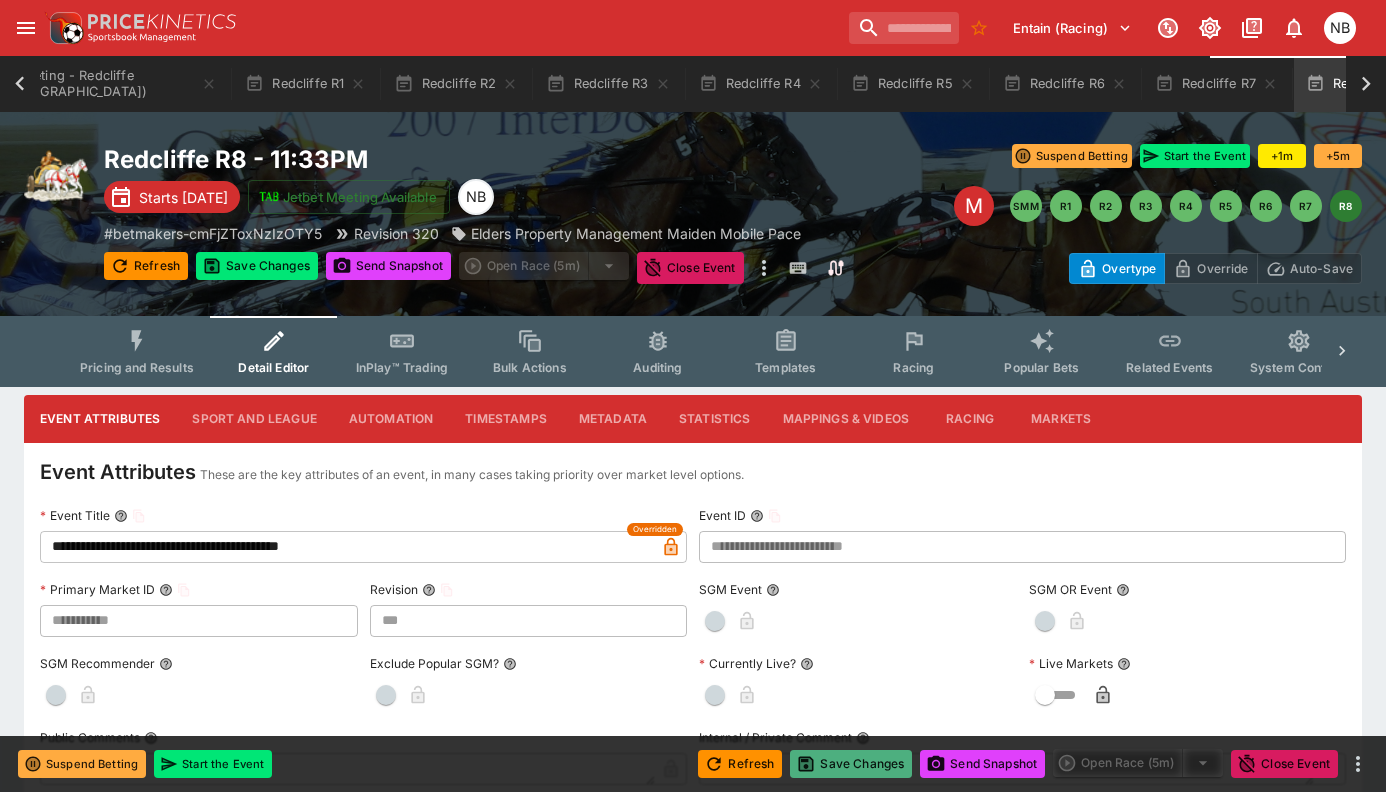 click on "Save Changes" at bounding box center [851, 764] 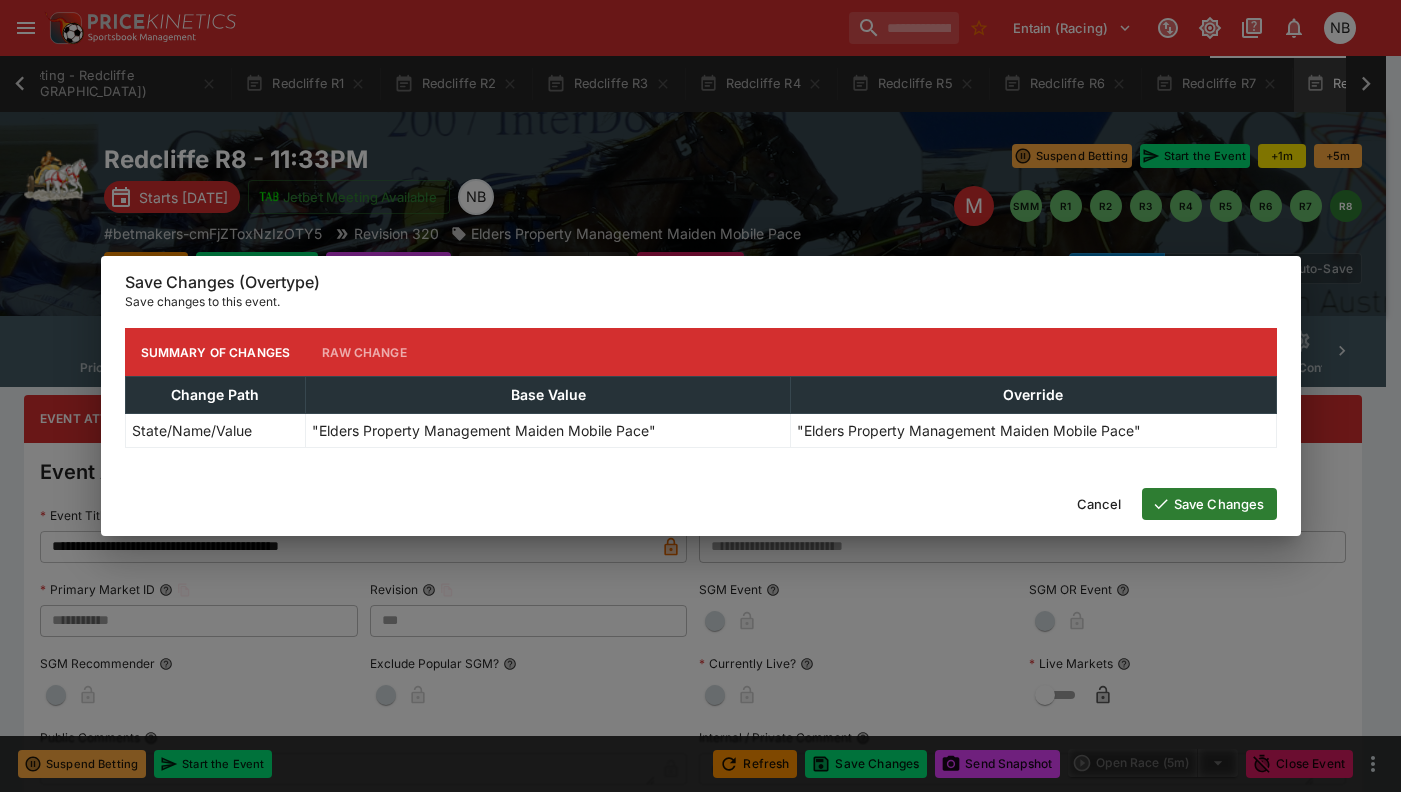 click on "Save Changes" at bounding box center (1209, 504) 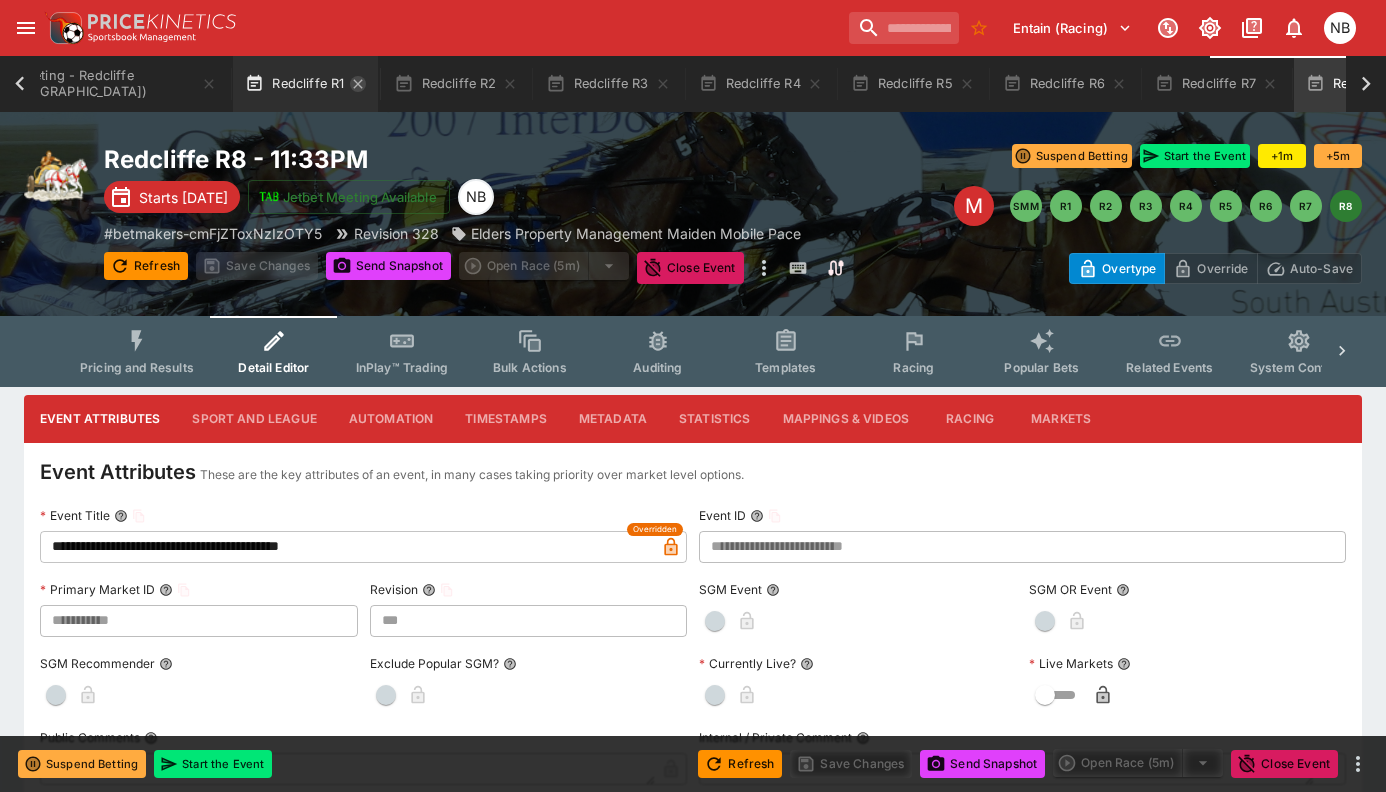 click 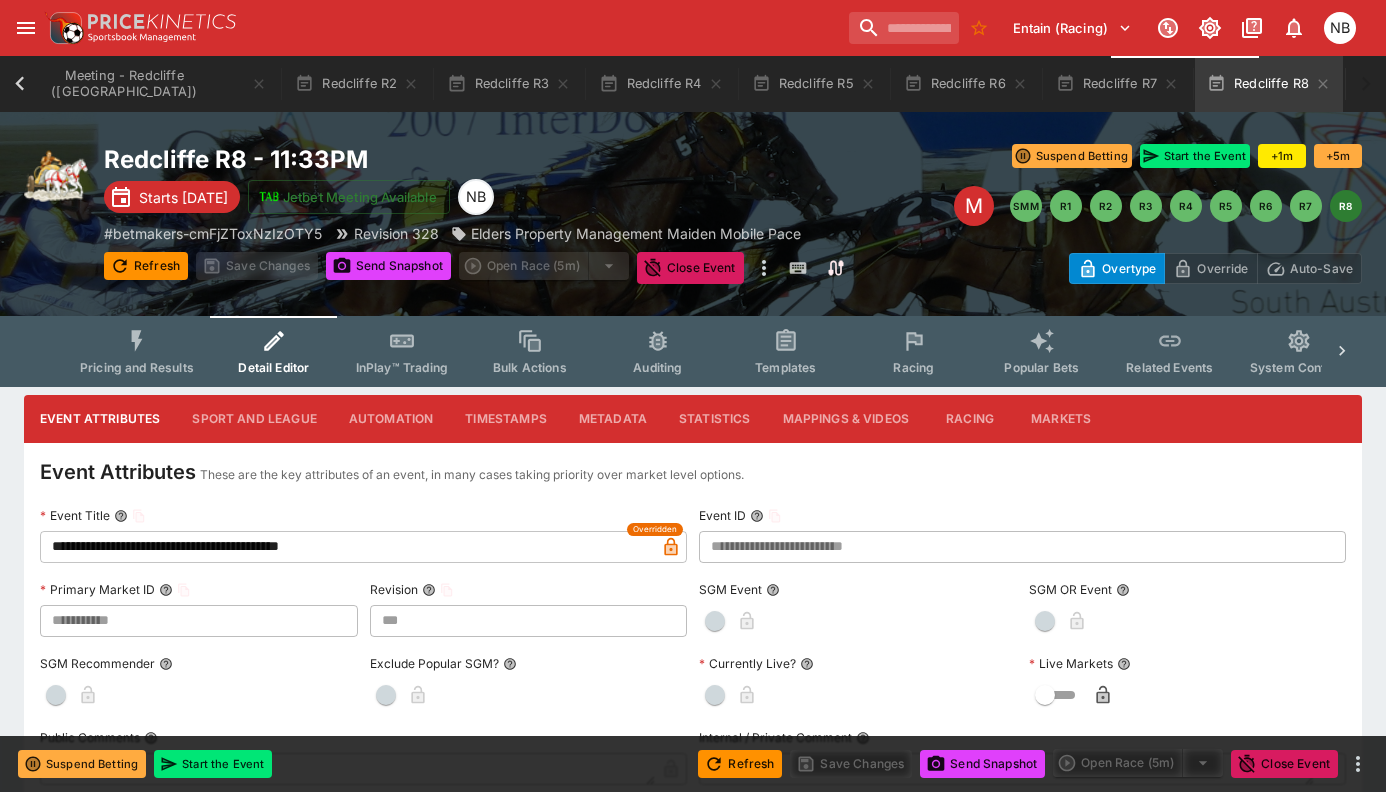 scroll, scrollTop: 0, scrollLeft: 243, axis: horizontal 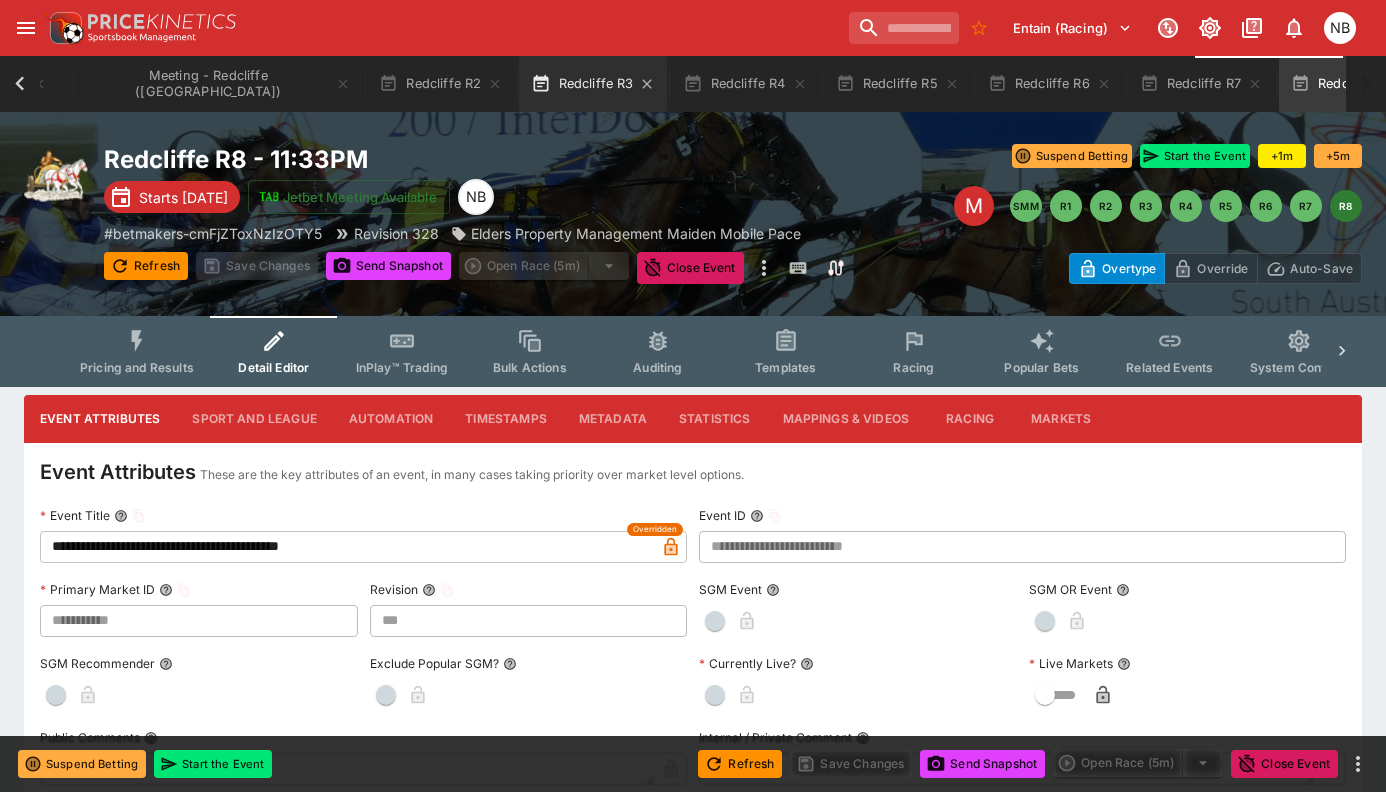 click 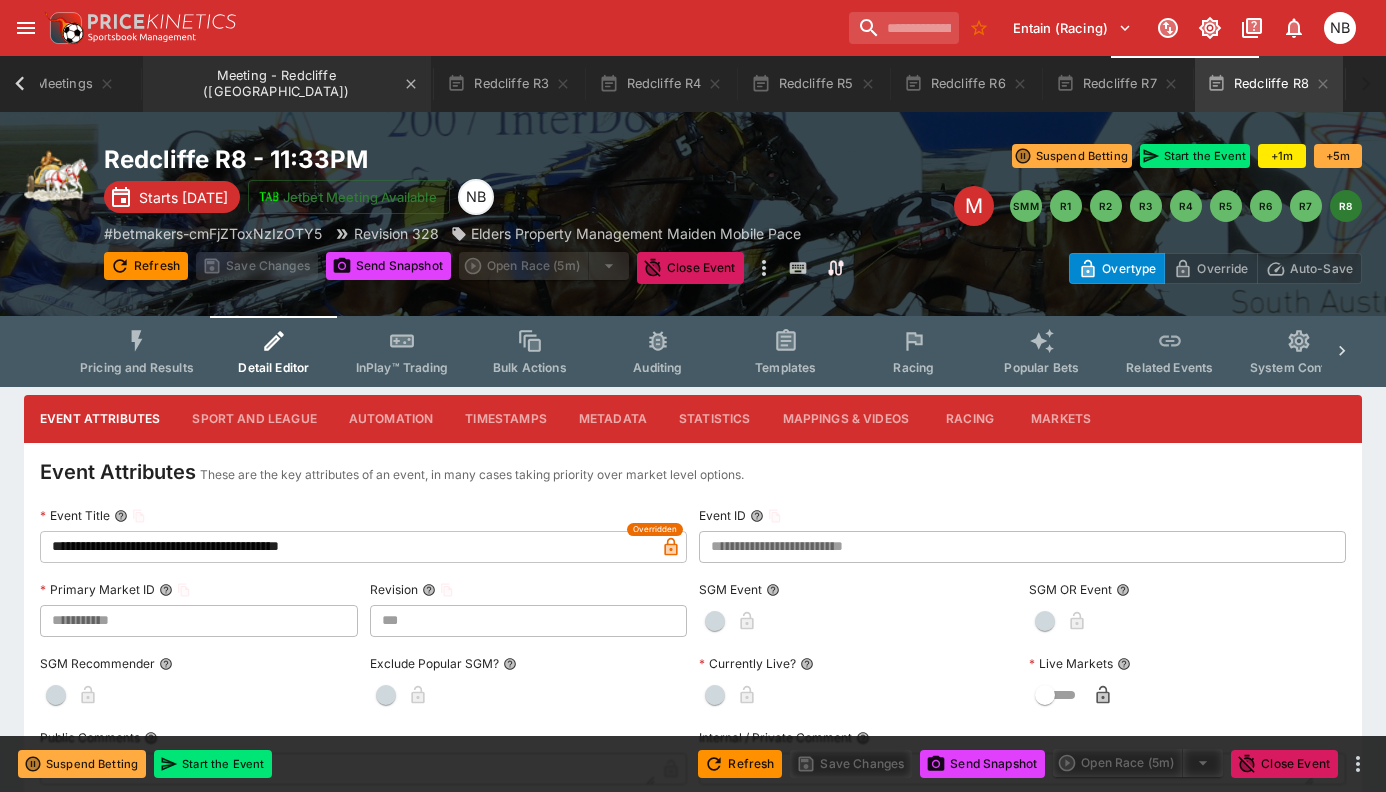 scroll, scrollTop: 0, scrollLeft: 91, axis: horizontal 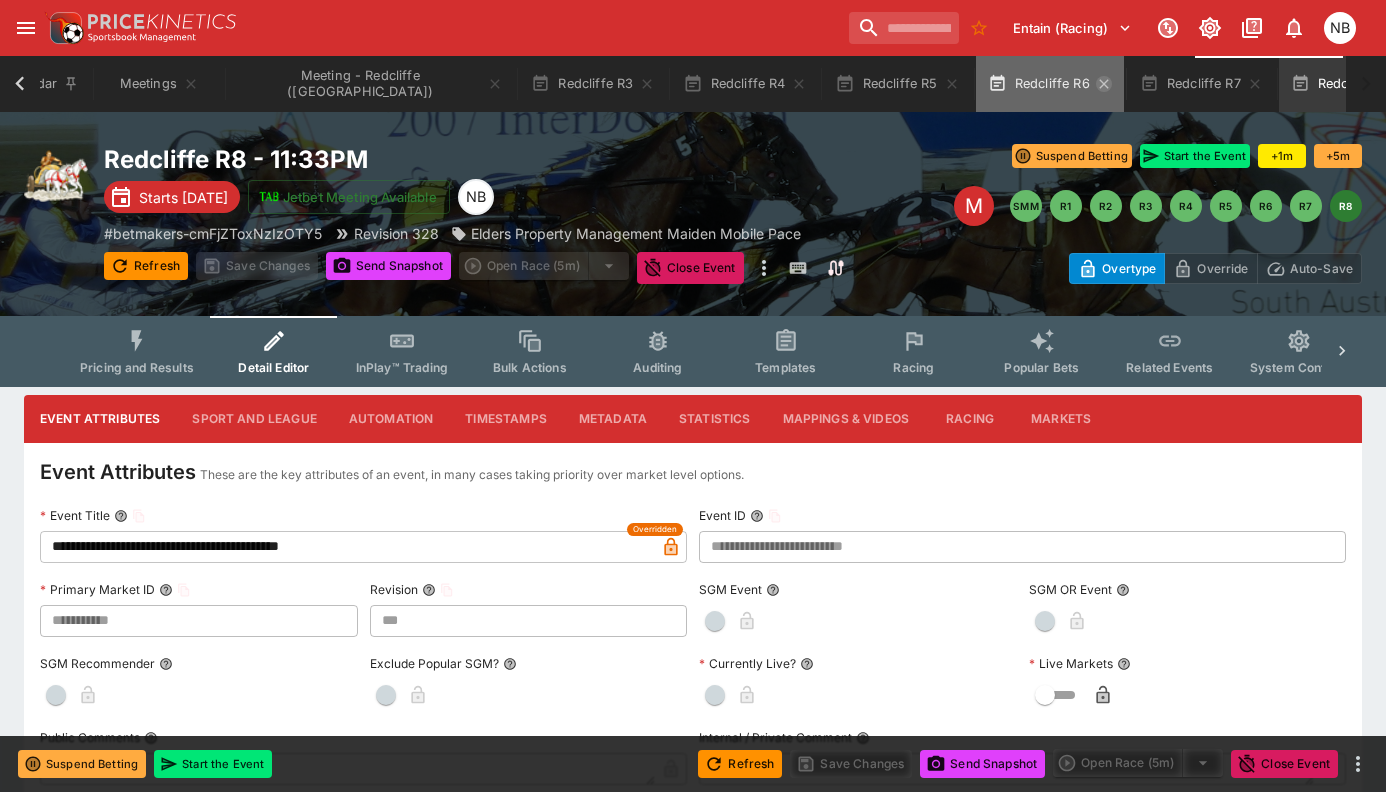 click 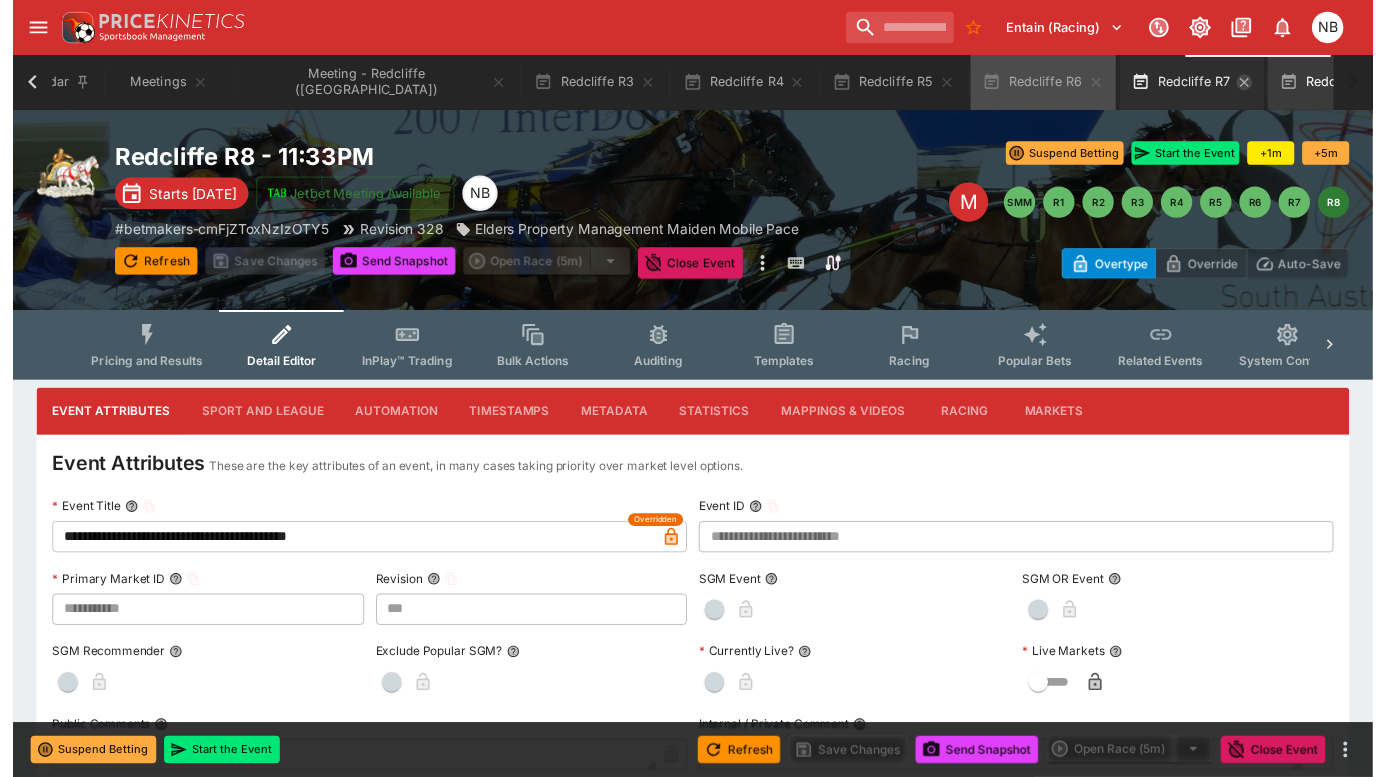 scroll, scrollTop: 0, scrollLeft: 0, axis: both 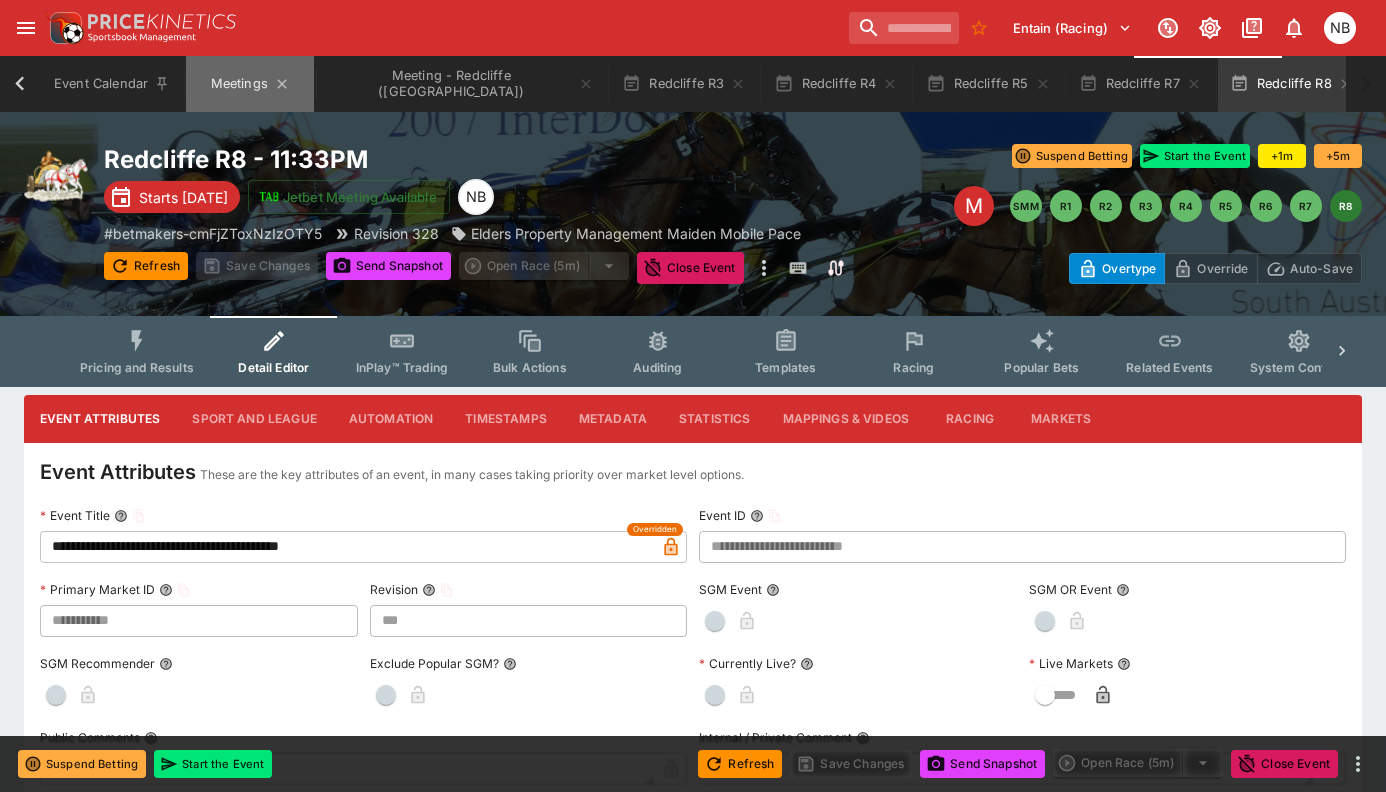 click on "Meetings" at bounding box center (250, 84) 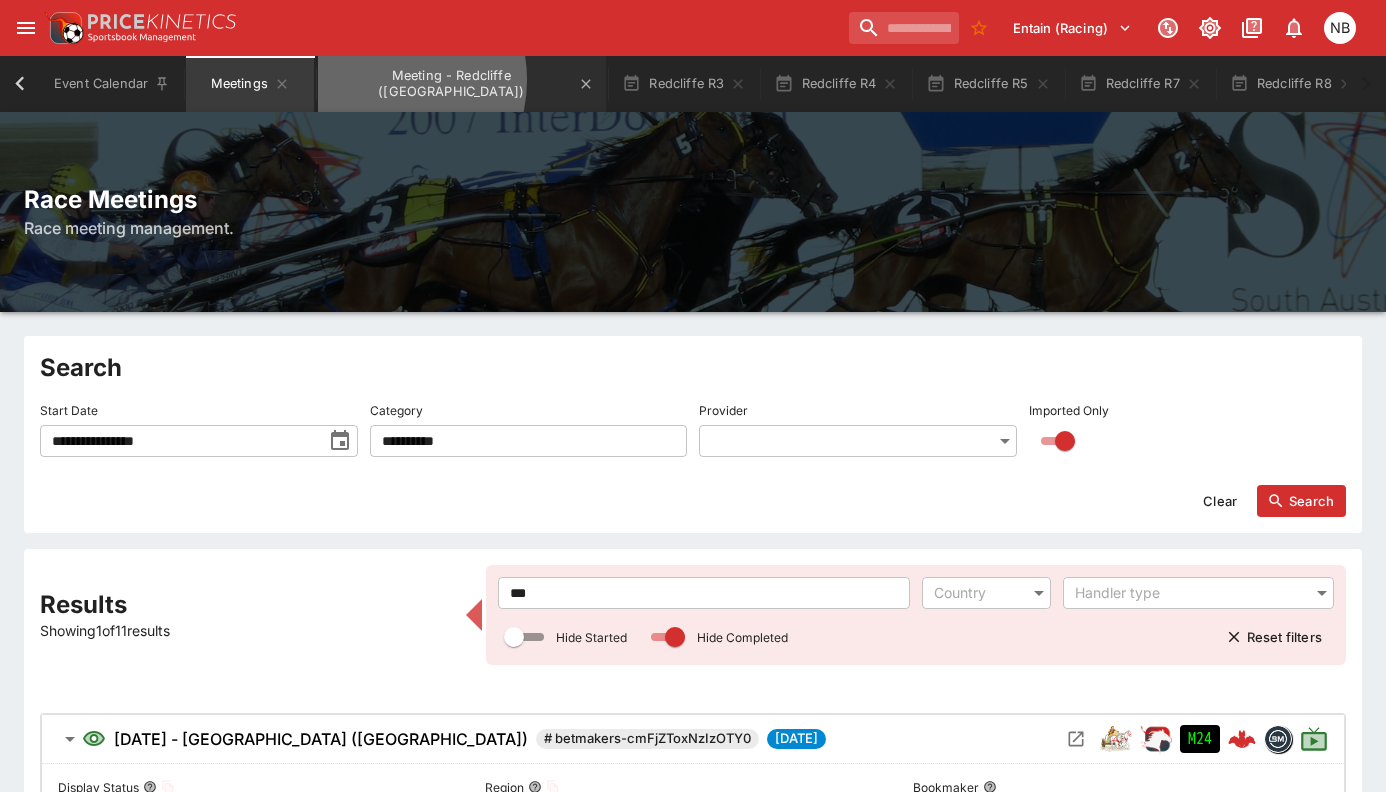 click on "Meeting - Redcliffe ([GEOGRAPHIC_DATA])" at bounding box center [462, 84] 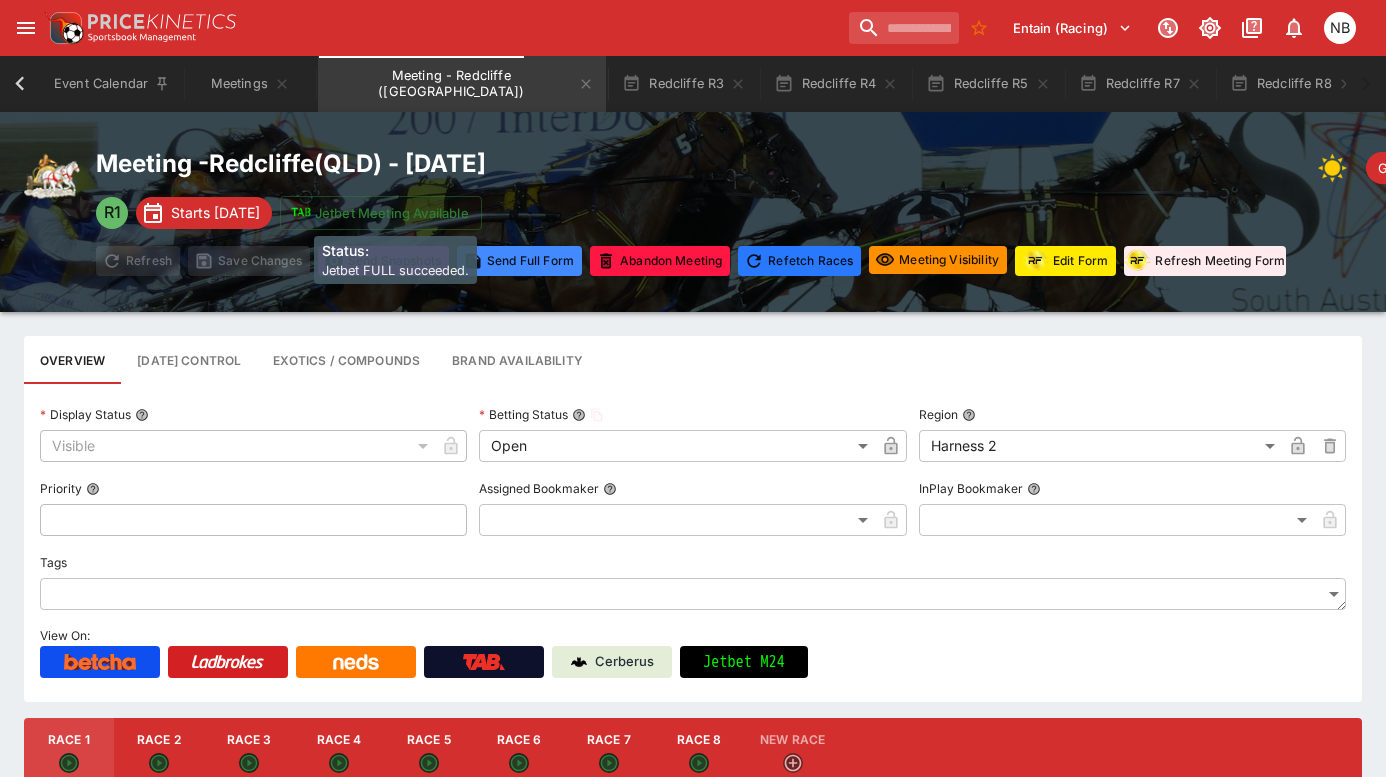 click on "Status:" at bounding box center (395, 250) 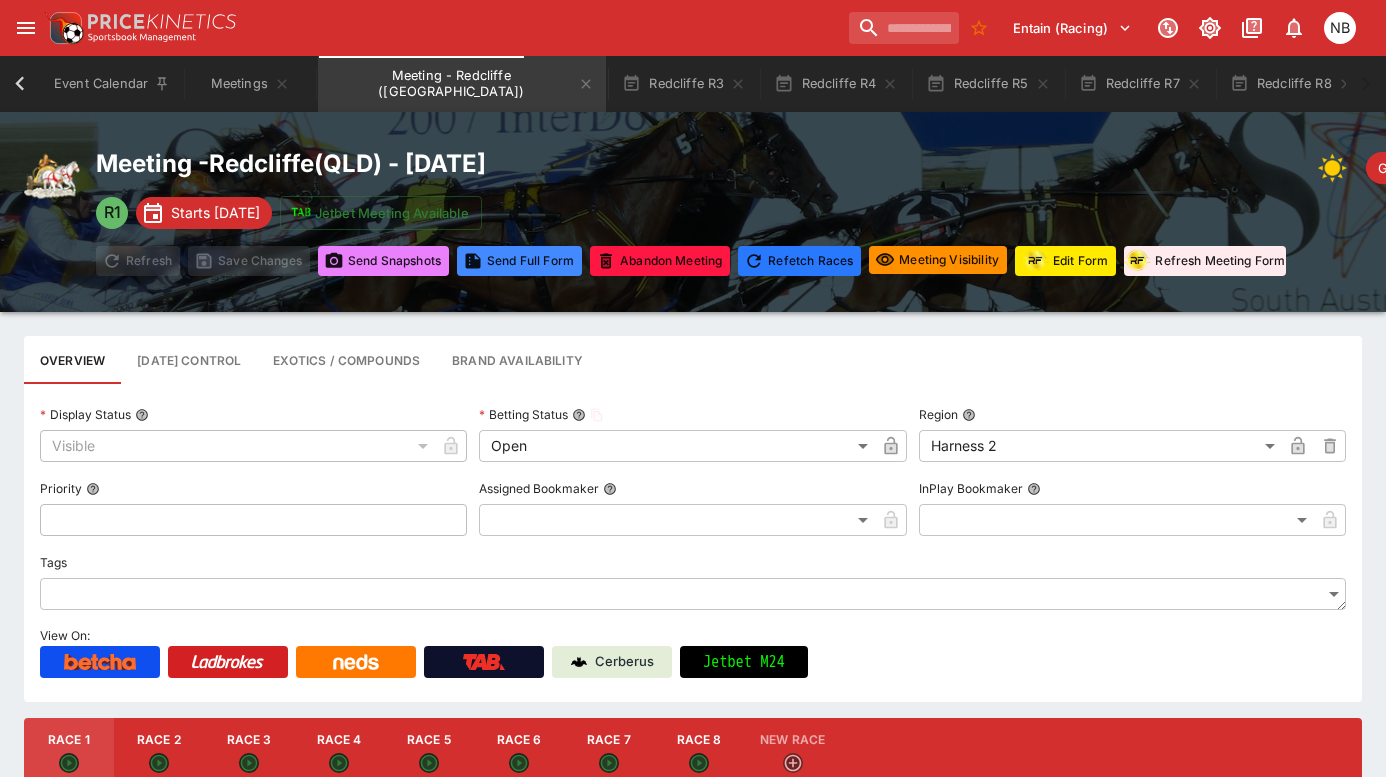 click on "Send Snapshot s" at bounding box center (383, 261) 